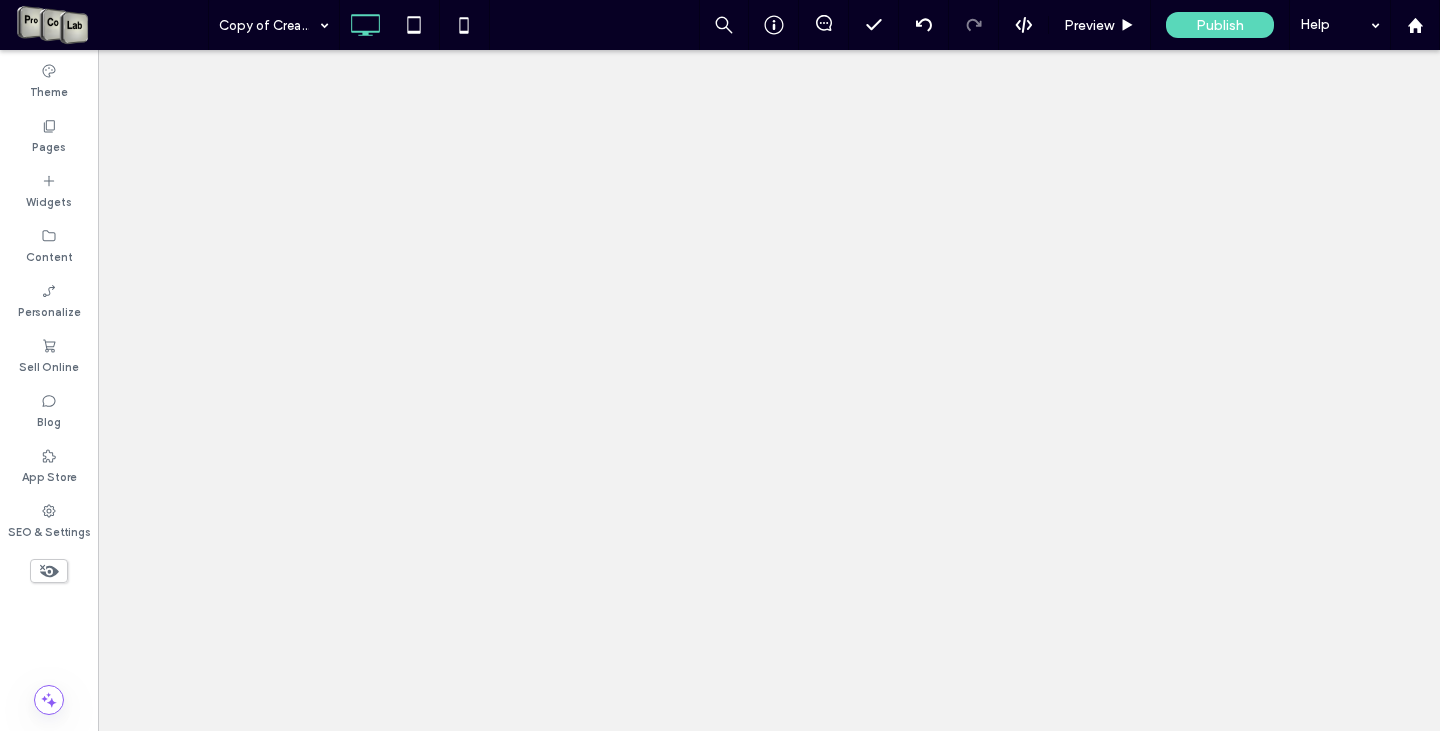 scroll, scrollTop: 0, scrollLeft: 0, axis: both 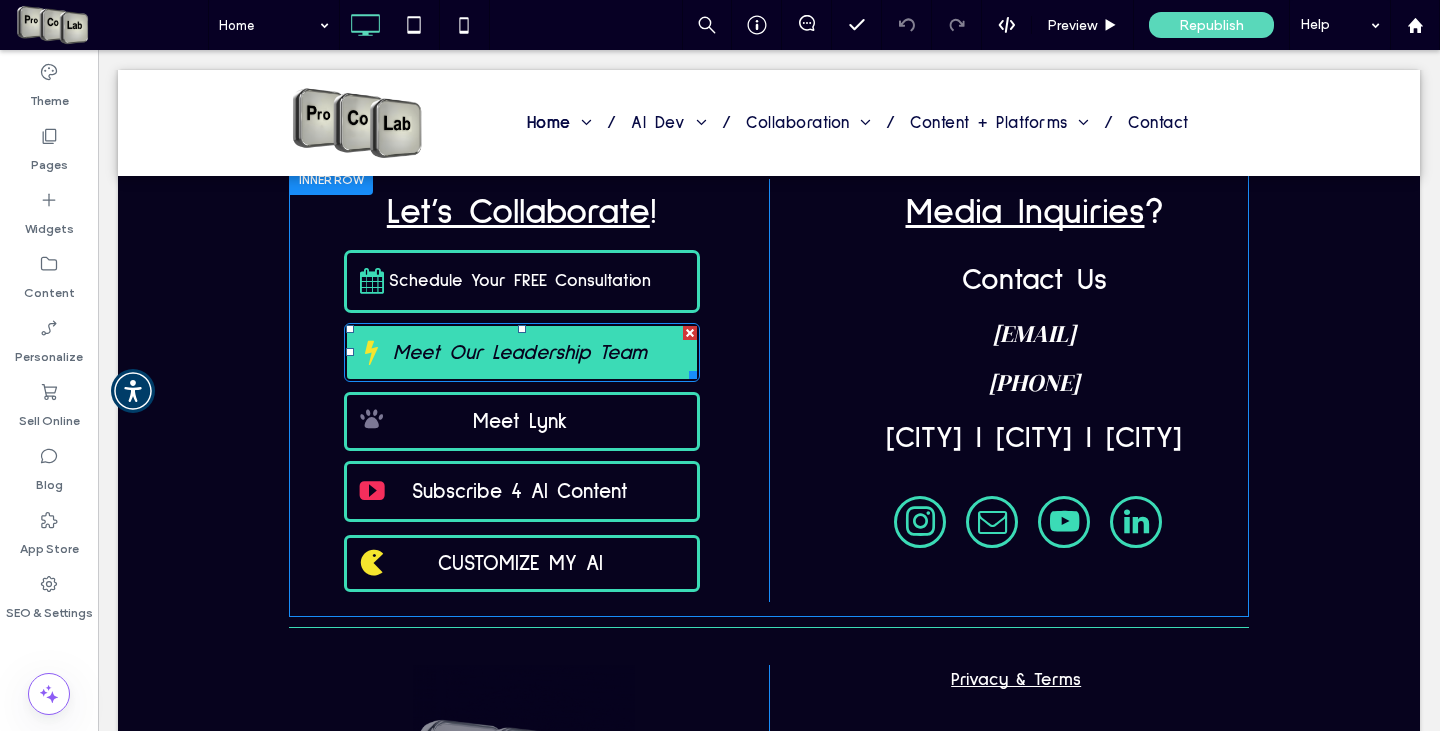 click on "Meet Our Leadership Team" at bounding box center [520, 352] 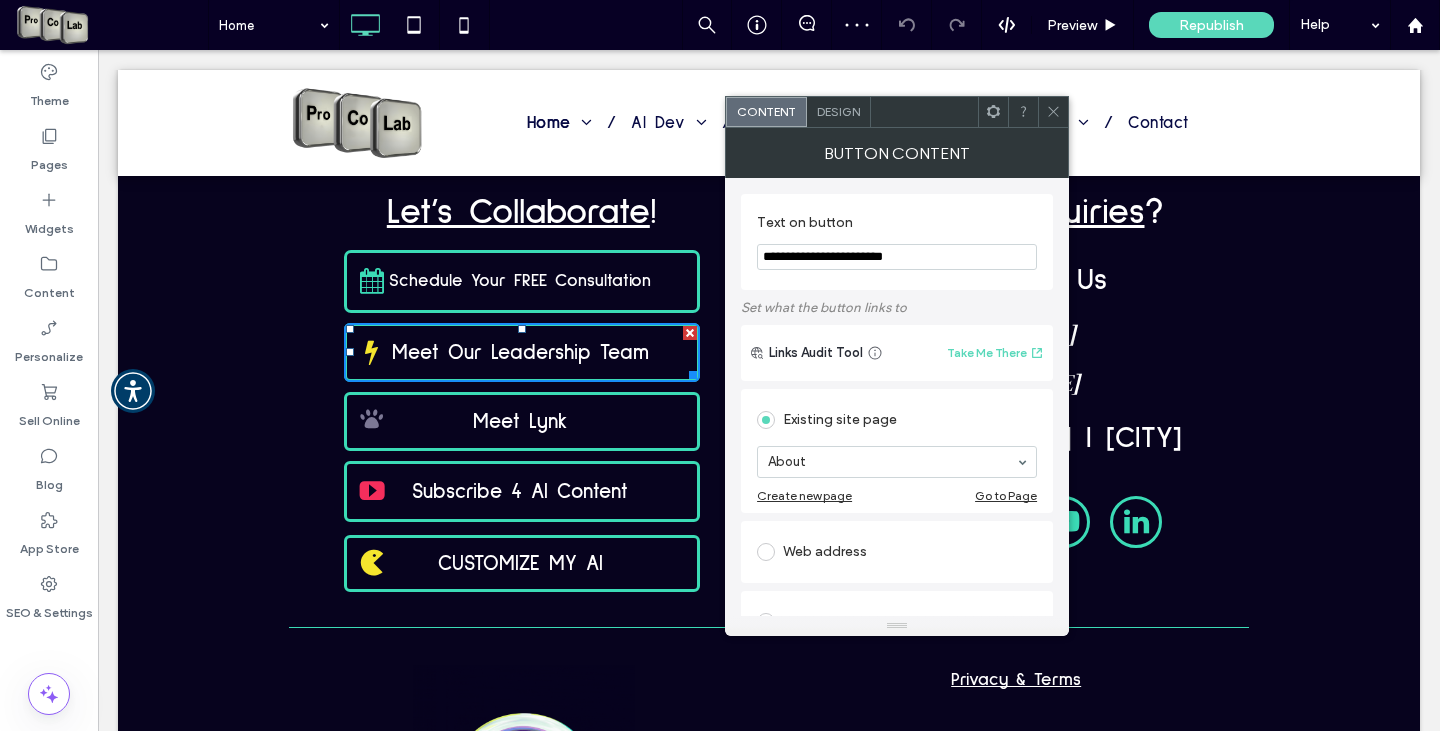 click on "Go to Page" at bounding box center [1006, 495] 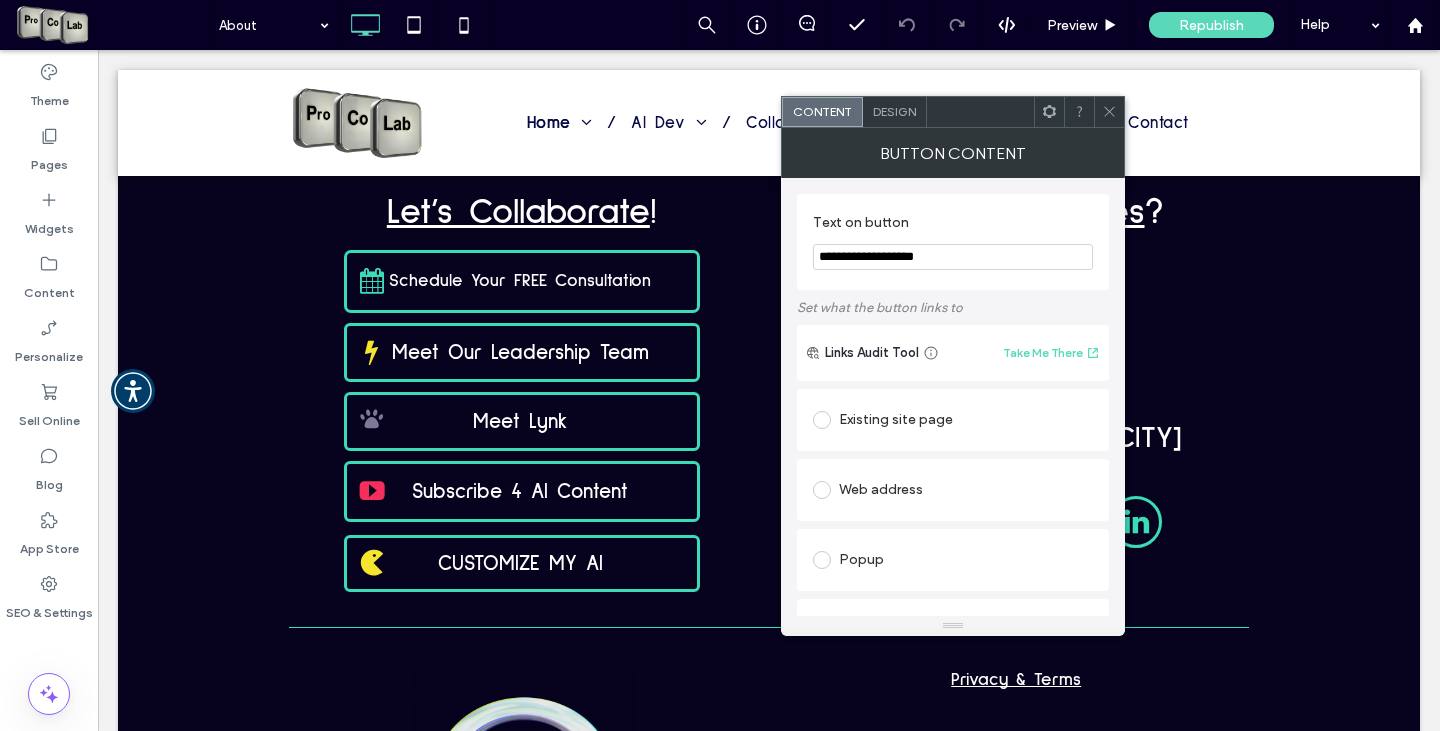 click 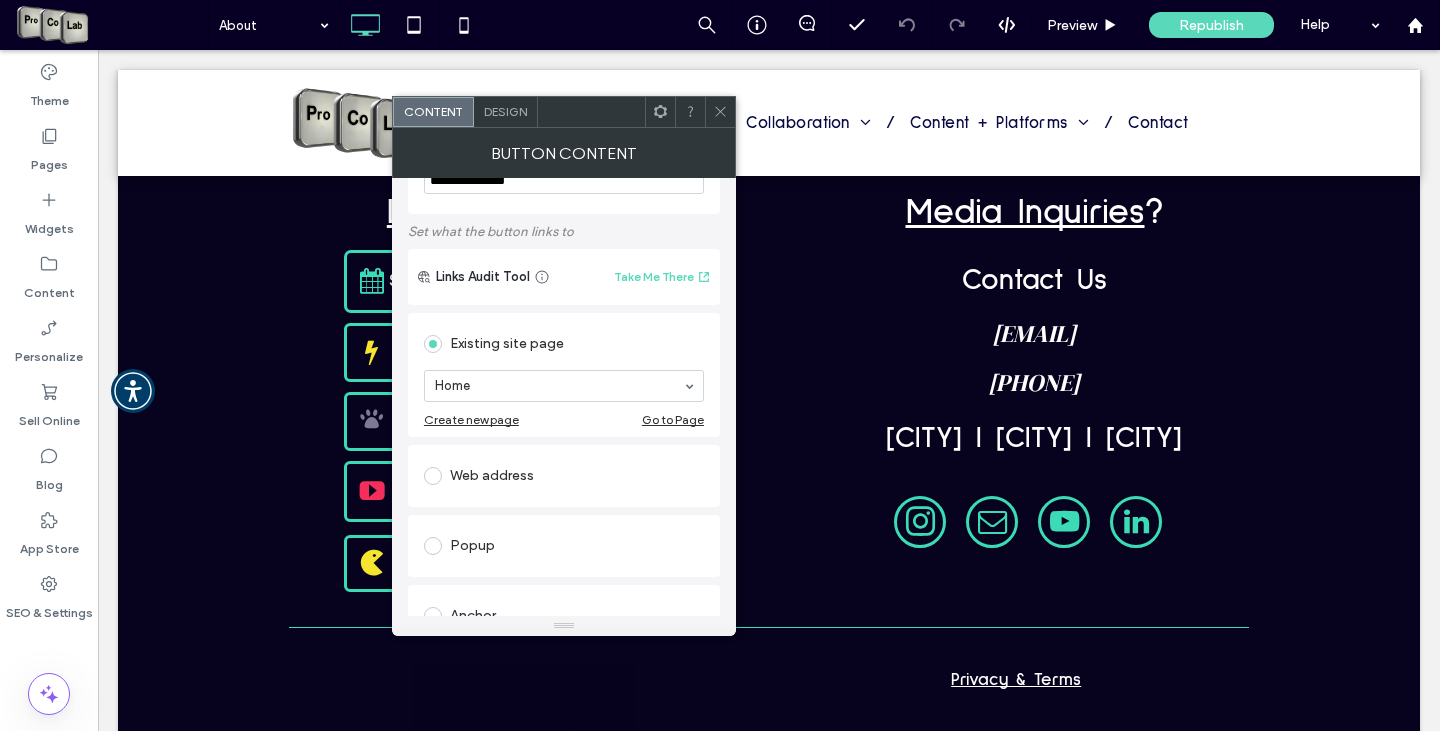 scroll, scrollTop: 100, scrollLeft: 0, axis: vertical 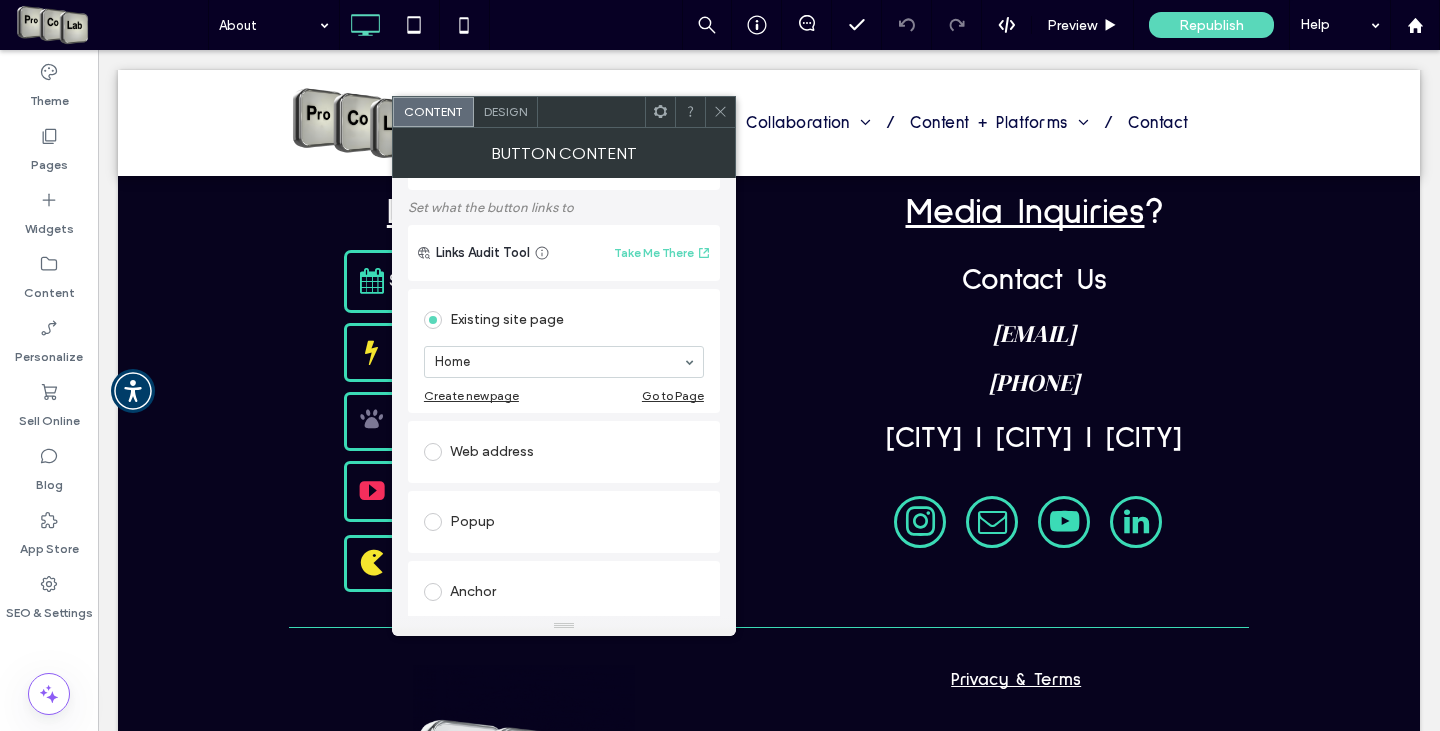 click at bounding box center [720, 112] 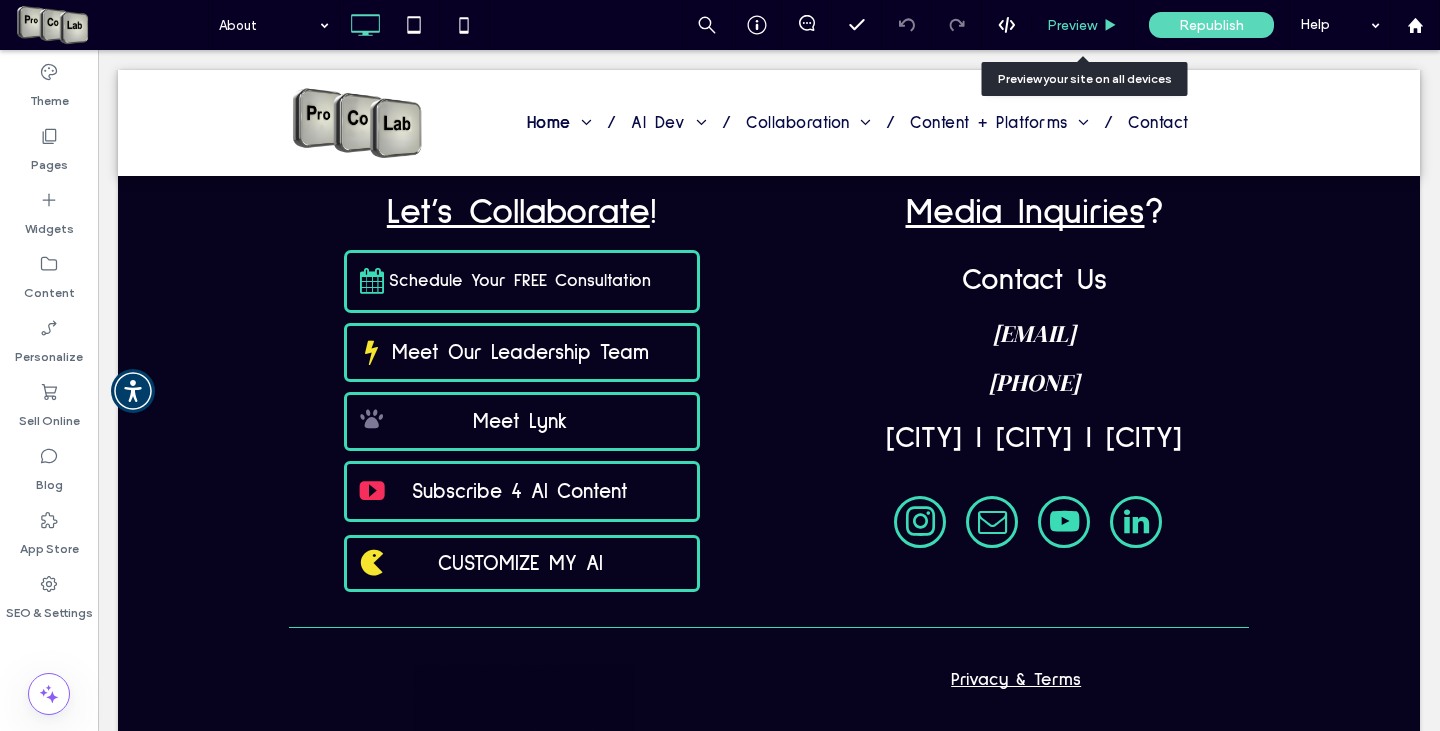 click on "Preview" at bounding box center (1072, 25) 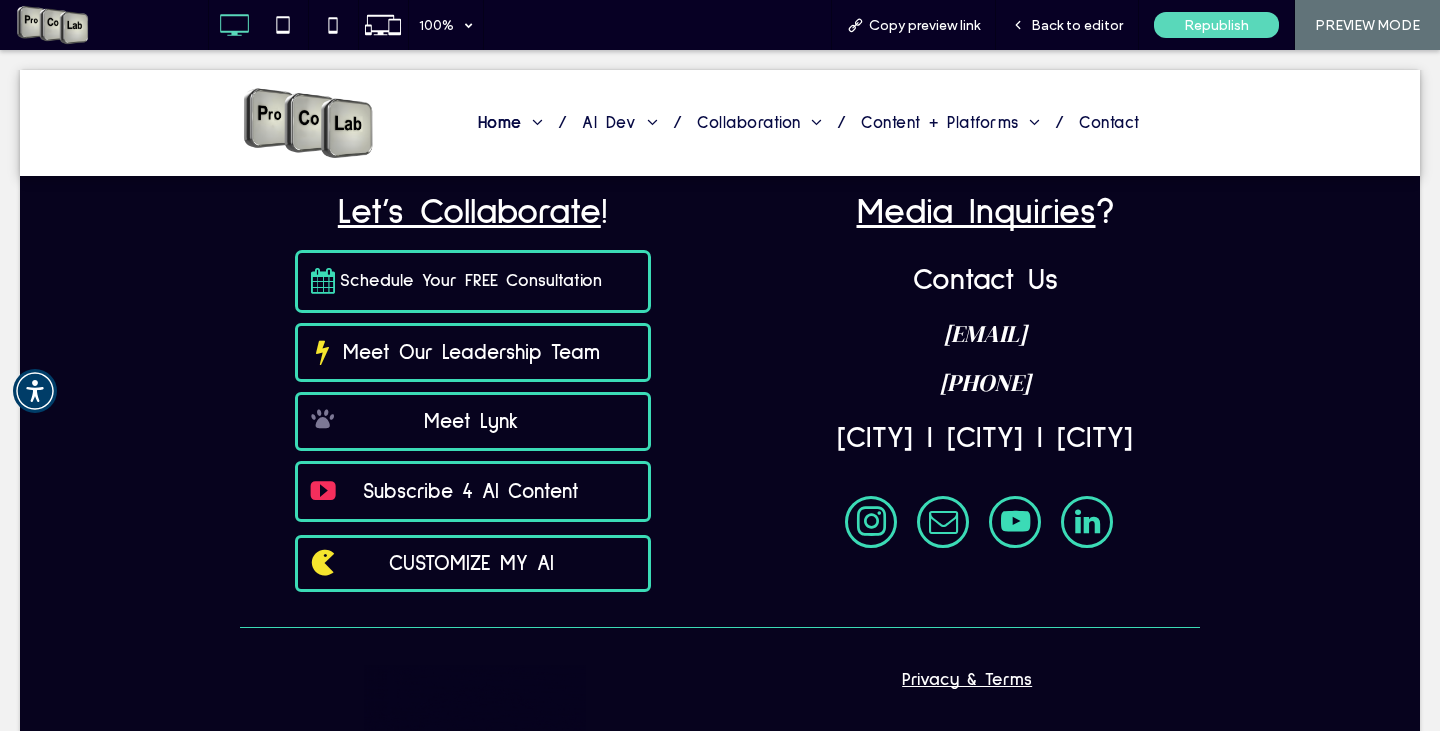 click at bounding box center (720, 365) 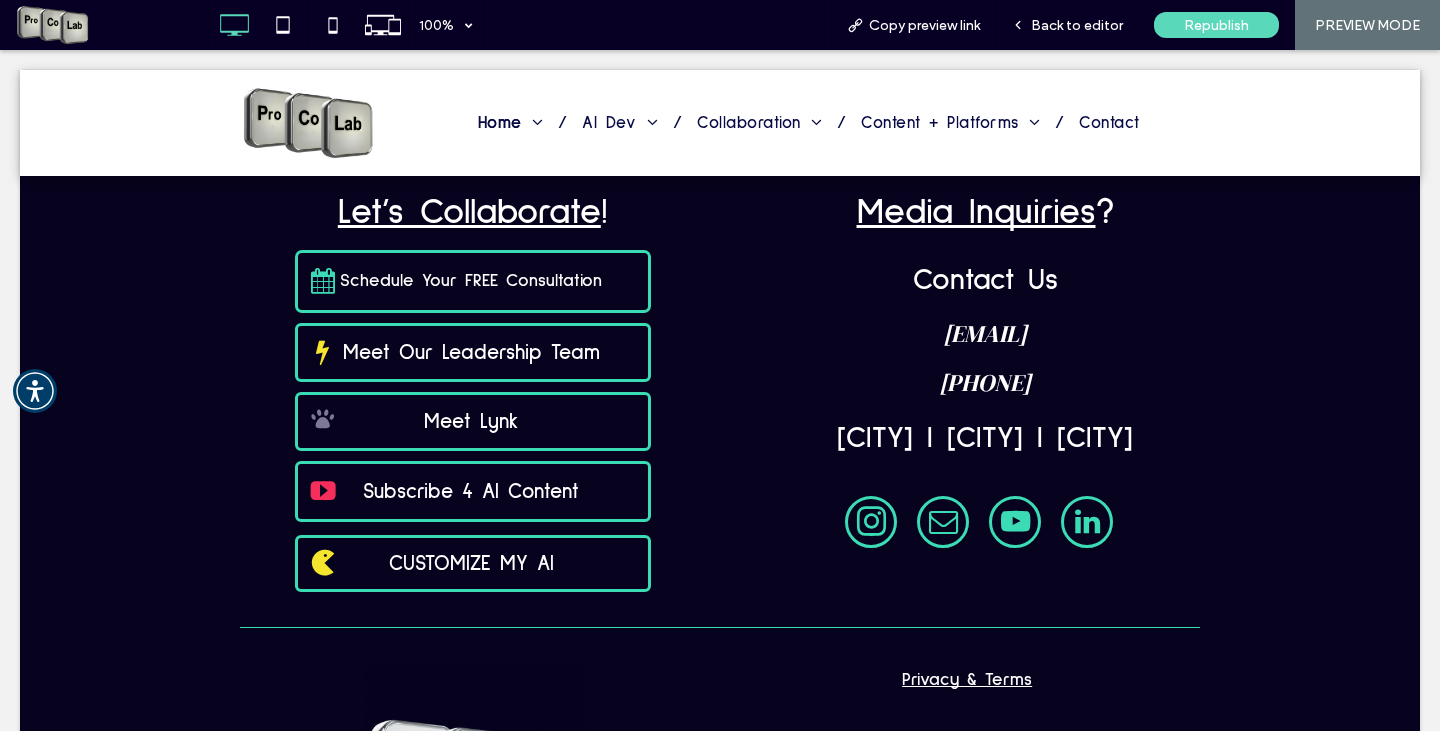 click at bounding box center (720, 365) 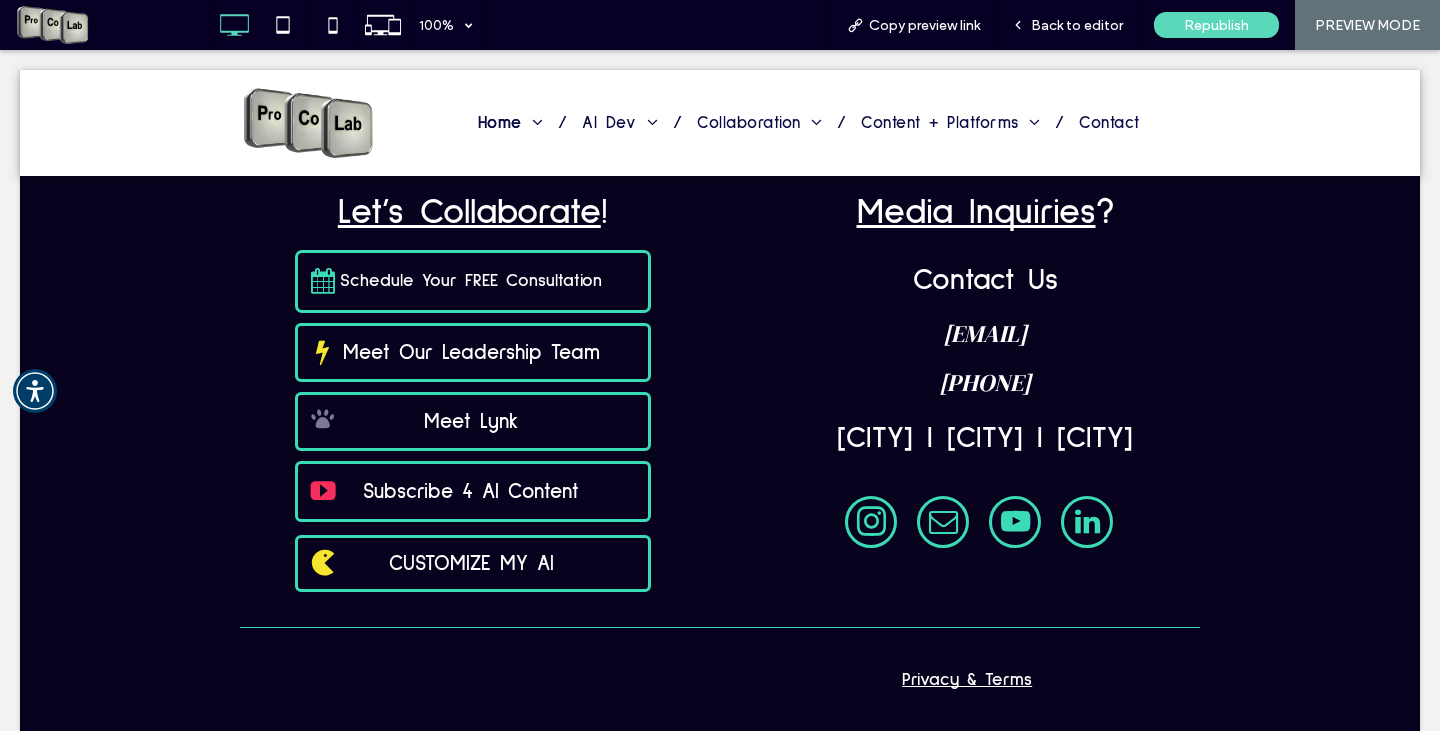 click at bounding box center (720, 365) 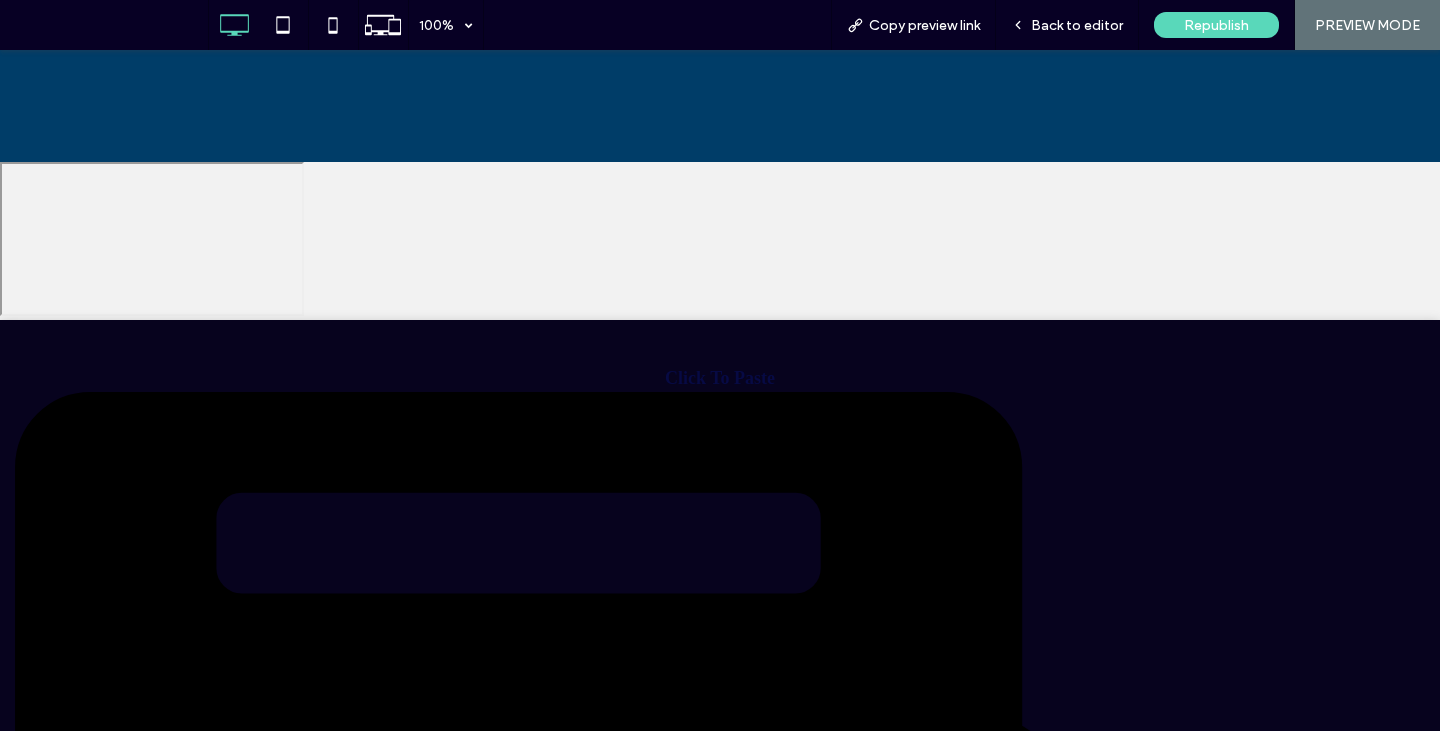 scroll, scrollTop: 4110, scrollLeft: 0, axis: vertical 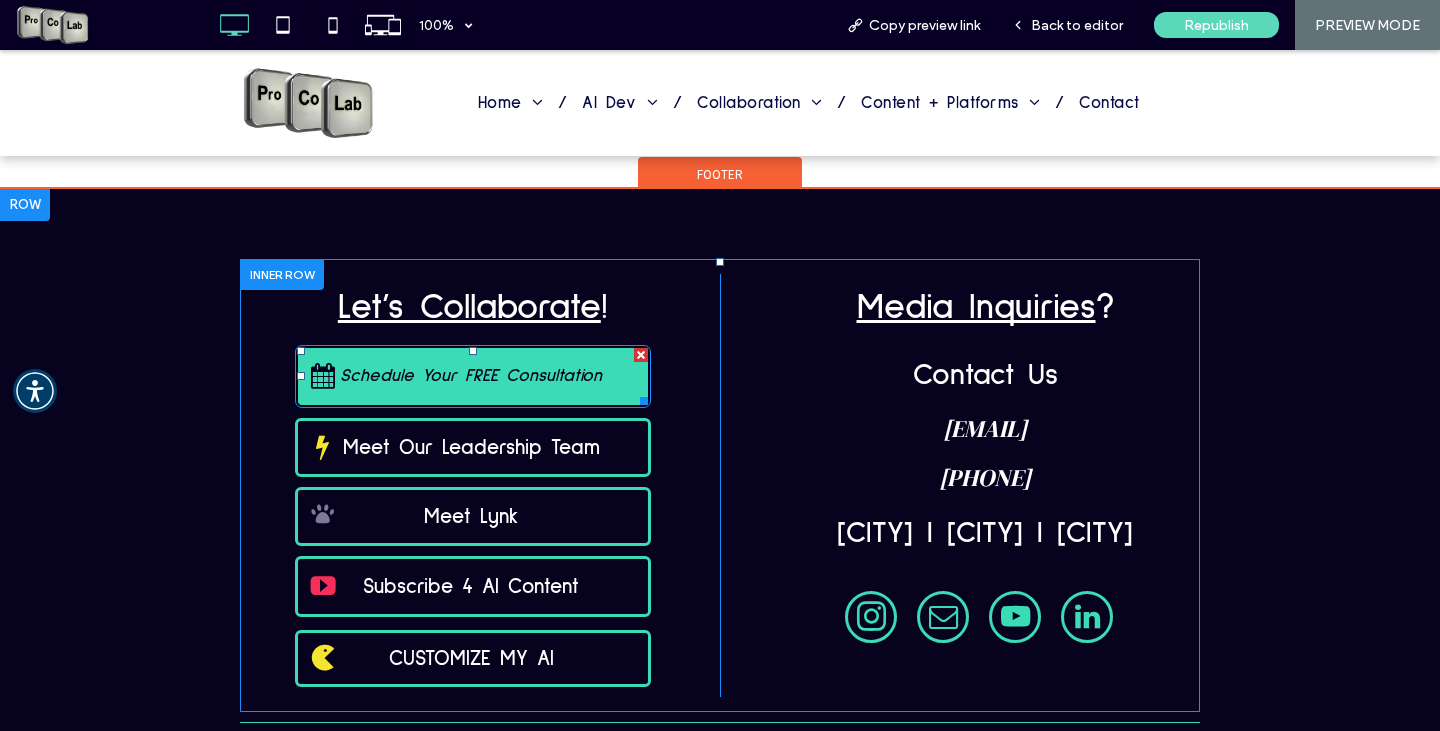 click on "Schedule Your FREE Consultation" at bounding box center (471, 376) 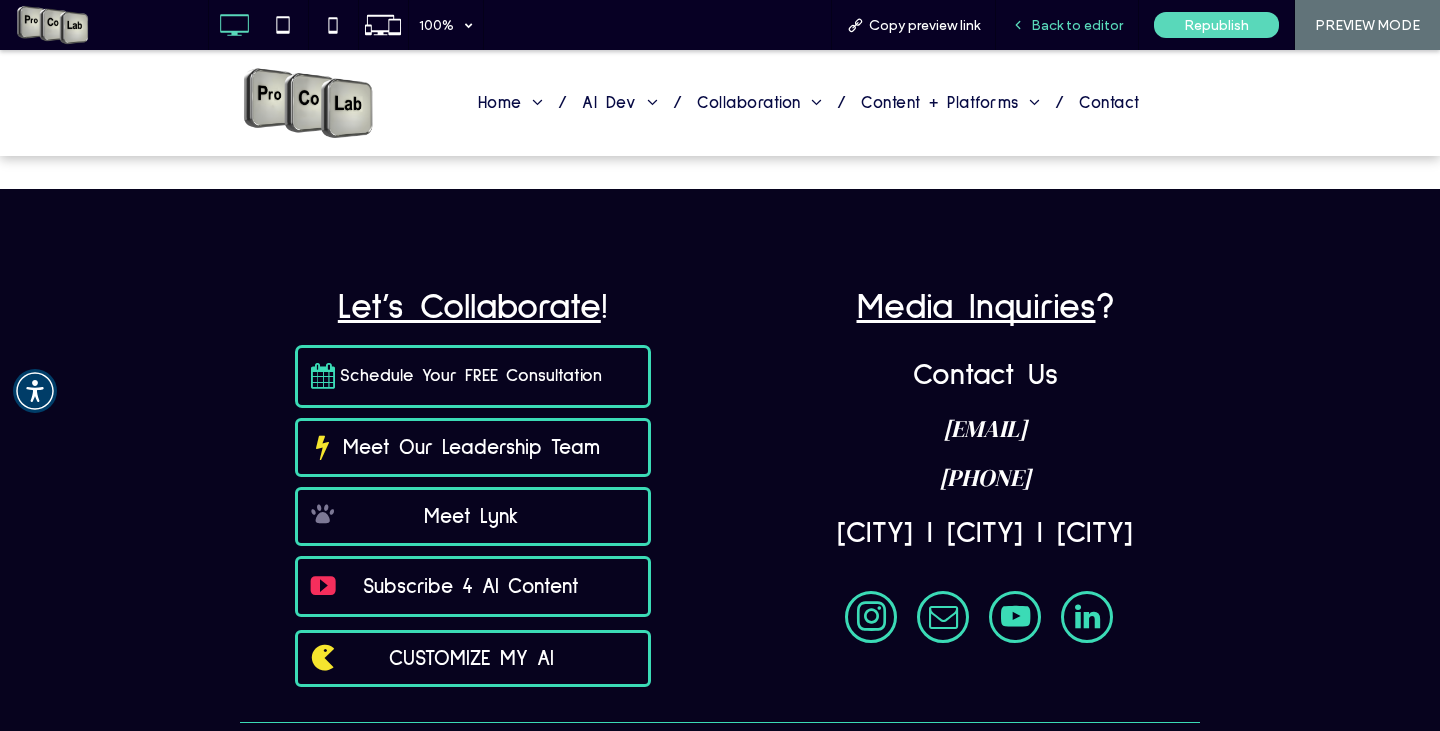 click on "Back to editor" at bounding box center [1077, 25] 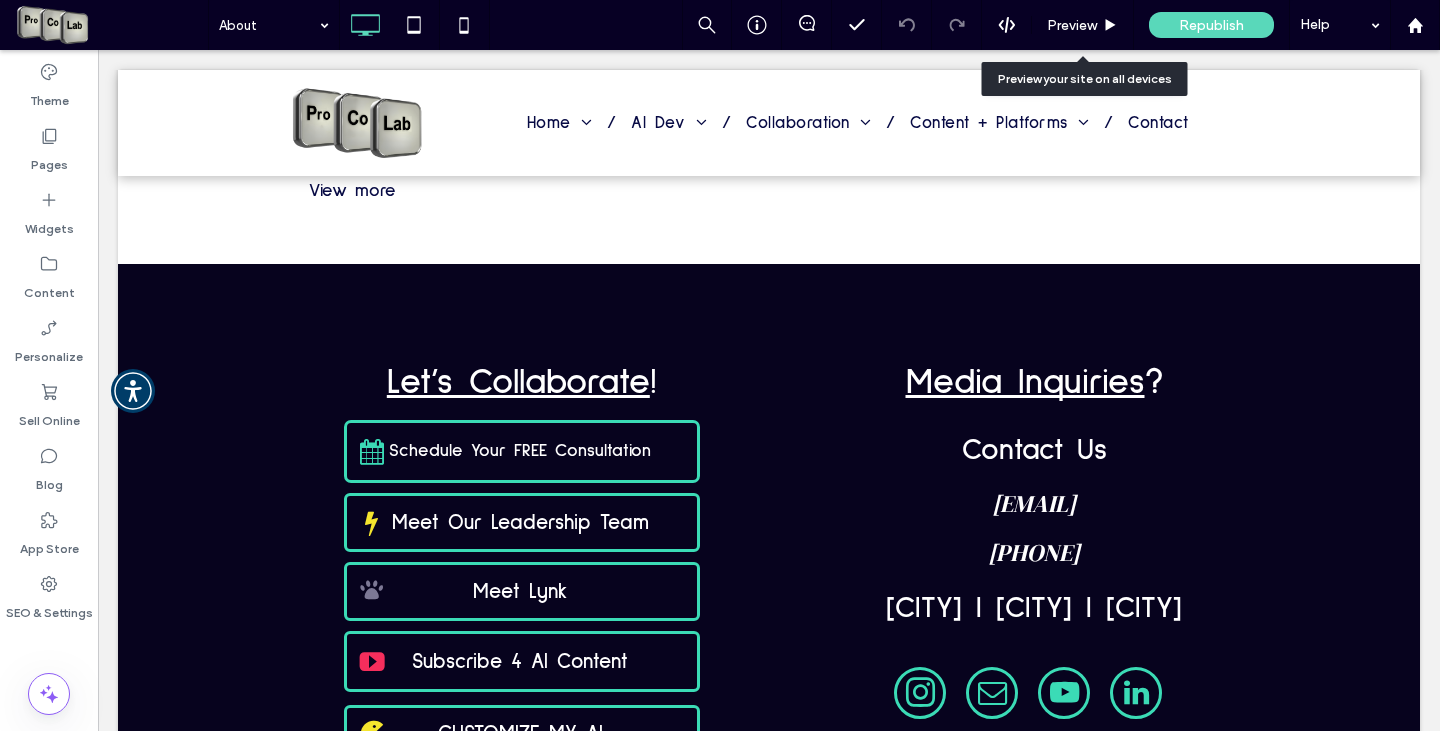 scroll, scrollTop: 8022, scrollLeft: 0, axis: vertical 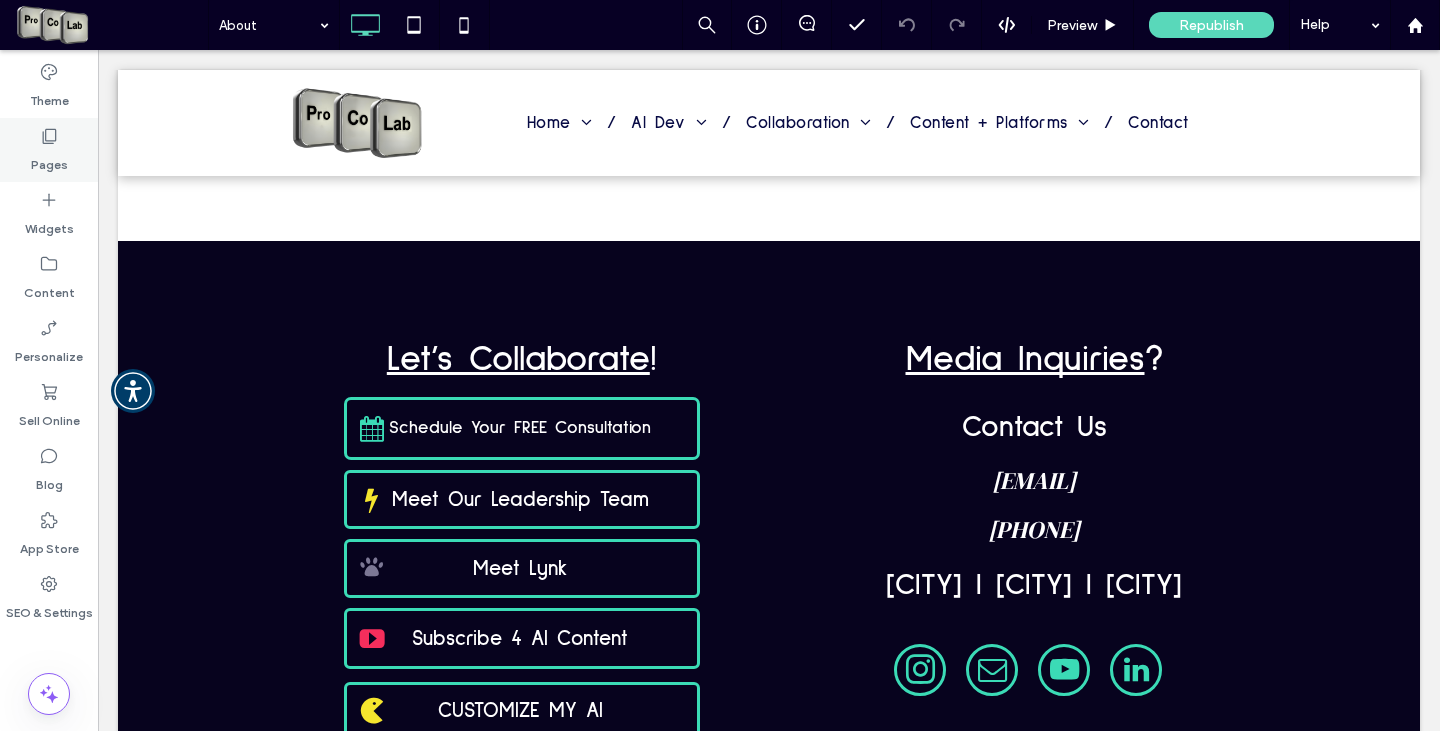 click on "Pages" at bounding box center (49, 150) 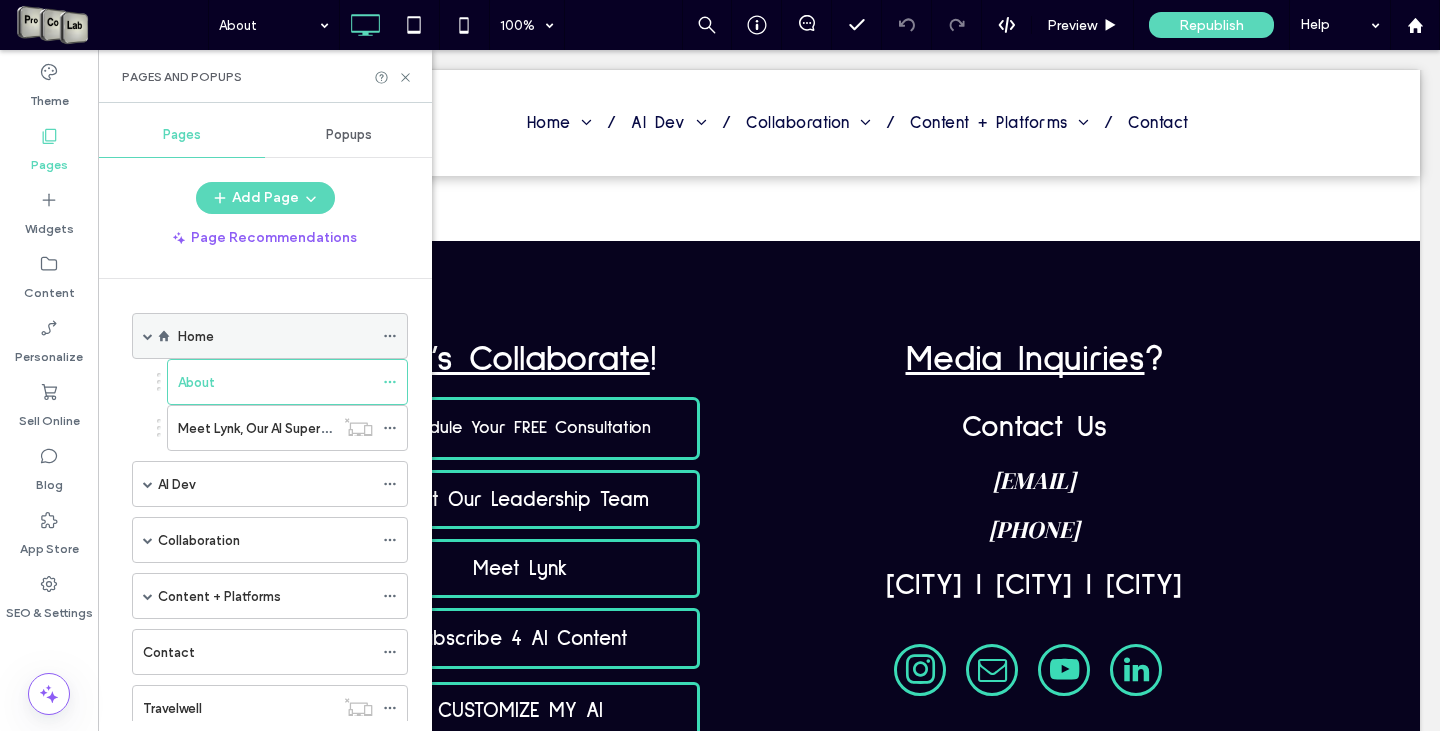 click on "Home" at bounding box center [275, 336] 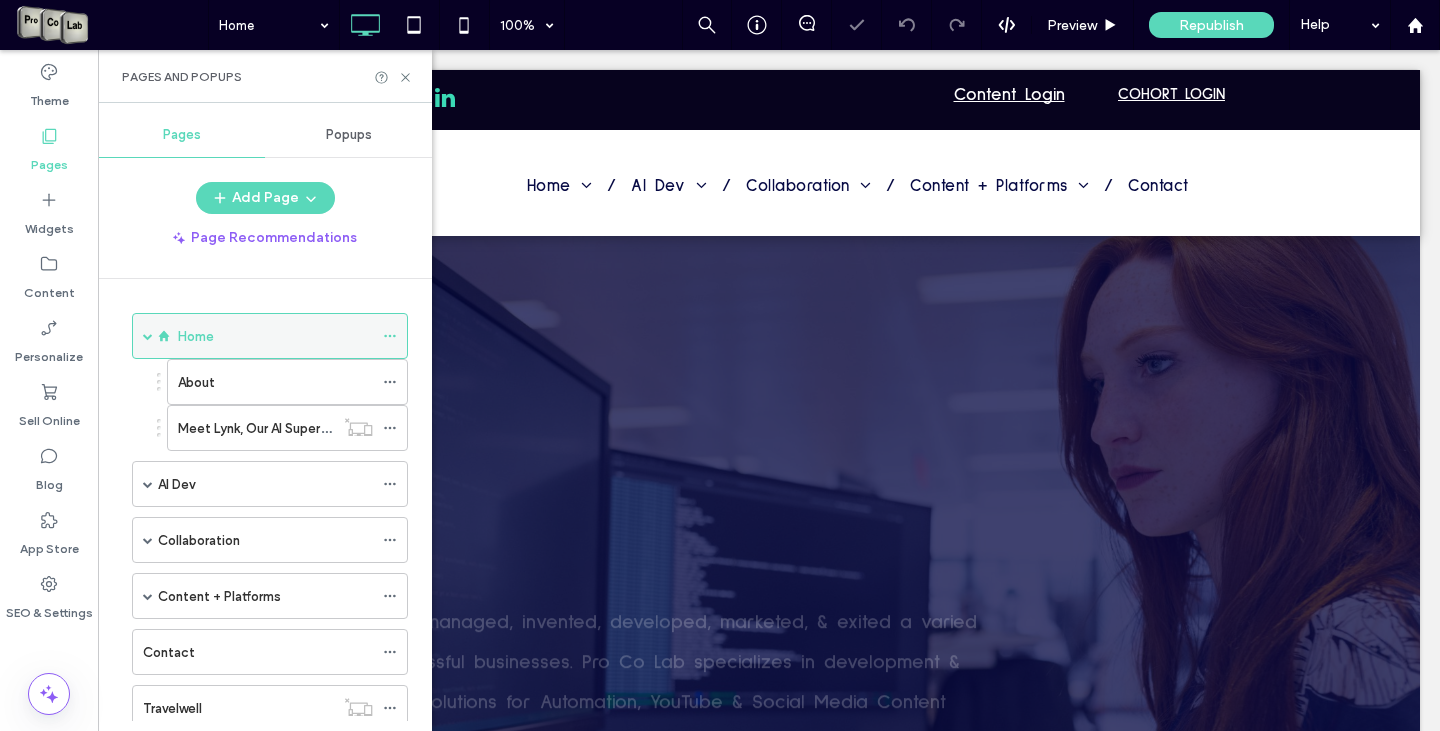 scroll, scrollTop: 0, scrollLeft: 0, axis: both 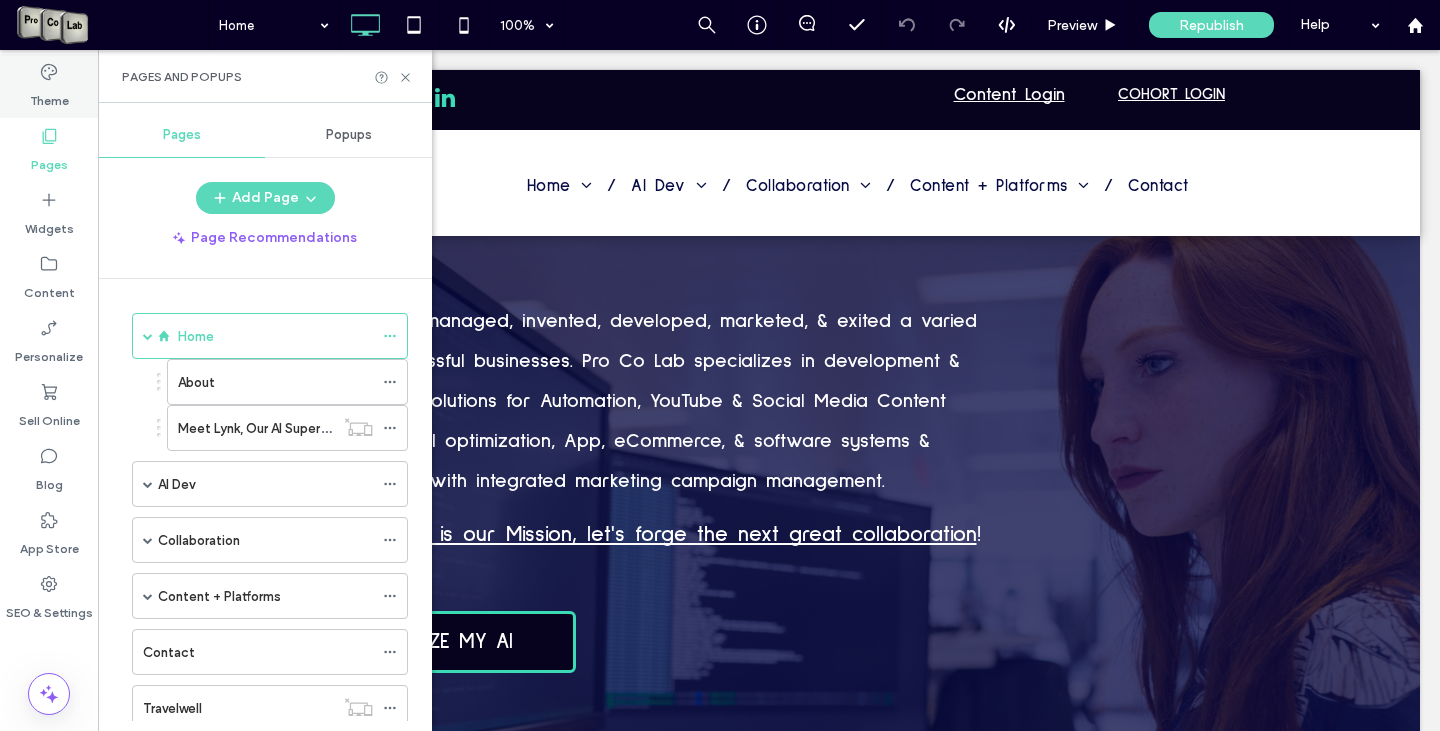 click on "Theme" at bounding box center [49, 86] 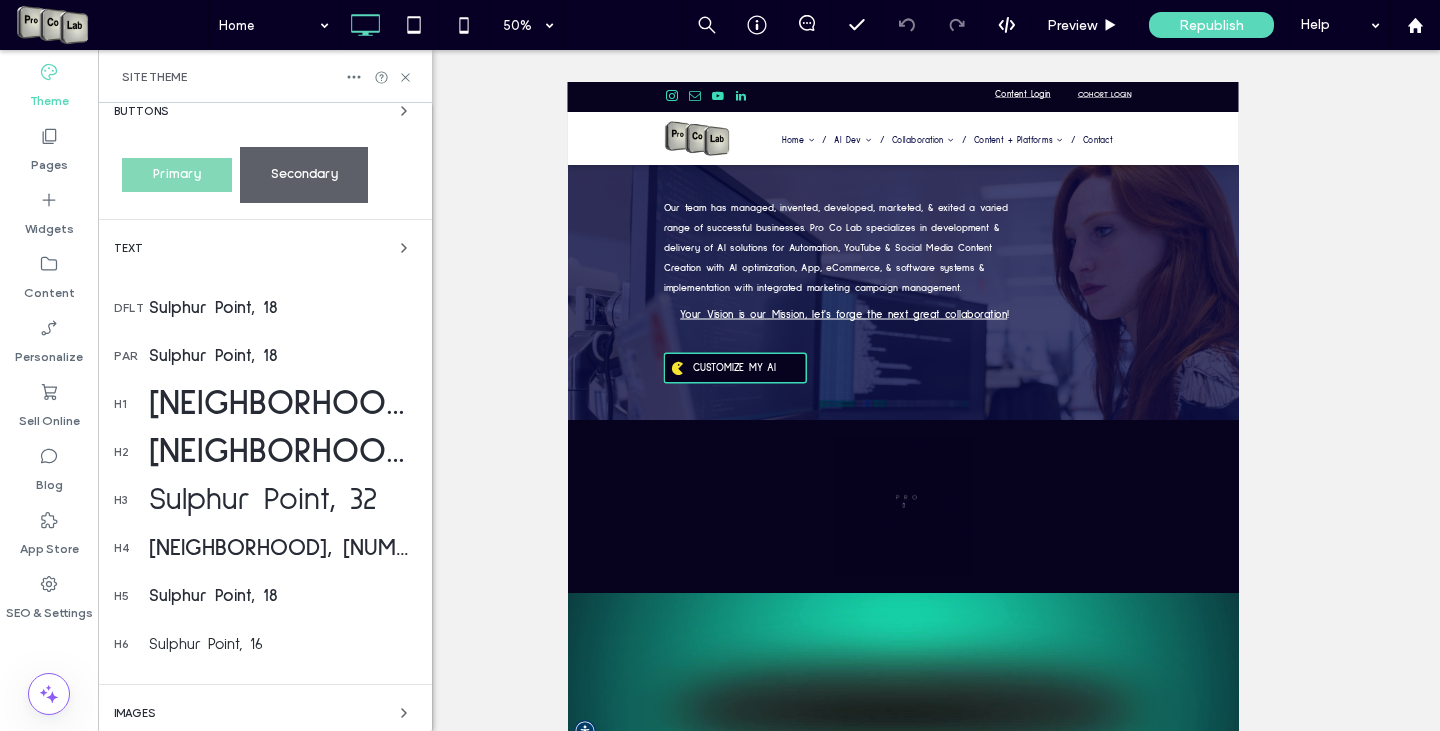 scroll, scrollTop: 200, scrollLeft: 0, axis: vertical 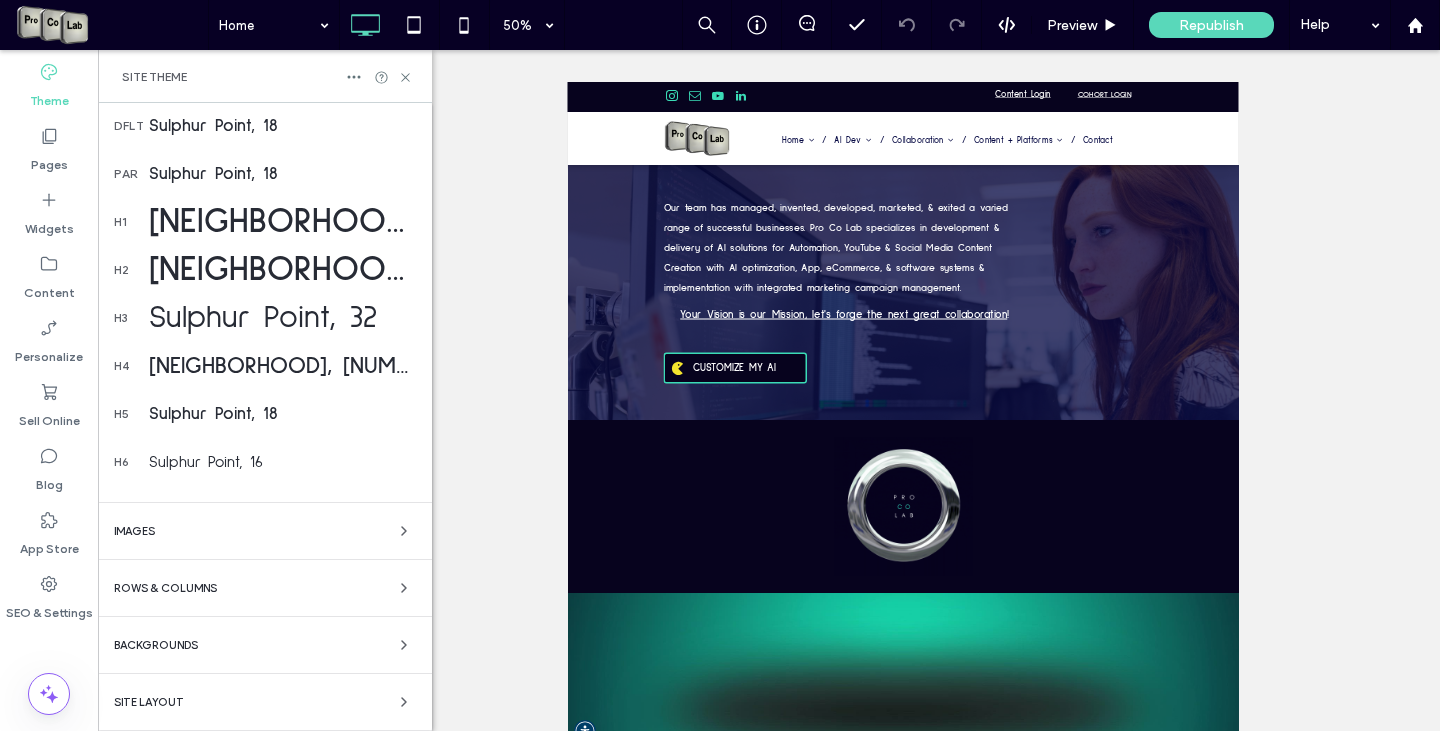 click on "Site Theme" at bounding box center [265, 76] 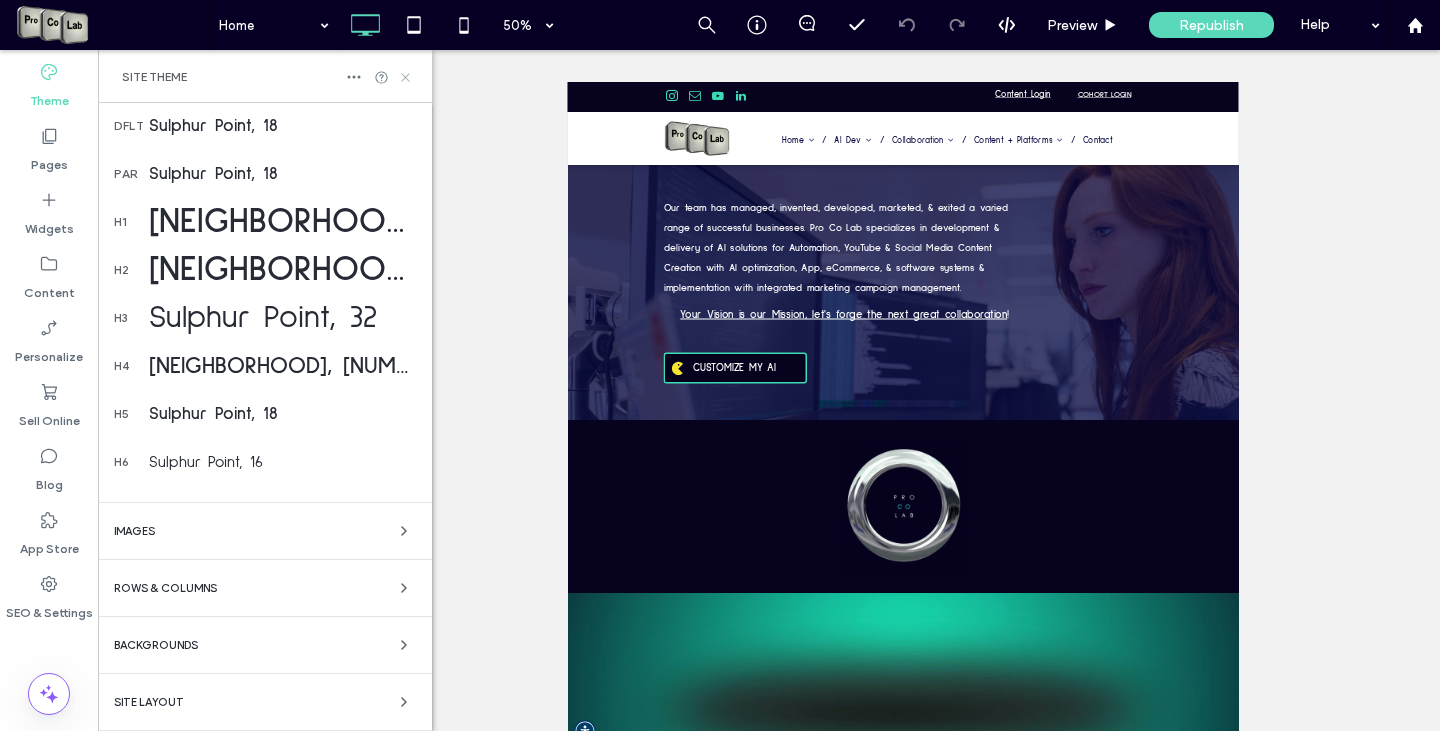 click 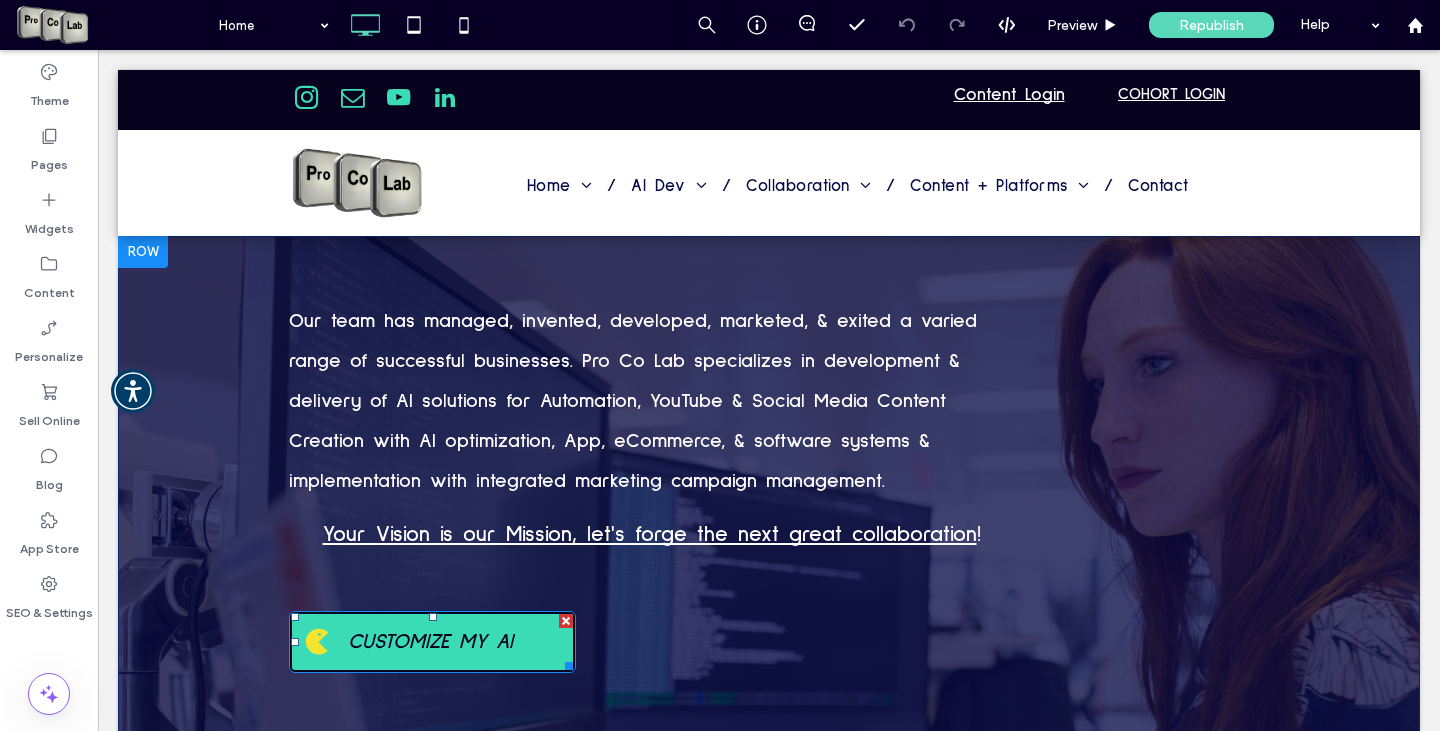 click on "CUSTOMIZE MY AI" at bounding box center (430, 641) 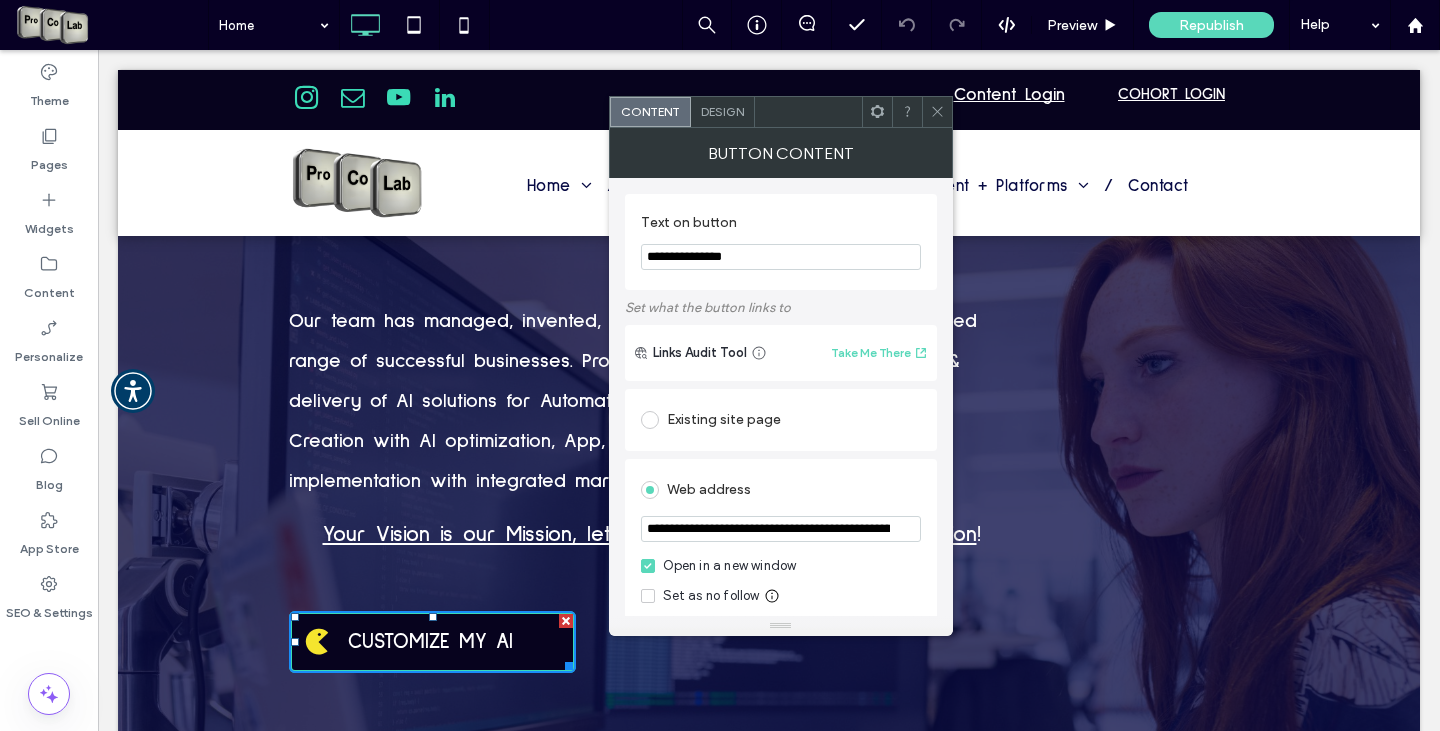 click on "**********" at bounding box center (781, 529) 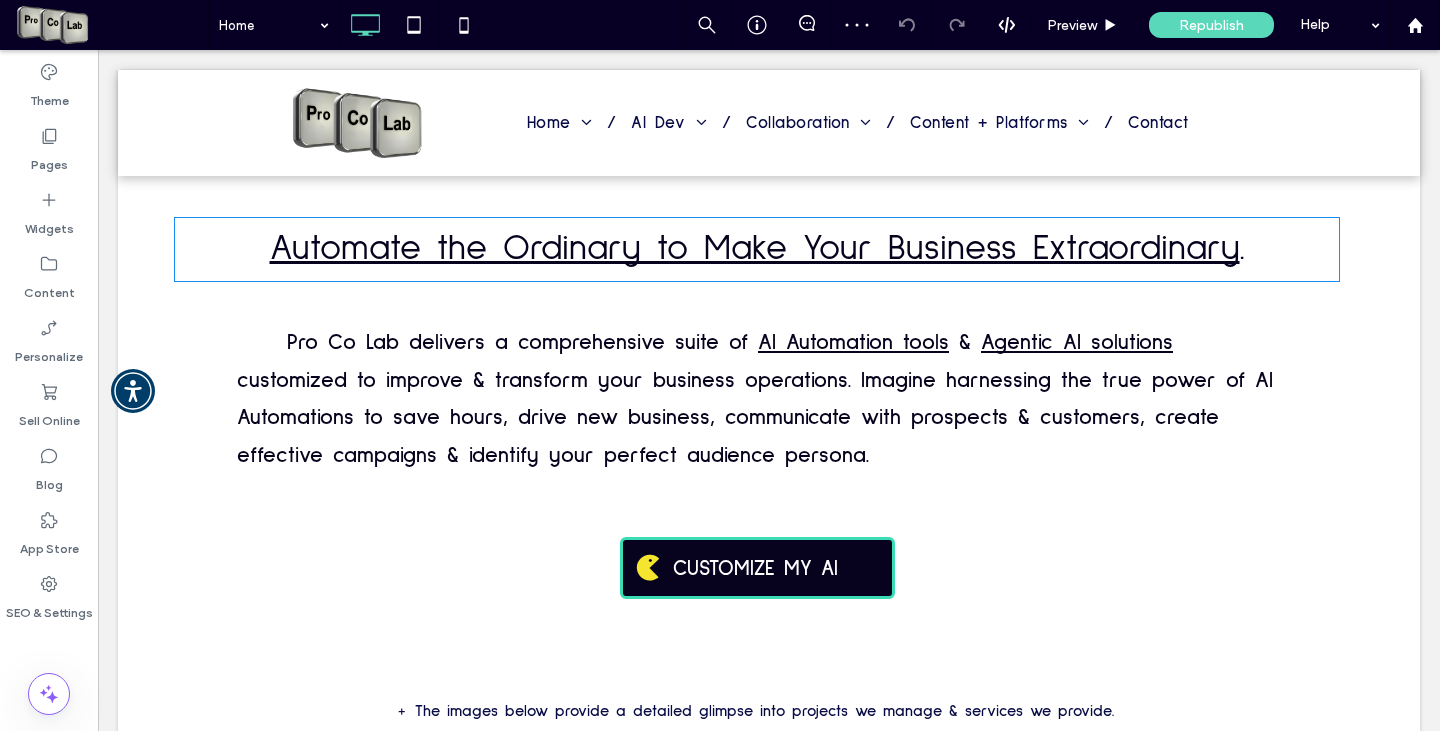 scroll, scrollTop: 1400, scrollLeft: 0, axis: vertical 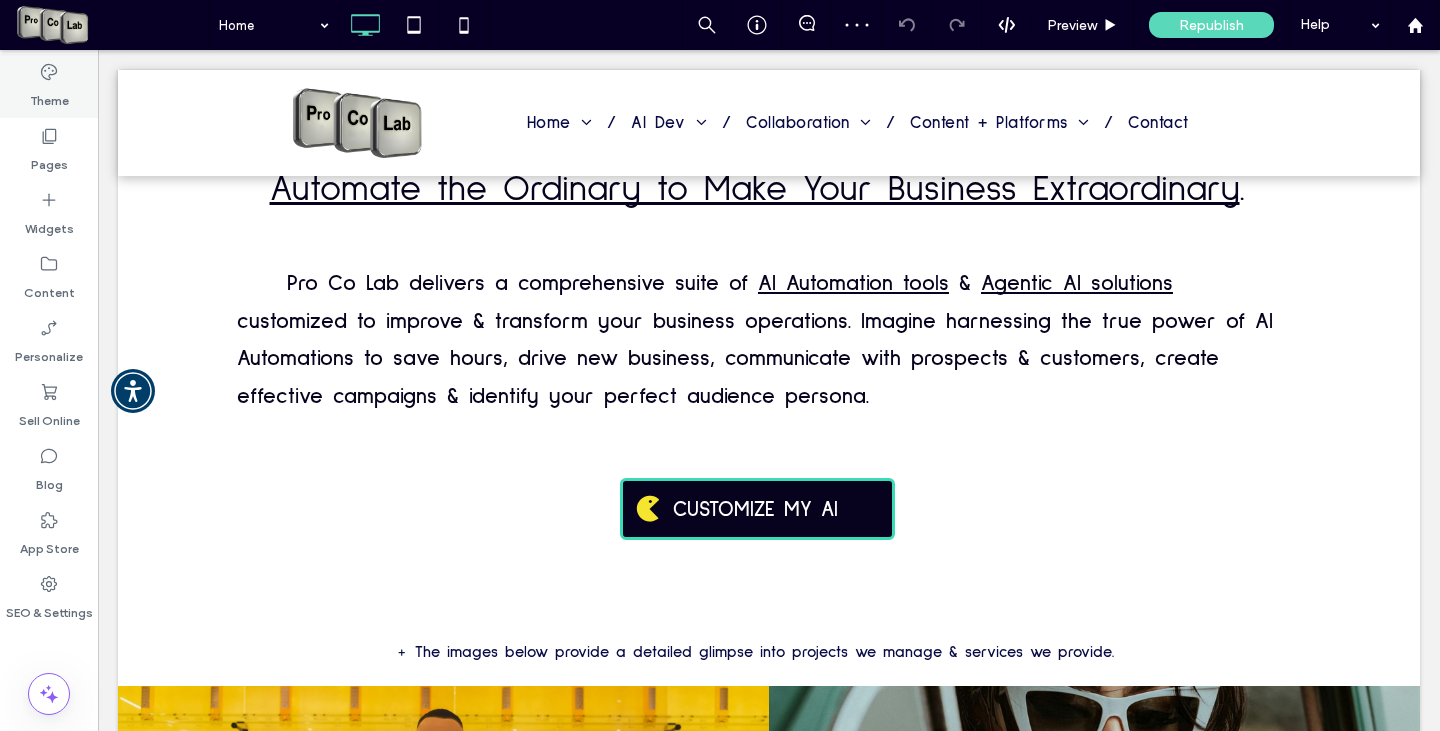 click on "Theme" at bounding box center (49, 86) 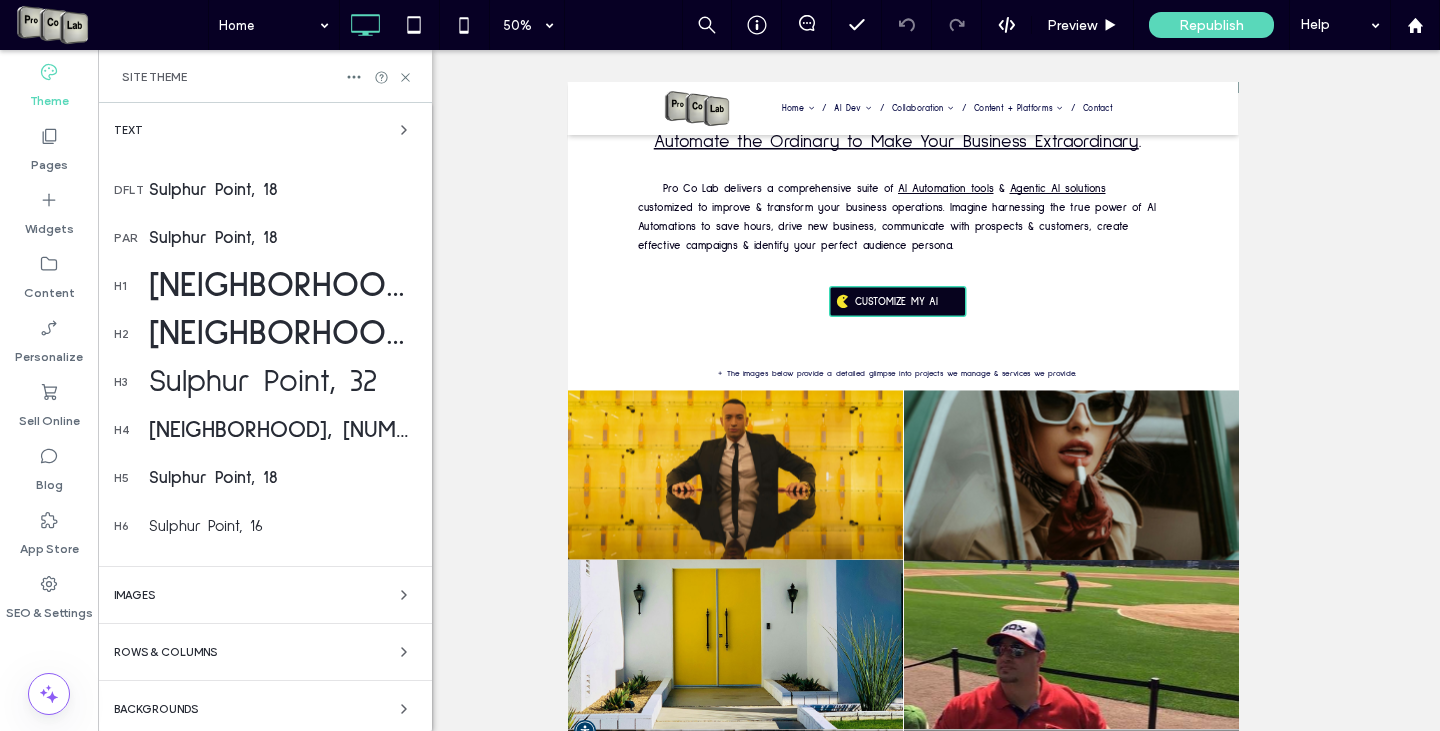 scroll, scrollTop: 319, scrollLeft: 0, axis: vertical 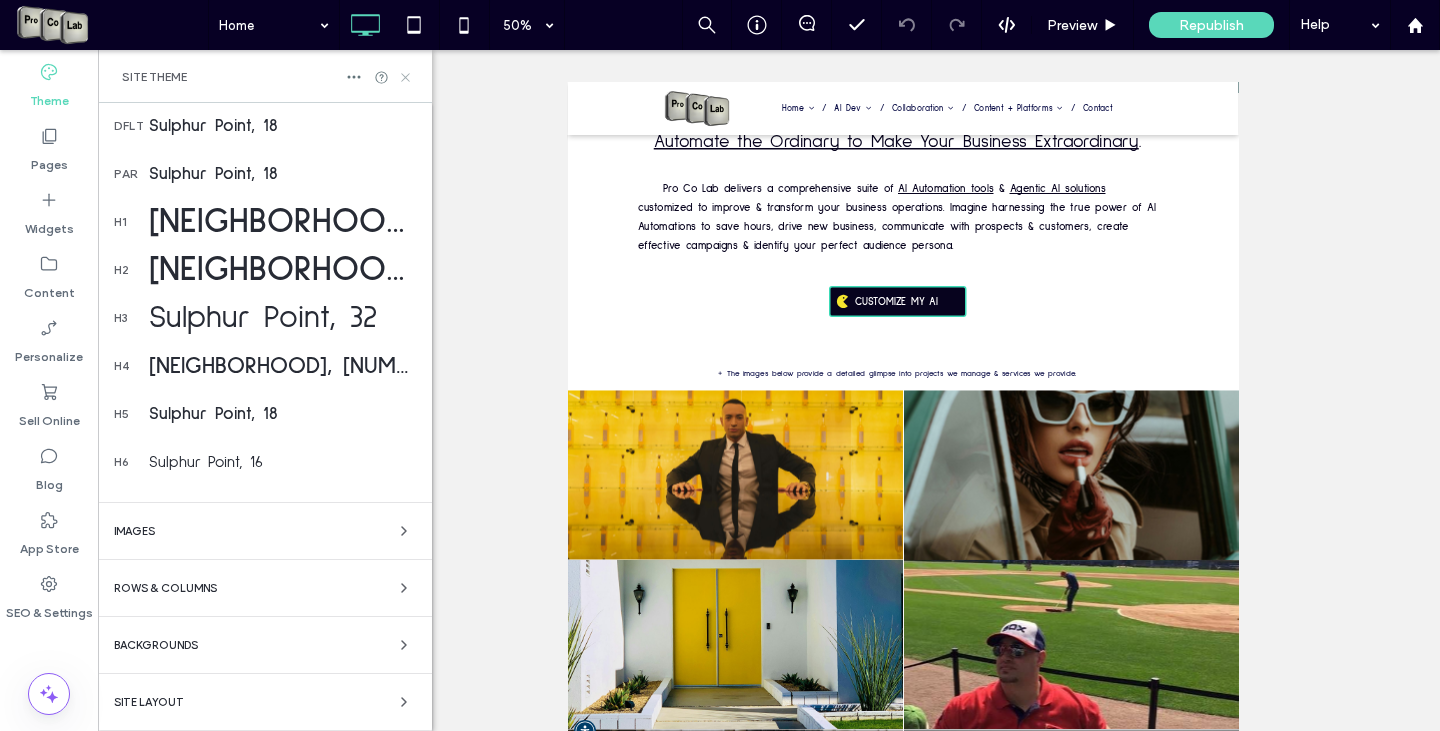 click 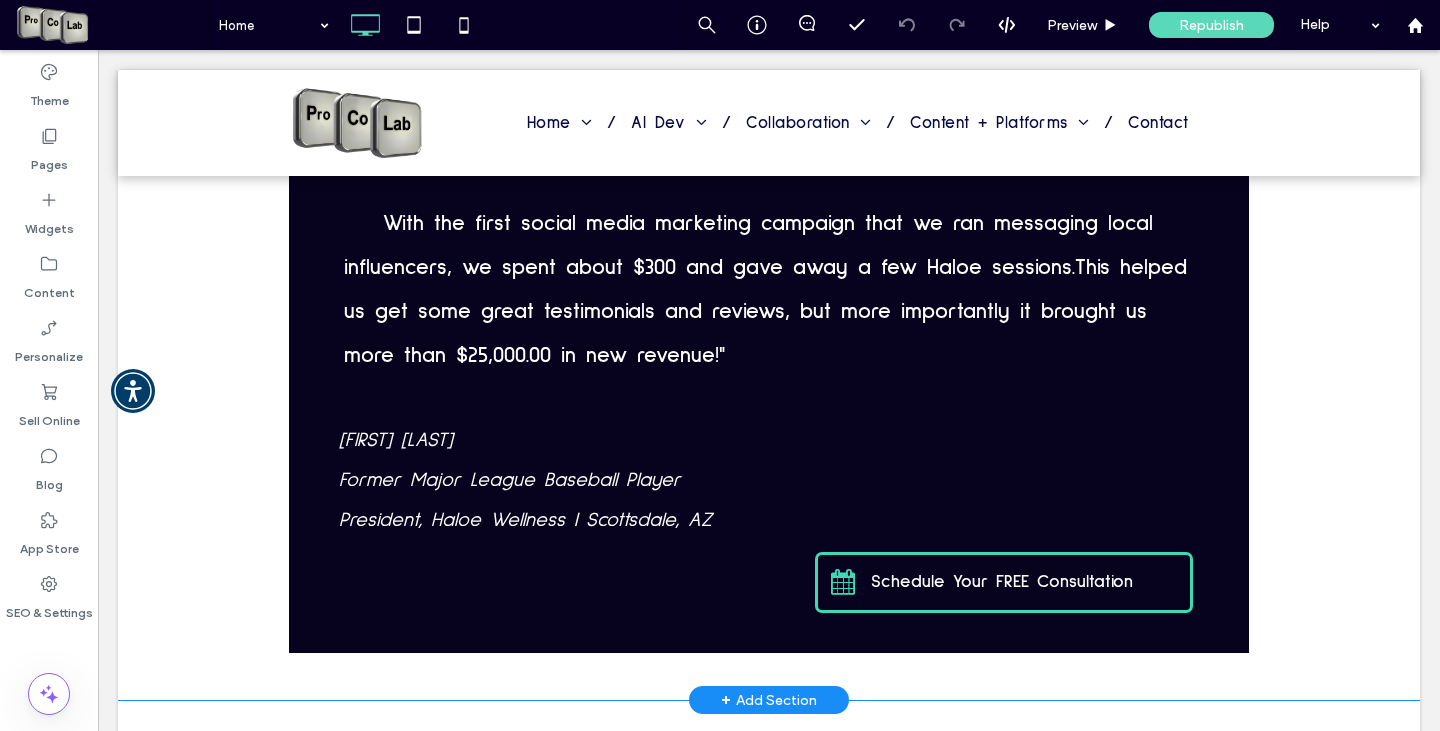 scroll, scrollTop: 3900, scrollLeft: 0, axis: vertical 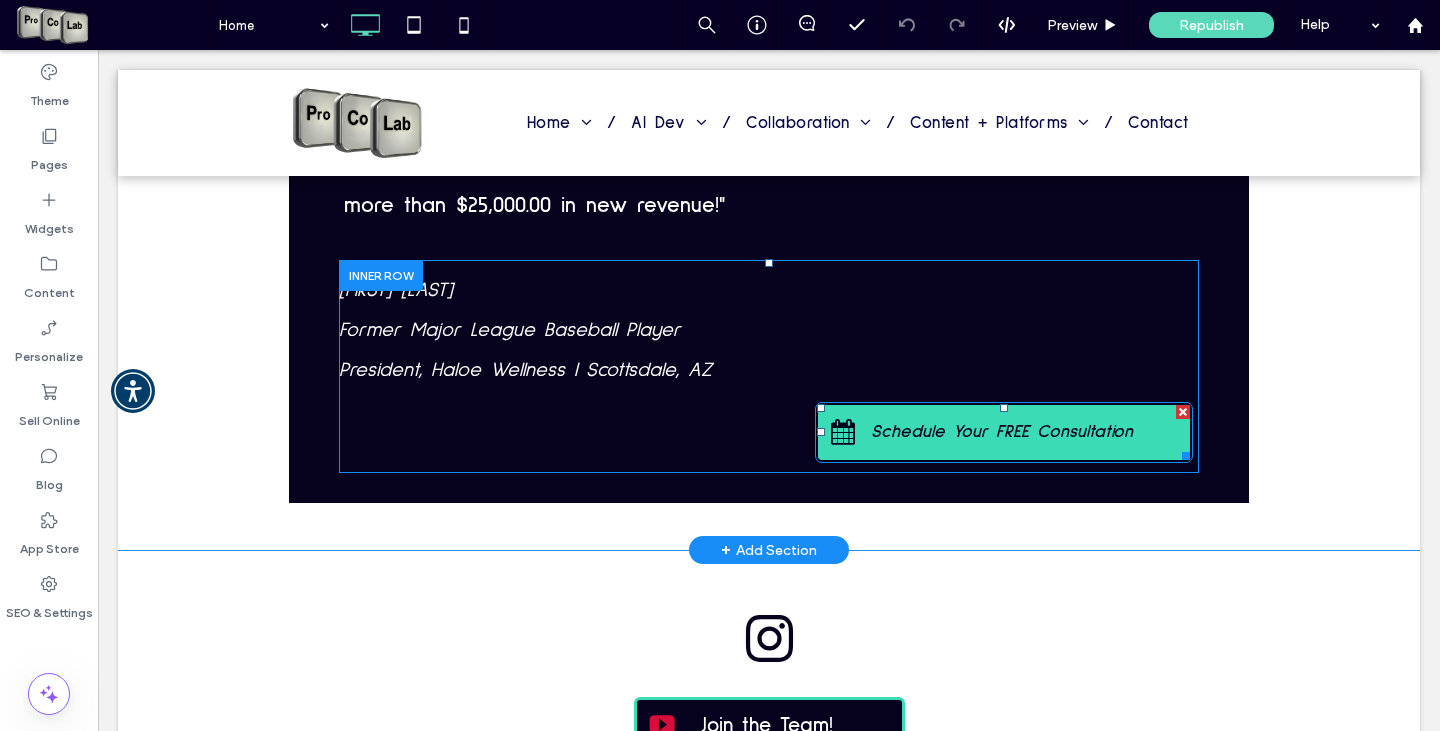 click on "Schedule Your FREE Consultation" at bounding box center [1002, 432] 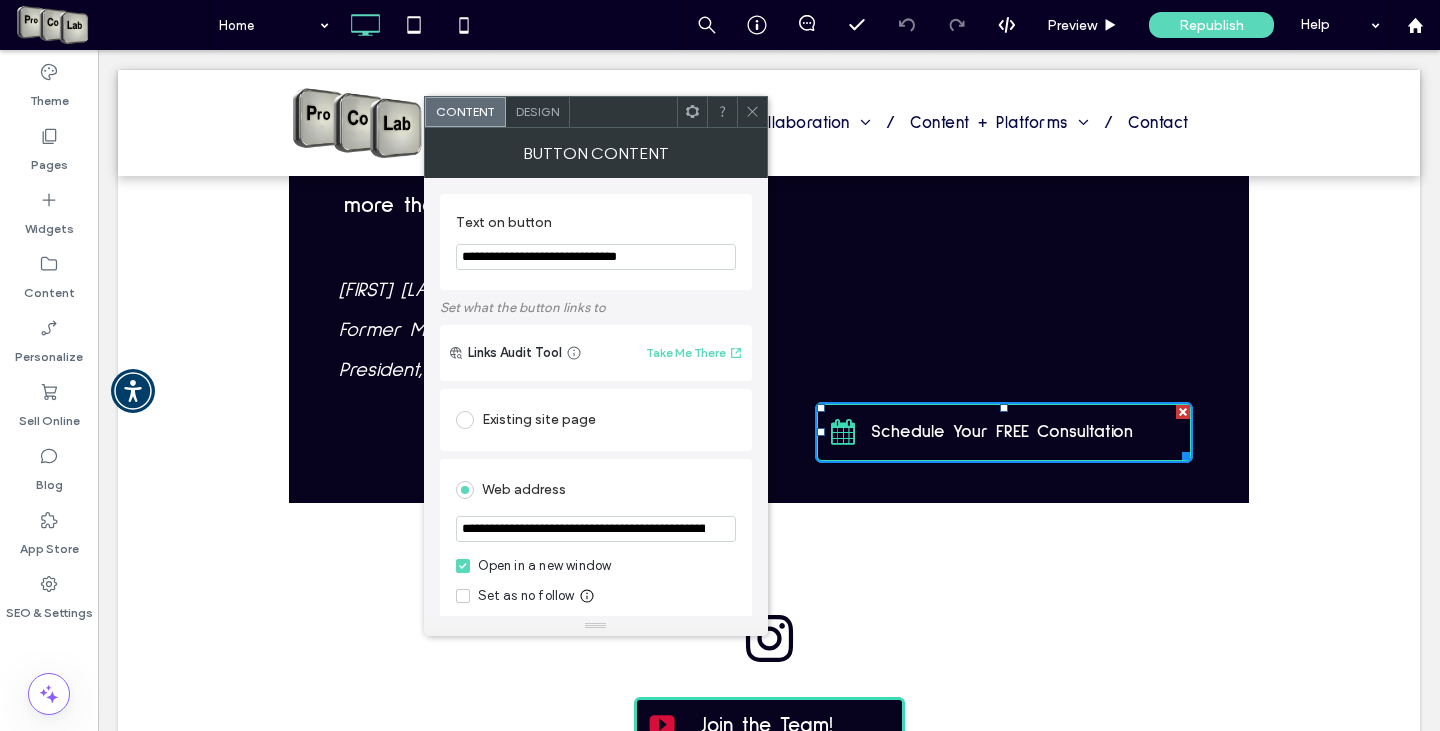 click at bounding box center (752, 112) 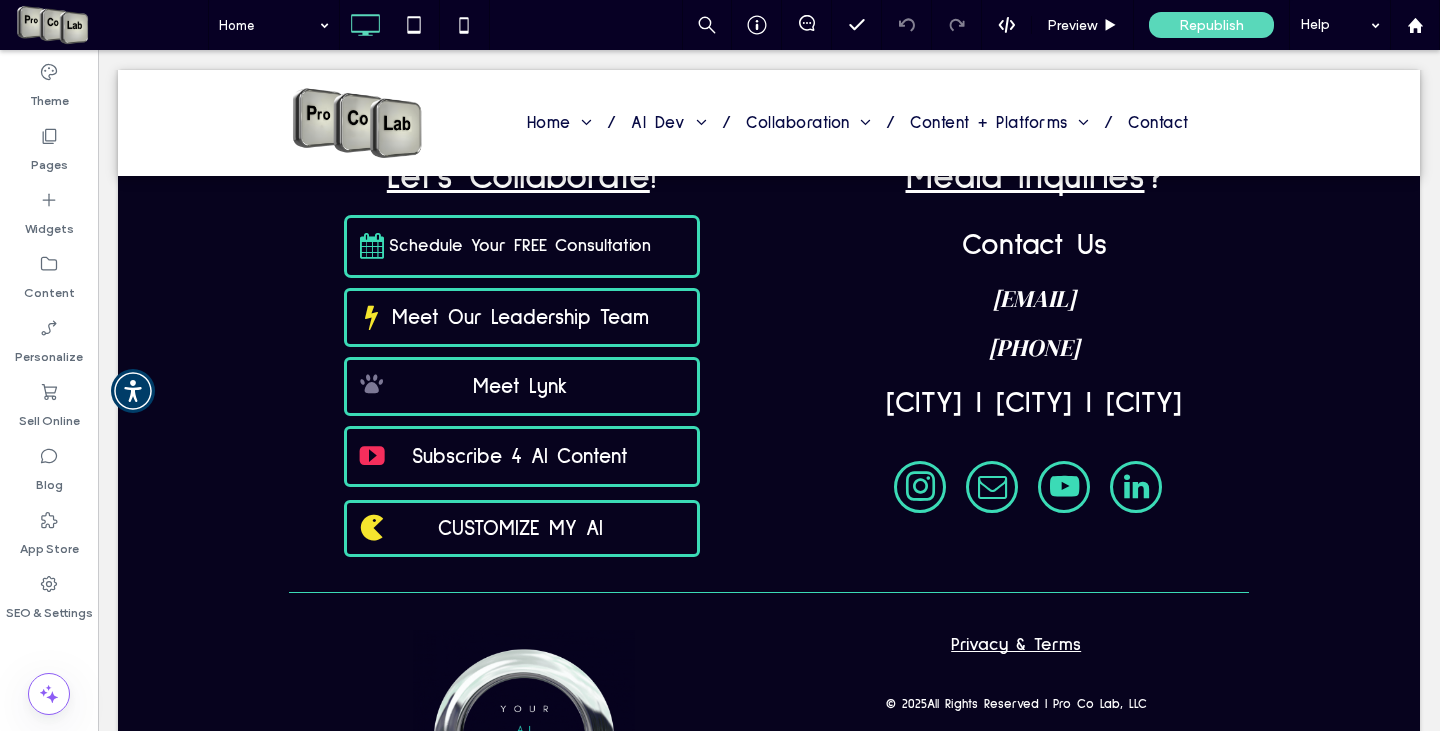 scroll, scrollTop: 5021, scrollLeft: 0, axis: vertical 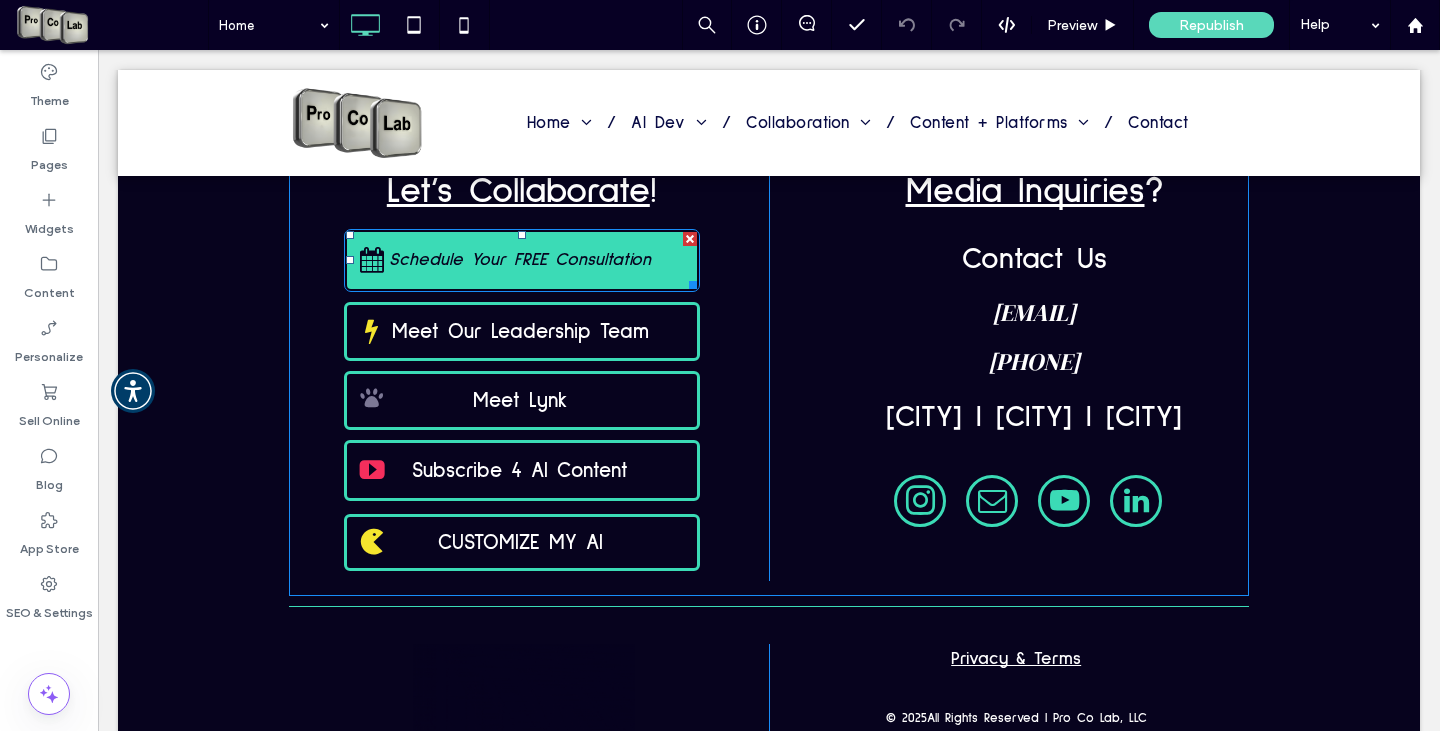 click on "Schedule Your FREE Consultation" at bounding box center [520, 260] 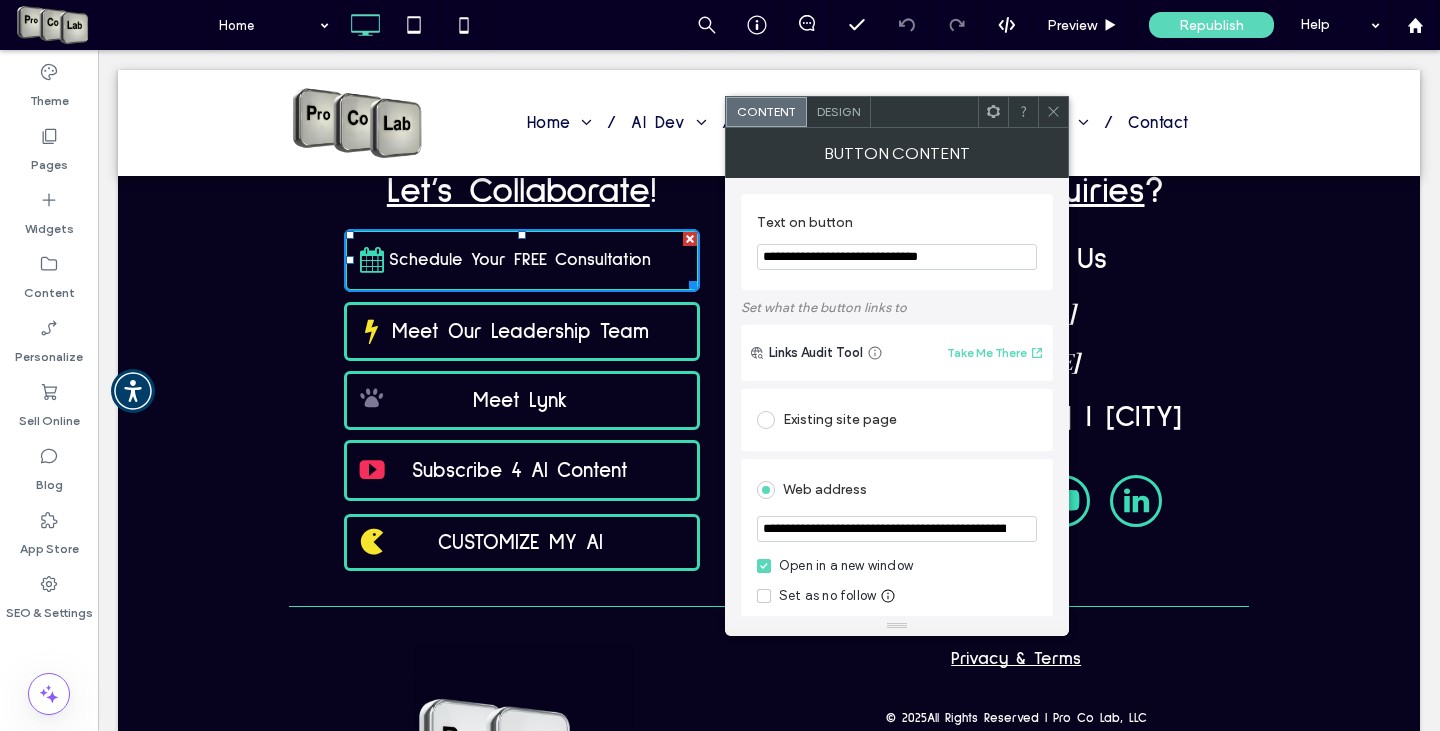 click 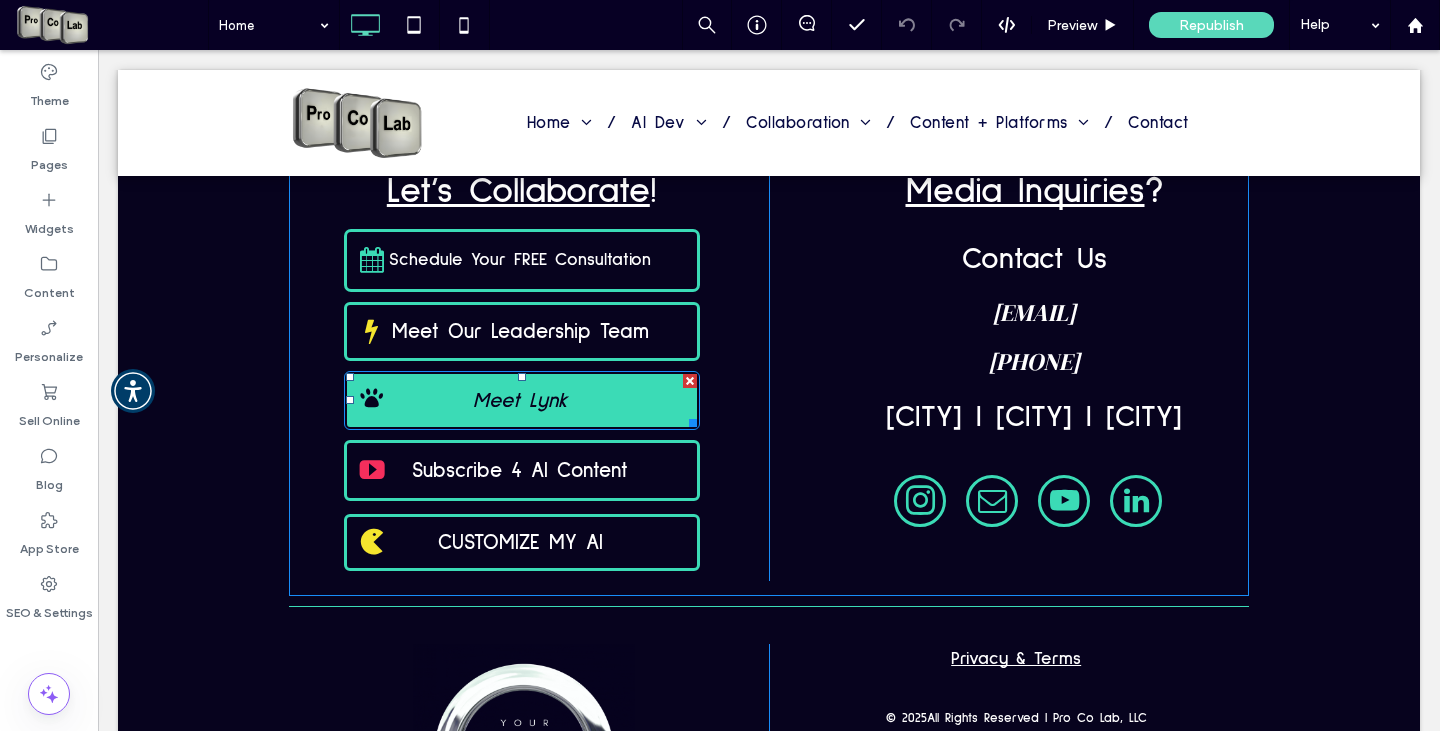 click on "Meet Lynk" at bounding box center [522, 400] 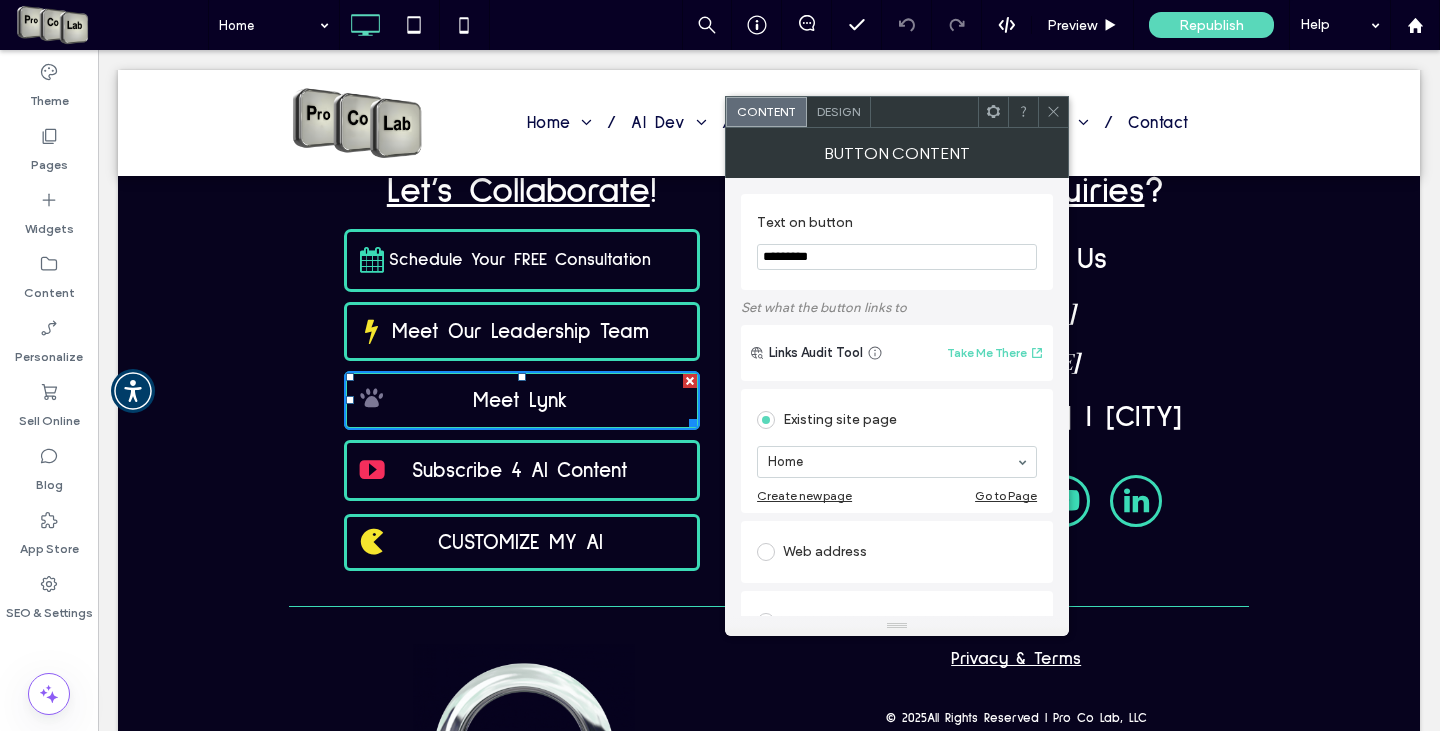 click on "Go to Page" at bounding box center [1006, 495] 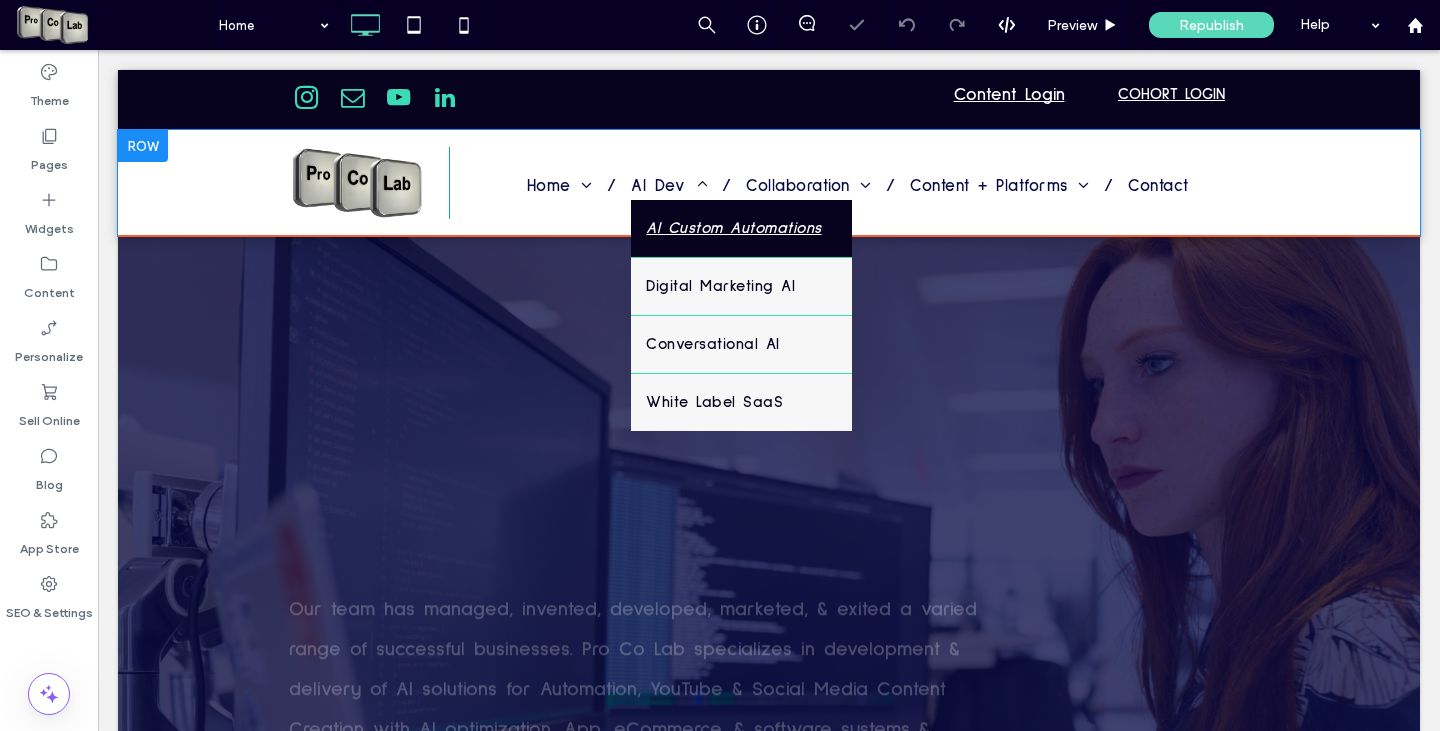 scroll, scrollTop: 0, scrollLeft: 0, axis: both 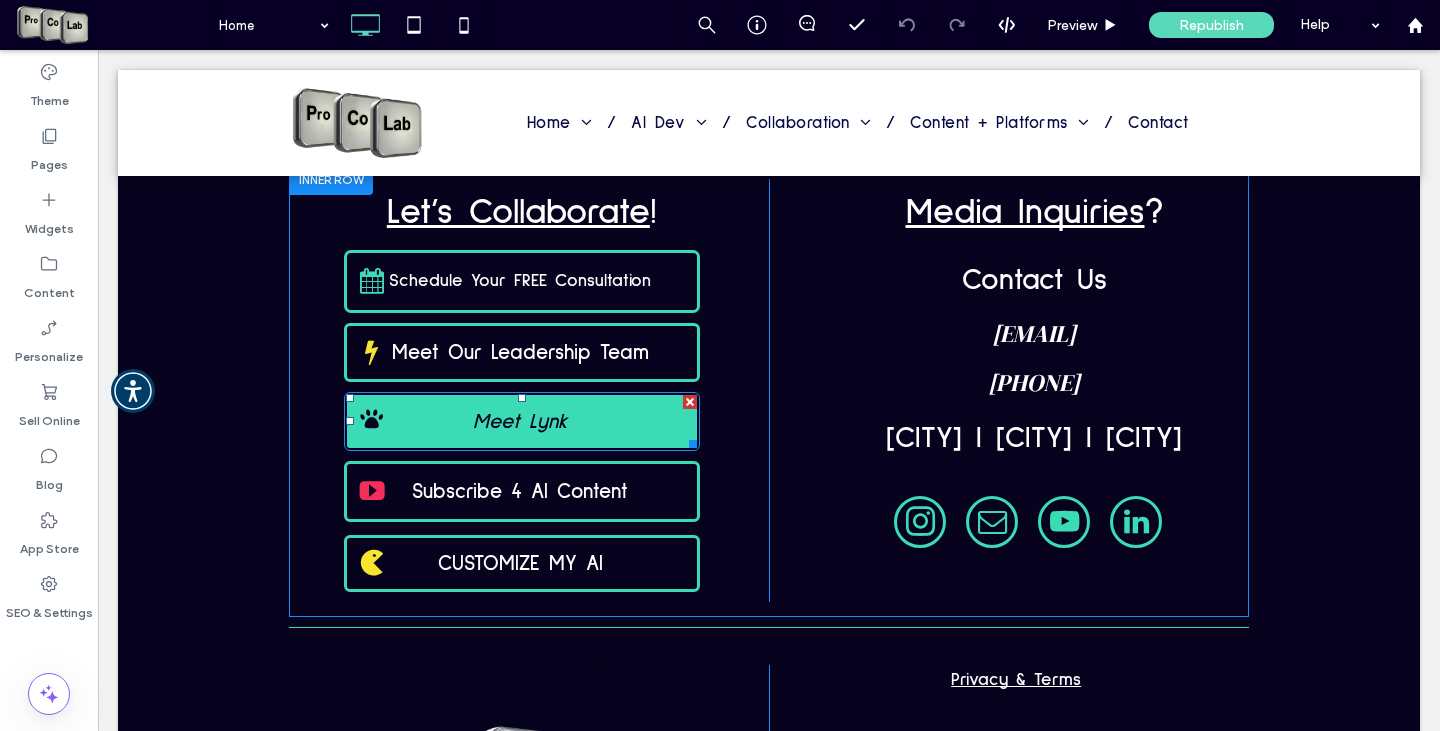 click on "Meet Lynk" at bounding box center [520, 421] 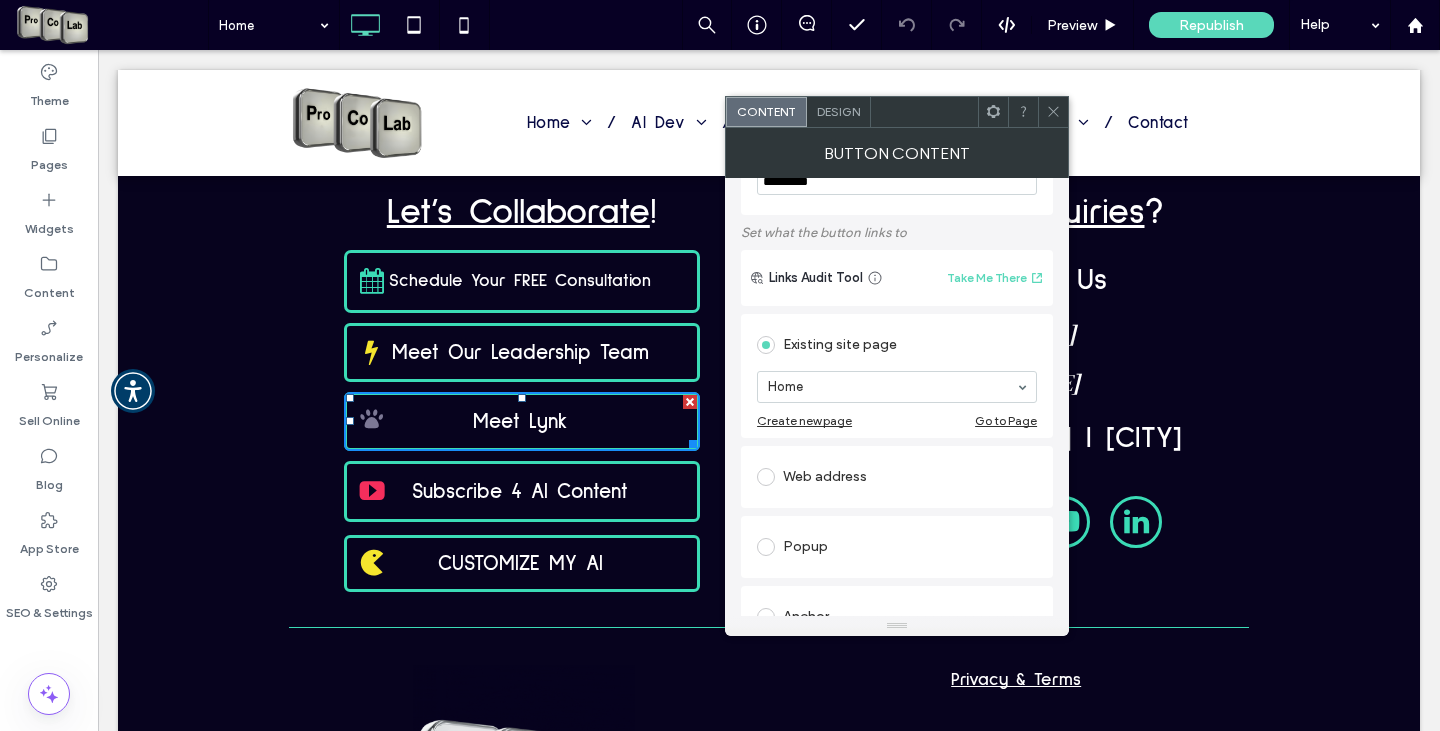 scroll, scrollTop: 100, scrollLeft: 0, axis: vertical 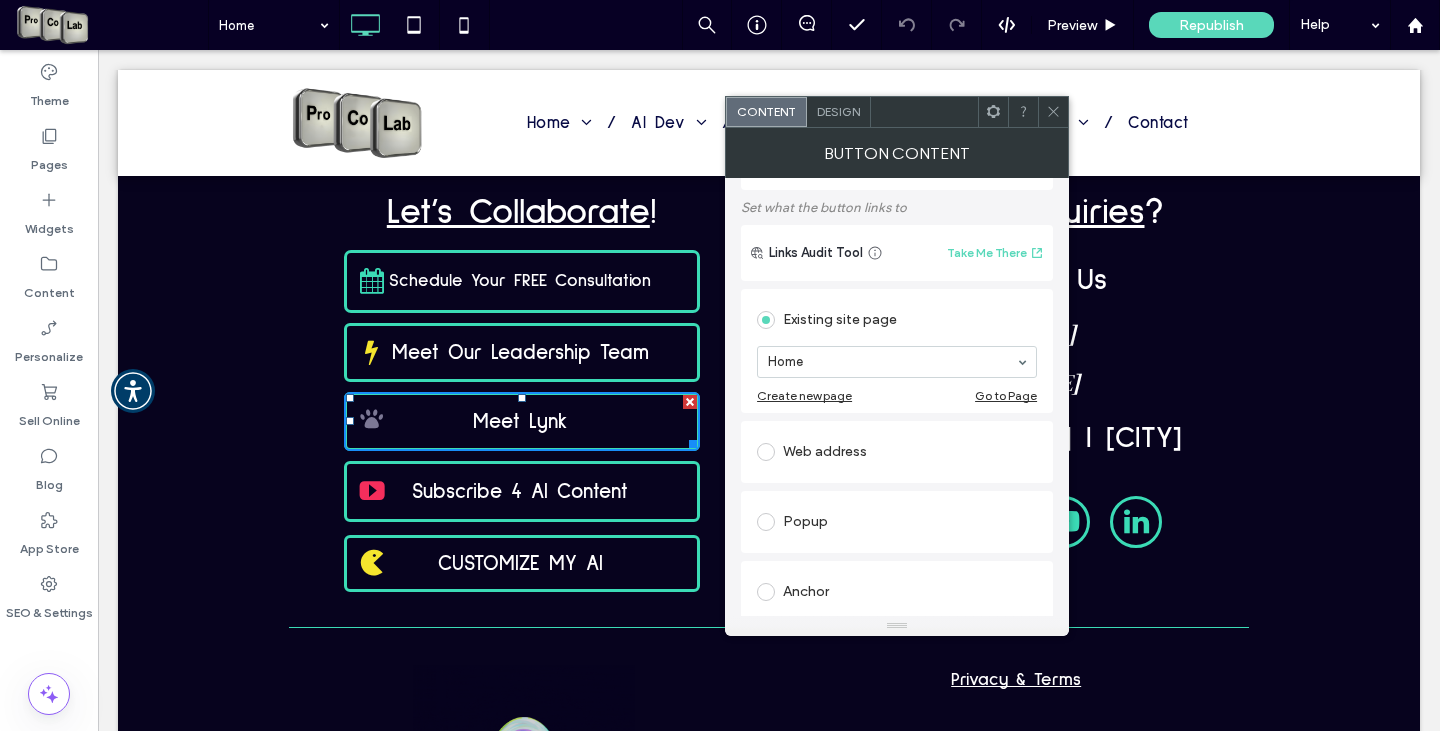 click at bounding box center (766, 452) 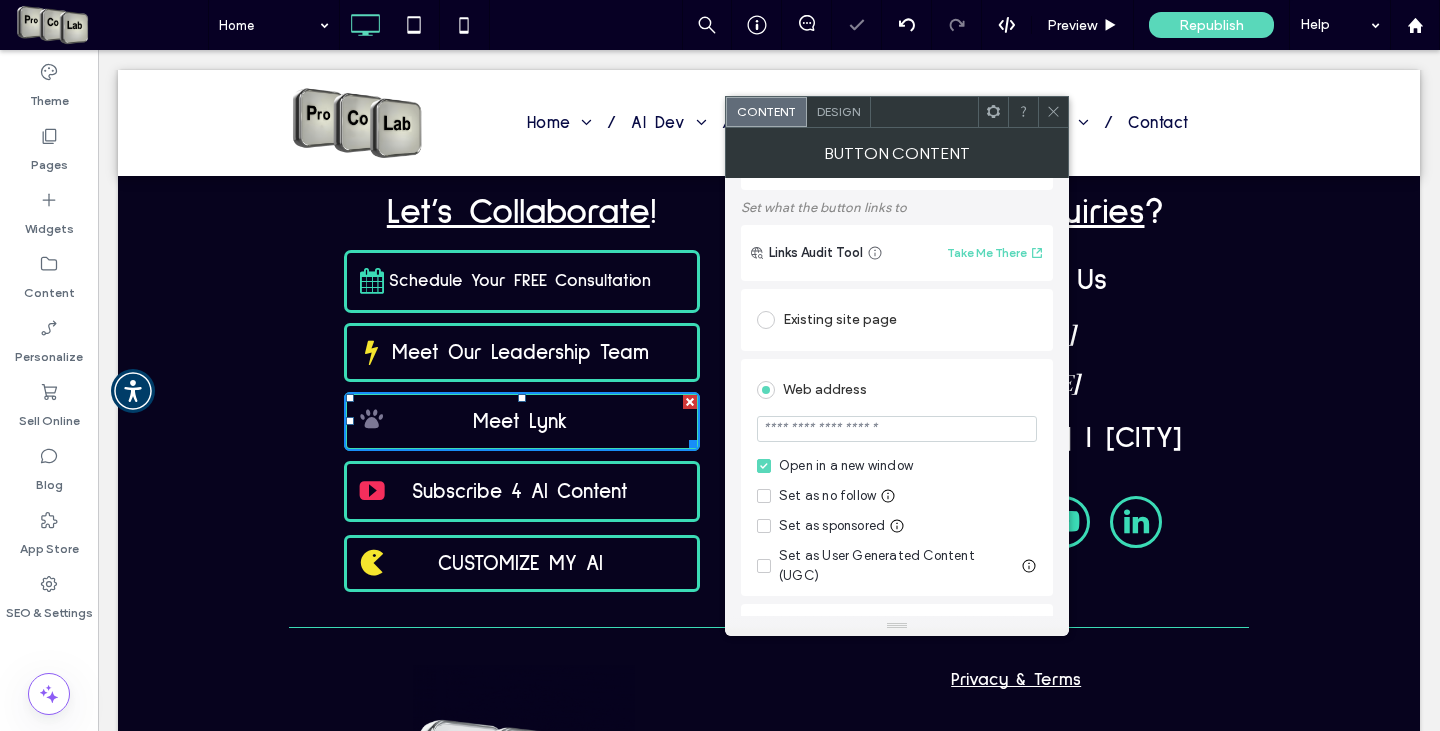 click at bounding box center [897, 429] 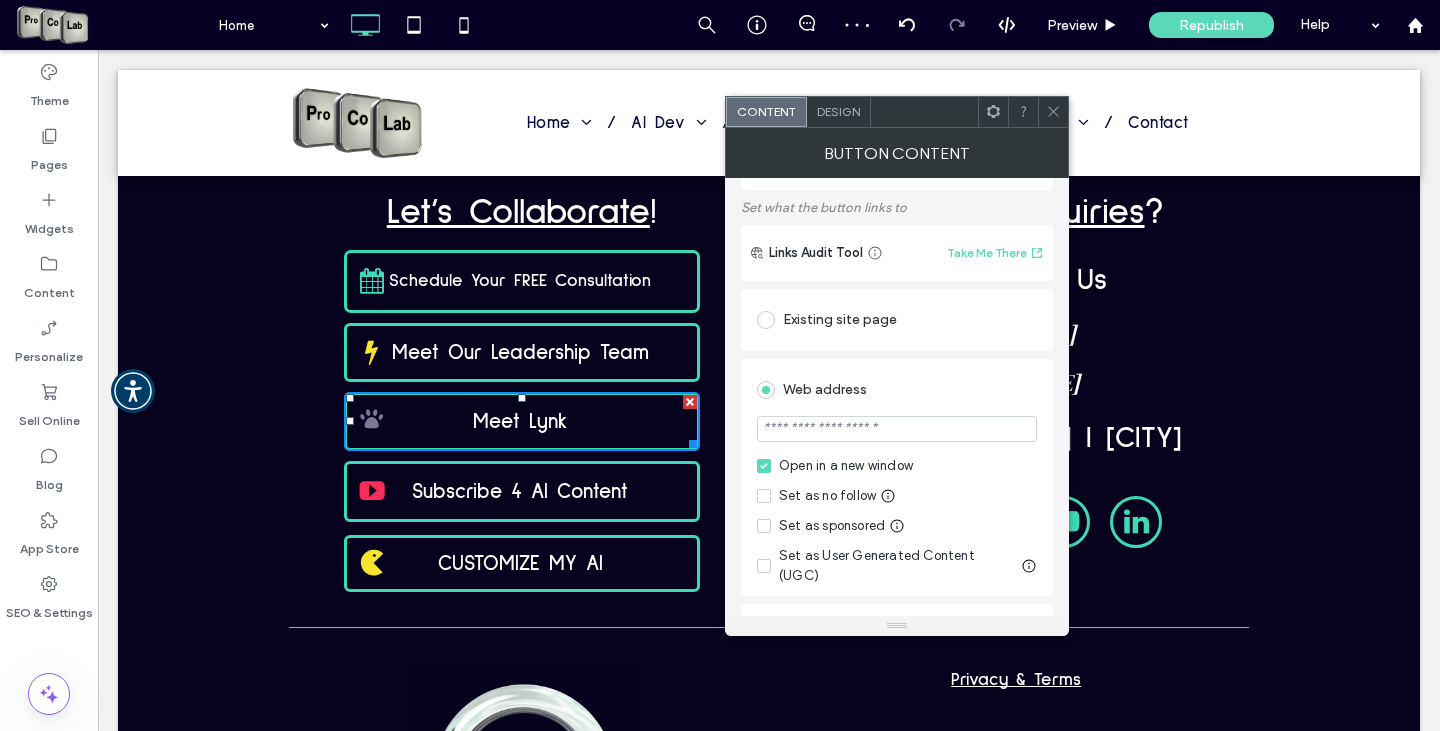 paste on "**********" 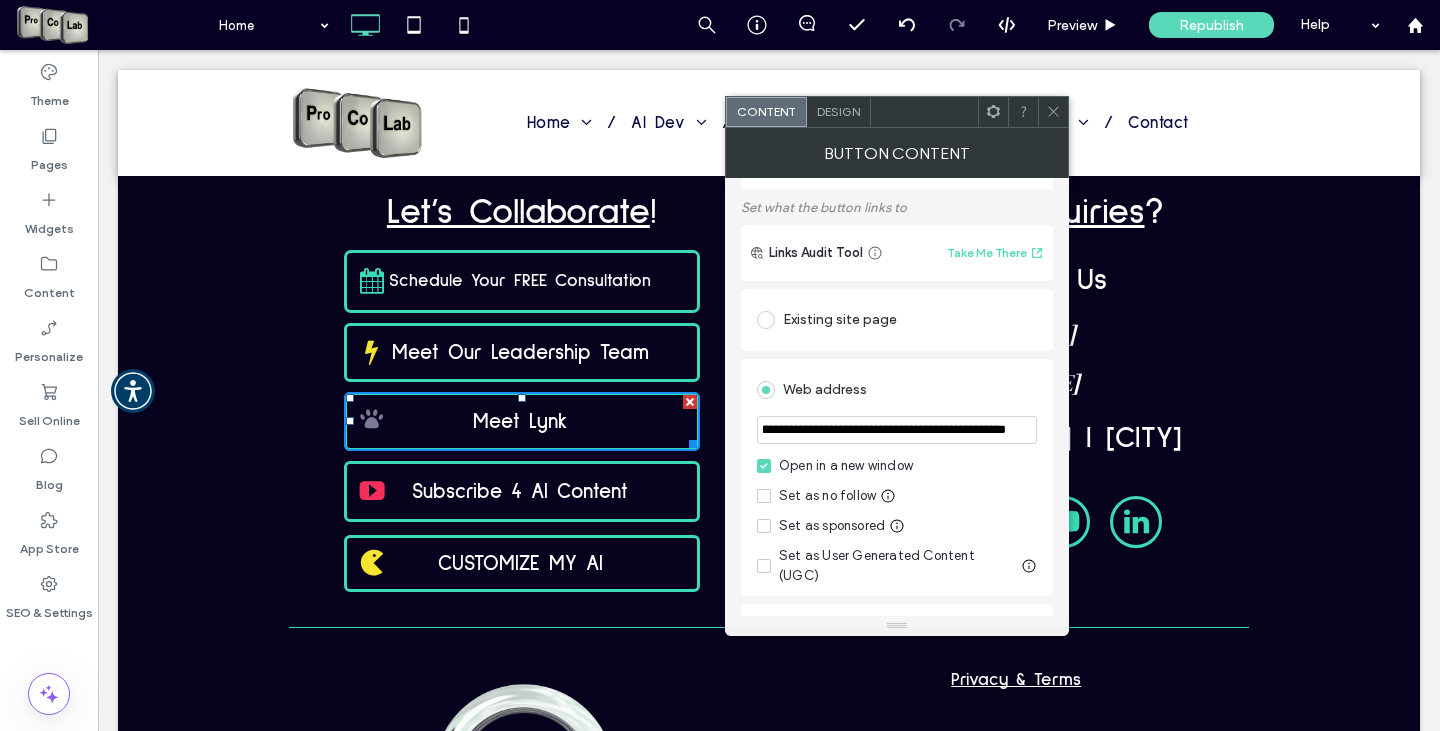 scroll, scrollTop: 0, scrollLeft: 0, axis: both 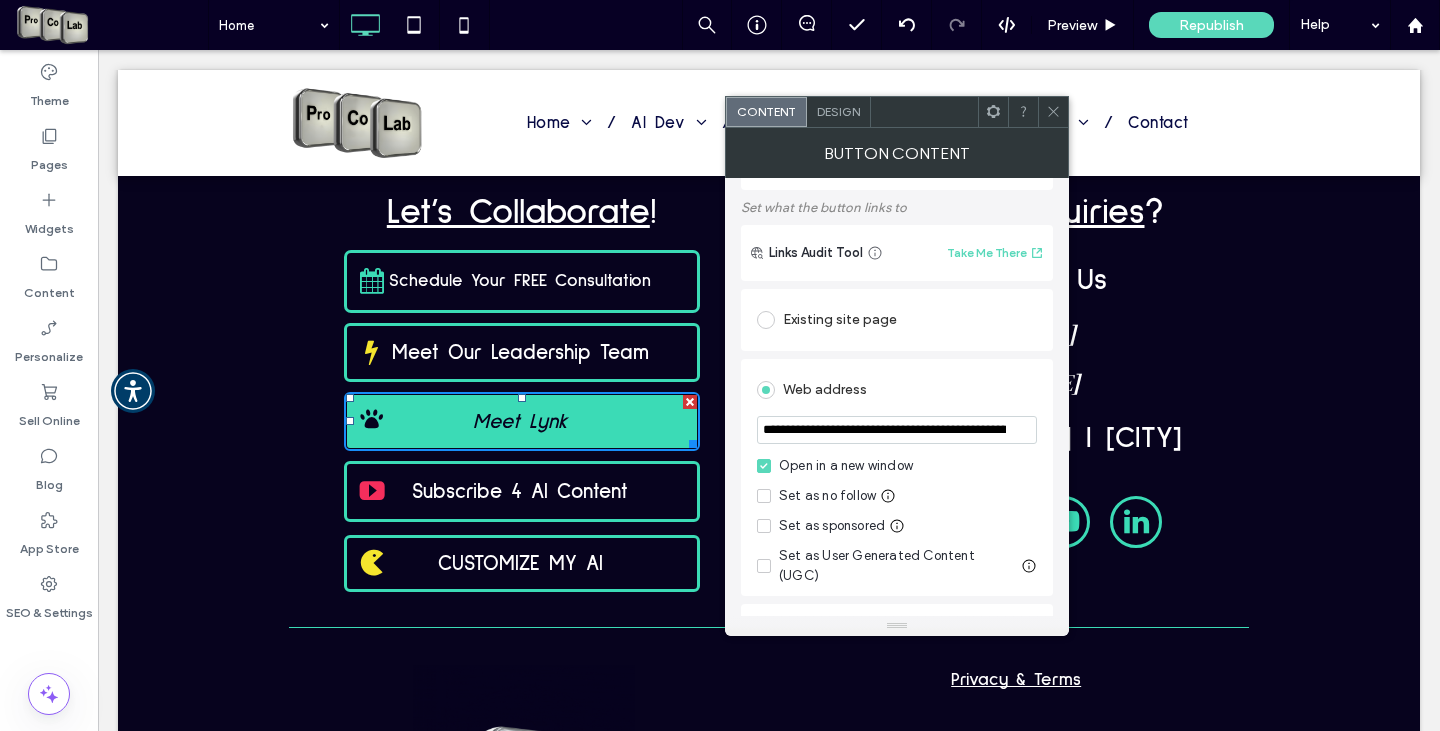 drag, startPoint x: 1034, startPoint y: 479, endPoint x: 665, endPoint y: 439, distance: 371.16168 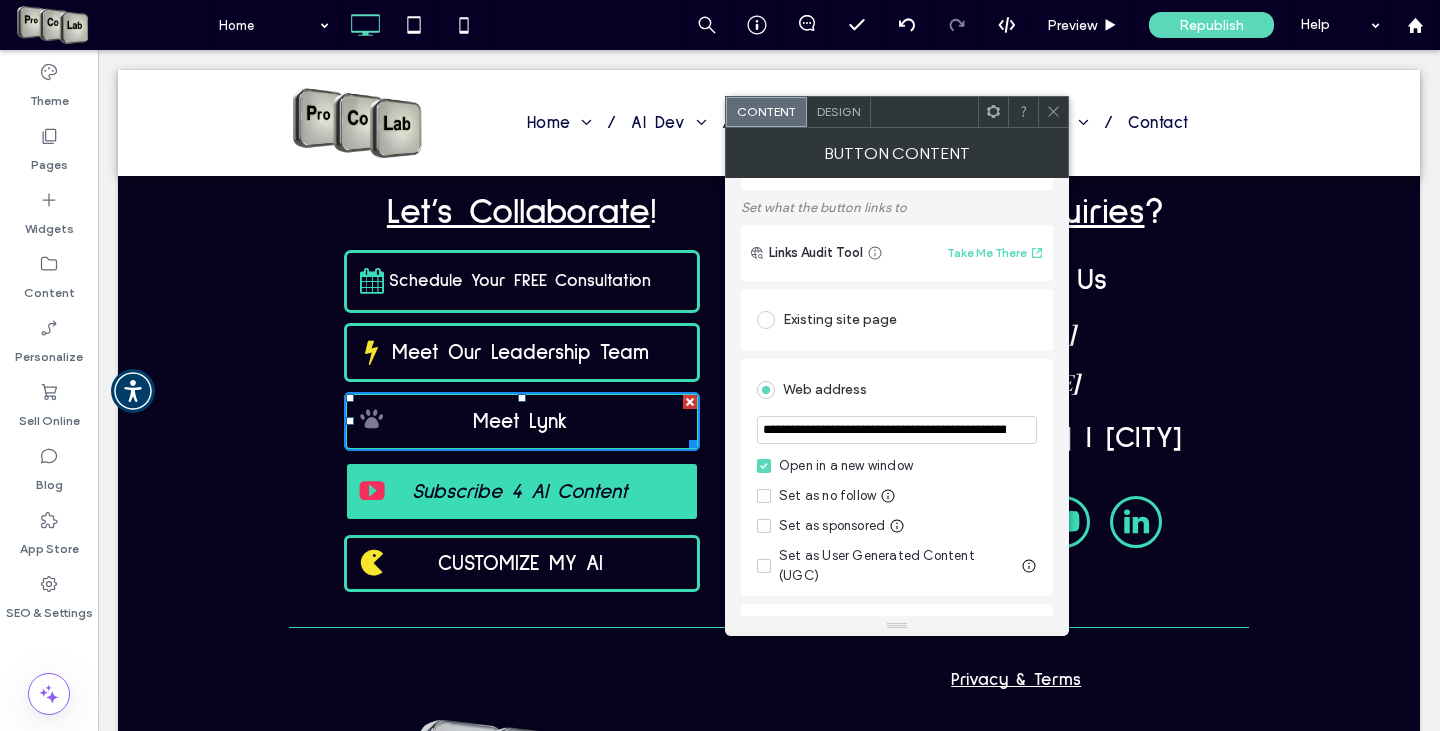 type on "**********" 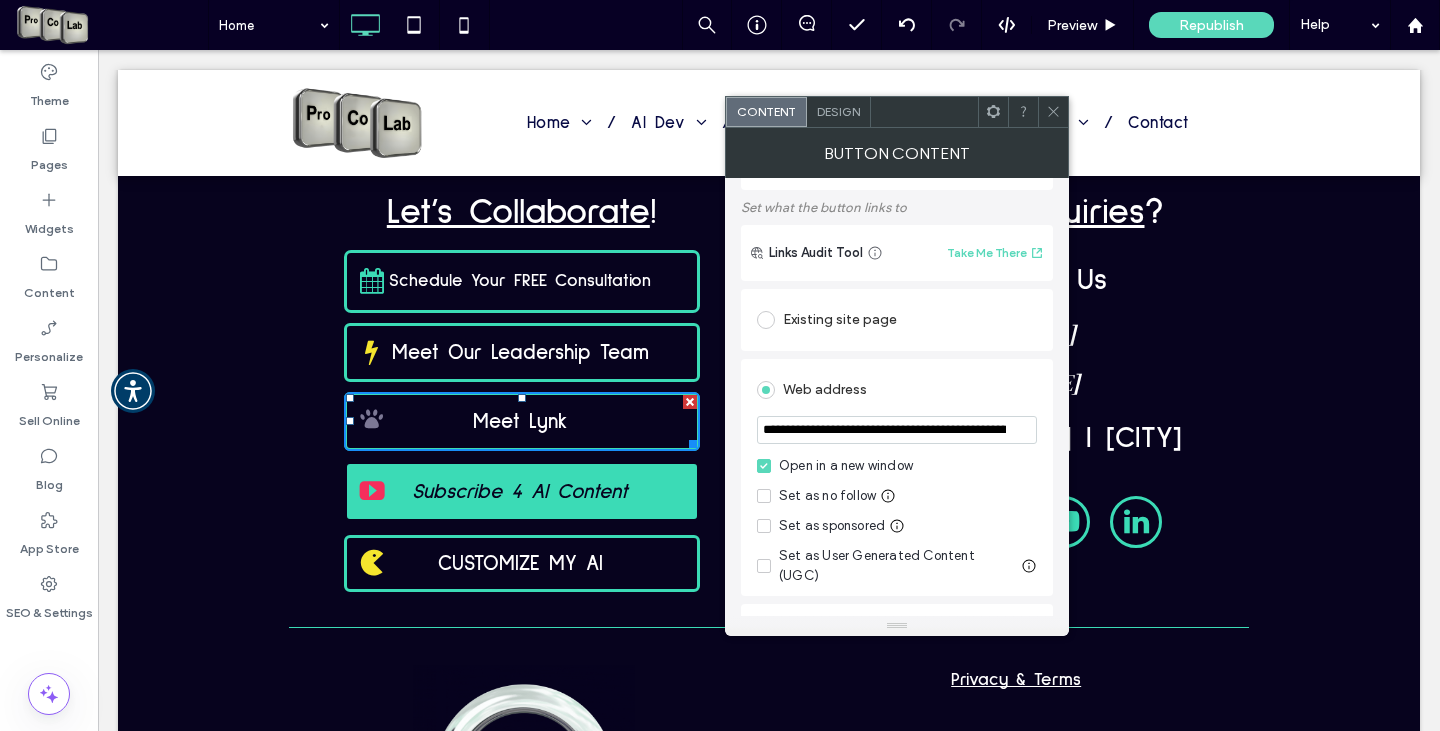 click on "Subscribe 4 AI Content" at bounding box center (520, 491) 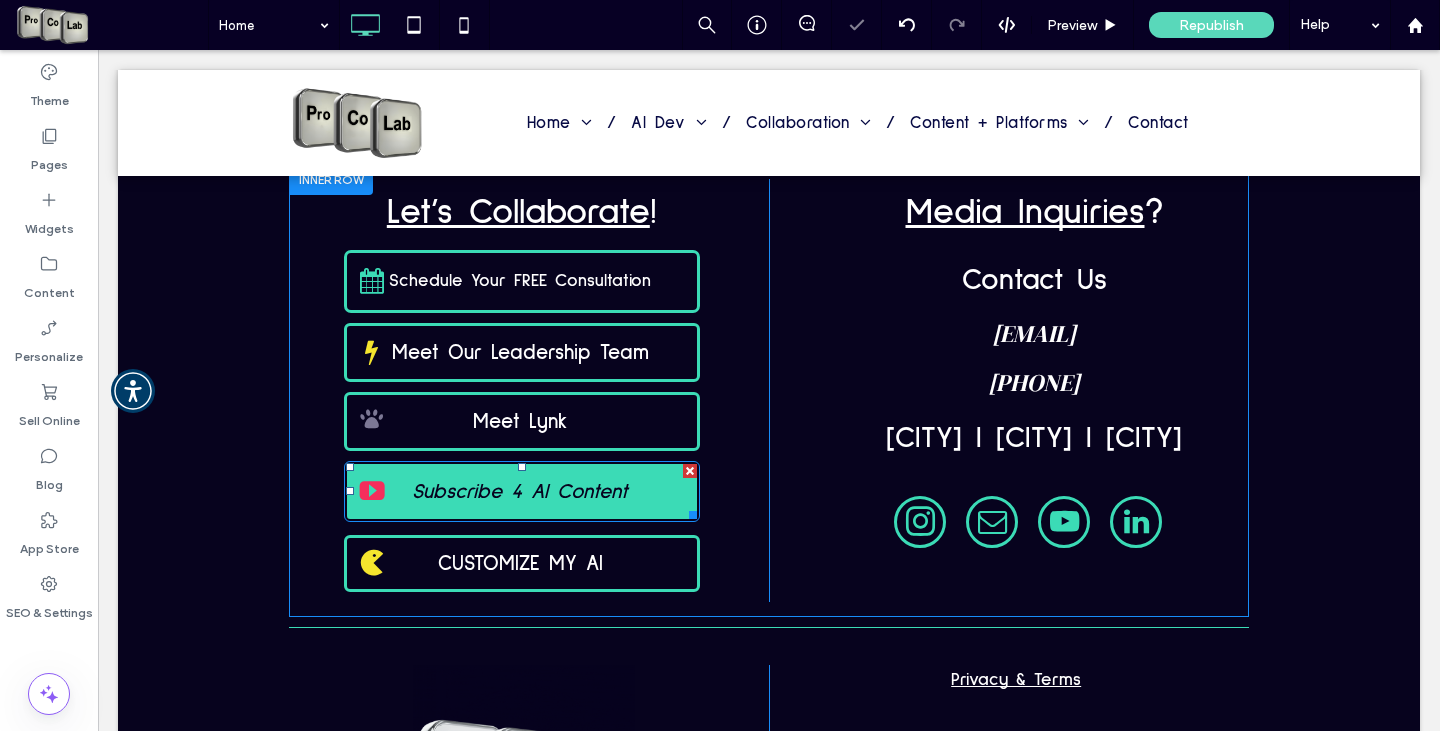 click on "Subscribe 4 AI Content" at bounding box center [520, 491] 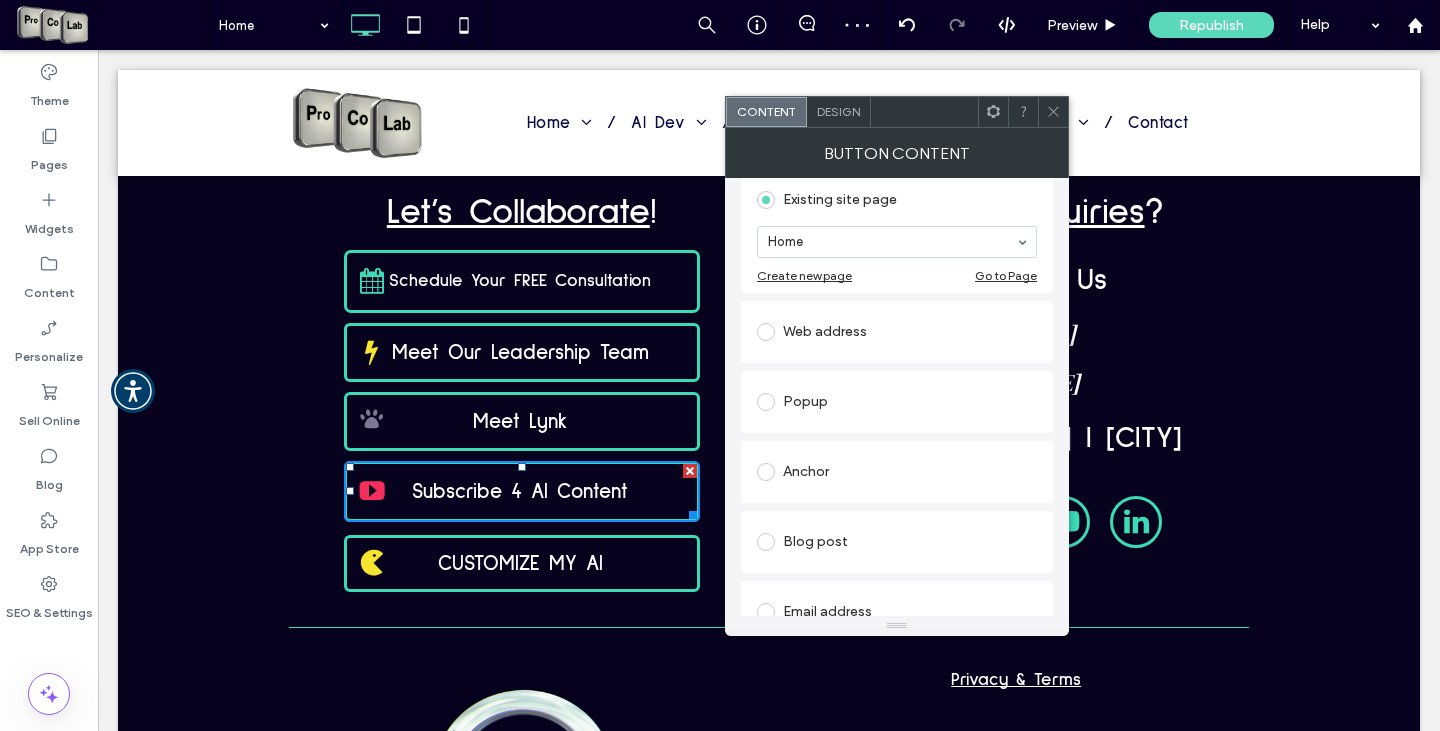 scroll, scrollTop: 300, scrollLeft: 0, axis: vertical 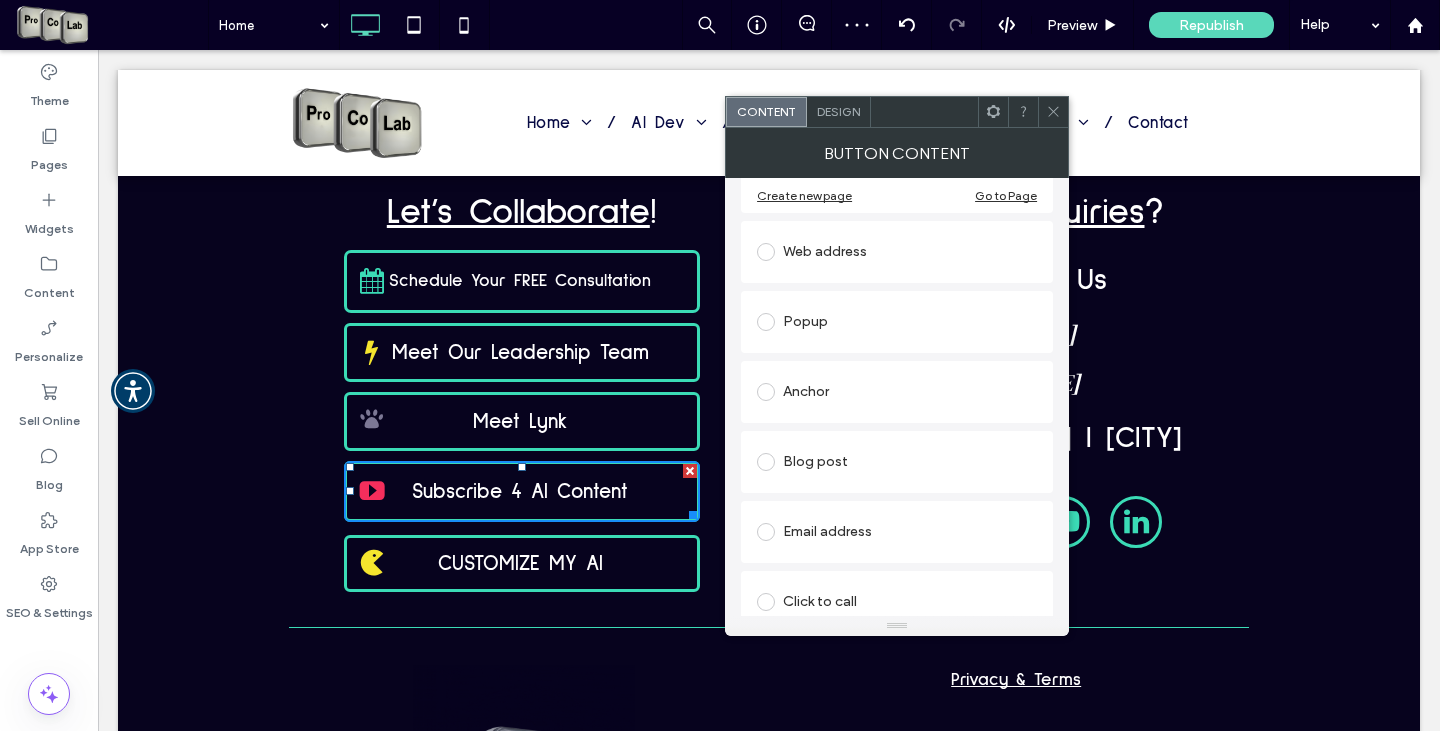 click at bounding box center [766, 252] 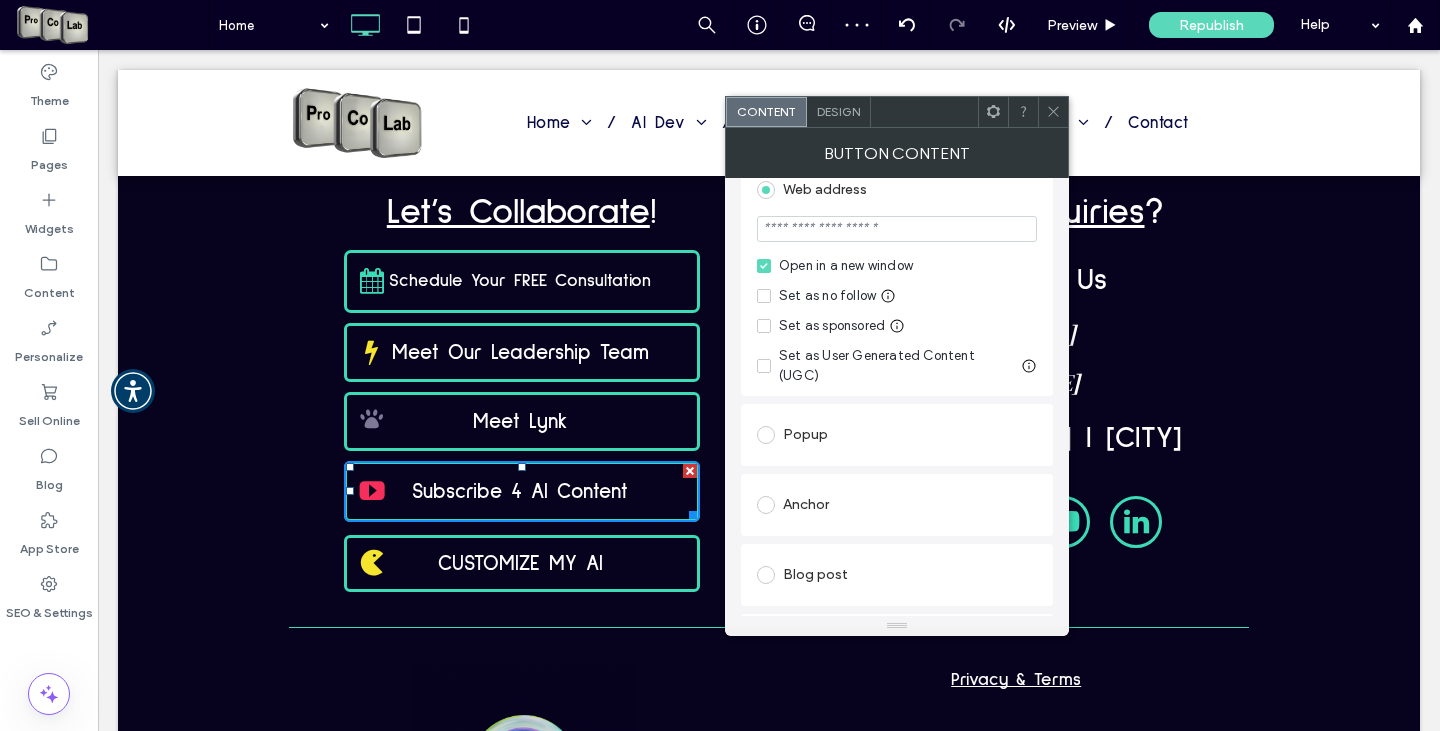 click at bounding box center (897, 229) 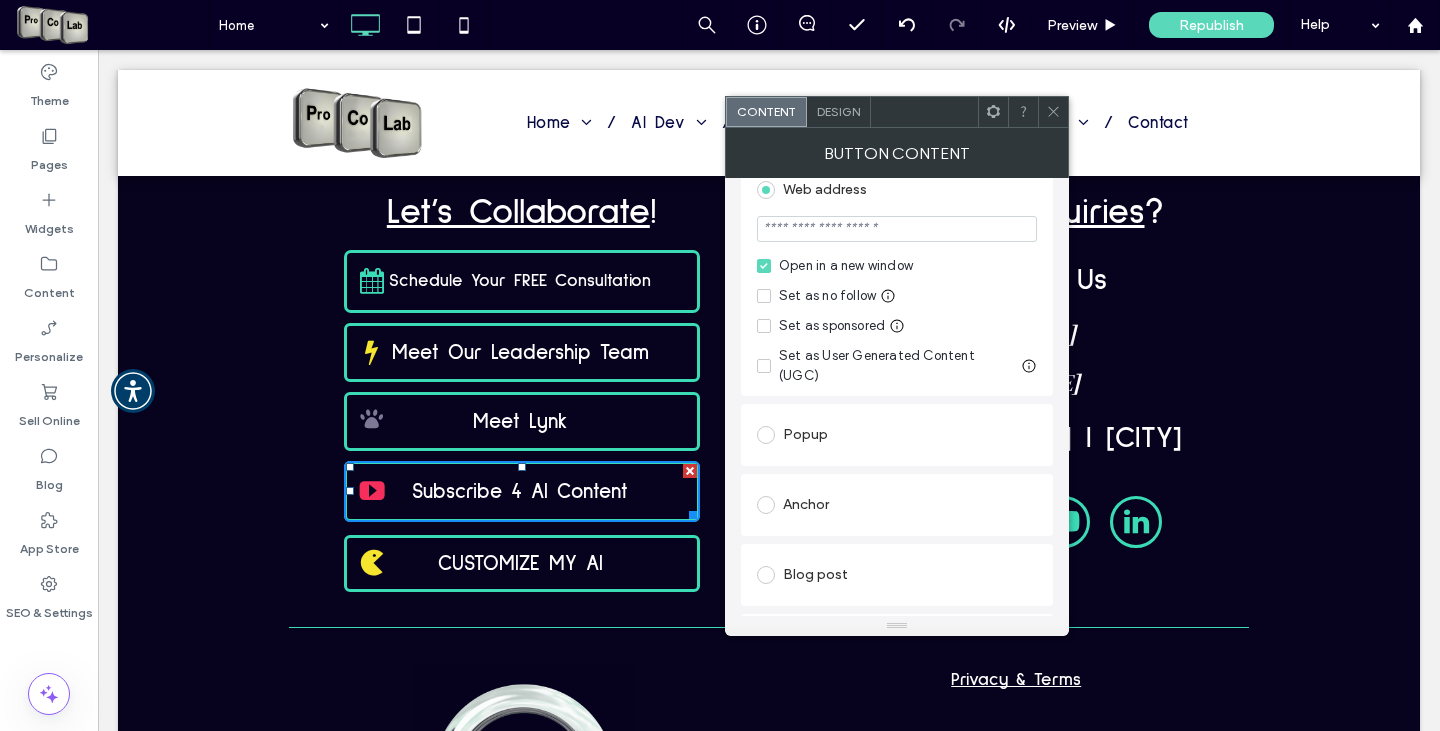 paste on "**********" 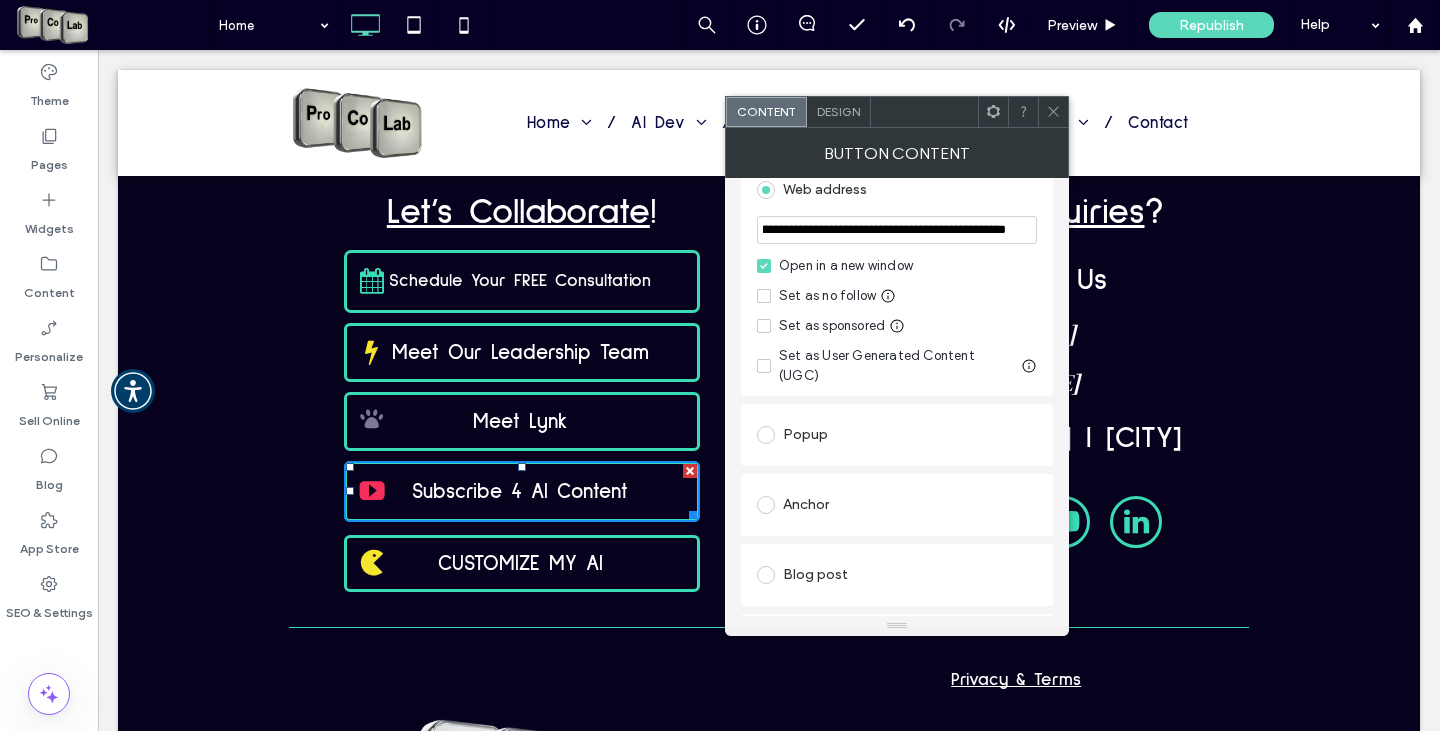 scroll, scrollTop: 0, scrollLeft: 0, axis: both 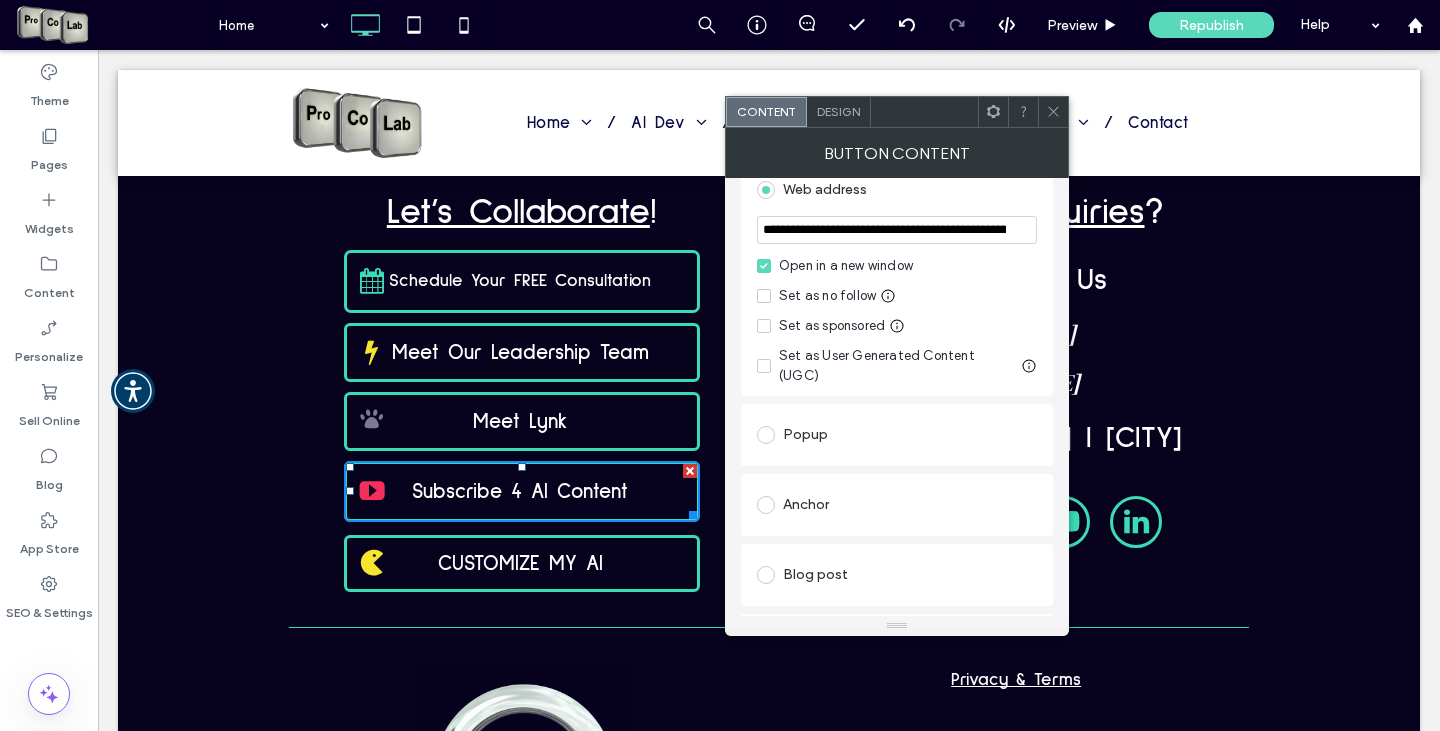 drag, startPoint x: 975, startPoint y: 282, endPoint x: 634, endPoint y: 241, distance: 343.45596 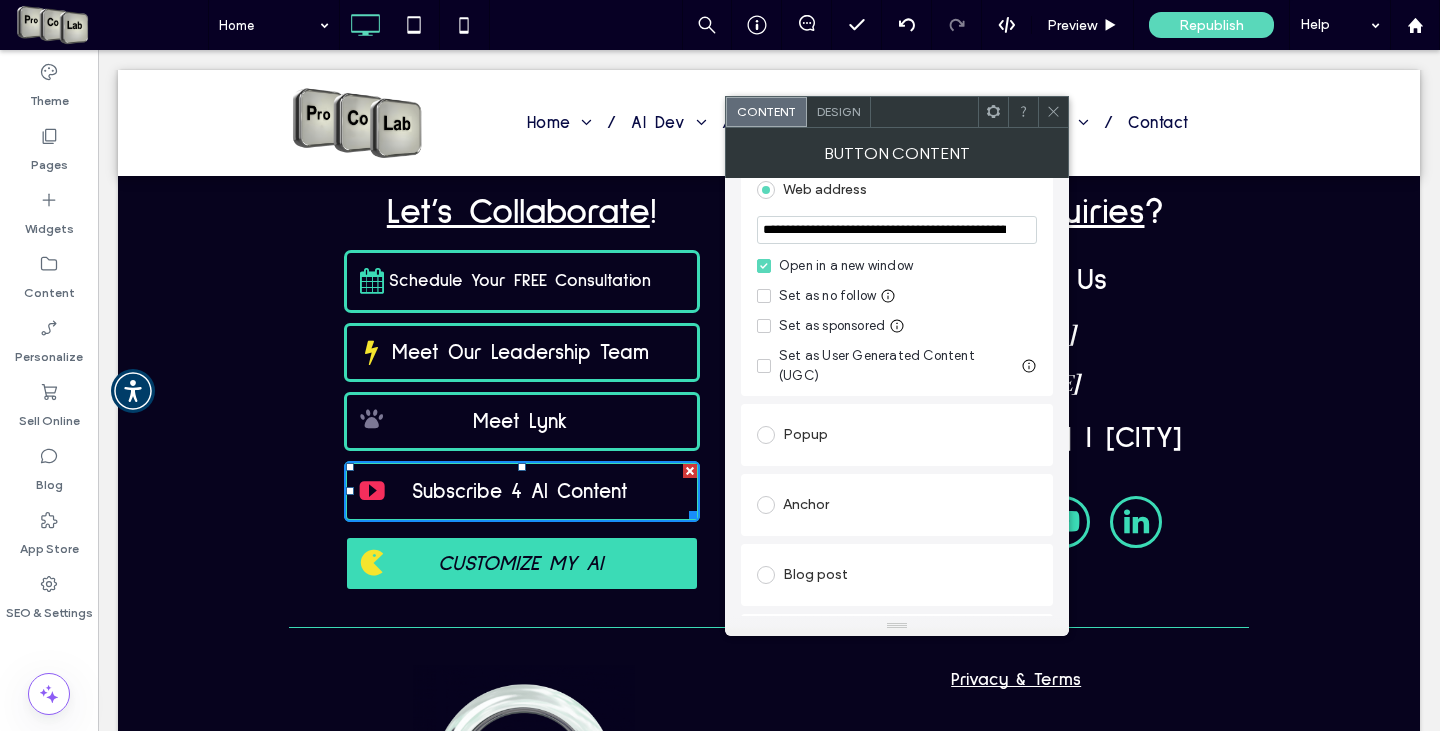 type on "**********" 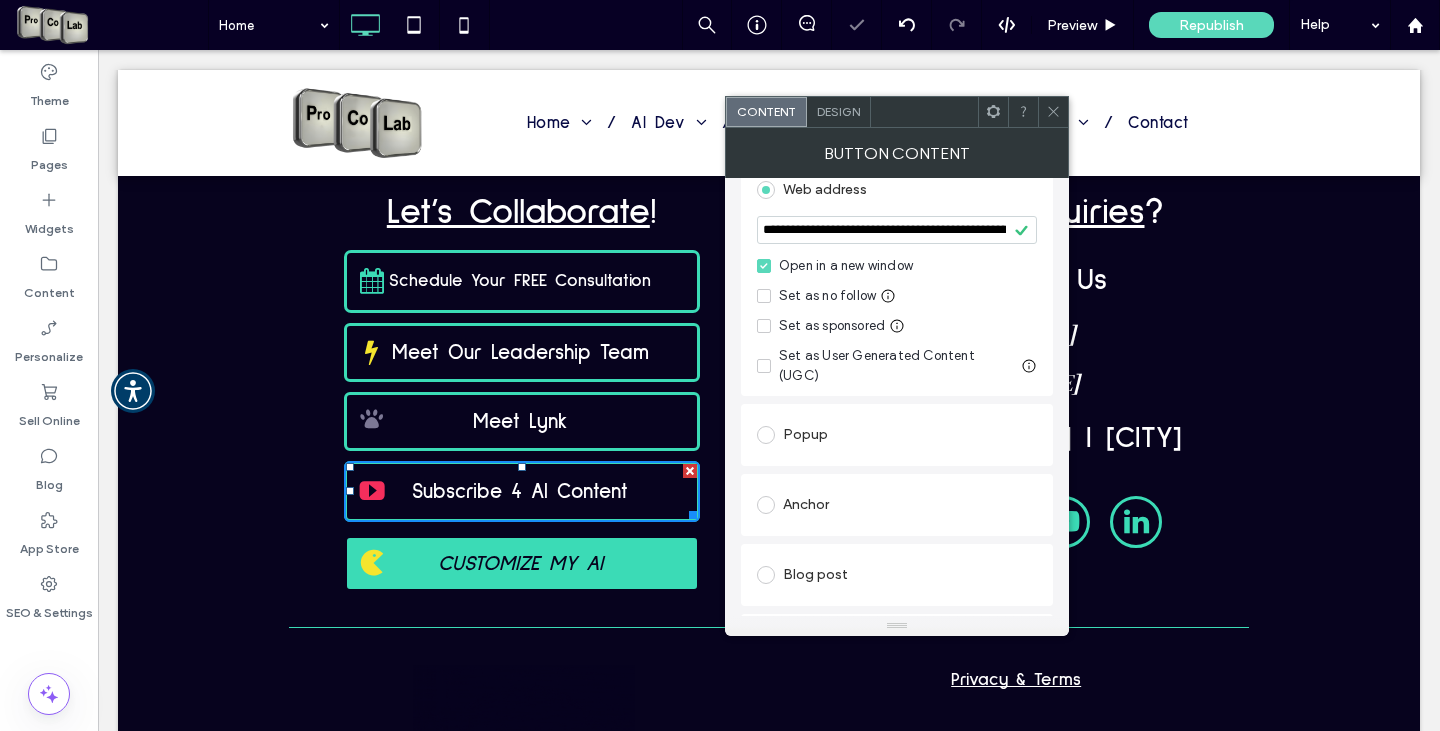 click on "CUSTOMIZE MY AI" at bounding box center [520, 563] 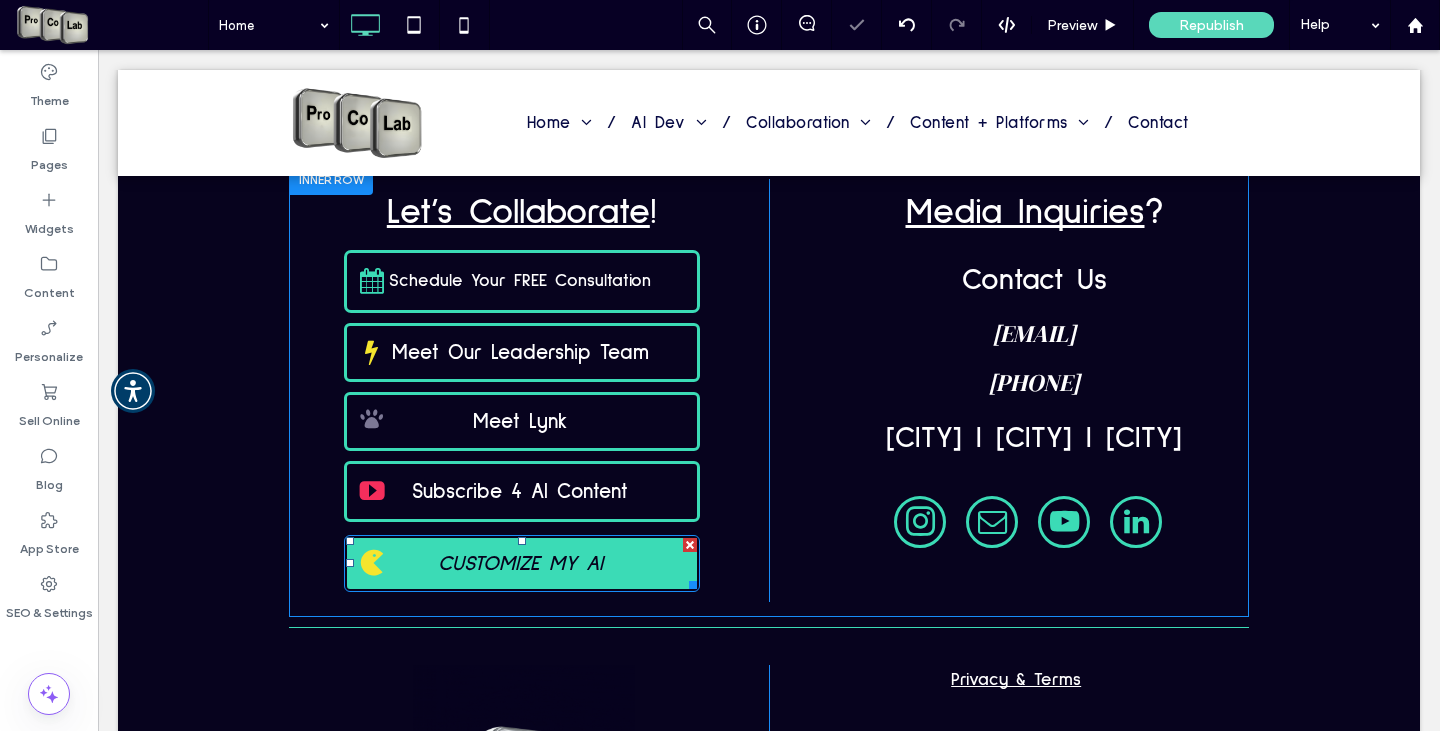 click on "CUSTOMIZE MY AI" at bounding box center (520, 563) 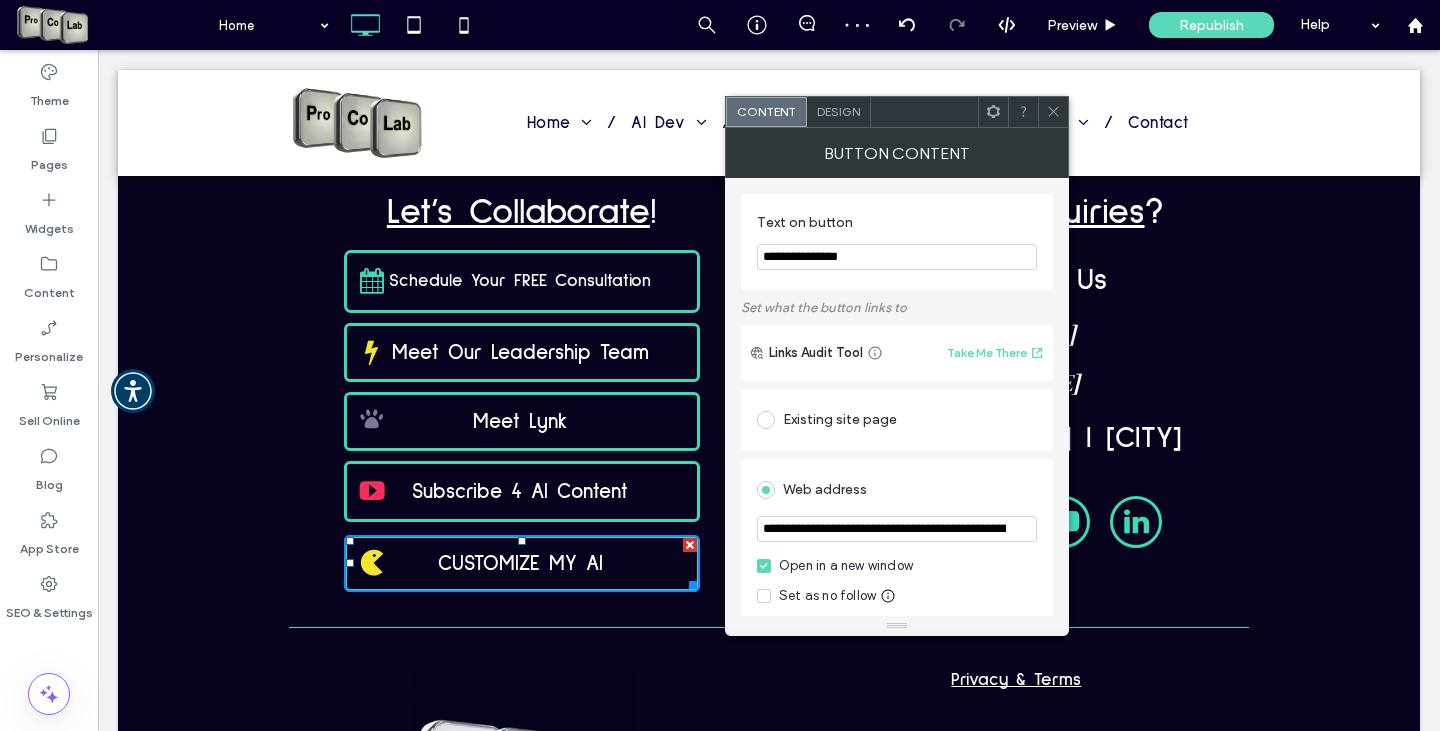 click 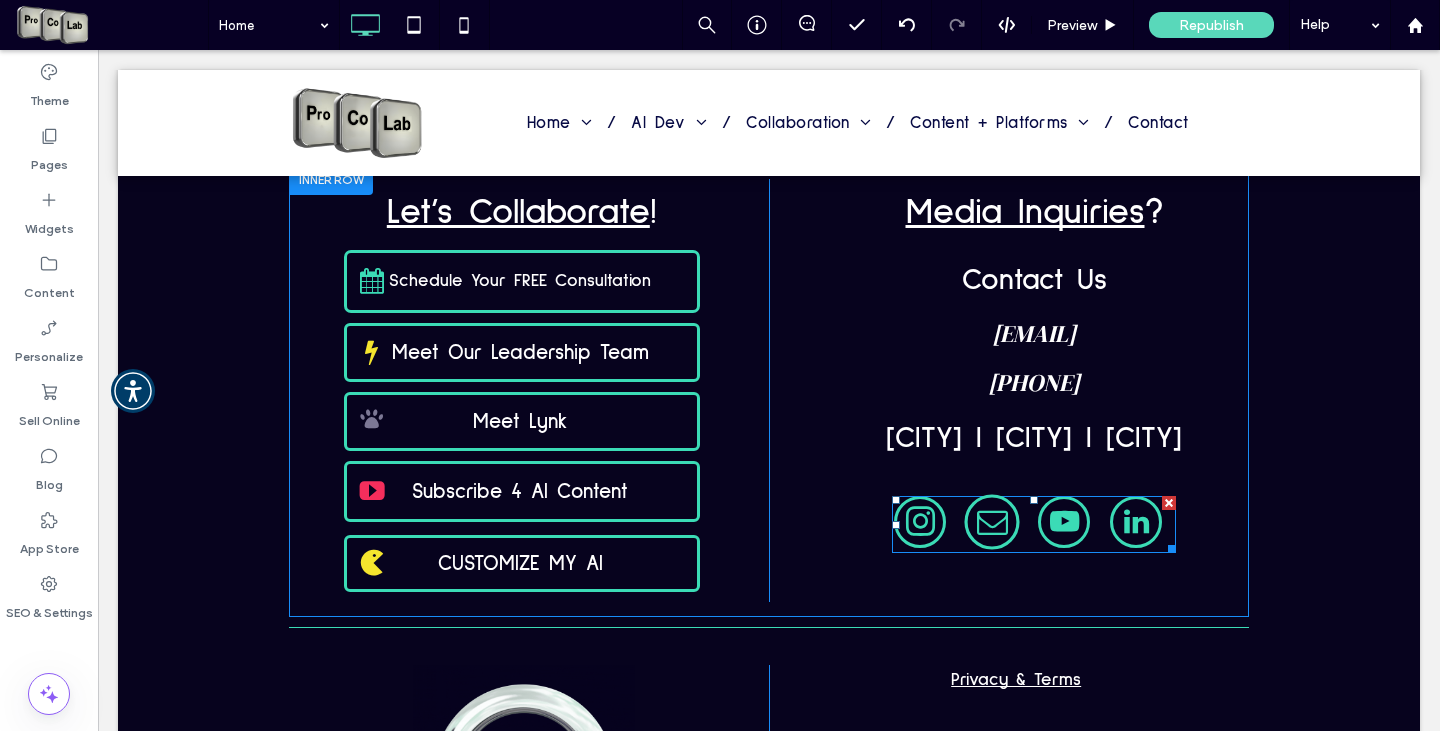 click at bounding box center [991, 521] 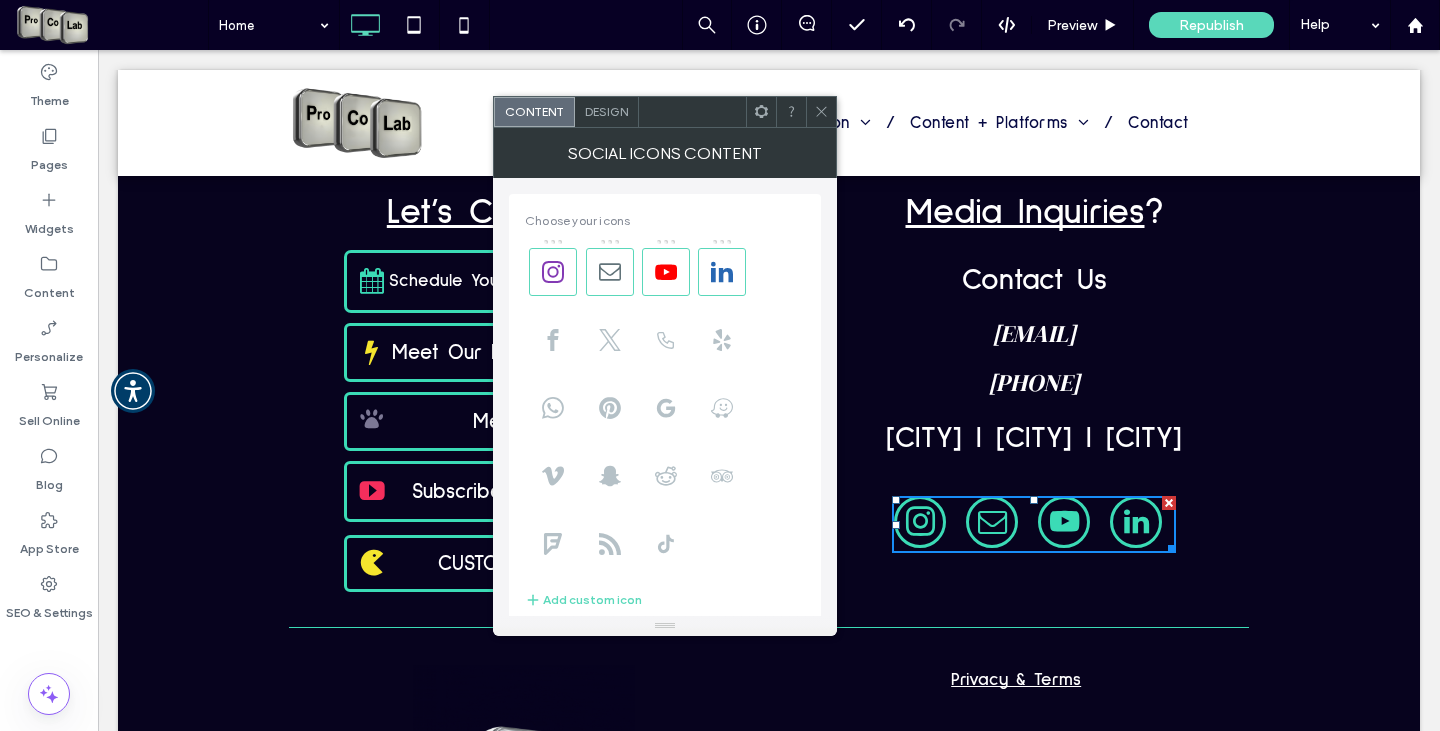click on "Design" at bounding box center [606, 111] 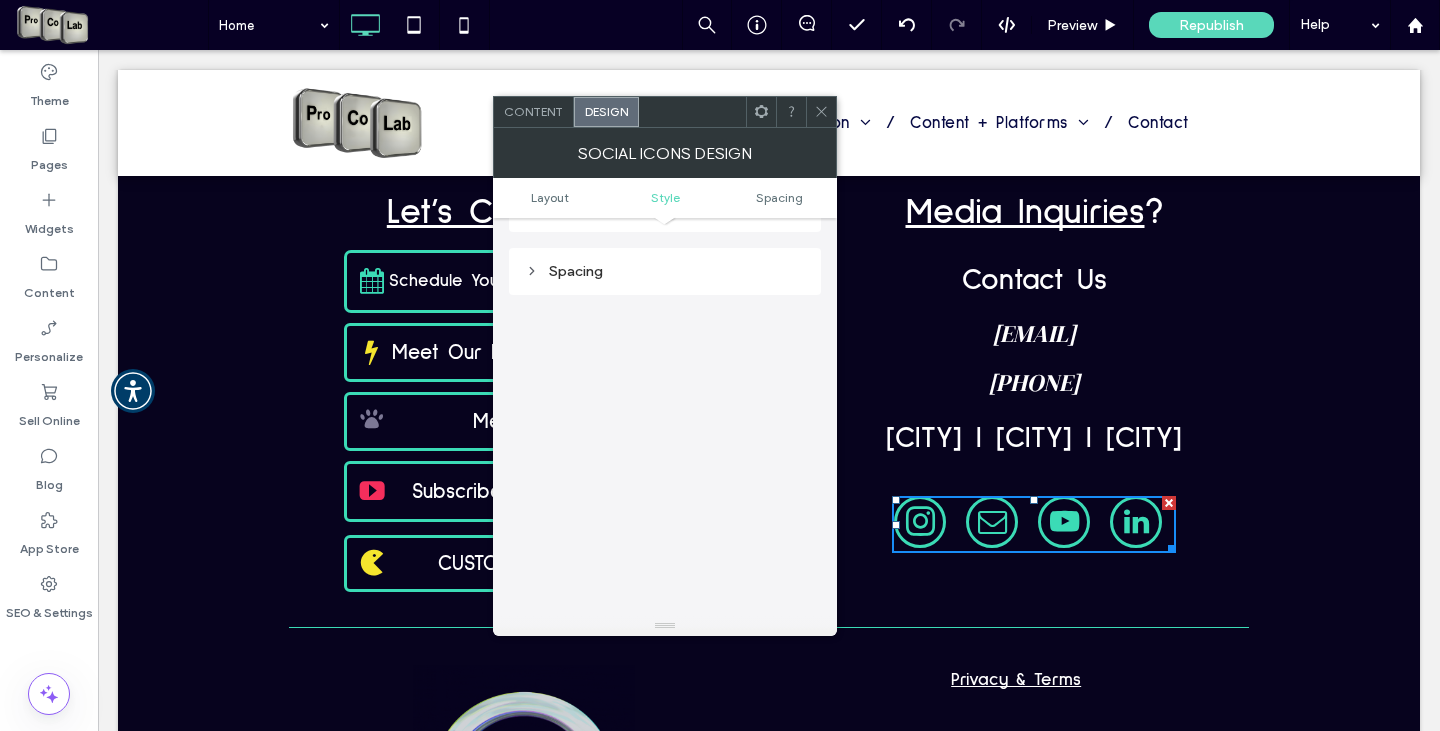 scroll, scrollTop: 751, scrollLeft: 0, axis: vertical 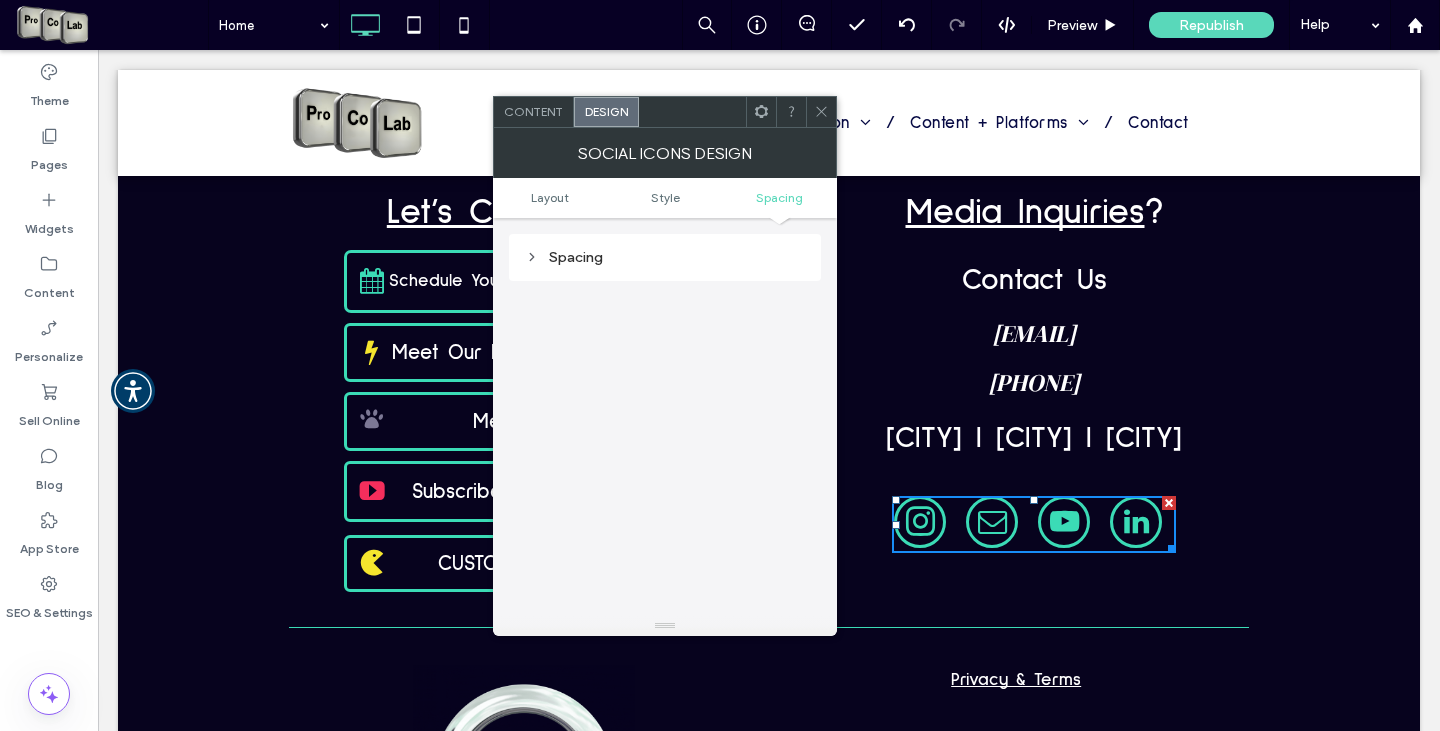 click on "Content" at bounding box center [533, 111] 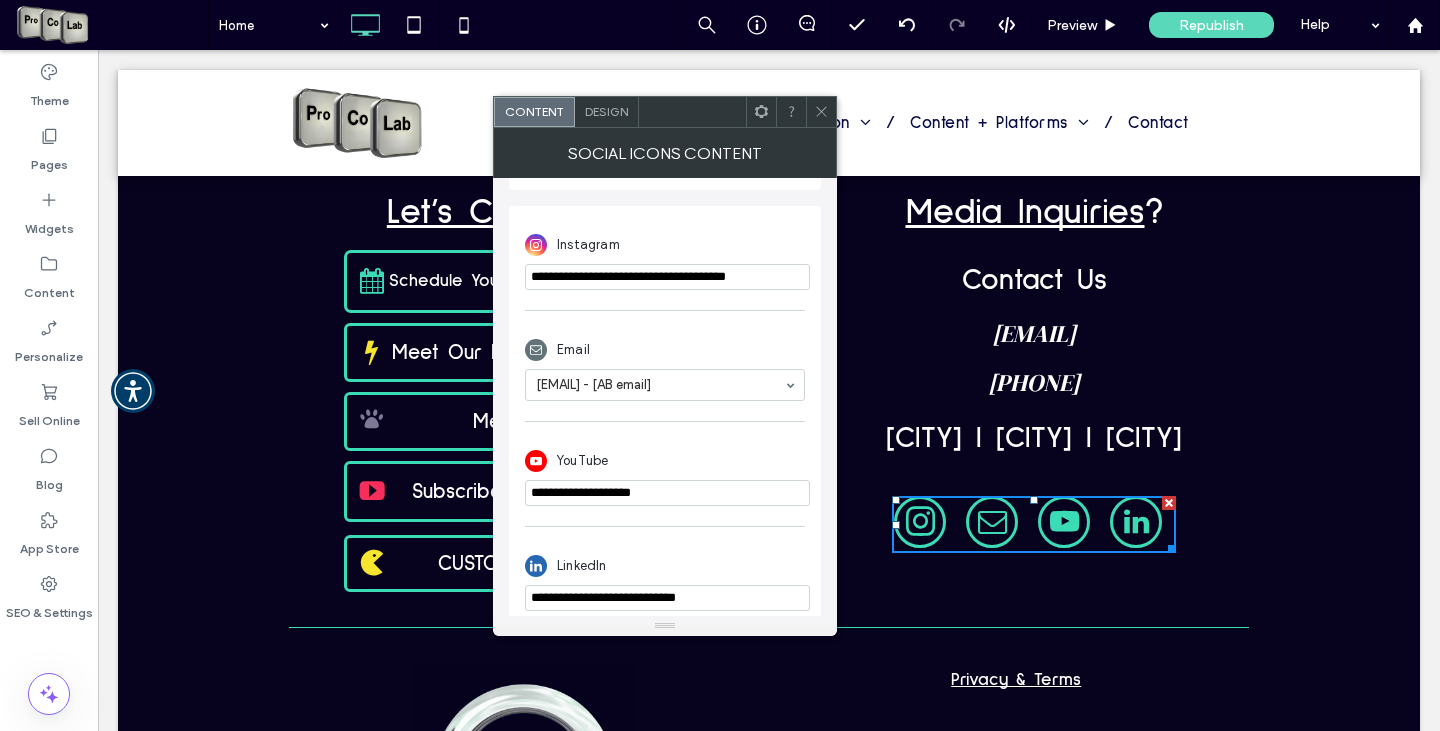 scroll, scrollTop: 463, scrollLeft: 0, axis: vertical 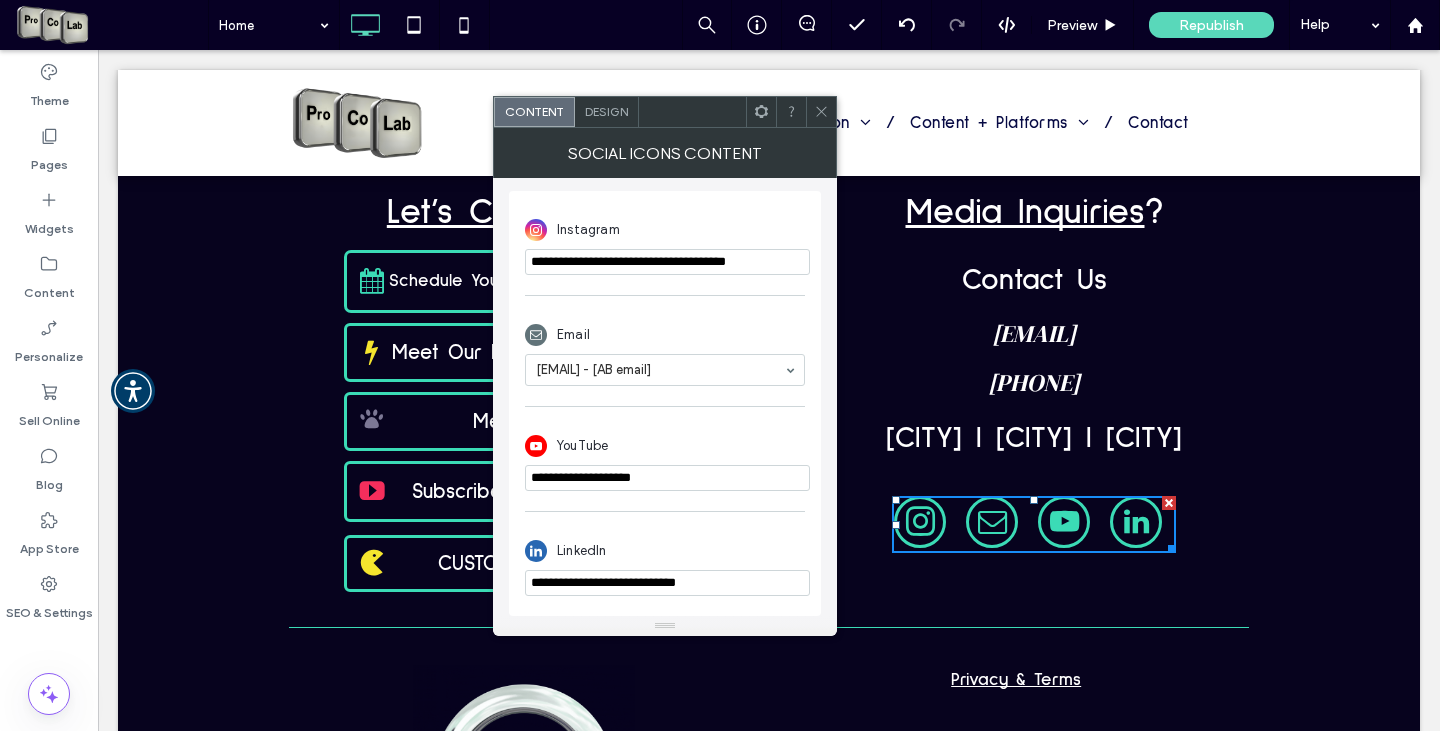 click on "**********" at bounding box center [667, 478] 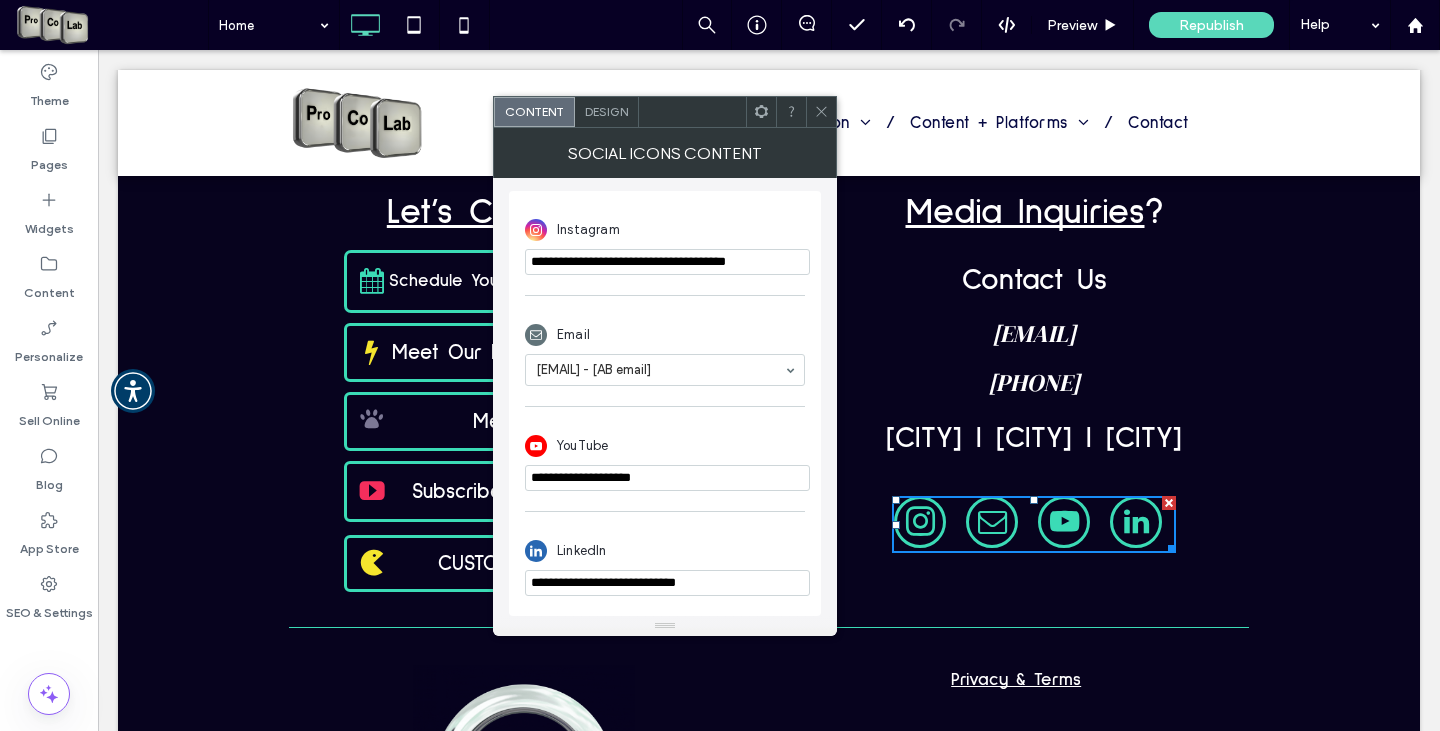 click on "**********" at bounding box center [667, 478] 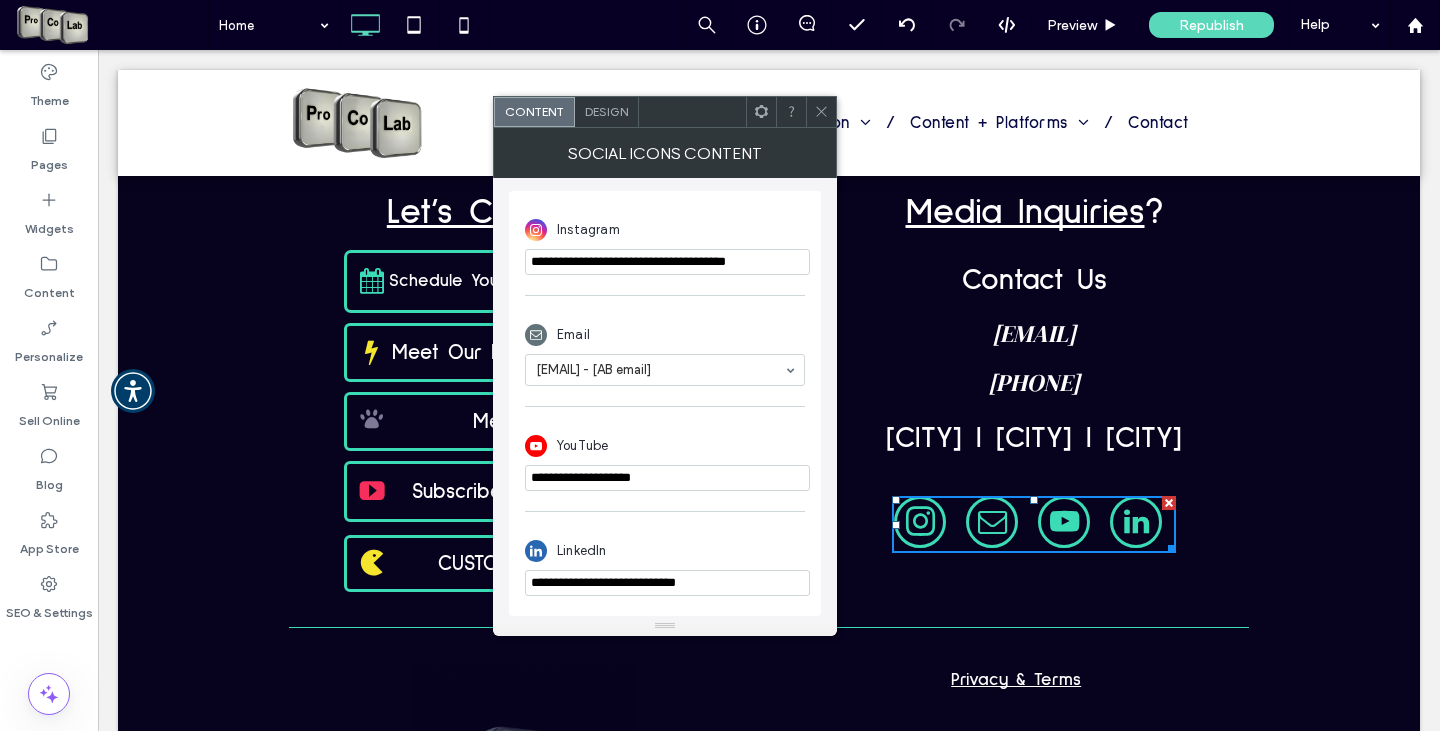 click on "**********" at bounding box center (667, 478) 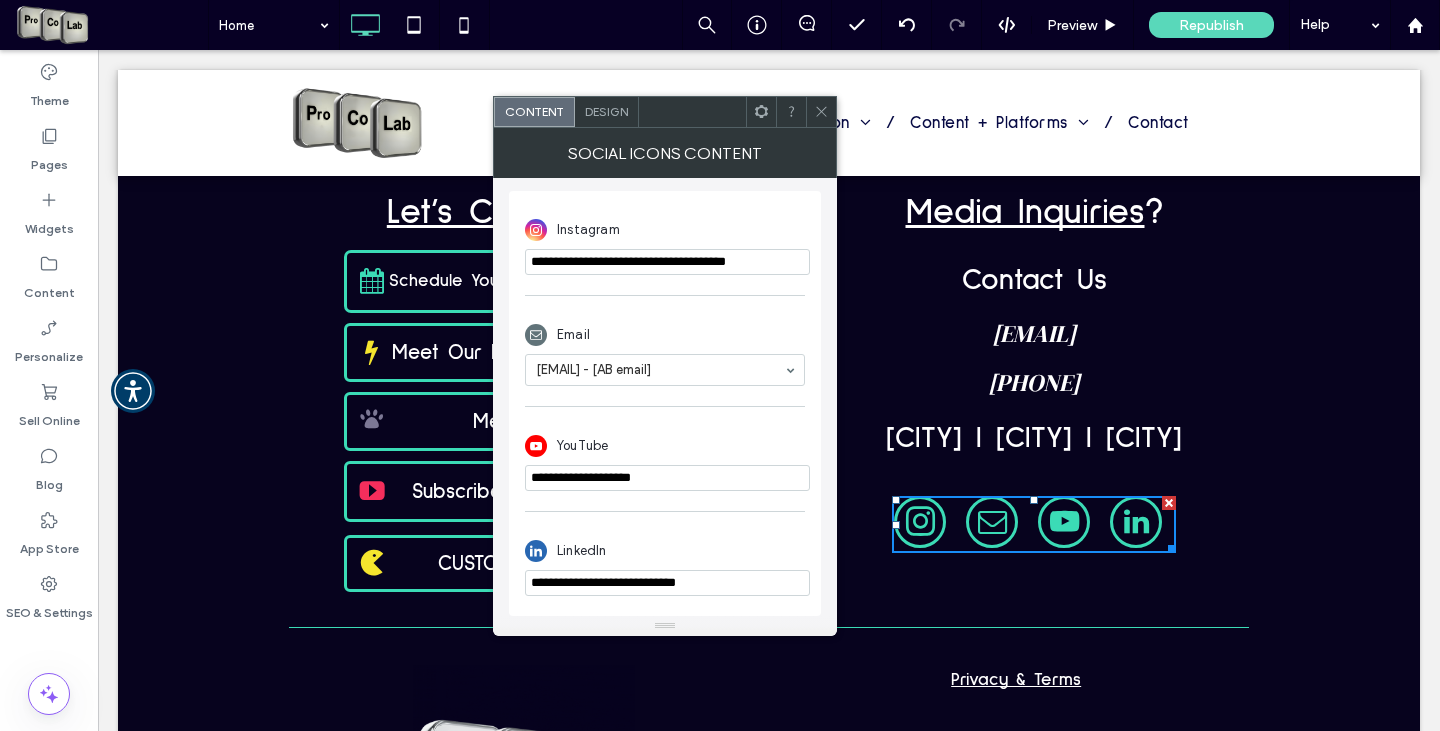 click on "YouTube" at bounding box center [665, 446] 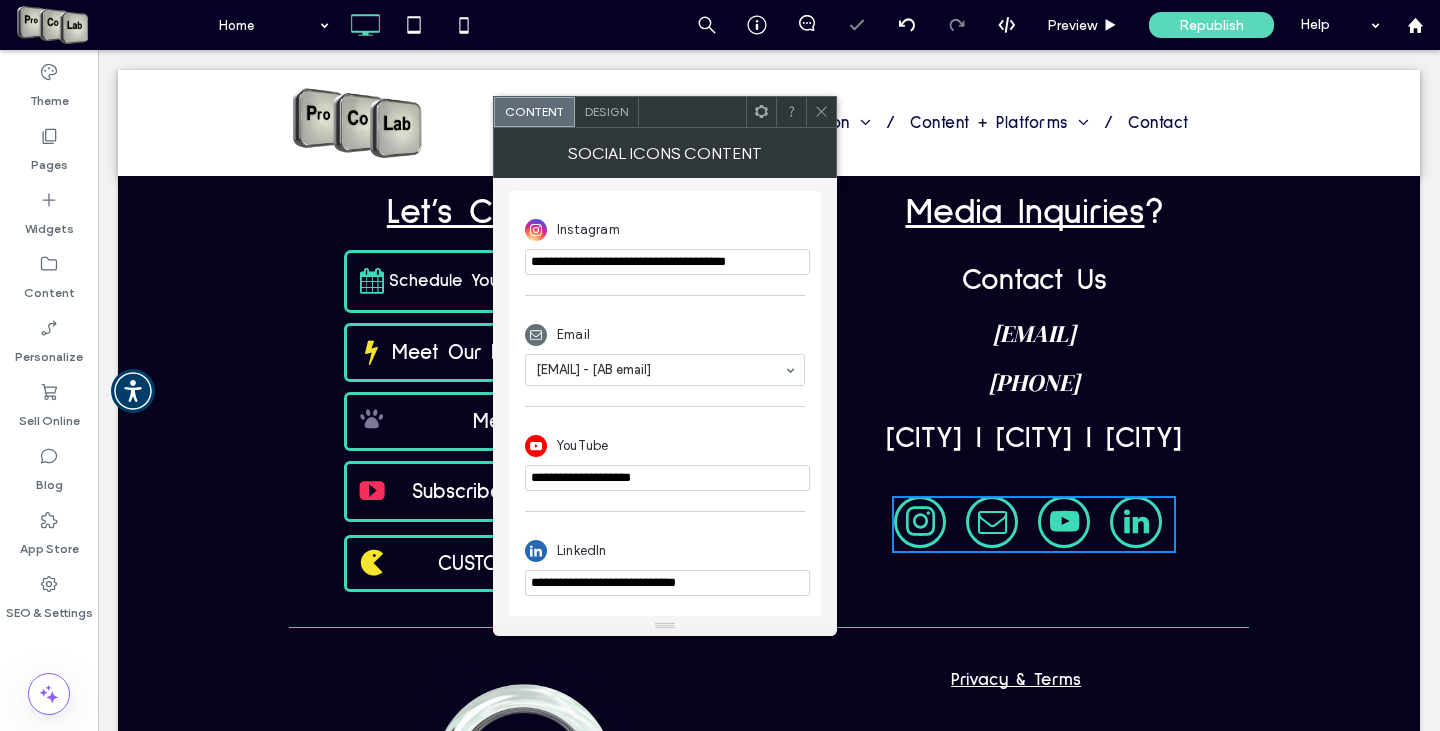 click 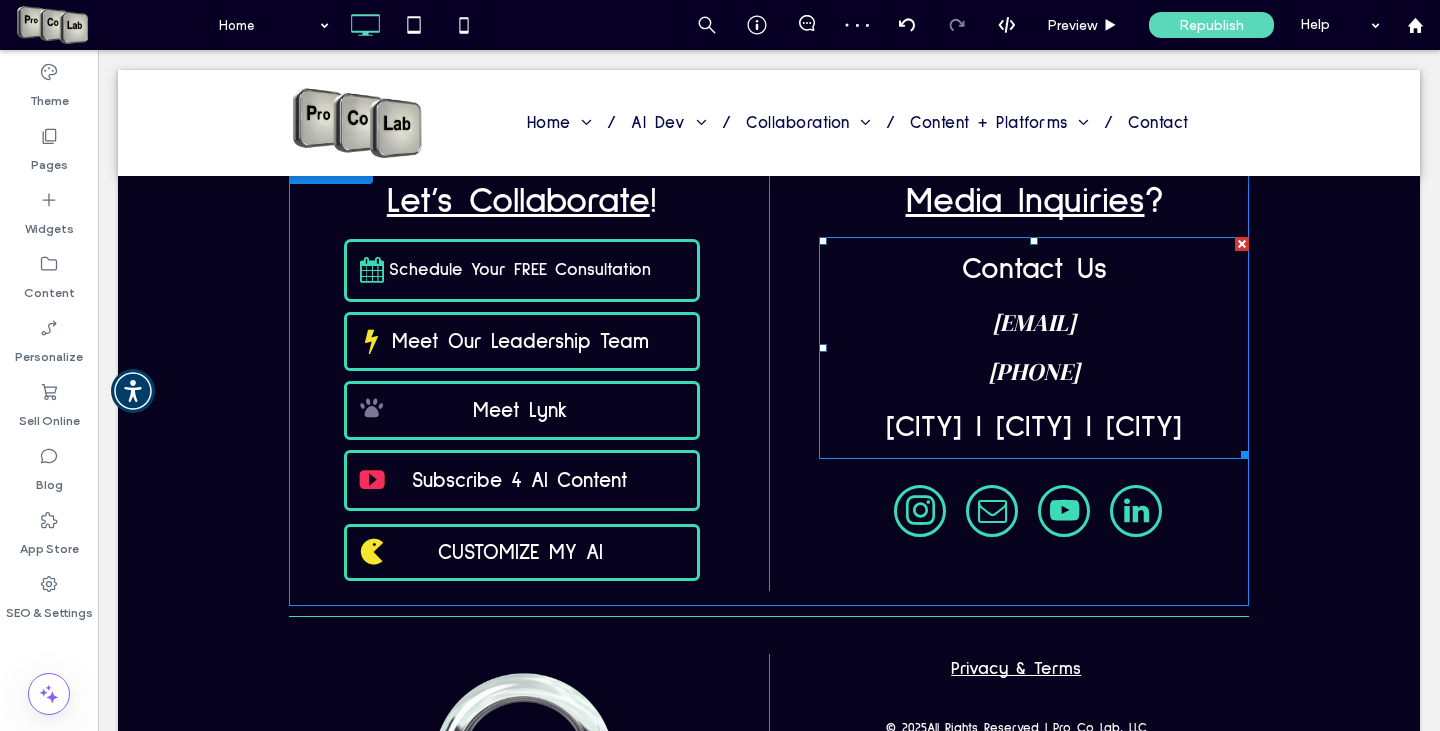 scroll, scrollTop: 14, scrollLeft: 0, axis: vertical 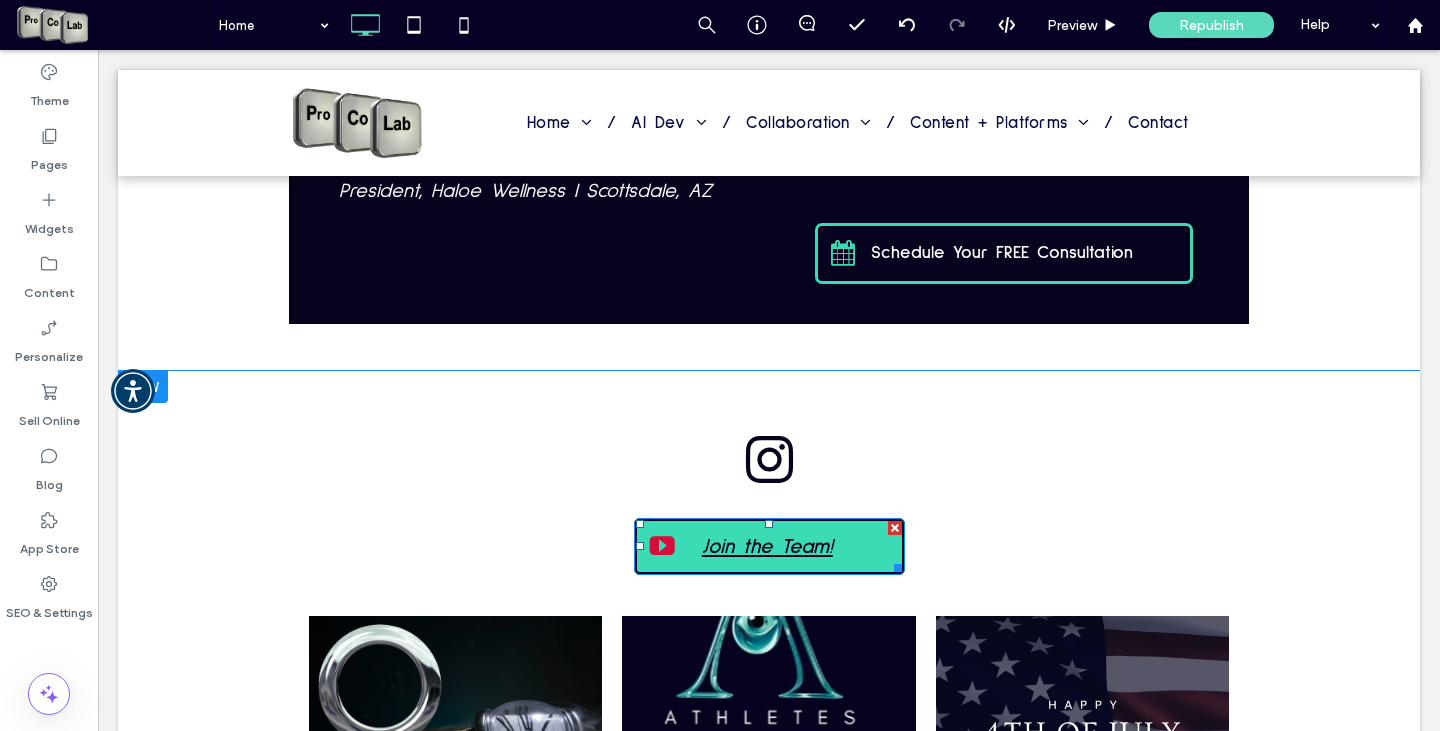 click on "Join the Team!" at bounding box center (767, 546) 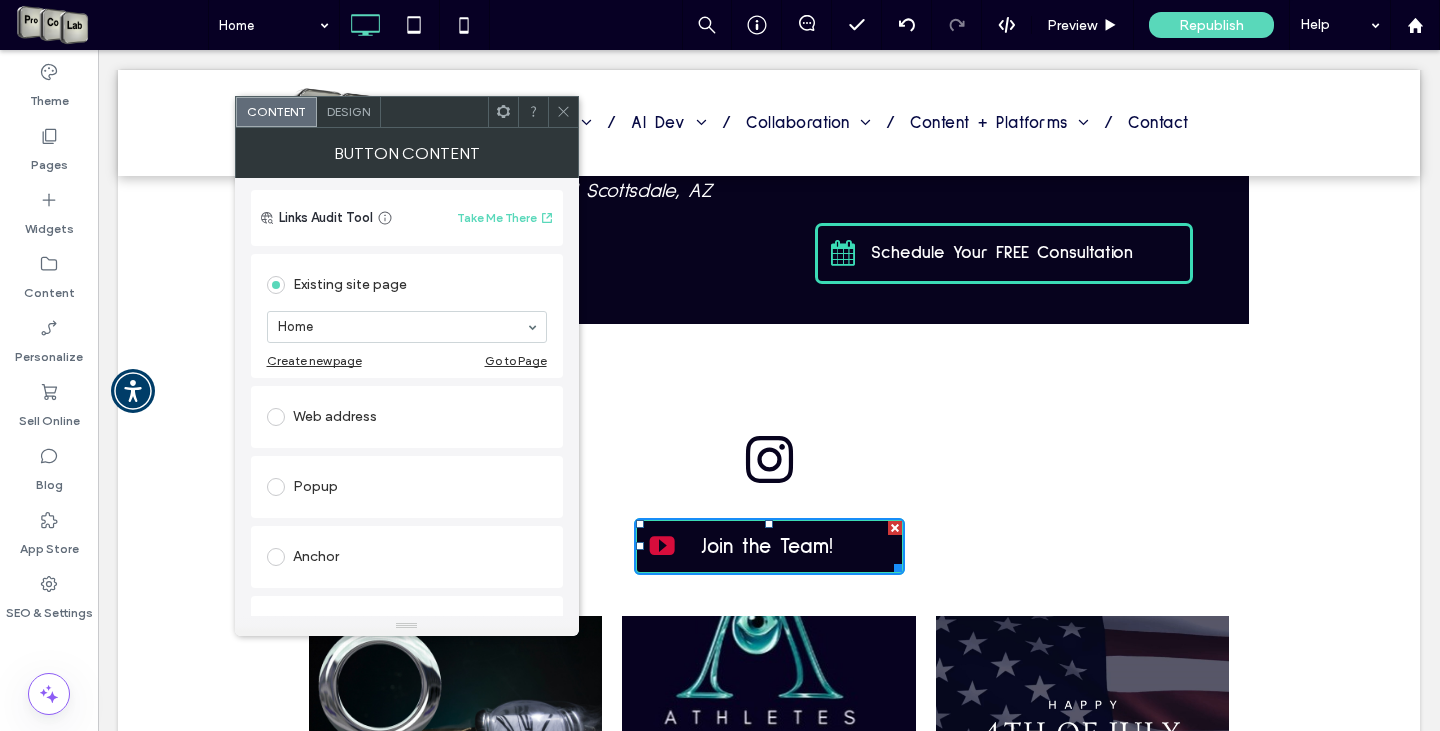 scroll, scrollTop: 200, scrollLeft: 0, axis: vertical 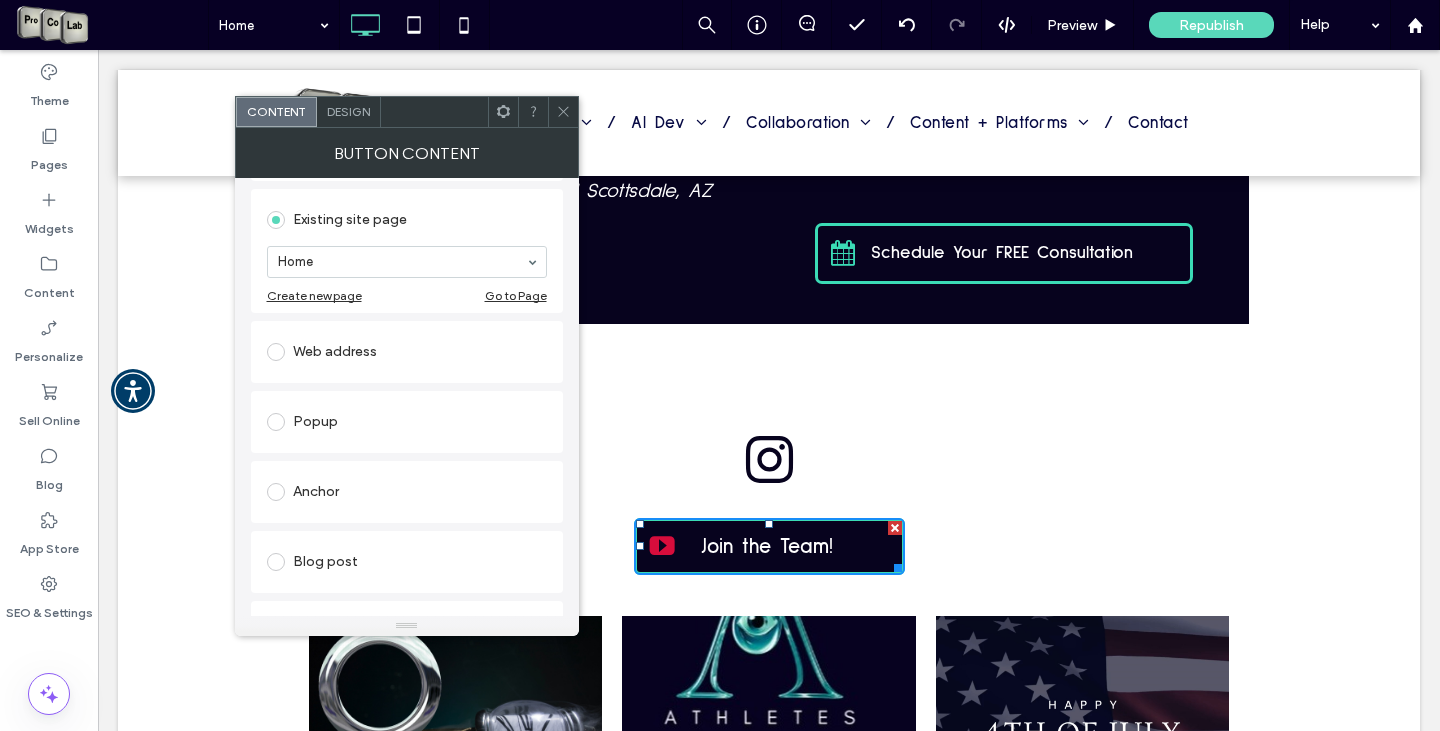 click at bounding box center (280, 352) 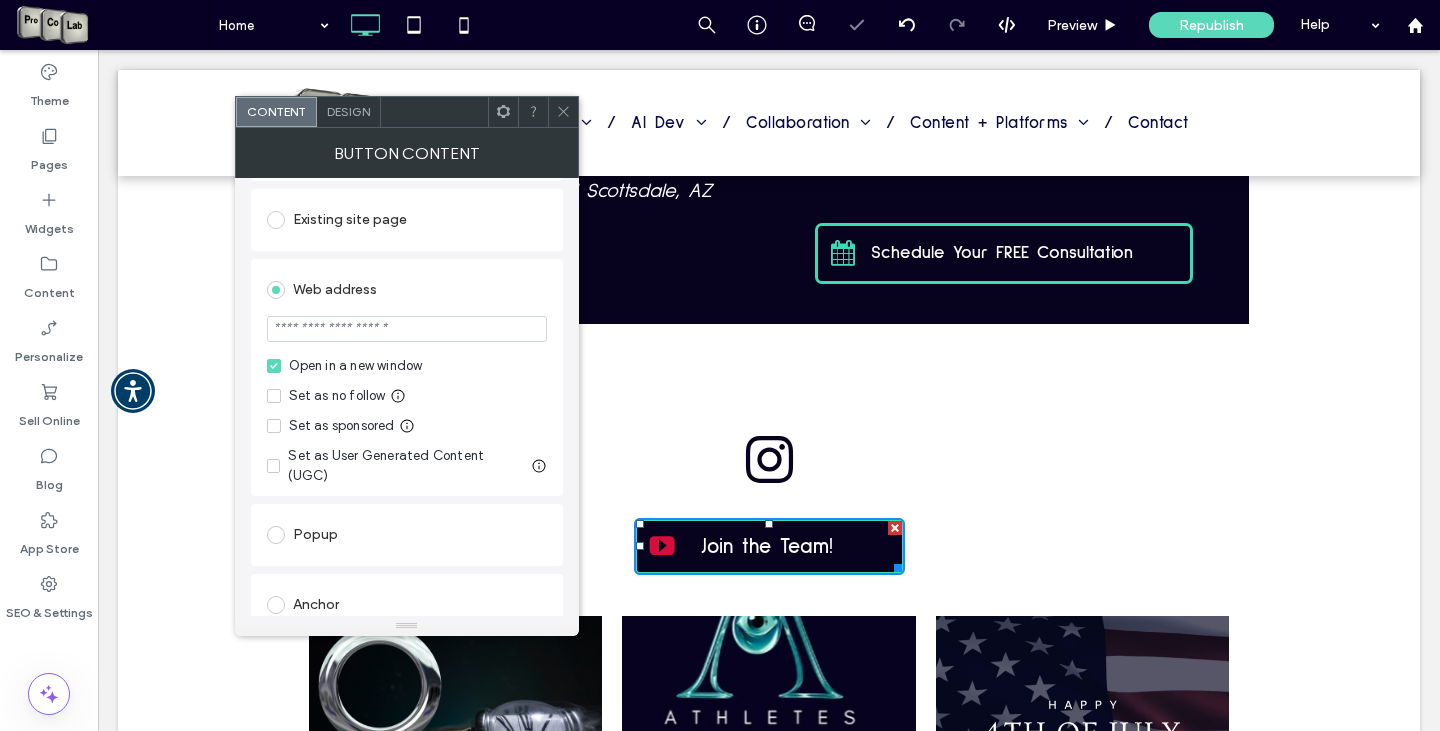 click at bounding box center [407, 329] 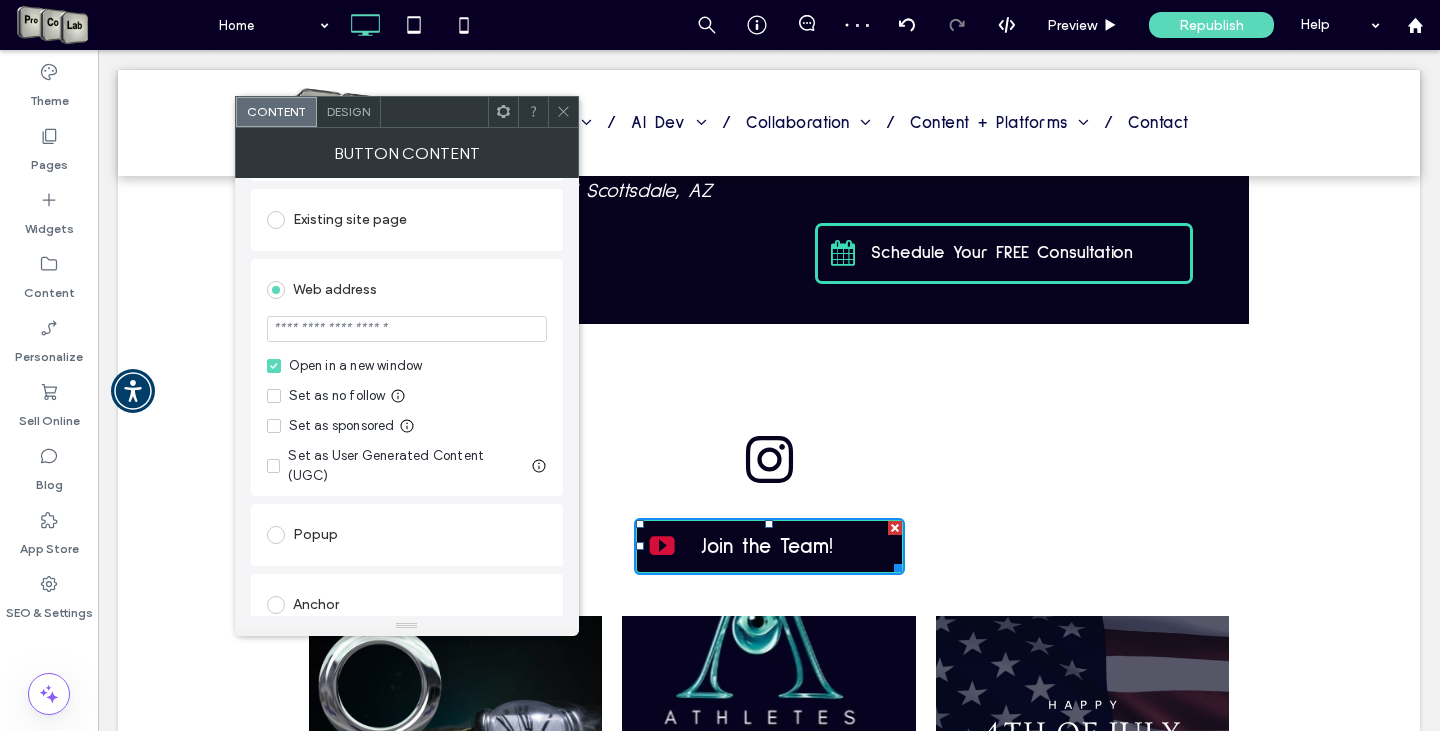 paste on "**********" 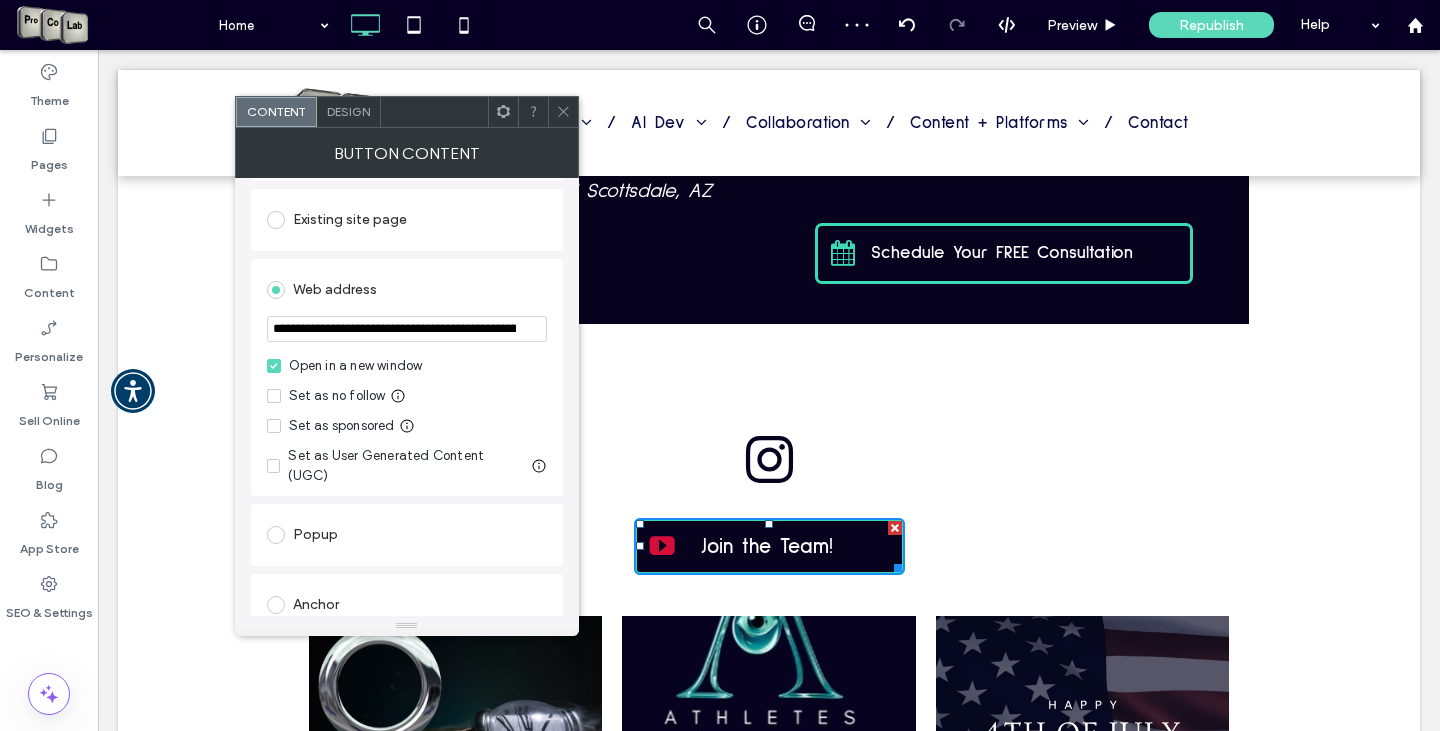 scroll, scrollTop: 0, scrollLeft: 284, axis: horizontal 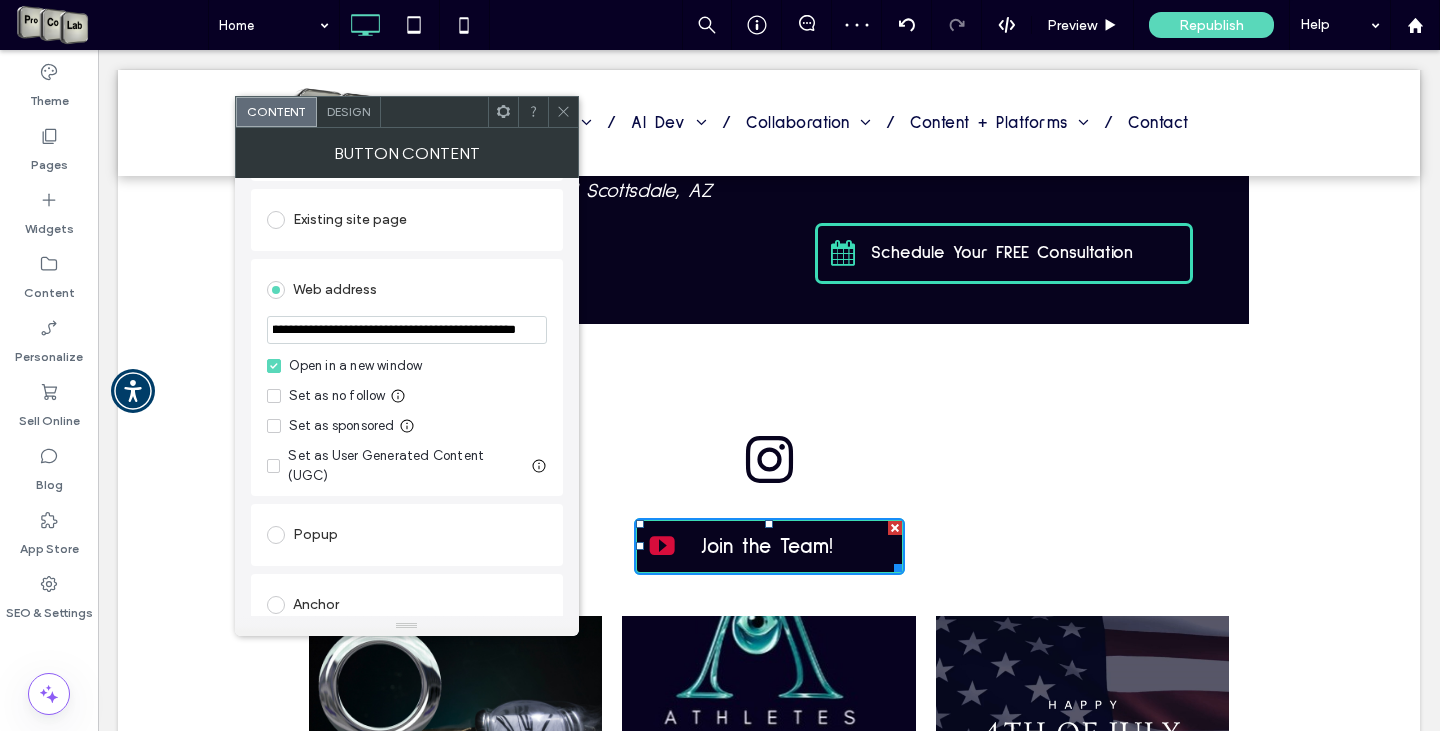 type on "**********" 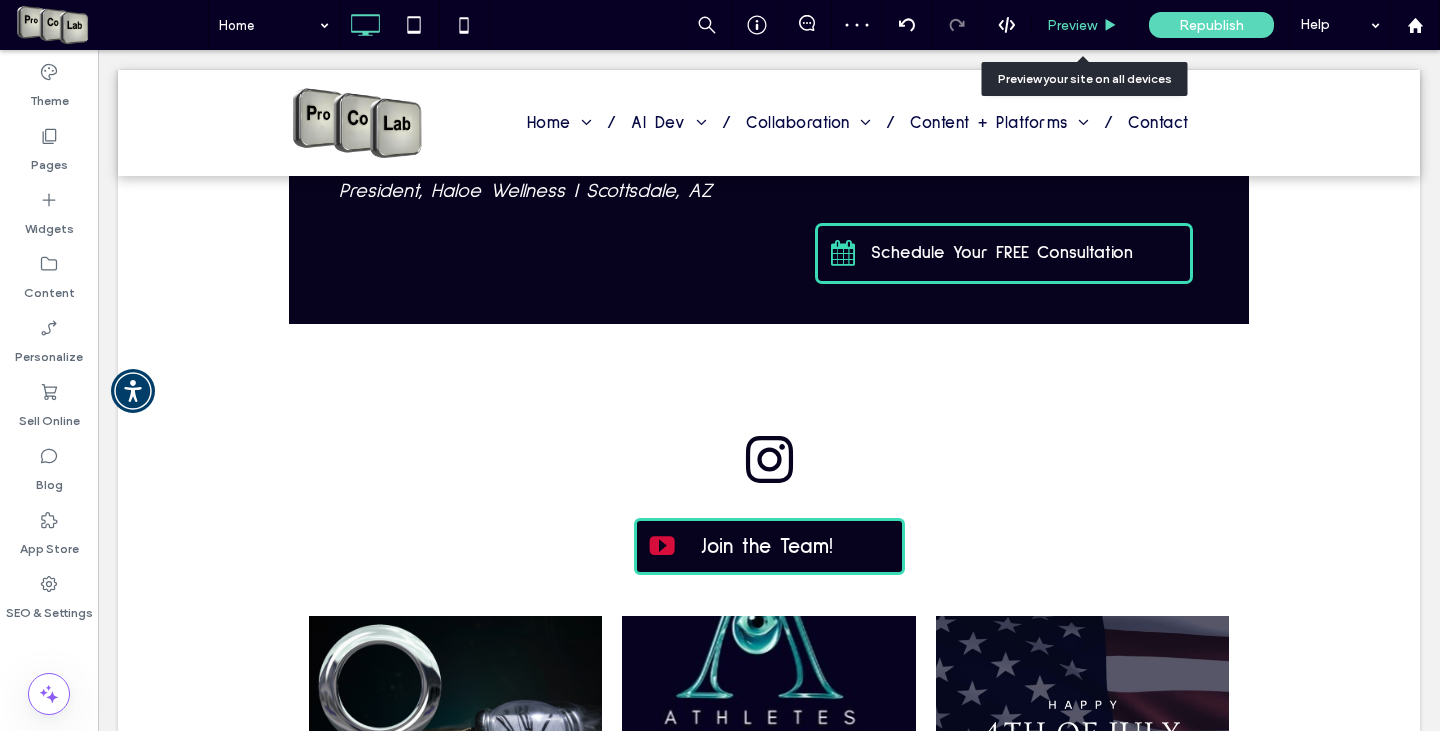 click on "Preview" at bounding box center [1072, 25] 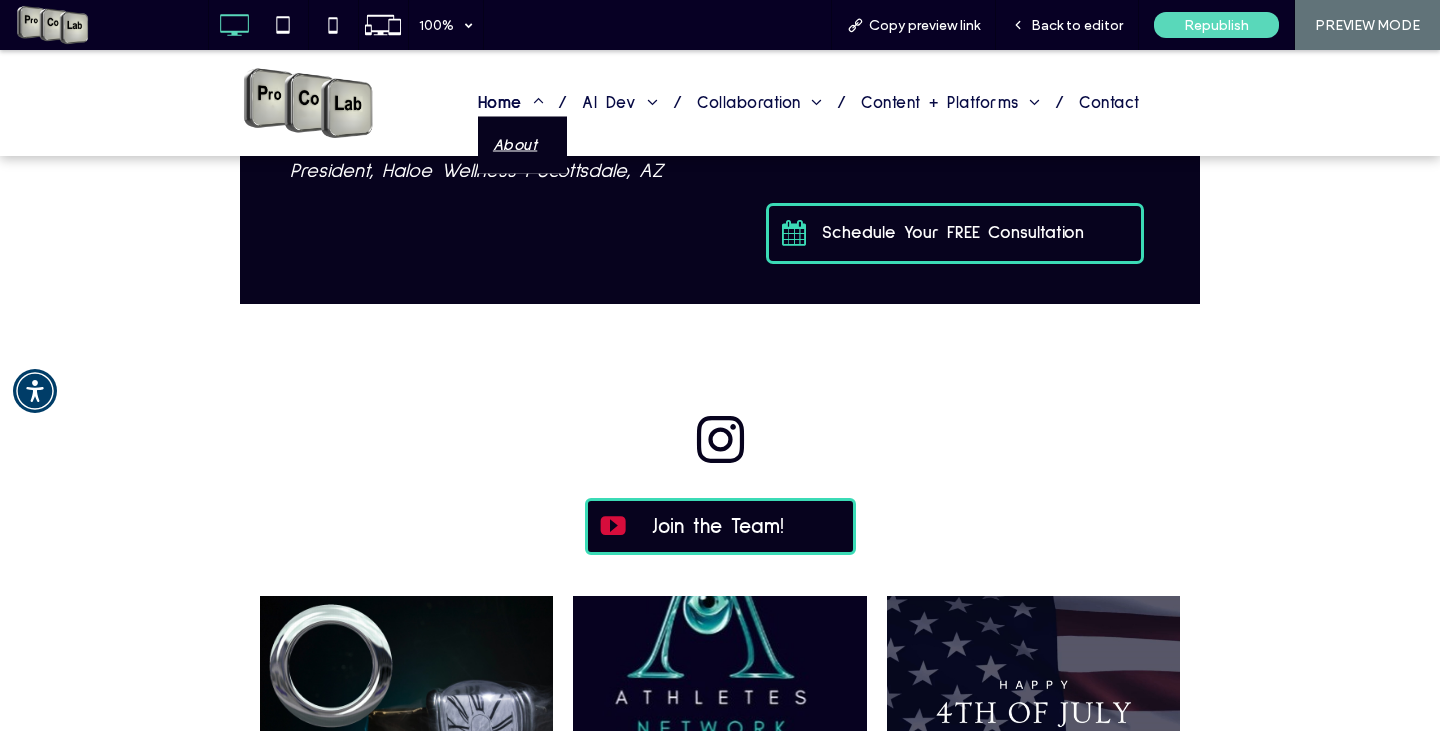 click on "About" at bounding box center (515, 144) 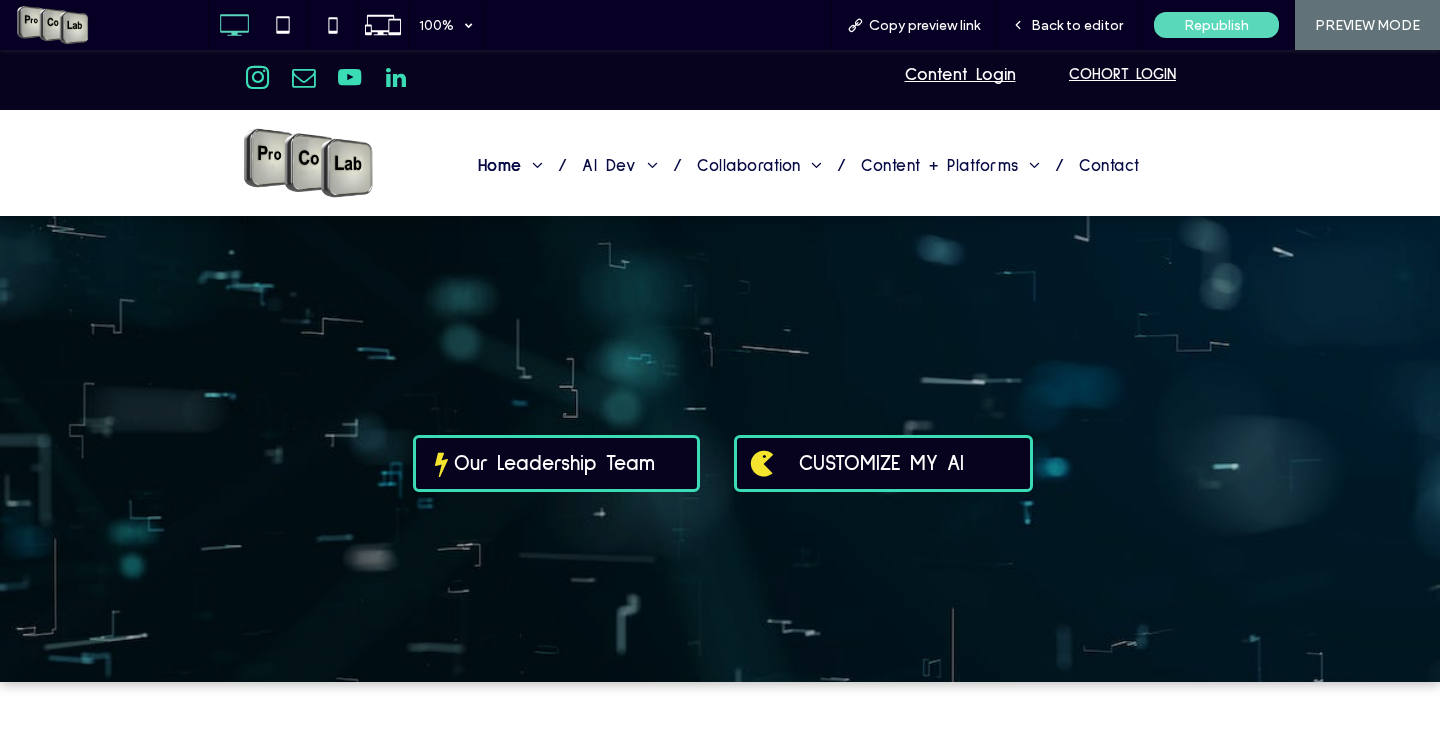 scroll, scrollTop: 0, scrollLeft: 0, axis: both 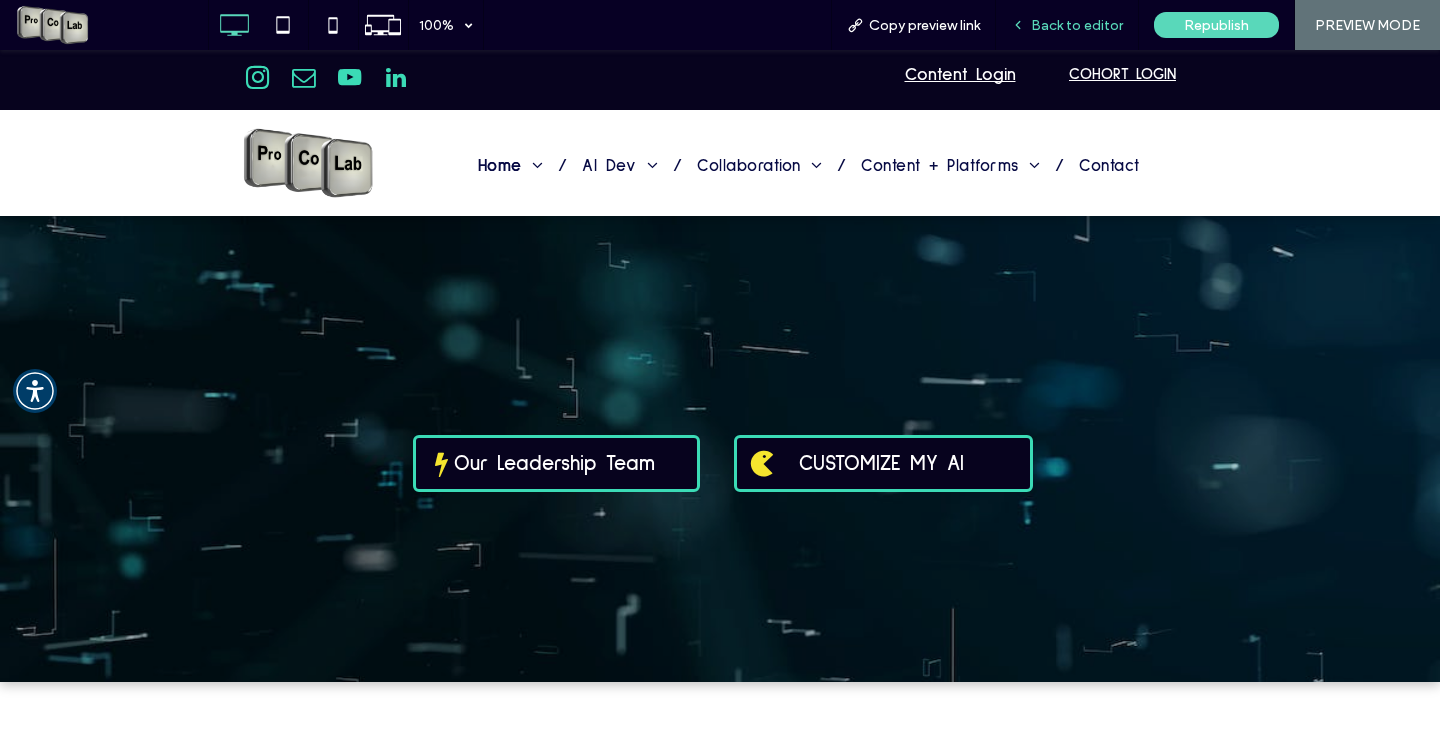 click on "Back to editor" at bounding box center (1067, 25) 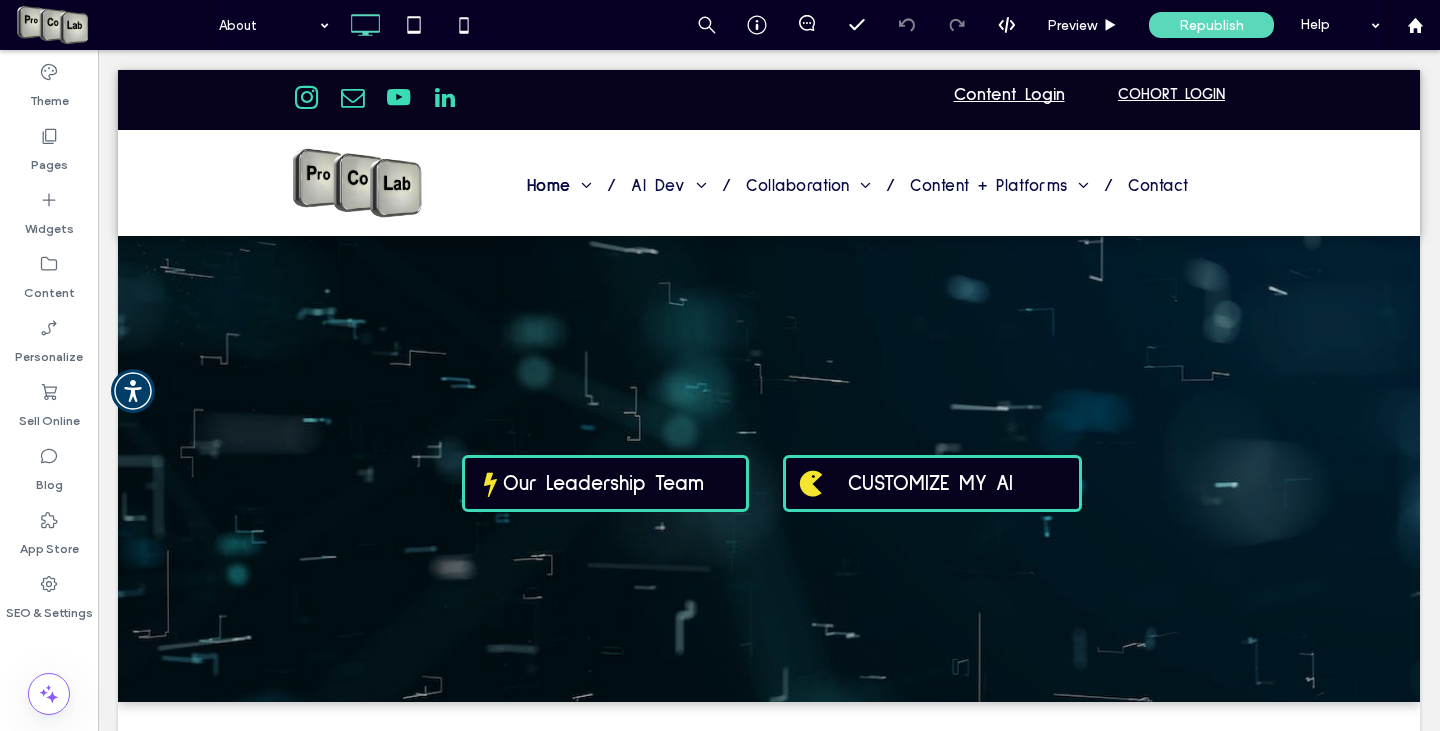 drag, startPoint x: 1418, startPoint y: 89, endPoint x: 1422, endPoint y: 126, distance: 37.215588 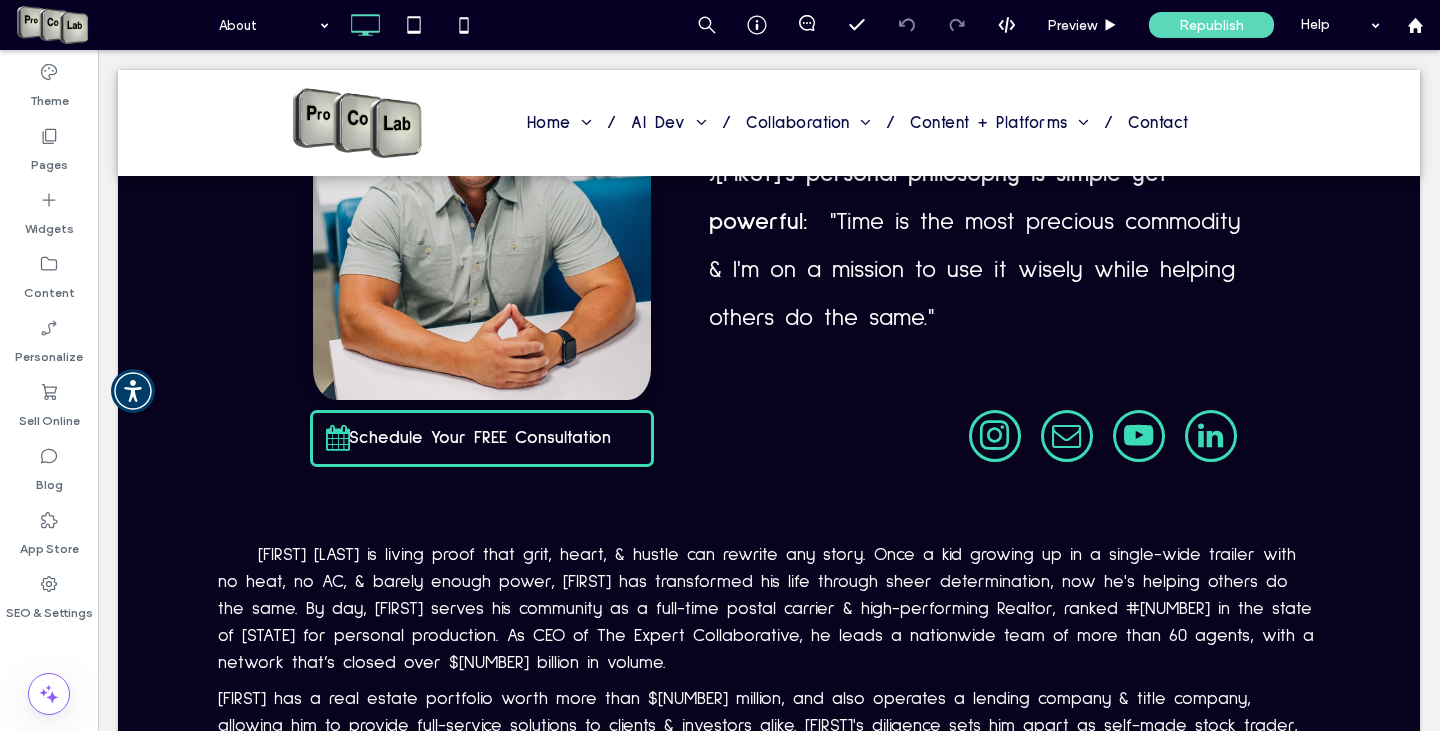 scroll, scrollTop: 1092, scrollLeft: 0, axis: vertical 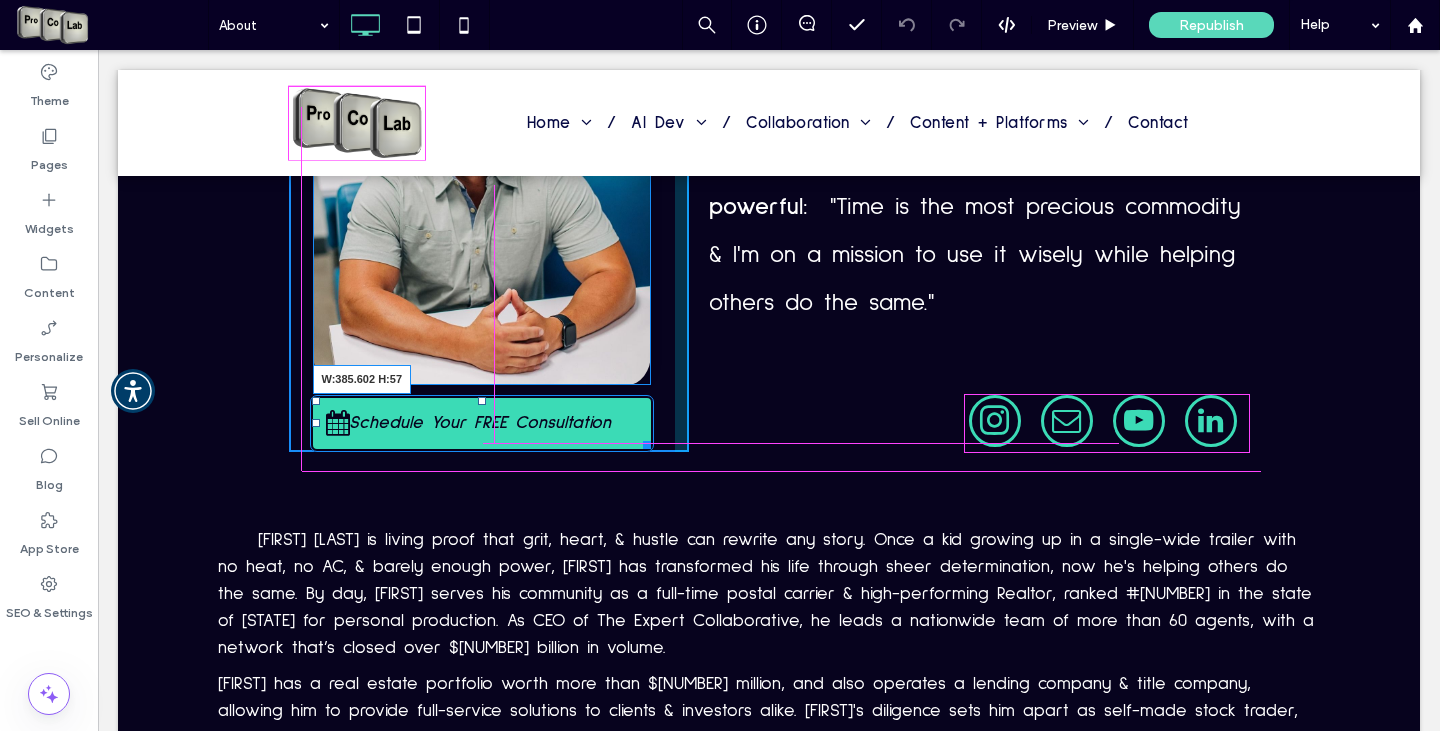 drag, startPoint x: 632, startPoint y: 437, endPoint x: 749, endPoint y: 485, distance: 126.46343 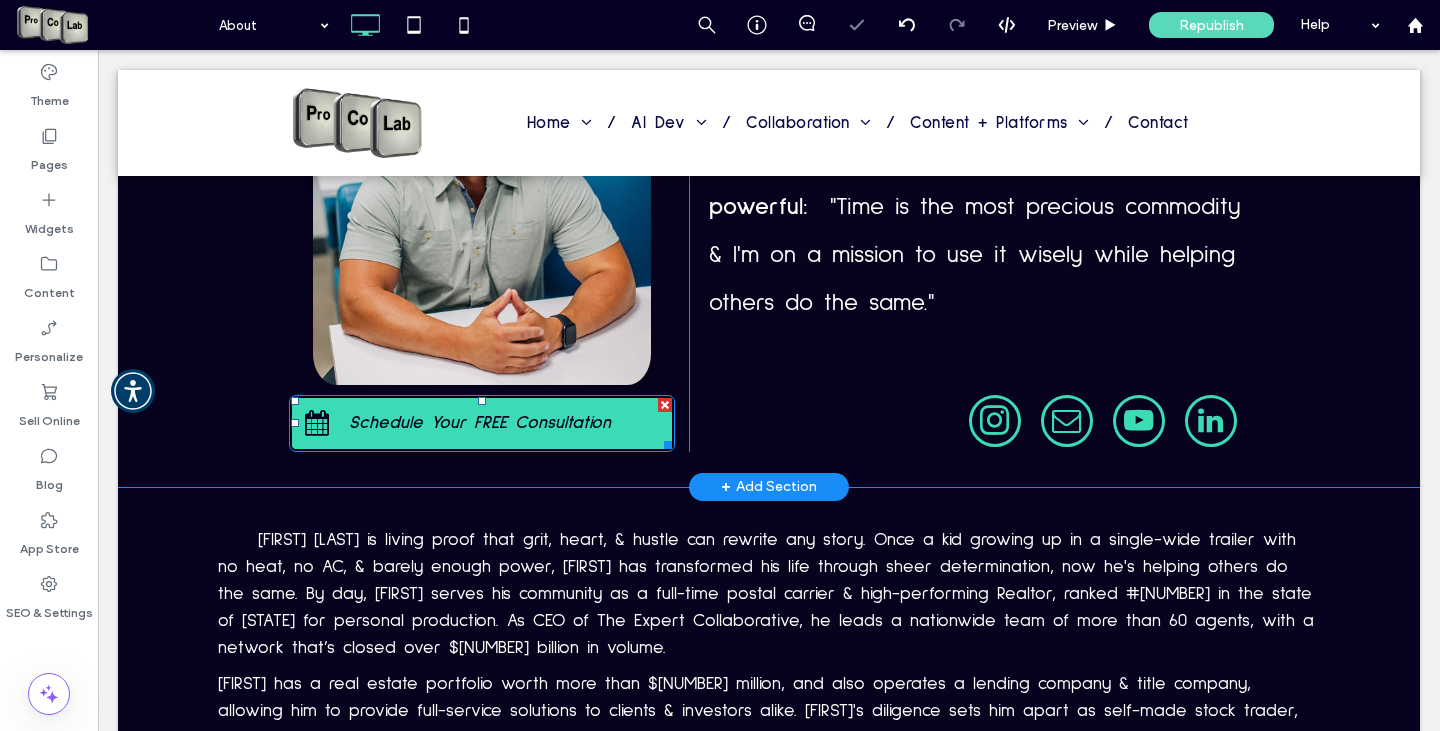 click on "Schedule Your FREE Consultation" at bounding box center (480, 423) 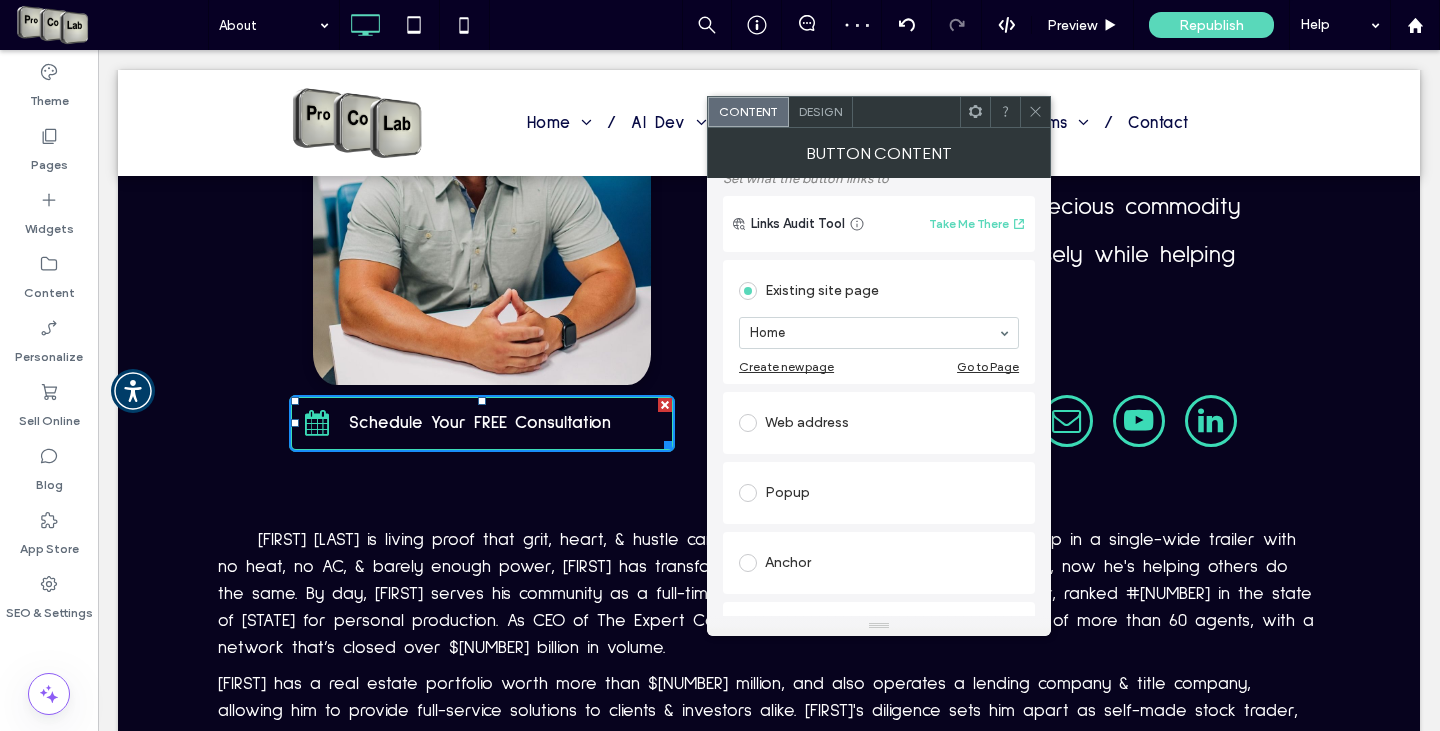 scroll, scrollTop: 200, scrollLeft: 0, axis: vertical 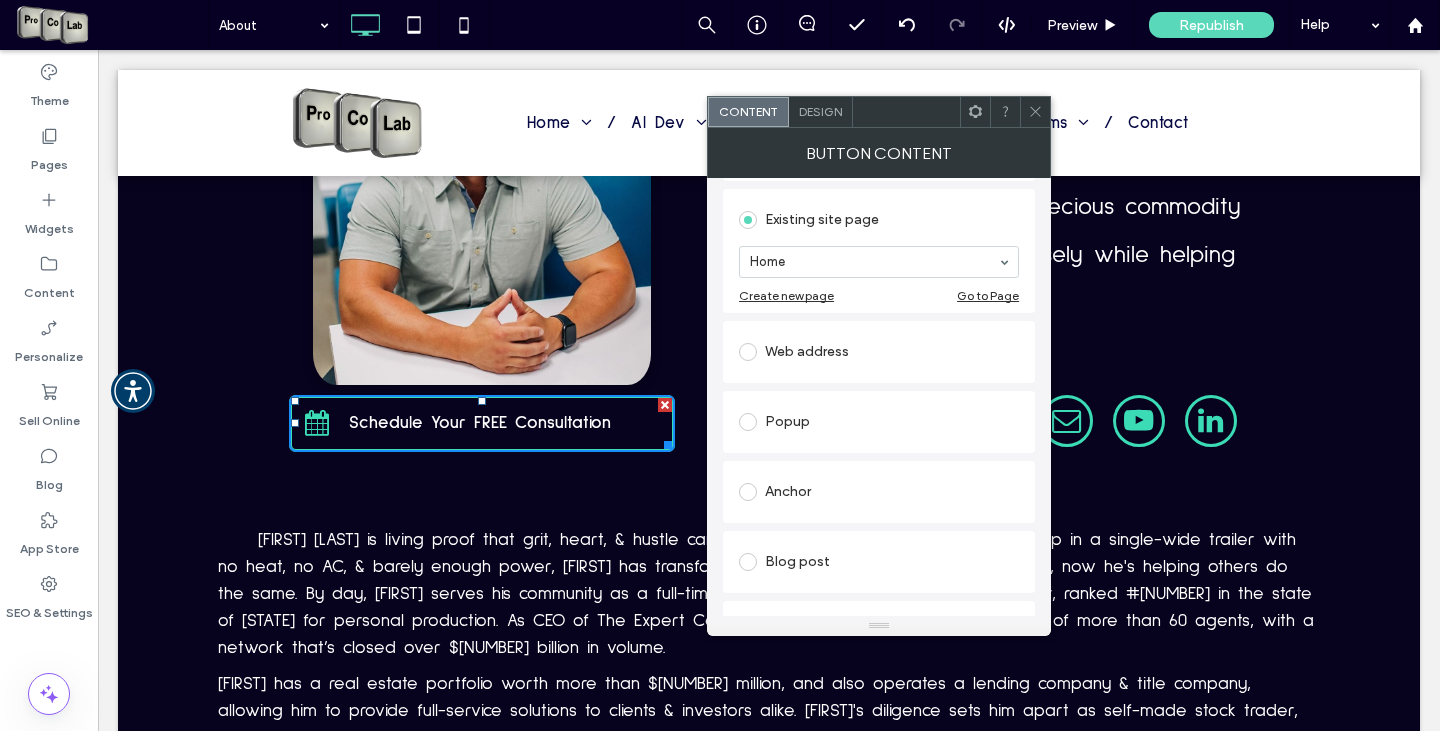 click at bounding box center [748, 352] 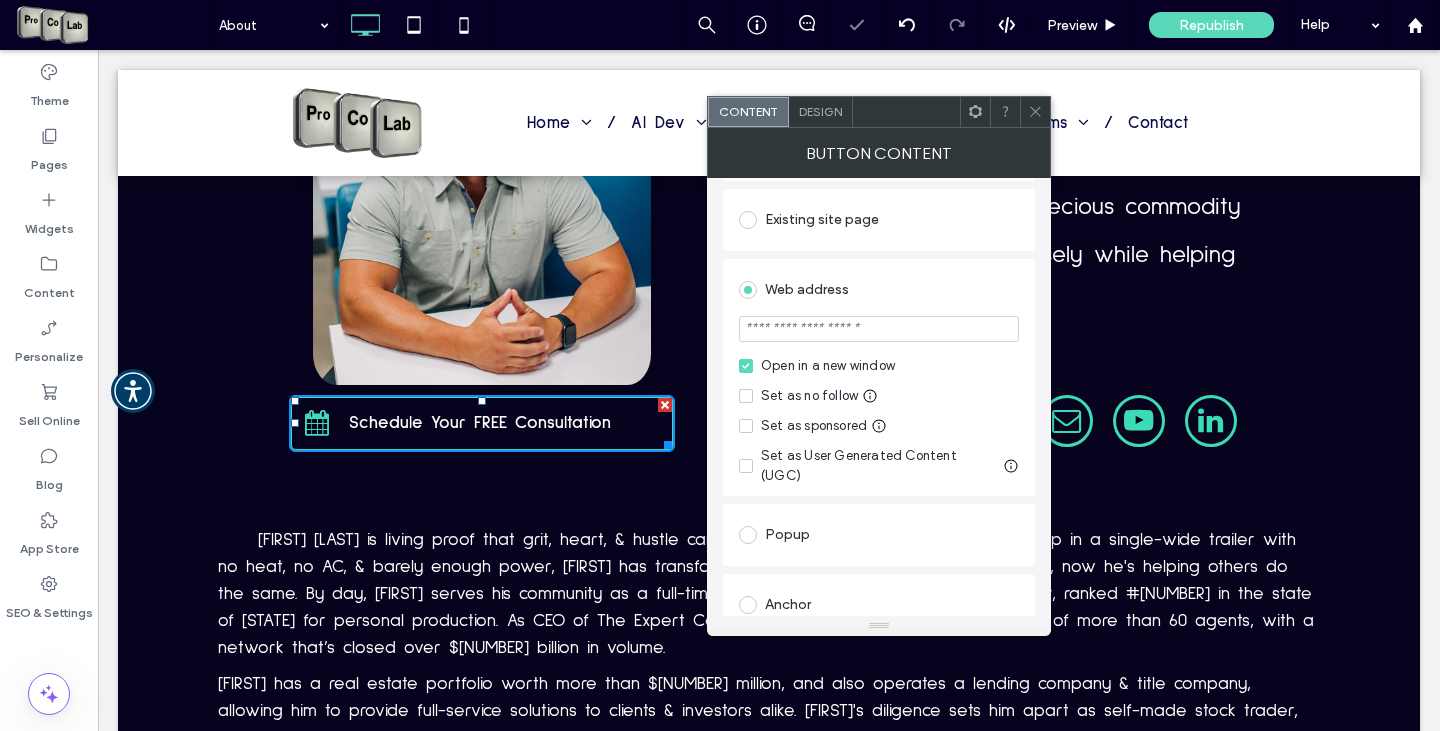 click at bounding box center [879, 329] 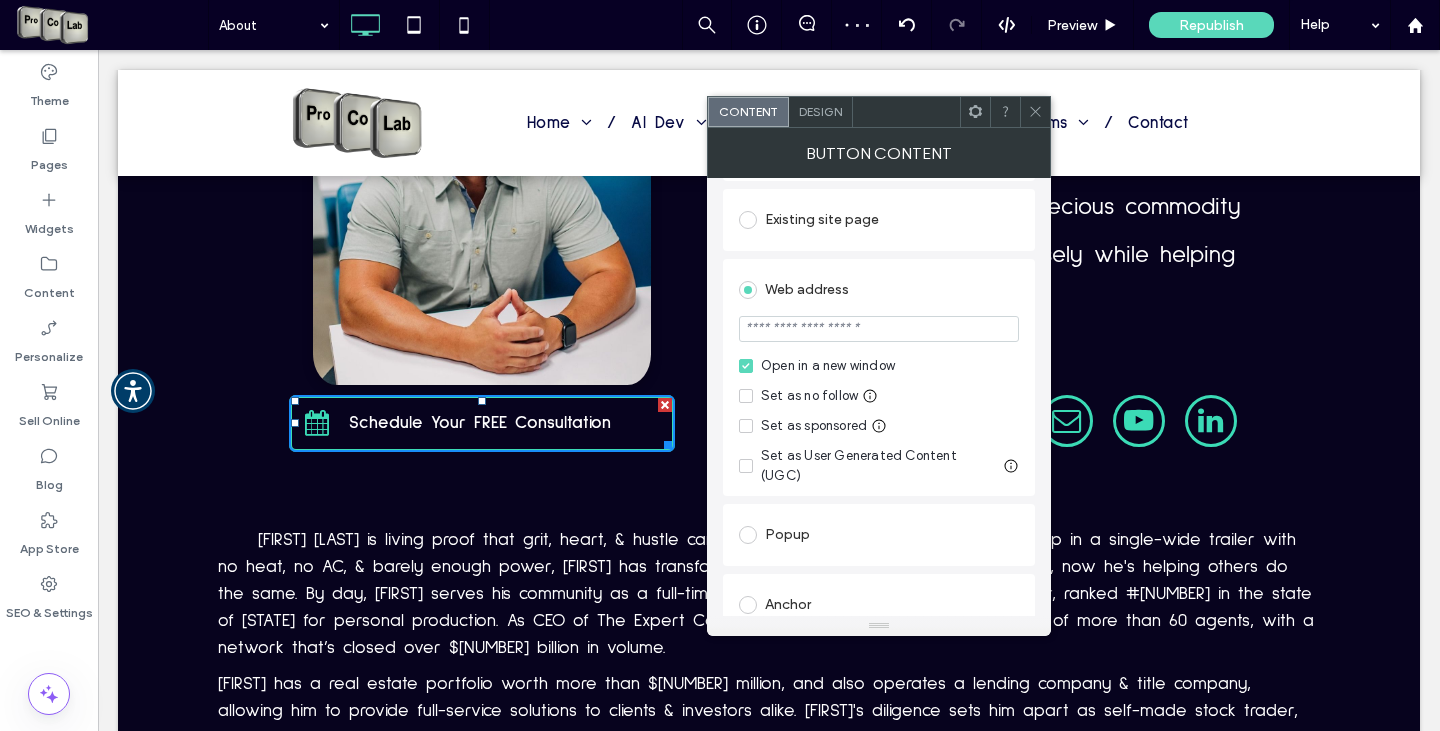 paste on "**********" 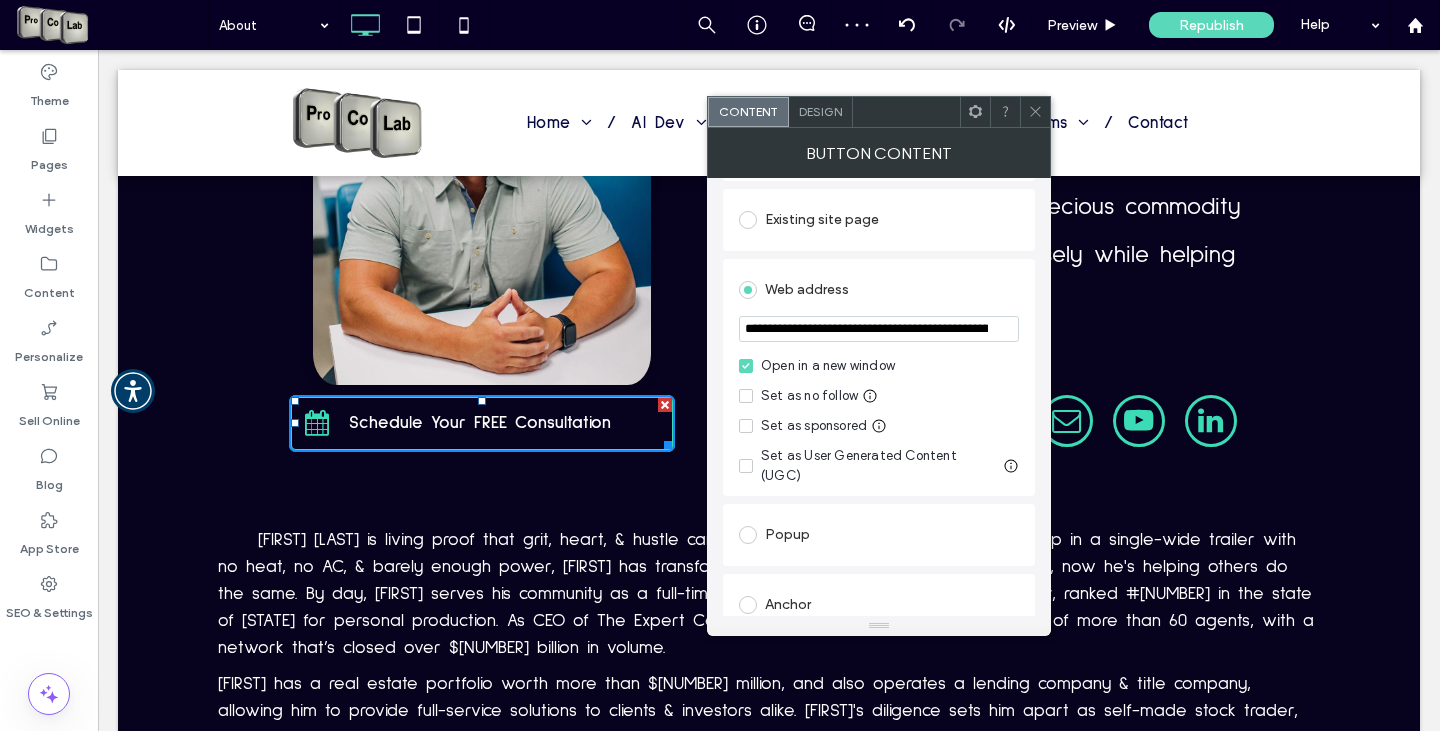 scroll, scrollTop: 0, scrollLeft: 284, axis: horizontal 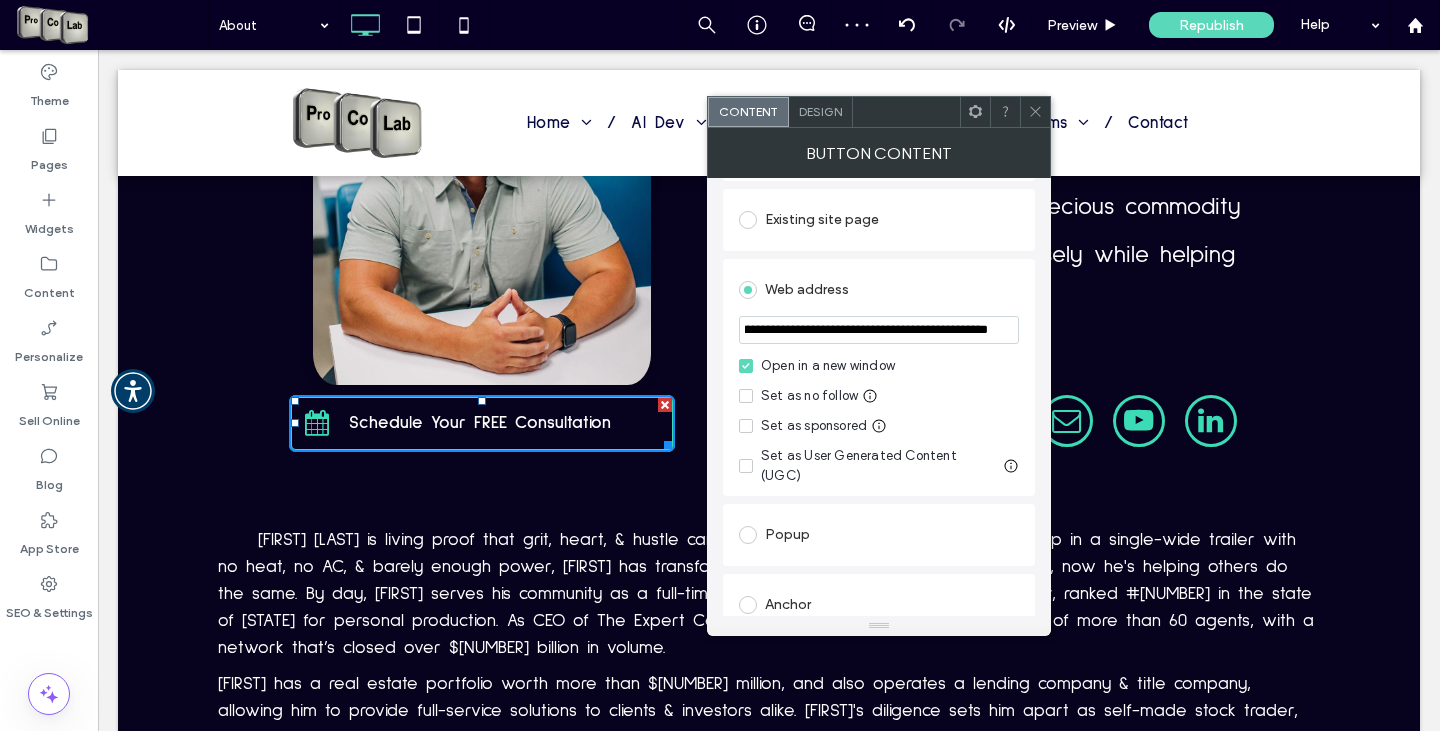 type on "**********" 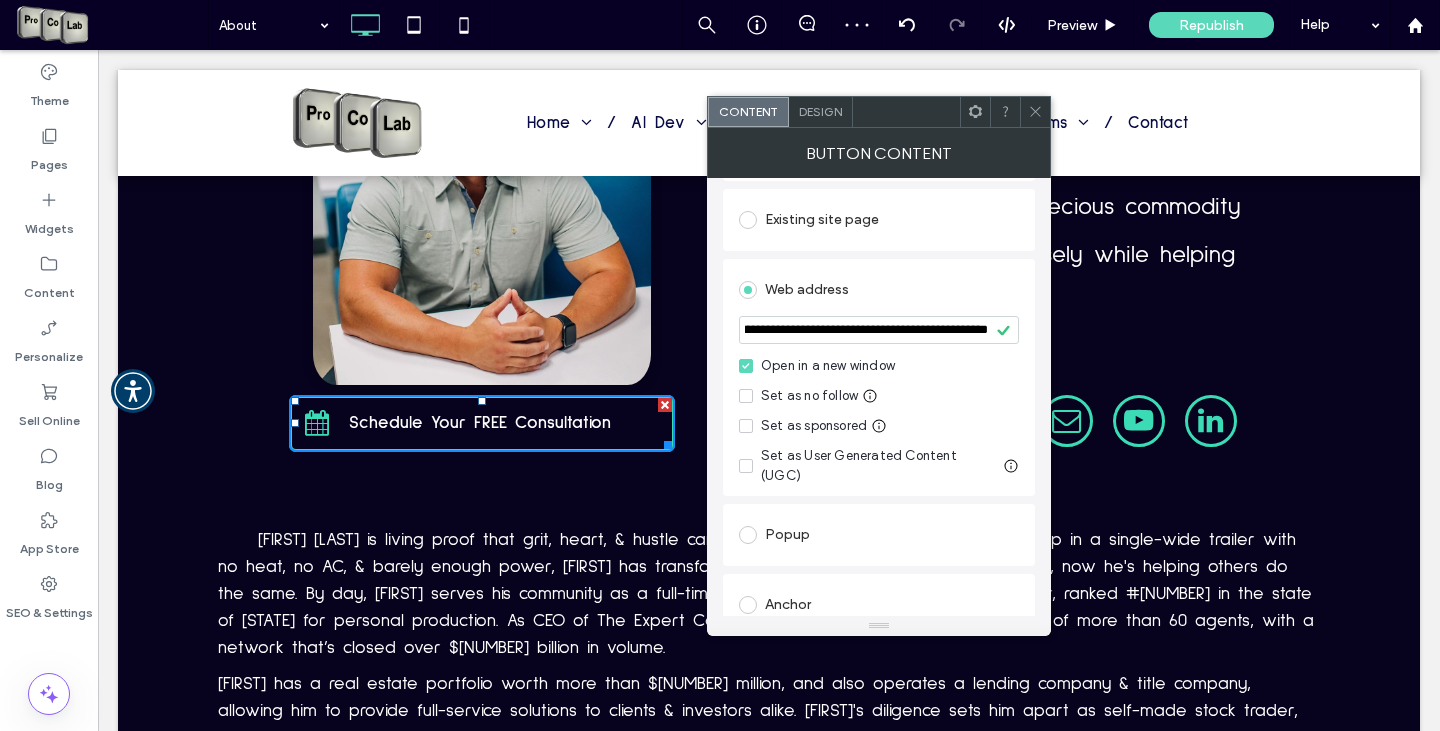 click 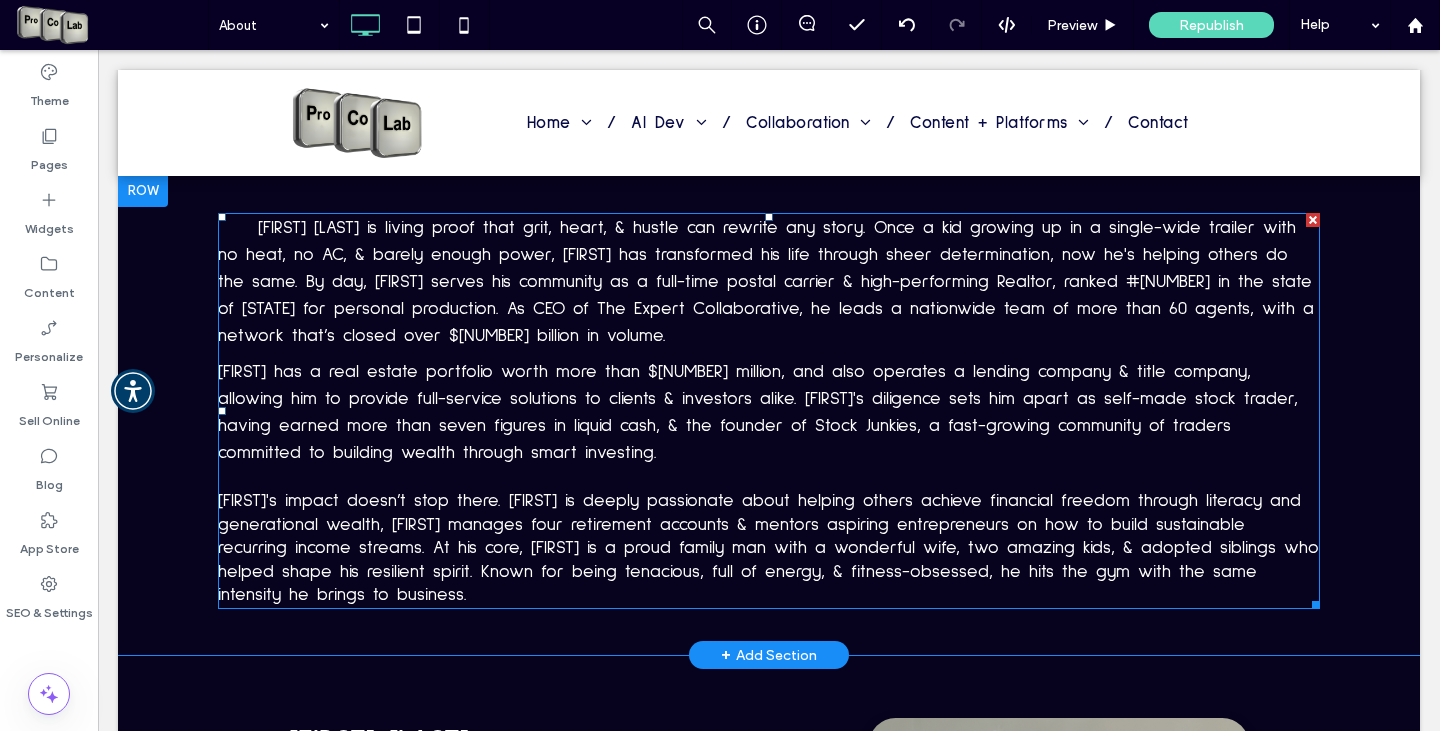 scroll, scrollTop: 1192, scrollLeft: 0, axis: vertical 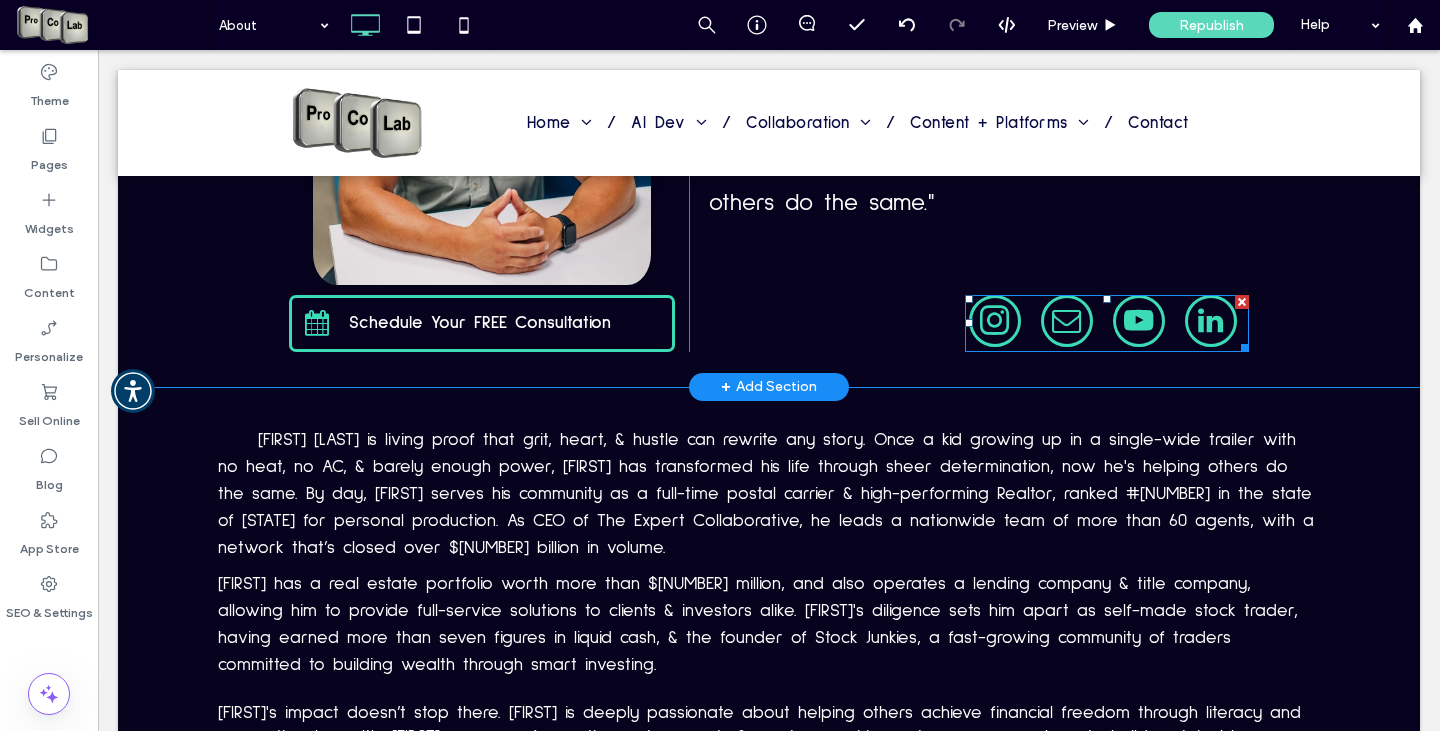 click at bounding box center (1109, 323) 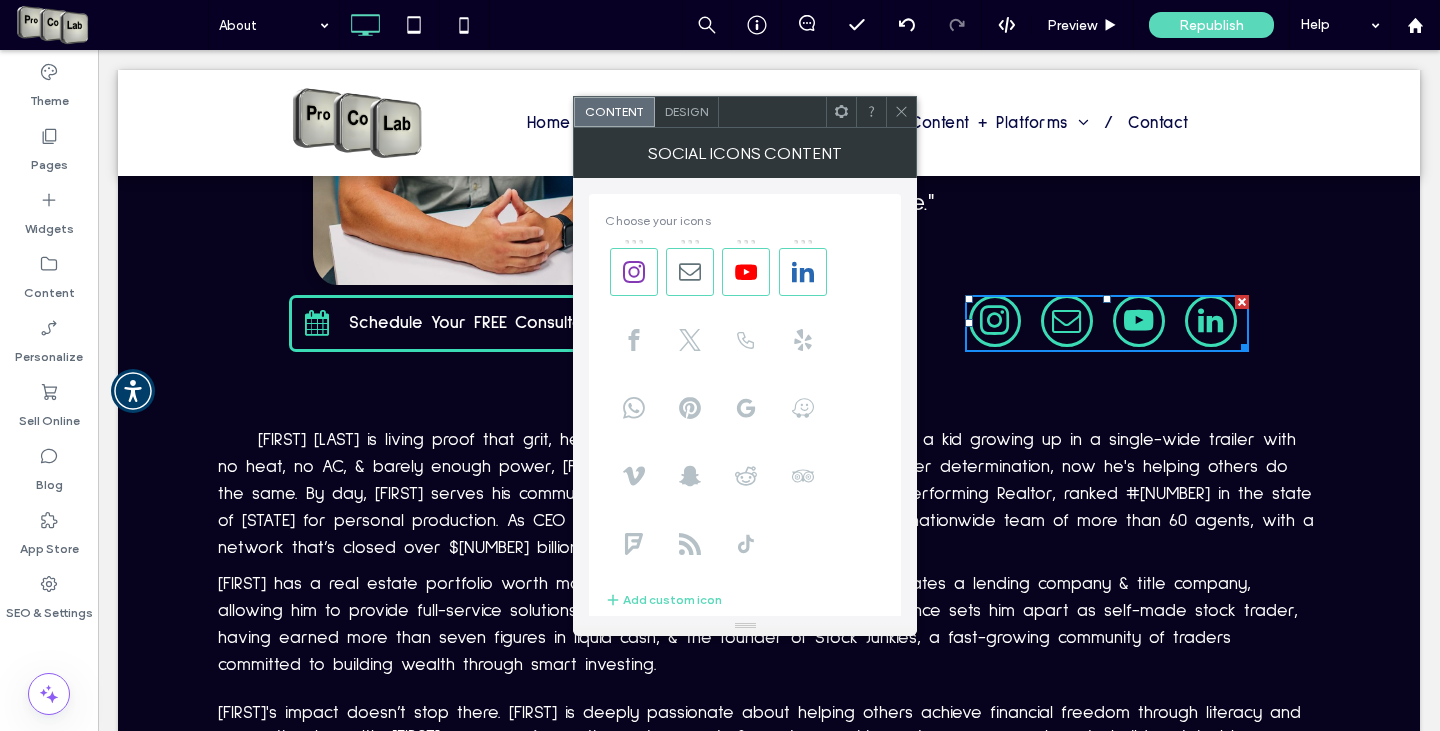click on "Design" at bounding box center [687, 112] 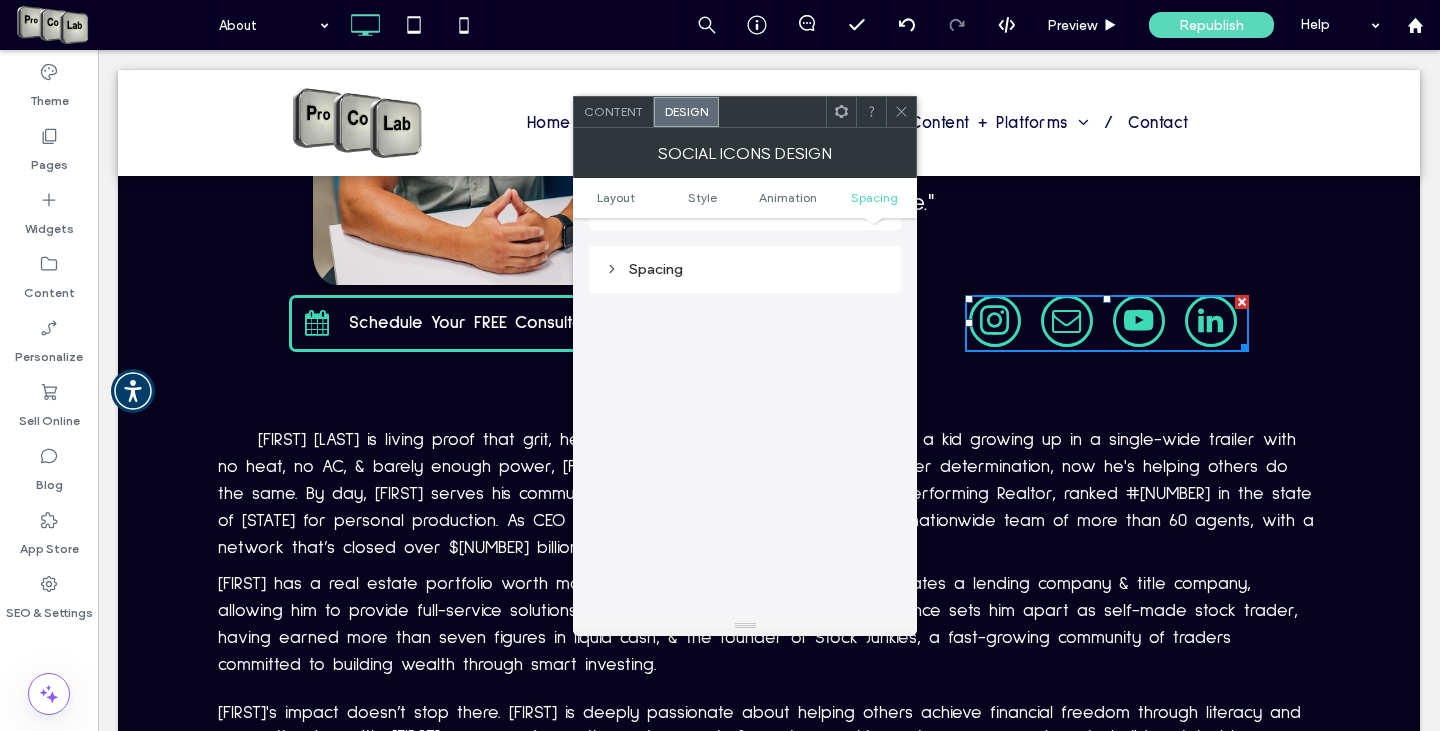 scroll, scrollTop: 814, scrollLeft: 0, axis: vertical 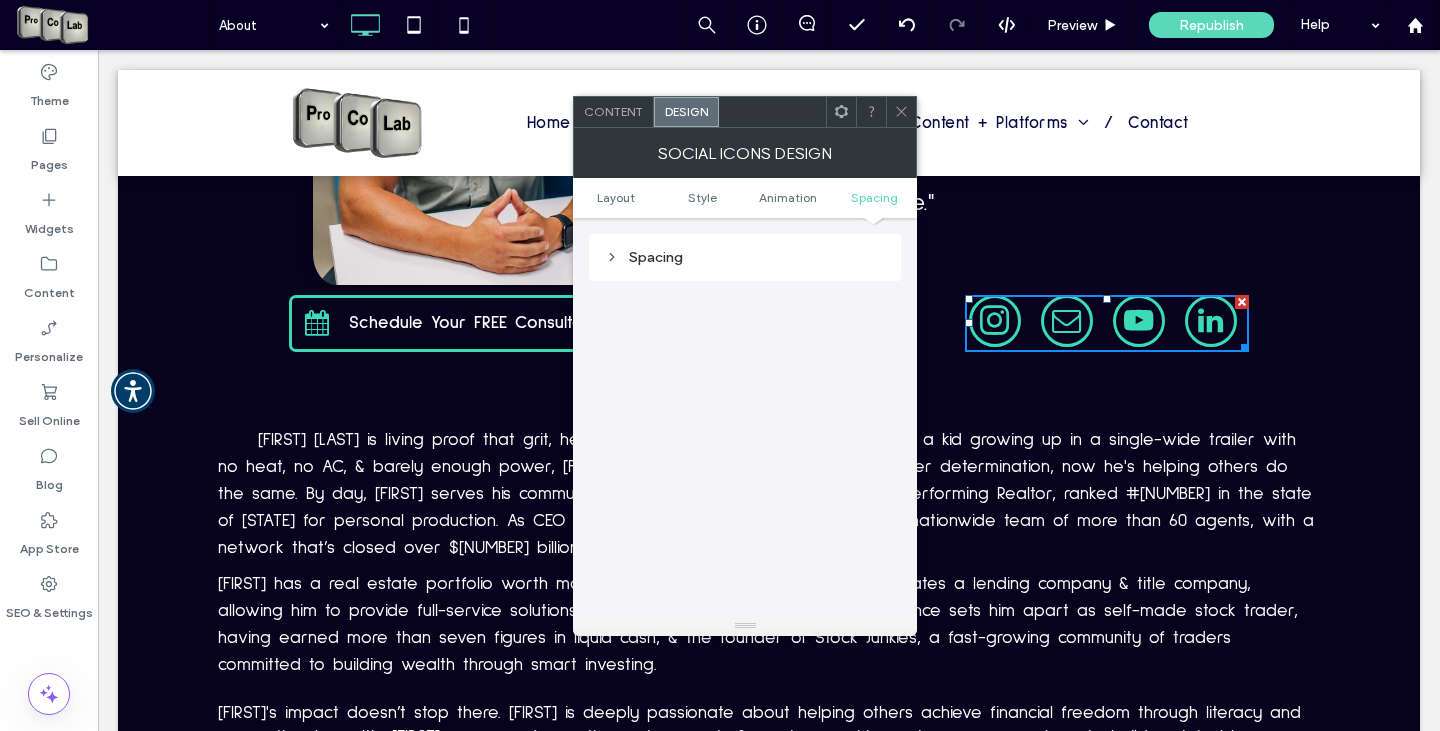 click on "Content" at bounding box center [614, 112] 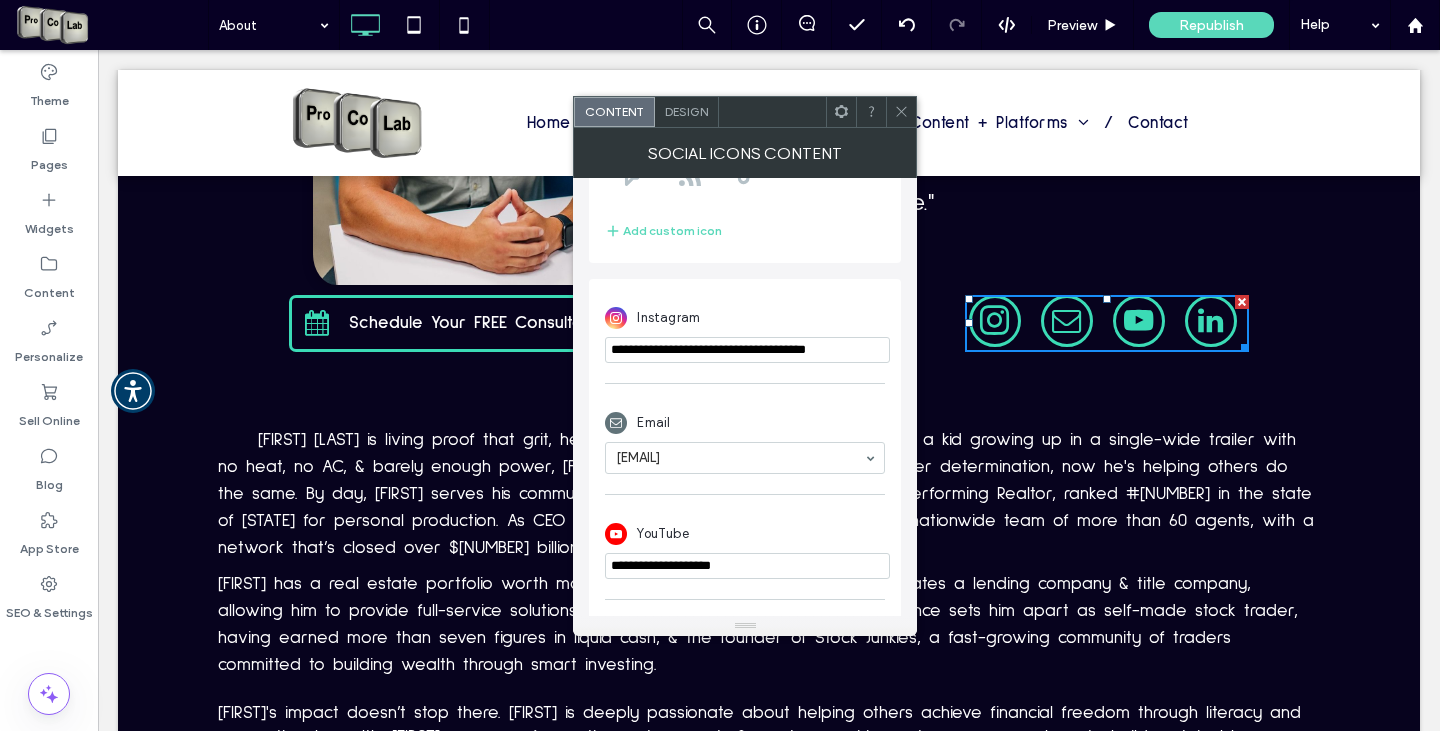 scroll, scrollTop: 363, scrollLeft: 0, axis: vertical 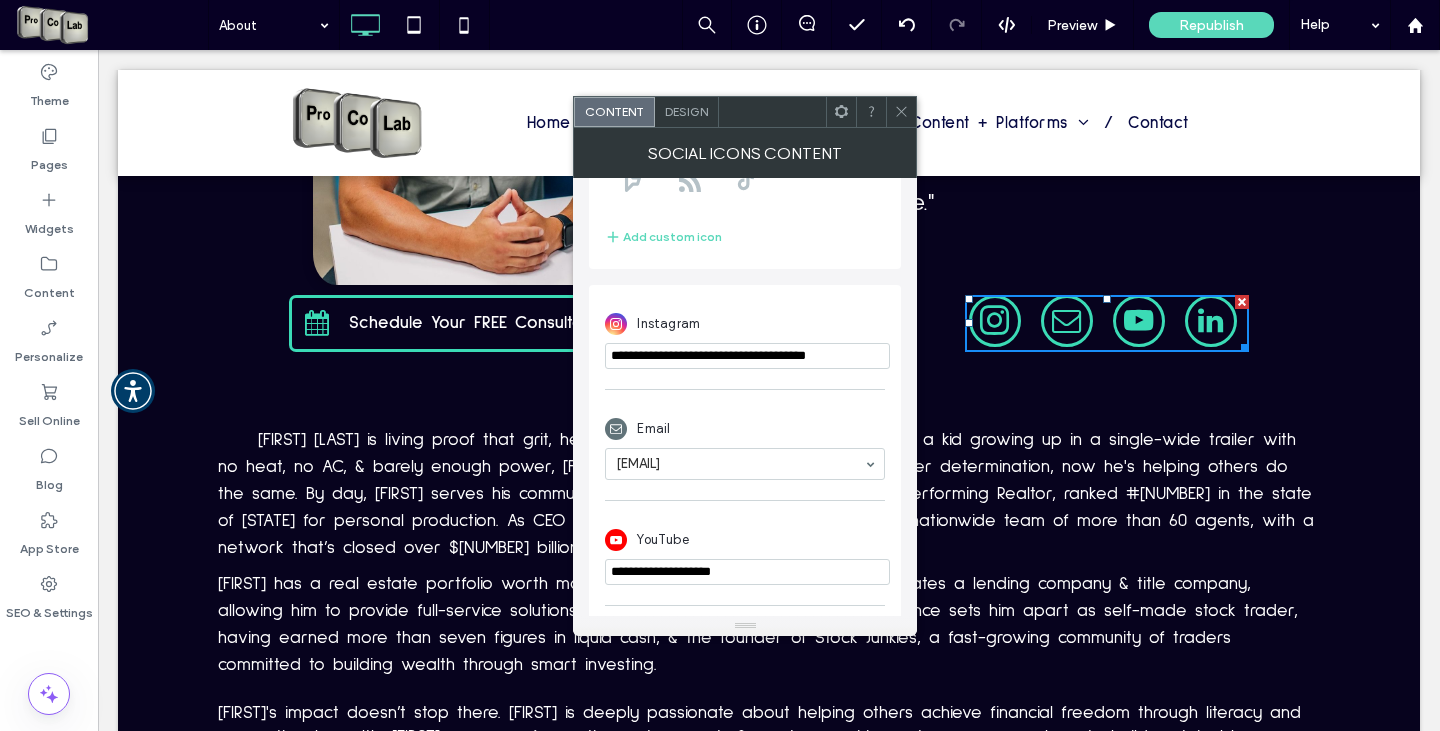 click 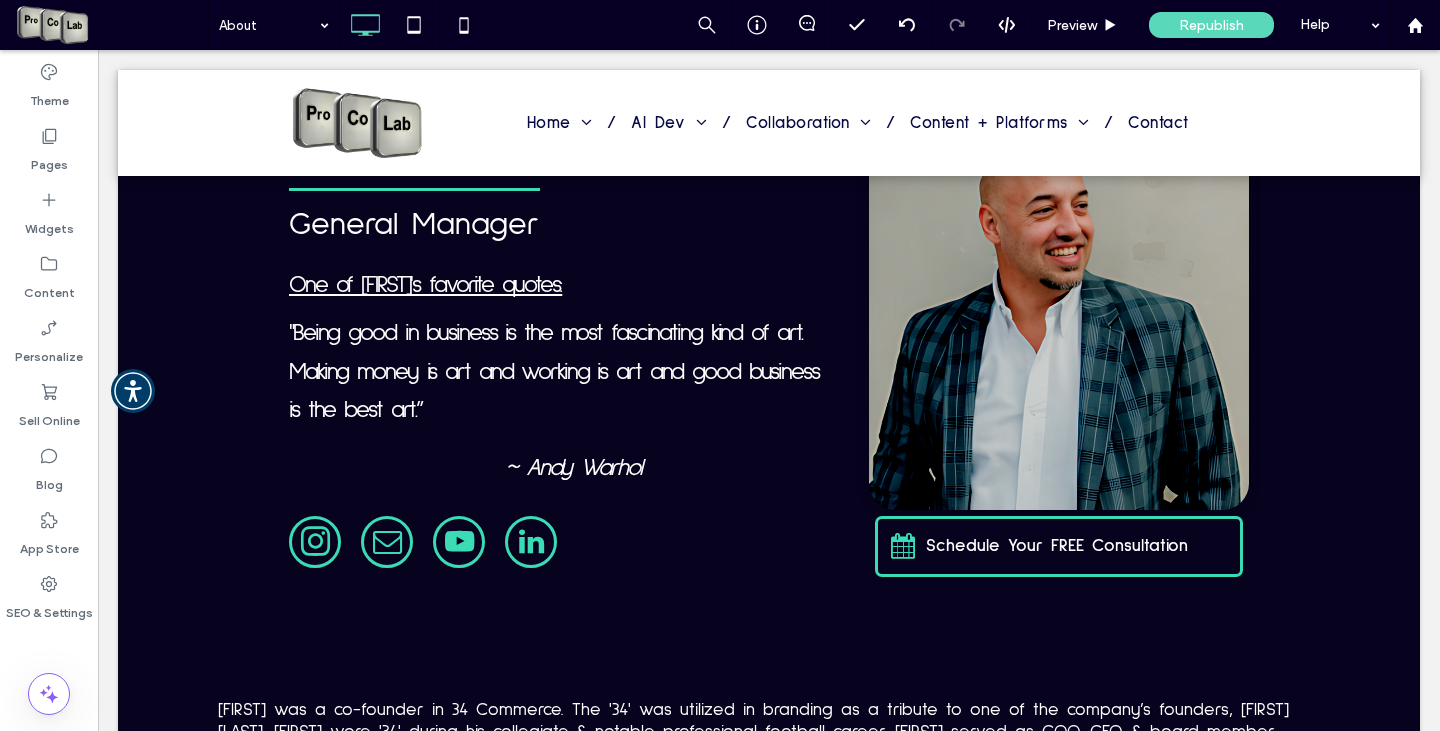 scroll, scrollTop: 2192, scrollLeft: 0, axis: vertical 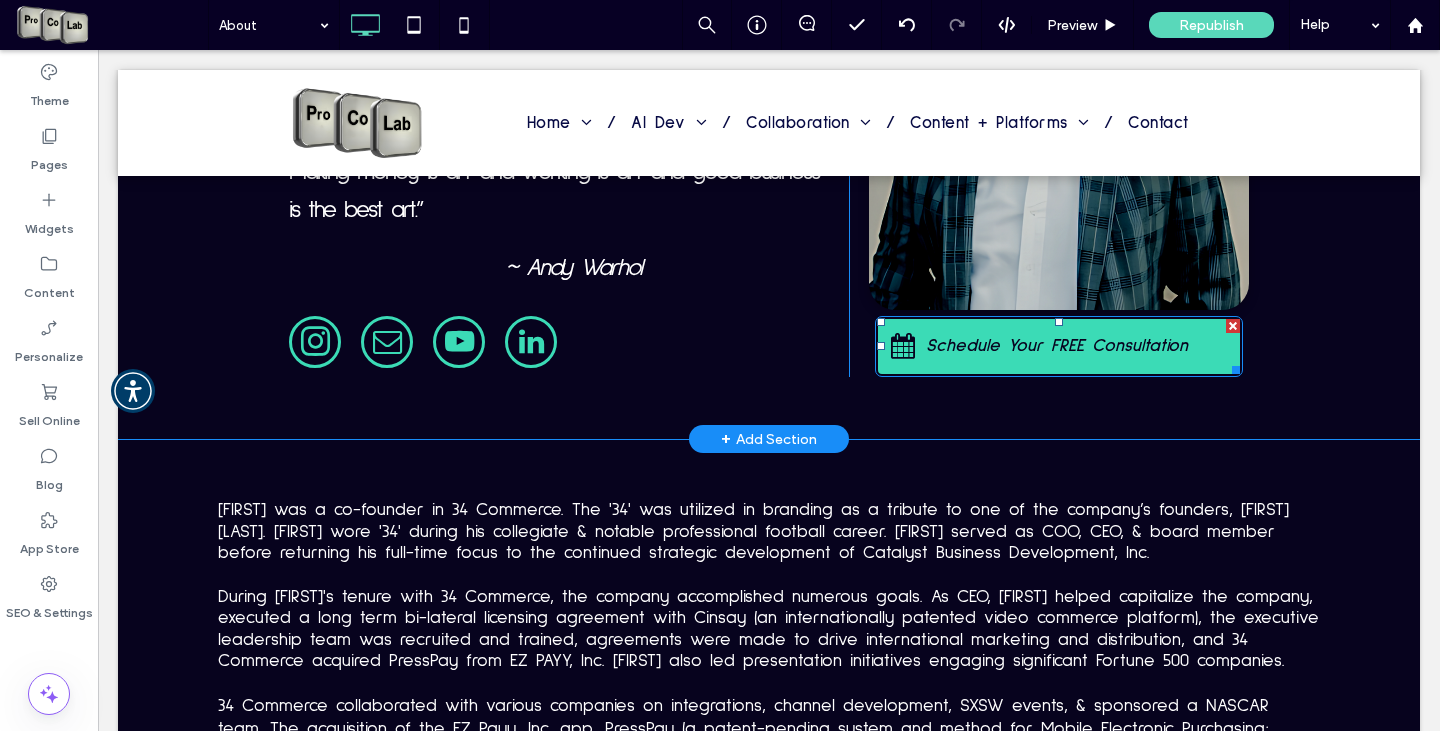 click on "Schedule Your FREE Consultation" at bounding box center (1057, 346) 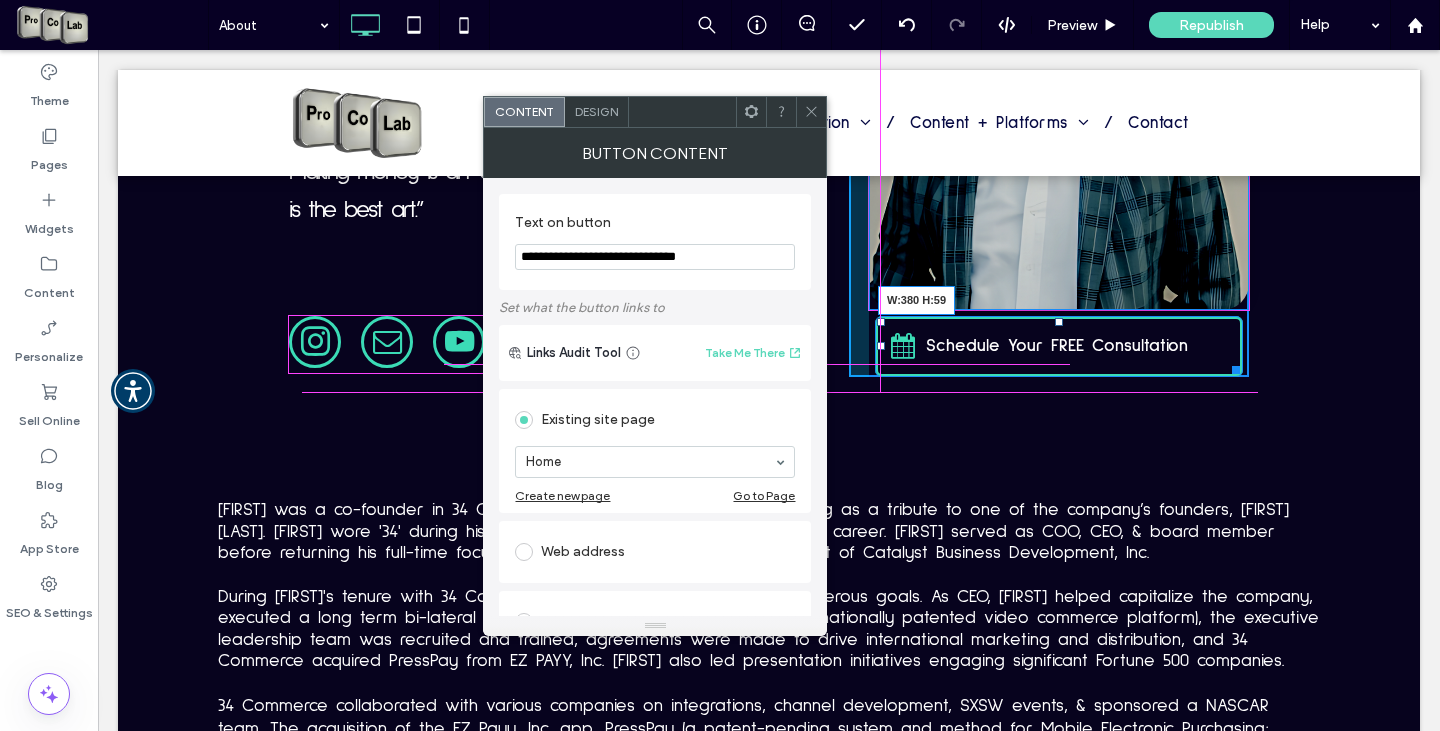 drag, startPoint x: 1225, startPoint y: 368, endPoint x: 1348, endPoint y: 416, distance: 132.03409 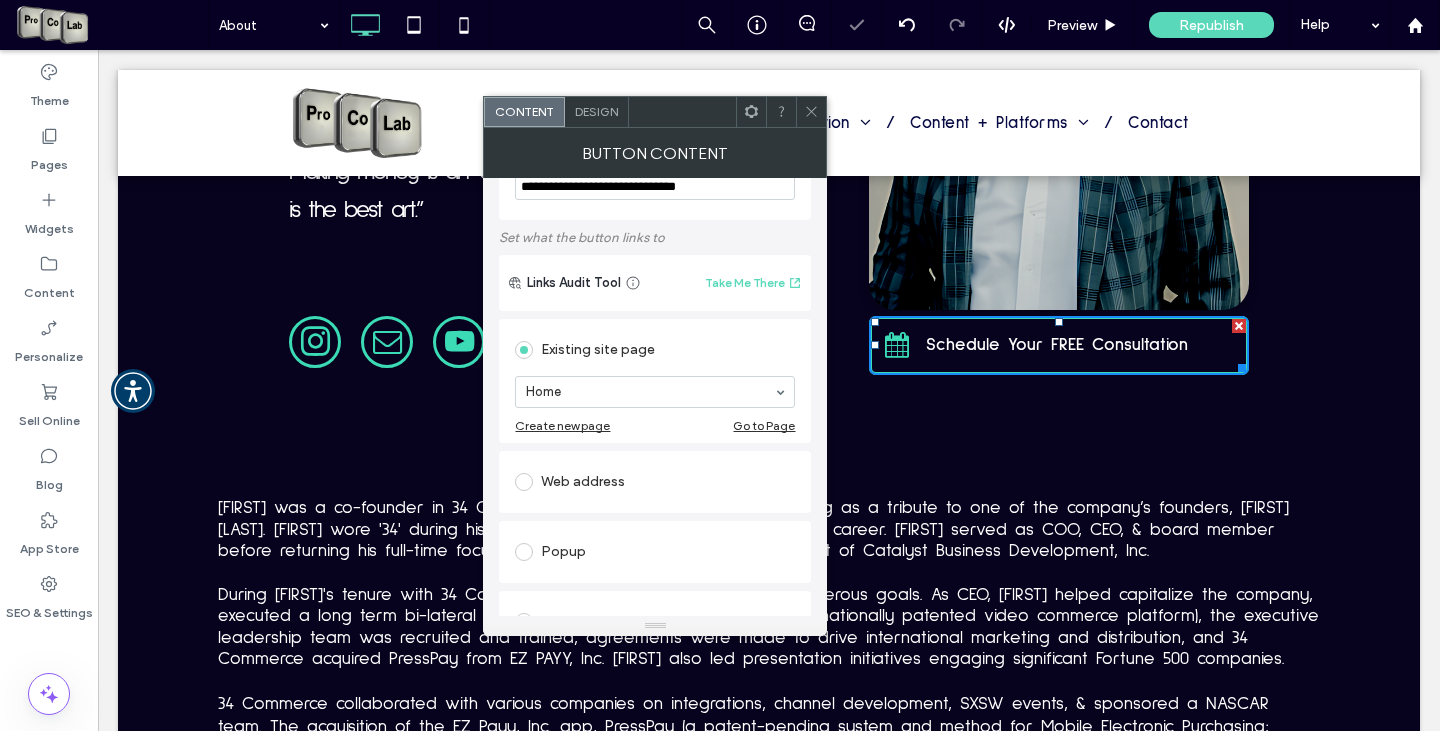 scroll, scrollTop: 100, scrollLeft: 0, axis: vertical 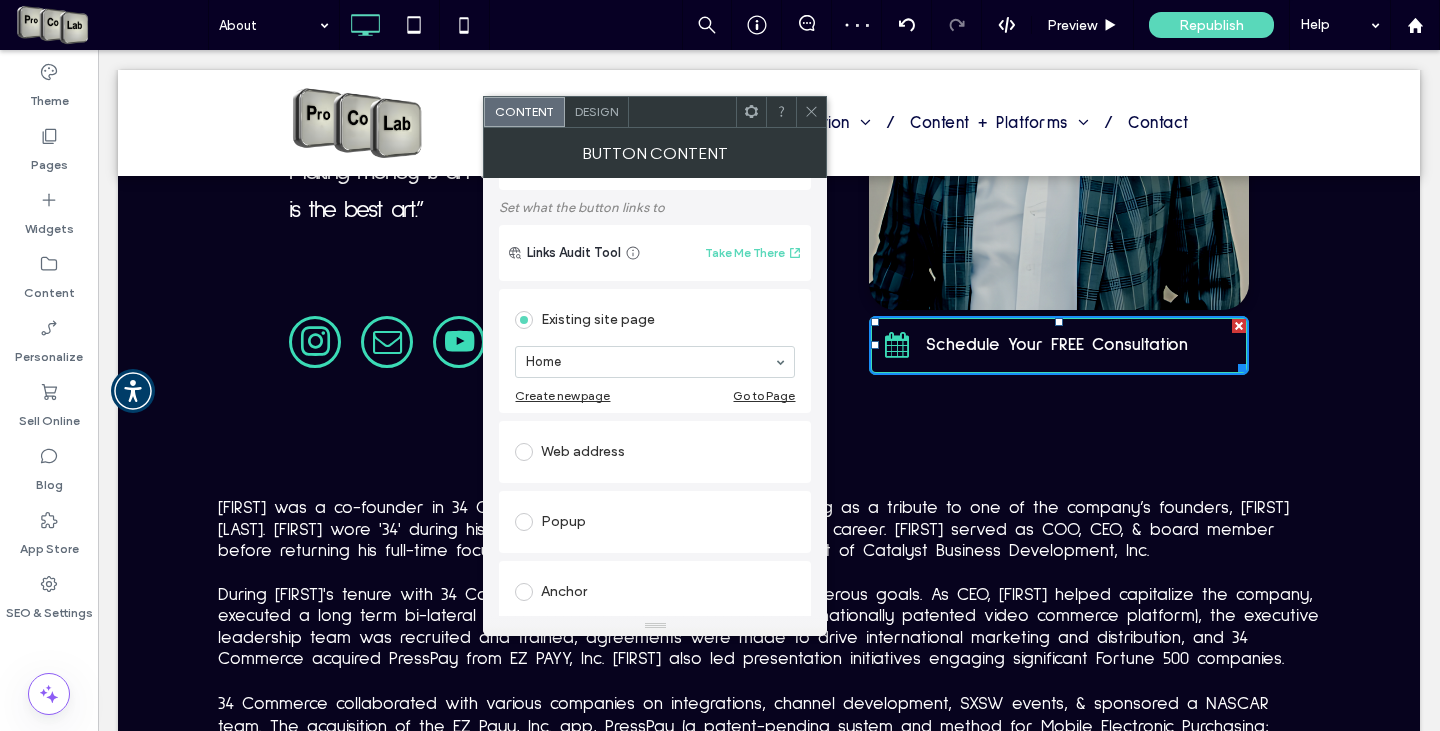 click at bounding box center (524, 452) 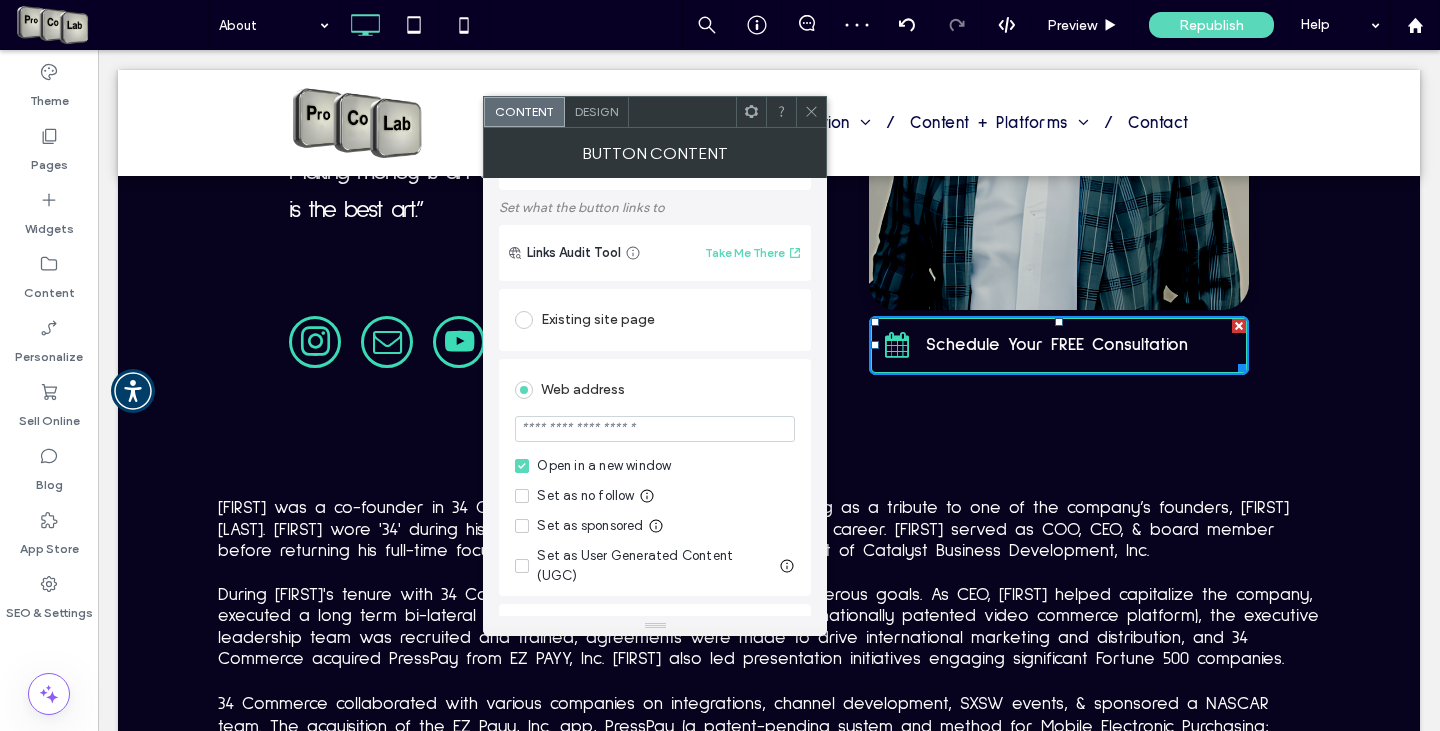 click at bounding box center (655, 429) 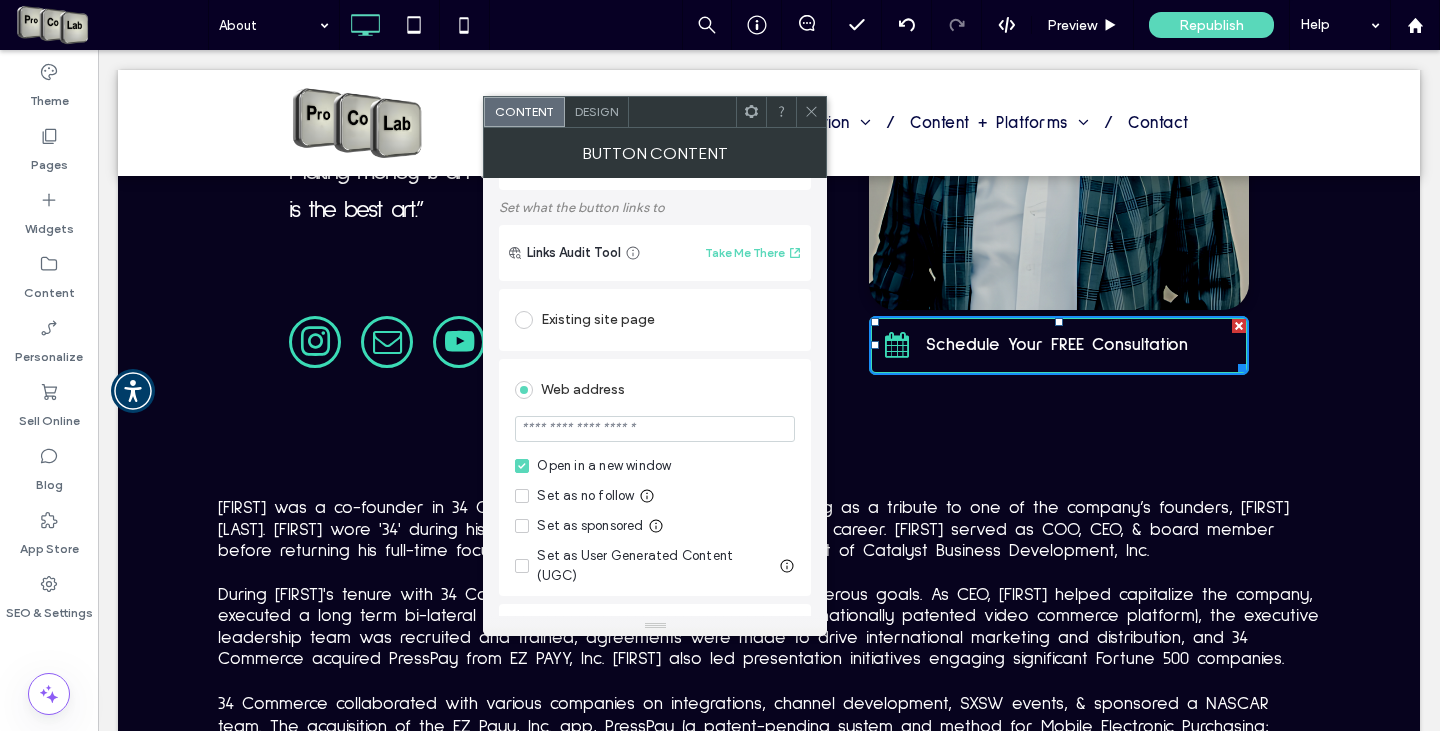 paste on "**********" 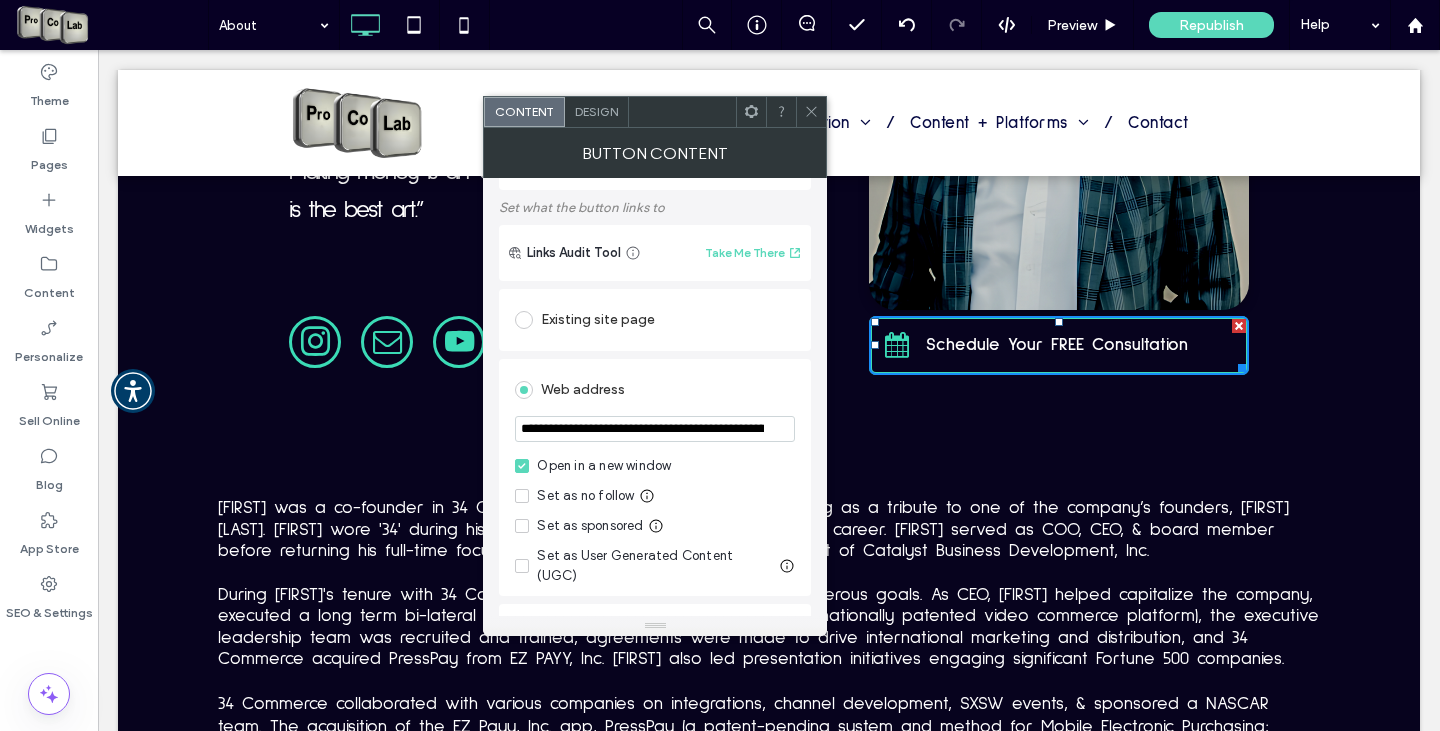 scroll, scrollTop: 0, scrollLeft: 284, axis: horizontal 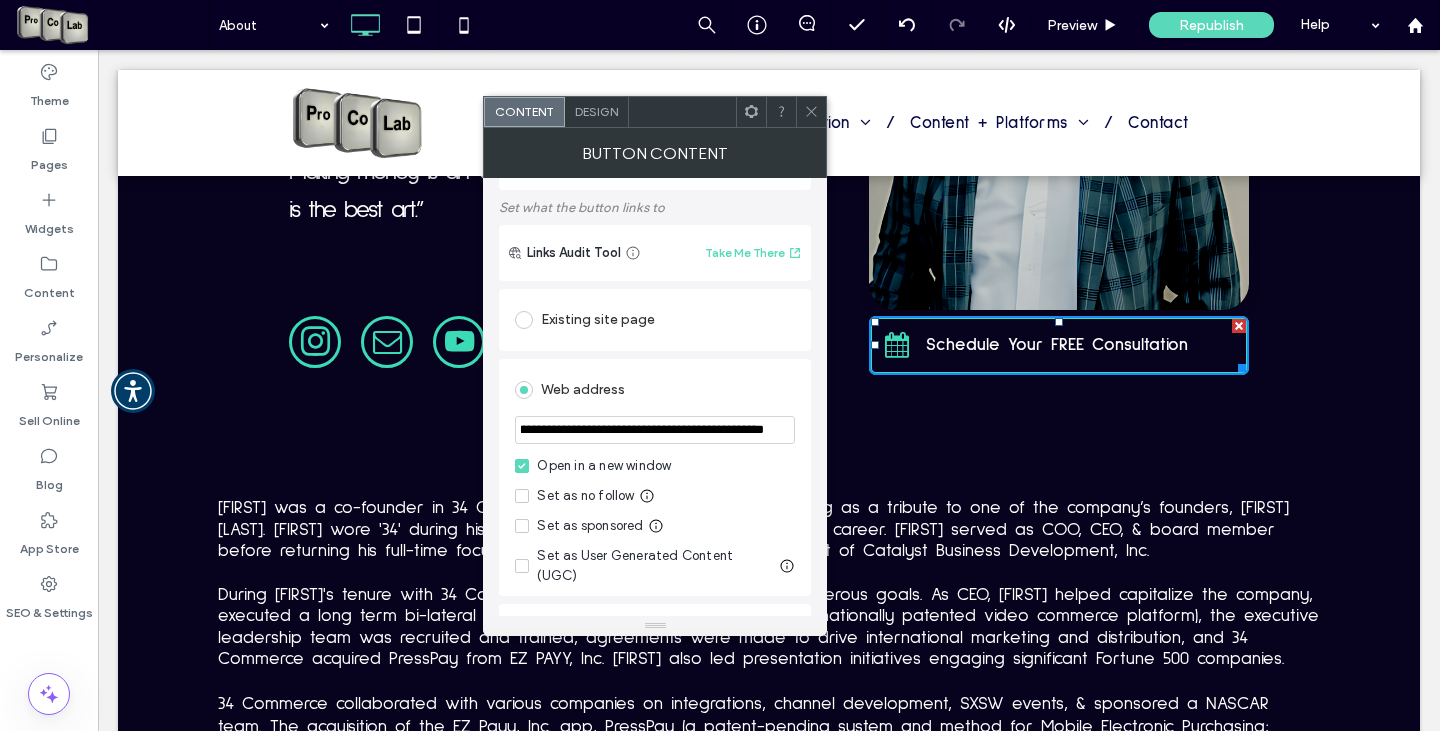 type on "**********" 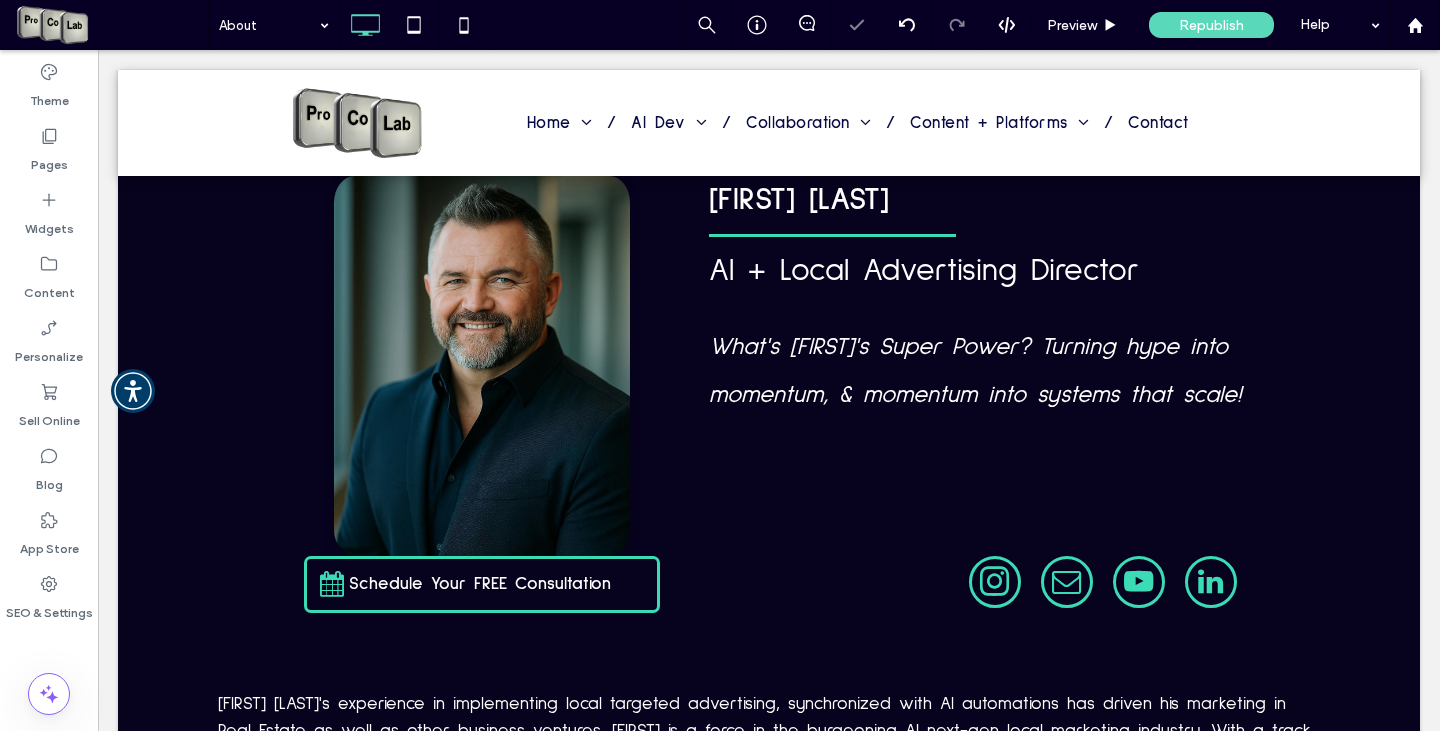 scroll, scrollTop: 3292, scrollLeft: 0, axis: vertical 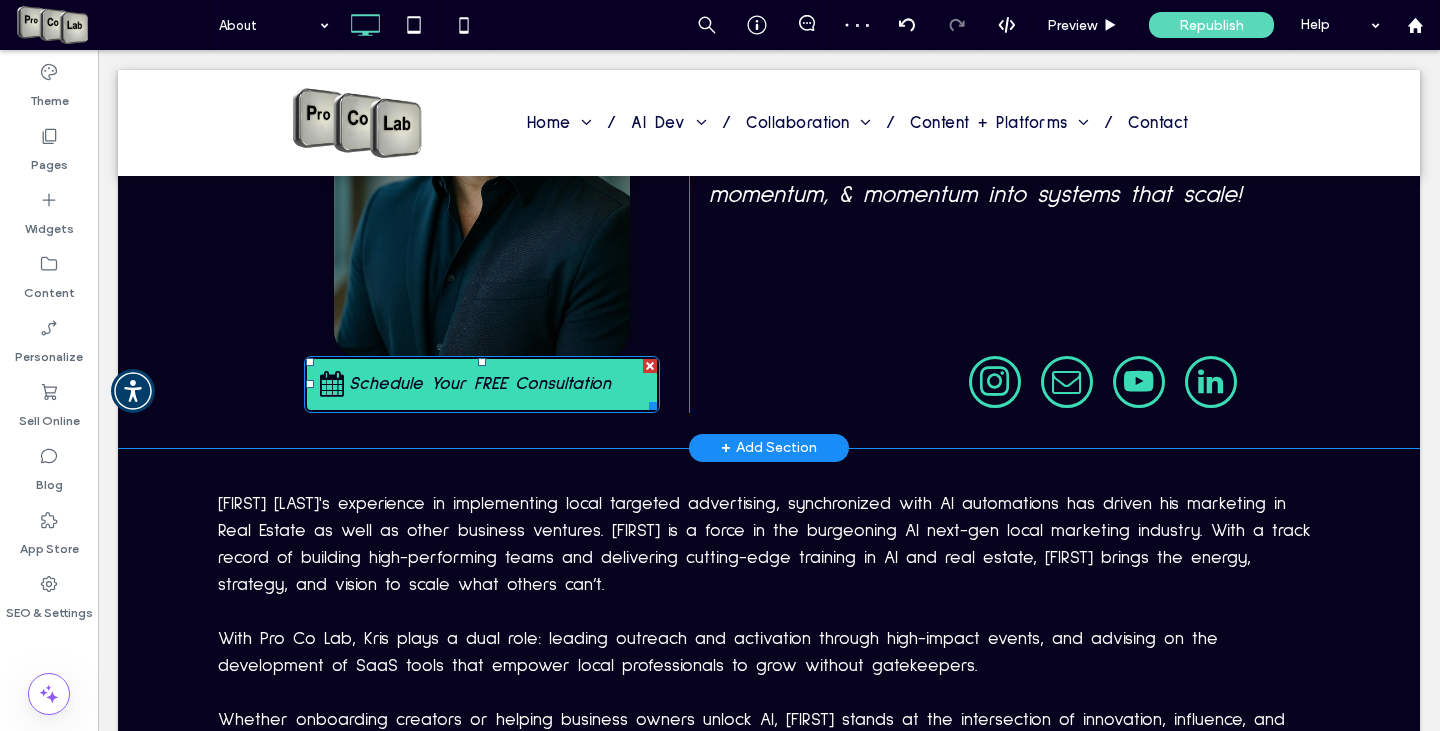 click on "Schedule Your FREE Consultation" at bounding box center [480, 384] 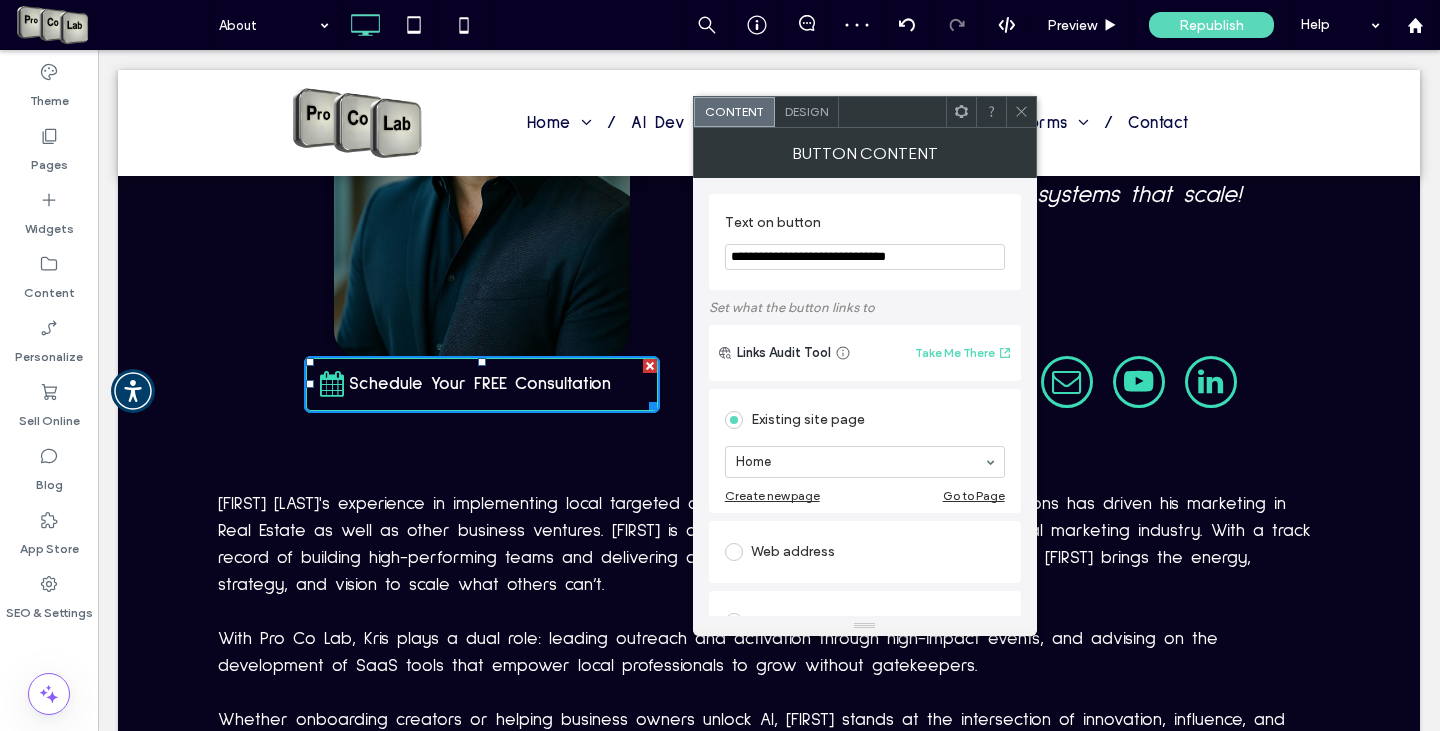 scroll, scrollTop: 200, scrollLeft: 0, axis: vertical 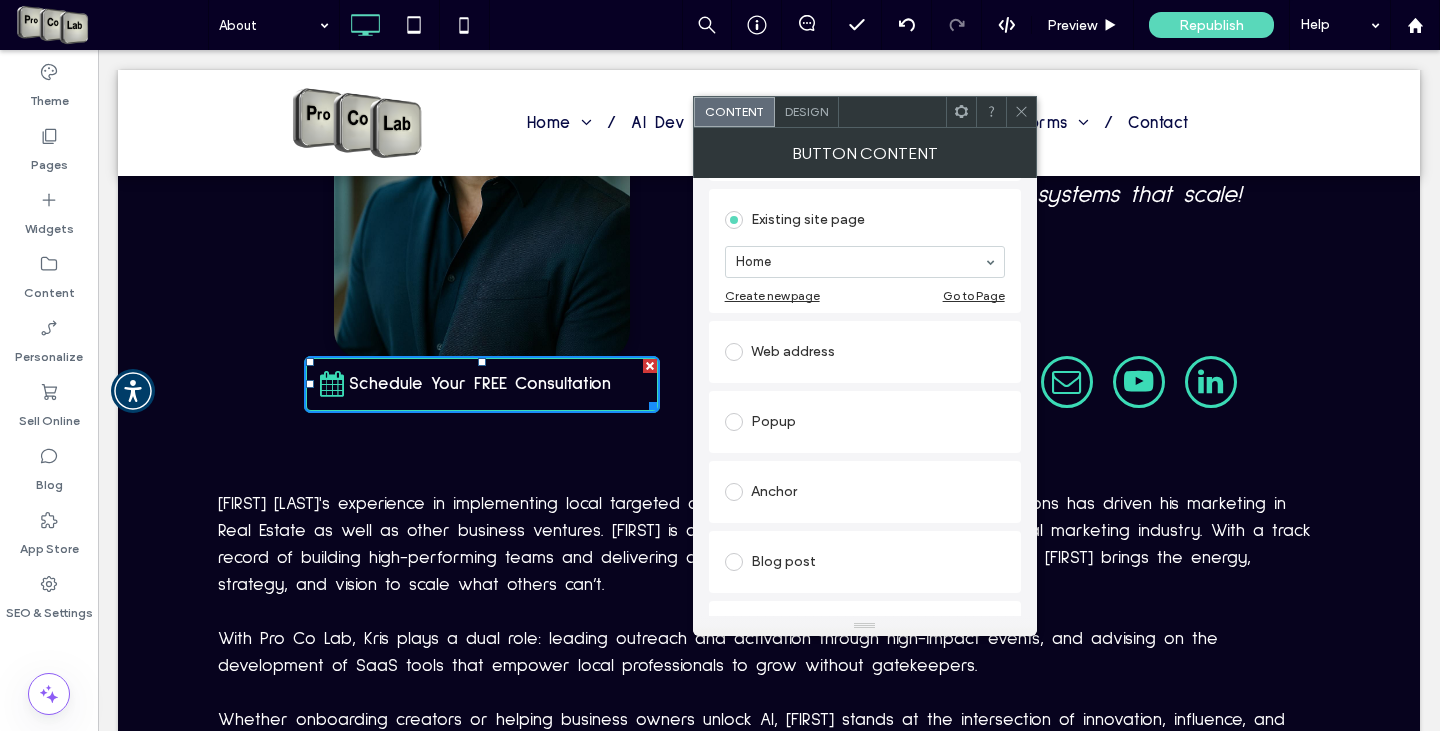 click at bounding box center [734, 352] 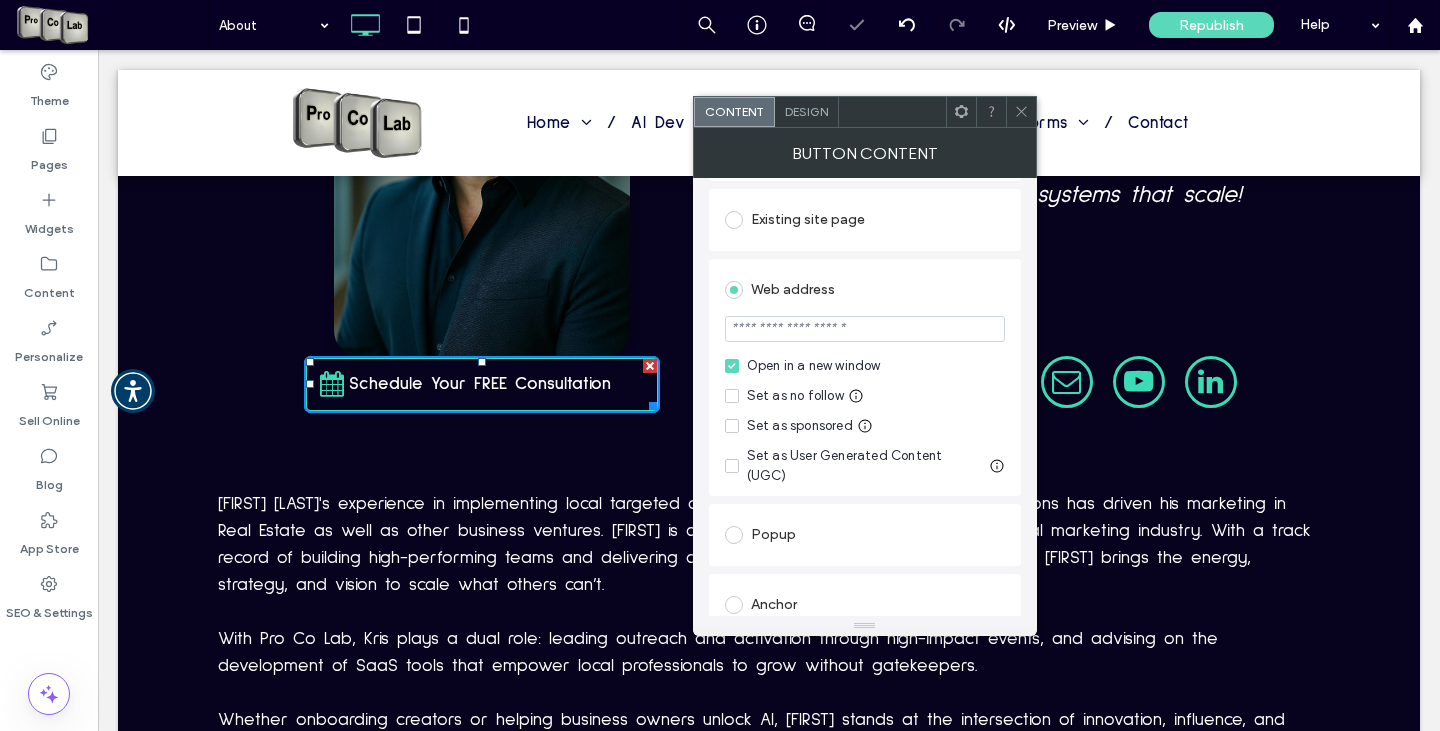 click at bounding box center (865, 329) 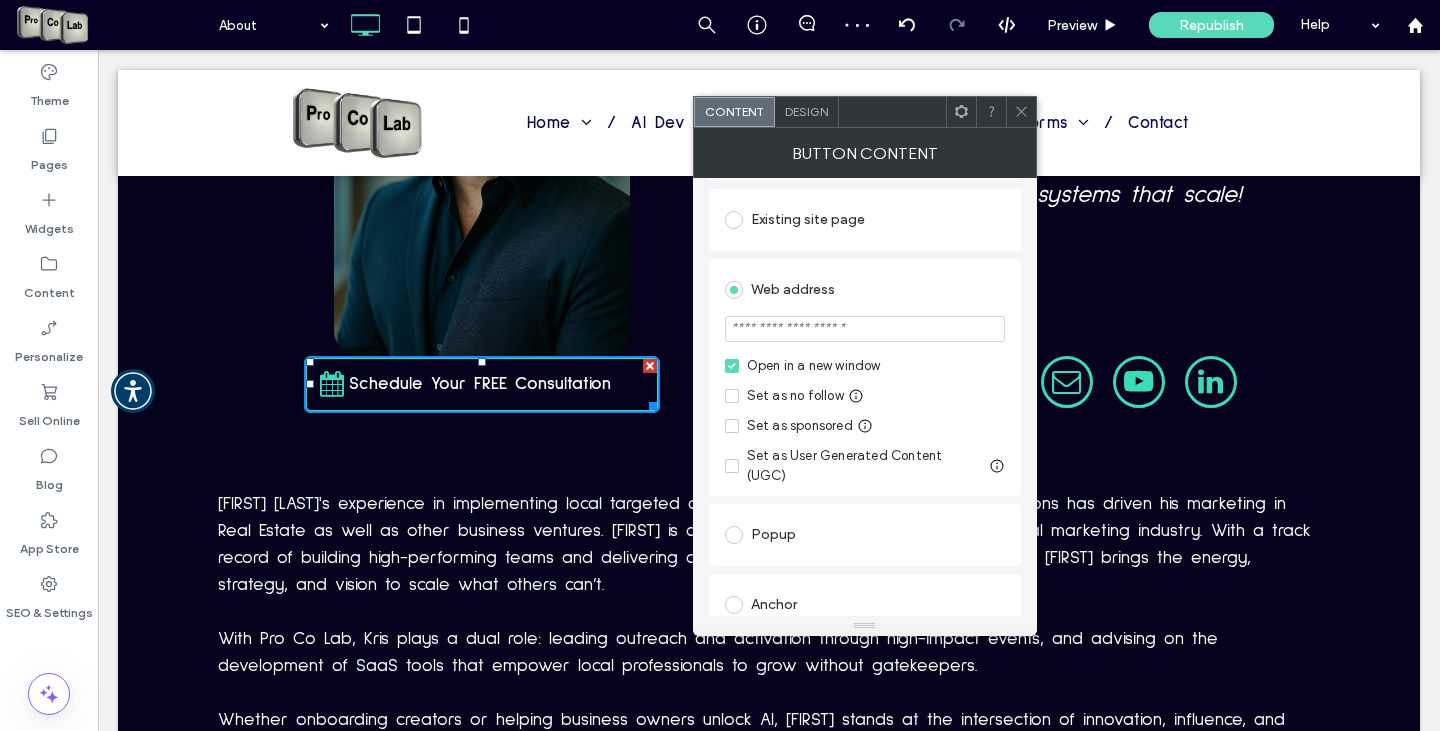 paste on "**********" 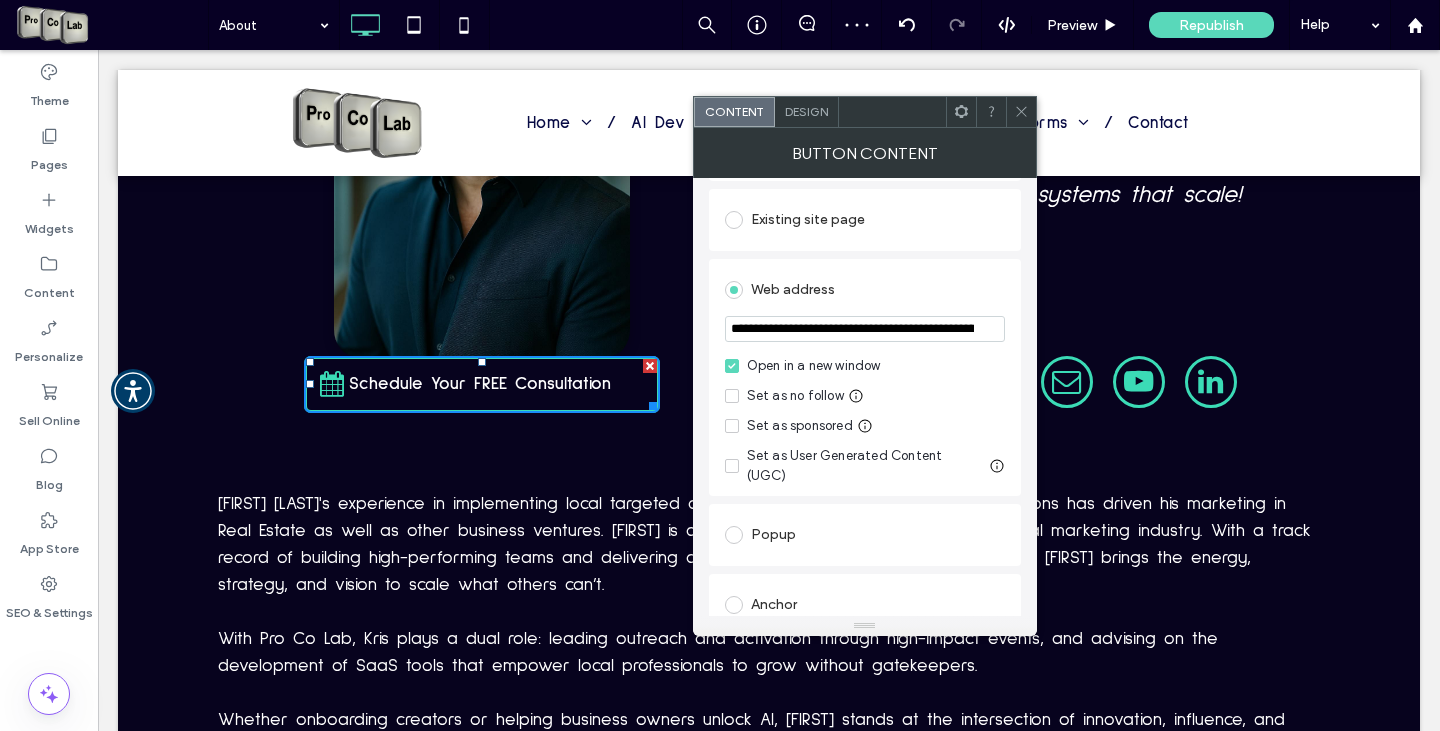 scroll, scrollTop: 0, scrollLeft: 284, axis: horizontal 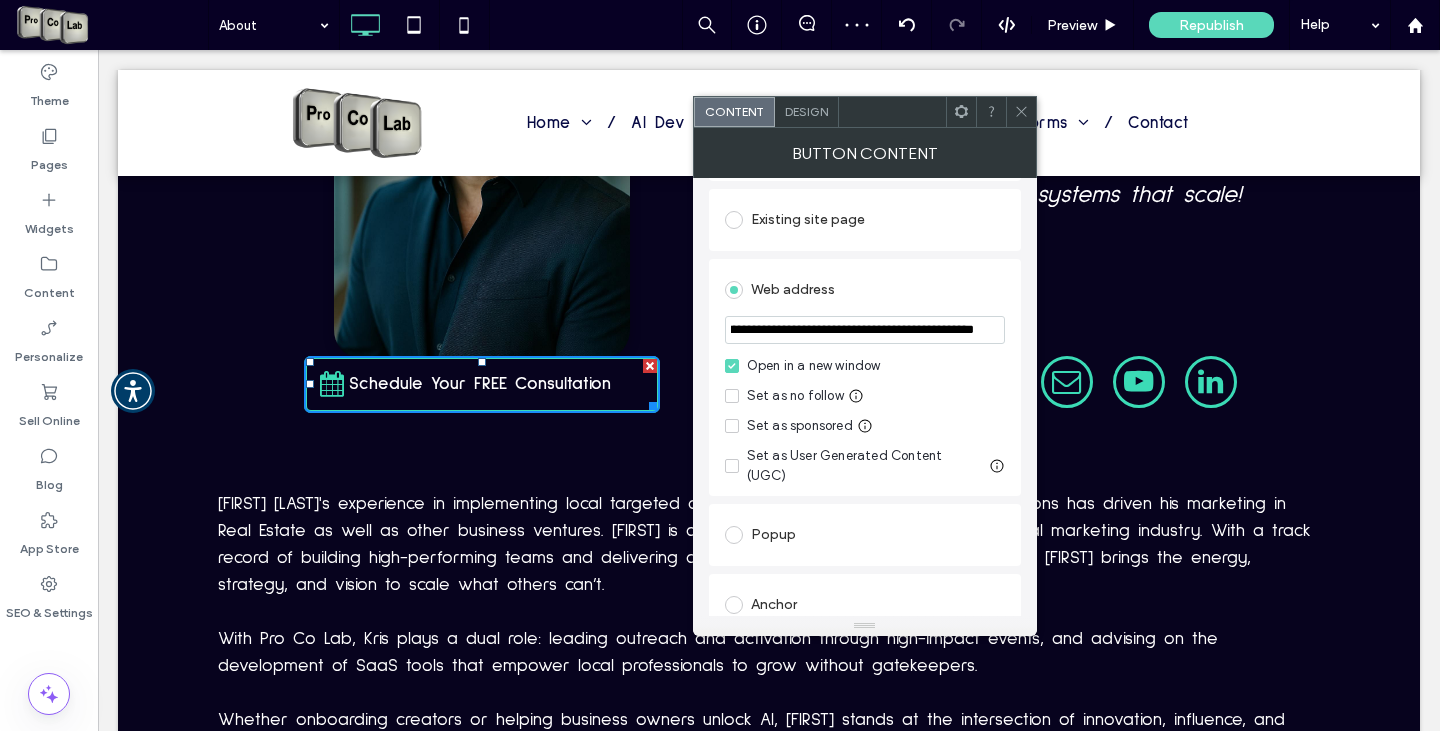 type on "**********" 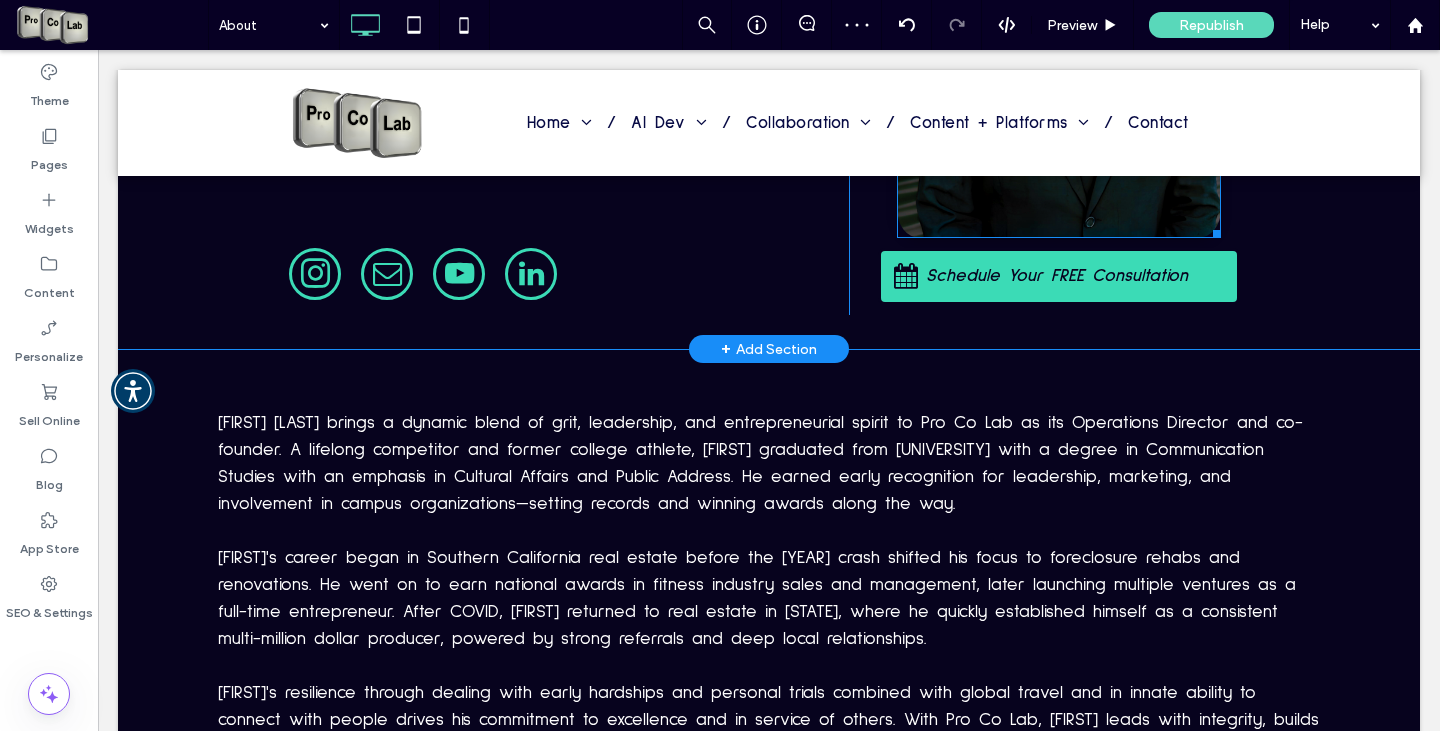 scroll, scrollTop: 4292, scrollLeft: 0, axis: vertical 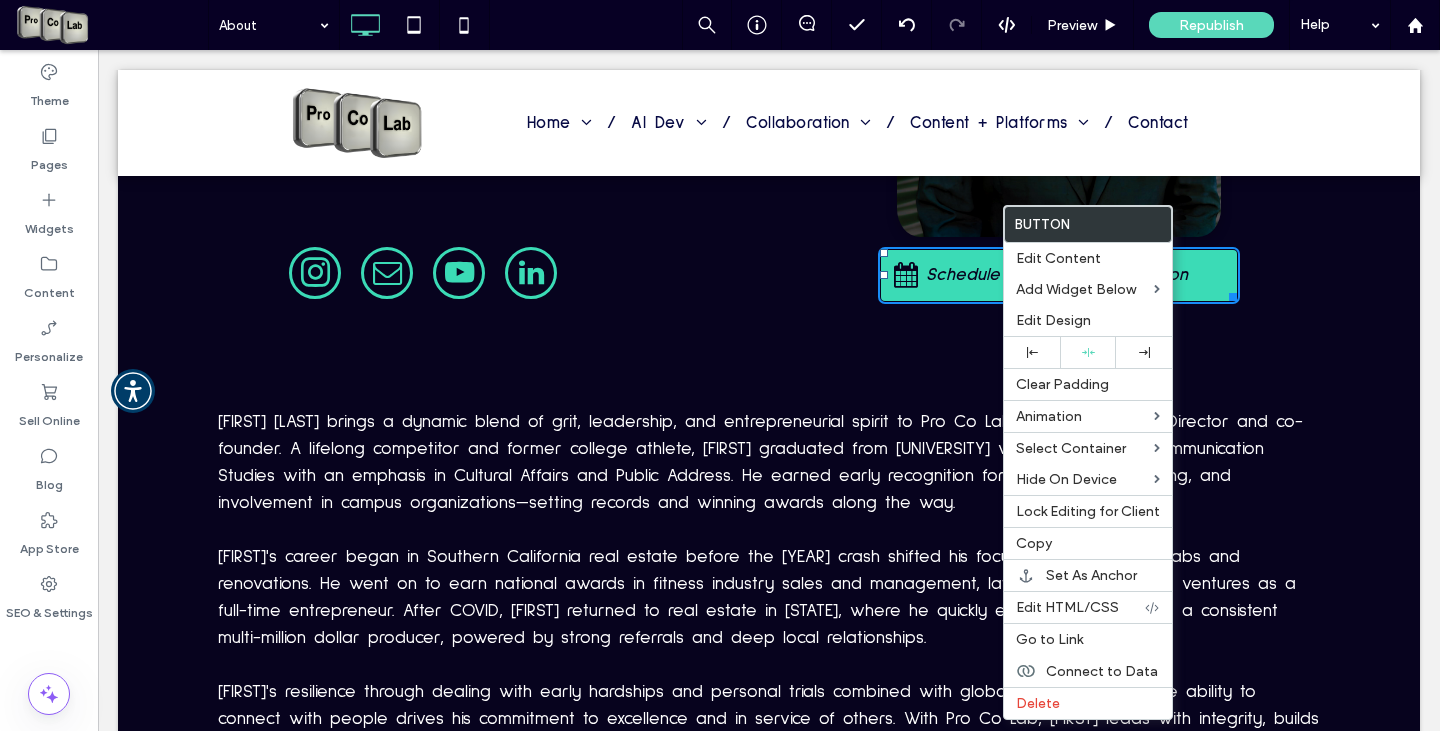 click on "Schedule Your FREE Consultation" at bounding box center [1057, 275] 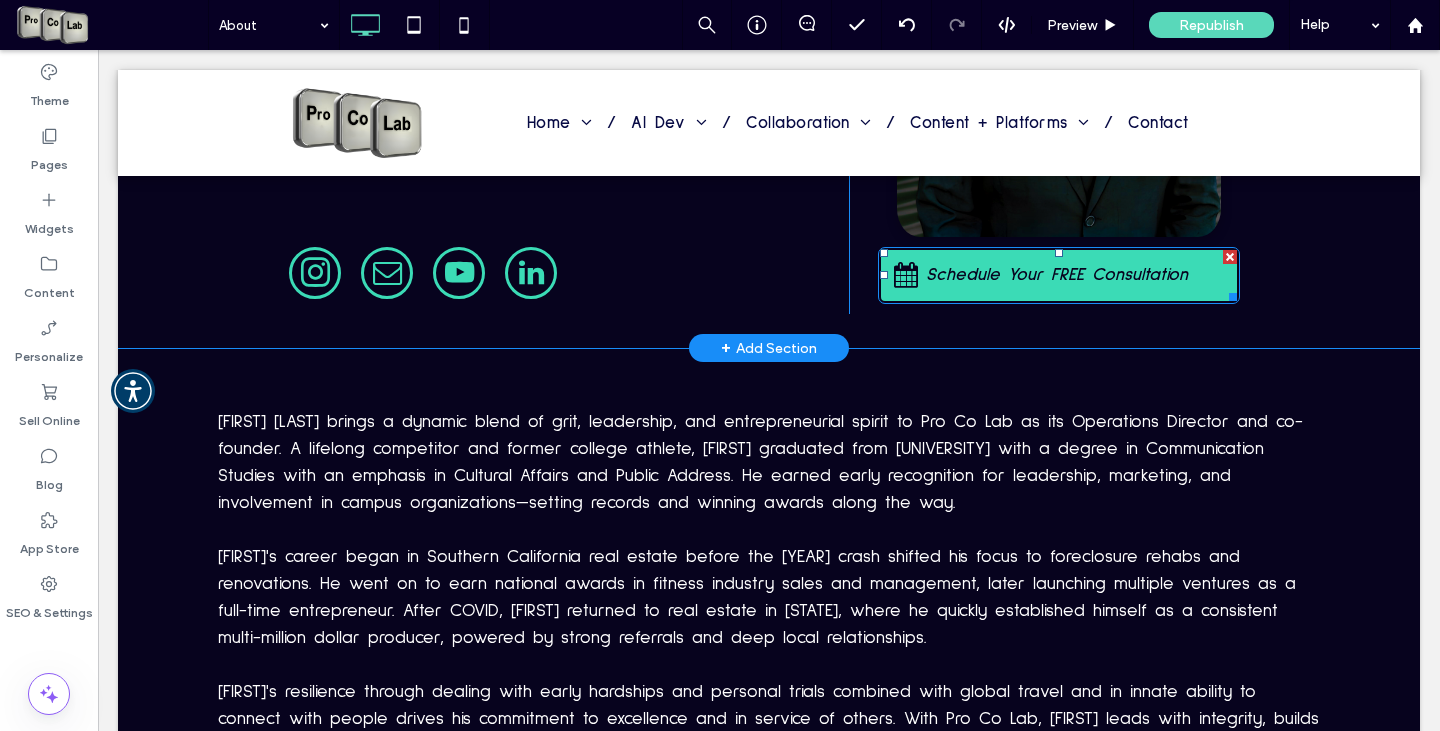 click on "Schedule Your FREE Consultation" at bounding box center (1057, 275) 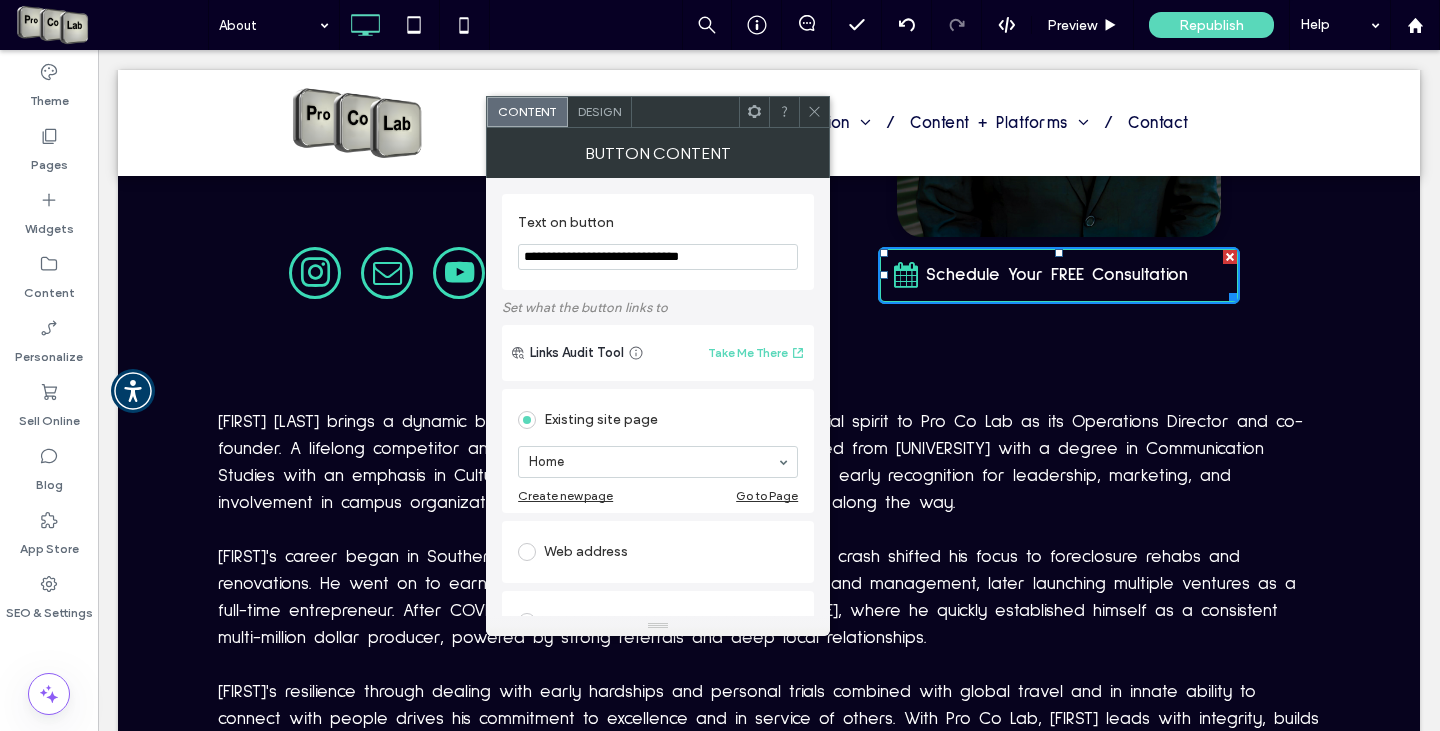 click at bounding box center (531, 552) 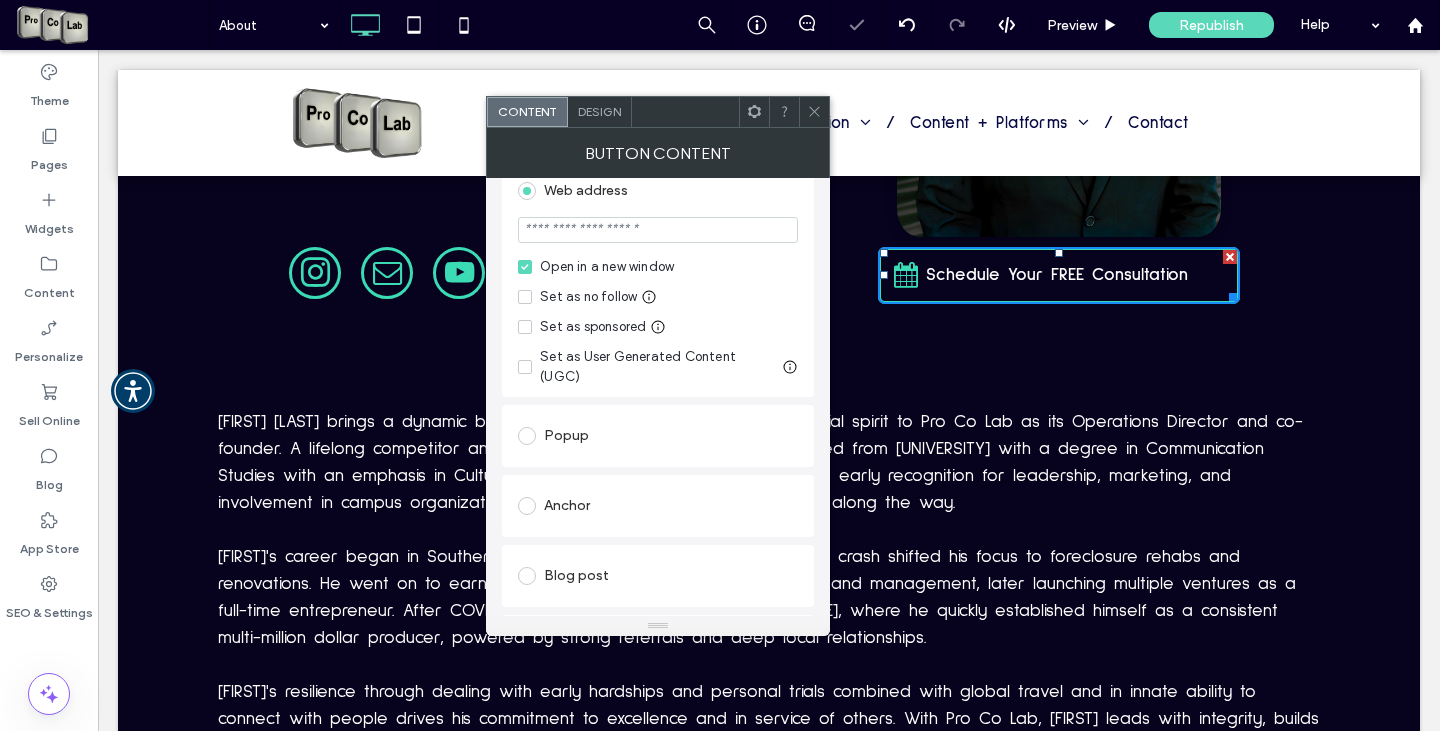 scroll, scrollTop: 300, scrollLeft: 0, axis: vertical 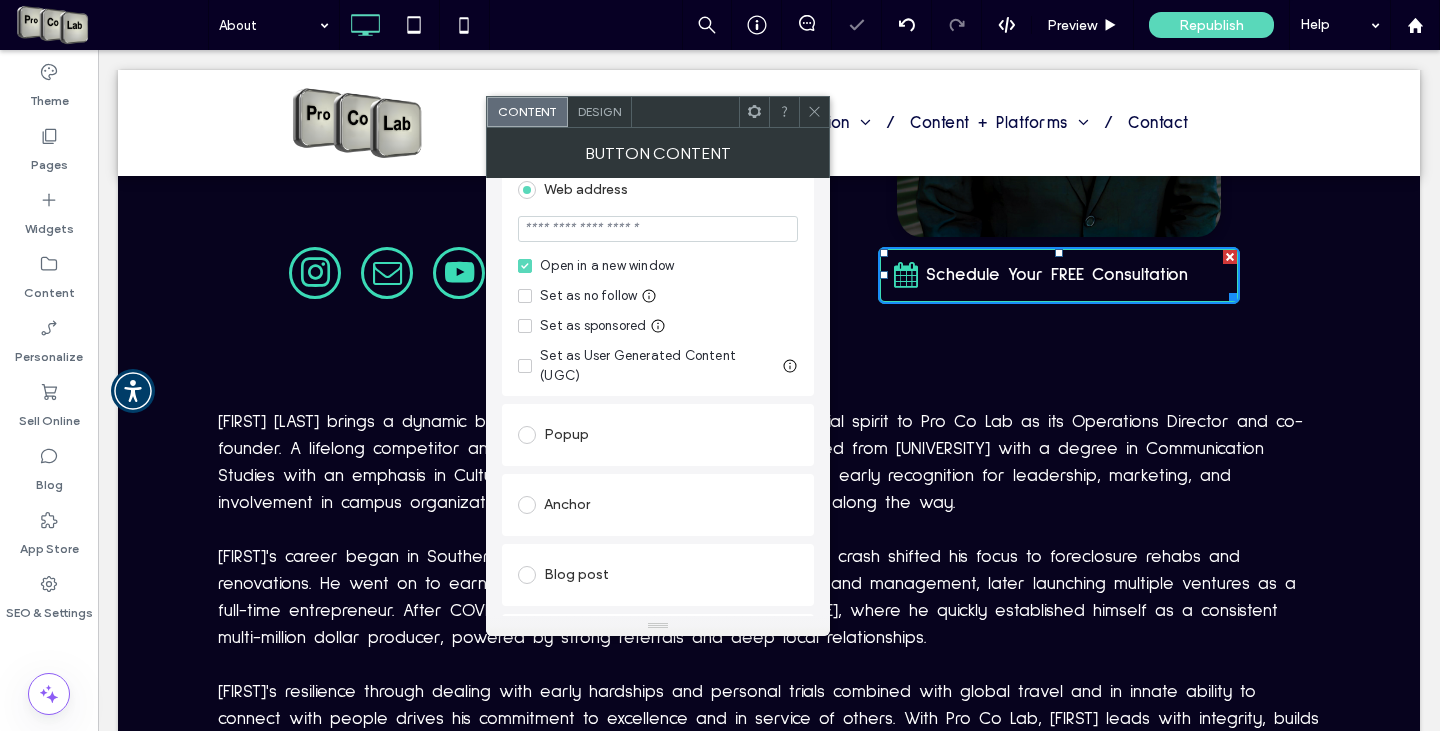 click at bounding box center [658, 229] 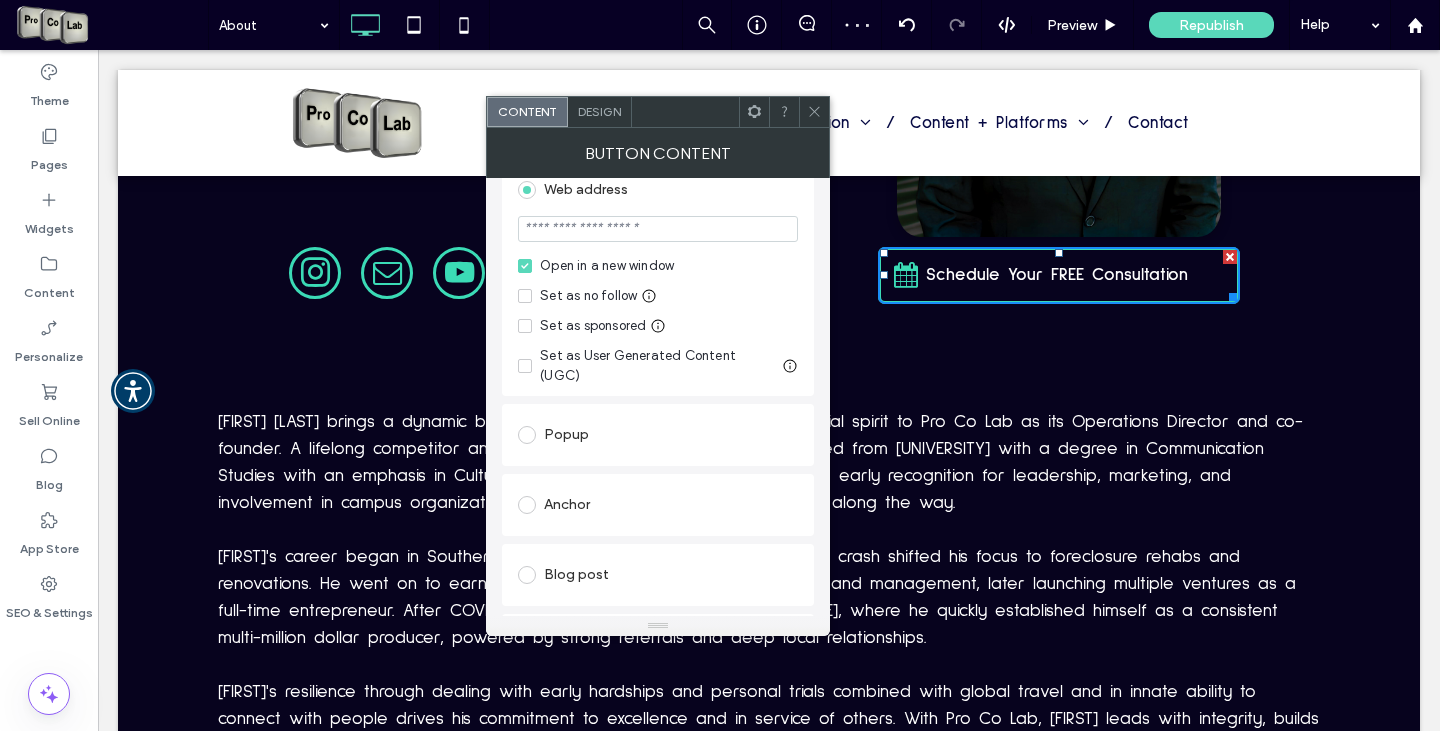 paste on "**********" 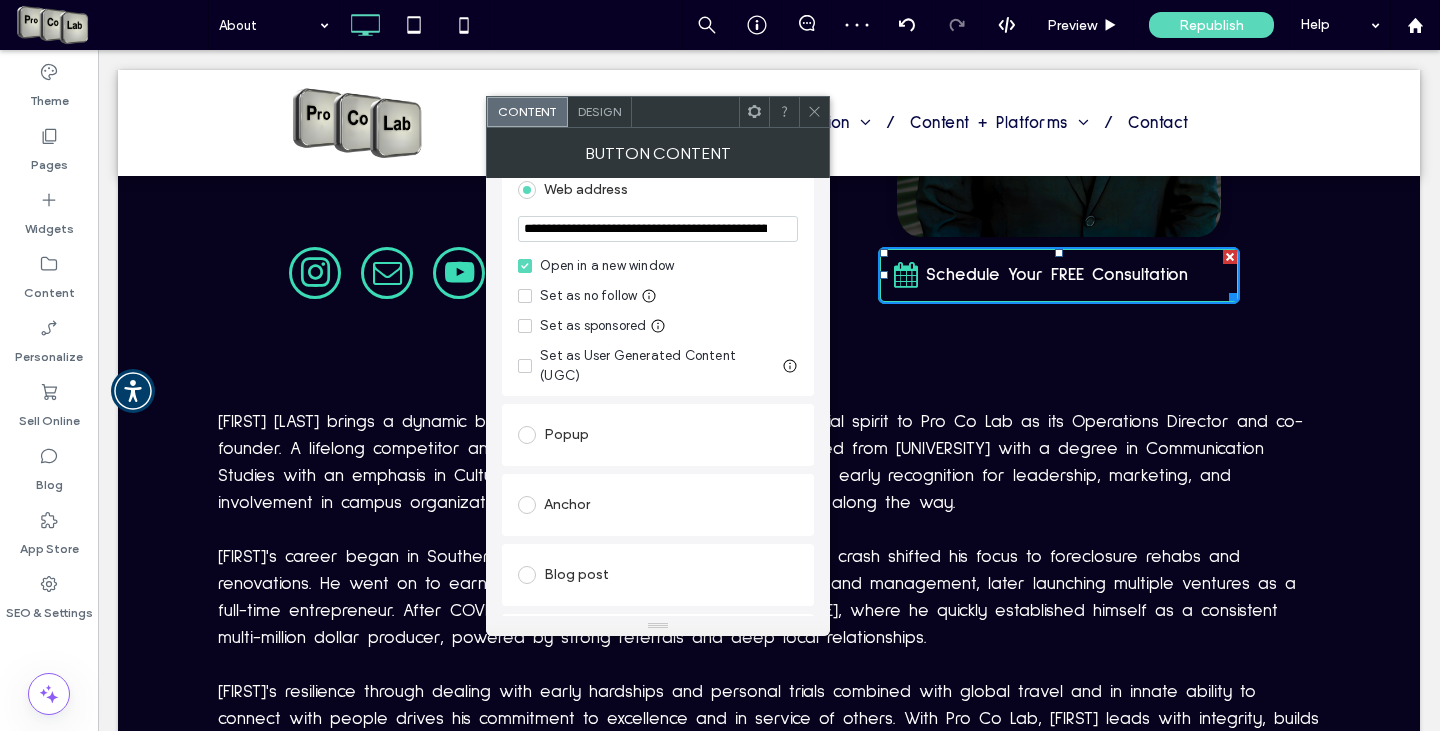 scroll, scrollTop: 0, scrollLeft: 284, axis: horizontal 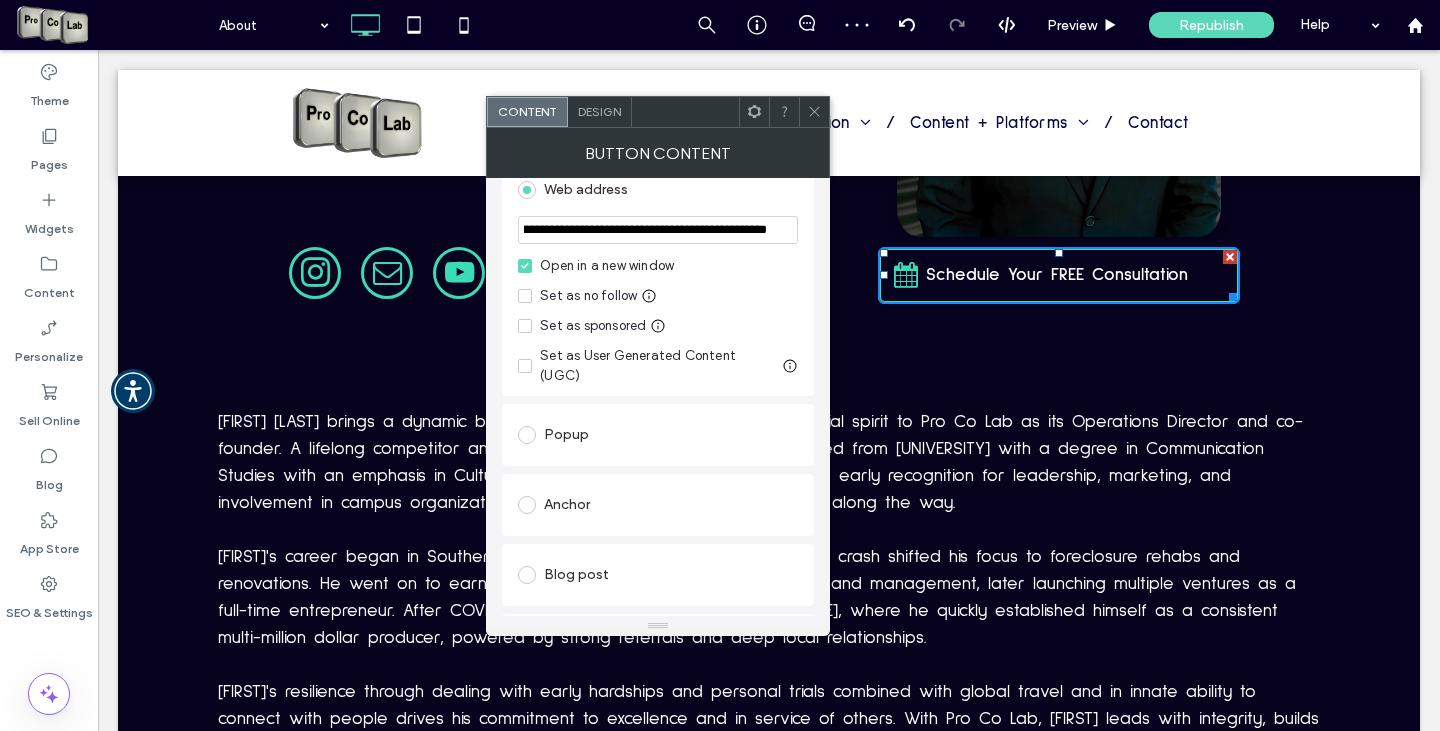 type on "**********" 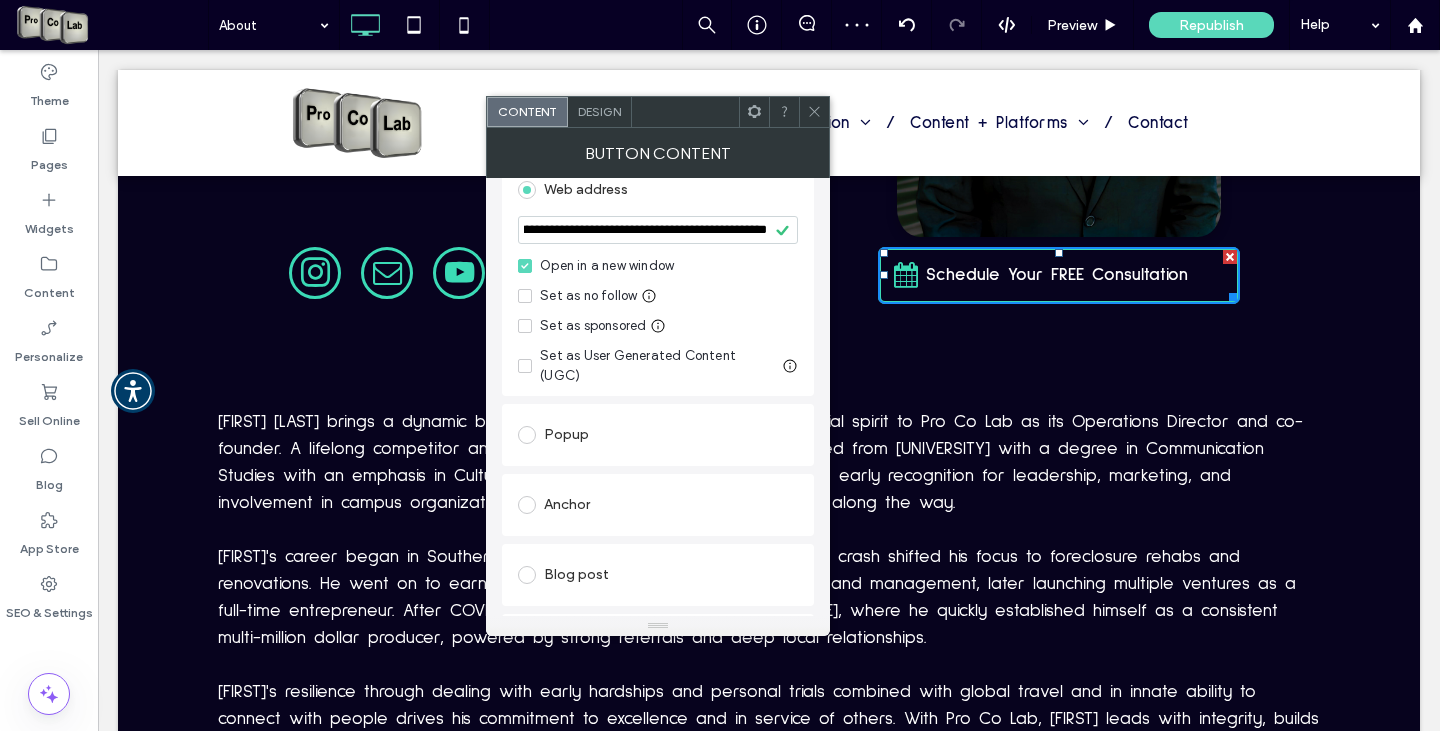 click 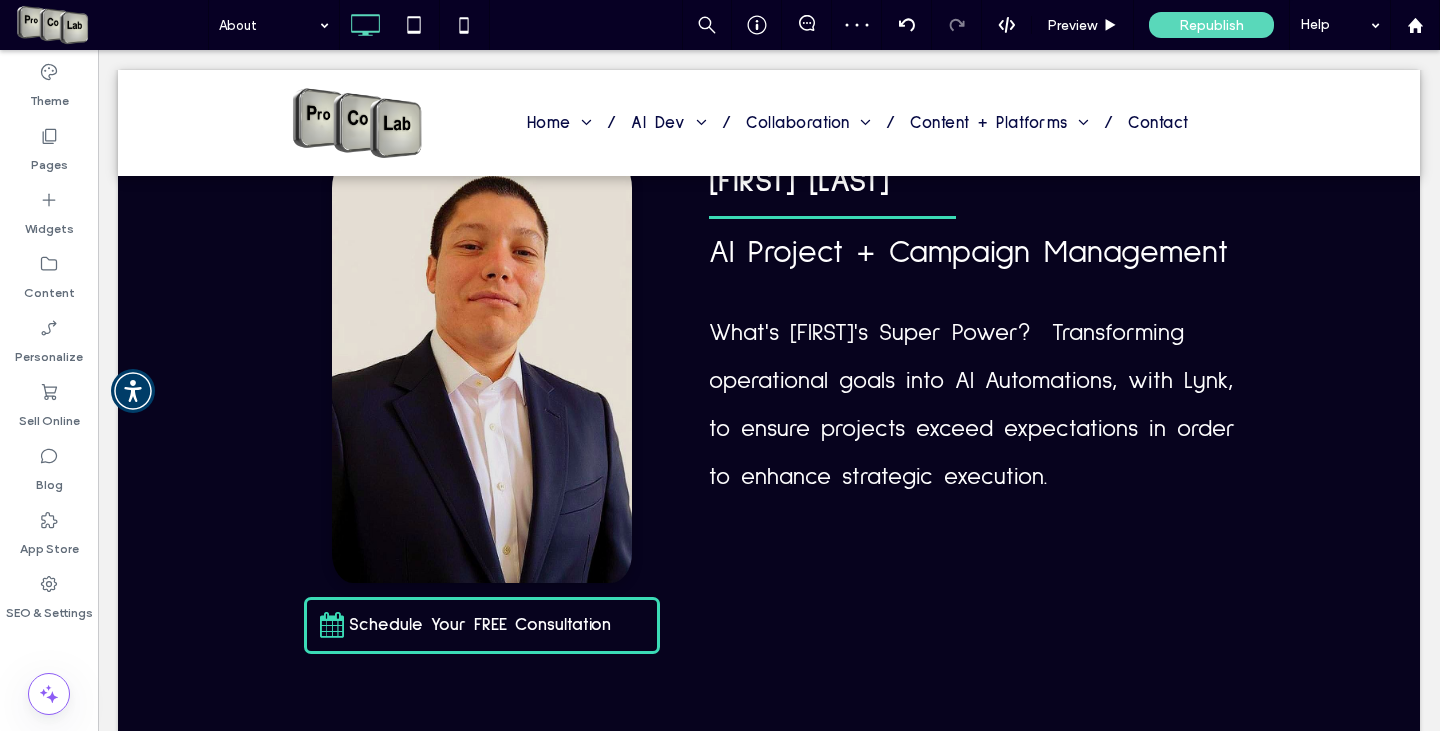 scroll, scrollTop: 5192, scrollLeft: 0, axis: vertical 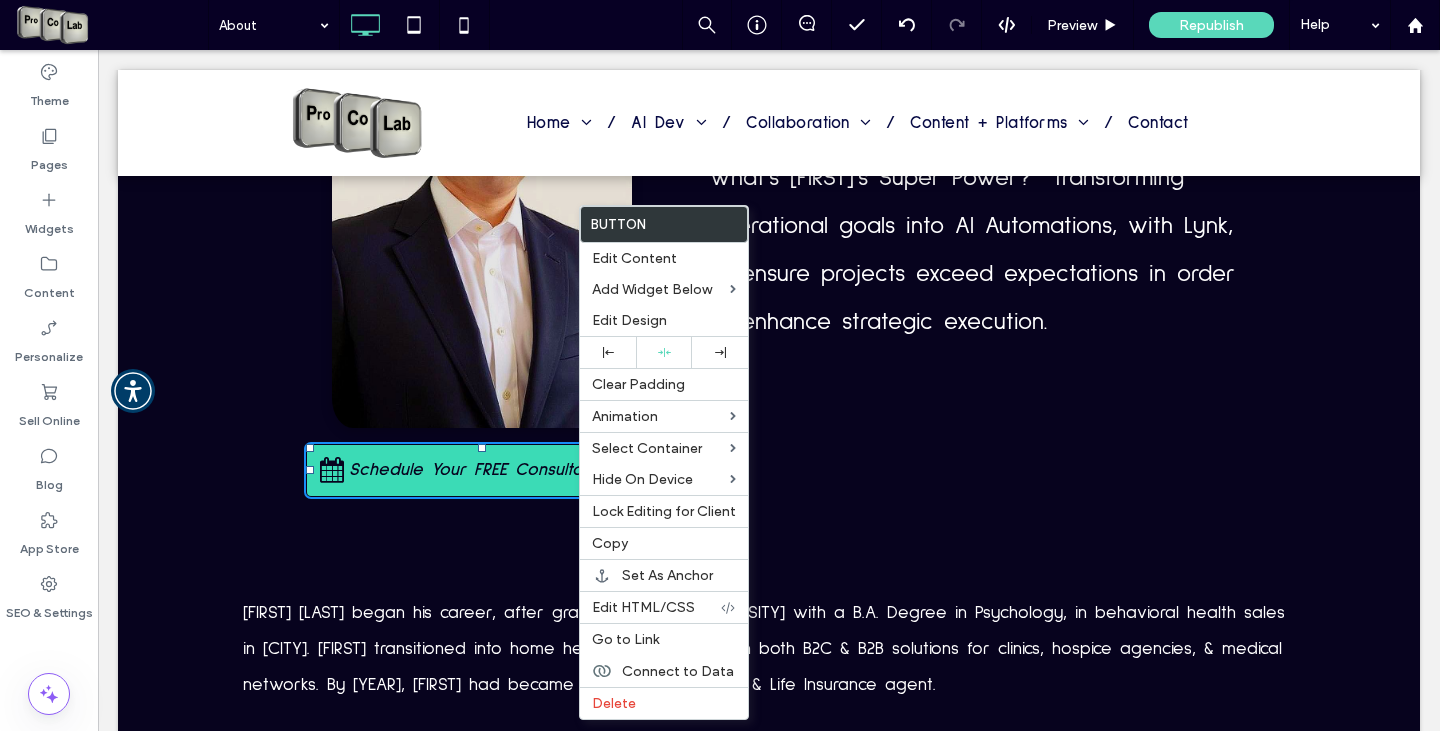 click on "Schedule Your FREE Consultation" at bounding box center (480, 470) 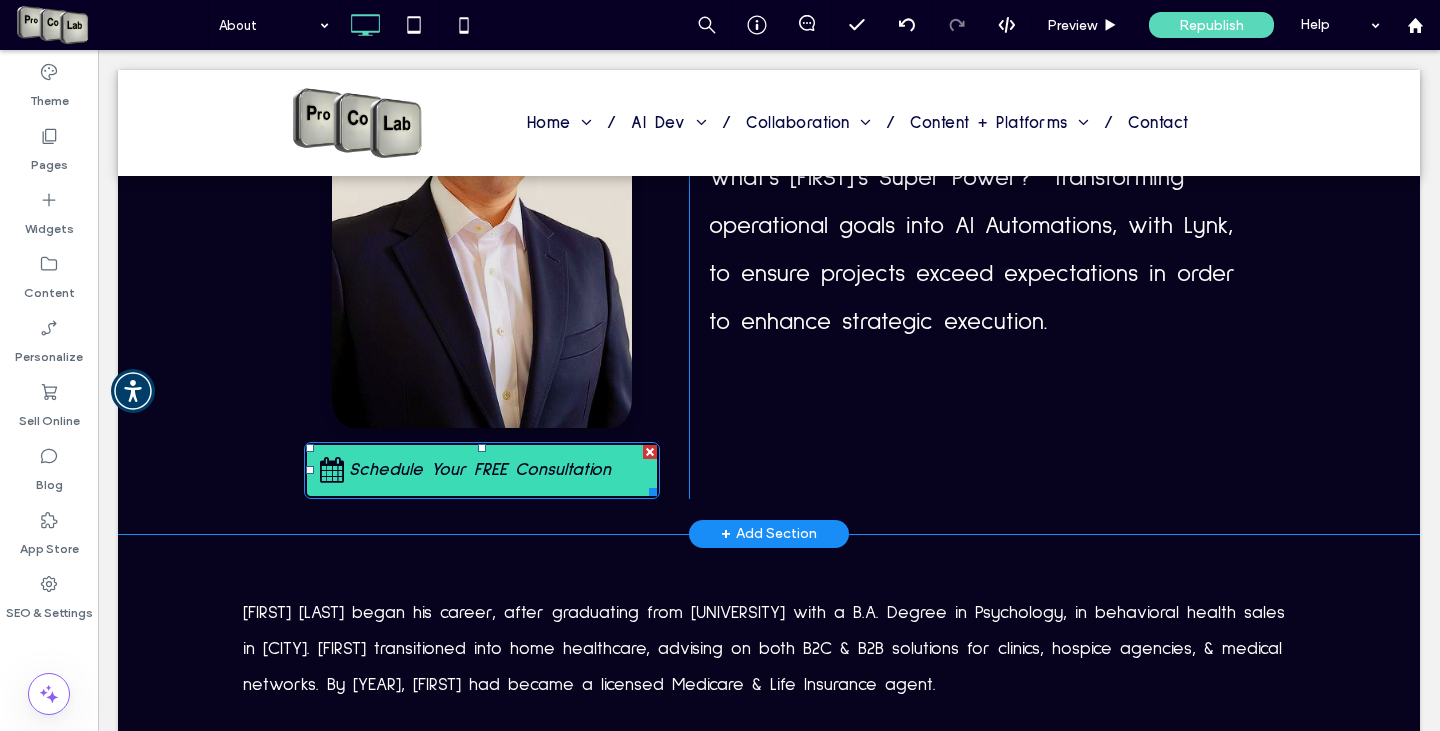 click on "Schedule Your FREE Consultation" at bounding box center (480, 470) 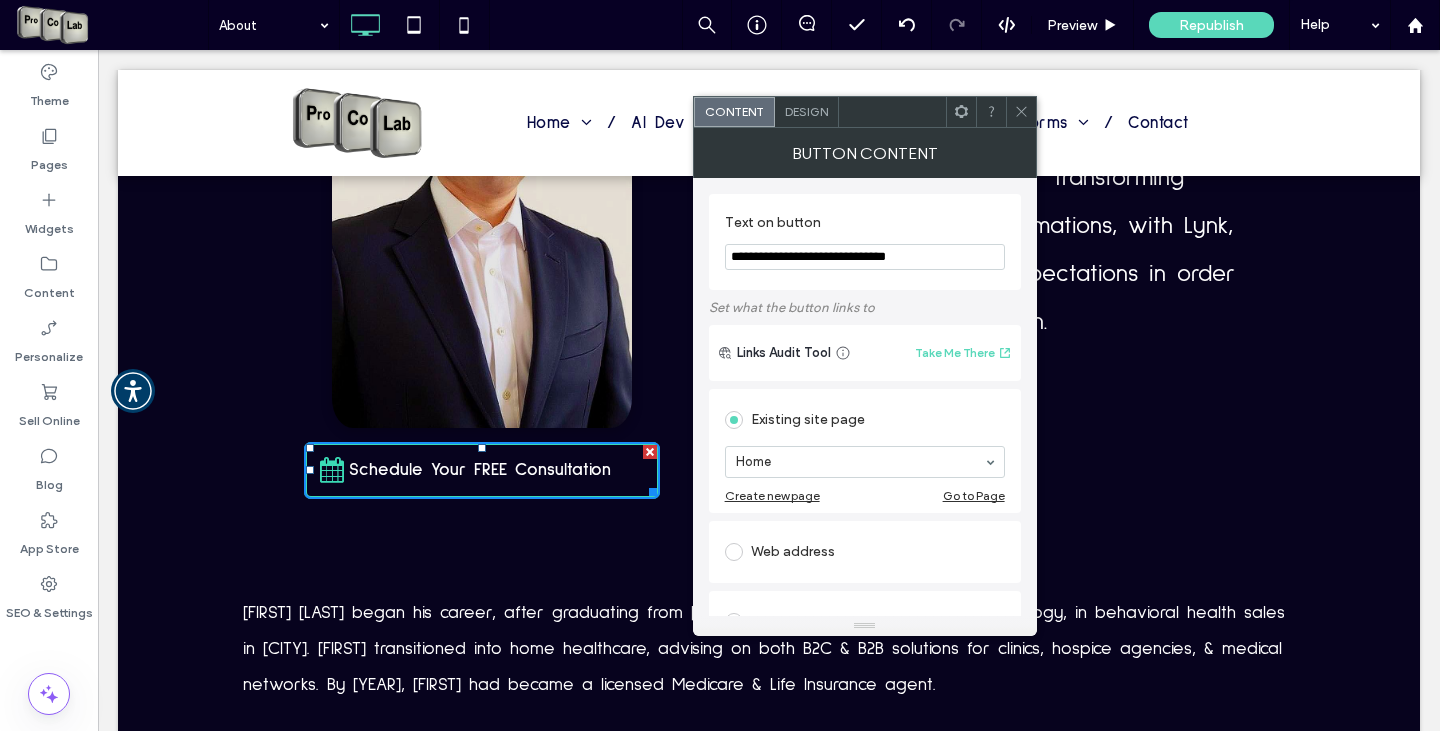 click at bounding box center [734, 552] 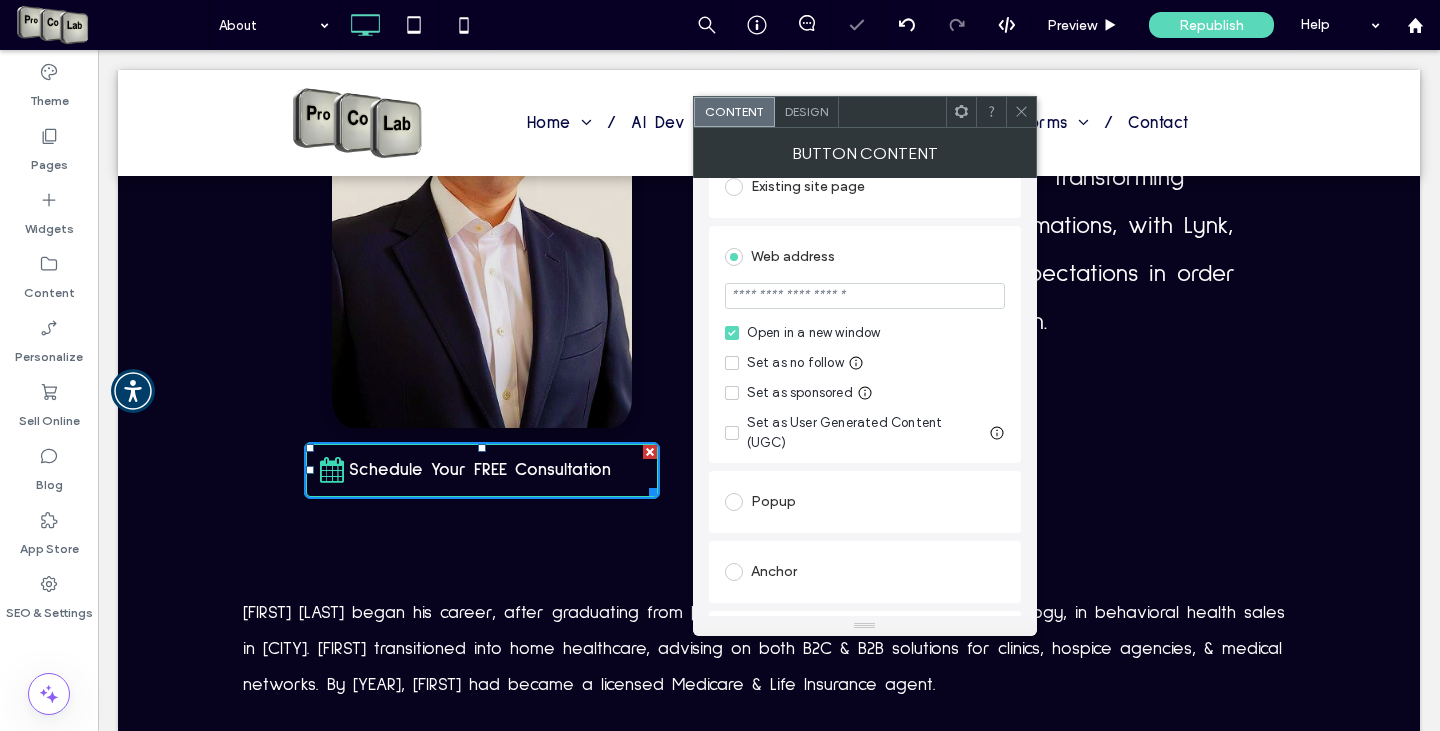scroll, scrollTop: 300, scrollLeft: 0, axis: vertical 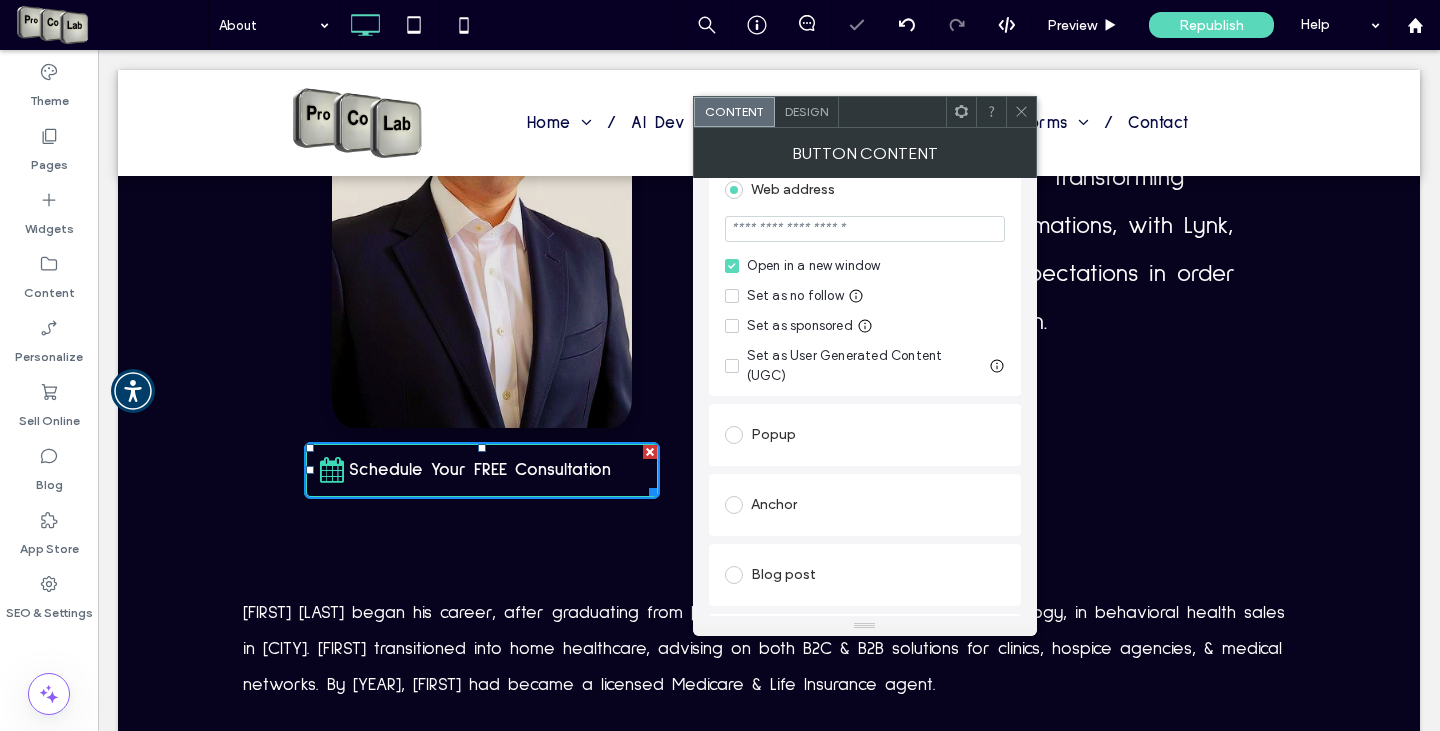 click at bounding box center (865, 229) 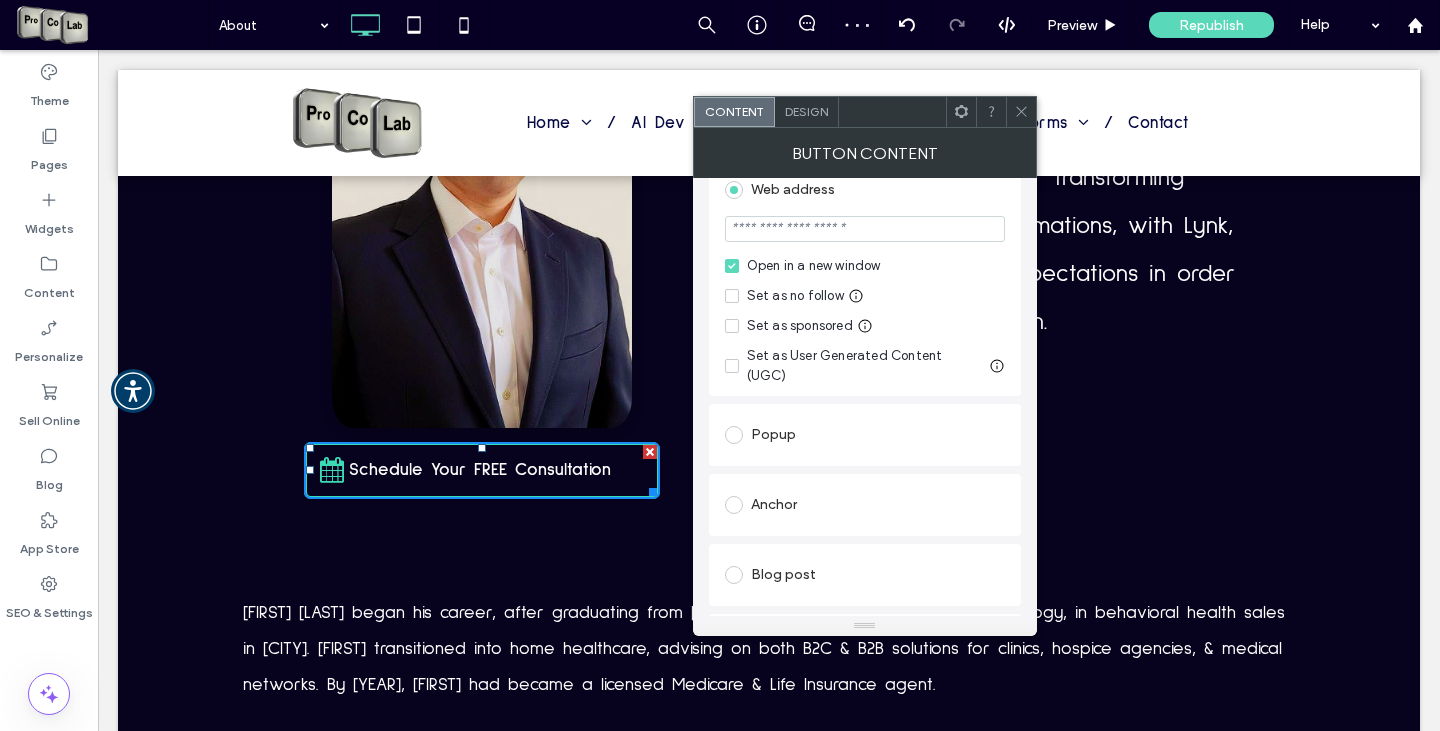 paste on "**********" 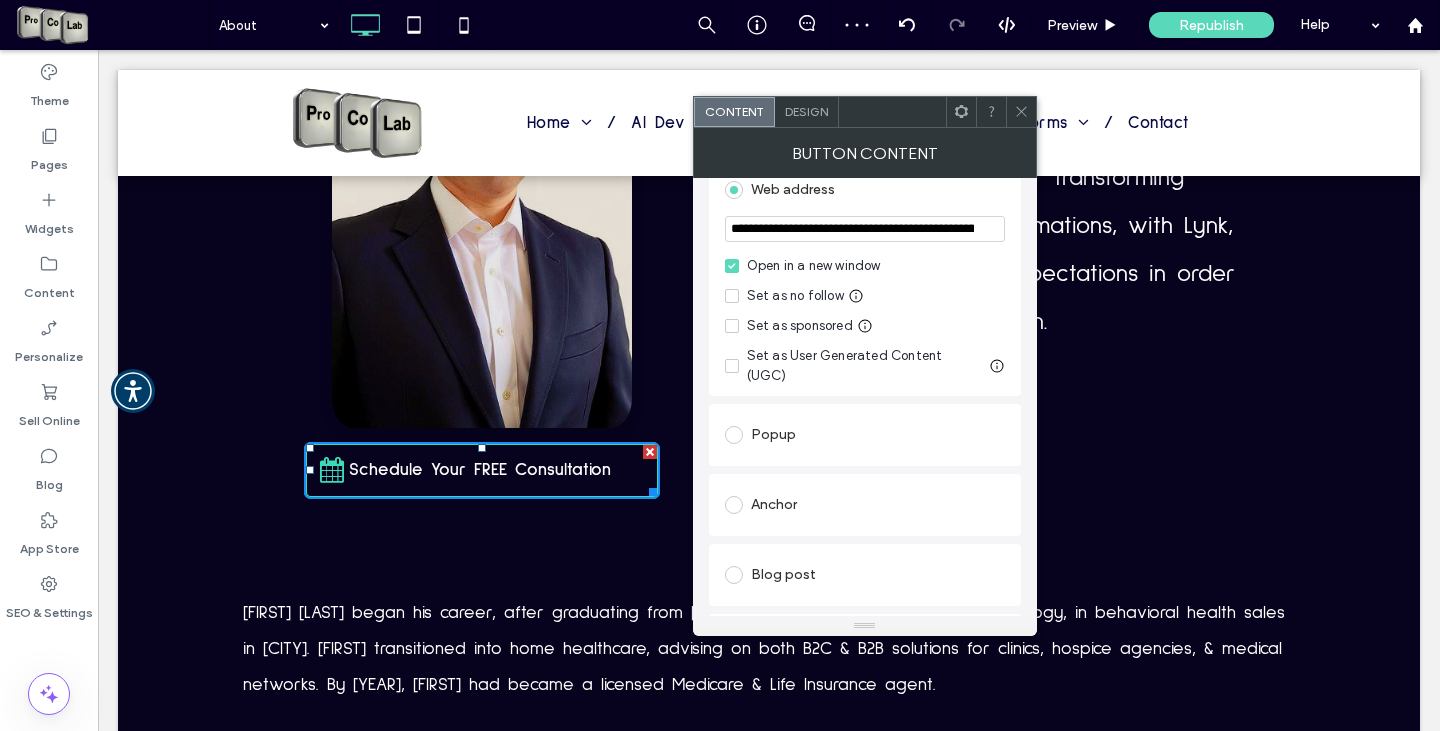 scroll, scrollTop: 0, scrollLeft: 284, axis: horizontal 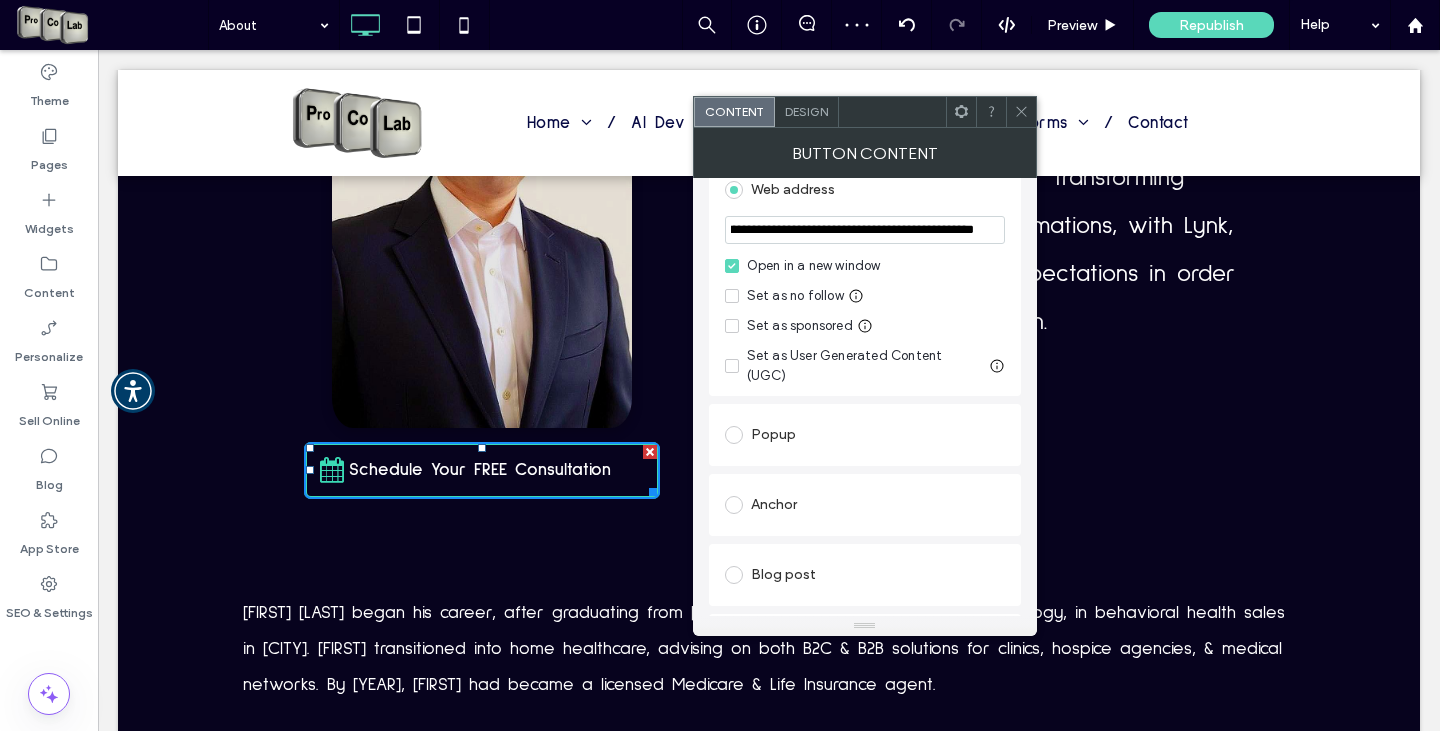 type on "**********" 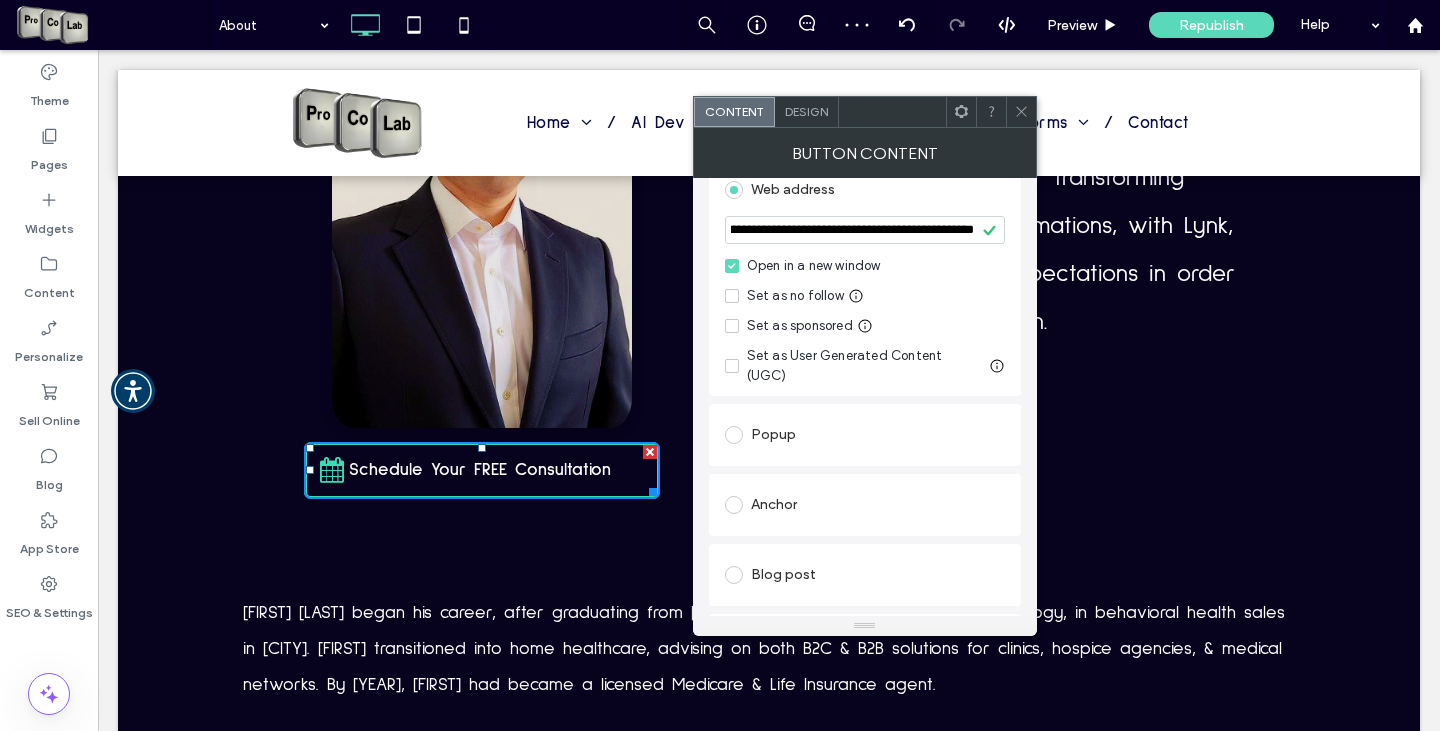 click 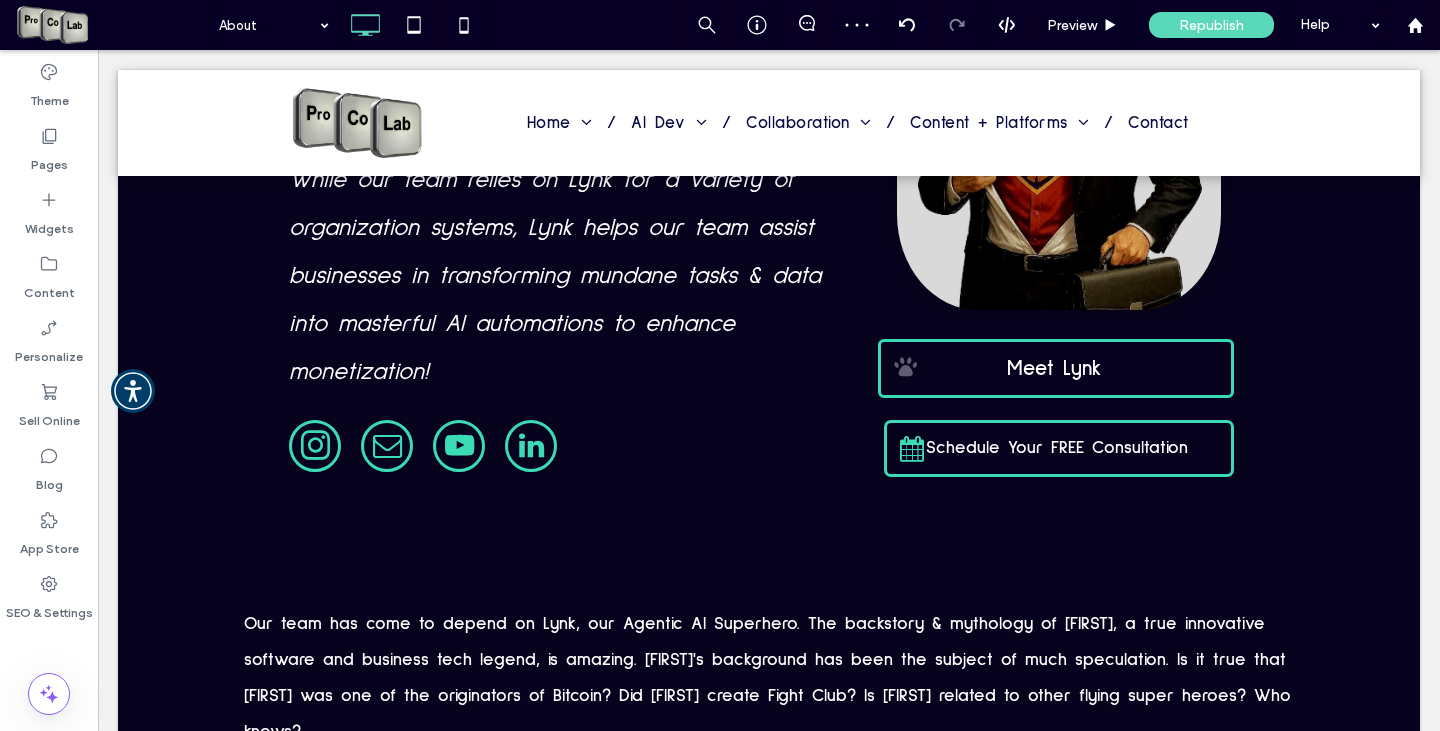 scroll, scrollTop: 6292, scrollLeft: 0, axis: vertical 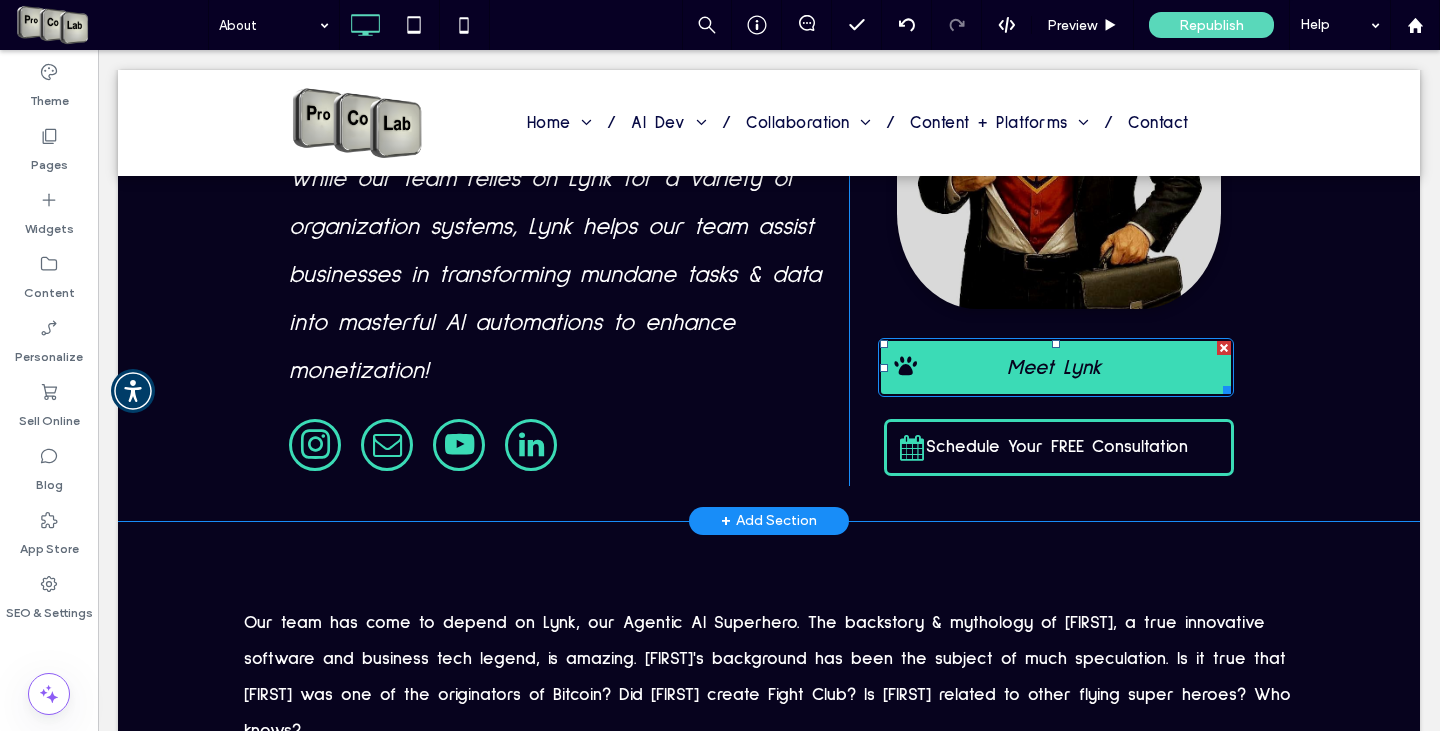 click on "Meet Lynk" at bounding box center (1054, 367) 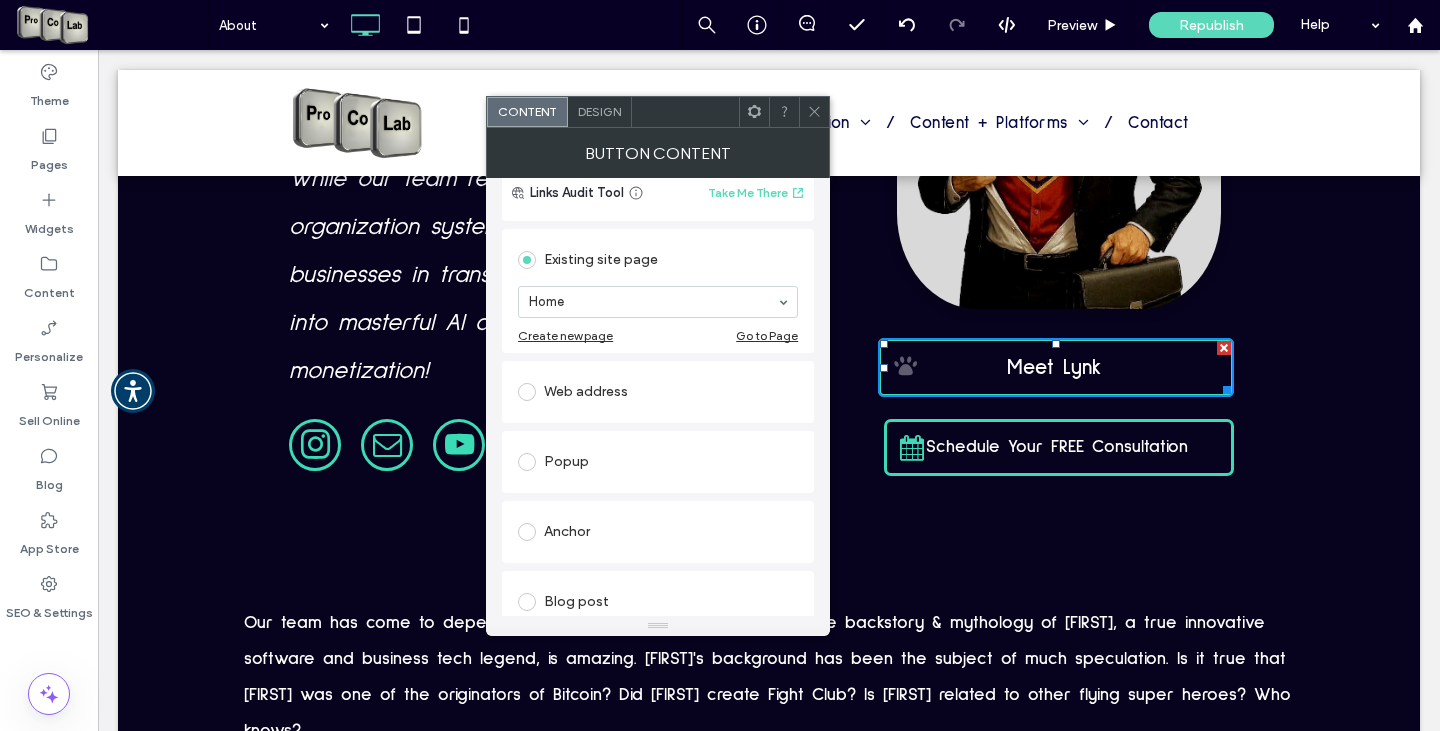scroll, scrollTop: 200, scrollLeft: 0, axis: vertical 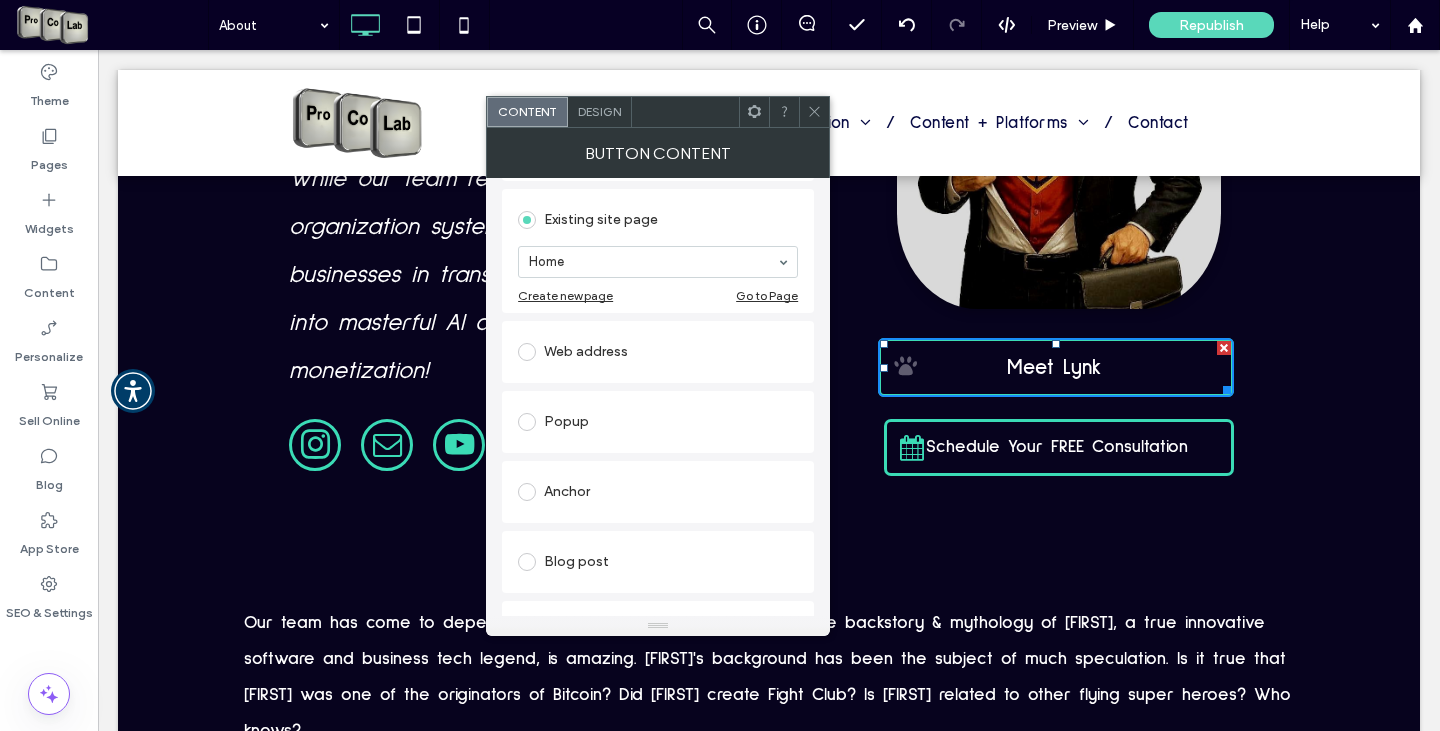 click at bounding box center [531, 352] 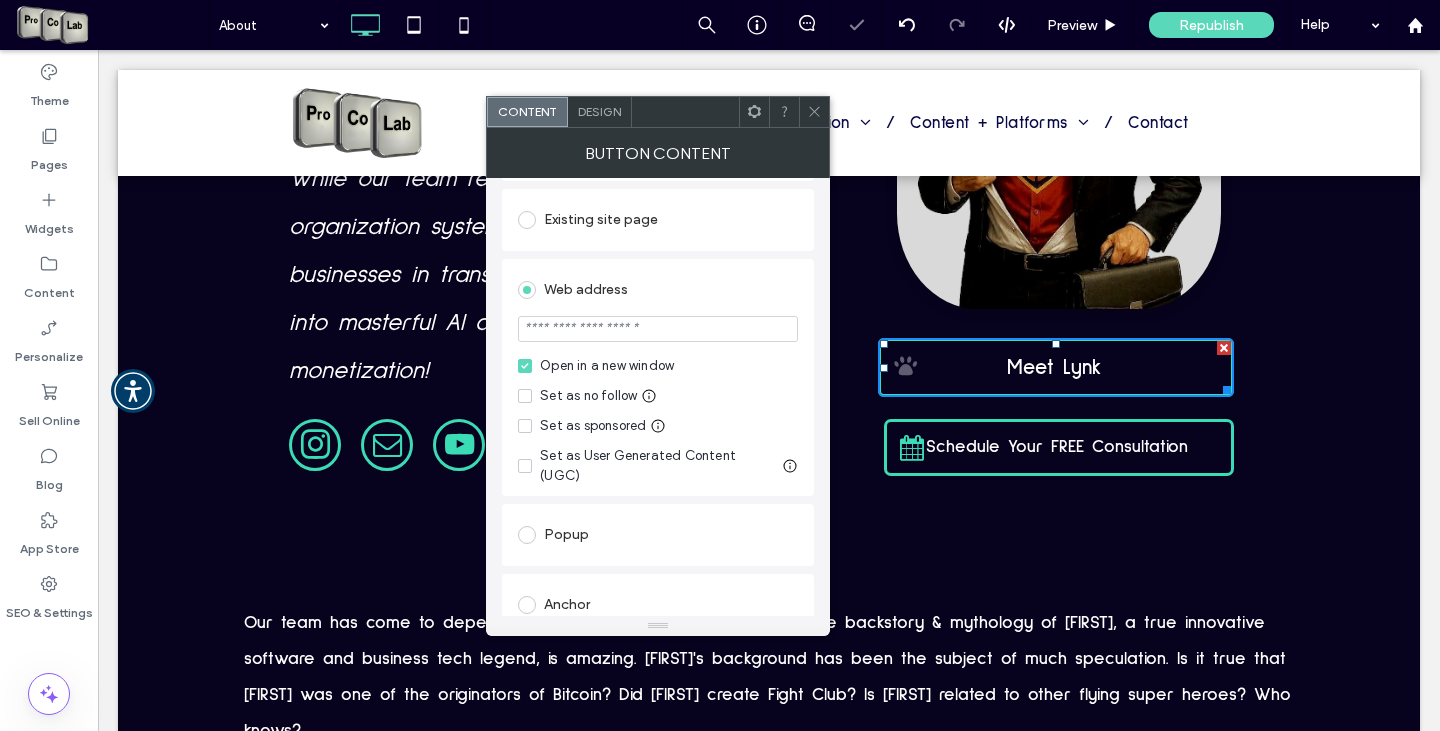 click at bounding box center [658, 329] 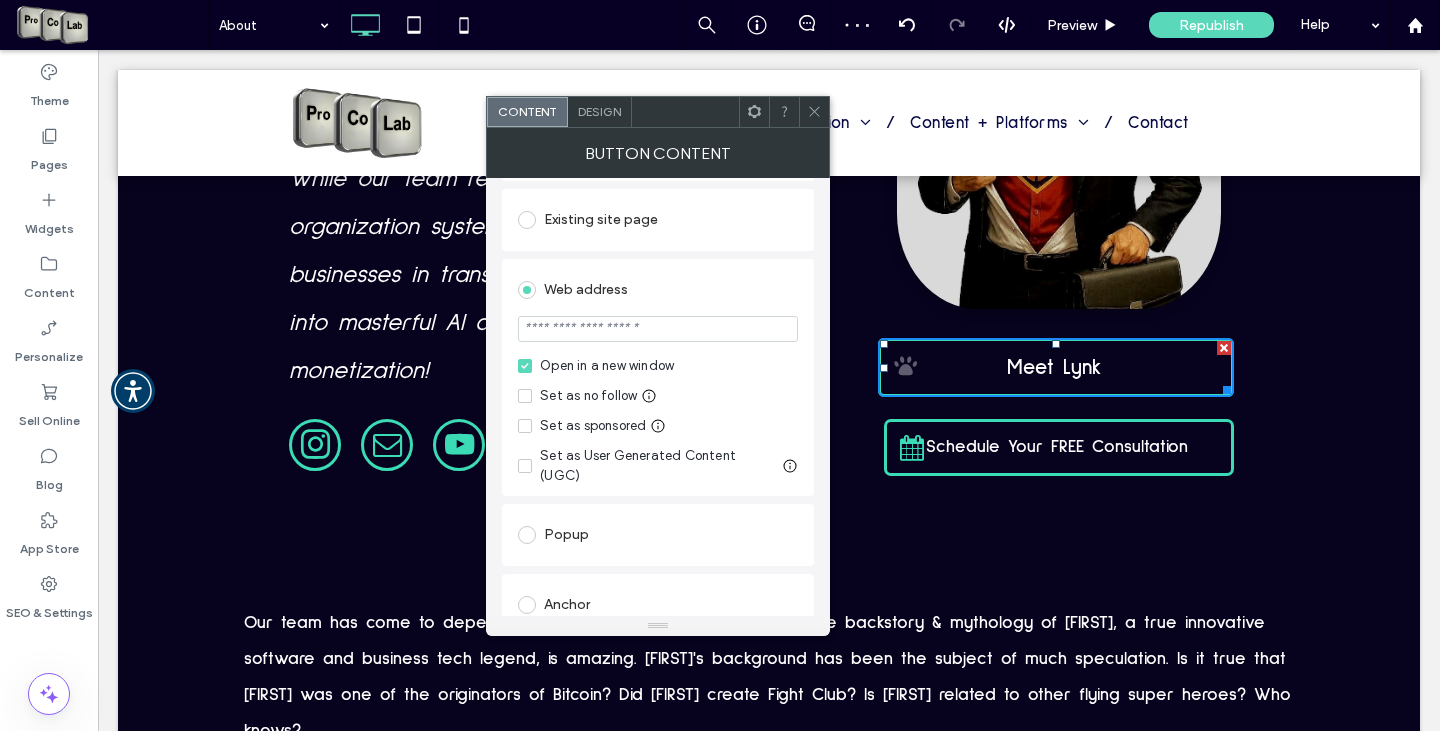 paste on "**********" 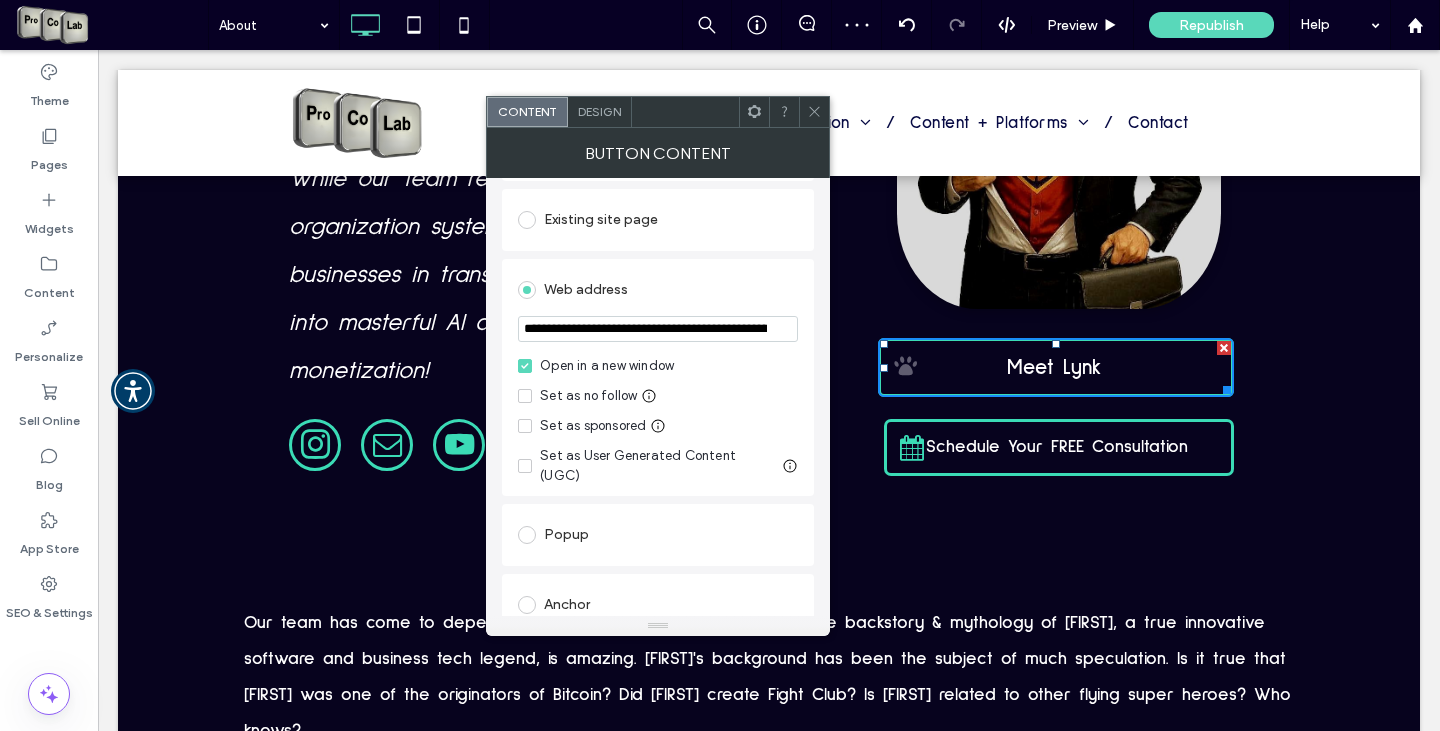 scroll, scrollTop: 0, scrollLeft: 284, axis: horizontal 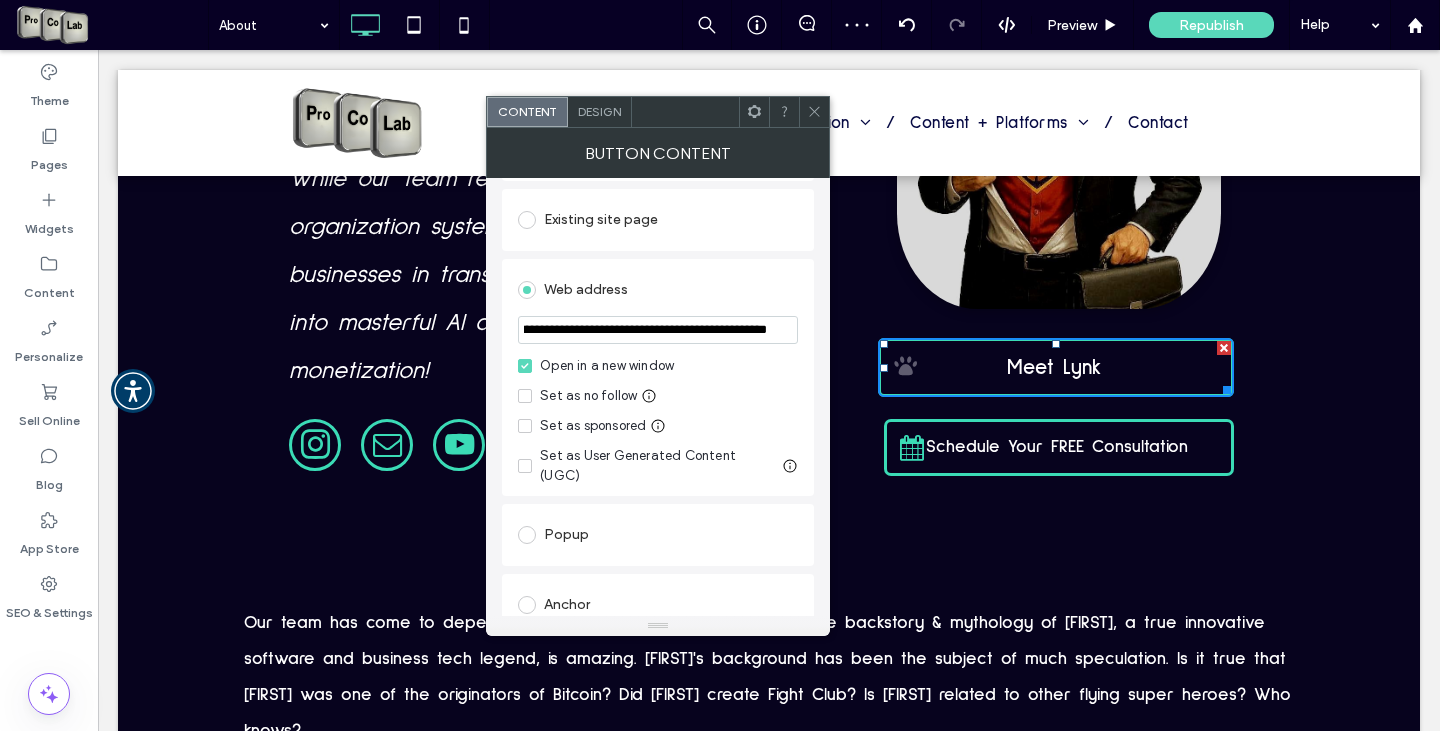 type on "**********" 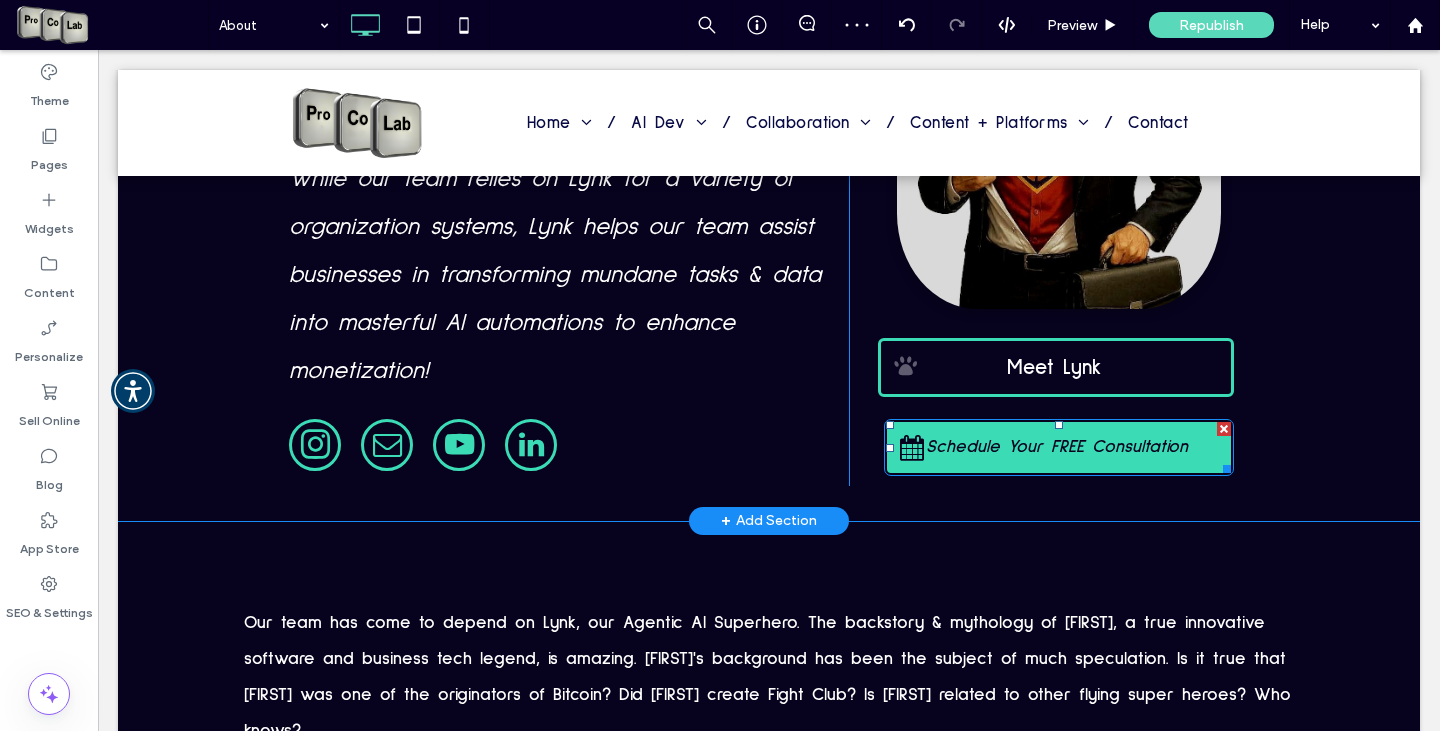 click on "Schedule Your FREE Consultation" at bounding box center [1057, 447] 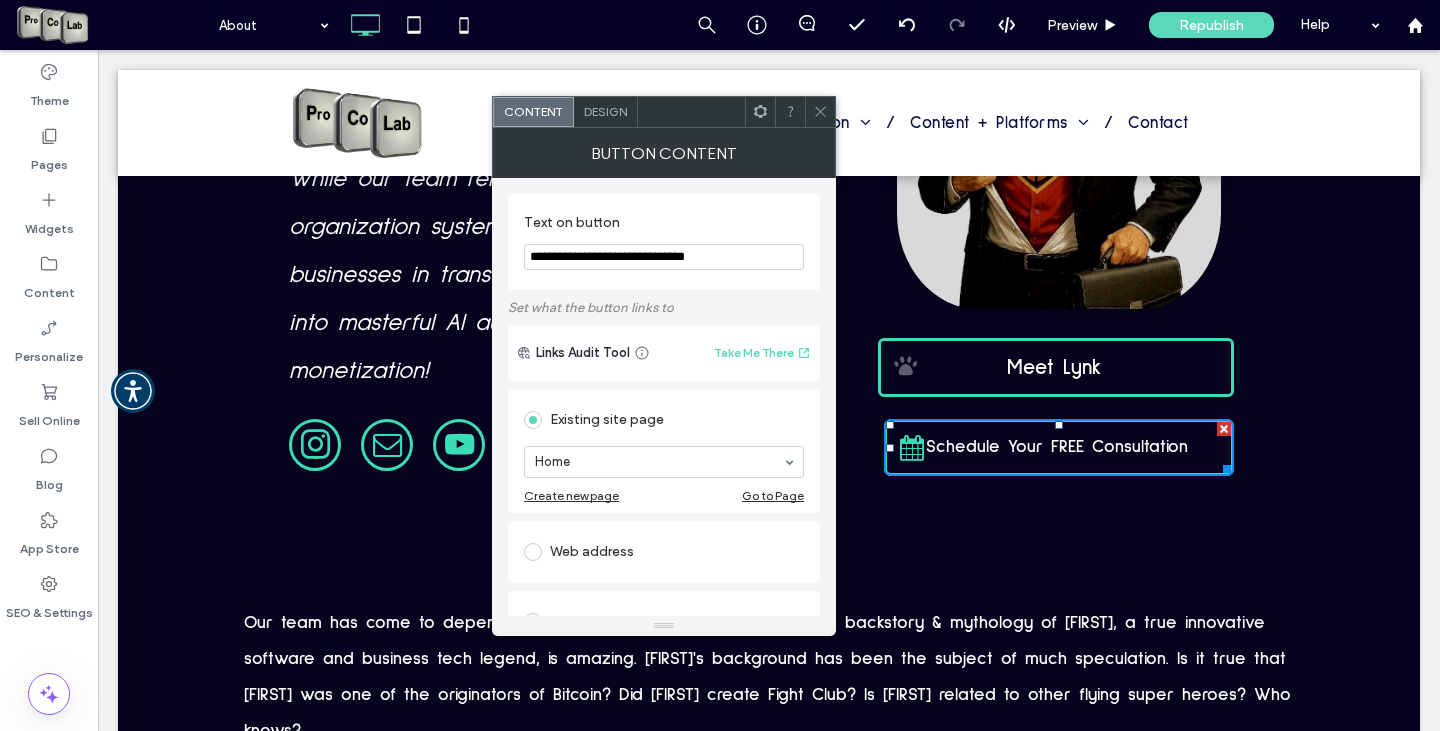 click at bounding box center (533, 552) 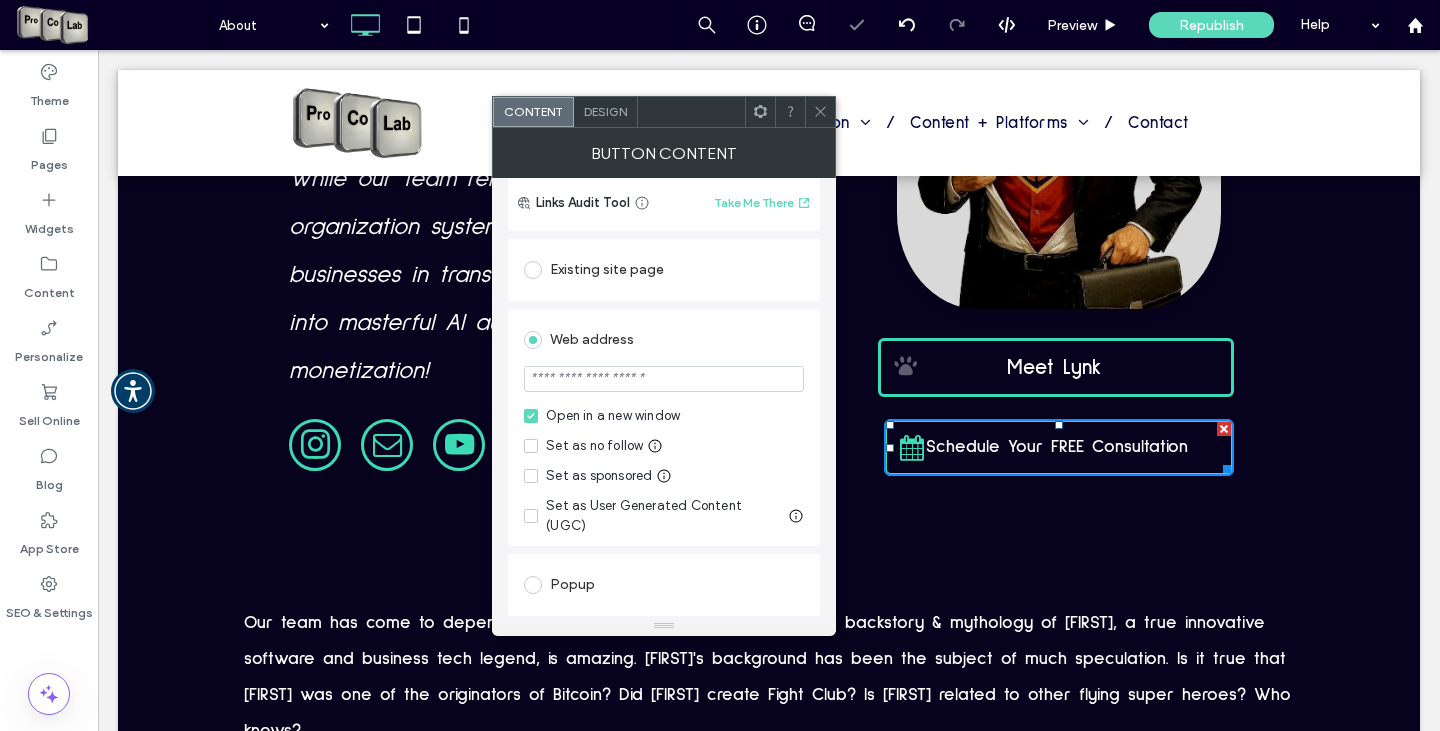 scroll, scrollTop: 200, scrollLeft: 0, axis: vertical 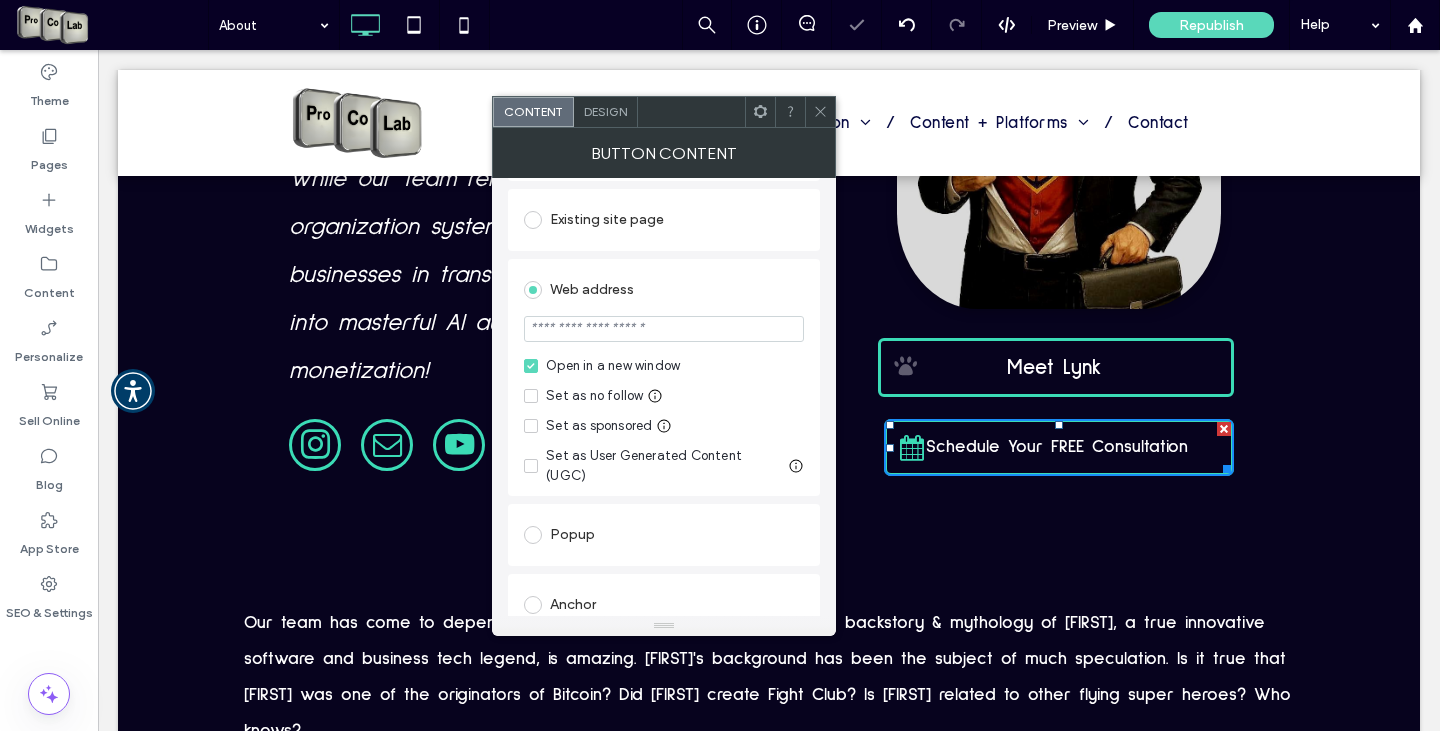 click at bounding box center (664, 329) 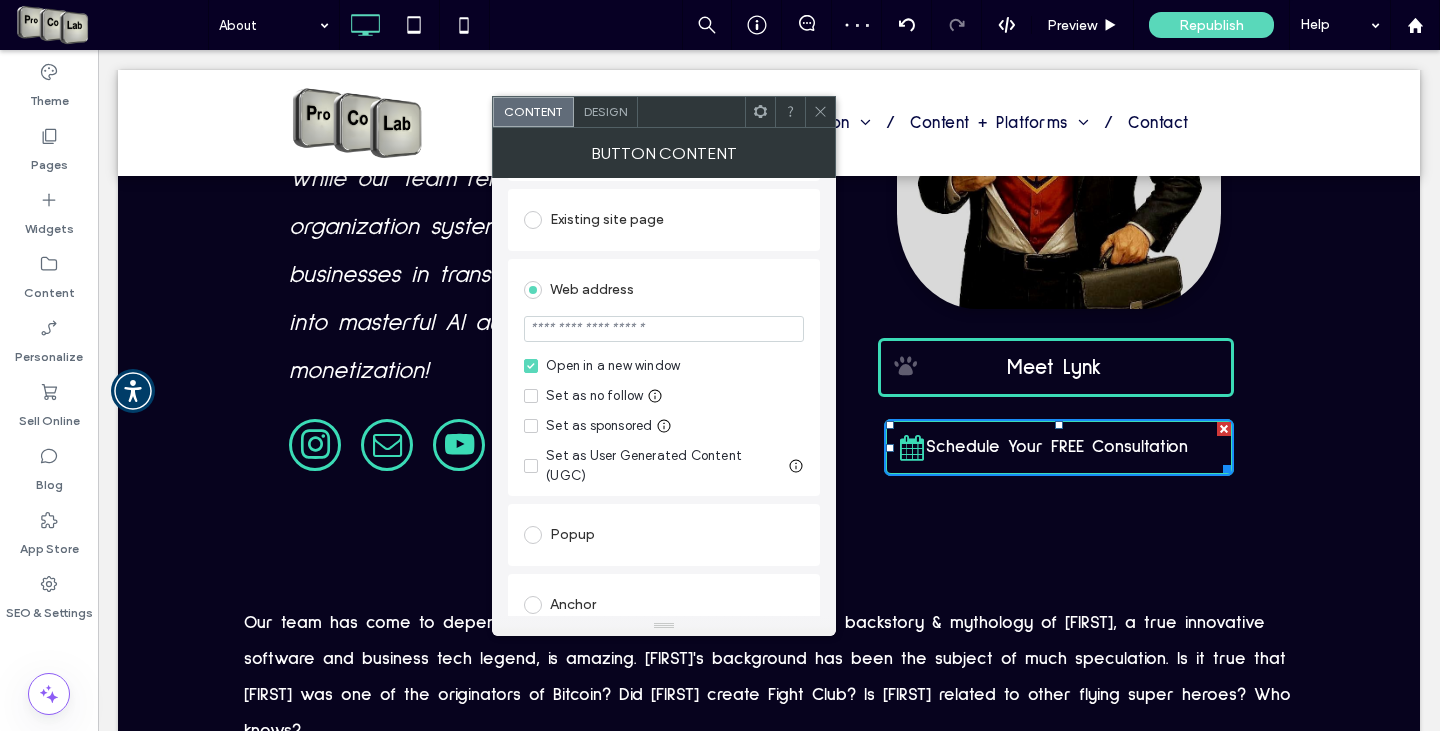 paste on "**********" 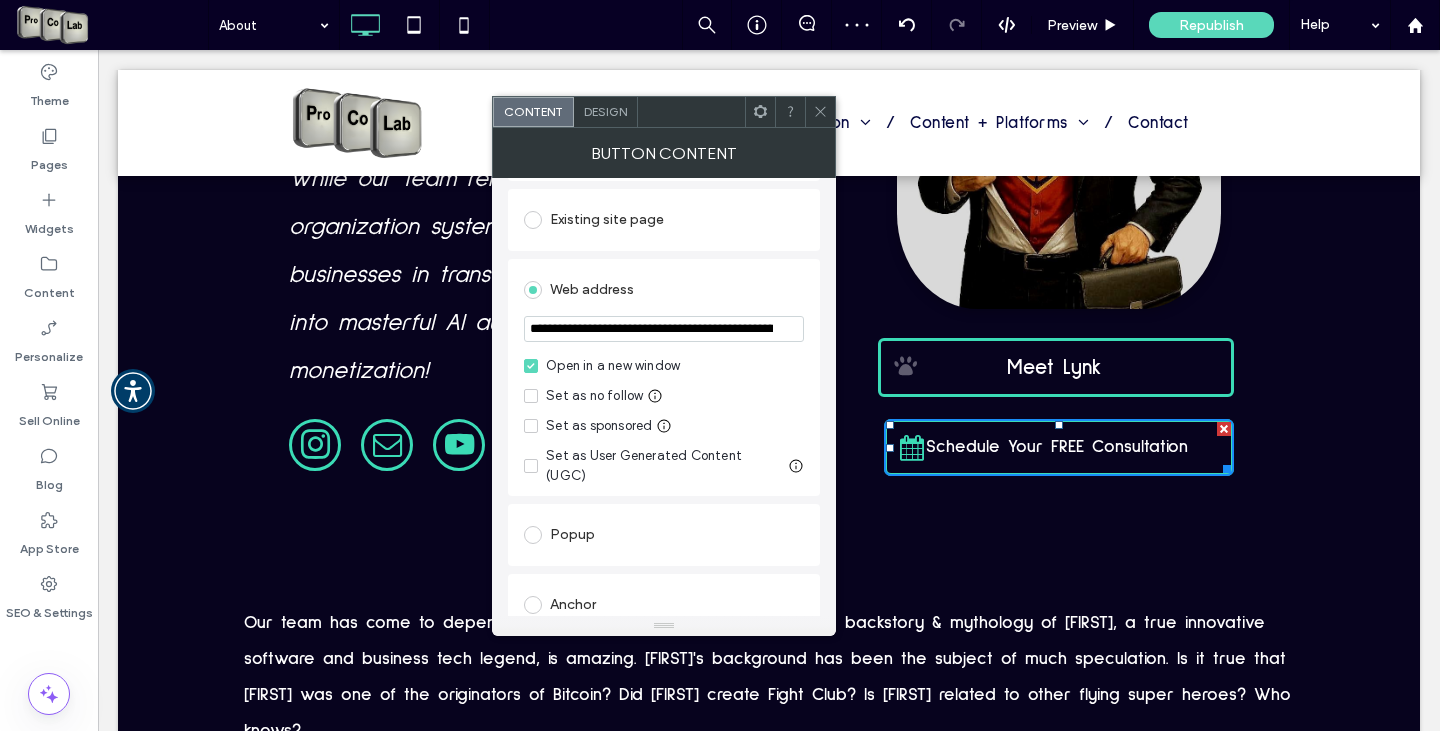 scroll, scrollTop: 0, scrollLeft: 284, axis: horizontal 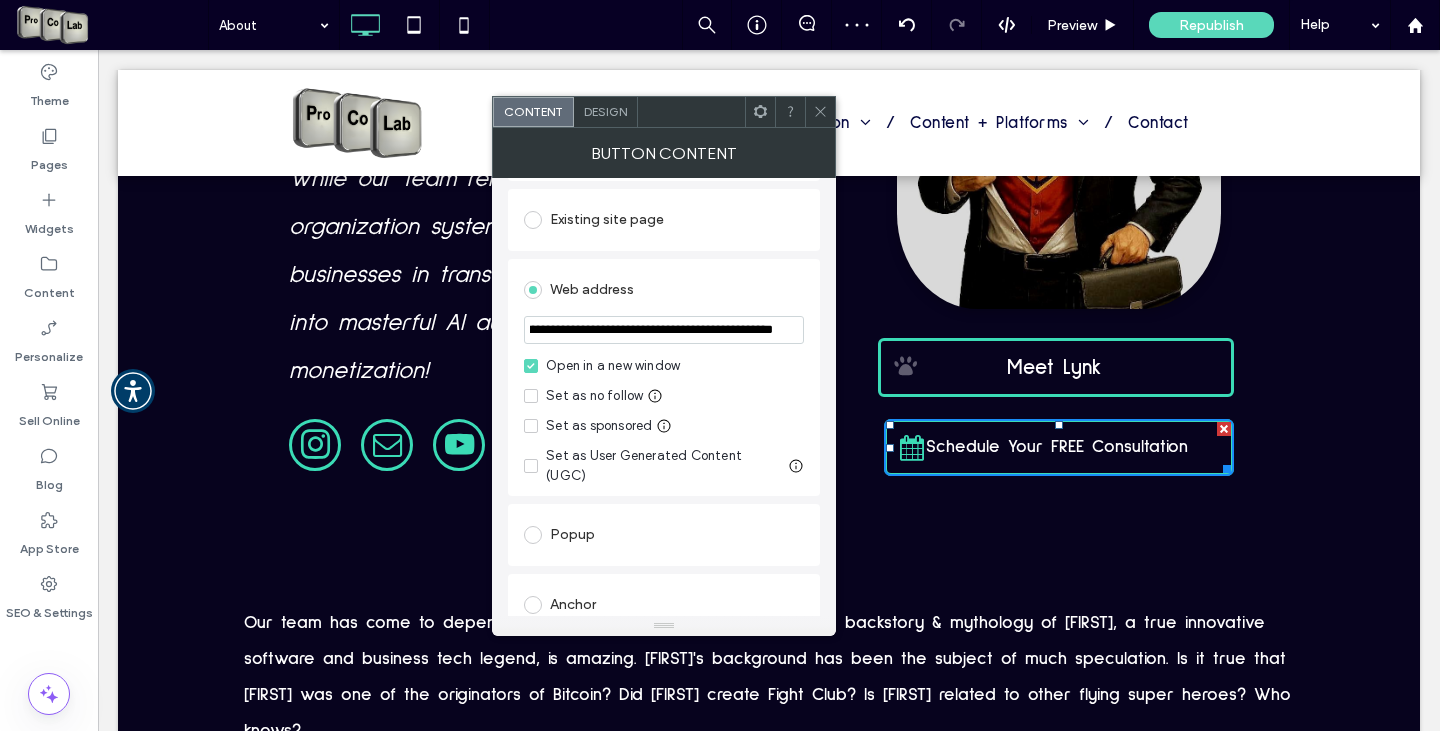 type on "**********" 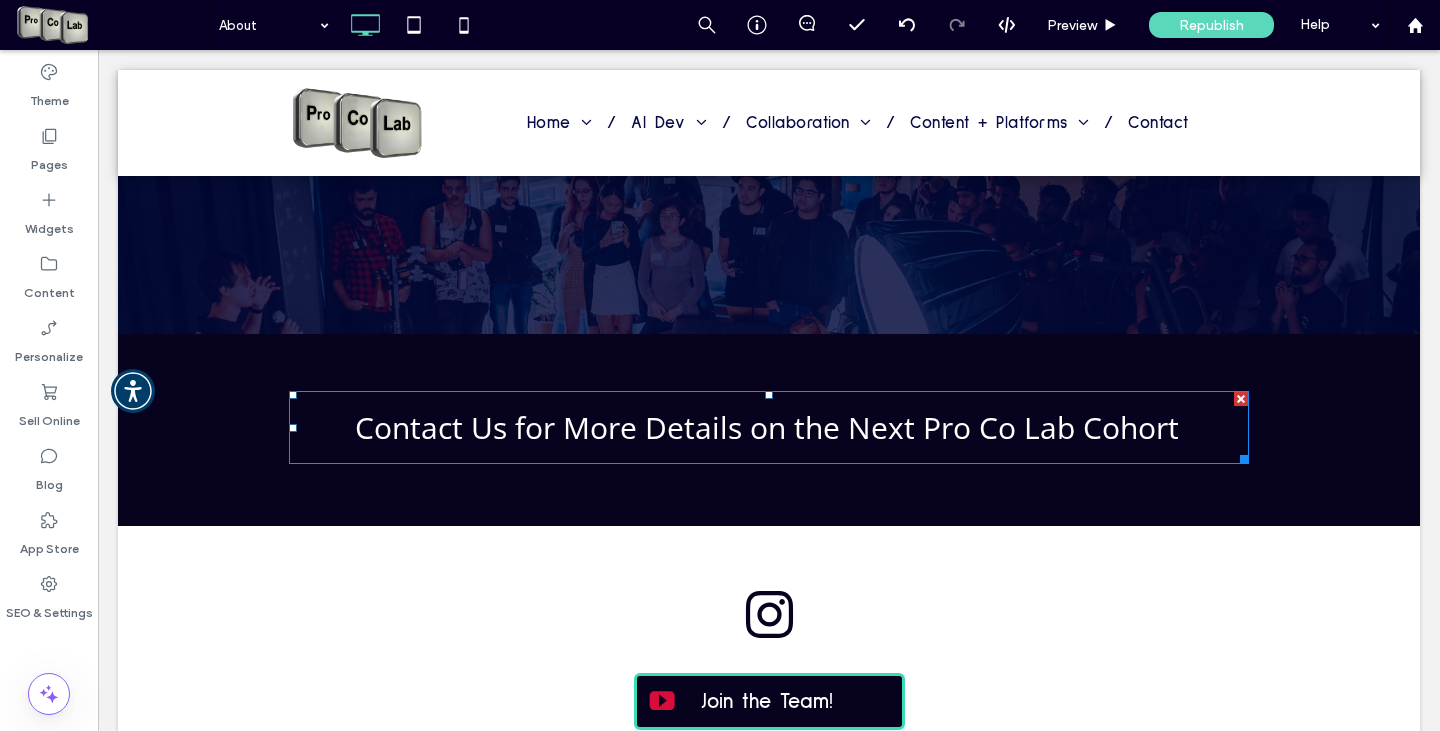 scroll, scrollTop: 7292, scrollLeft: 0, axis: vertical 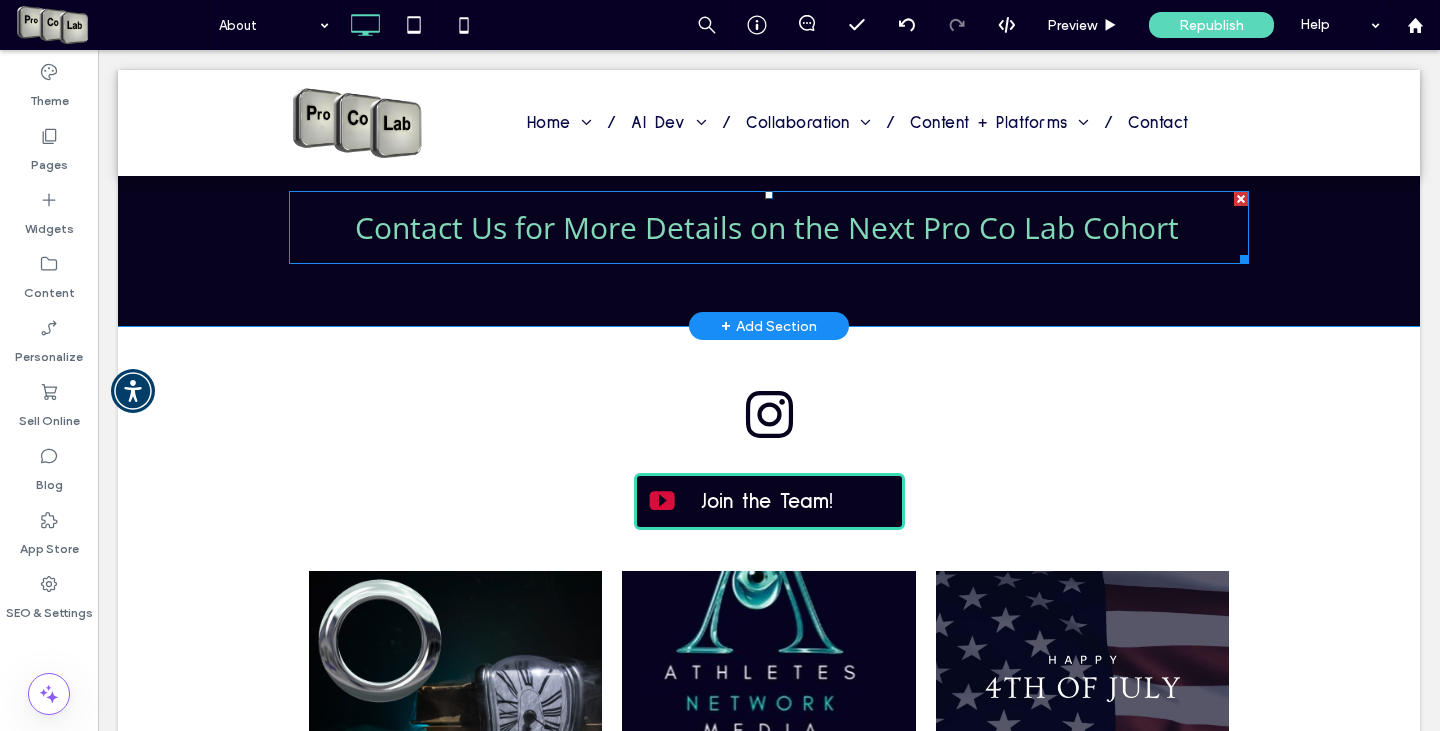 click on "Contact Us for More Details on the Next Pro Co Lab Cohort" at bounding box center [767, 227] 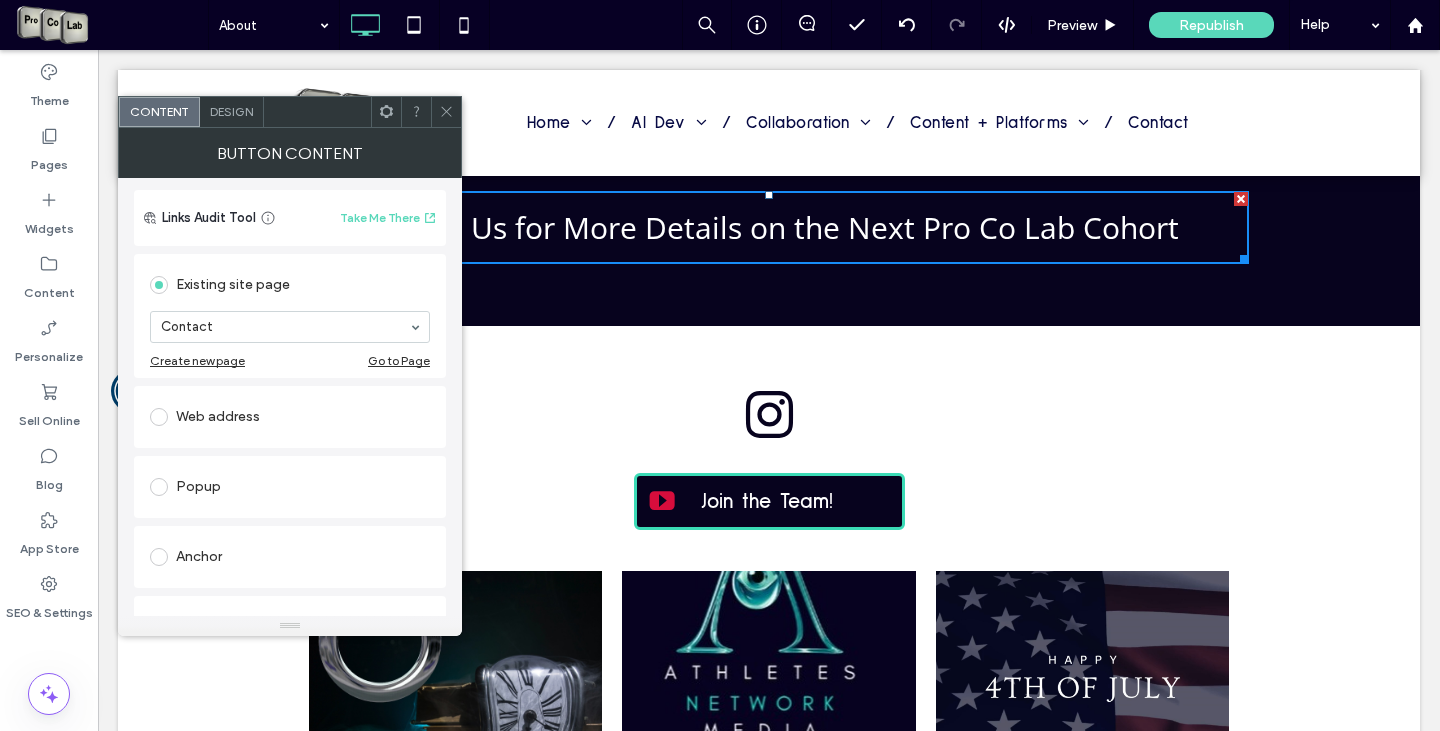 scroll, scrollTop: 200, scrollLeft: 0, axis: vertical 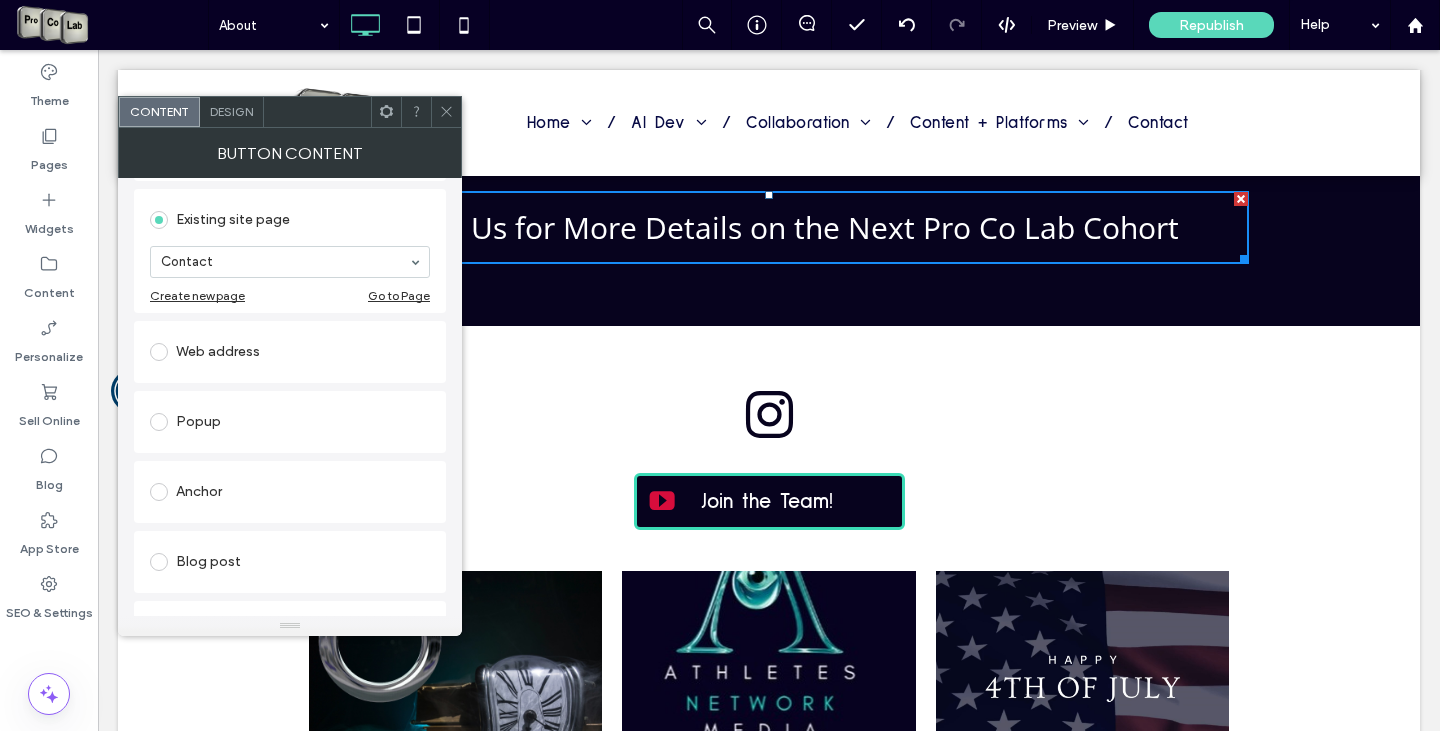 click on "Web address" at bounding box center (290, 352) 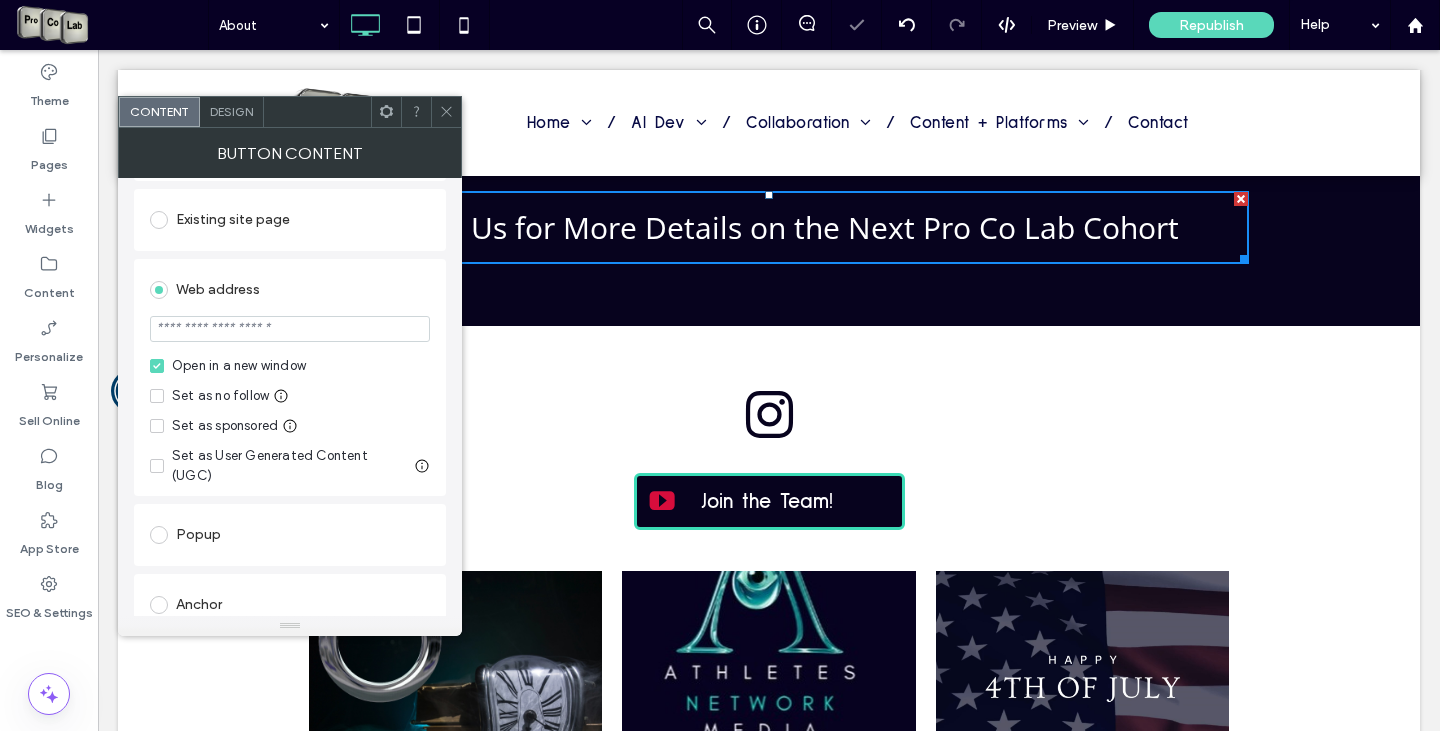click at bounding box center (290, 329) 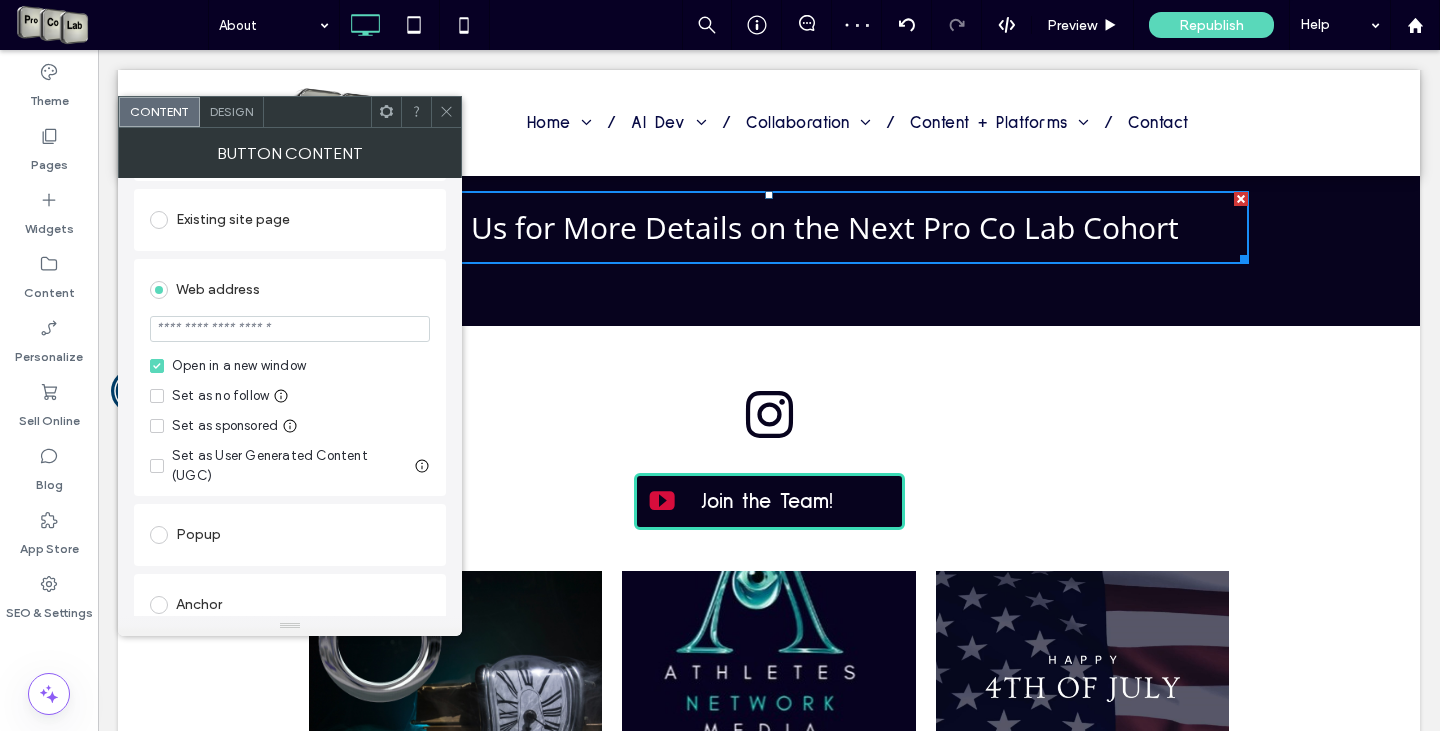 paste on "**********" 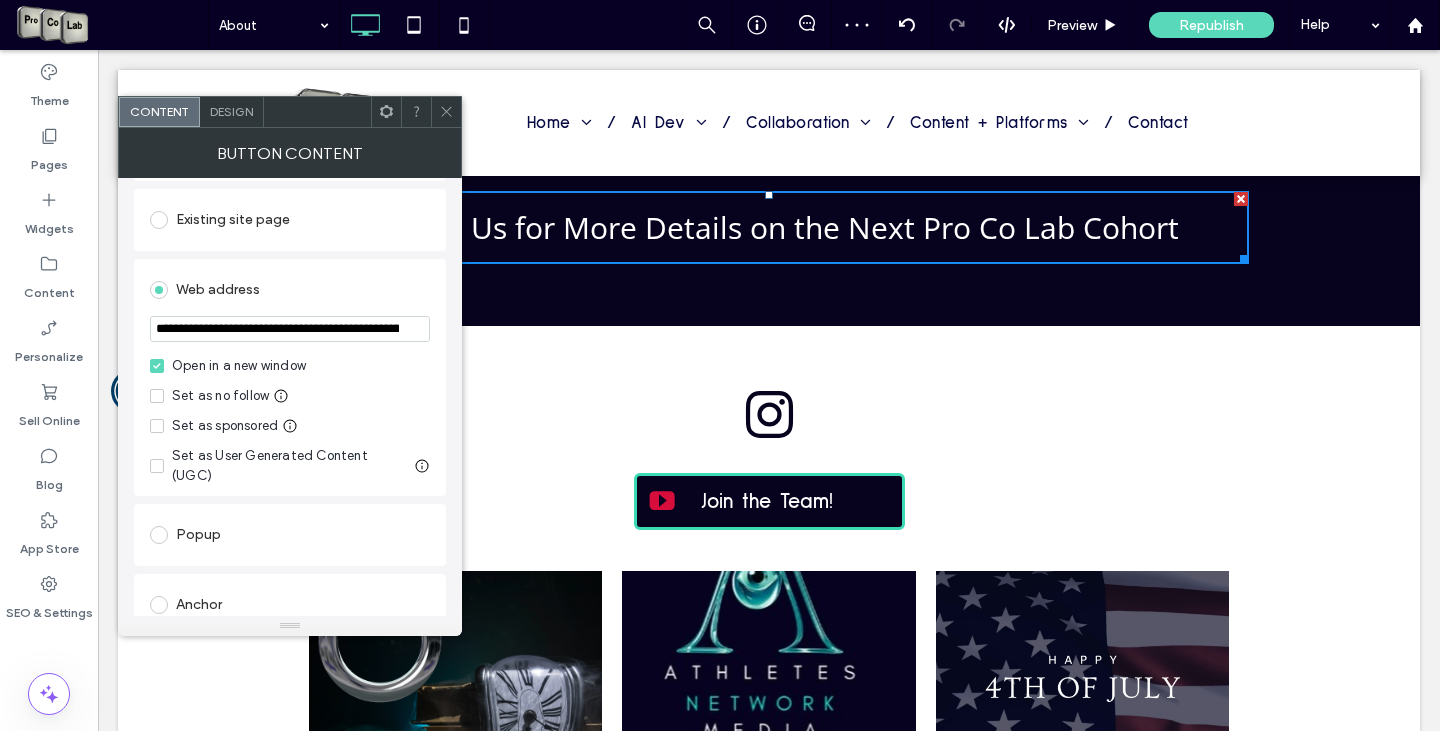 scroll, scrollTop: 0, scrollLeft: 284, axis: horizontal 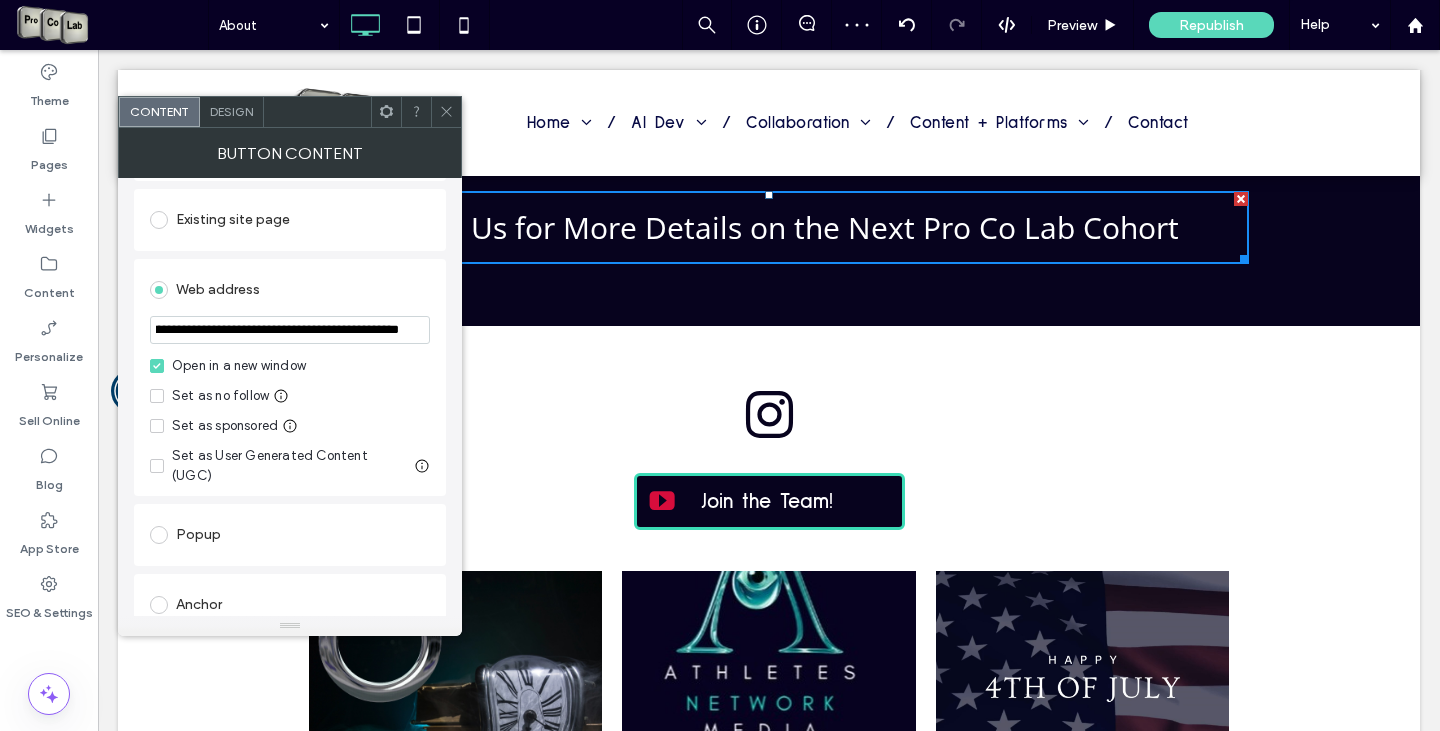 type on "**********" 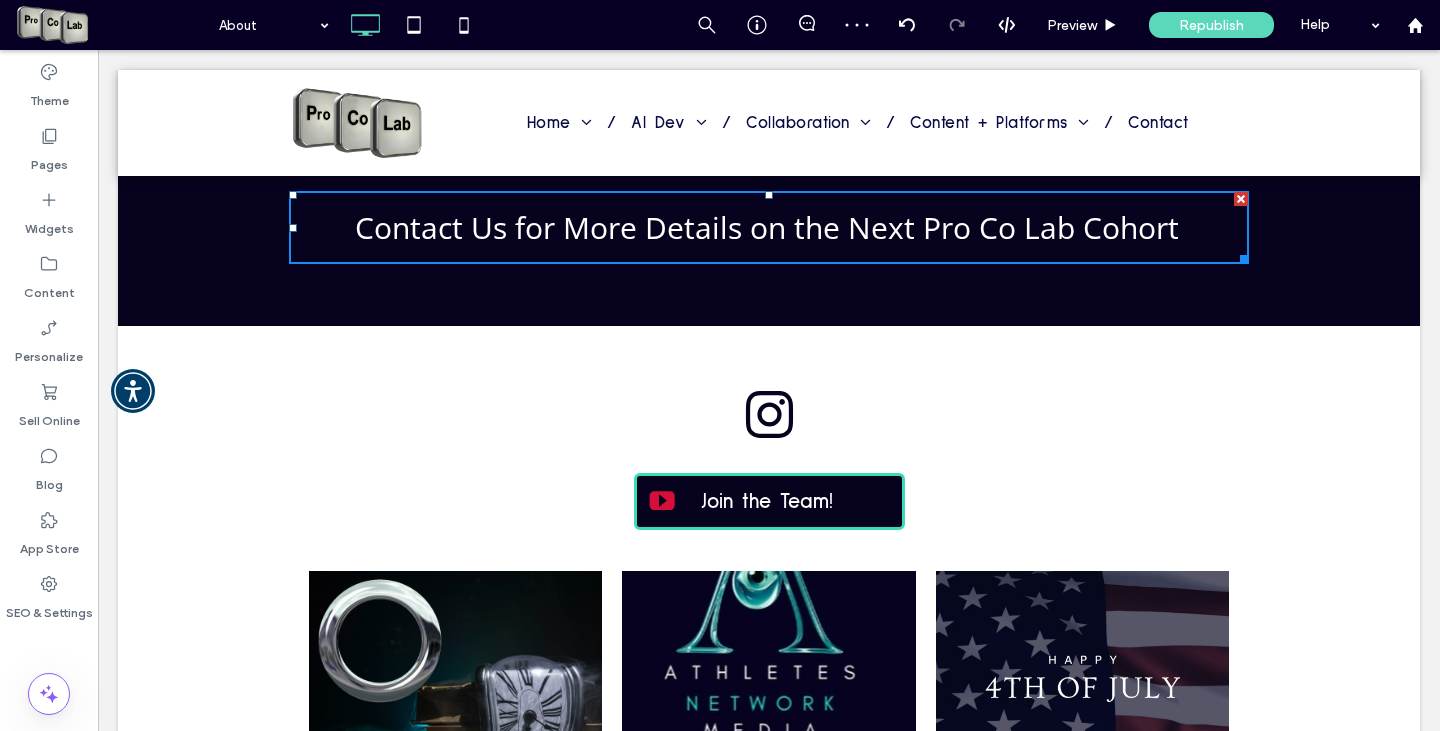 scroll, scrollTop: 0, scrollLeft: 0, axis: both 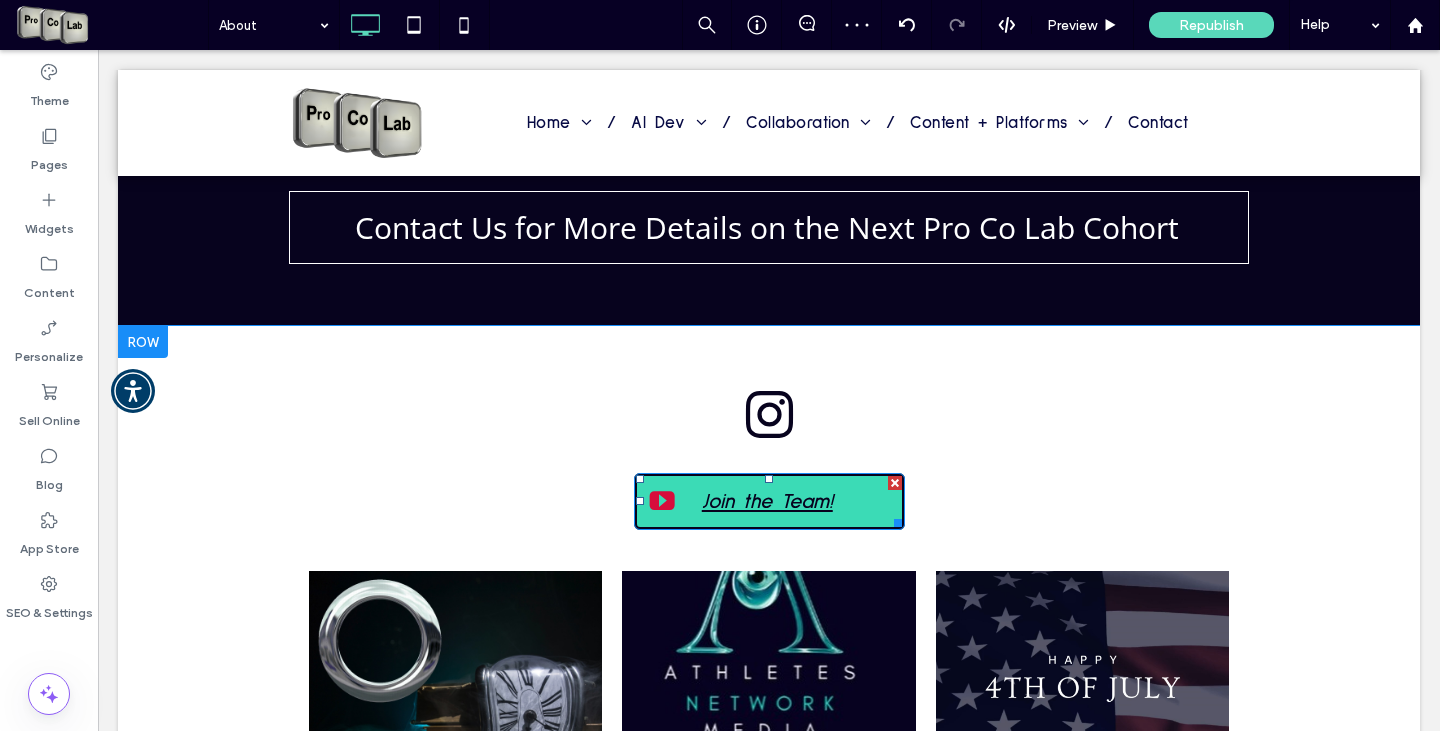 click on "Join the Team!" at bounding box center [767, 501] 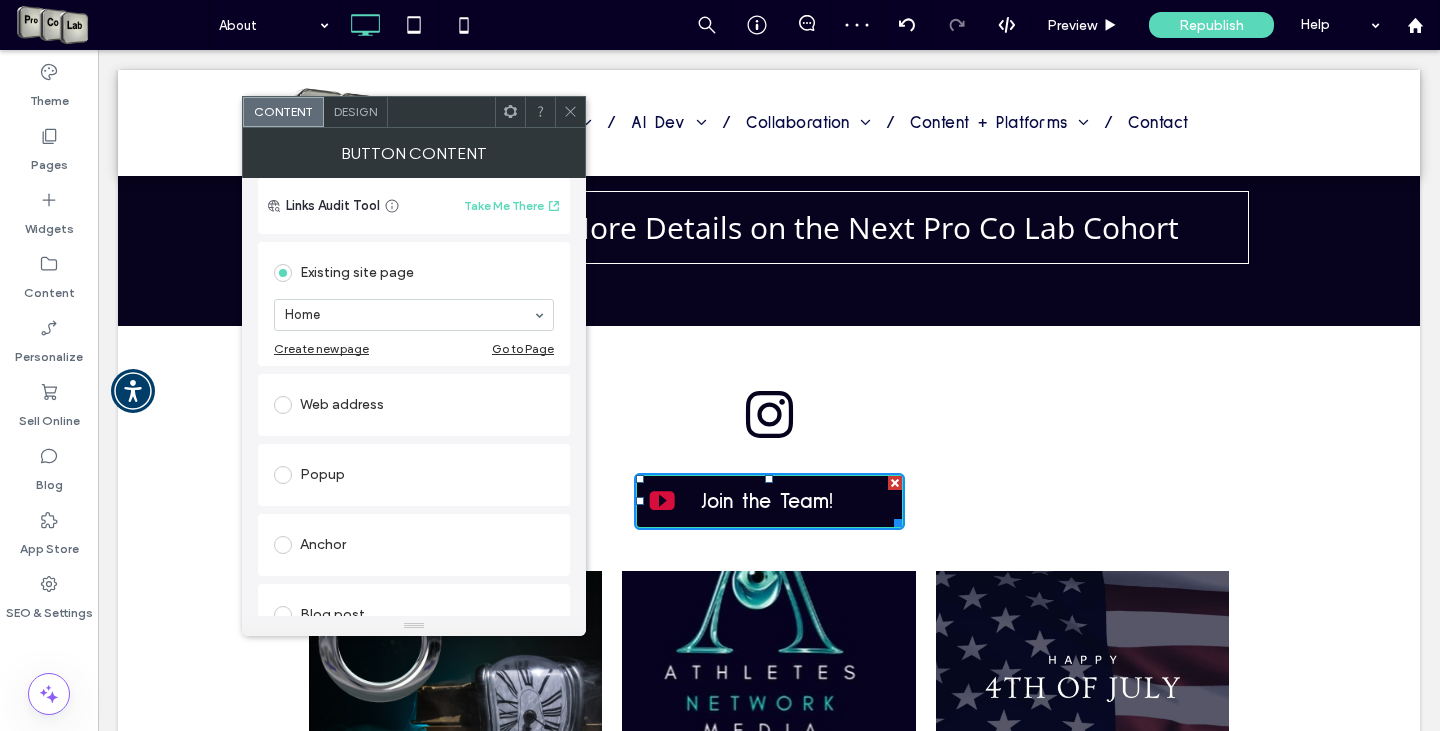 scroll, scrollTop: 200, scrollLeft: 0, axis: vertical 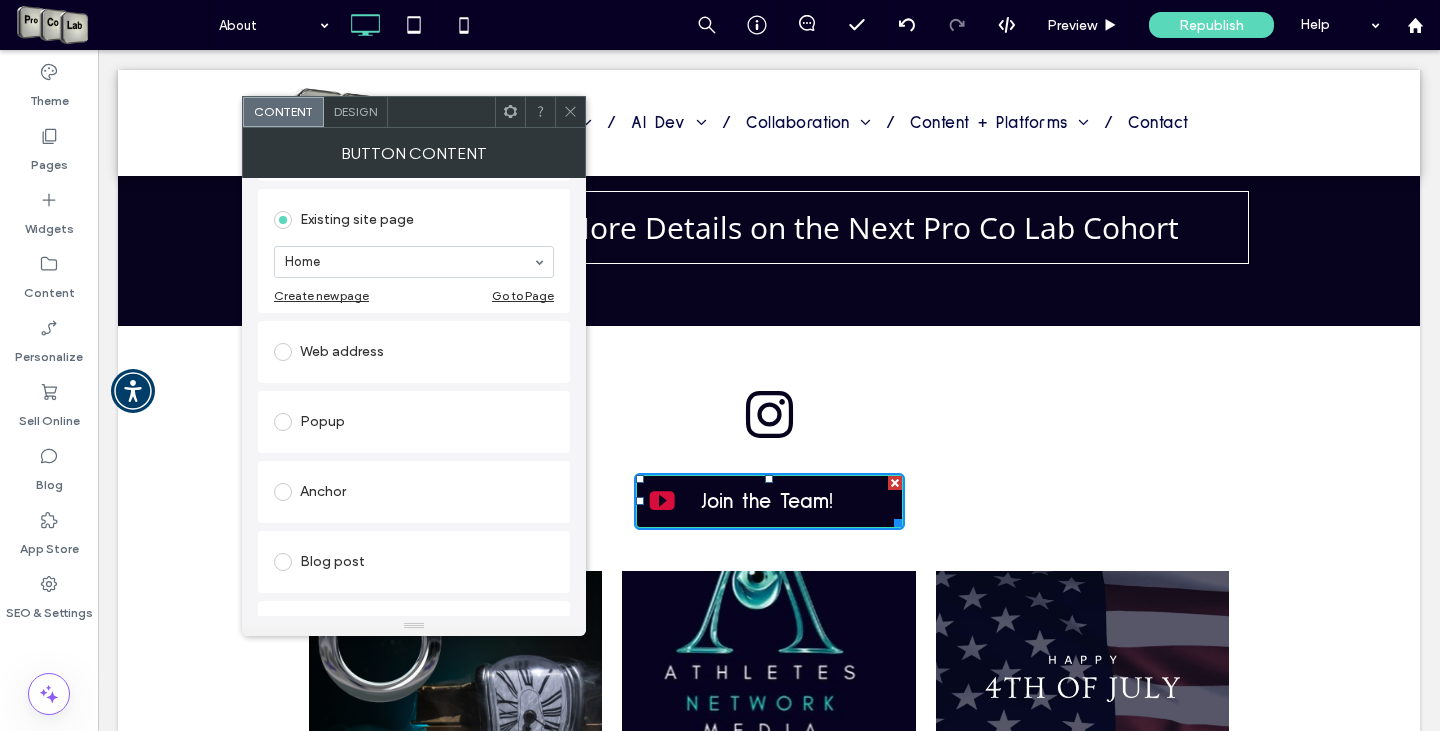 click at bounding box center [283, 352] 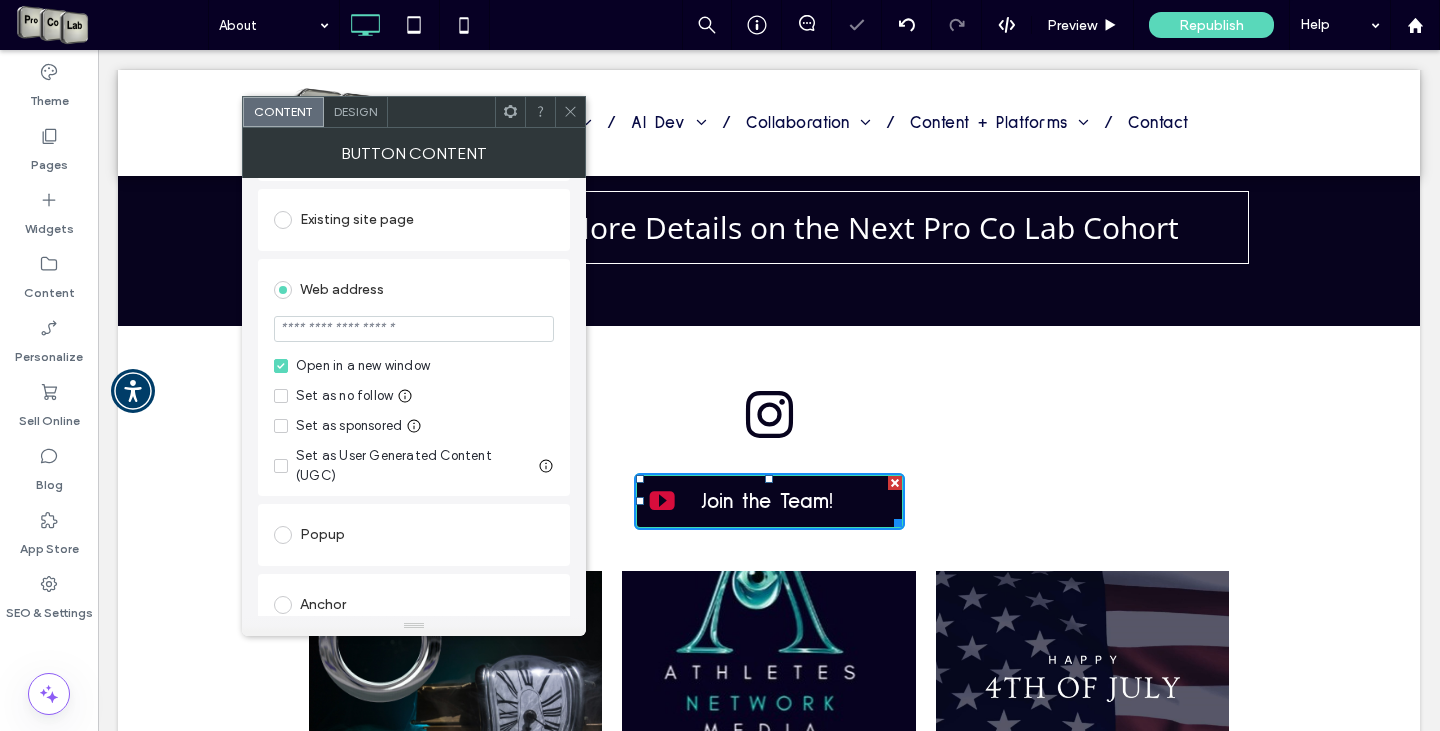 click at bounding box center [414, 329] 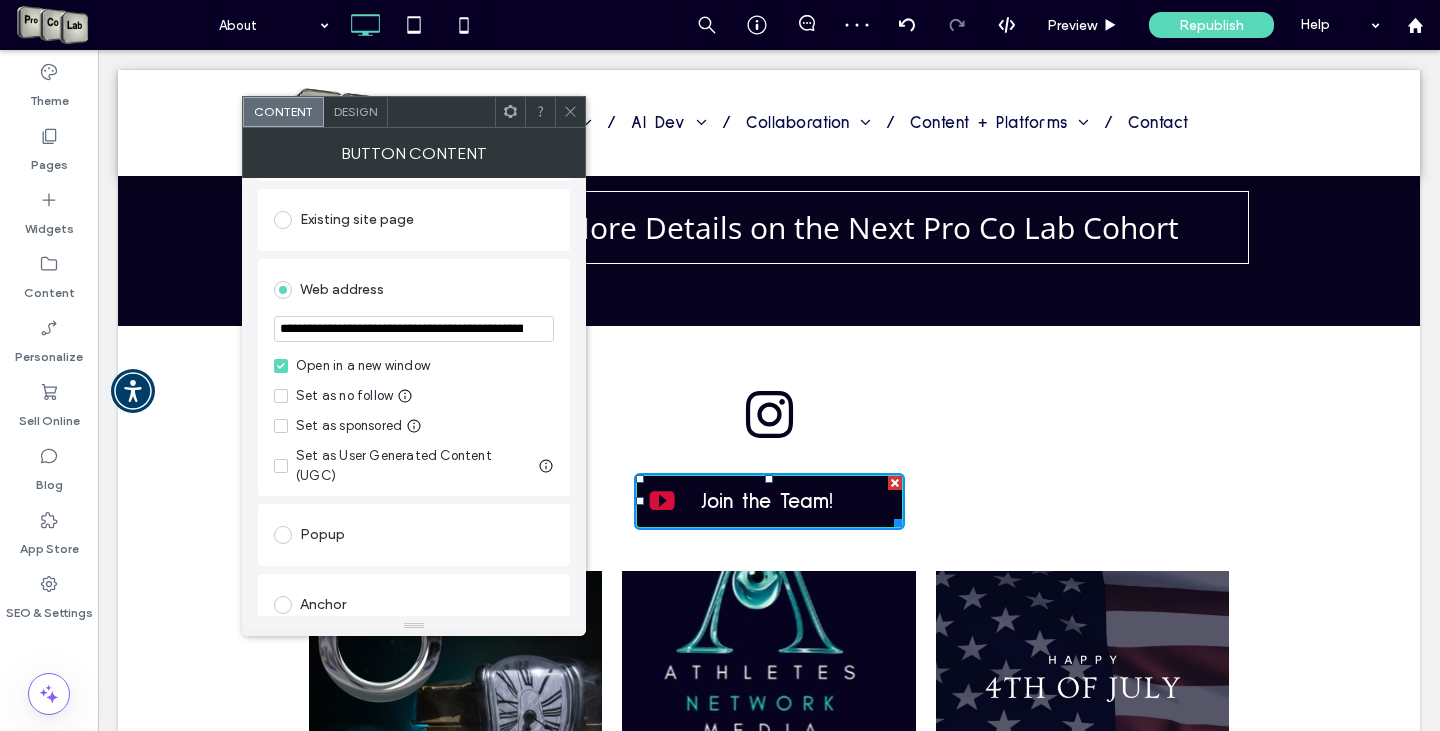 scroll, scrollTop: 0, scrollLeft: 284, axis: horizontal 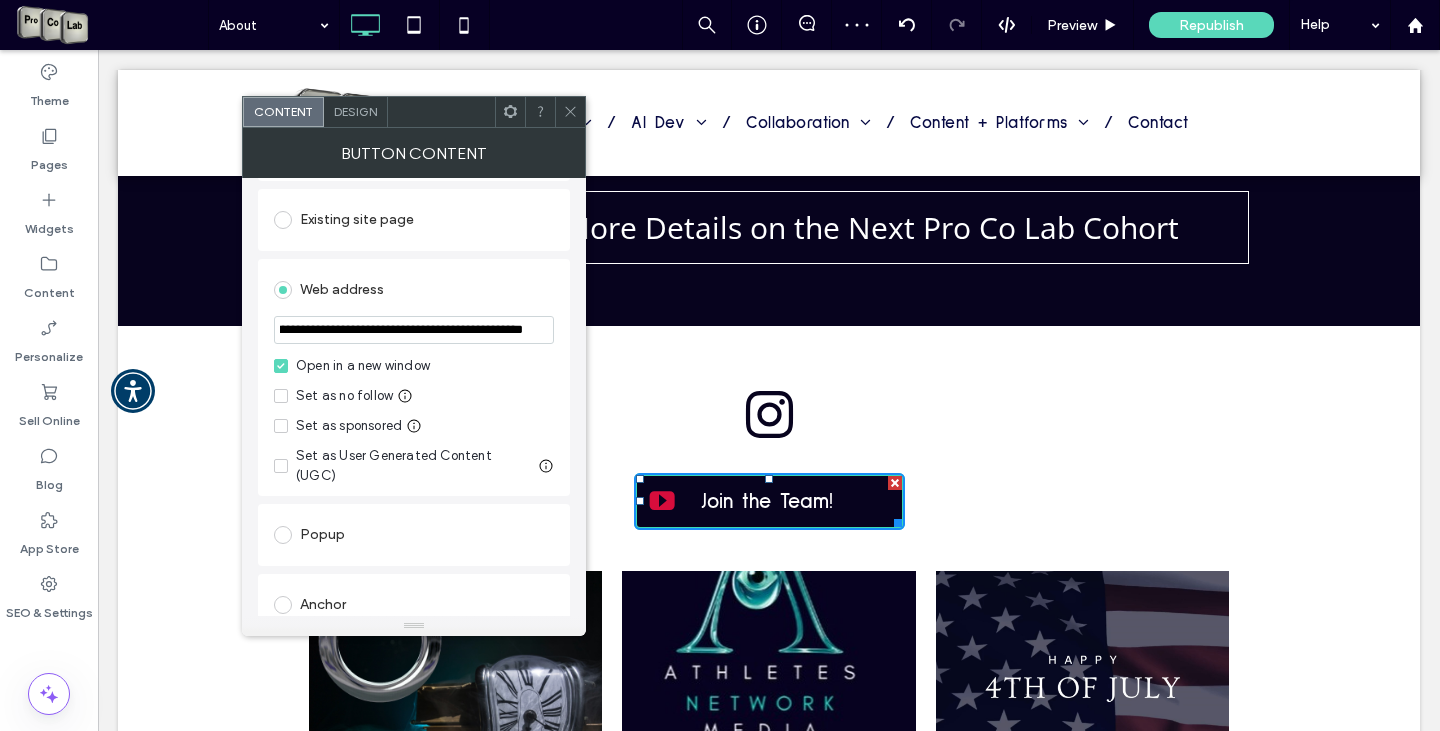 type on "**********" 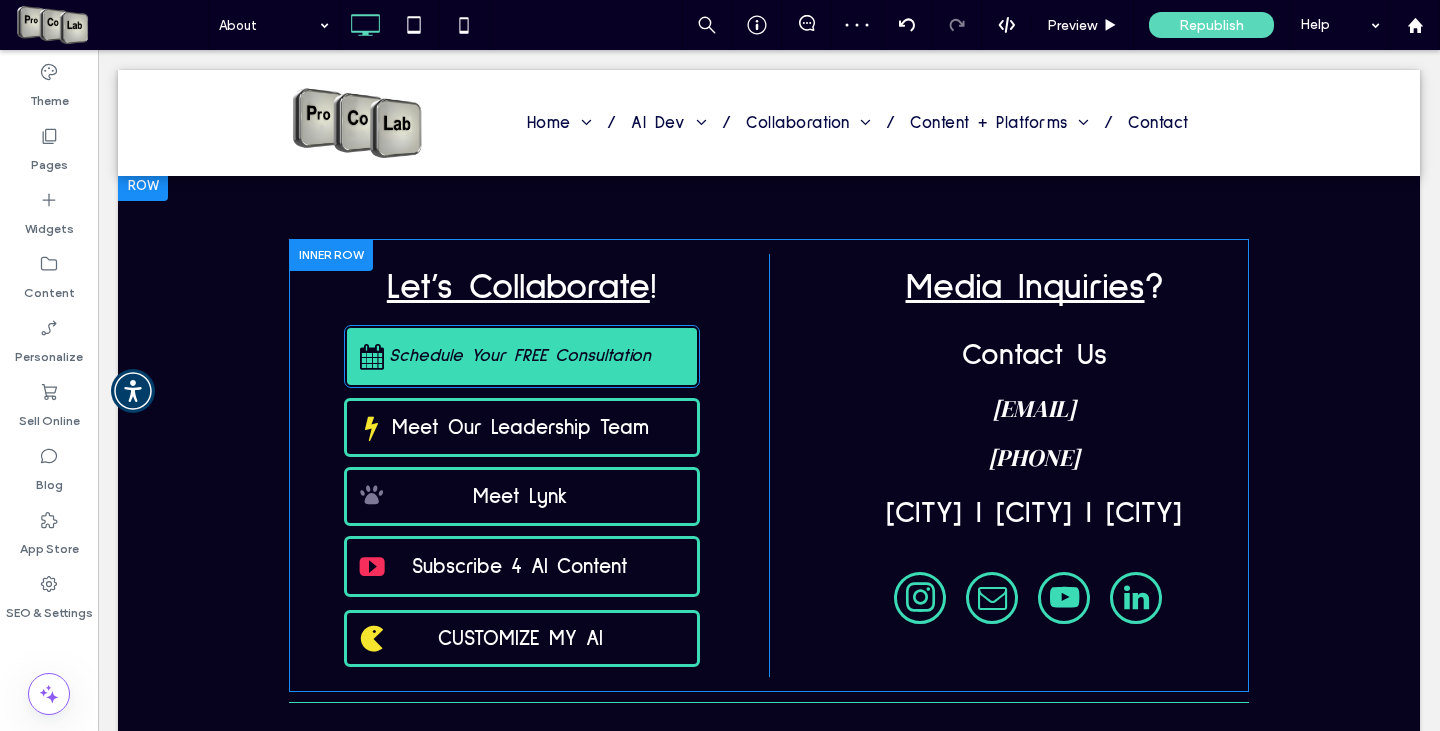 scroll, scrollTop: 8115, scrollLeft: 0, axis: vertical 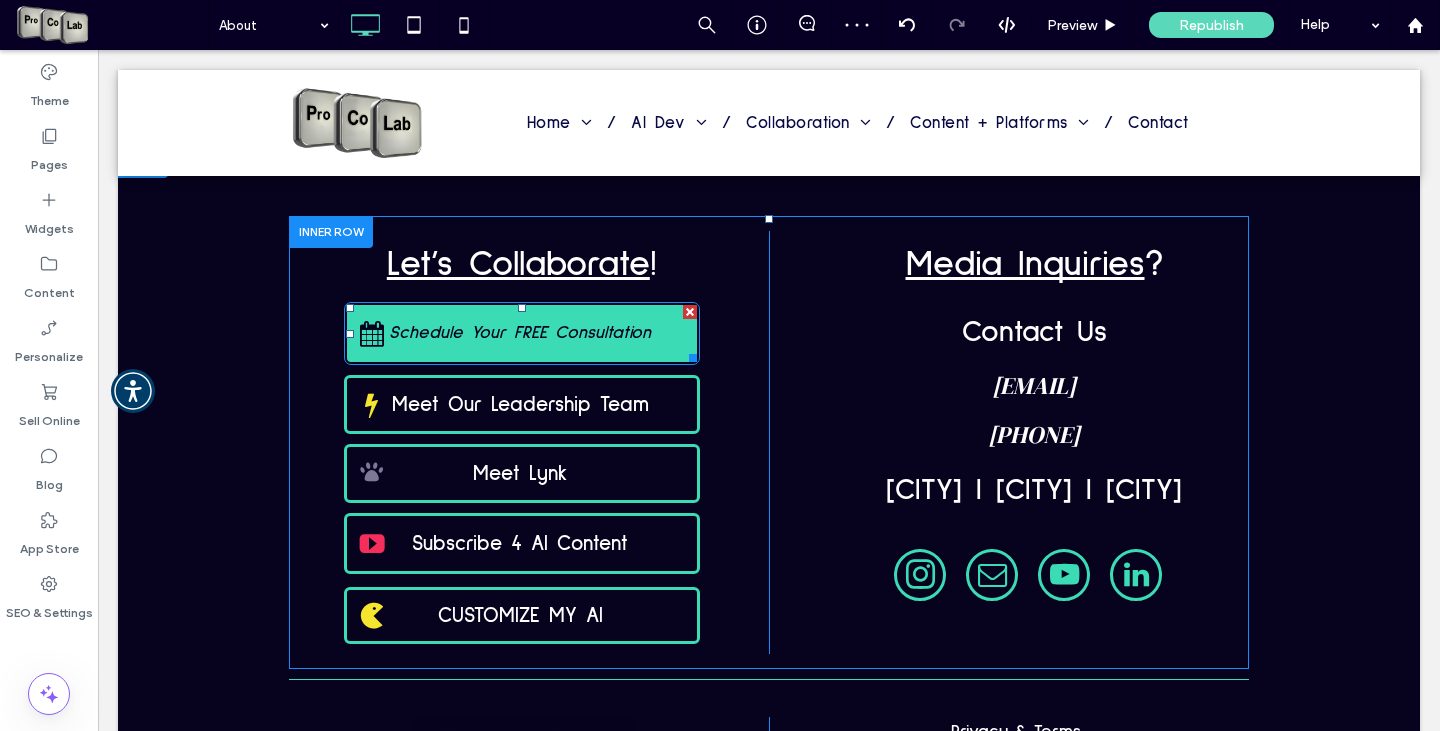 click on "Schedule Your FREE Consultation" at bounding box center (520, 333) 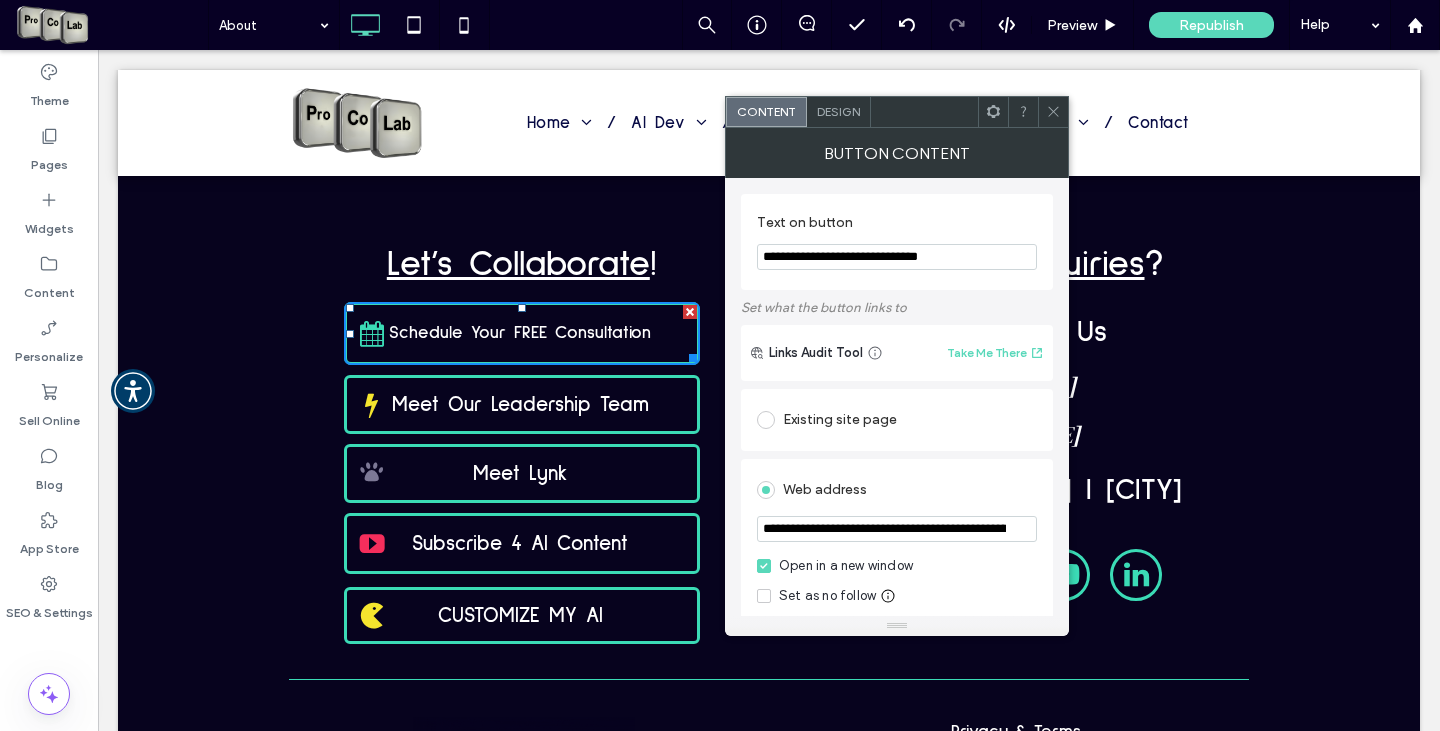 click 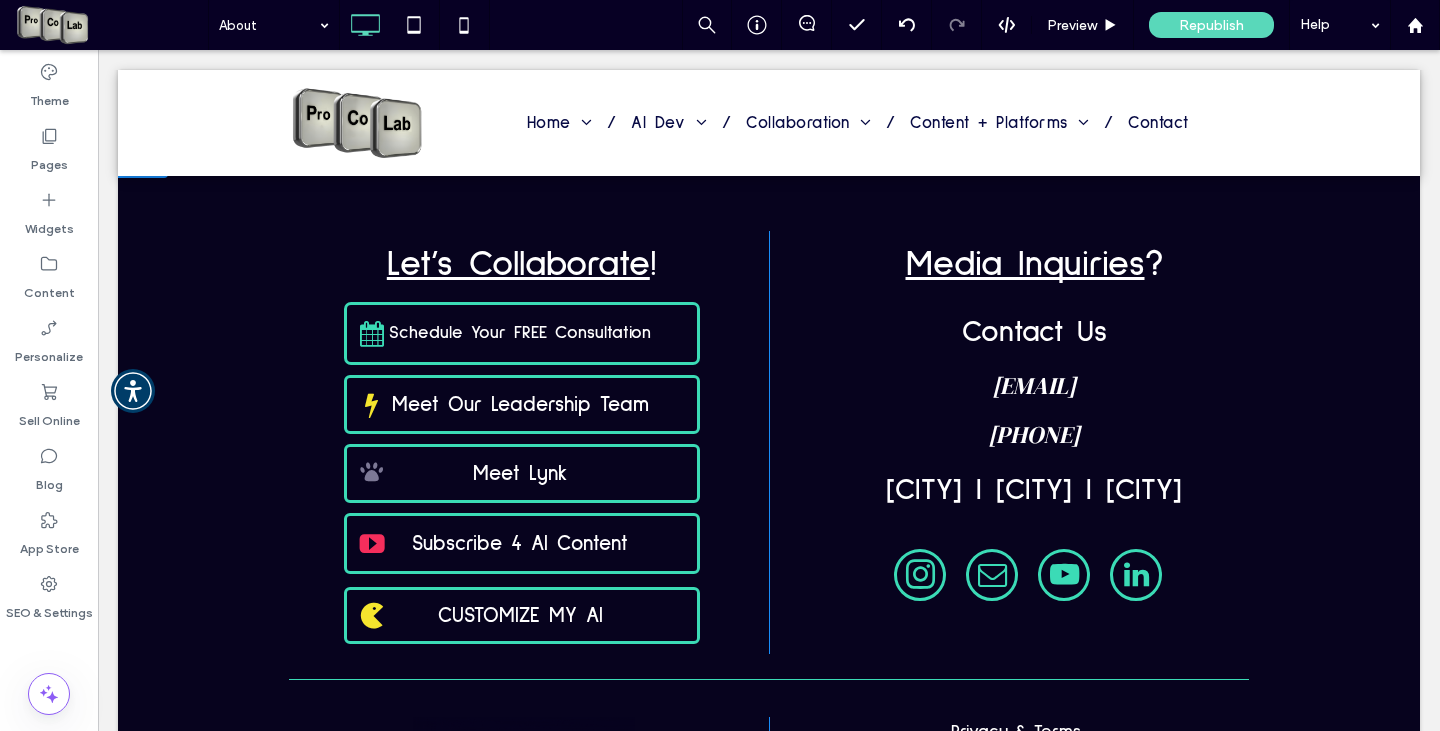 scroll, scrollTop: 14, scrollLeft: 0, axis: vertical 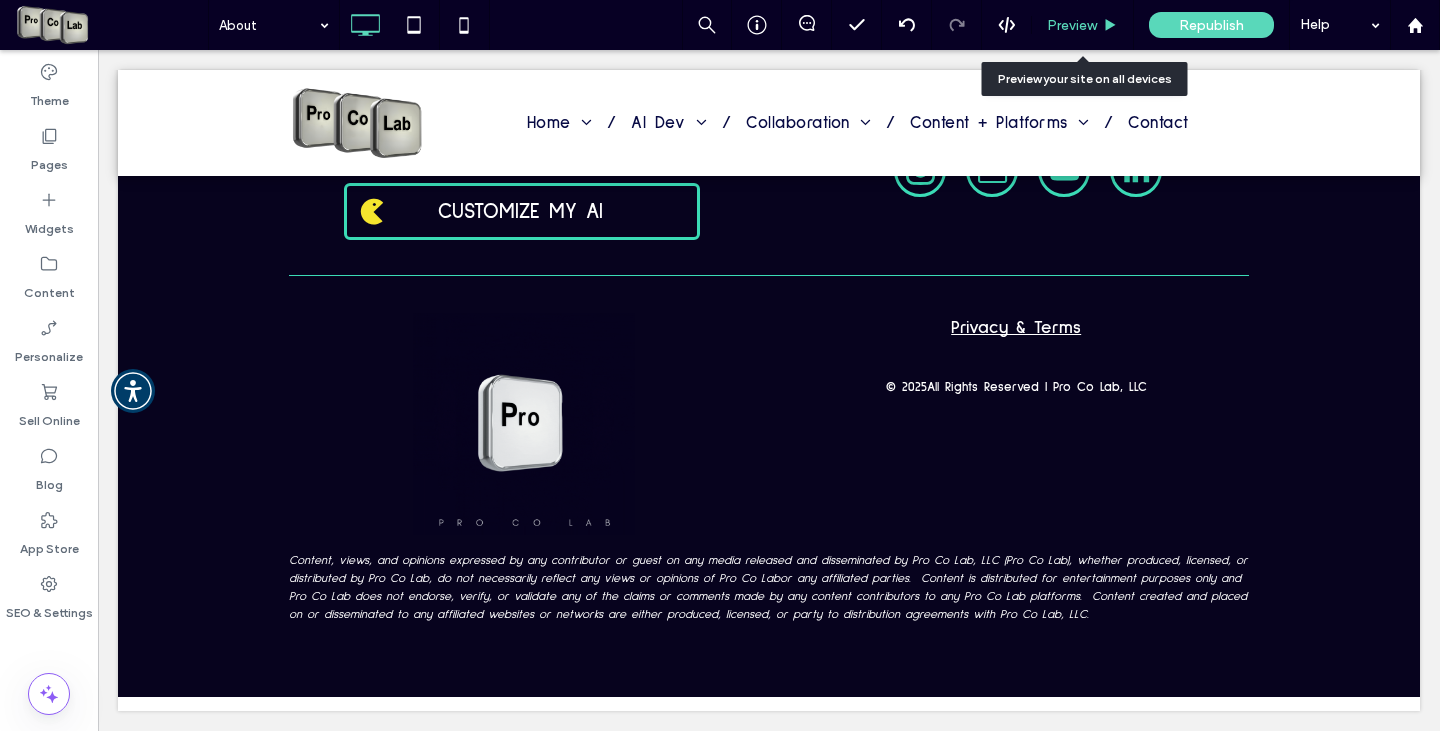 click on "Preview" at bounding box center [1072, 25] 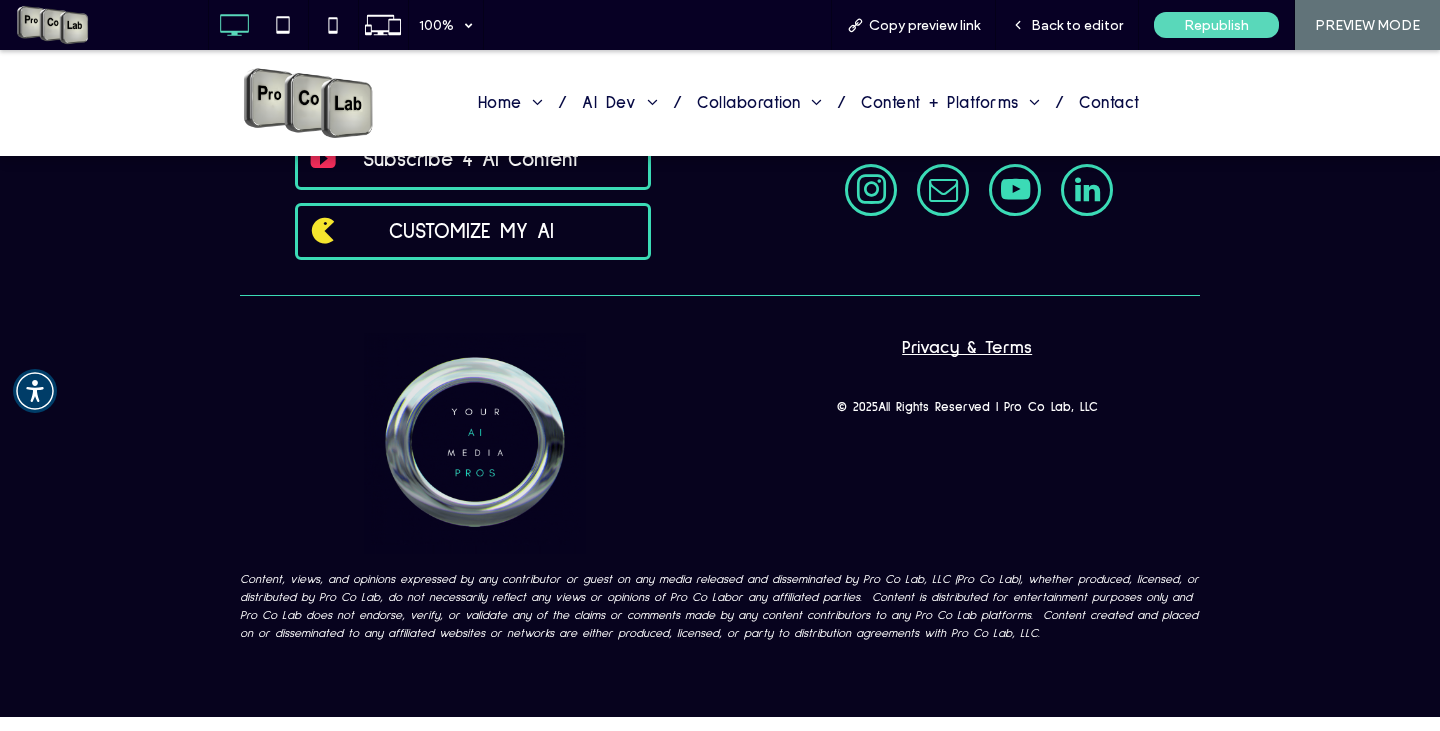 scroll, scrollTop: 8337, scrollLeft: 0, axis: vertical 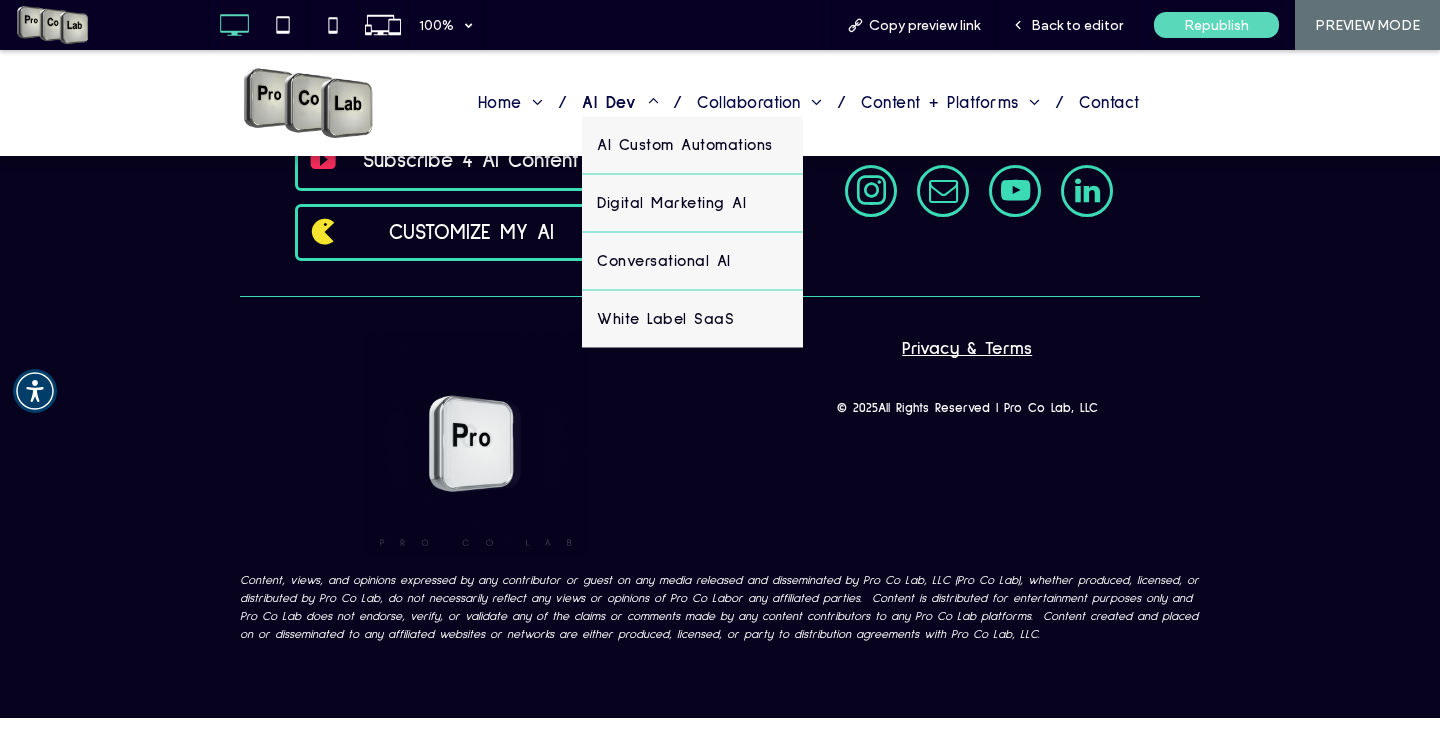click on "AI Dev" at bounding box center (620, 102) 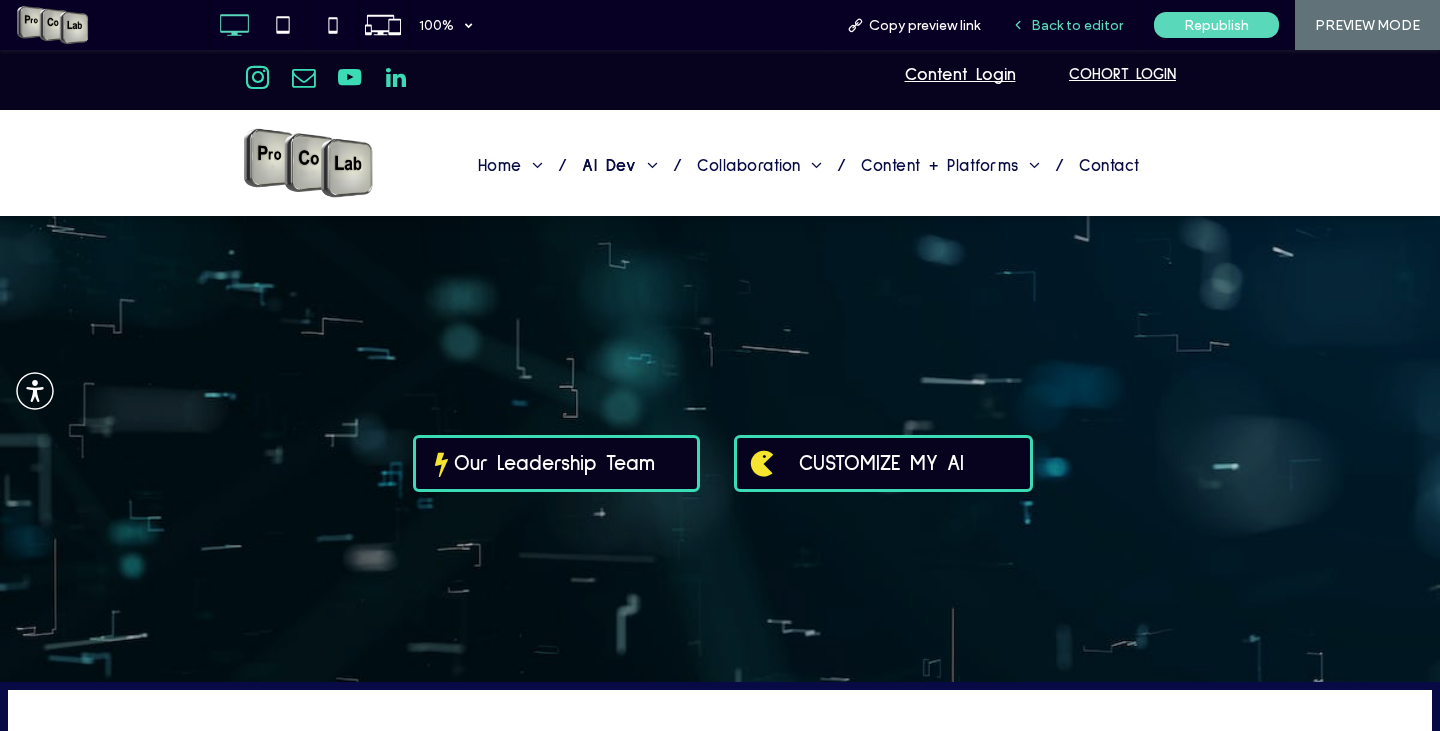 scroll, scrollTop: 0, scrollLeft: 0, axis: both 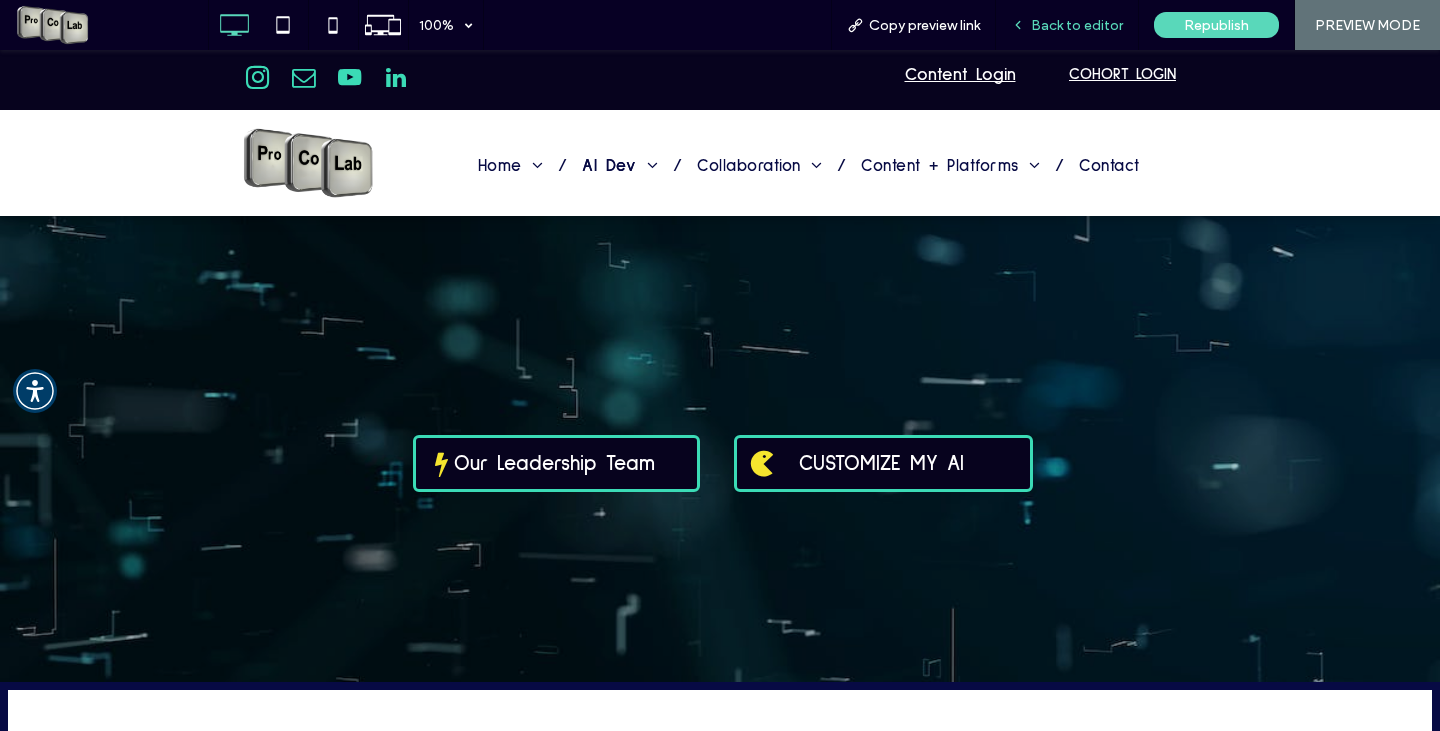 click on "Back to editor" at bounding box center (1077, 25) 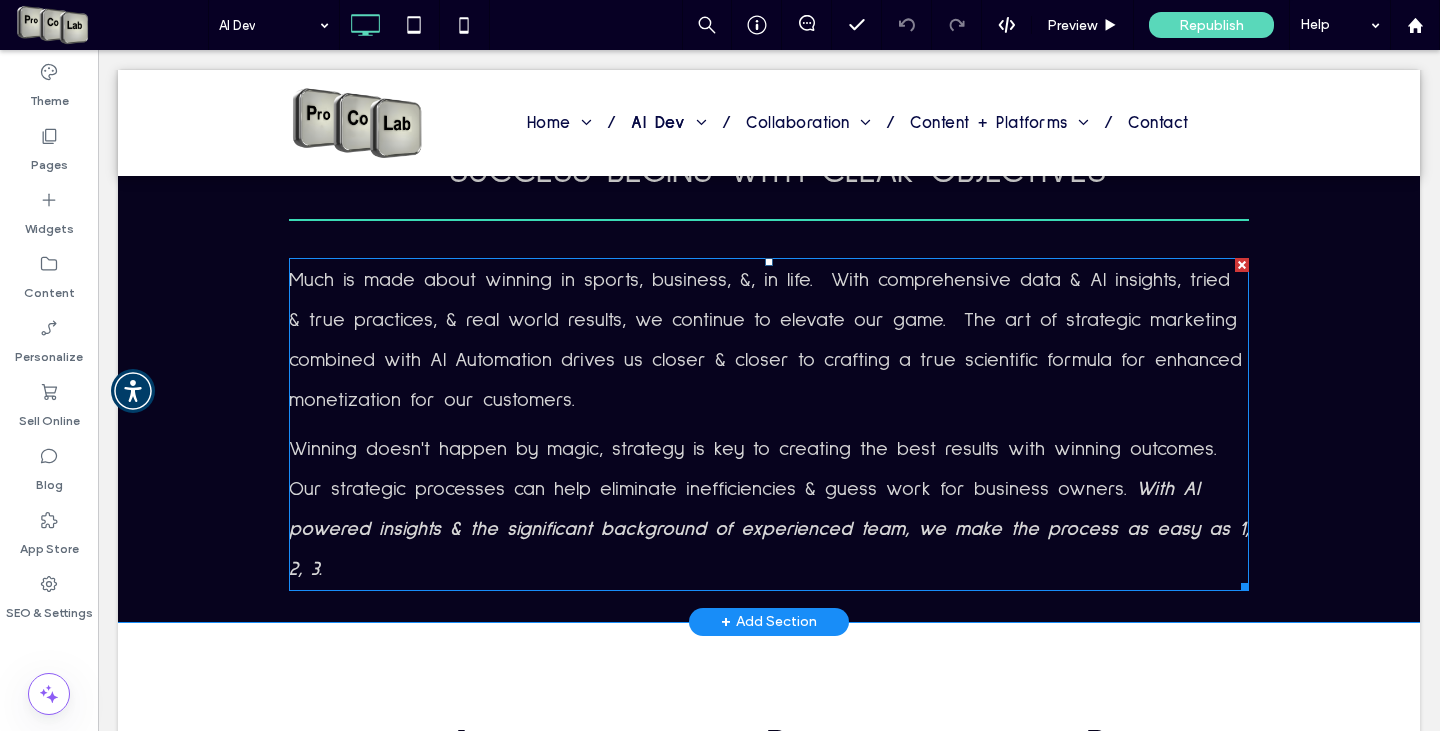 scroll, scrollTop: 700, scrollLeft: 0, axis: vertical 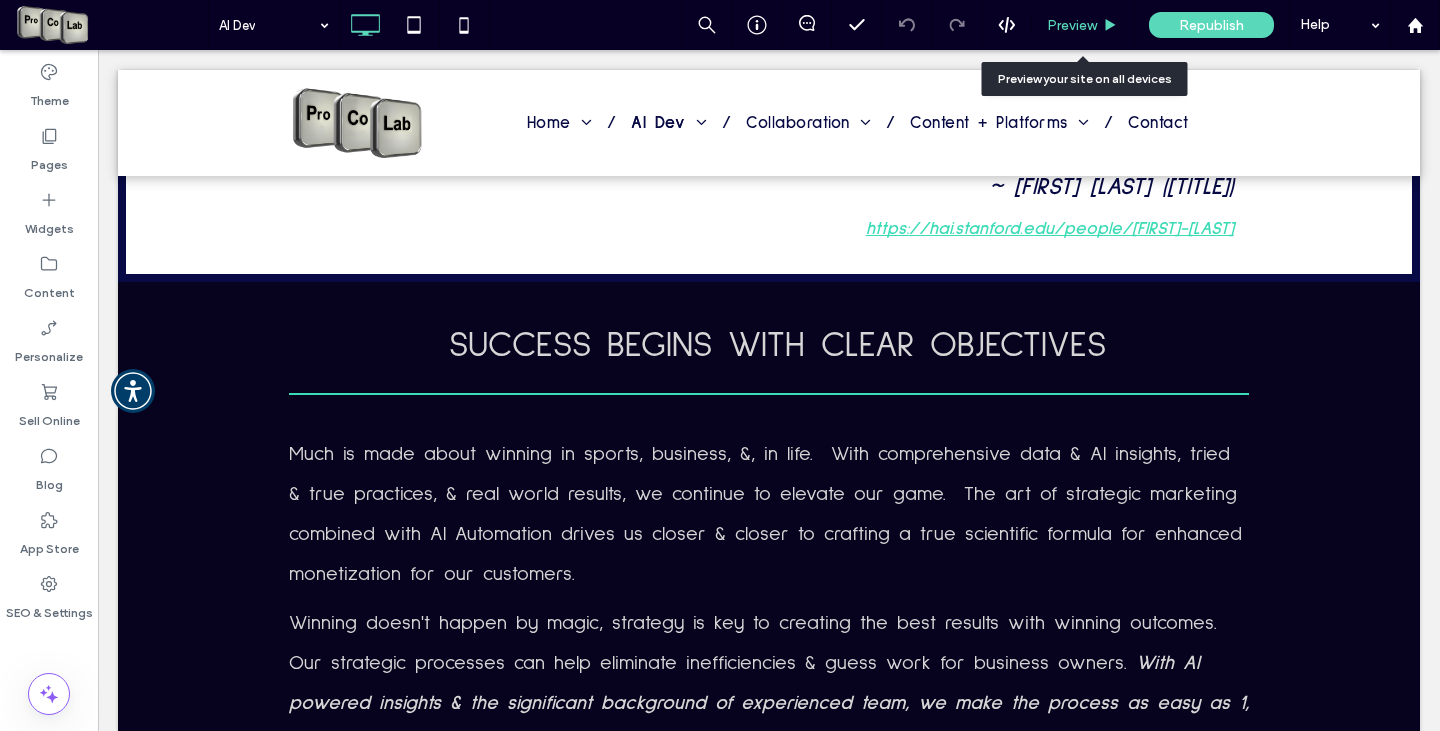 click on "Preview" at bounding box center [1072, 25] 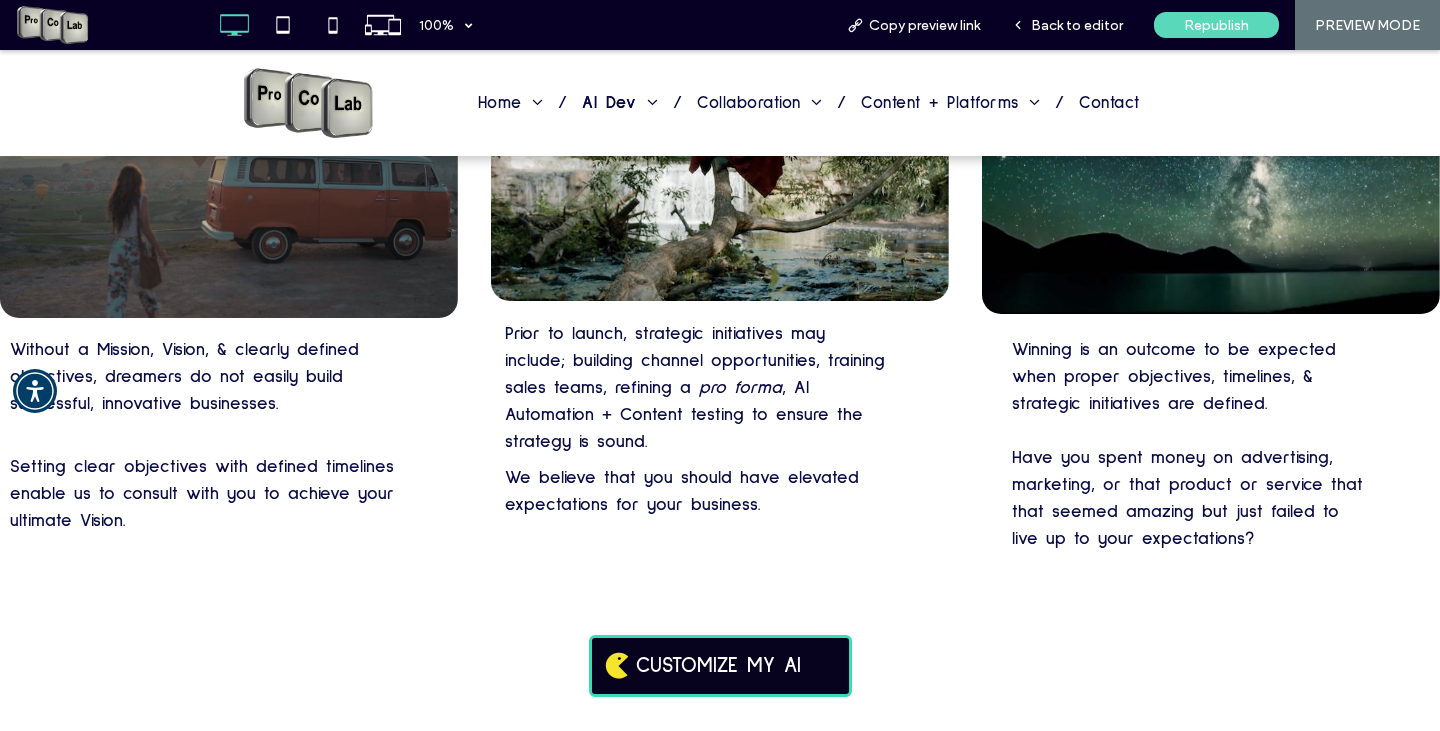 scroll, scrollTop: 2000, scrollLeft: 0, axis: vertical 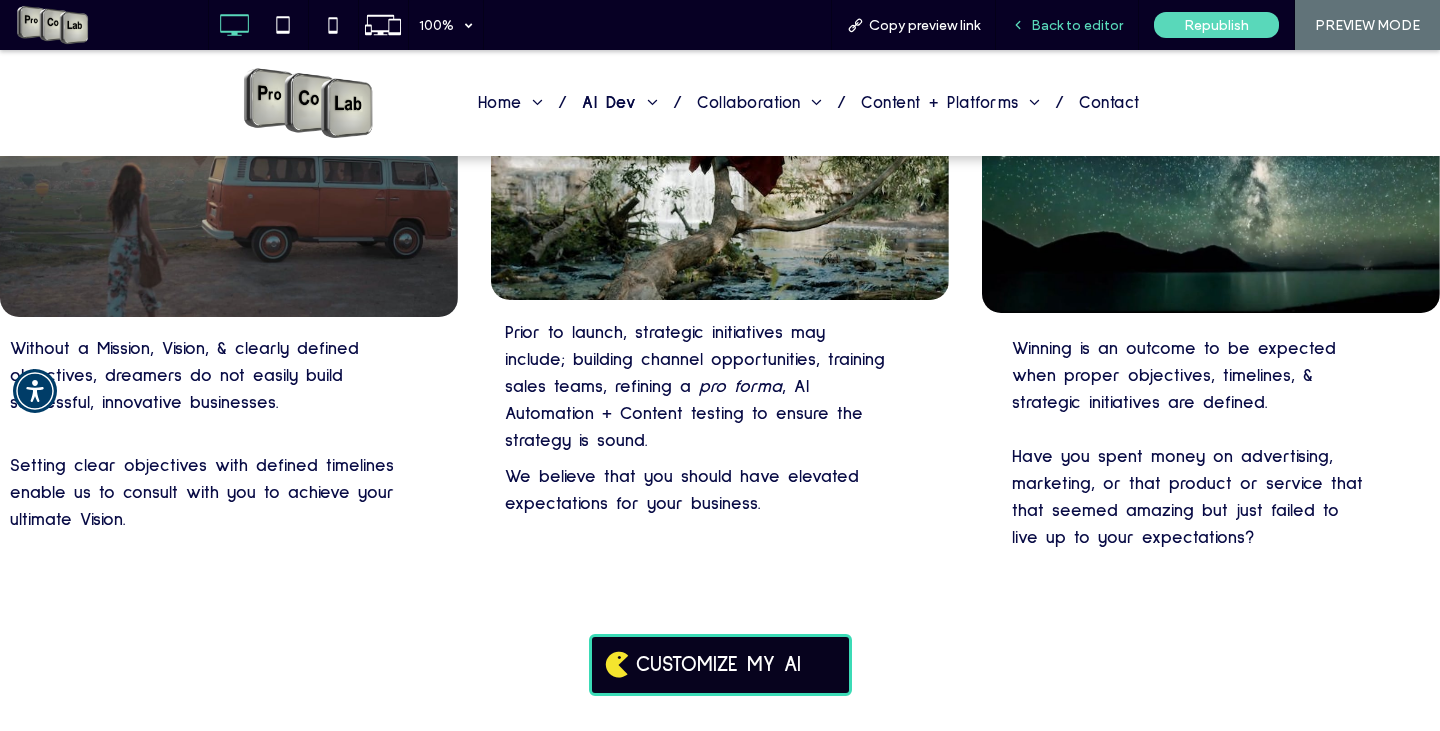 click on "Back to editor" at bounding box center (1077, 25) 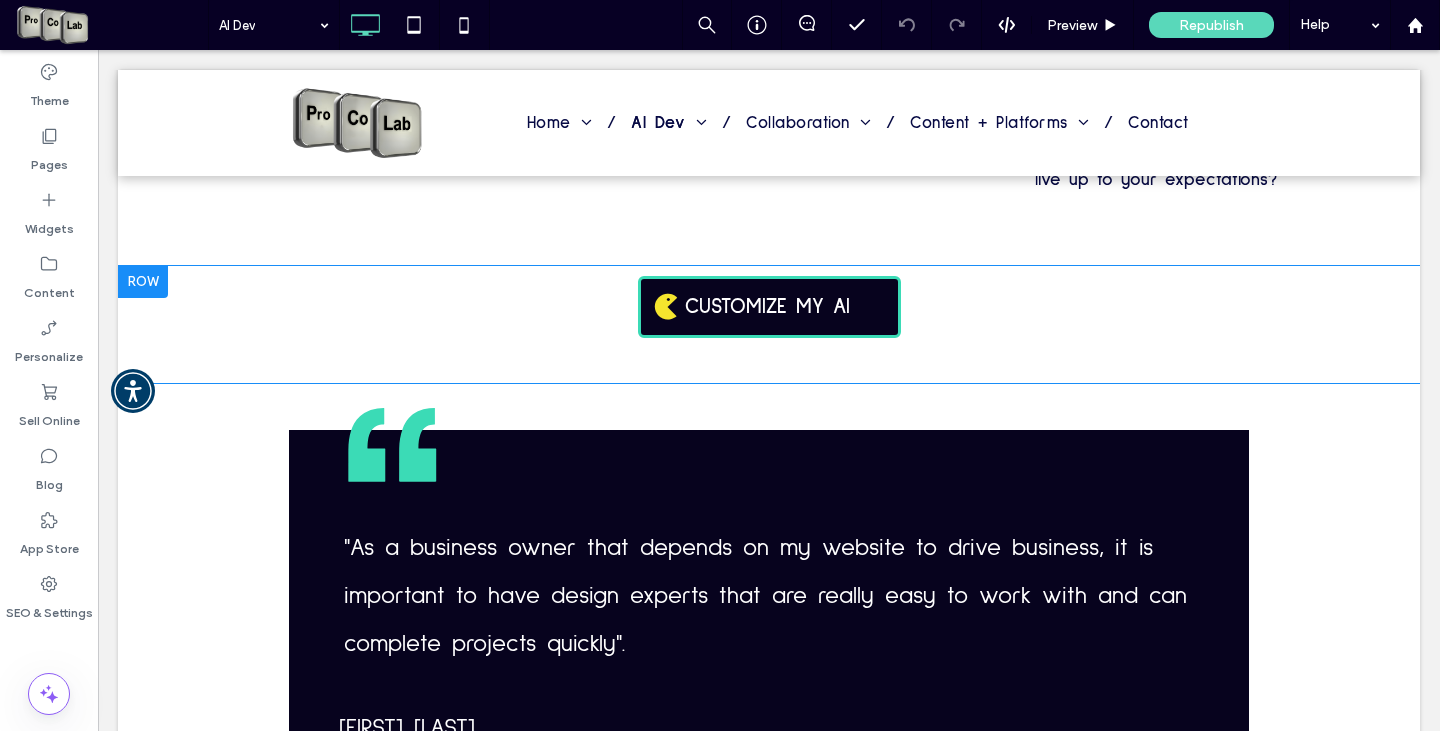 scroll, scrollTop: 2400, scrollLeft: 0, axis: vertical 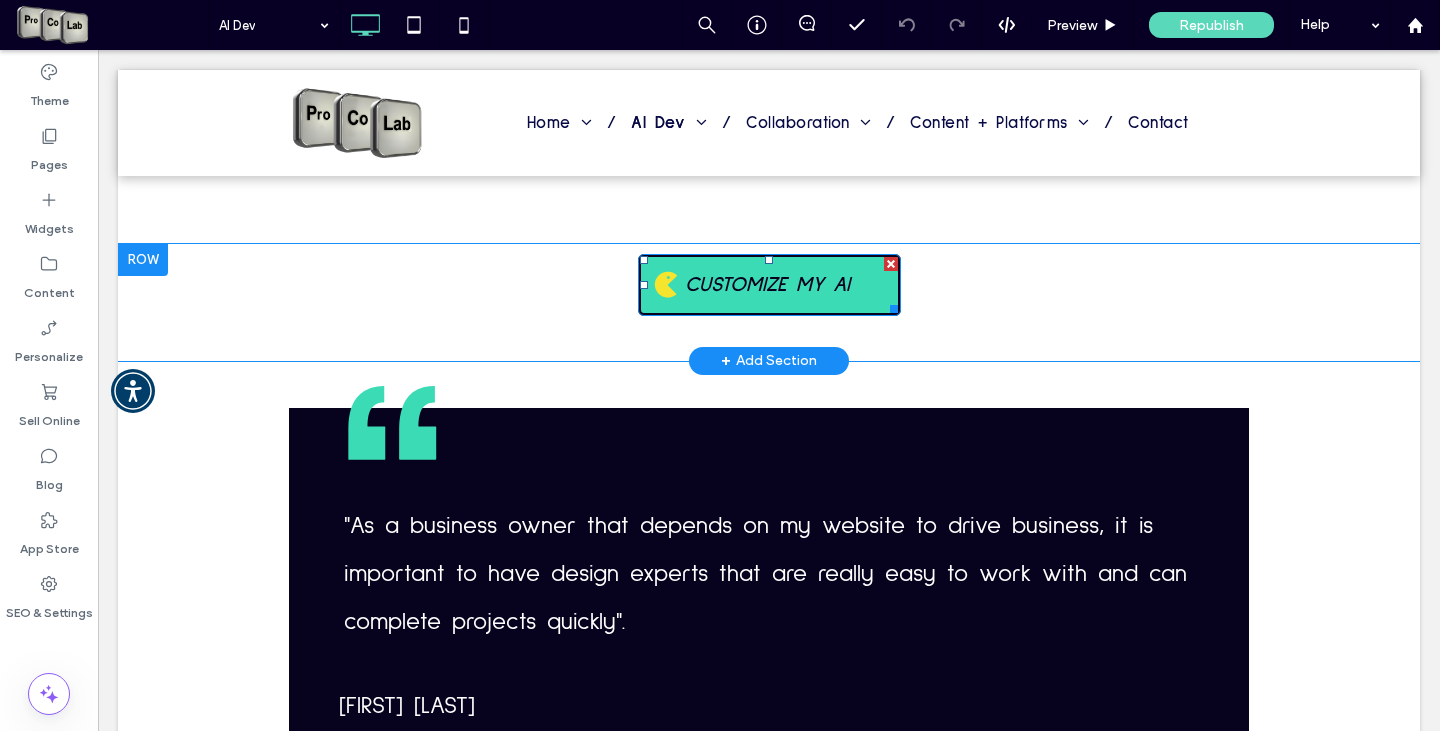 click on "CUSTOMIZE MY AI" at bounding box center (767, 284) 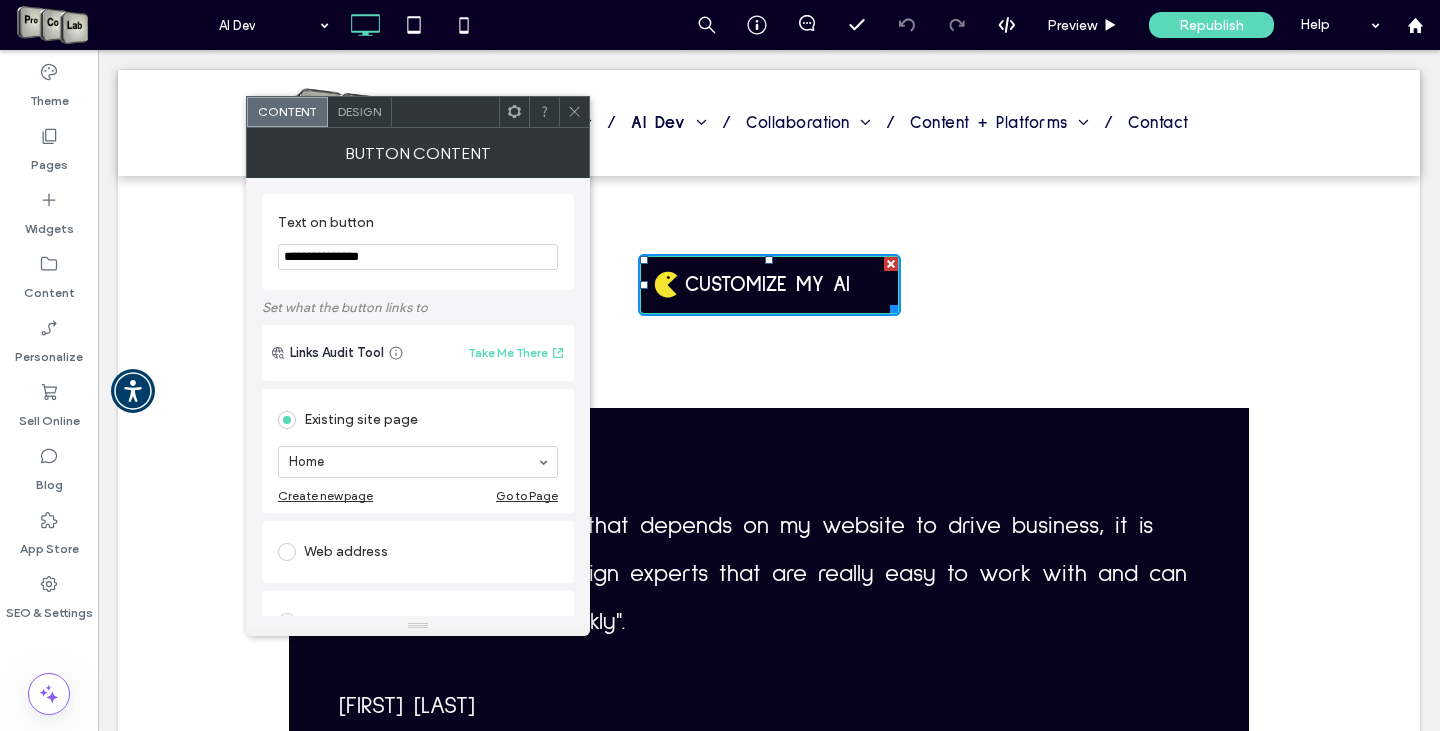 click at bounding box center [287, 552] 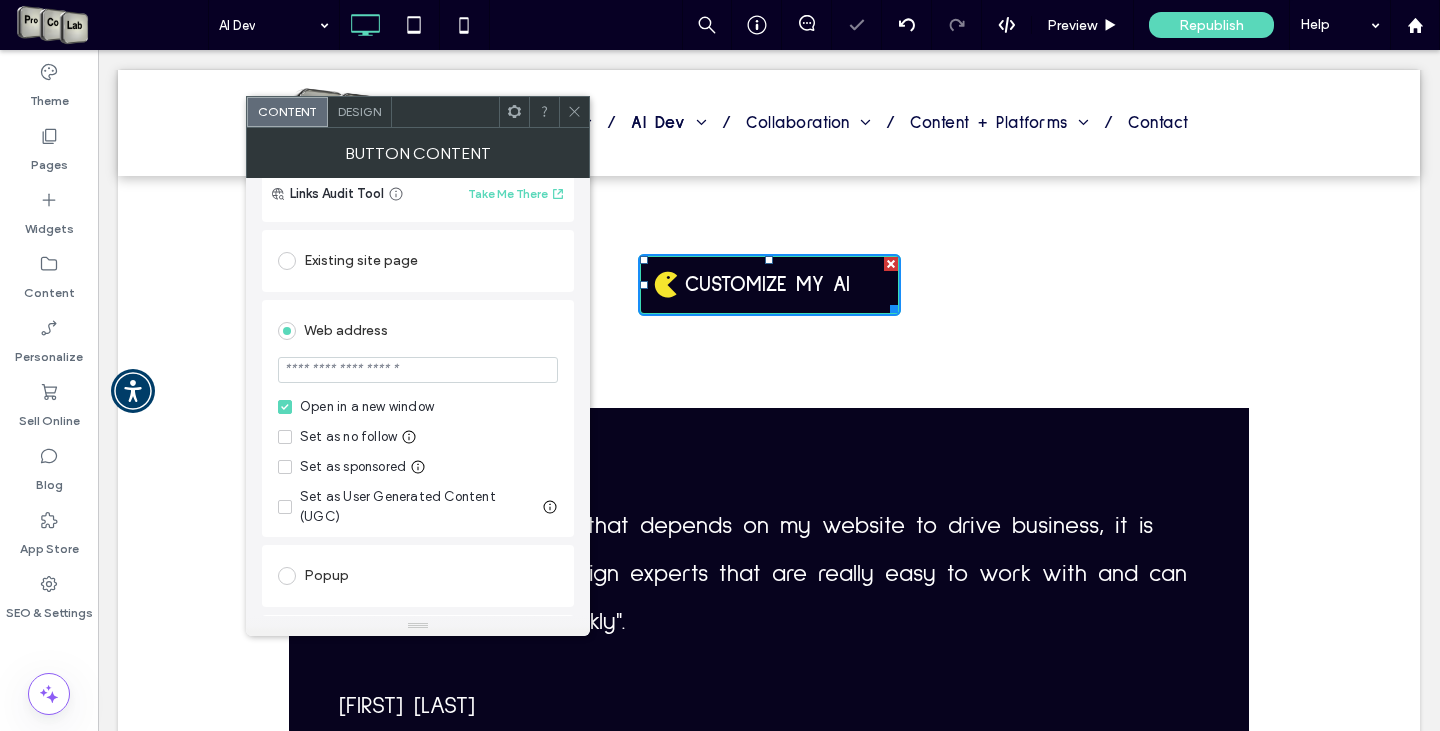 scroll, scrollTop: 300, scrollLeft: 0, axis: vertical 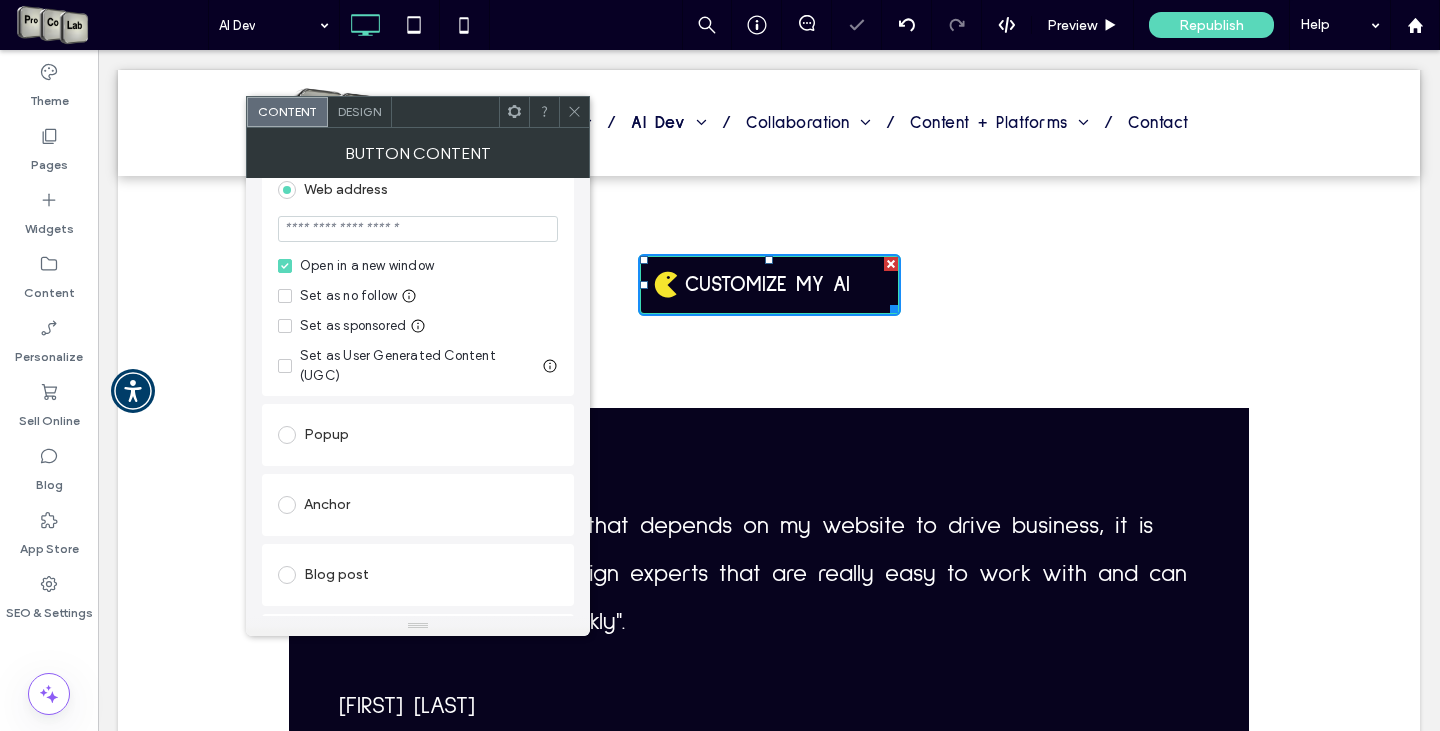 click at bounding box center [418, 229] 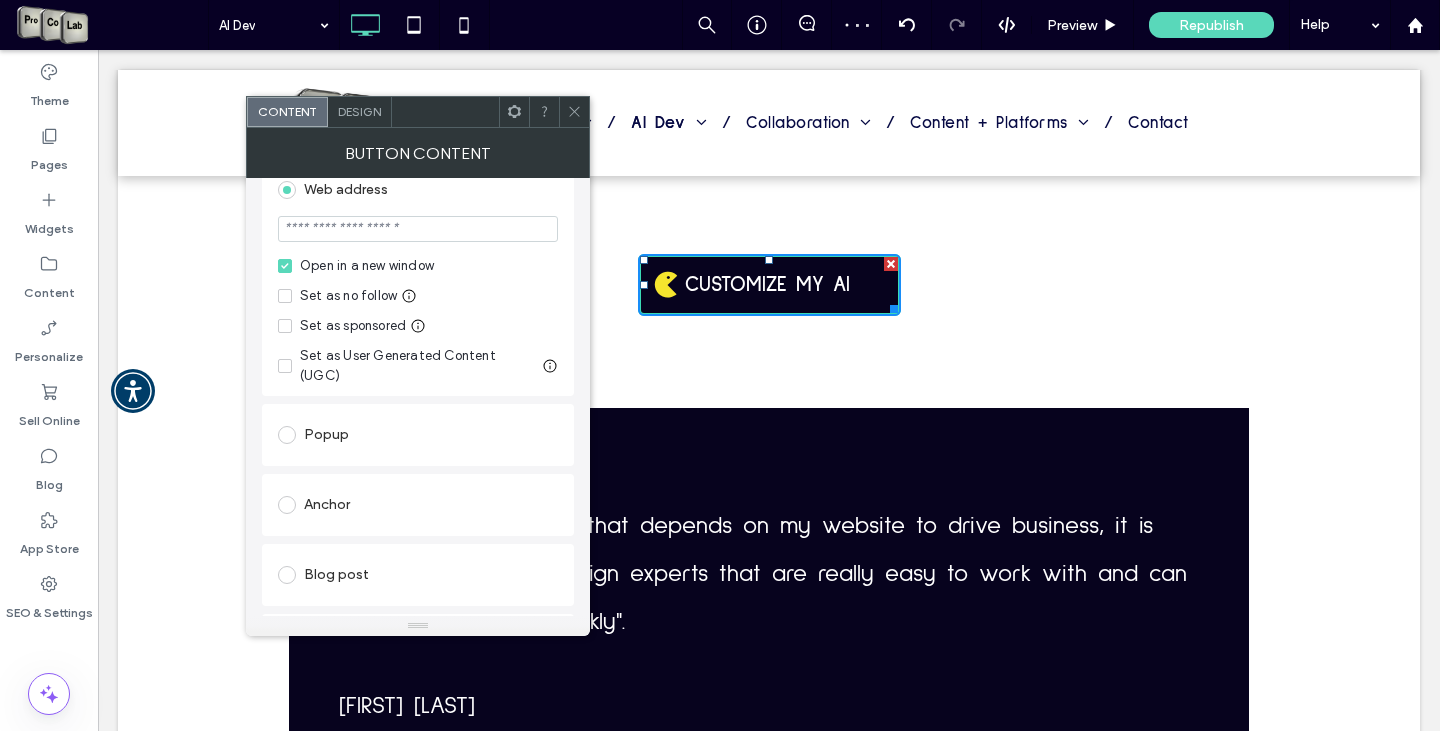 paste on "**********" 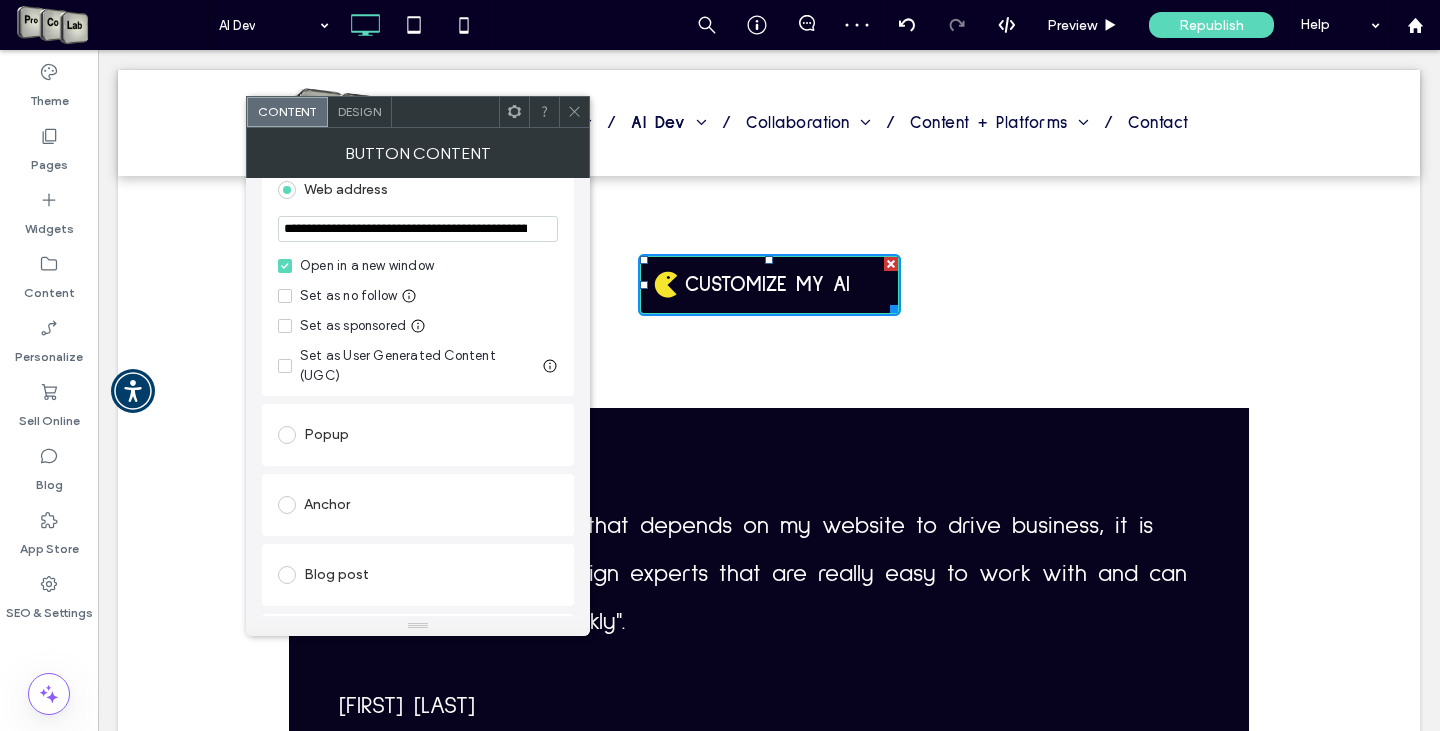 scroll, scrollTop: 0, scrollLeft: 284, axis: horizontal 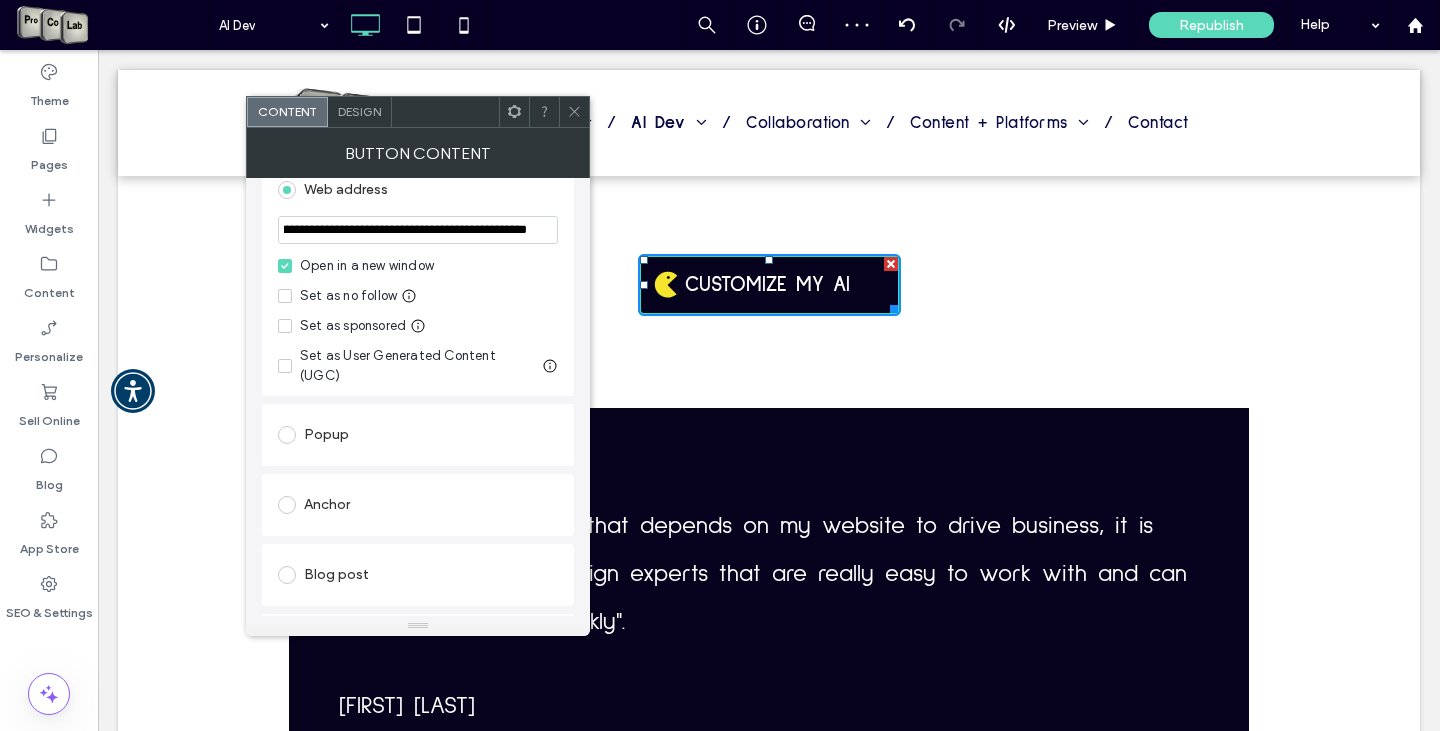 type on "**********" 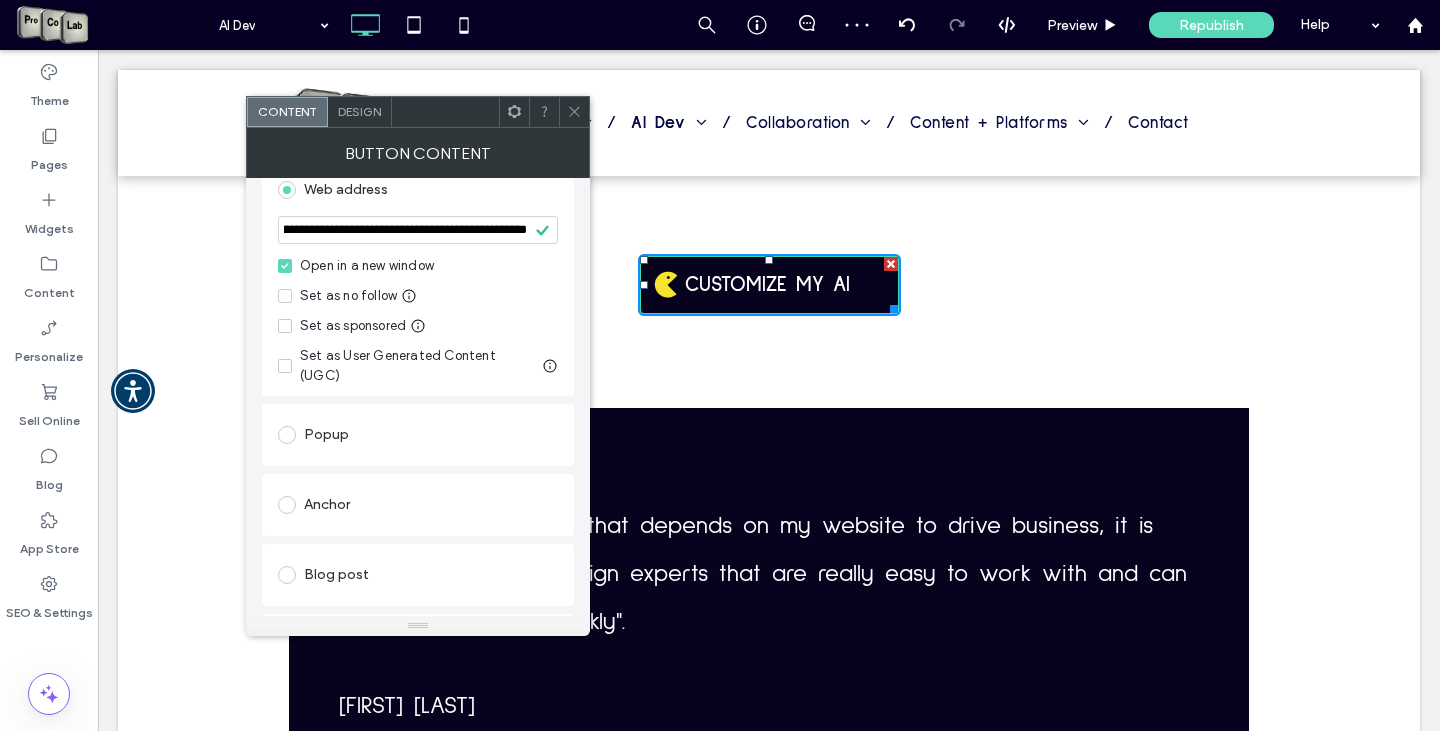 scroll, scrollTop: 0, scrollLeft: 0, axis: both 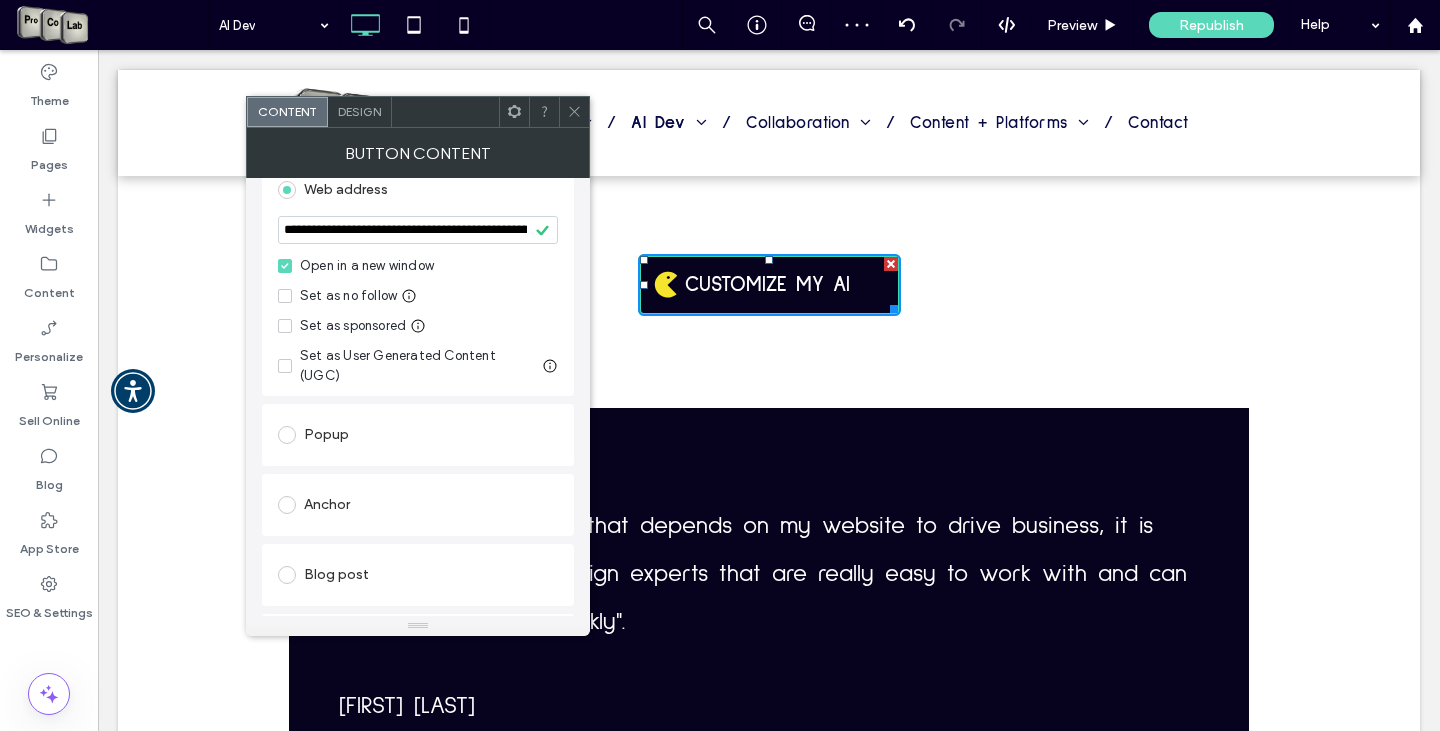 click 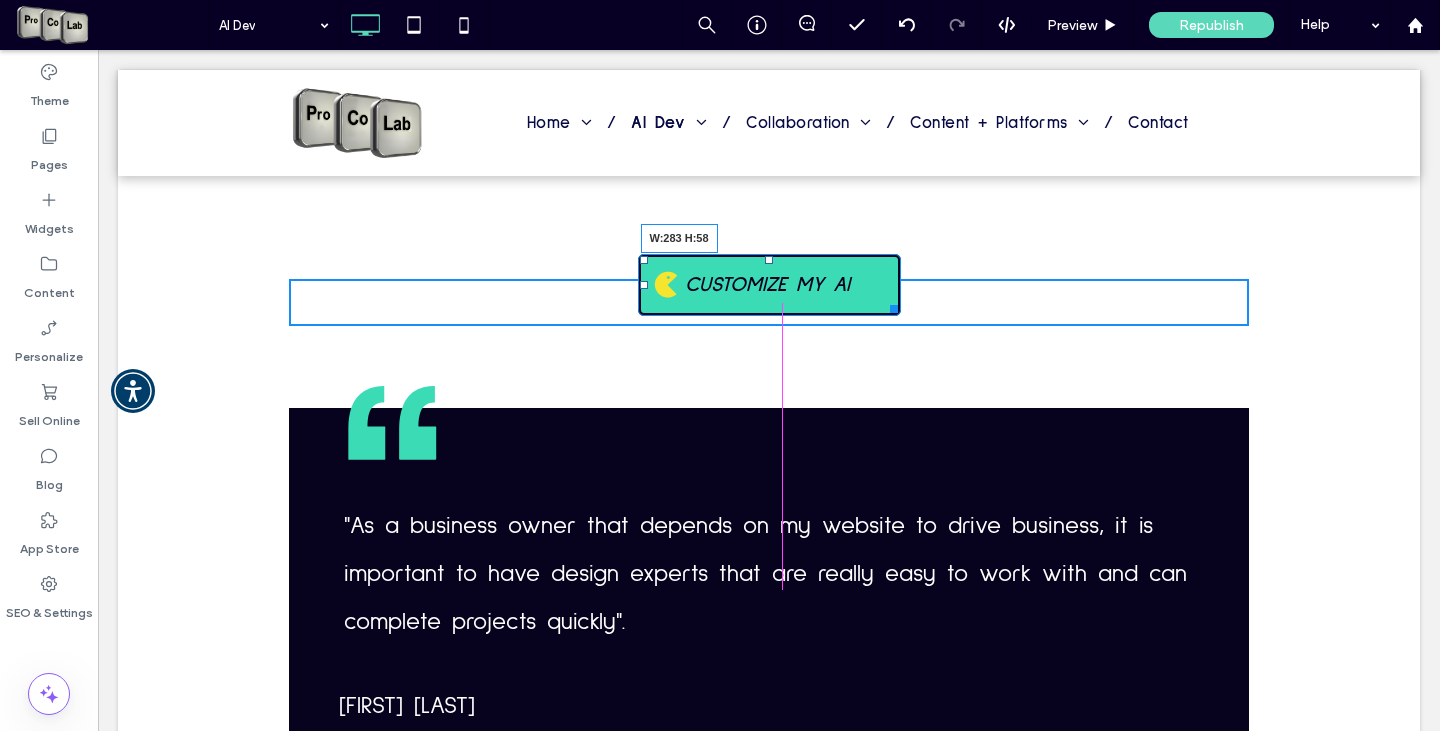 drag, startPoint x: 881, startPoint y: 302, endPoint x: 891, endPoint y: 298, distance: 10.770329 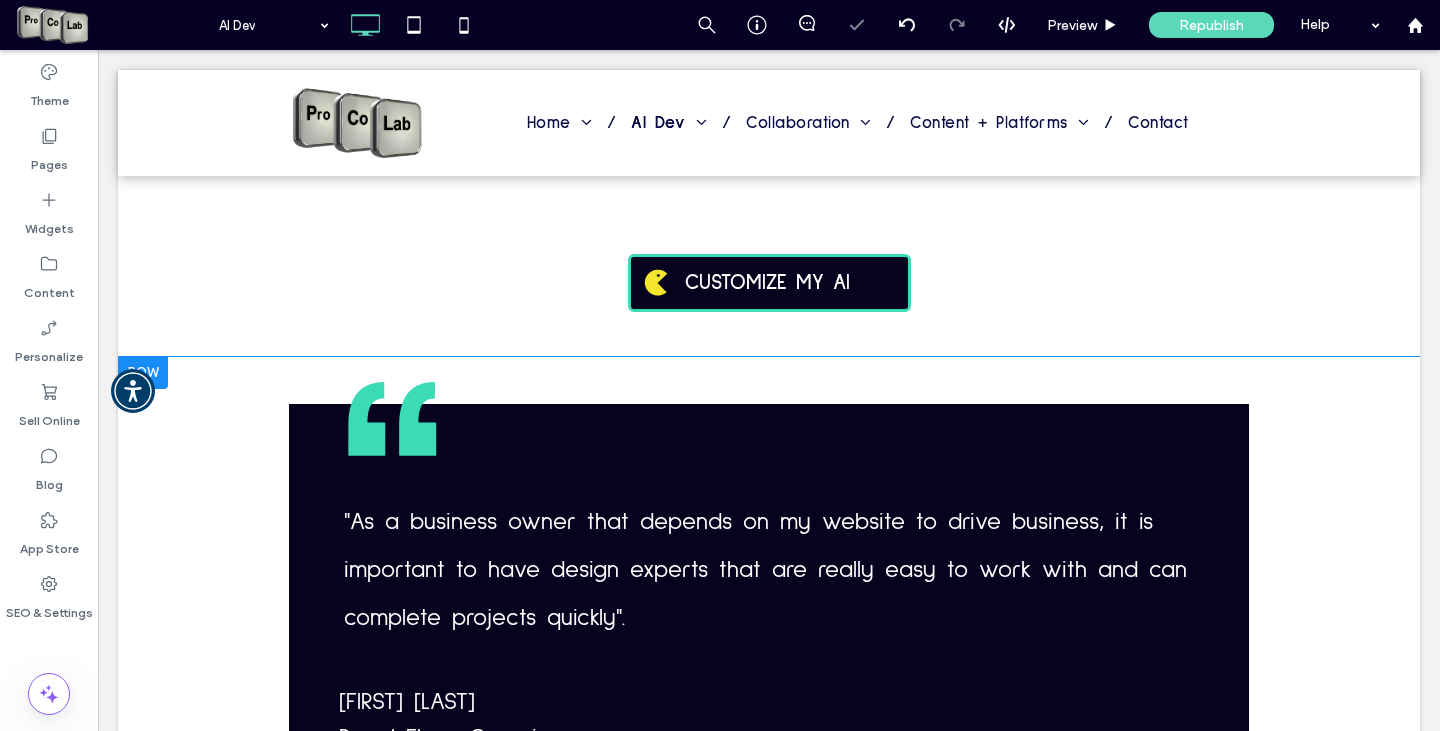 scroll, scrollTop: 2700, scrollLeft: 0, axis: vertical 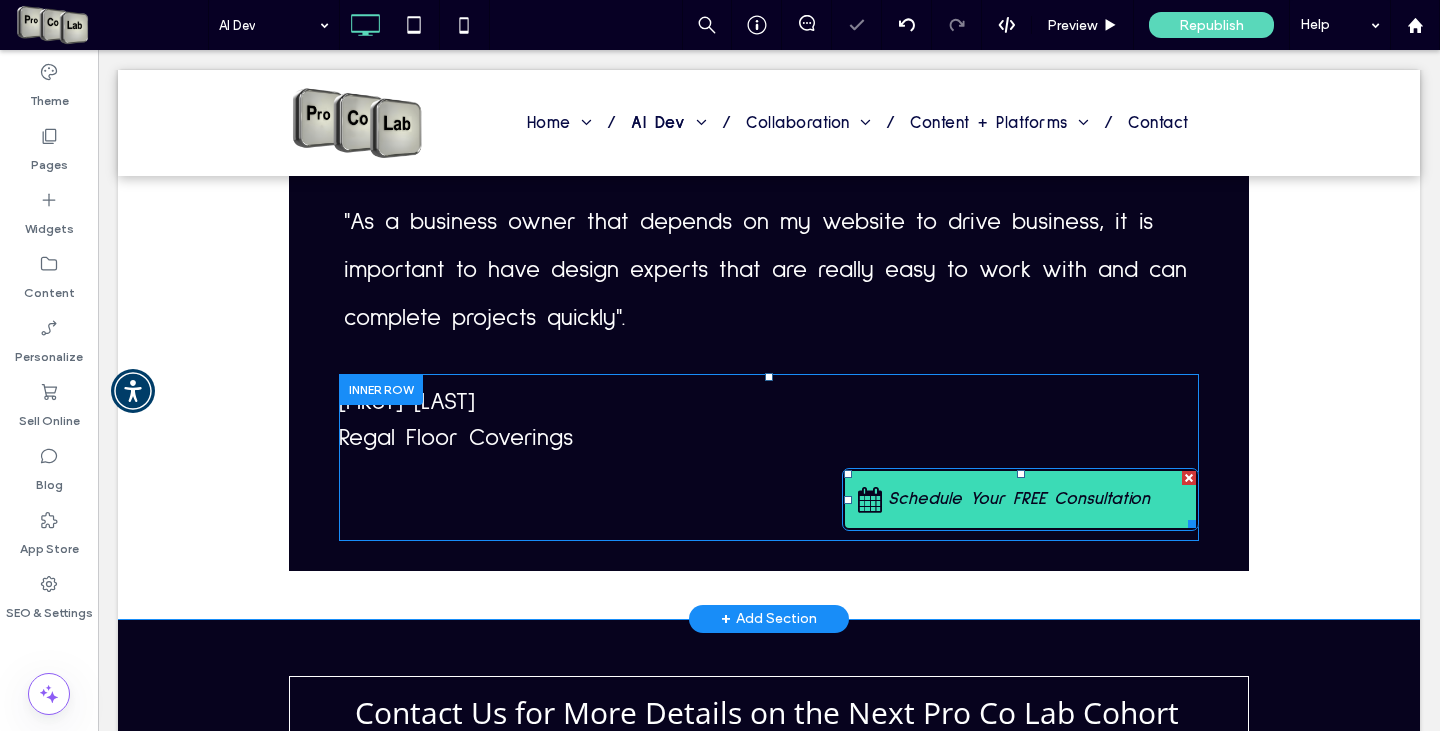 click on "Schedule Your FREE Consultation" at bounding box center [1019, 499] 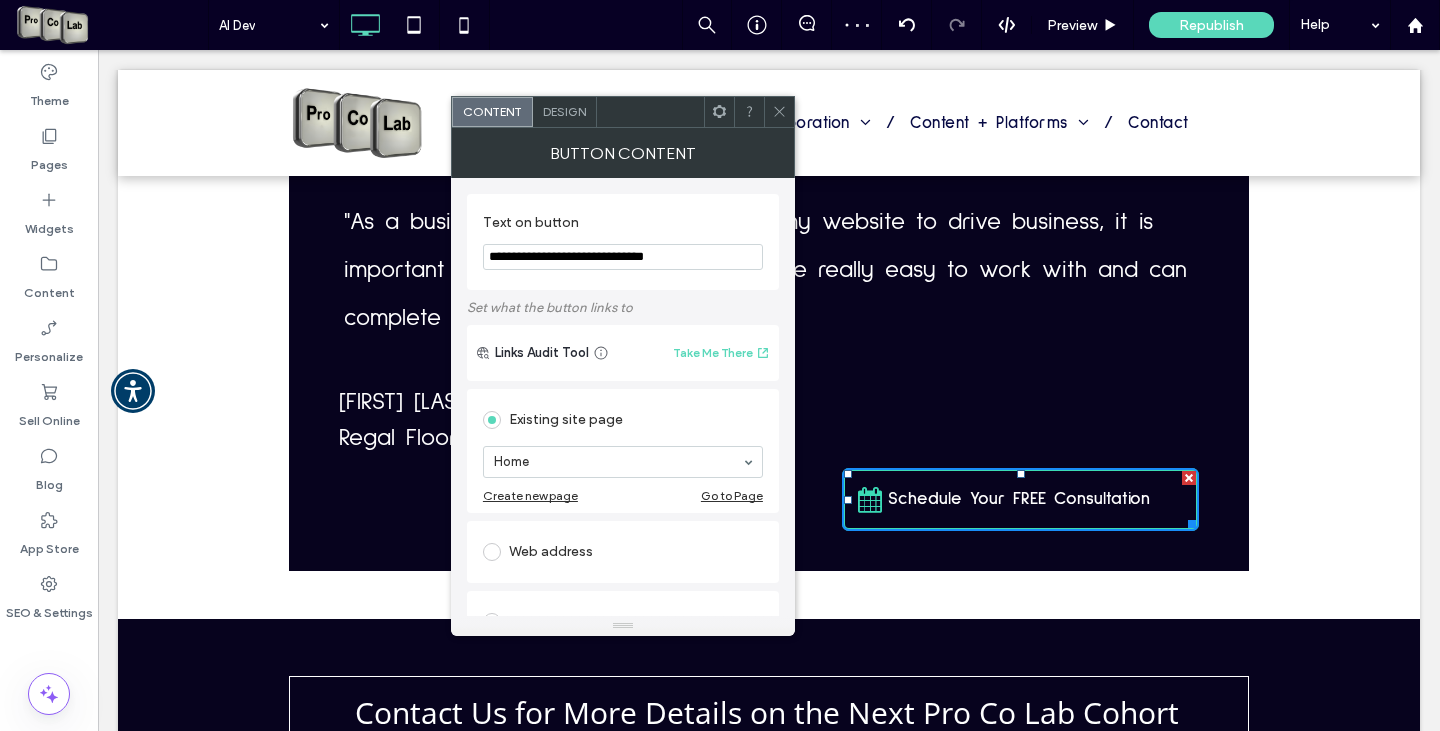 click at bounding box center [492, 552] 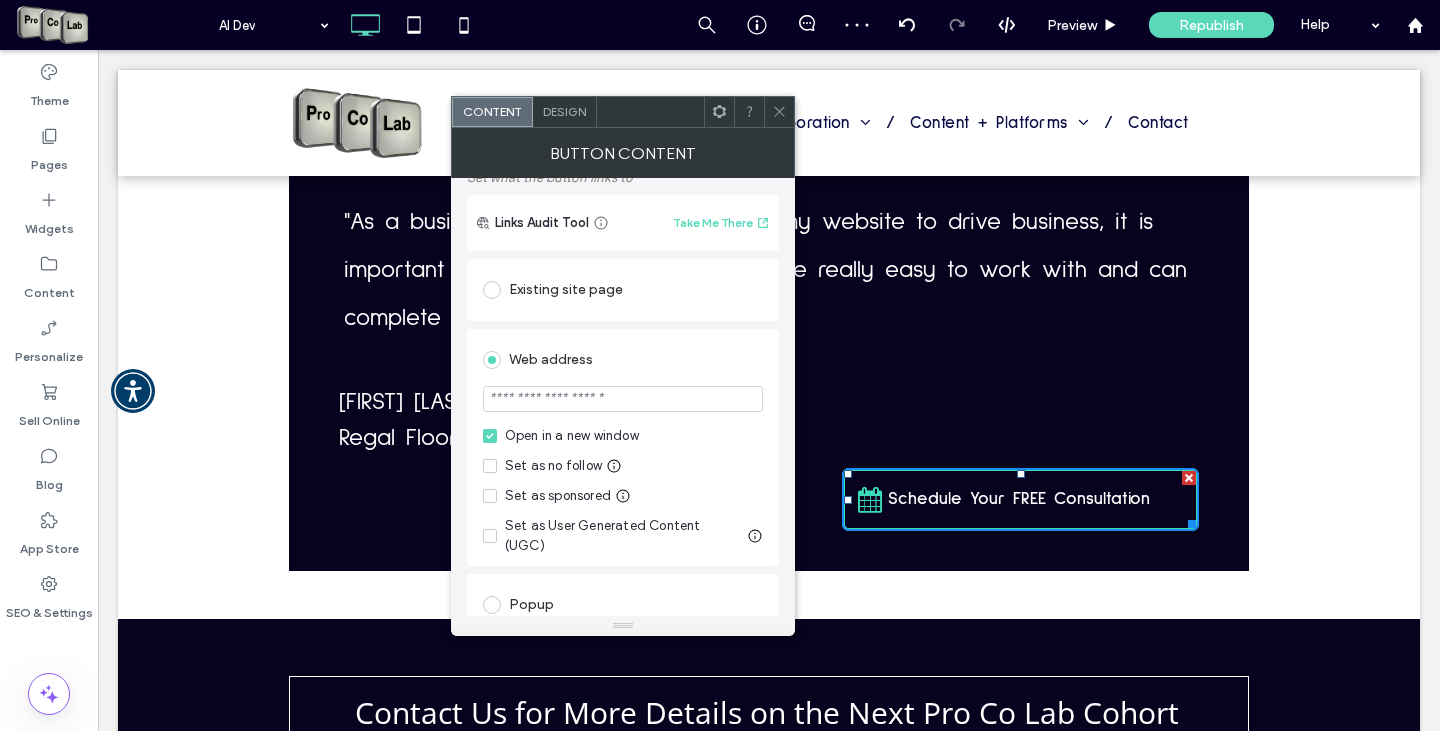 scroll, scrollTop: 200, scrollLeft: 0, axis: vertical 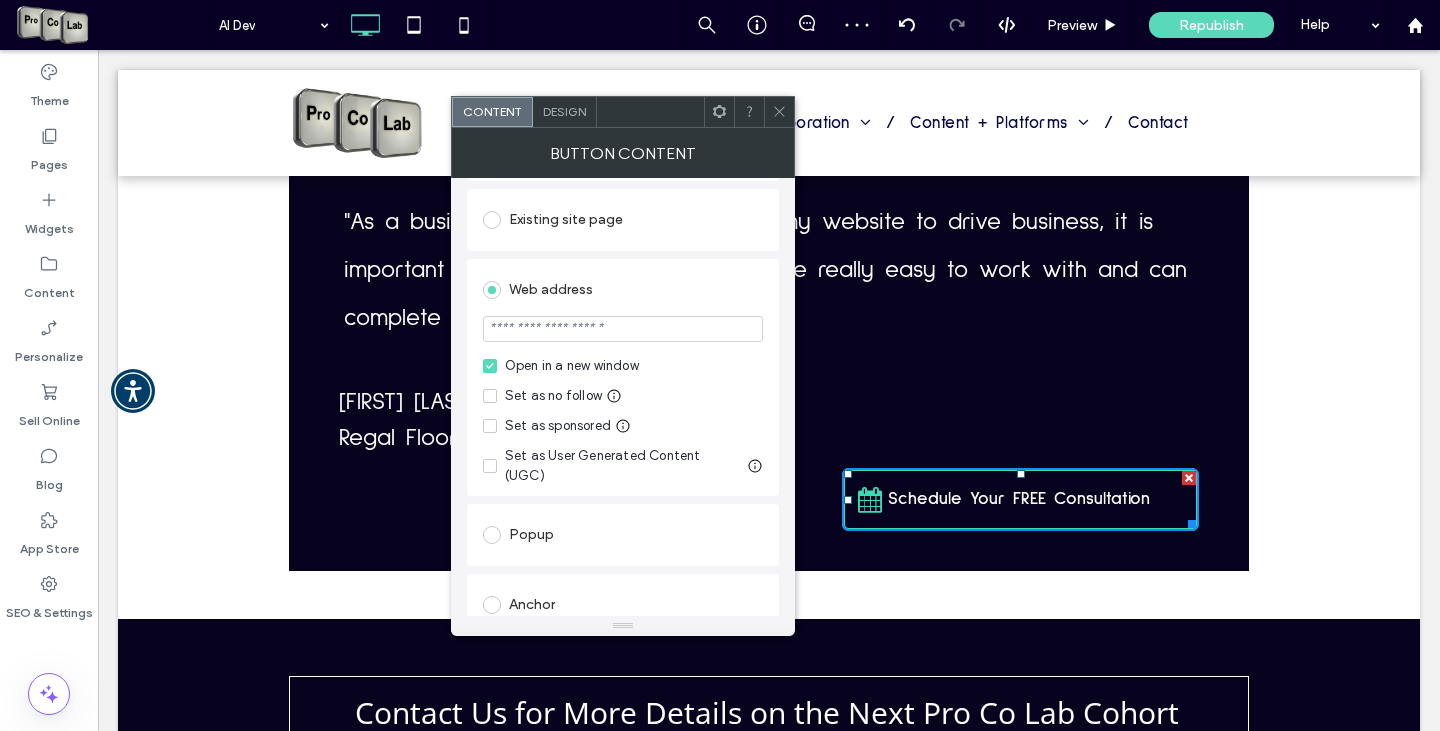 click at bounding box center [623, 329] 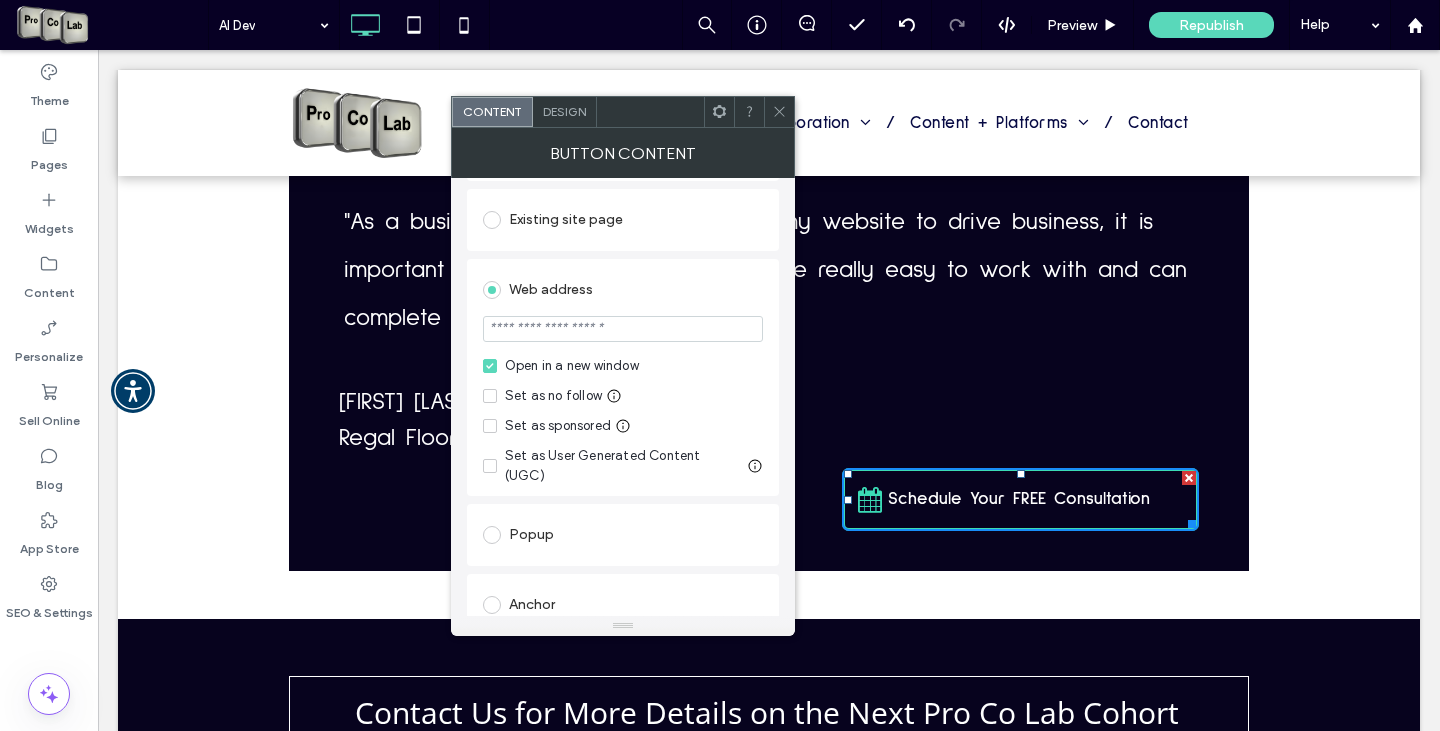 paste on "**********" 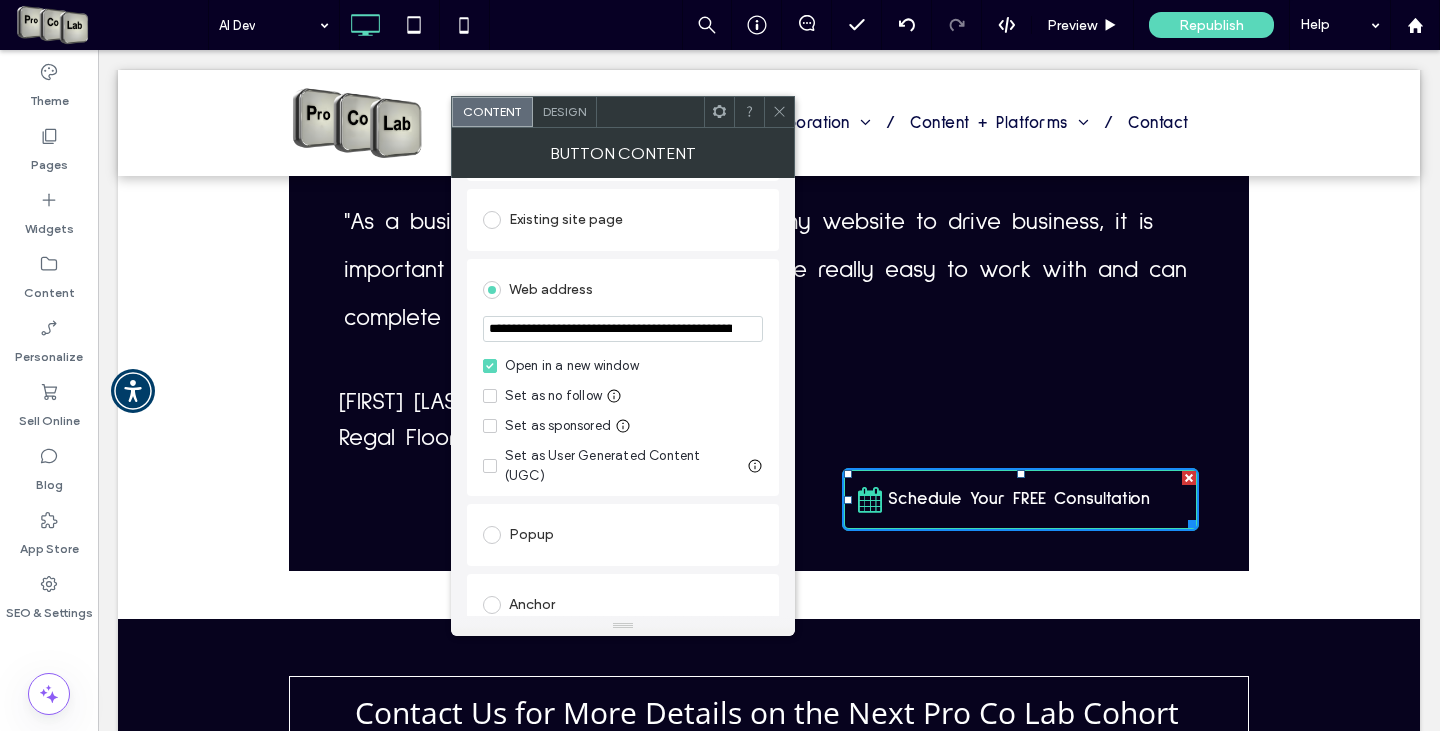 scroll, scrollTop: 0, scrollLeft: 284, axis: horizontal 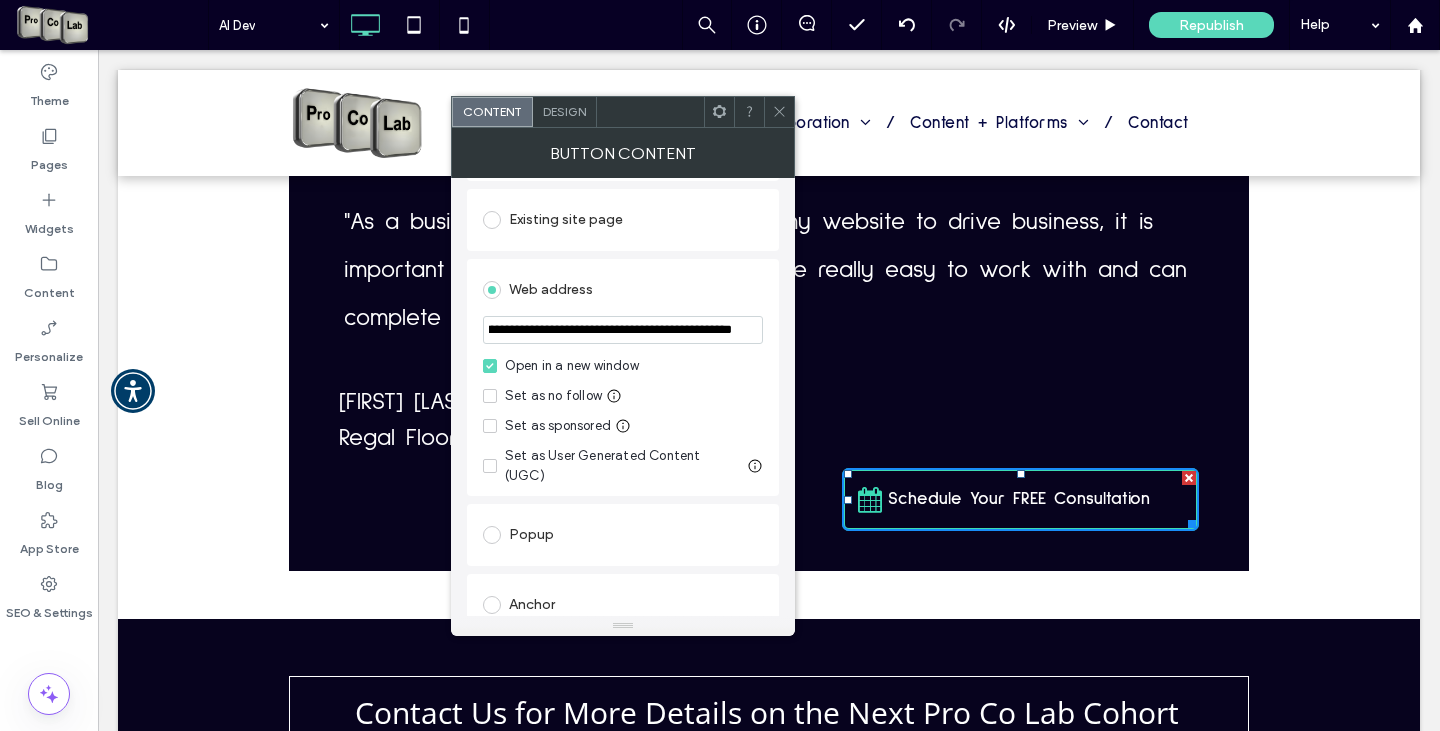 type on "**********" 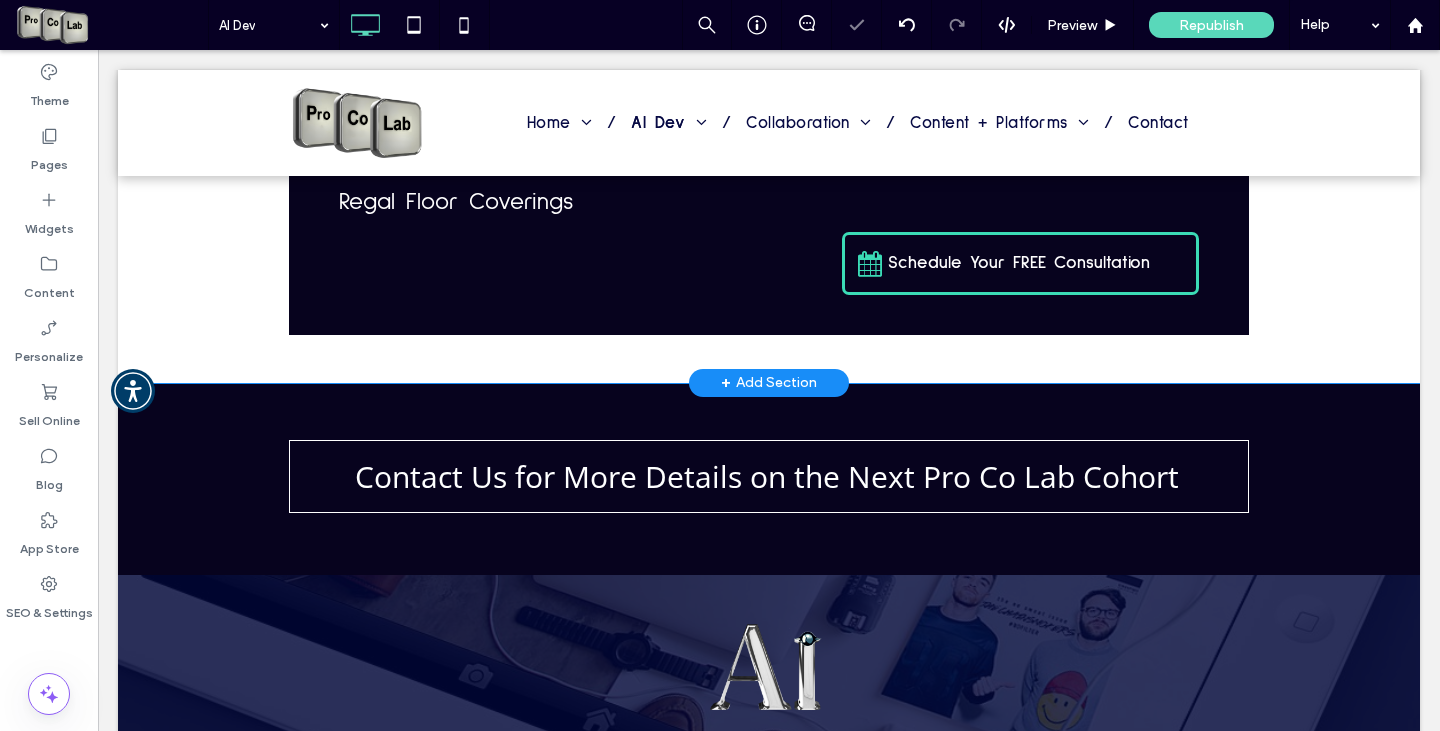 scroll, scrollTop: 3000, scrollLeft: 0, axis: vertical 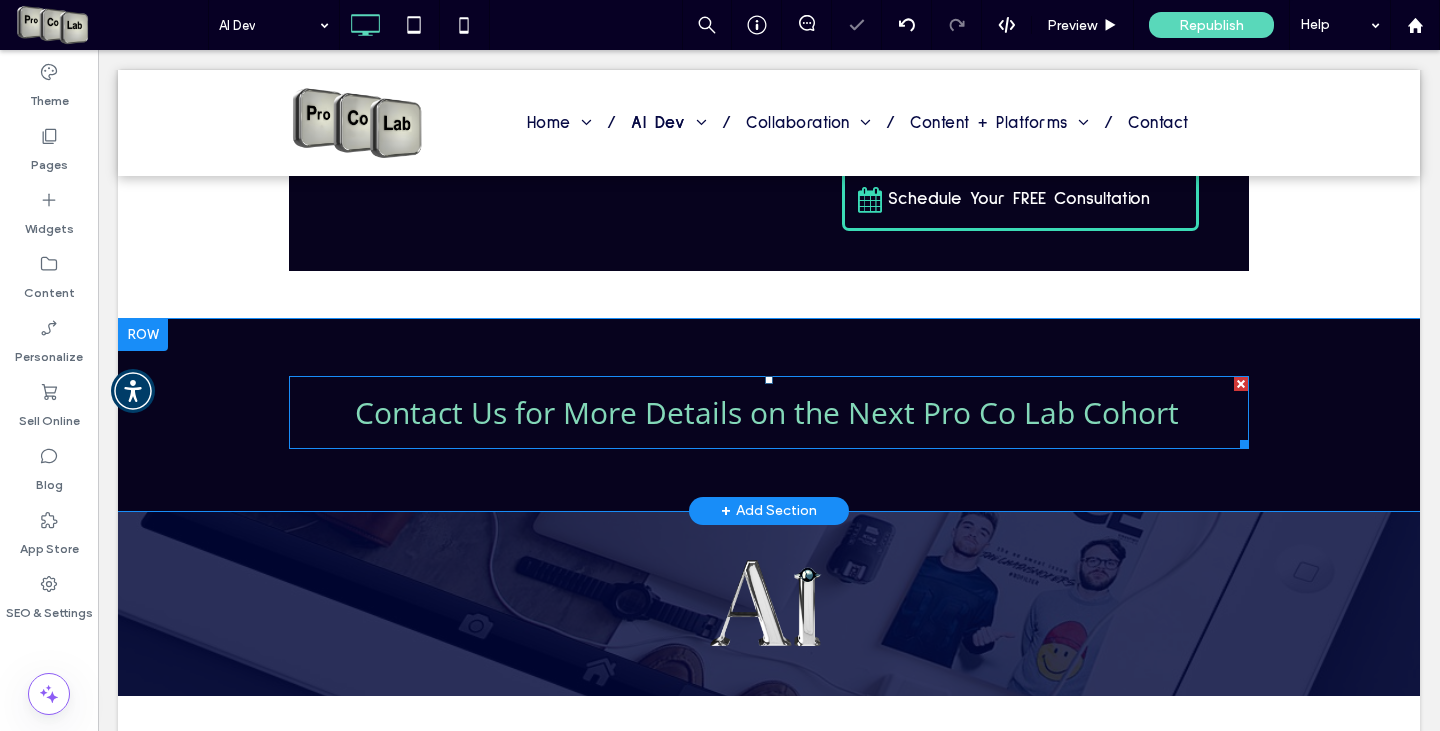 click on "Contact Us for More Details on the Next Pro Co Lab Cohort" at bounding box center [767, 412] 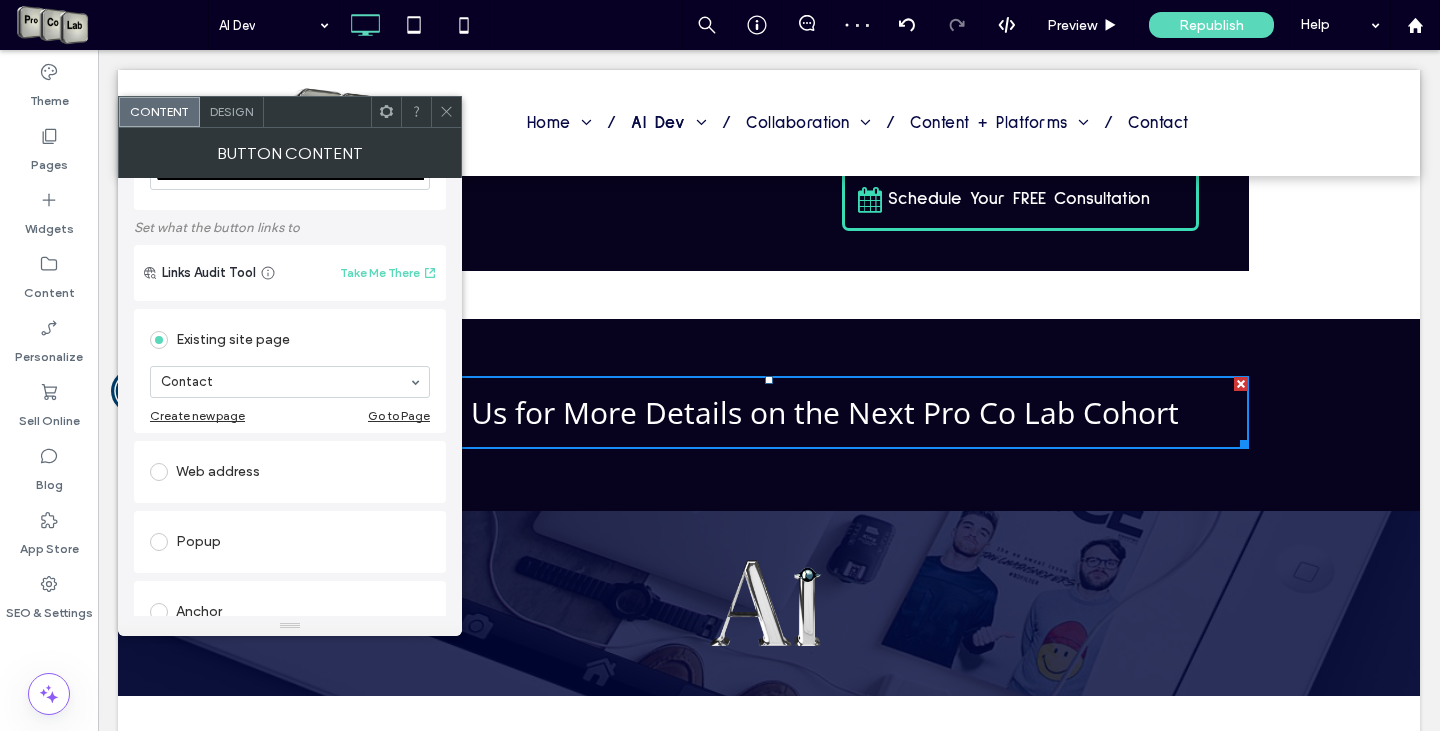 scroll, scrollTop: 100, scrollLeft: 0, axis: vertical 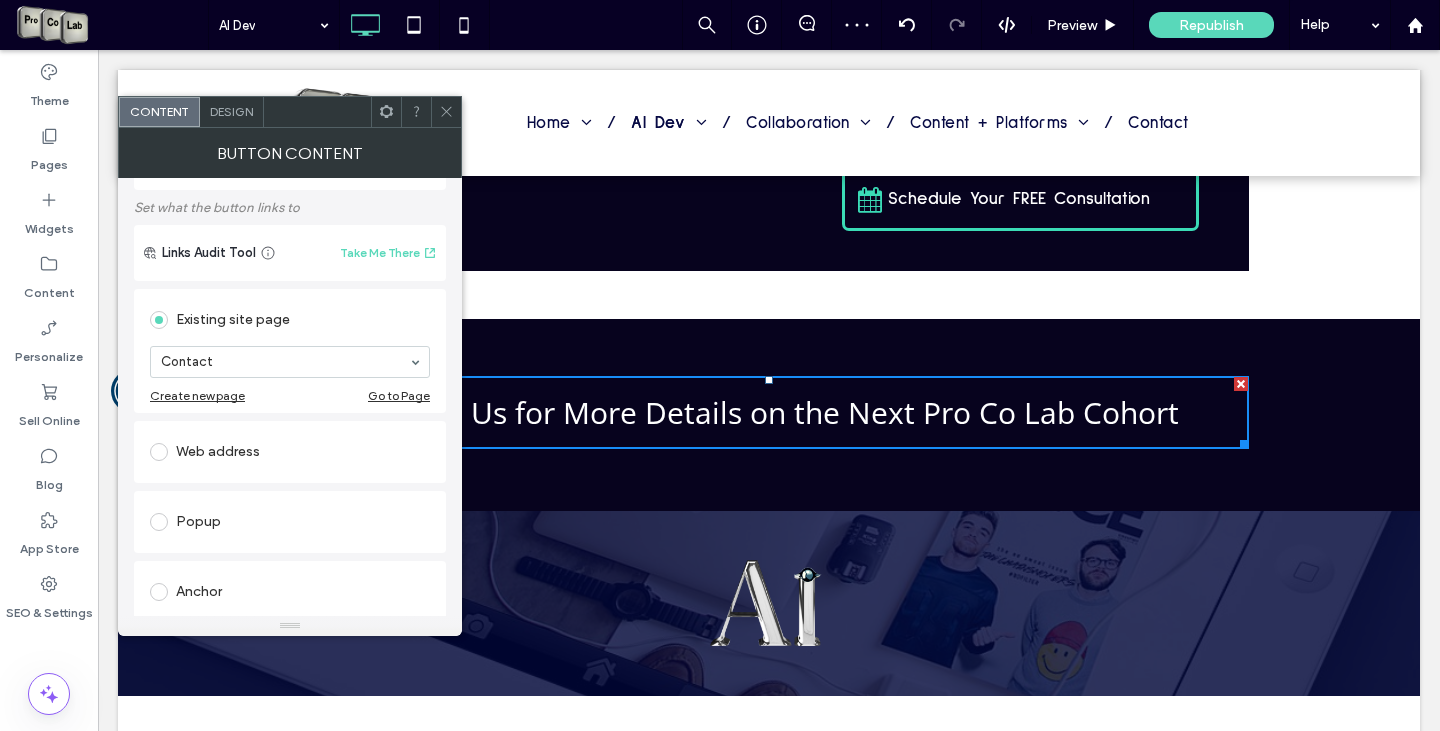 click at bounding box center (159, 452) 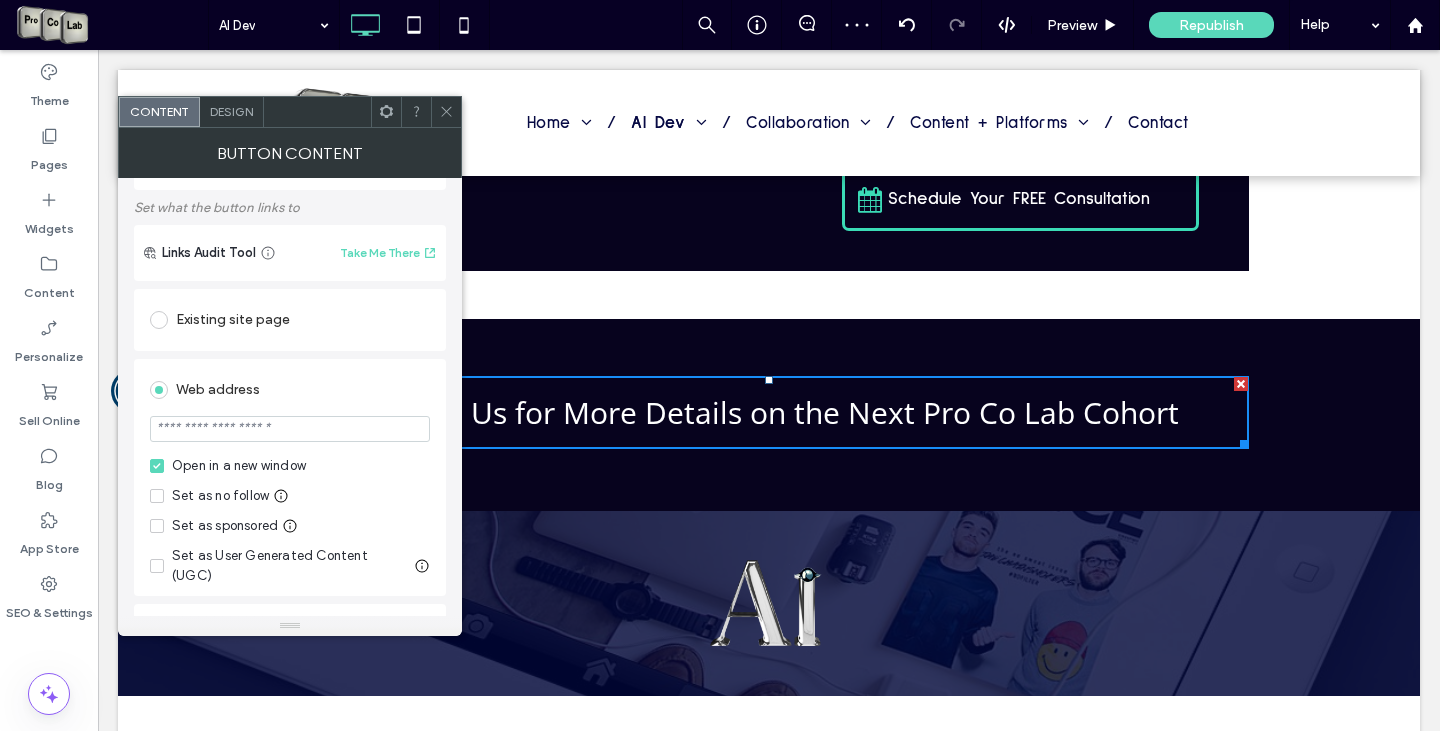 click at bounding box center [290, 429] 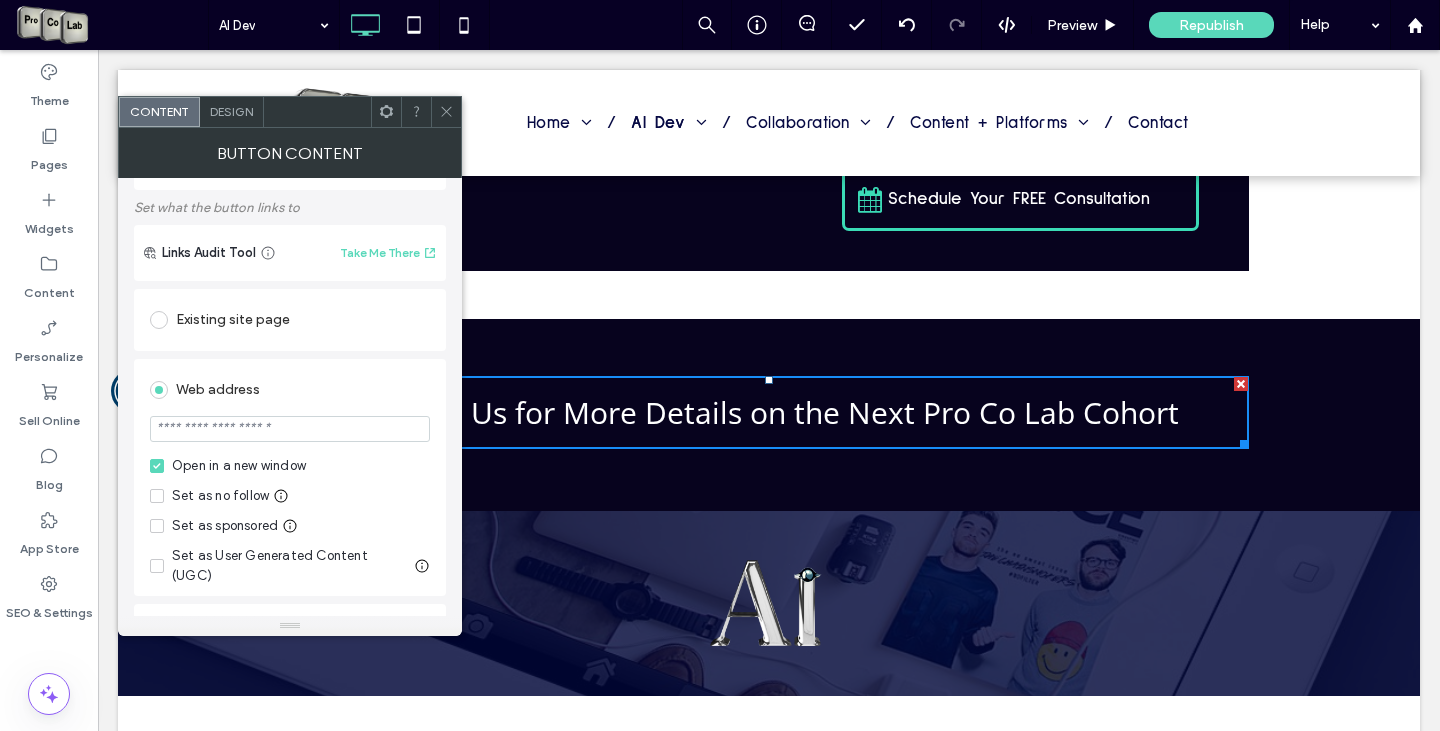paste on "**********" 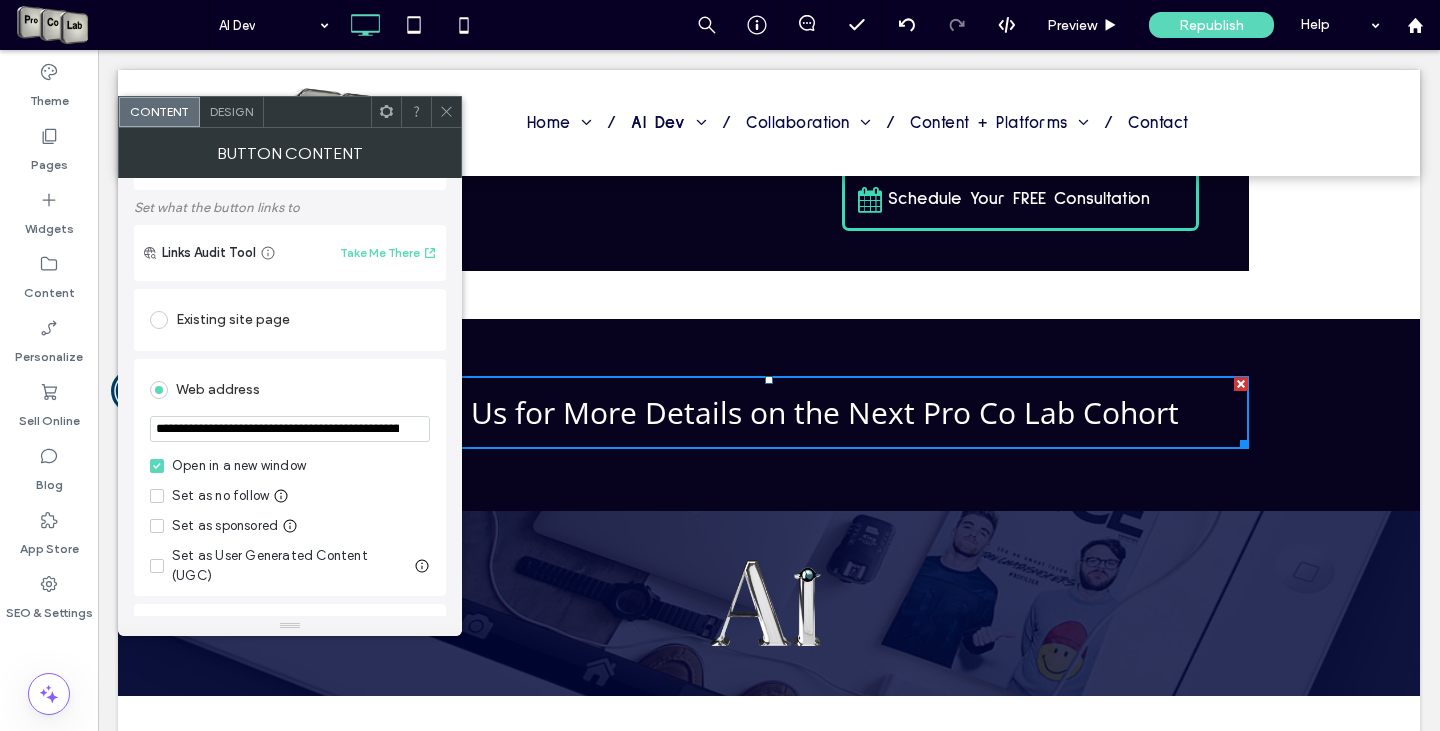 scroll, scrollTop: 0, scrollLeft: 284, axis: horizontal 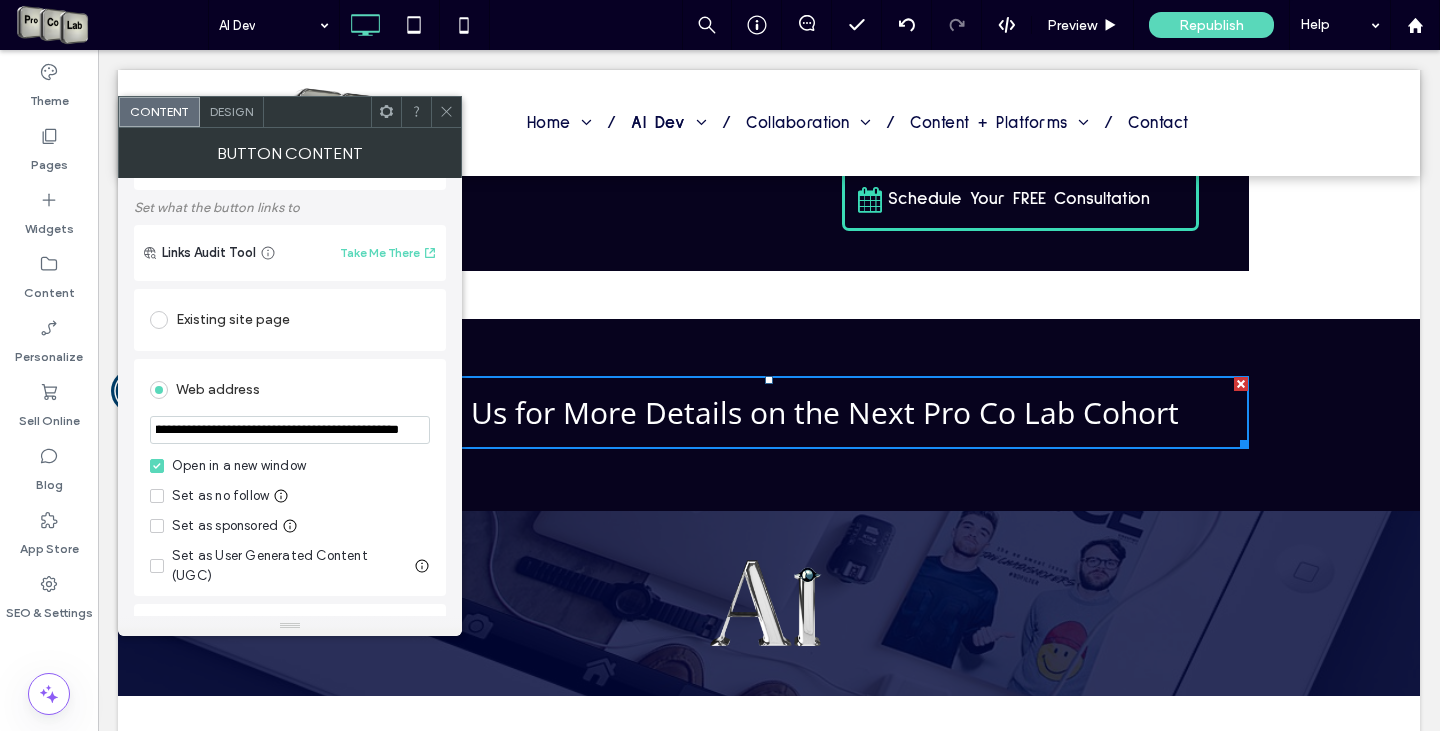 type on "**********" 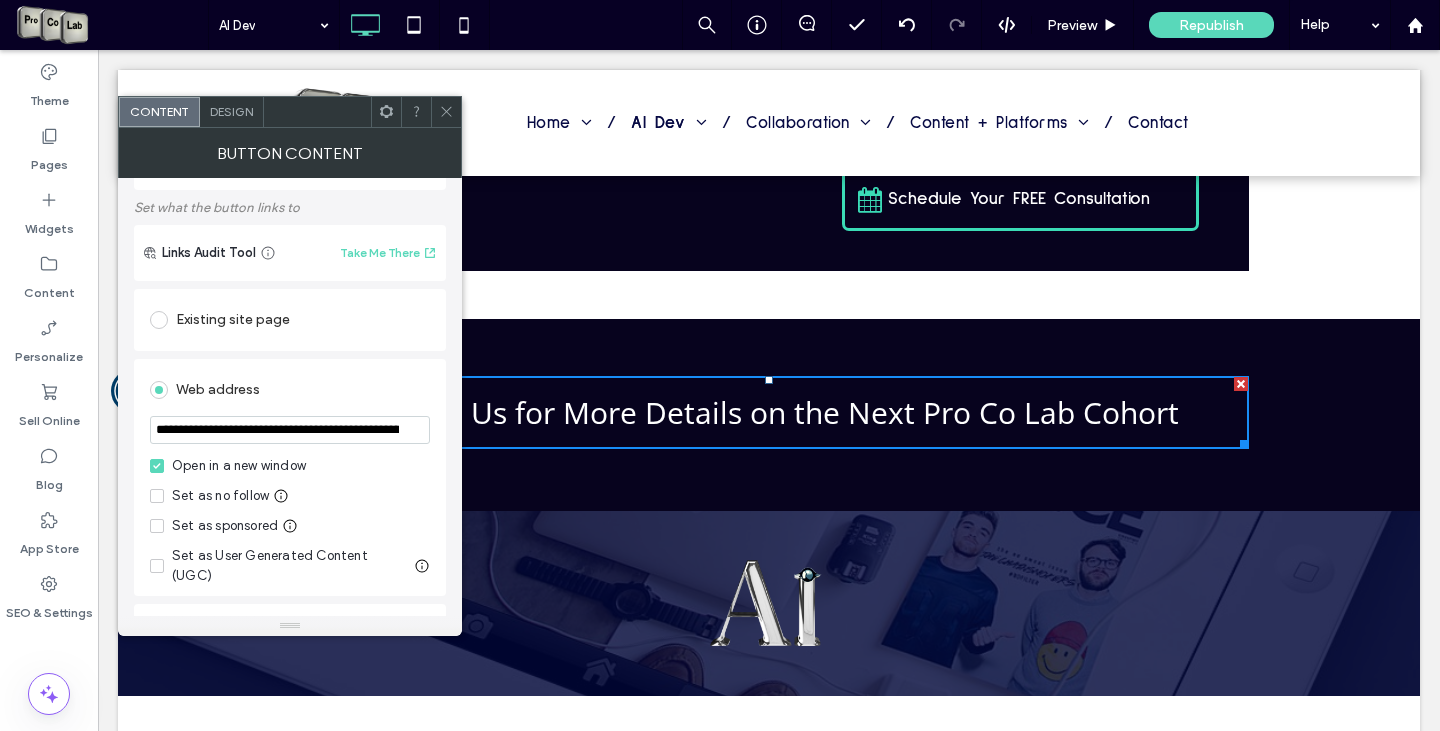 click 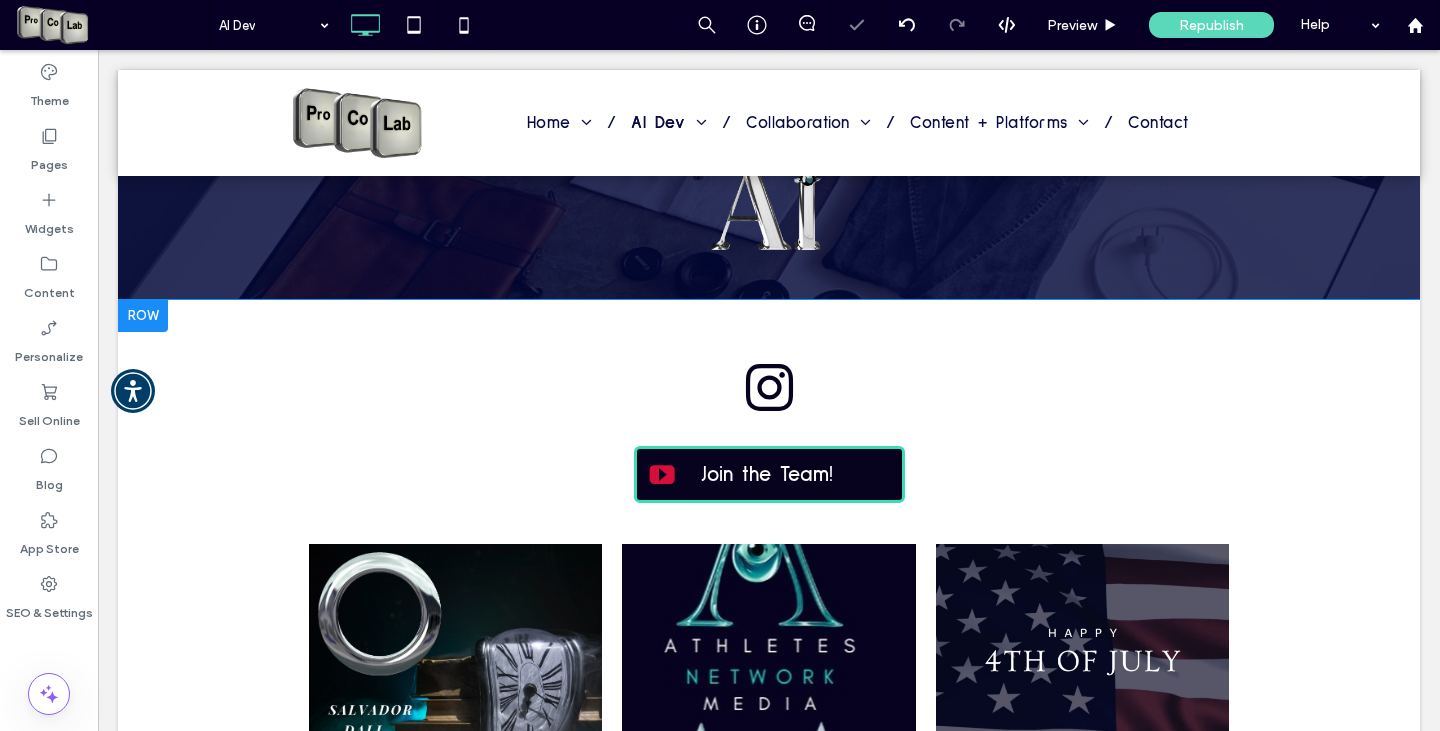 scroll, scrollTop: 3400, scrollLeft: 0, axis: vertical 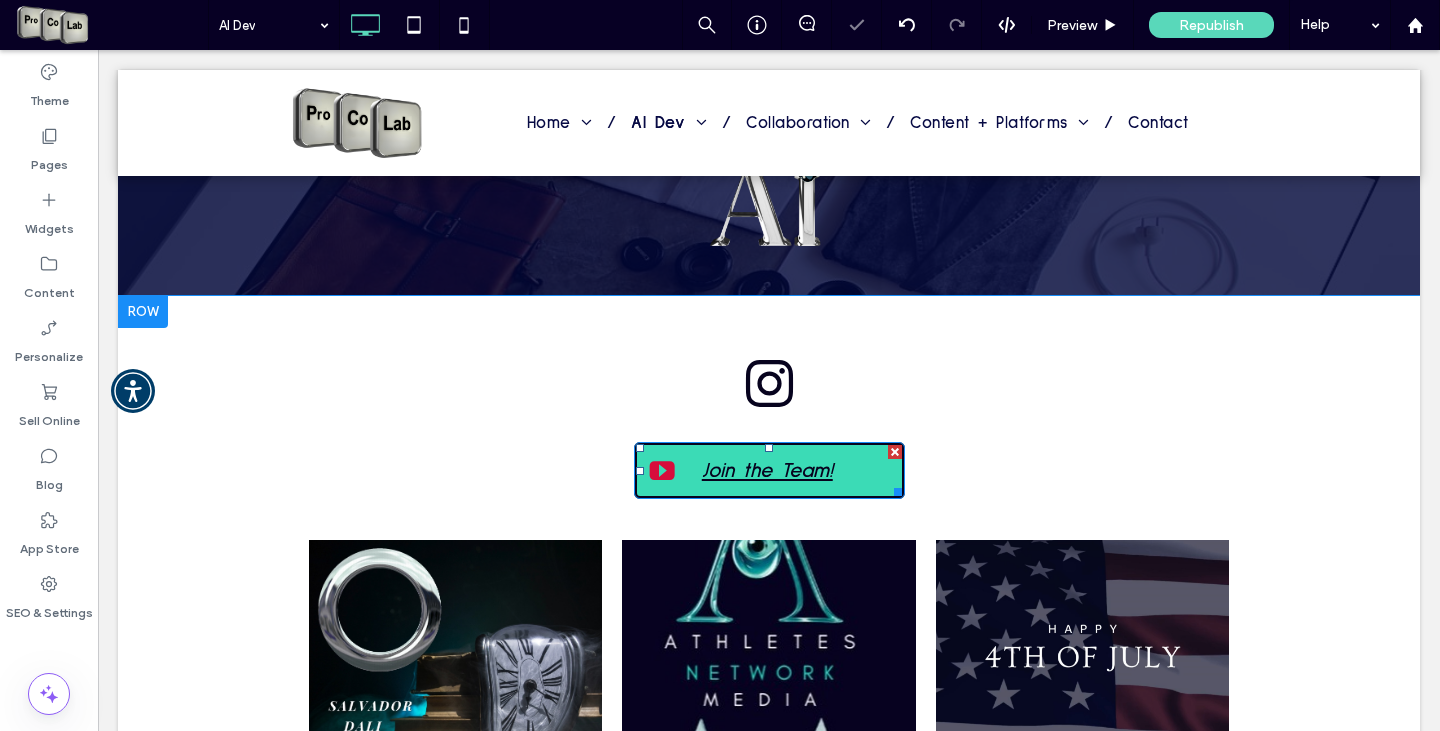 click on "Join the Team!" at bounding box center [767, 470] 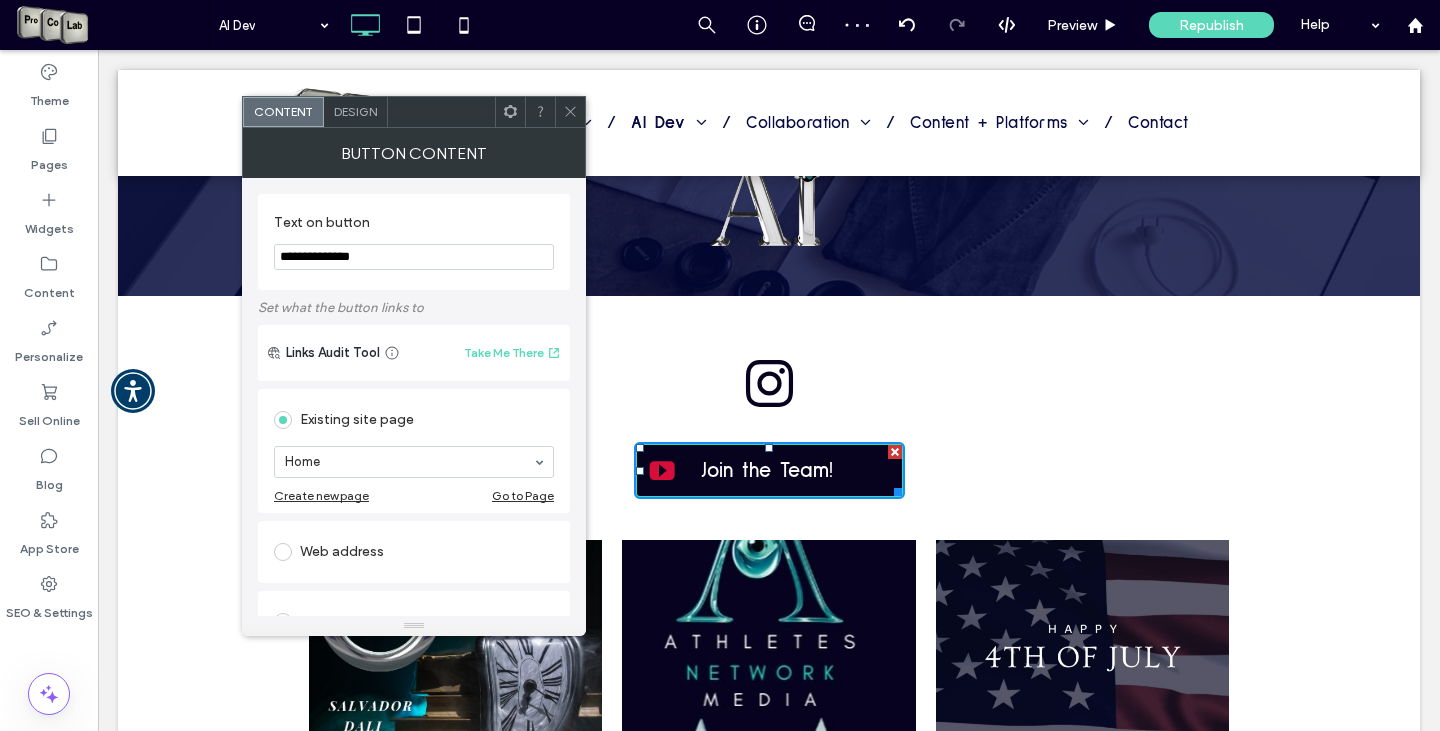click at bounding box center [283, 552] 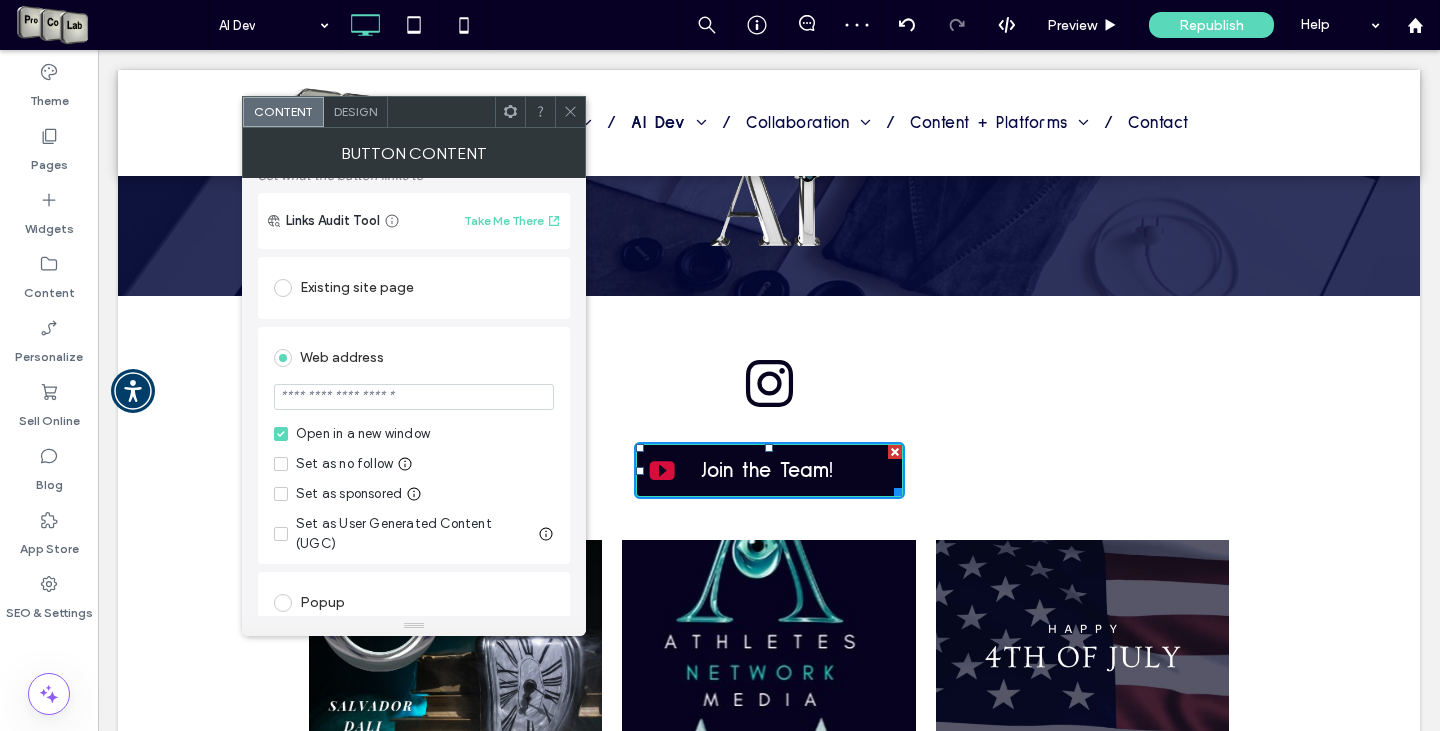 scroll, scrollTop: 200, scrollLeft: 0, axis: vertical 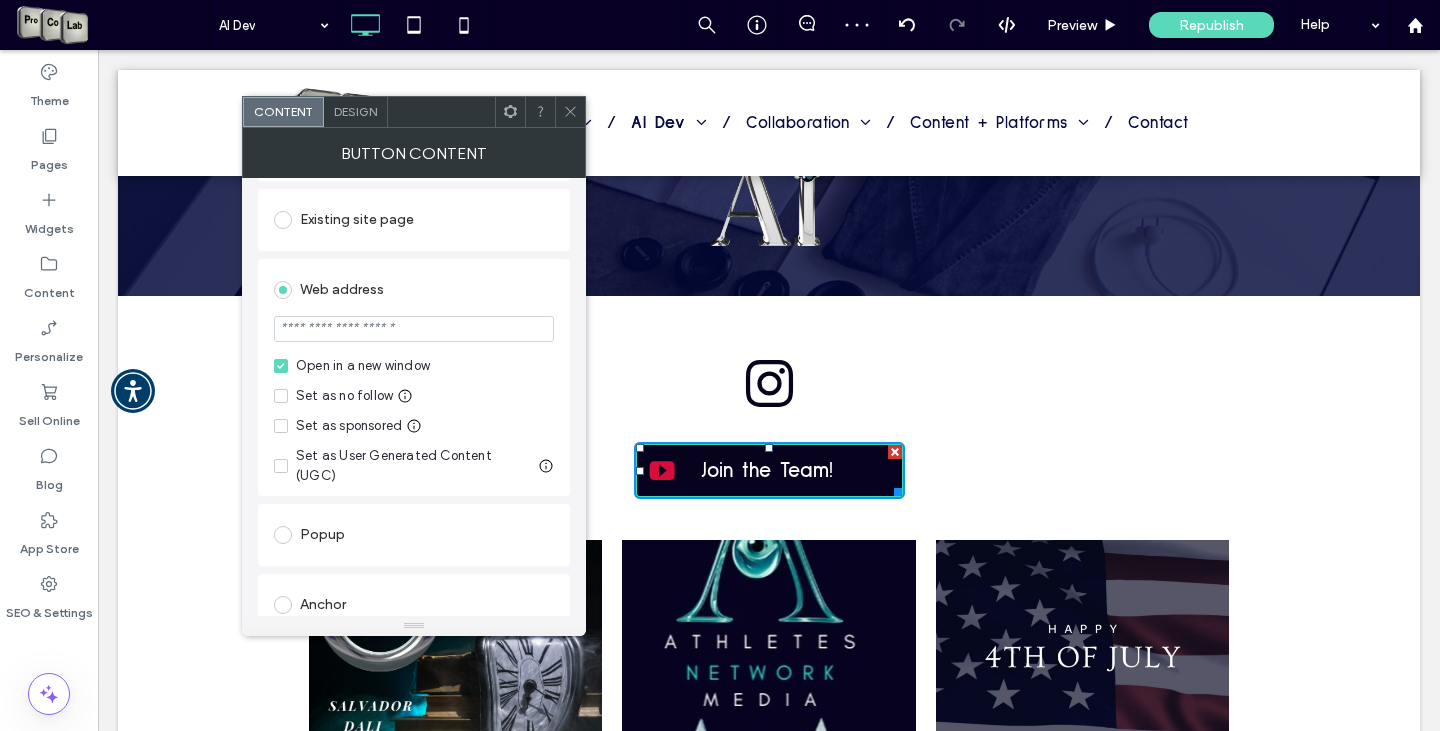 click at bounding box center [414, 329] 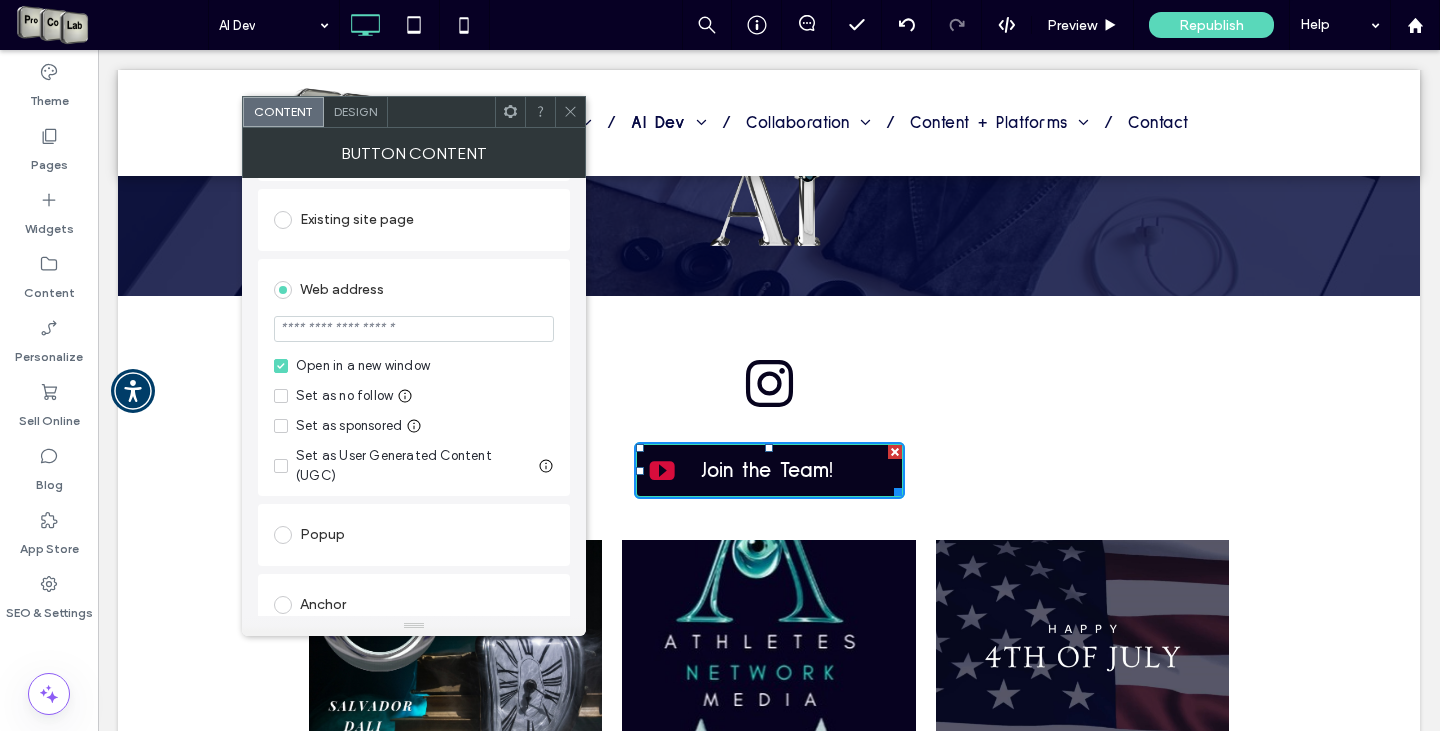 paste on "**********" 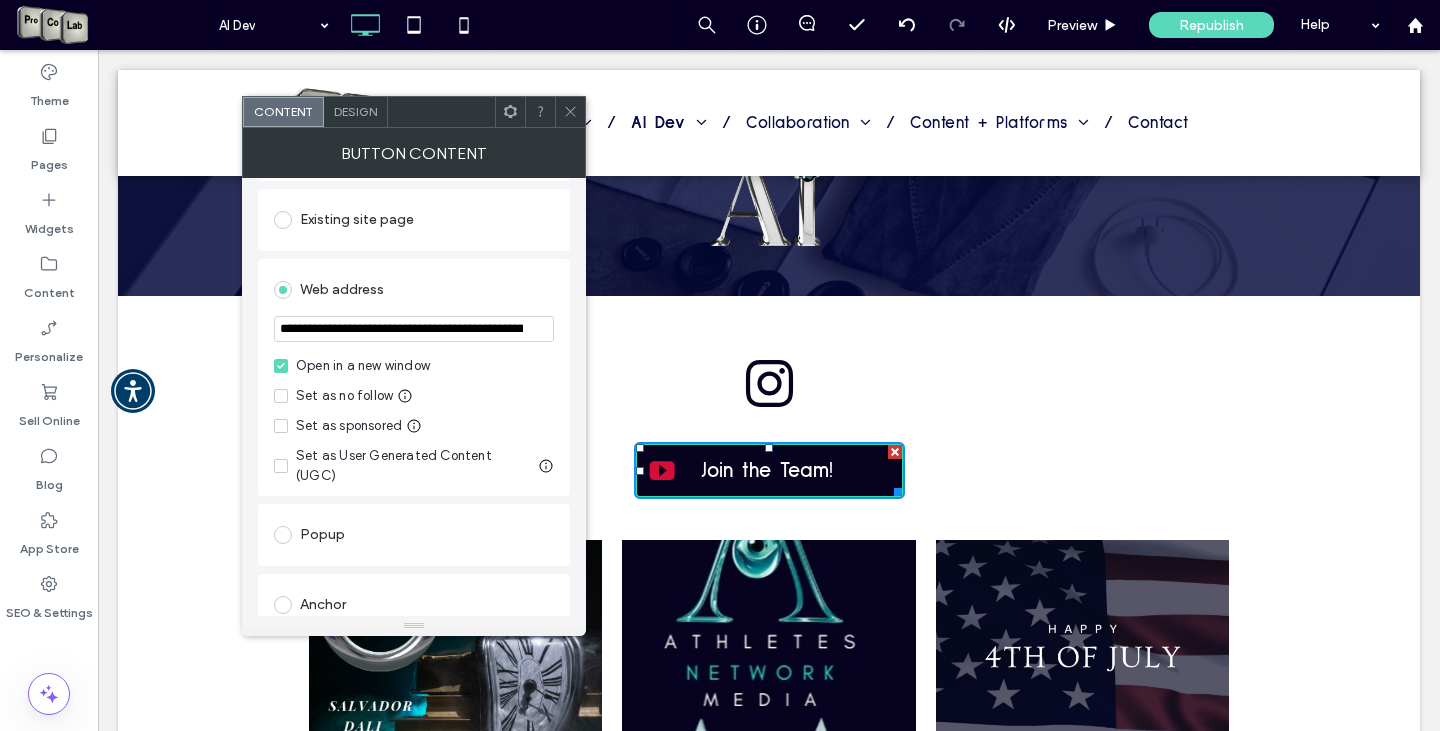 scroll, scrollTop: 0, scrollLeft: 284, axis: horizontal 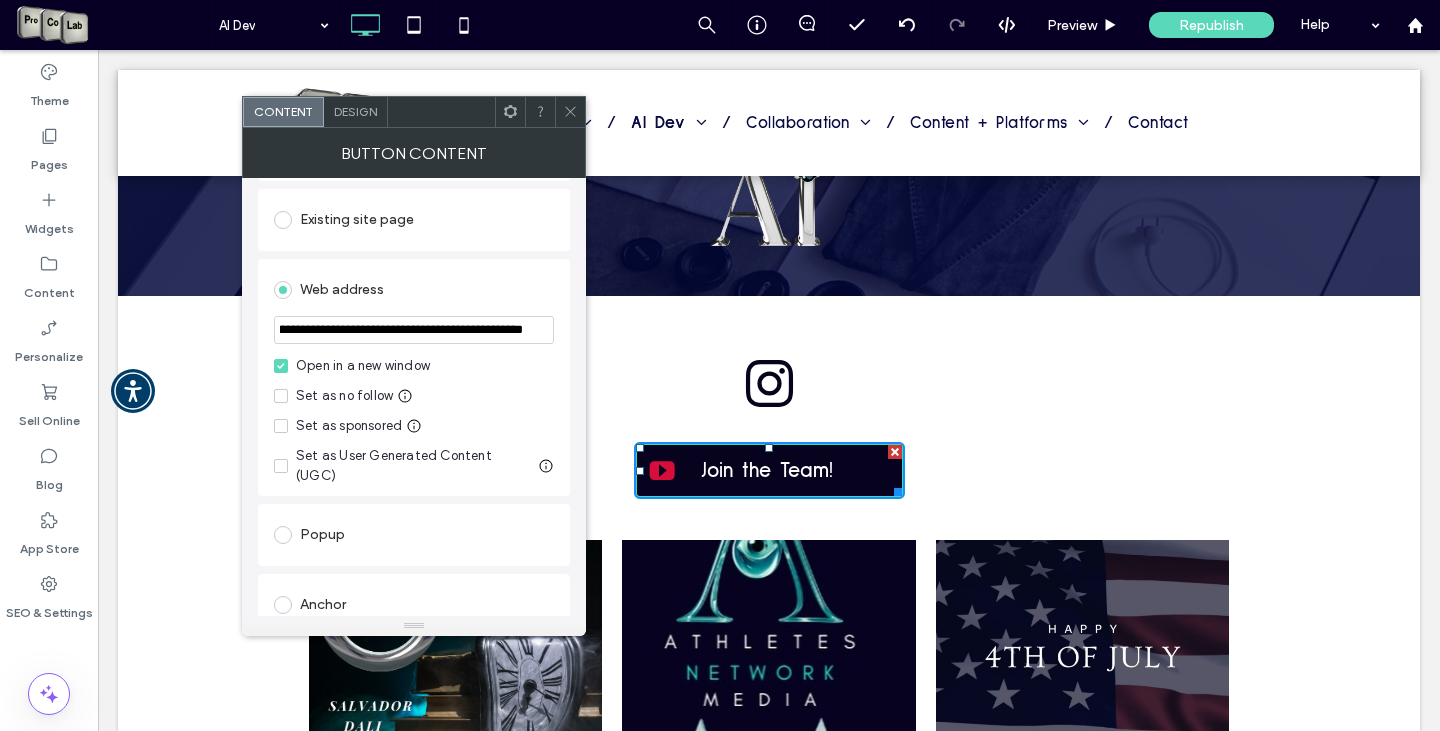 type on "**********" 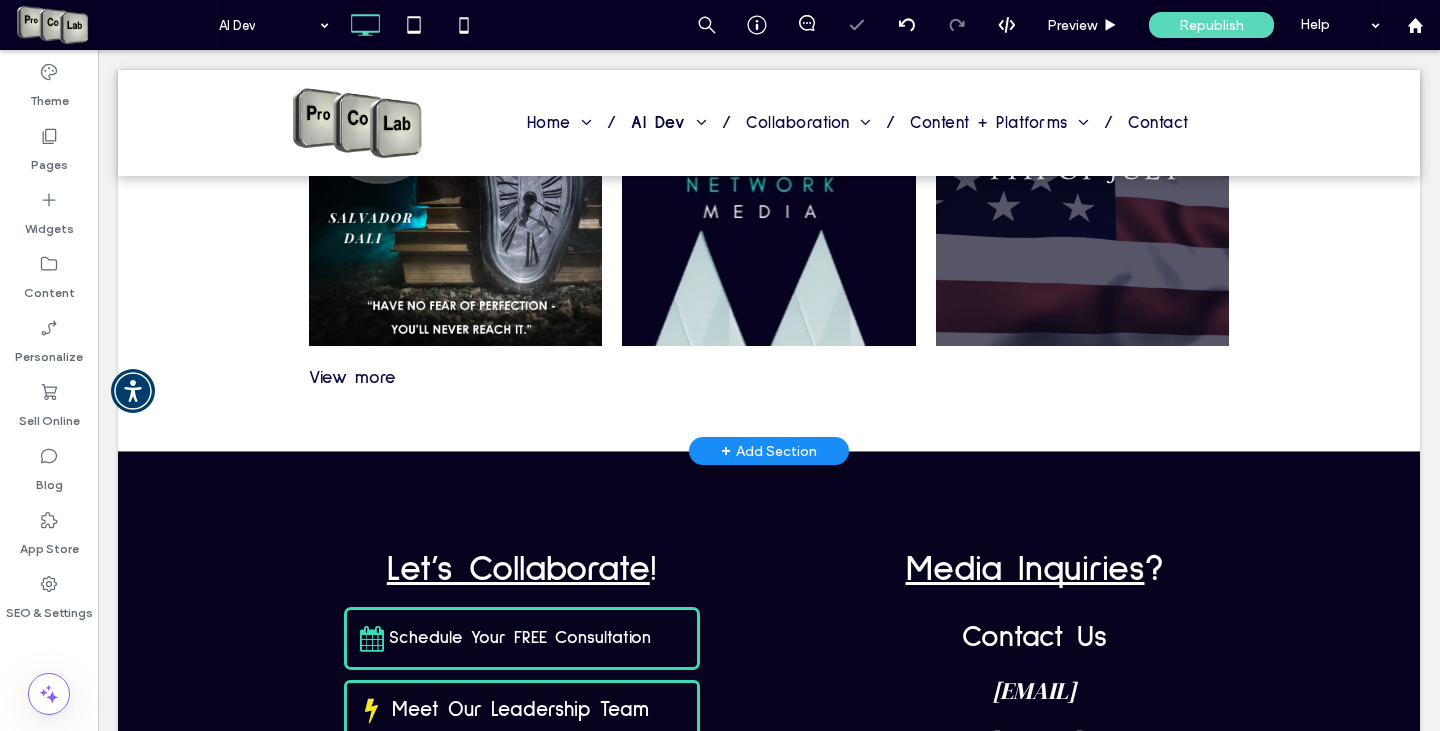 scroll, scrollTop: 3900, scrollLeft: 0, axis: vertical 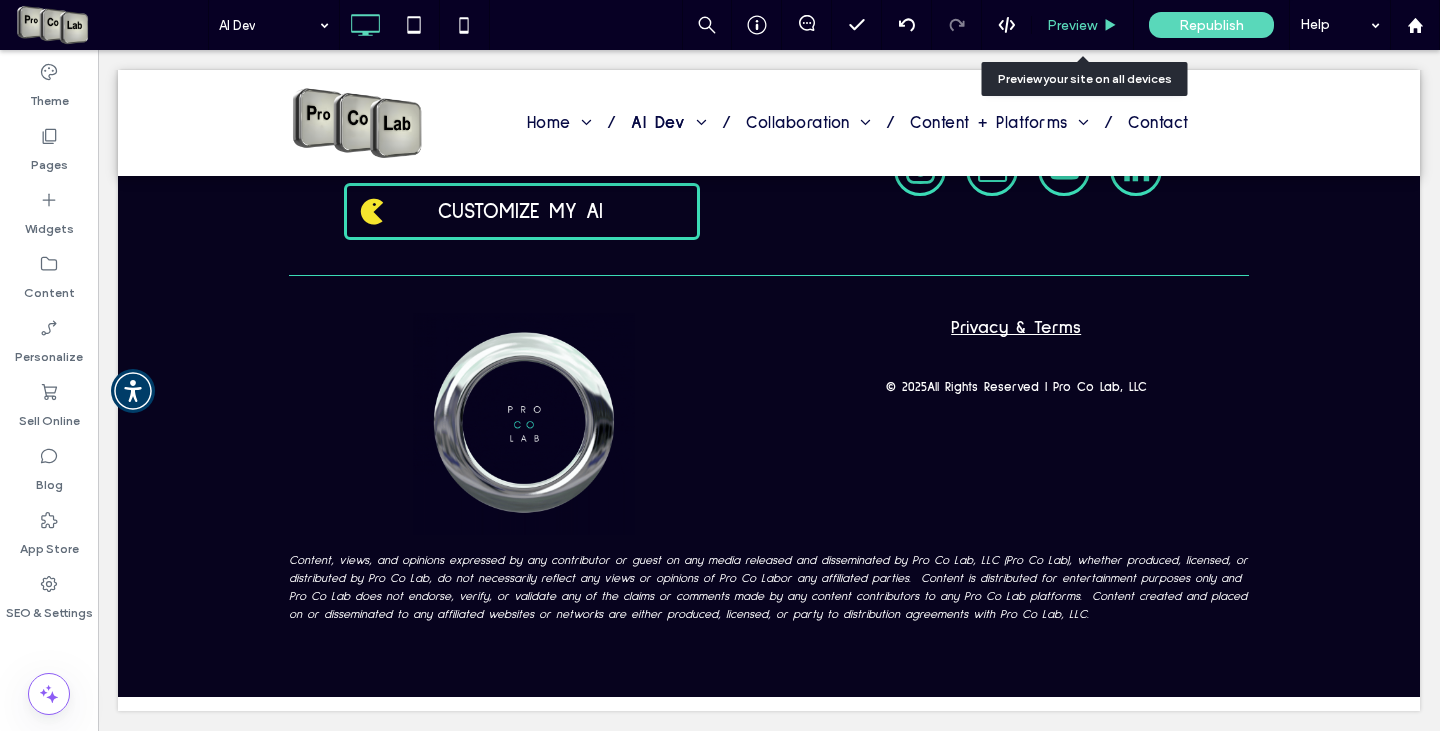 click on "Preview" at bounding box center [1083, 25] 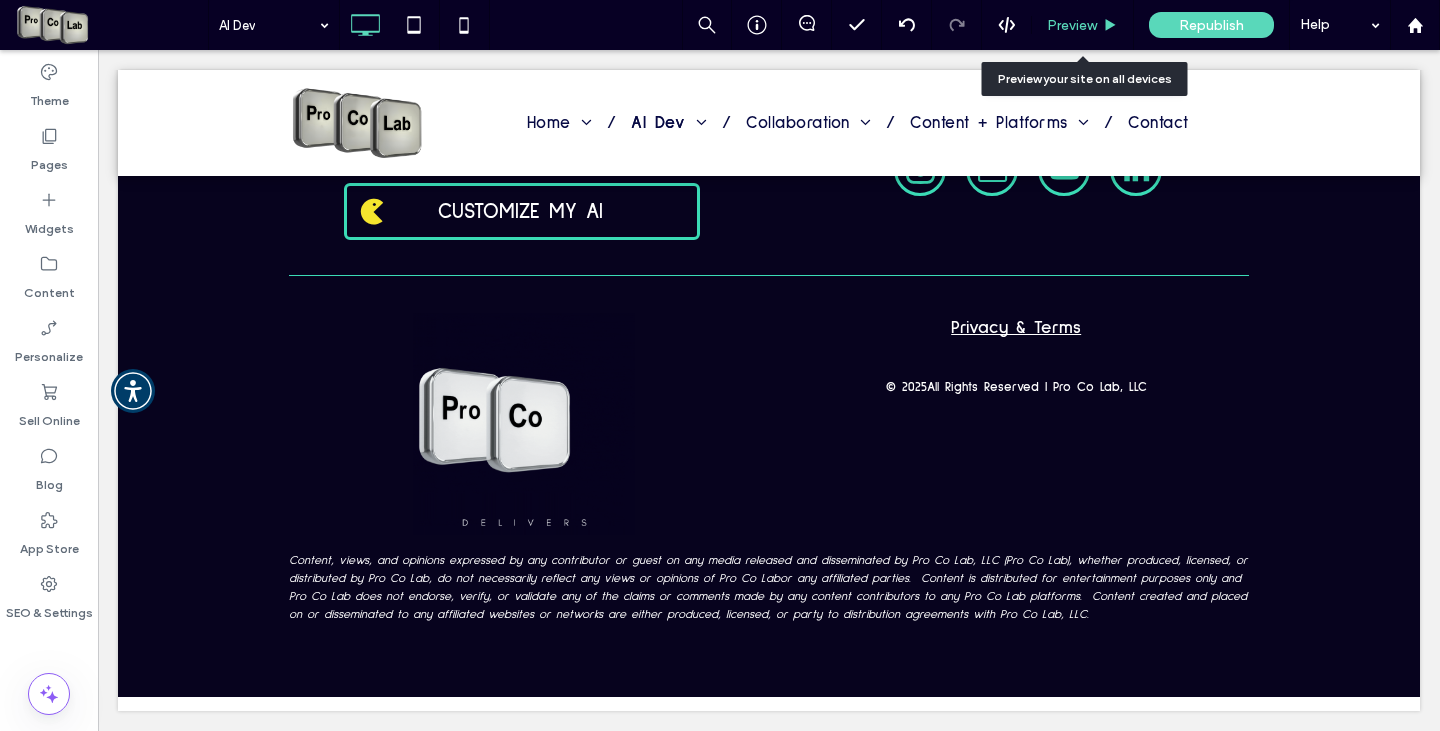 click on "Preview" at bounding box center (1072, 25) 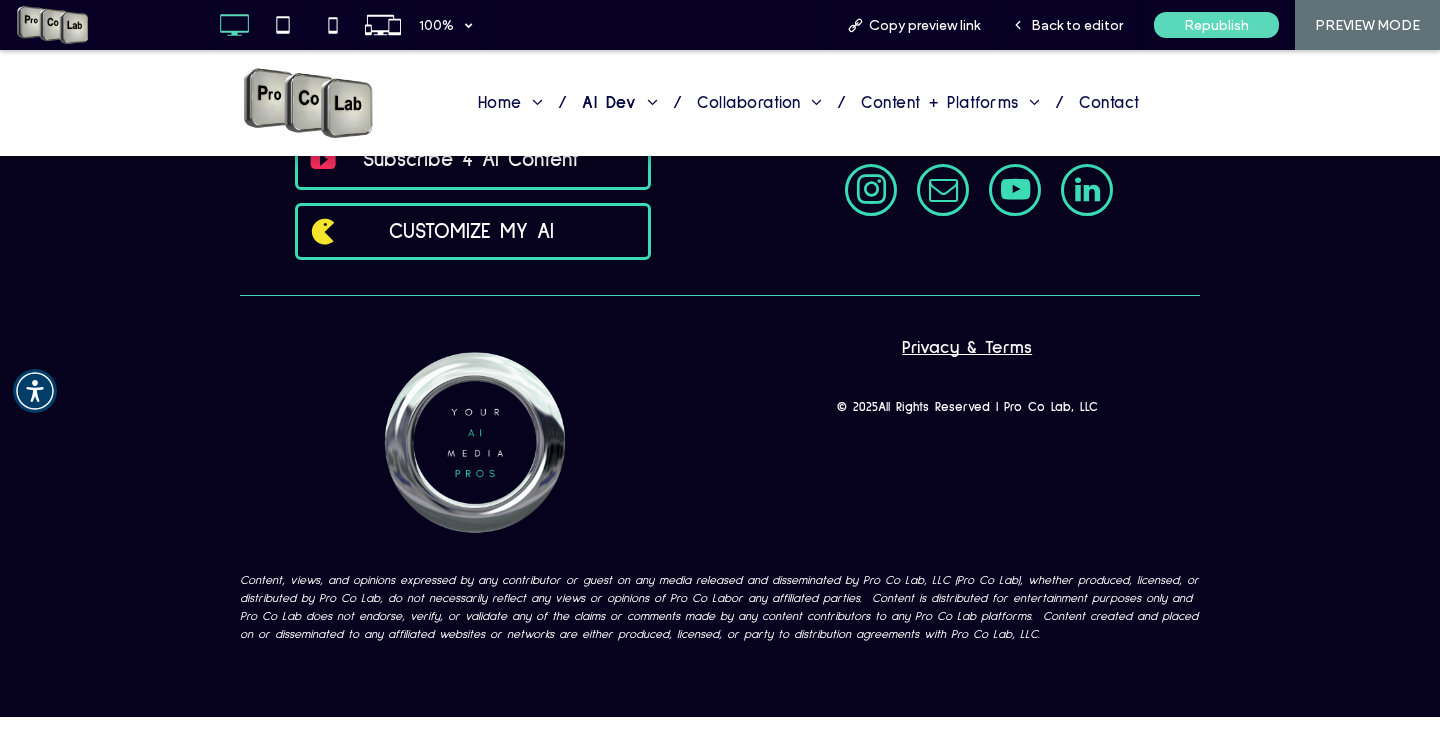 scroll, scrollTop: 4543, scrollLeft: 0, axis: vertical 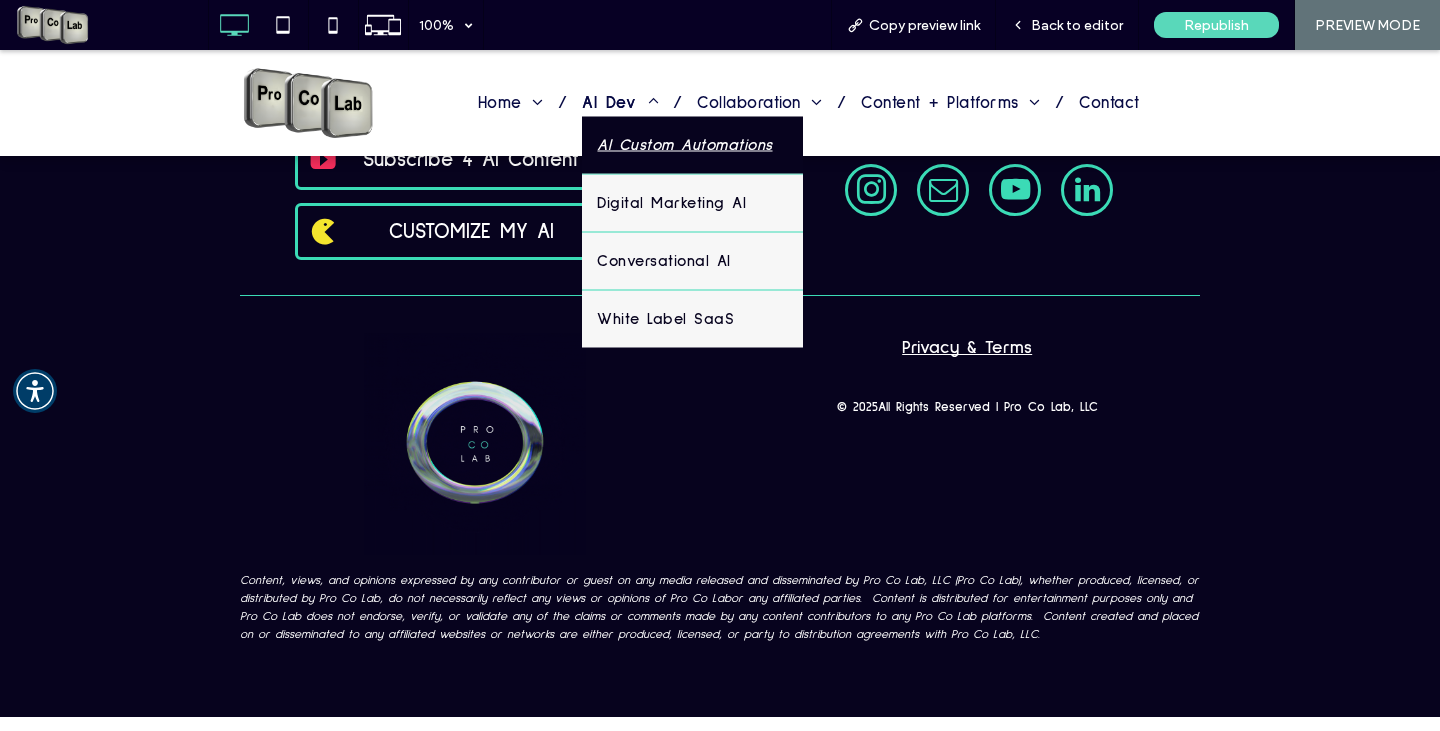 click on "AI Custom Automations" at bounding box center (684, 144) 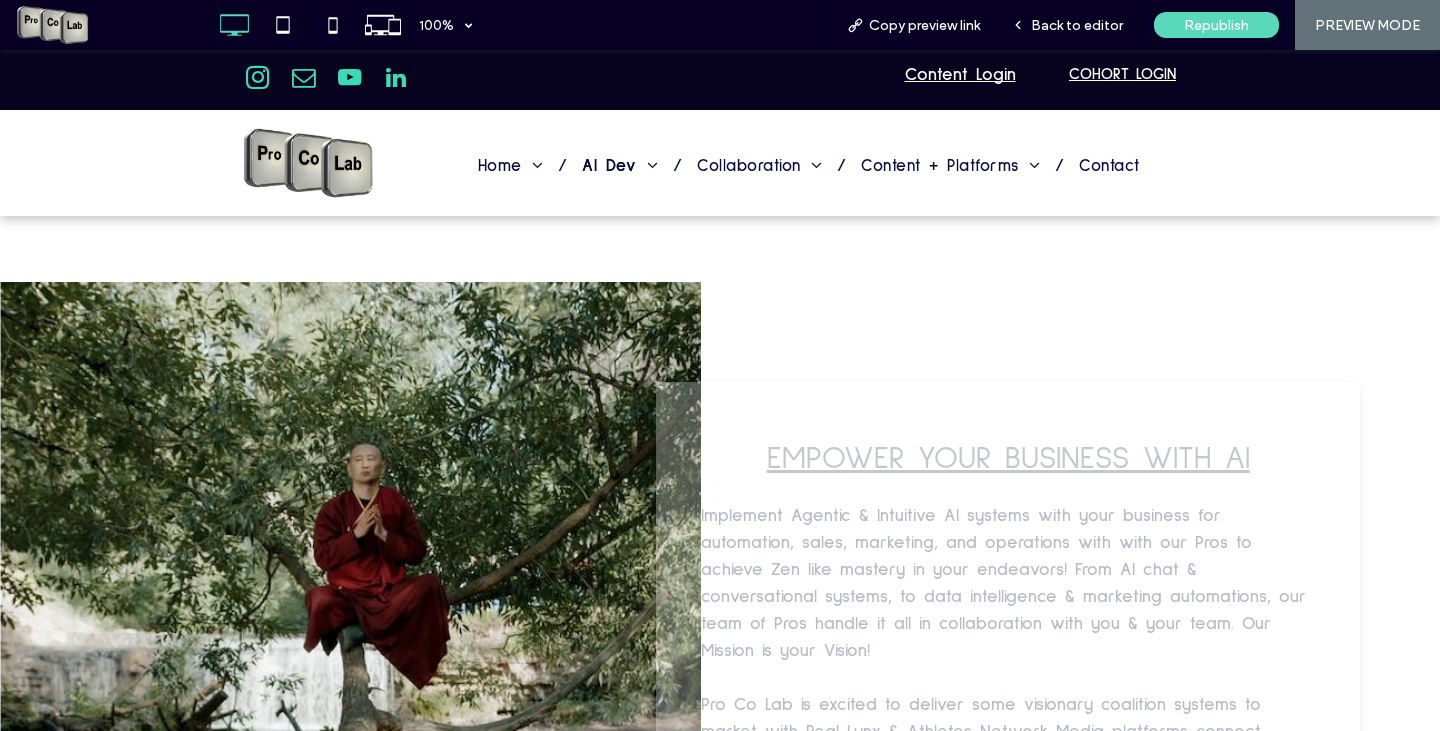 scroll, scrollTop: 0, scrollLeft: 0, axis: both 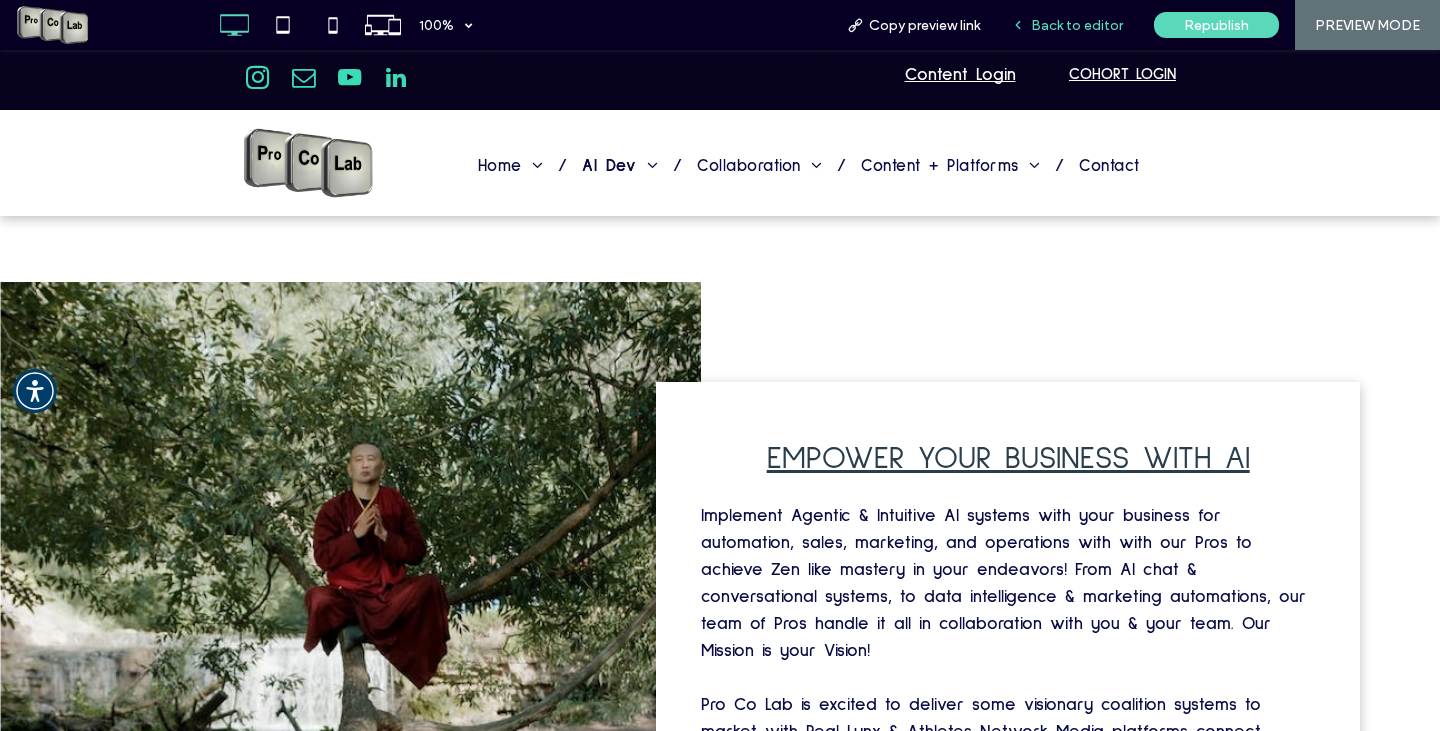 click on "Back to editor" at bounding box center [1077, 25] 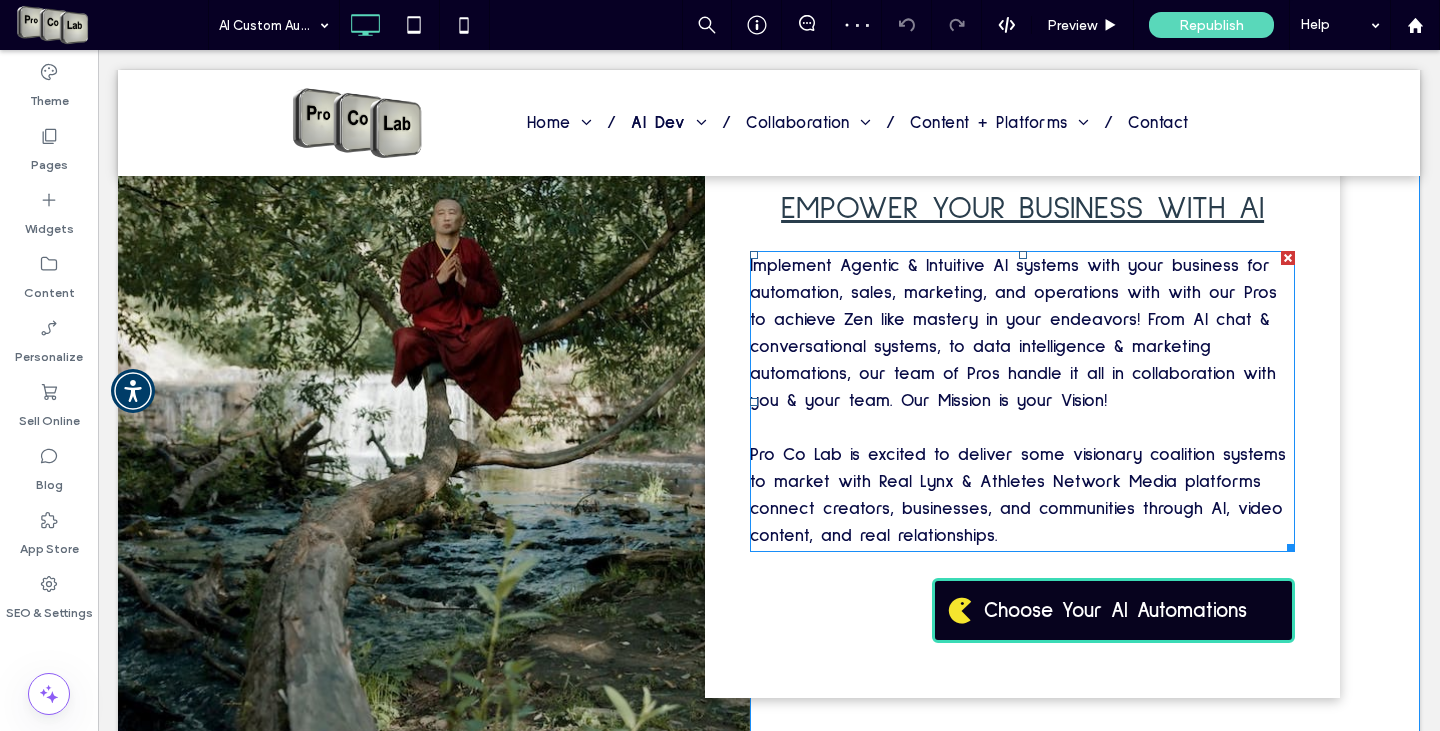 scroll, scrollTop: 400, scrollLeft: 0, axis: vertical 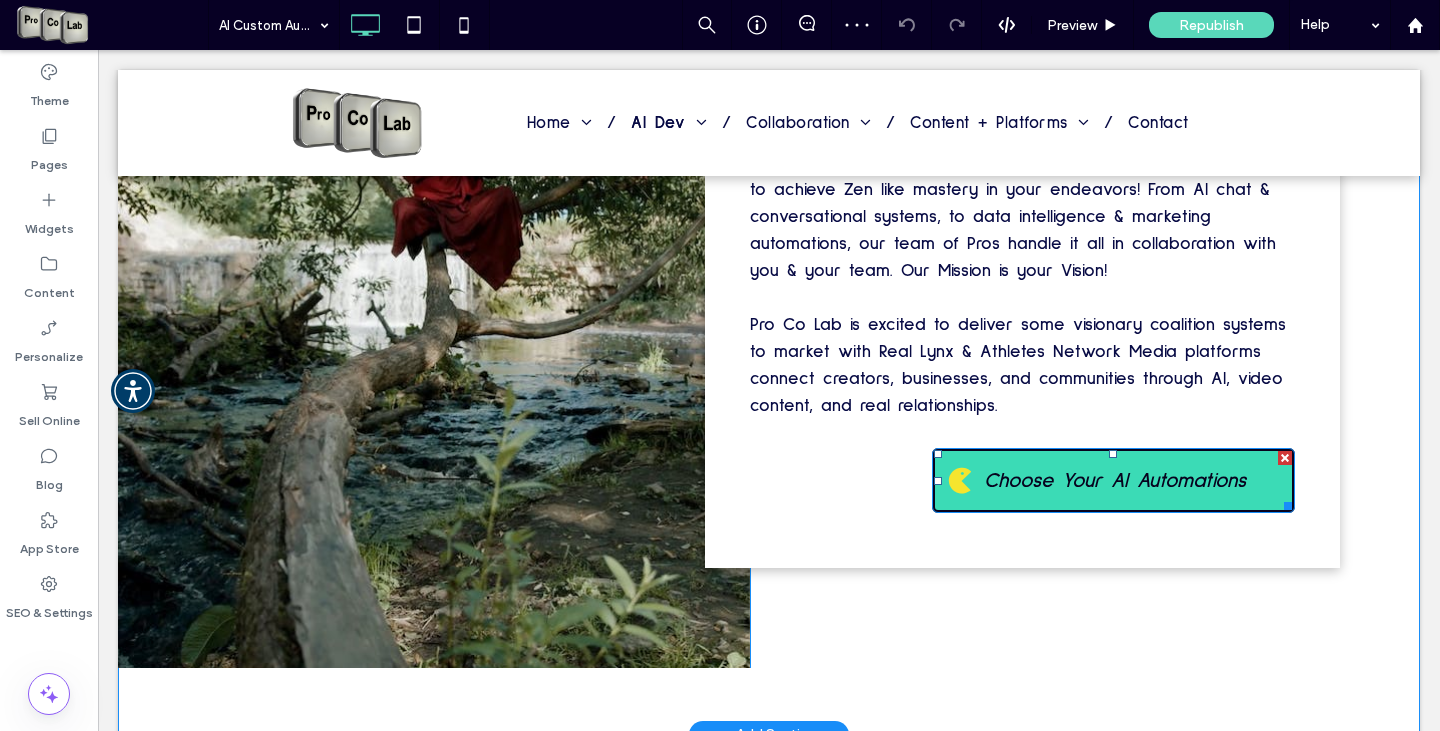 click on "Choose Your AI Automations" at bounding box center (1115, 480) 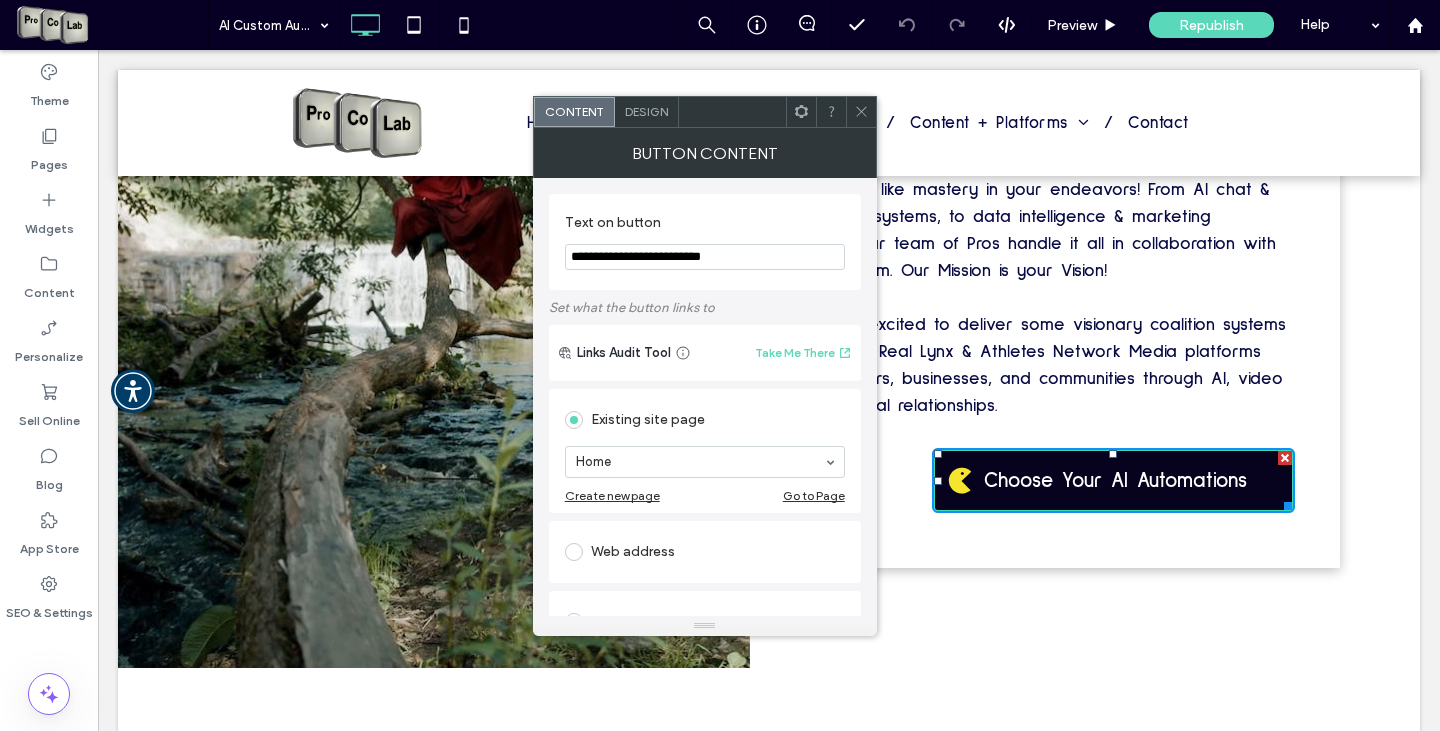click at bounding box center [574, 552] 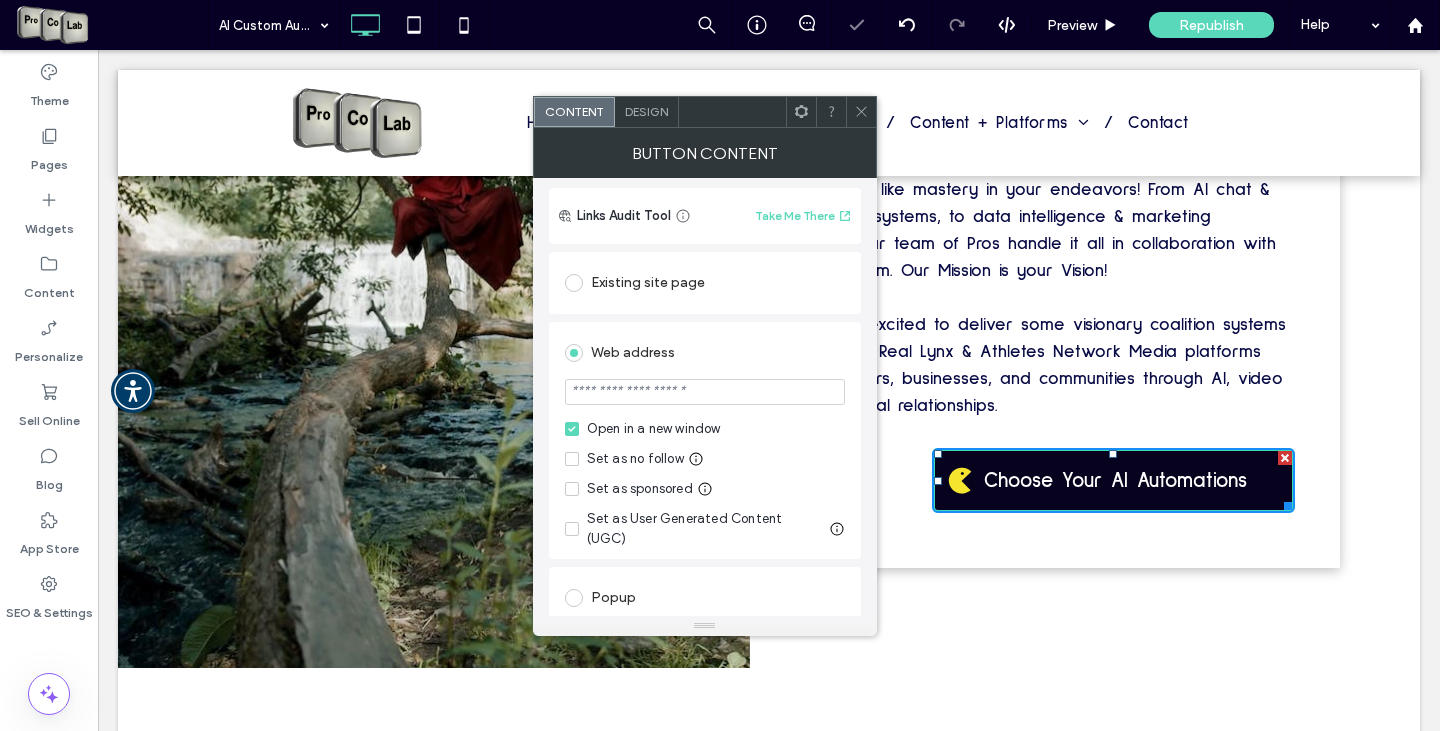 scroll, scrollTop: 200, scrollLeft: 0, axis: vertical 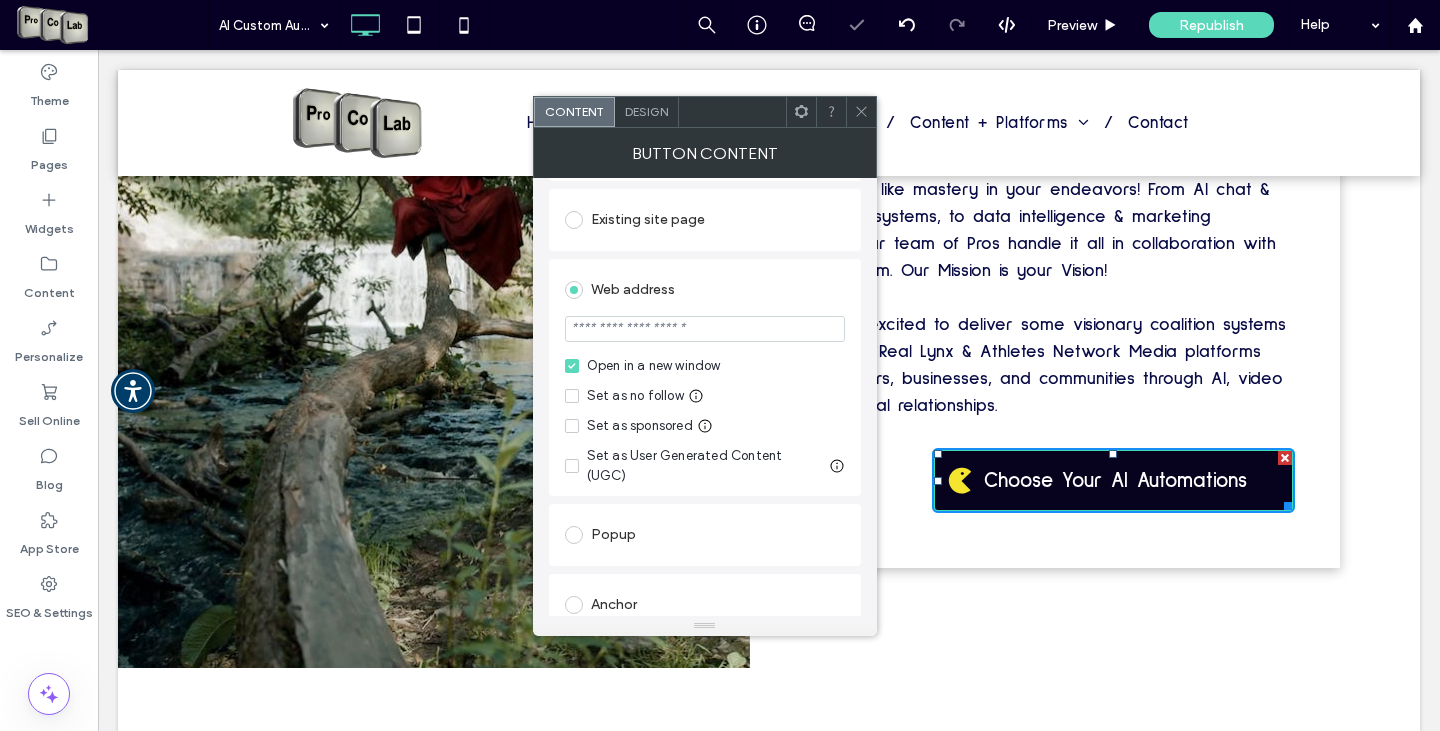 click at bounding box center [705, 329] 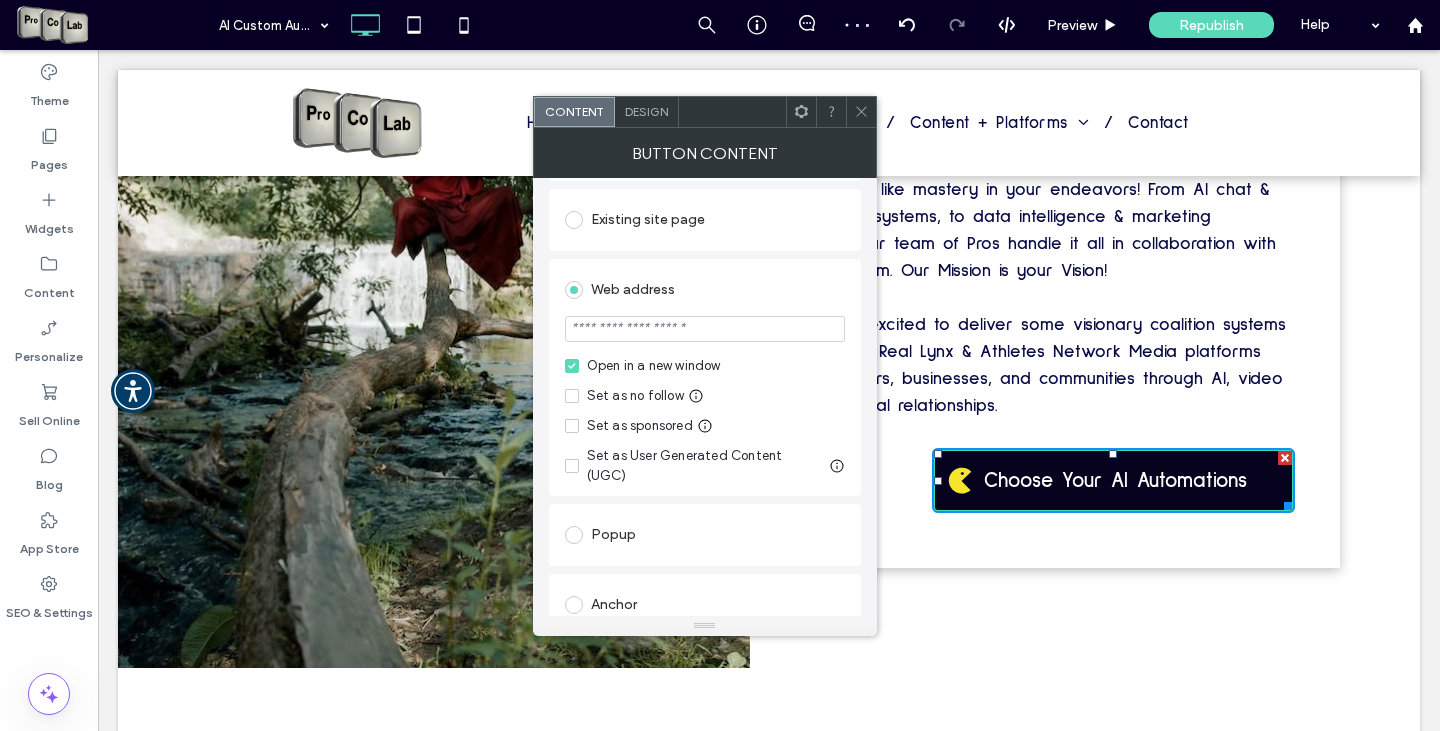 paste on "**********" 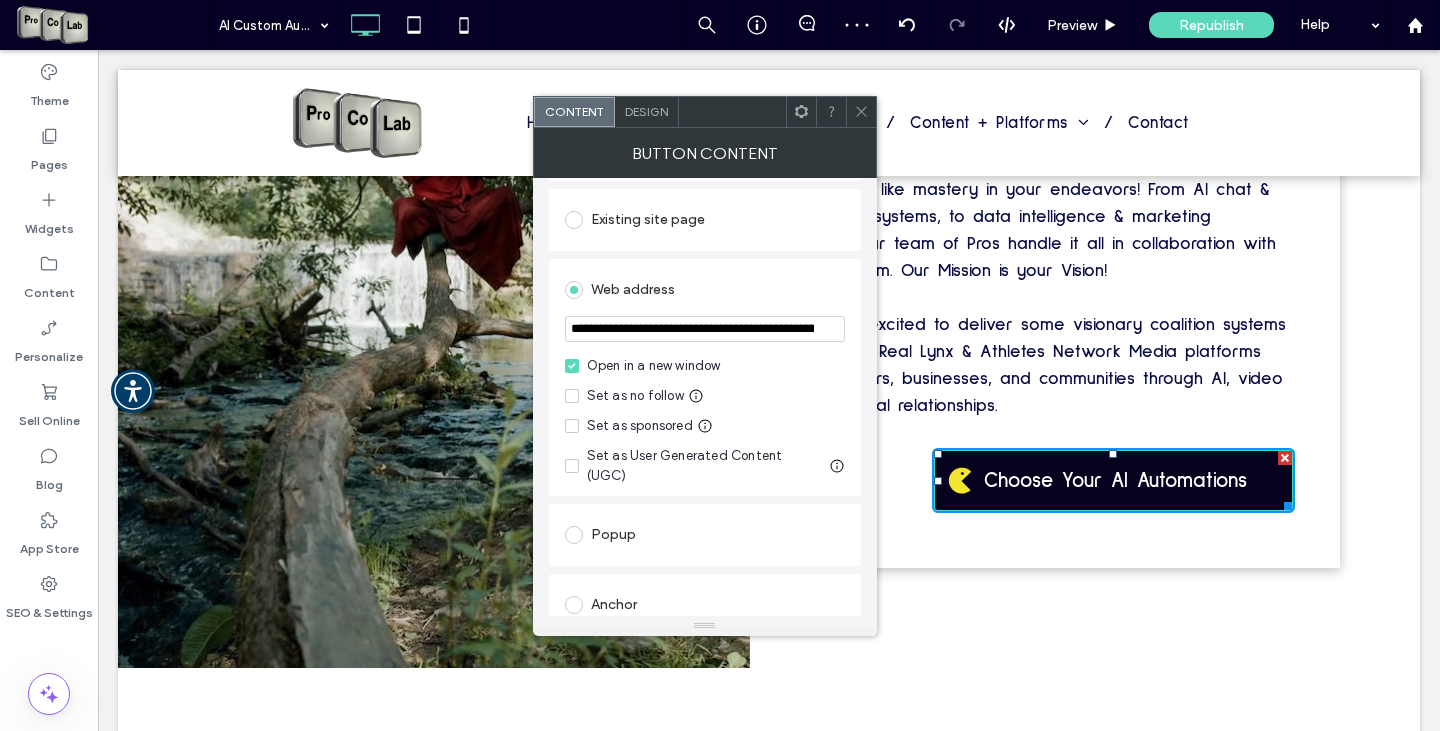scroll, scrollTop: 0, scrollLeft: 284, axis: horizontal 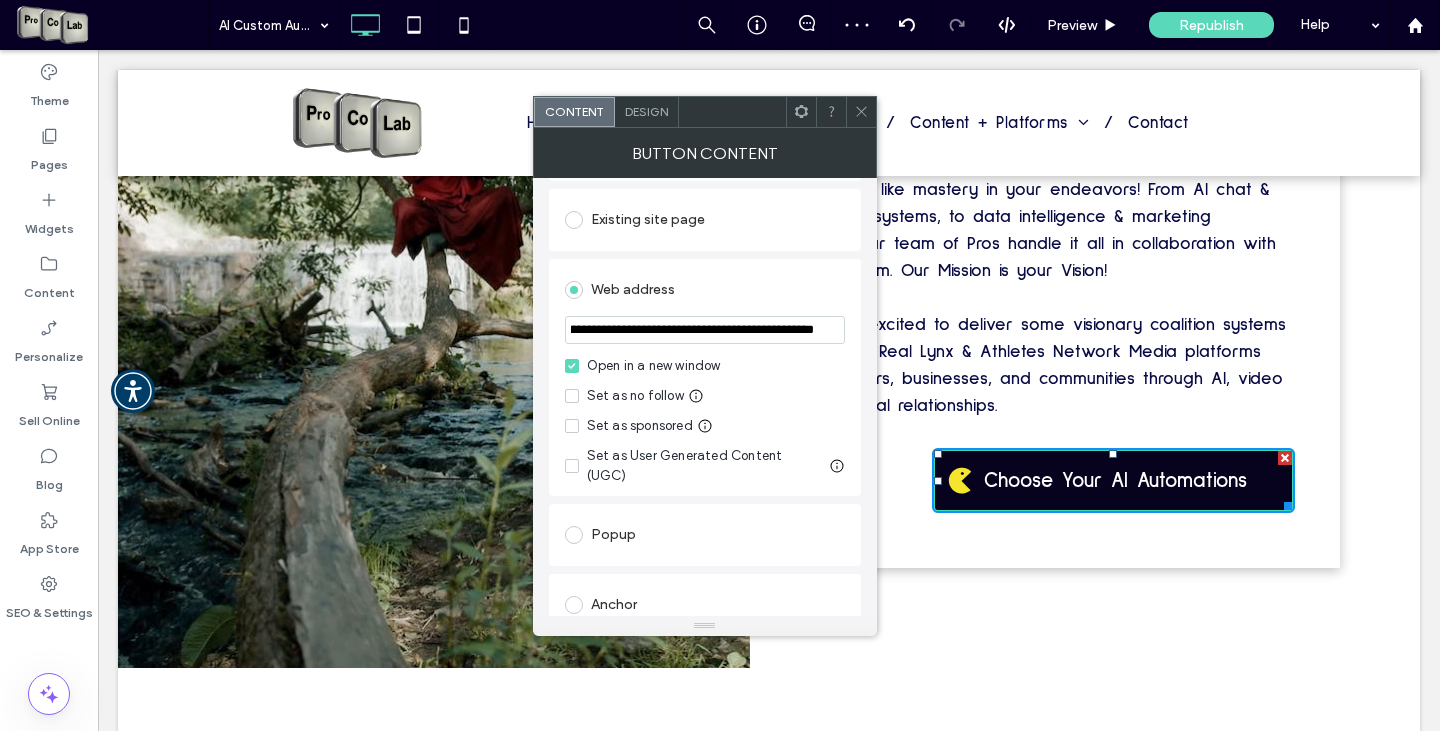 type on "**********" 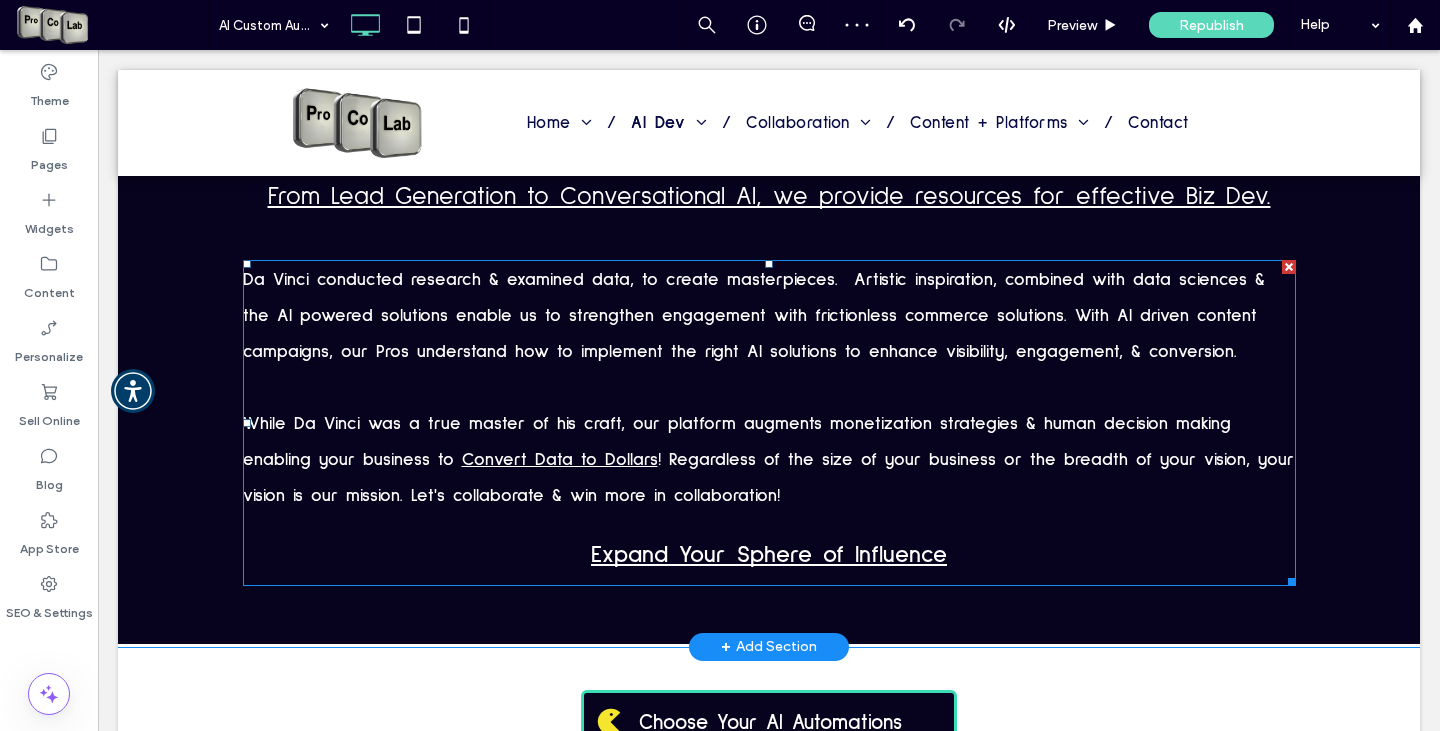 scroll, scrollTop: 1200, scrollLeft: 0, axis: vertical 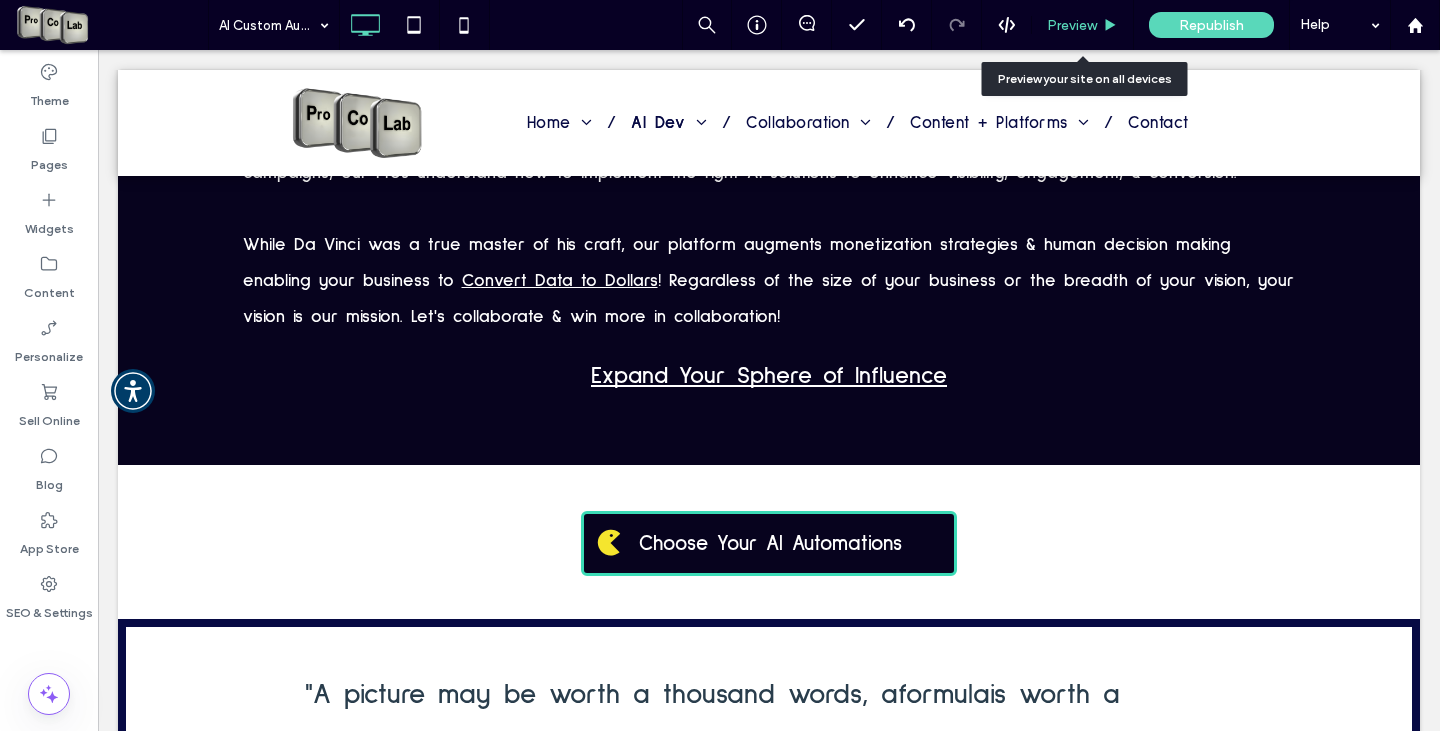 click on "Preview" at bounding box center [1072, 25] 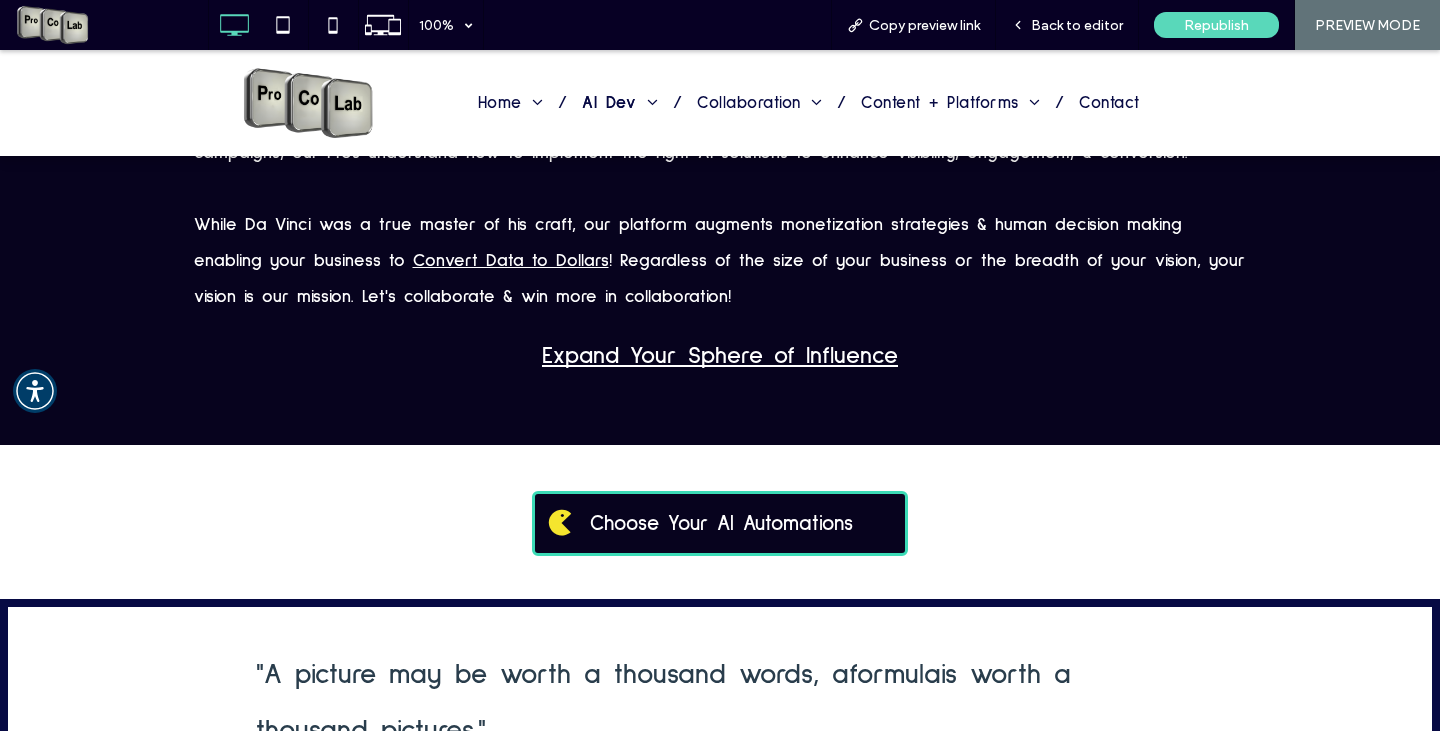 click on "Expand Your Sphere of Influence" at bounding box center (720, 356) 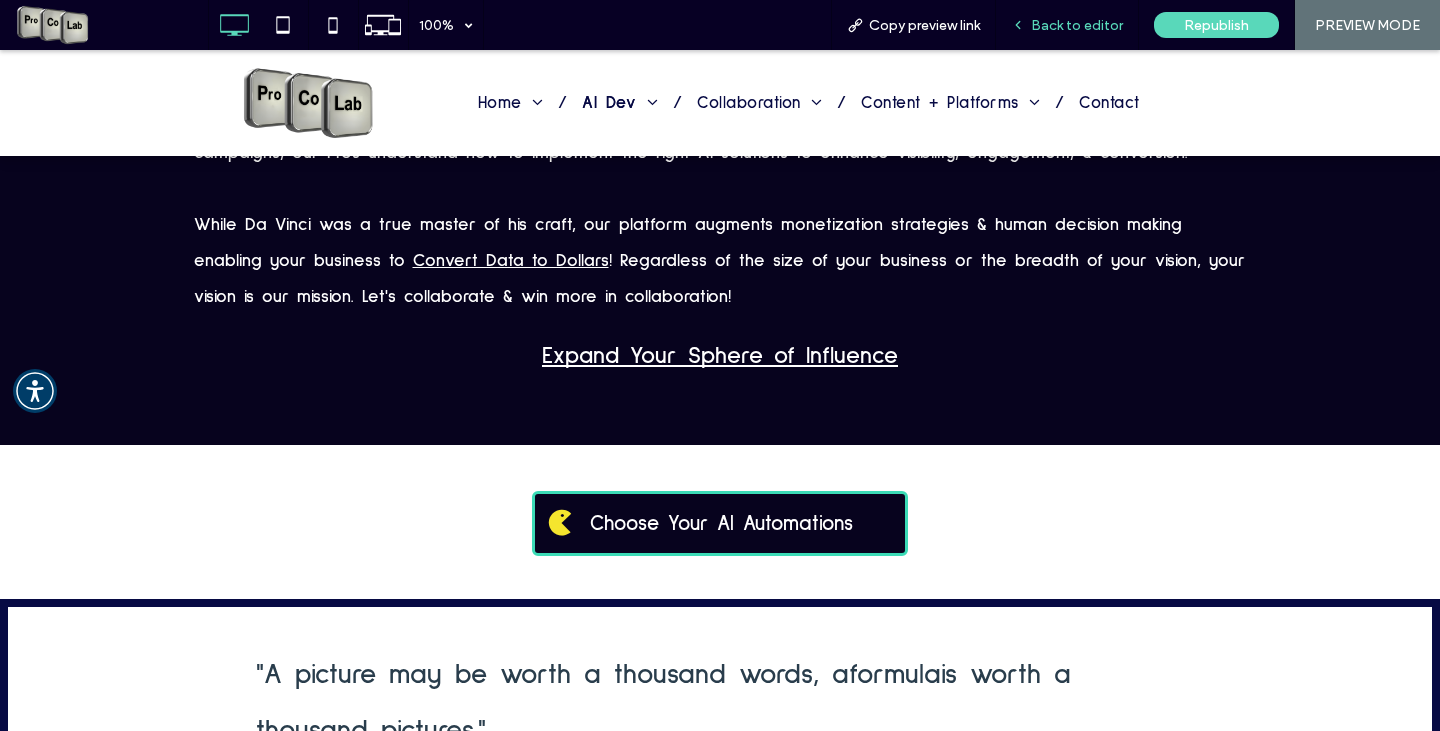 click on "Back to editor" at bounding box center (1077, 25) 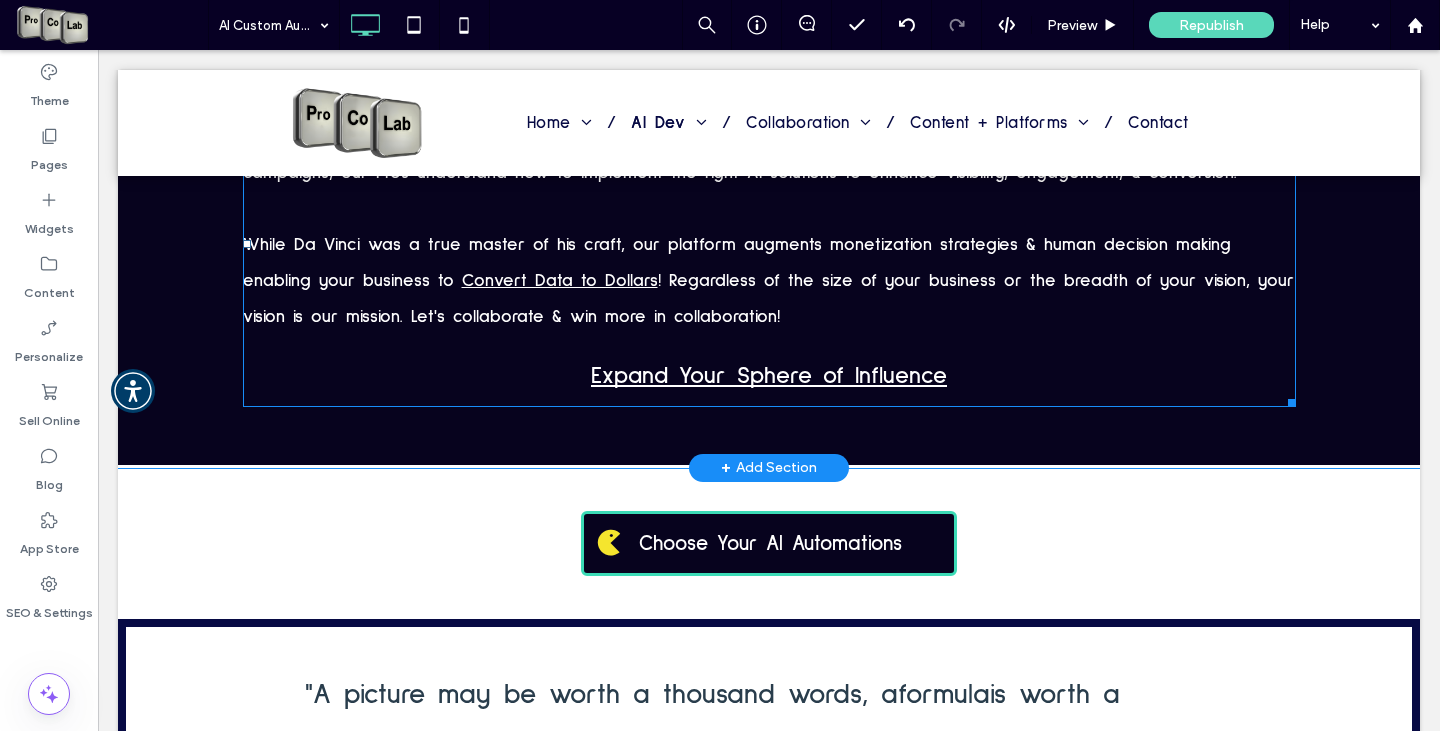 click on "Expand Your Sphere of Influence" at bounding box center [769, 376] 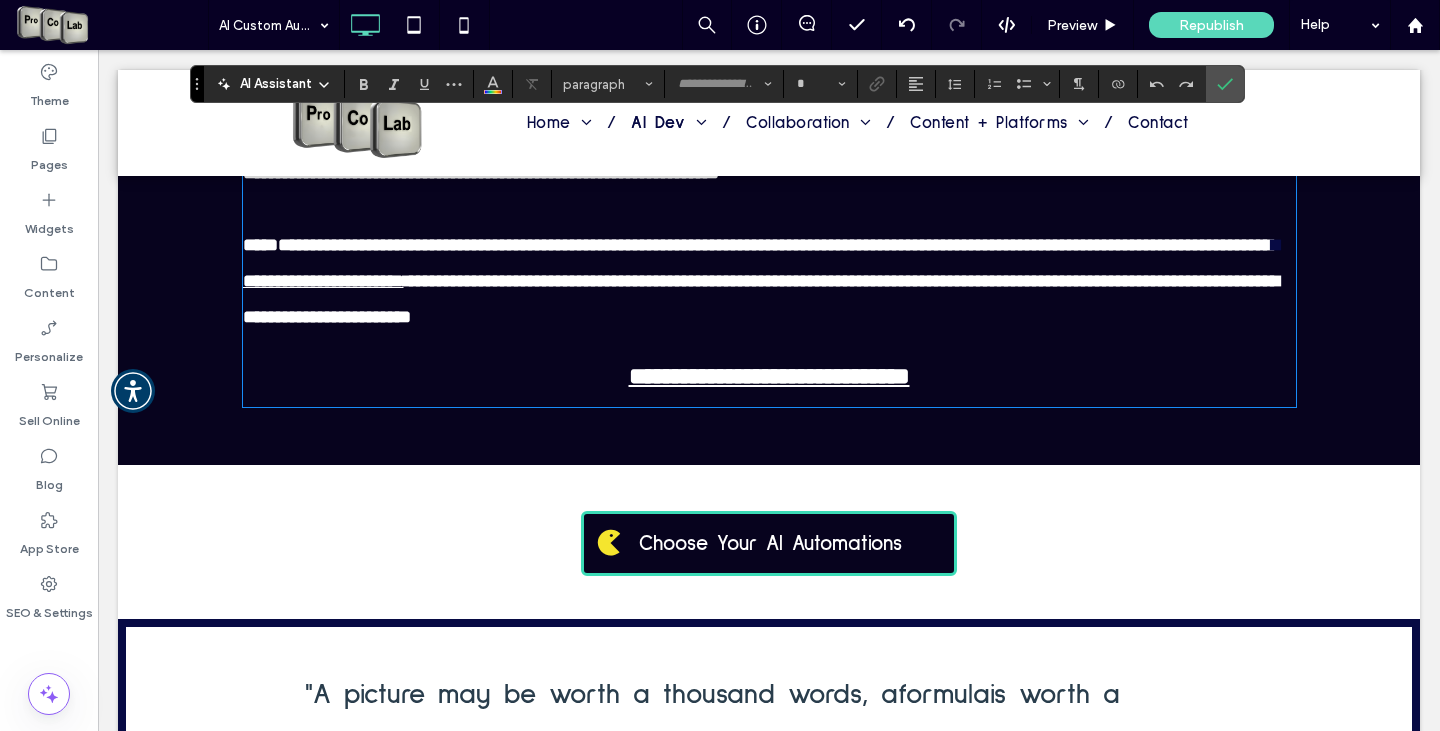 click on "**********" at bounding box center [769, 376] 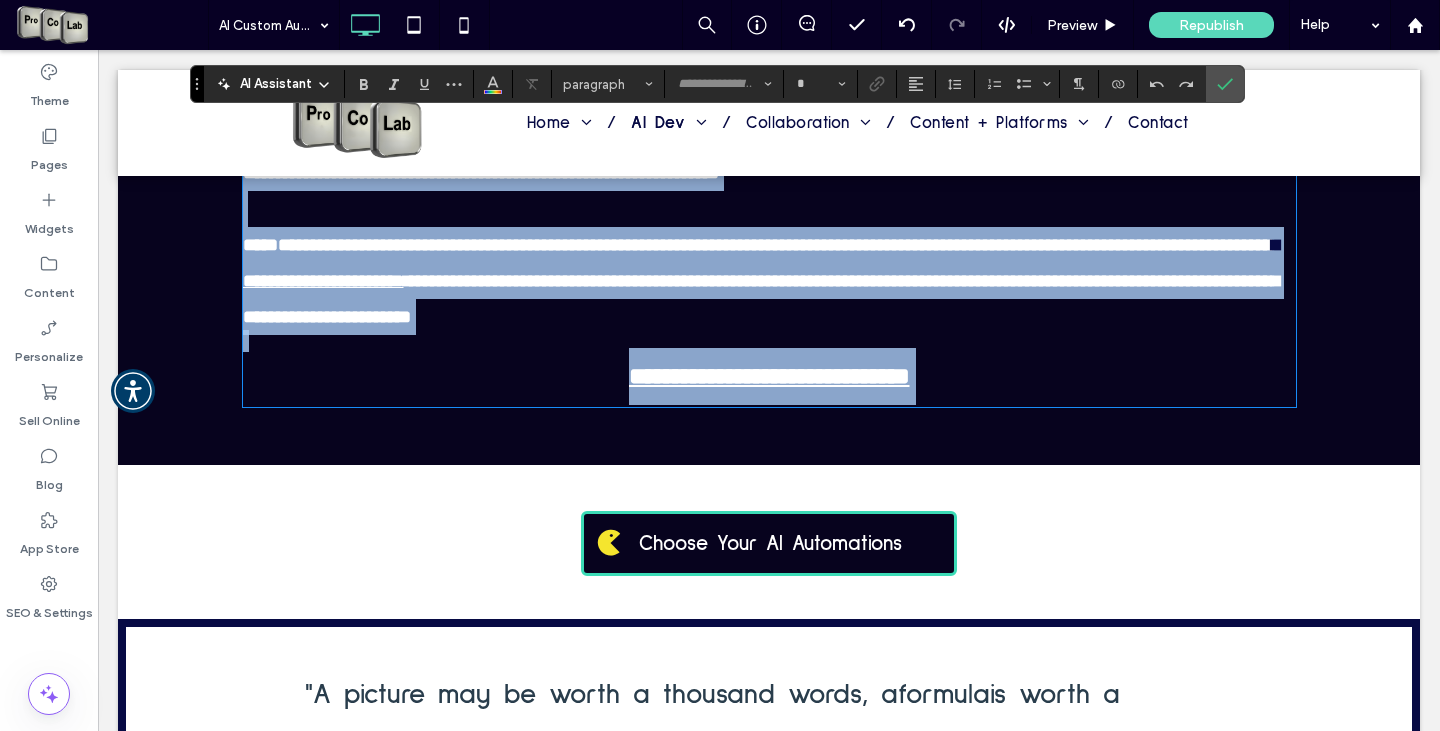 type on "**********" 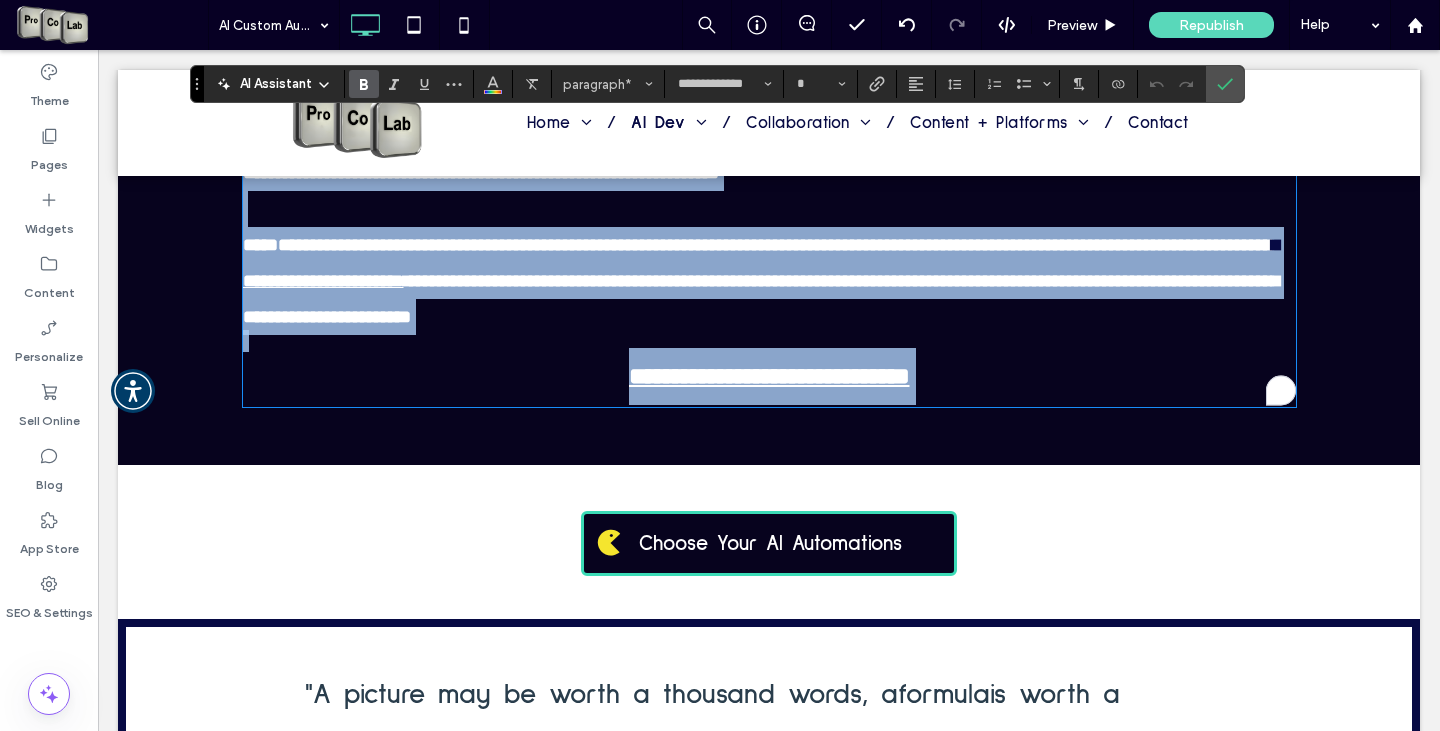 click on "**********" at bounding box center [769, 376] 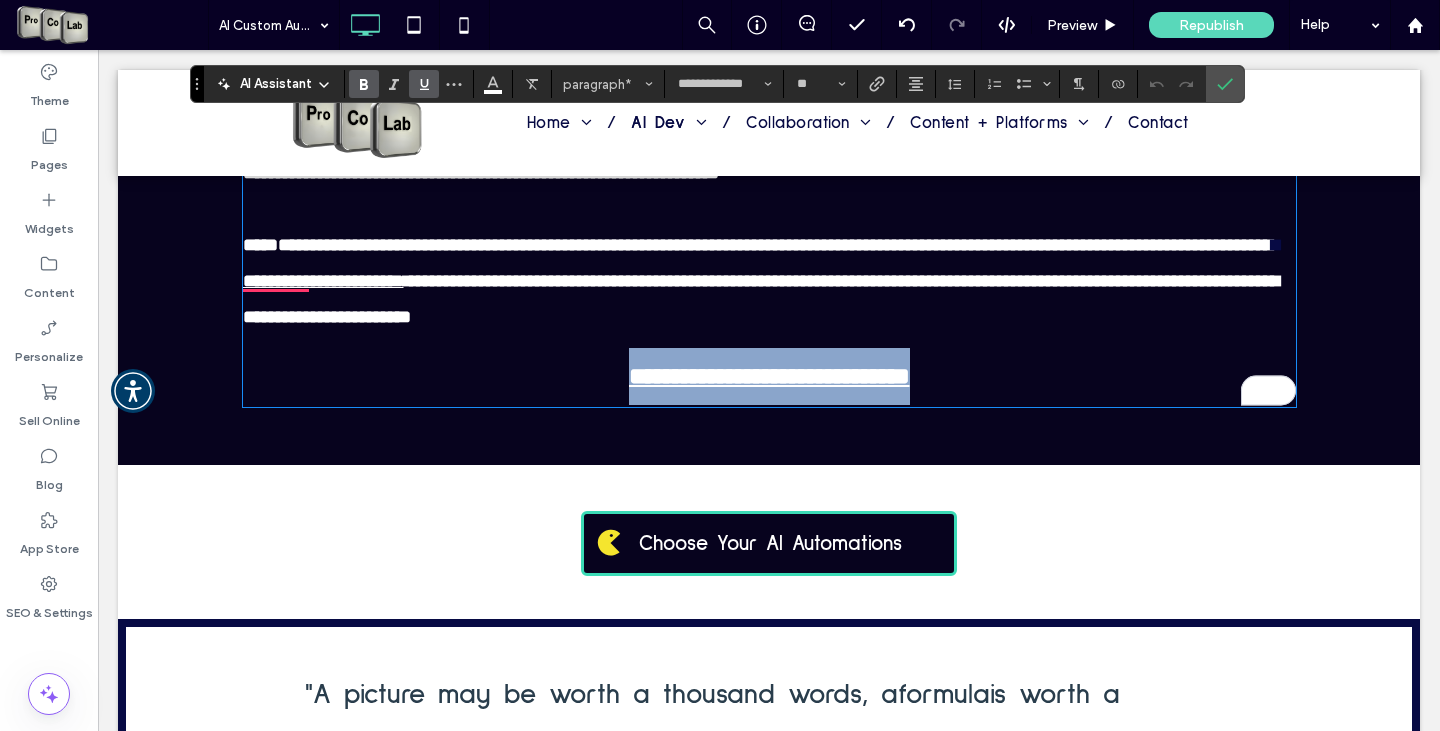 drag, startPoint x: 588, startPoint y: 379, endPoint x: 935, endPoint y: 372, distance: 347.0706 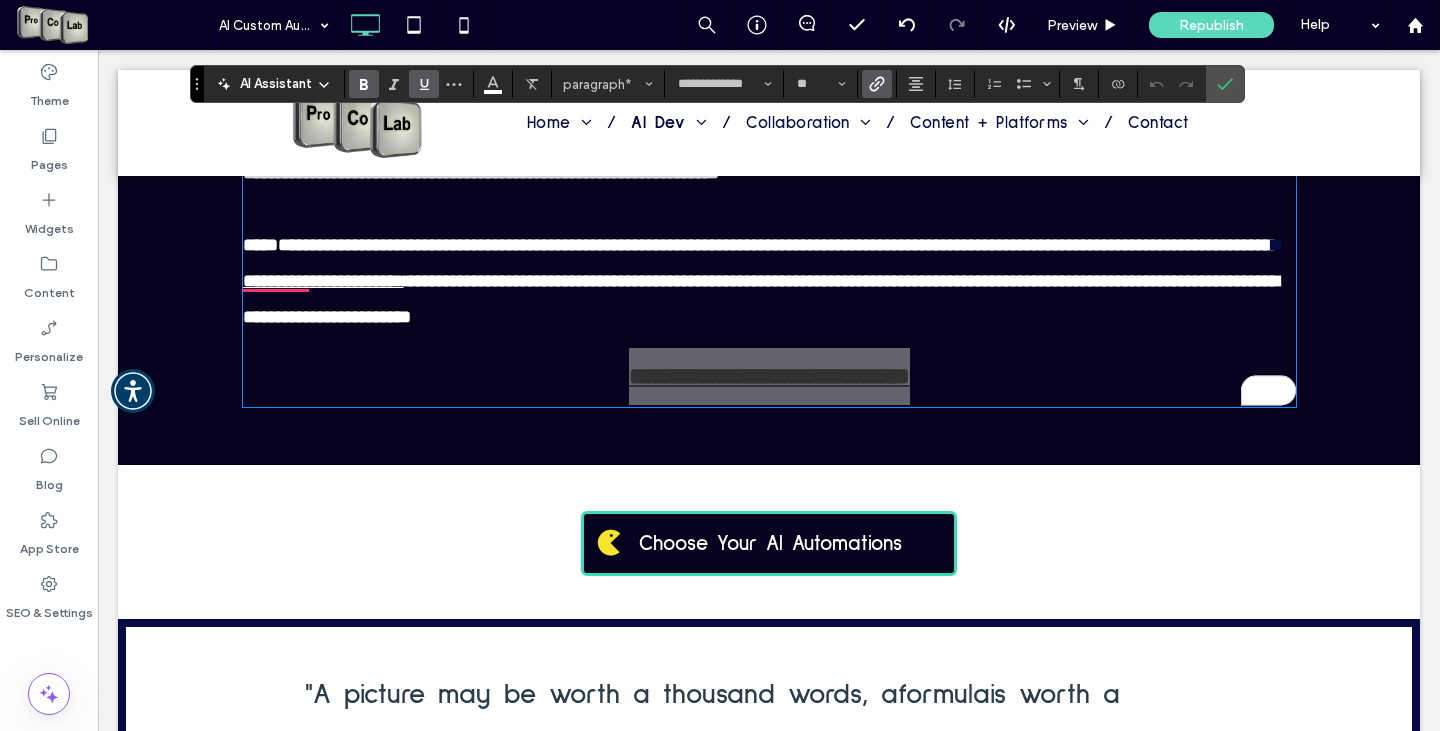 click 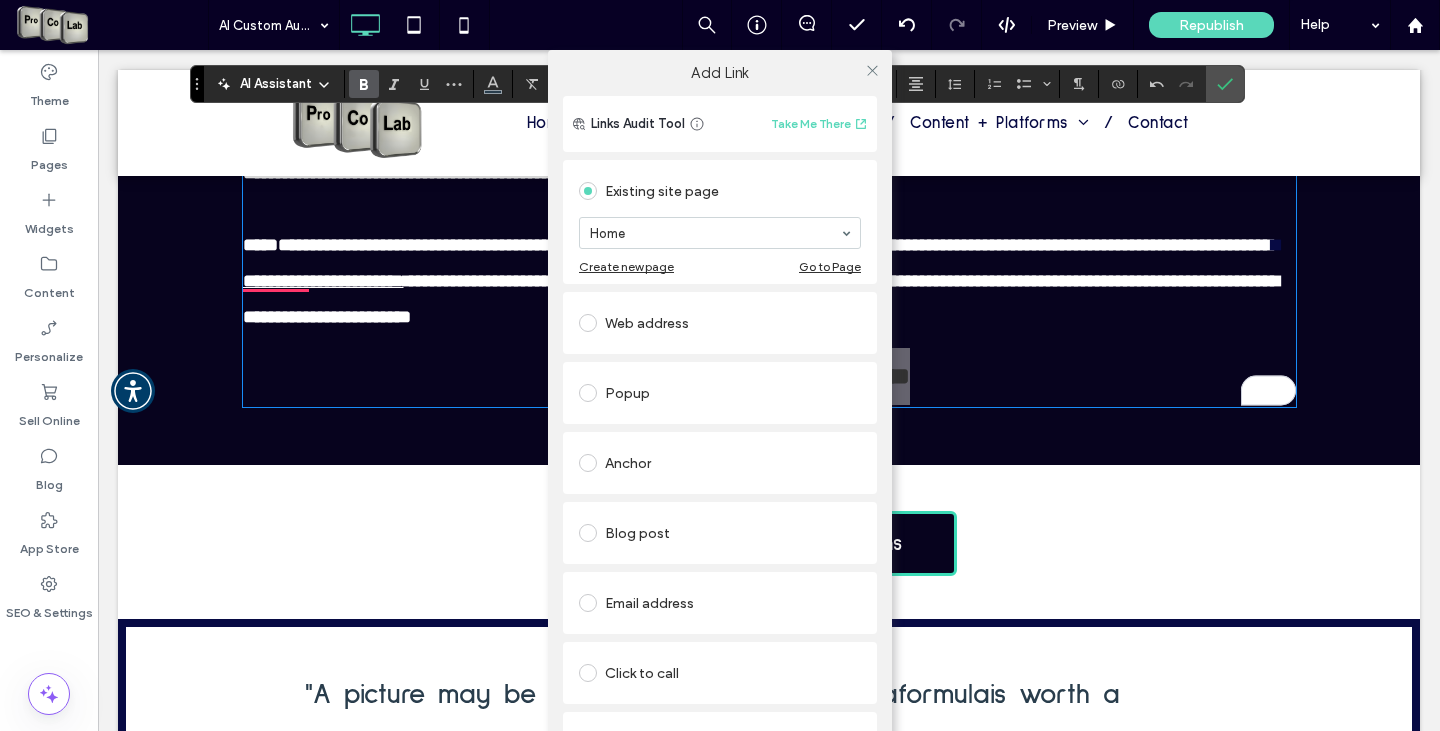 click at bounding box center (592, 323) 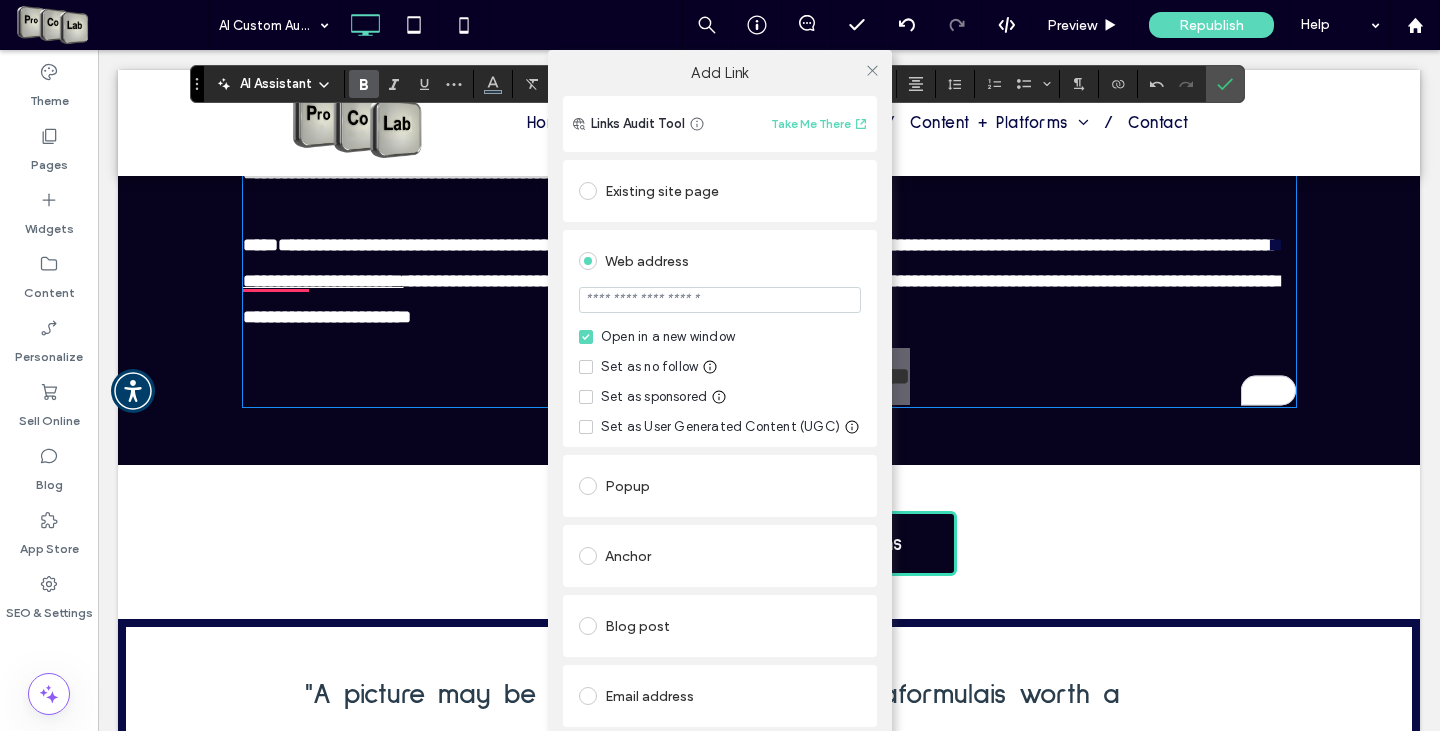 click at bounding box center (720, 300) 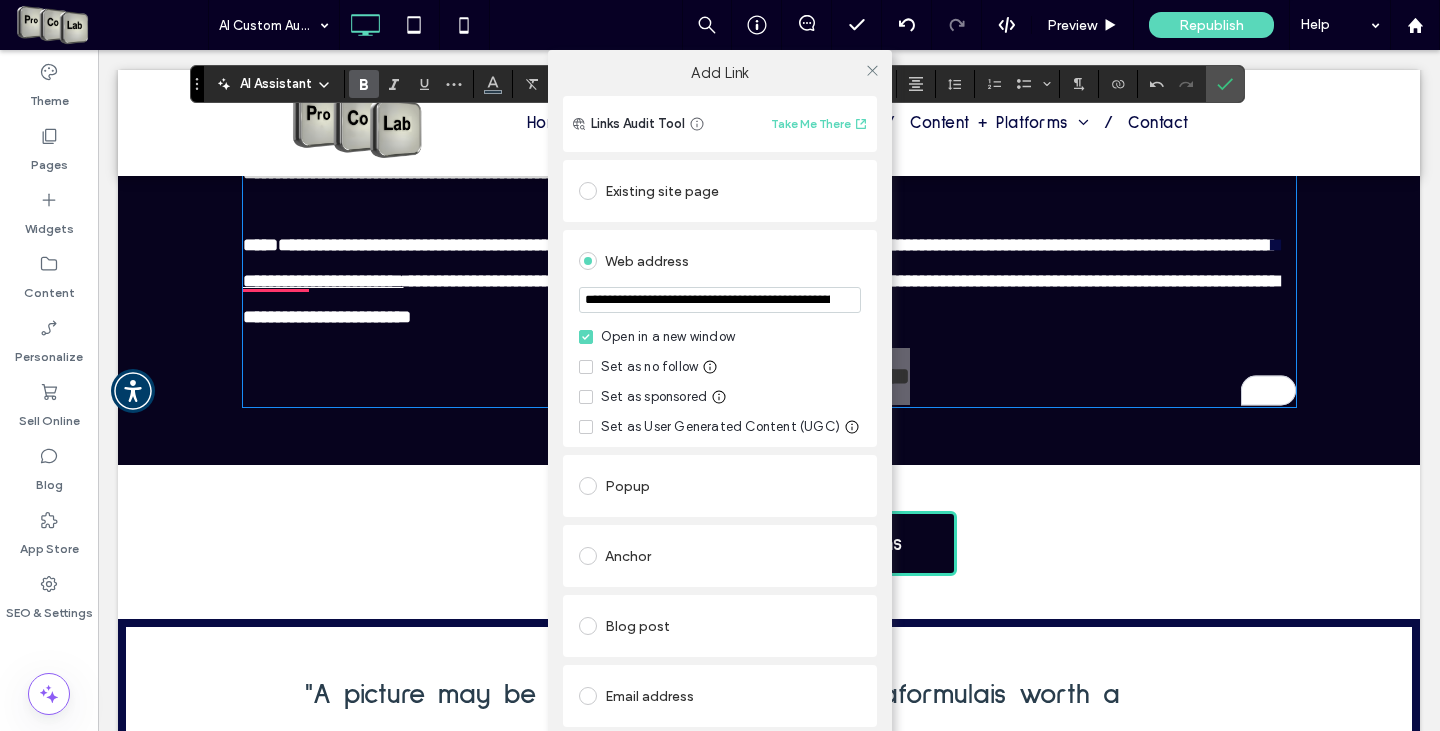 scroll, scrollTop: 0, scrollLeft: 282, axis: horizontal 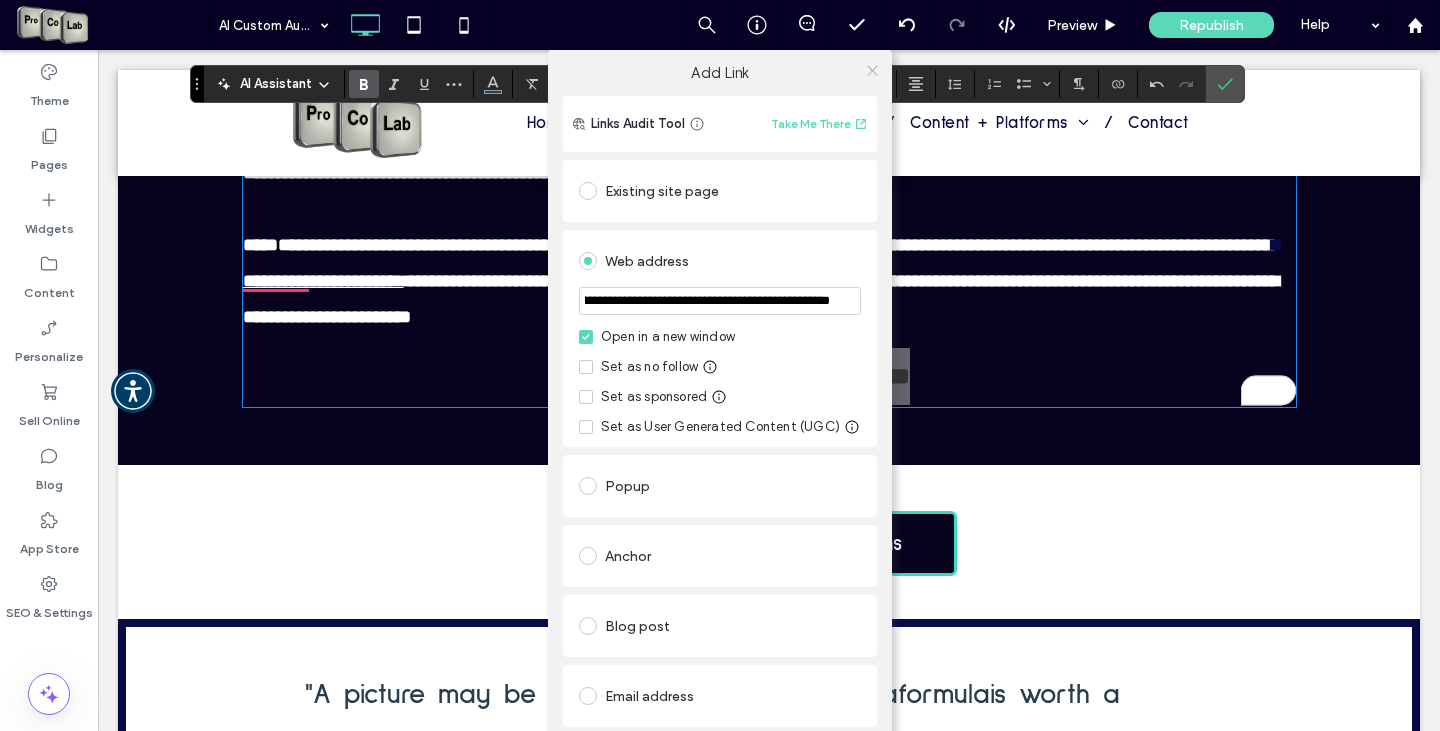 type on "**********" 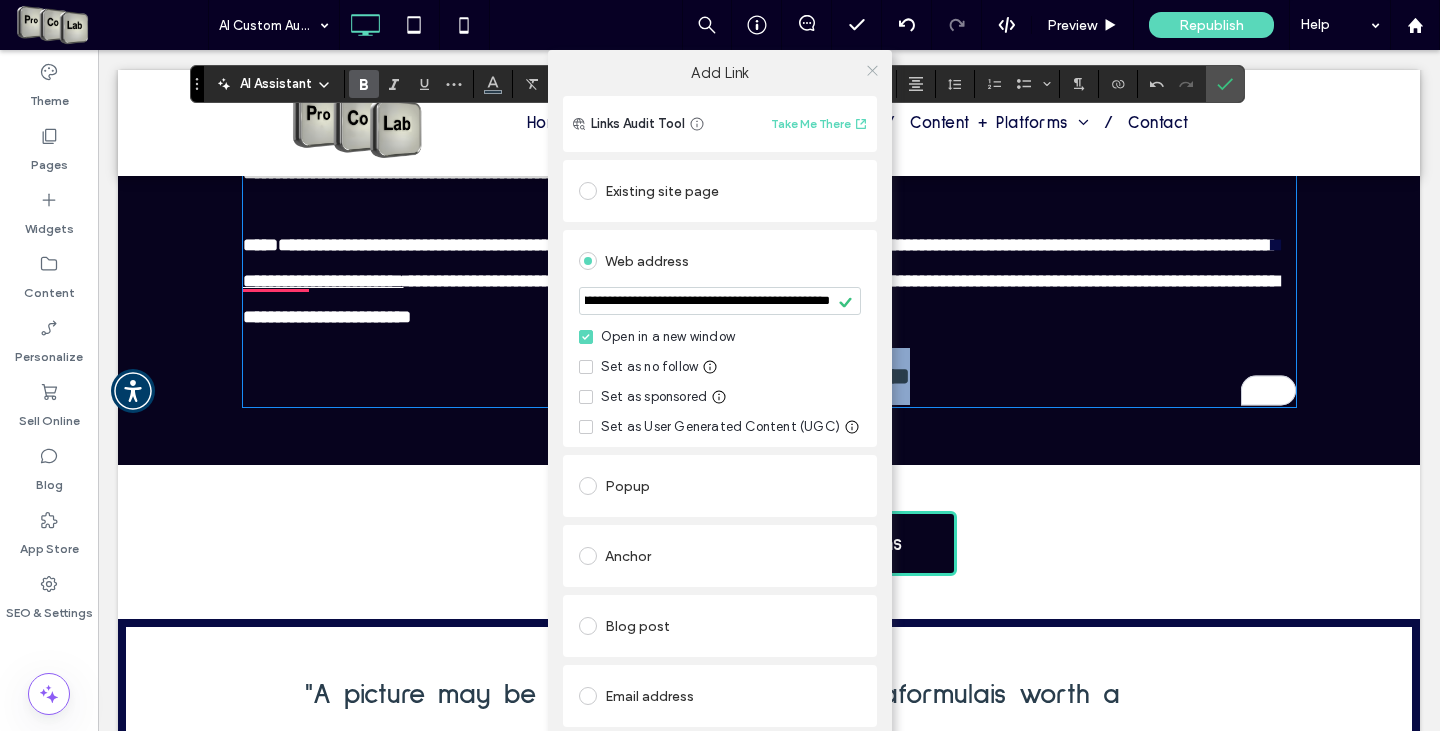 click 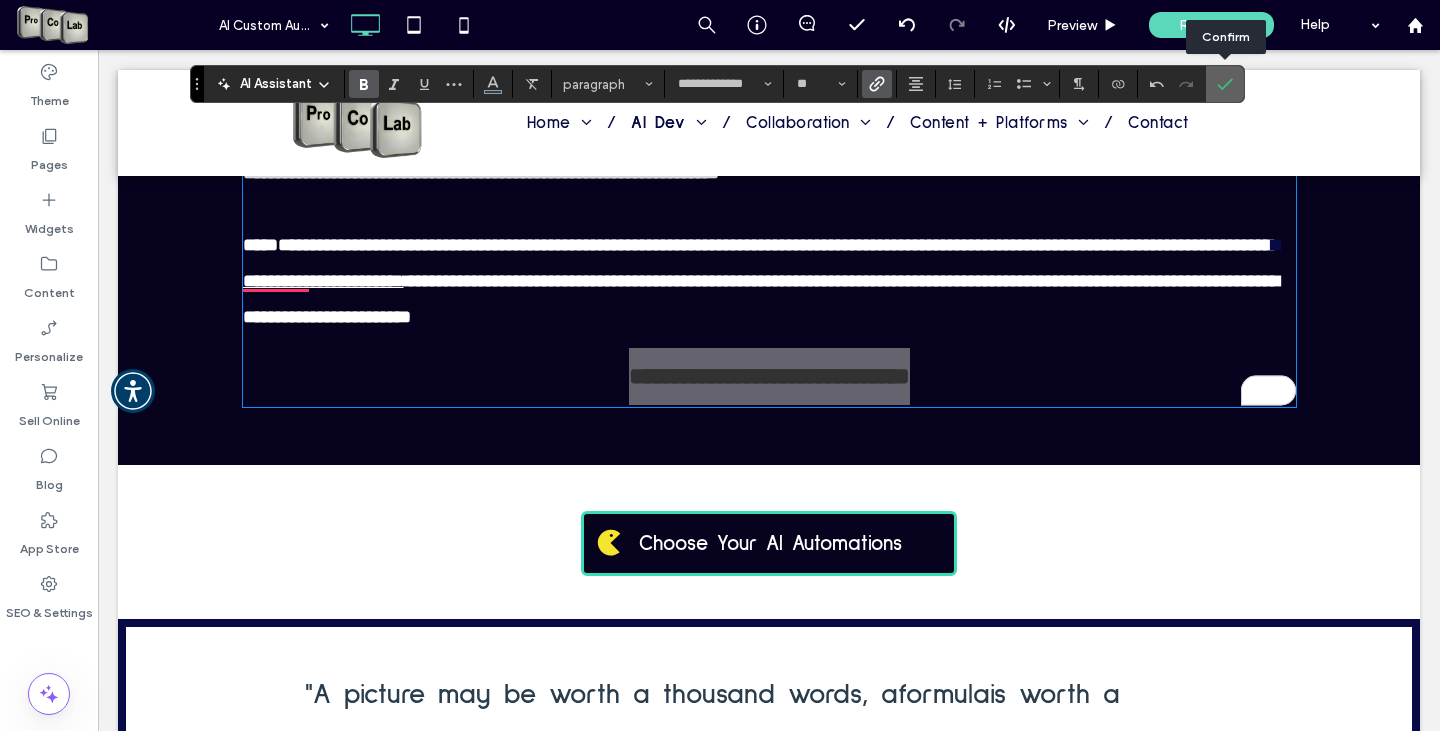 click 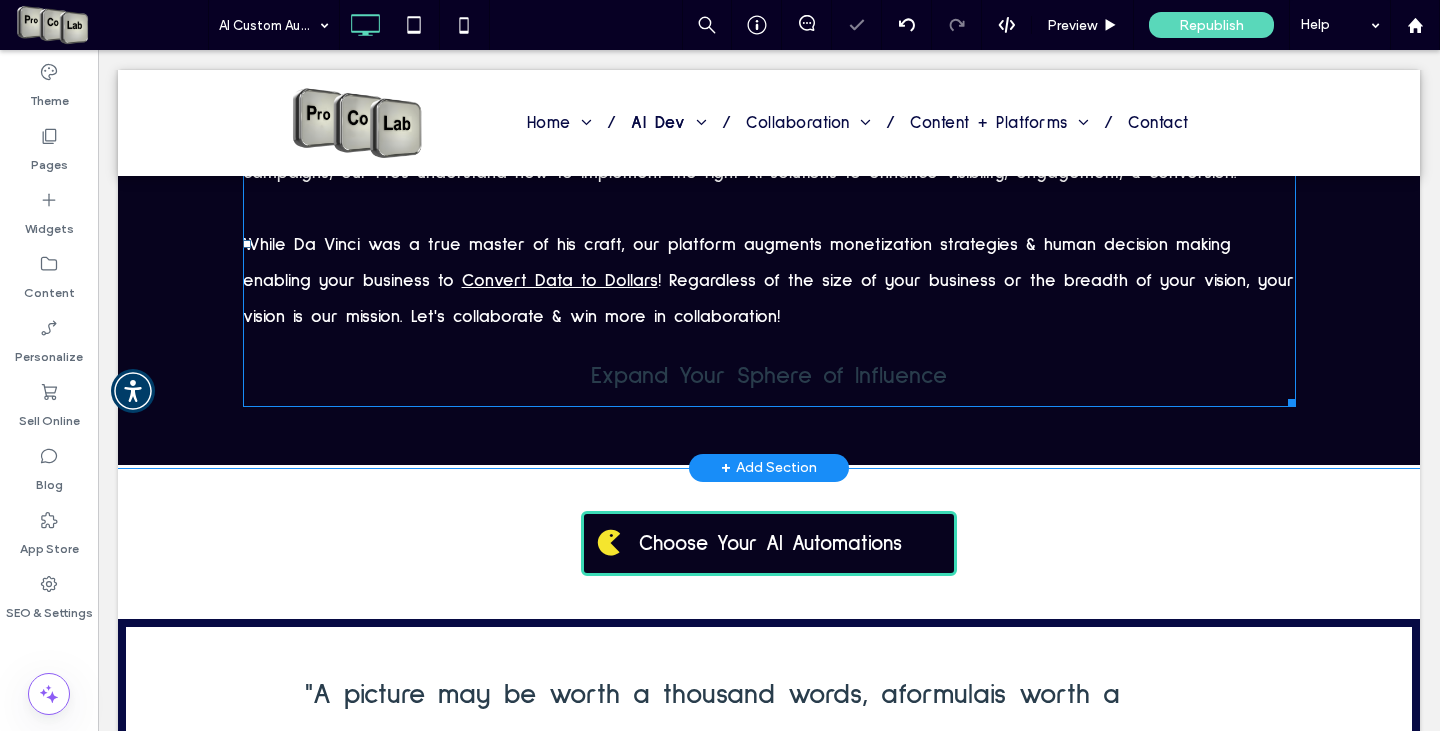 click on "!  Regardless of the size of your business or the breadth of your vision, your vision is our mission.  Let's collaborate & win more in collaboration!" at bounding box center [768, 299] 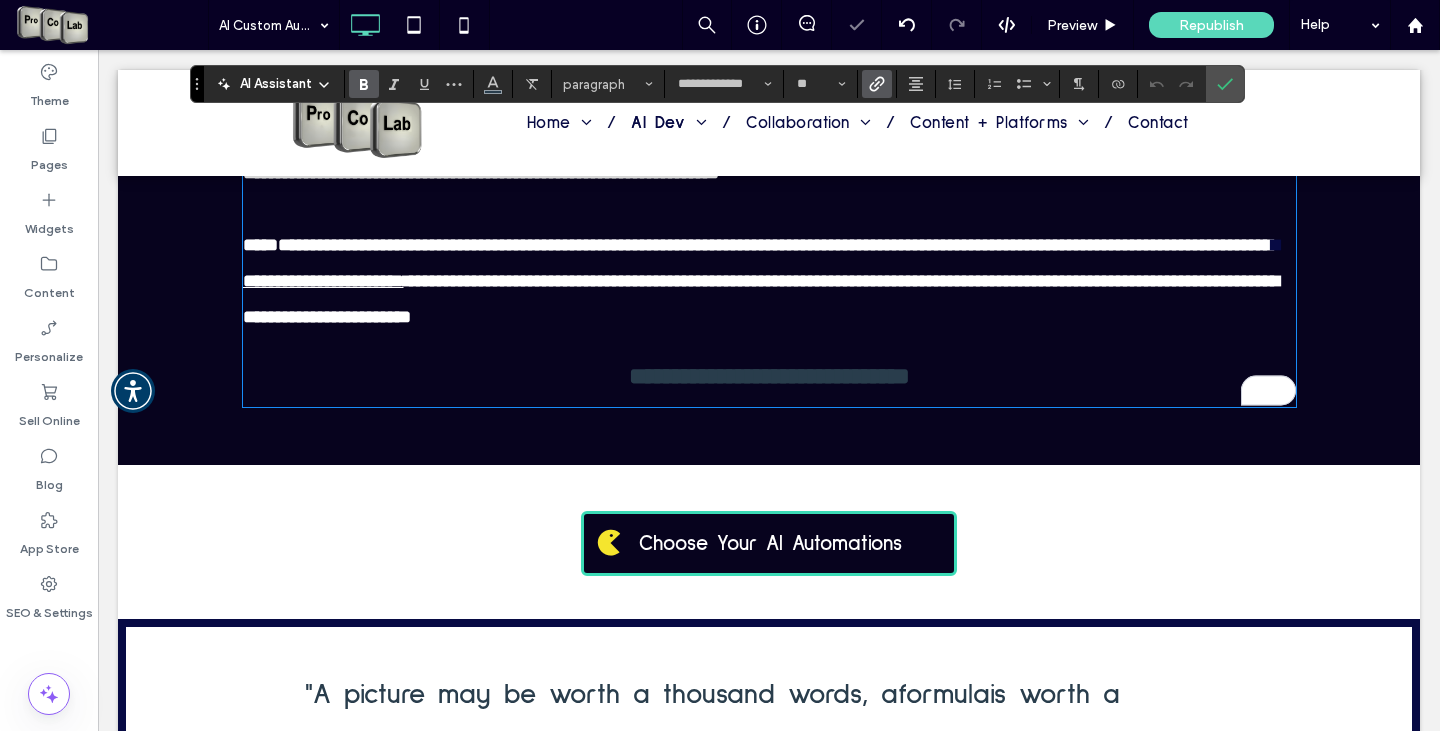 type on "**" 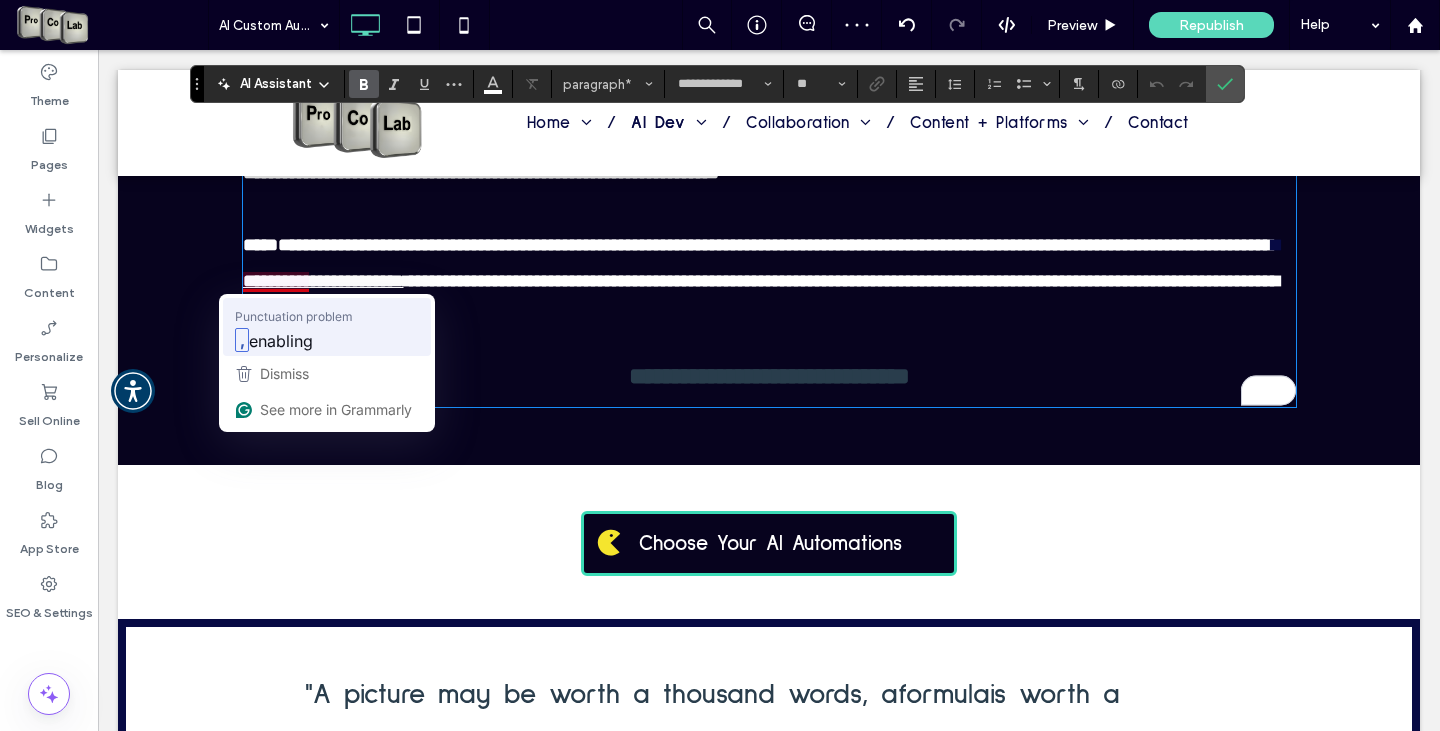 type 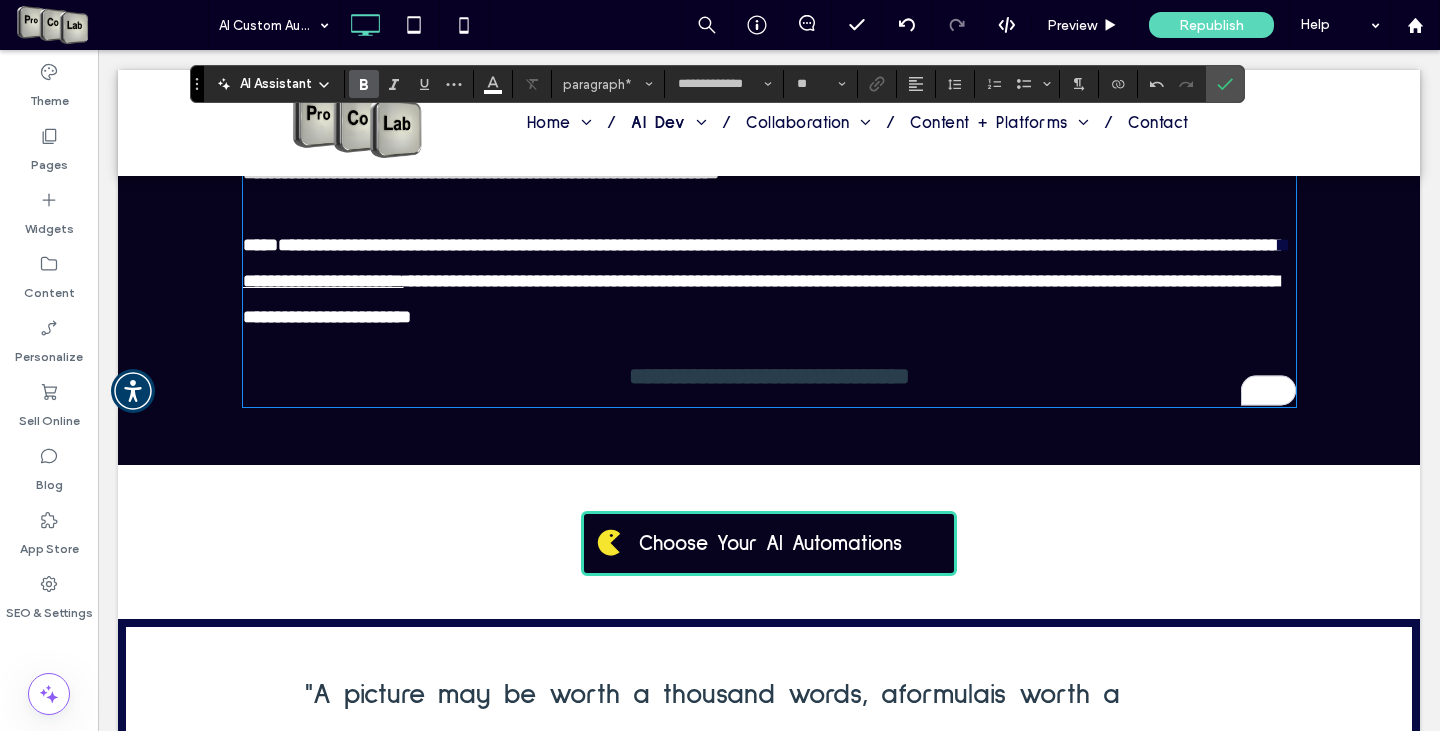 type on "**" 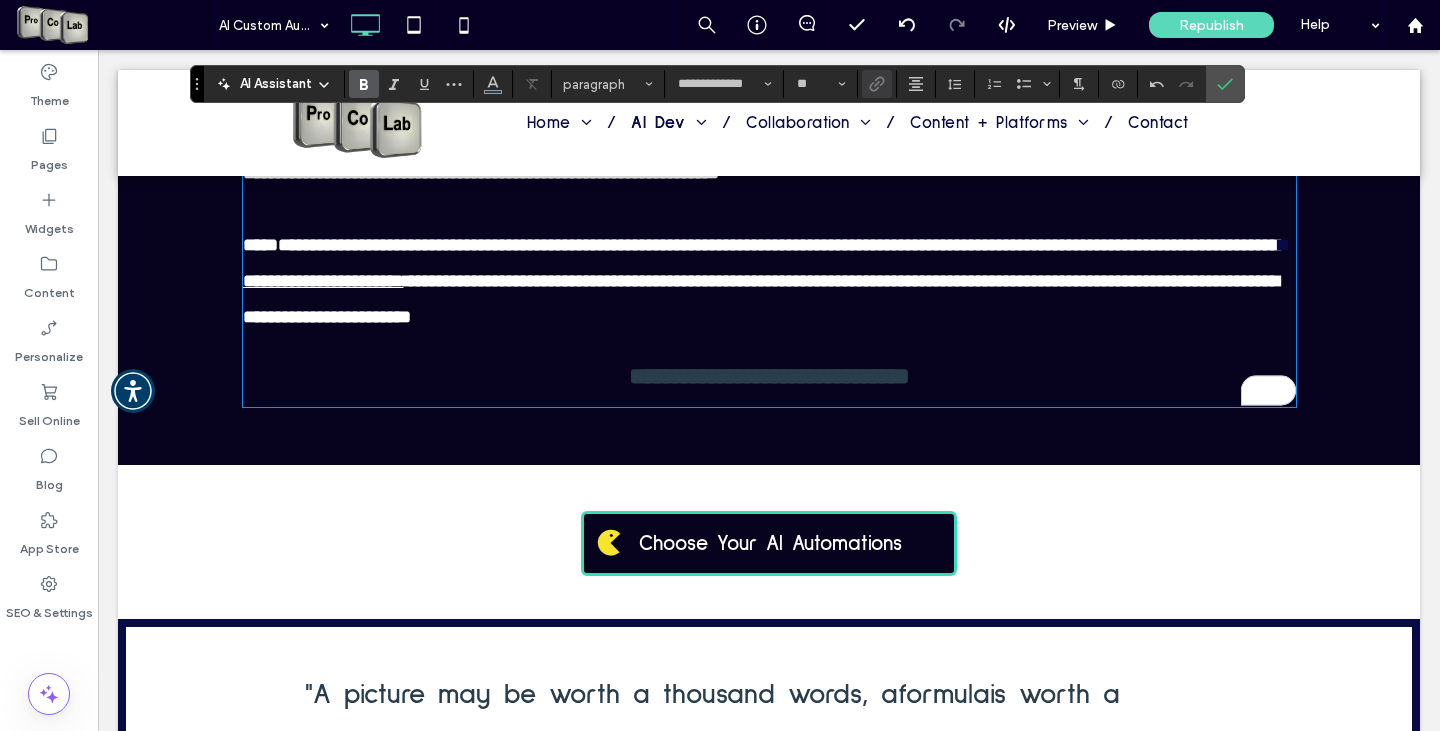 click on "**********" at bounding box center [769, 376] 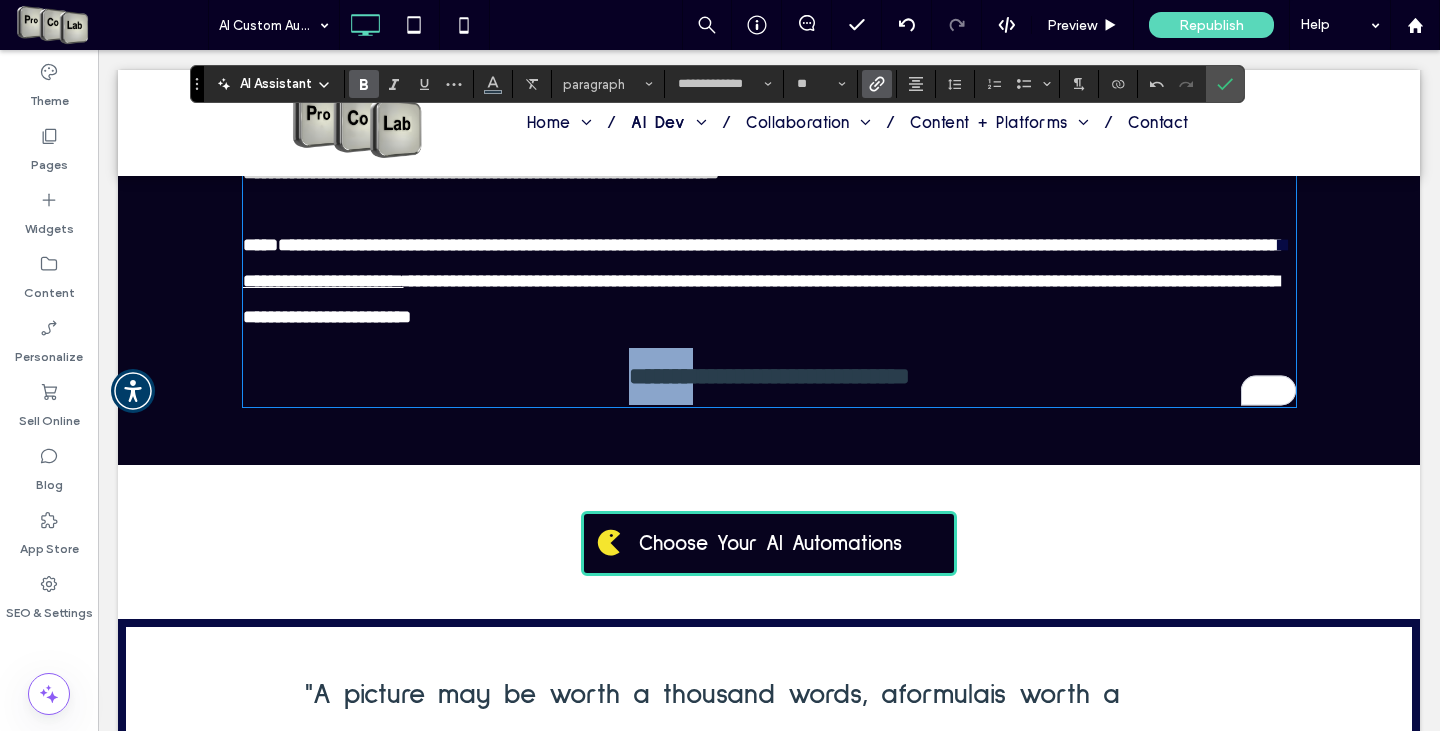 click on "**********" at bounding box center [769, 376] 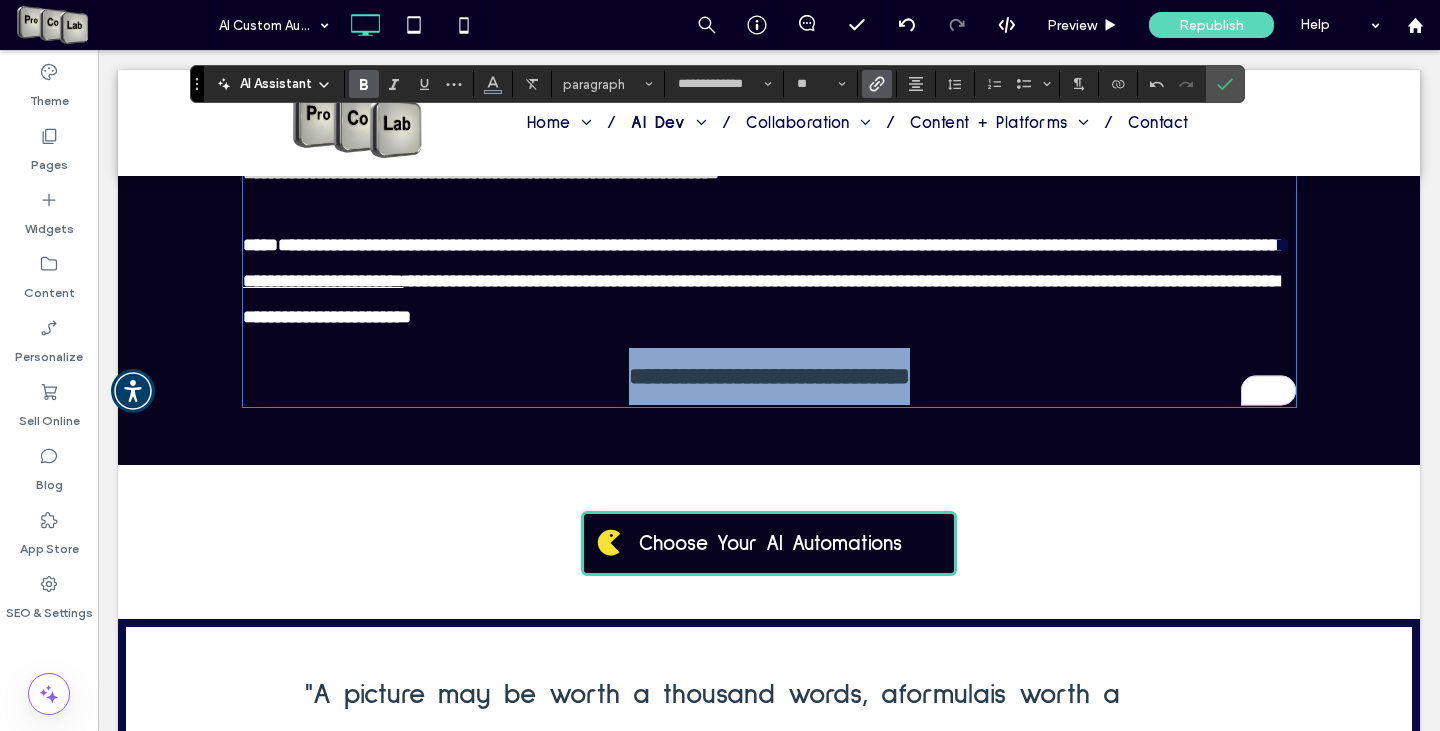 click on "**********" at bounding box center (769, 376) 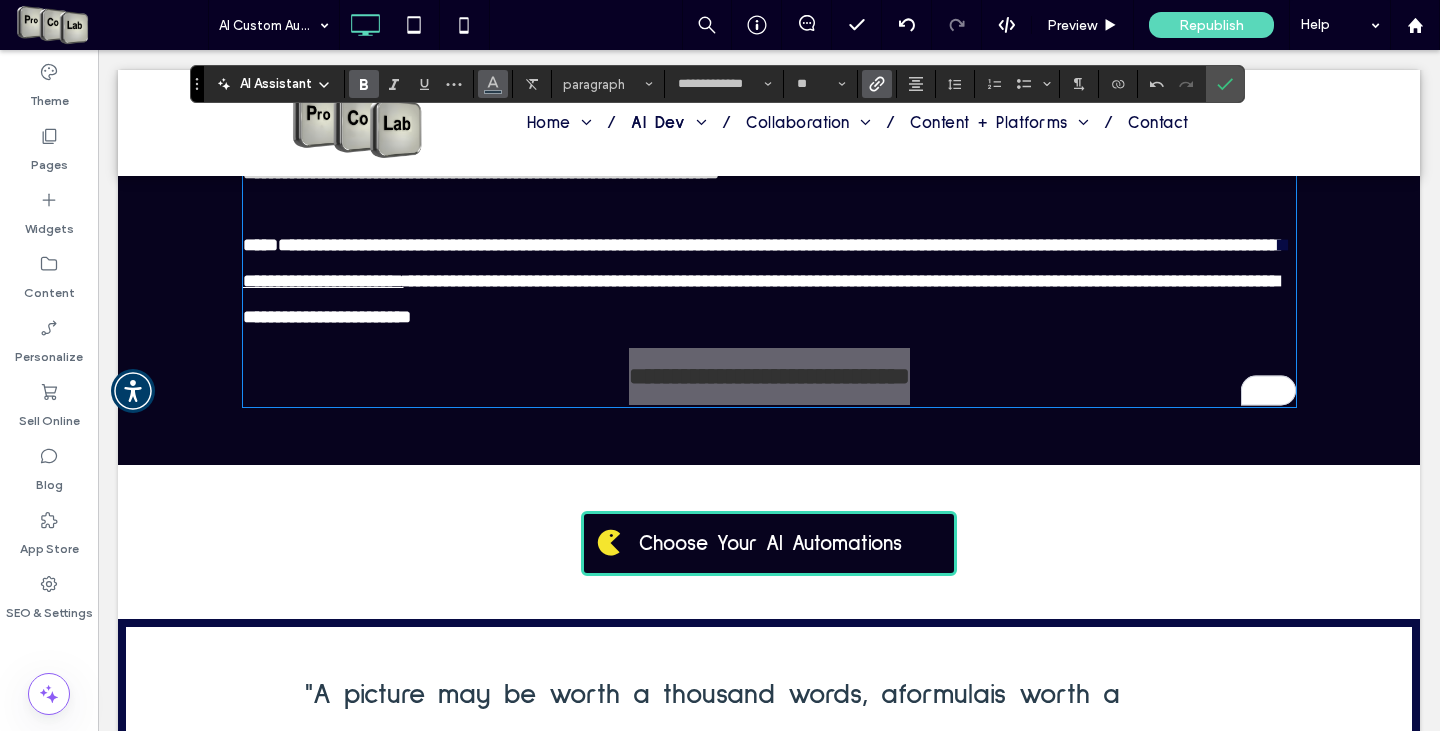 click 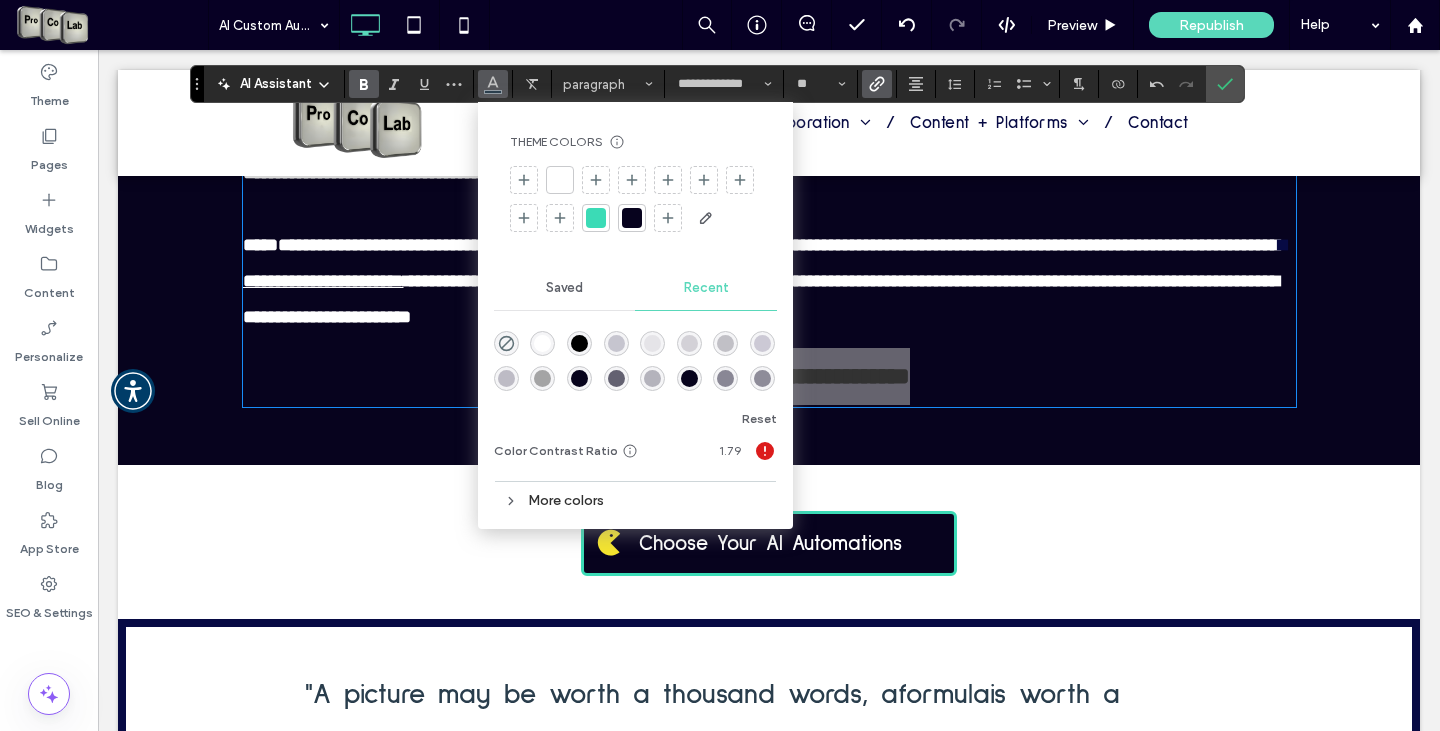 click at bounding box center [596, 218] 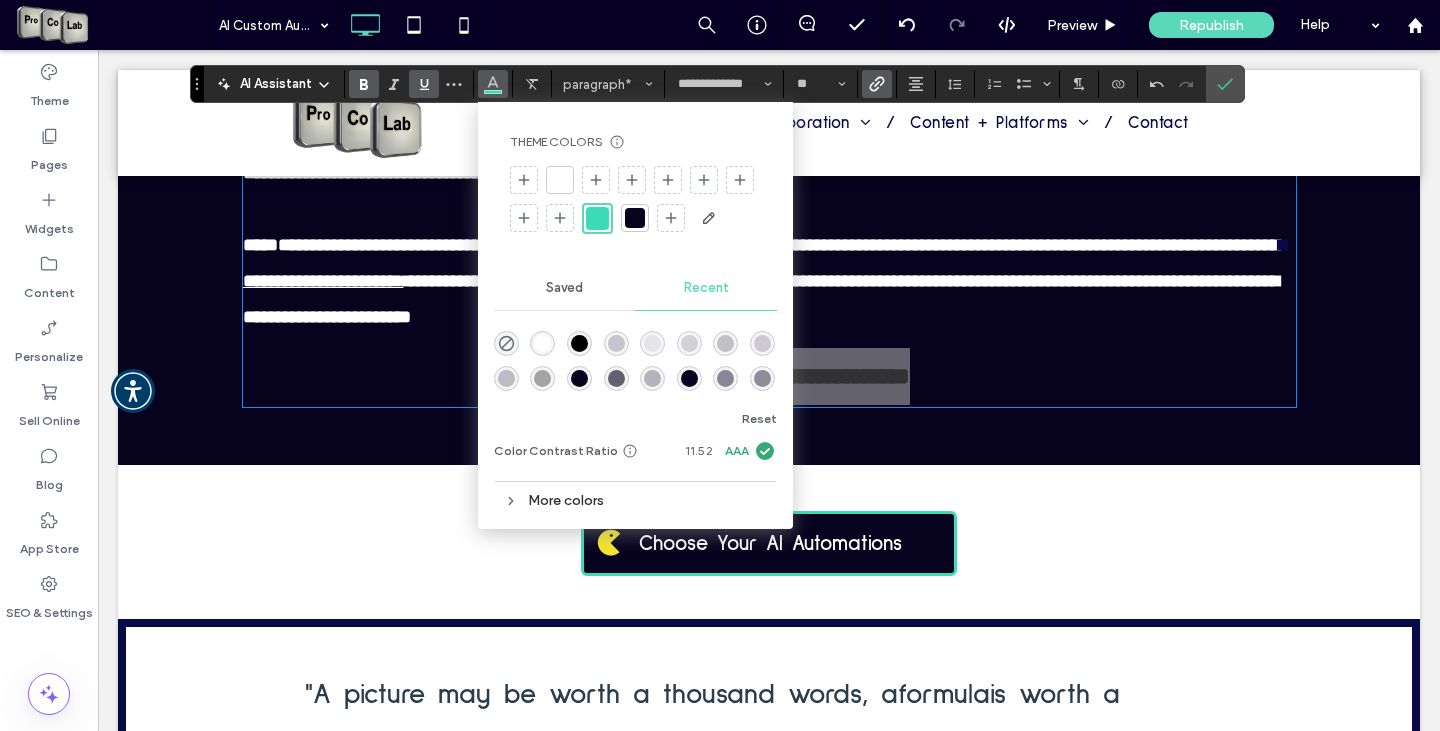click 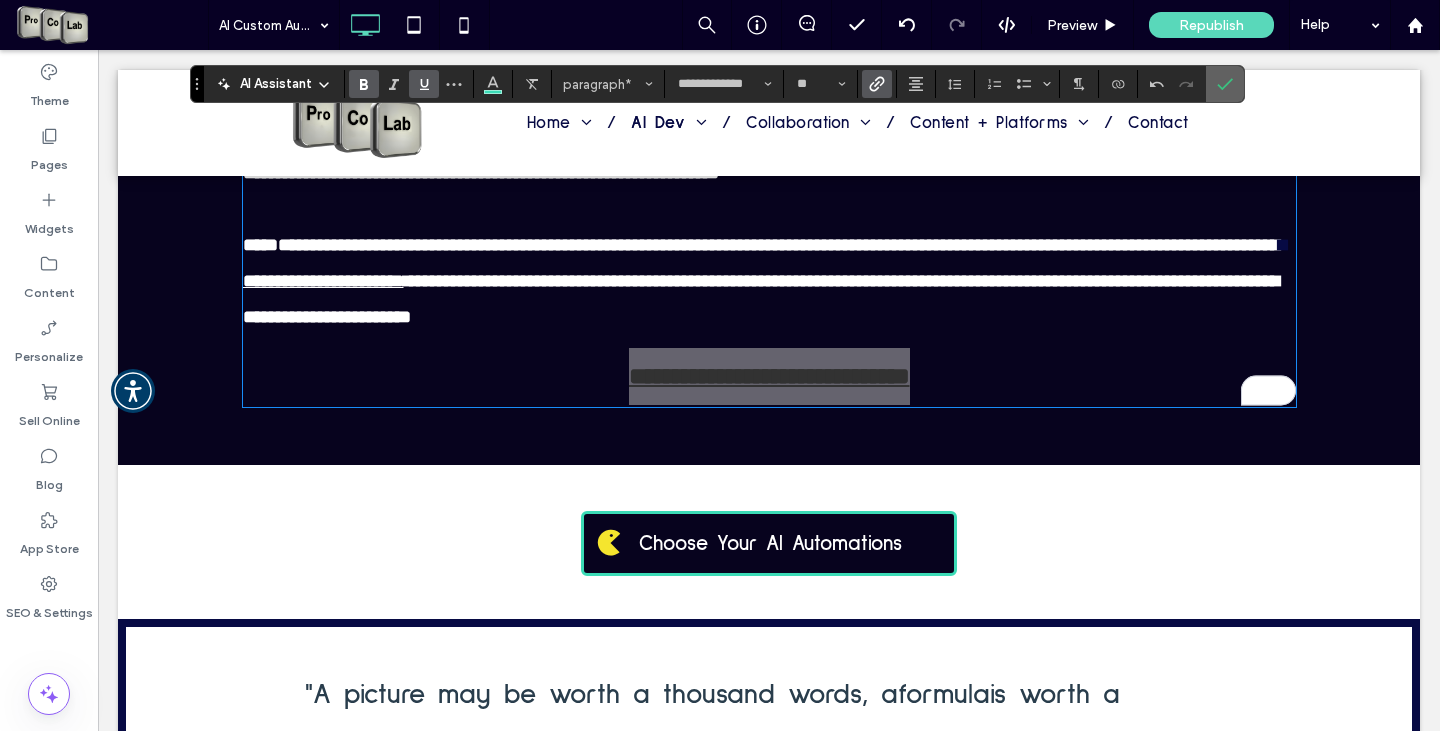 click 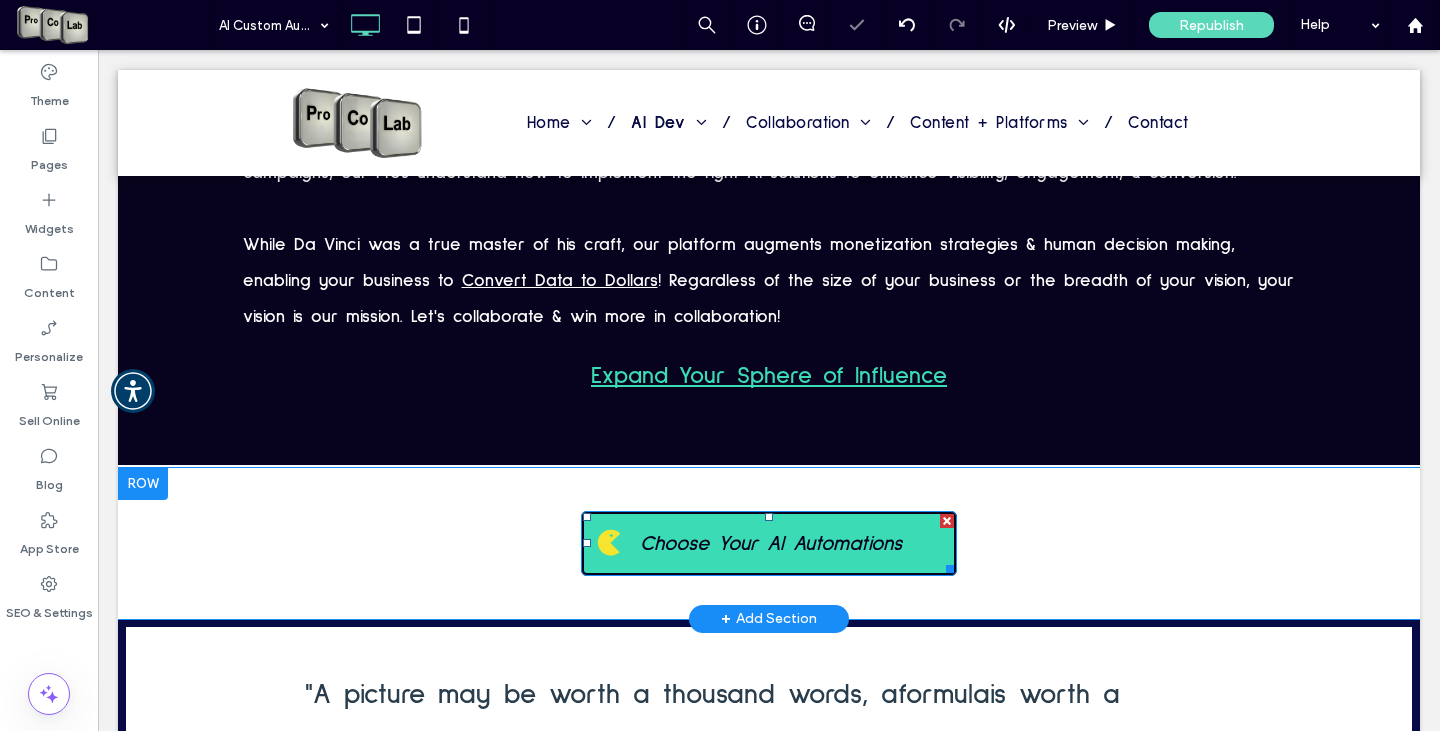 click on "Choose Your AI Automations" at bounding box center [771, 543] 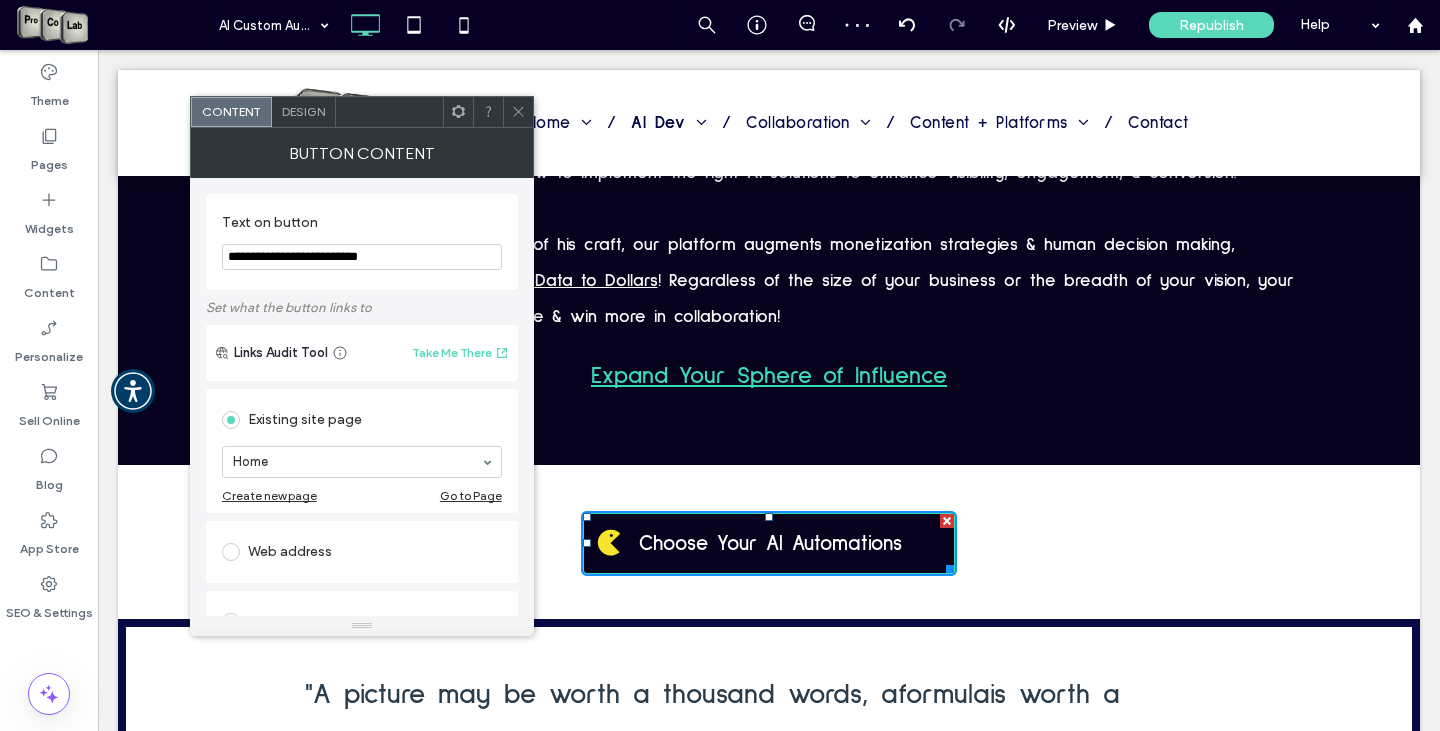 click at bounding box center (235, 552) 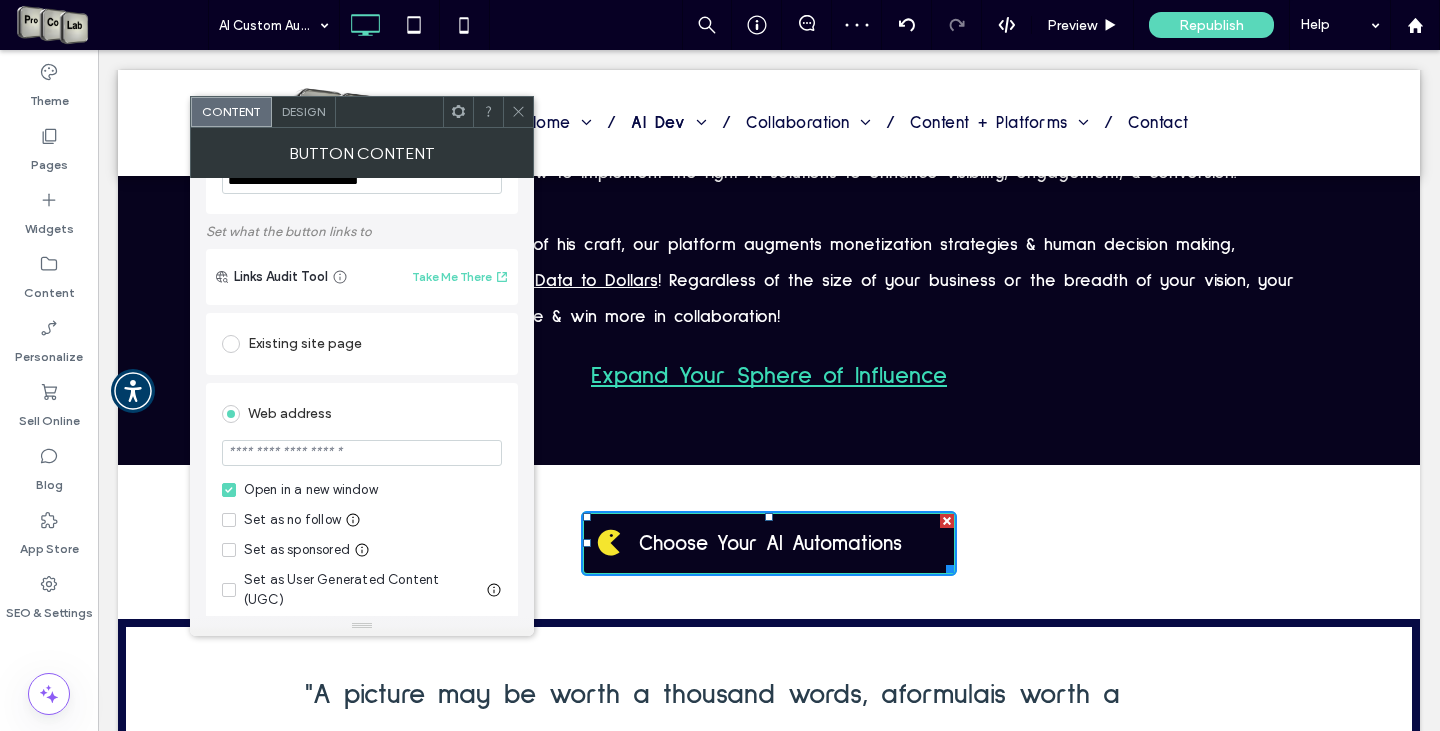 scroll, scrollTop: 100, scrollLeft: 0, axis: vertical 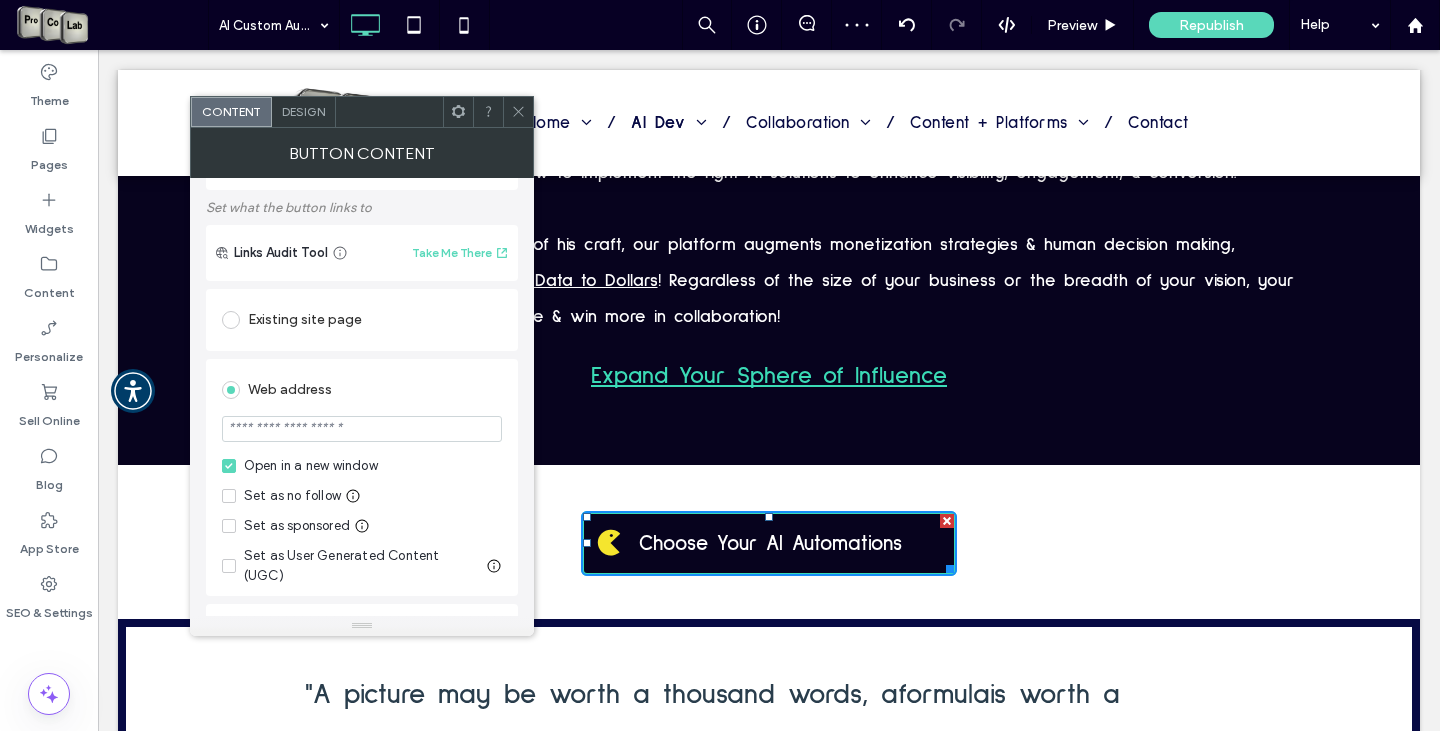 click at bounding box center [362, 429] 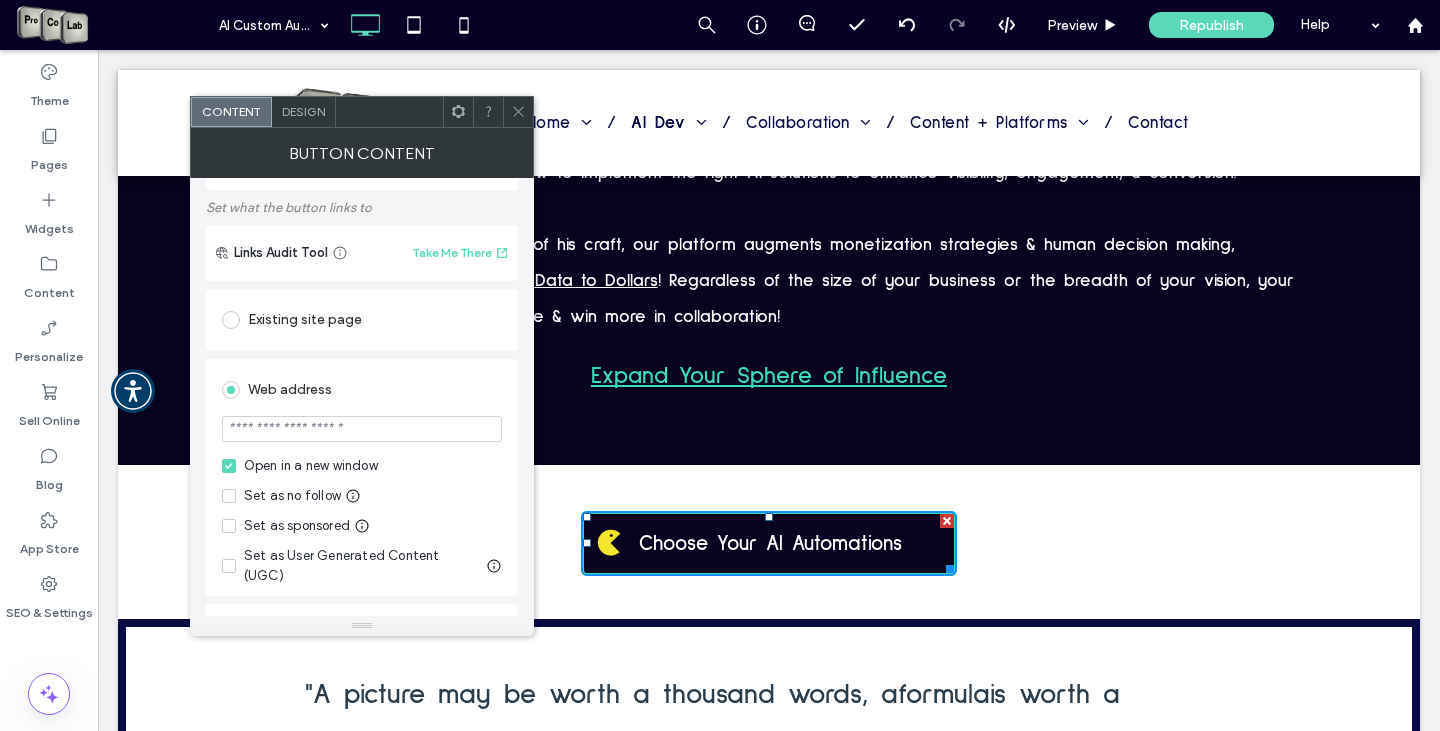 paste on "**********" 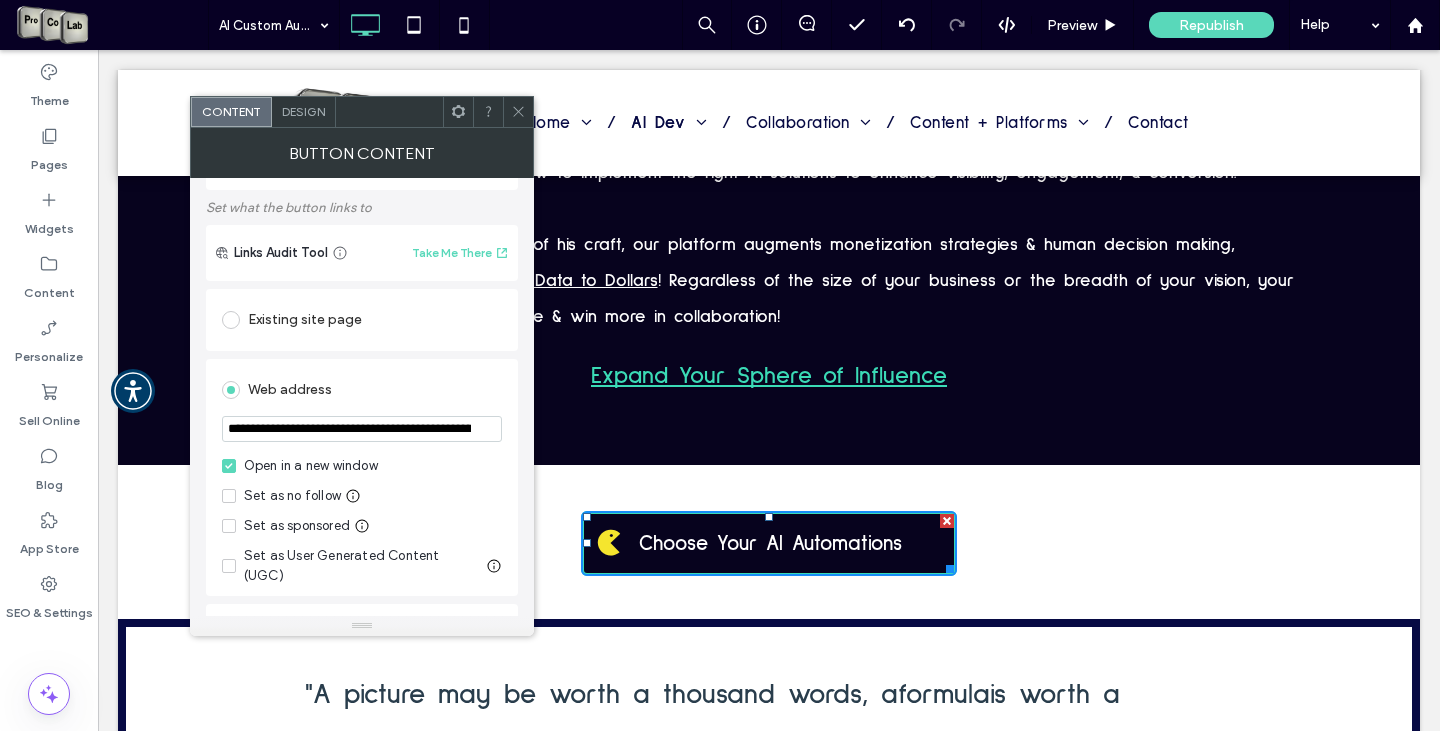 scroll, scrollTop: 0, scrollLeft: 284, axis: horizontal 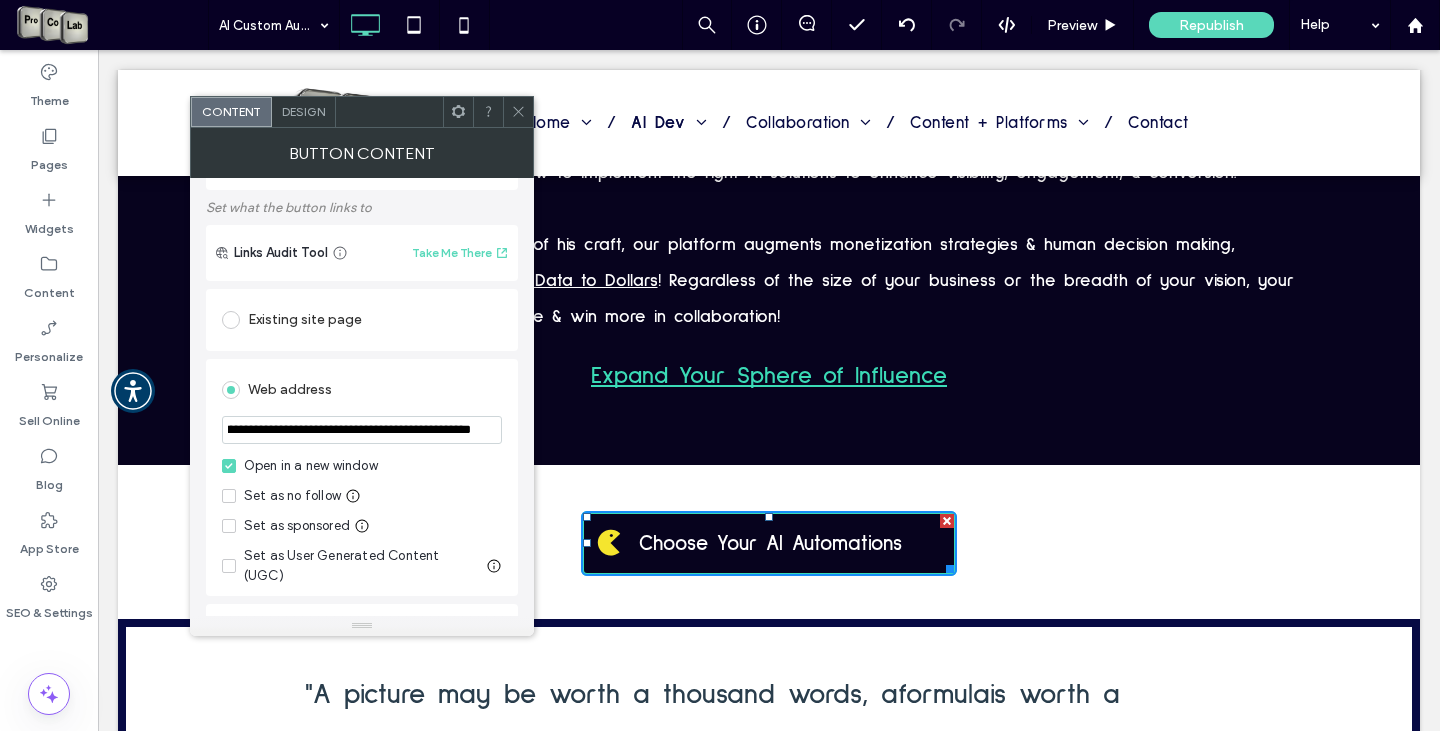 type on "**********" 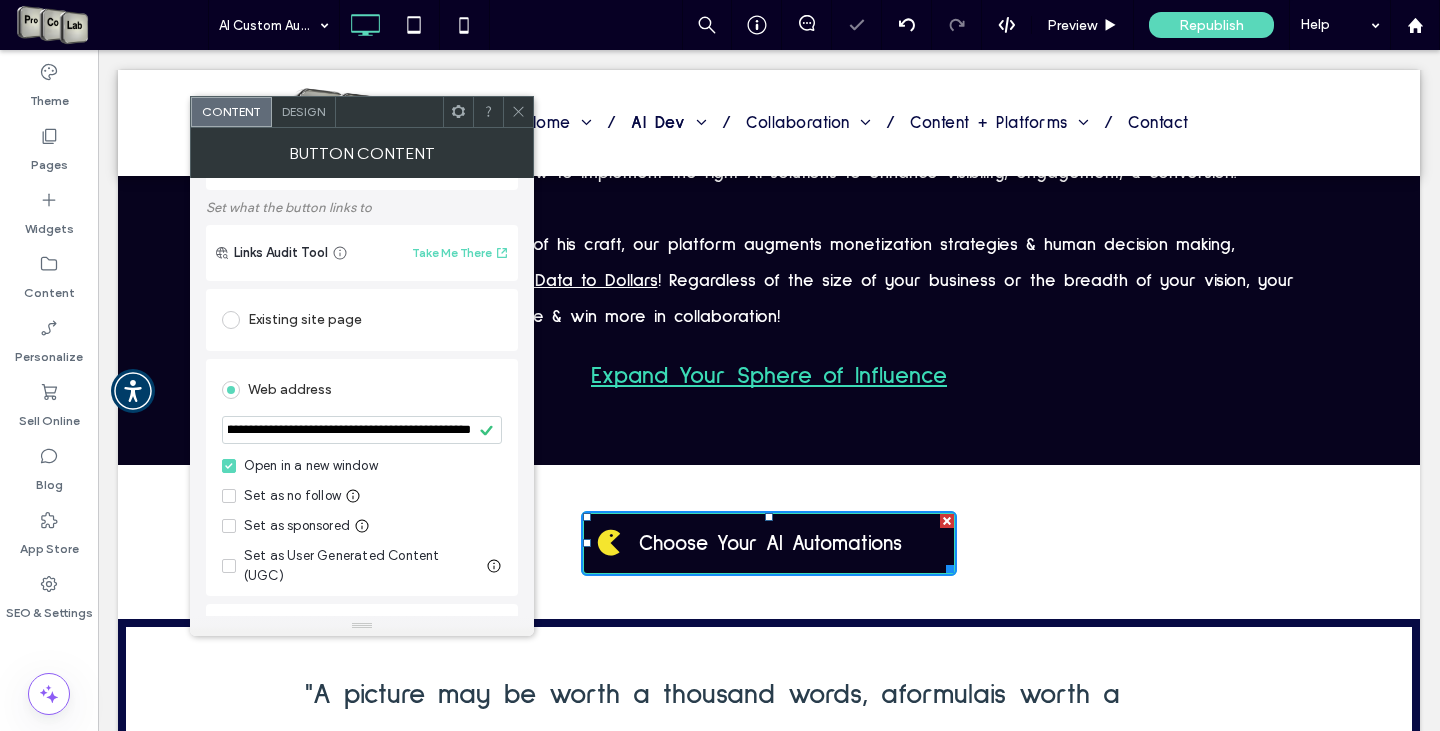 scroll, scrollTop: 0, scrollLeft: 0, axis: both 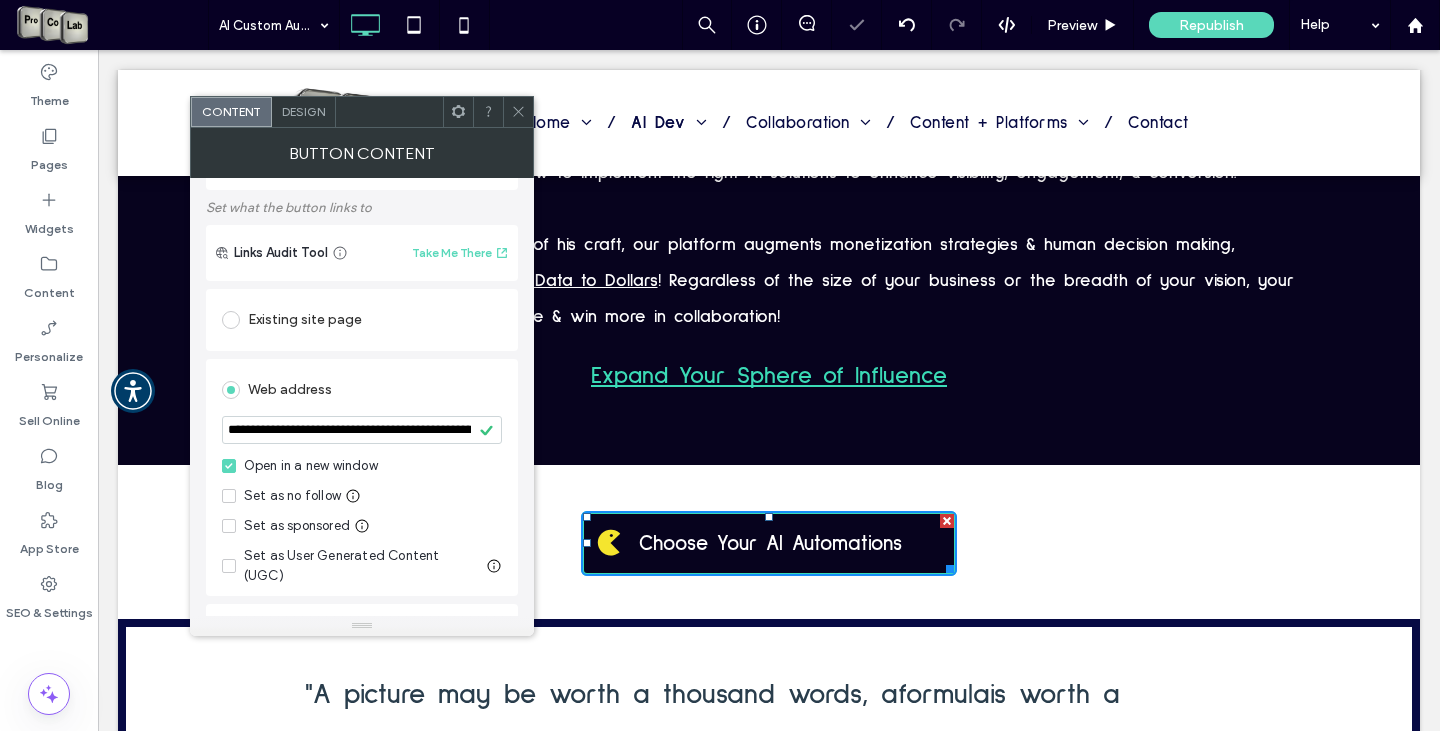 click 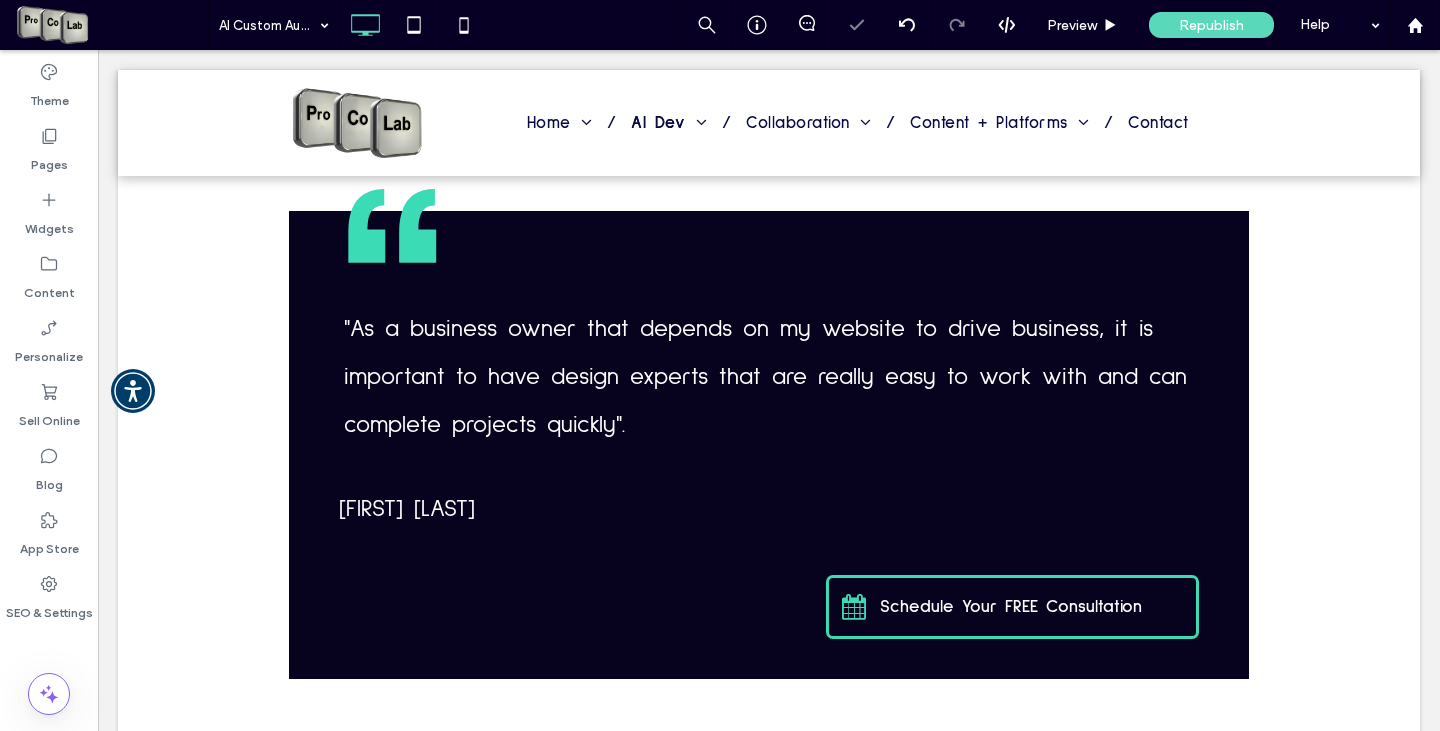 scroll, scrollTop: 2000, scrollLeft: 0, axis: vertical 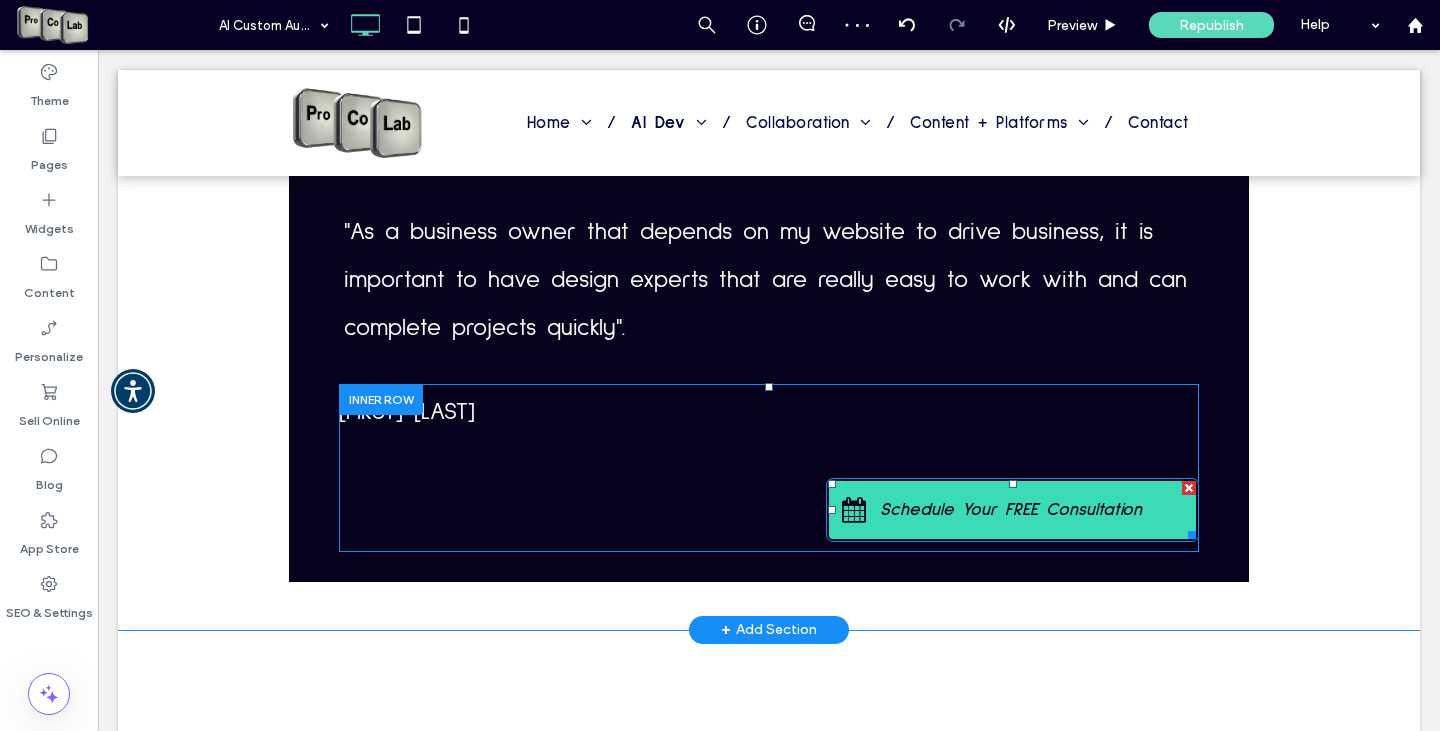 click on "Schedule Your FREE Consultation" at bounding box center (1011, 510) 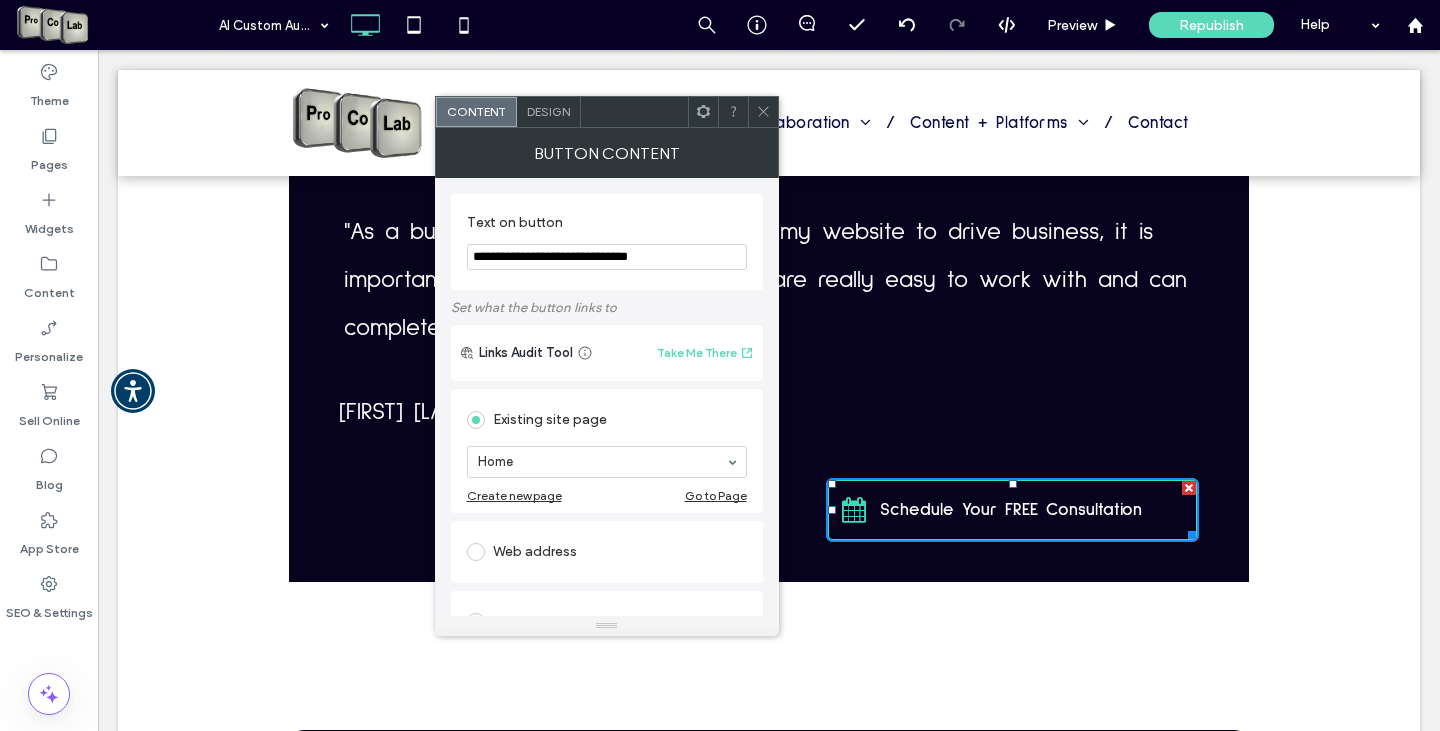 click at bounding box center [476, 552] 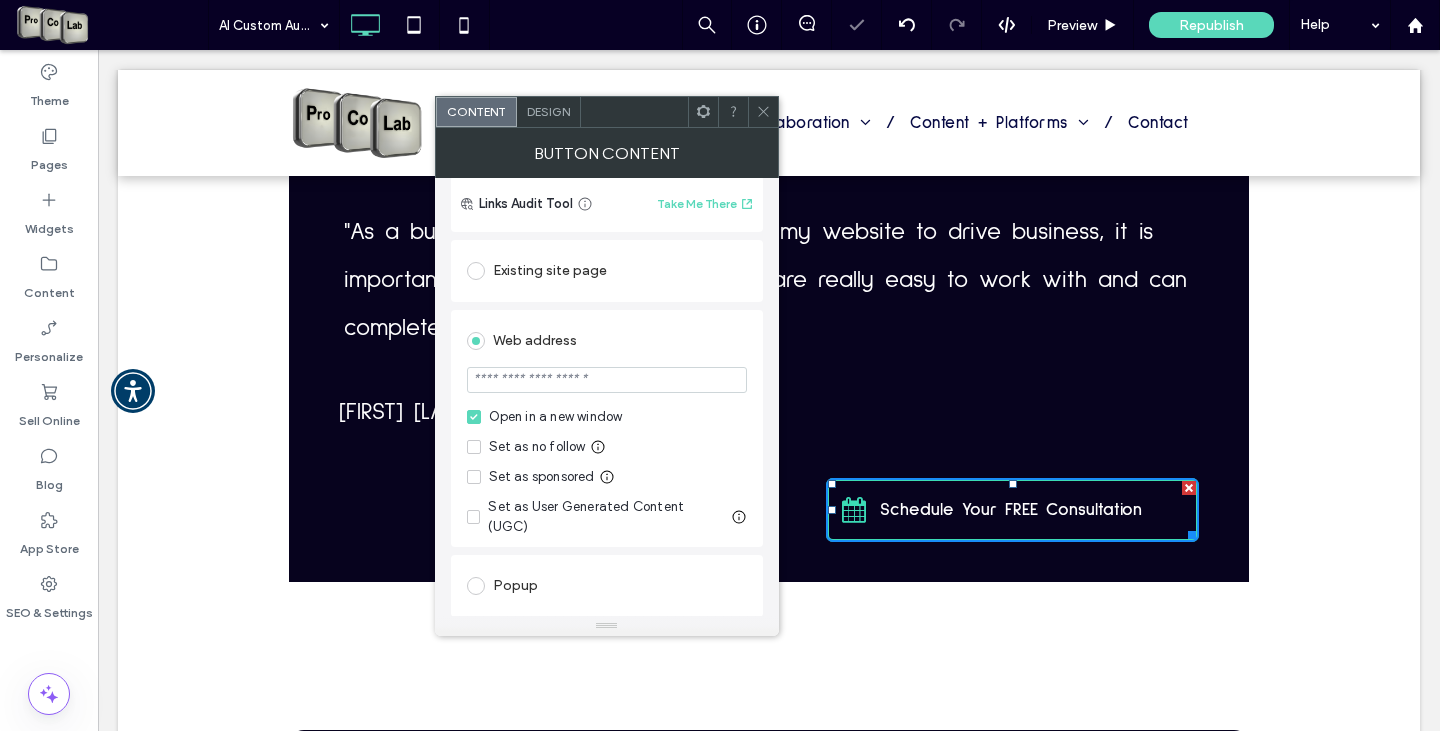 scroll, scrollTop: 300, scrollLeft: 0, axis: vertical 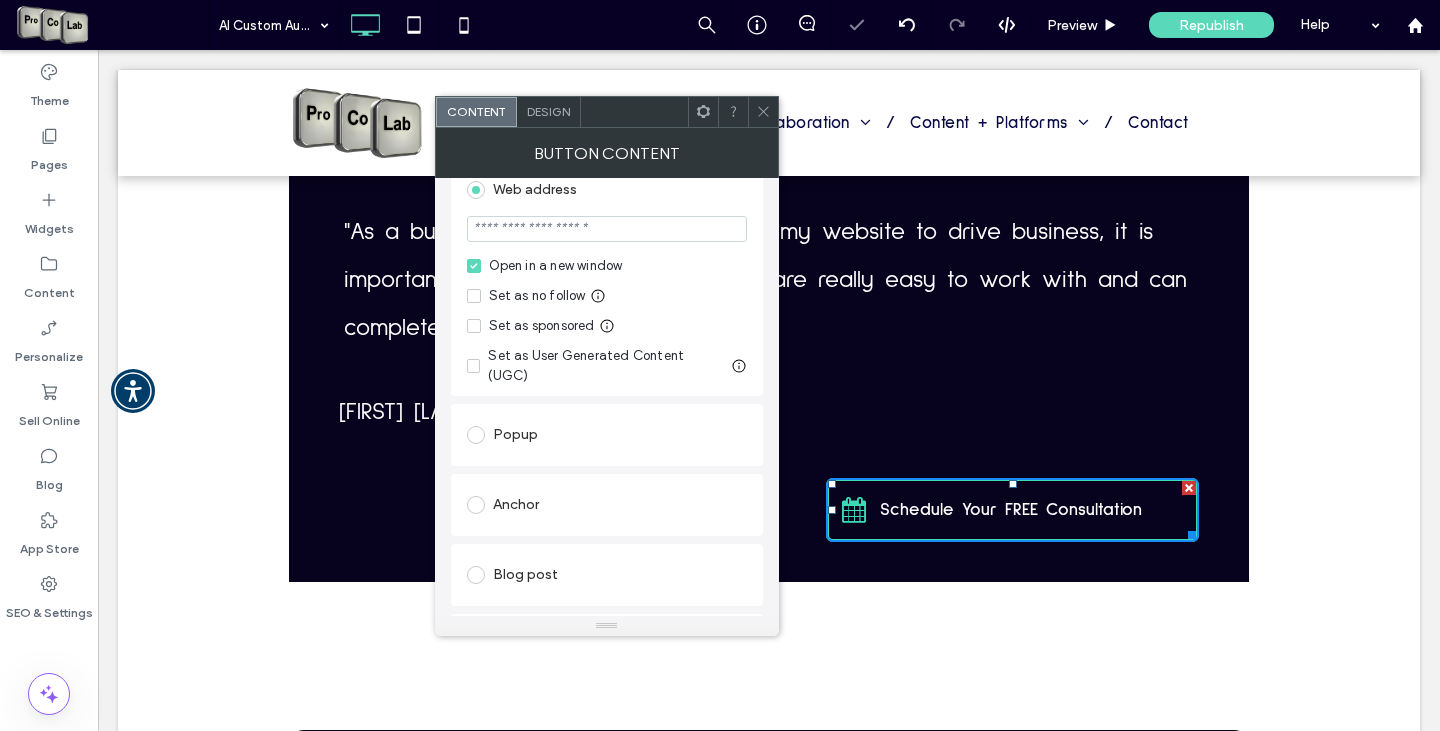 click at bounding box center (607, 229) 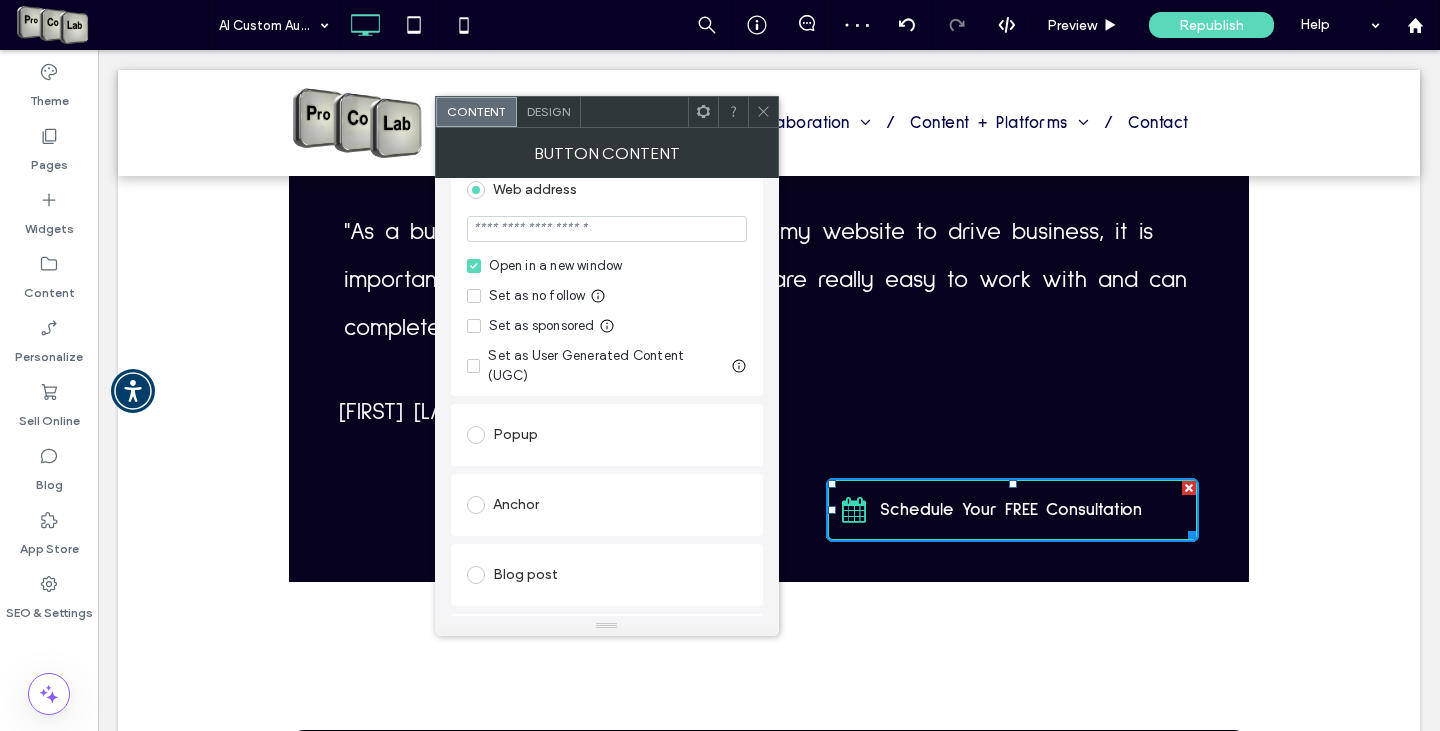 paste on "**********" 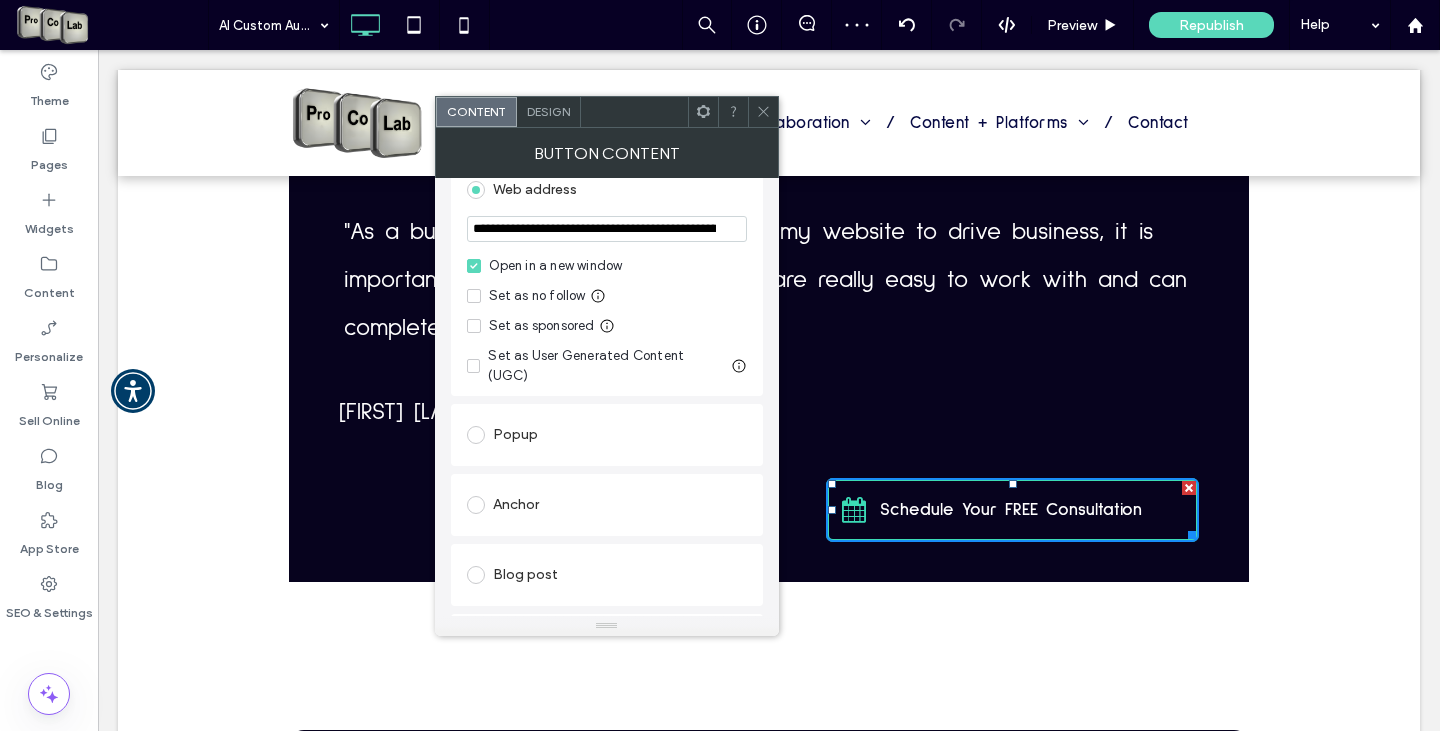 scroll, scrollTop: 0, scrollLeft: 284, axis: horizontal 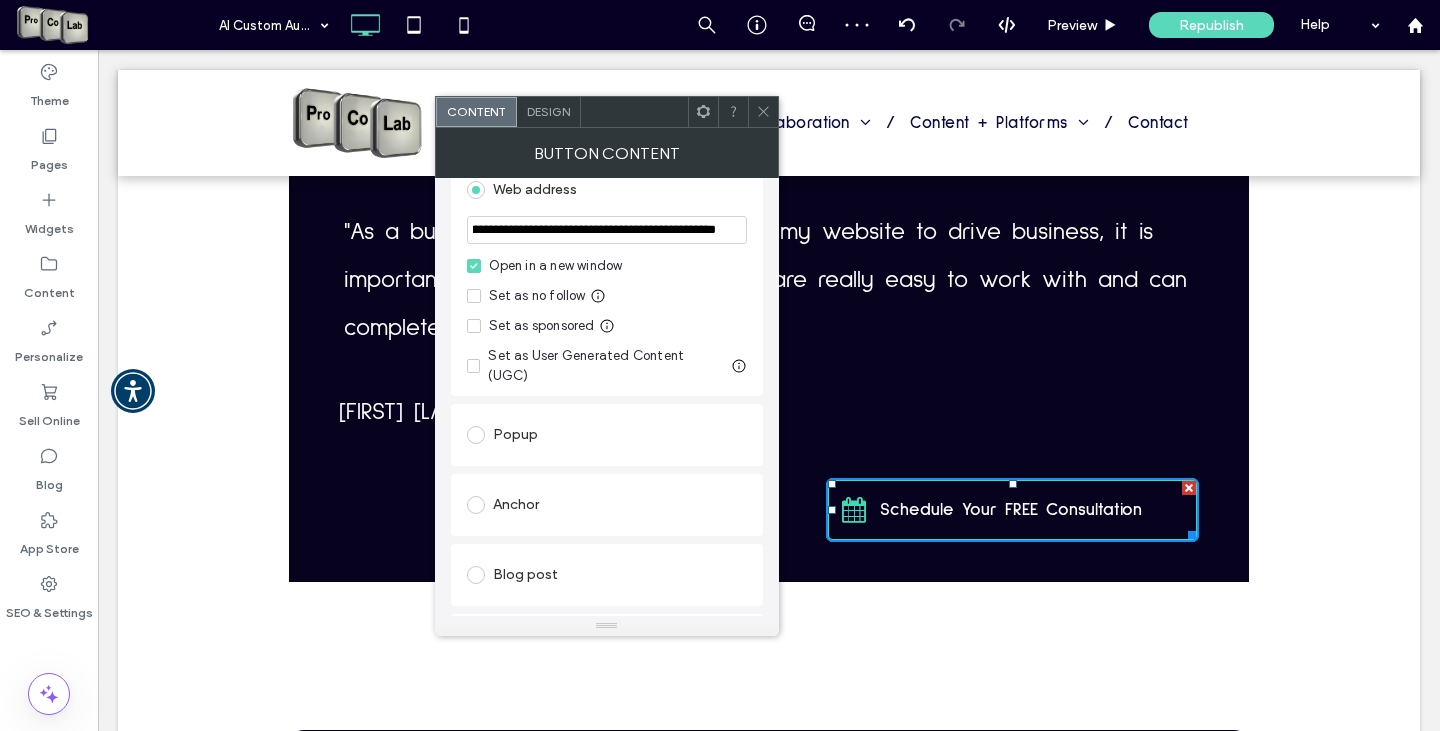 type on "**********" 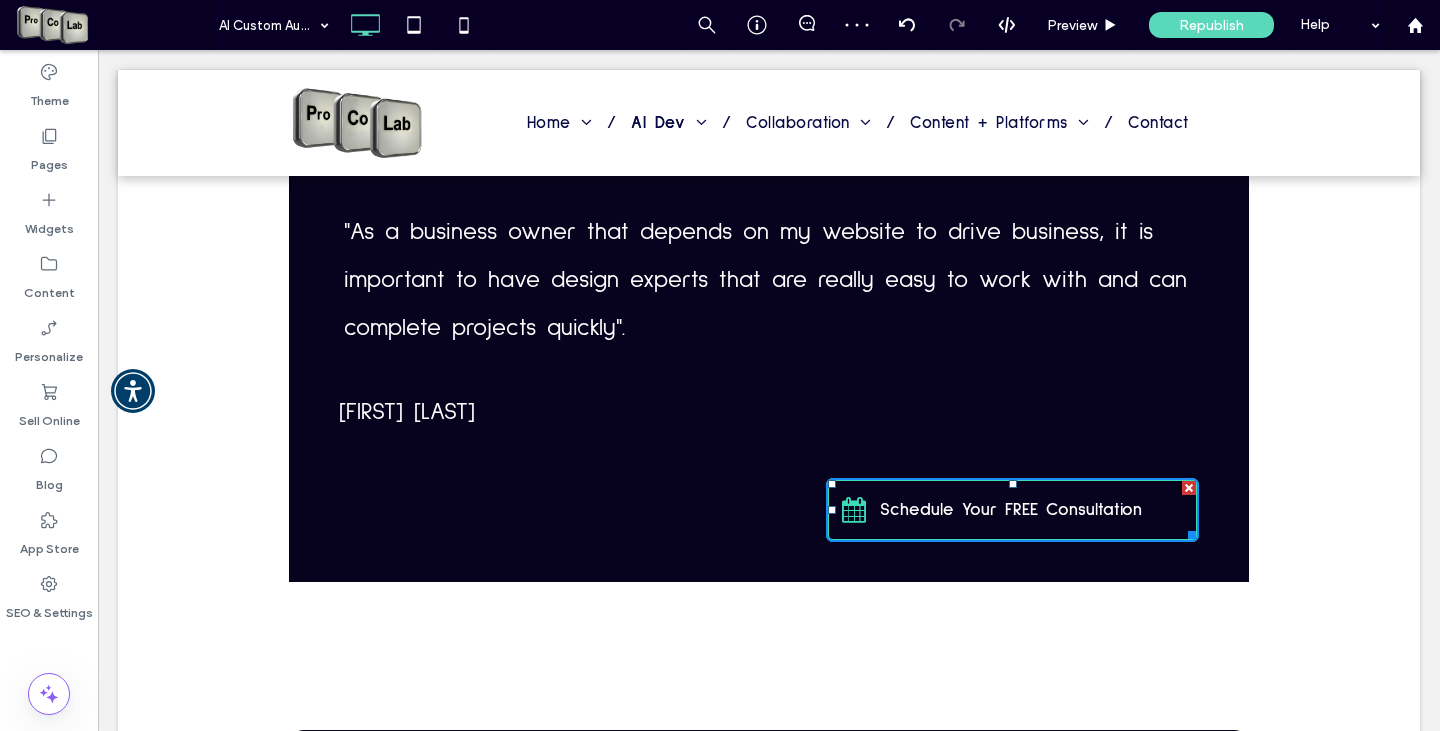 scroll, scrollTop: 0, scrollLeft: 0, axis: both 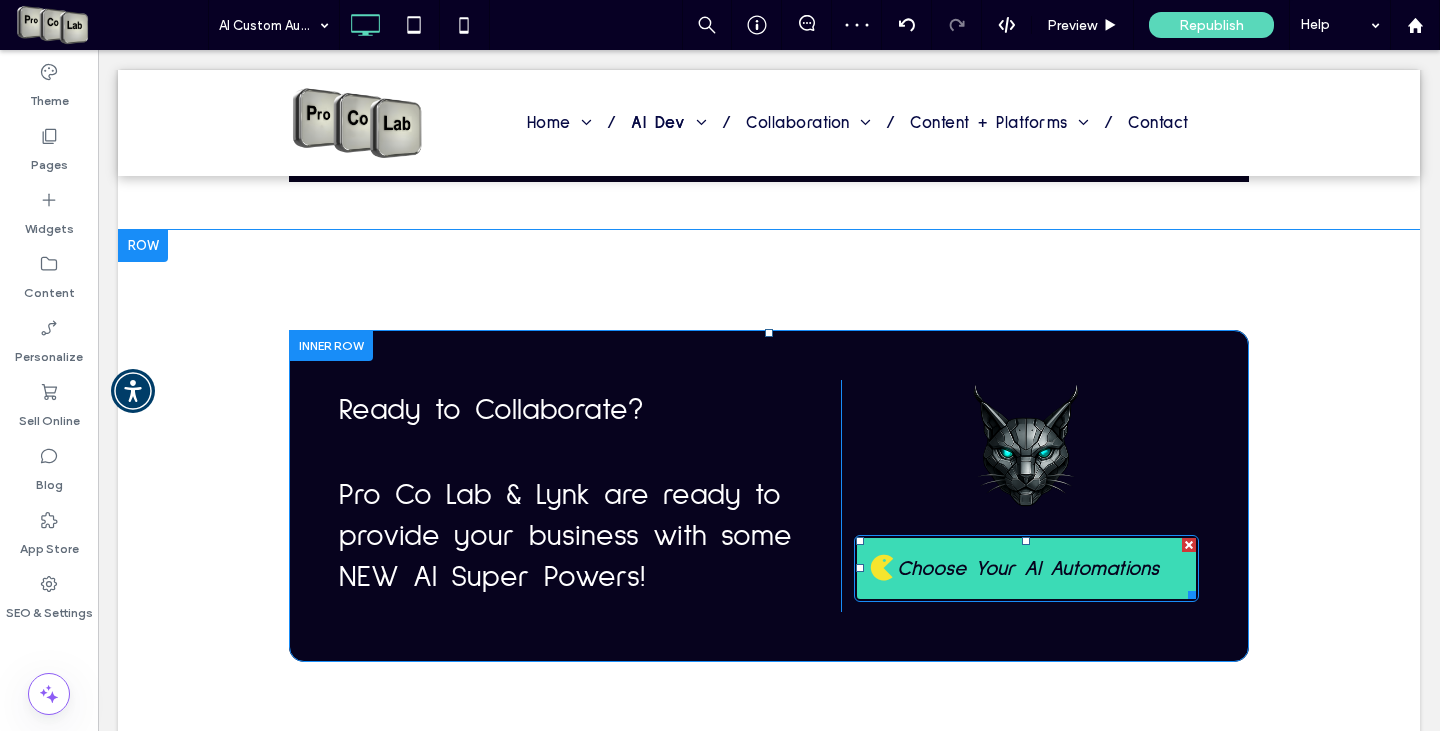 click on "Choose Your AI Automations" at bounding box center (1028, 568) 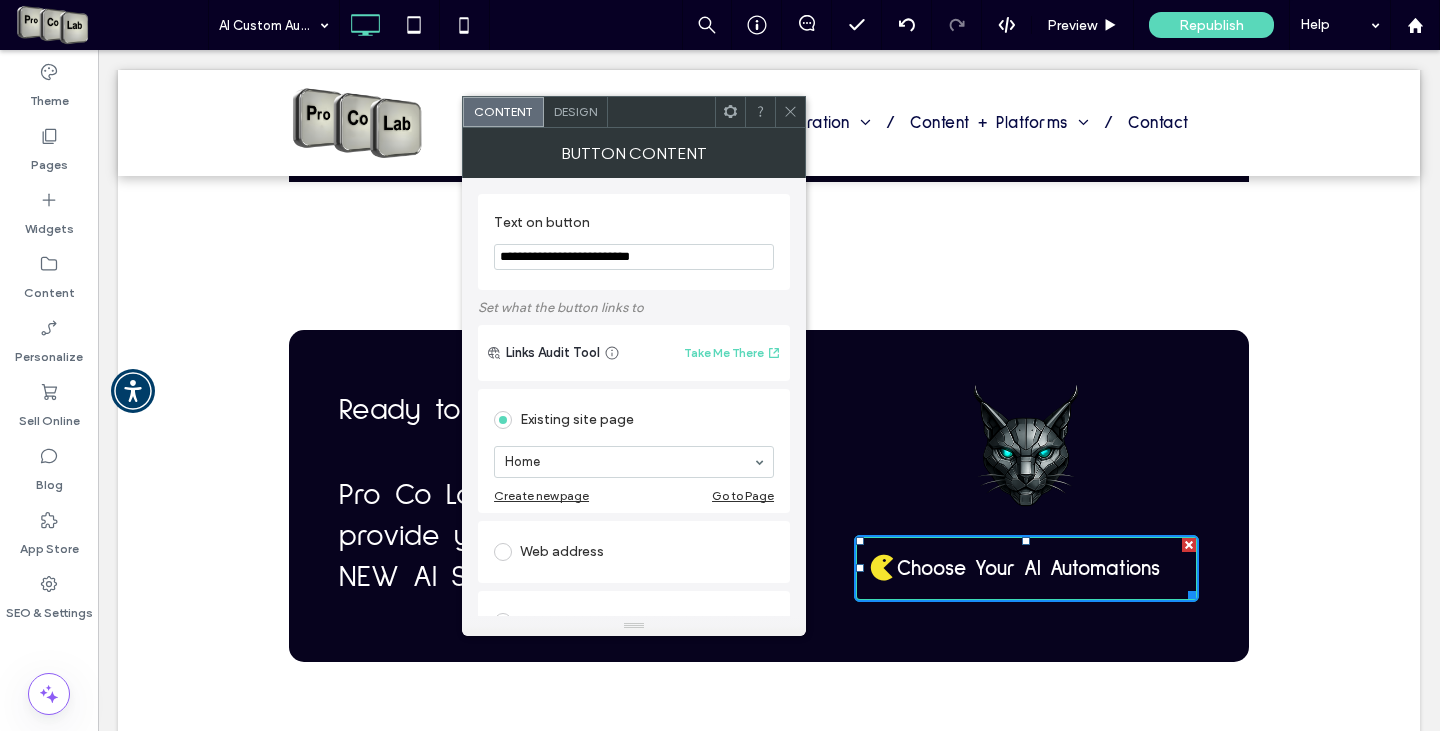 click at bounding box center (503, 552) 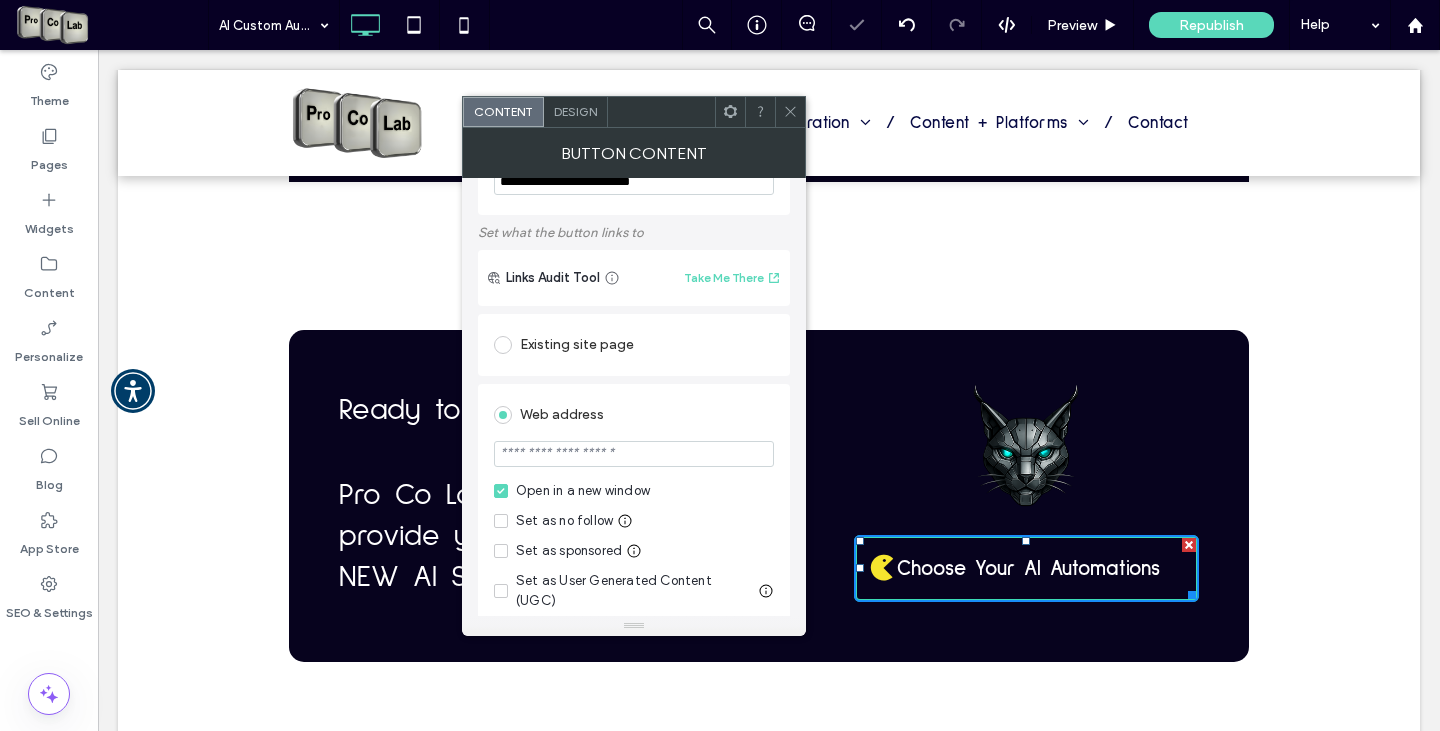 scroll, scrollTop: 100, scrollLeft: 0, axis: vertical 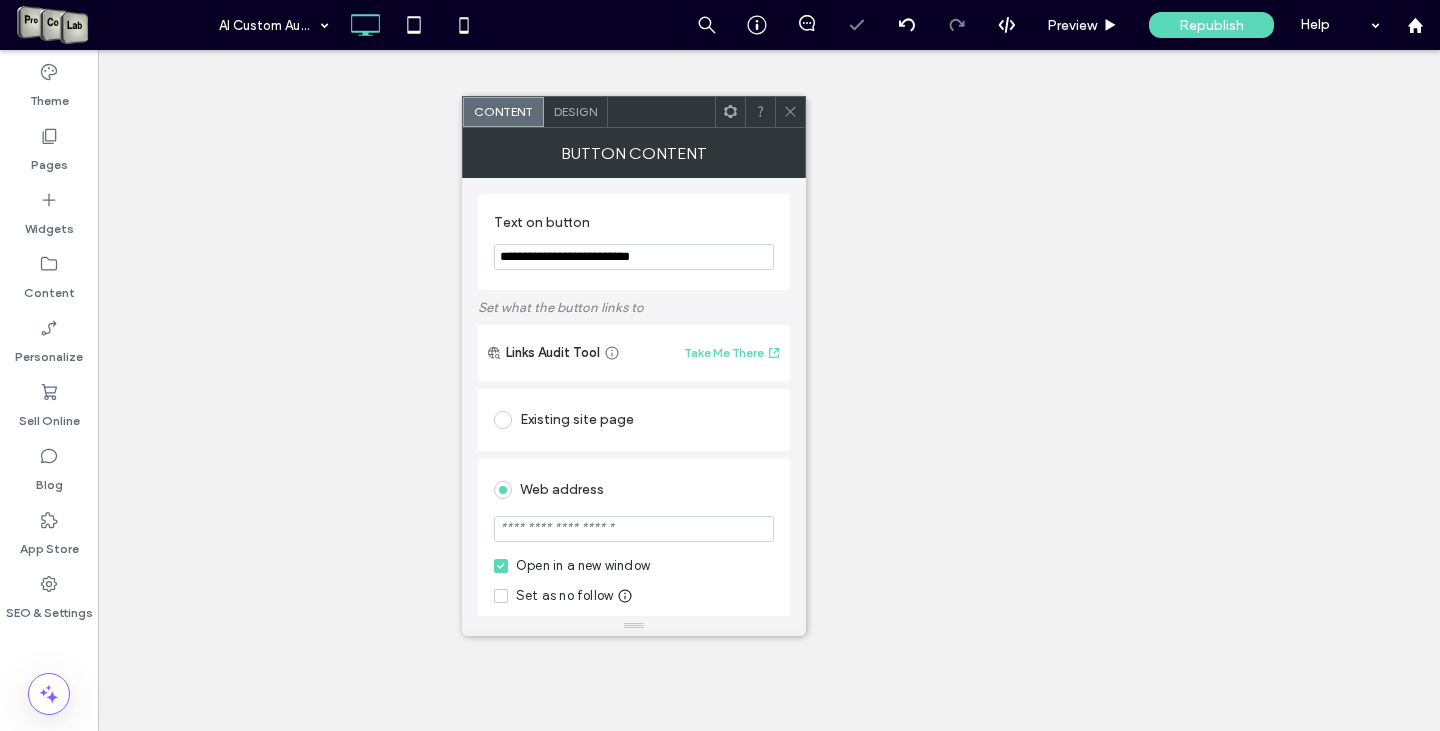 click at bounding box center [634, 529] 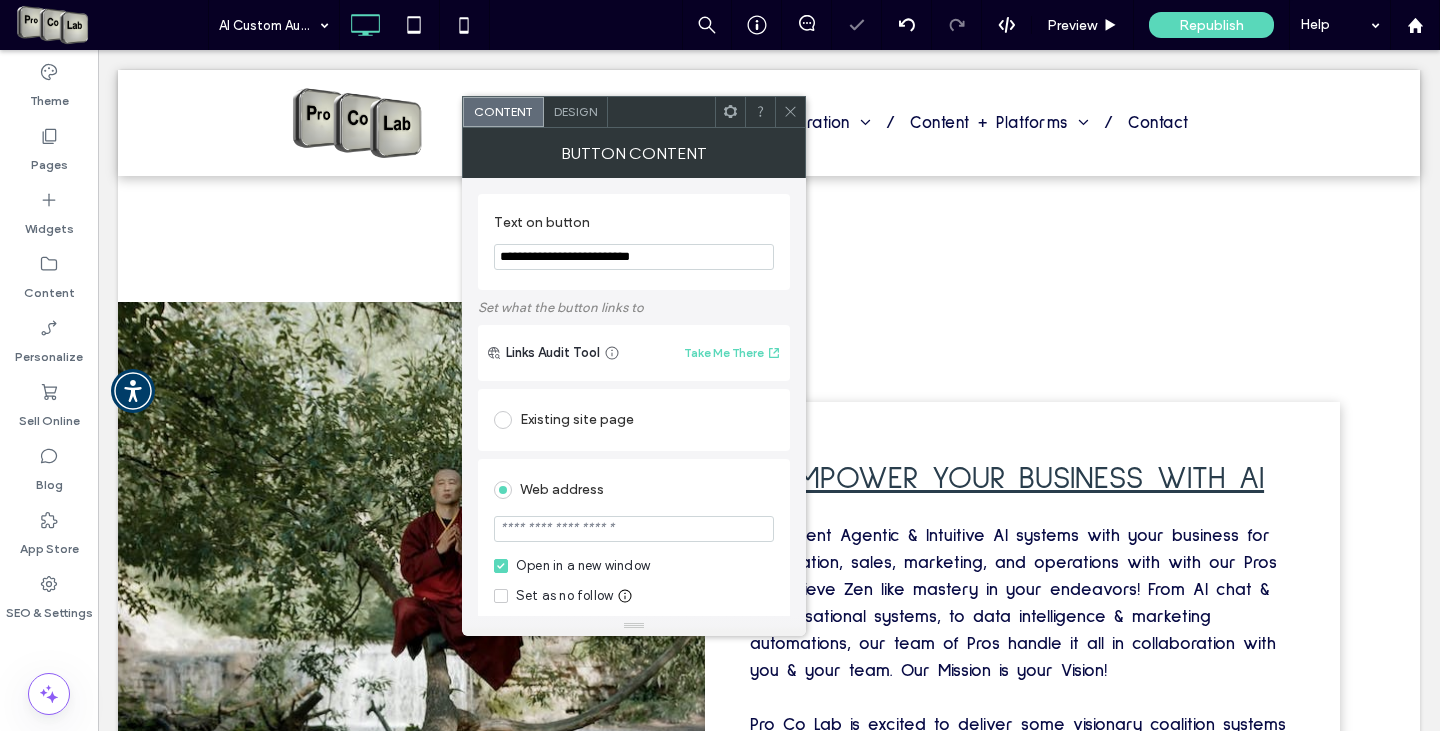 scroll, scrollTop: 2400, scrollLeft: 0, axis: vertical 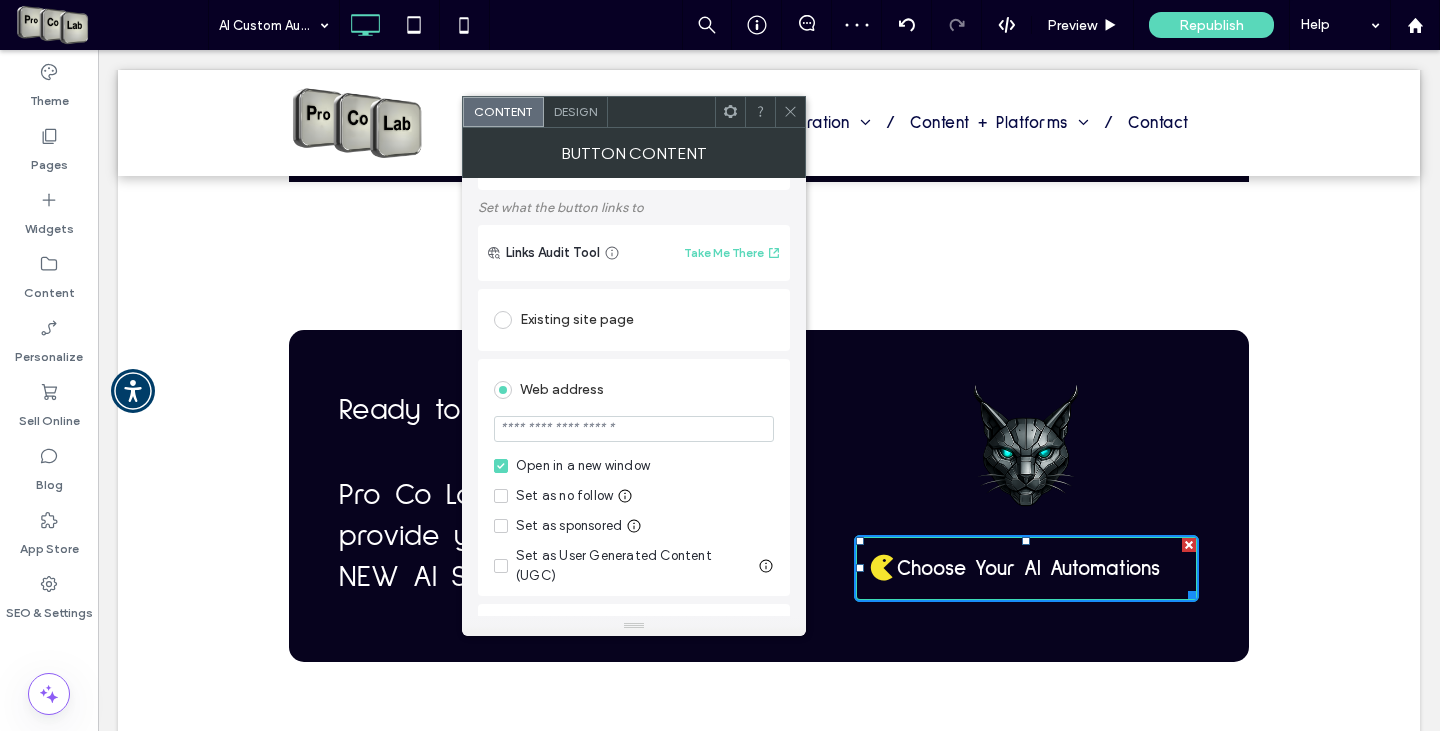 paste on "**********" 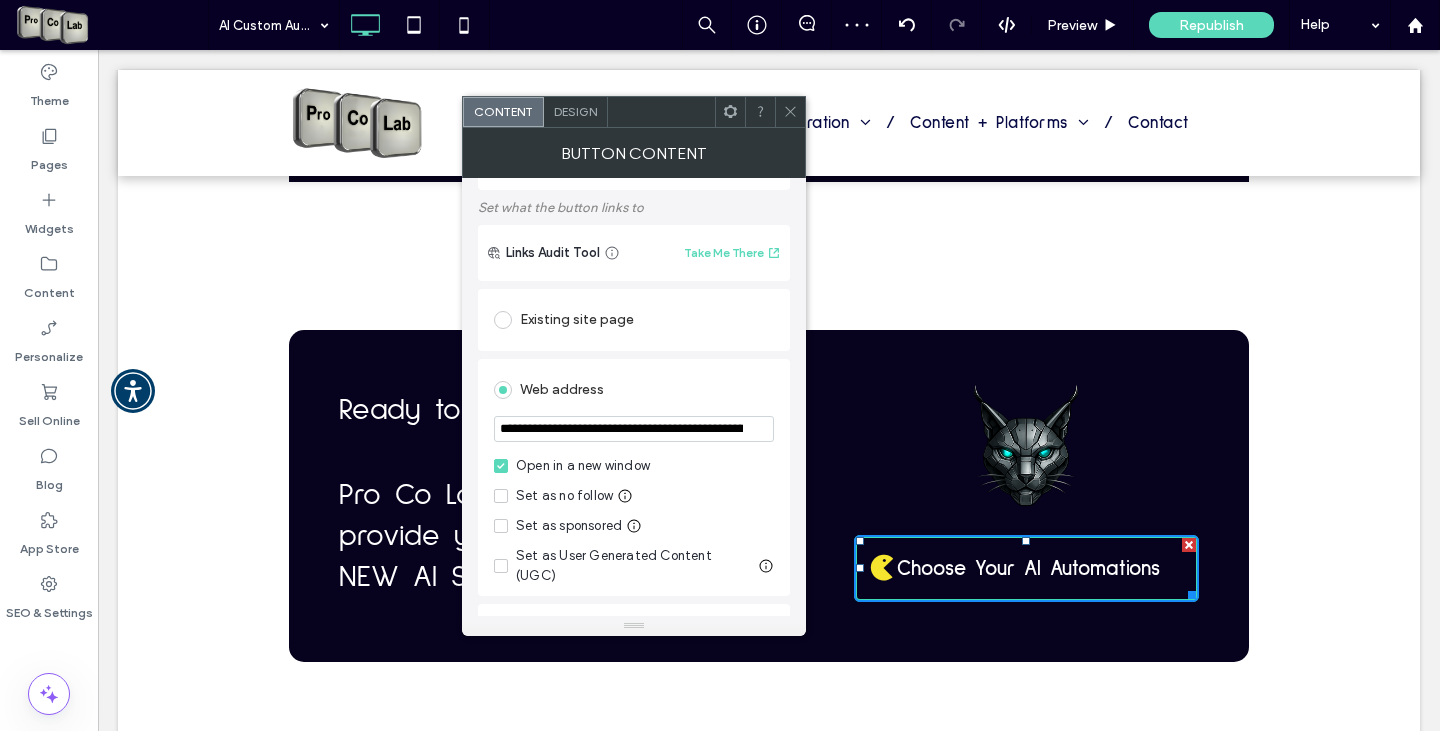 scroll, scrollTop: 0, scrollLeft: 284, axis: horizontal 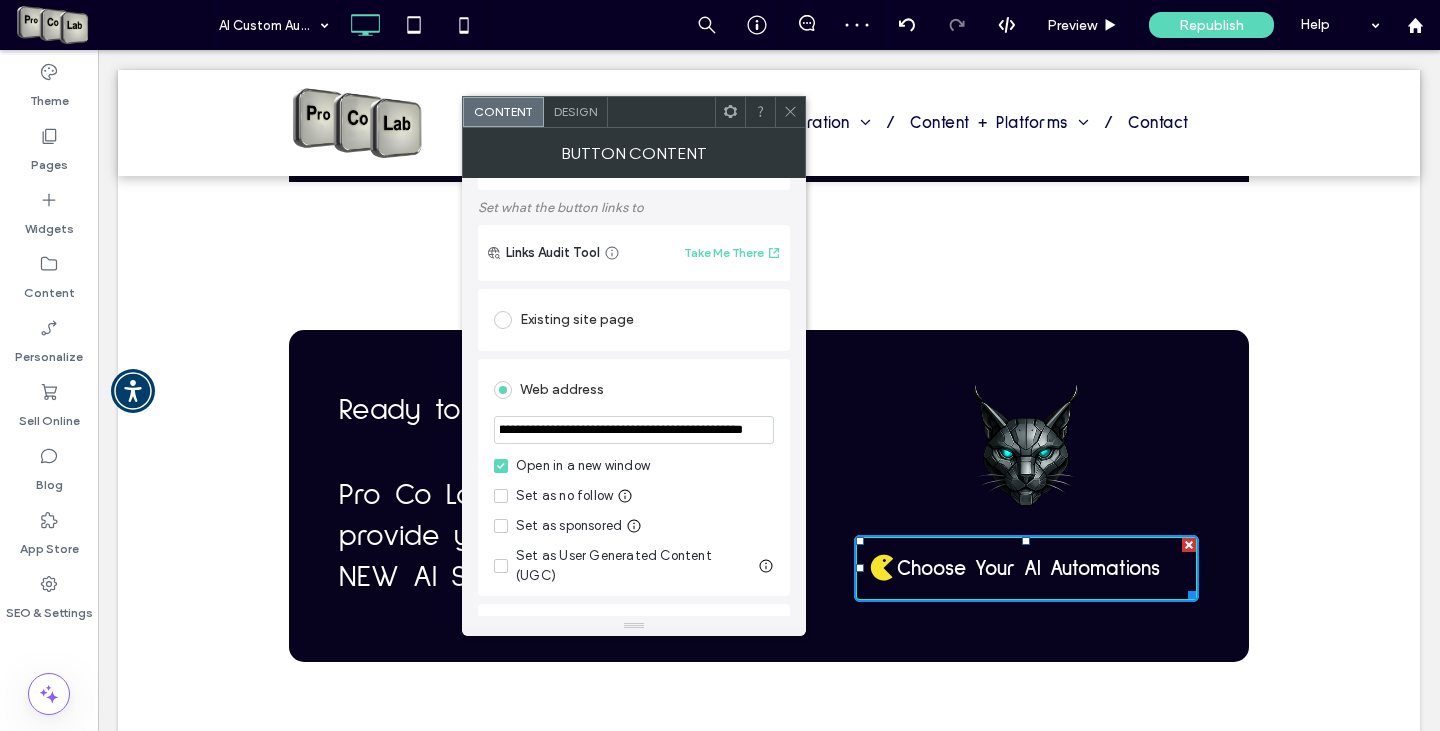 type on "**********" 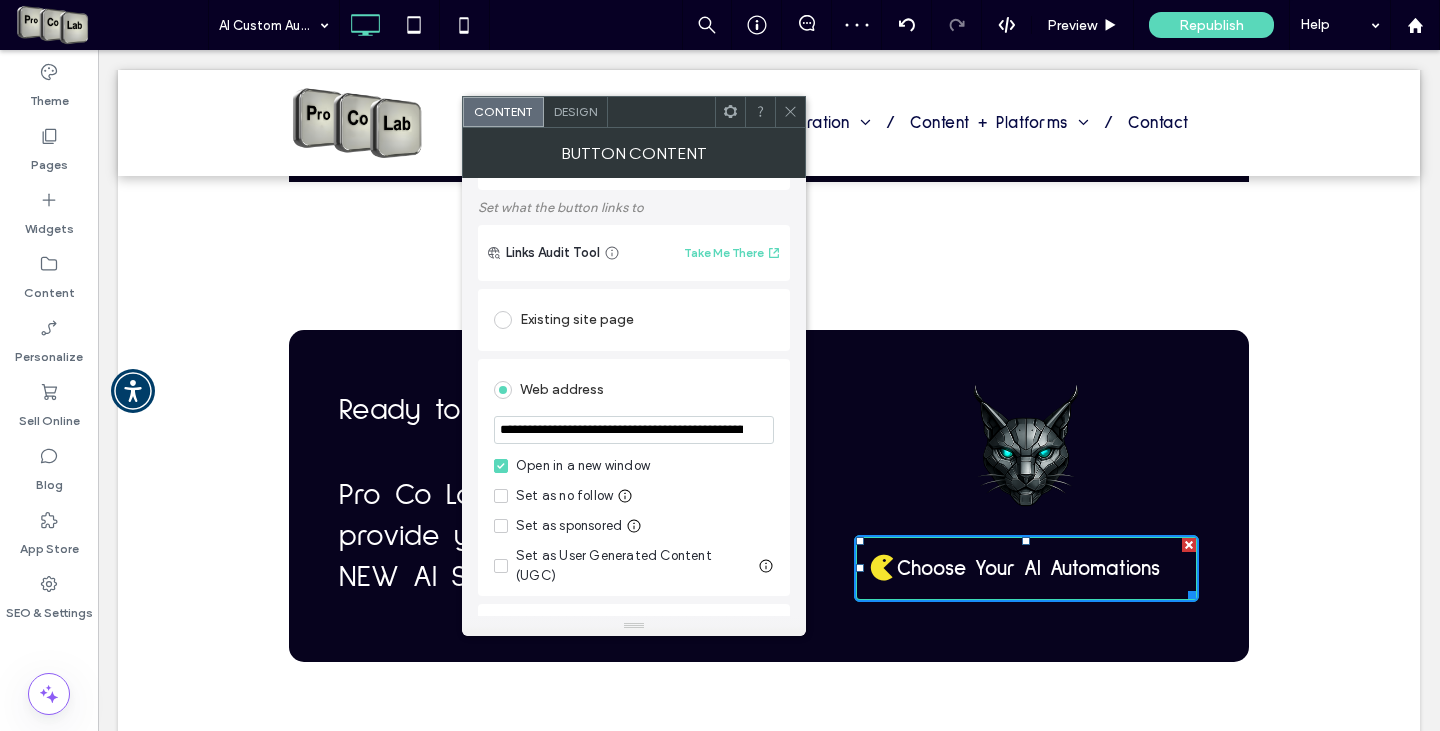 click 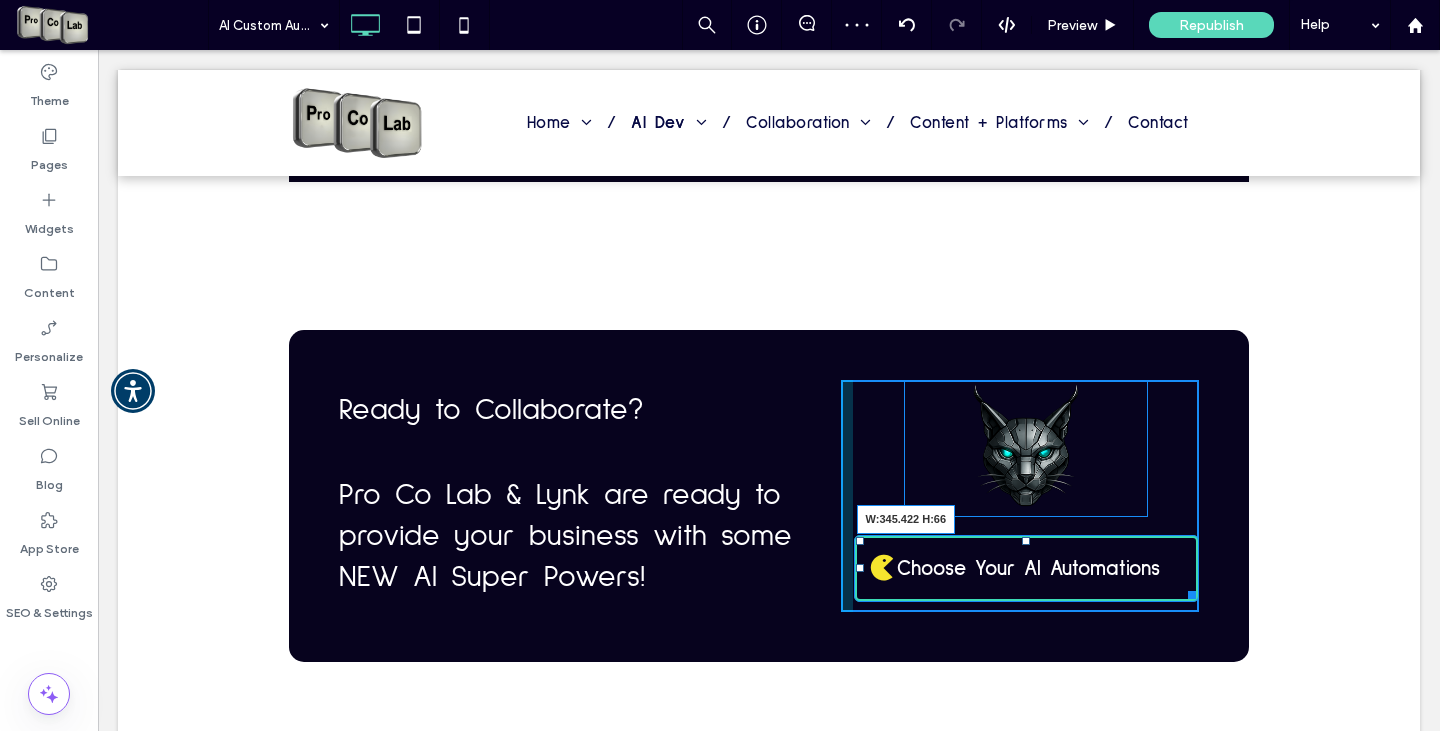 drag, startPoint x: 1182, startPoint y: 590, endPoint x: 1300, endPoint y: 641, distance: 128.5496 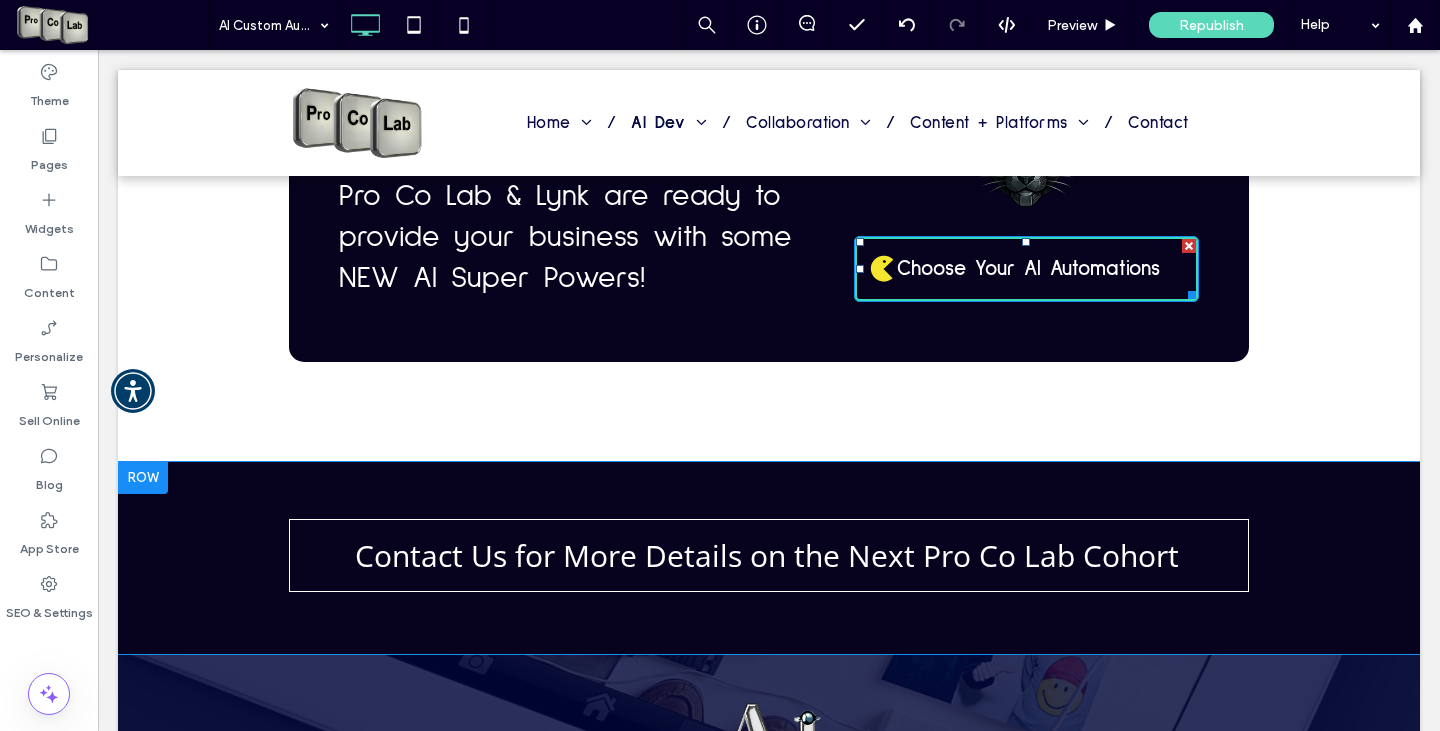 scroll, scrollTop: 2700, scrollLeft: 0, axis: vertical 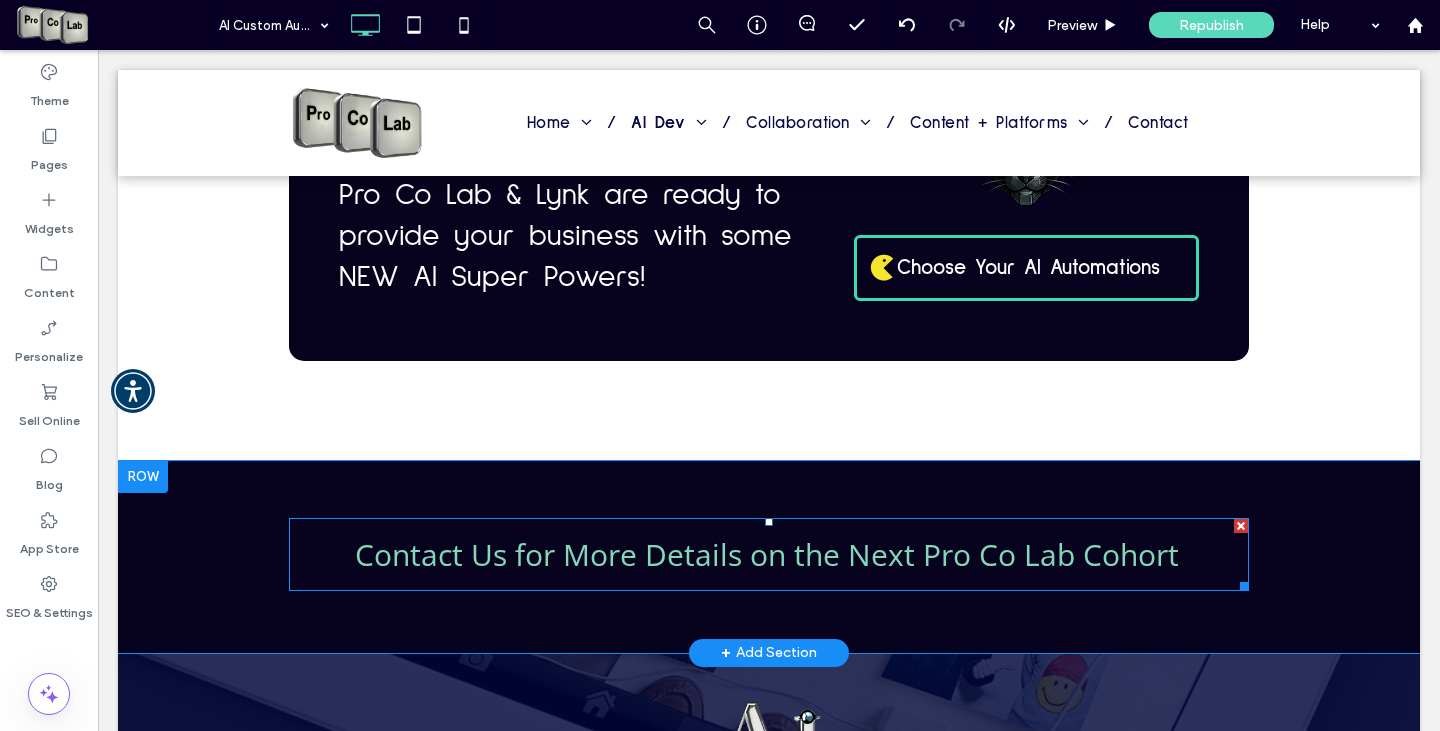 click on "Contact Us for More Details on the Next Pro Co Lab Cohort" at bounding box center (767, 554) 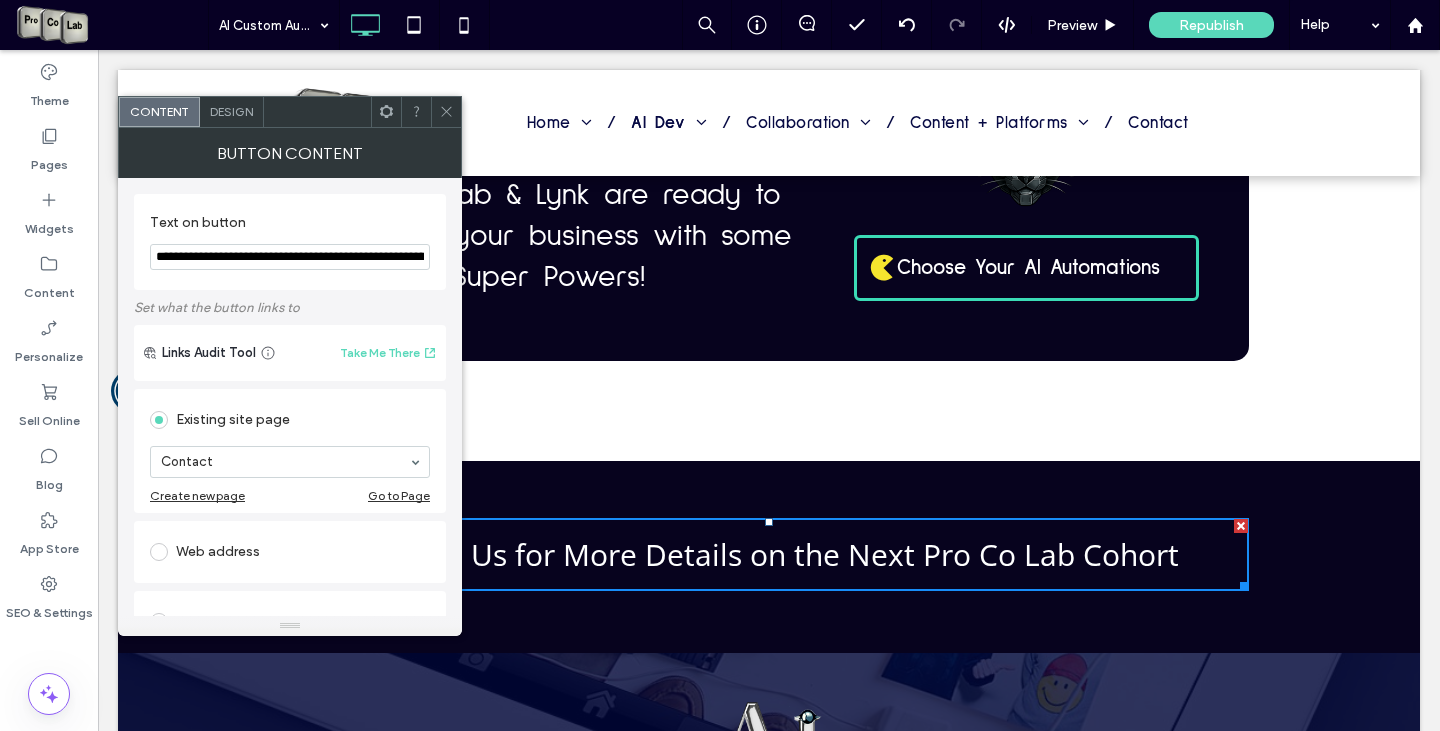 click at bounding box center [159, 552] 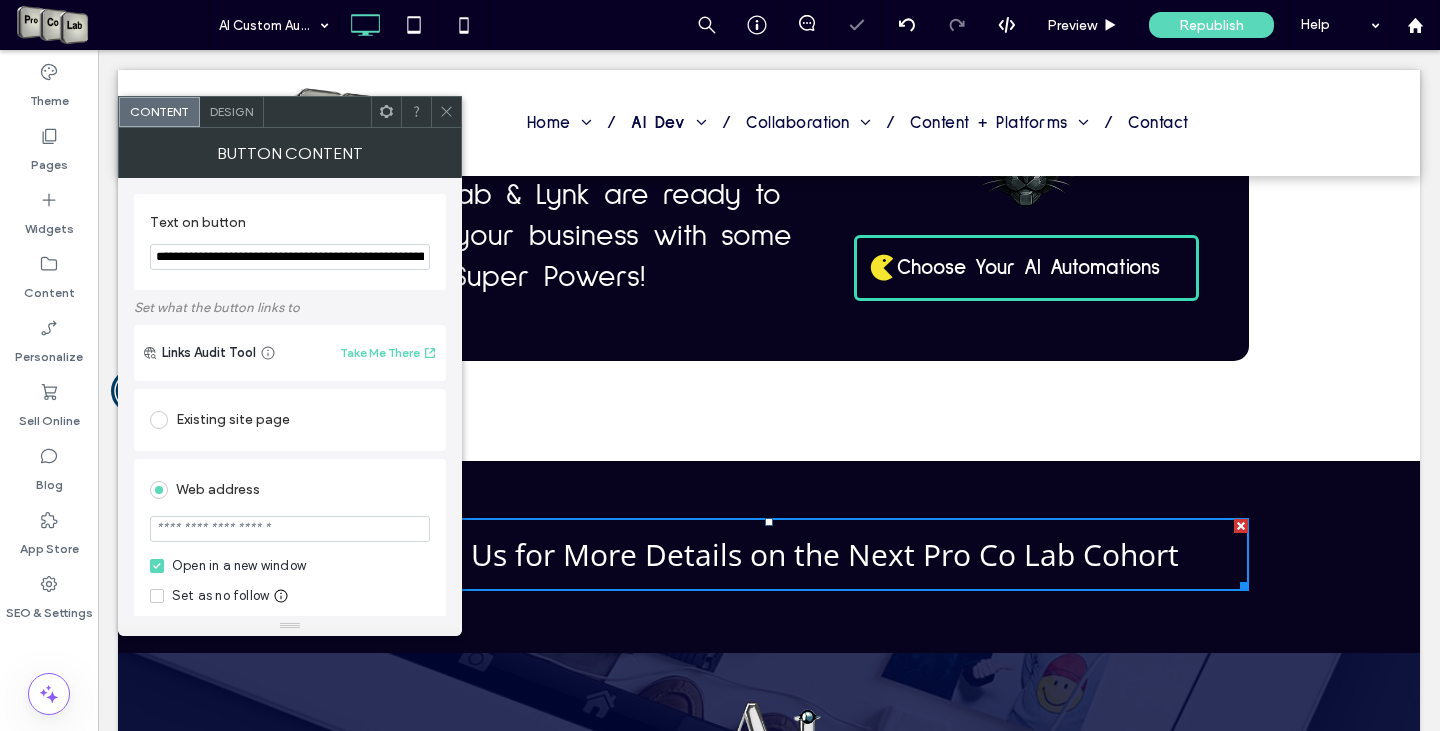 click at bounding box center (290, 529) 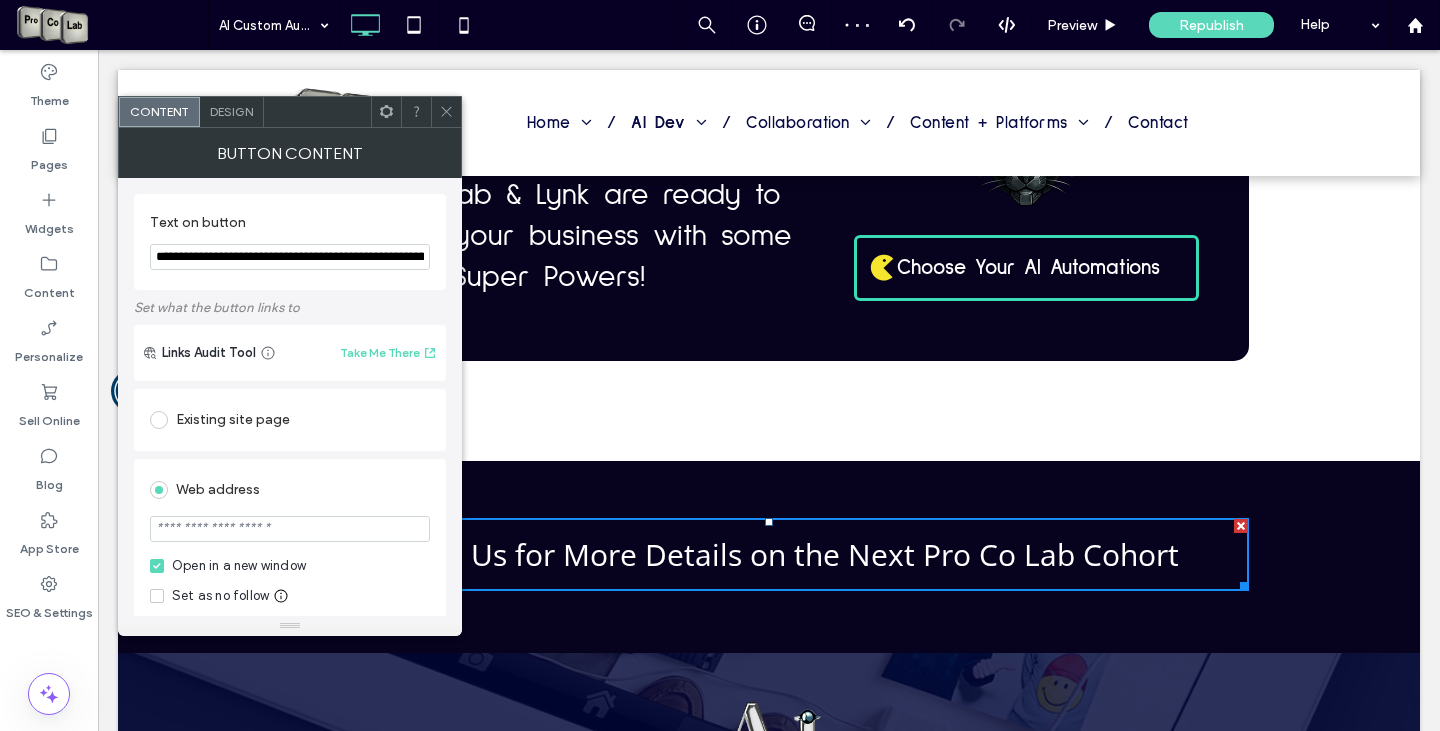 paste on "**********" 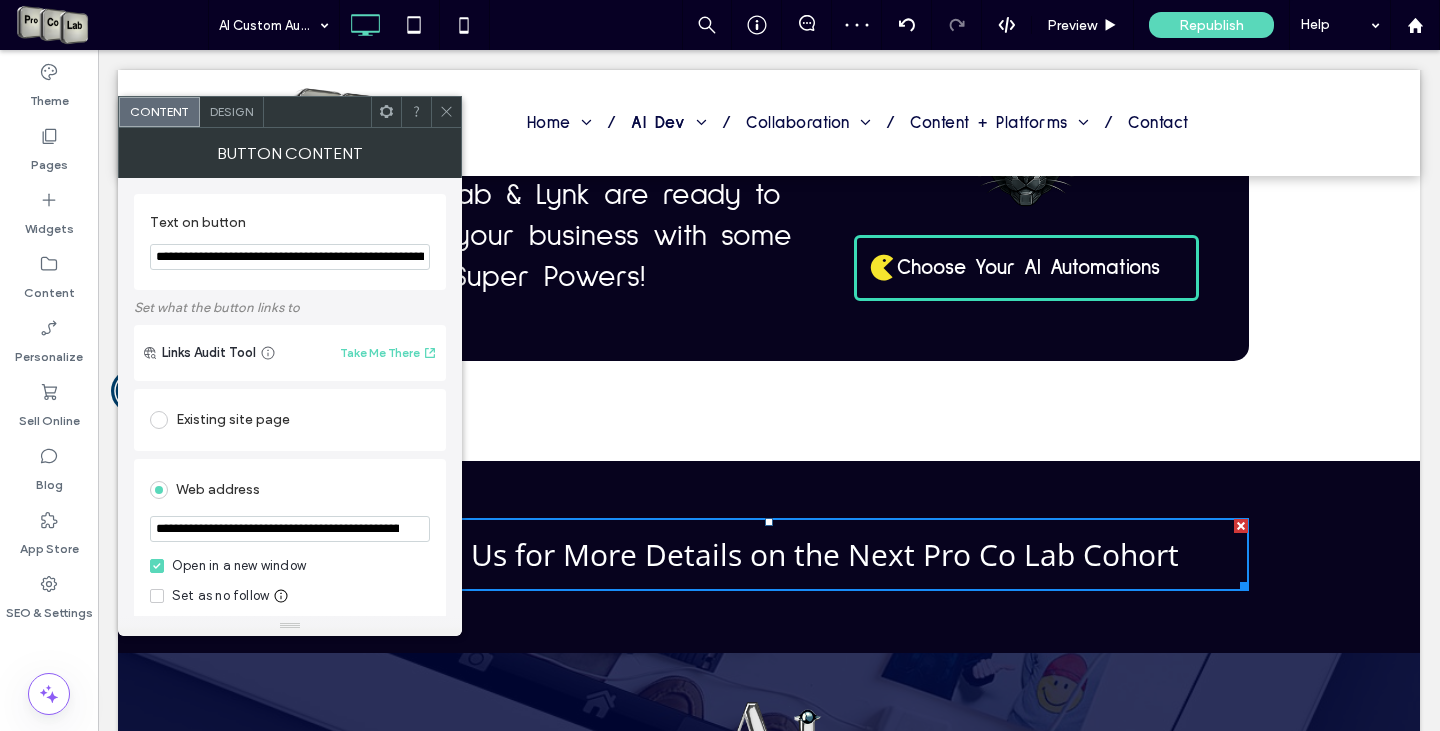 scroll, scrollTop: 0, scrollLeft: 284, axis: horizontal 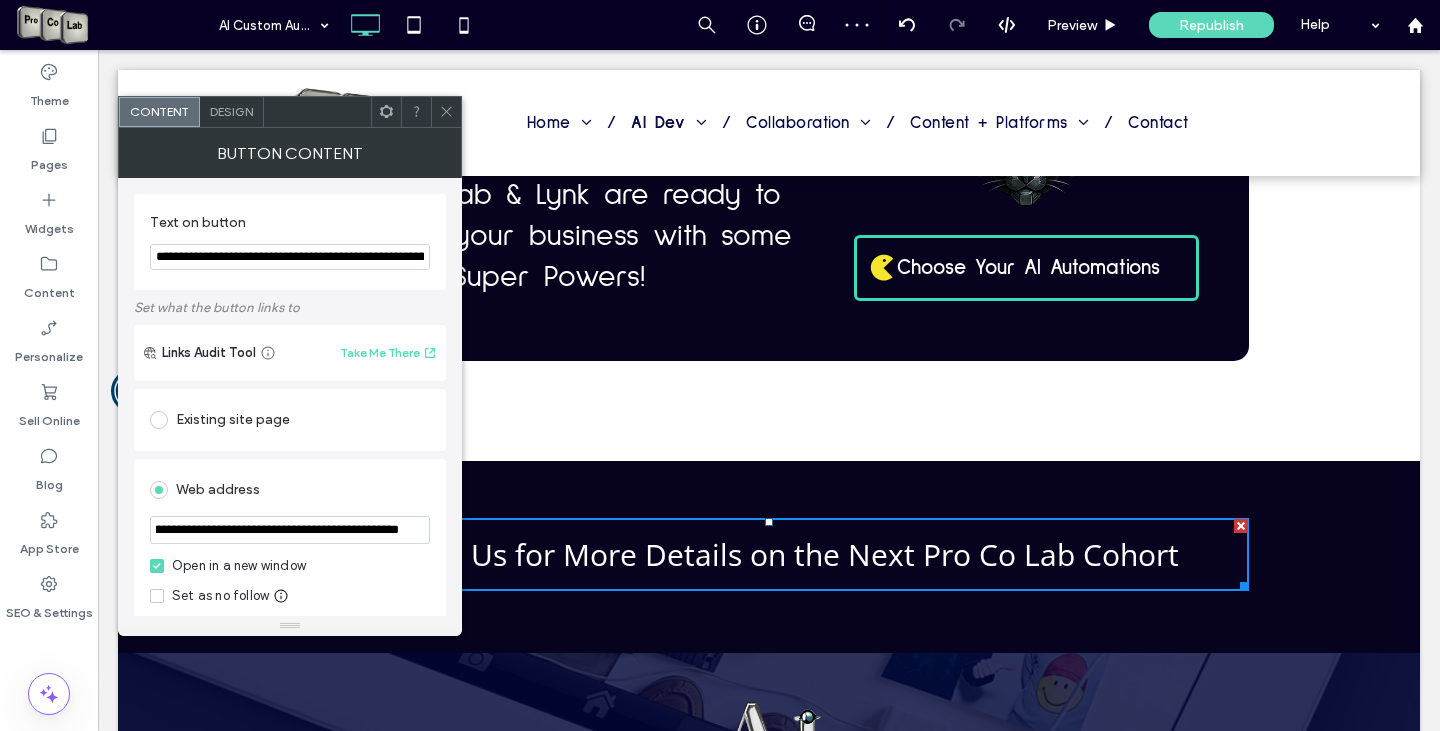 type on "**********" 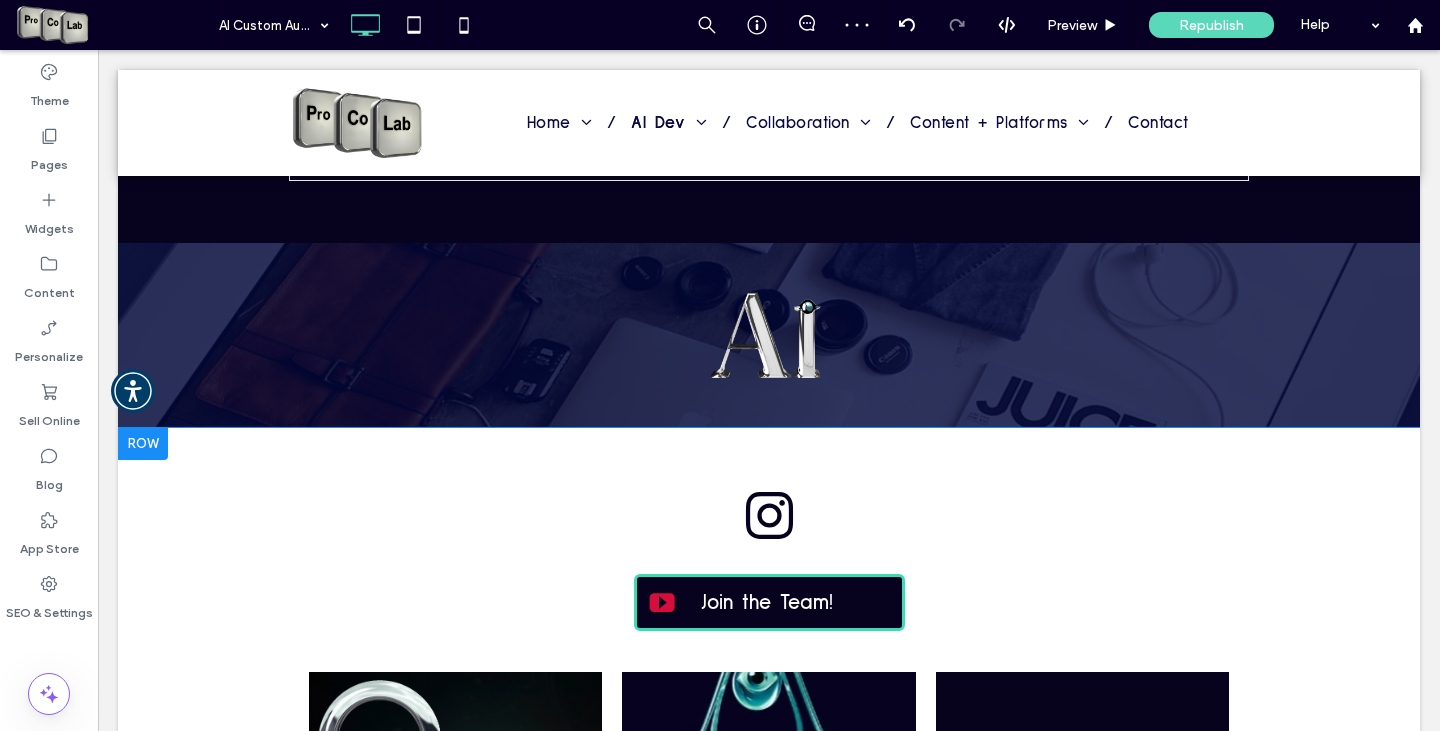 scroll, scrollTop: 3300, scrollLeft: 0, axis: vertical 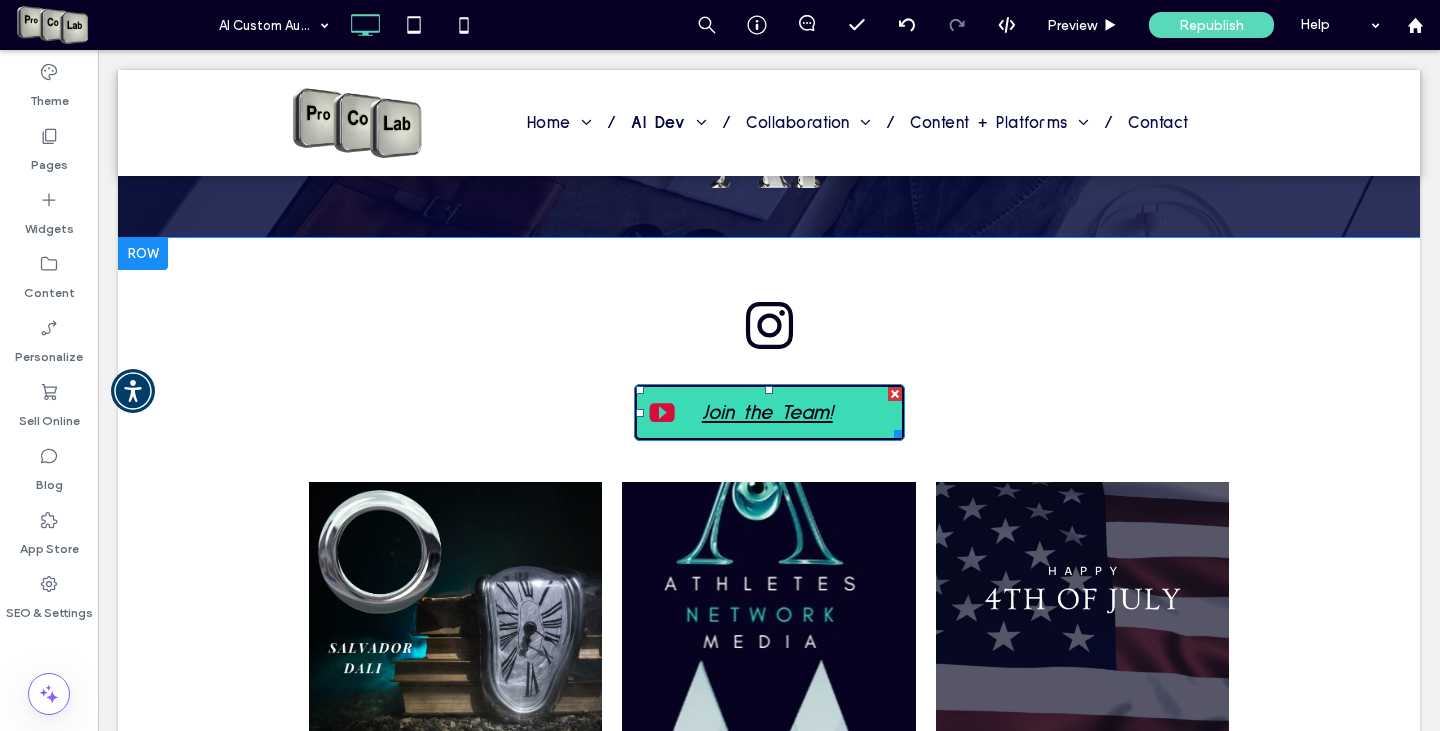 click on "Join the Team!" at bounding box center [767, 412] 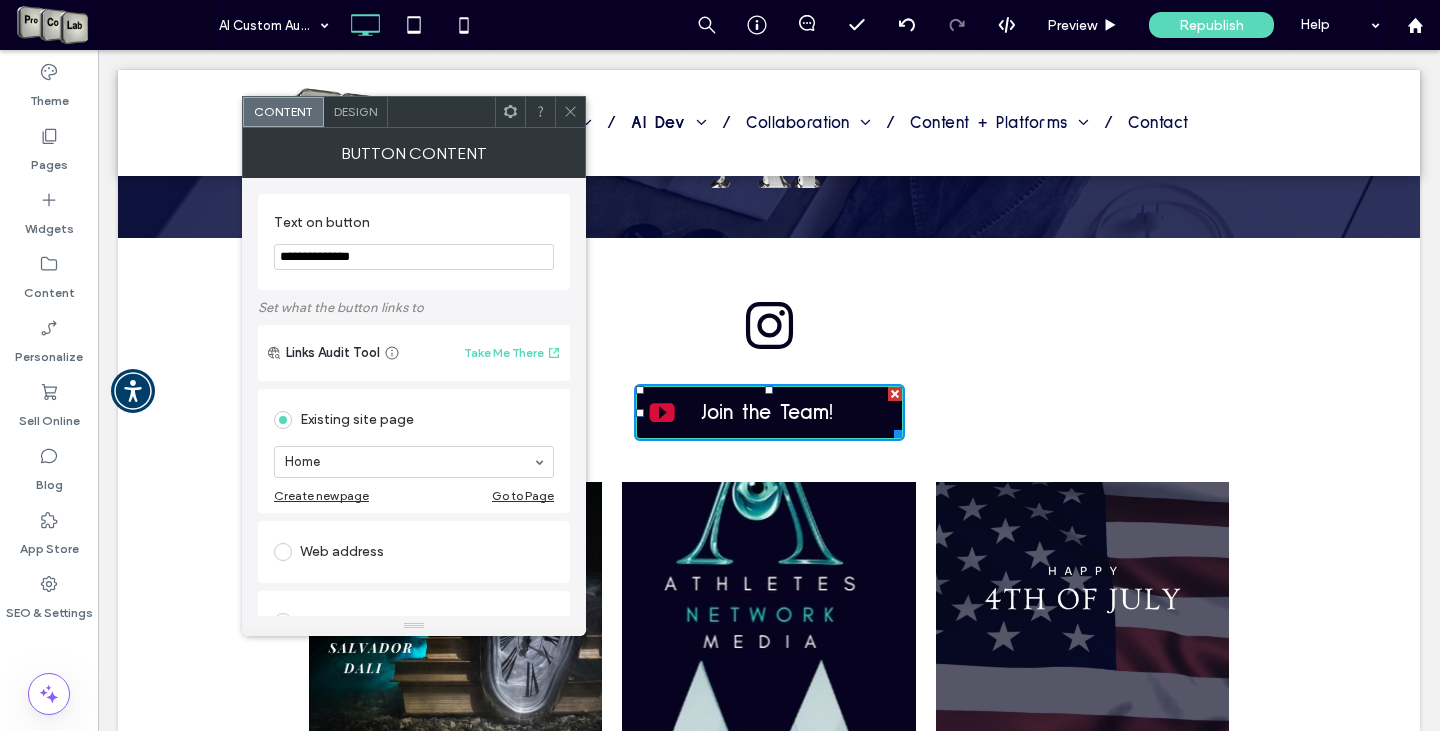 click at bounding box center (283, 552) 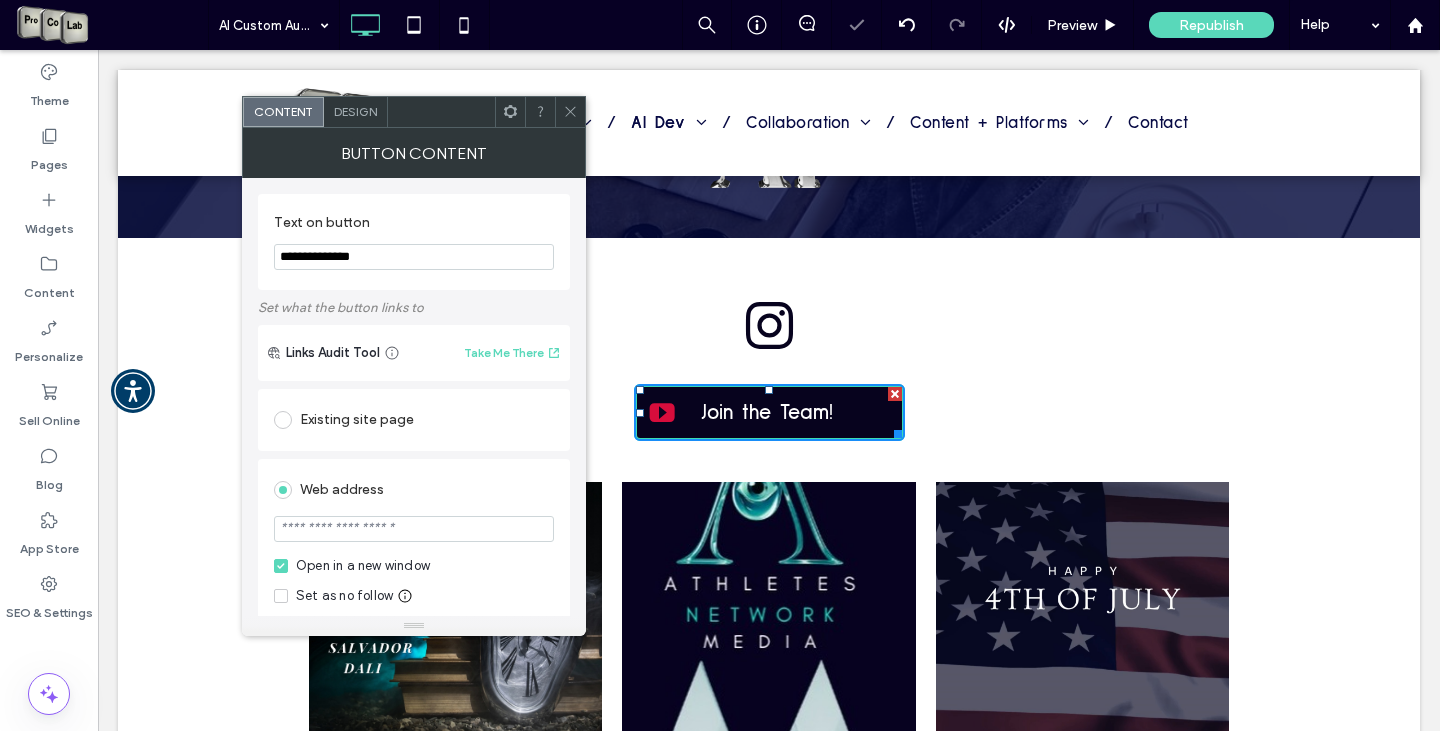 click at bounding box center [414, 529] 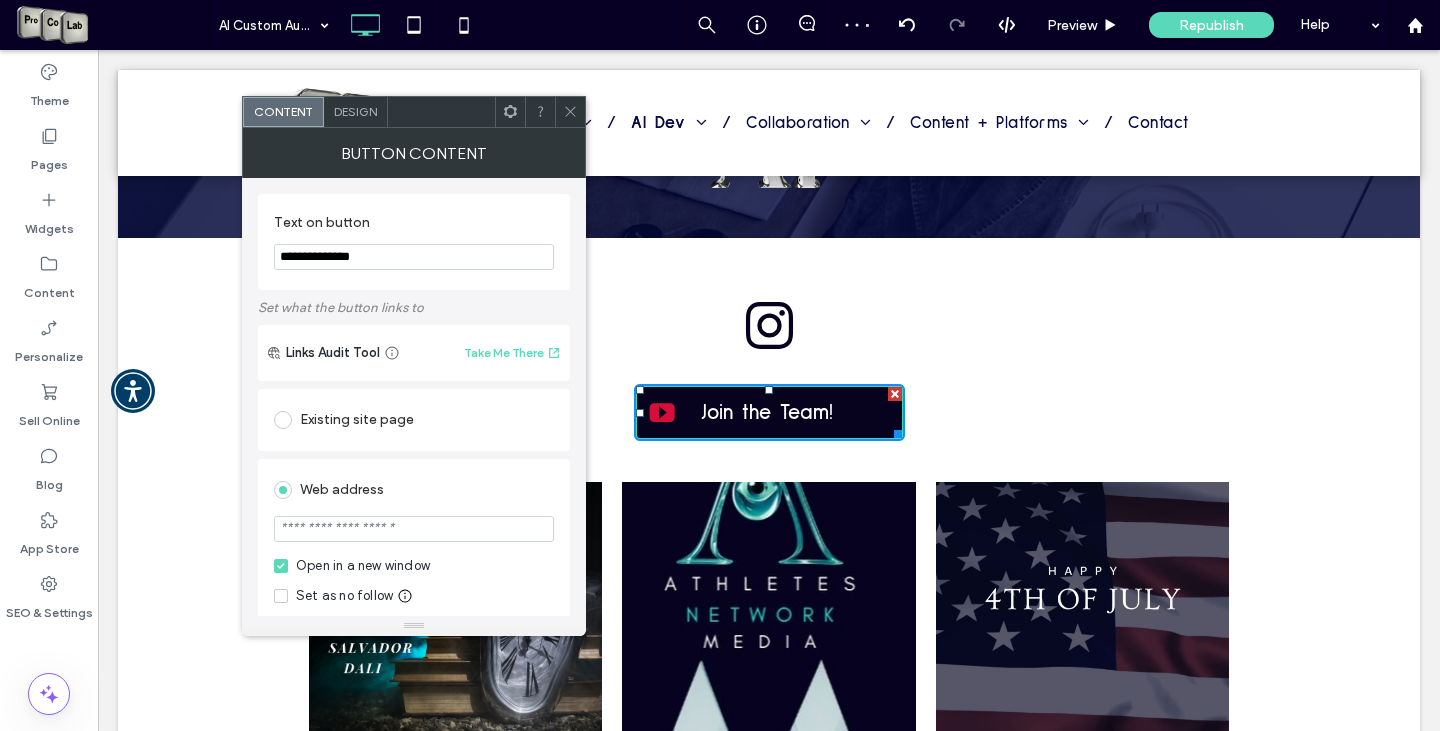 paste on "**********" 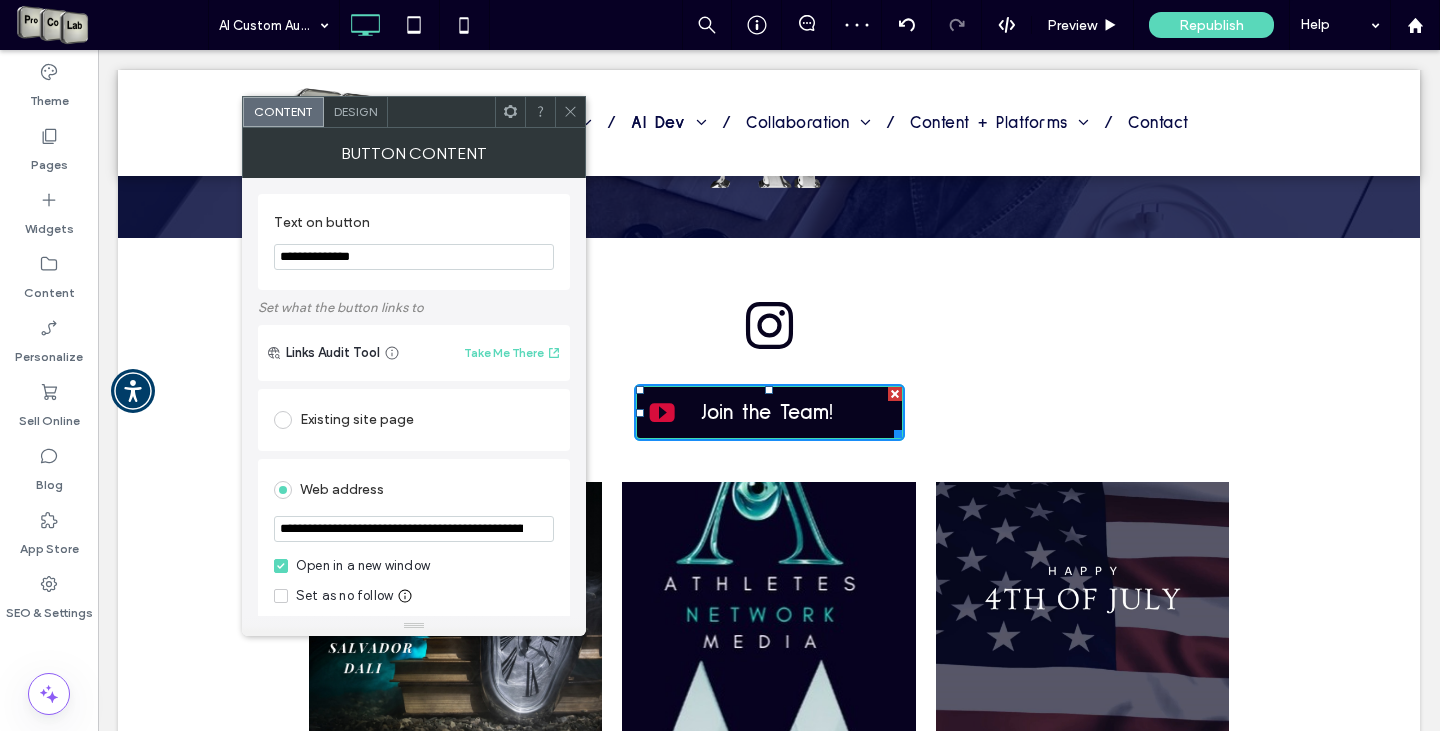 scroll, scrollTop: 0, scrollLeft: 284, axis: horizontal 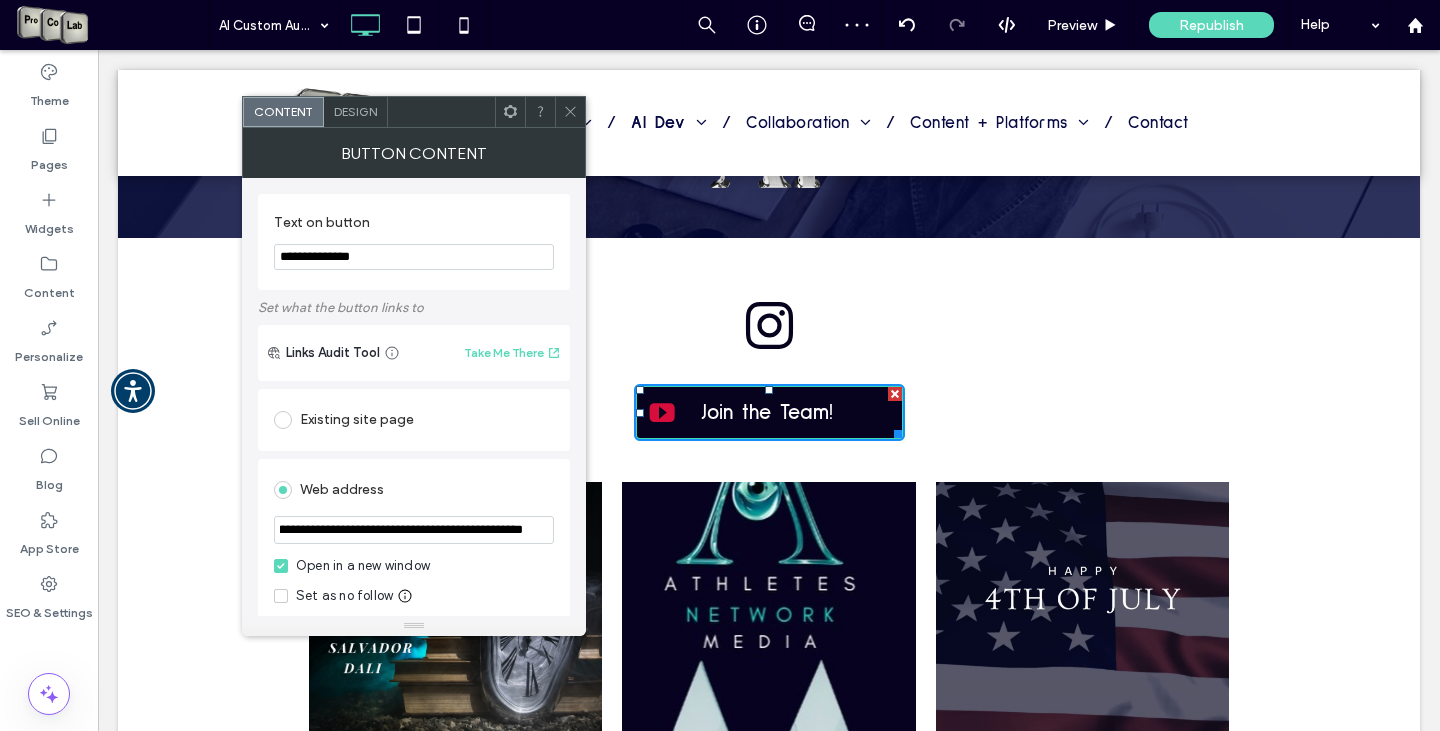 type on "**********" 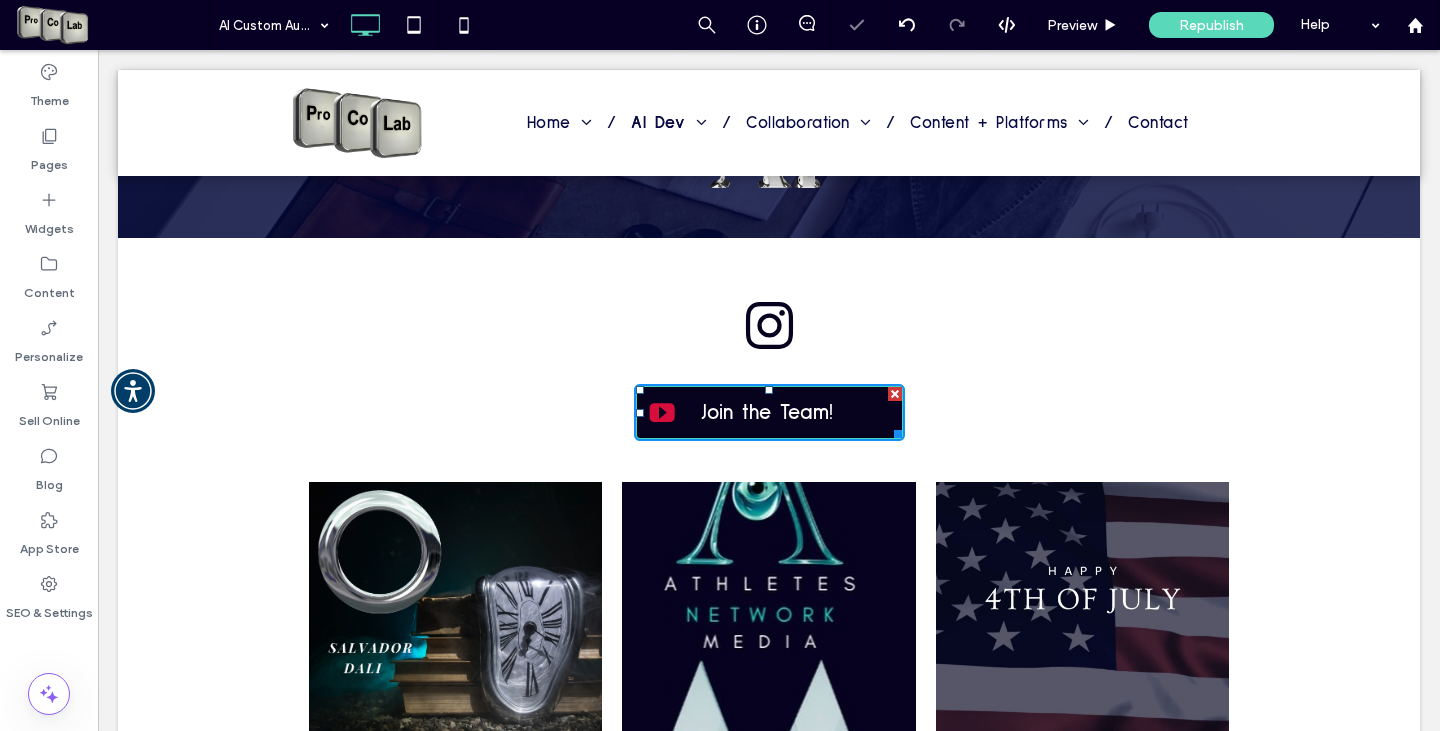 scroll, scrollTop: 0, scrollLeft: 0, axis: both 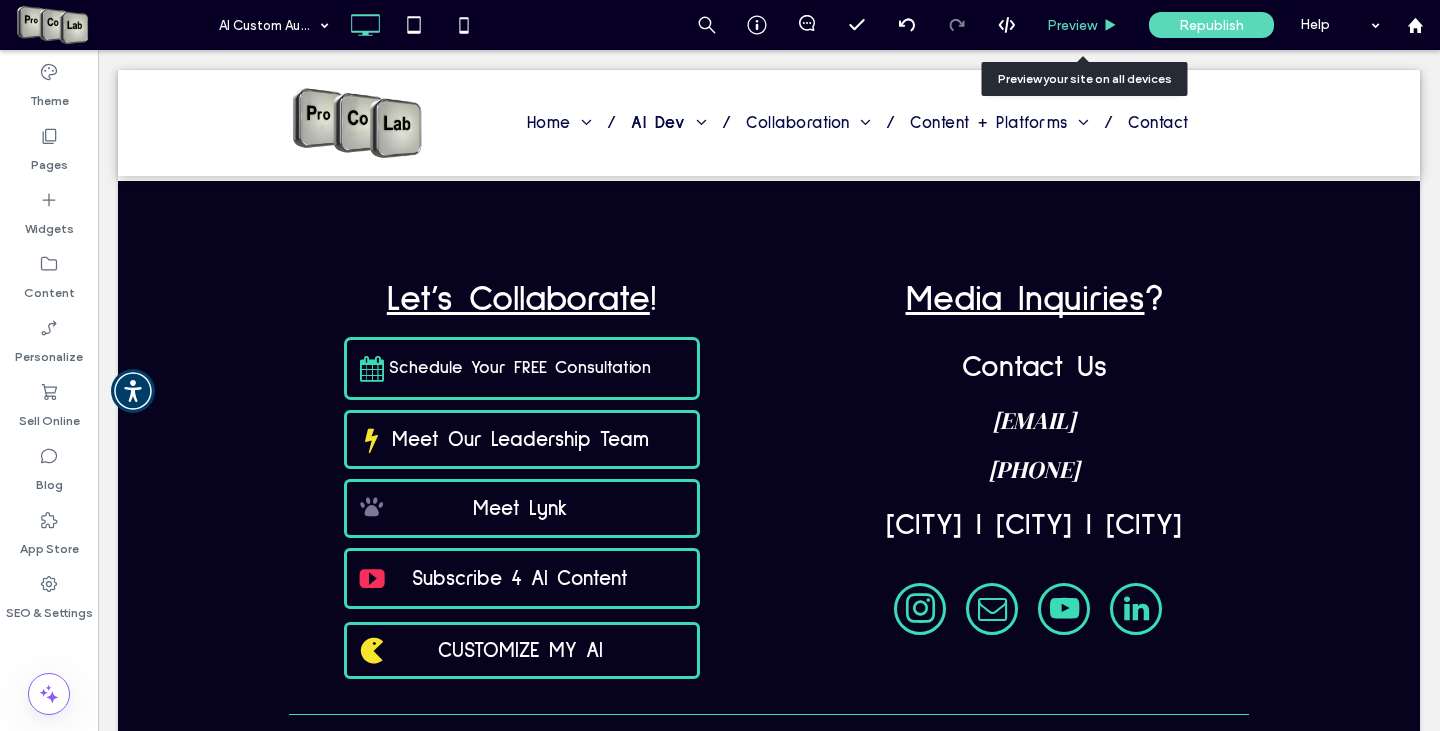 click on "Preview" at bounding box center (1072, 25) 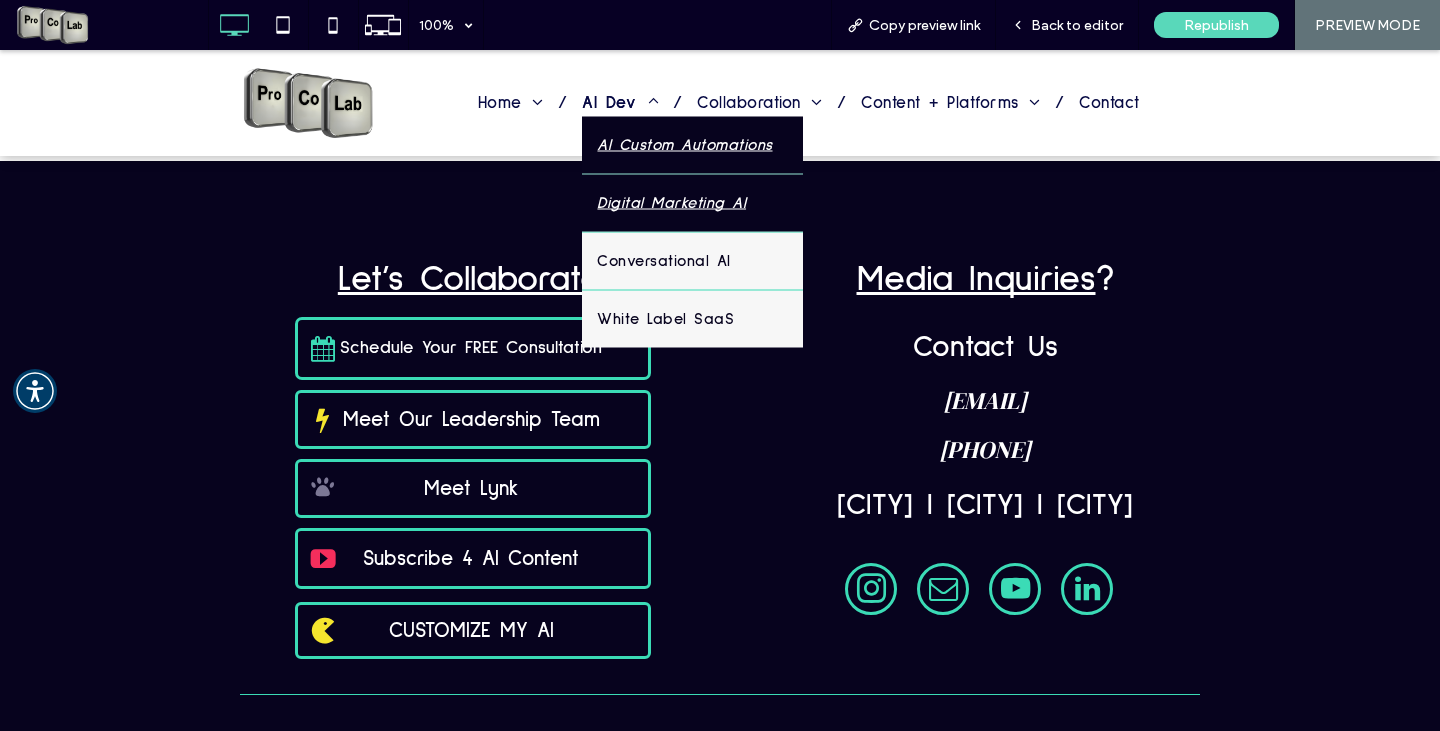 click on "Digital Marketing AI" at bounding box center (671, 202) 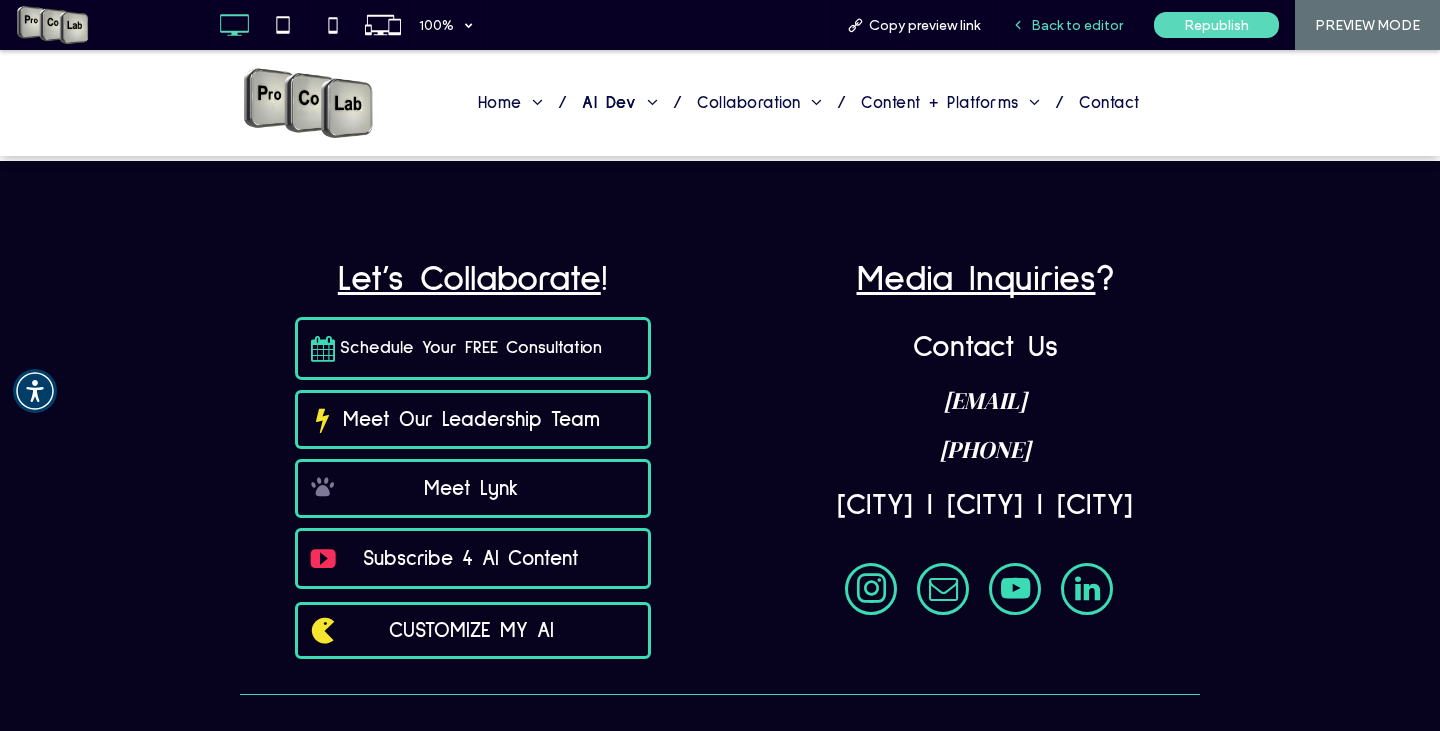 click on "Back to editor" at bounding box center [1077, 25] 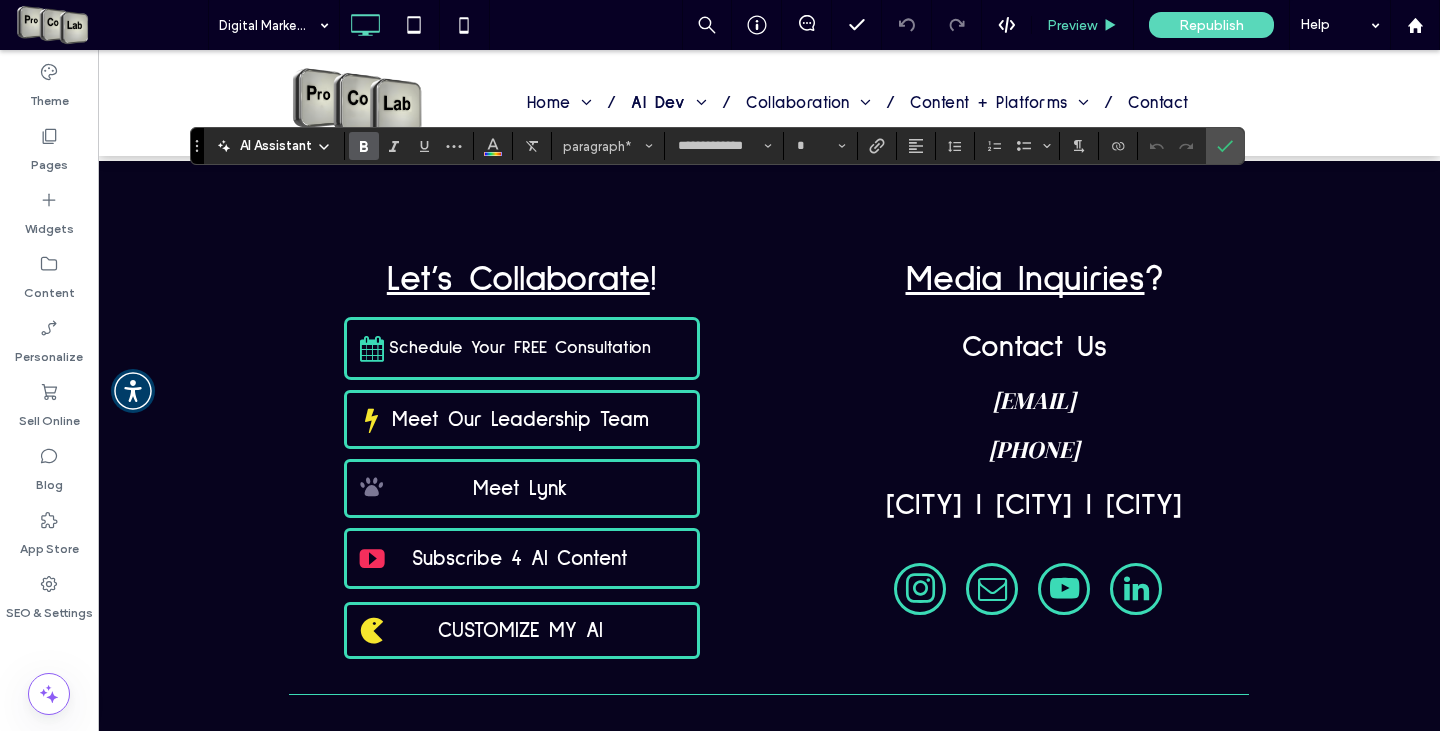 type on "**" 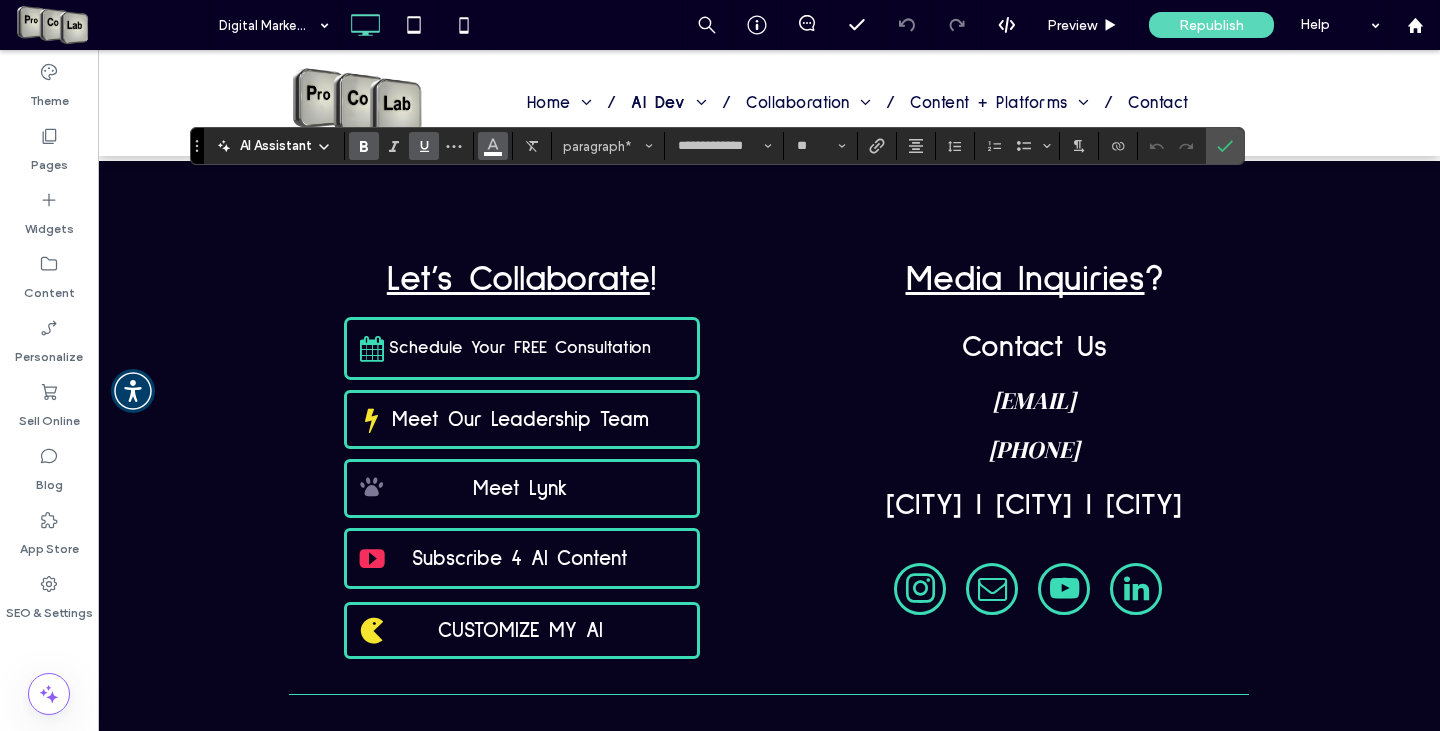click 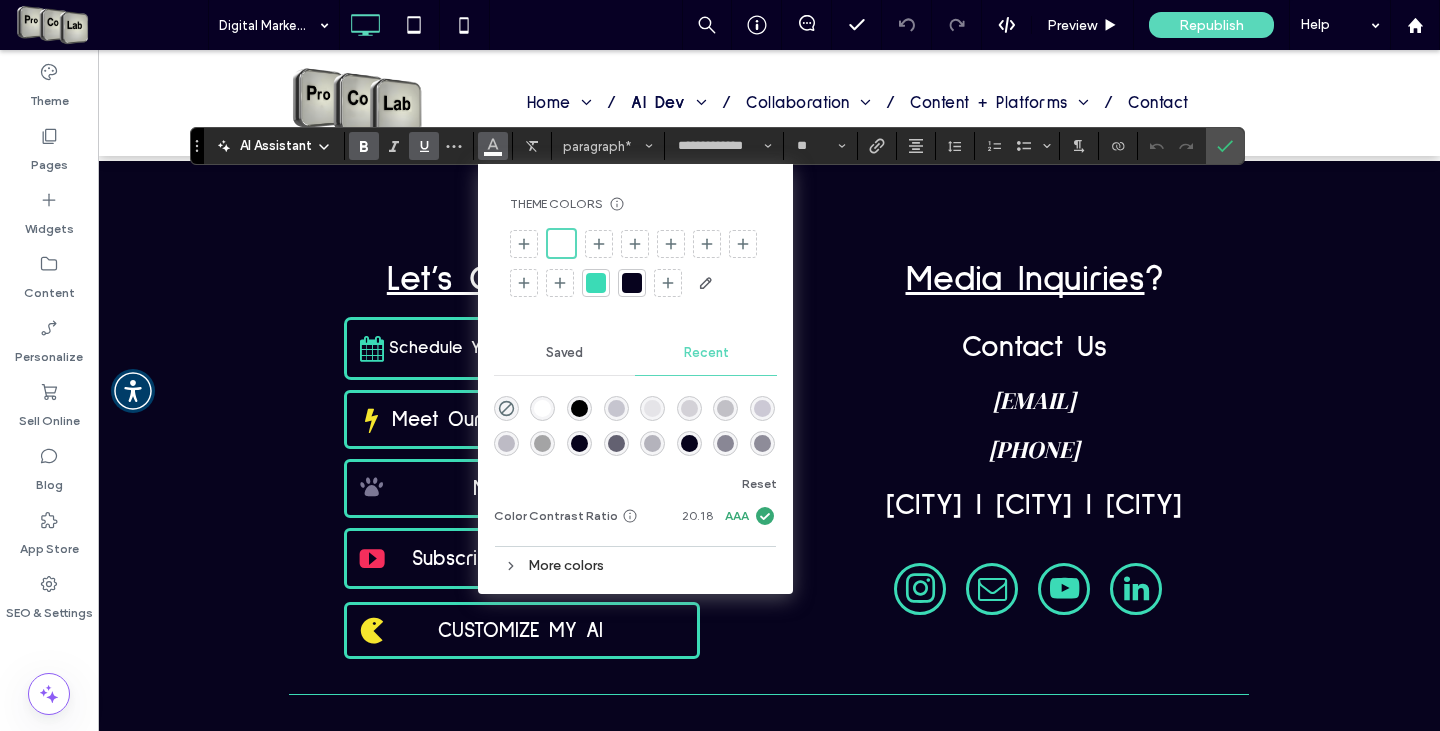 click at bounding box center (596, 283) 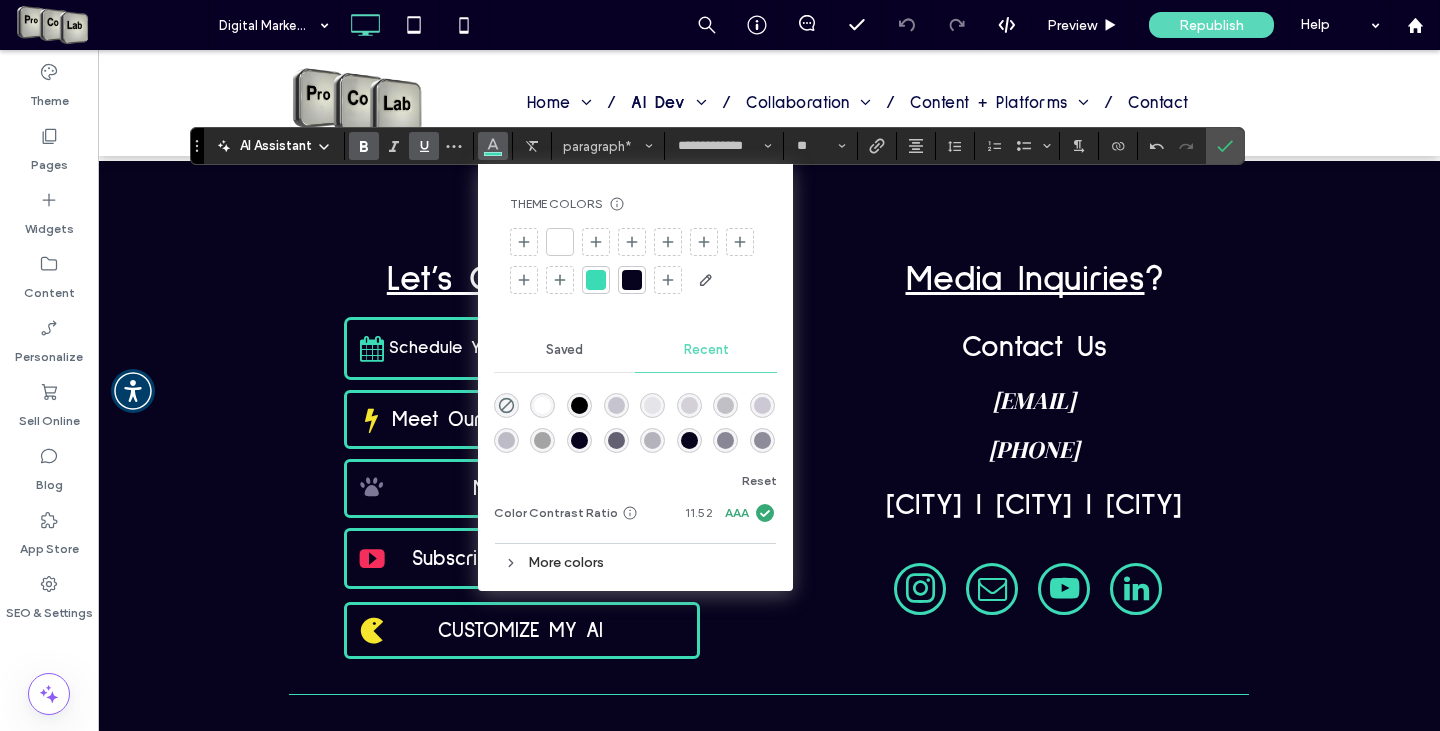 click at bounding box center [596, 280] 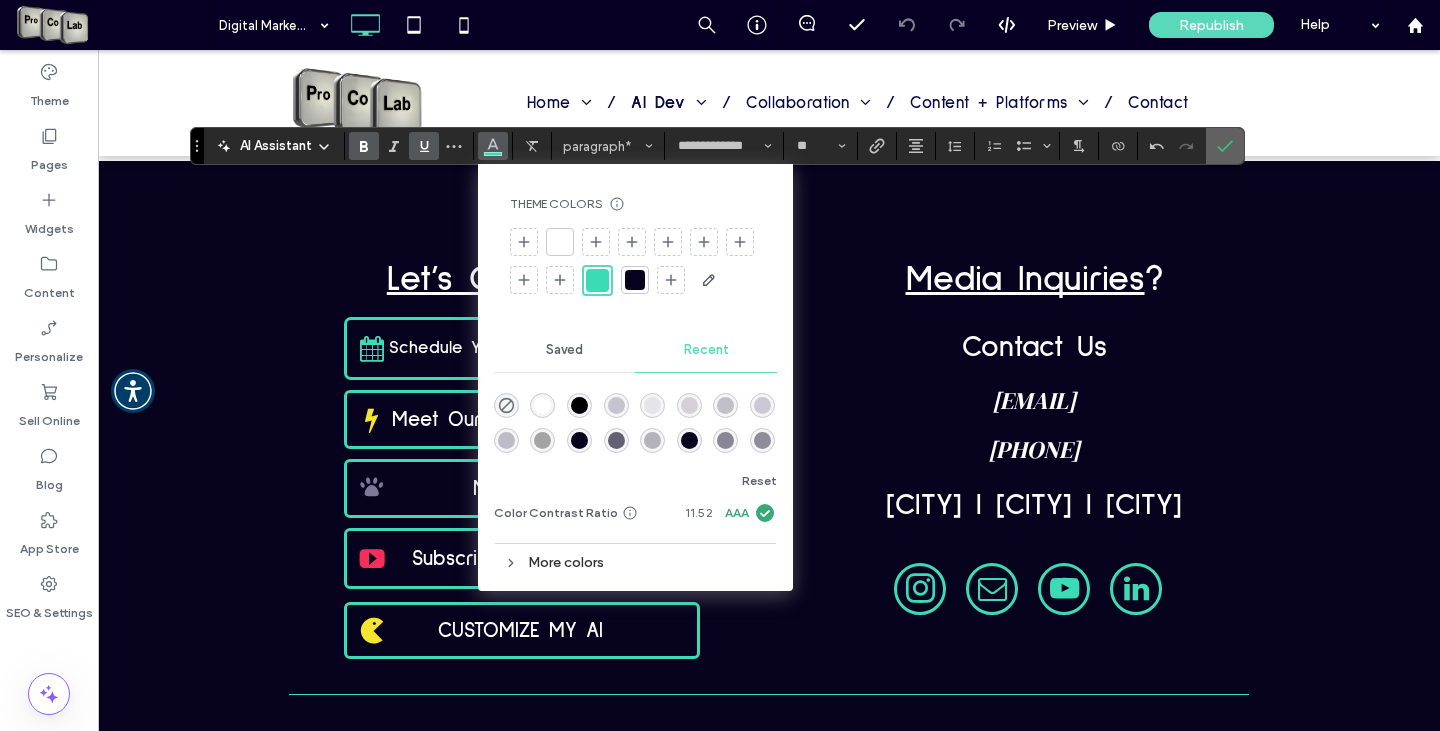 click 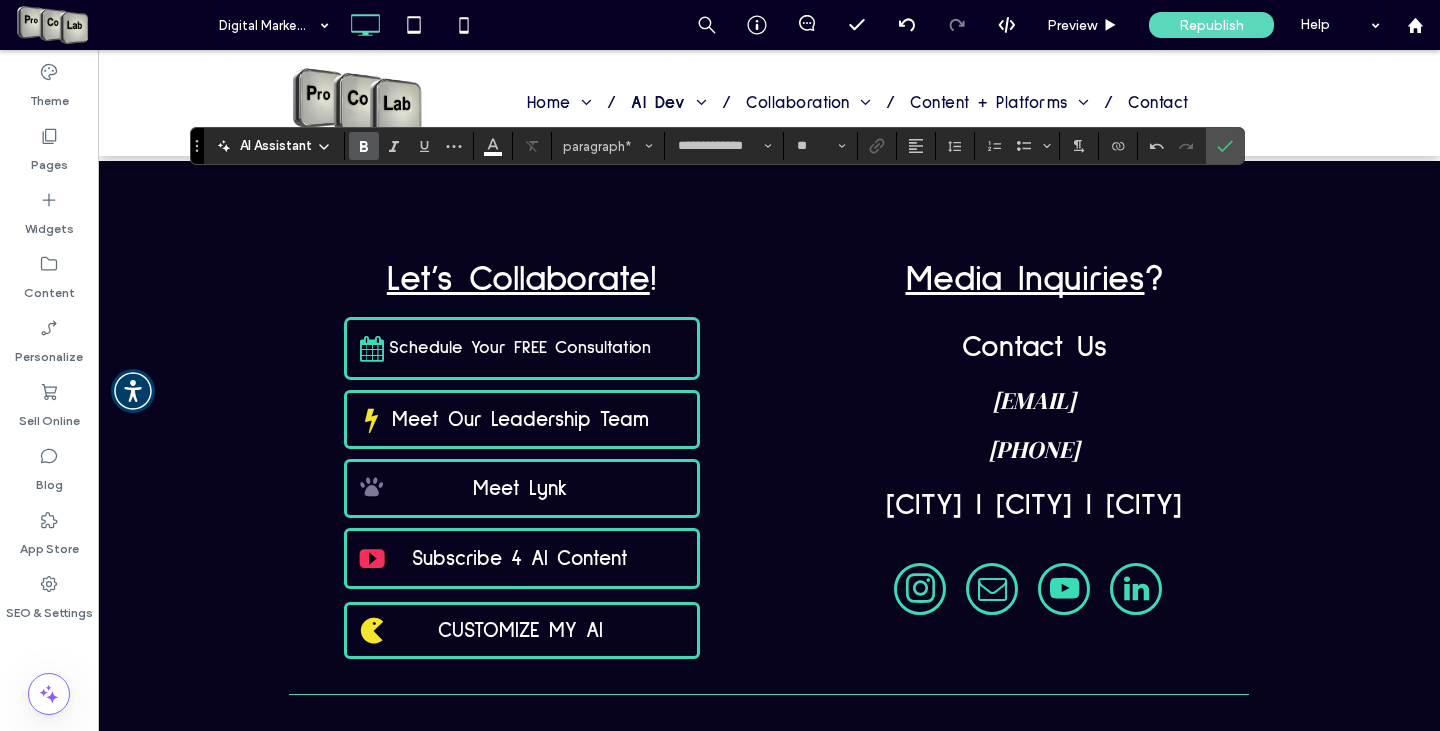 type on "**" 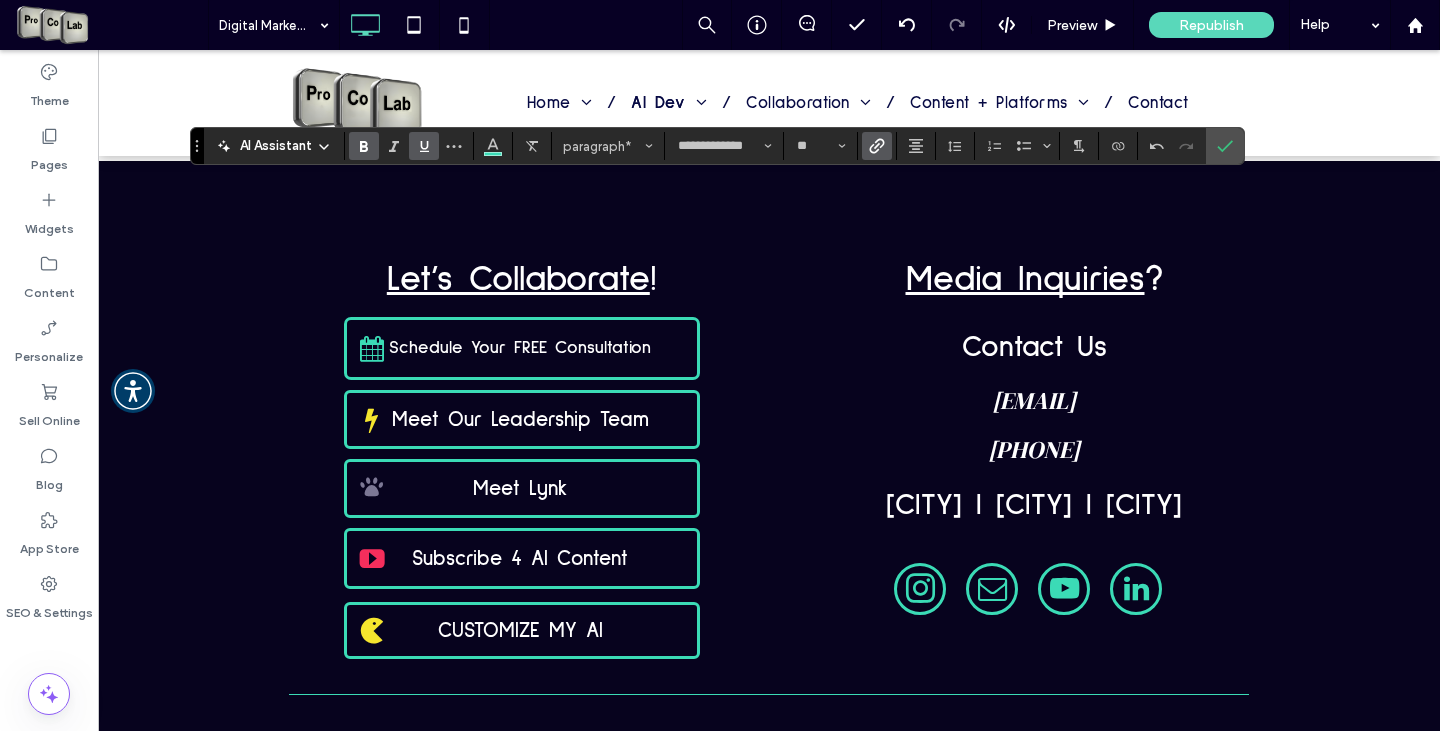 click 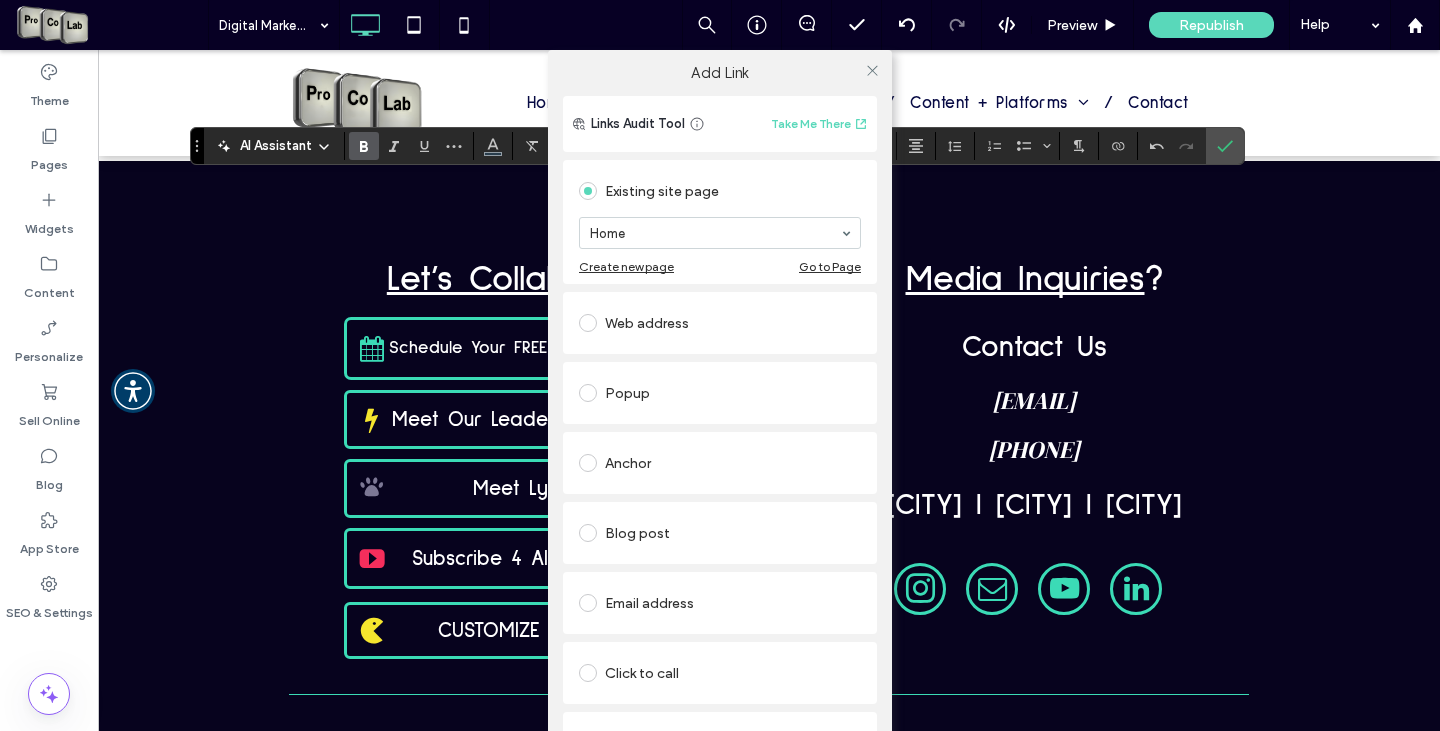 click at bounding box center (588, 323) 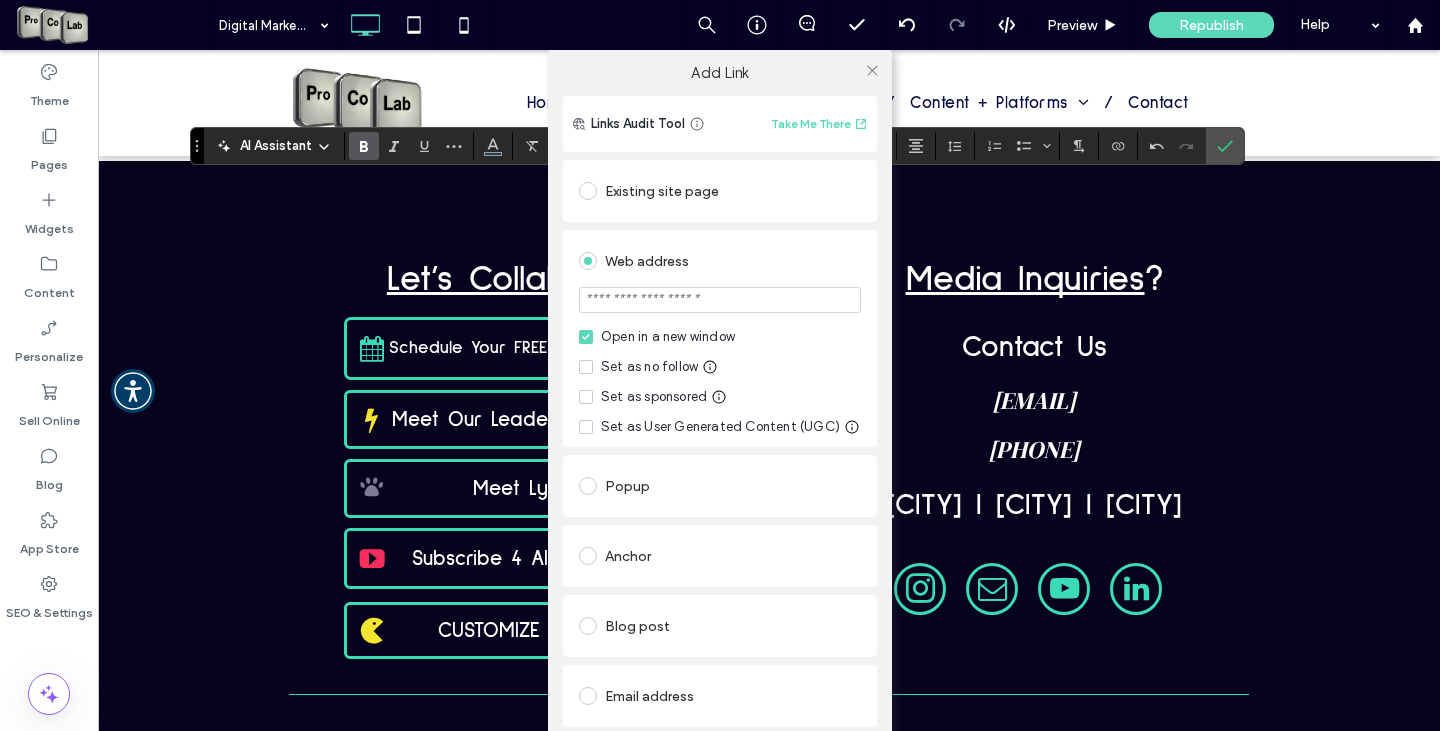 click at bounding box center (720, 300) 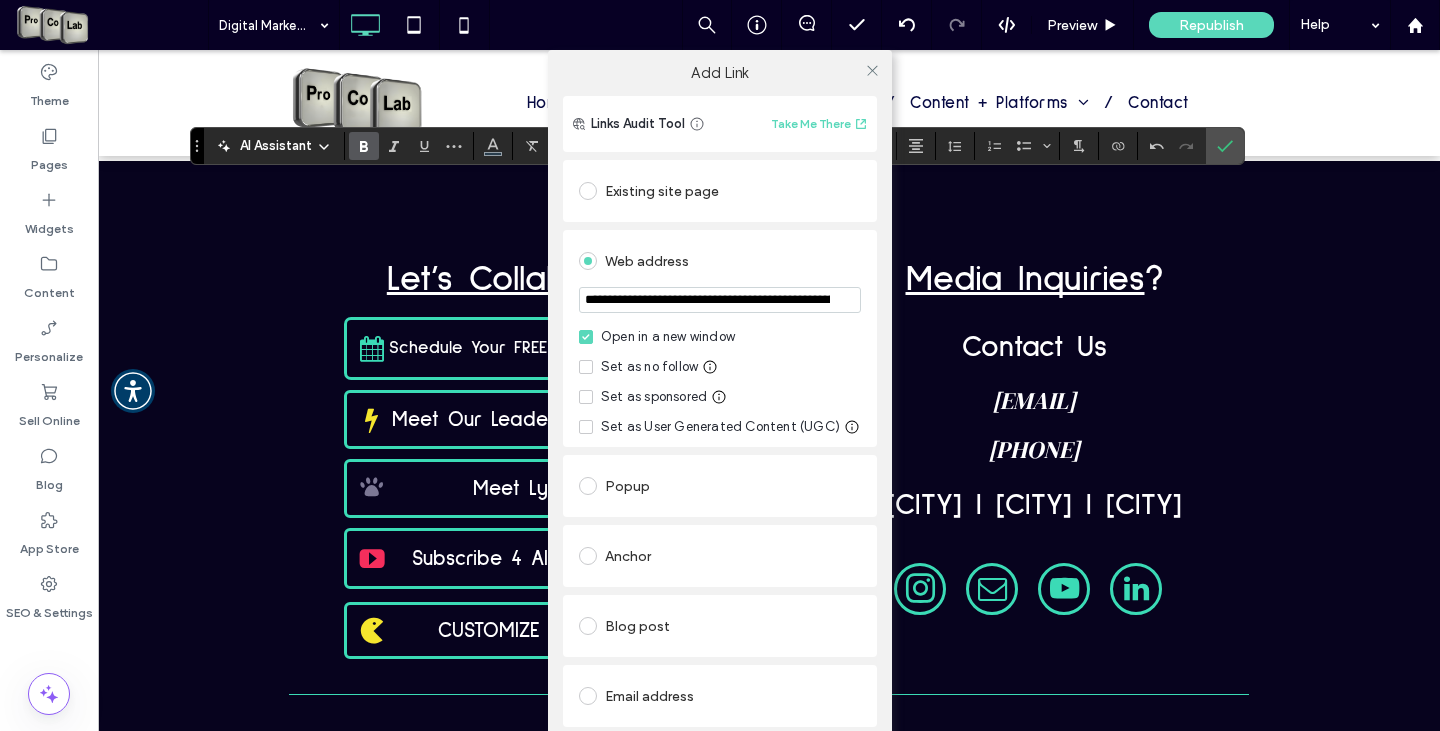 scroll, scrollTop: 0, scrollLeft: 282, axis: horizontal 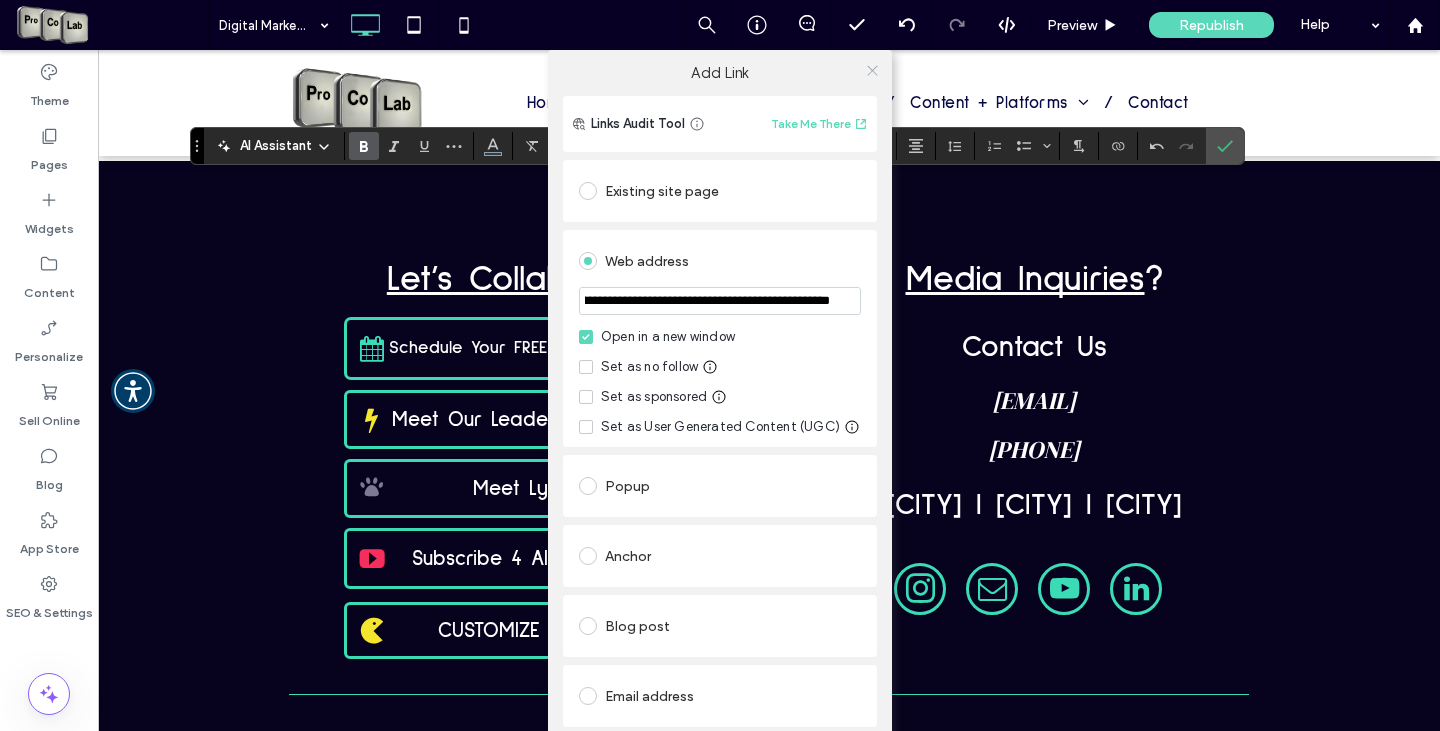 type on "**********" 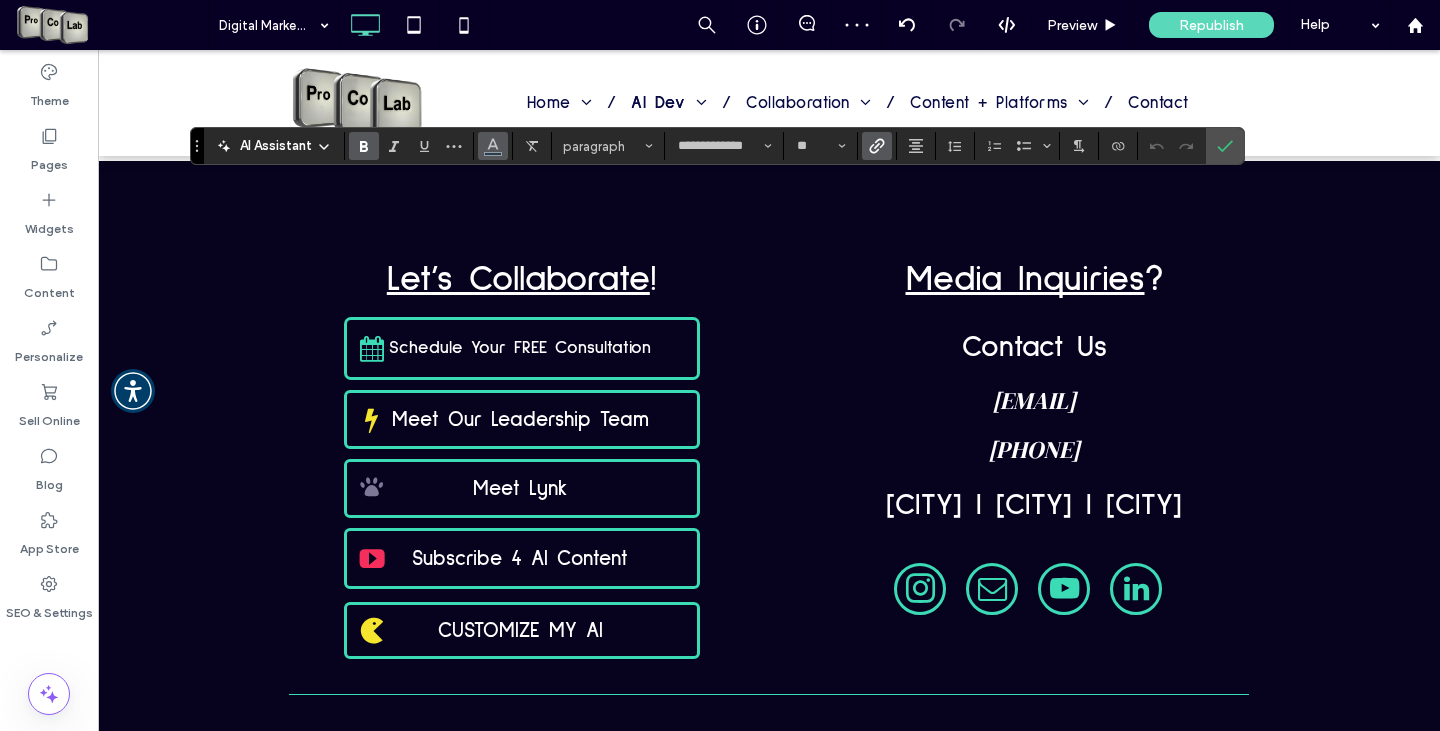 click 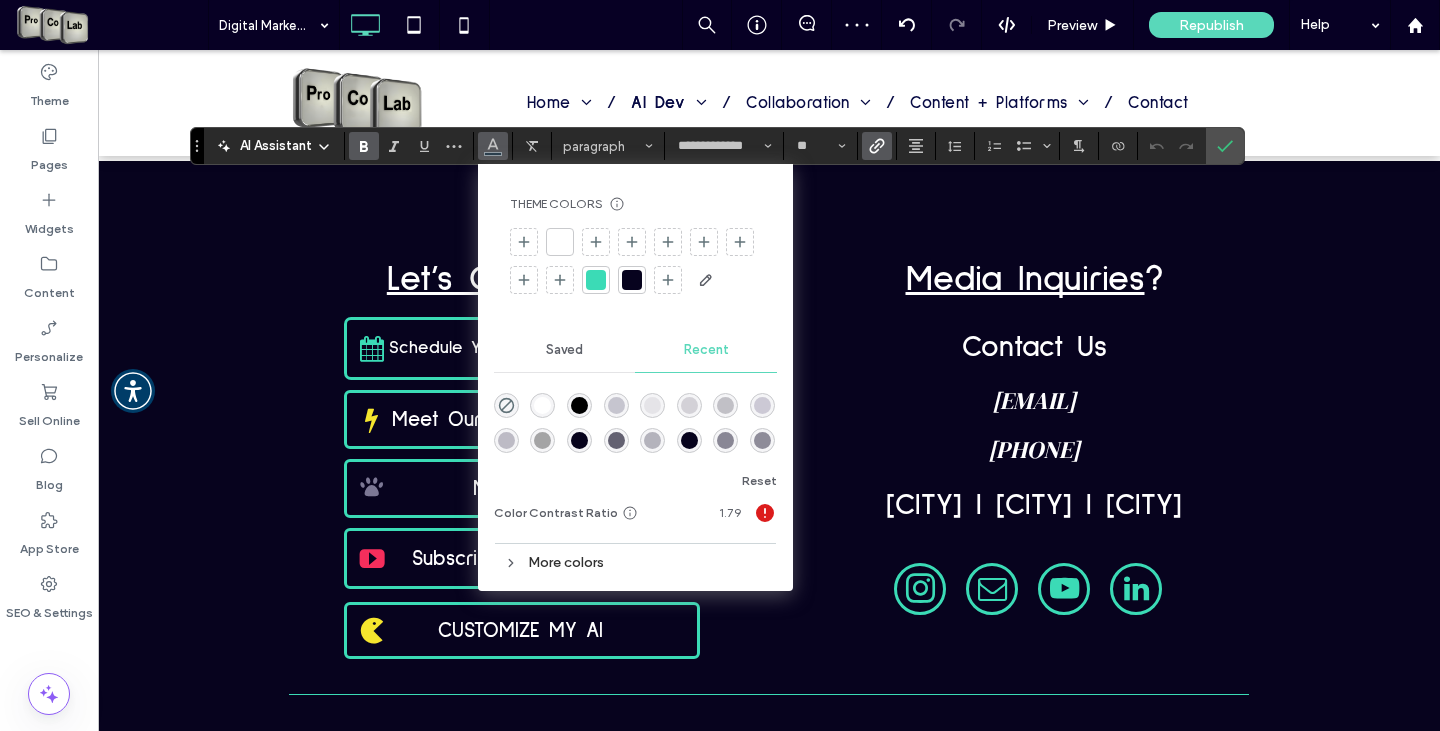 click at bounding box center [596, 280] 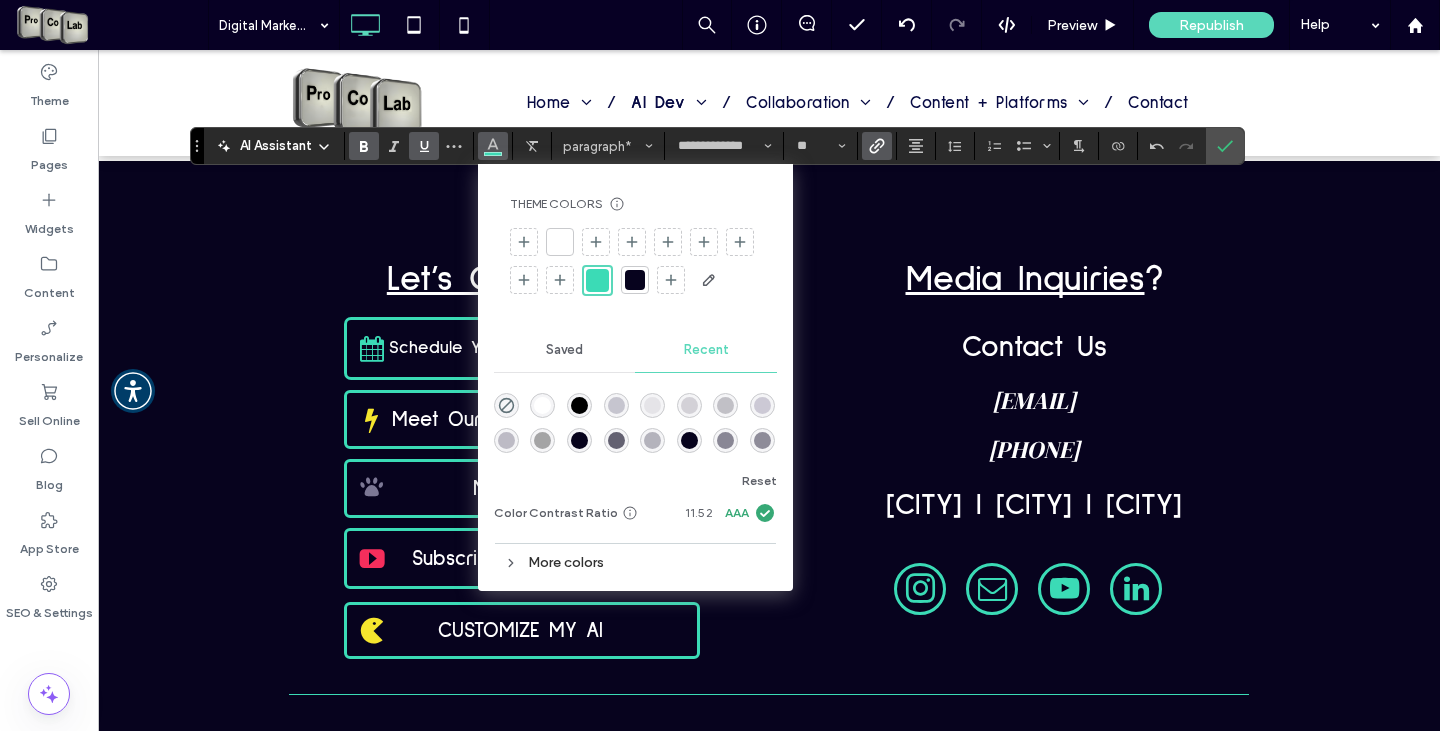 click at bounding box center [424, 146] 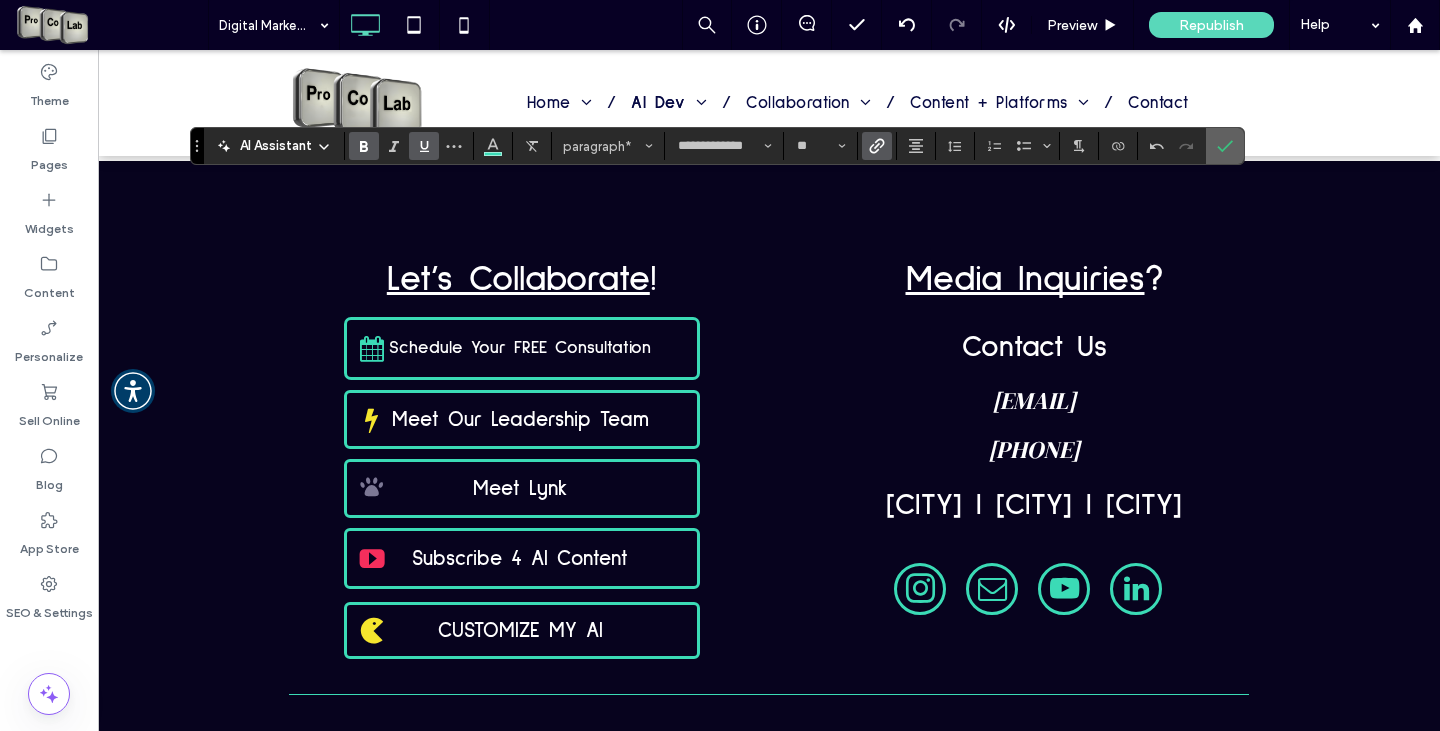 click 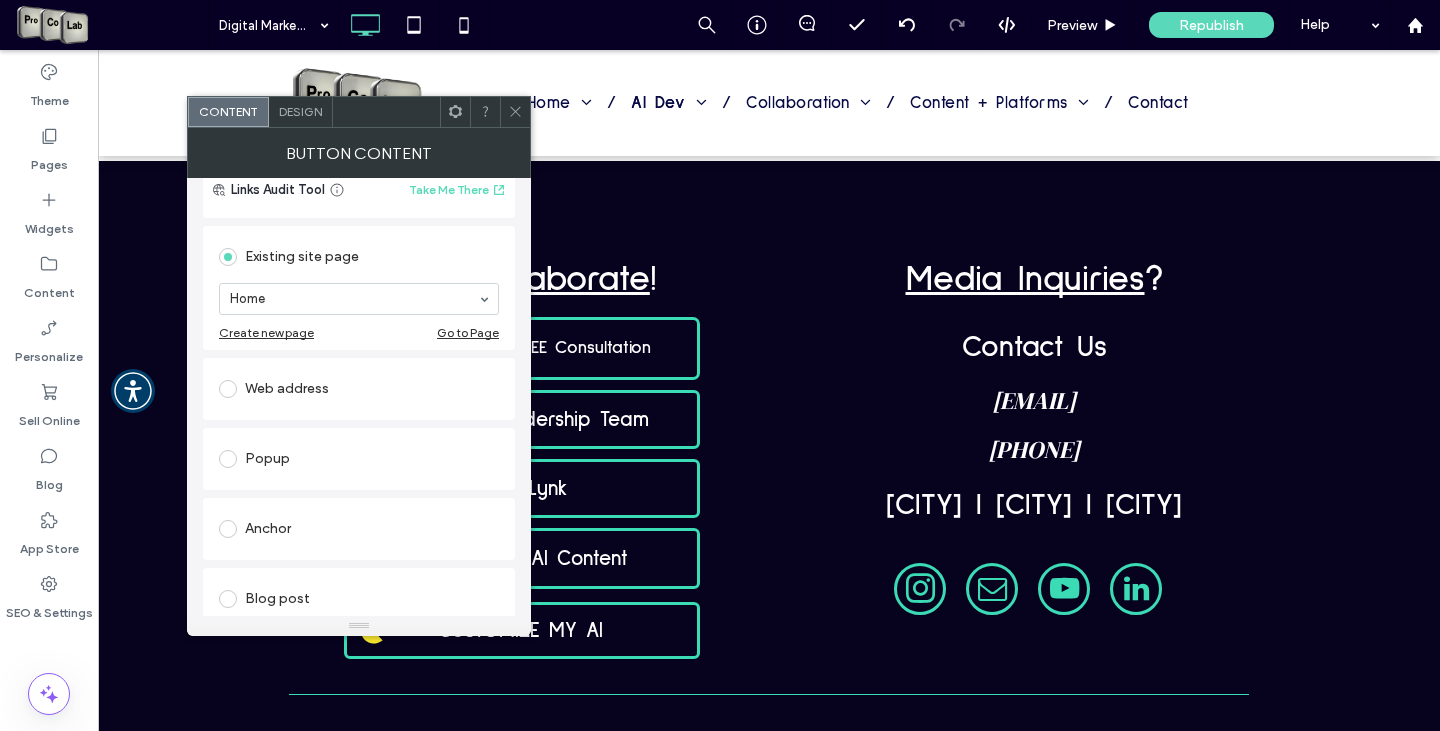scroll, scrollTop: 200, scrollLeft: 0, axis: vertical 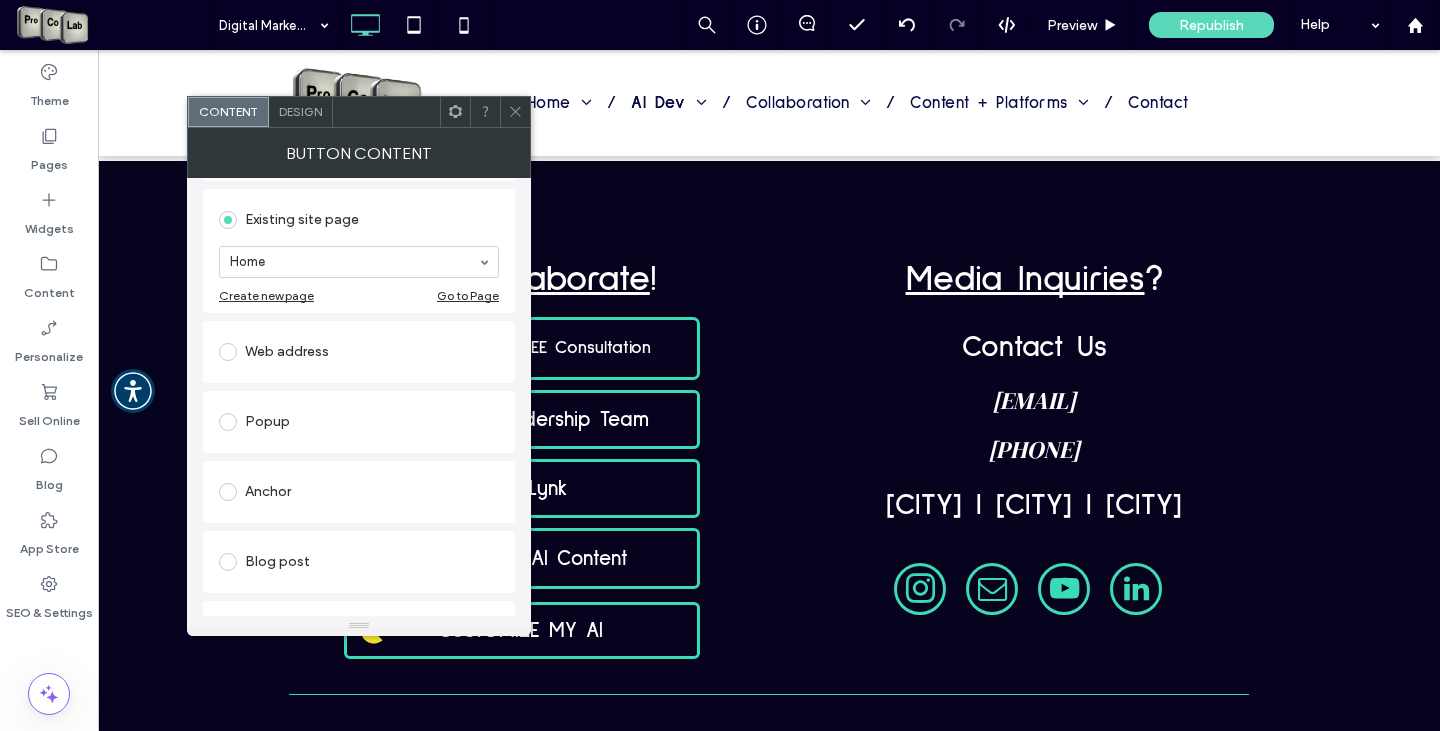 click at bounding box center [228, 352] 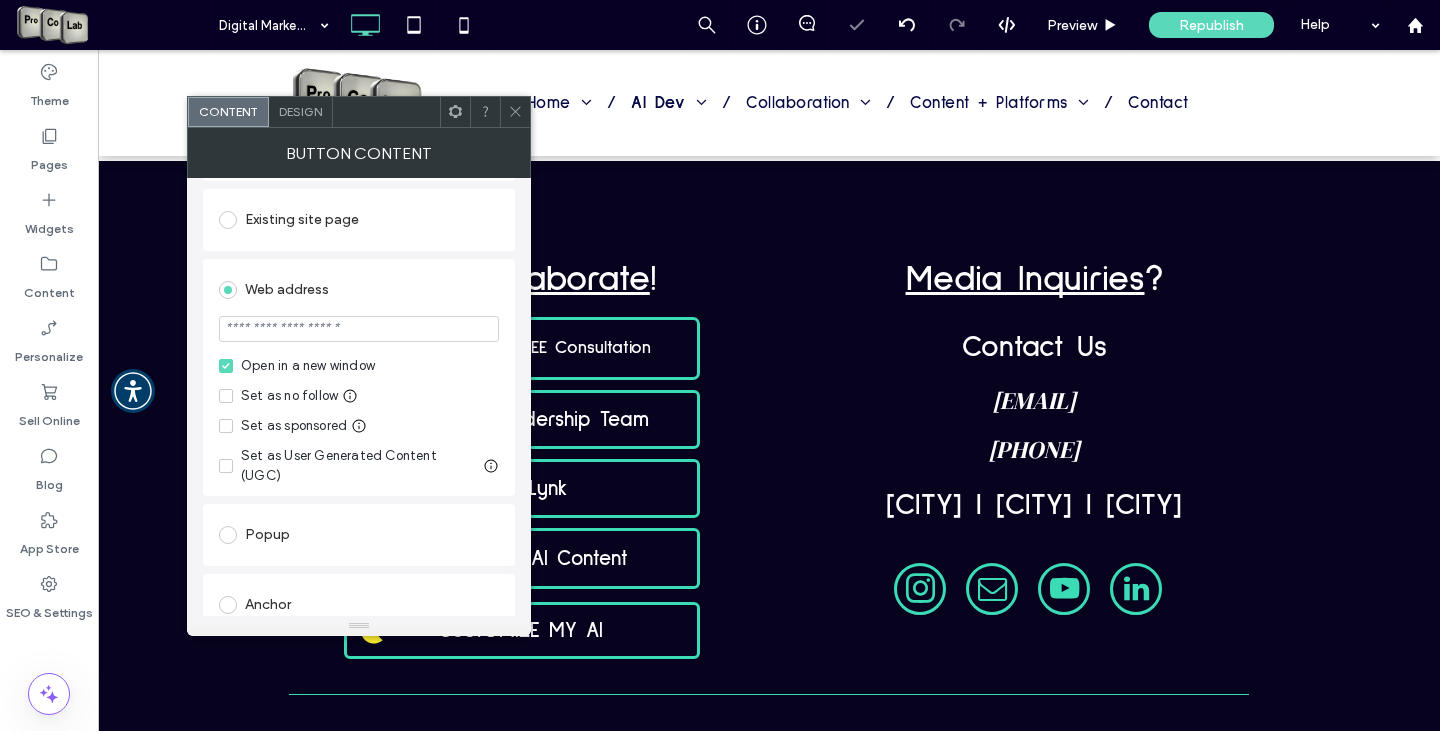 click at bounding box center (359, 331) 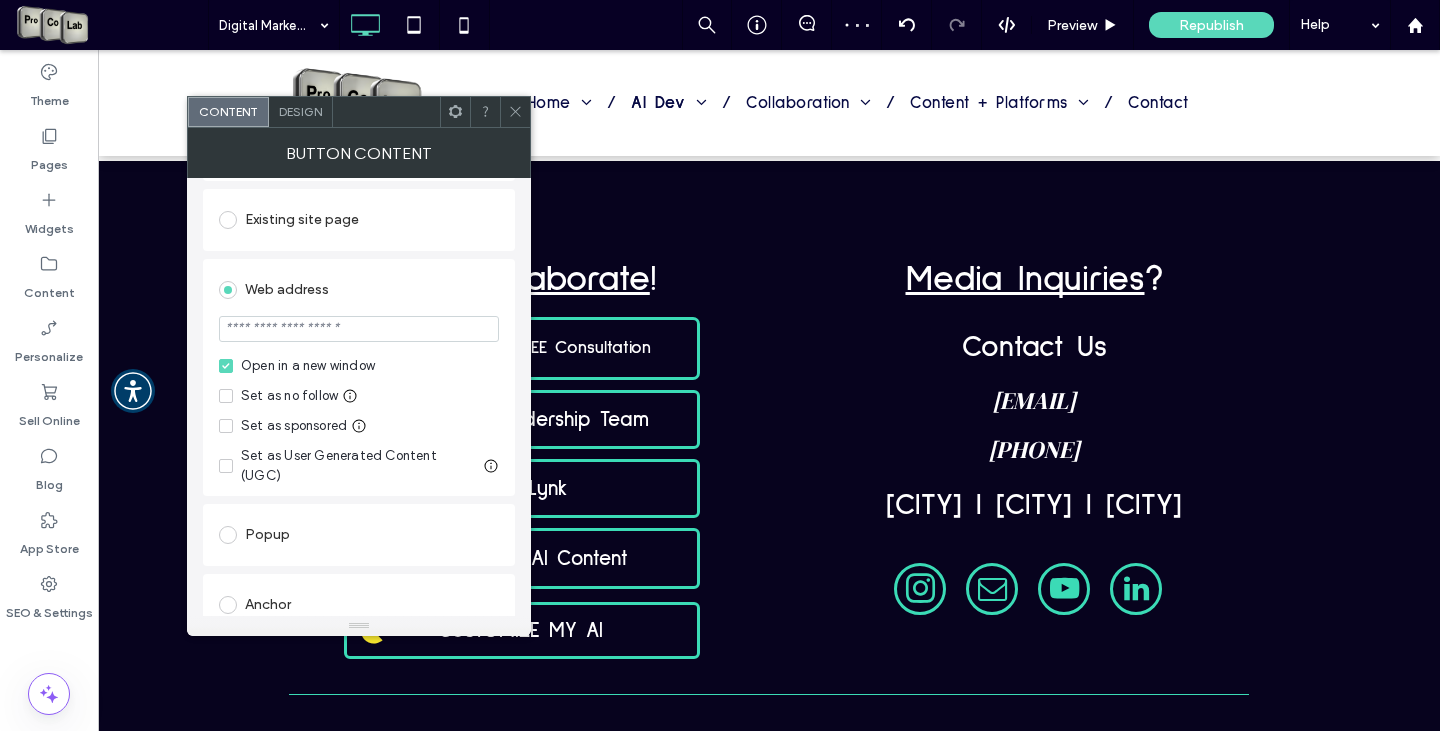 paste on "**********" 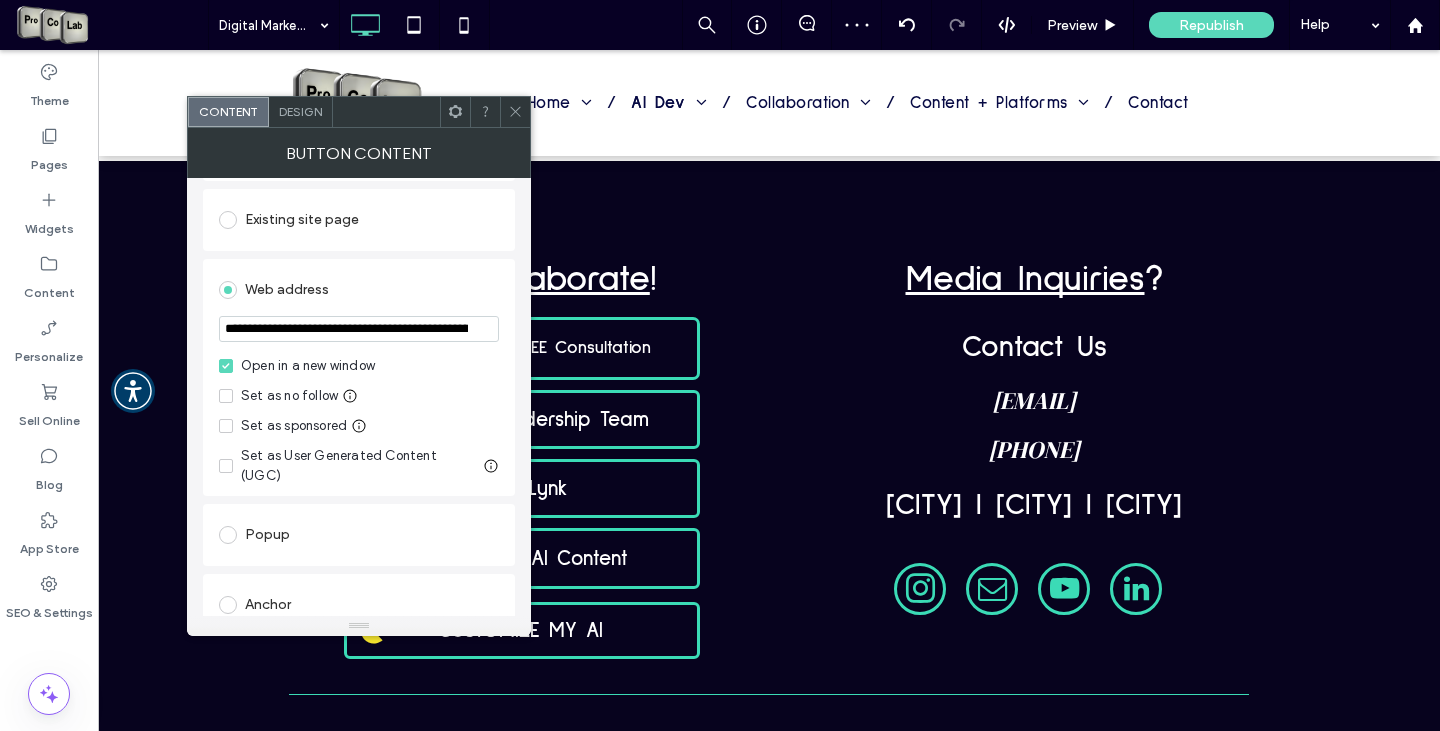 scroll, scrollTop: 0, scrollLeft: 284, axis: horizontal 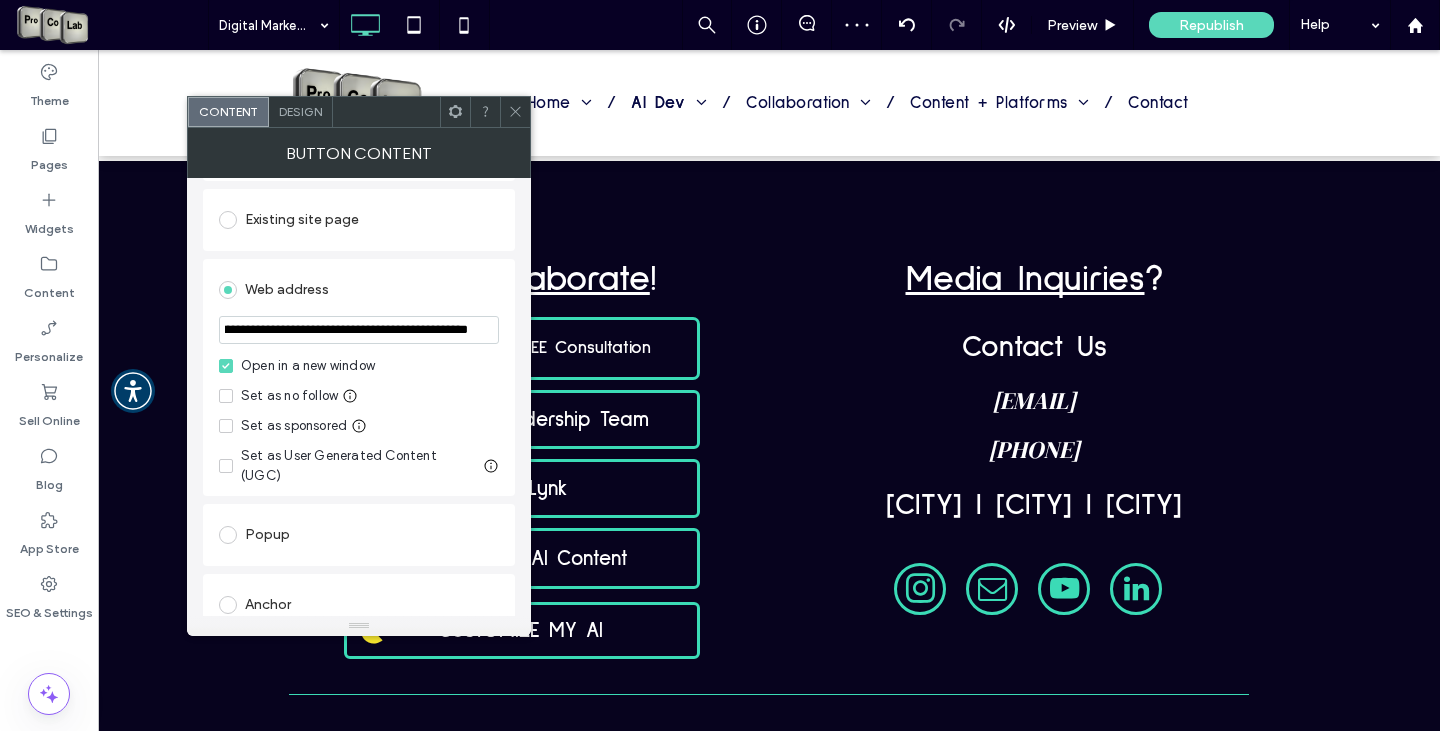 type on "**********" 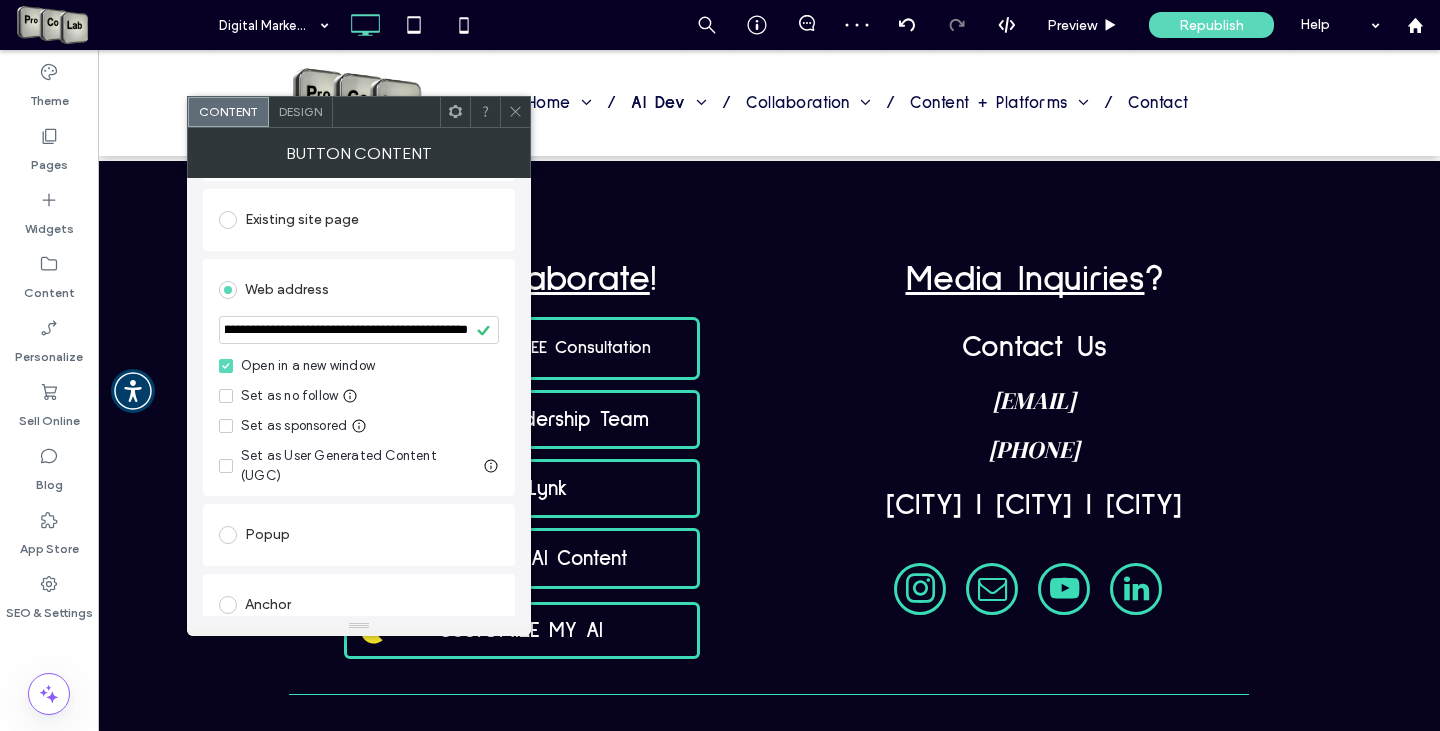 scroll, scrollTop: 0, scrollLeft: 0, axis: both 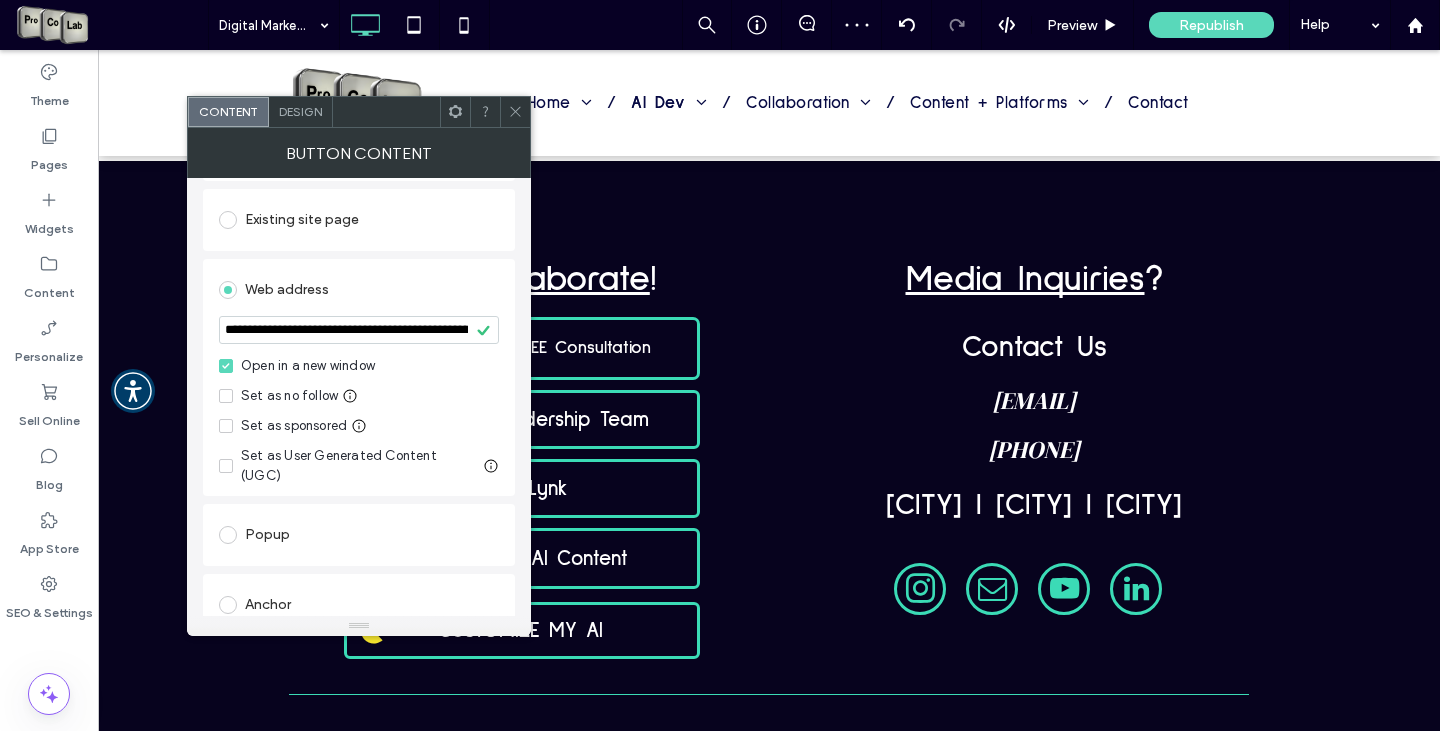 click 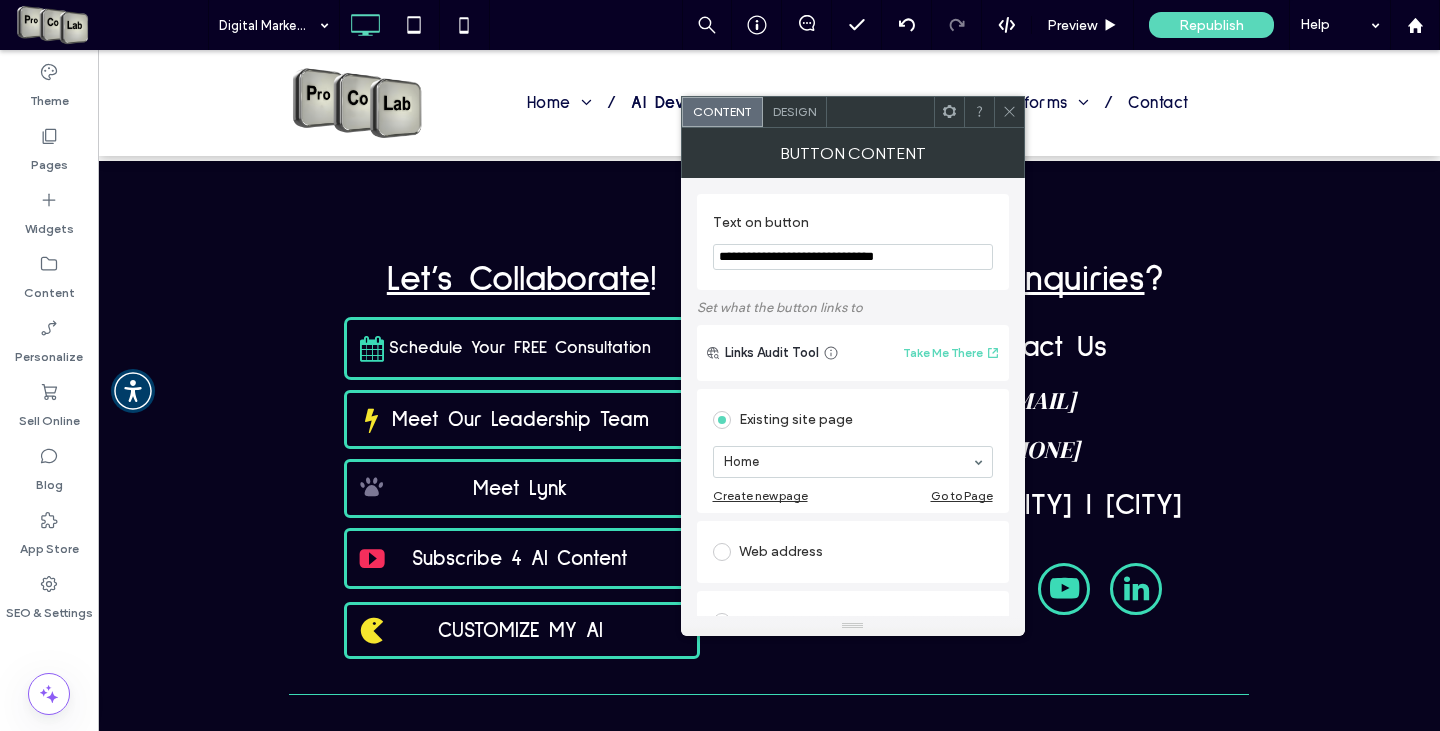 click at bounding box center (726, 552) 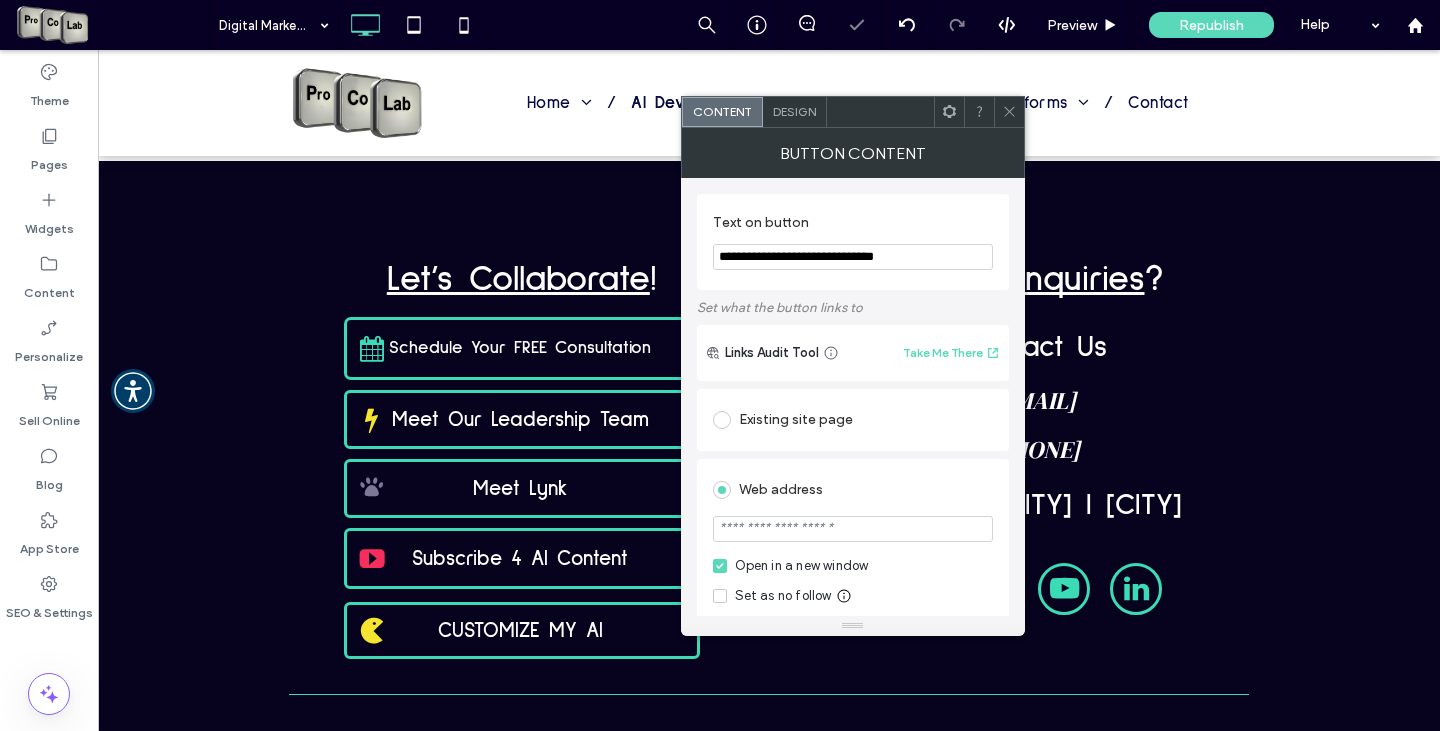 click at bounding box center (853, 529) 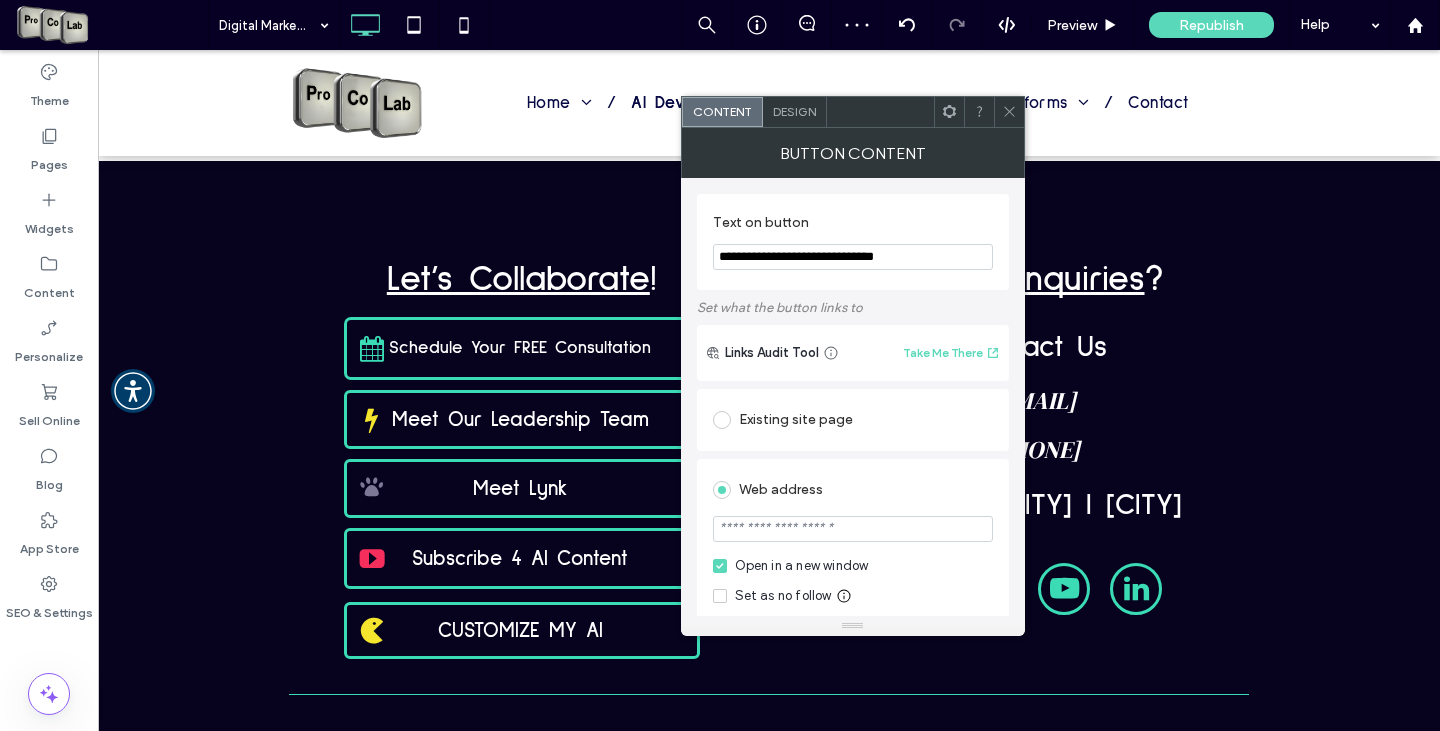 paste on "**********" 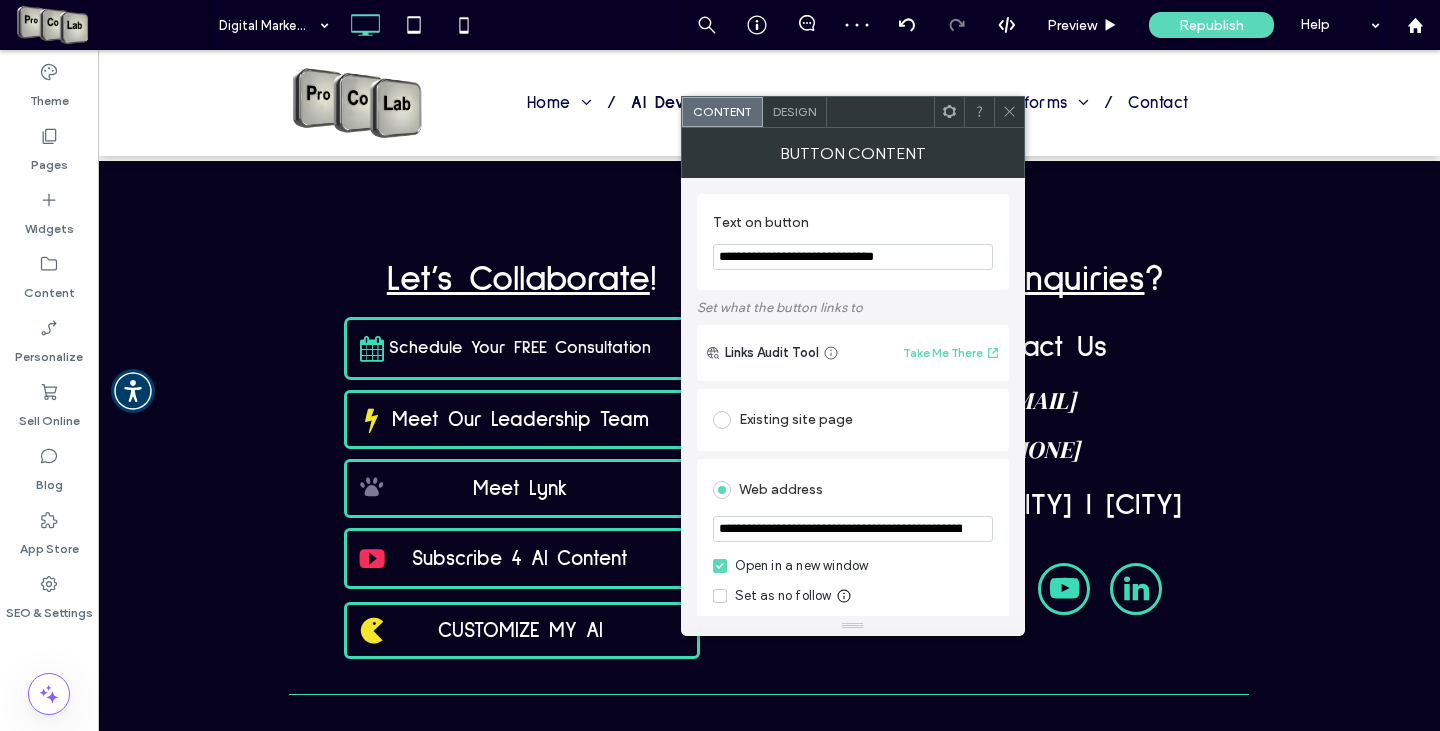 scroll, scrollTop: 0, scrollLeft: 284, axis: horizontal 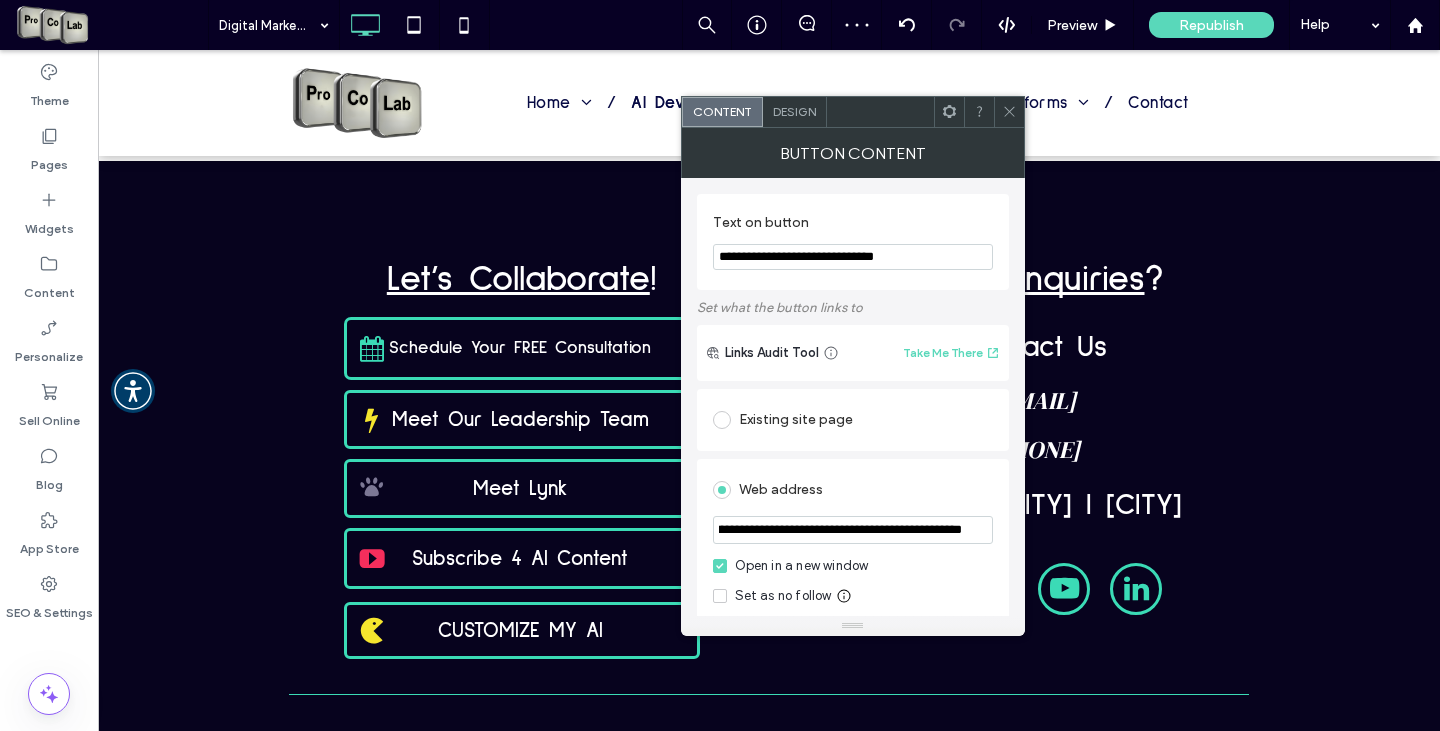 type on "**********" 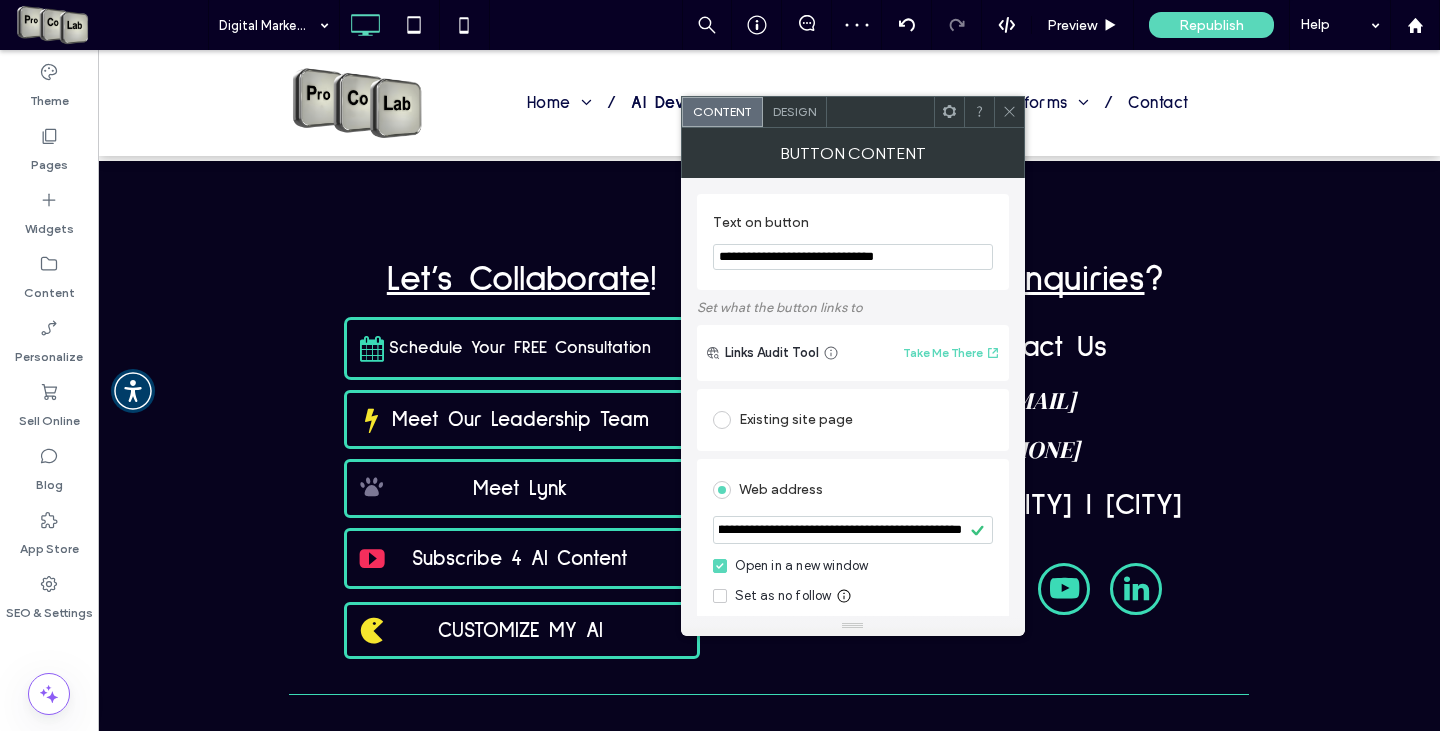 scroll, scrollTop: 0, scrollLeft: 0, axis: both 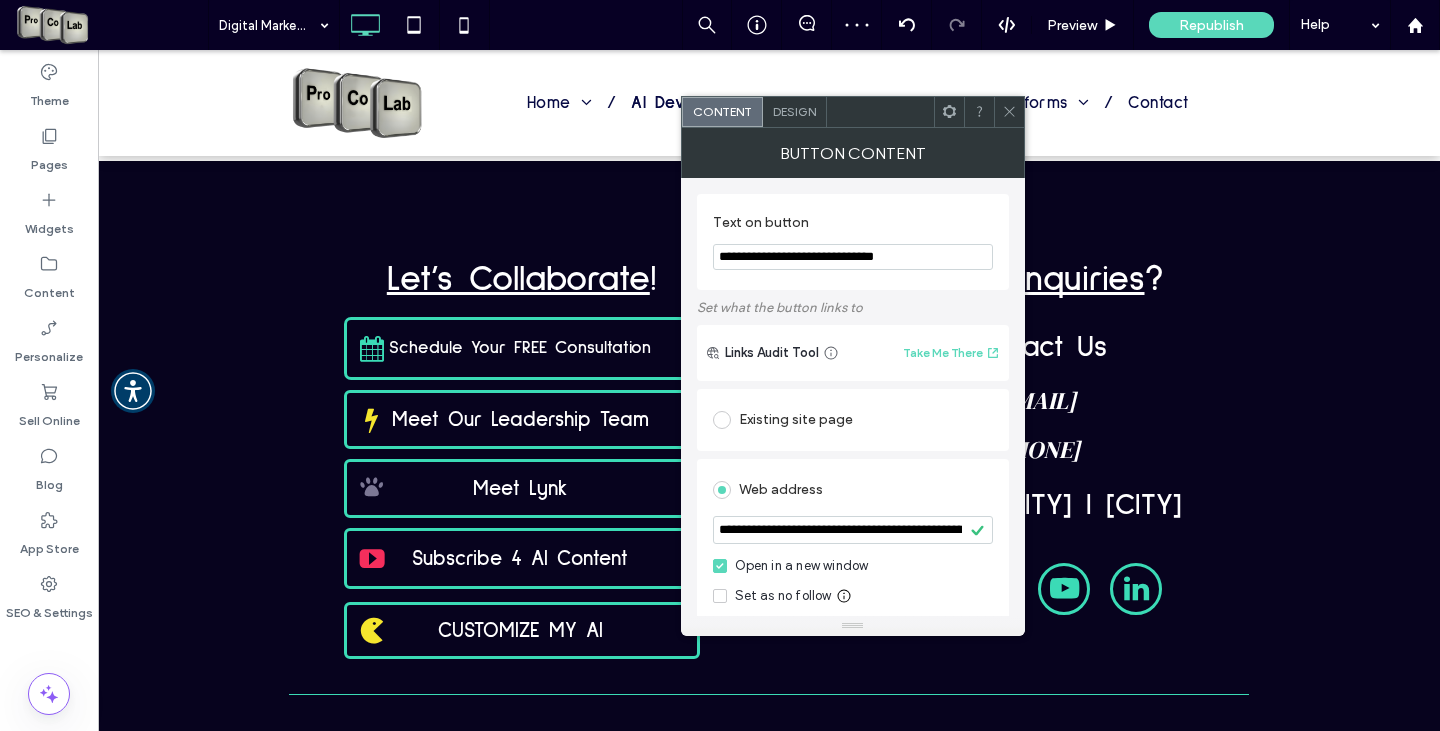 click at bounding box center [1009, 112] 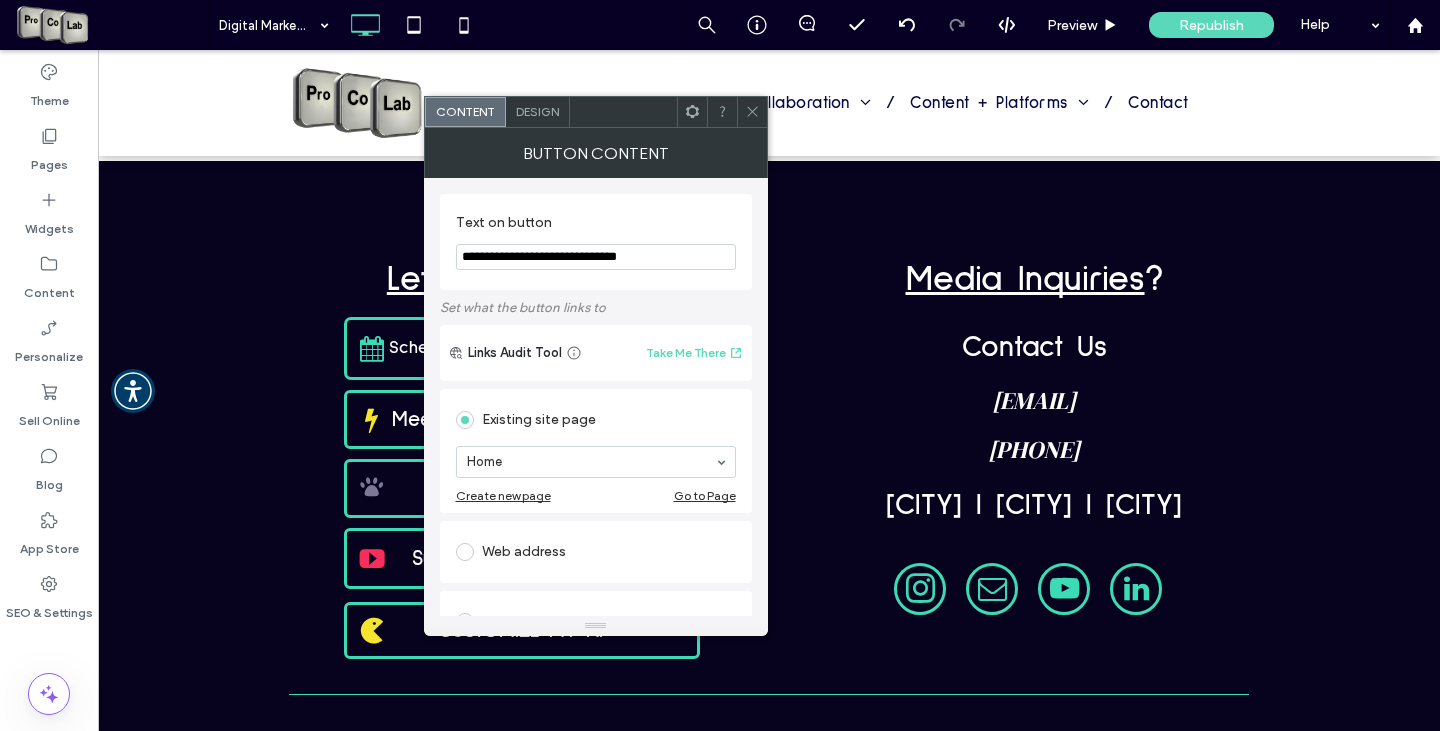 click at bounding box center [465, 552] 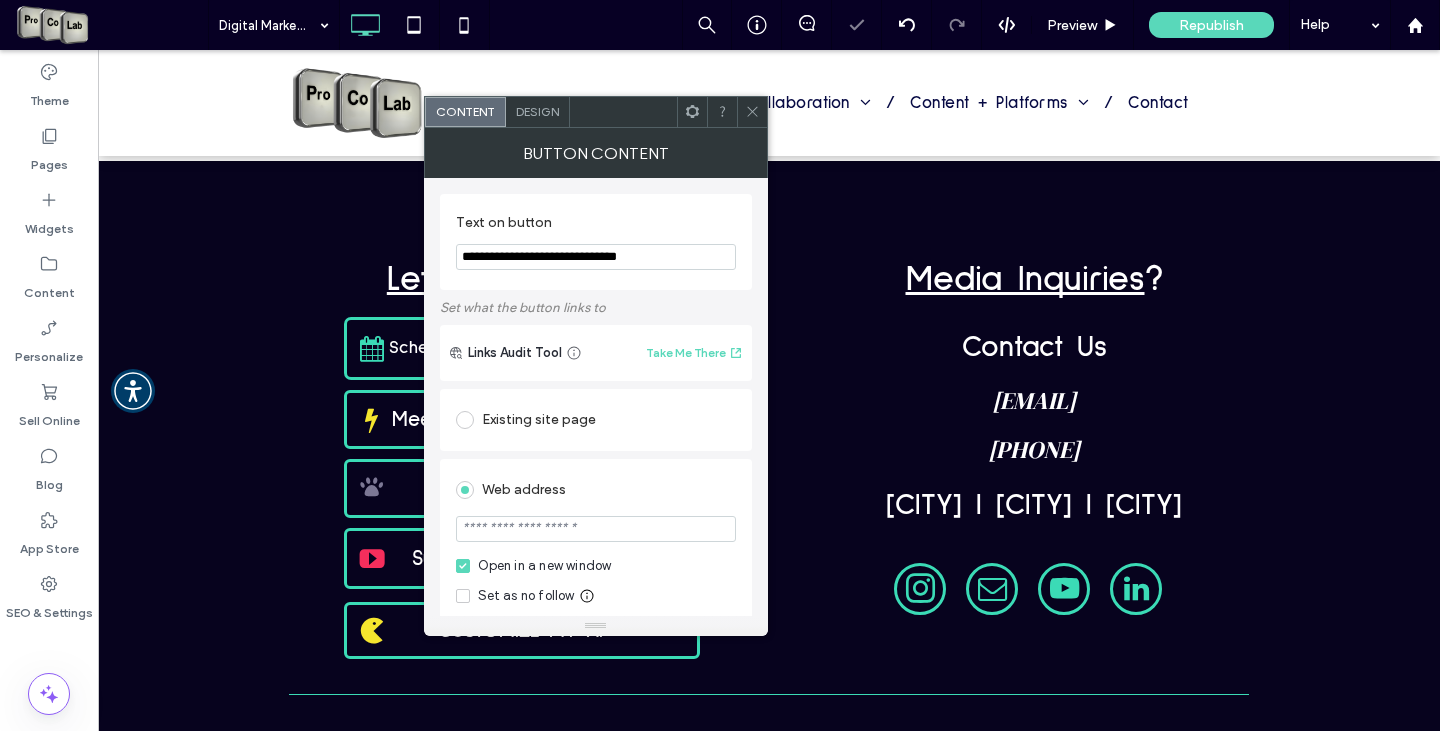 click at bounding box center (596, 529) 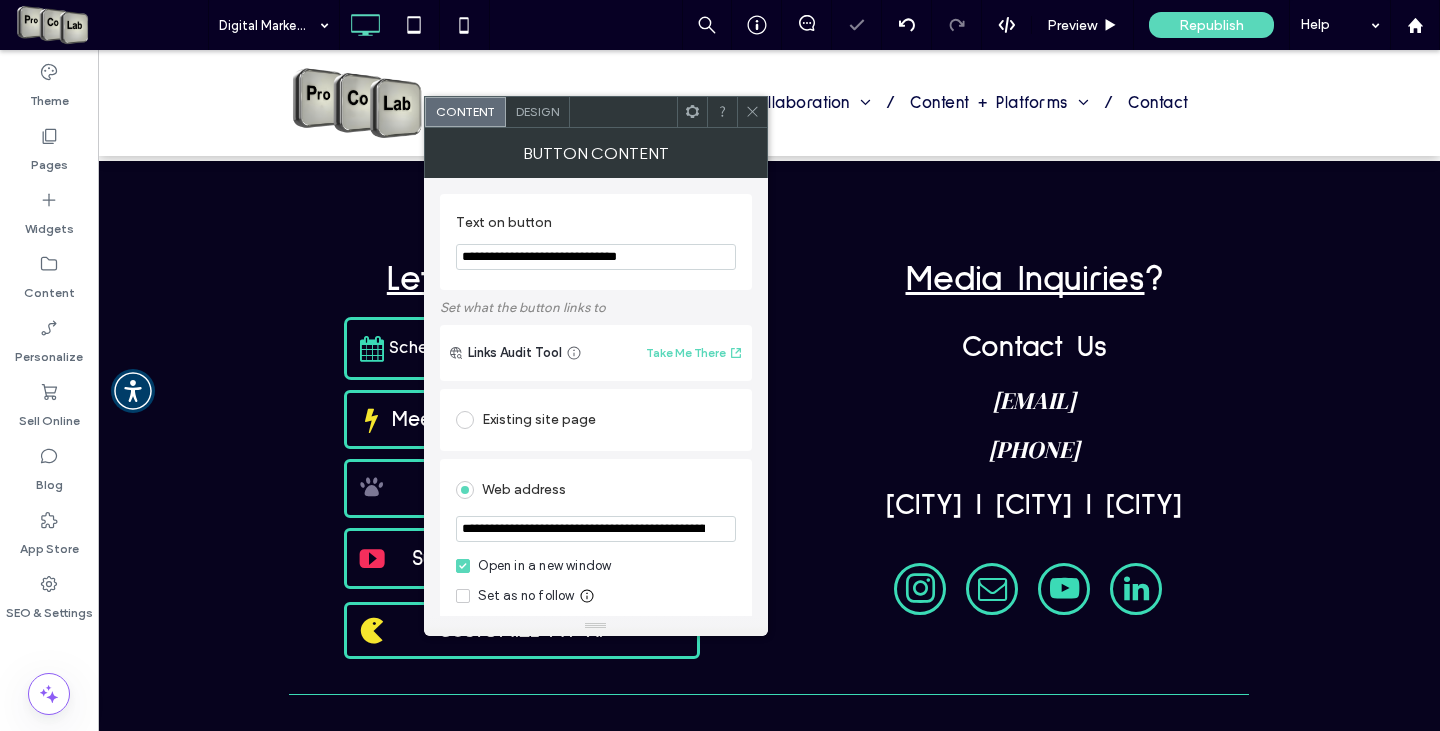 scroll, scrollTop: 0, scrollLeft: 284, axis: horizontal 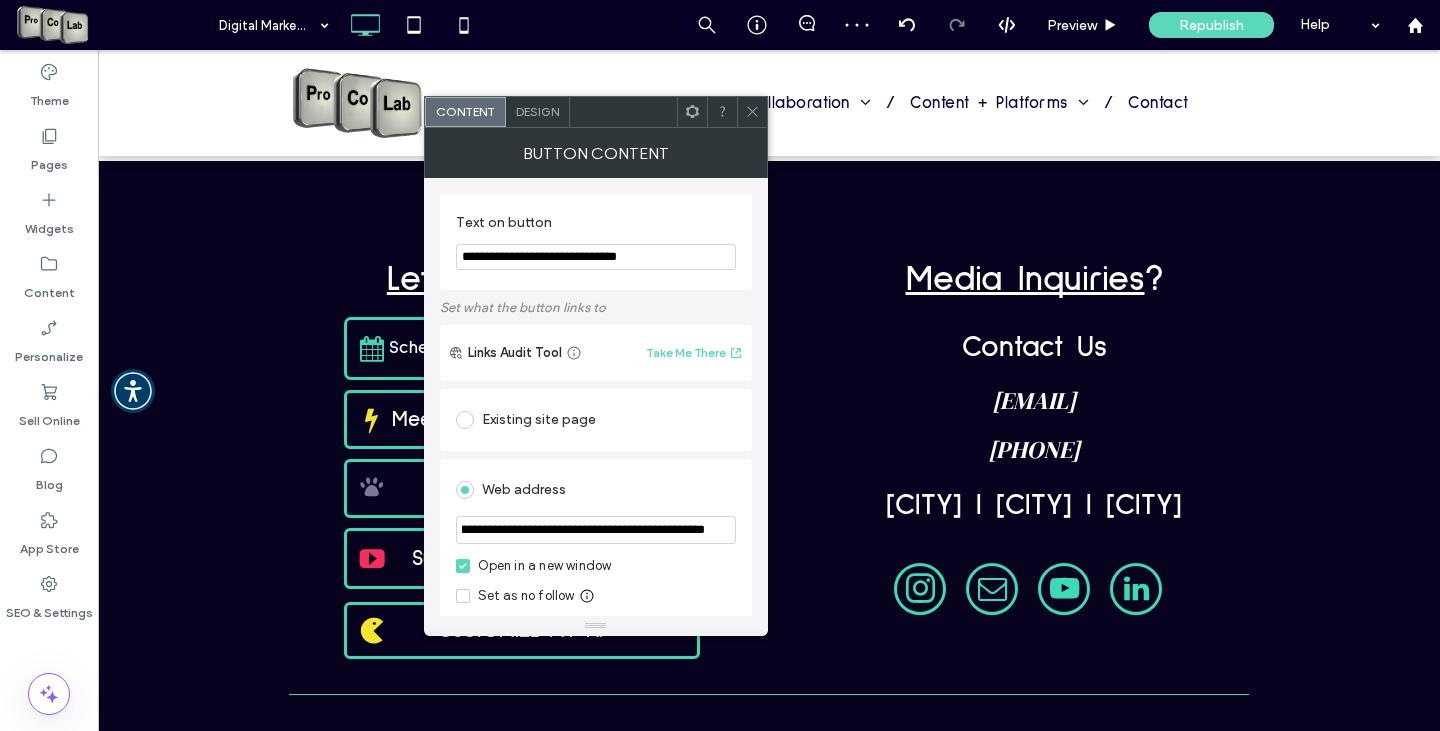 type on "**********" 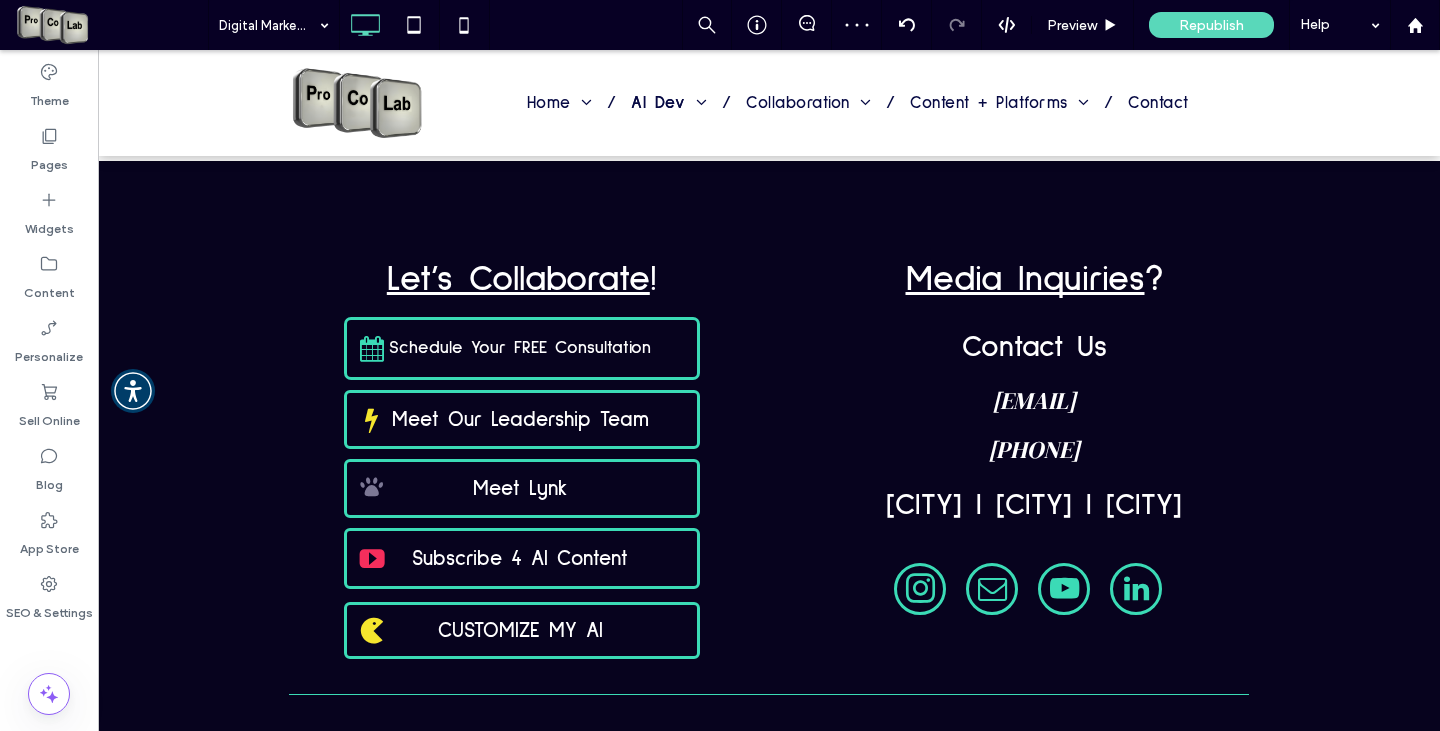 scroll, scrollTop: 0, scrollLeft: 0, axis: both 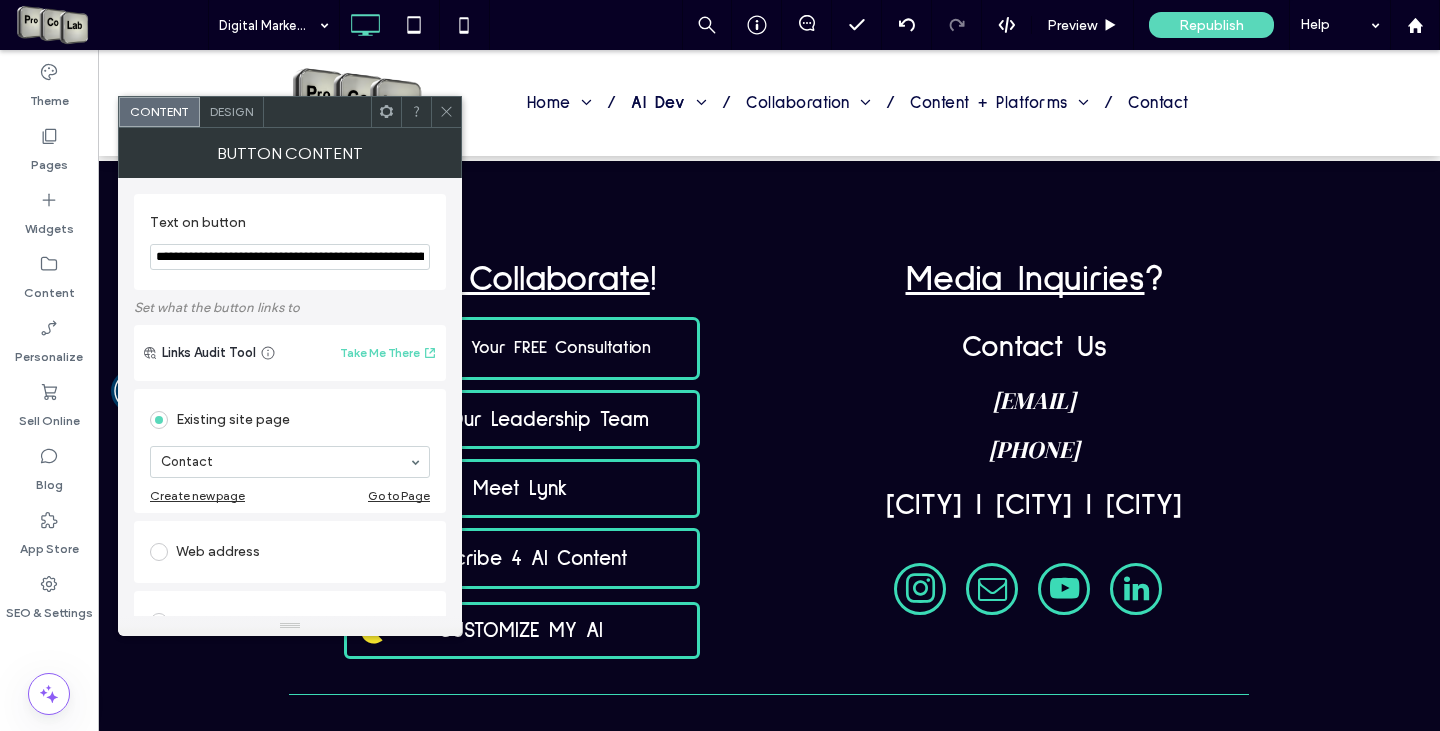 click at bounding box center [159, 552] 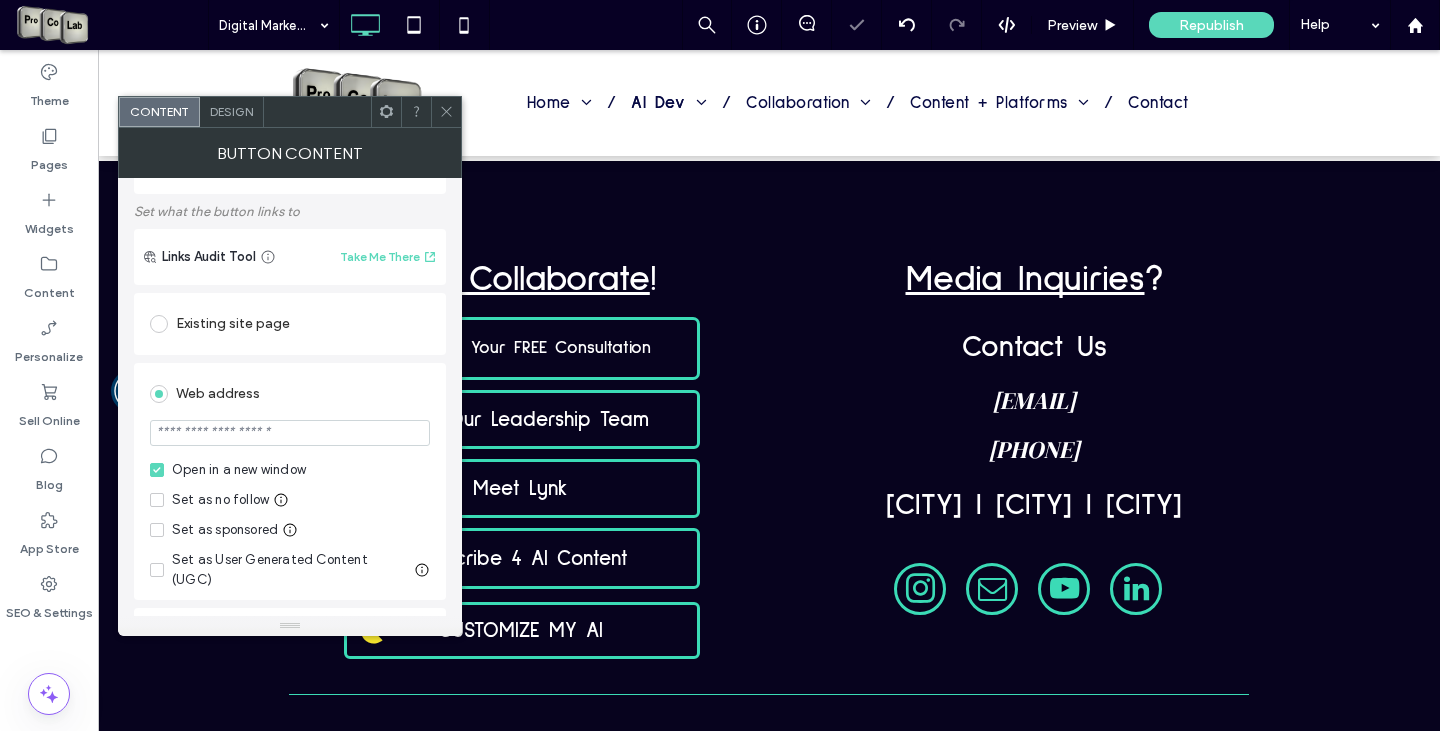 scroll, scrollTop: 200, scrollLeft: 0, axis: vertical 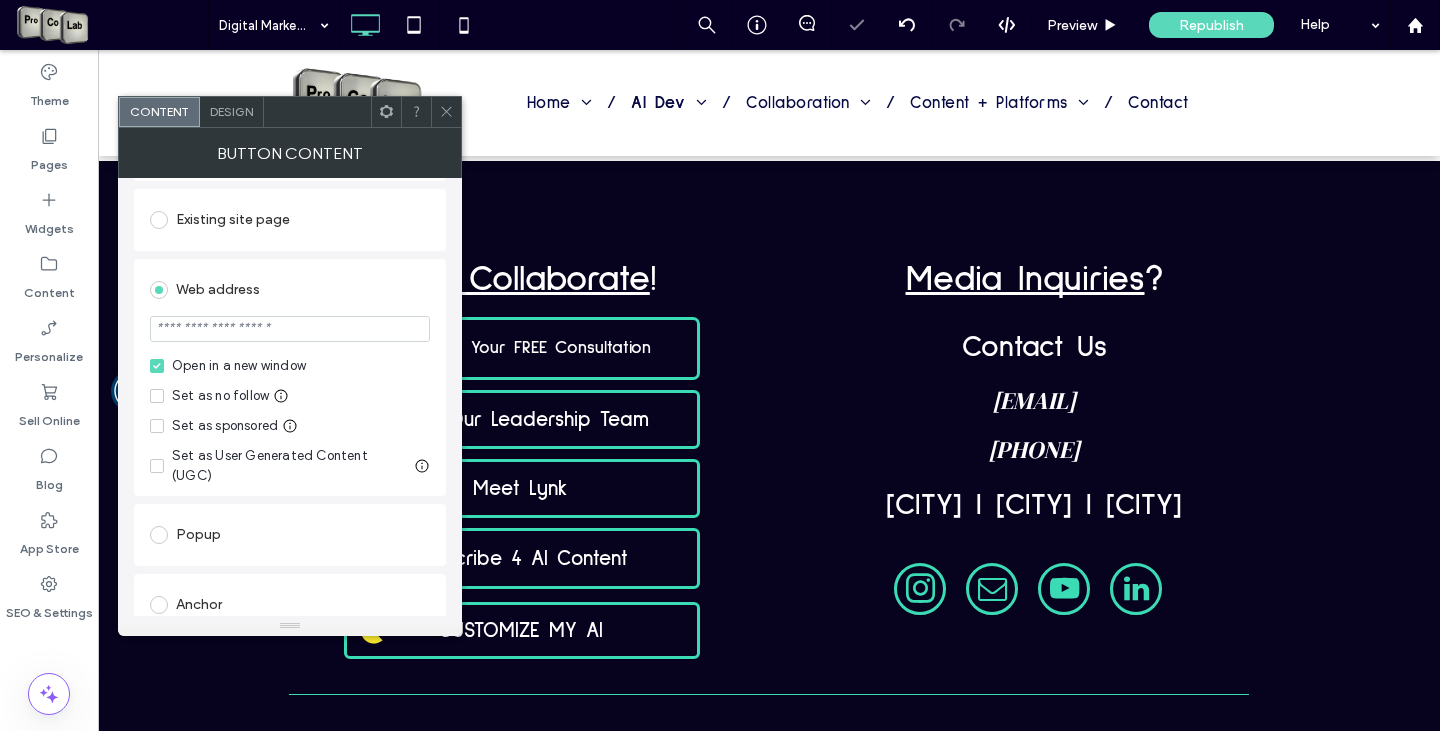 click at bounding box center (290, 329) 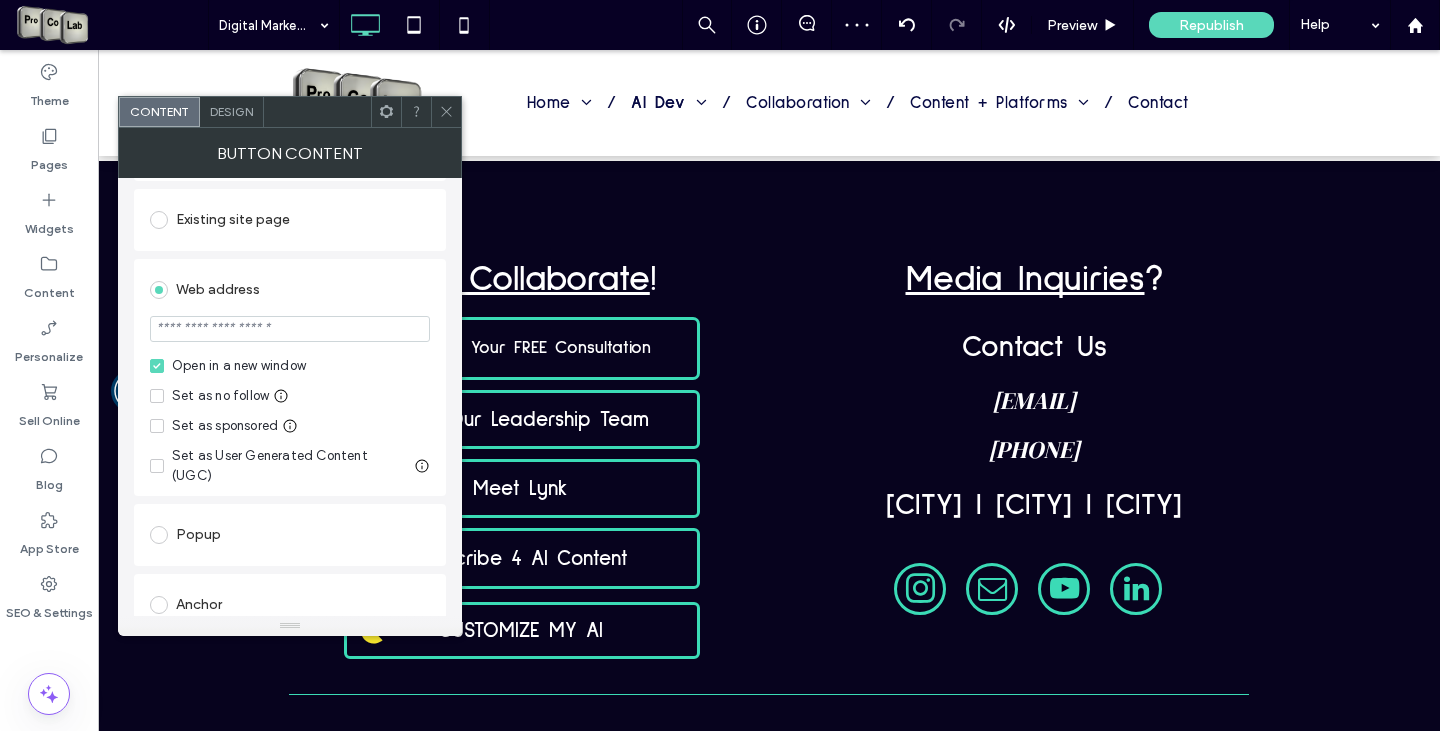 paste on "**********" 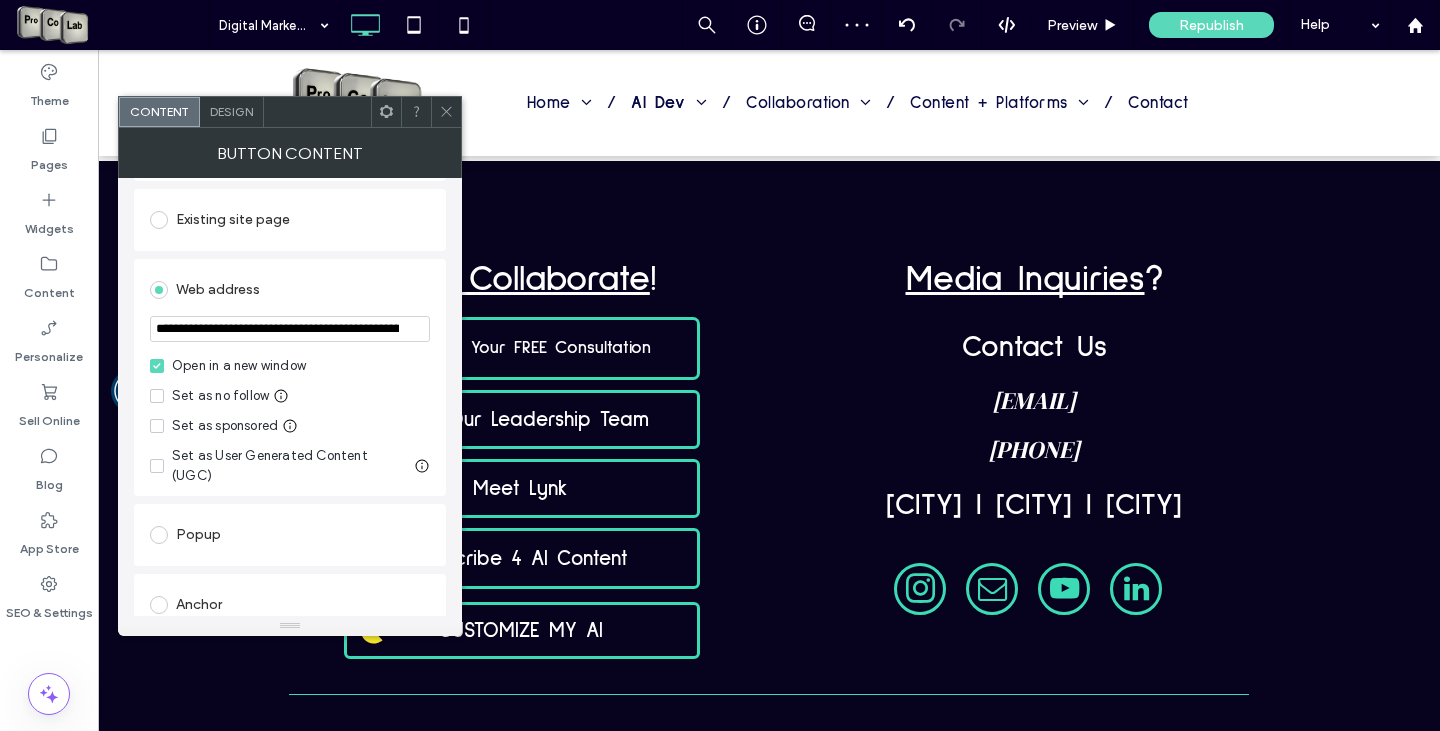 scroll, scrollTop: 0, scrollLeft: 284, axis: horizontal 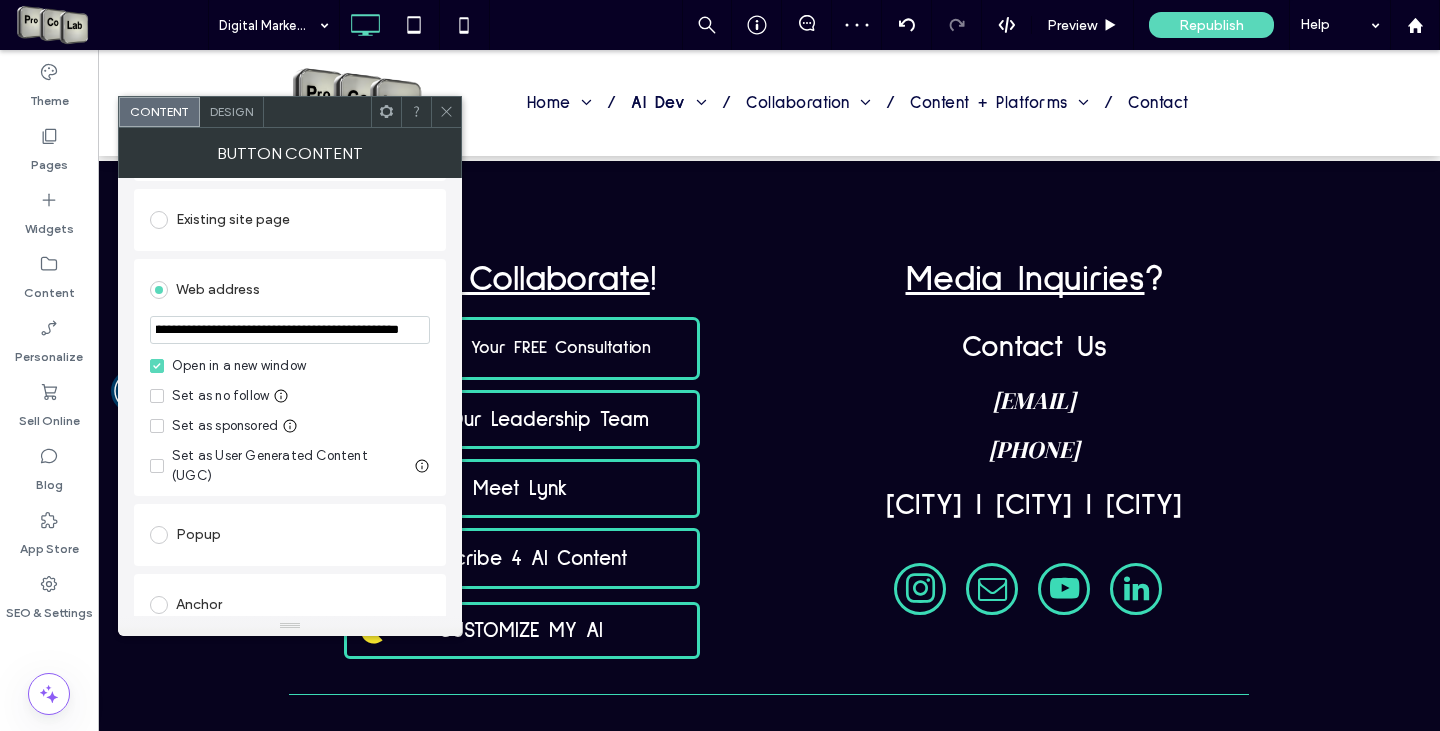 type on "**********" 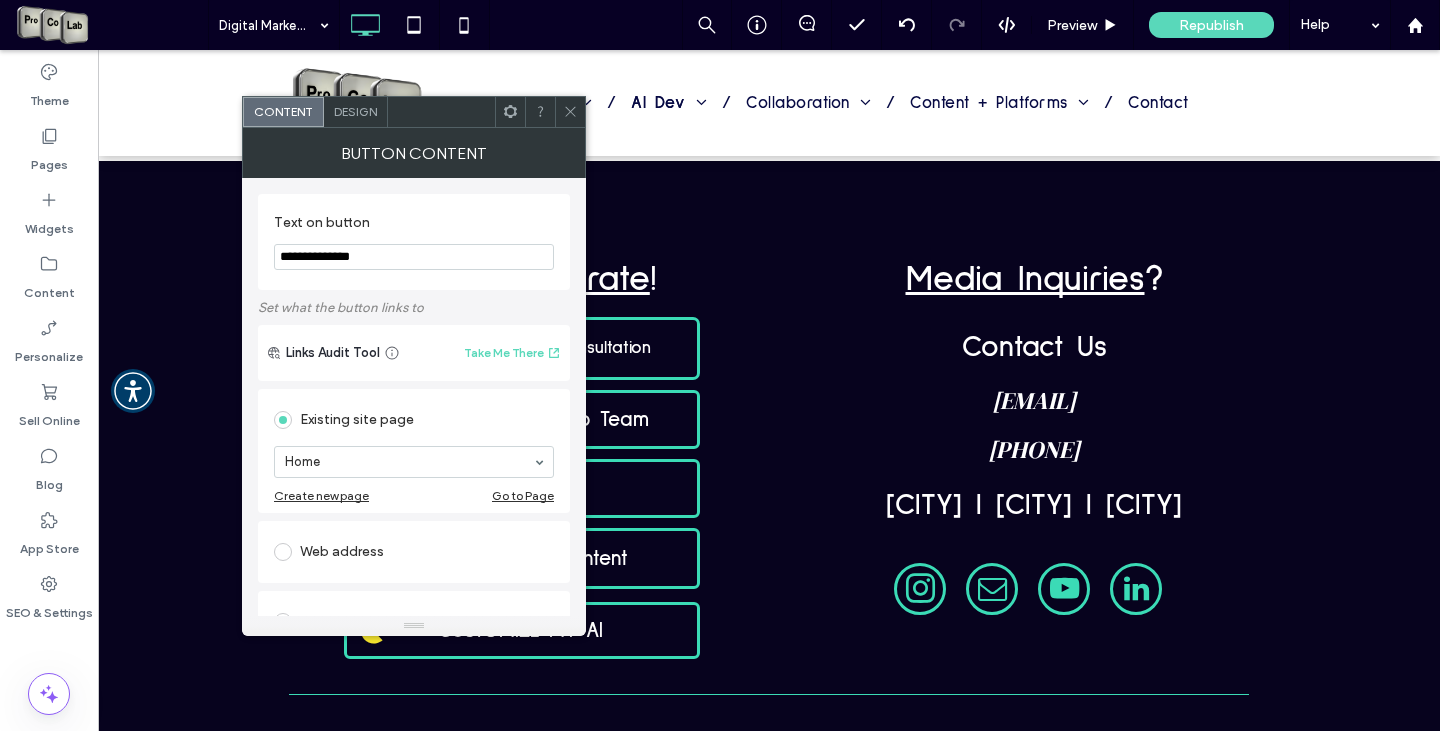 click at bounding box center (283, 552) 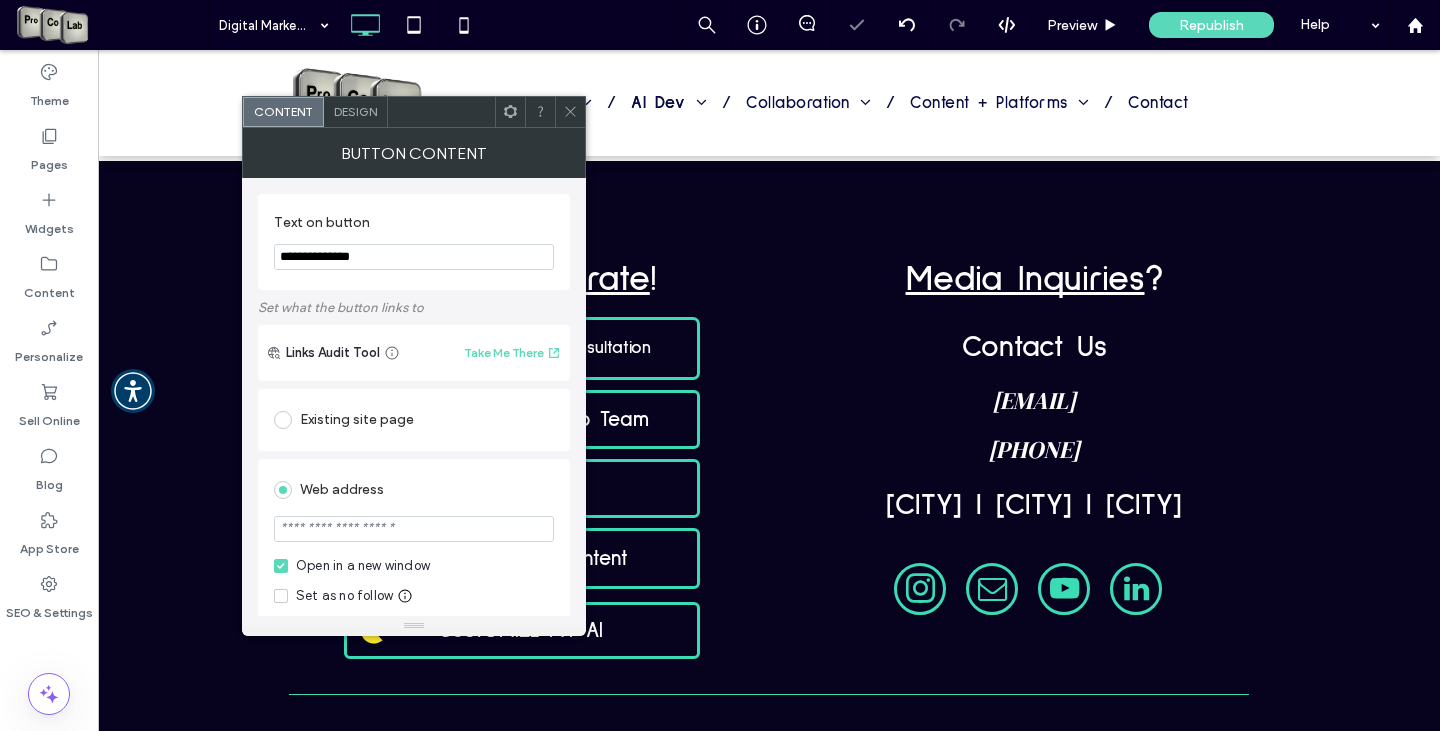click at bounding box center (414, 529) 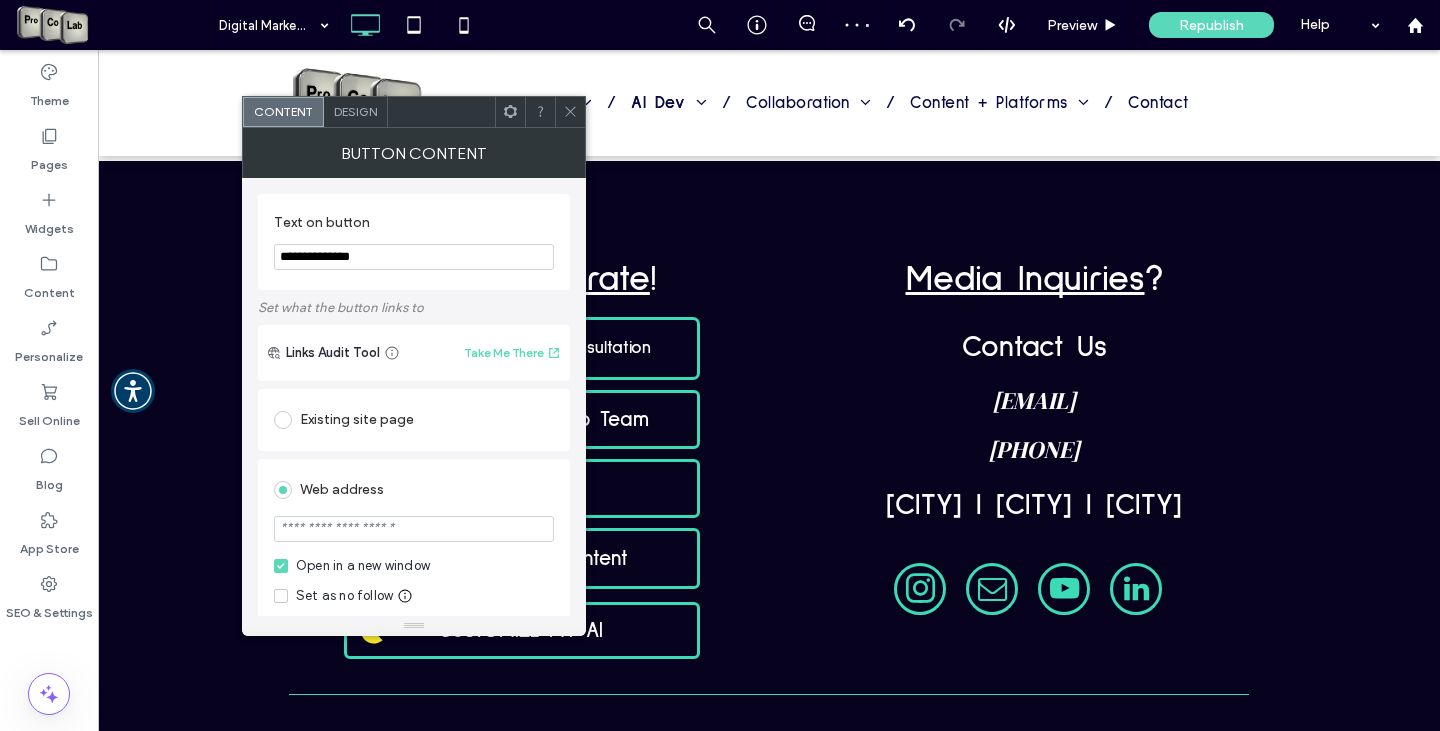 paste on "**********" 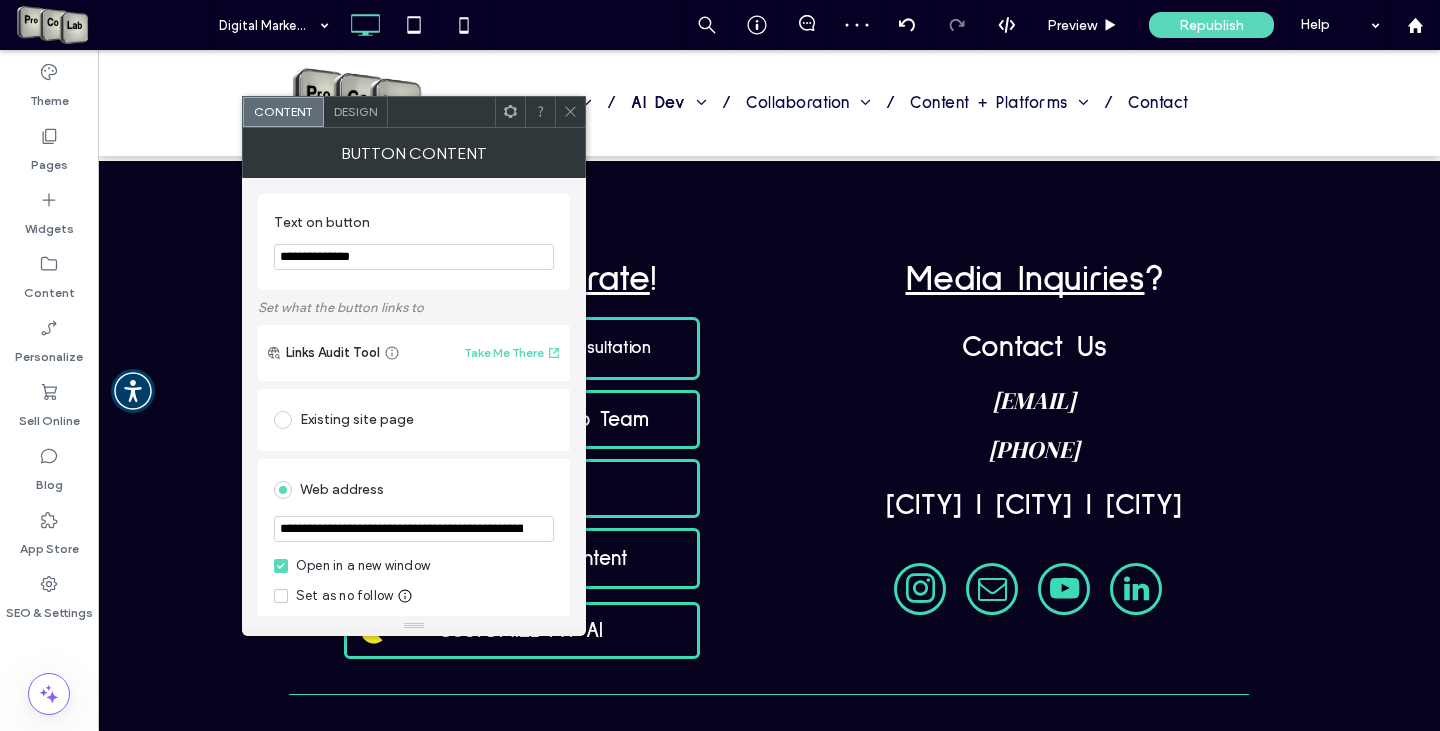 scroll, scrollTop: 0, scrollLeft: 284, axis: horizontal 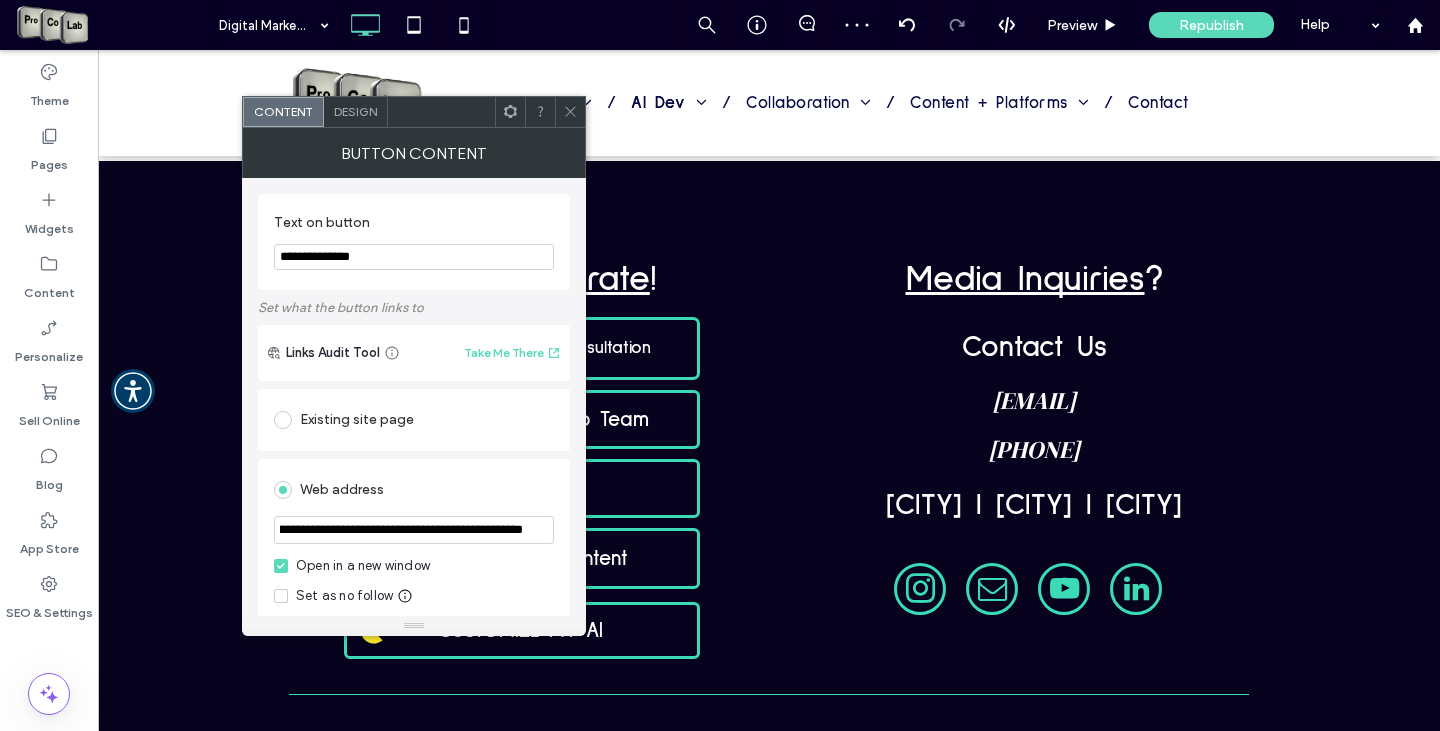type on "**********" 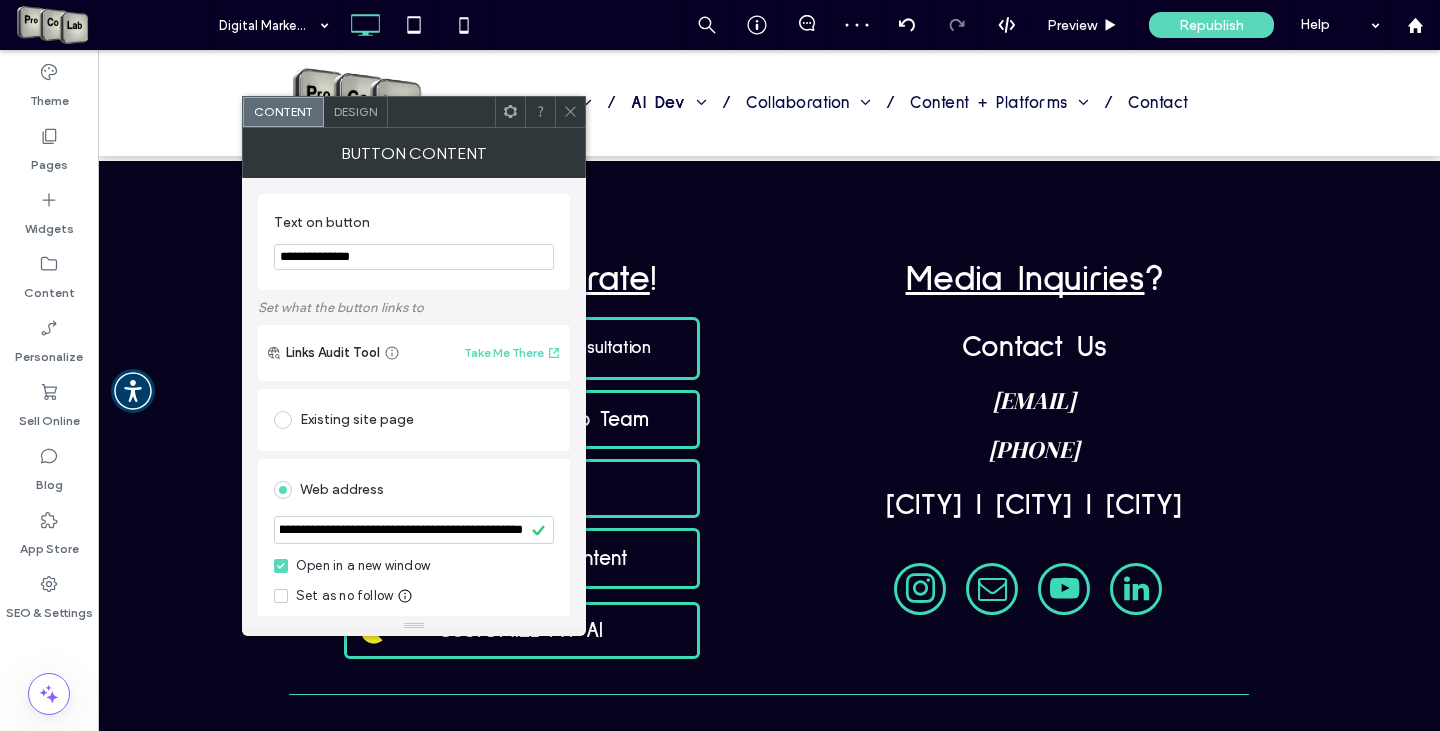 scroll, scrollTop: 0, scrollLeft: 0, axis: both 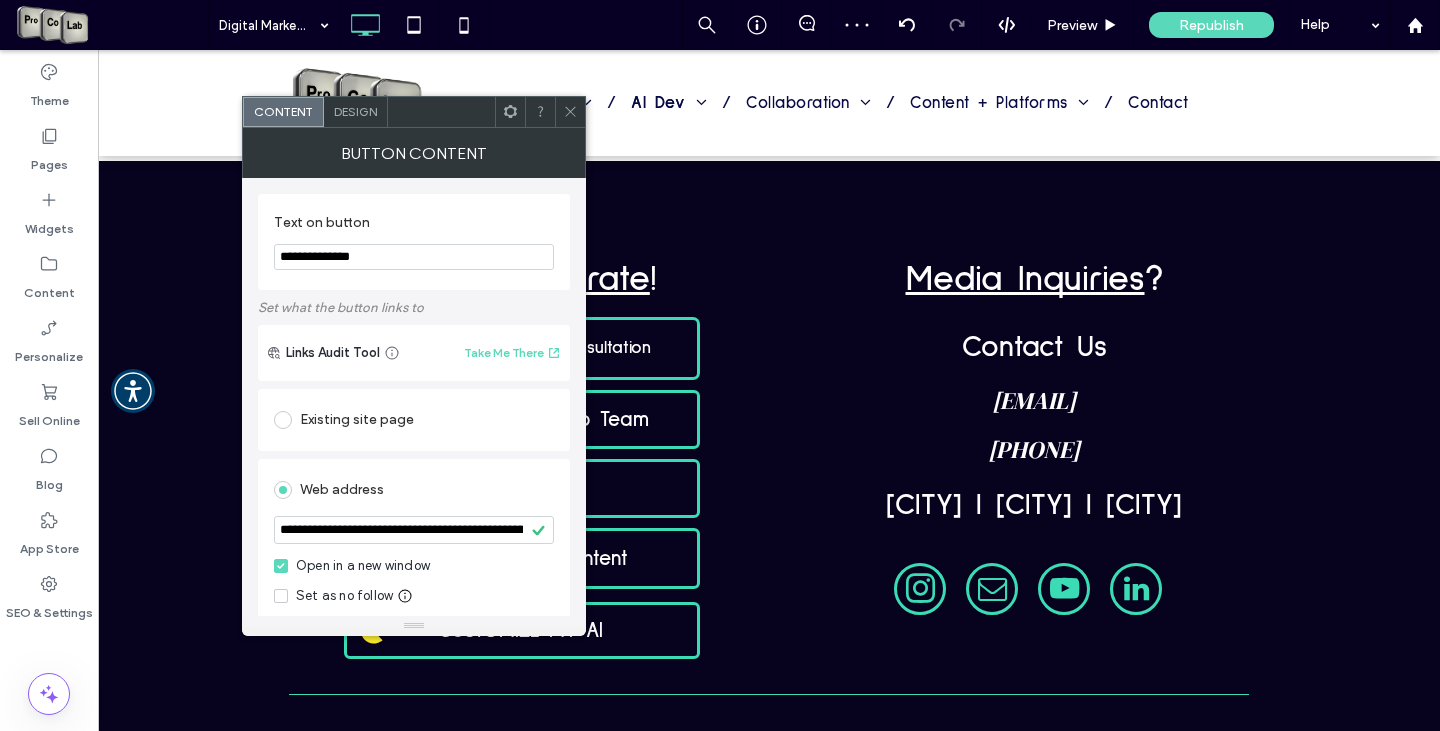 click at bounding box center [570, 112] 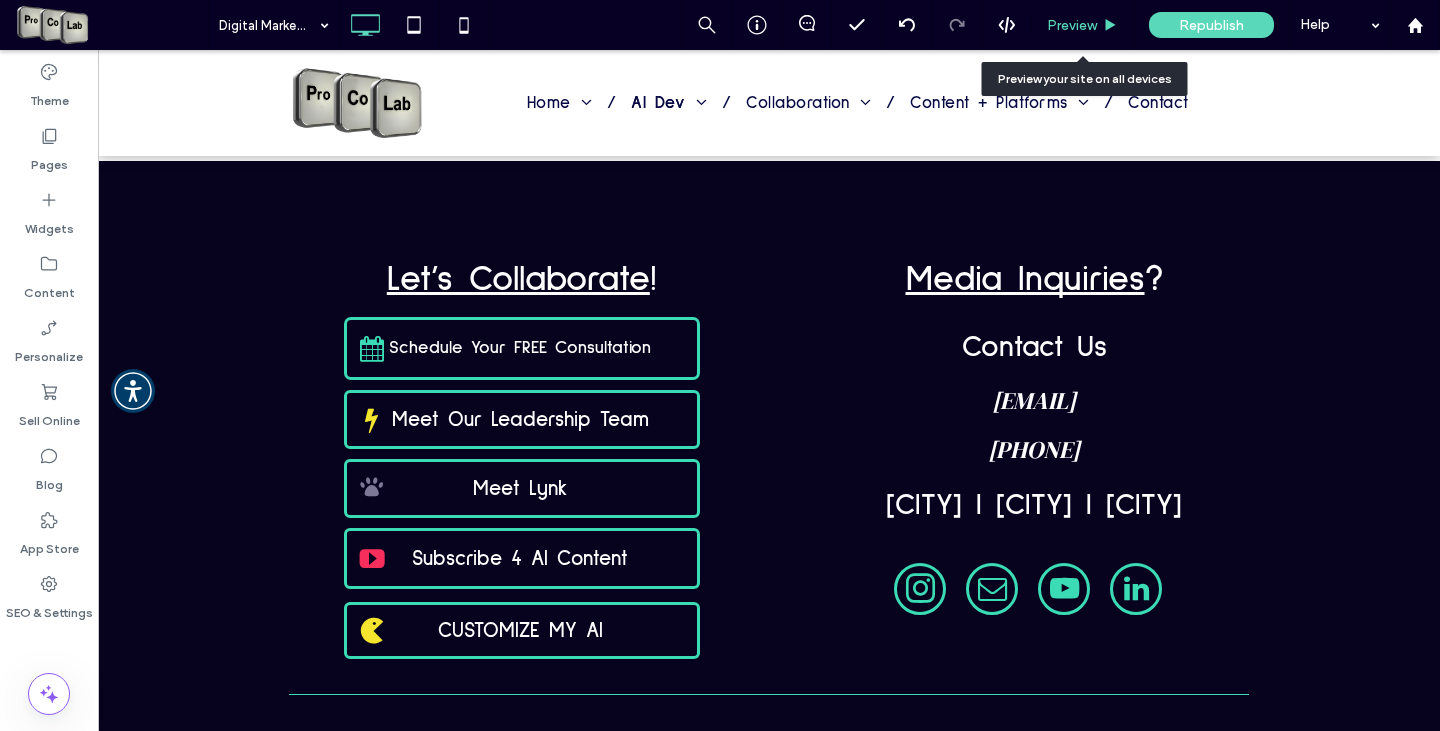 click on "Preview" at bounding box center (1072, 25) 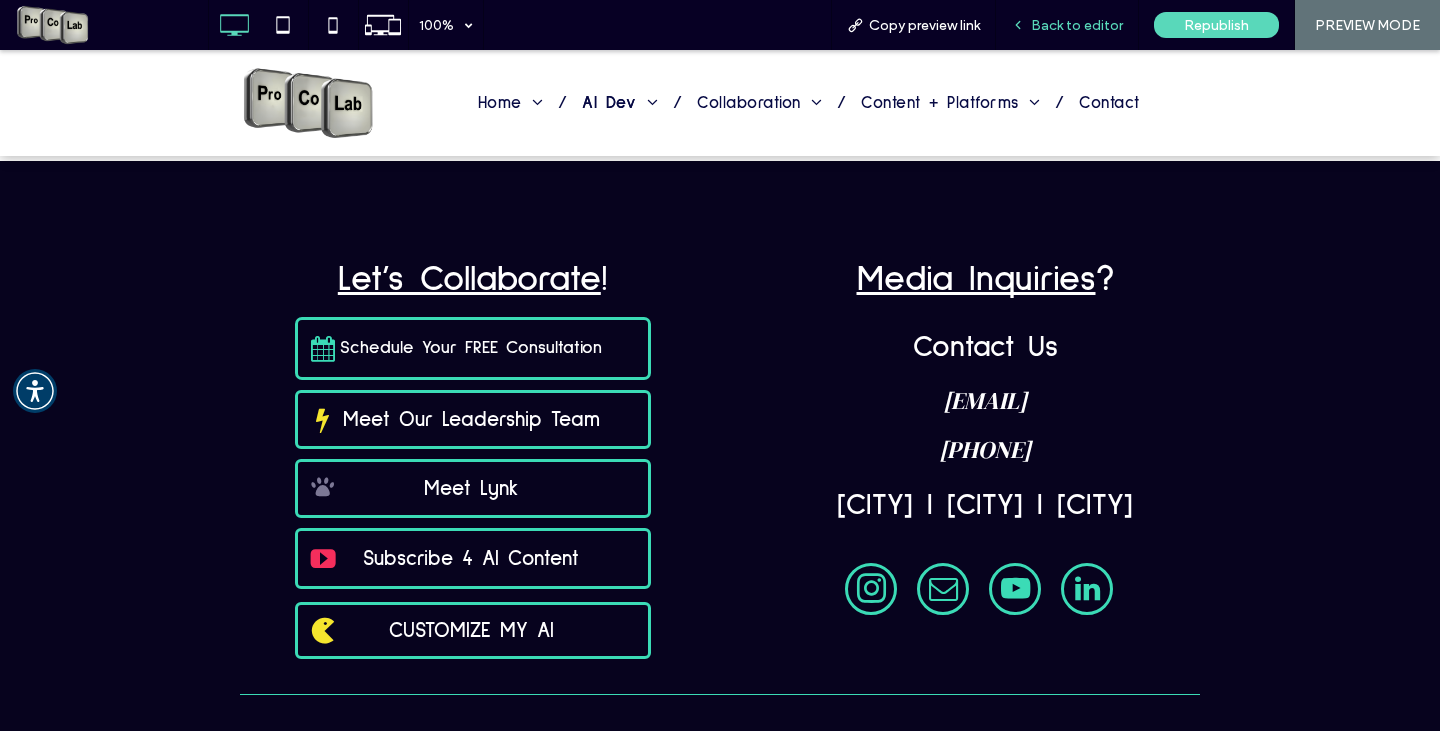click on "Back to editor" at bounding box center (1077, 25) 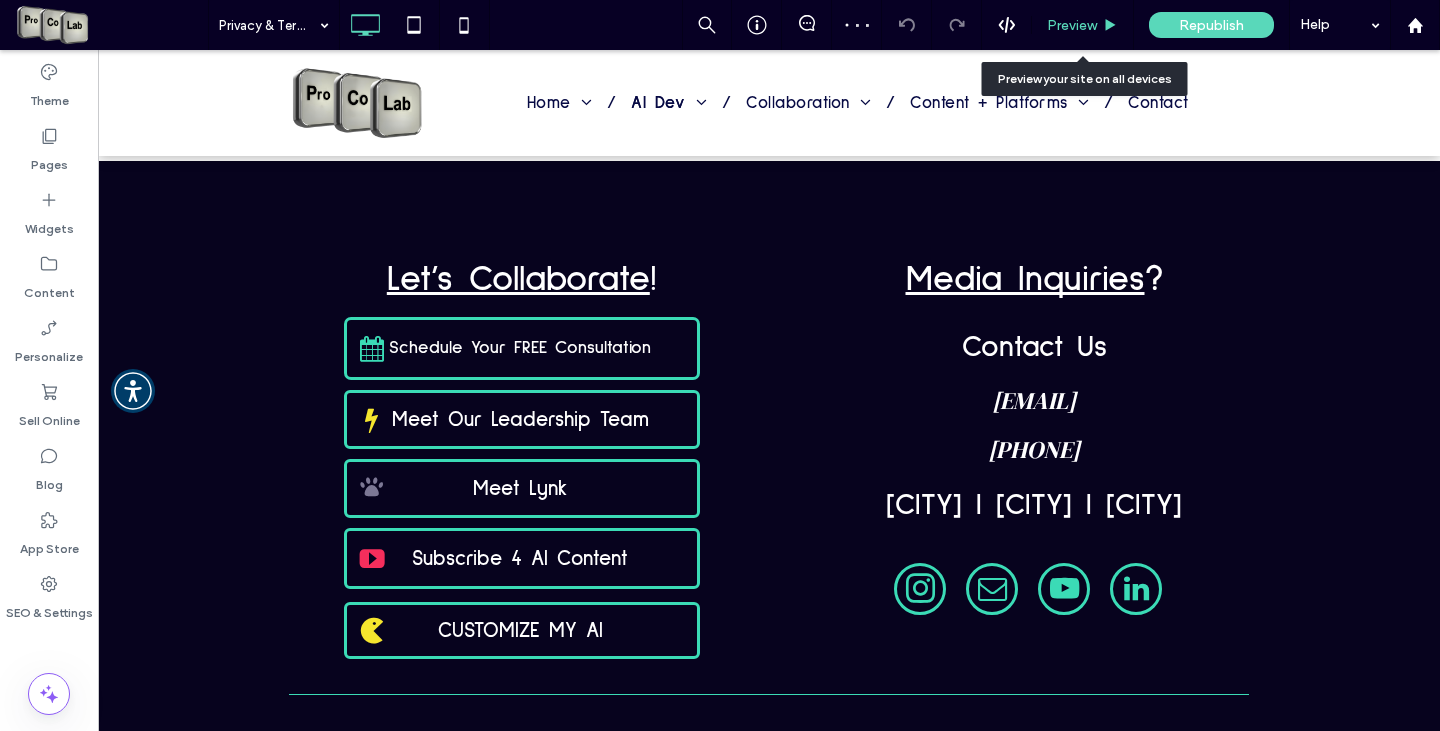 click on "Preview" at bounding box center [1082, 25] 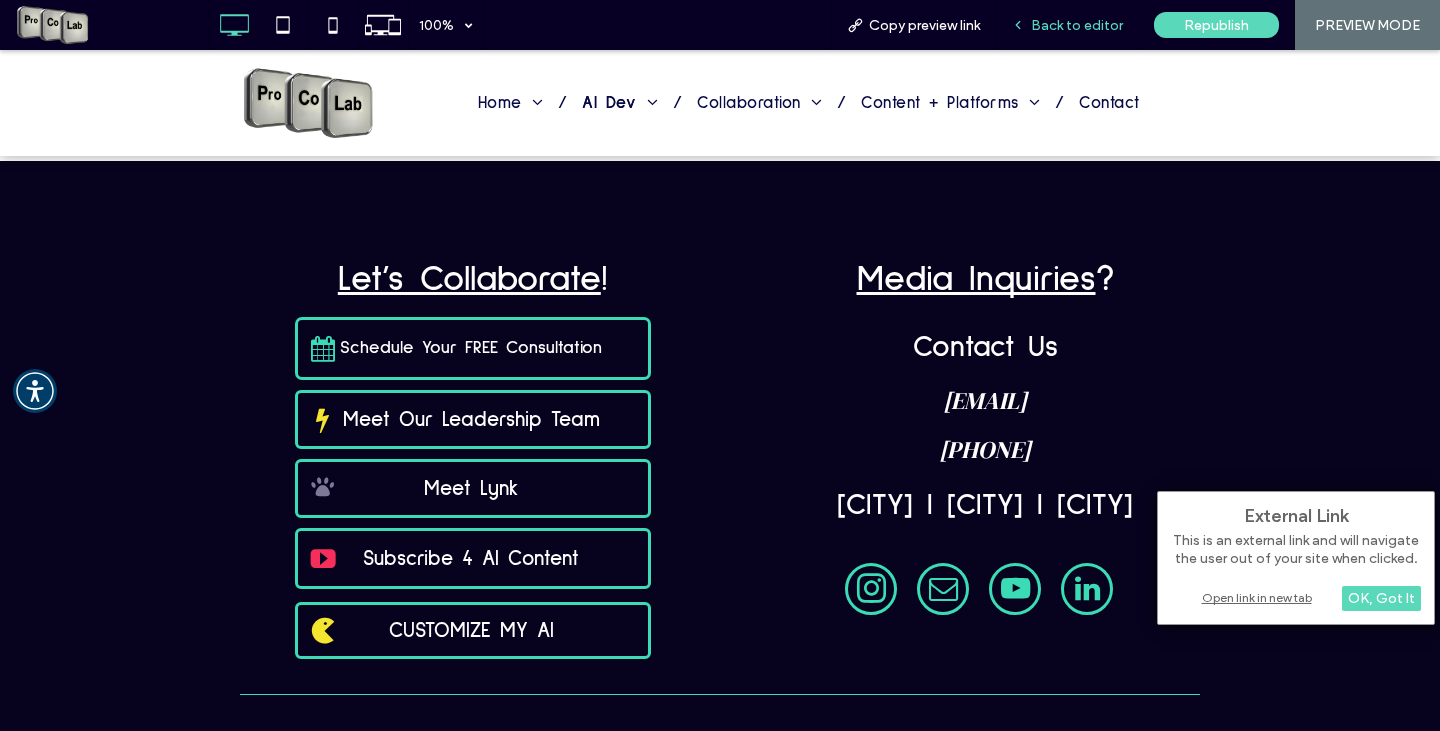 click on "Back to editor" at bounding box center [1077, 25] 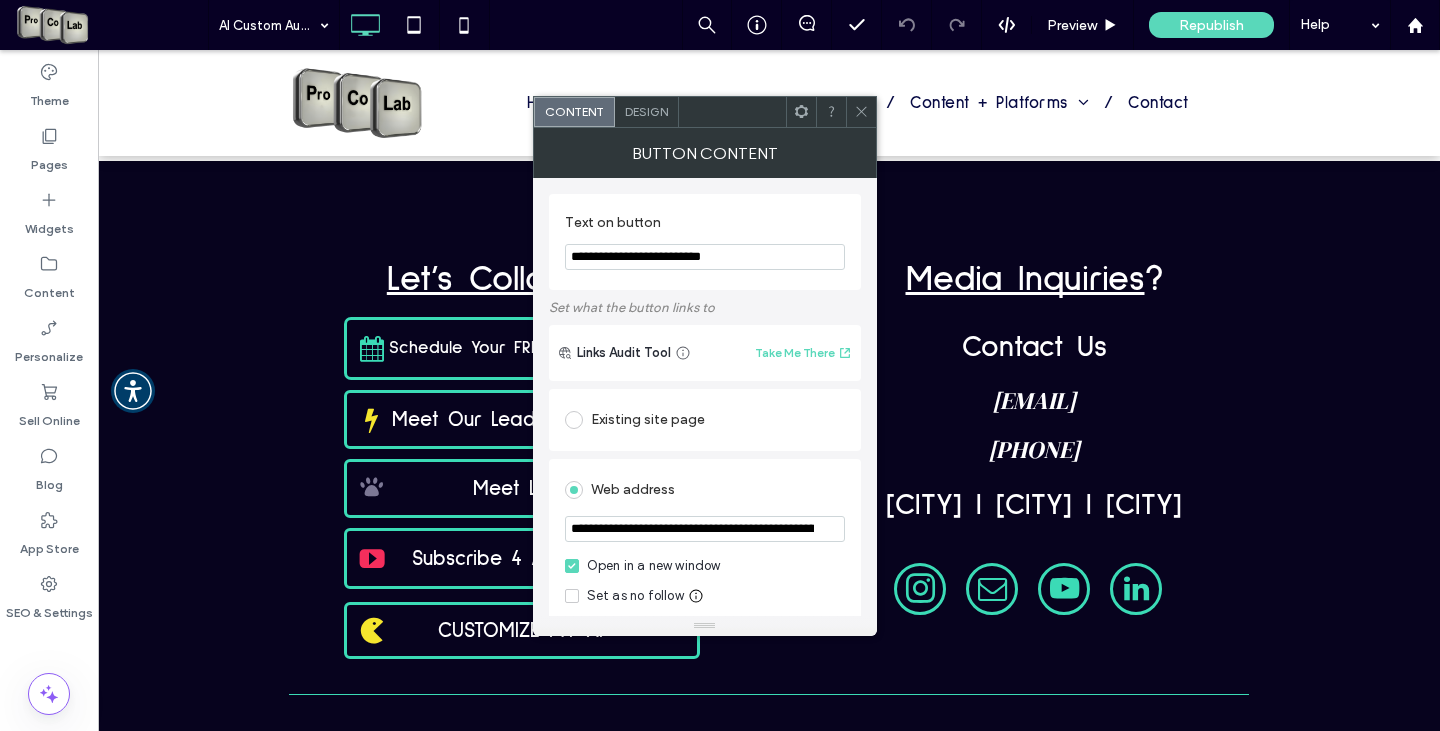 click 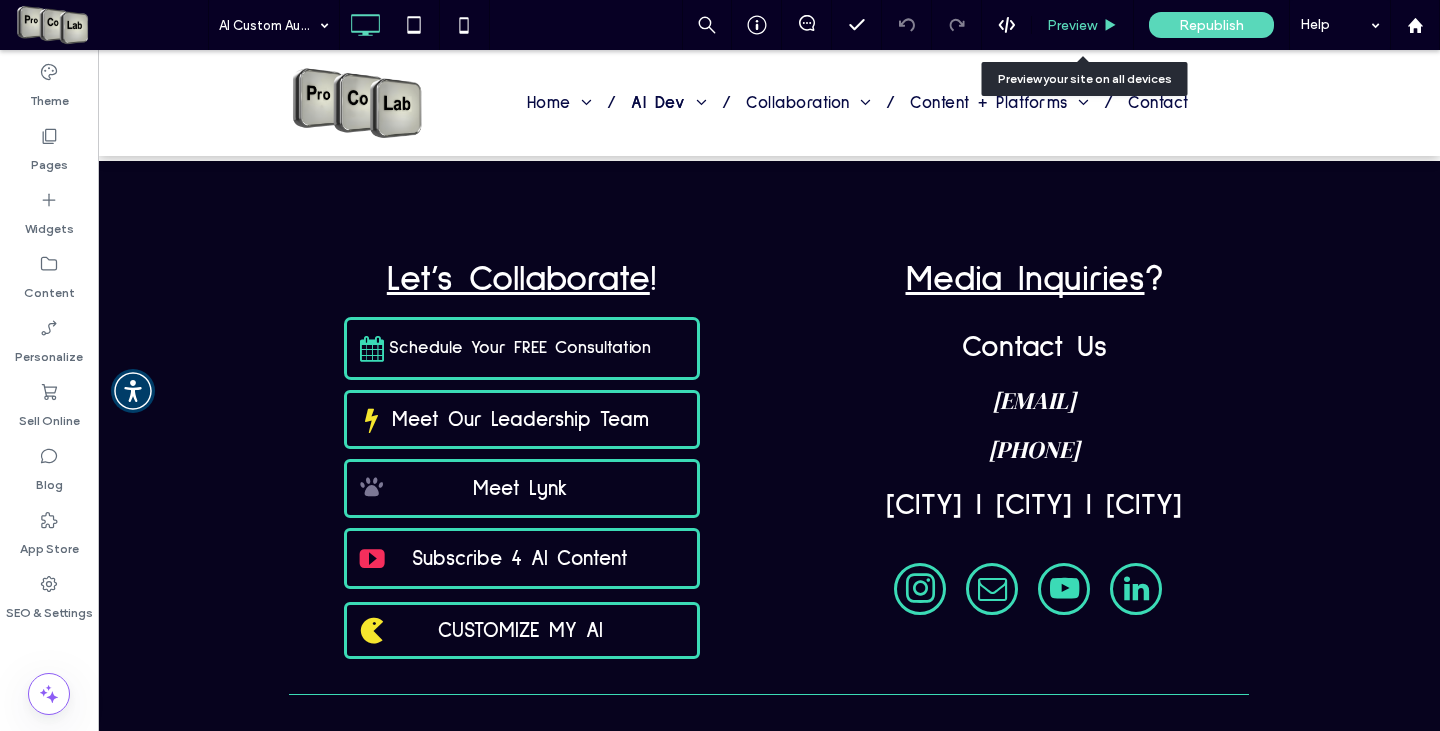 click on "Preview" at bounding box center [1072, 25] 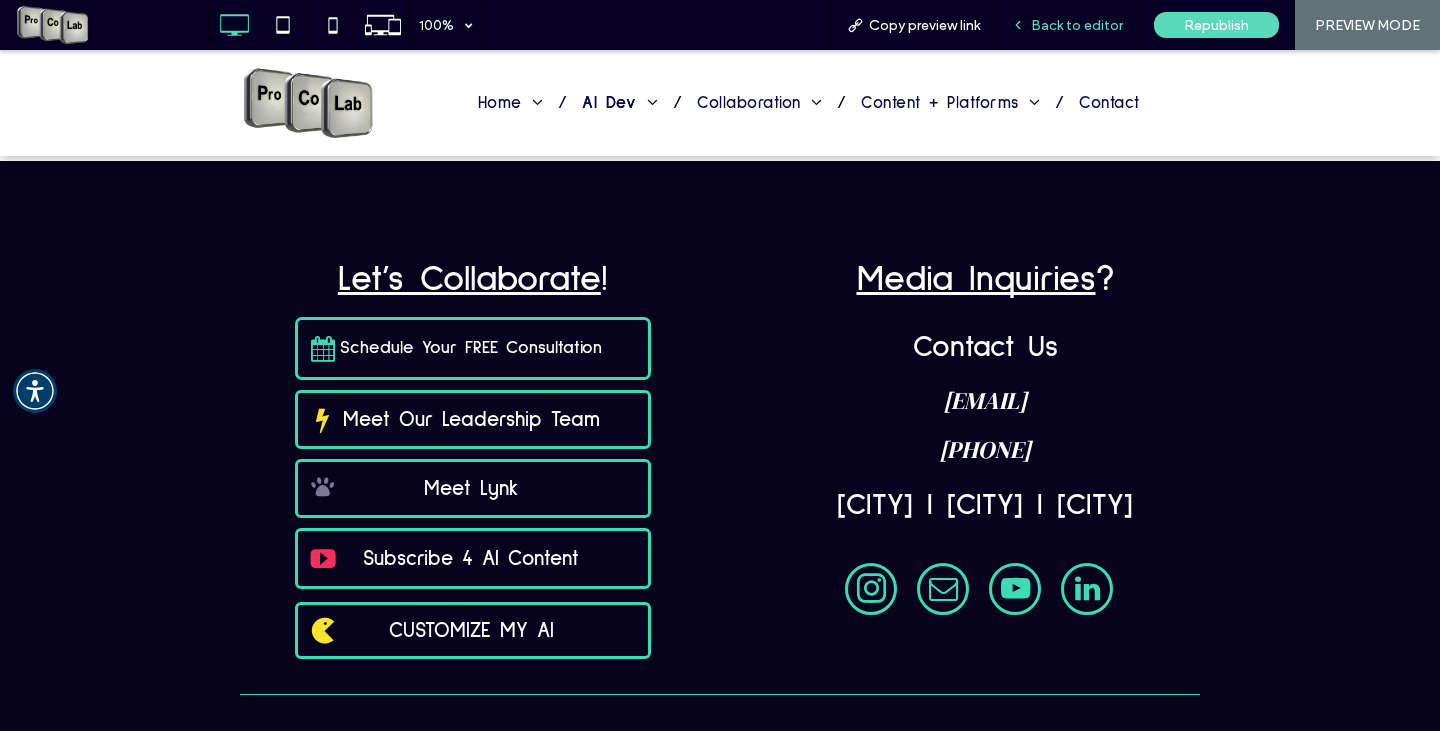 click on "Back to editor" at bounding box center [1077, 25] 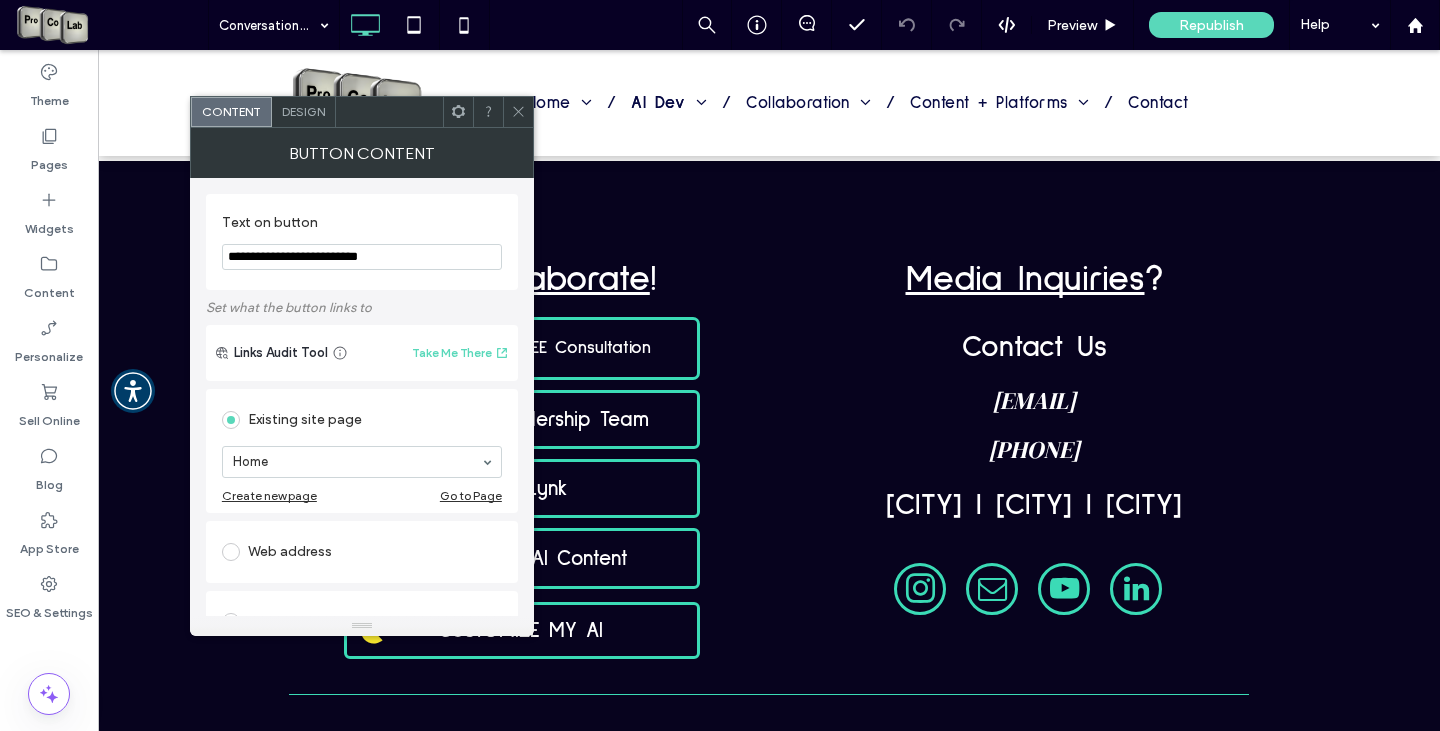 click at bounding box center [231, 552] 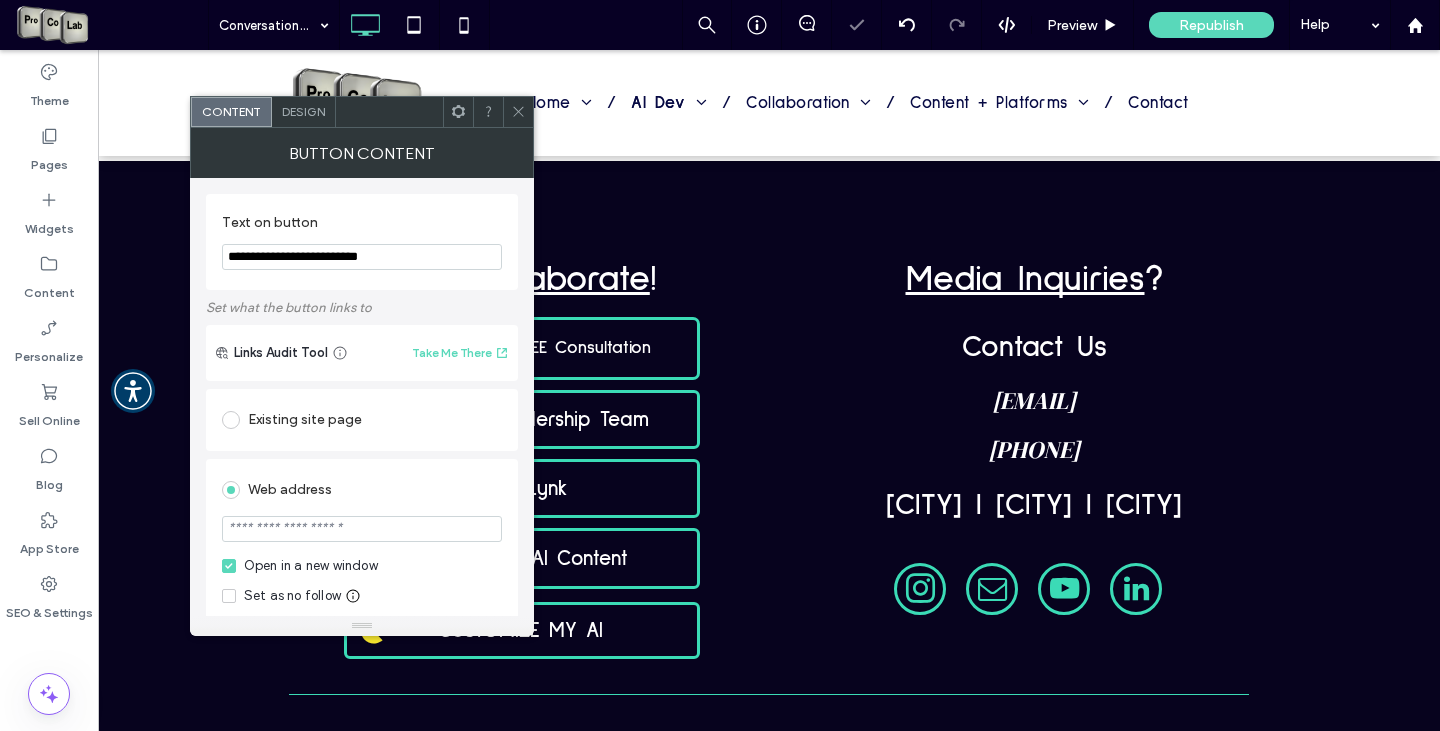 click at bounding box center (362, 529) 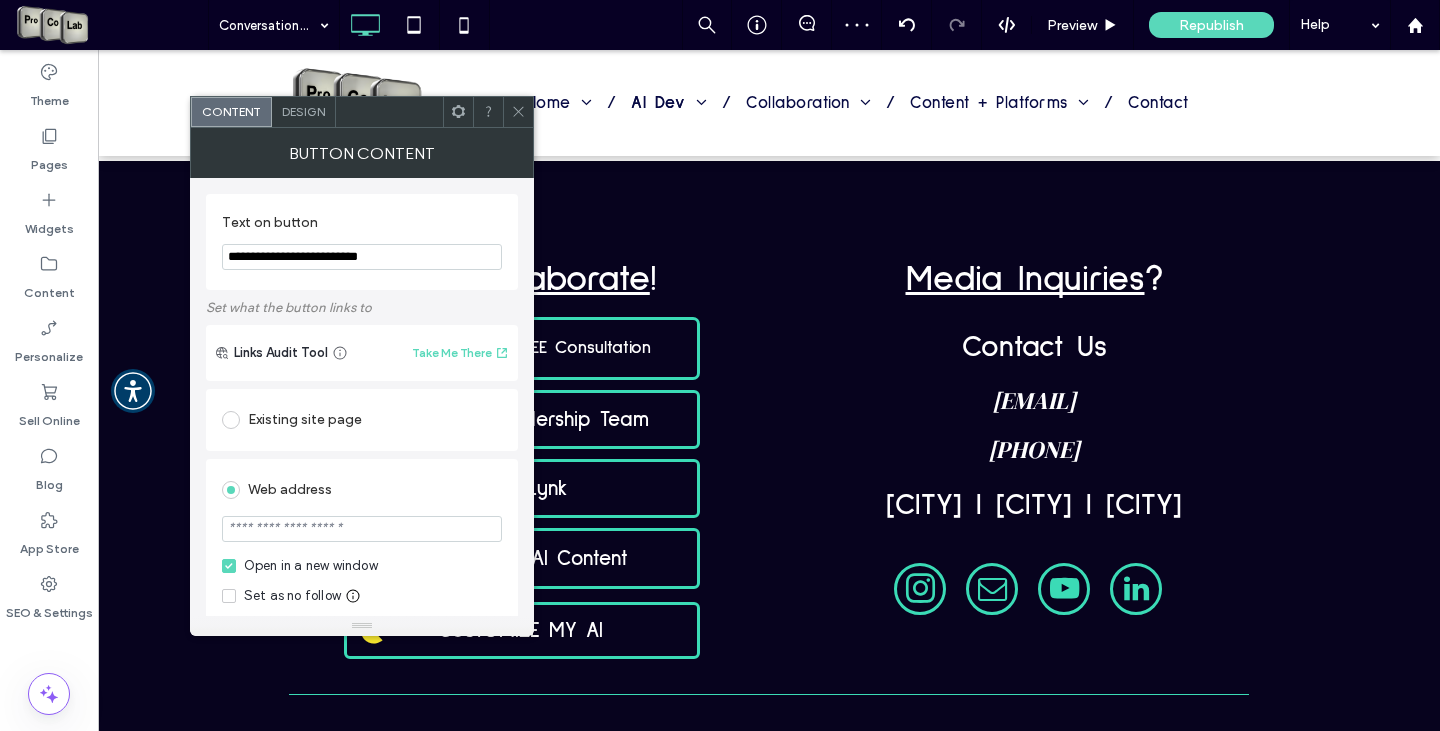 paste on "**********" 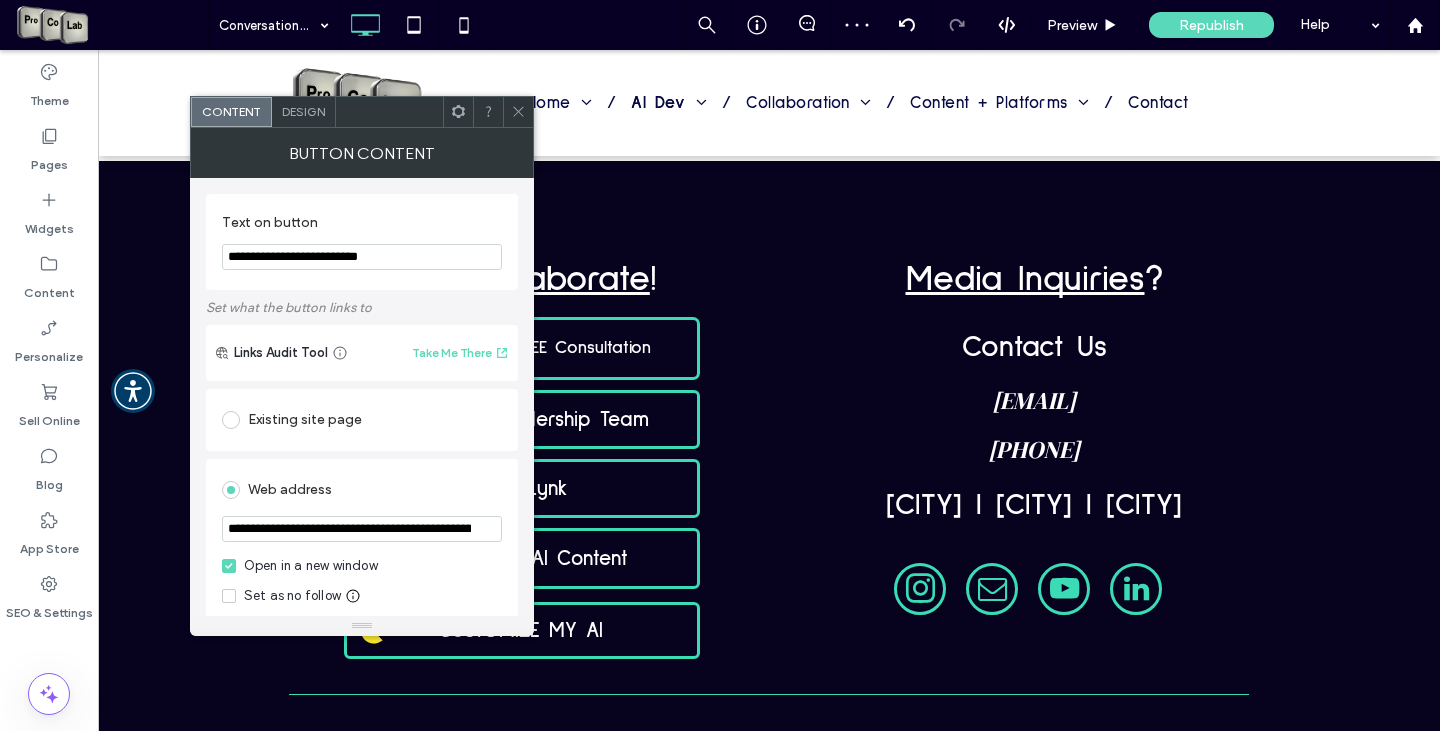 scroll, scrollTop: 0, scrollLeft: 284, axis: horizontal 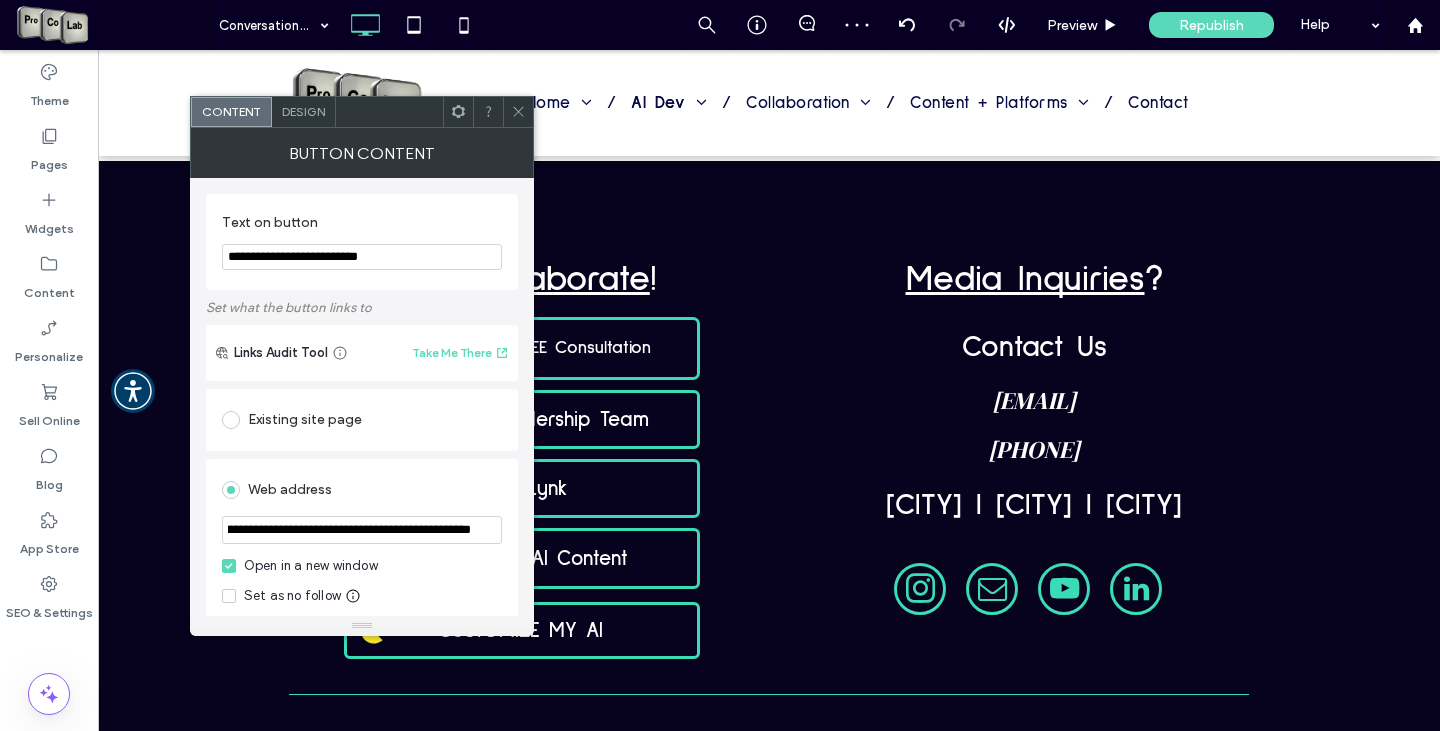 type on "**********" 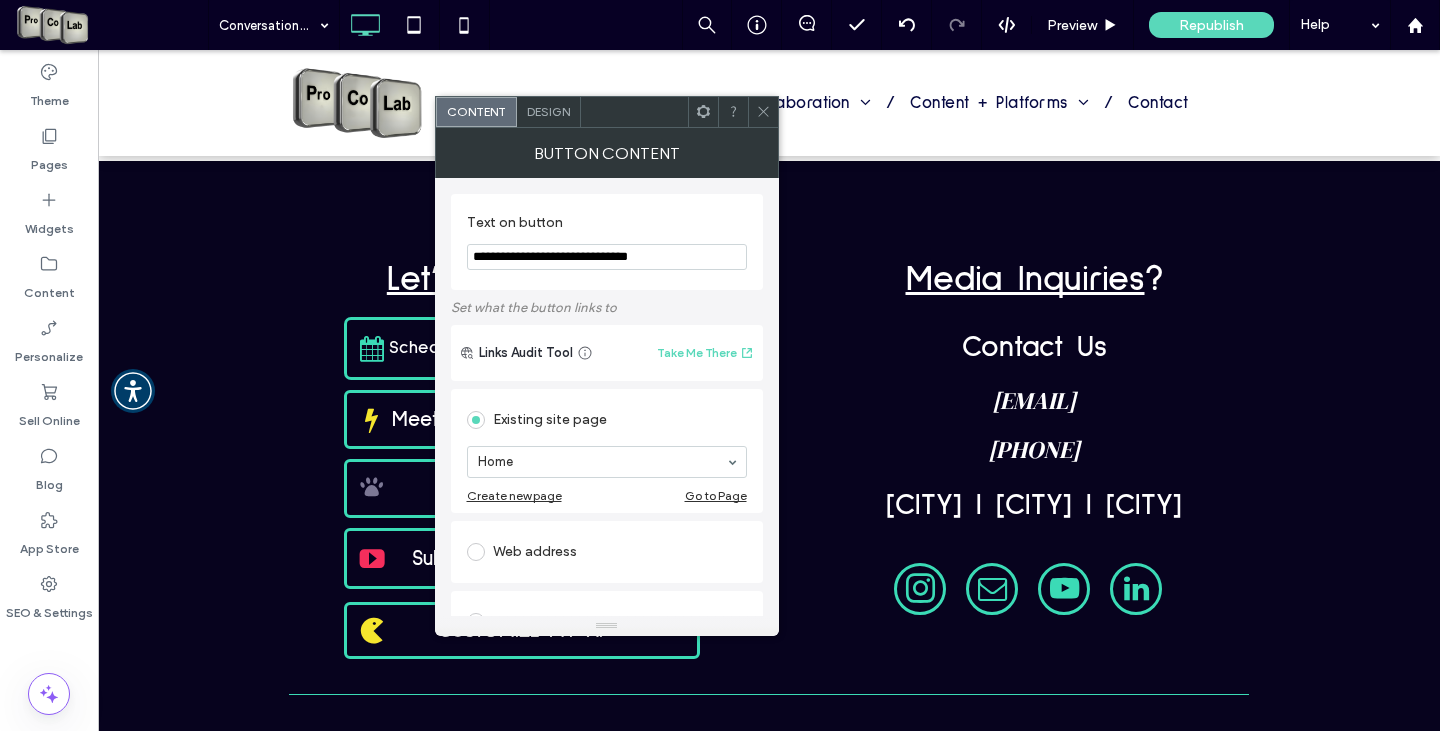 click at bounding box center [480, 552] 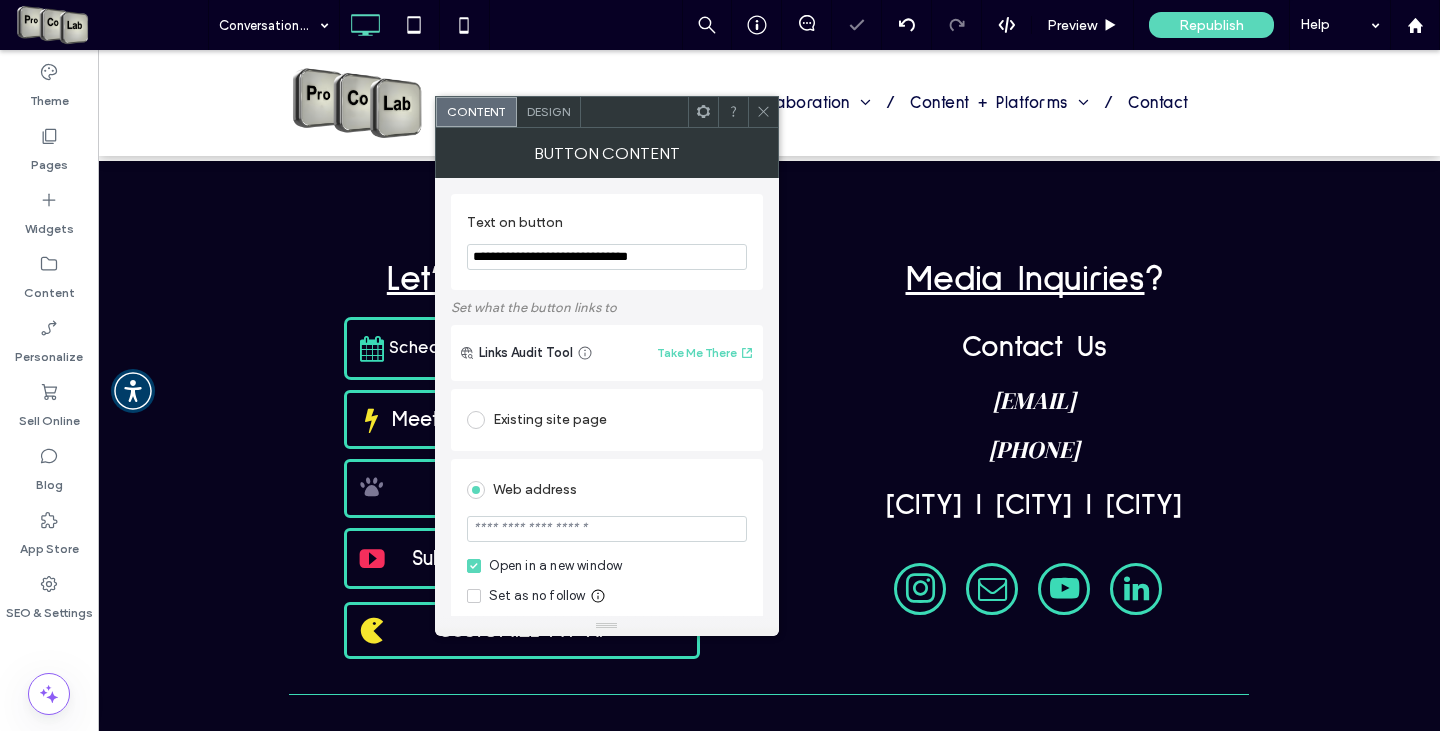 click at bounding box center [607, 529] 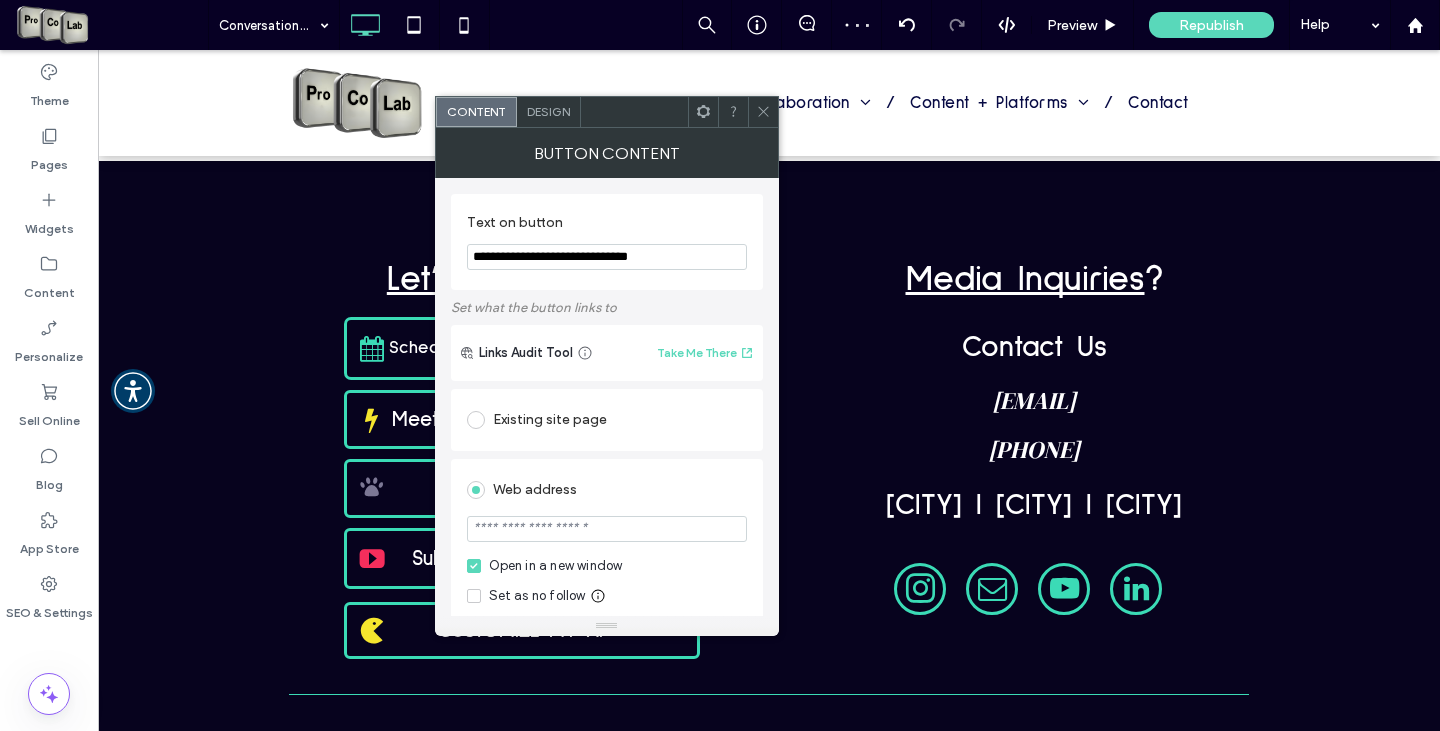paste on "**********" 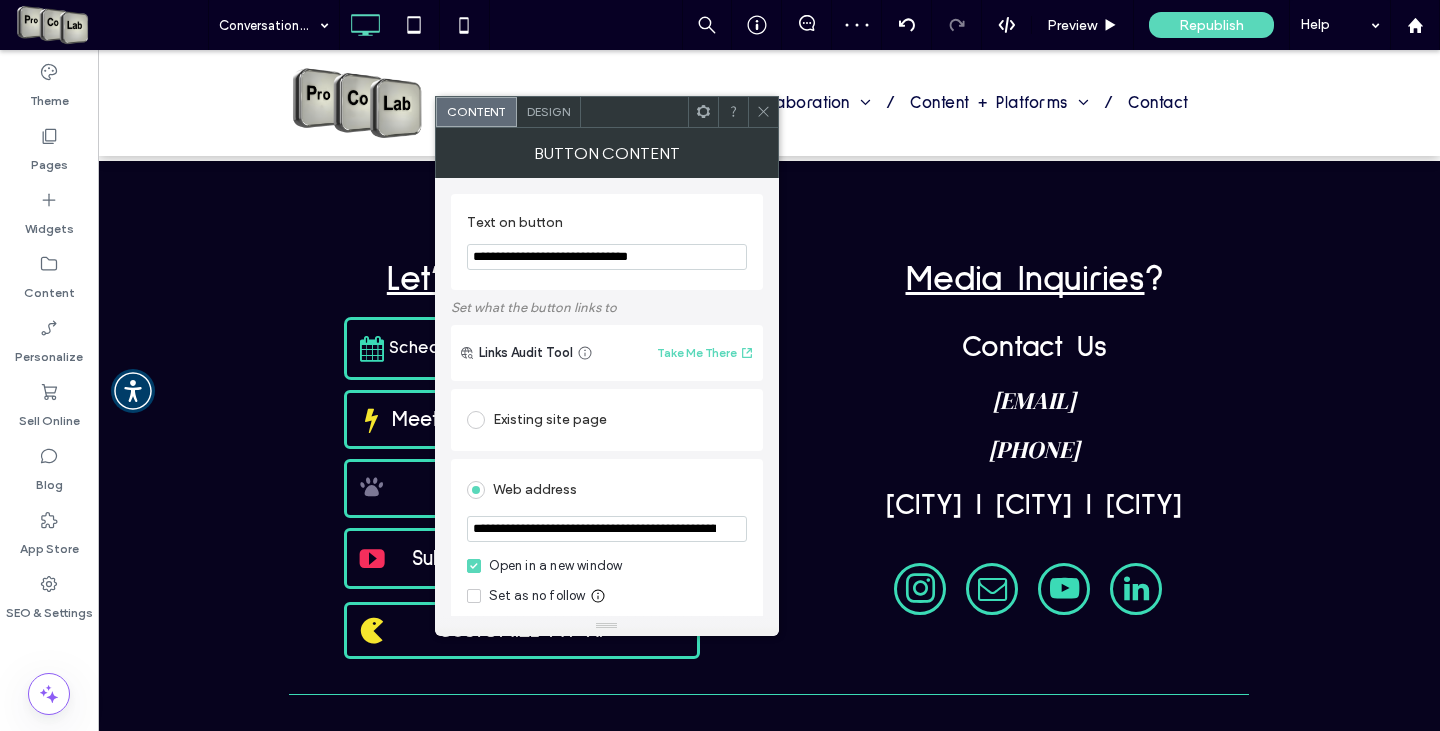 scroll, scrollTop: 0, scrollLeft: 284, axis: horizontal 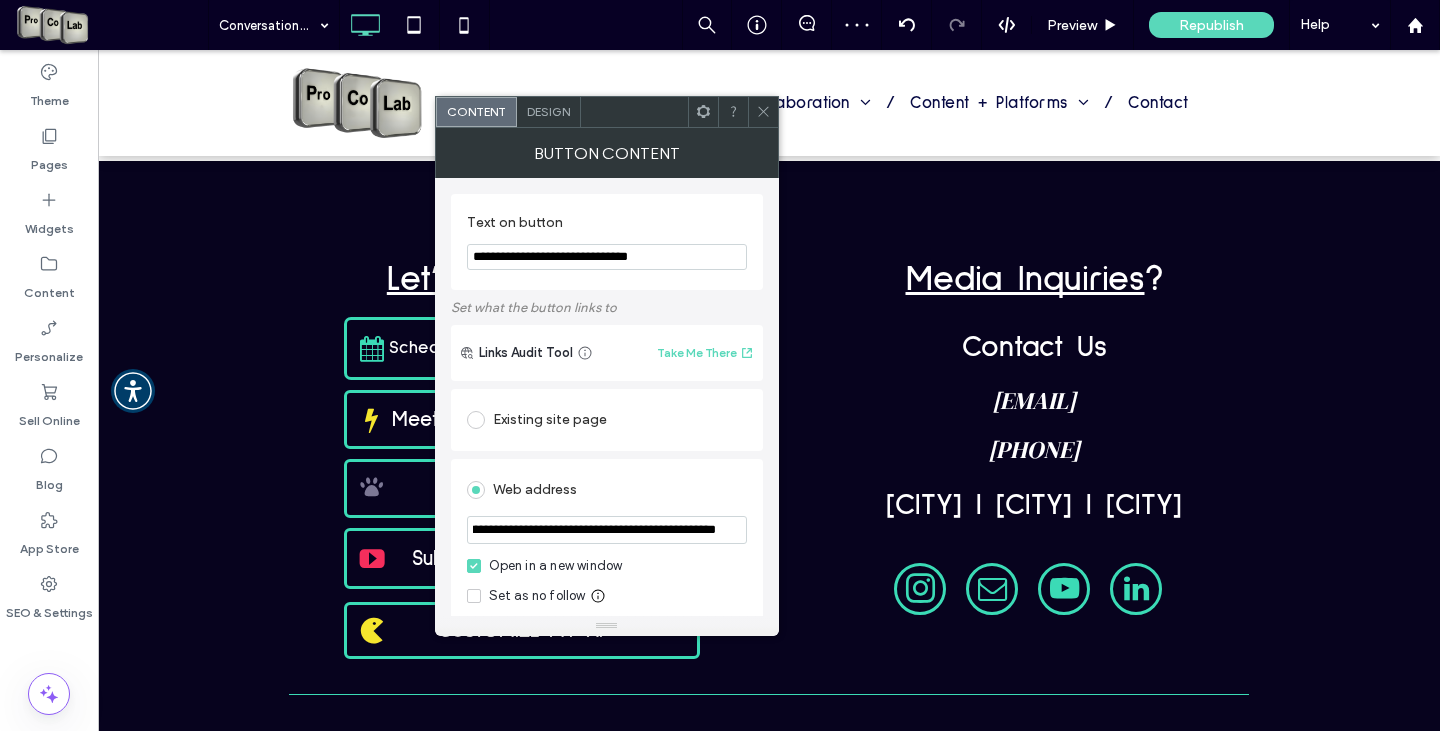 type on "**********" 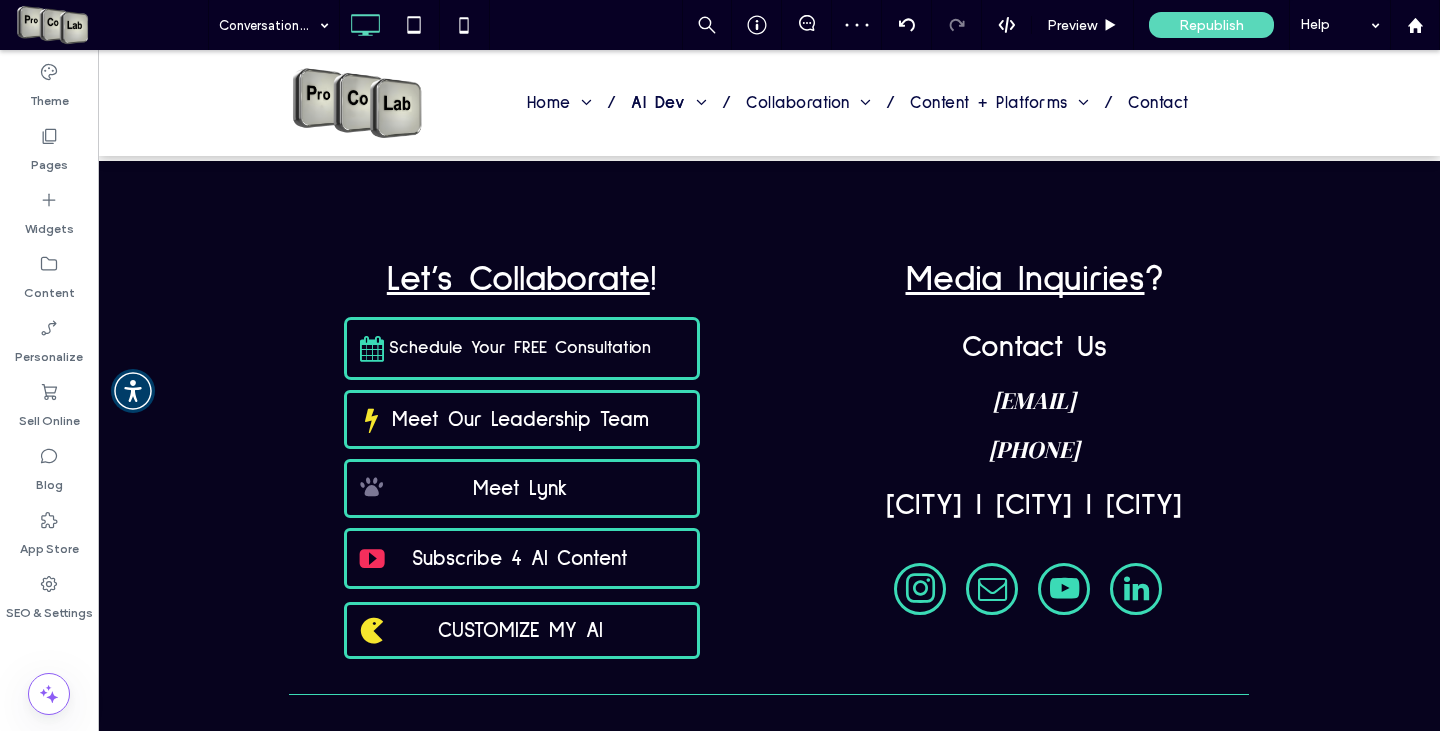 scroll, scrollTop: 0, scrollLeft: 0, axis: both 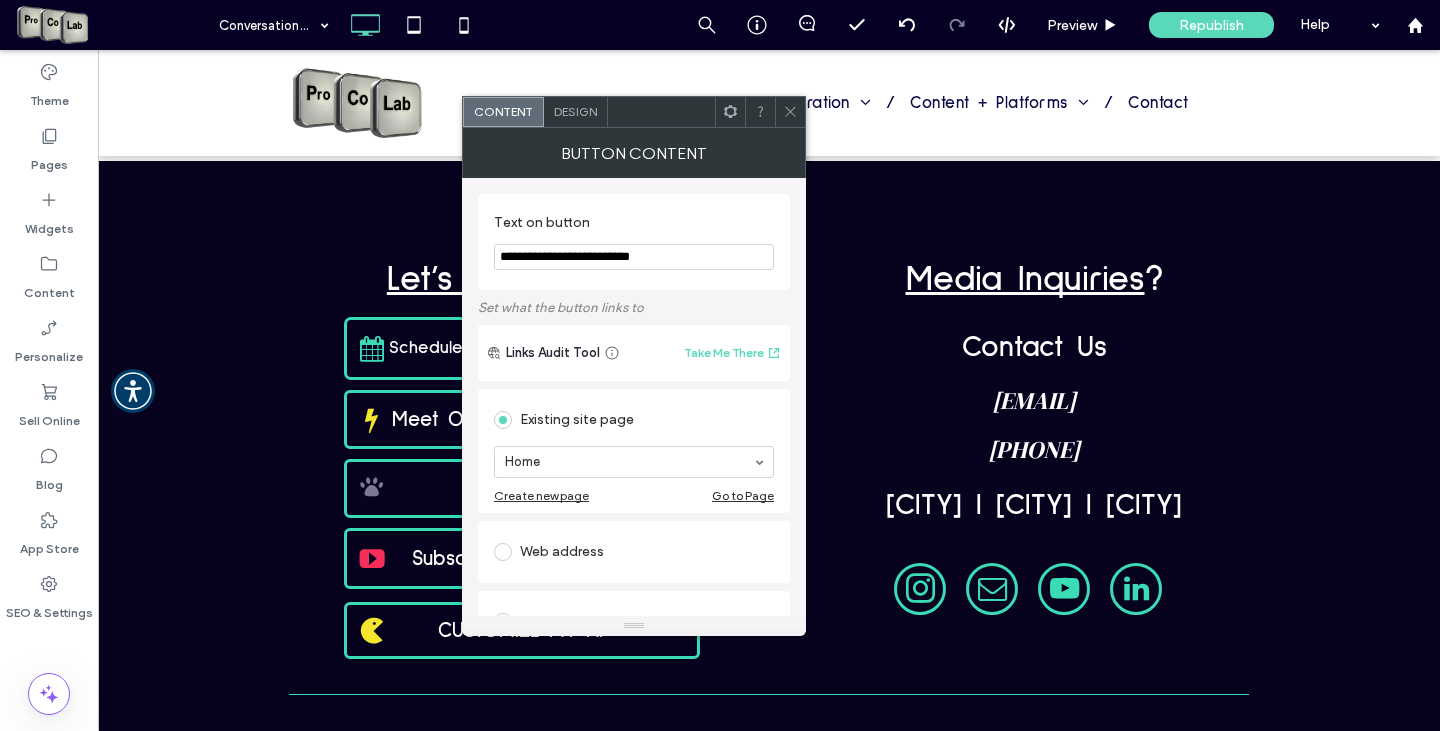click at bounding box center [503, 552] 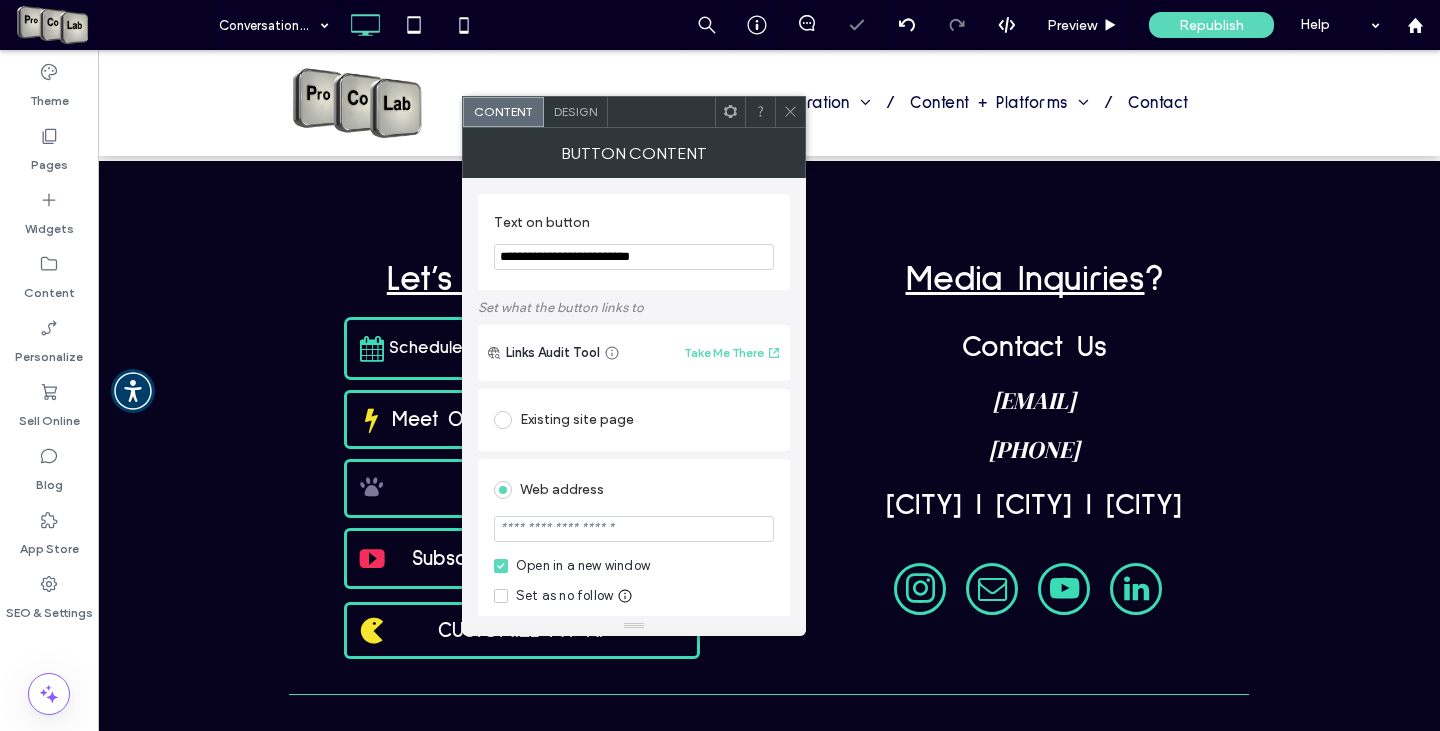 click at bounding box center [634, 529] 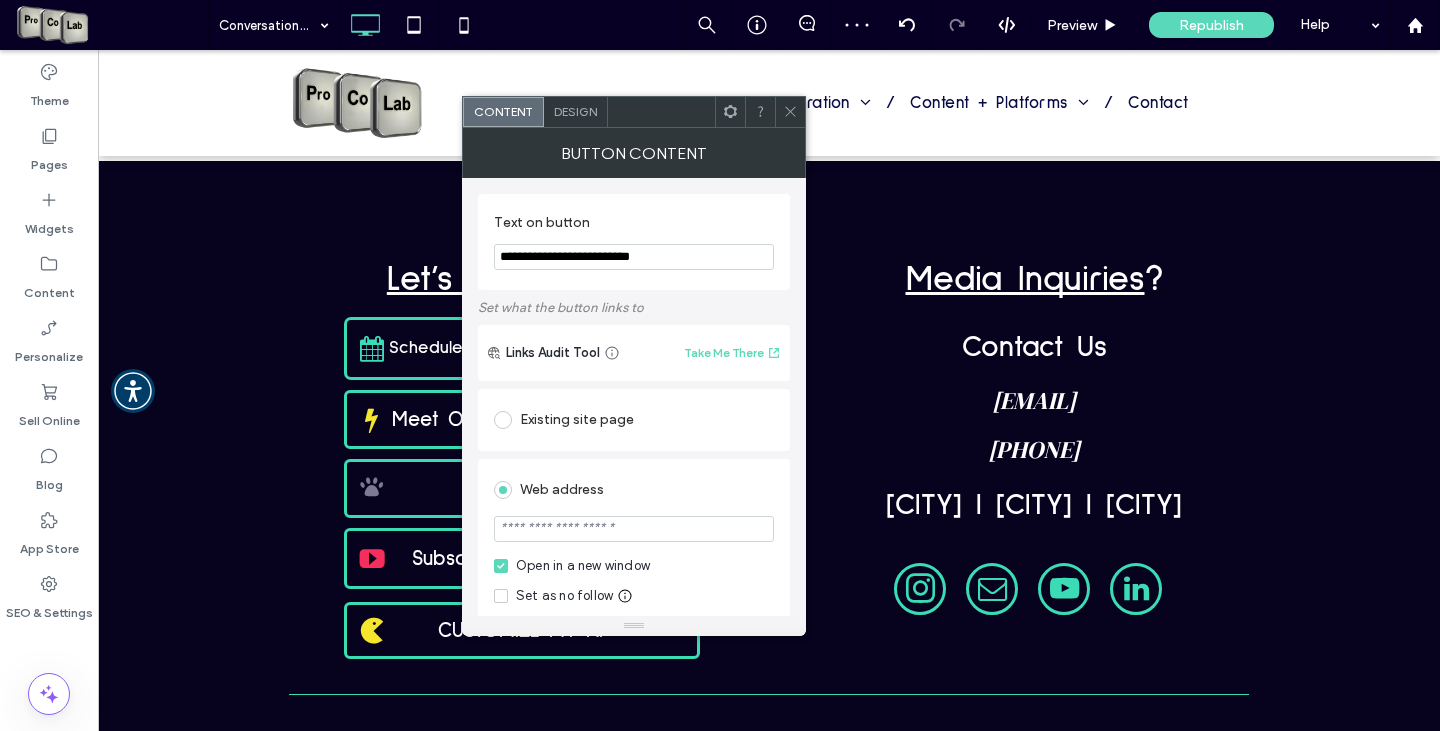 paste on "**********" 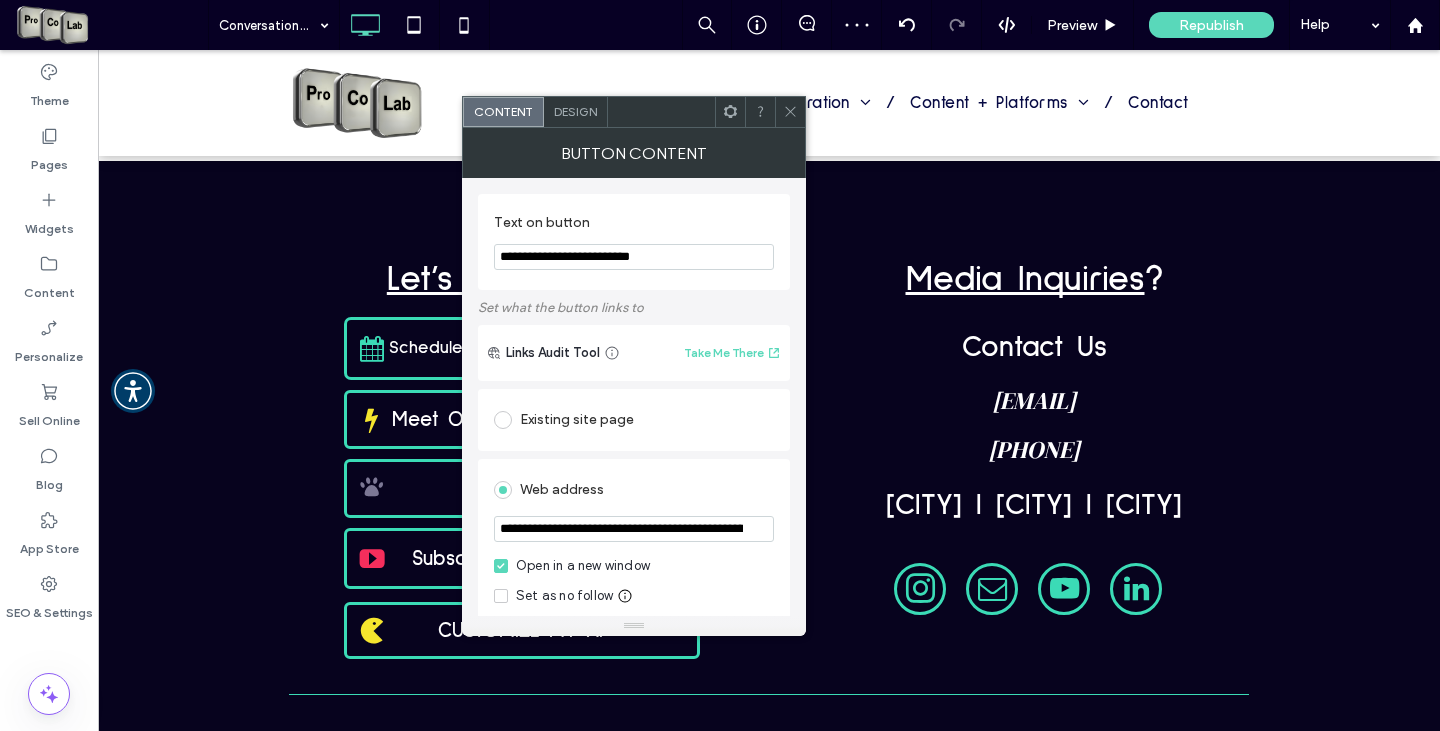 scroll, scrollTop: 0, scrollLeft: 284, axis: horizontal 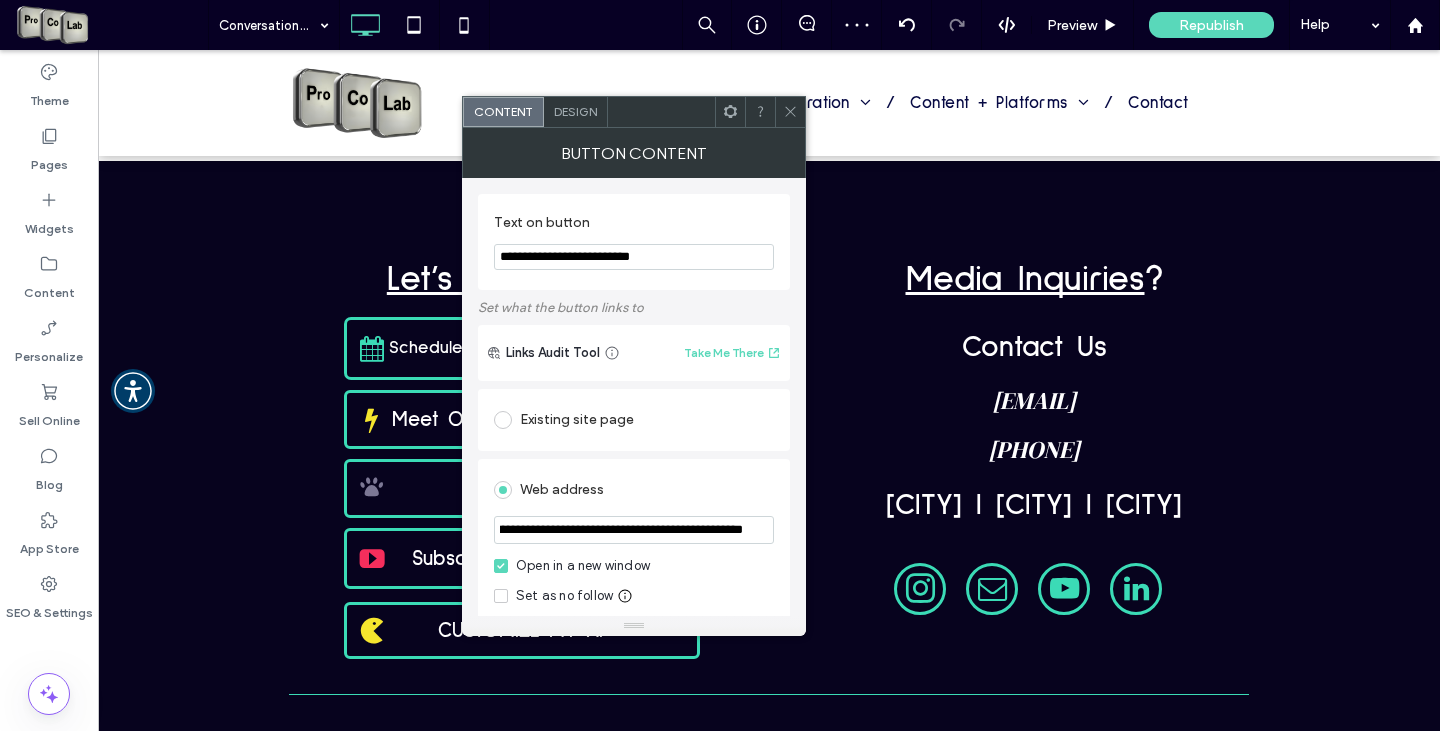 type on "**********" 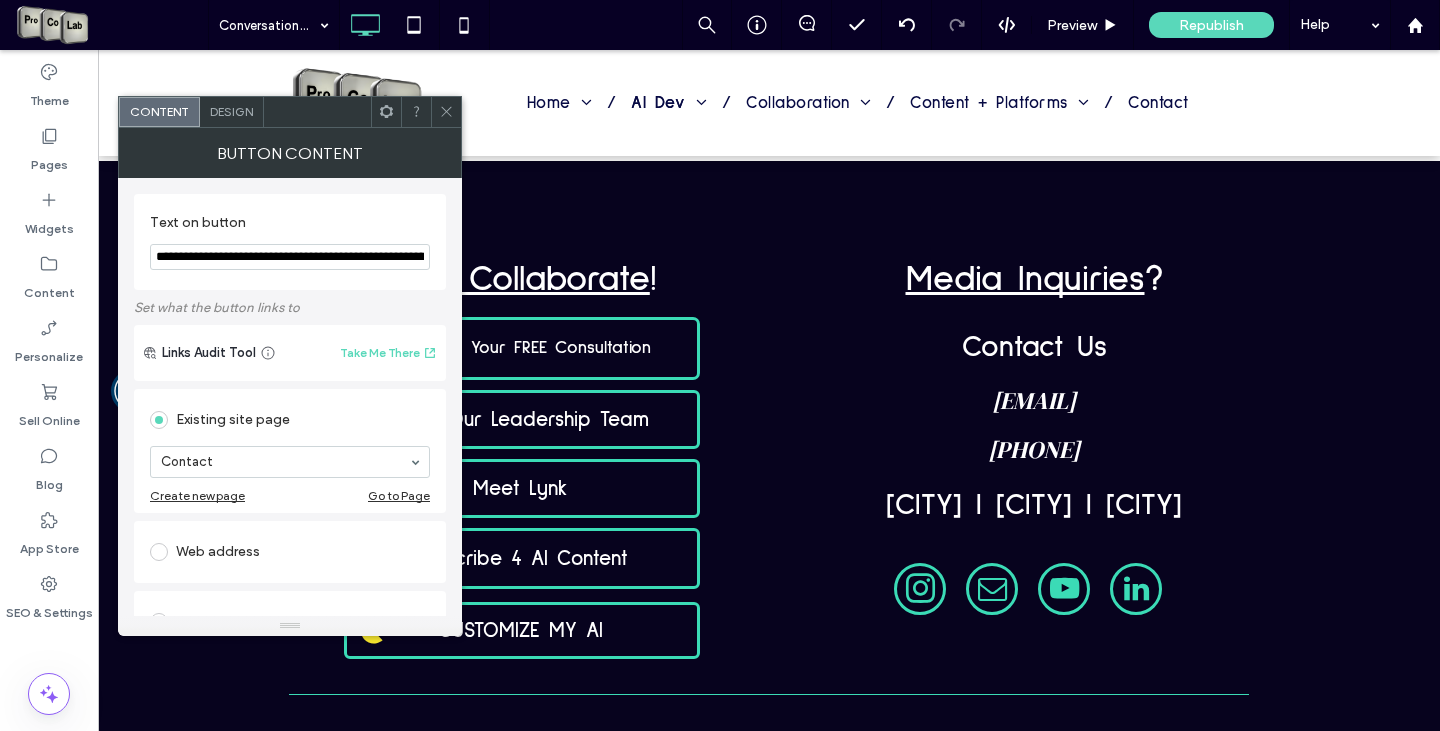 click at bounding box center [159, 552] 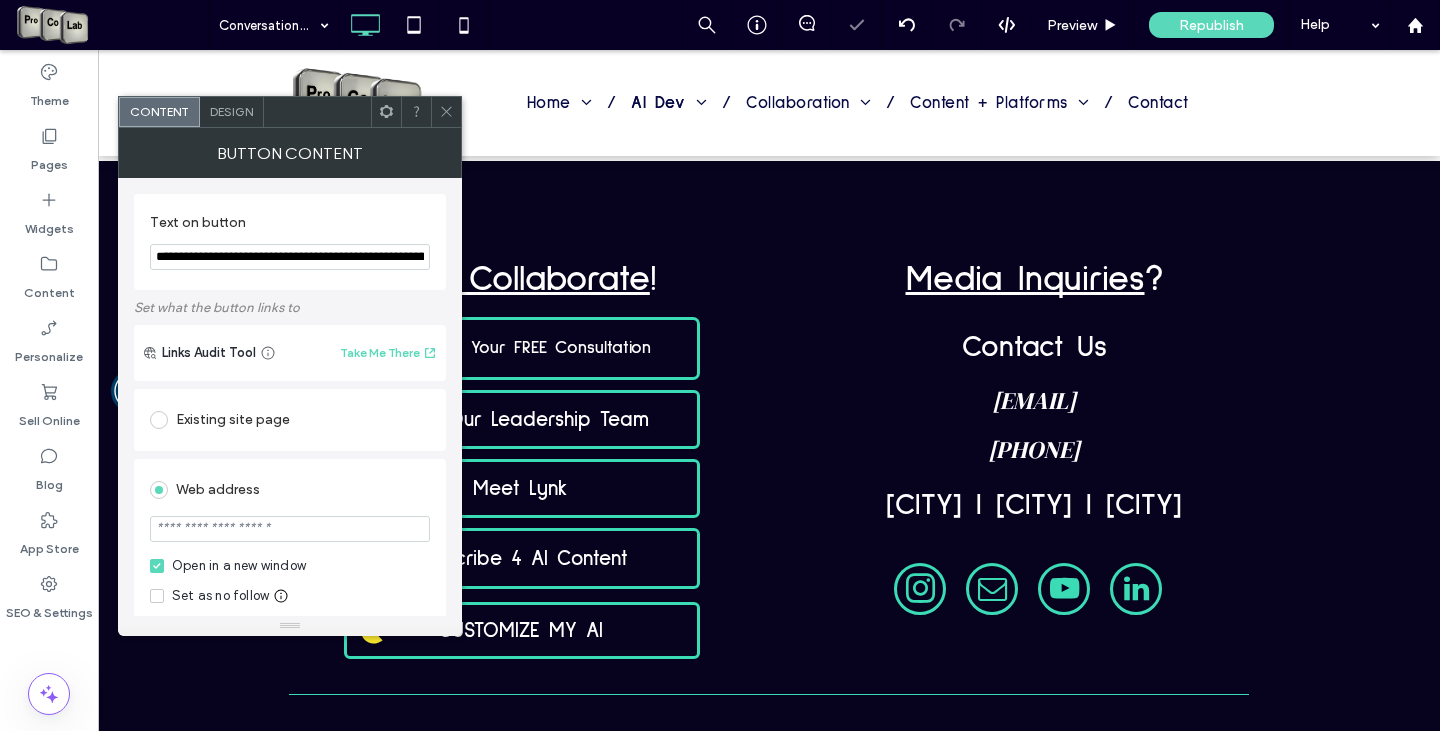 click at bounding box center (290, 529) 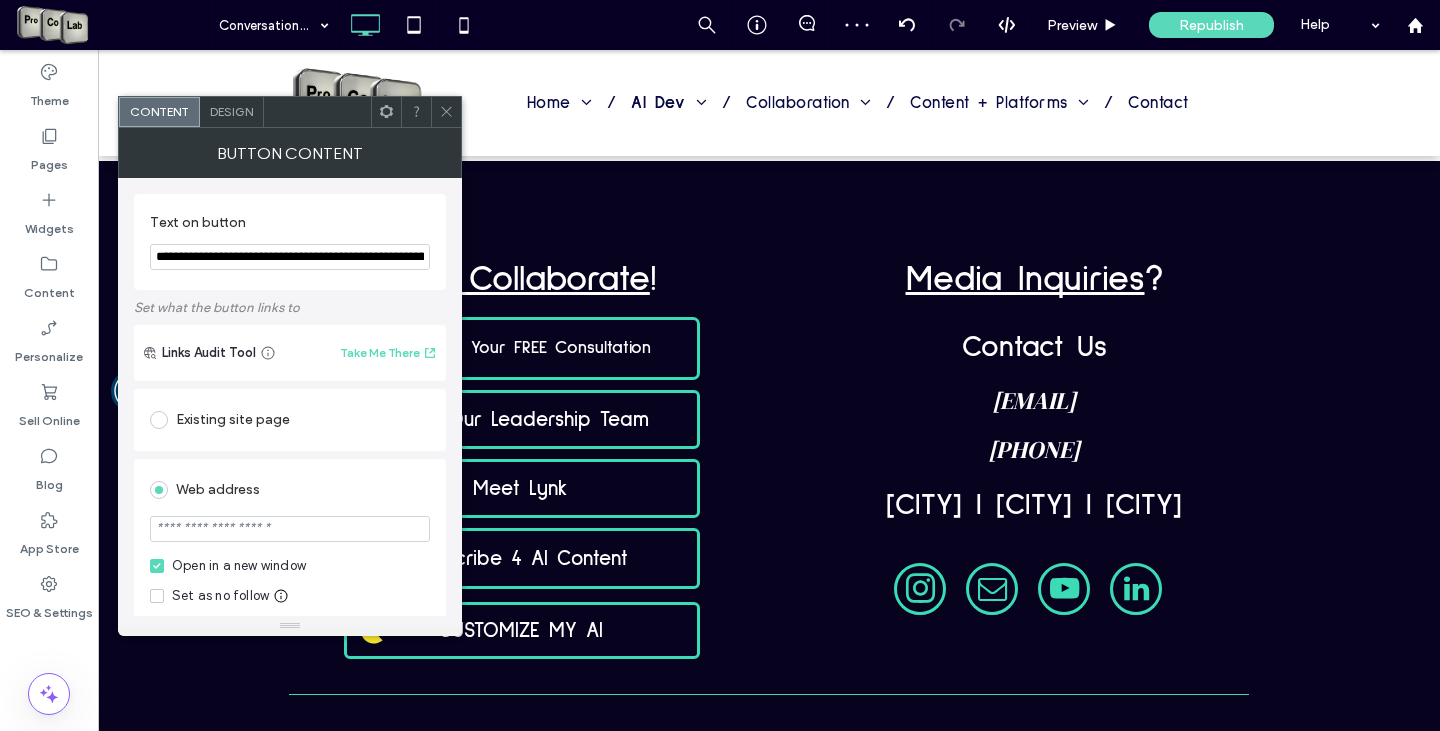 paste on "**********" 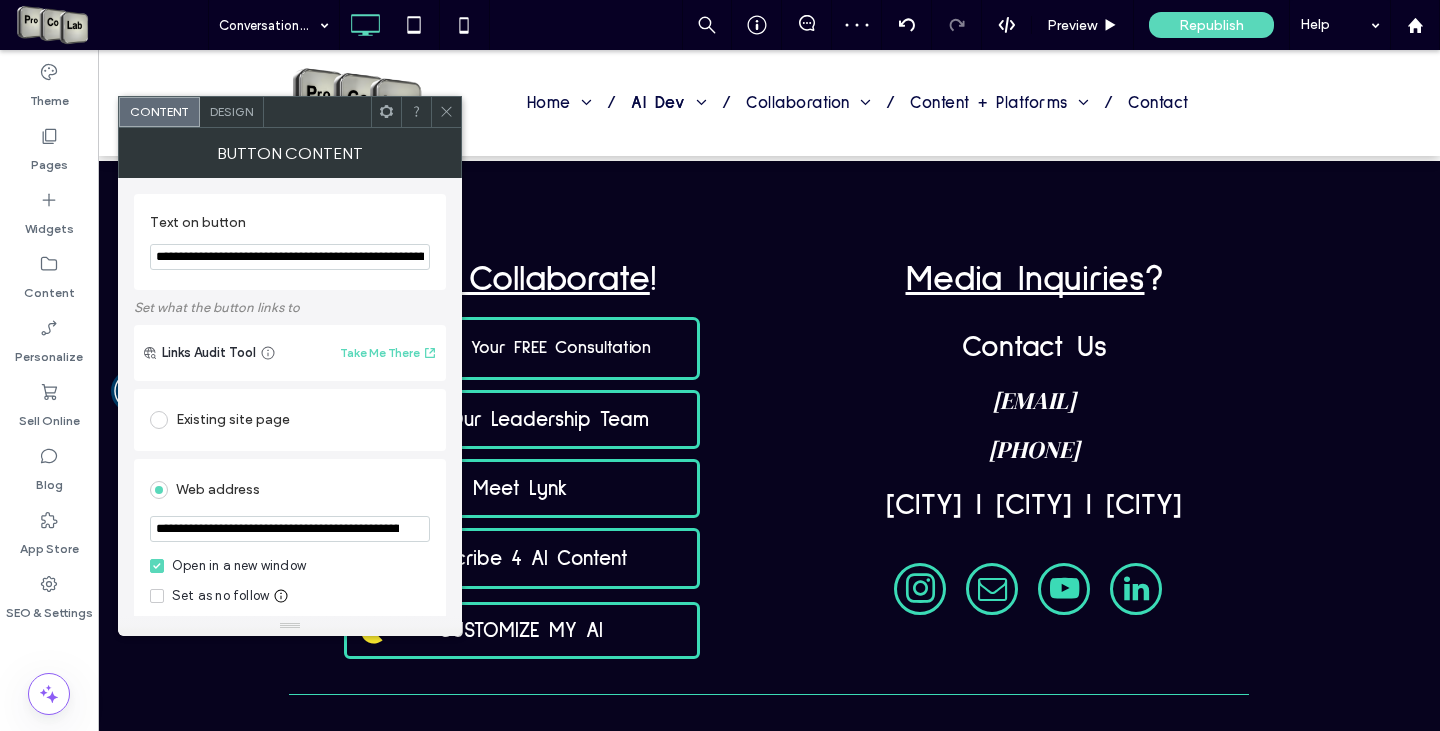 scroll, scrollTop: 0, scrollLeft: 284, axis: horizontal 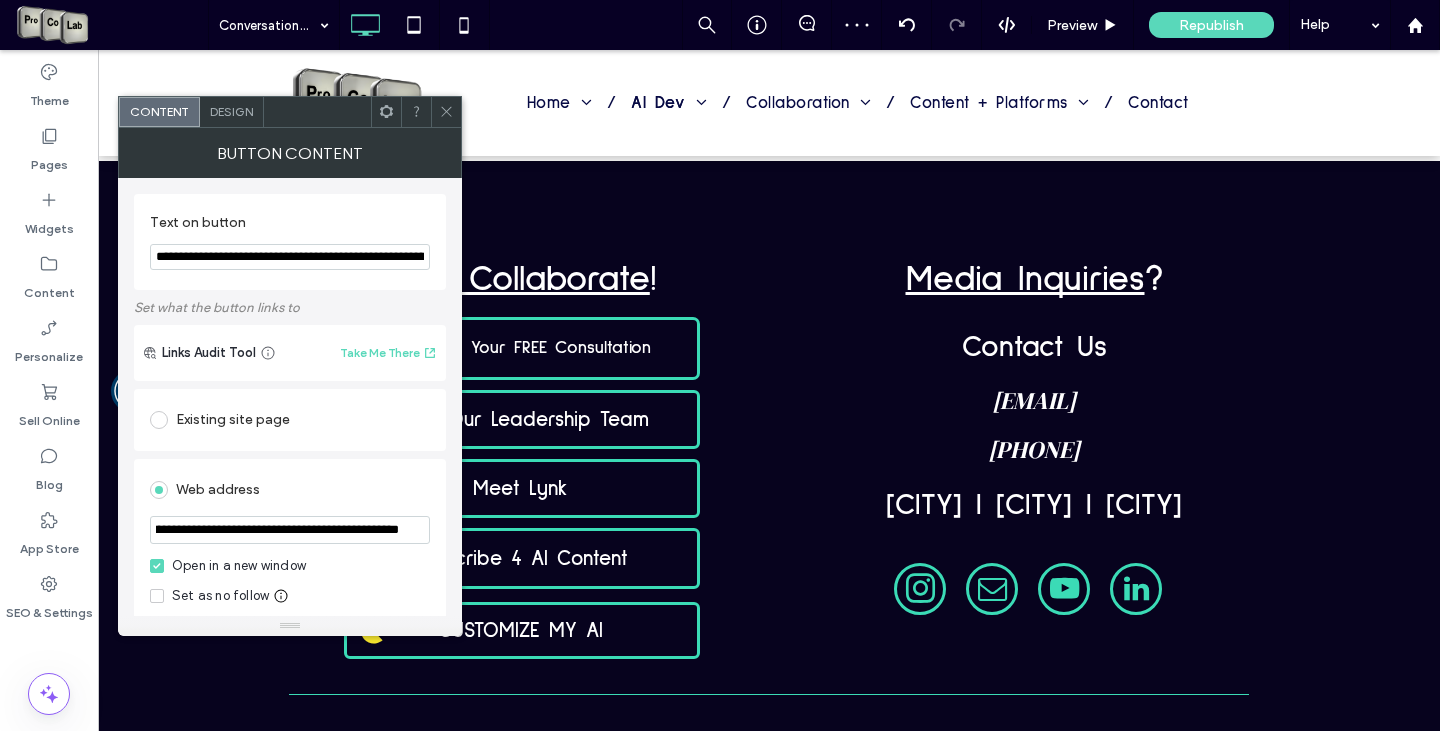 type on "**********" 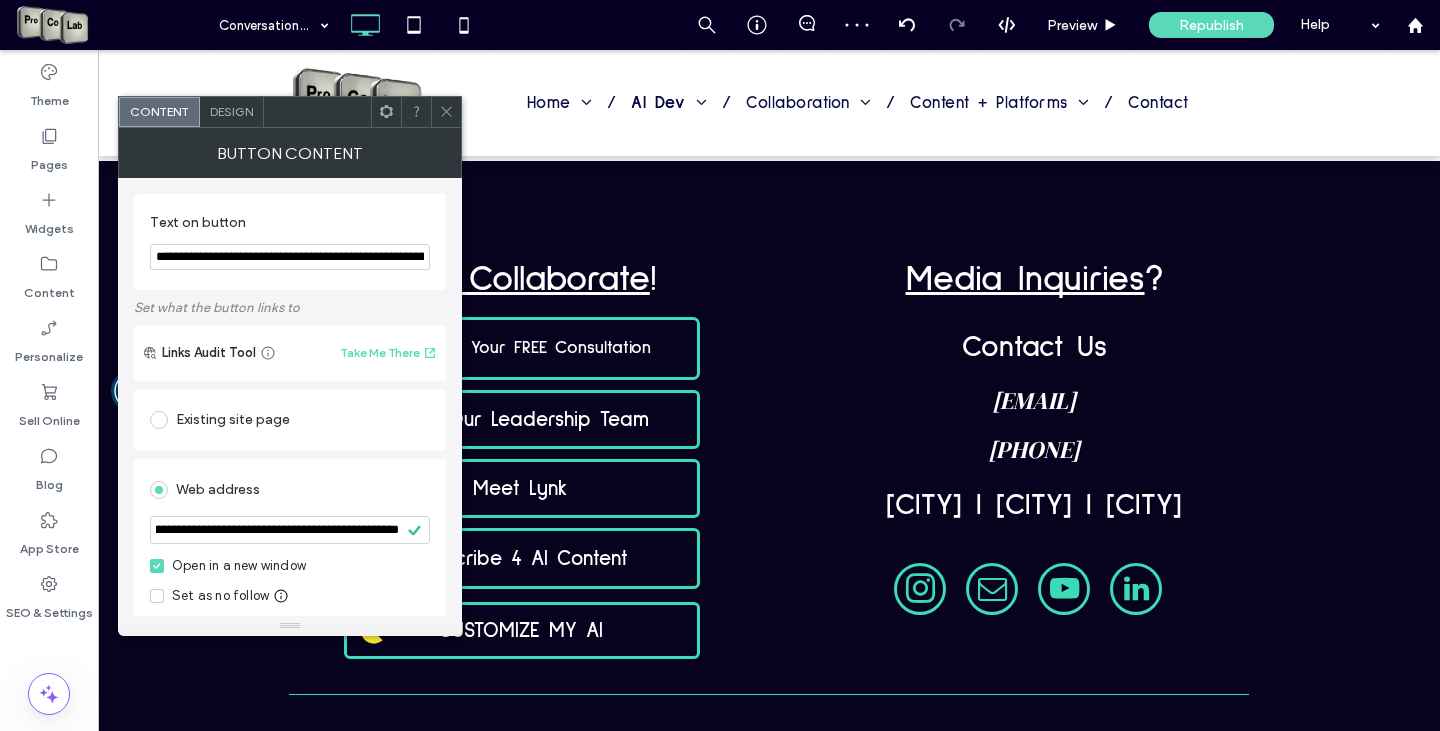 click 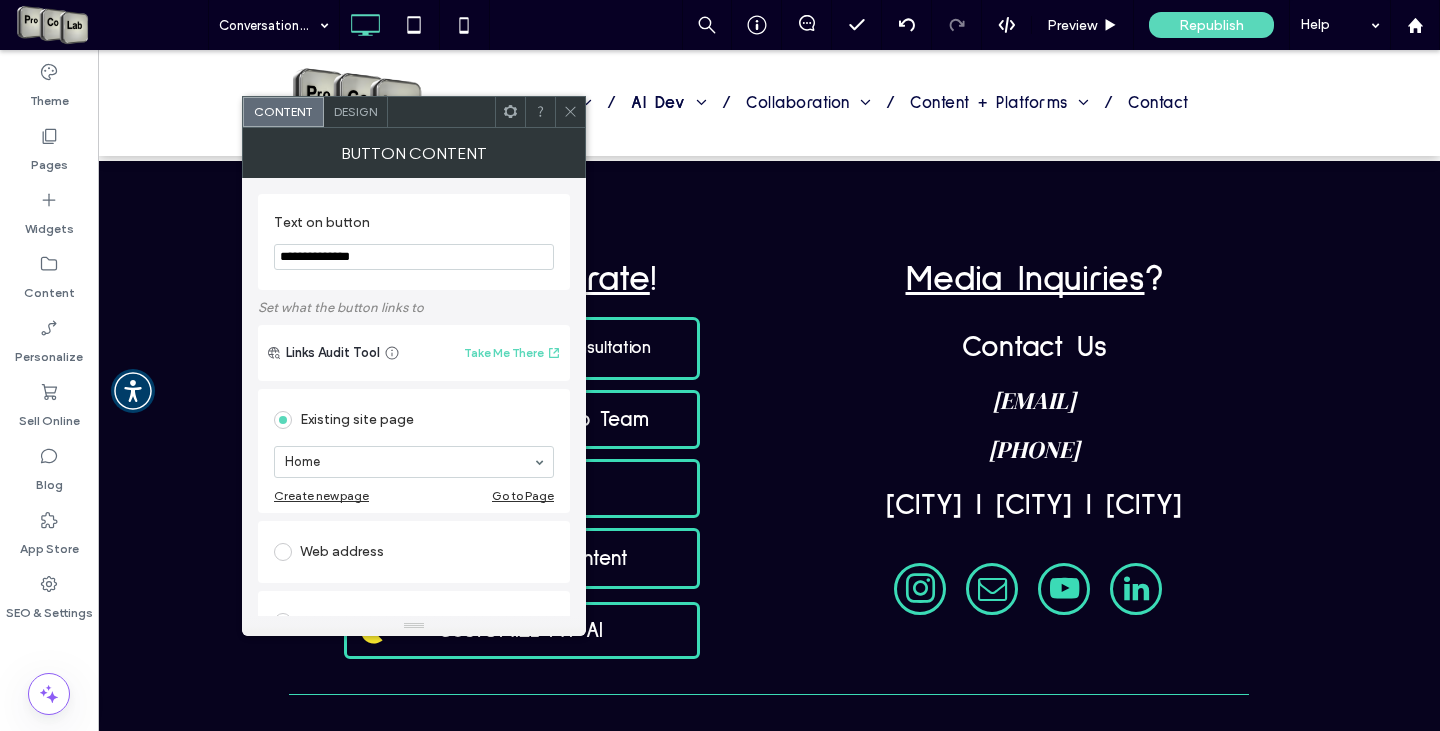 click at bounding box center (287, 552) 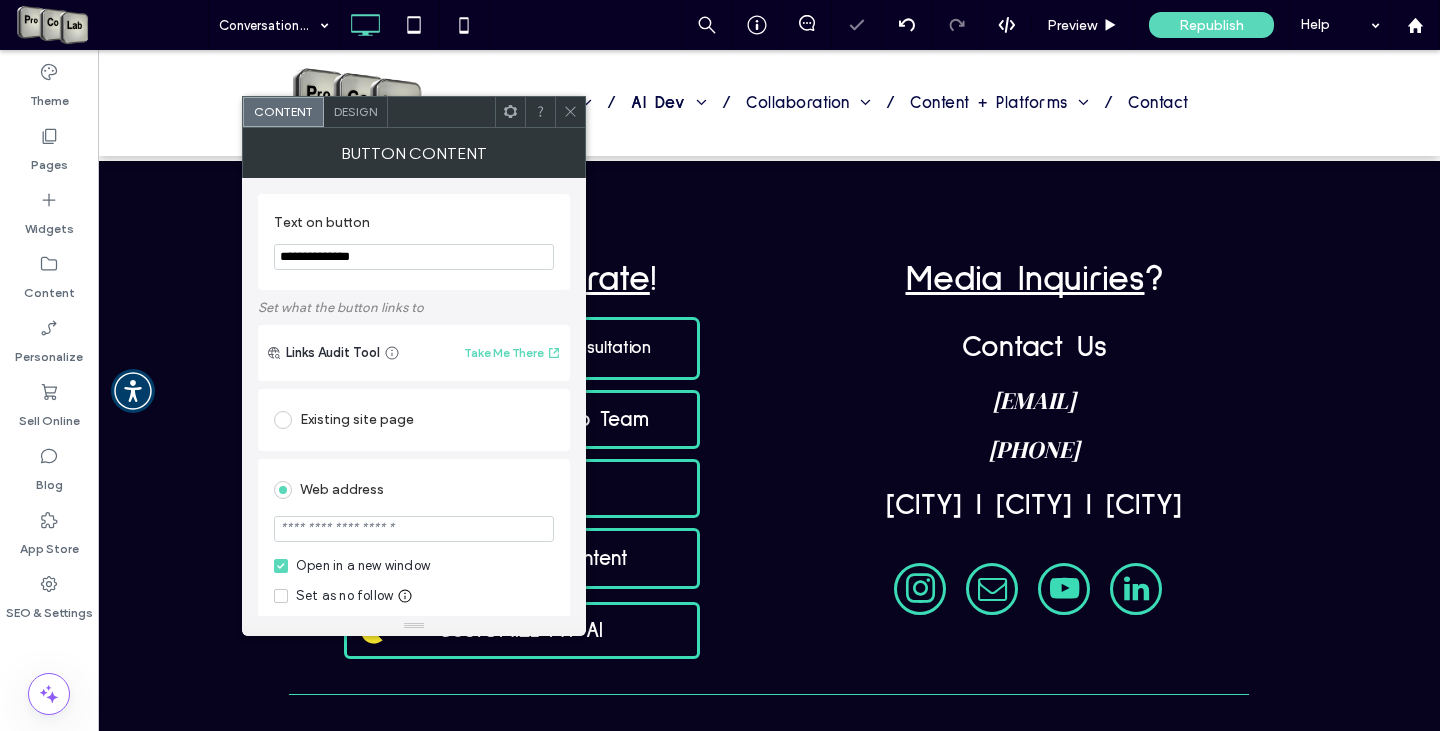 click at bounding box center (414, 529) 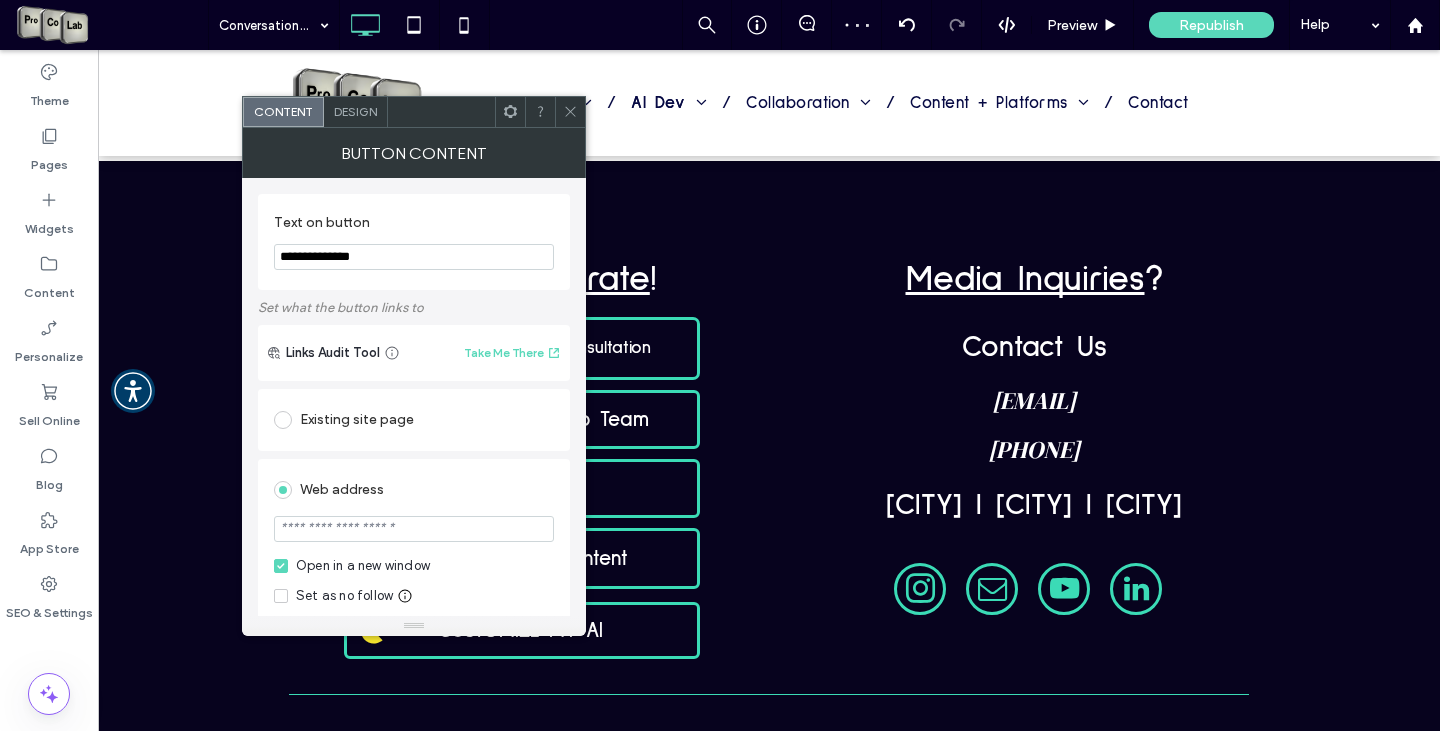 paste on "**********" 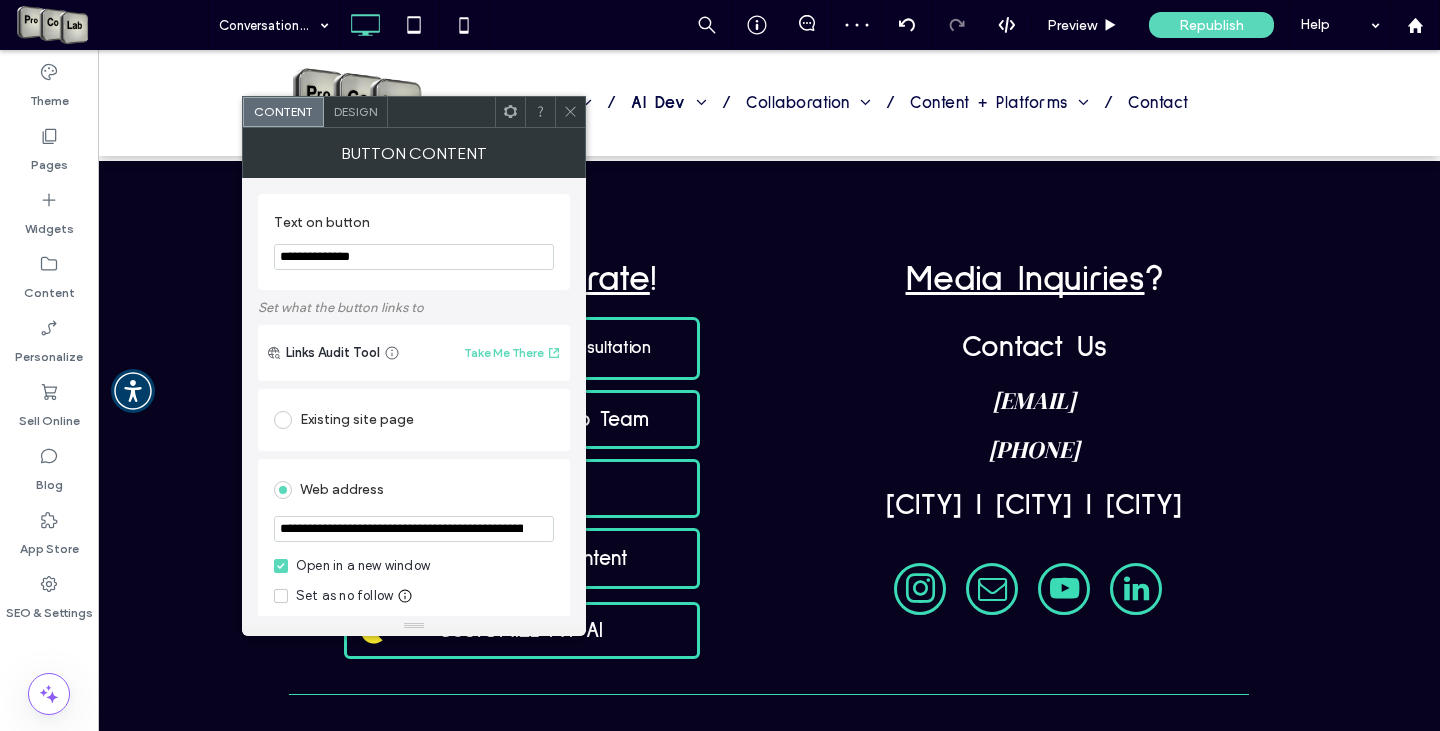 scroll, scrollTop: 0, scrollLeft: 284, axis: horizontal 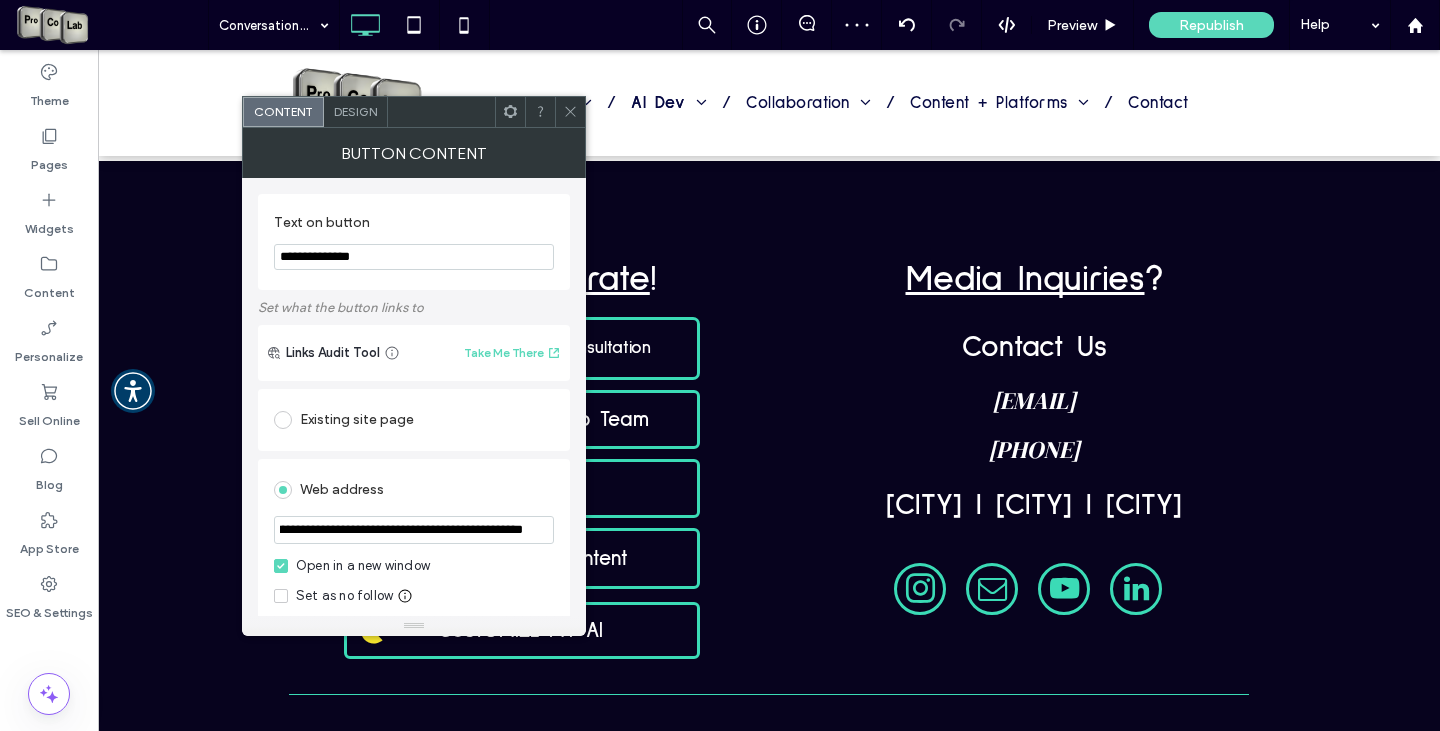 type on "**********" 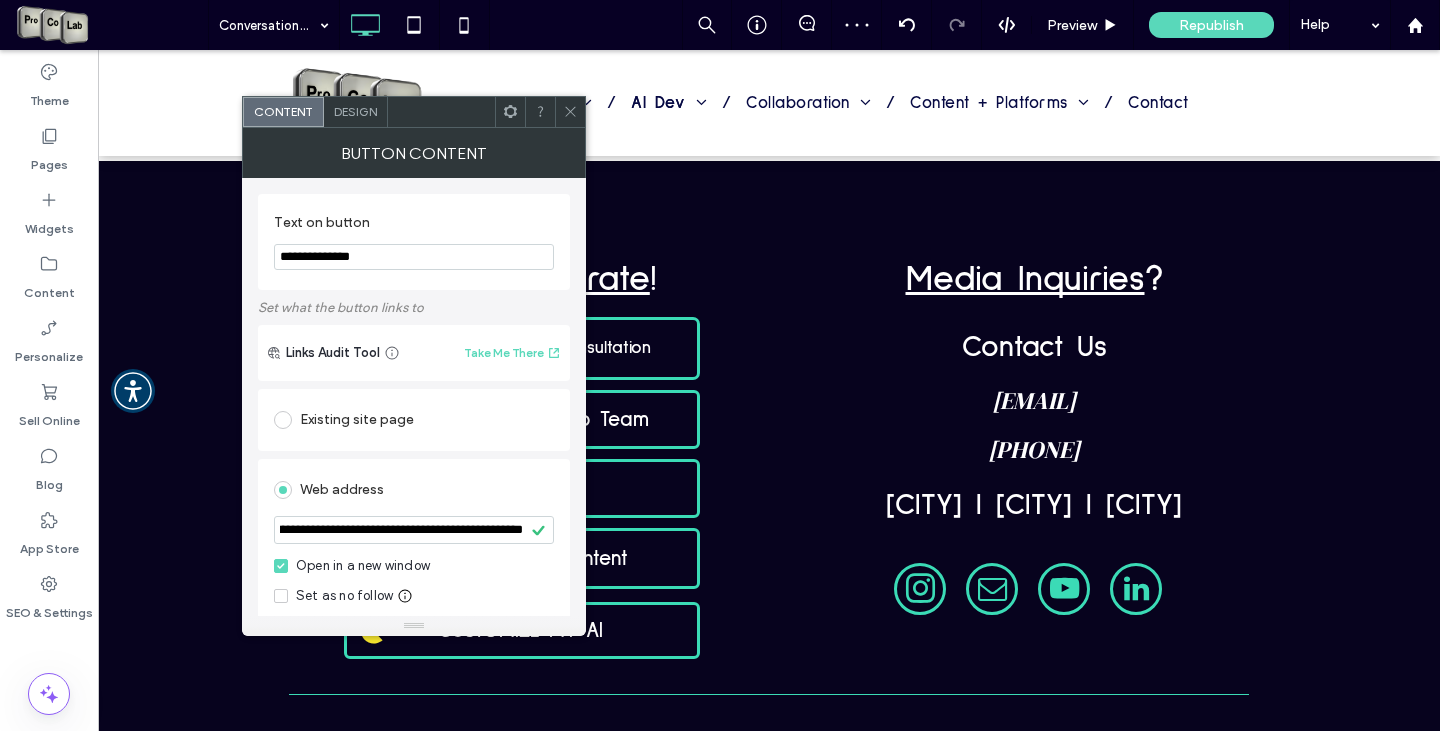 click 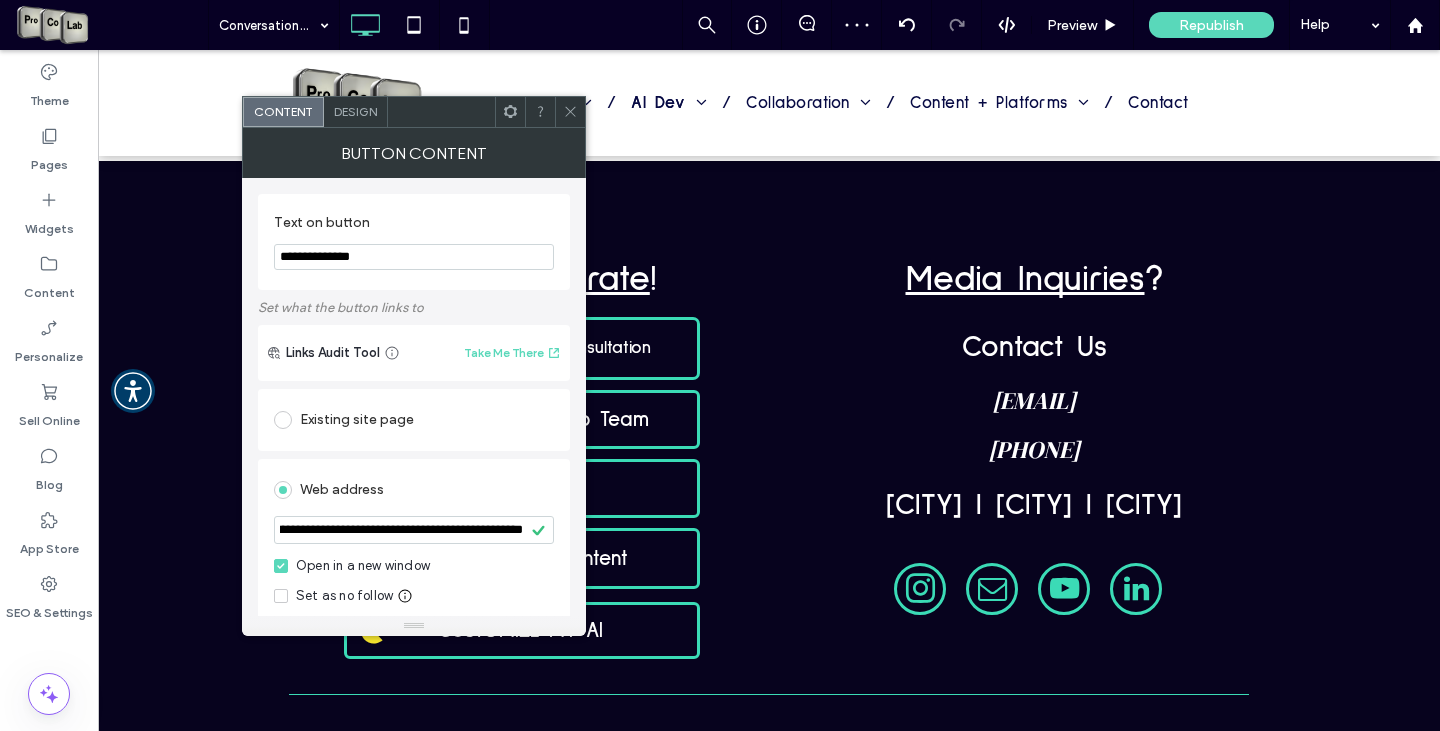 scroll, scrollTop: 0, scrollLeft: 0, axis: both 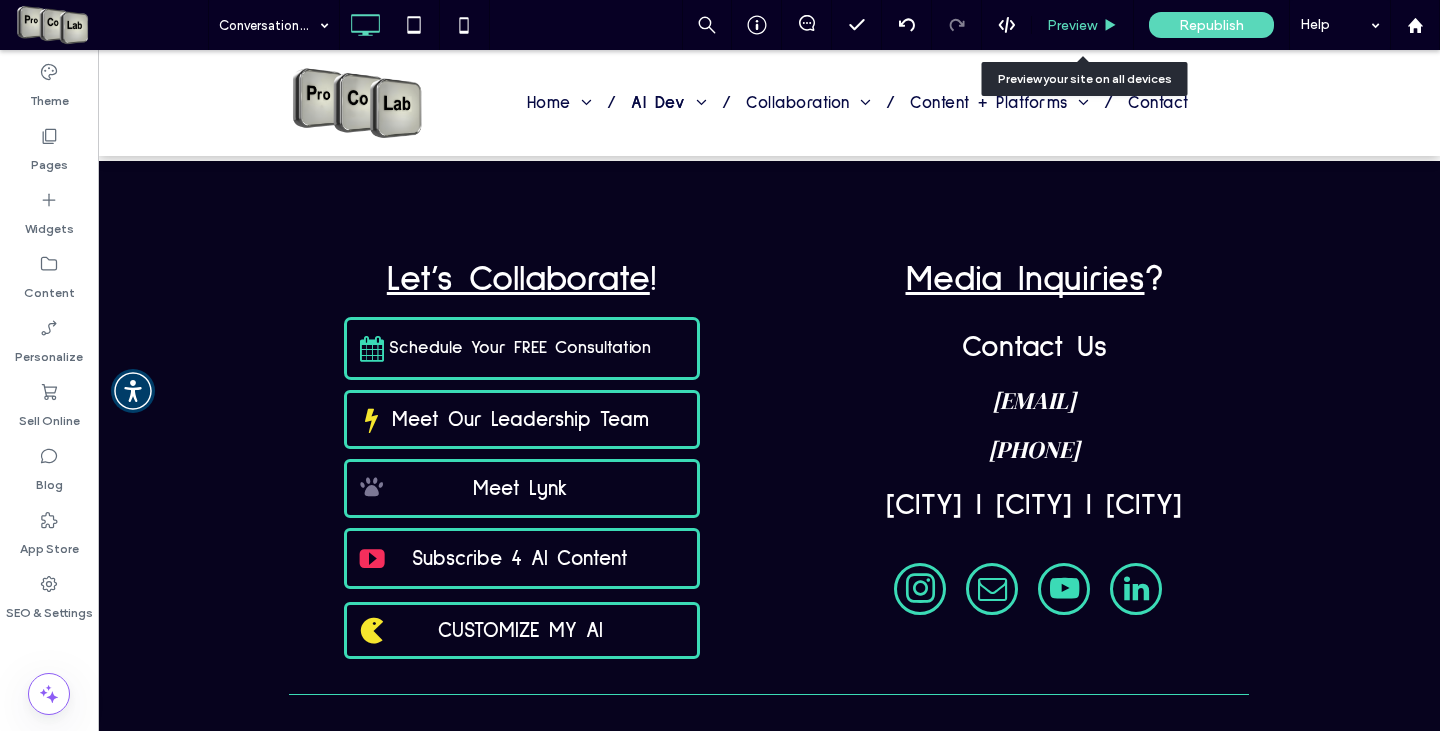 click on "Preview" at bounding box center [1072, 25] 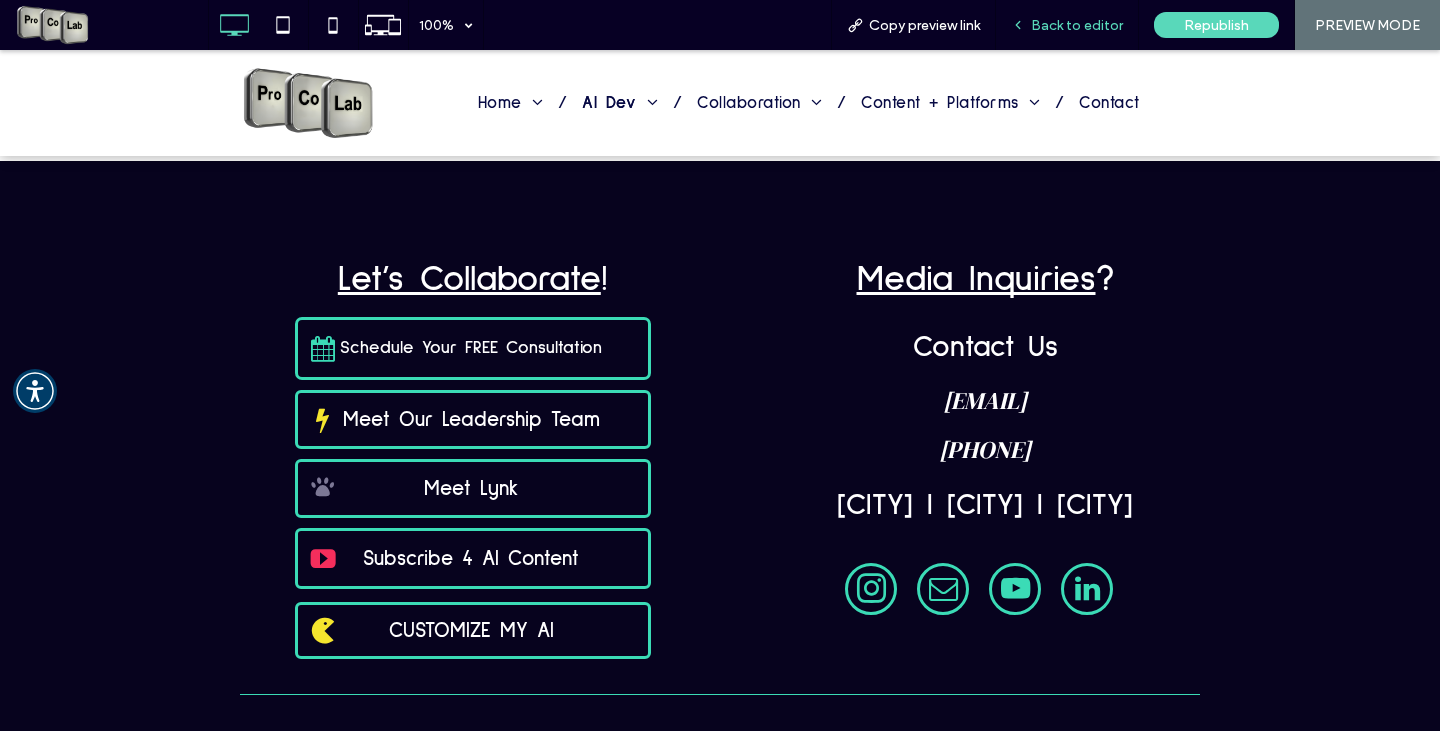 click on "Back to editor" at bounding box center [1077, 25] 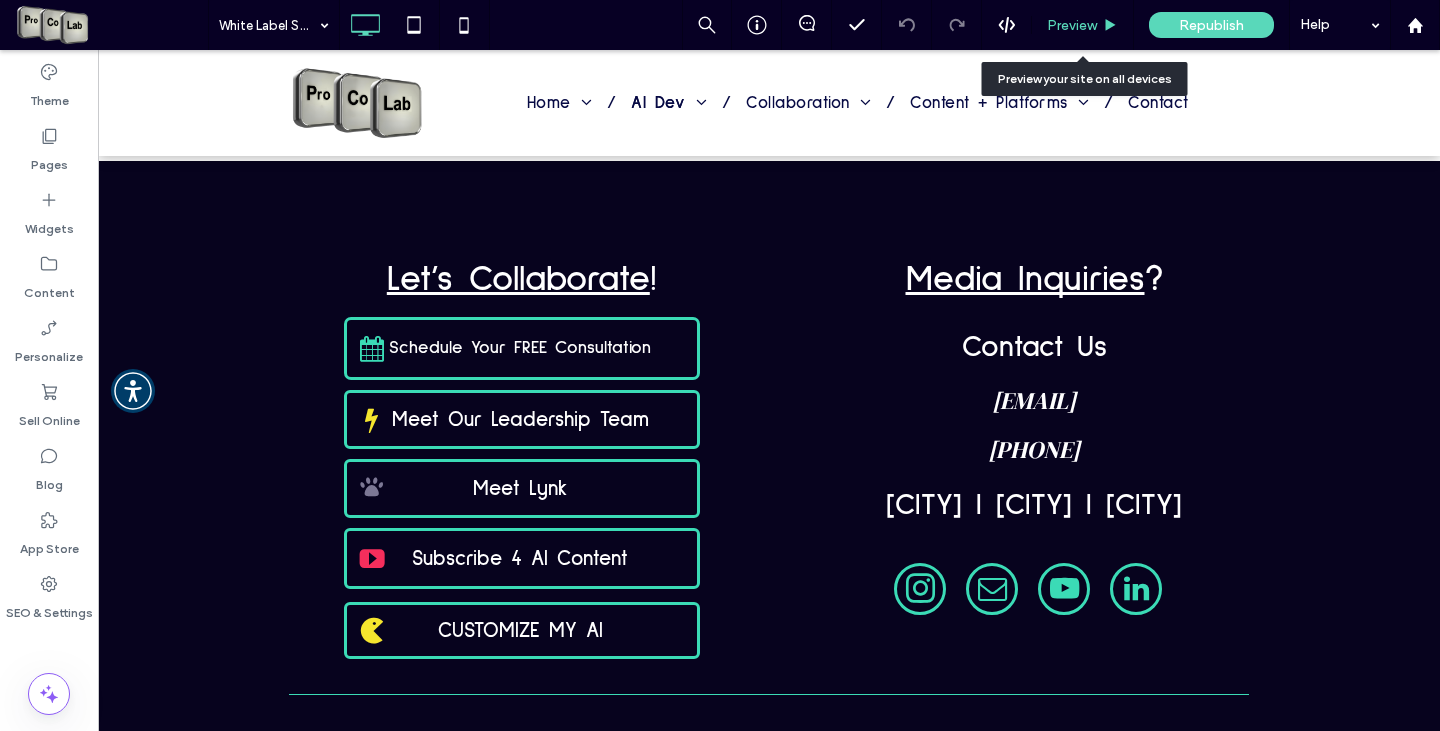click on "Preview" at bounding box center [1072, 25] 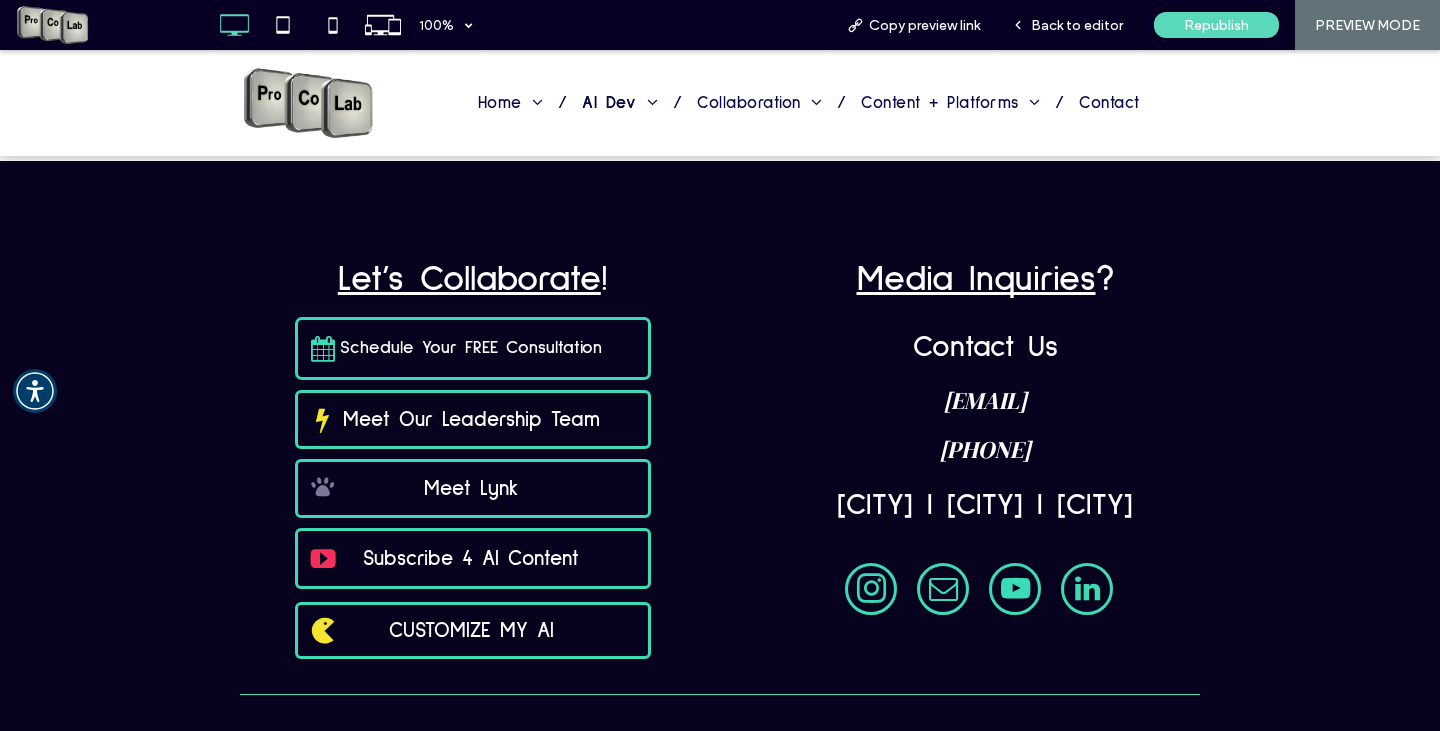 click at bounding box center [720, 365] 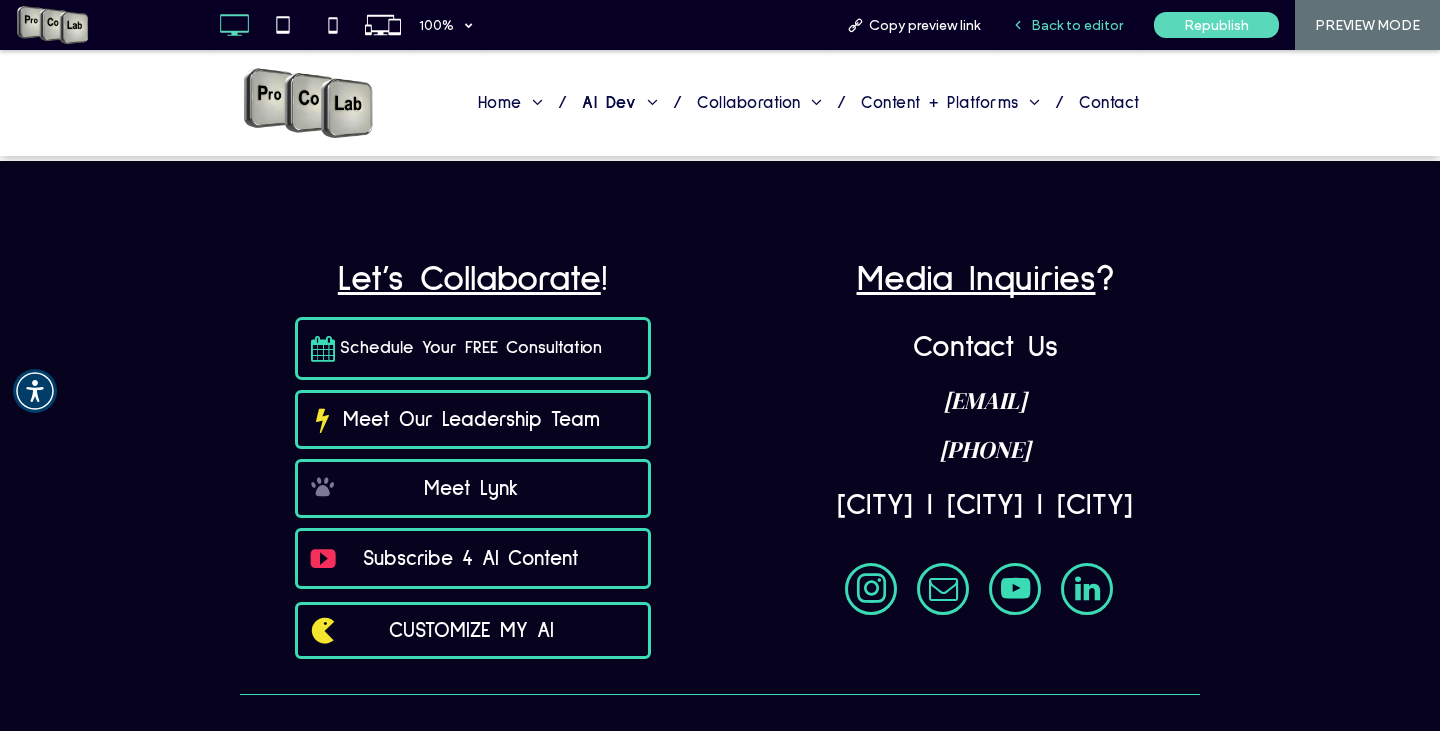 click on "Back to editor" at bounding box center [1077, 25] 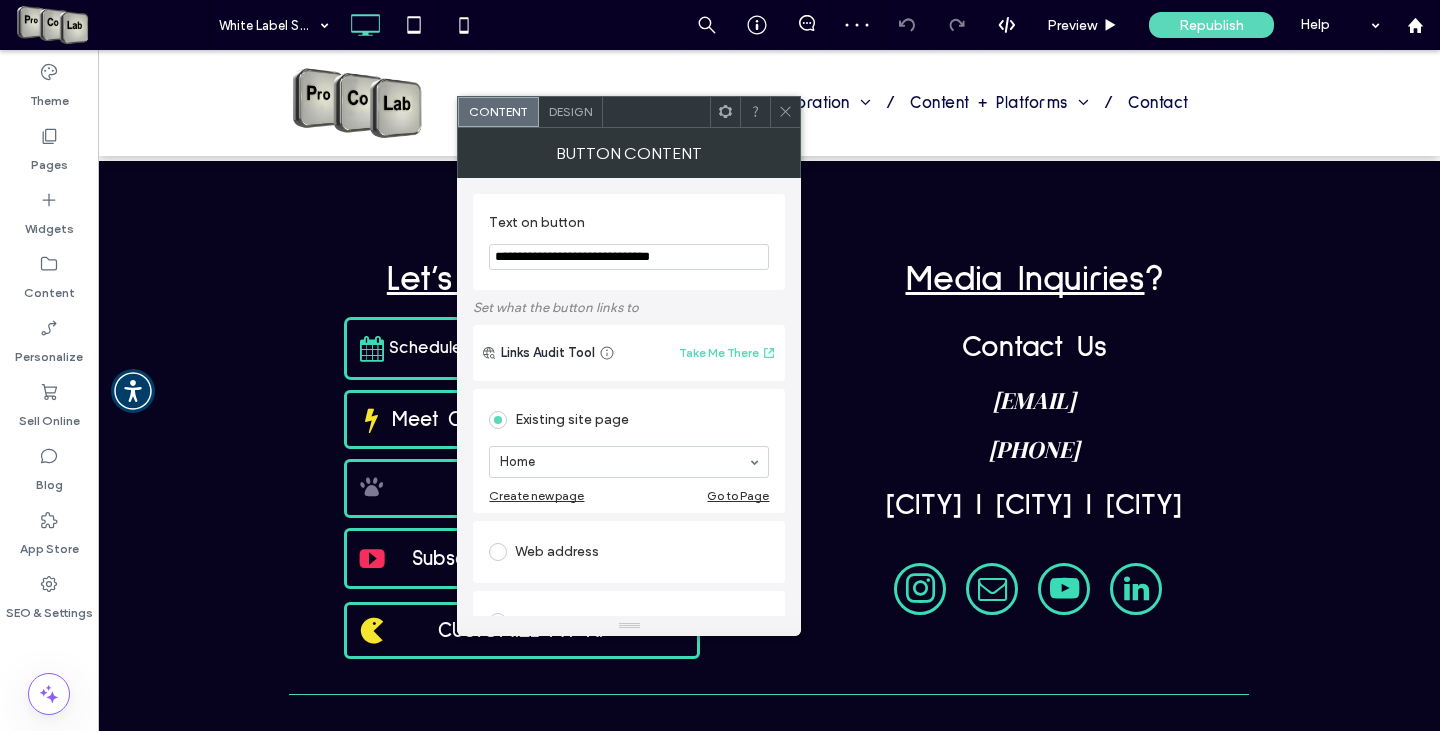 click at bounding box center (498, 552) 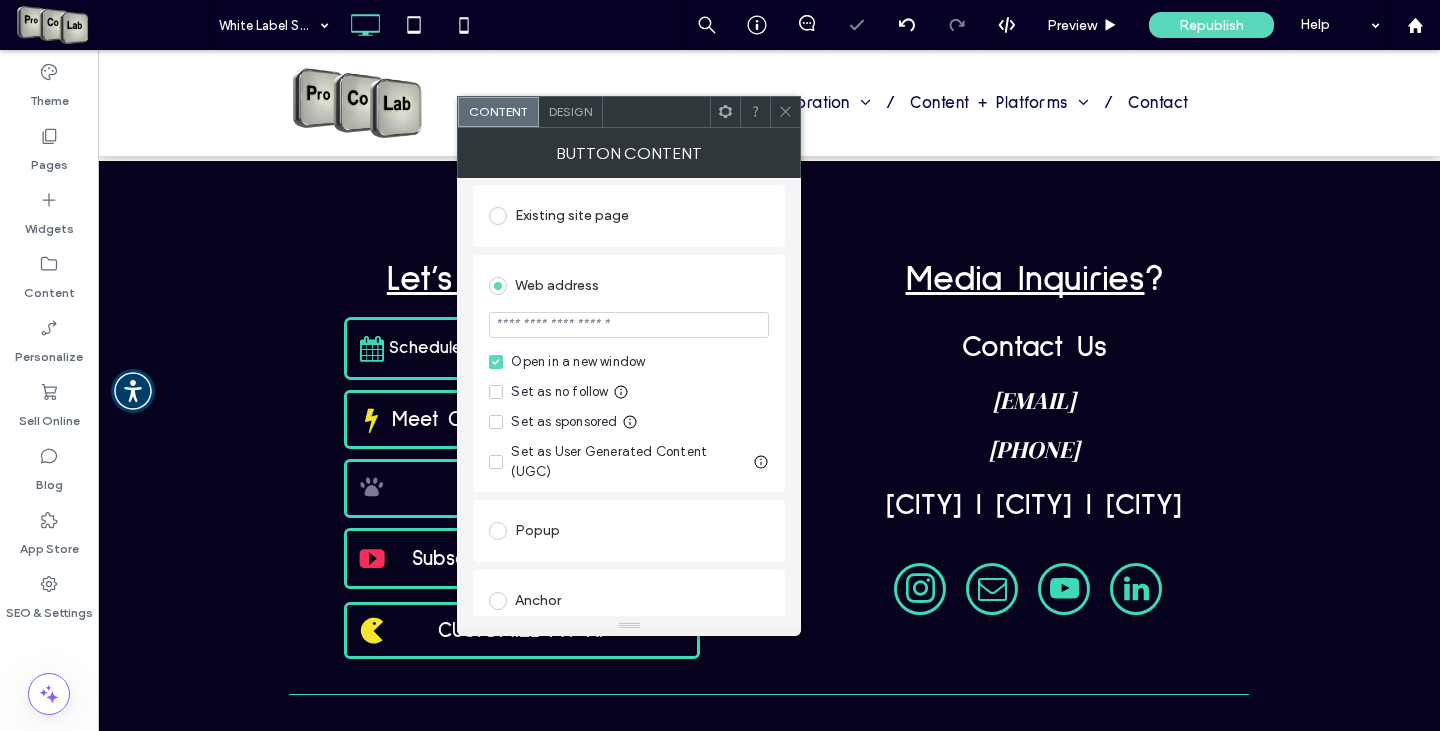 scroll, scrollTop: 300, scrollLeft: 0, axis: vertical 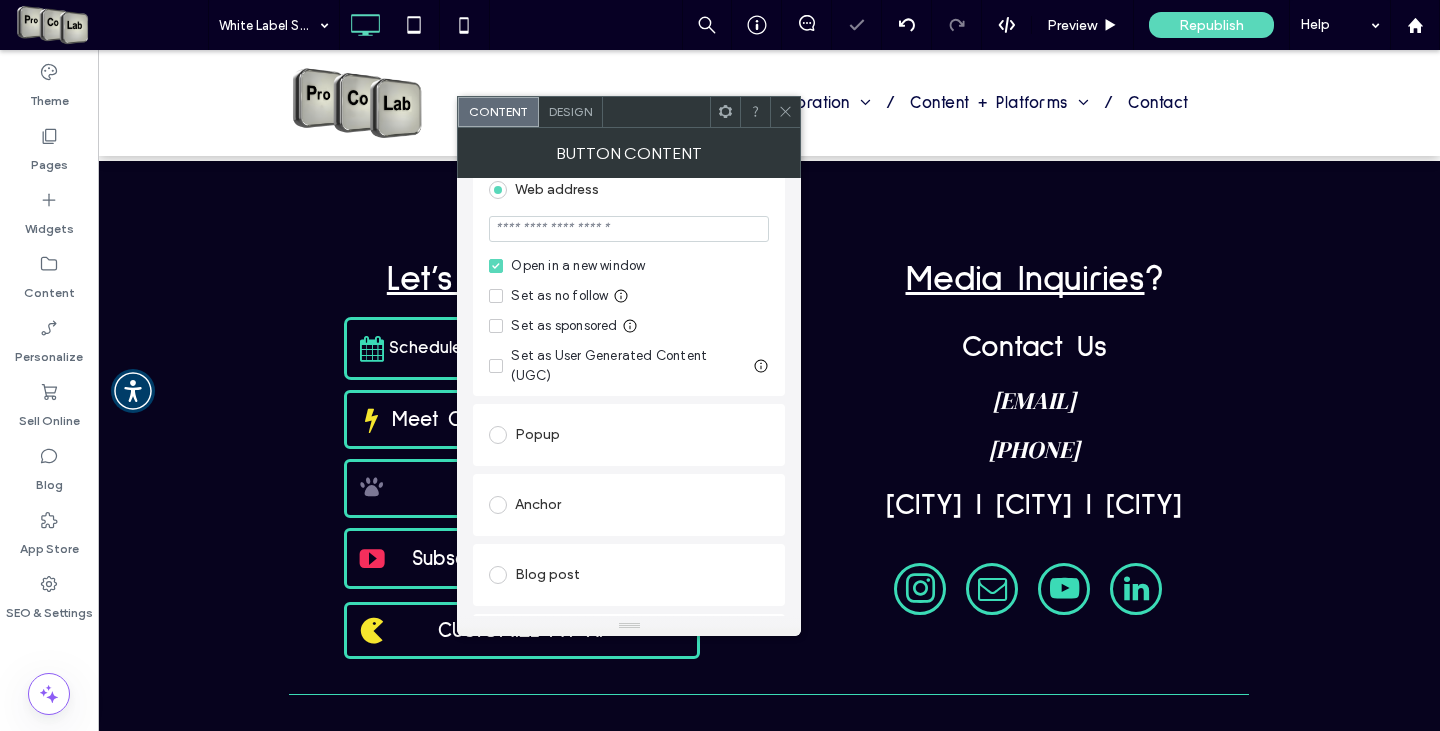 click at bounding box center (629, 229) 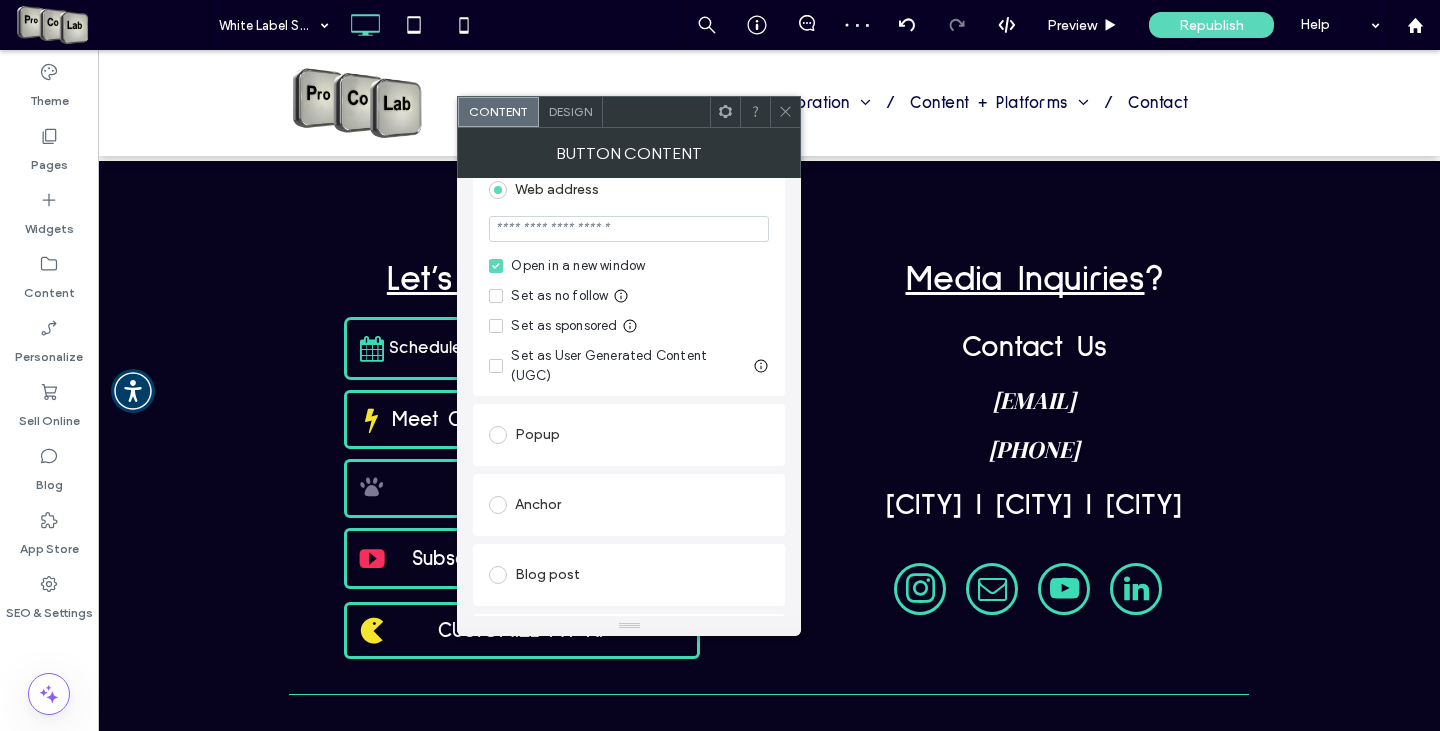 paste on "**********" 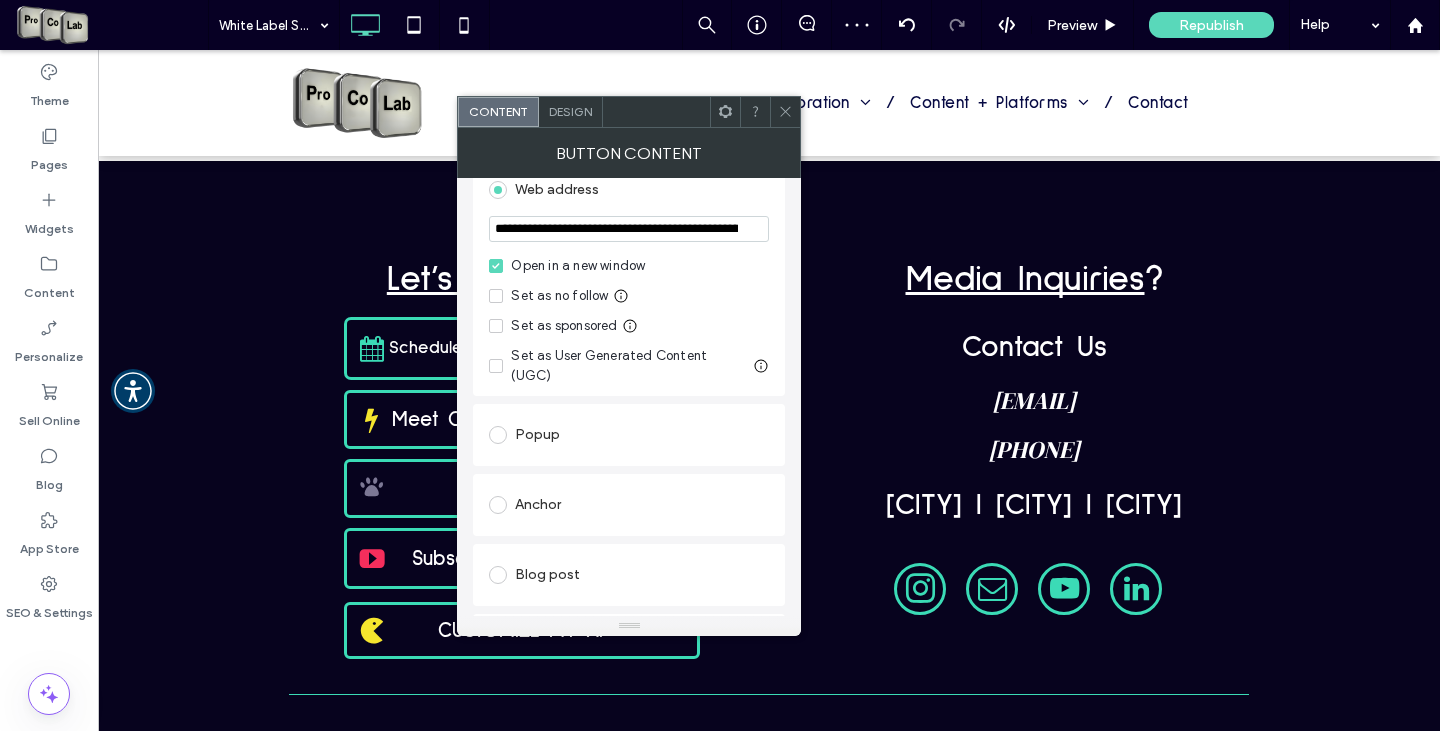 scroll, scrollTop: 0, scrollLeft: 284, axis: horizontal 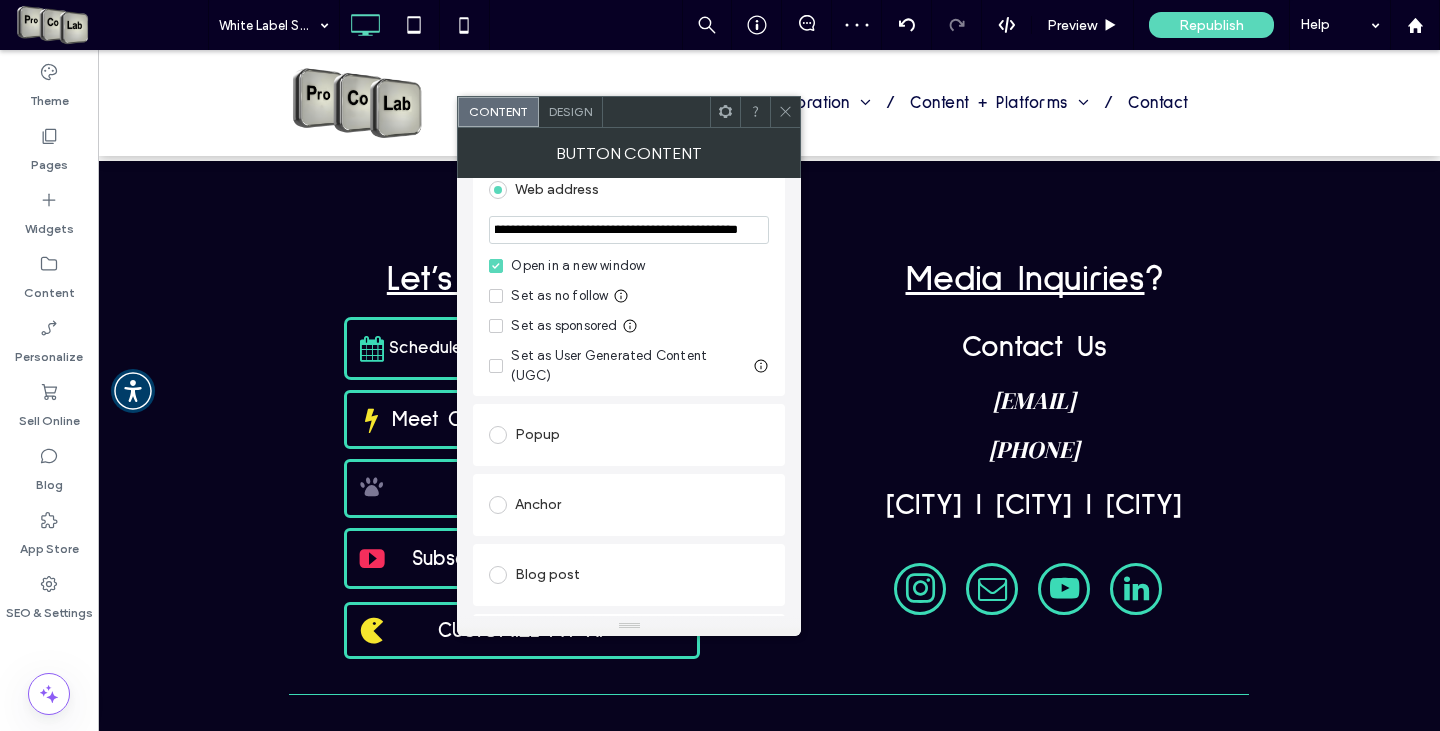 type on "**********" 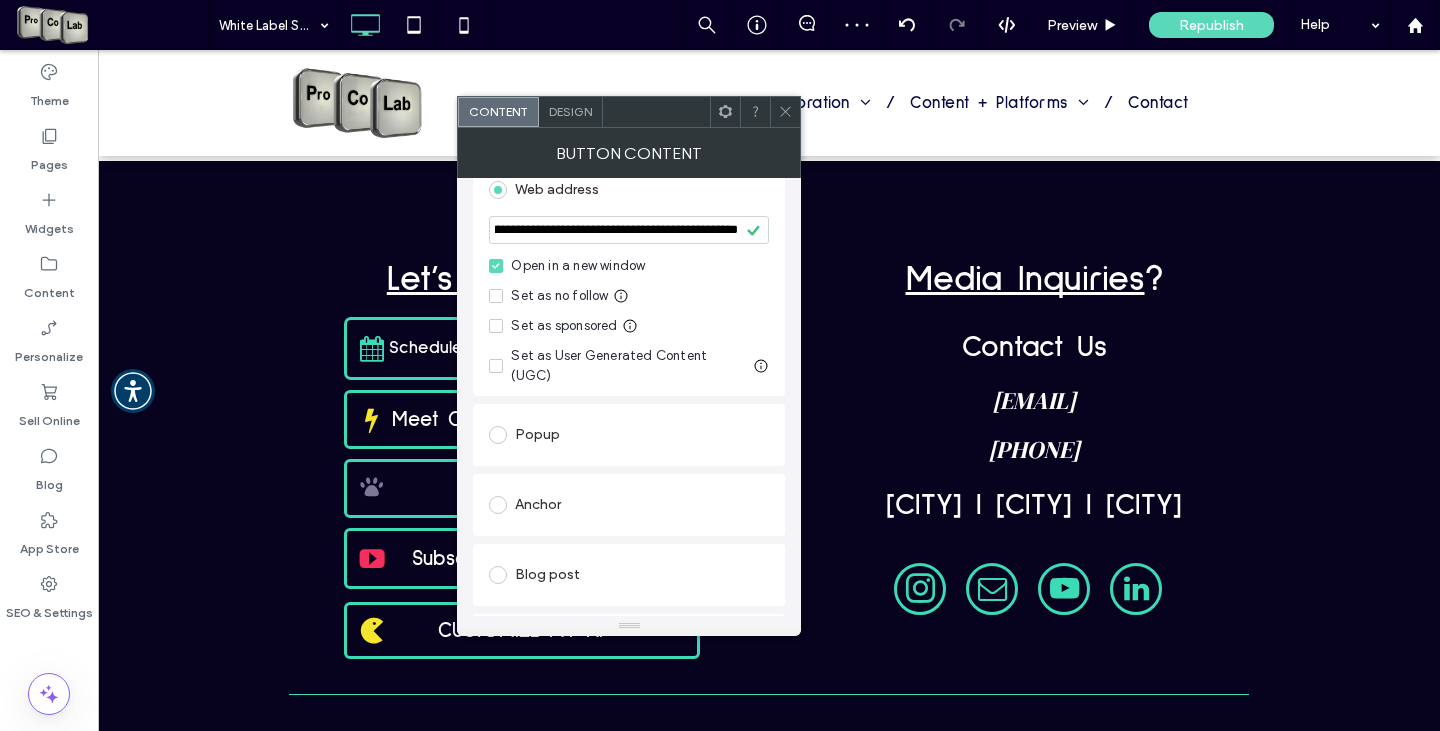 click at bounding box center (785, 112) 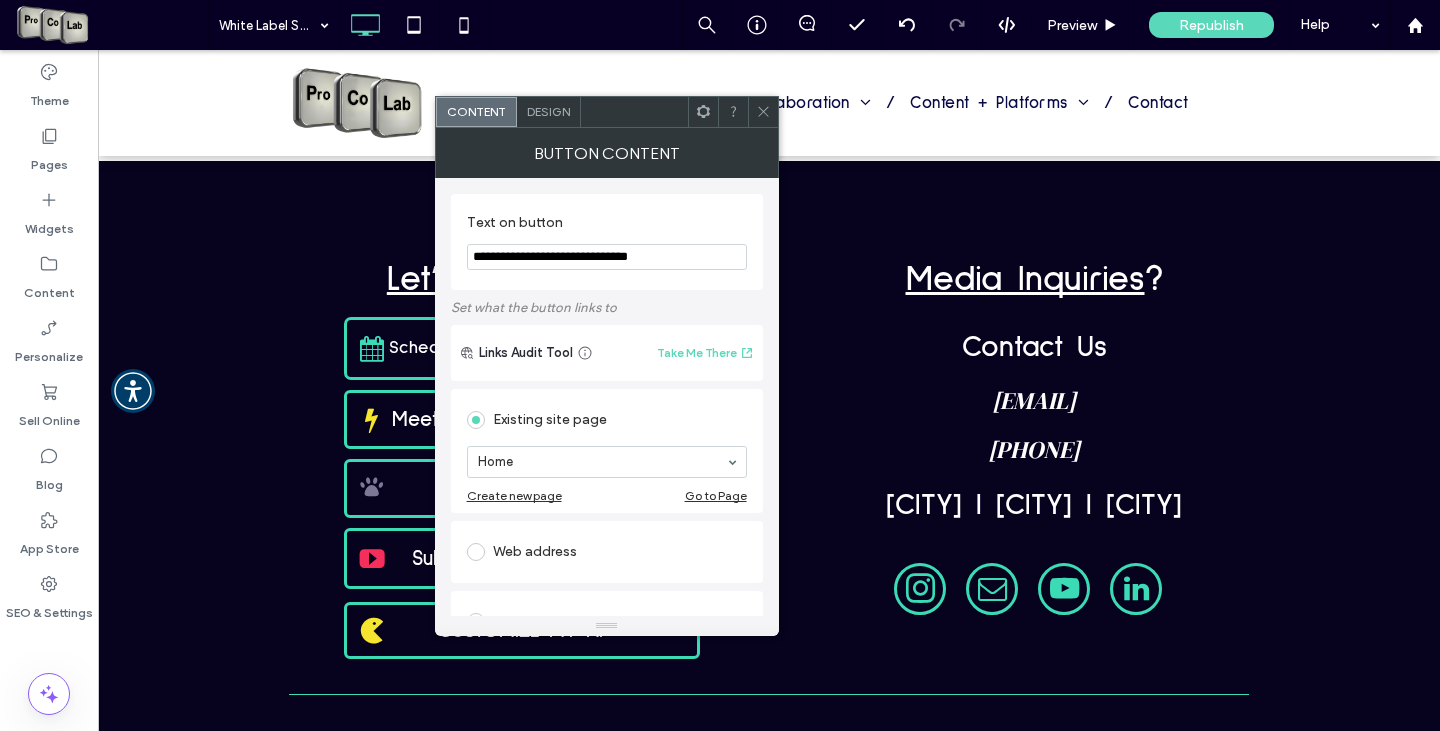 click at bounding box center (476, 552) 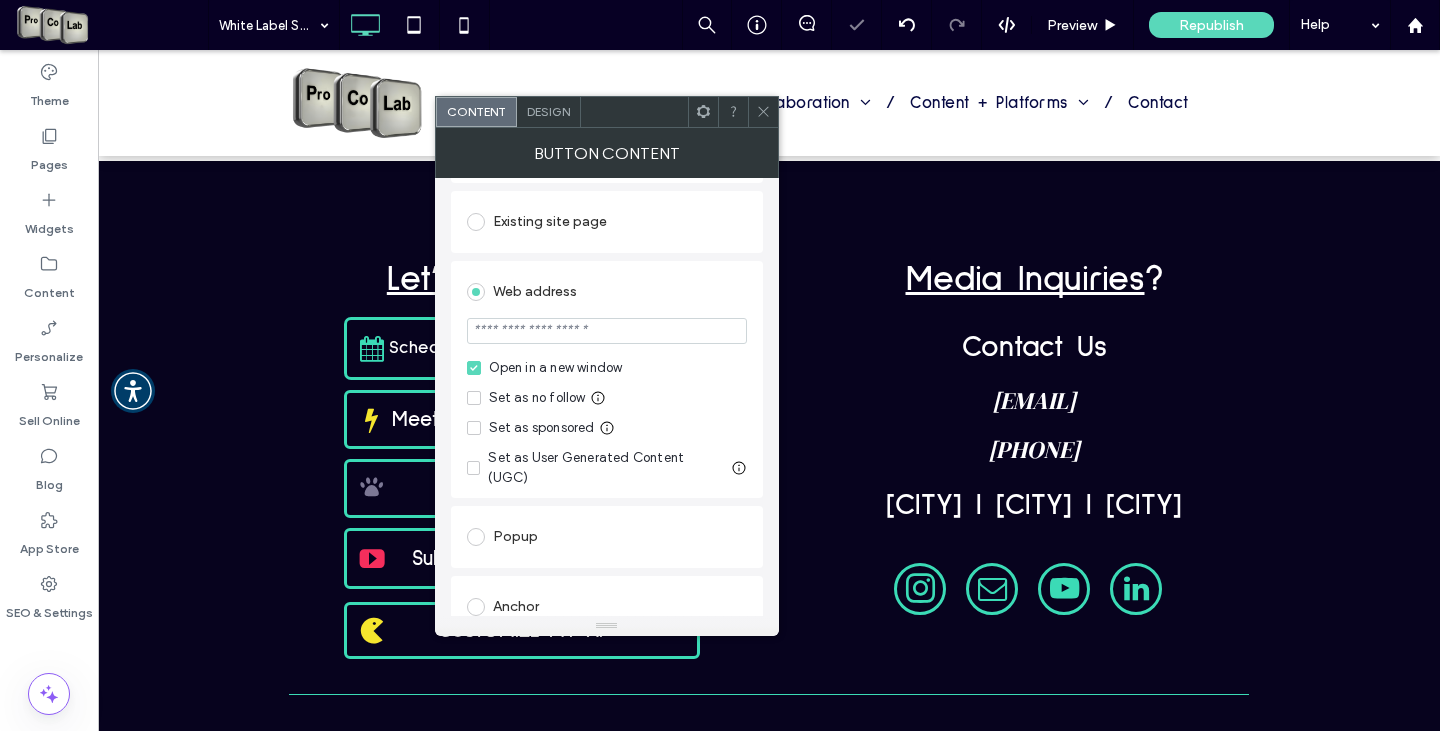 scroll, scrollTop: 200, scrollLeft: 0, axis: vertical 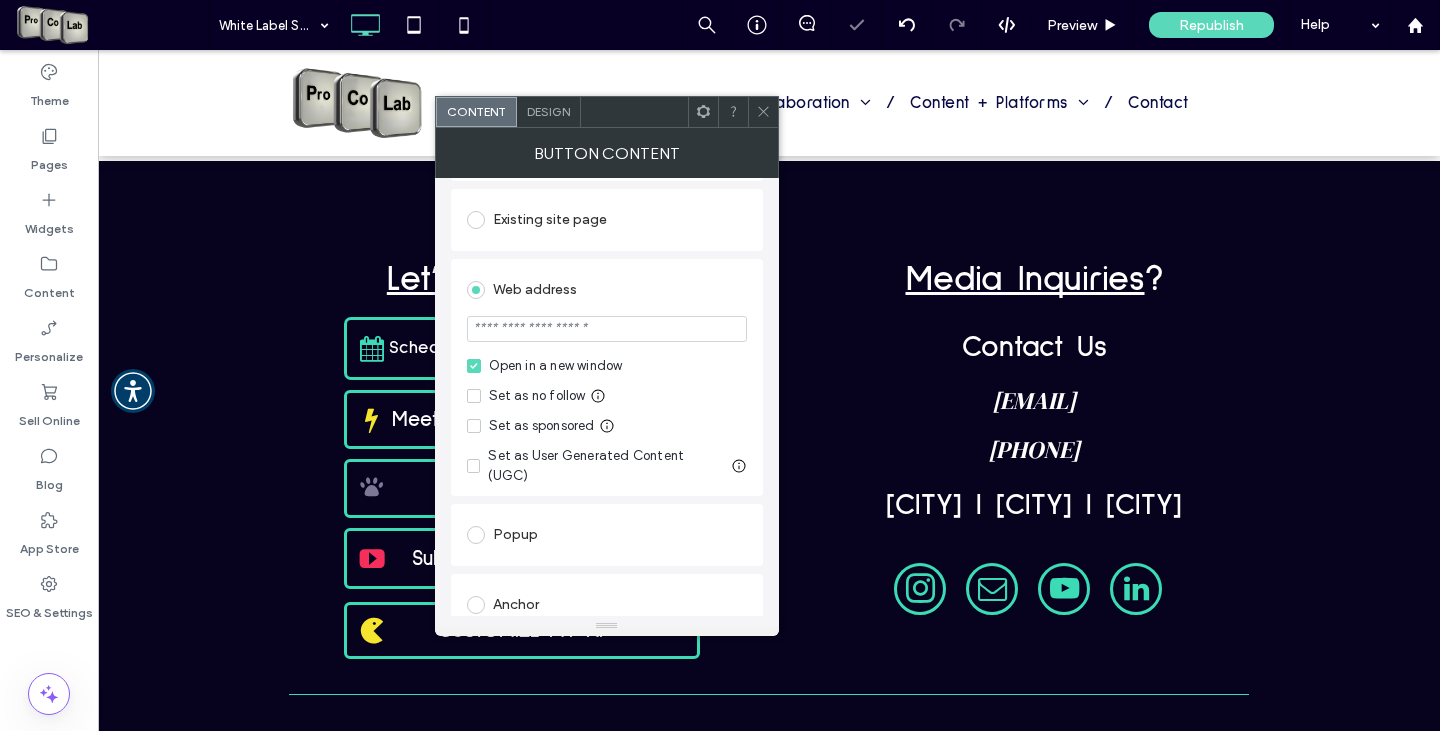 click at bounding box center (607, 329) 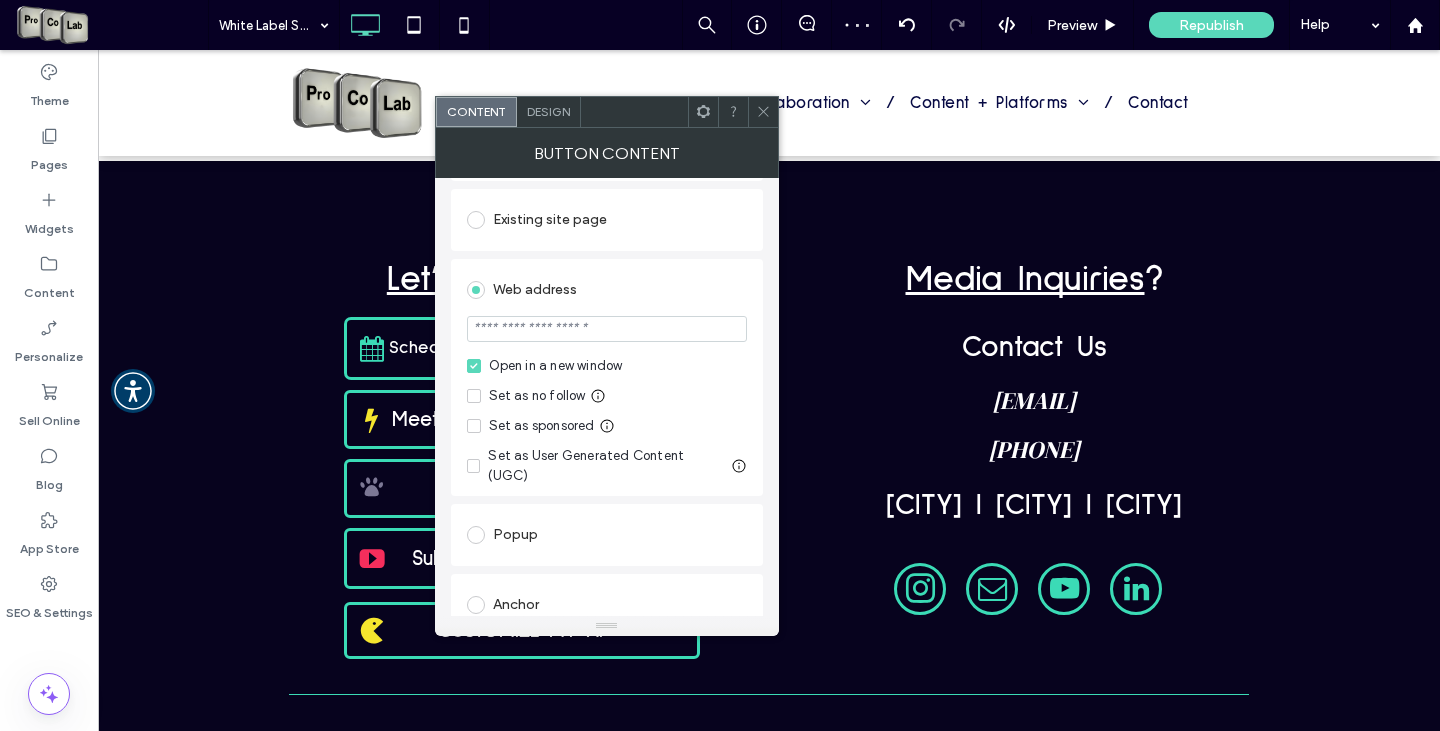 paste on "**********" 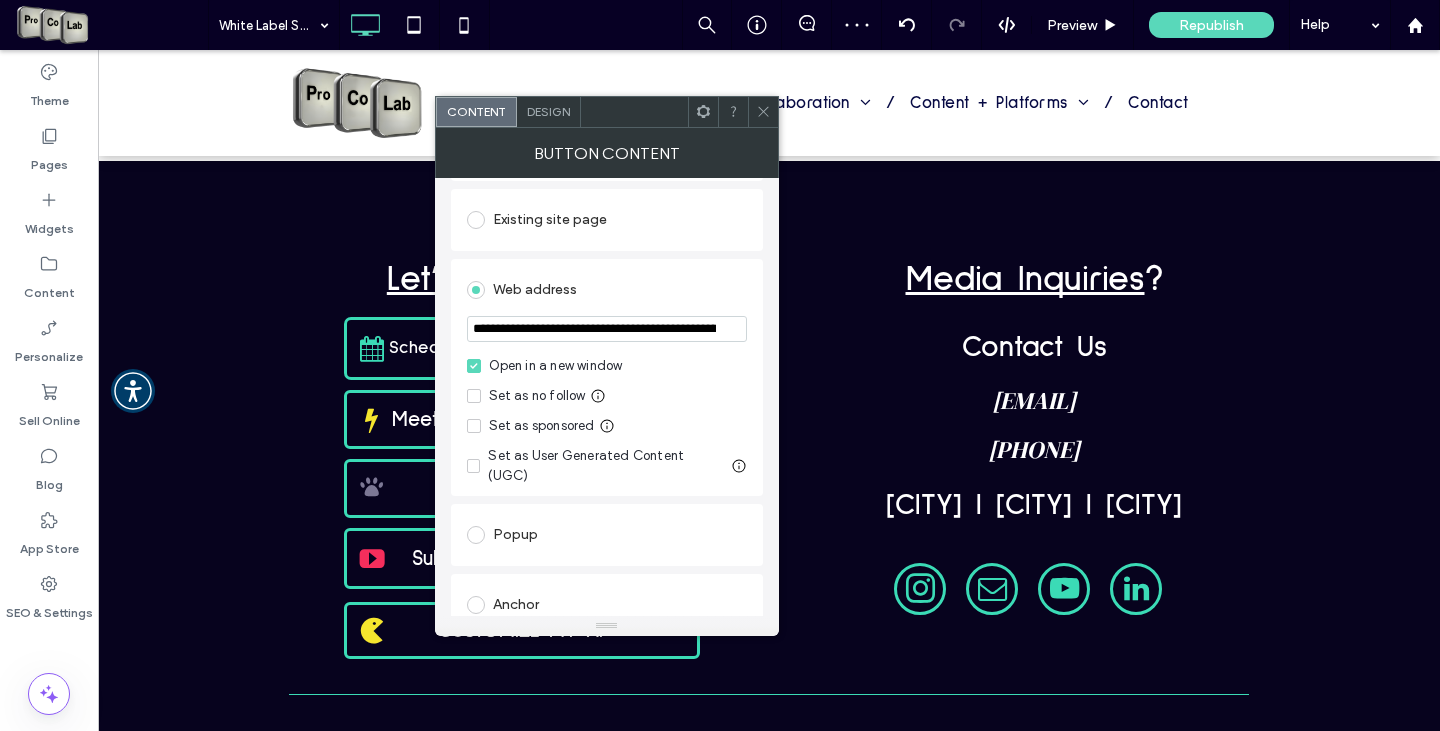 scroll, scrollTop: 0, scrollLeft: 284, axis: horizontal 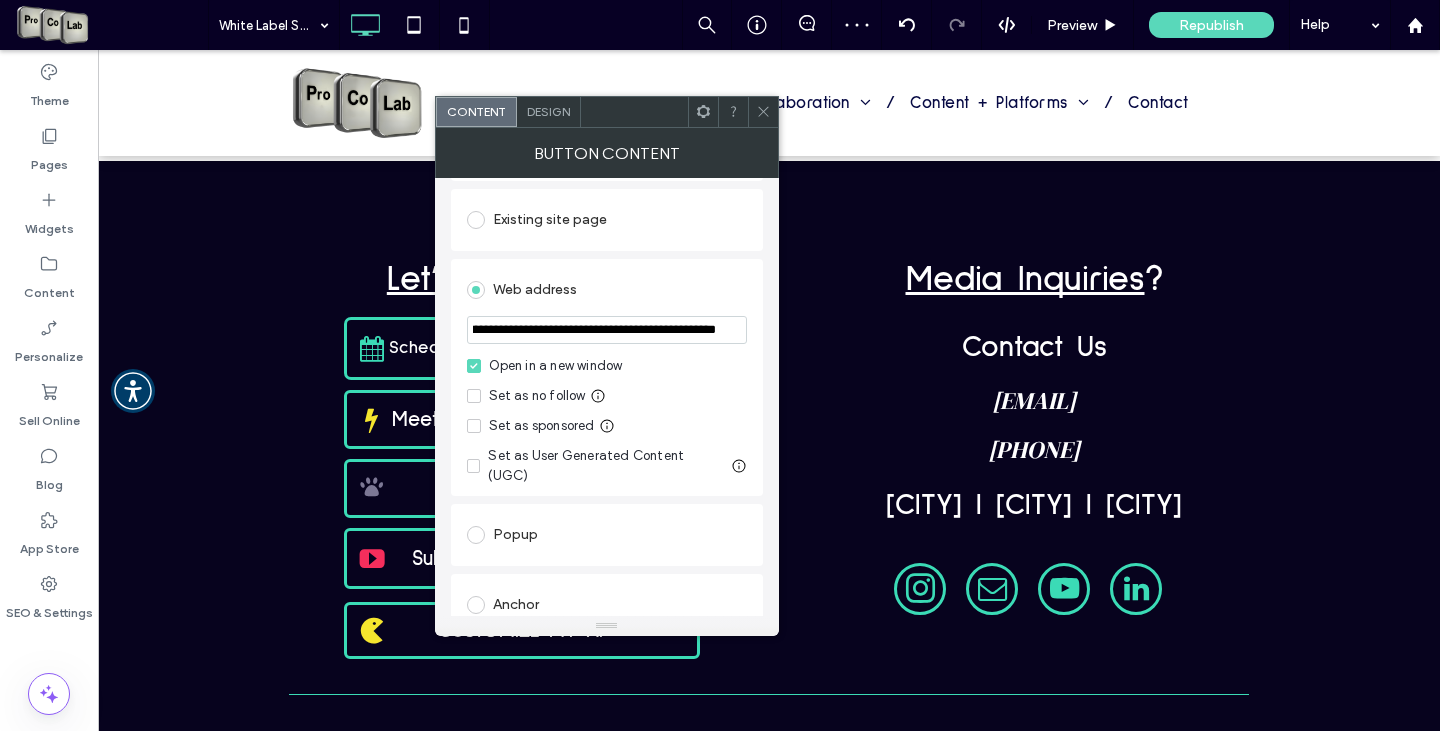 type on "**********" 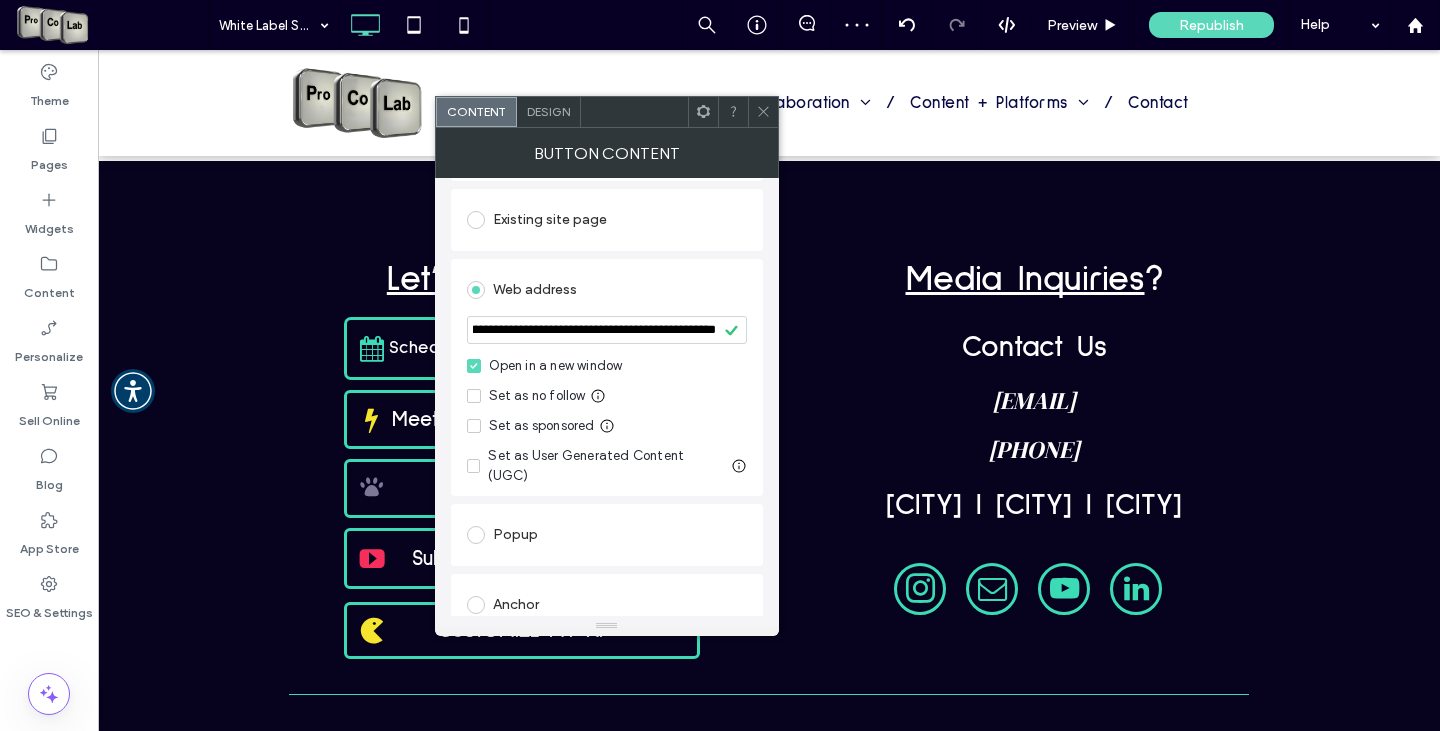 scroll, scrollTop: 0, scrollLeft: 0, axis: both 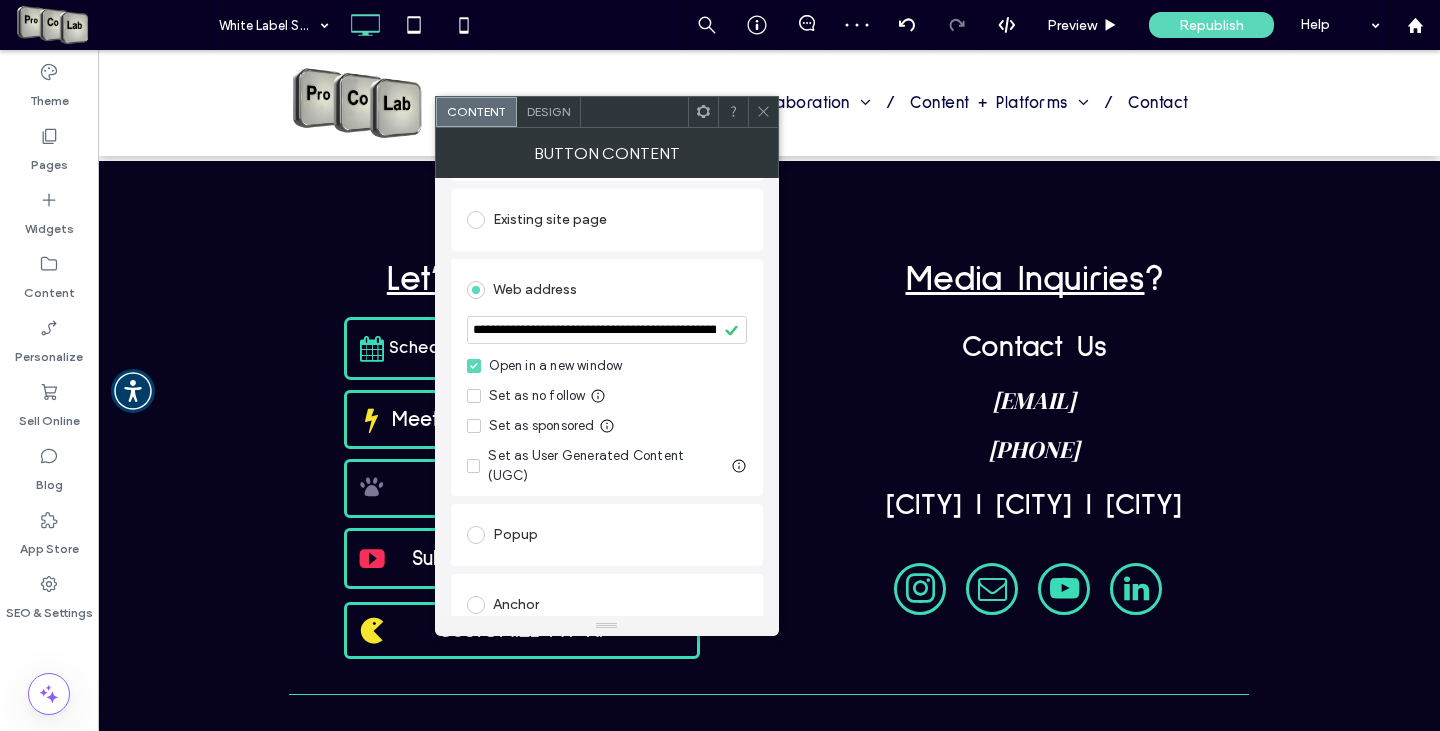 click 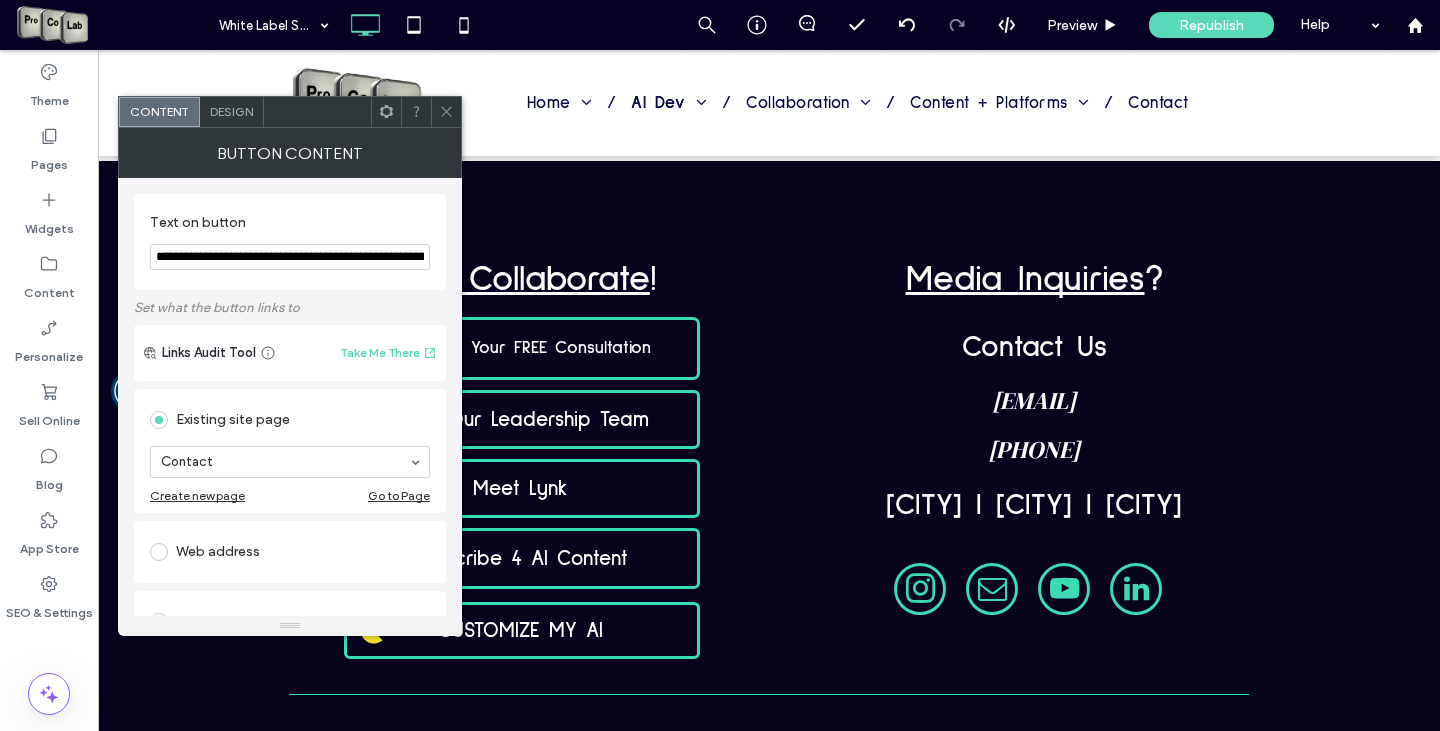 click at bounding box center (163, 552) 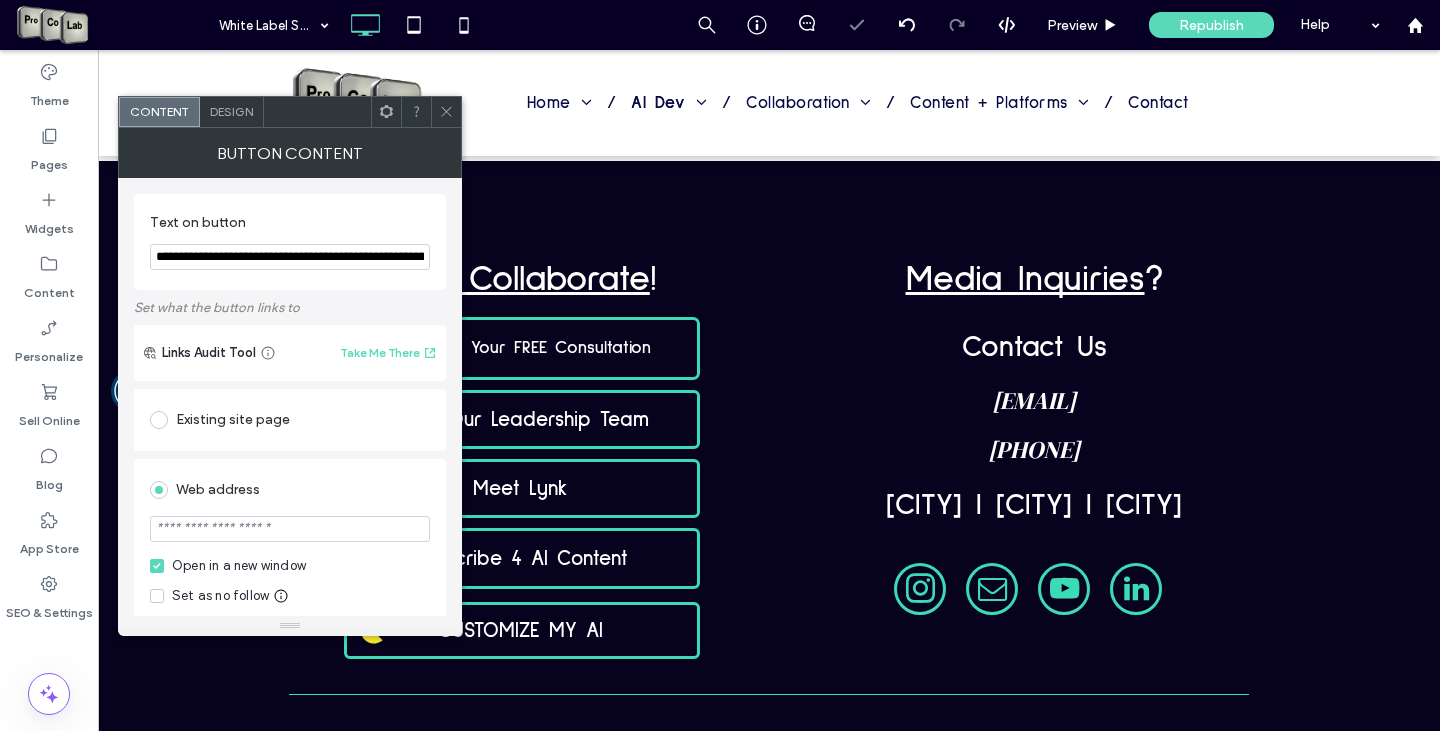click at bounding box center [290, 529] 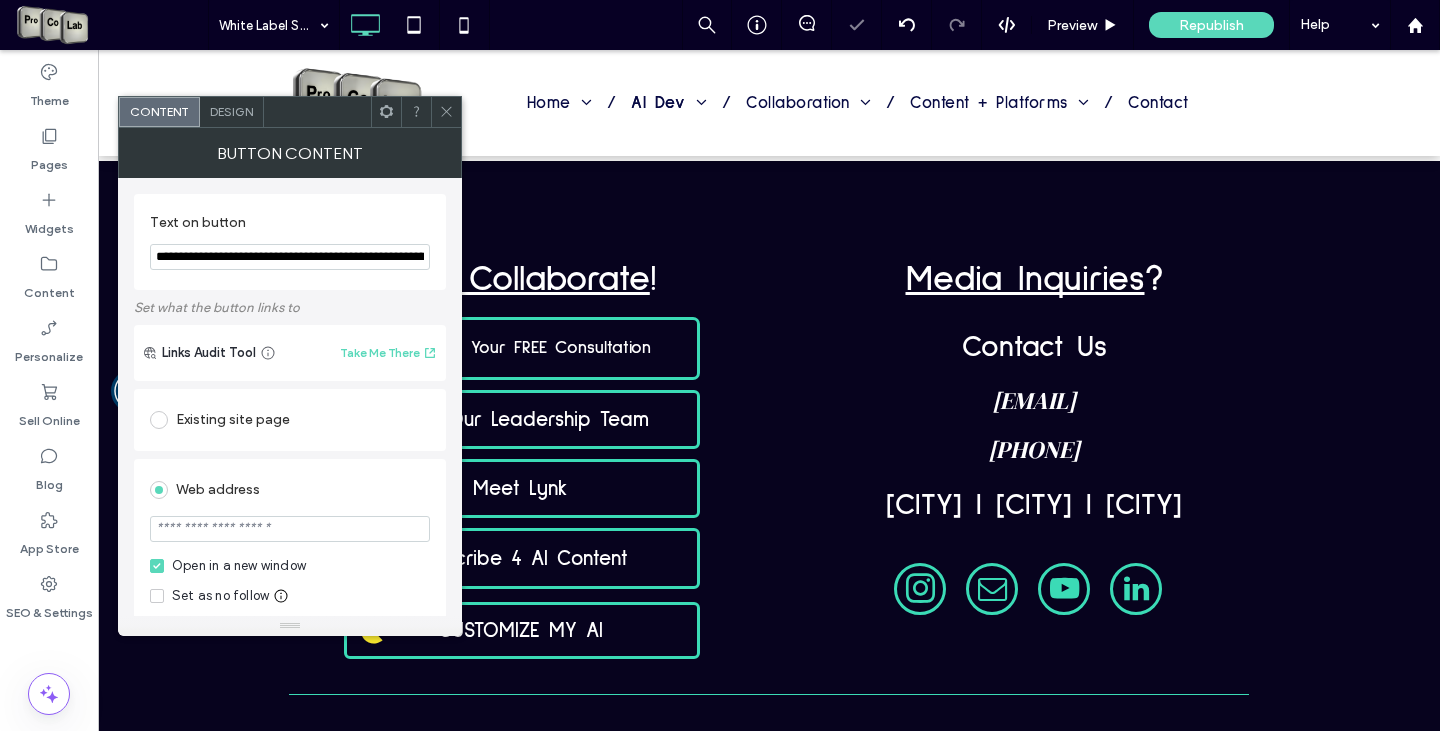 paste on "**********" 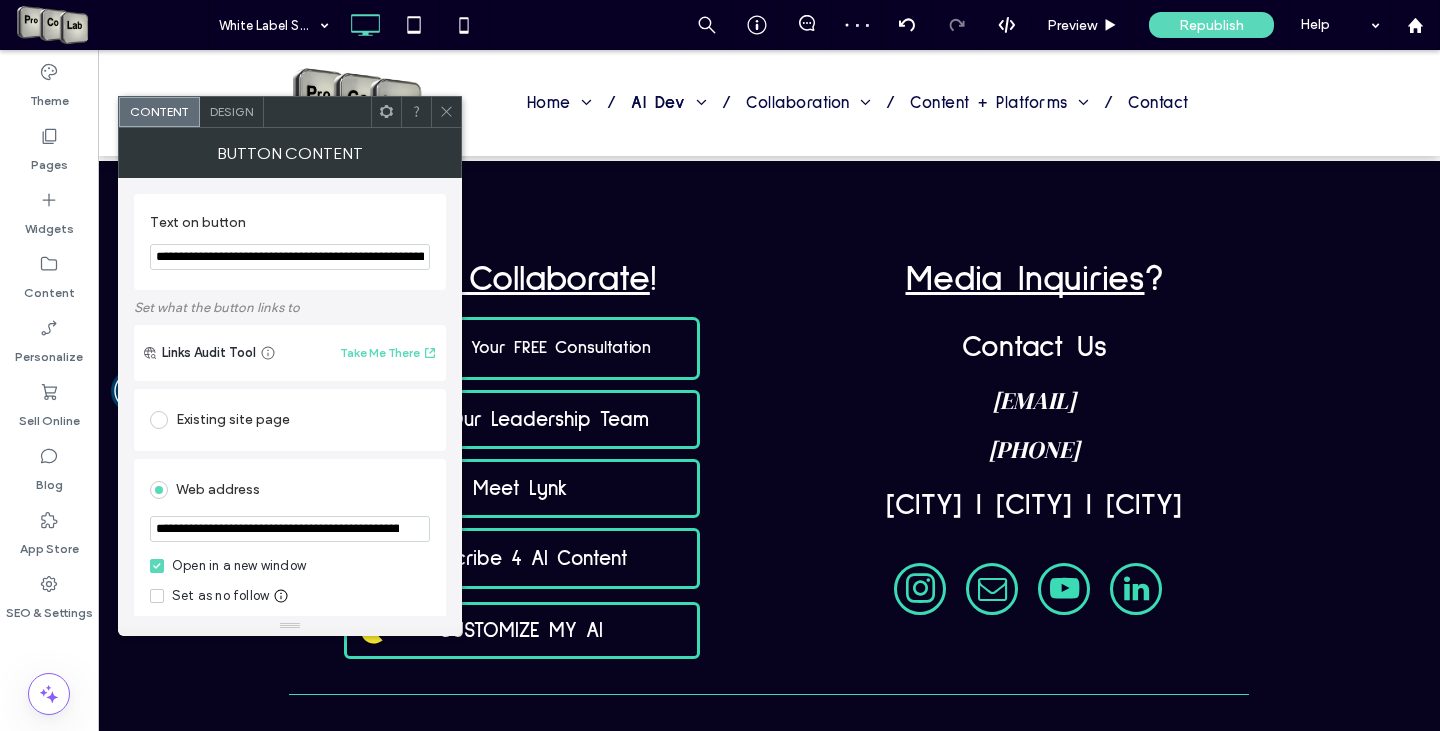 scroll, scrollTop: 0, scrollLeft: 284, axis: horizontal 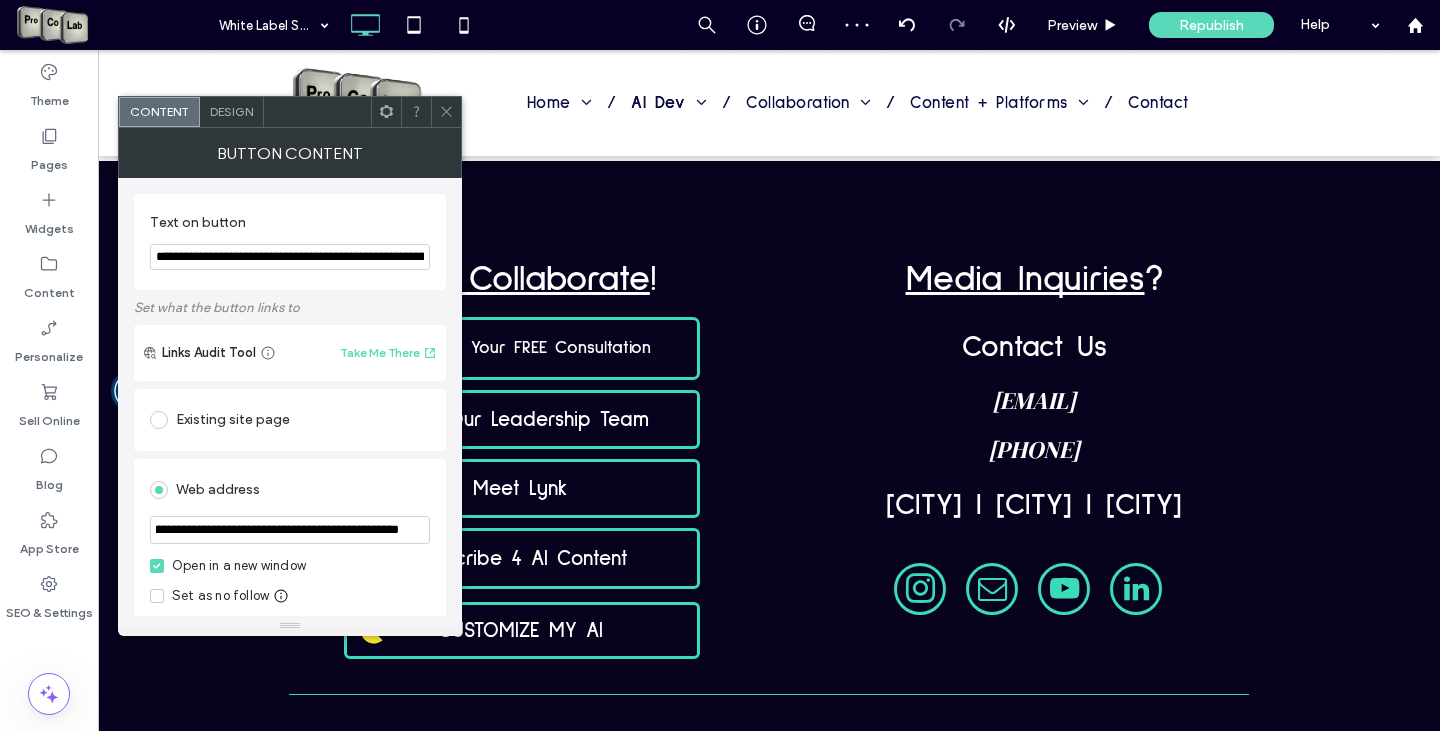 type on "**********" 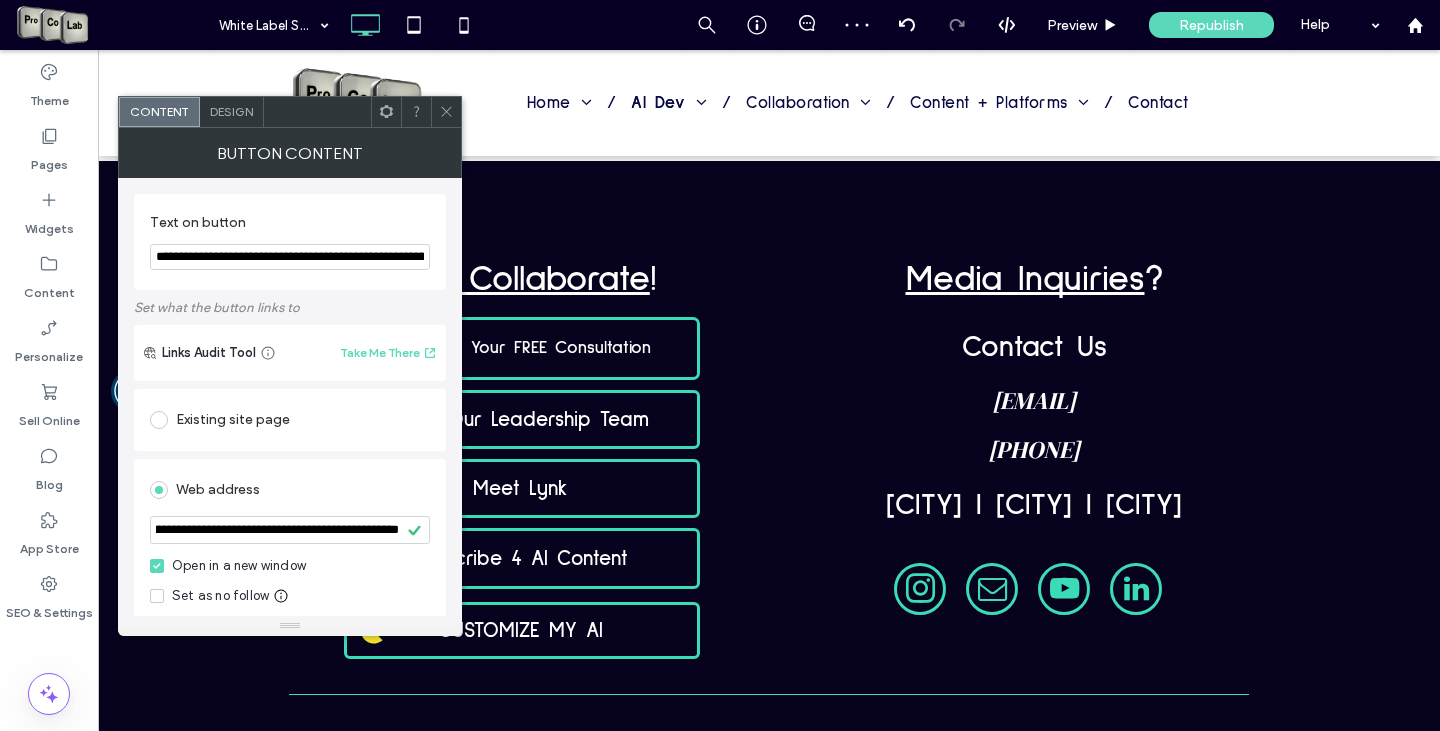 click 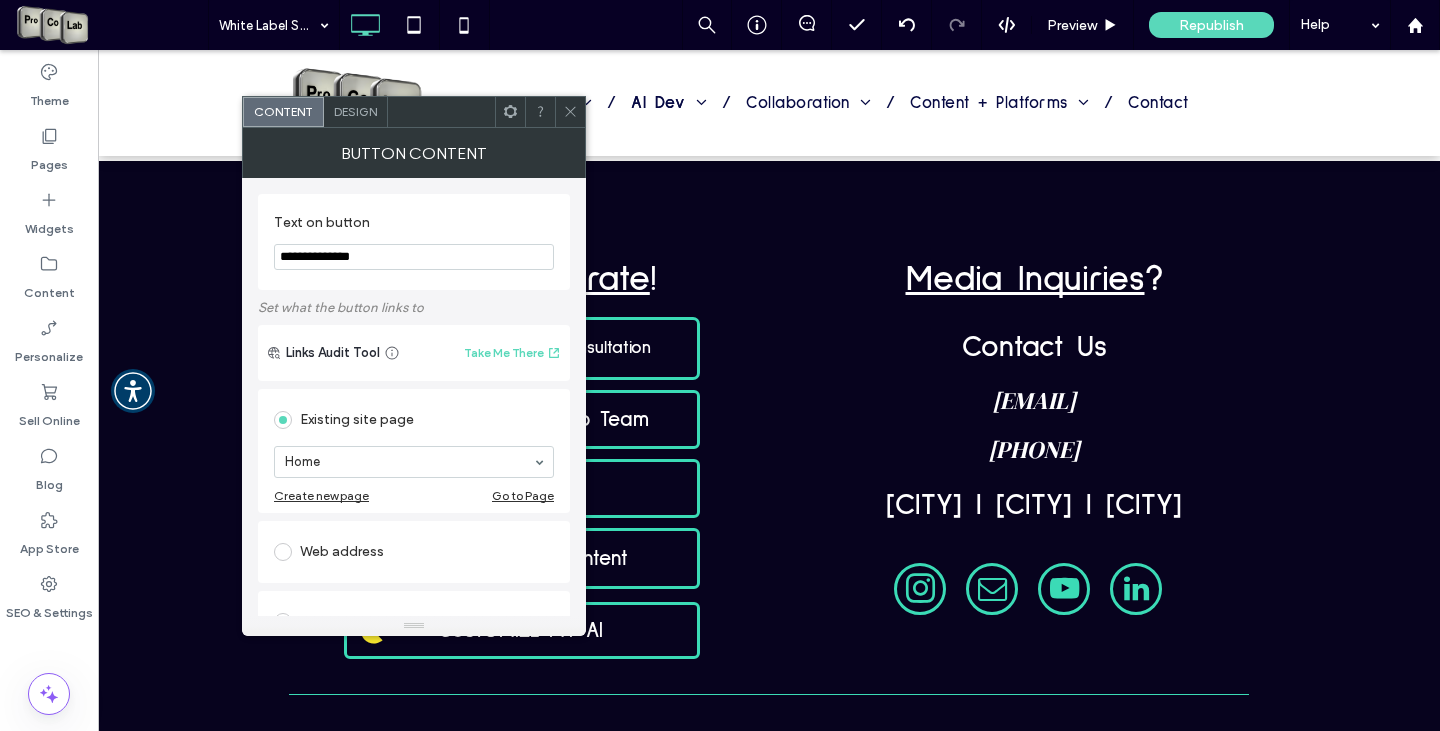 click at bounding box center (283, 552) 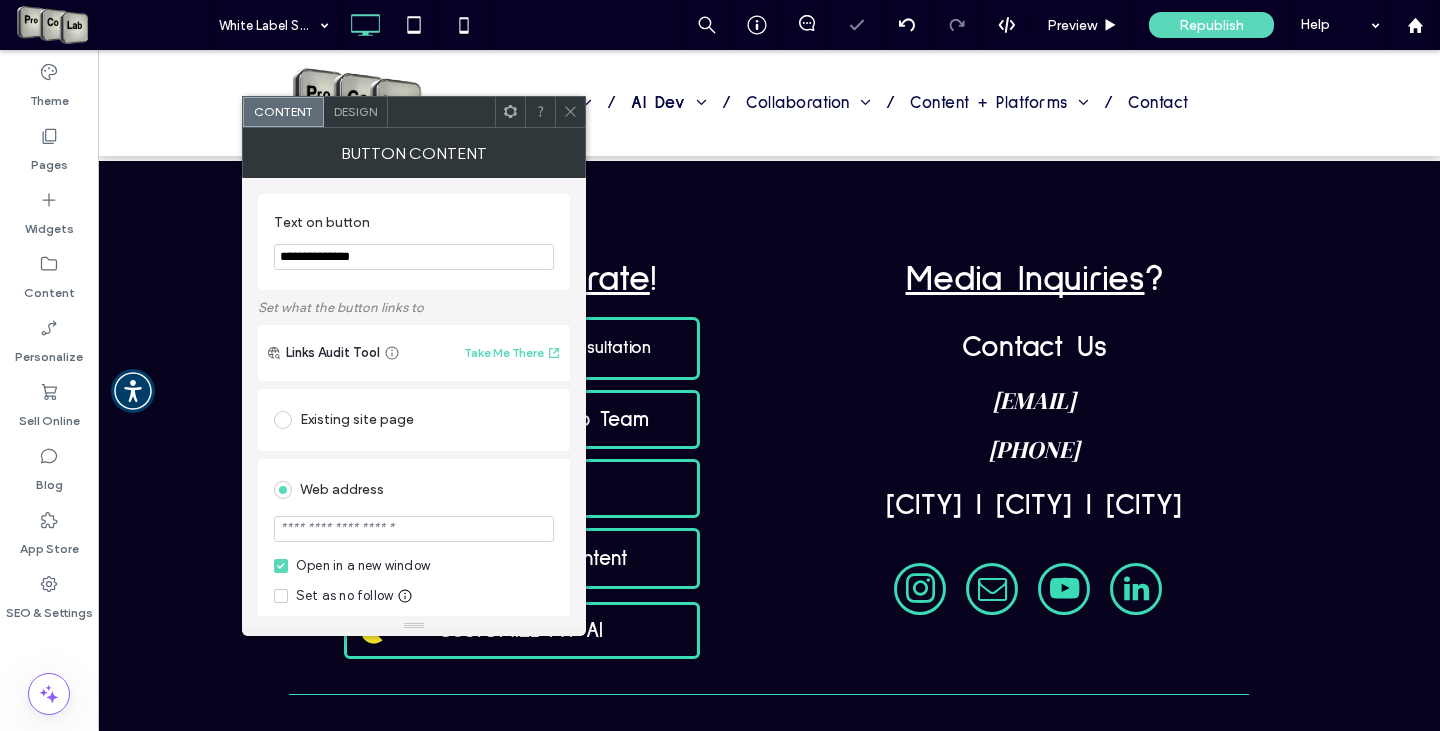 click at bounding box center (414, 529) 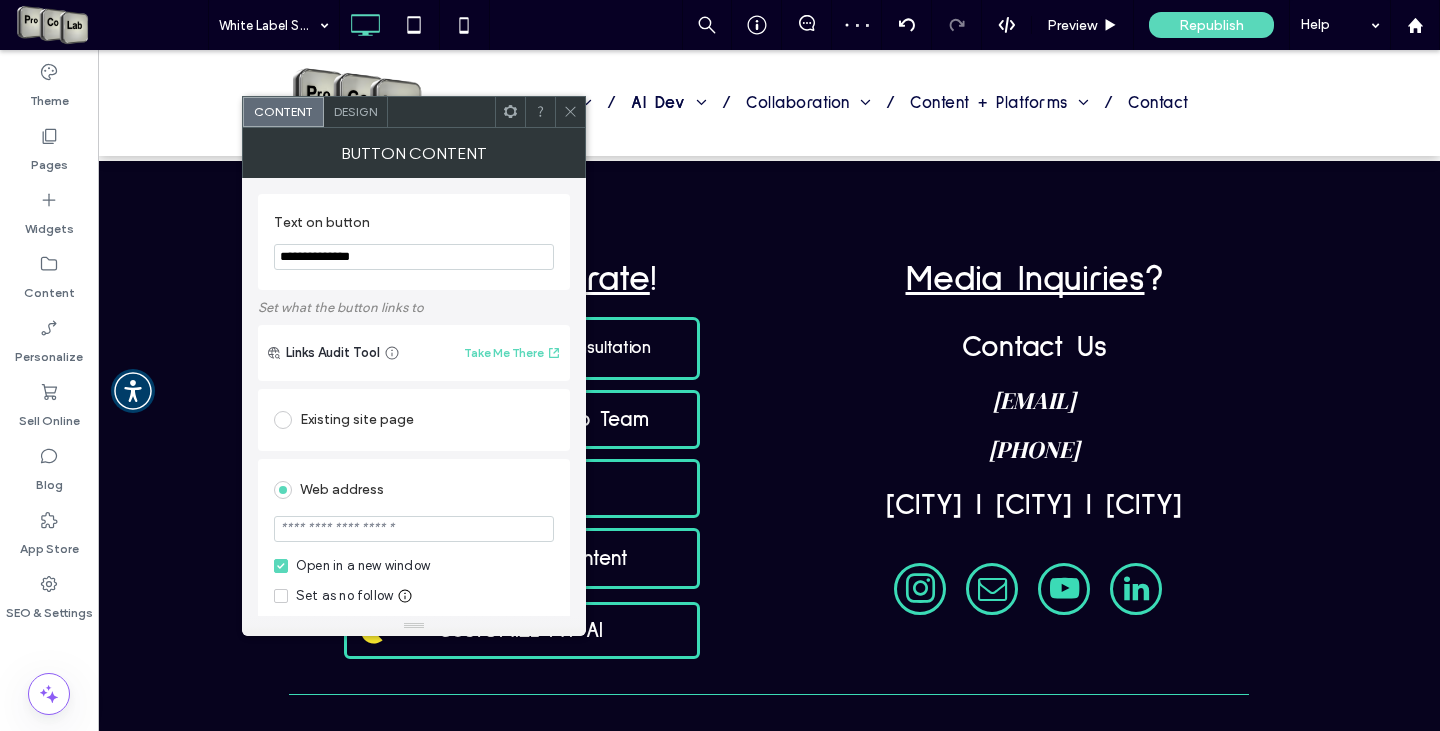 paste on "**********" 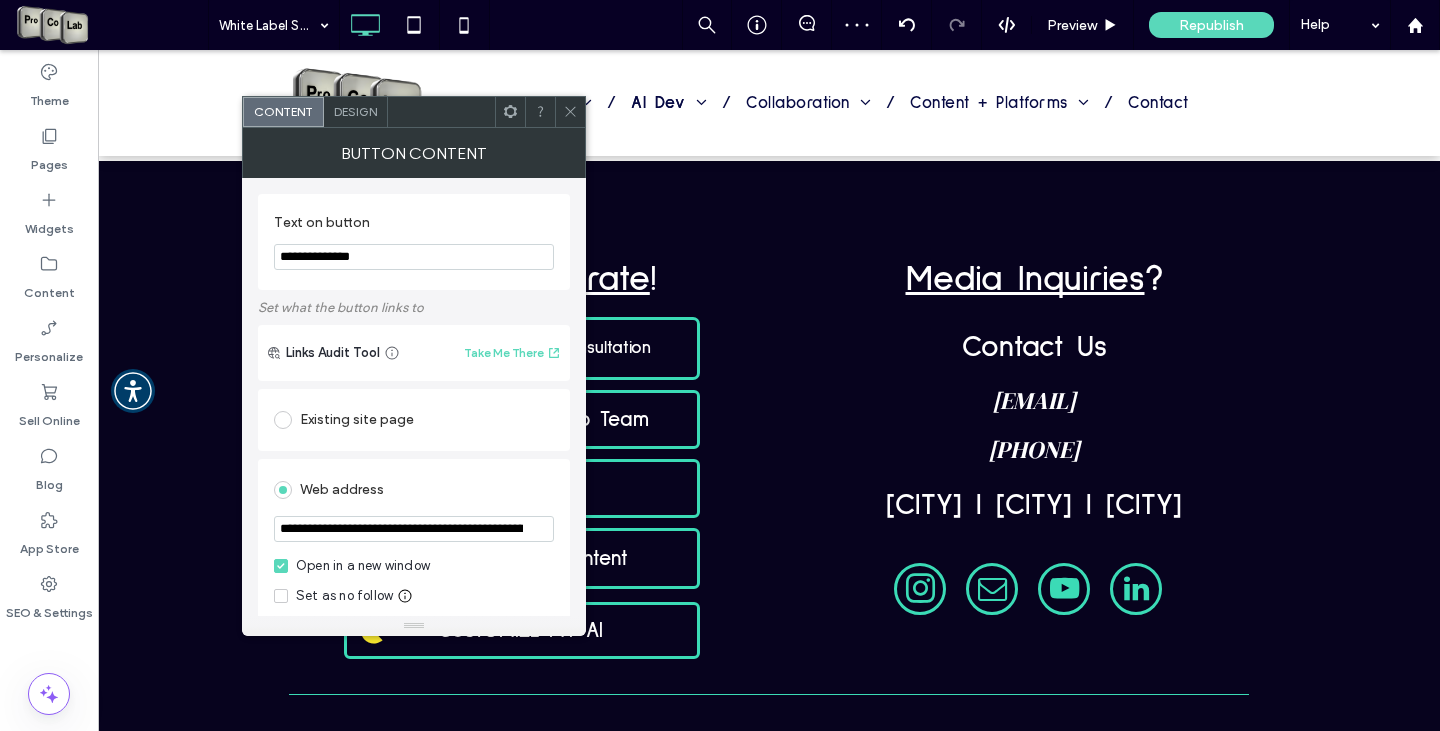 scroll, scrollTop: 0, scrollLeft: 284, axis: horizontal 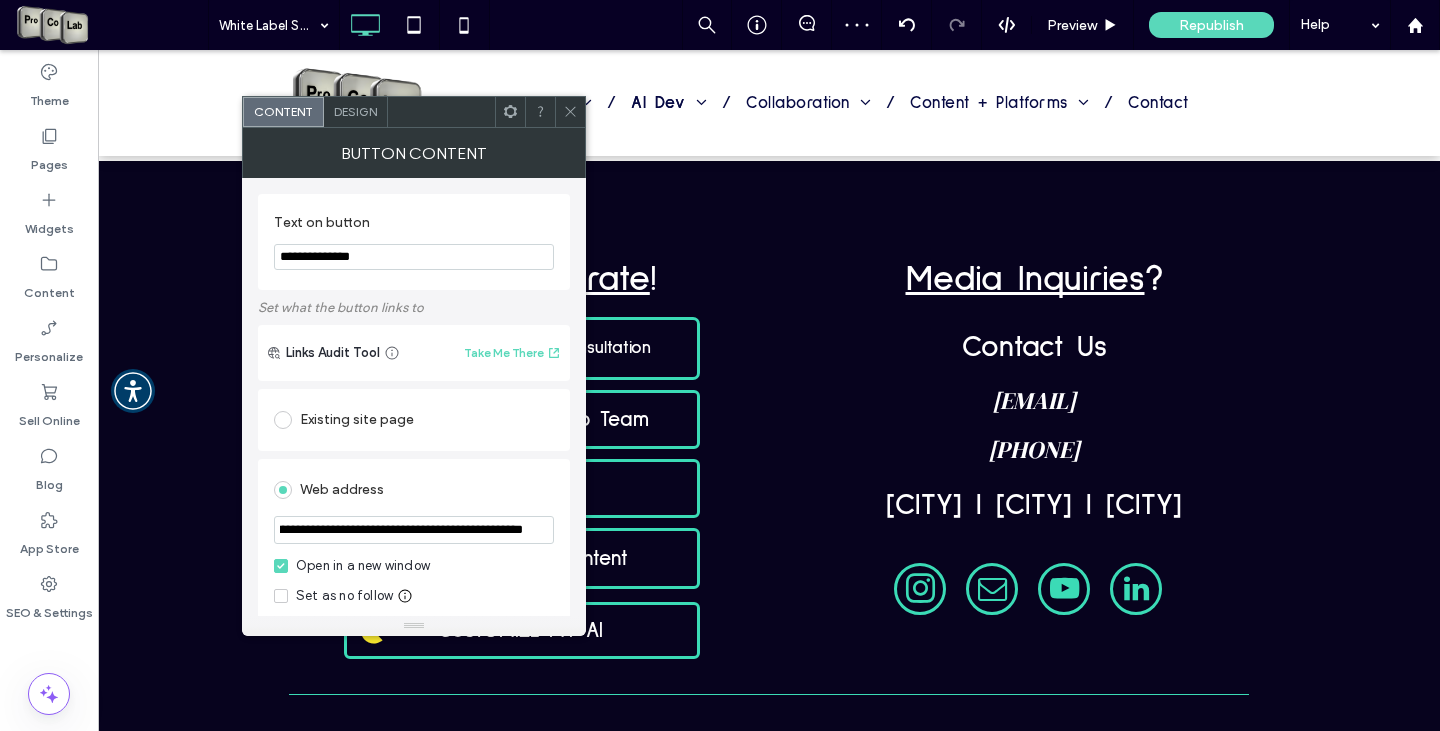 type on "**********" 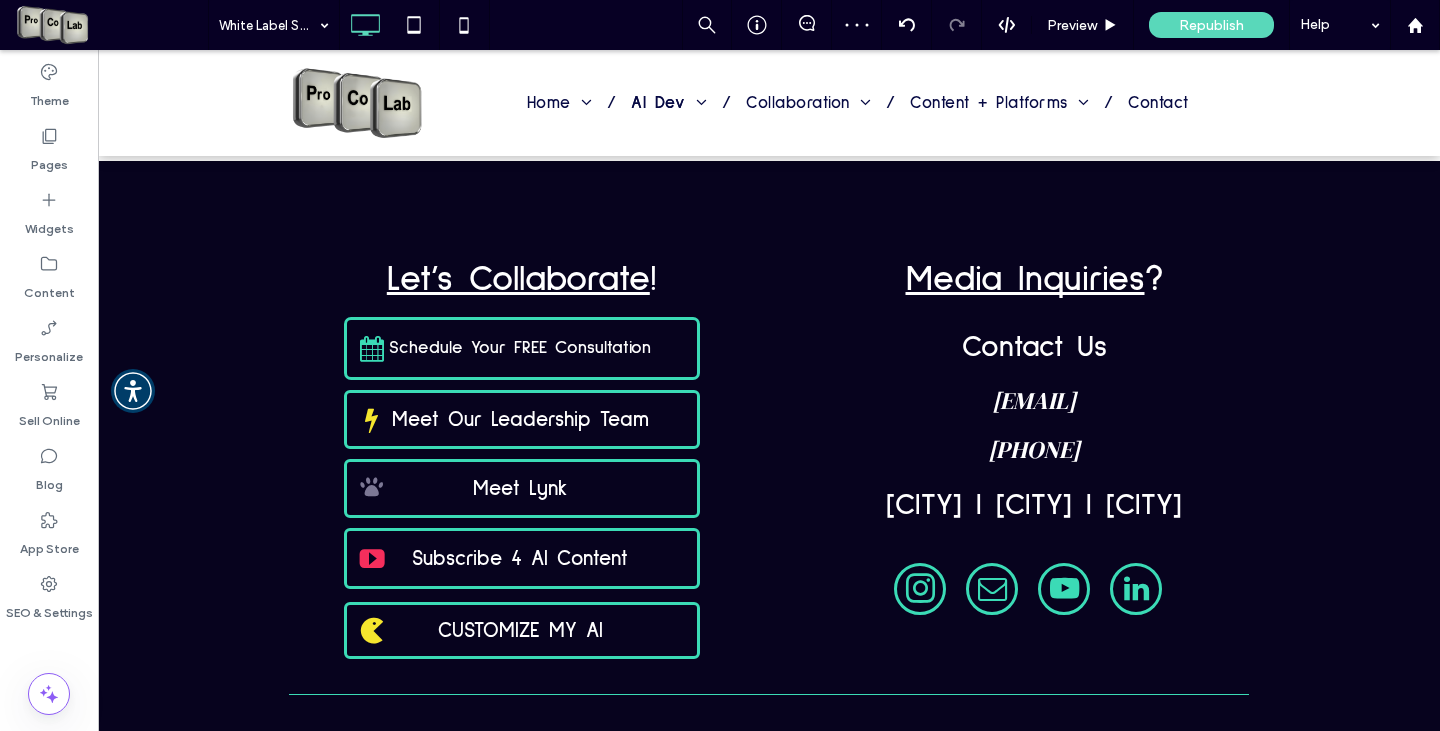 scroll, scrollTop: 0, scrollLeft: 0, axis: both 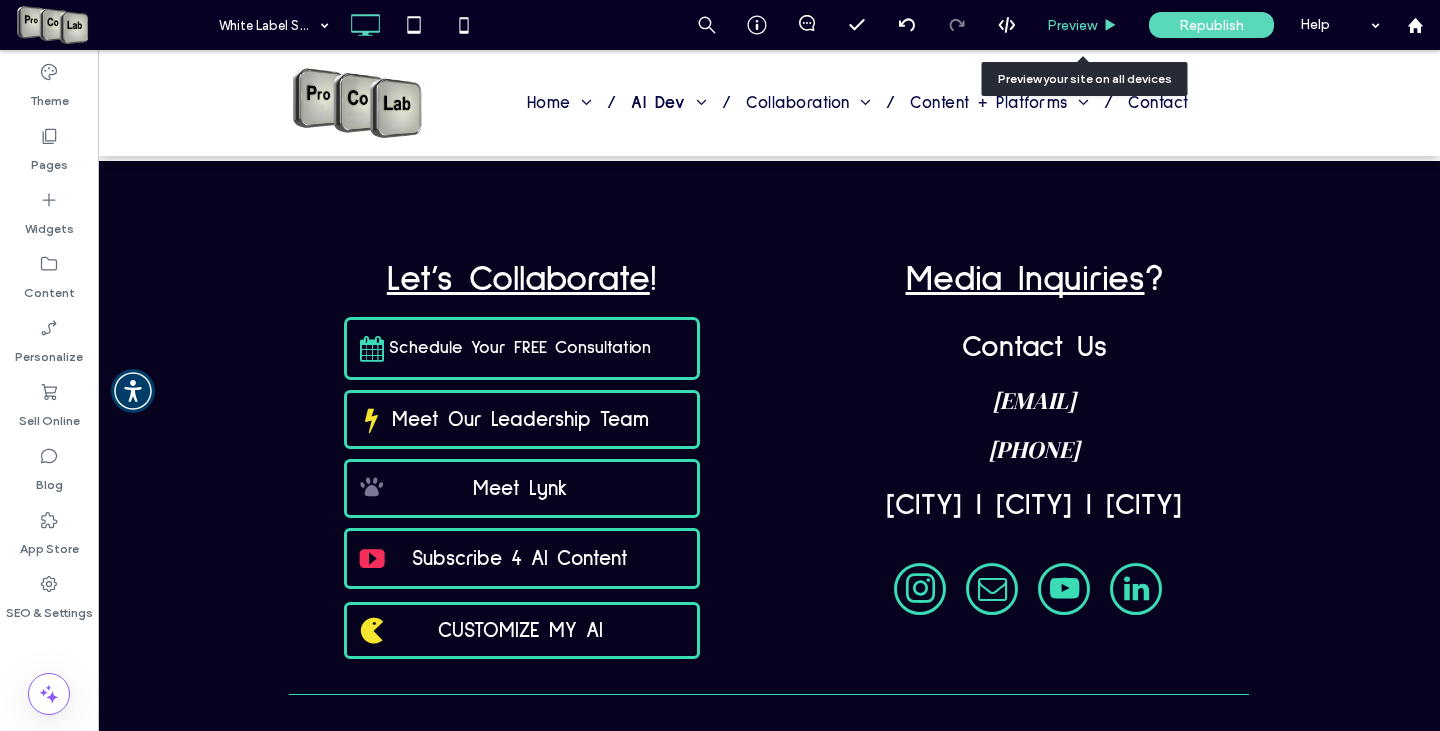 click on "Preview" at bounding box center [1072, 25] 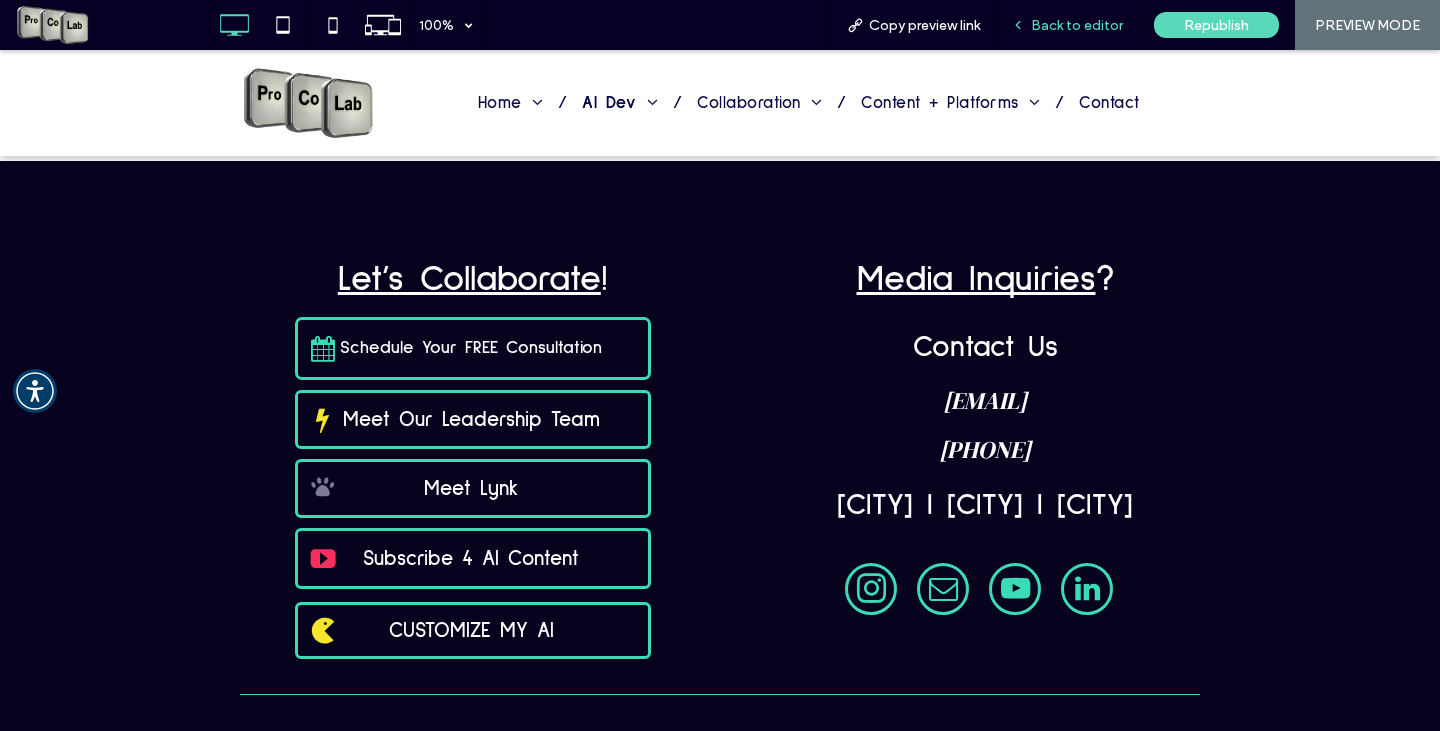 click on "Back to editor" at bounding box center [1067, 25] 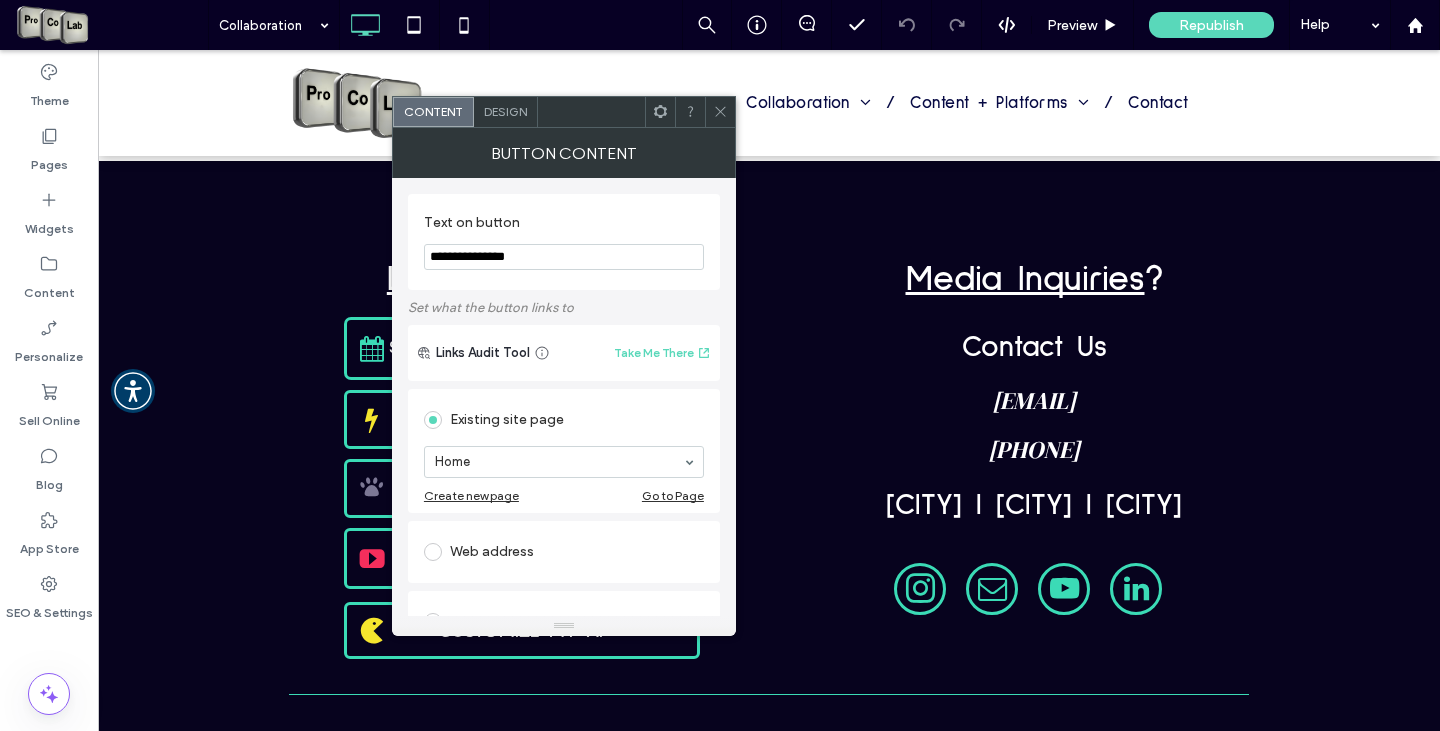 click at bounding box center [433, 552] 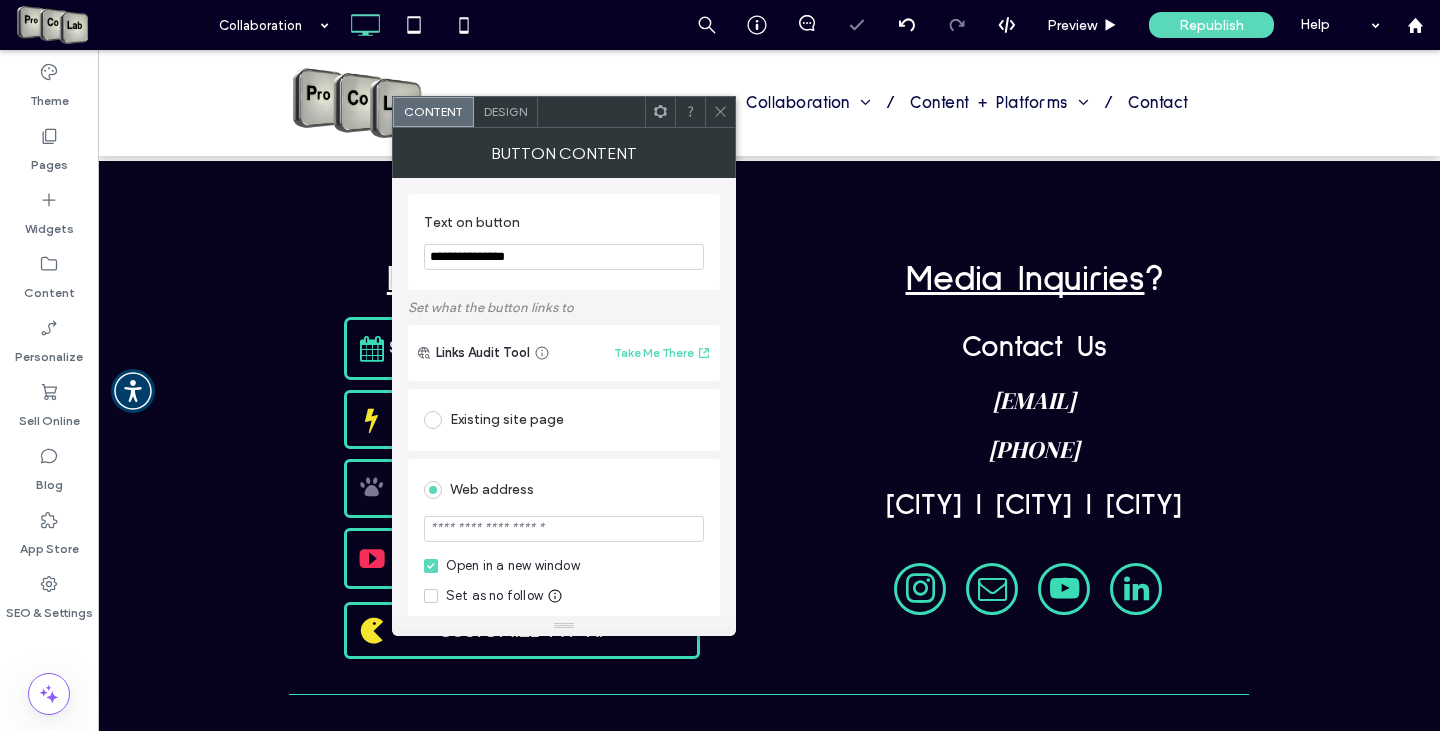click at bounding box center [564, 529] 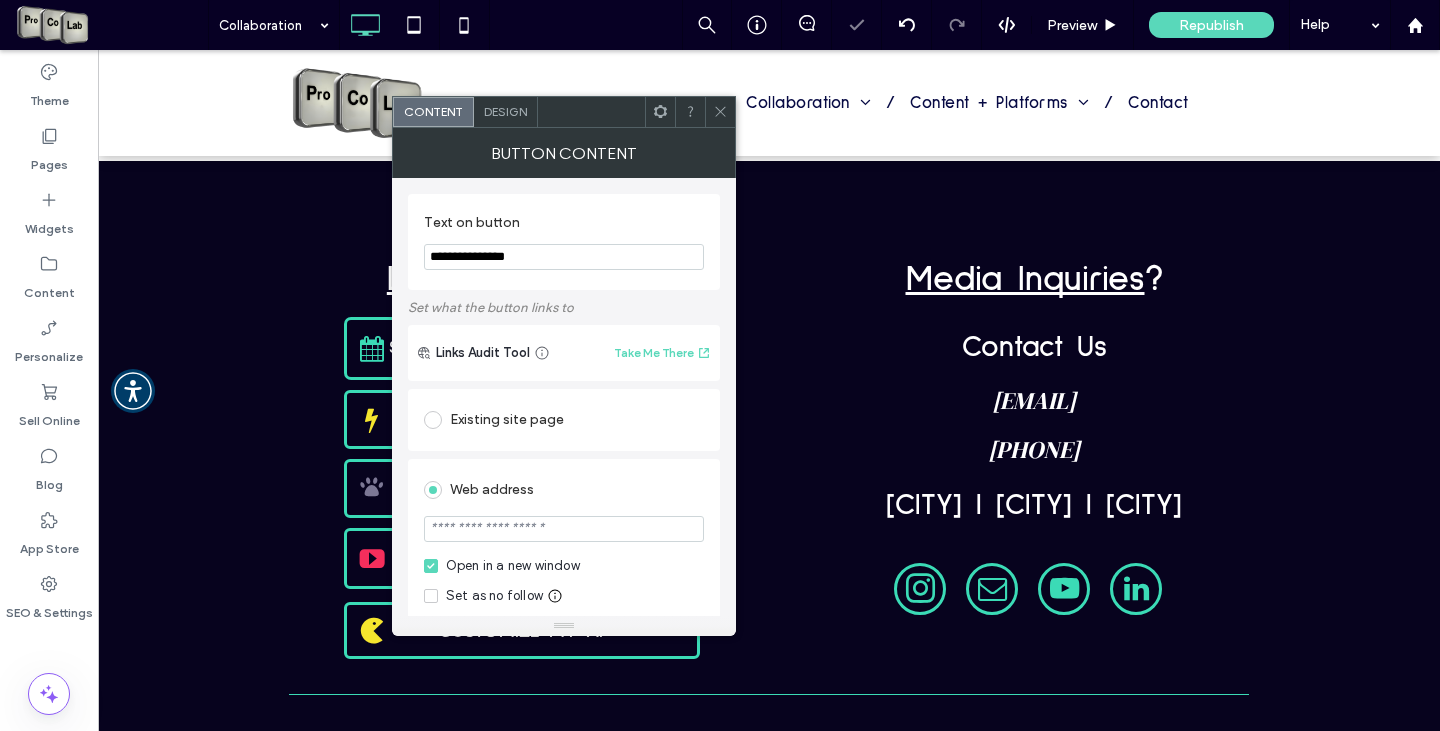 paste on "**********" 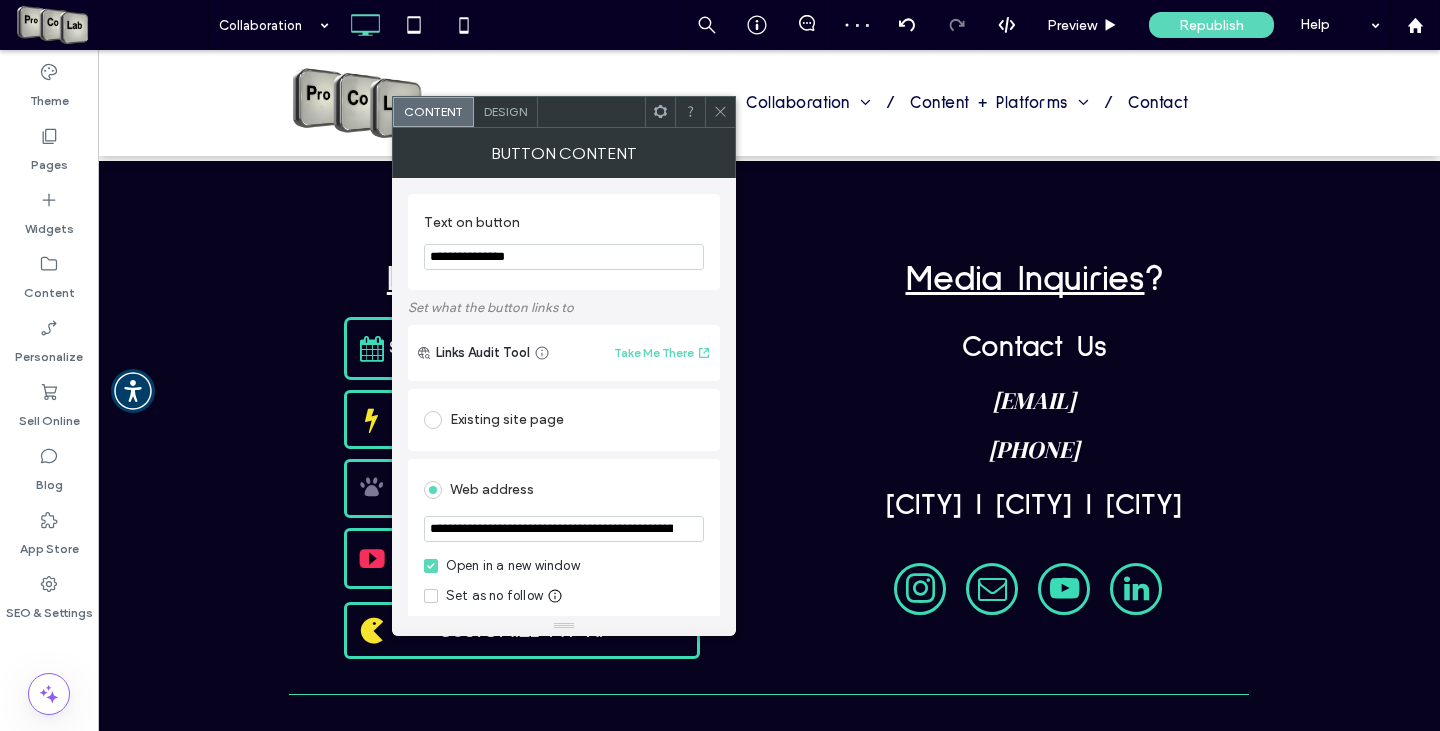 scroll, scrollTop: 0, scrollLeft: 284, axis: horizontal 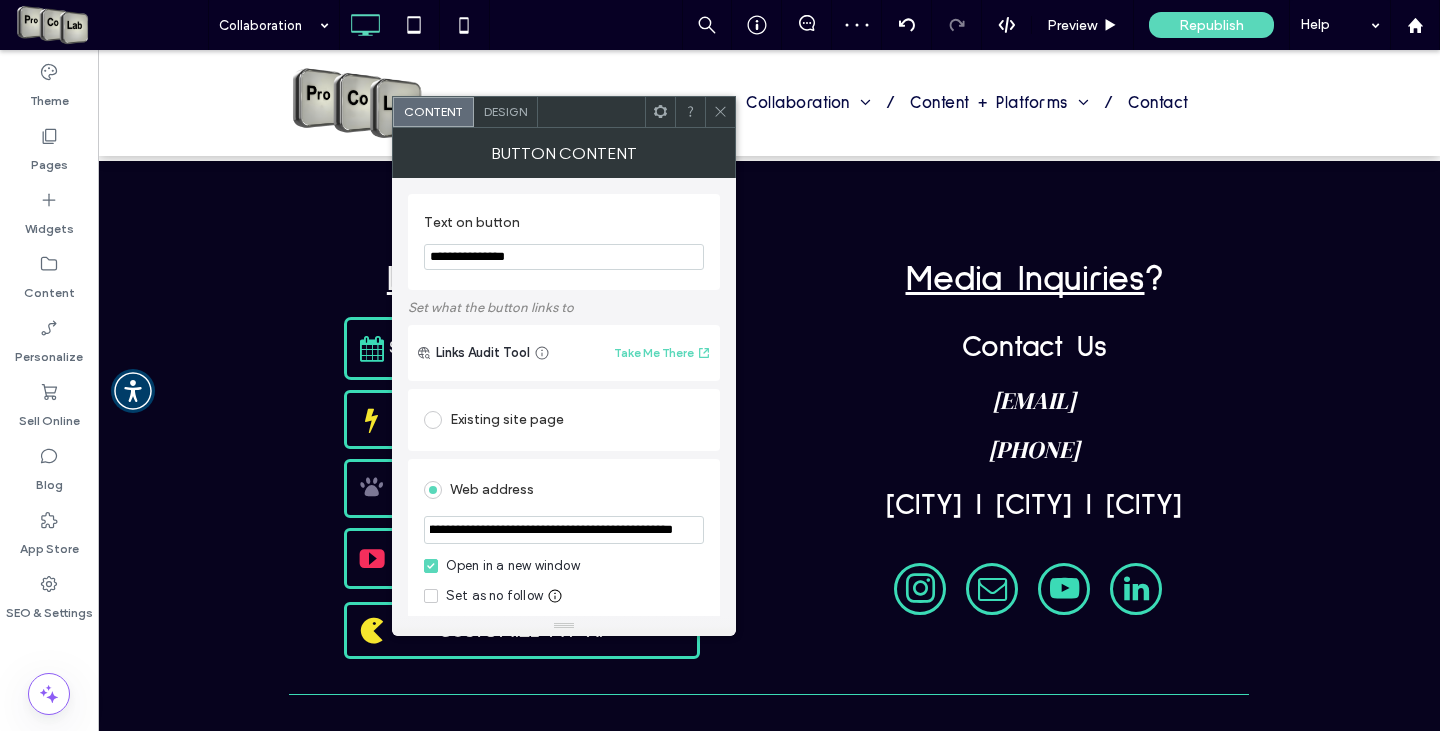 type on "**********" 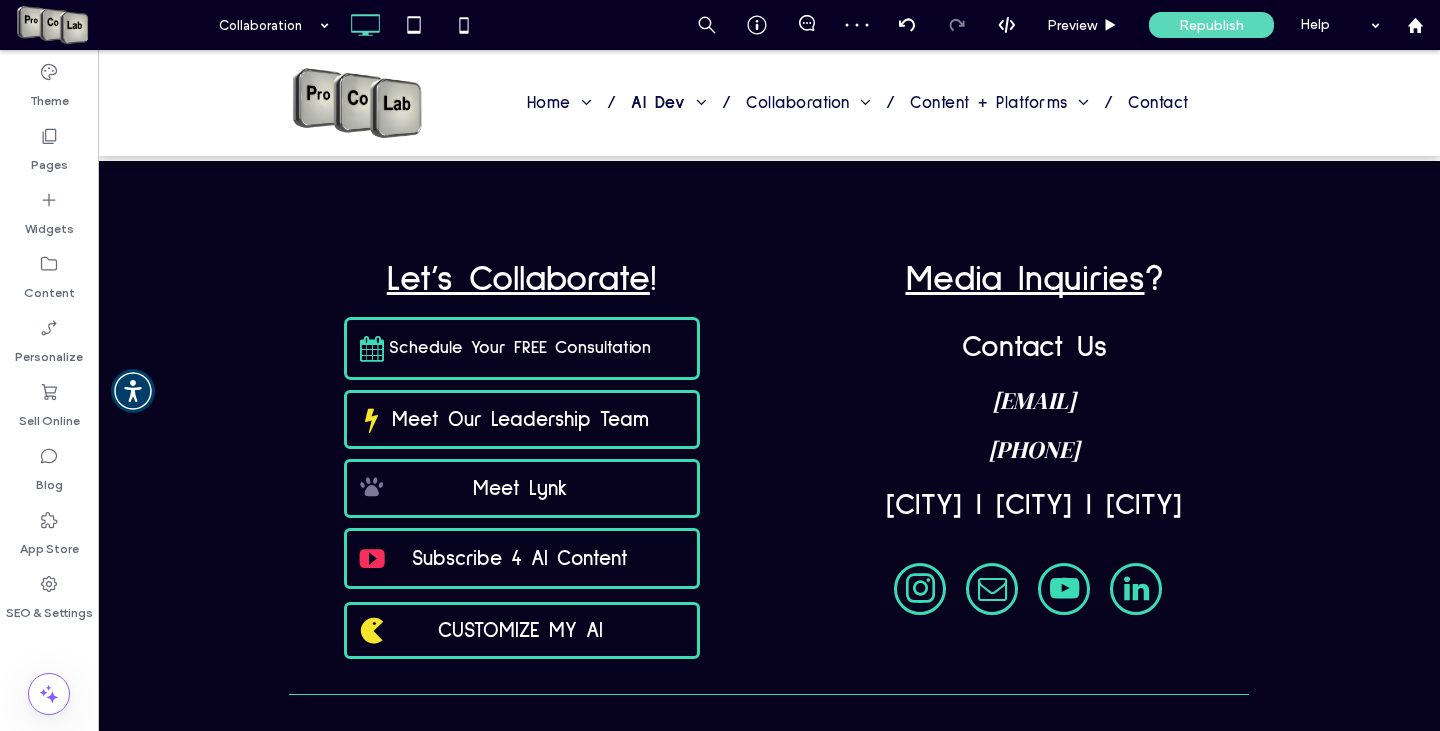 scroll, scrollTop: 0, scrollLeft: 0, axis: both 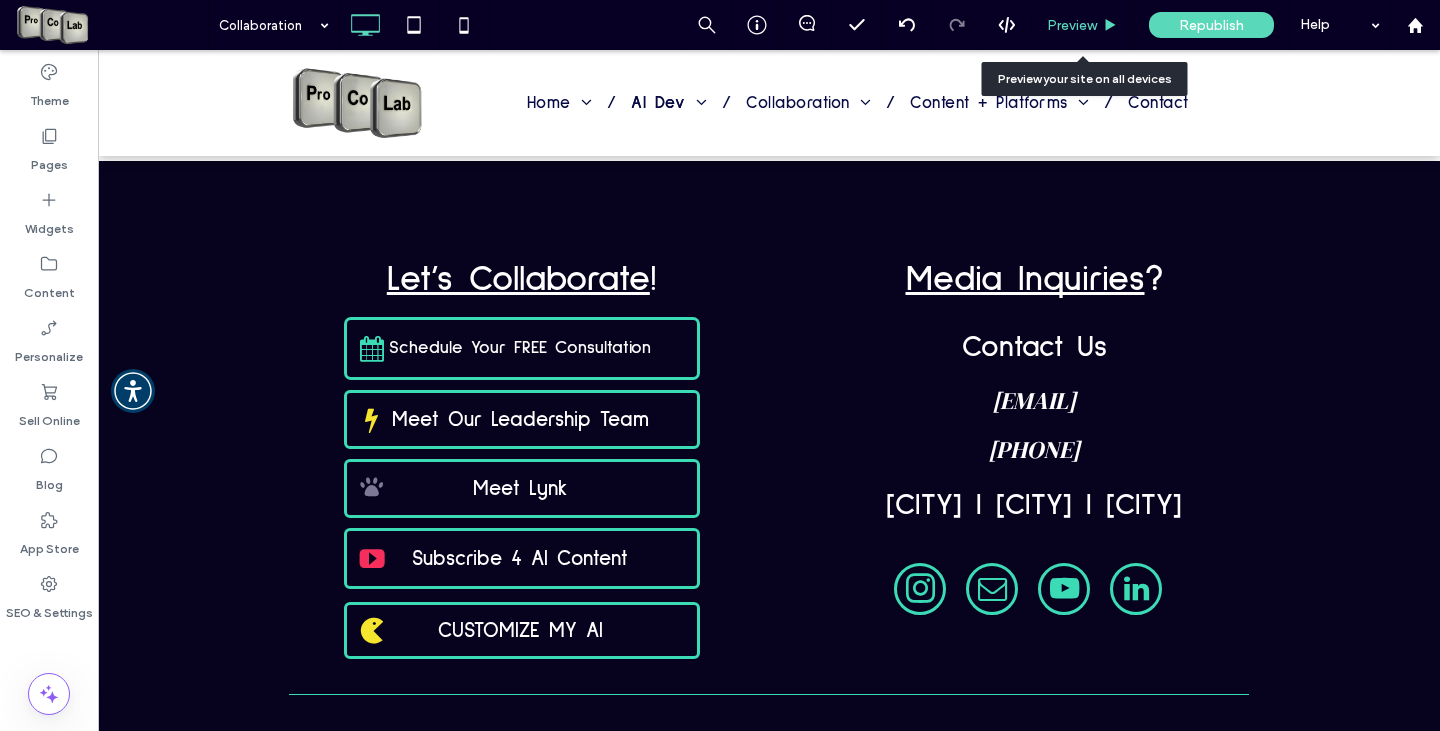 click on "Preview" at bounding box center (1072, 25) 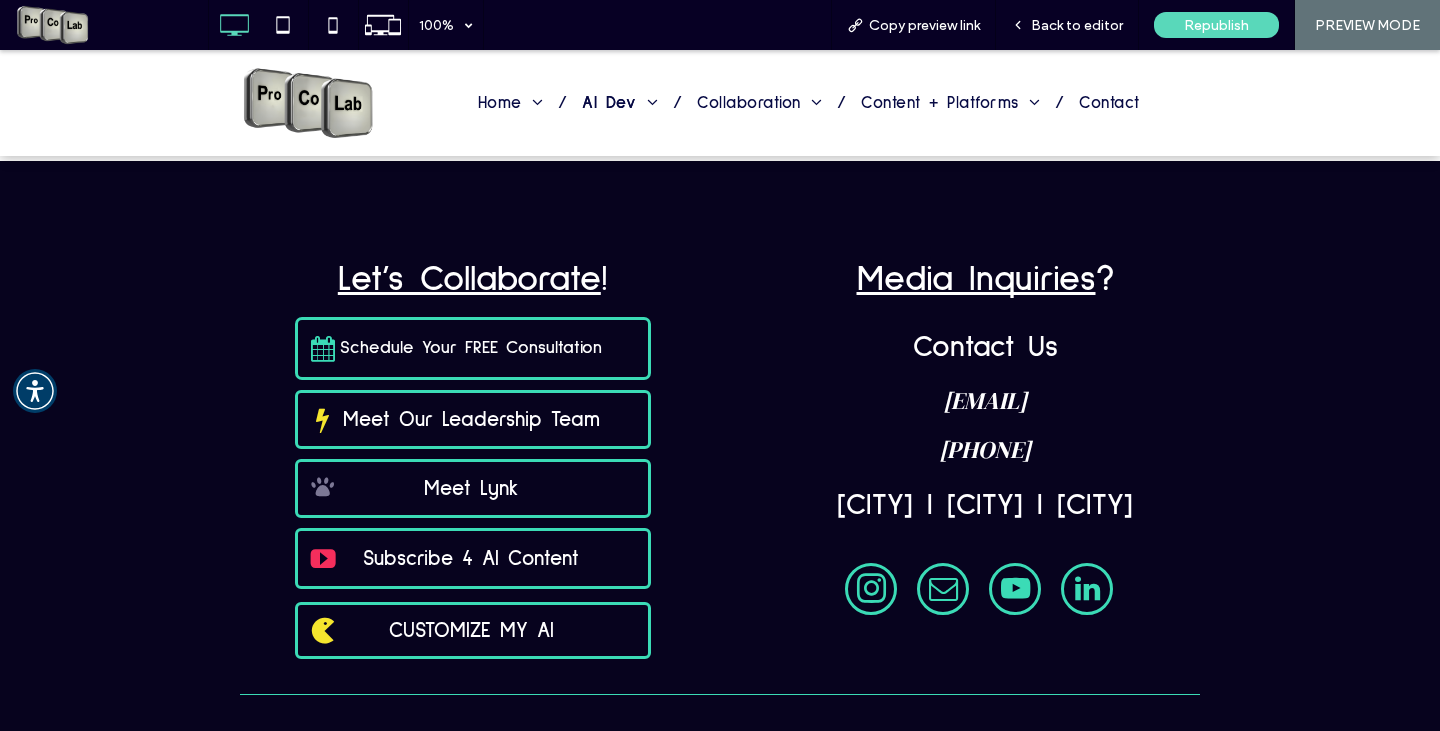 click at bounding box center (720, 365) 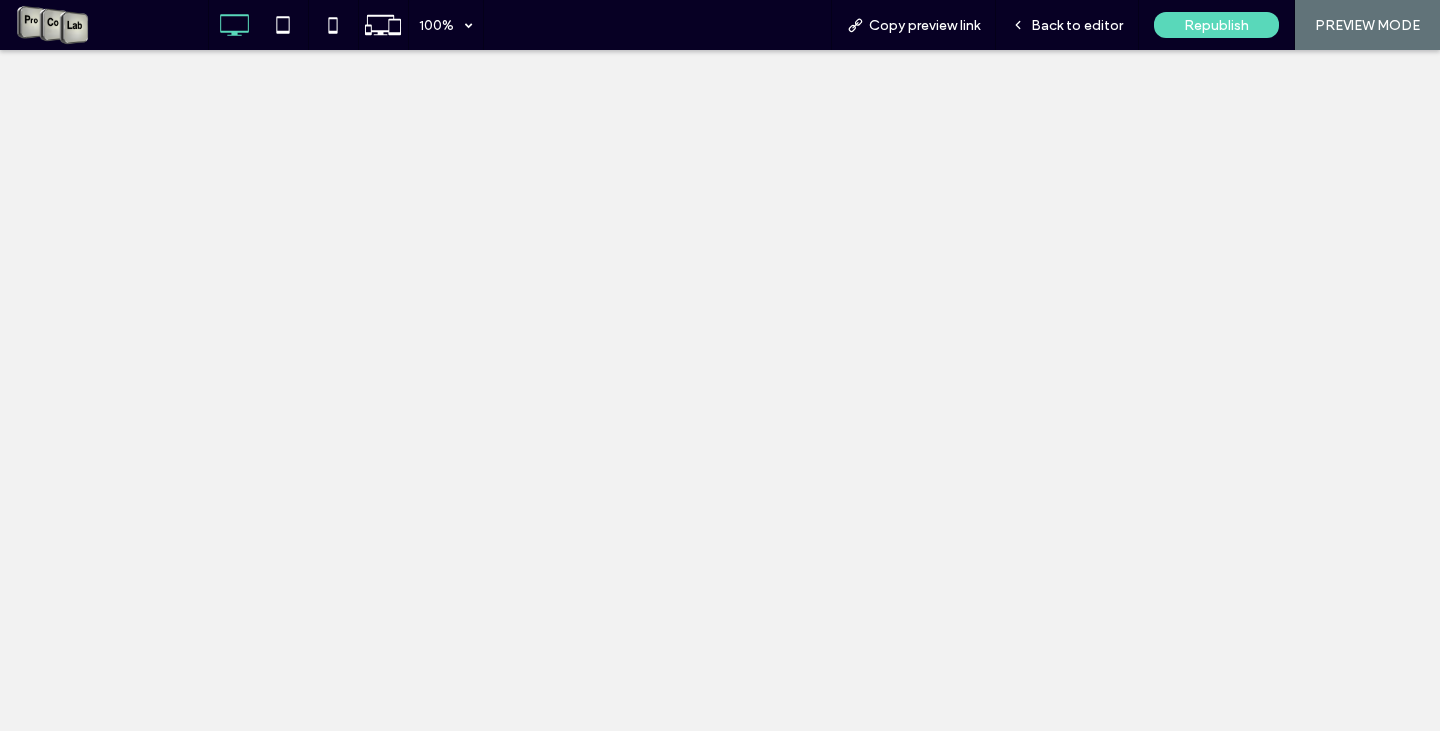 scroll, scrollTop: 0, scrollLeft: 0, axis: both 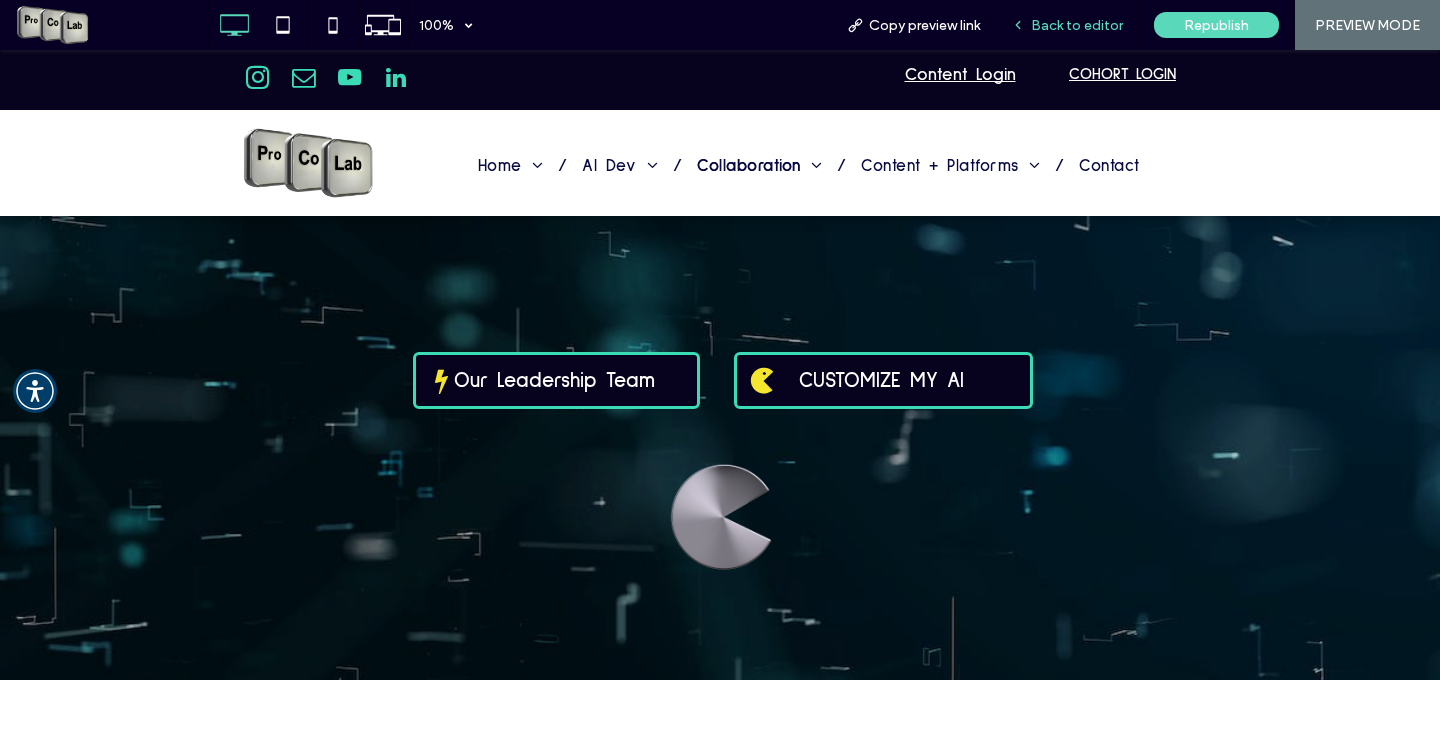 click on "Back to editor" at bounding box center [1077, 25] 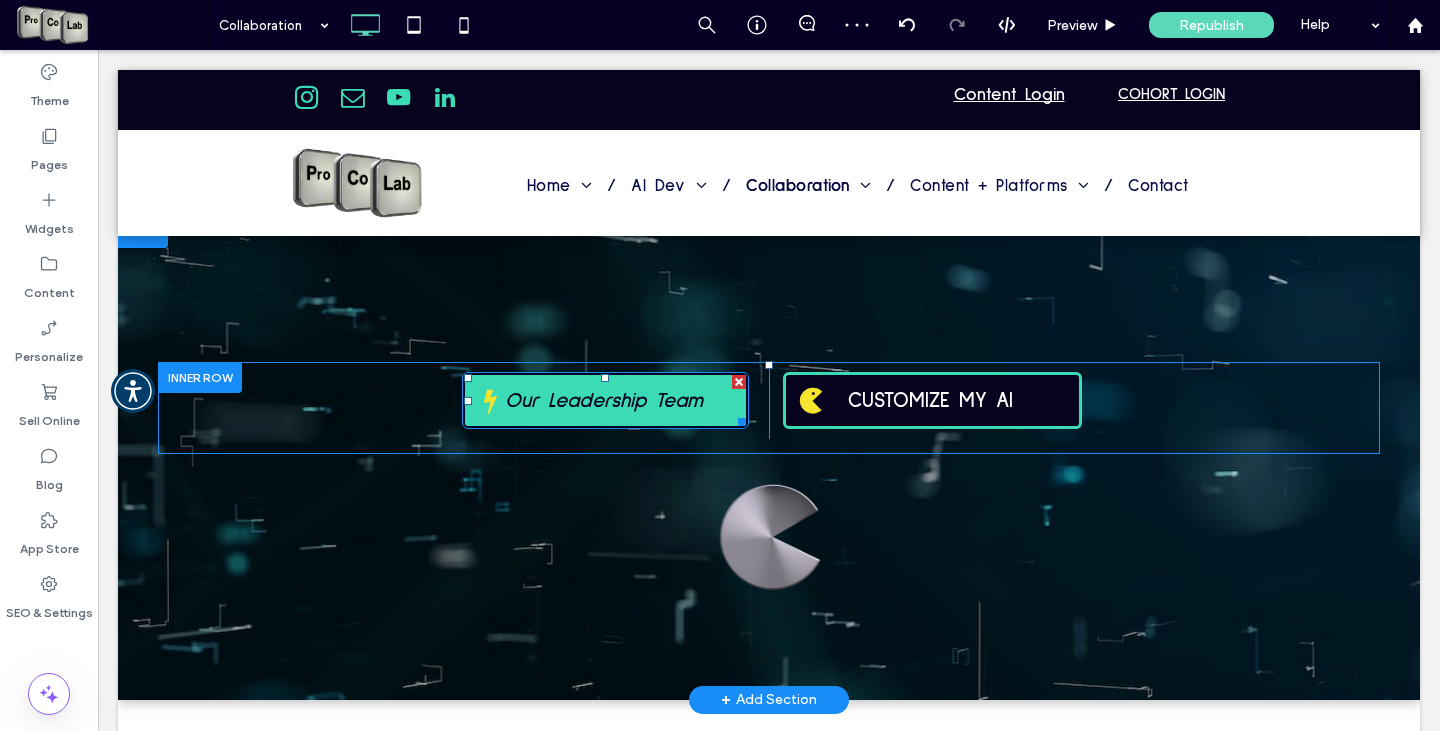 click on "Our Leadership Team" at bounding box center (604, 400) 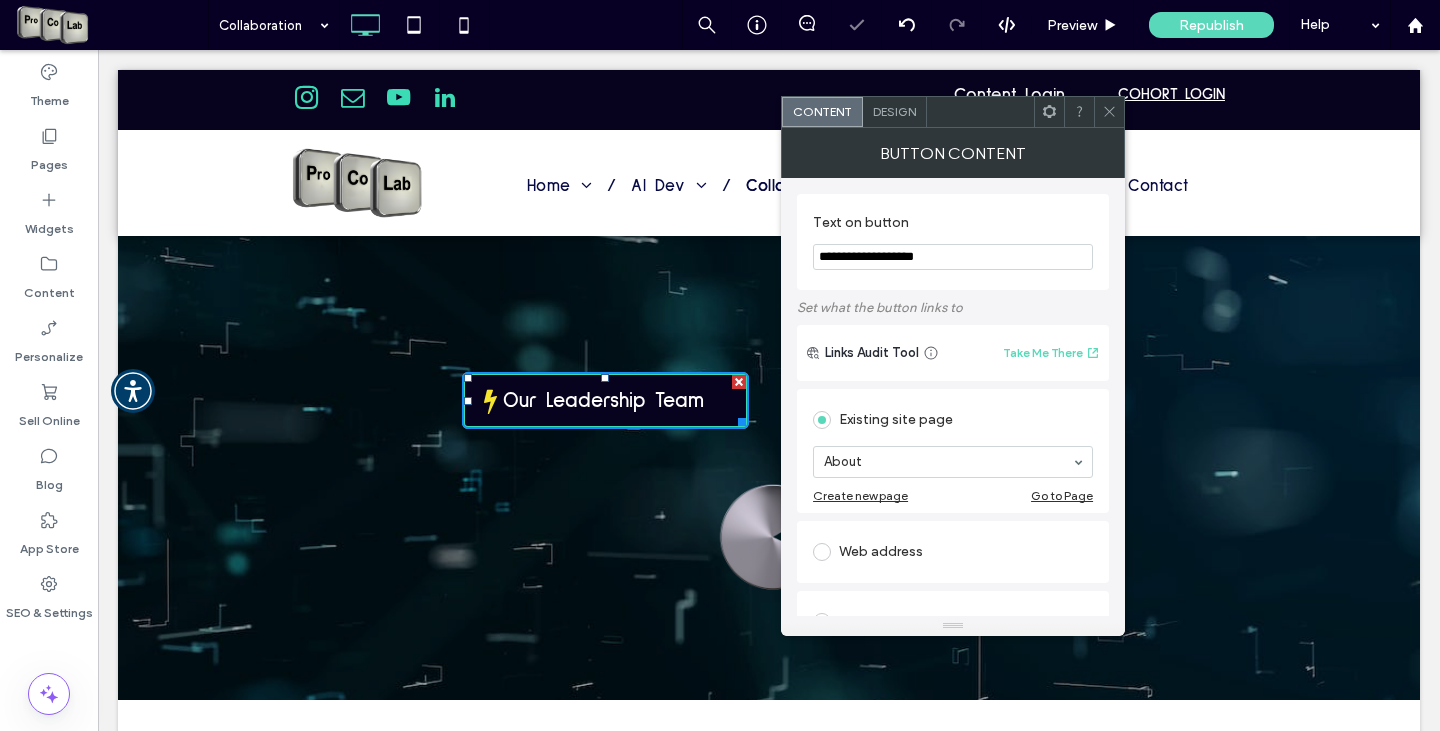 click 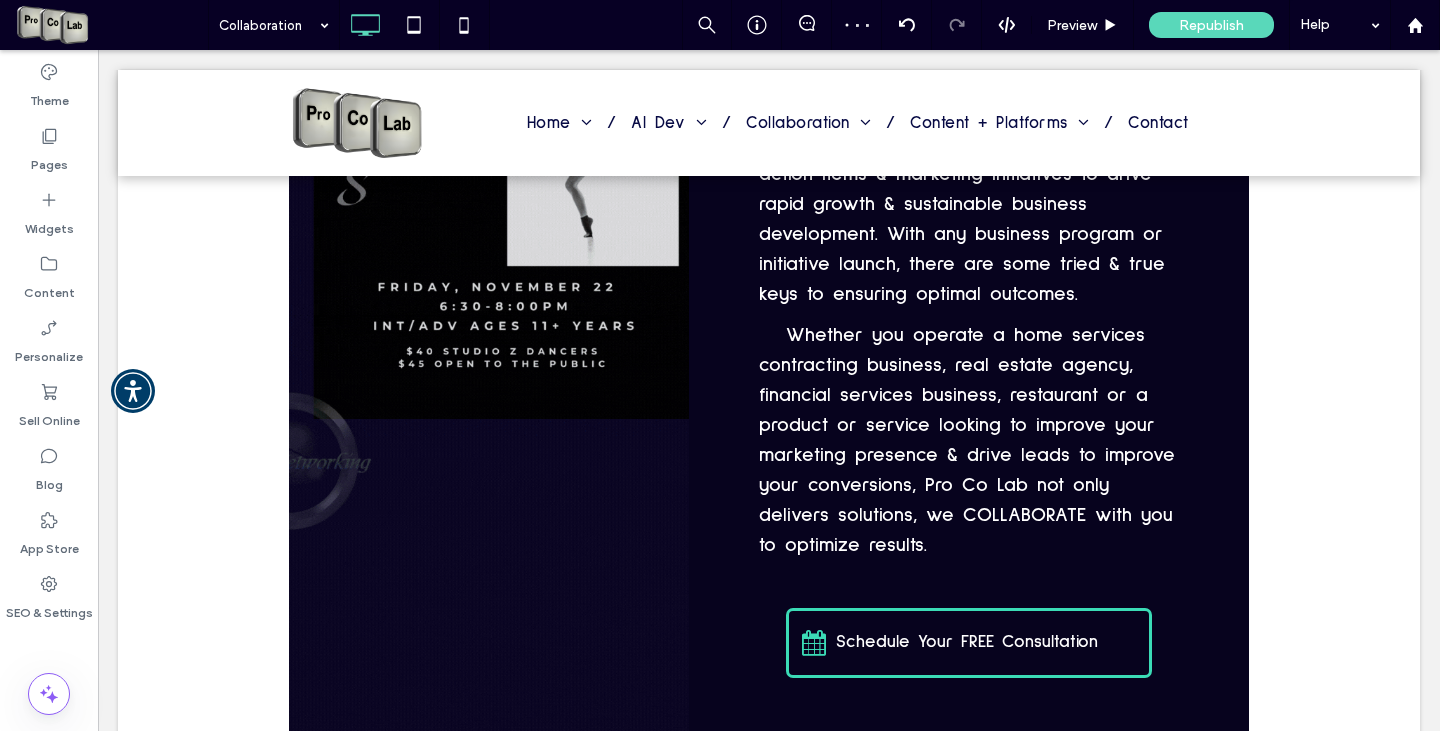 scroll, scrollTop: 820, scrollLeft: 0, axis: vertical 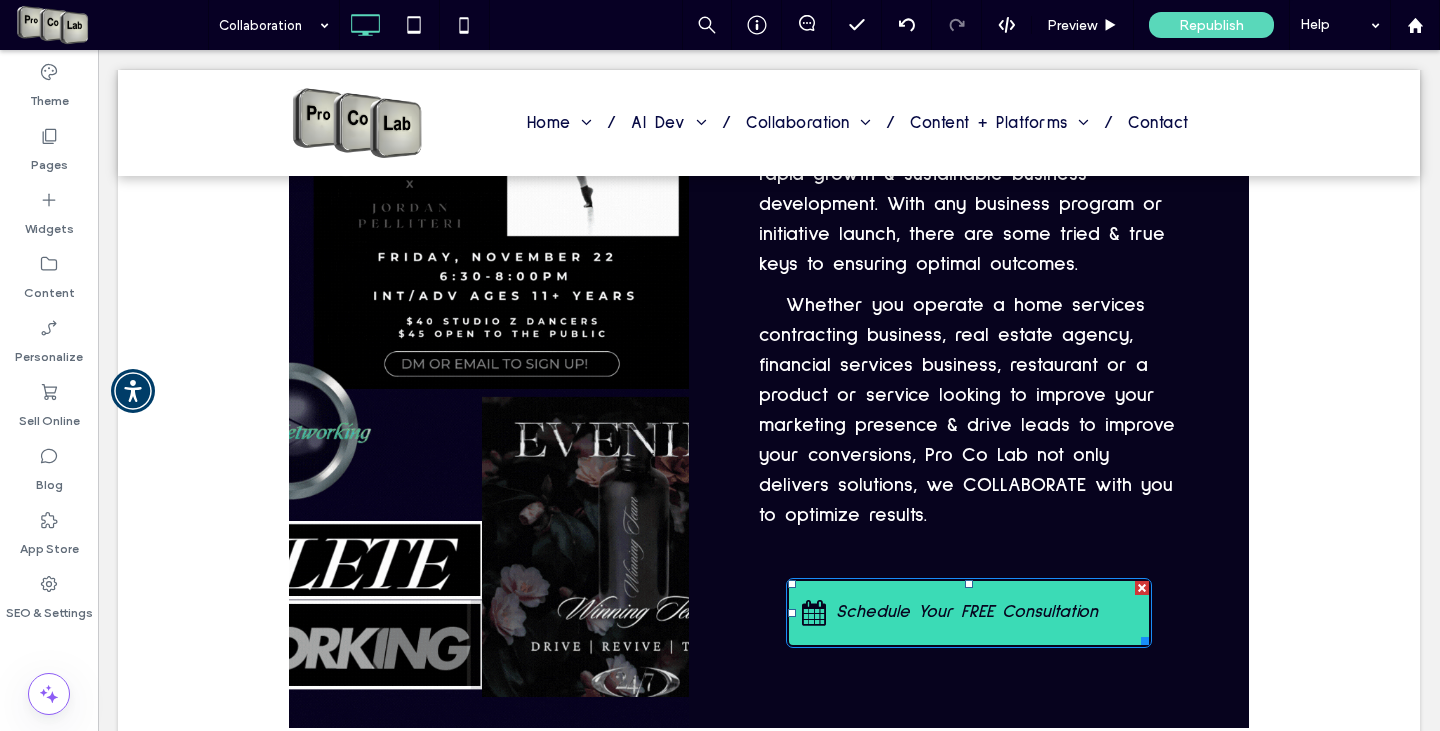 click on "Schedule Your FREE Consultation" at bounding box center (967, 612) 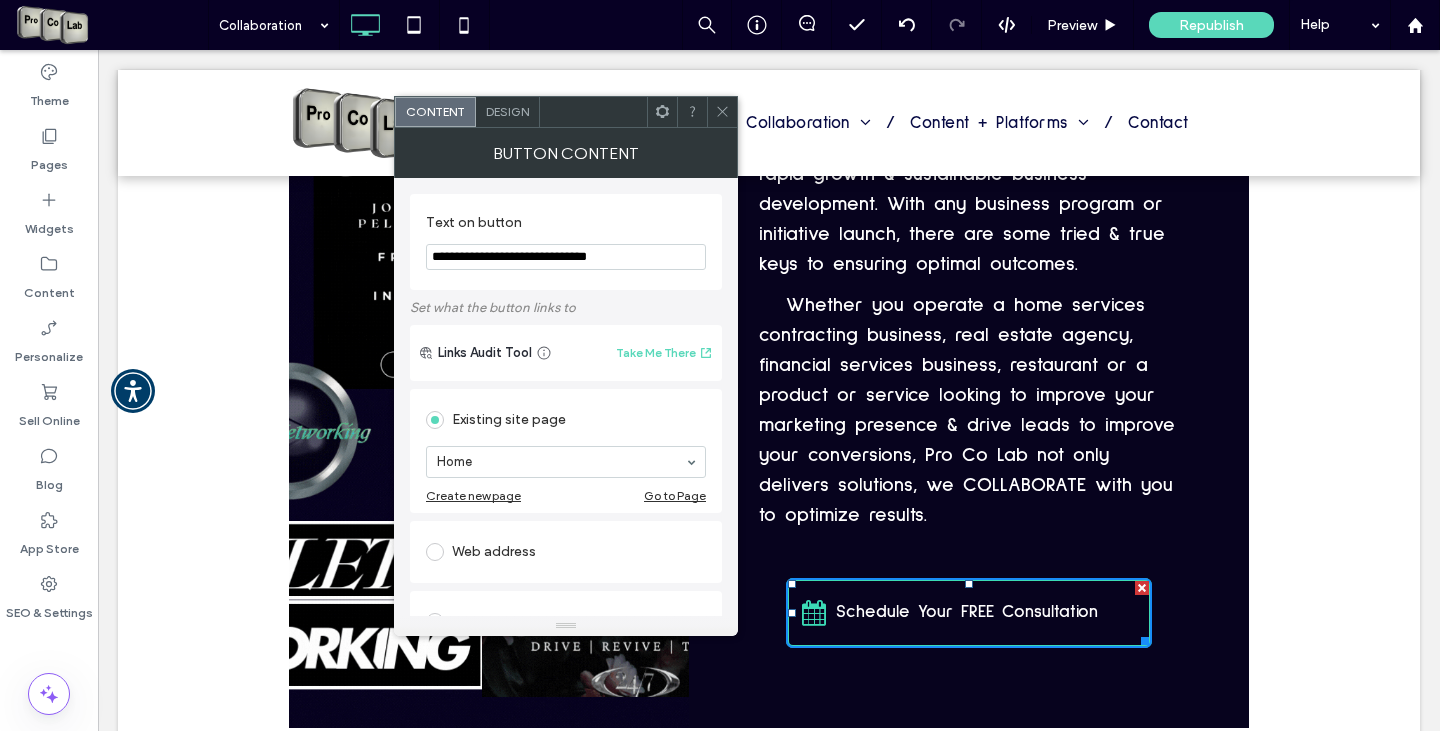click at bounding box center [435, 552] 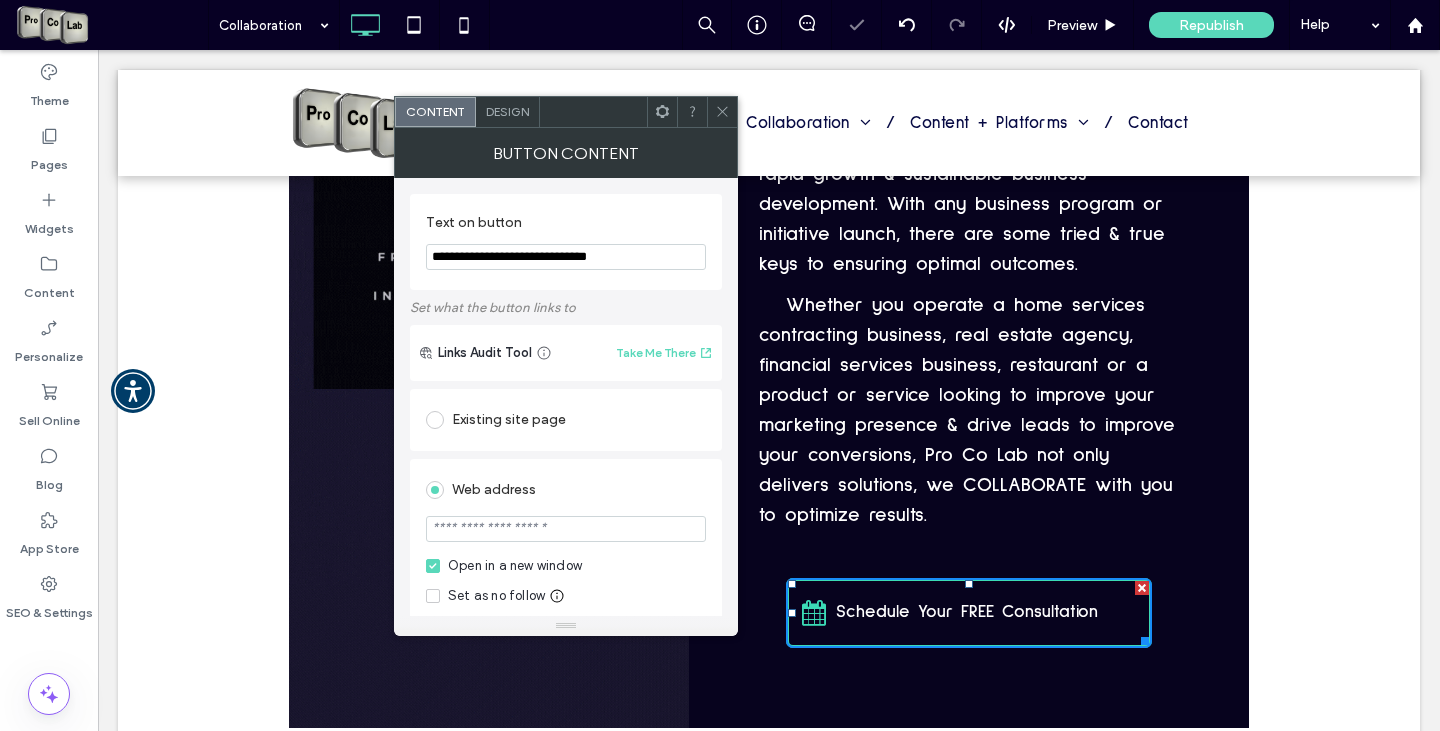 click at bounding box center [566, 529] 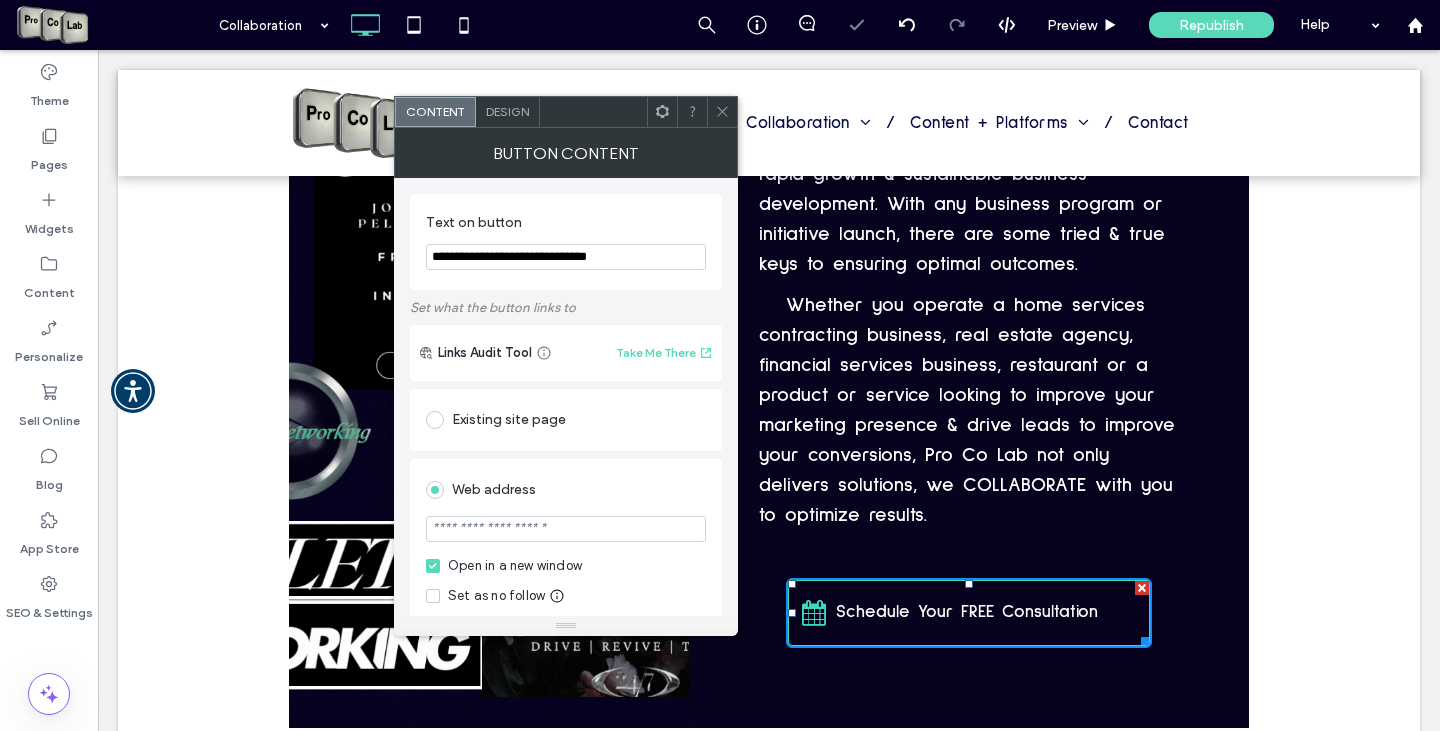 paste on "**********" 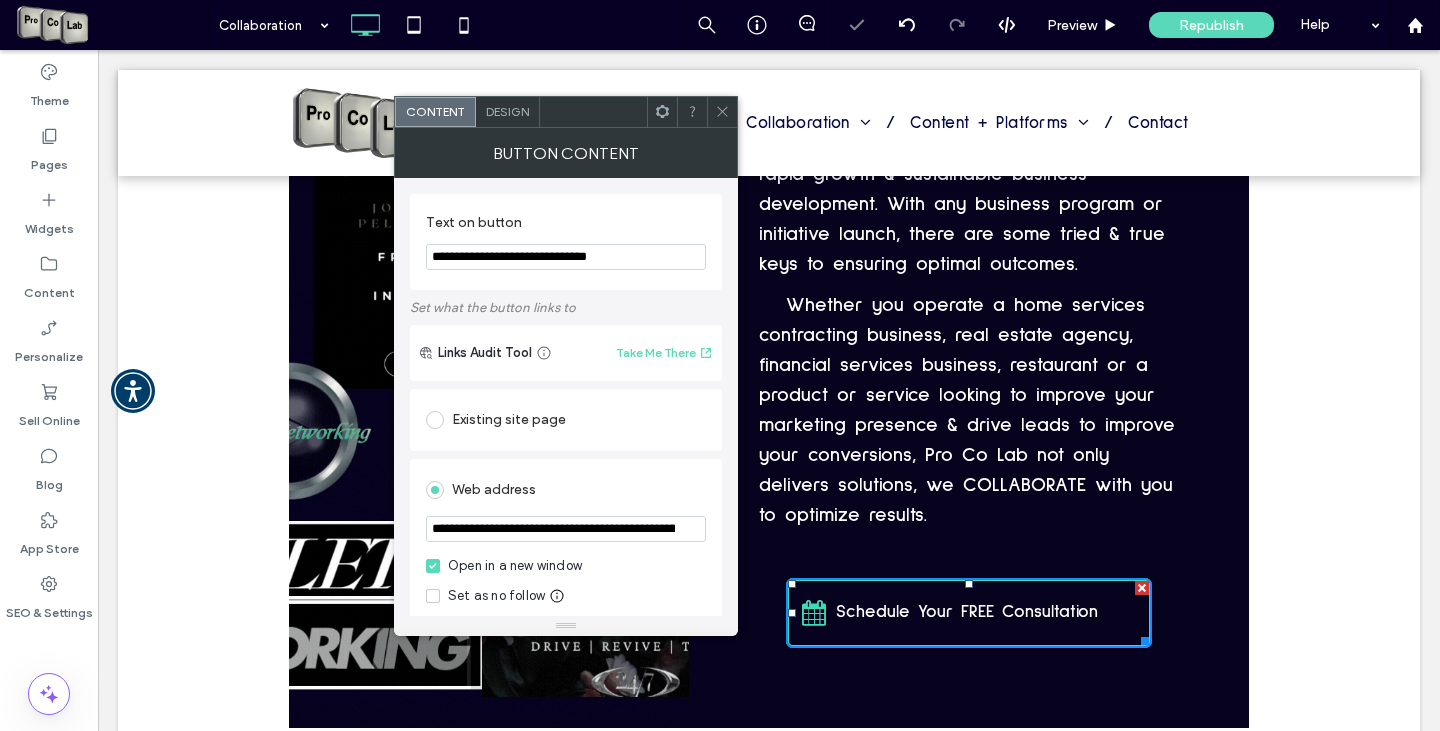 scroll, scrollTop: 0, scrollLeft: 284, axis: horizontal 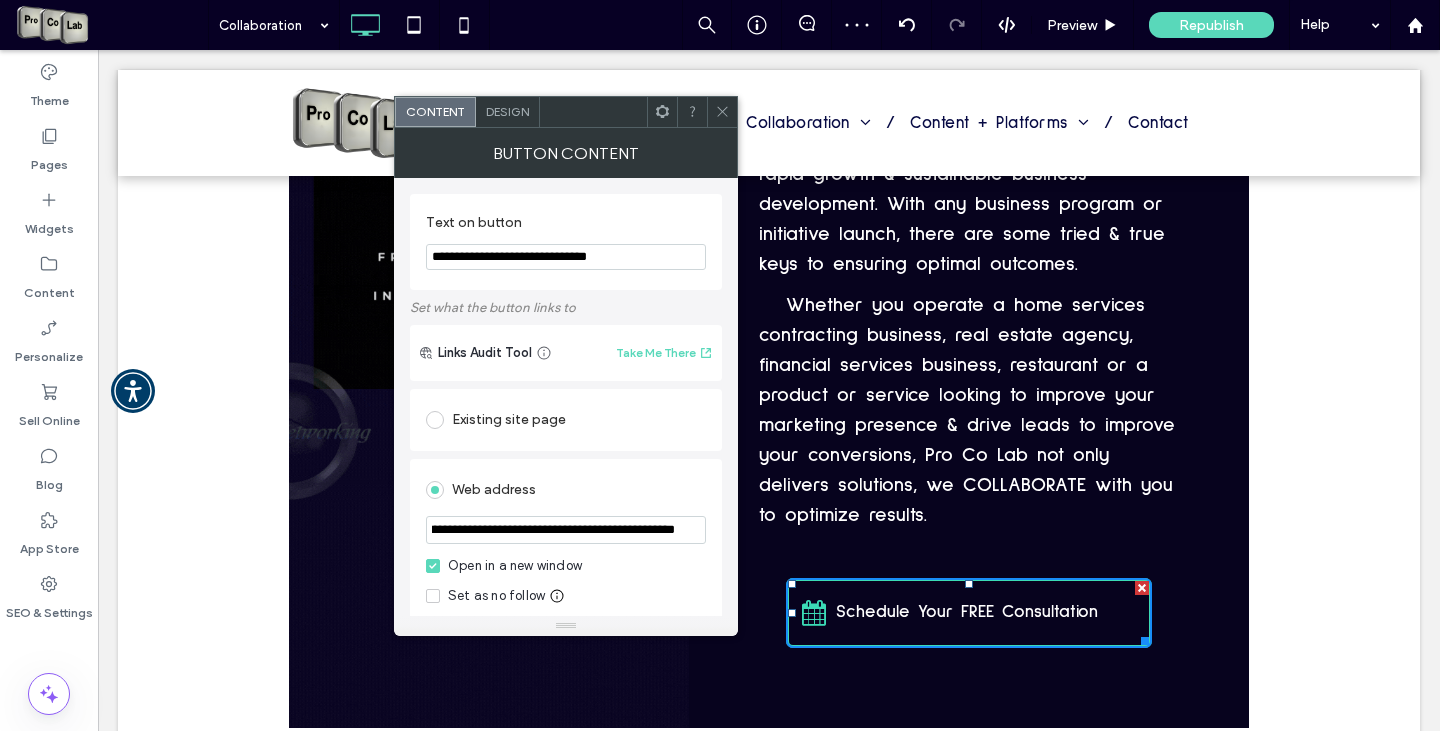 type on "**********" 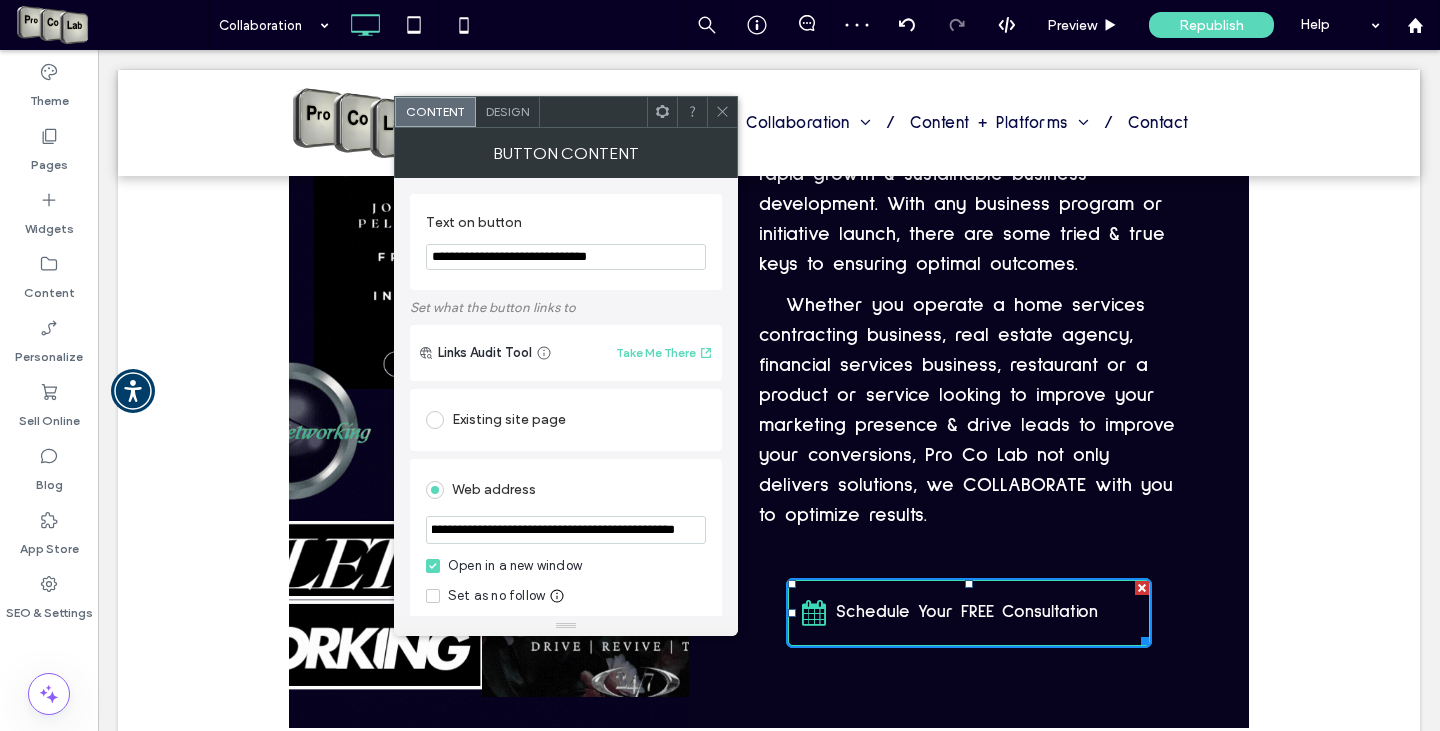 scroll, scrollTop: 0, scrollLeft: 0, axis: both 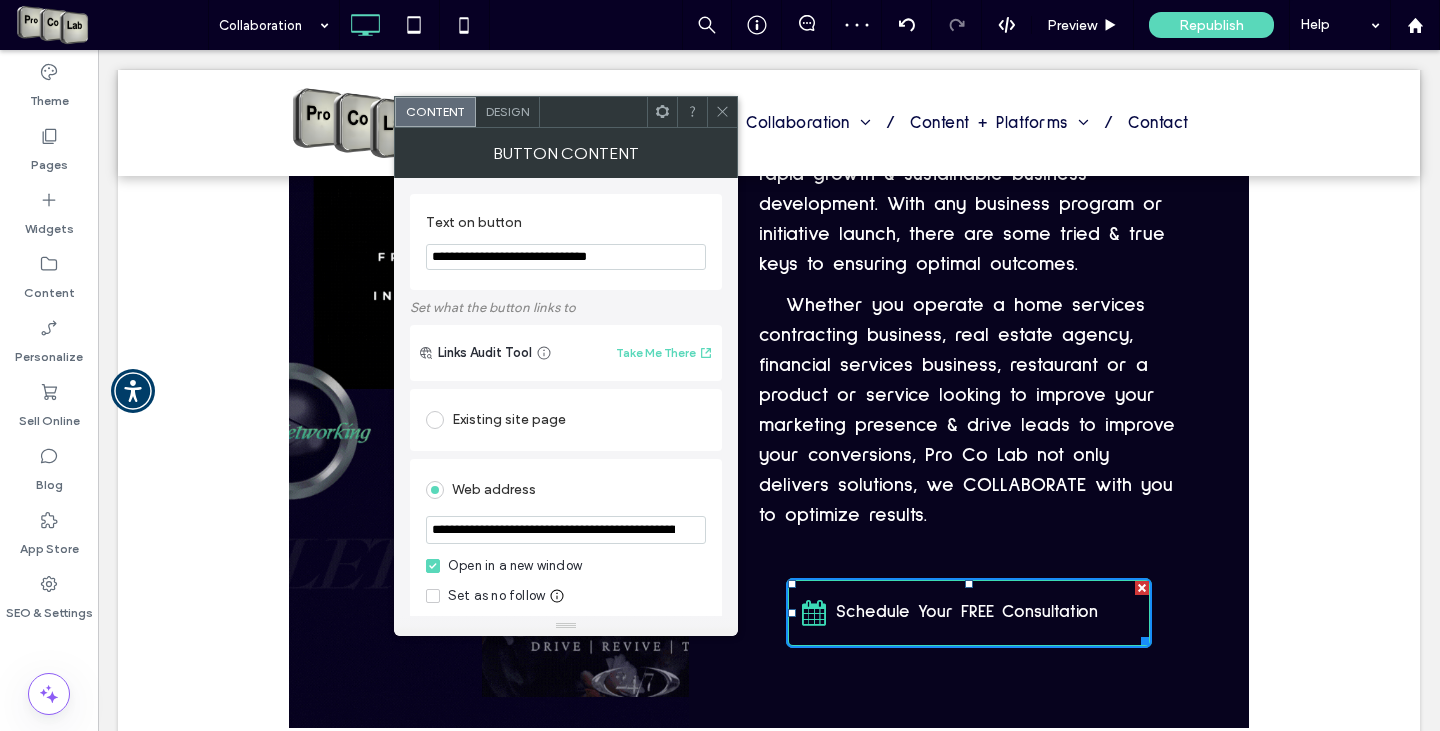 click 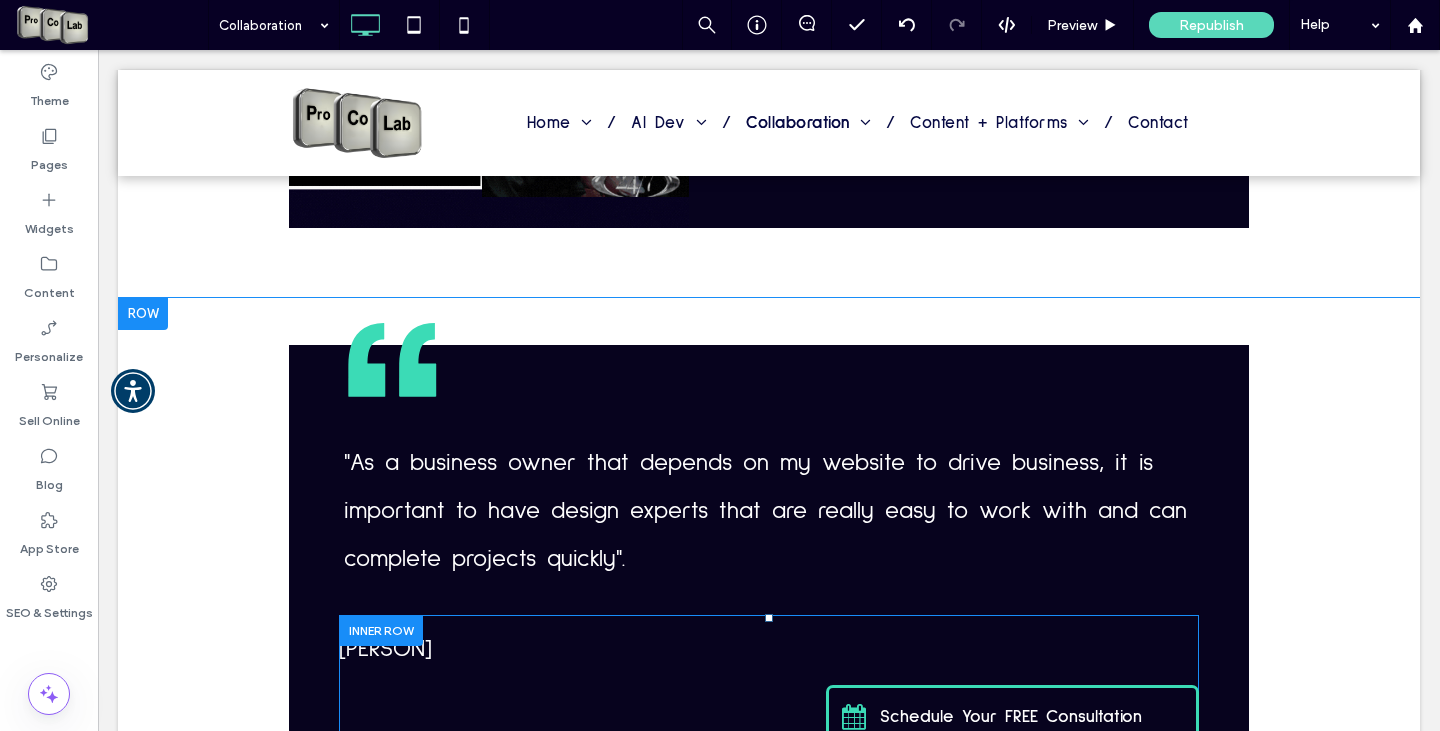 scroll, scrollTop: 1420, scrollLeft: 0, axis: vertical 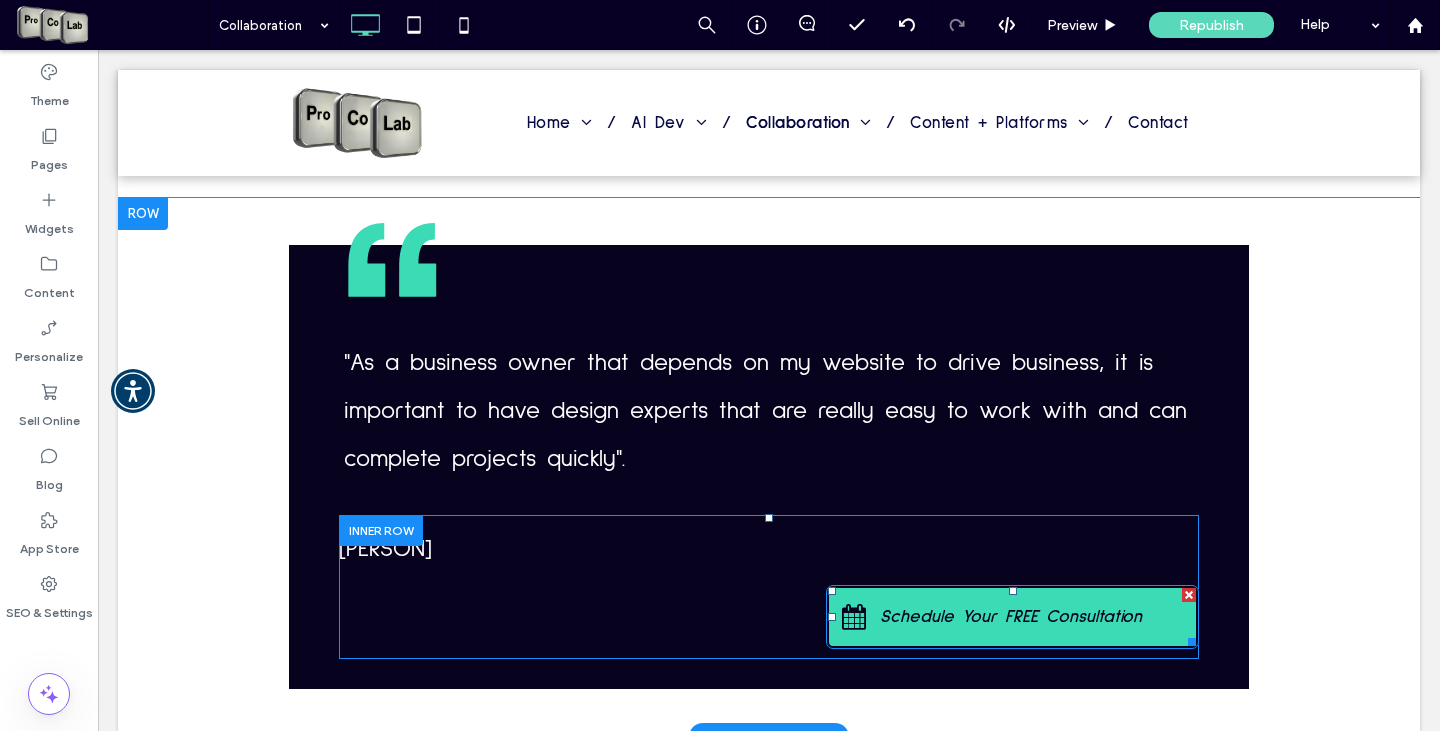 click on "Schedule Your FREE Consultation" at bounding box center [1011, 617] 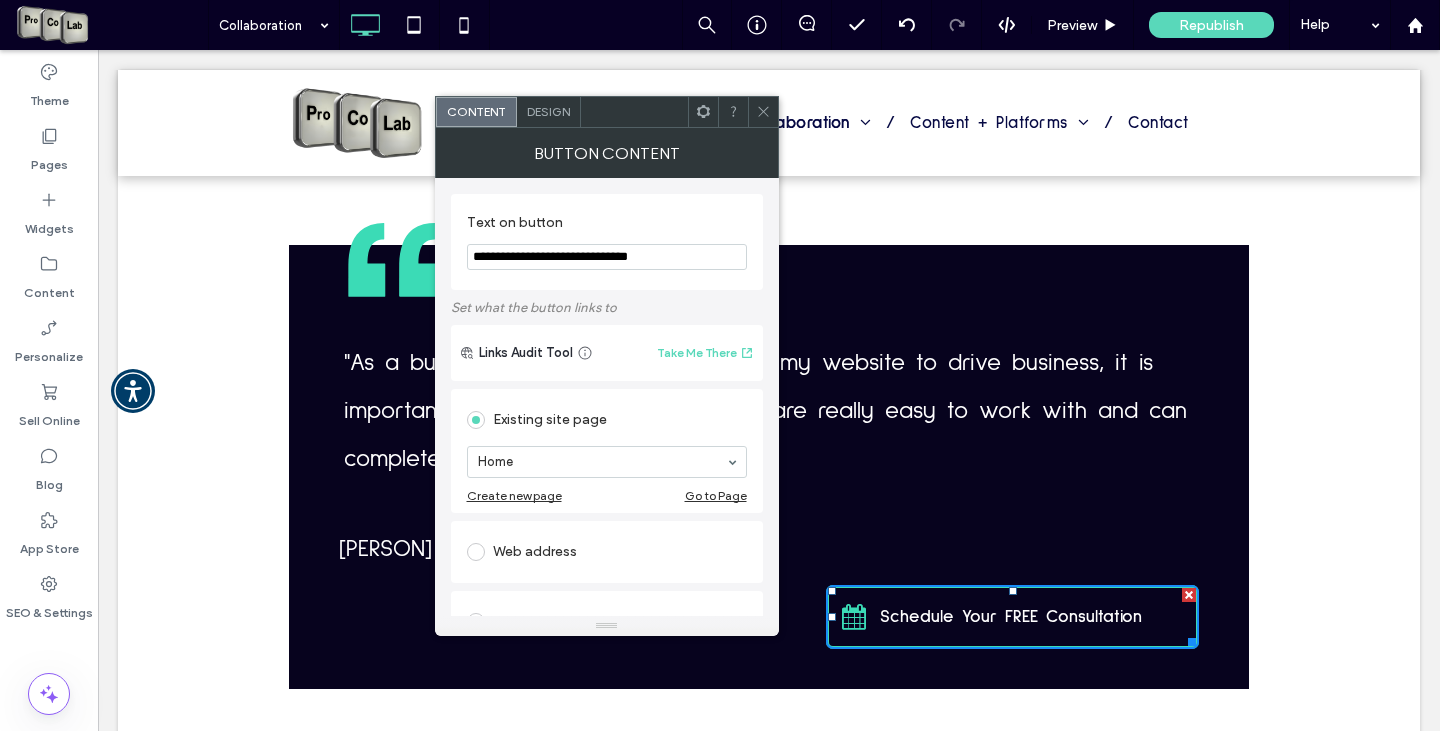 click at bounding box center (476, 552) 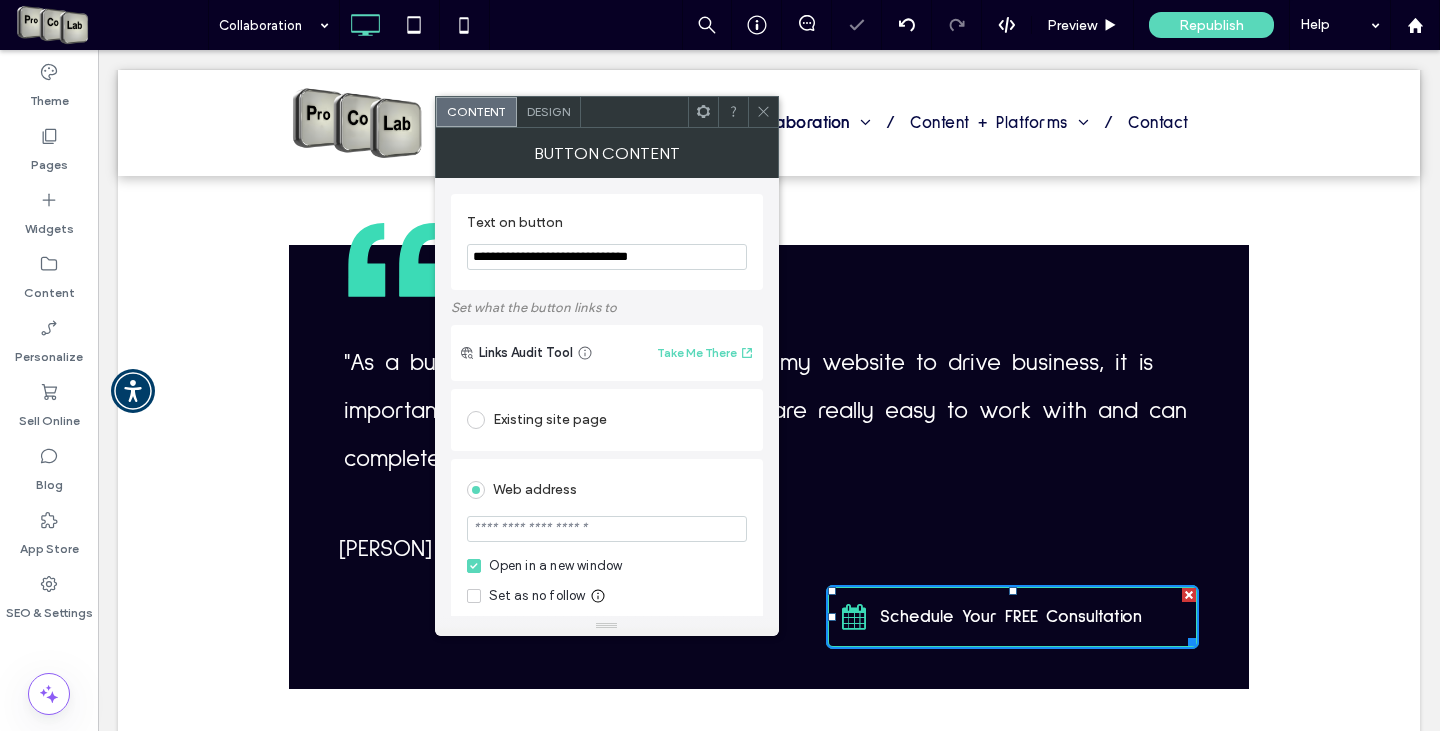 click at bounding box center (607, 529) 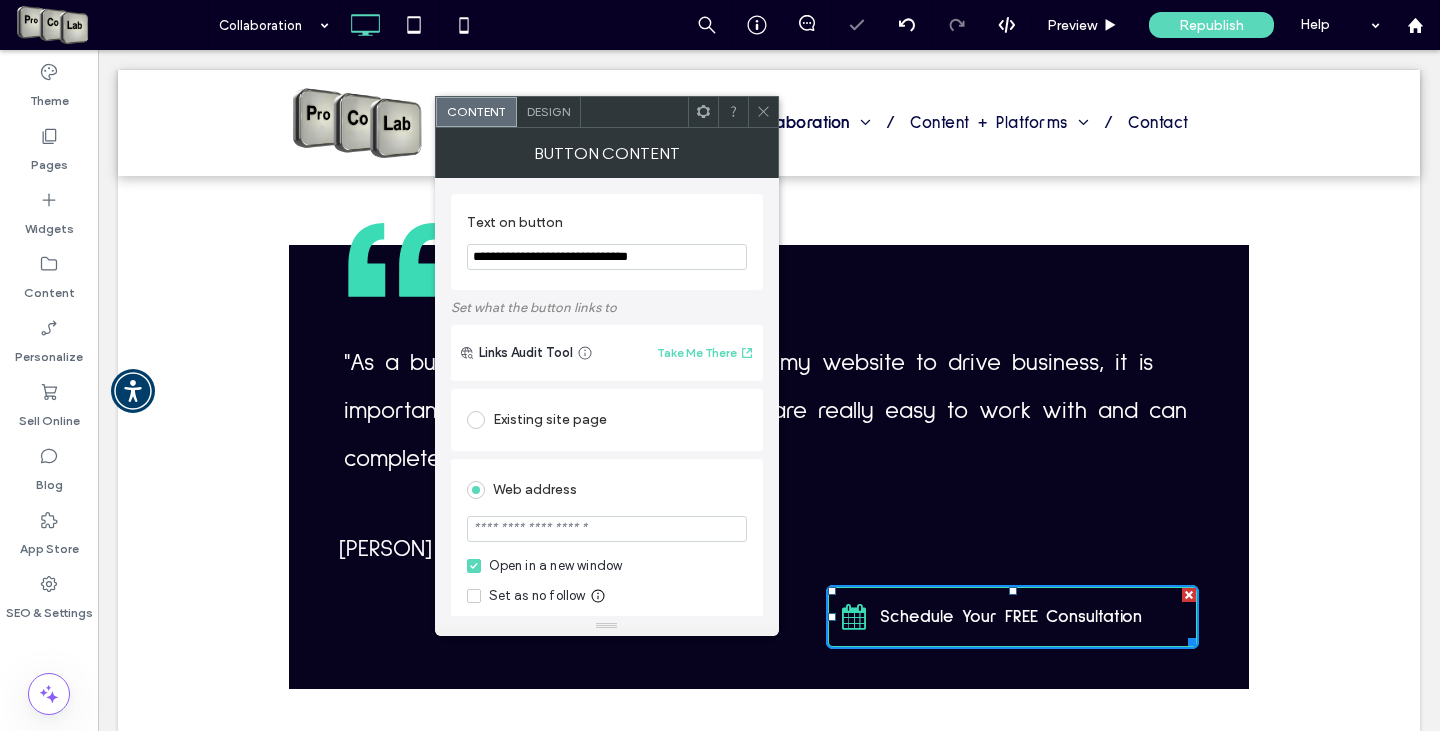 paste on "**********" 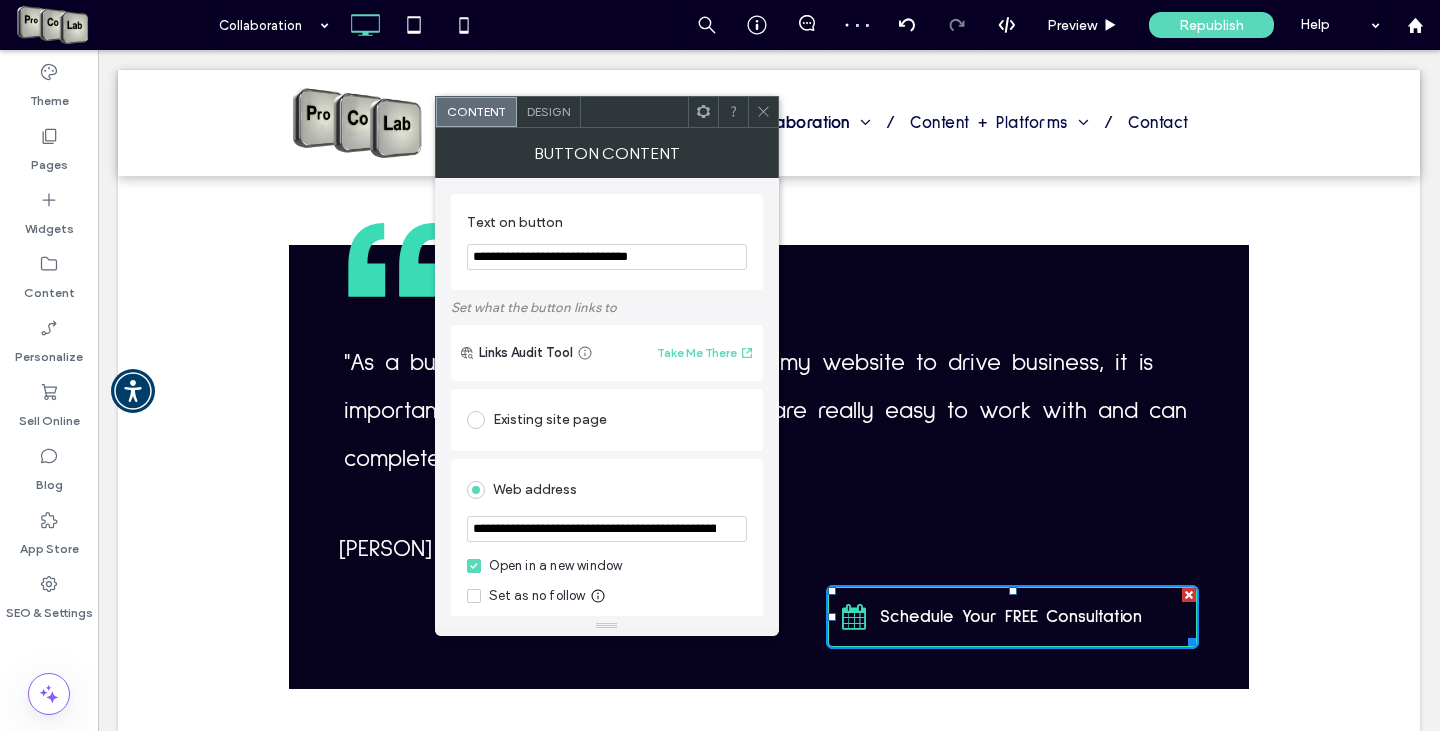 scroll, scrollTop: 0, scrollLeft: 284, axis: horizontal 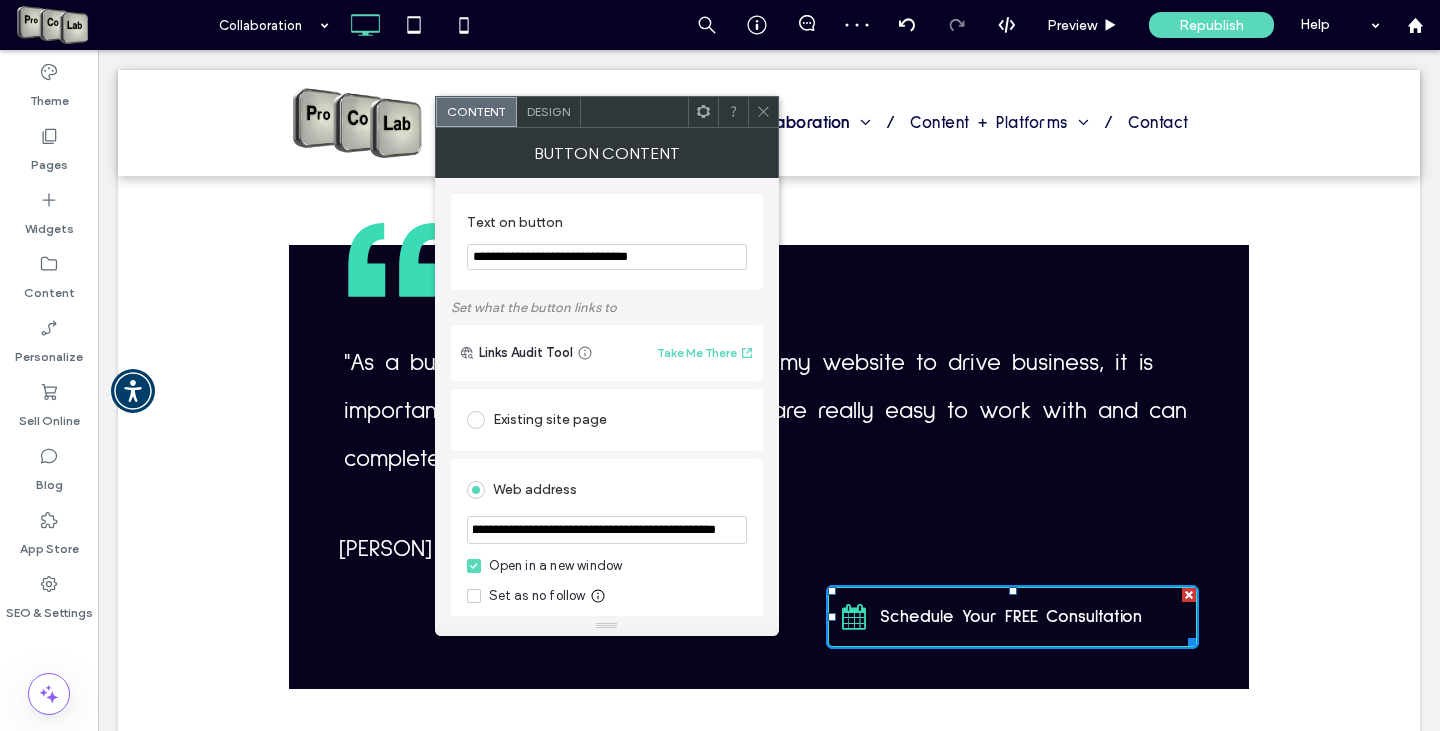 type on "**********" 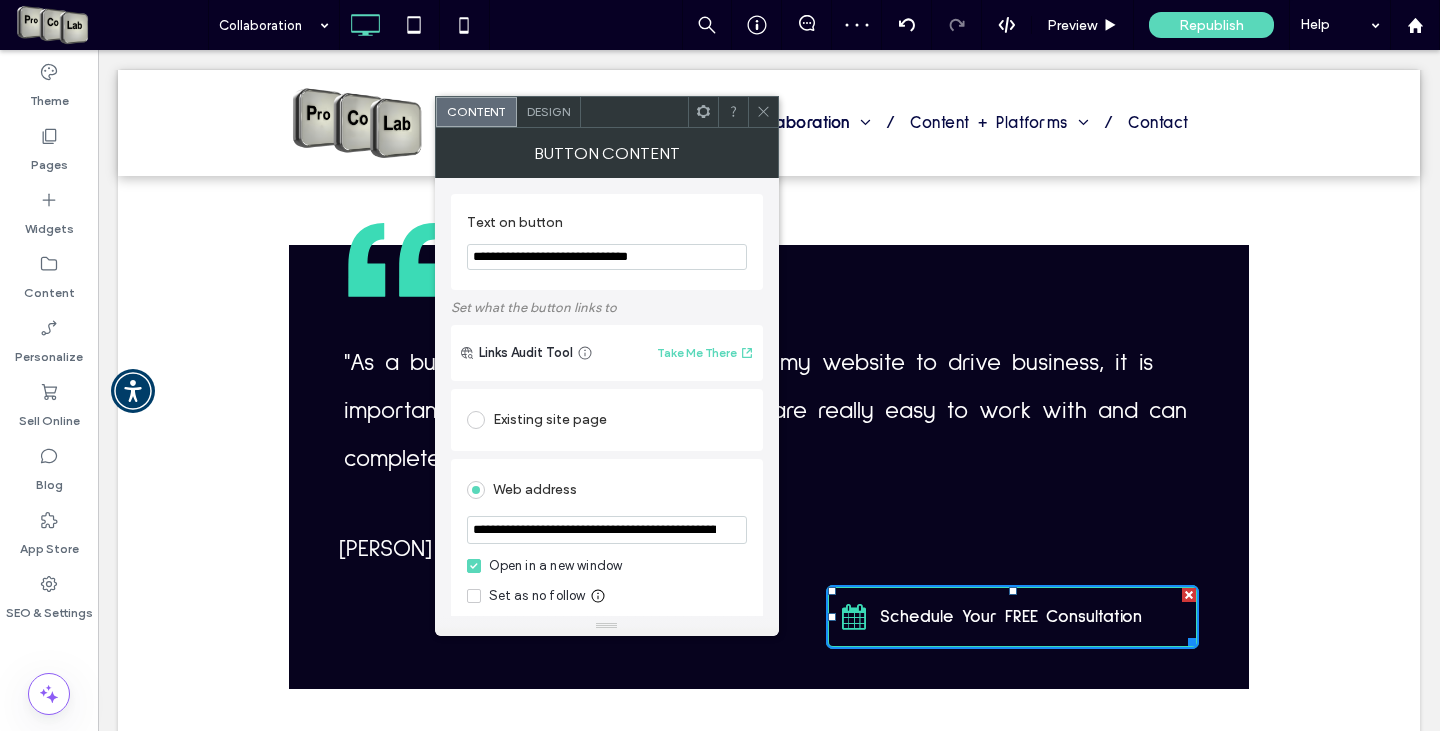click 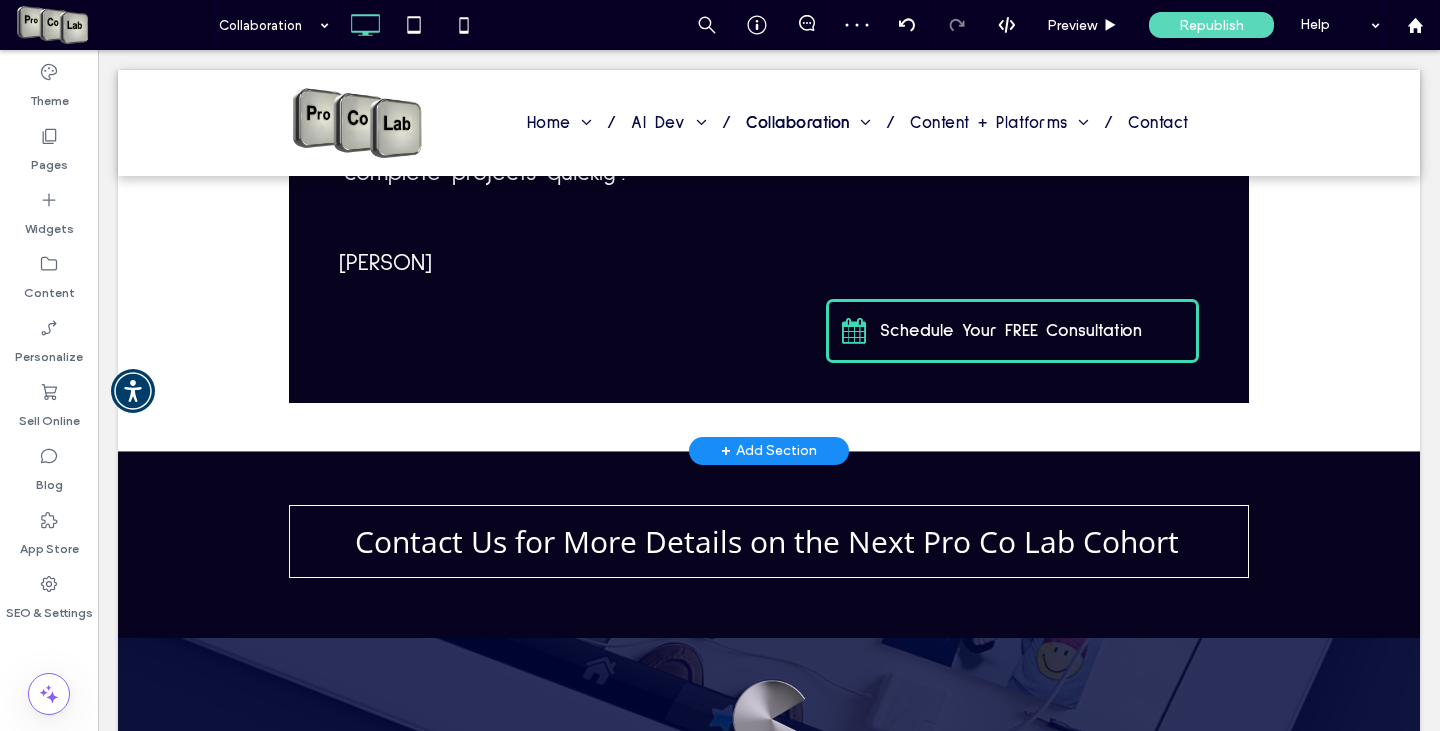 scroll, scrollTop: 1920, scrollLeft: 0, axis: vertical 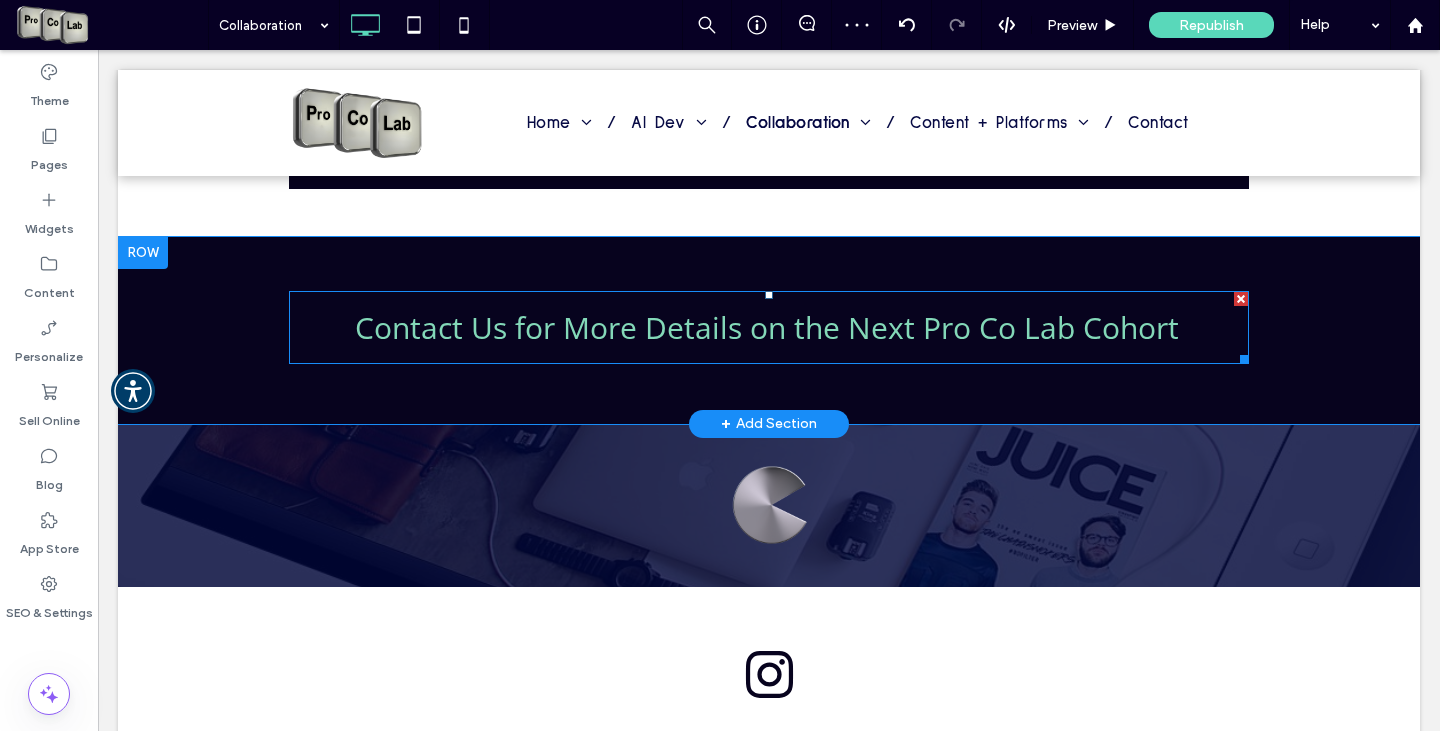 click on "Contact Us for More Details on the Next Pro Co Lab Cohort" at bounding box center (767, 327) 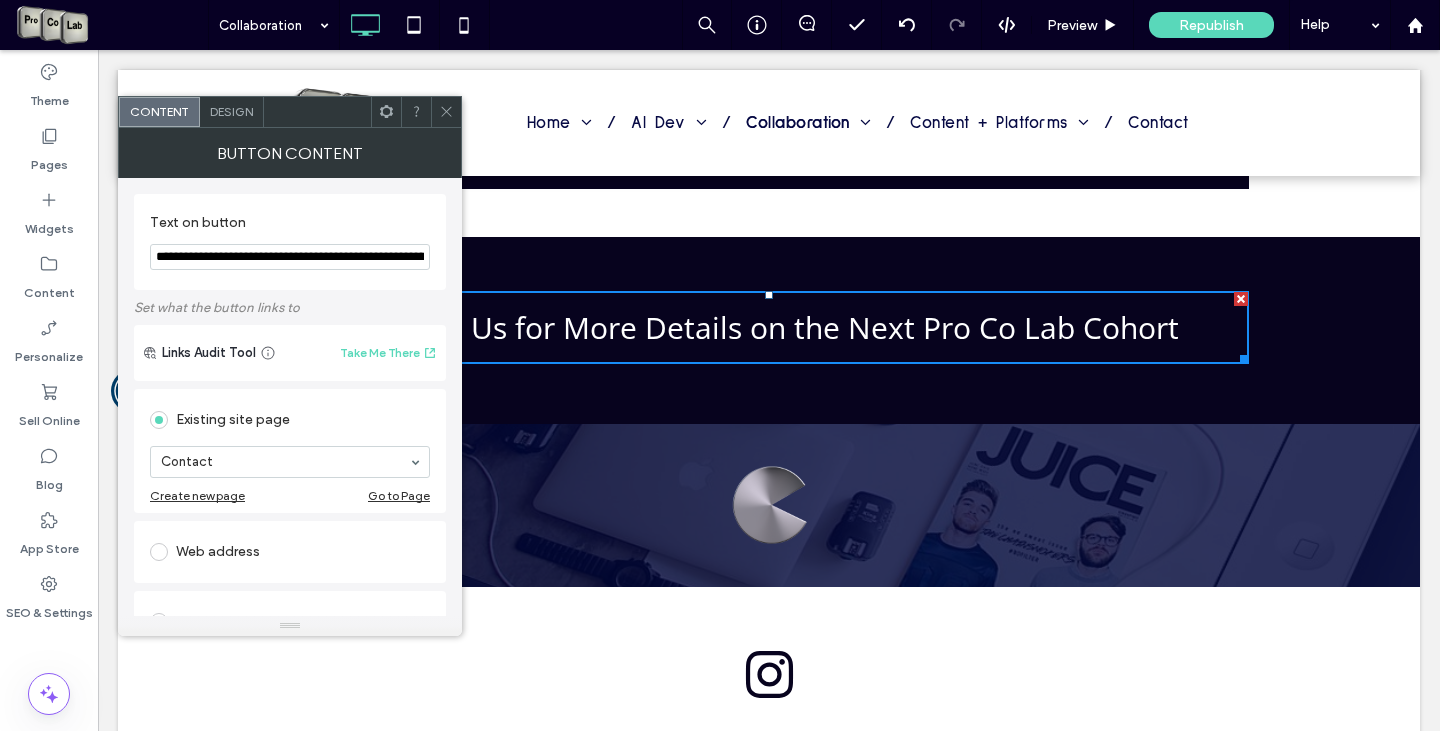 click on "Web address" at bounding box center [290, 552] 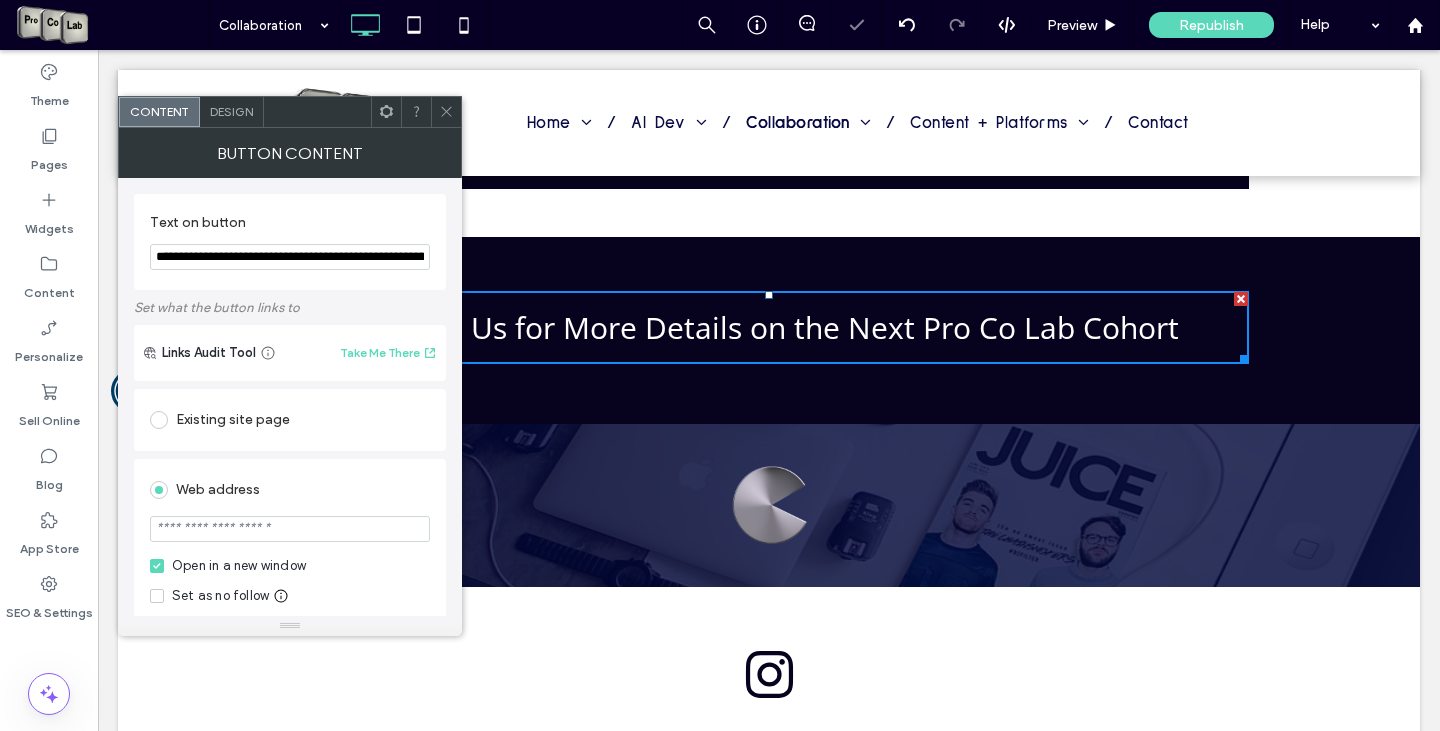 click at bounding box center [290, 529] 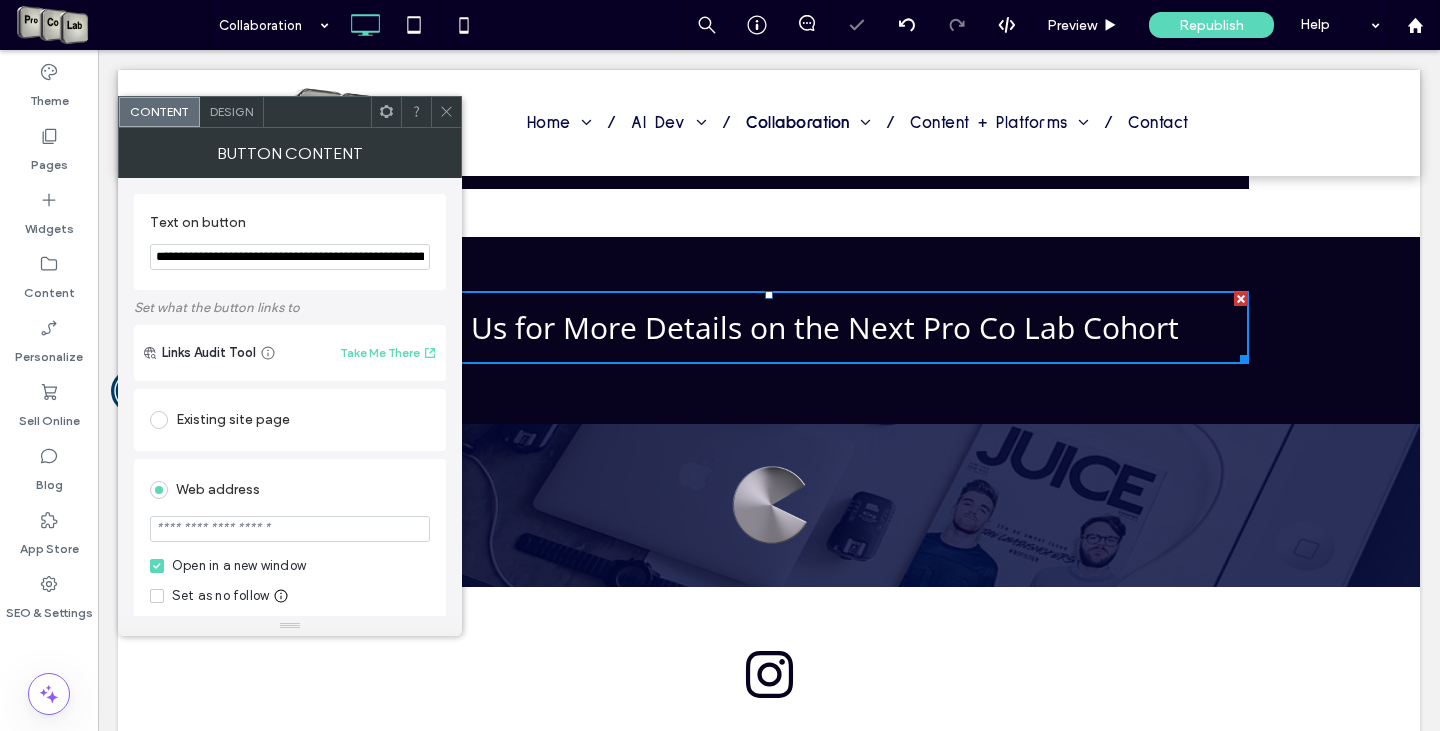 paste on "**********" 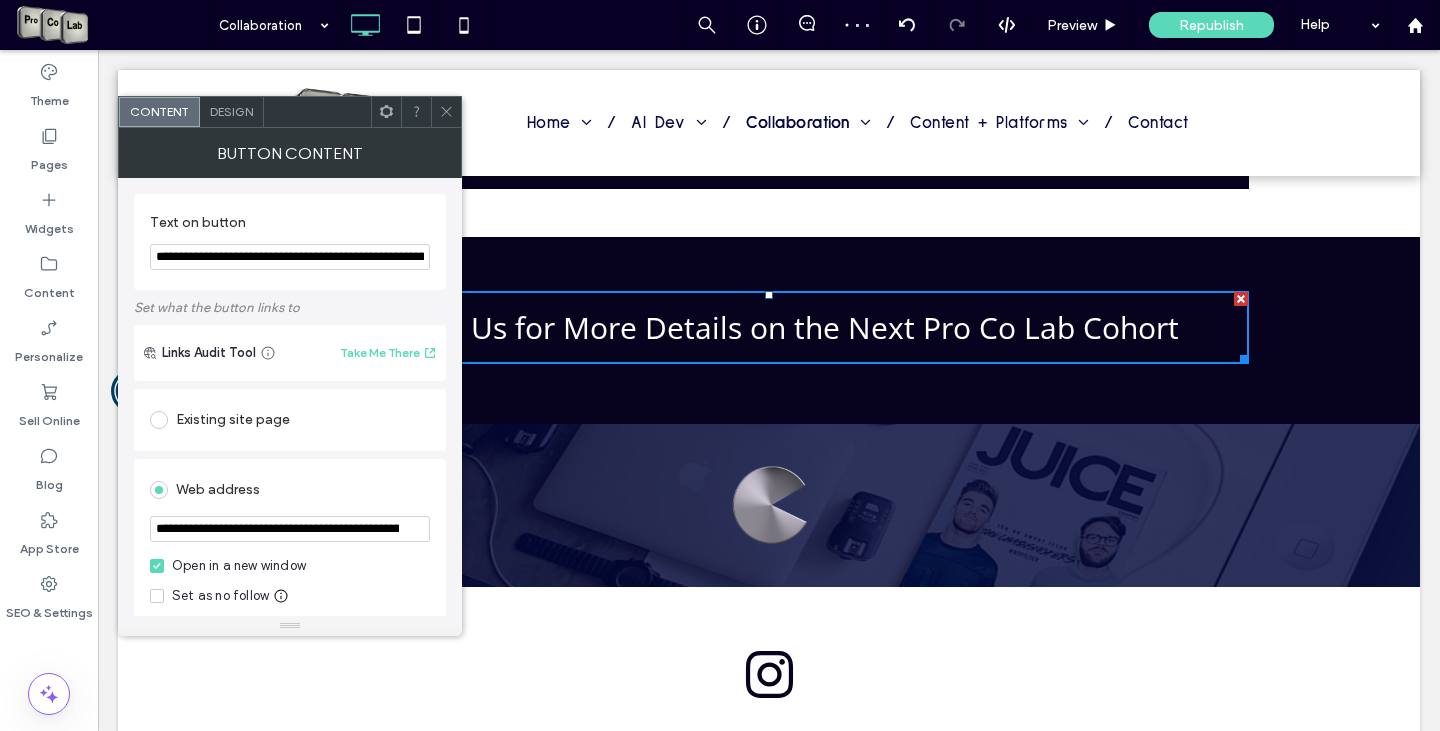 scroll, scrollTop: 0, scrollLeft: 284, axis: horizontal 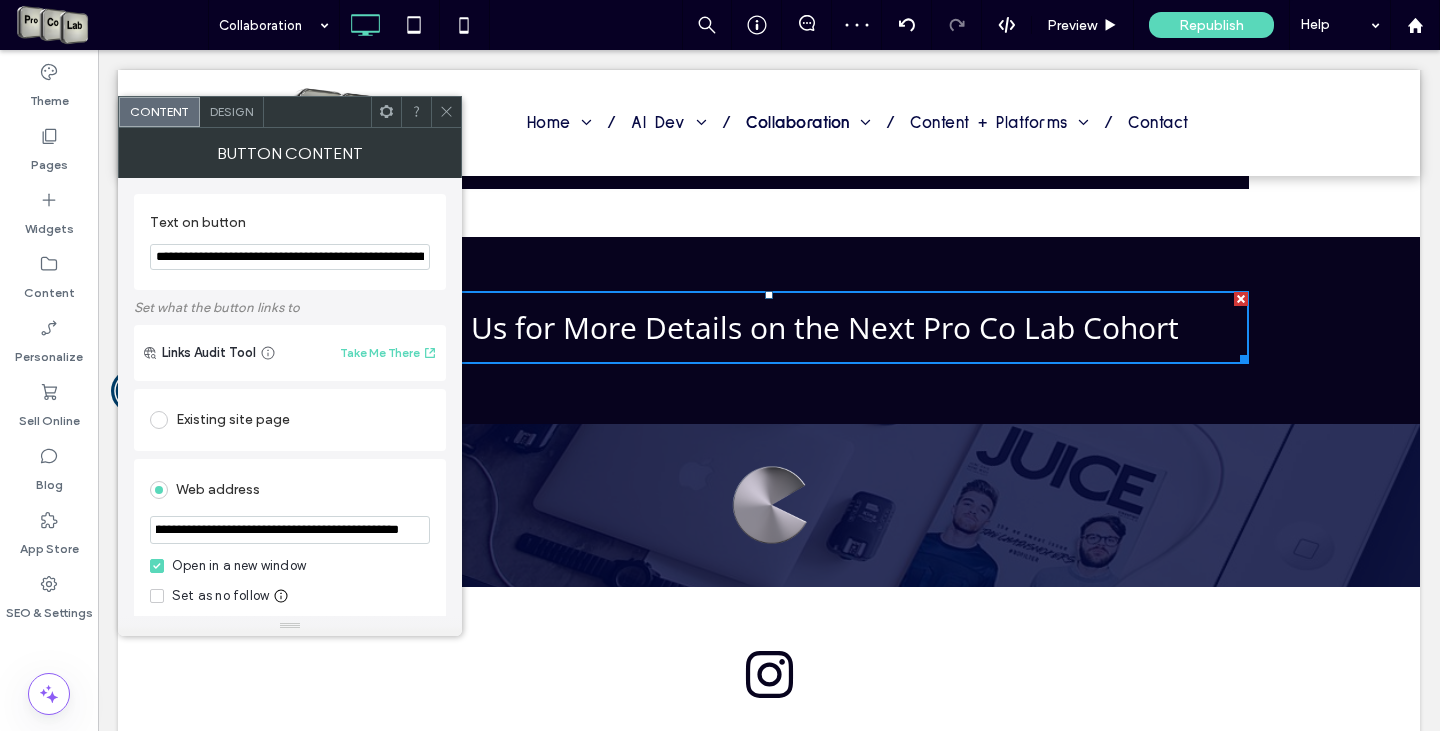 type on "**********" 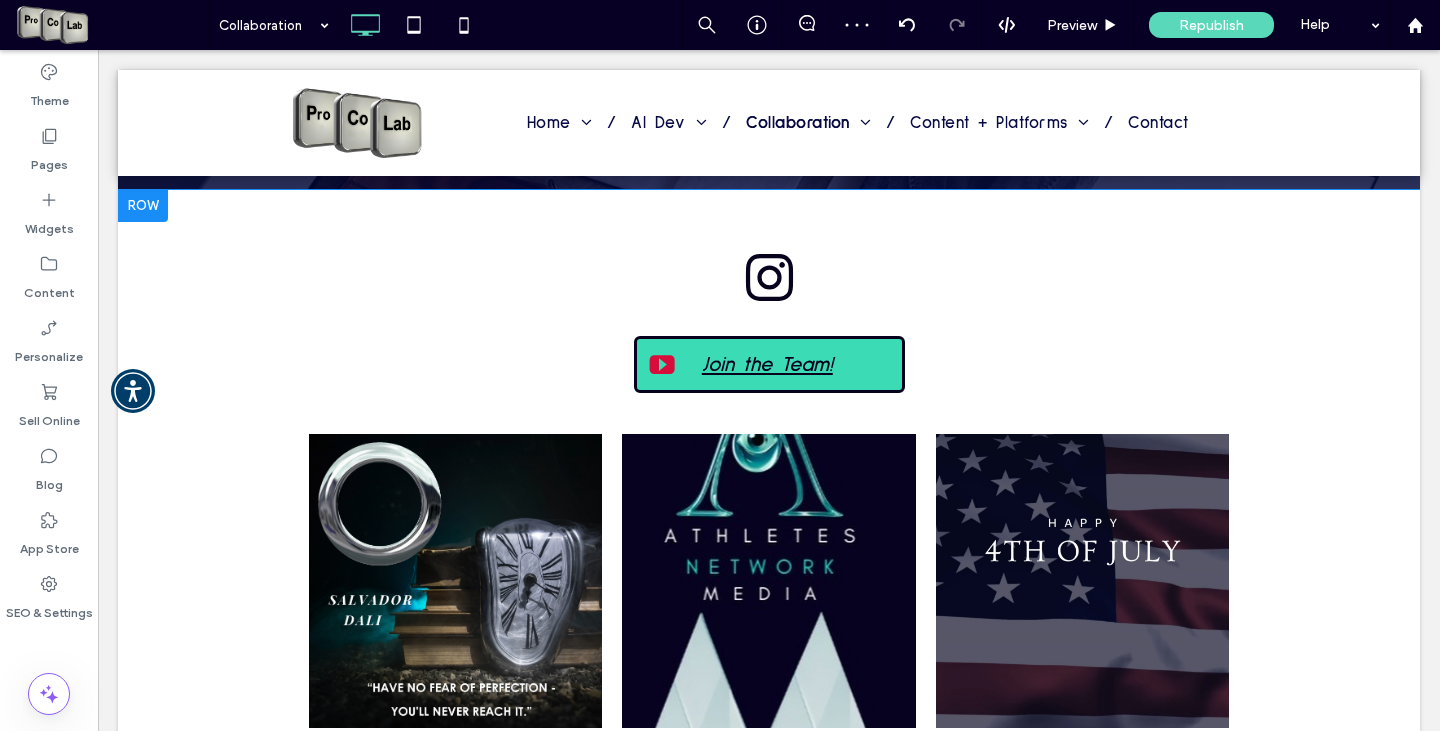scroll, scrollTop: 2320, scrollLeft: 0, axis: vertical 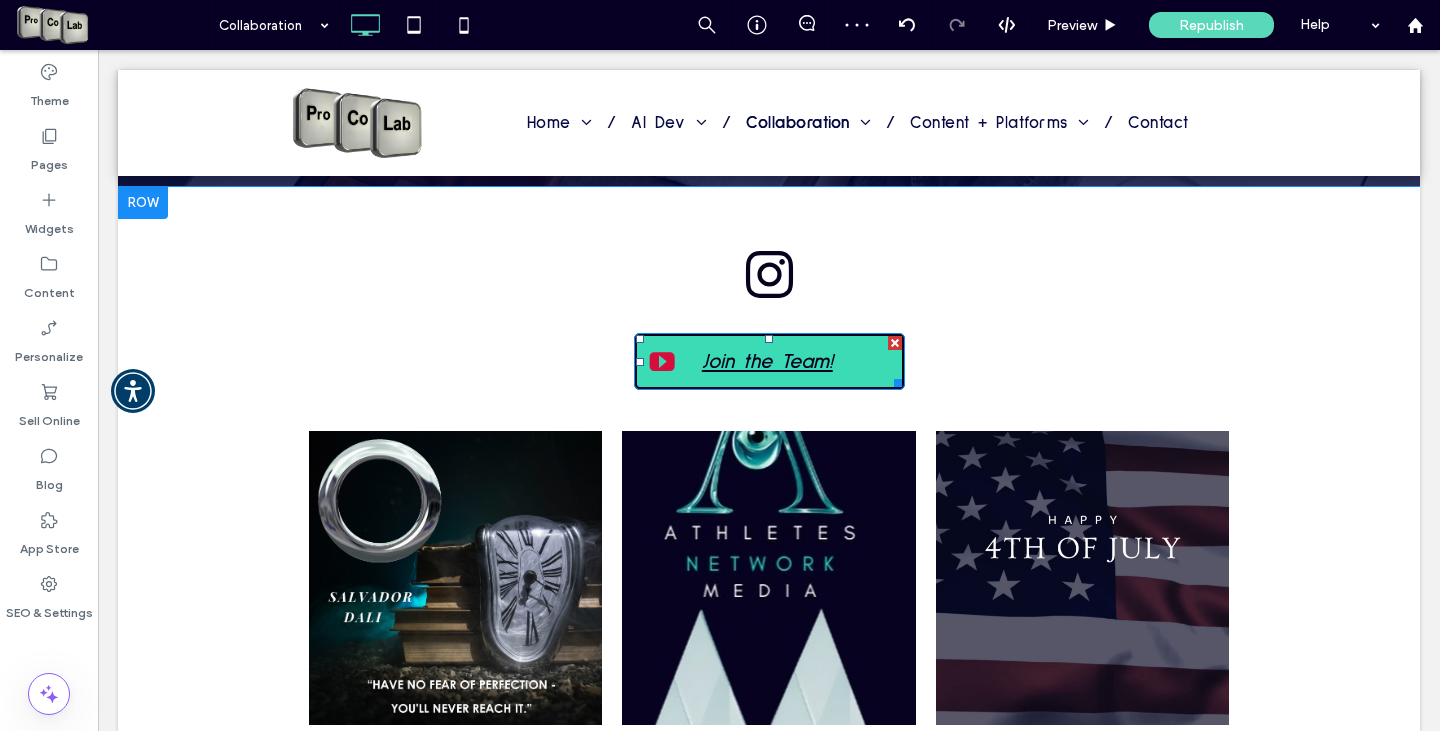 click on "Join the Team!" at bounding box center [767, 361] 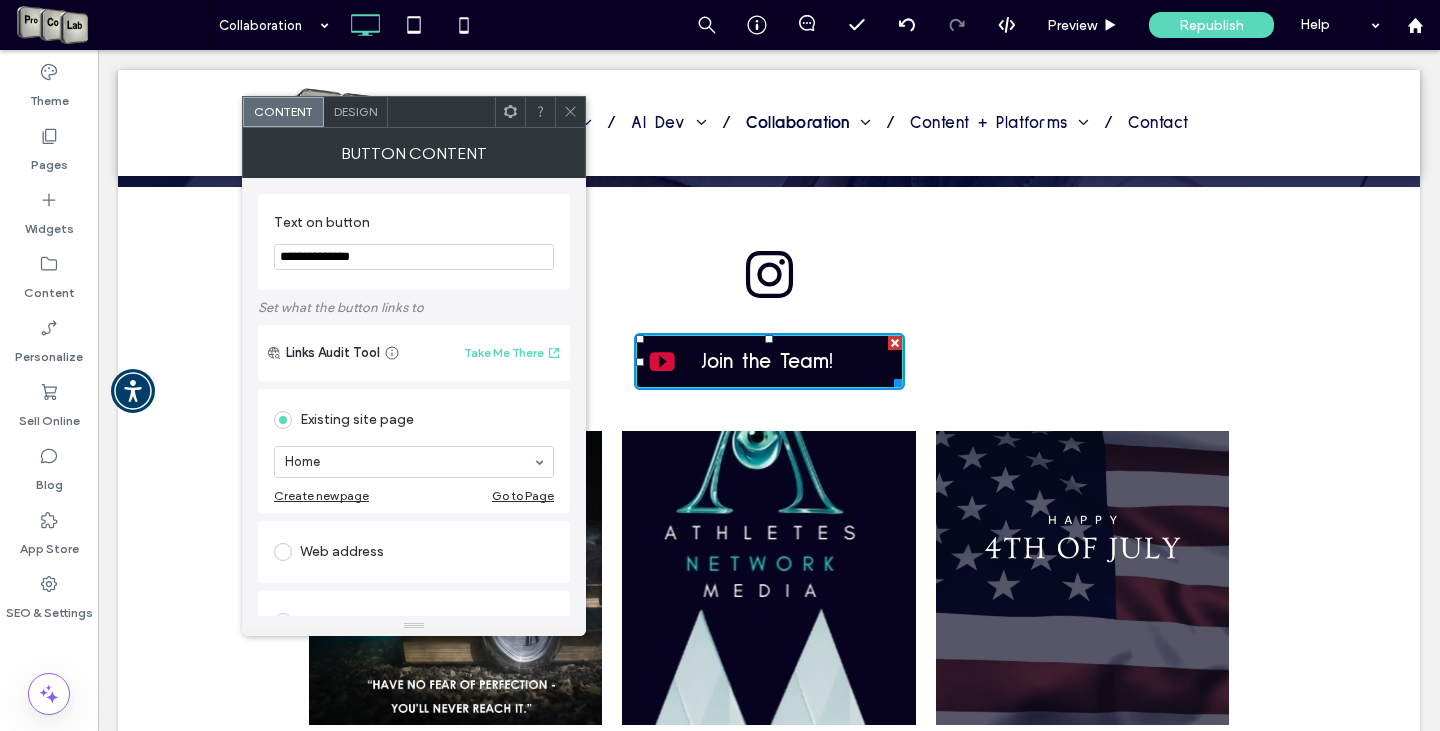 click at bounding box center [283, 552] 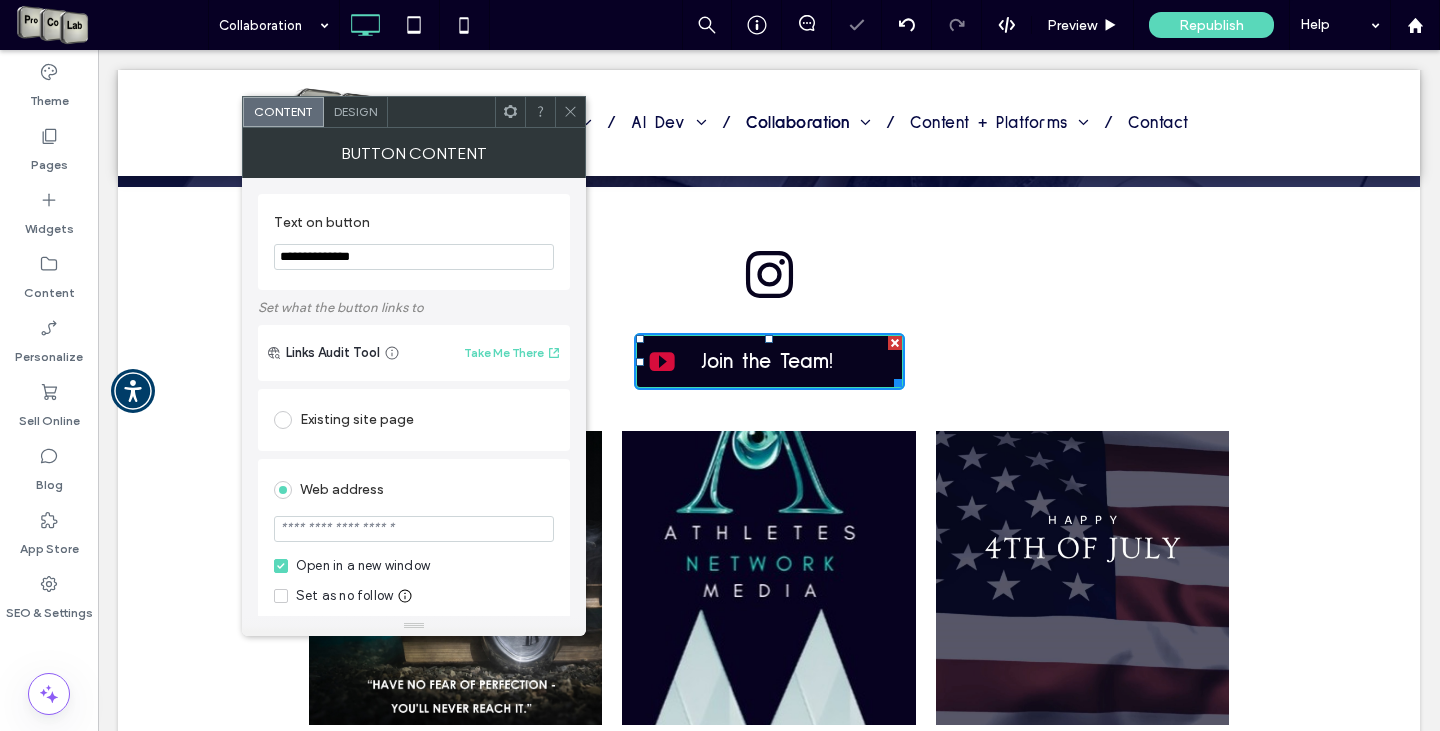 click at bounding box center (414, 529) 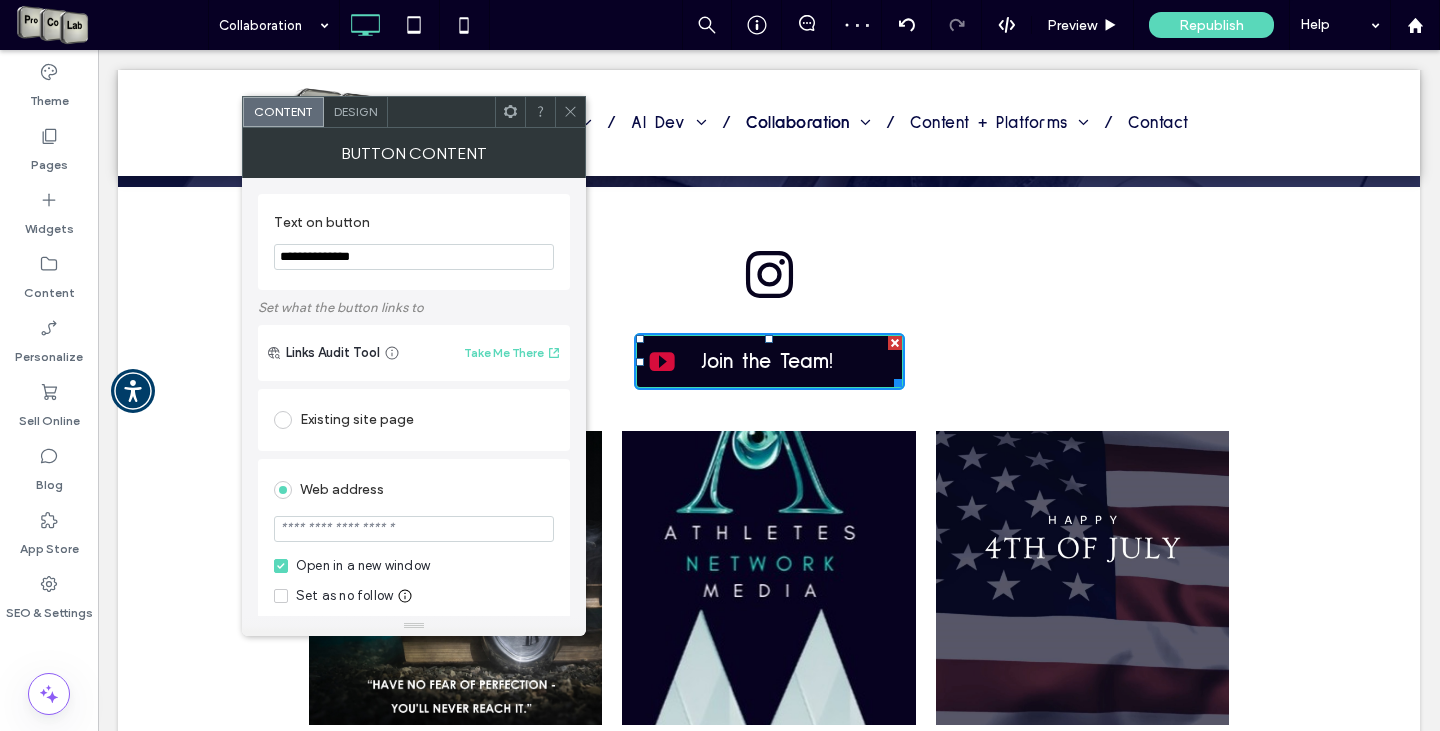 paste on "**********" 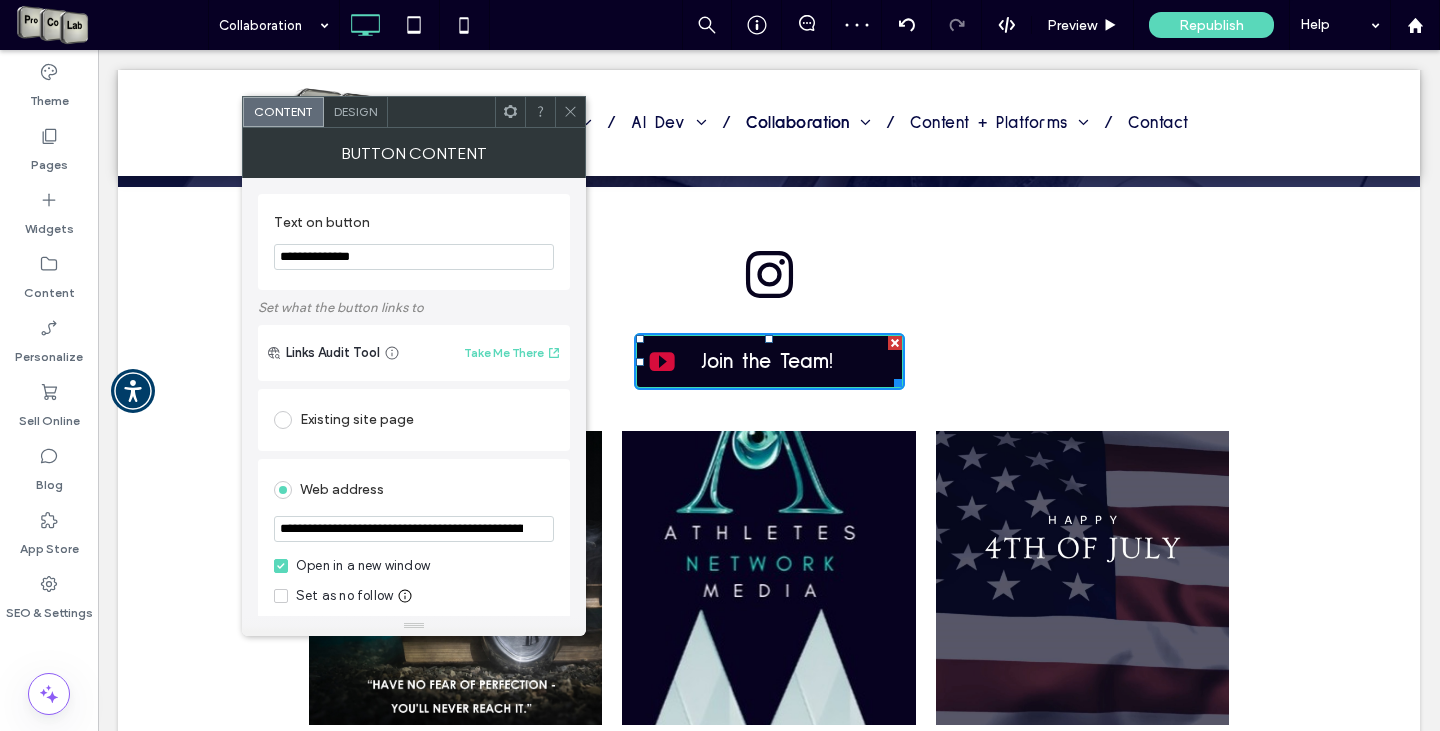 scroll, scrollTop: 0, scrollLeft: 284, axis: horizontal 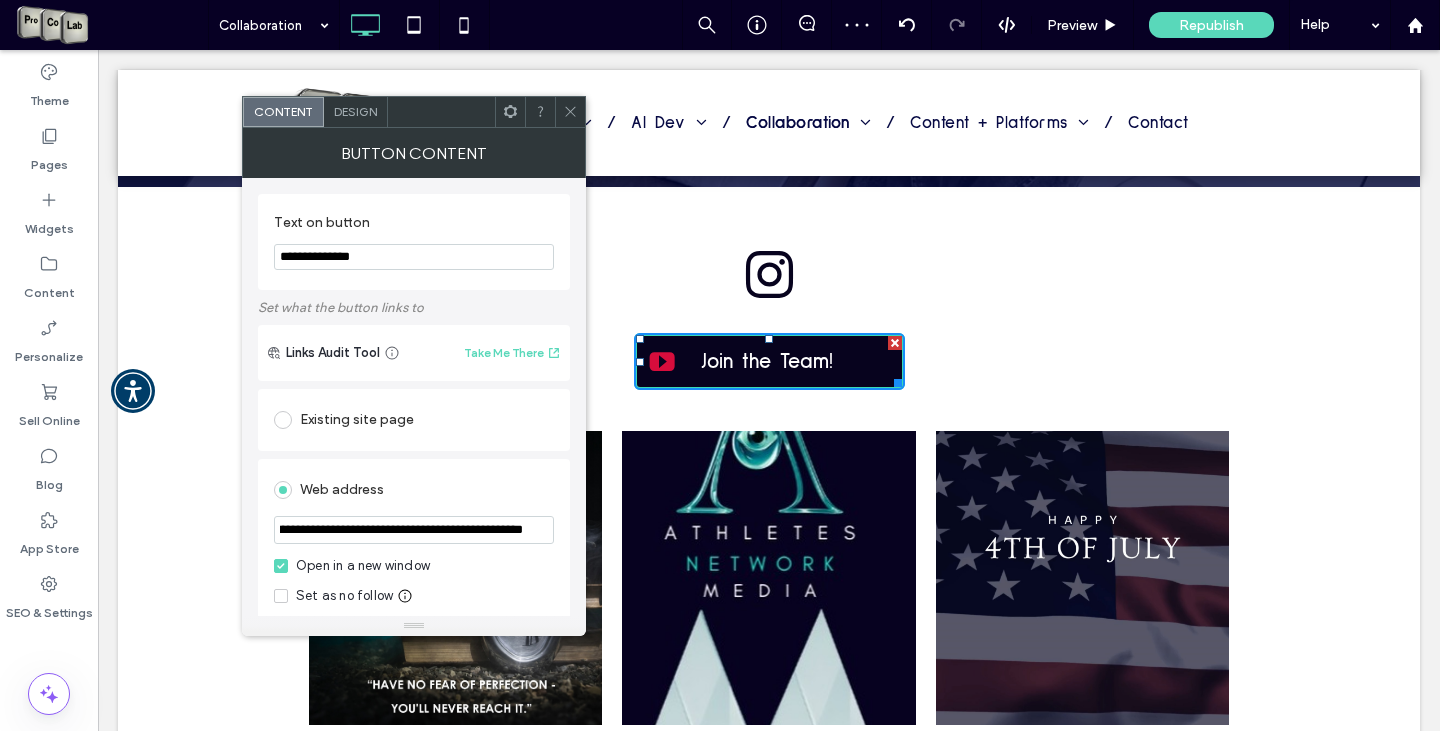 type on "**********" 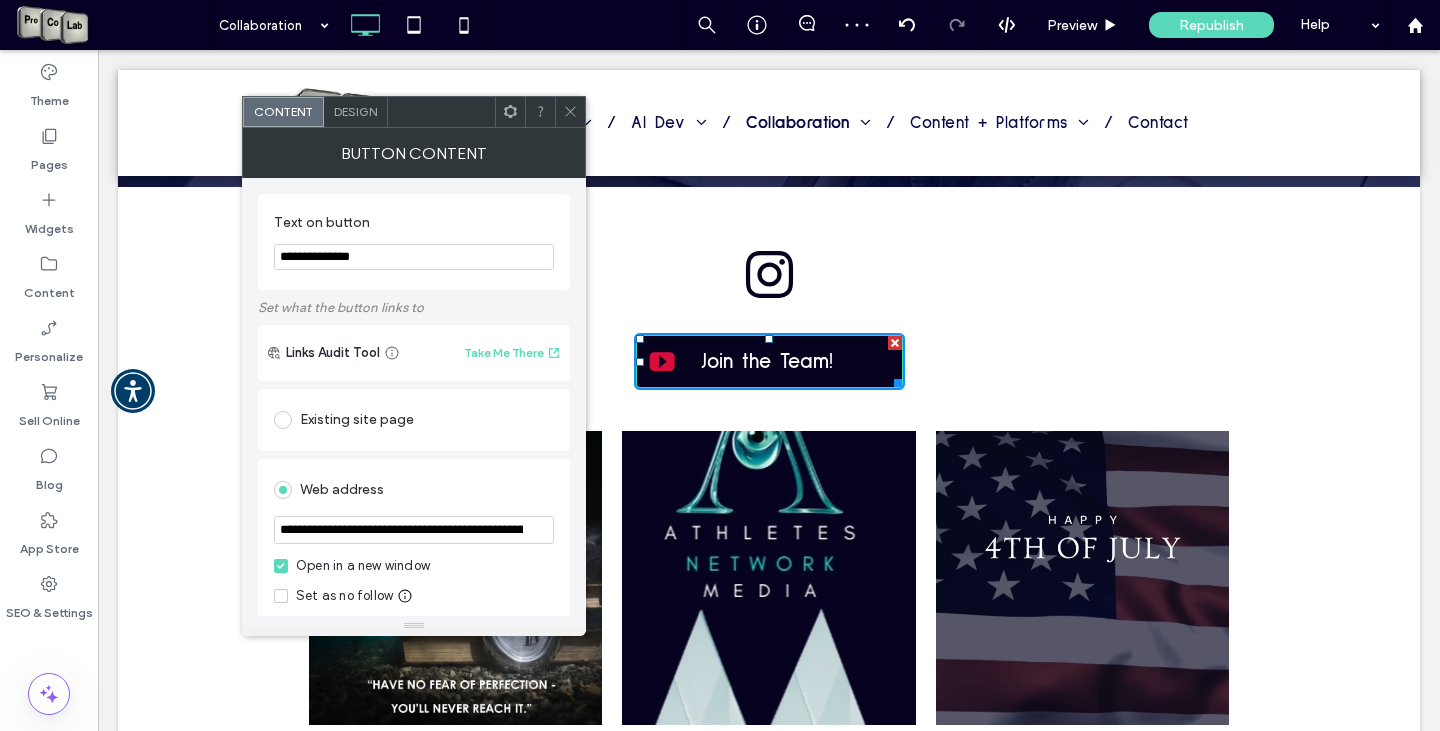 click at bounding box center (570, 112) 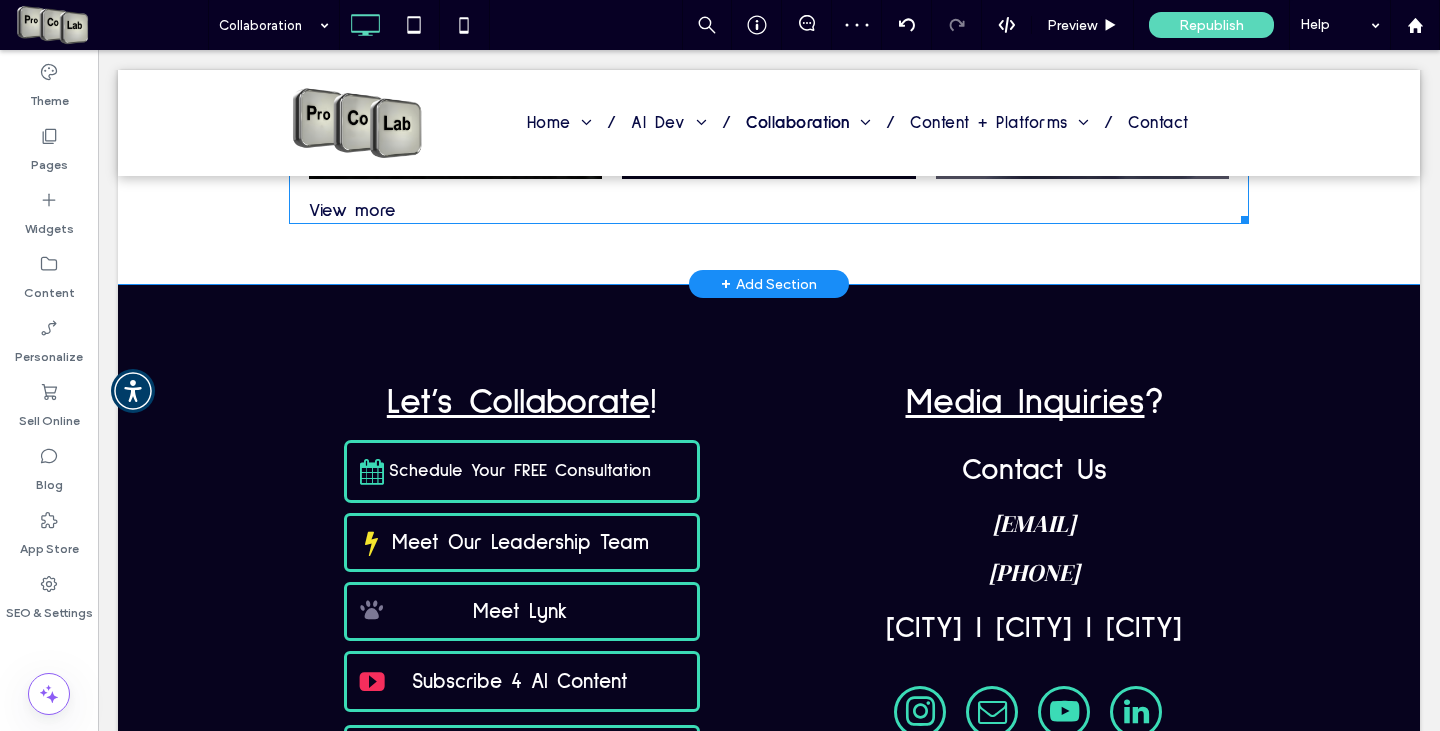 scroll, scrollTop: 2920, scrollLeft: 0, axis: vertical 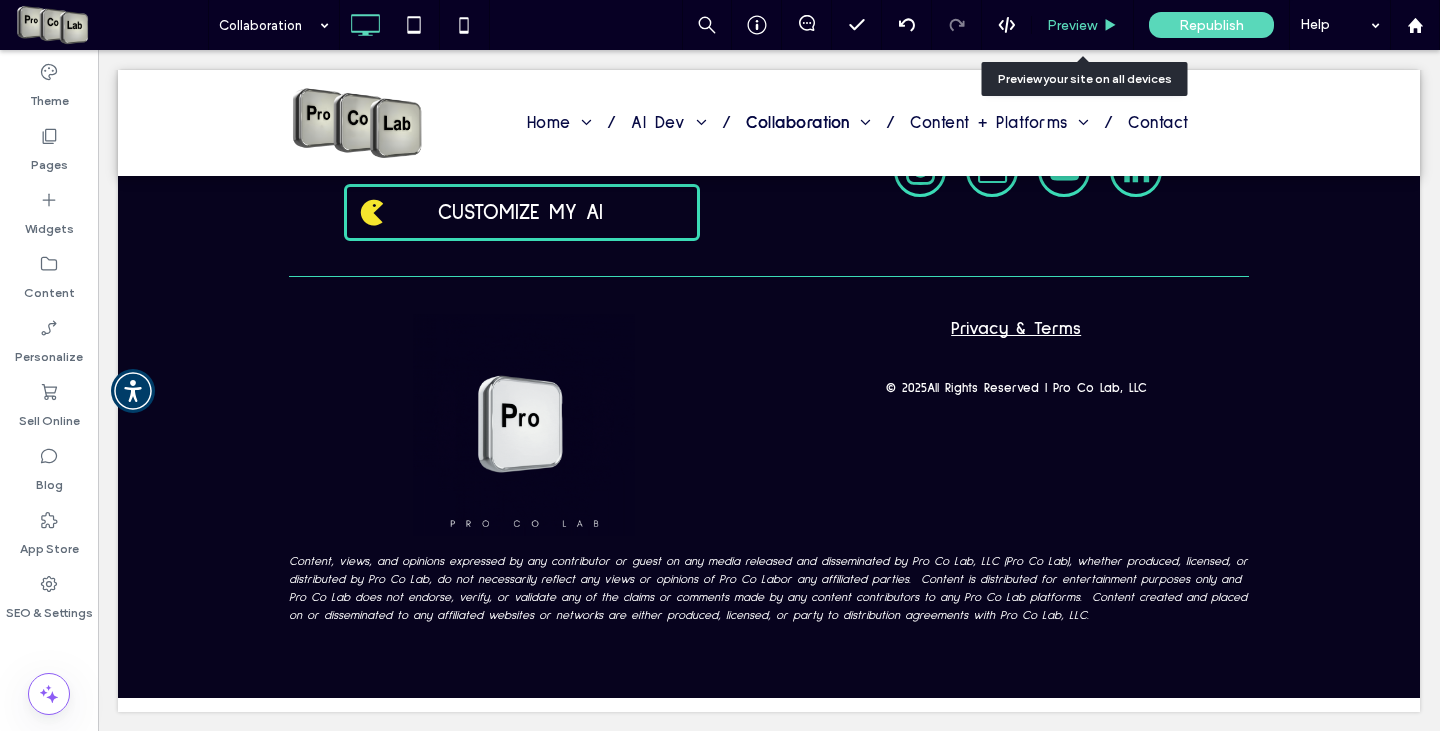 click on "Preview" at bounding box center (1072, 25) 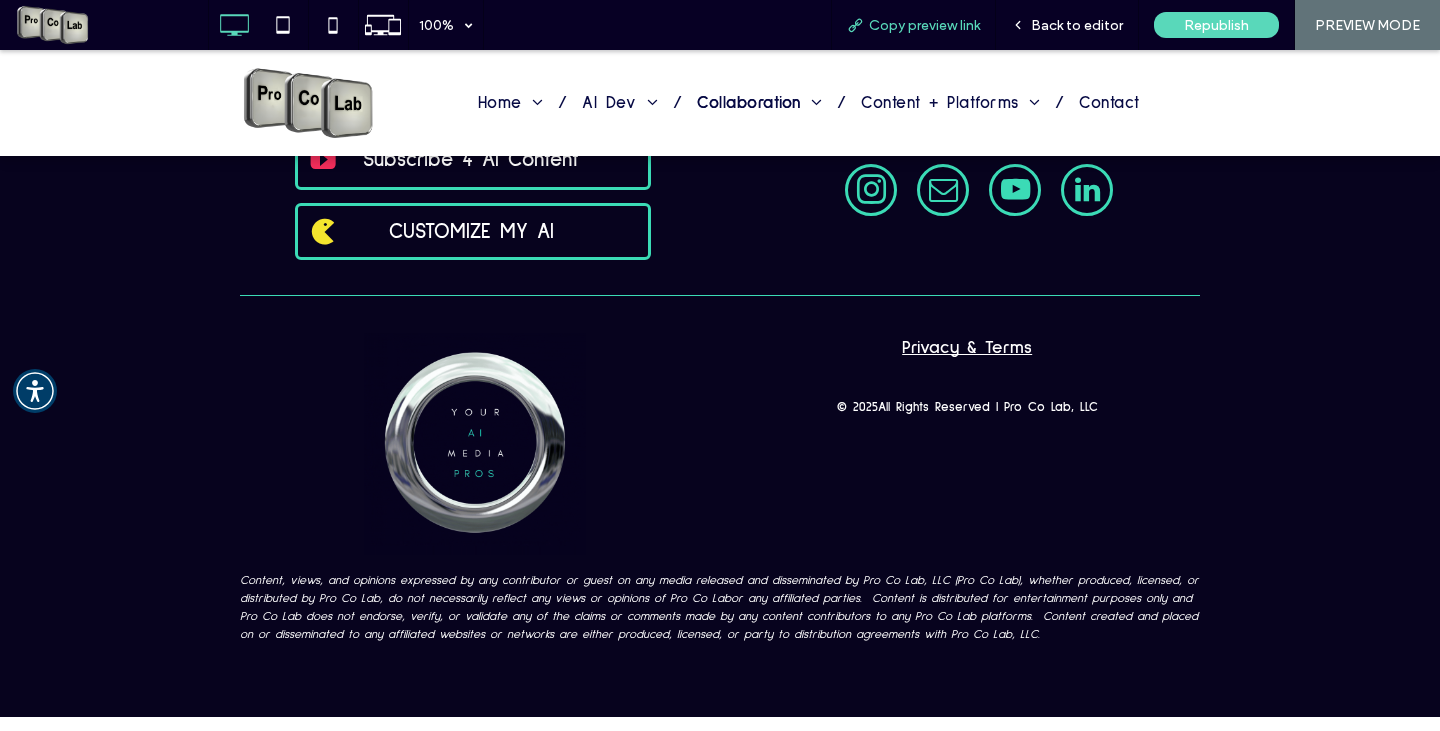 scroll, scrollTop: 3353, scrollLeft: 0, axis: vertical 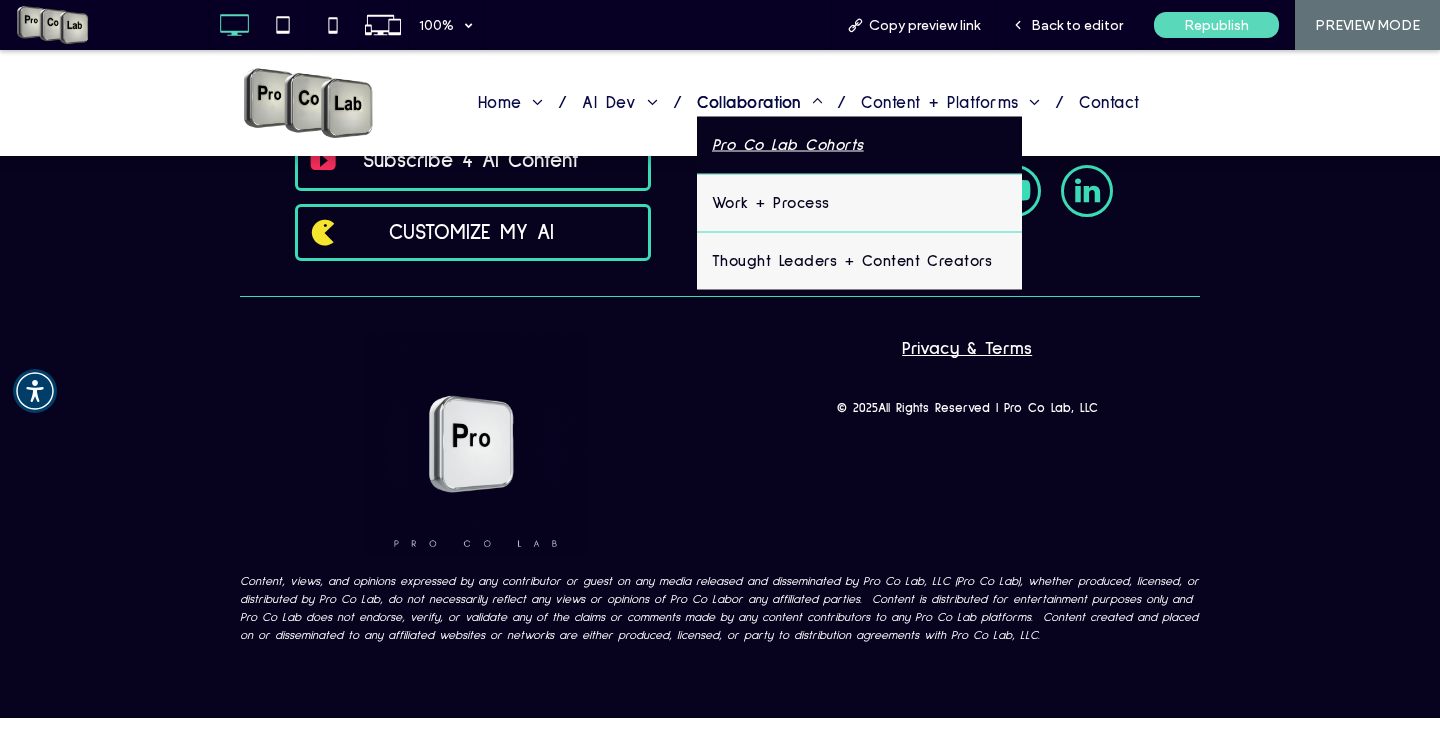 click on "Pro Co Lab Cohorts" at bounding box center [788, 144] 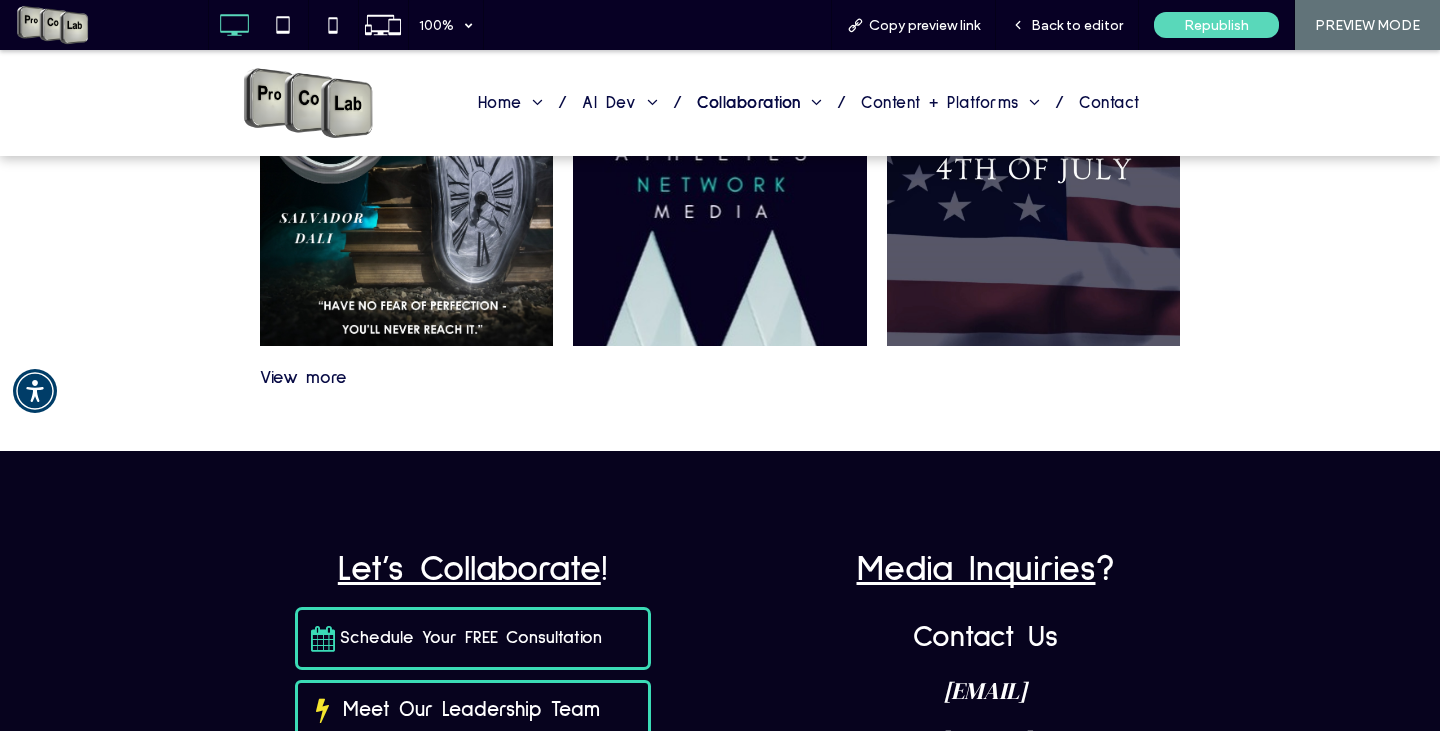 scroll, scrollTop: 3509, scrollLeft: 0, axis: vertical 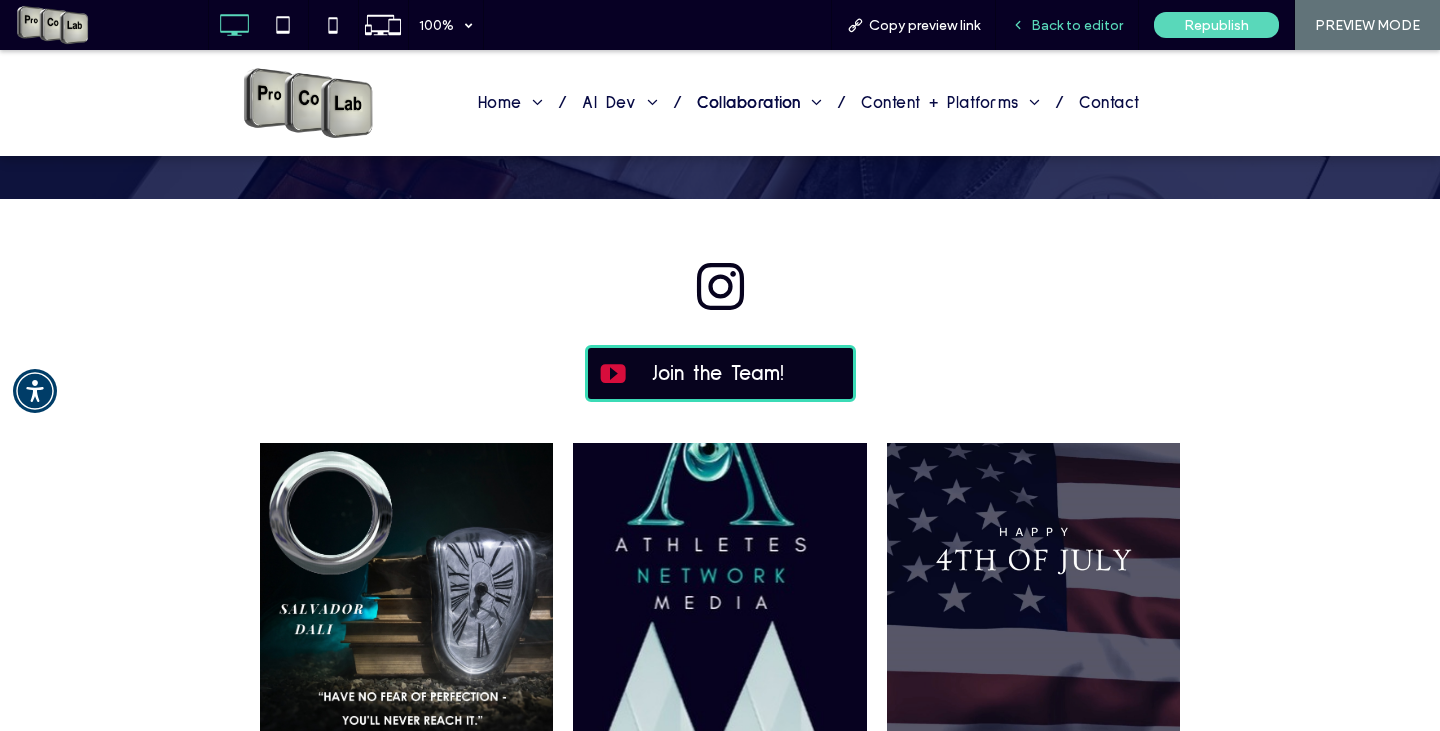drag, startPoint x: 1077, startPoint y: 38, endPoint x: 1041, endPoint y: 44, distance: 36.496574 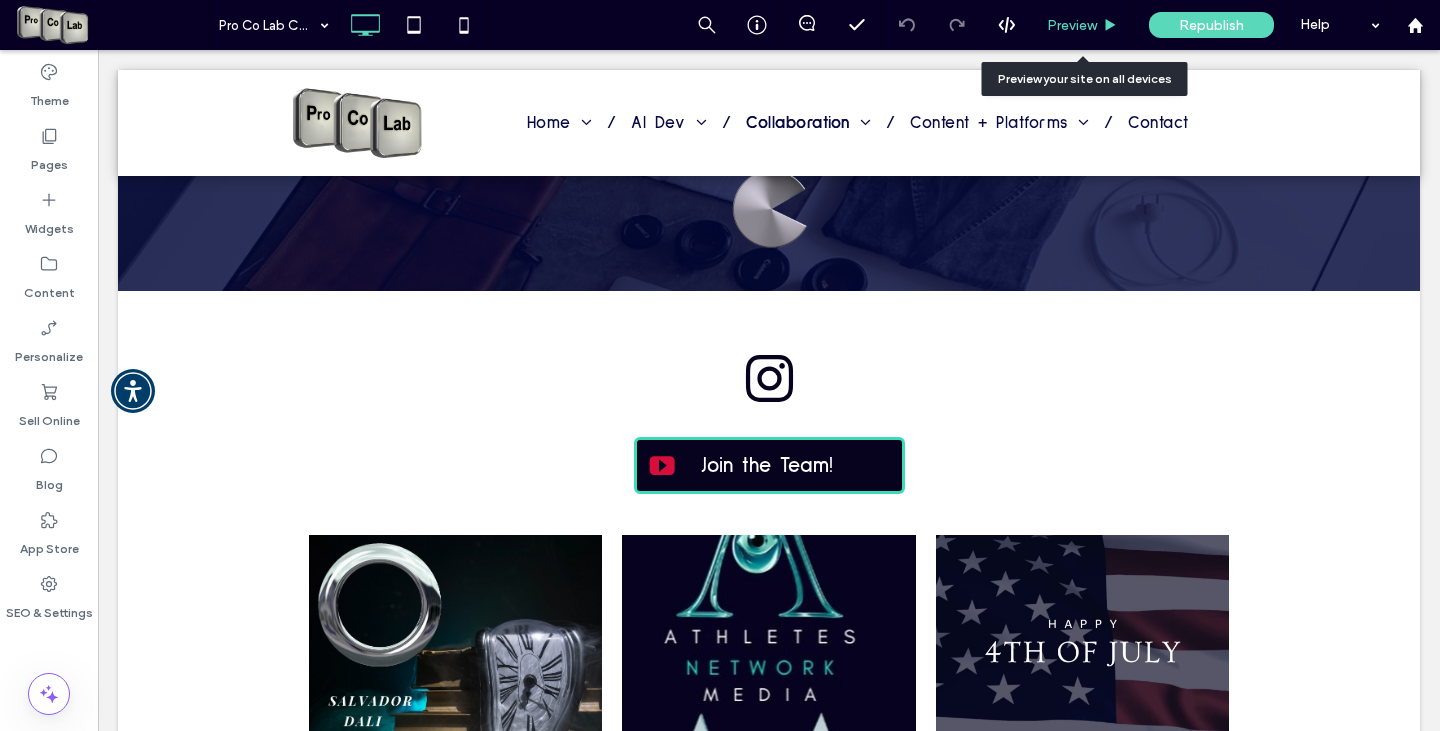 scroll, scrollTop: 3581, scrollLeft: 0, axis: vertical 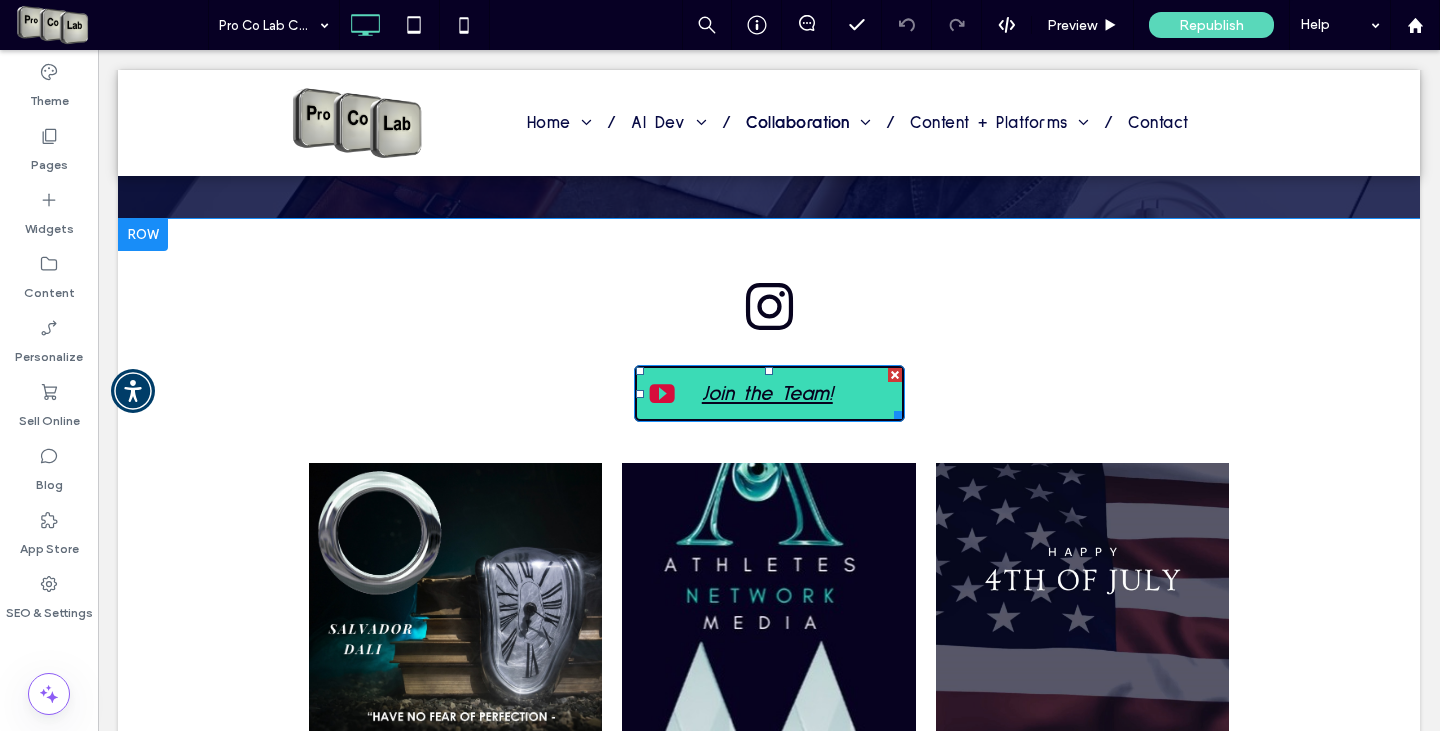 click on "Join the Team!" at bounding box center (767, 393) 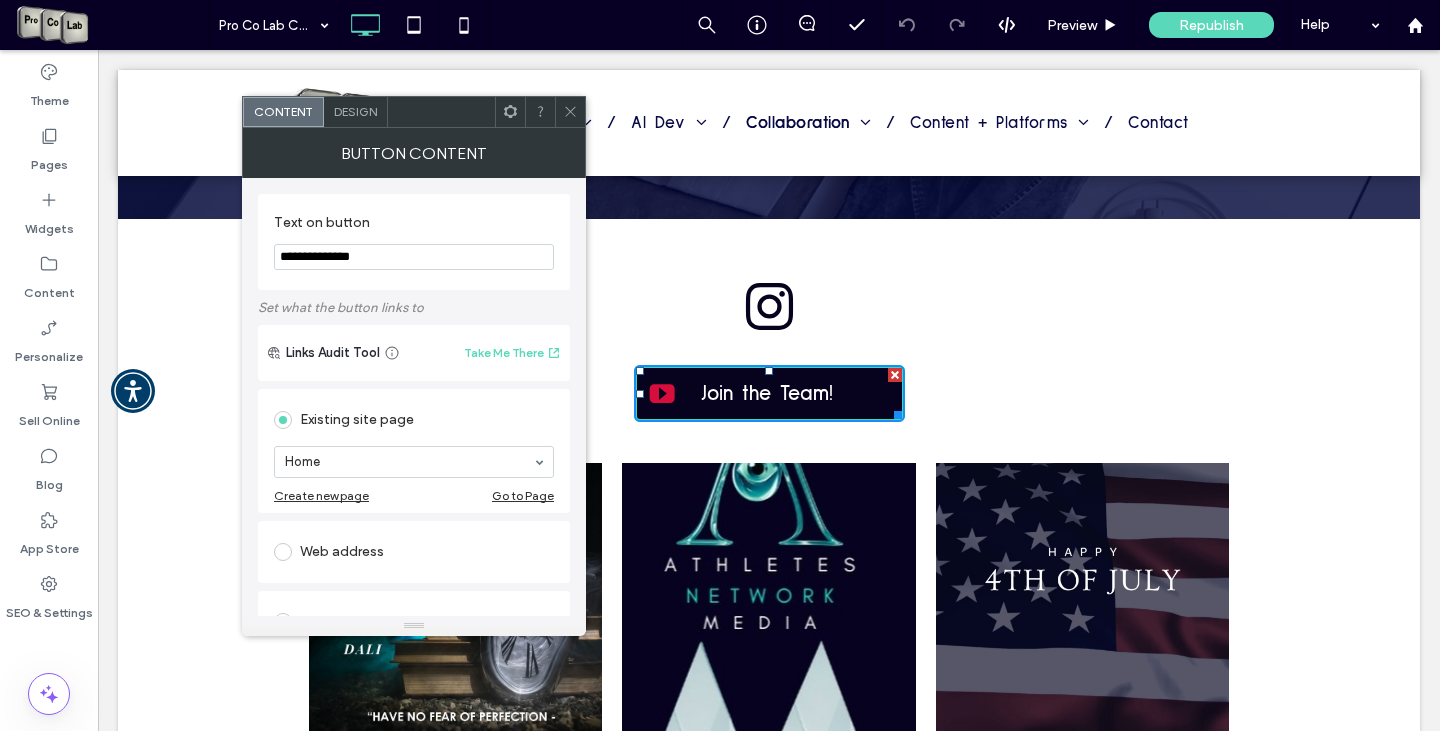 click at bounding box center [283, 552] 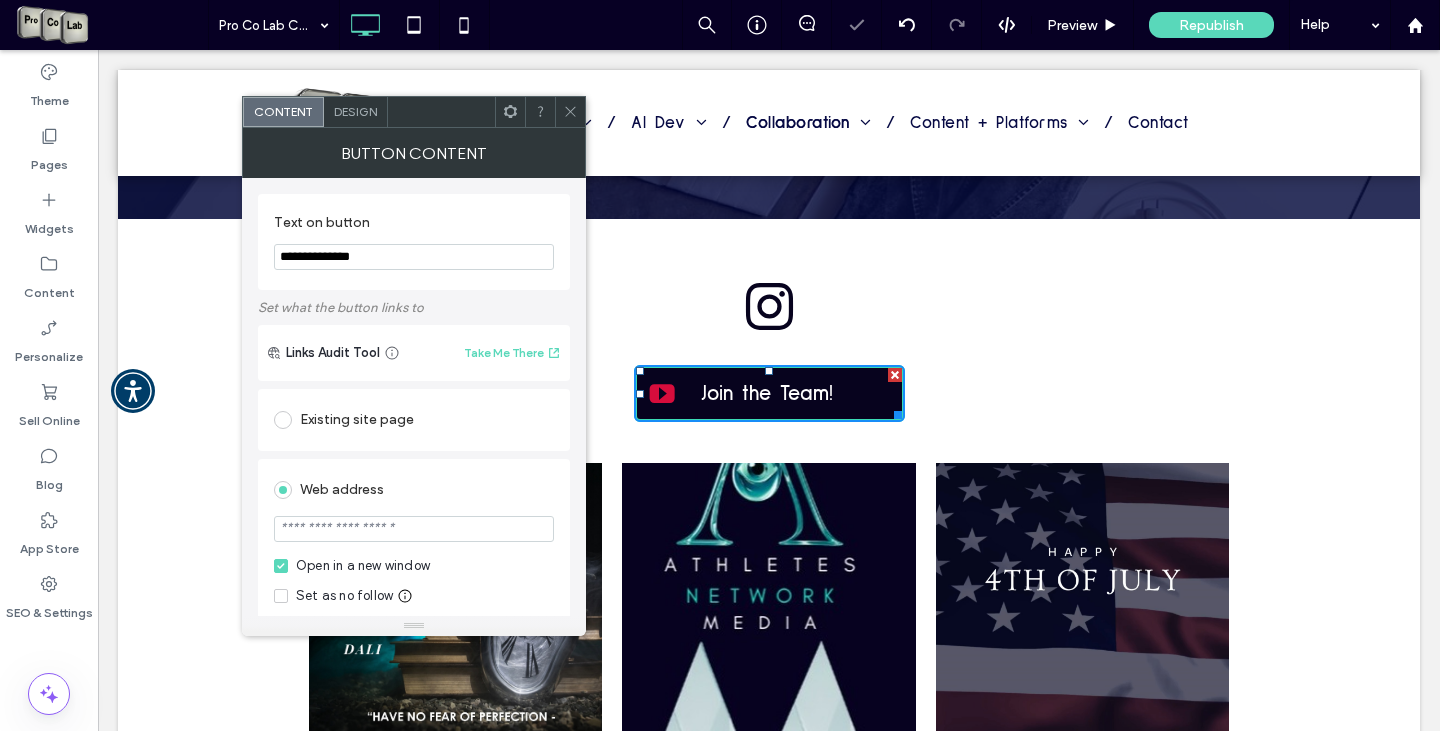 click at bounding box center [414, 529] 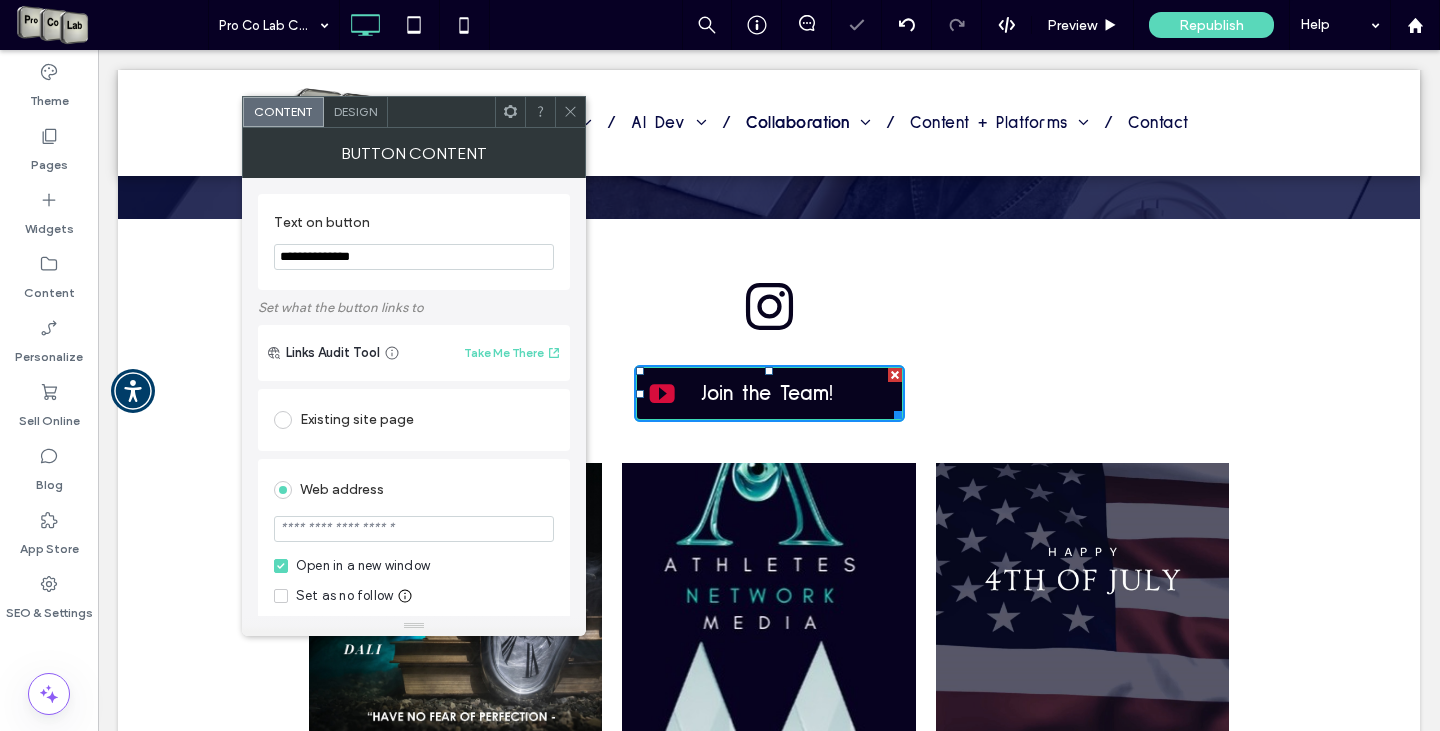 paste on "**********" 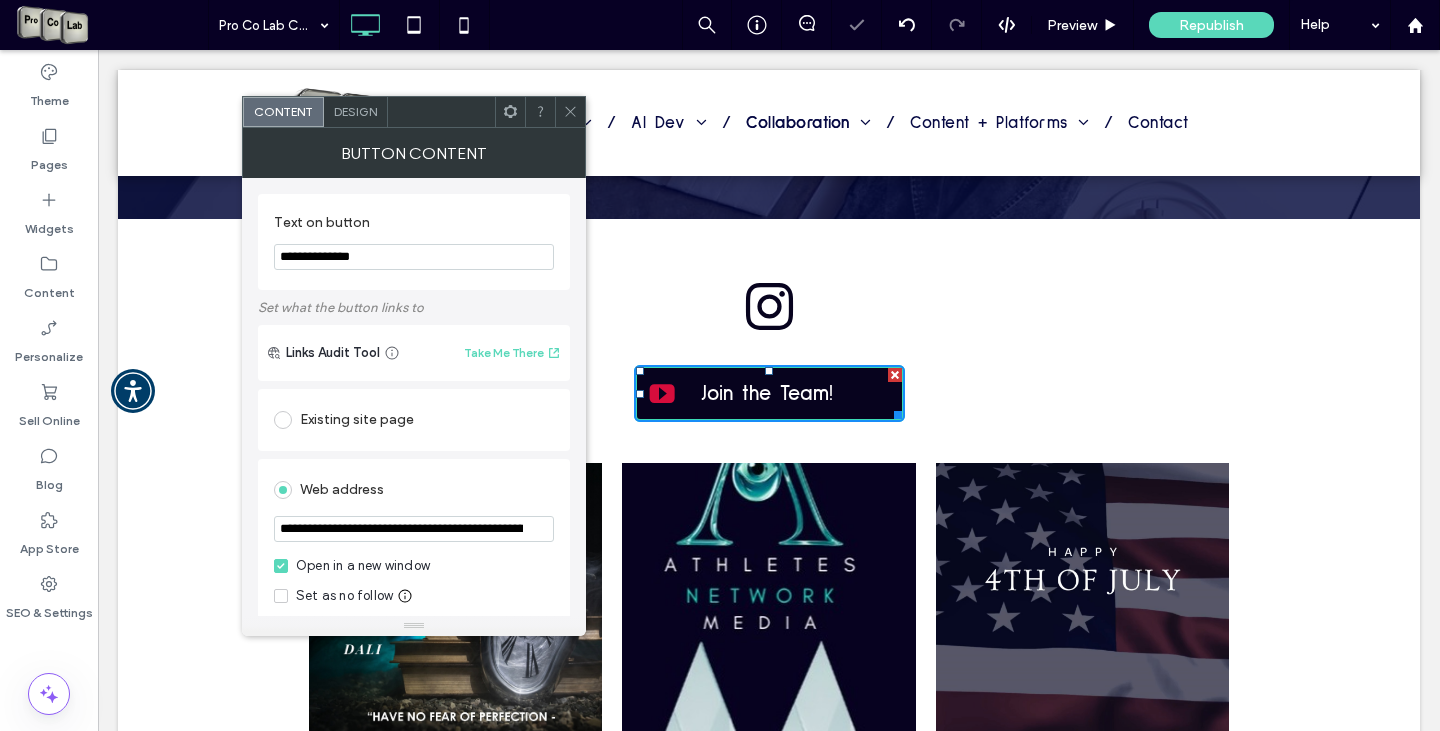 scroll, scrollTop: 0, scrollLeft: 284, axis: horizontal 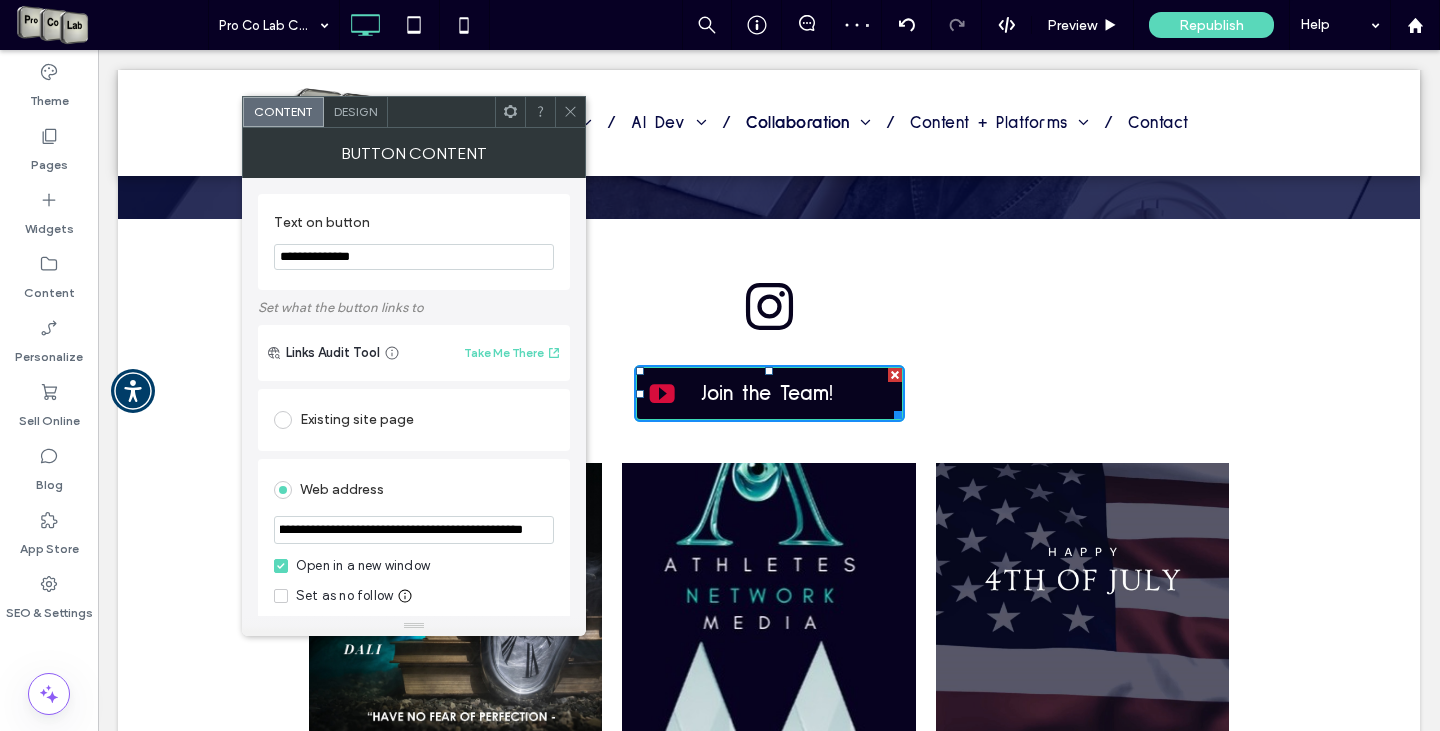type on "**********" 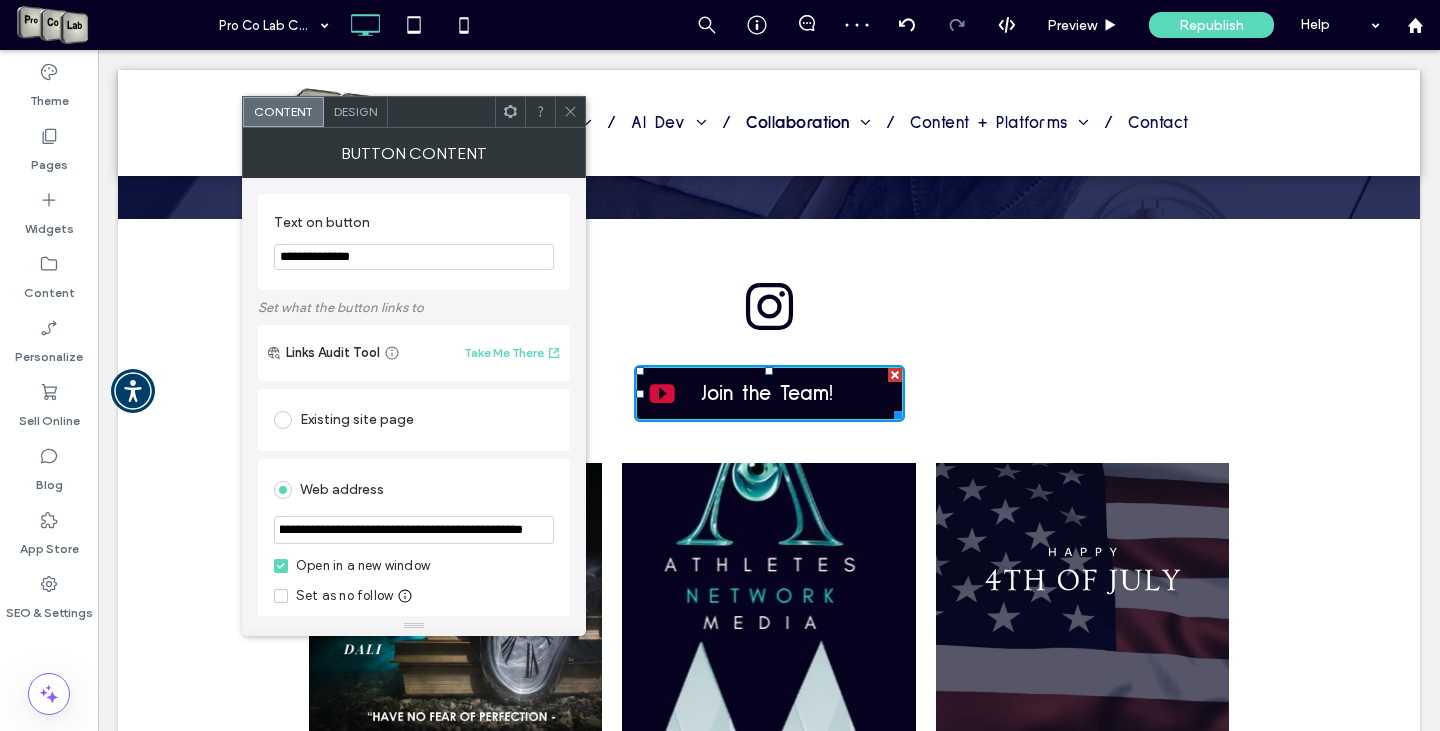 click 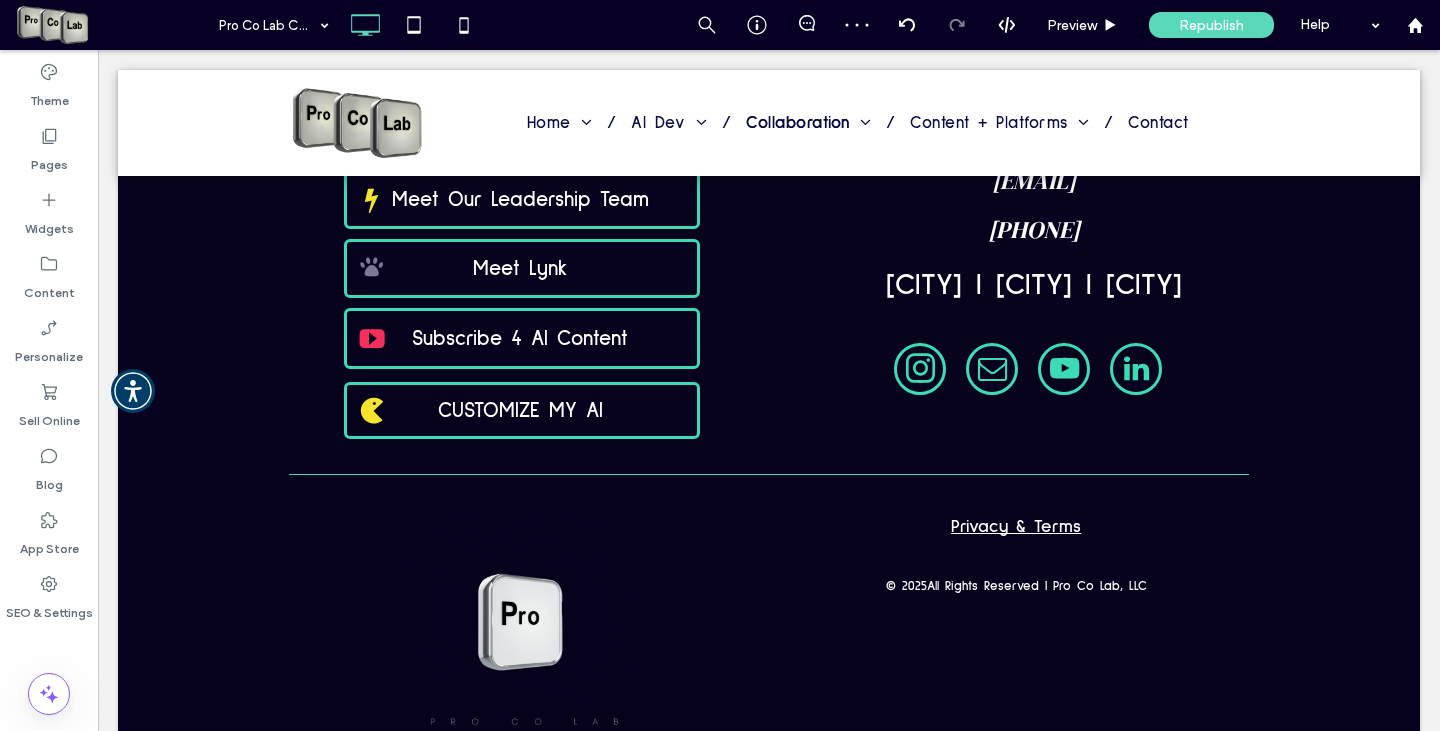 scroll, scrollTop: 4581, scrollLeft: 0, axis: vertical 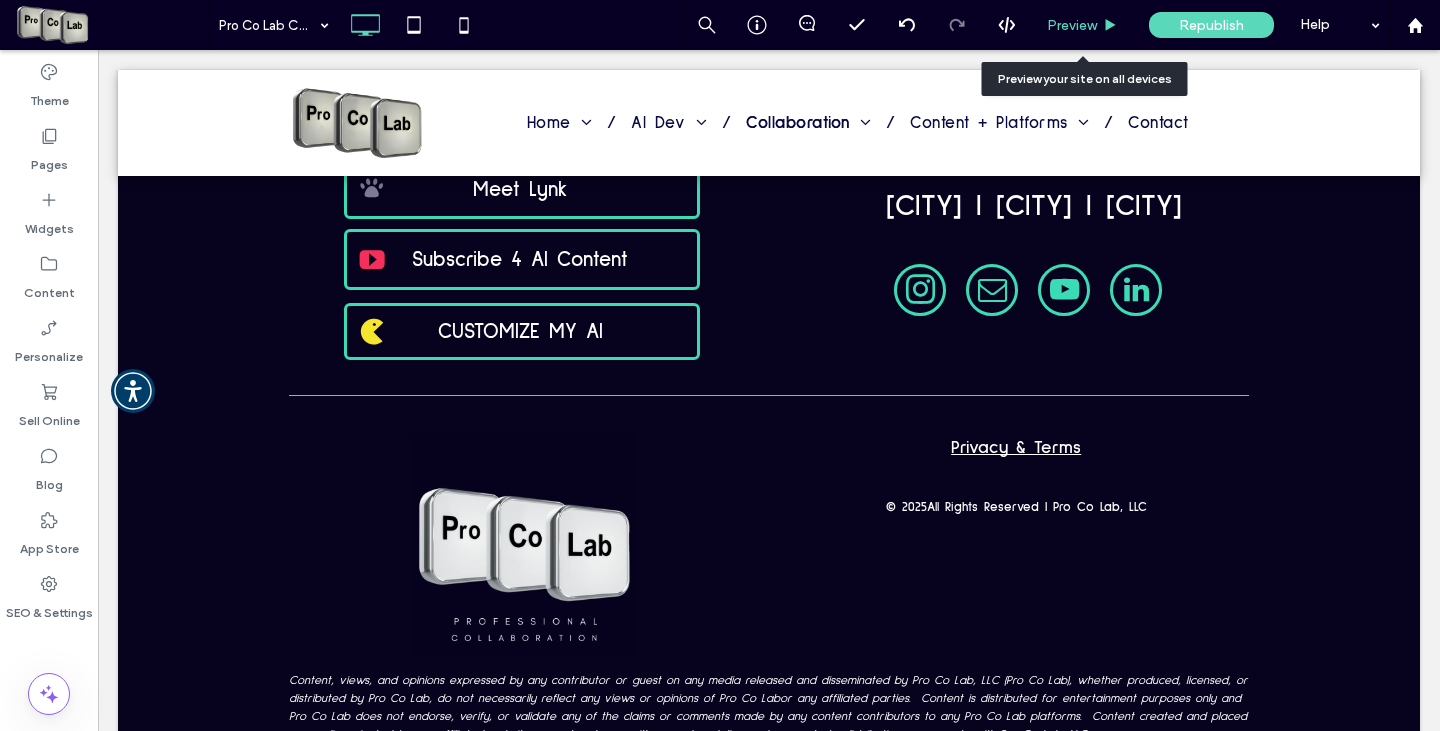 click on "Preview" at bounding box center [1072, 25] 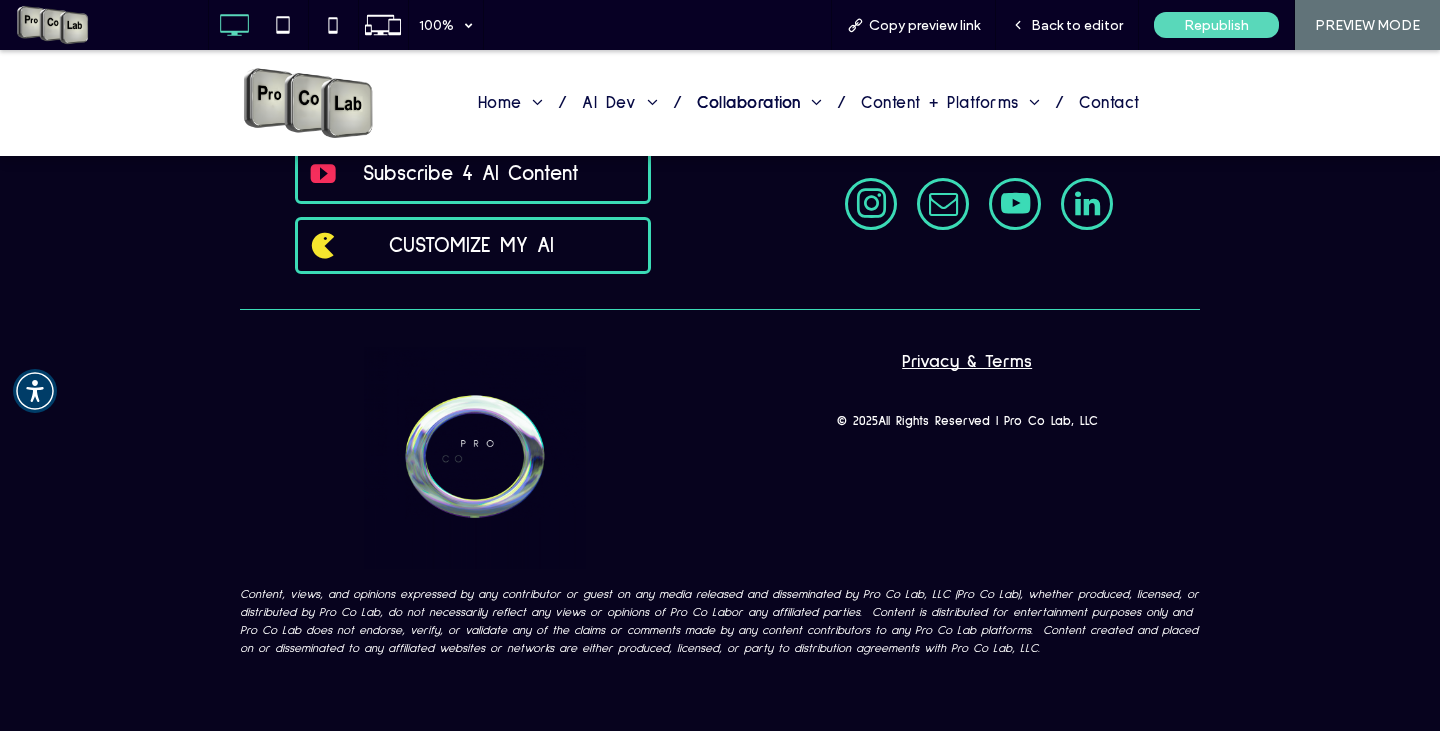scroll, scrollTop: 4509, scrollLeft: 0, axis: vertical 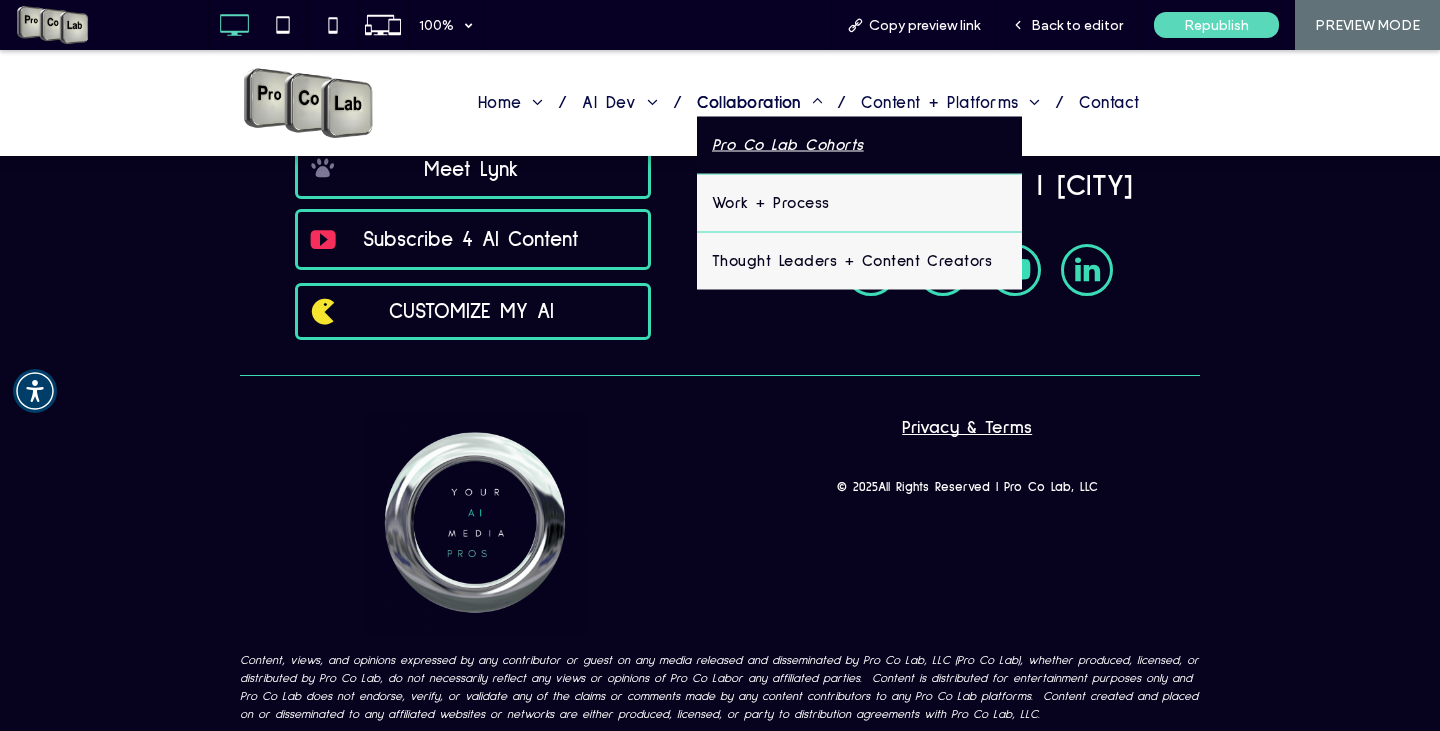 click on "Pro Co Lab Cohorts" at bounding box center (788, 144) 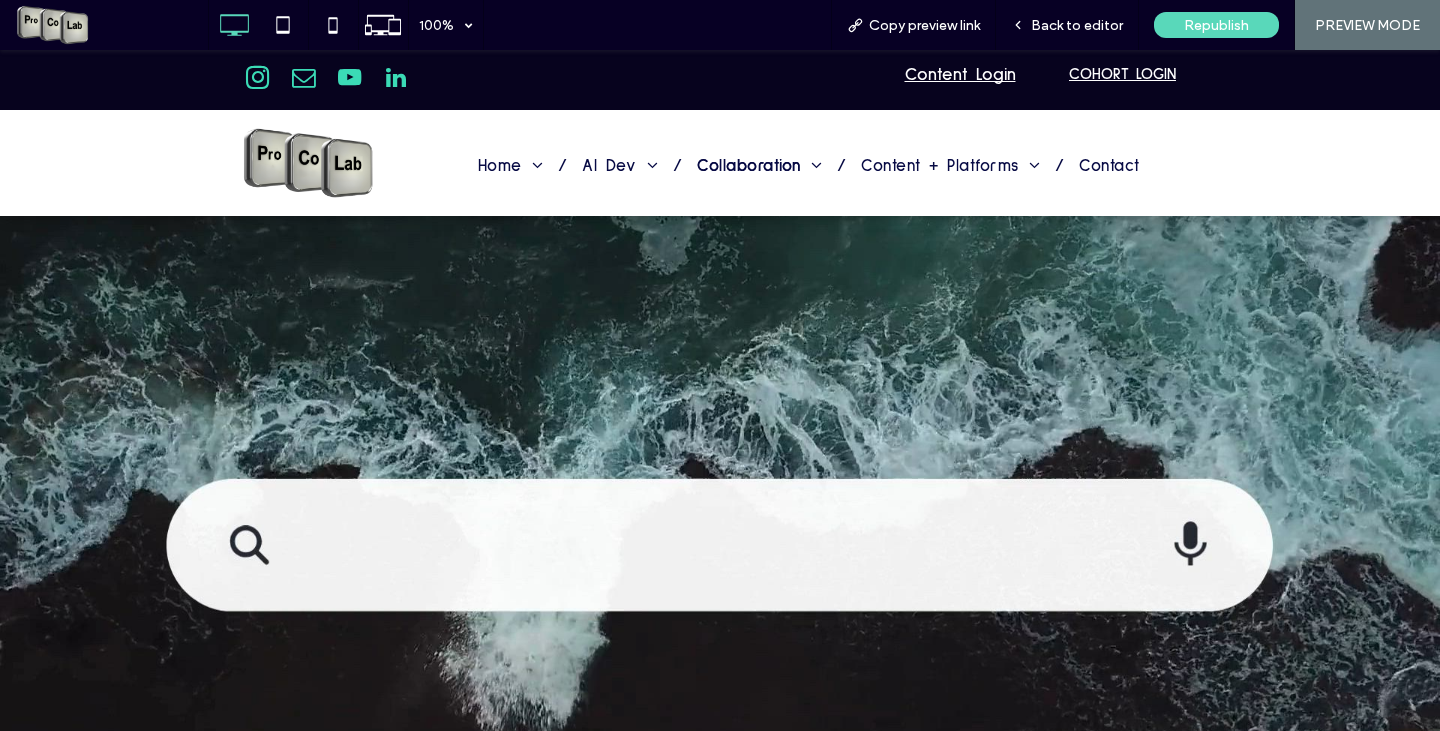 scroll, scrollTop: 0, scrollLeft: 0, axis: both 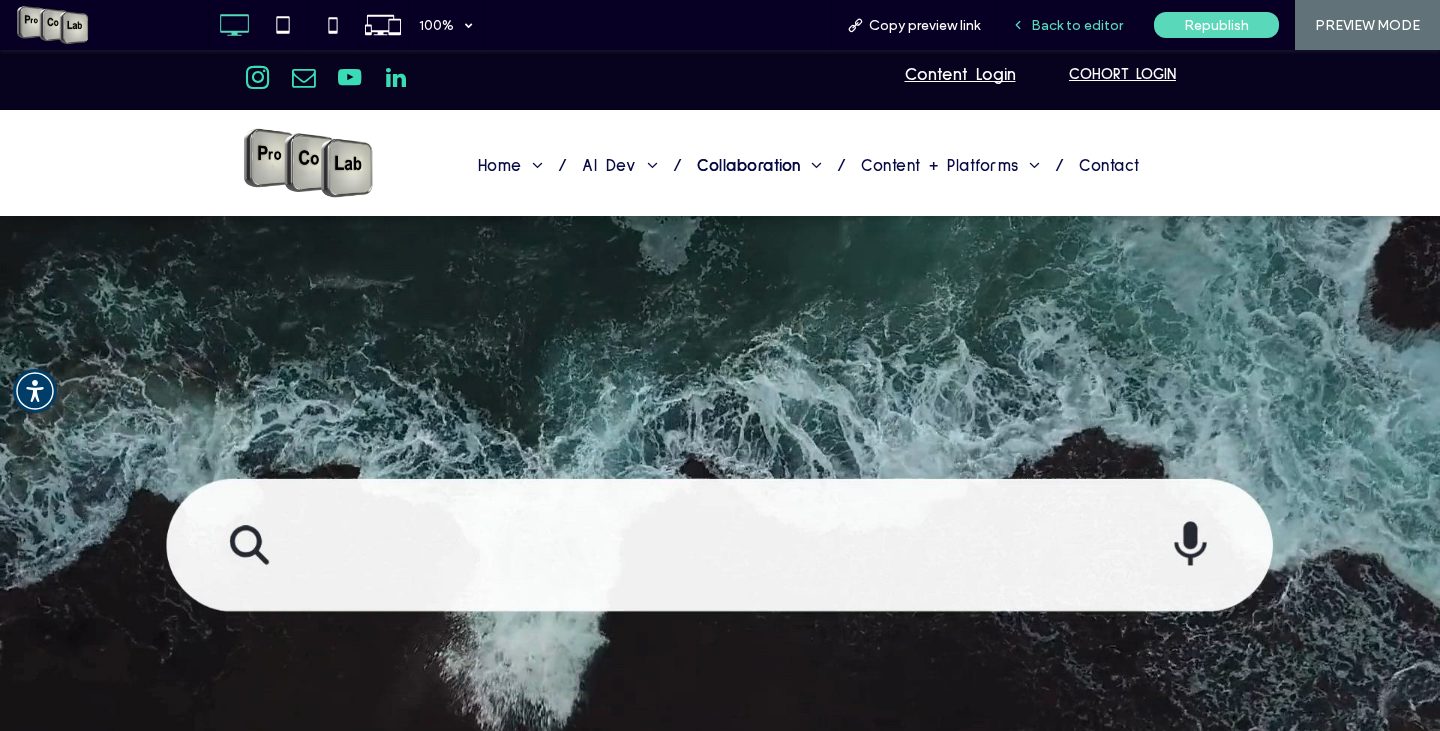 click on "Back to editor" at bounding box center [1077, 25] 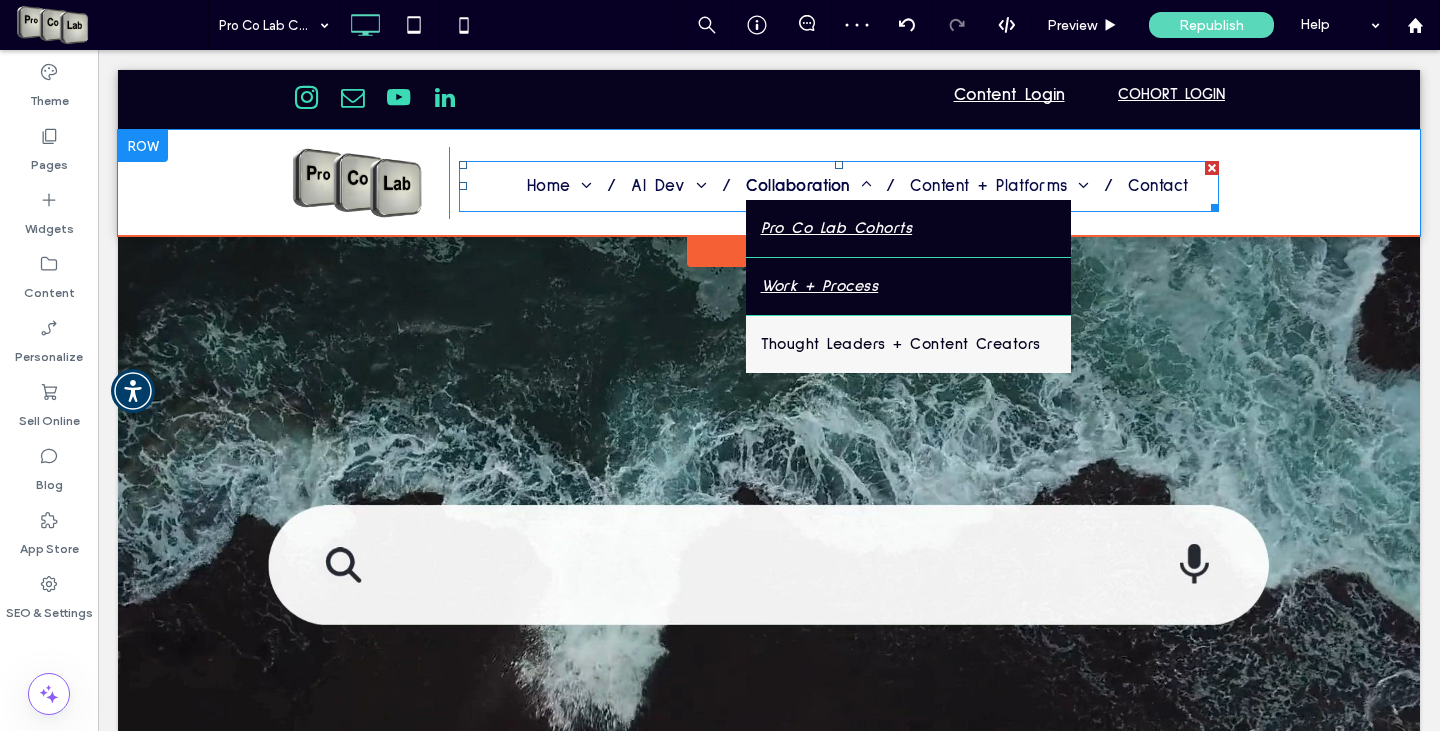 click on "Work + Process" at bounding box center (820, 286) 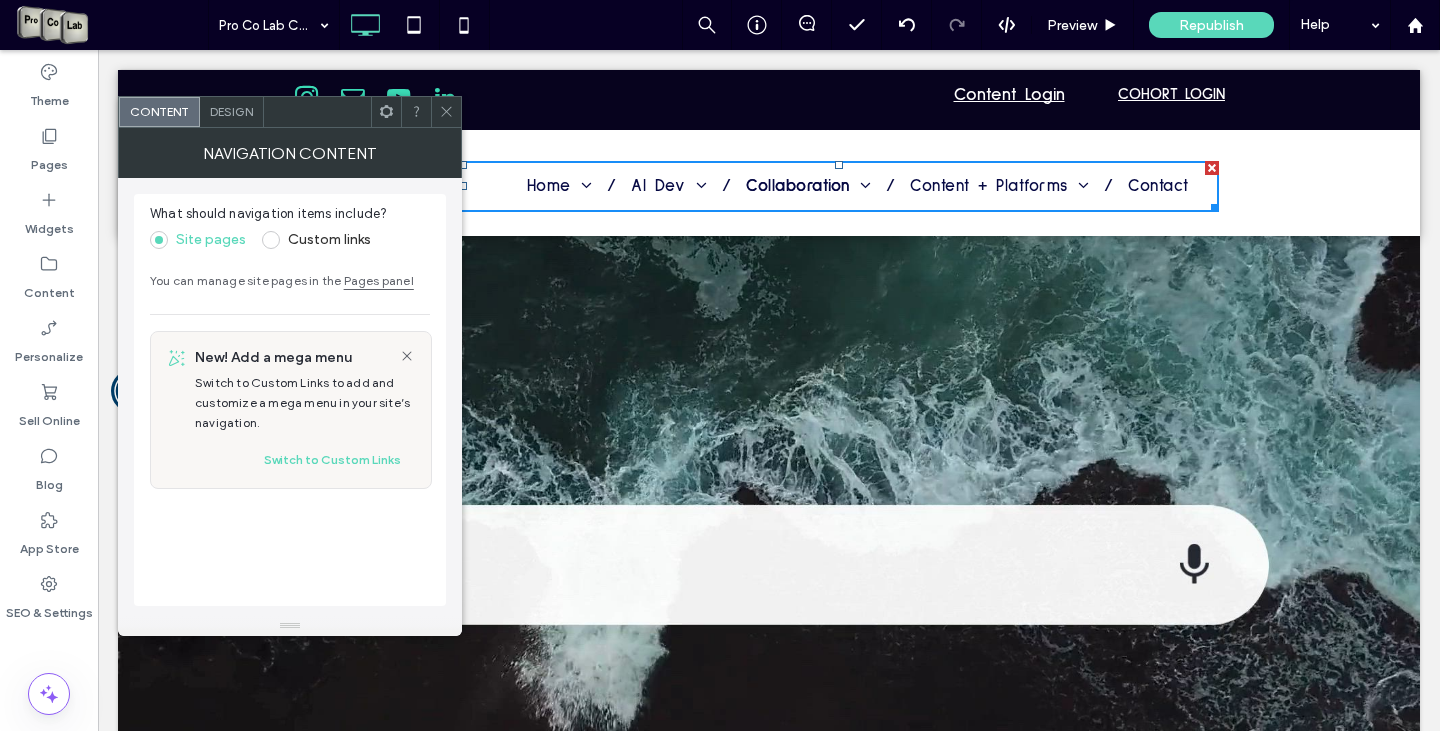 drag, startPoint x: 440, startPoint y: 107, endPoint x: 454, endPoint y: 107, distance: 14 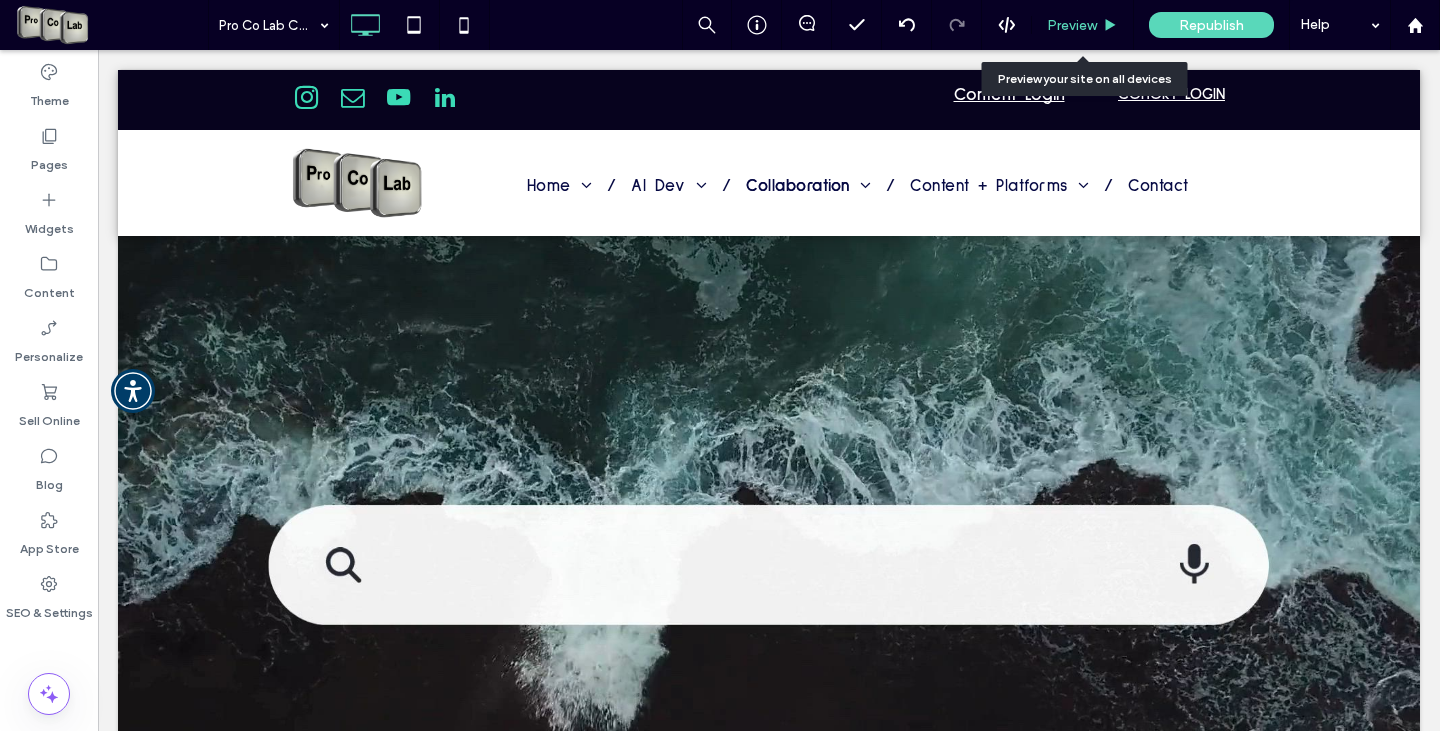 click on "Preview" at bounding box center (1072, 25) 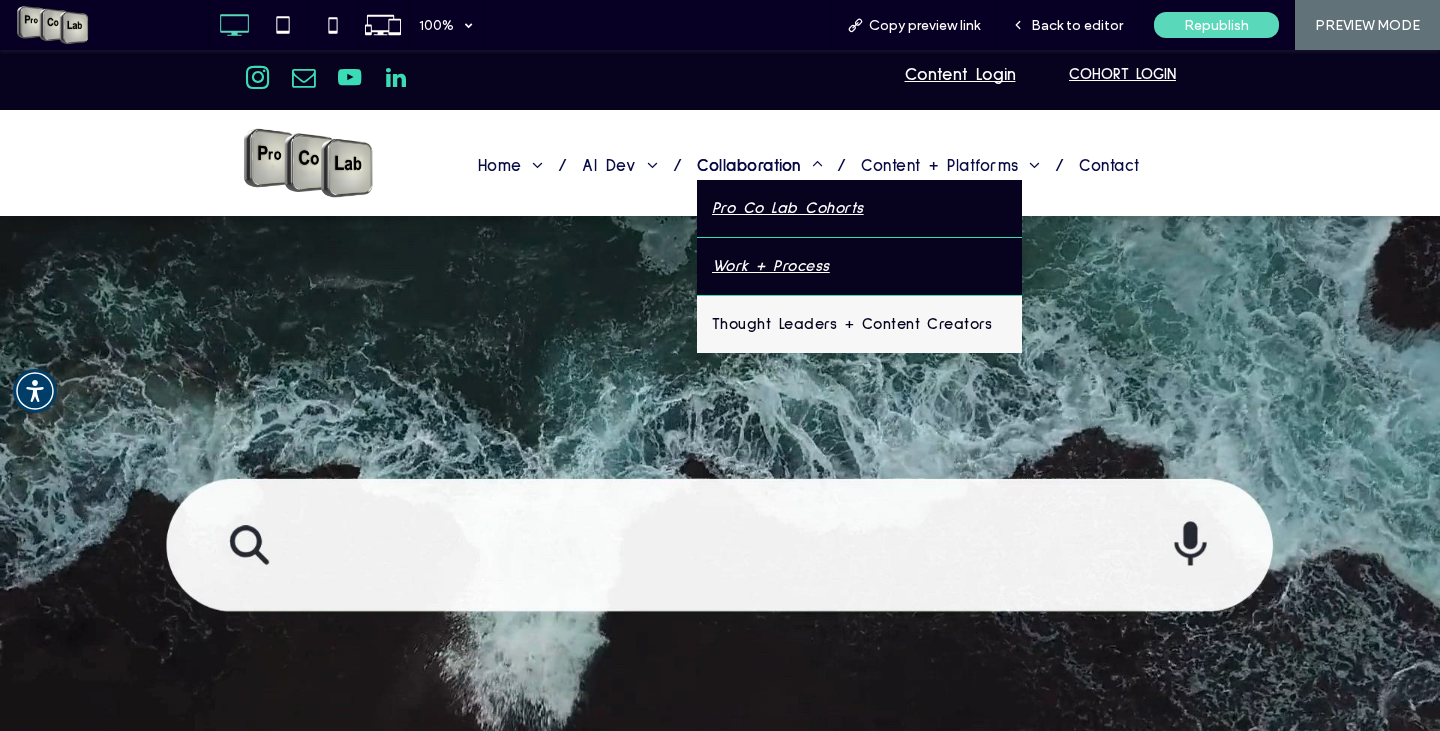 click on "Work + Process" at bounding box center (771, 266) 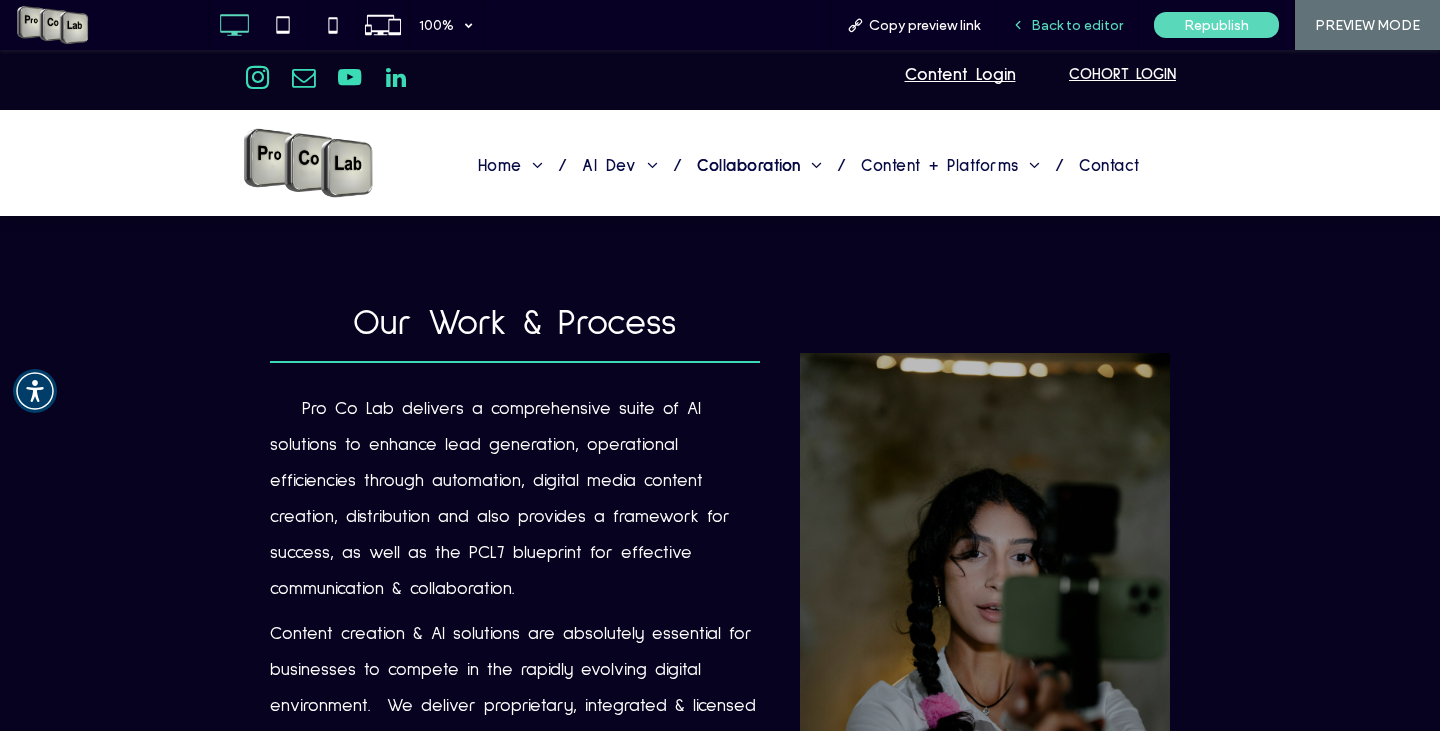 scroll, scrollTop: 0, scrollLeft: 0, axis: both 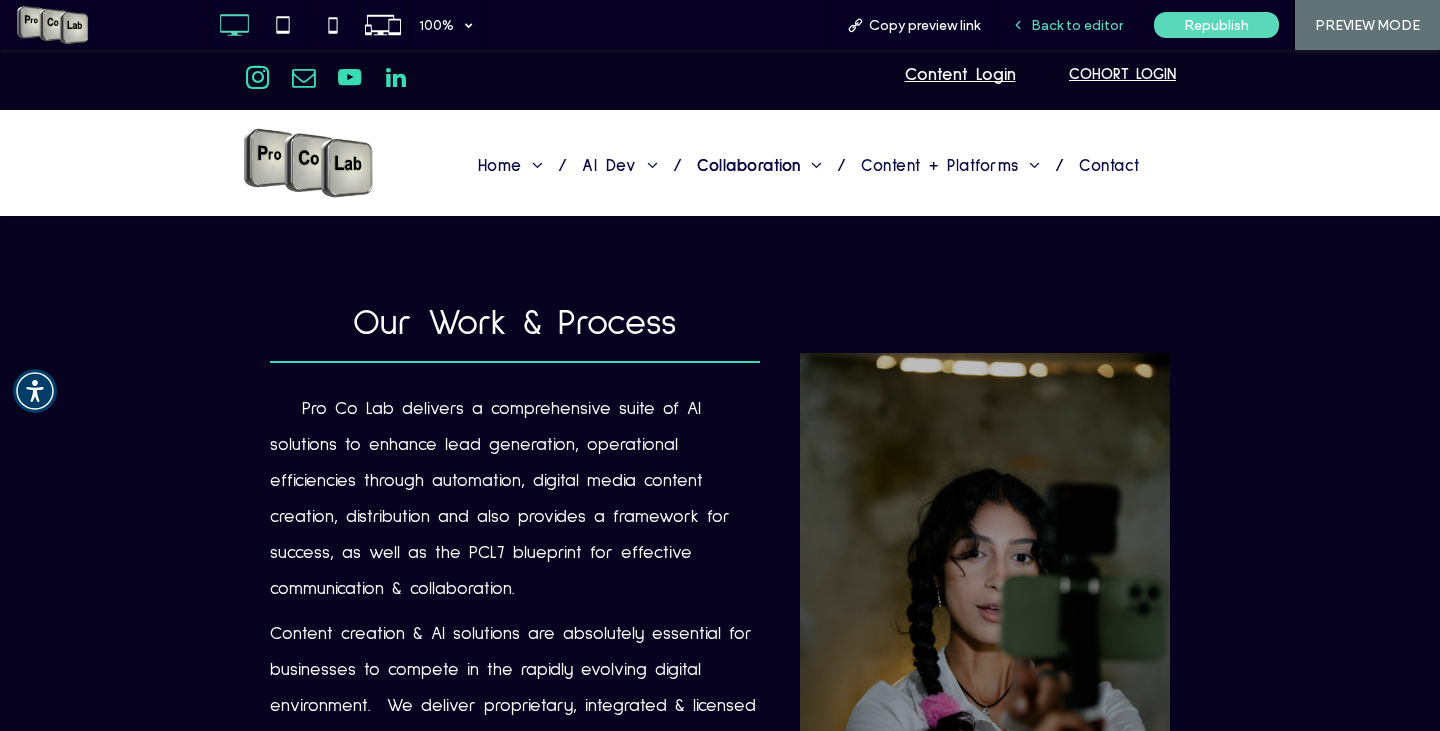 click on "Back to editor" at bounding box center (1077, 25) 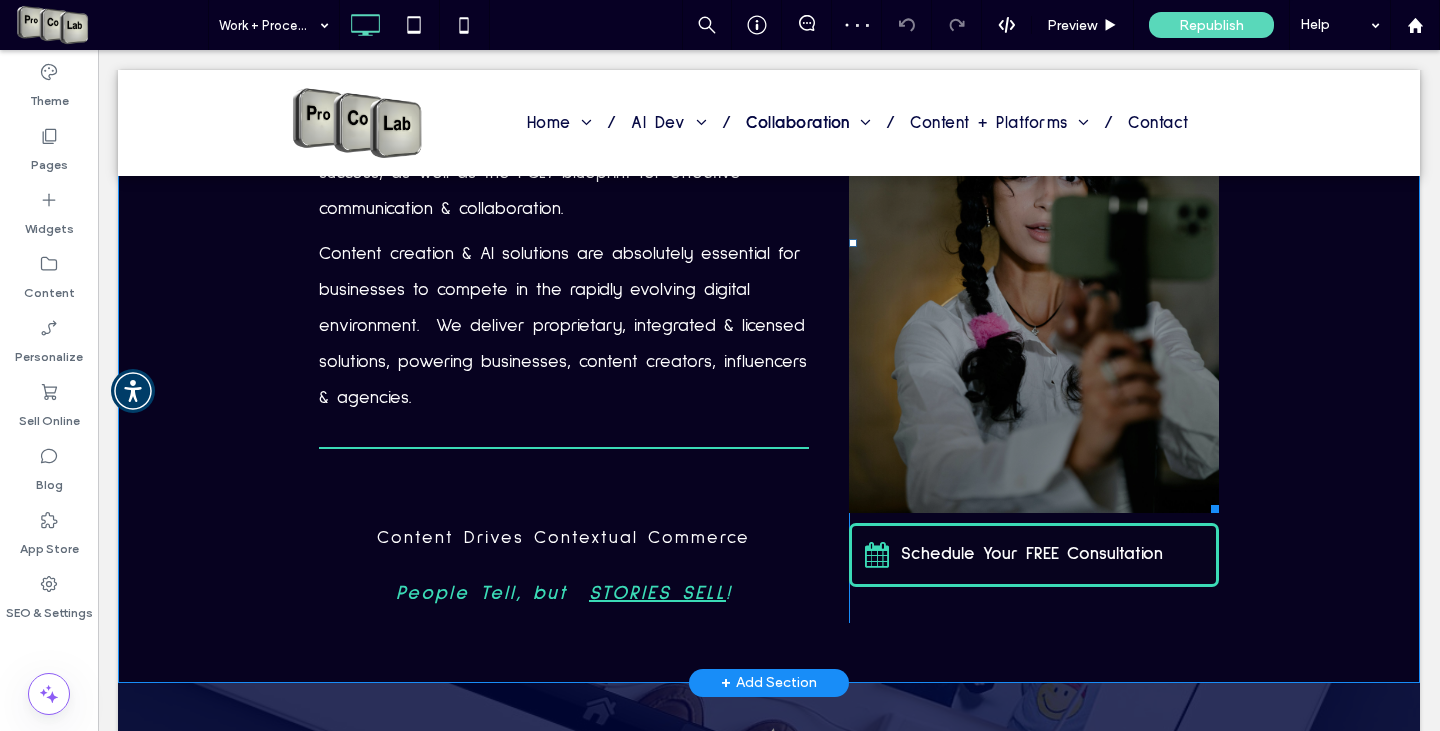 scroll, scrollTop: 600, scrollLeft: 0, axis: vertical 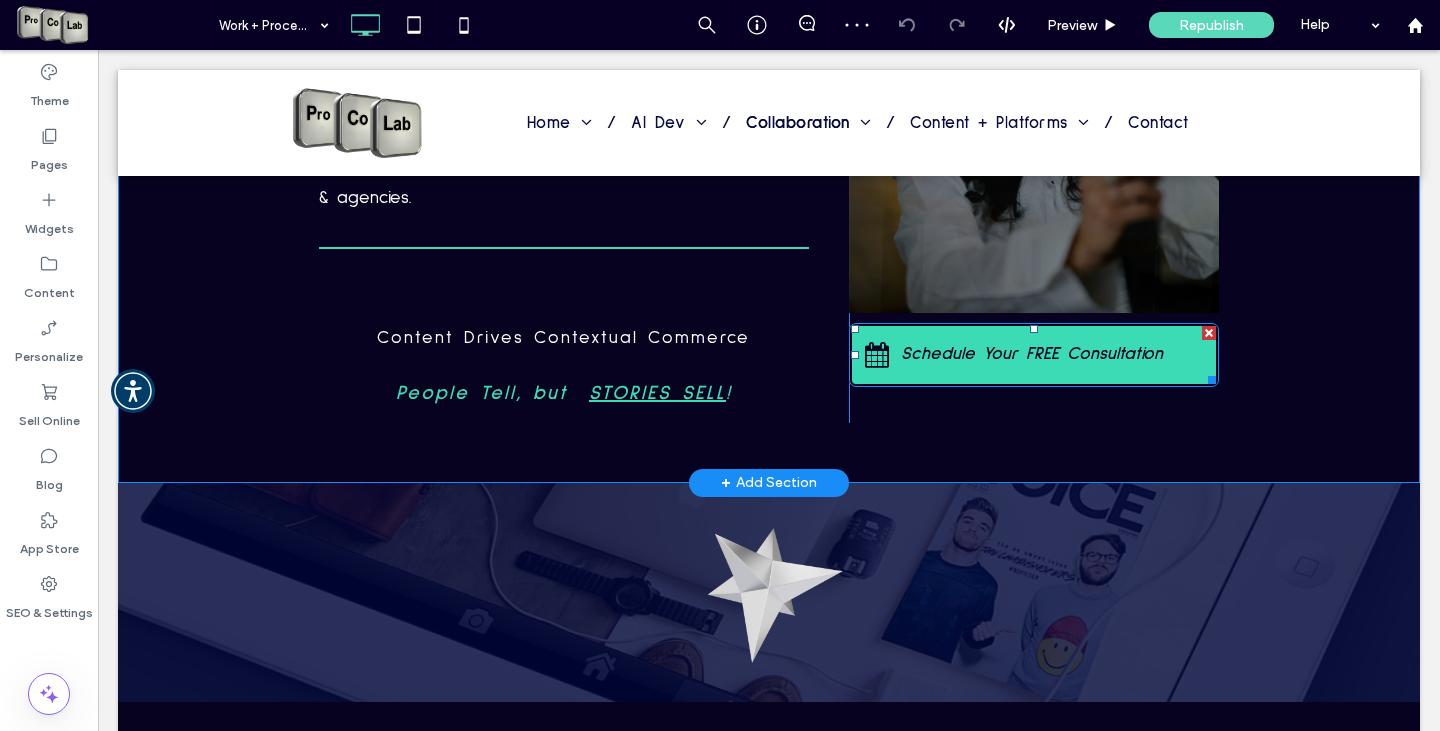 click on "Schedule Your FREE Consultation" at bounding box center (1032, 354) 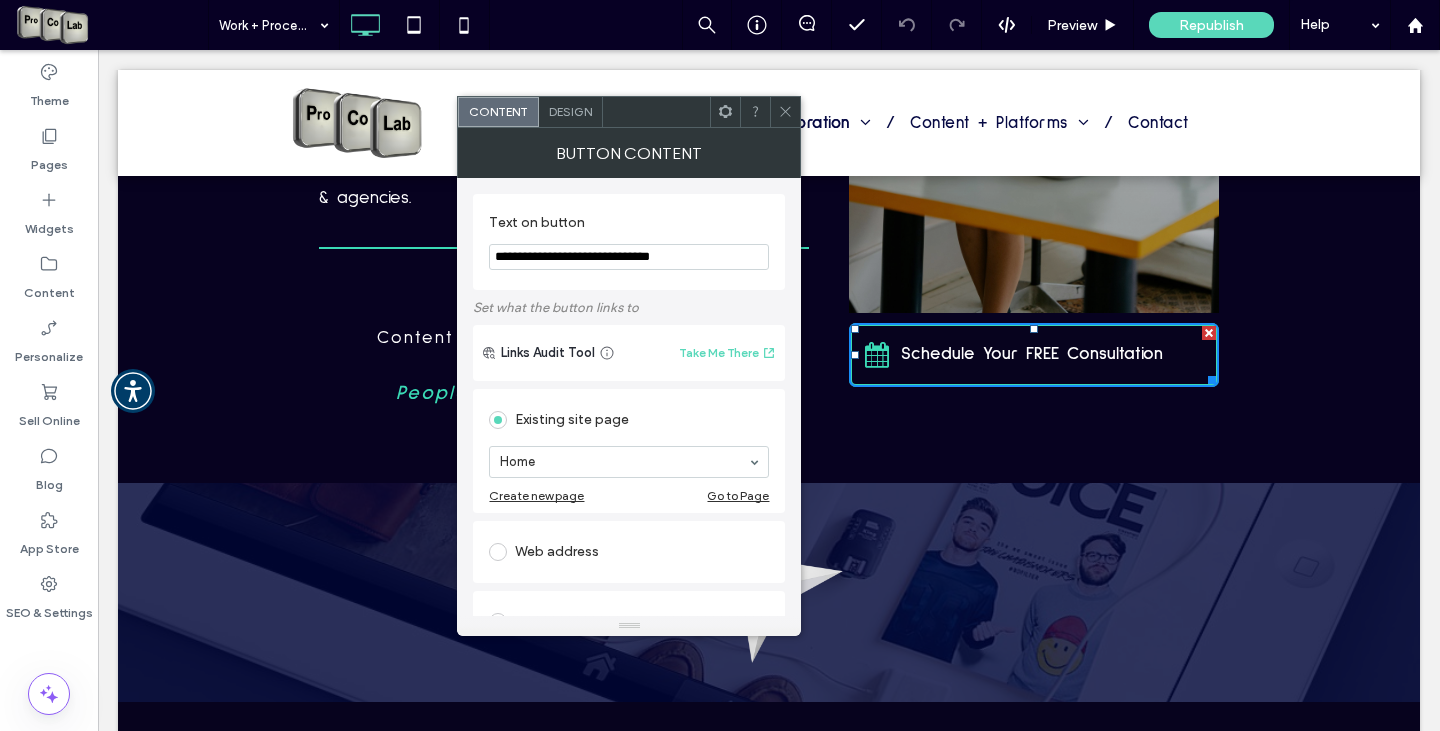 click at bounding box center (498, 552) 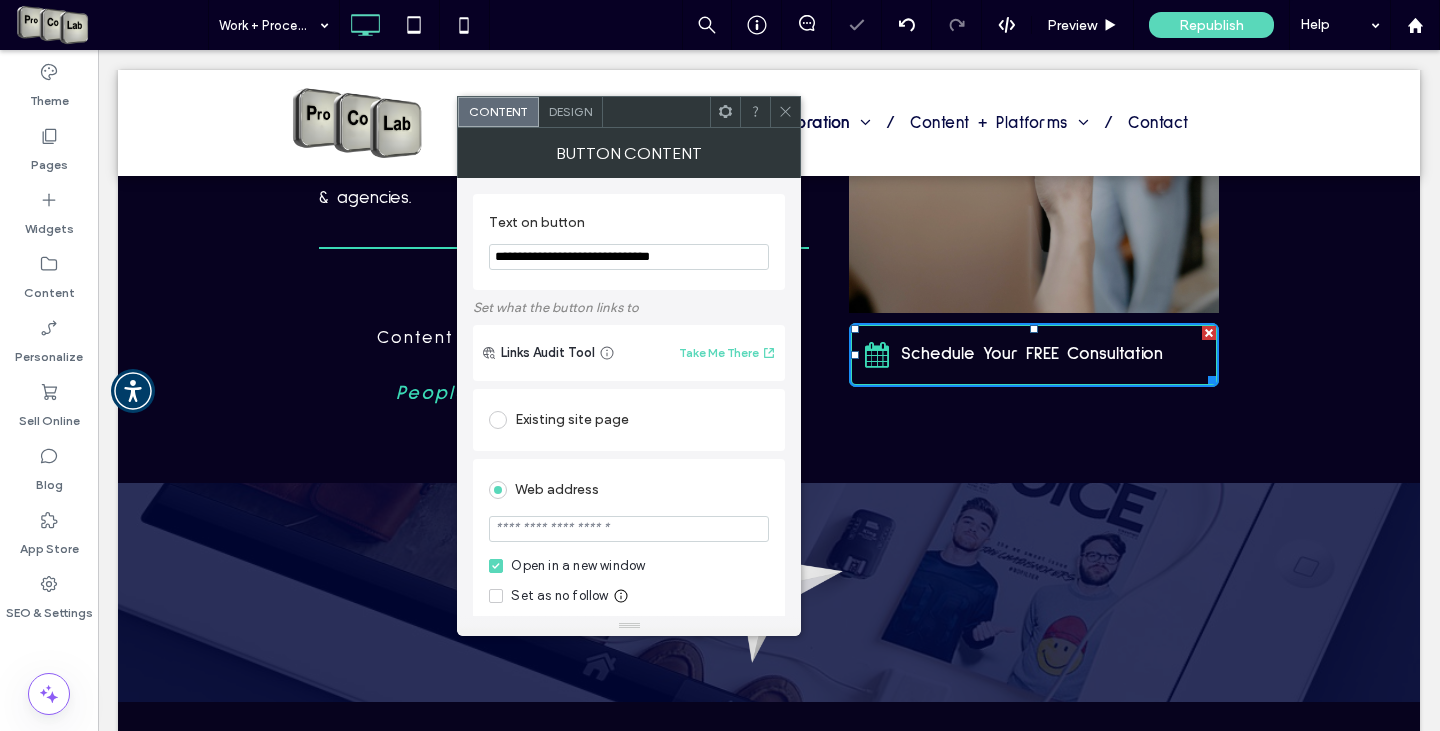 click at bounding box center [629, 529] 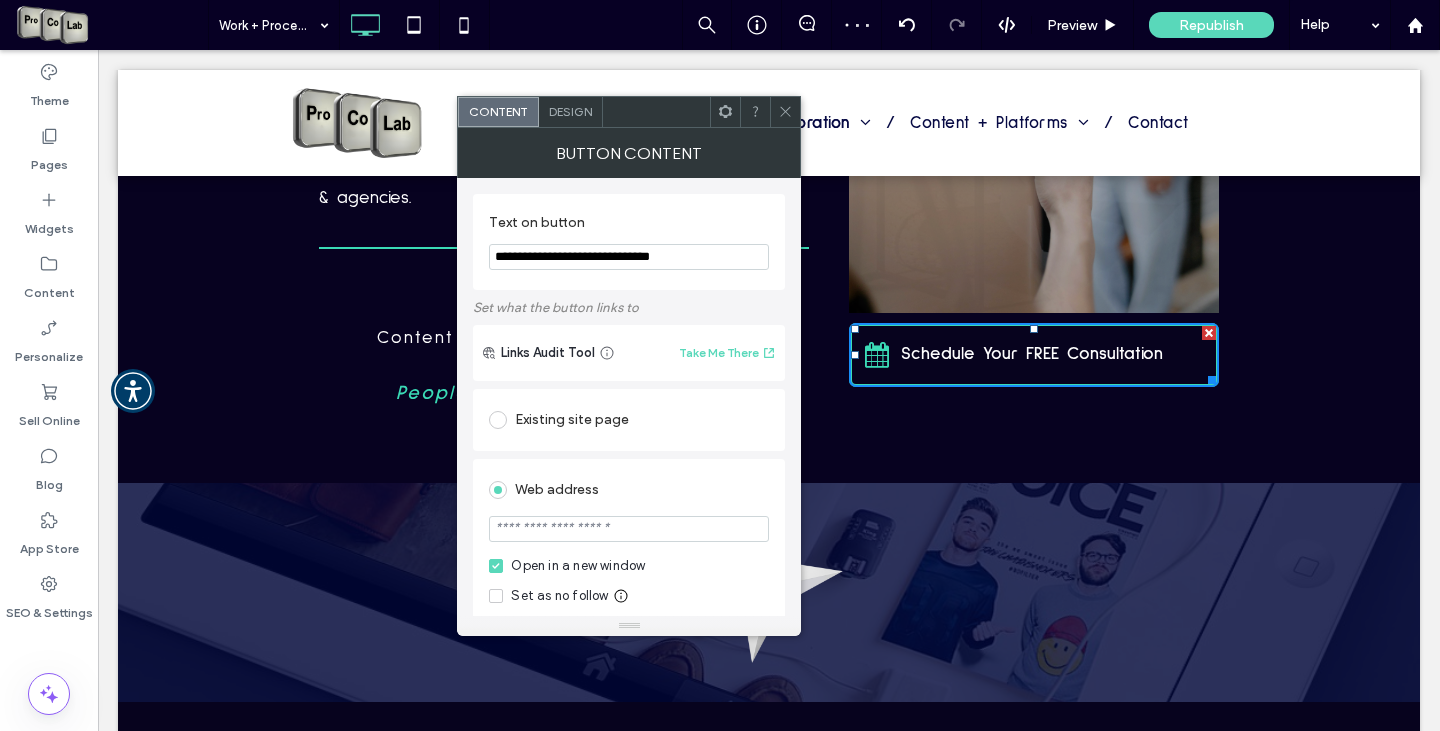 paste on "**********" 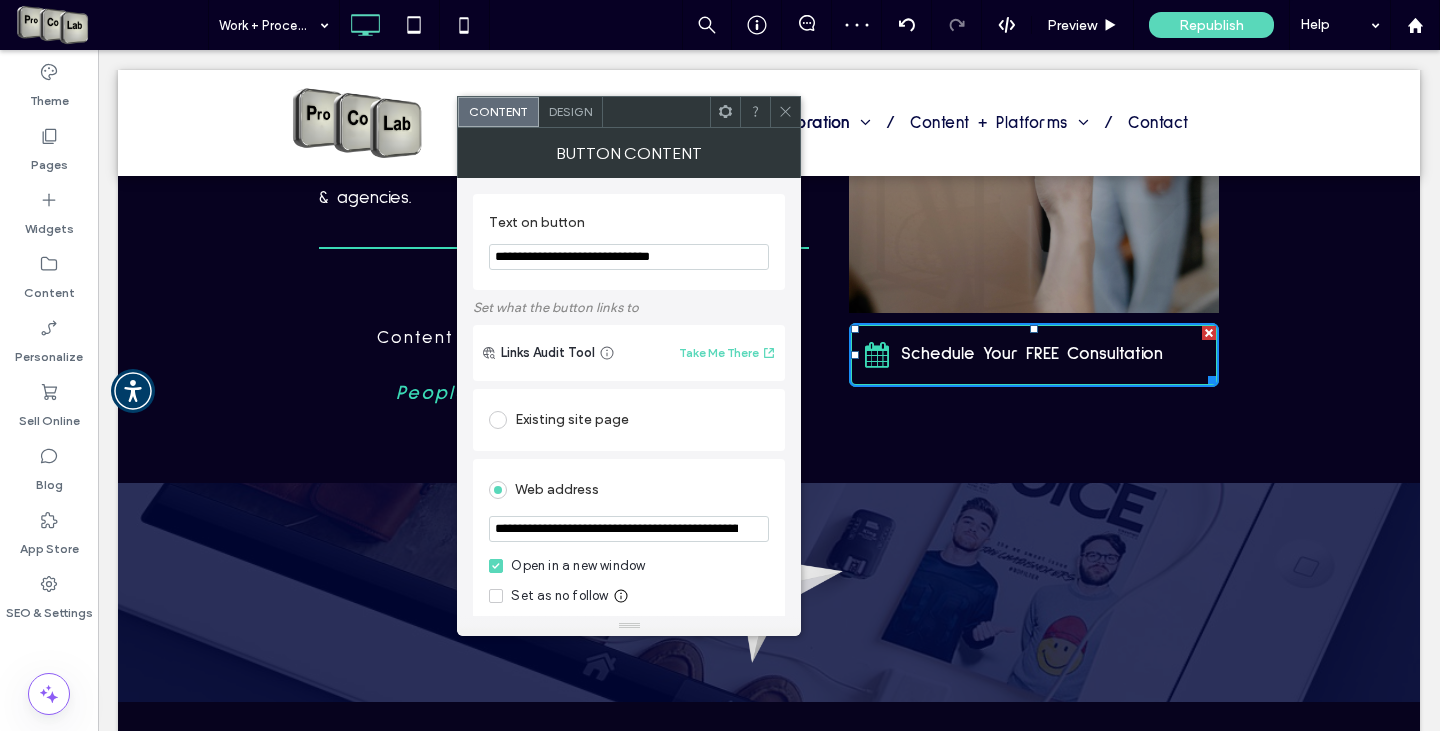 scroll, scrollTop: 0, scrollLeft: 284, axis: horizontal 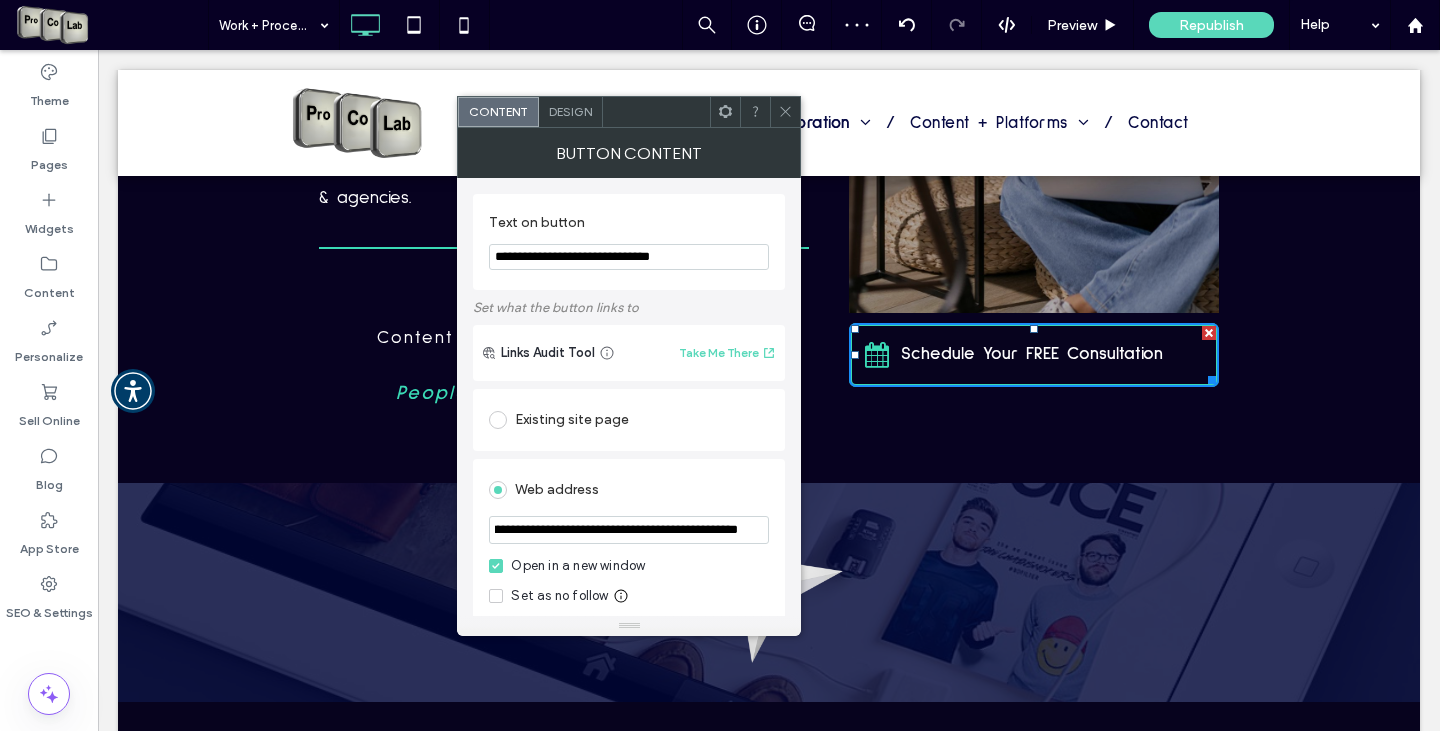 type on "**********" 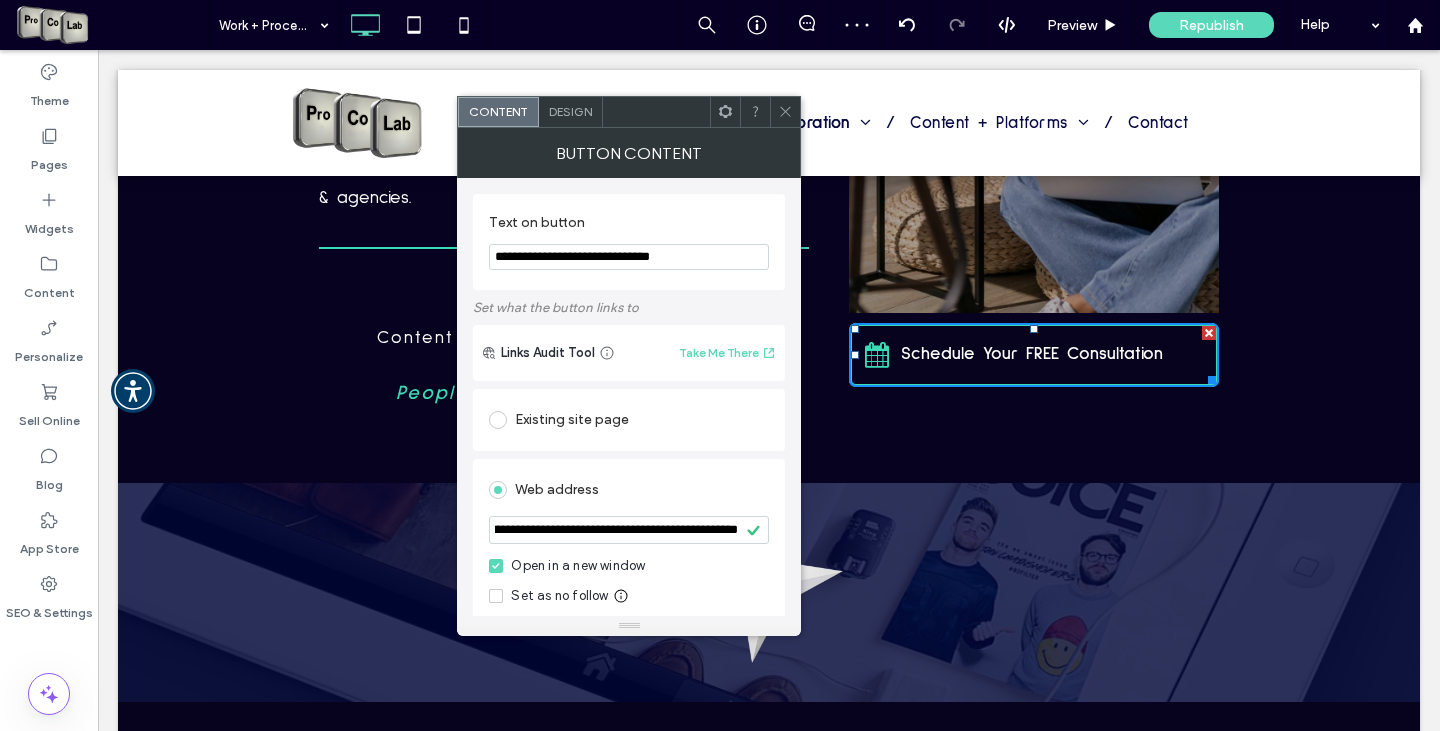 click 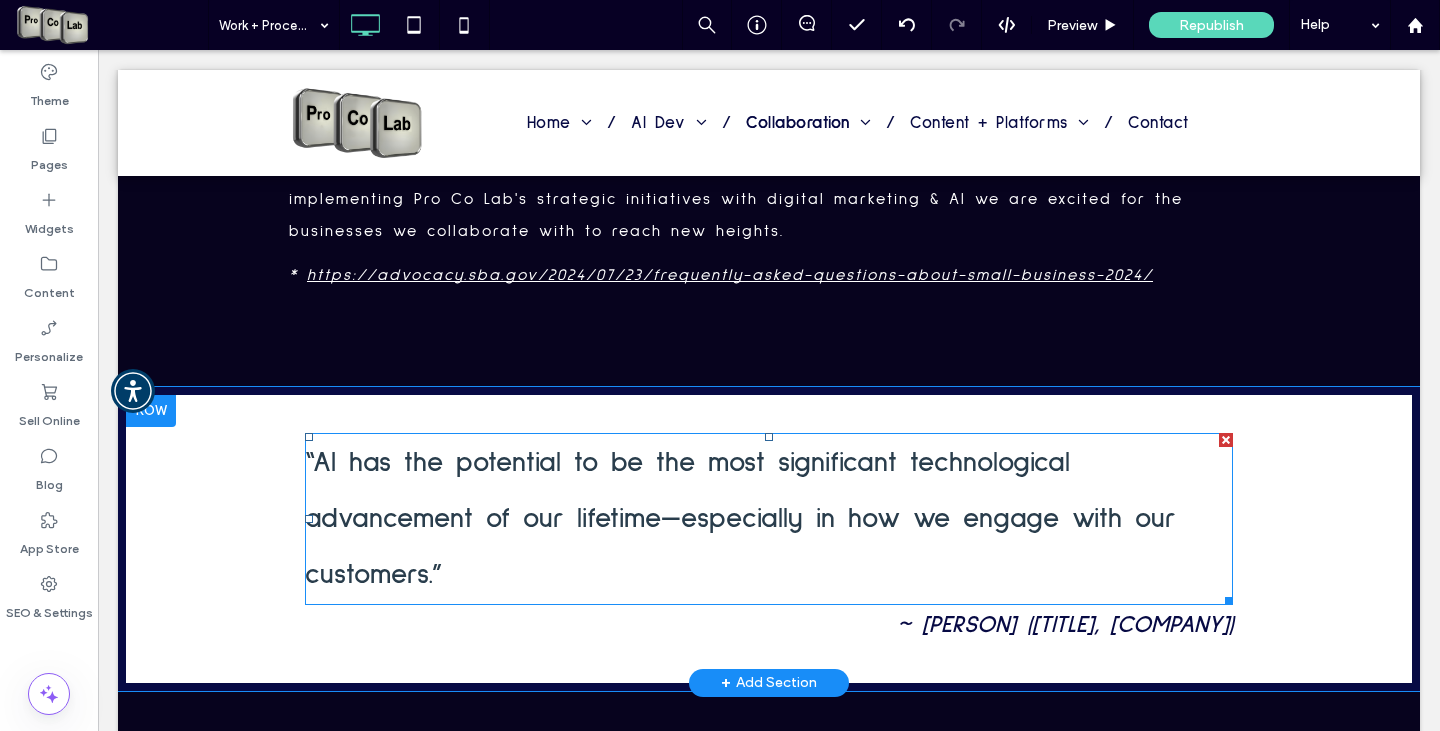 scroll, scrollTop: 1900, scrollLeft: 0, axis: vertical 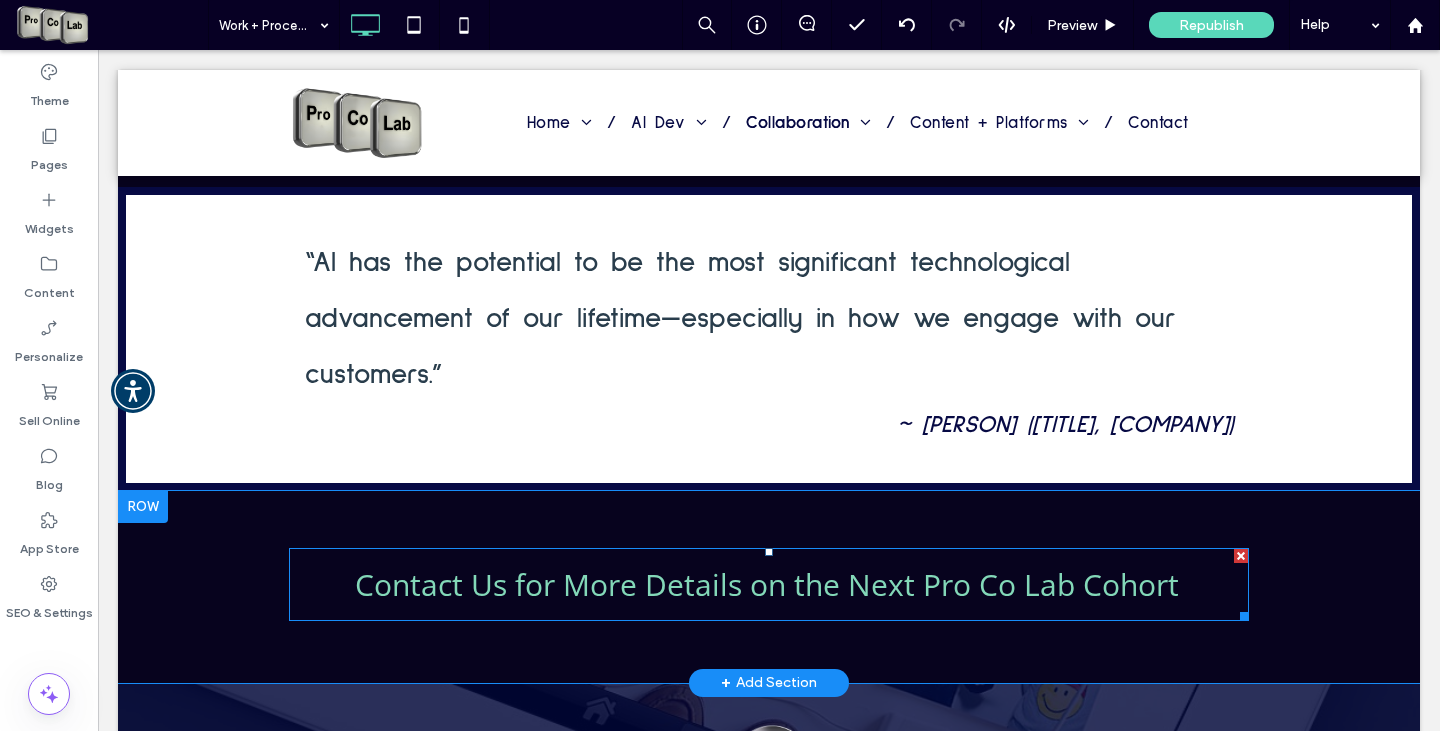 click on "Contact Us for More Details on the Next Pro Co Lab Cohort" at bounding box center (767, 584) 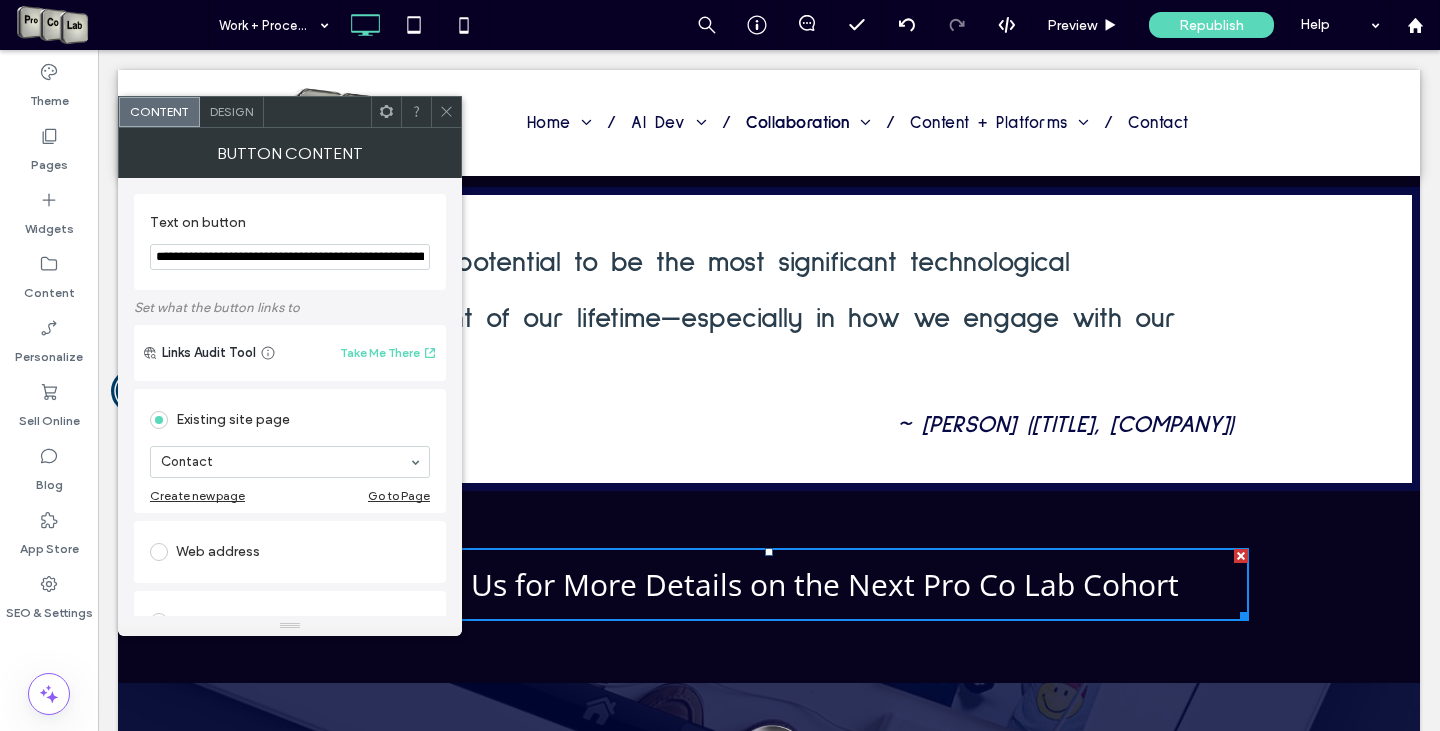 click at bounding box center (159, 552) 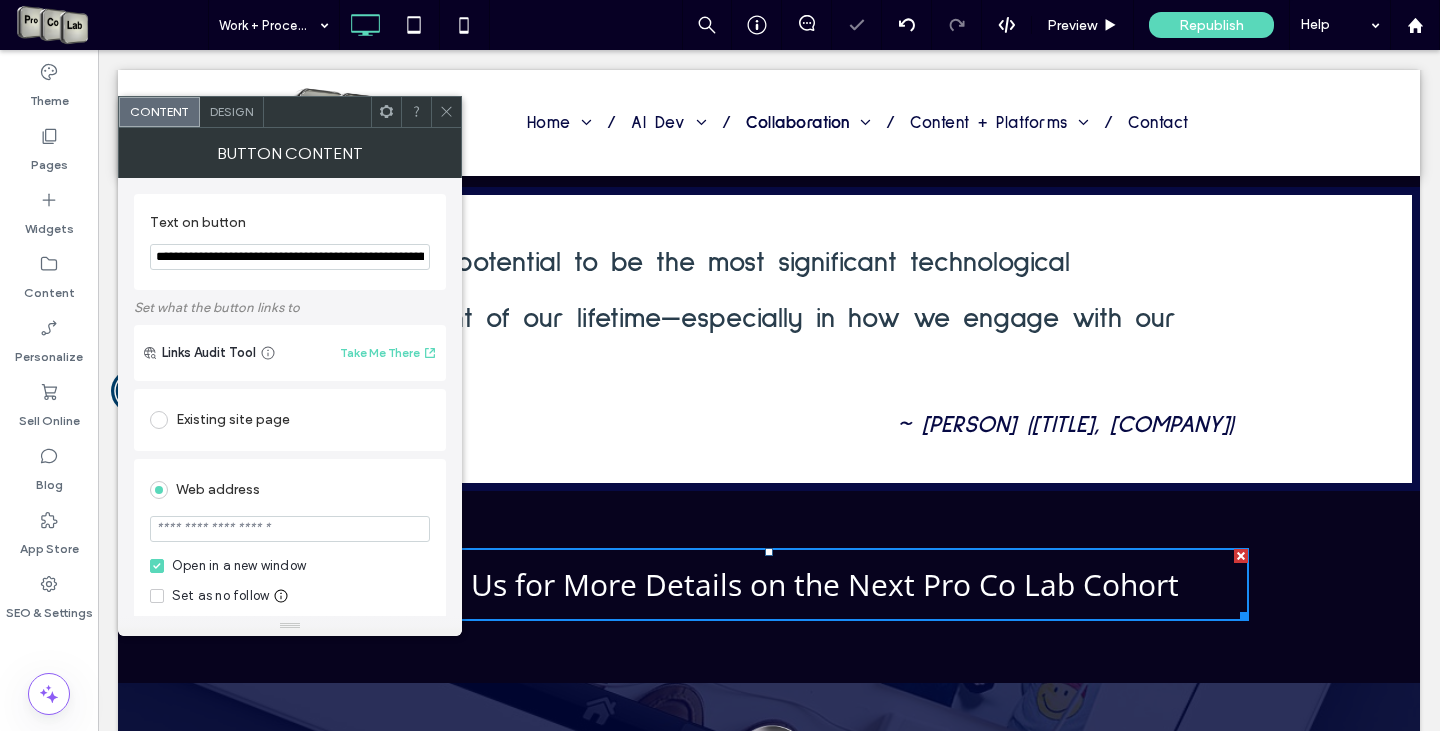 click at bounding box center (290, 529) 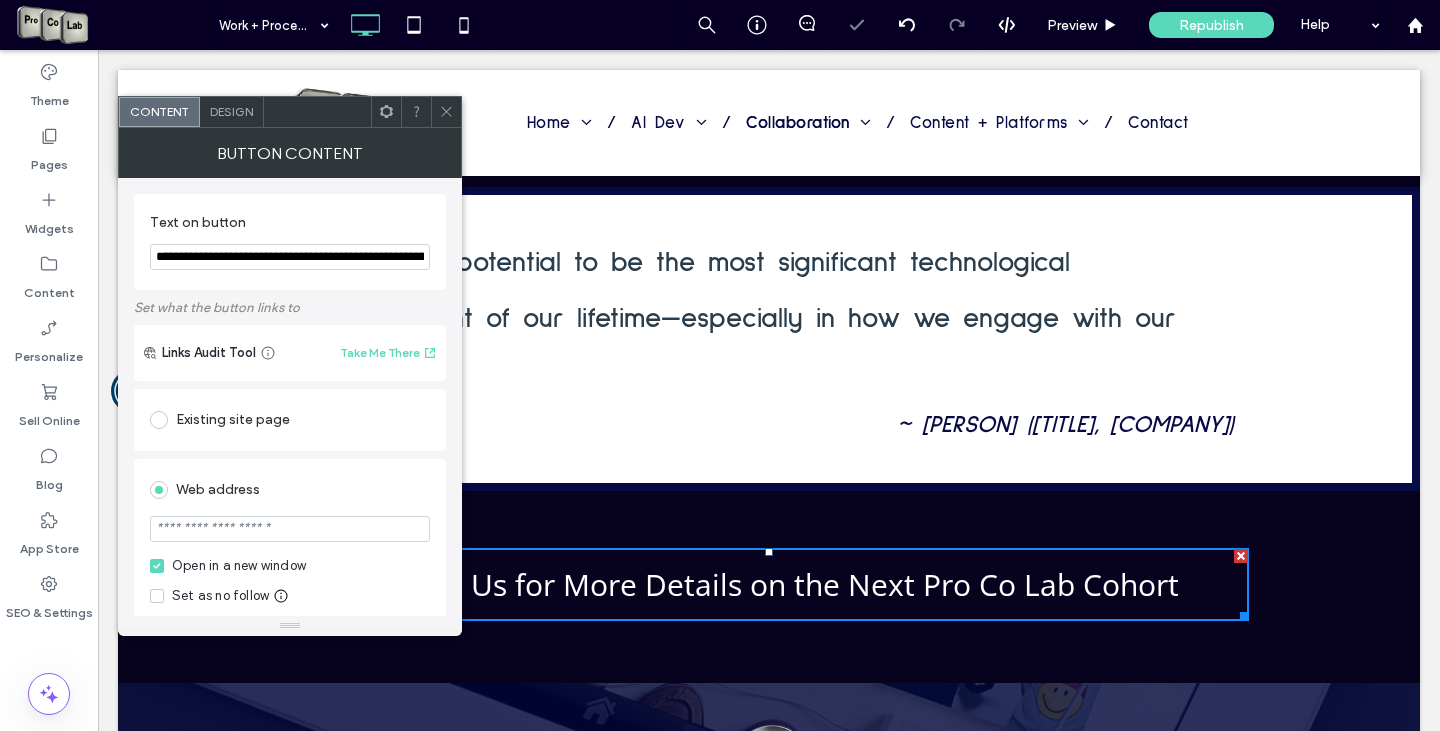 paste on "**********" 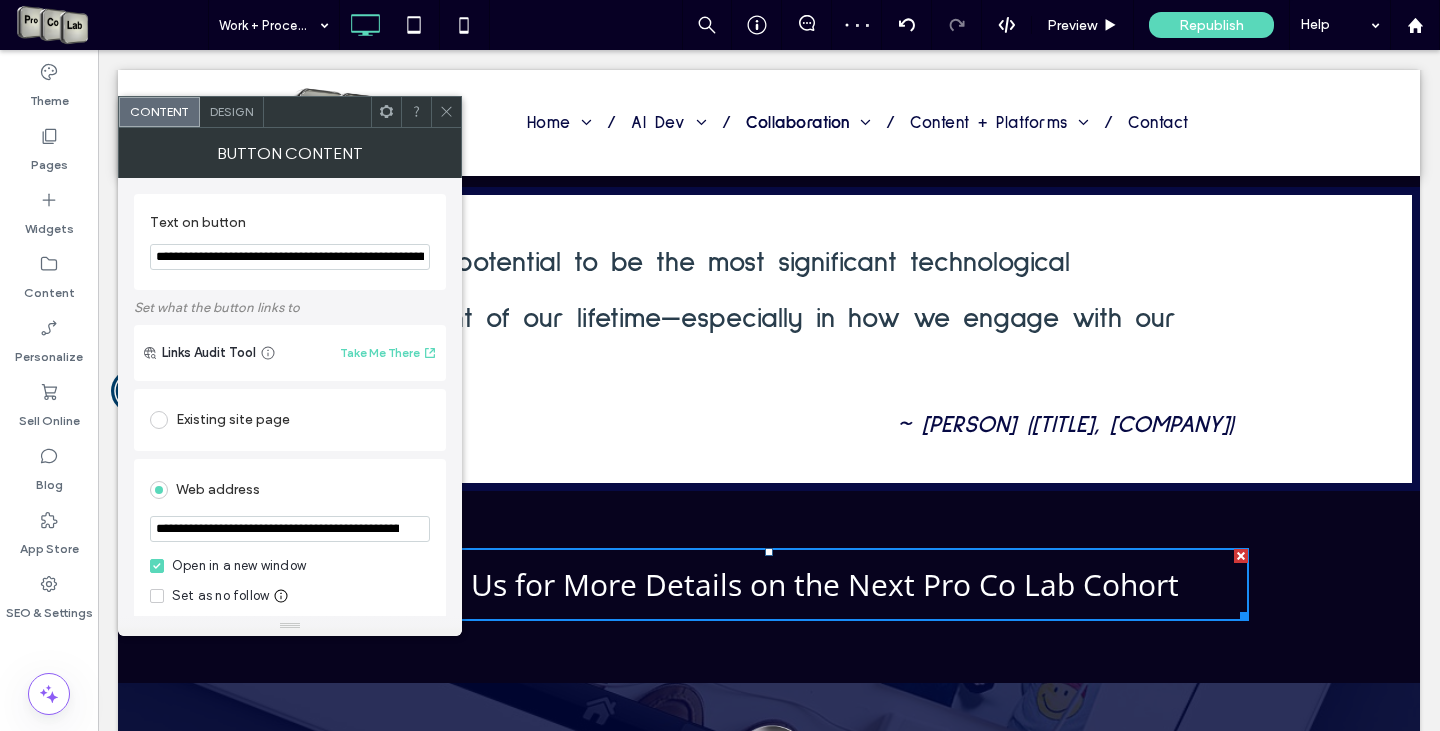 scroll, scrollTop: 0, scrollLeft: 284, axis: horizontal 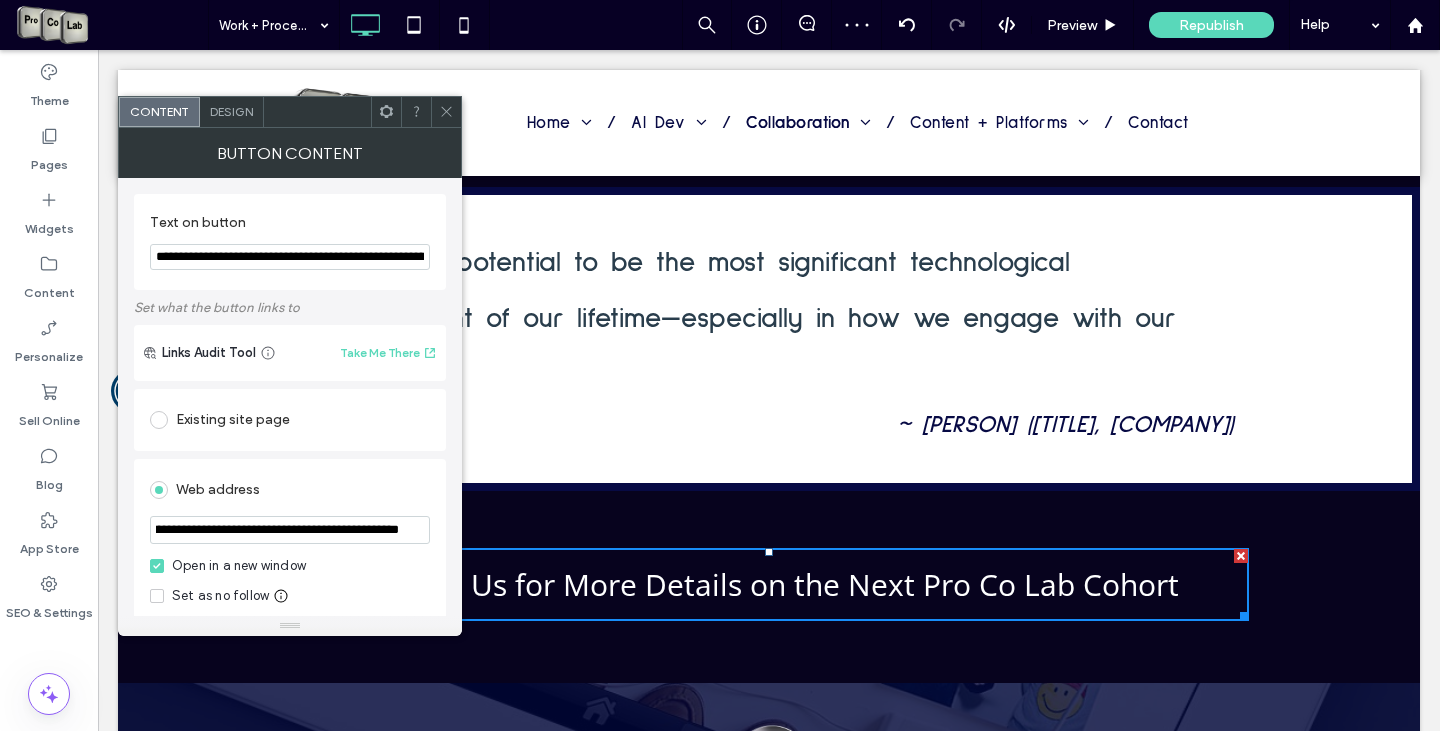 type on "**********" 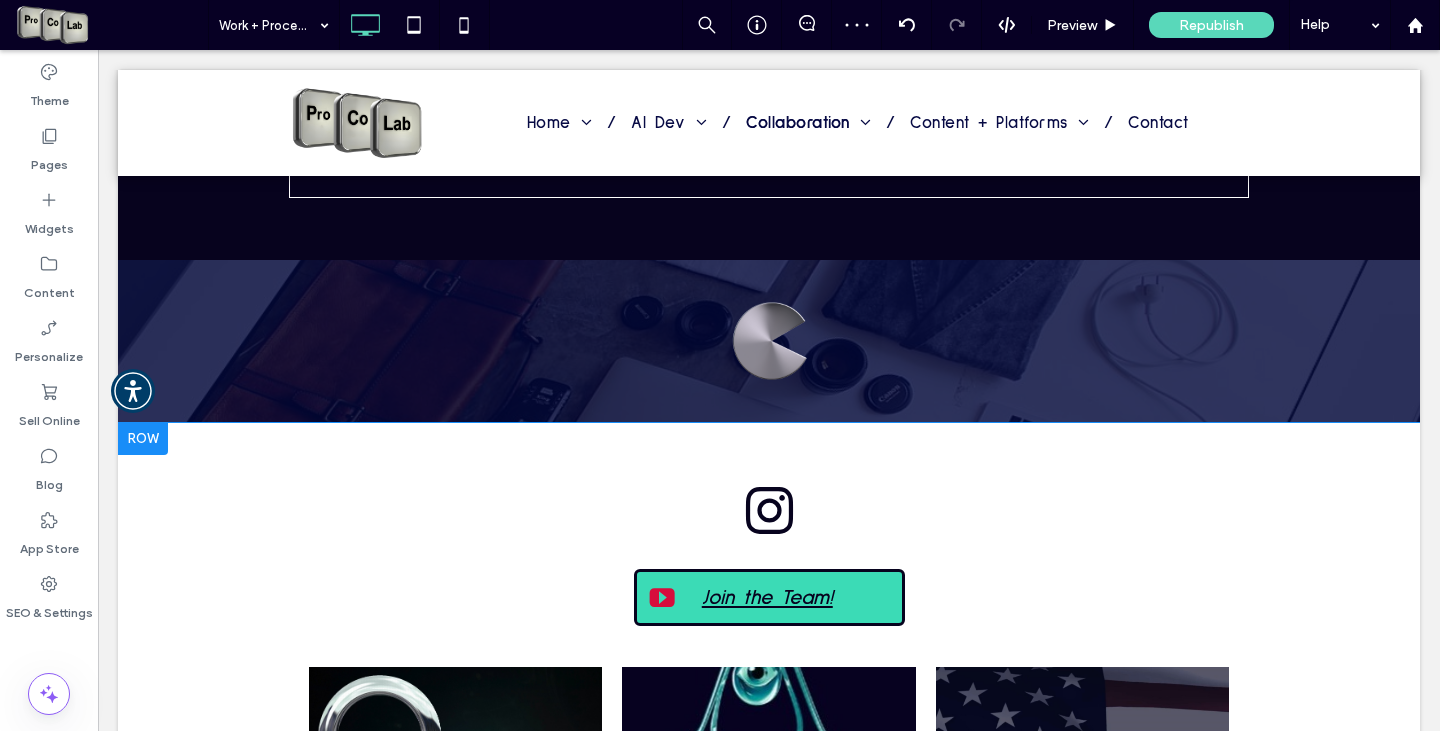 scroll, scrollTop: 2400, scrollLeft: 0, axis: vertical 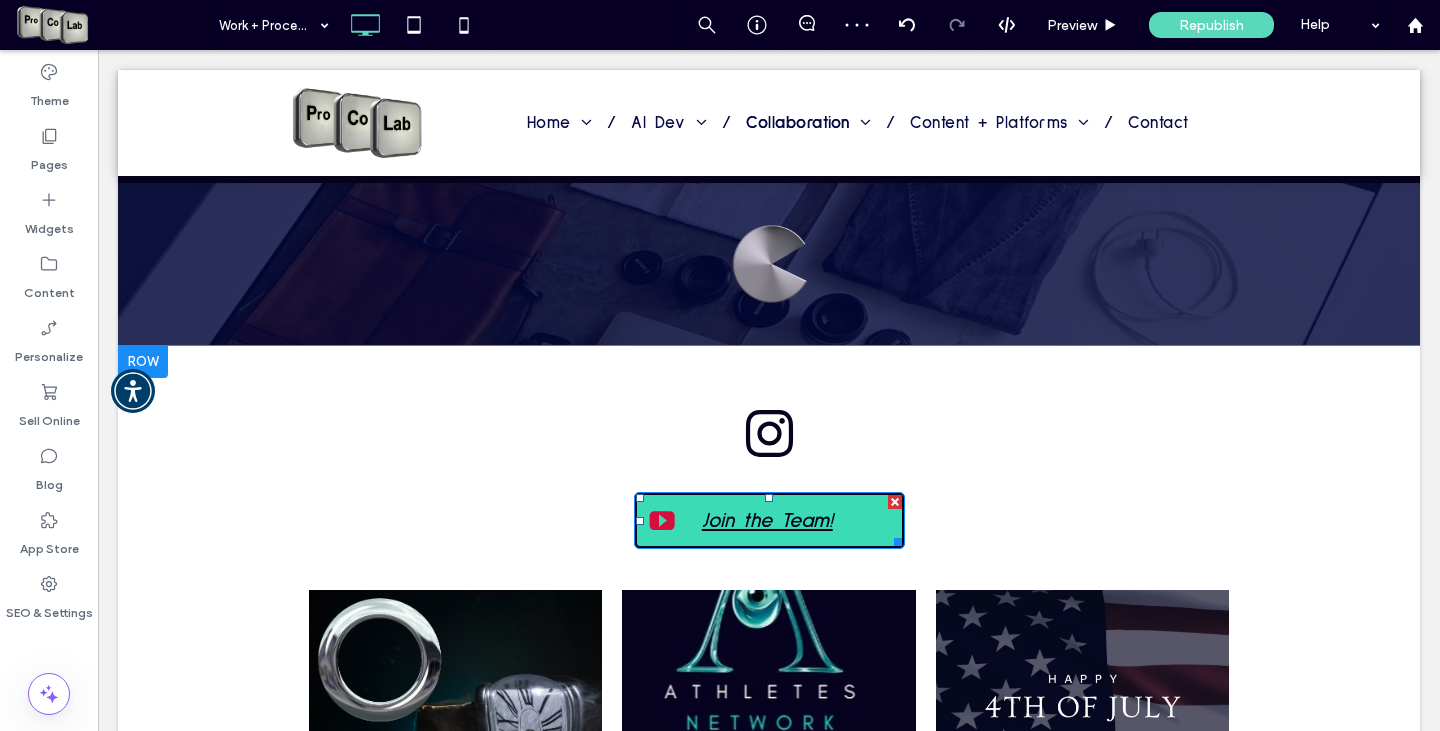 click on "Join the Team!" at bounding box center [767, 520] 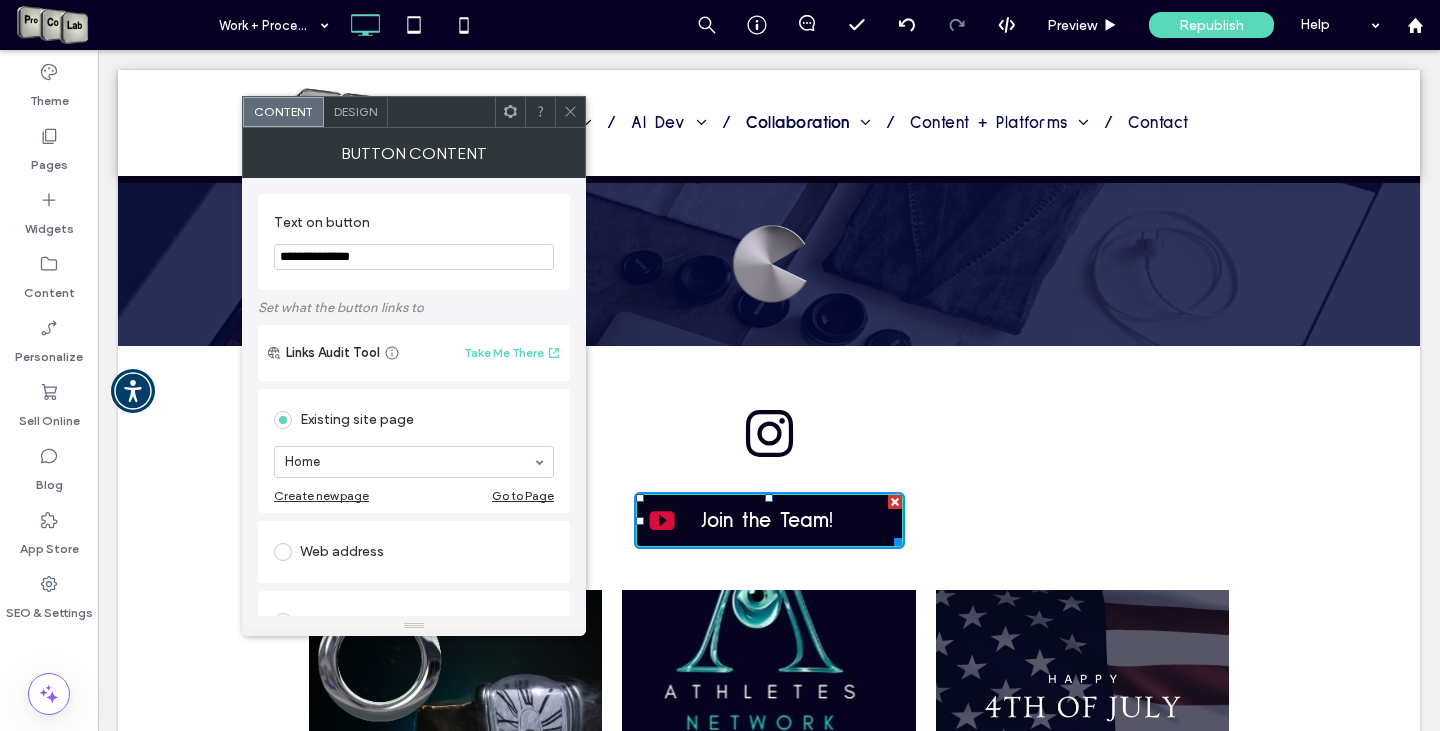 click at bounding box center (287, 552) 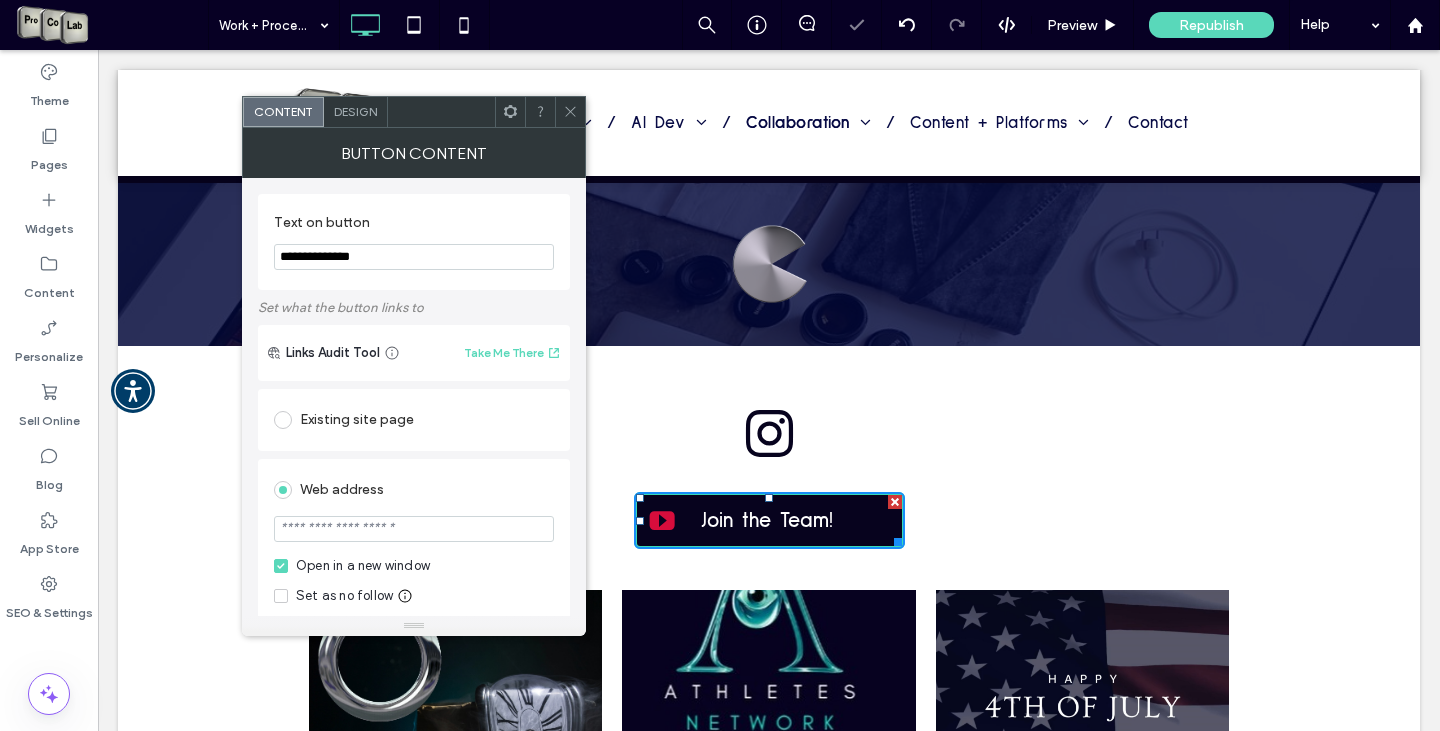 click at bounding box center [414, 529] 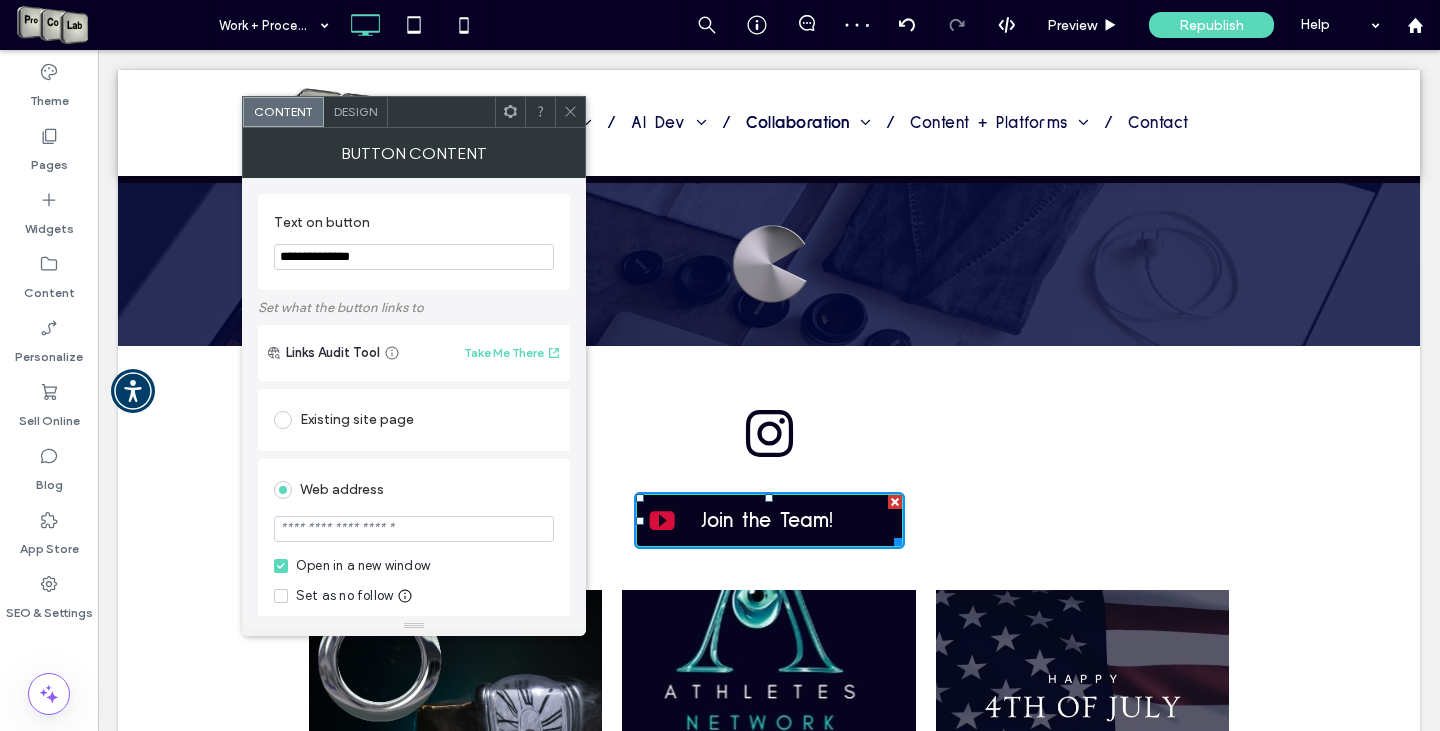 paste on "**********" 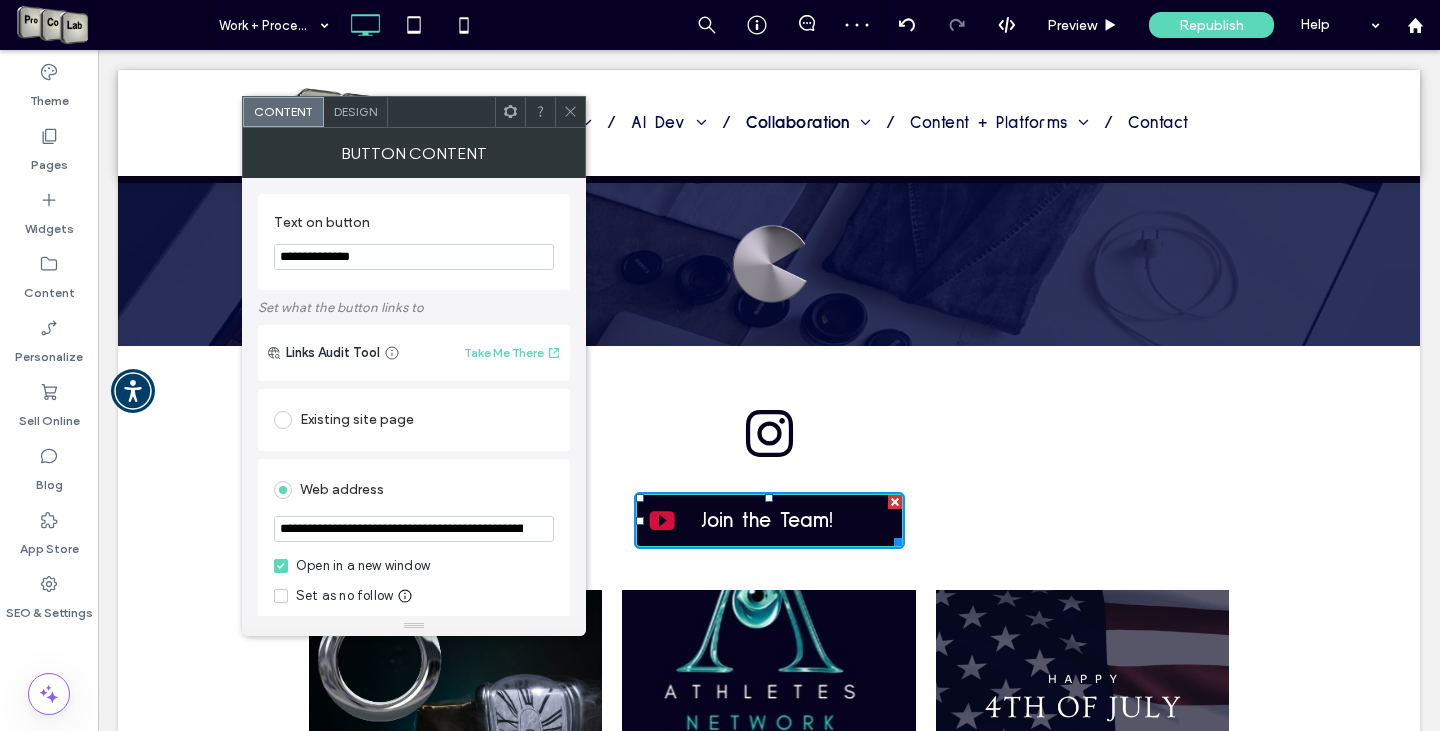 scroll, scrollTop: 0, scrollLeft: 284, axis: horizontal 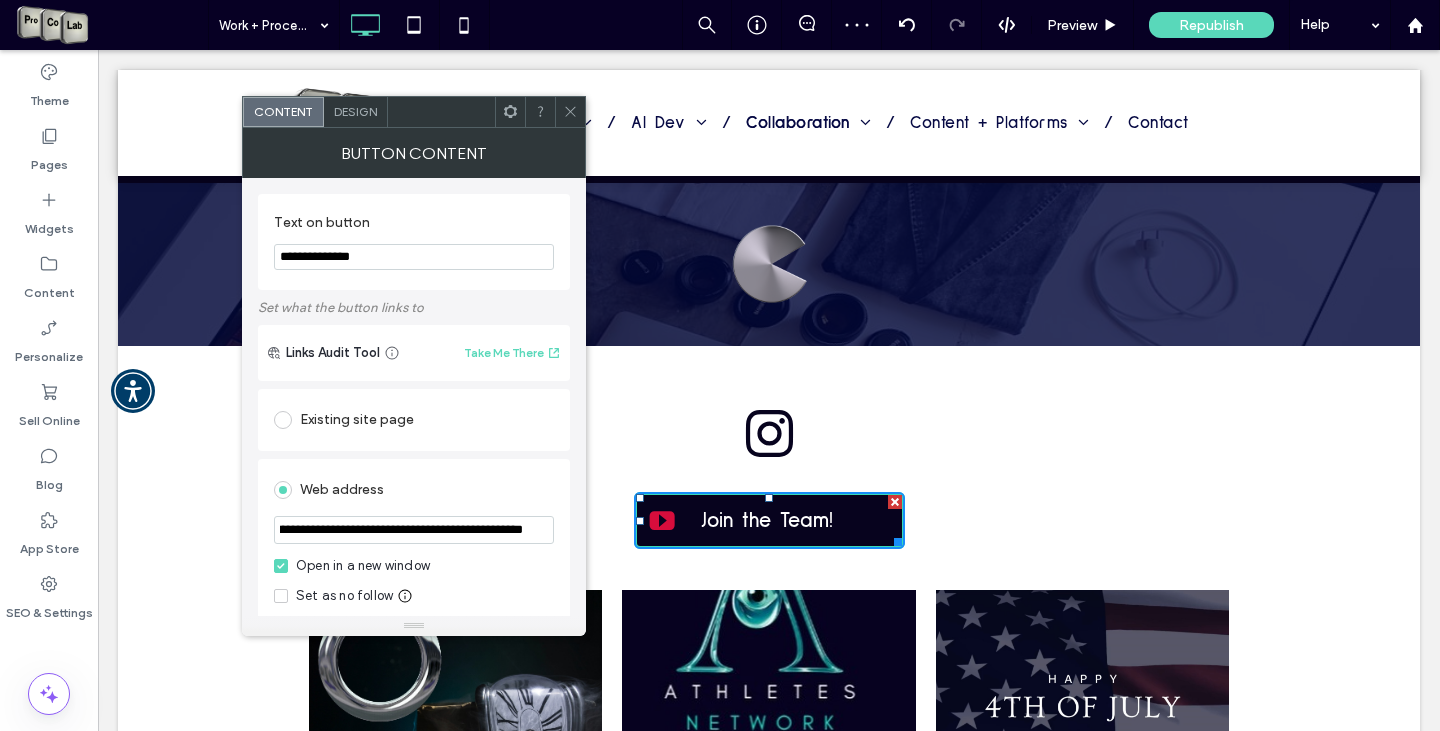 type on "**********" 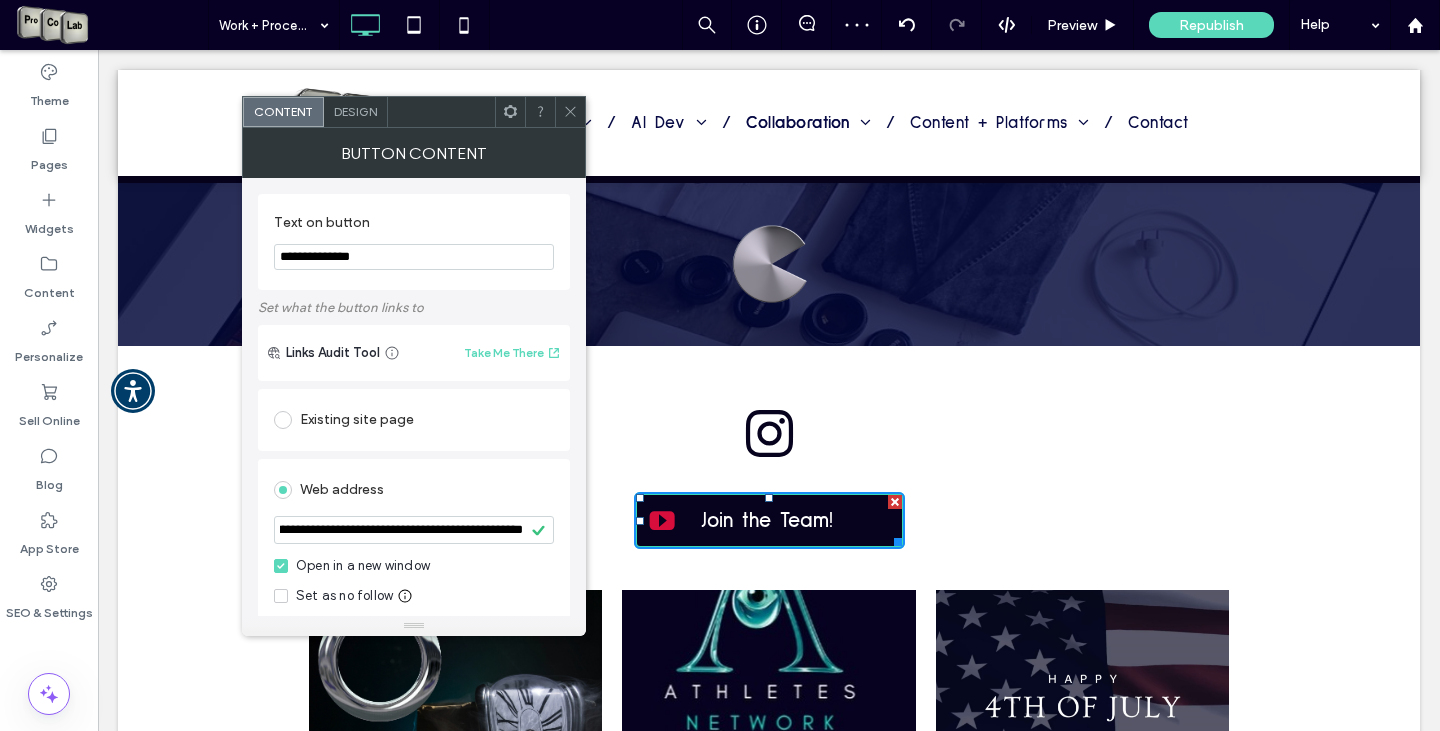 scroll, scrollTop: 0, scrollLeft: 0, axis: both 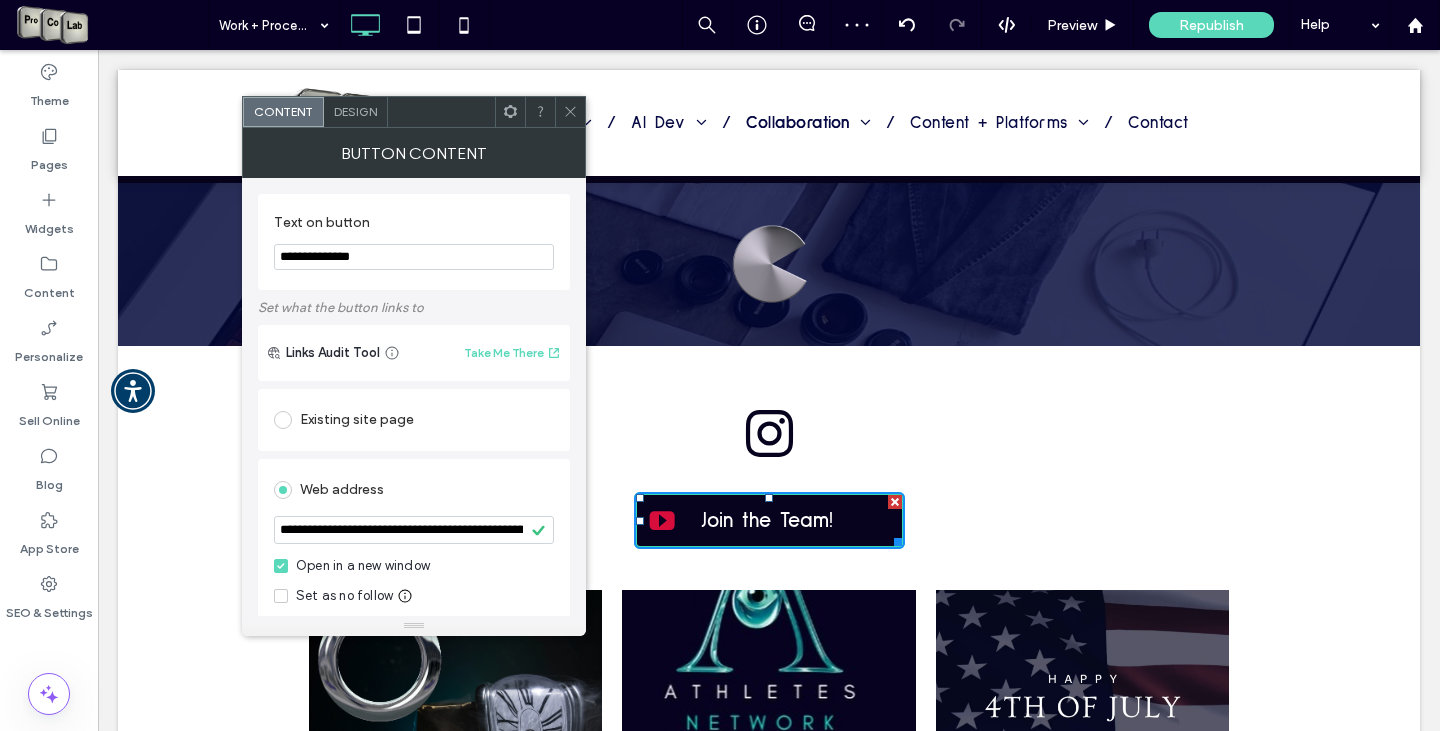 click at bounding box center (570, 112) 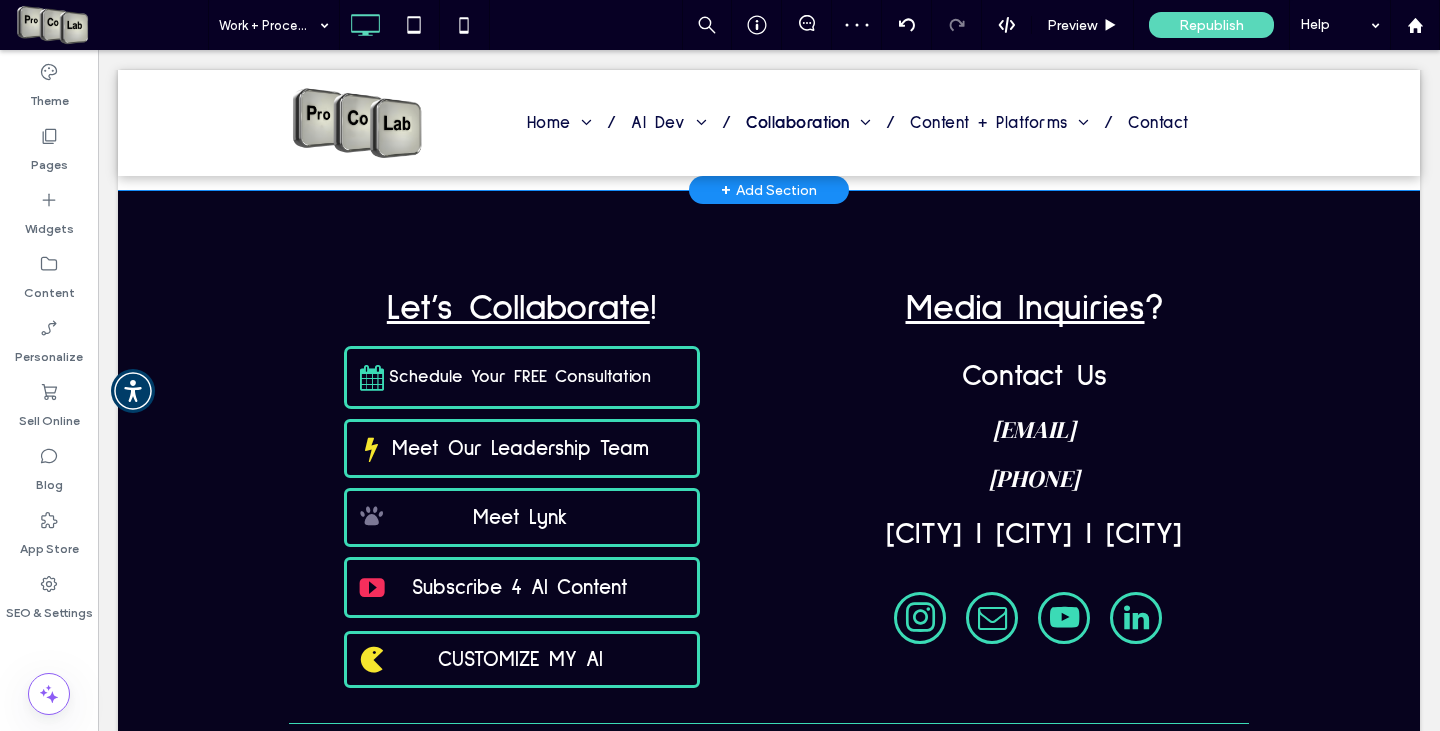 scroll, scrollTop: 3200, scrollLeft: 0, axis: vertical 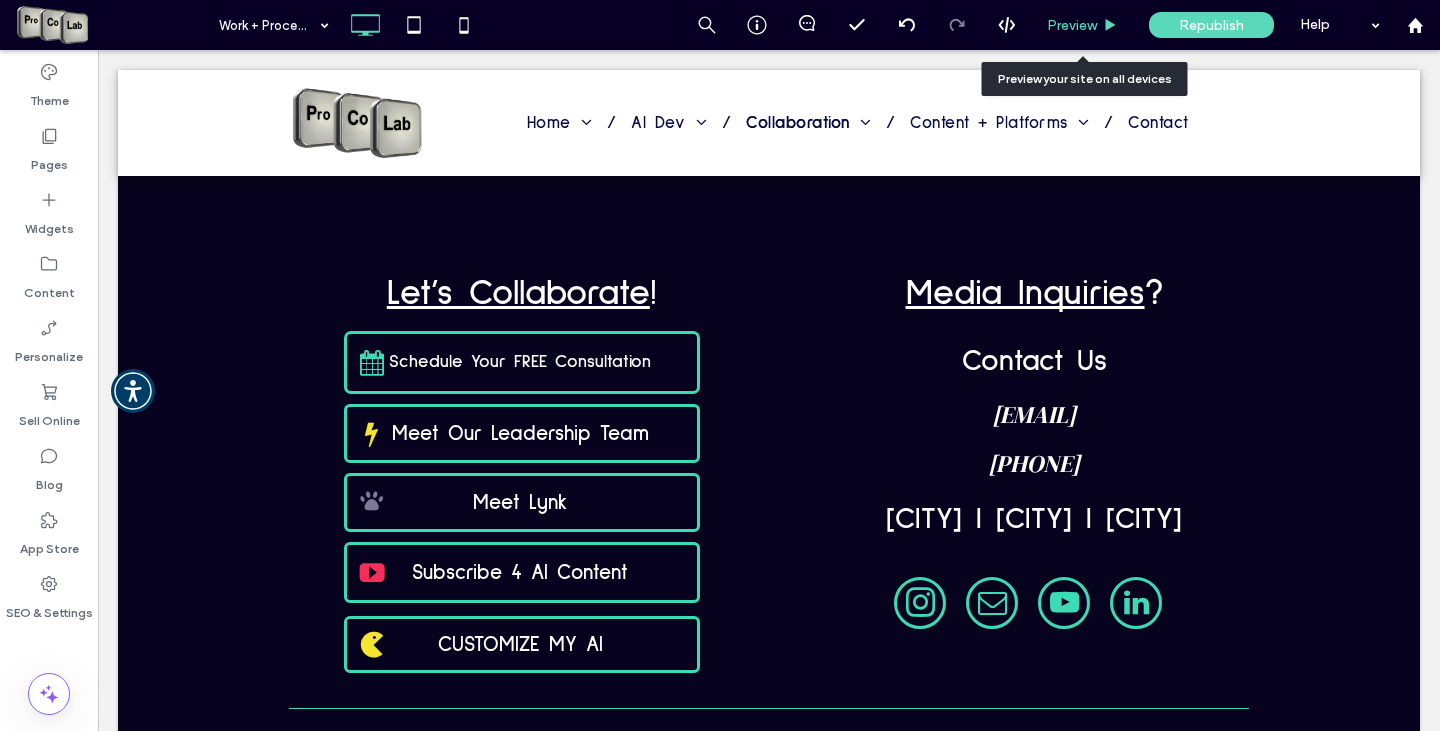 click on "Preview" at bounding box center [1072, 25] 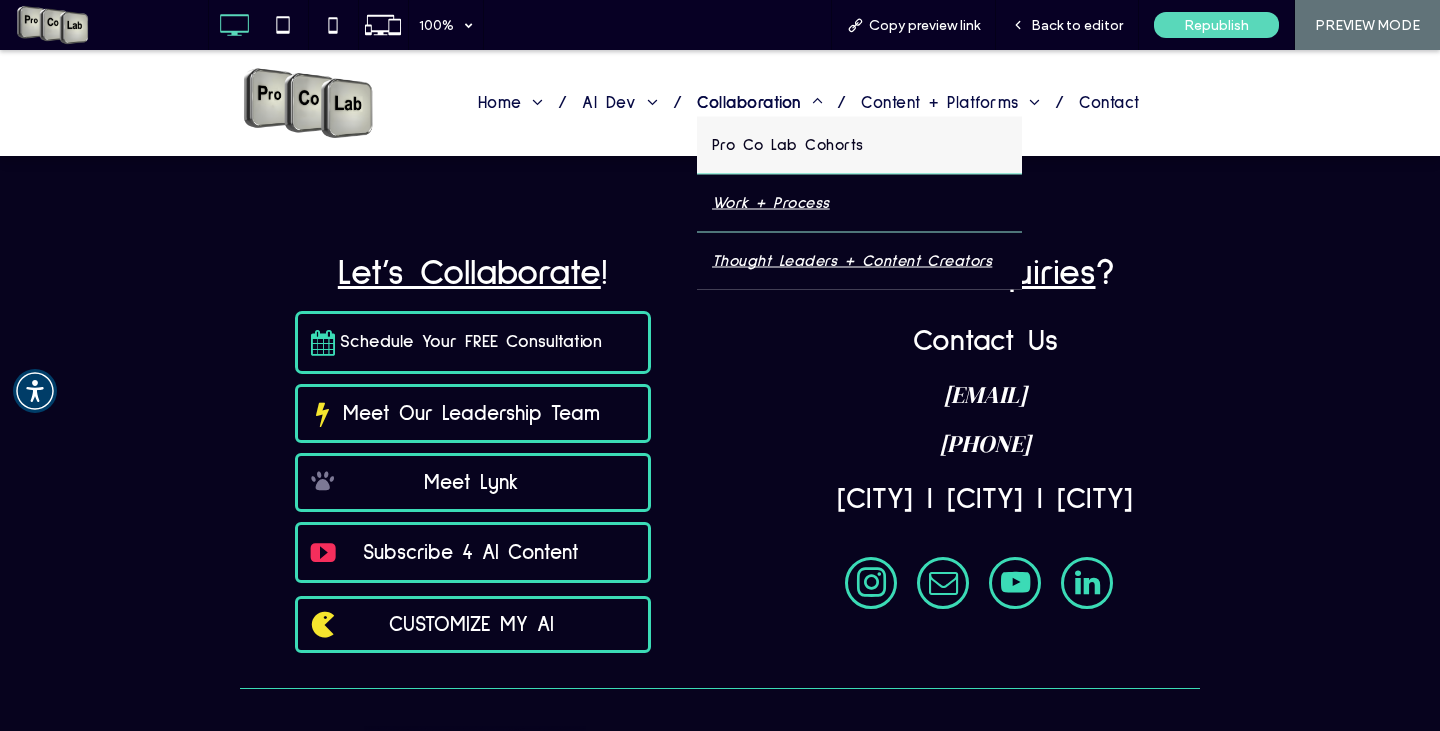 click on "Thought Leaders + Content Creators" at bounding box center [852, 260] 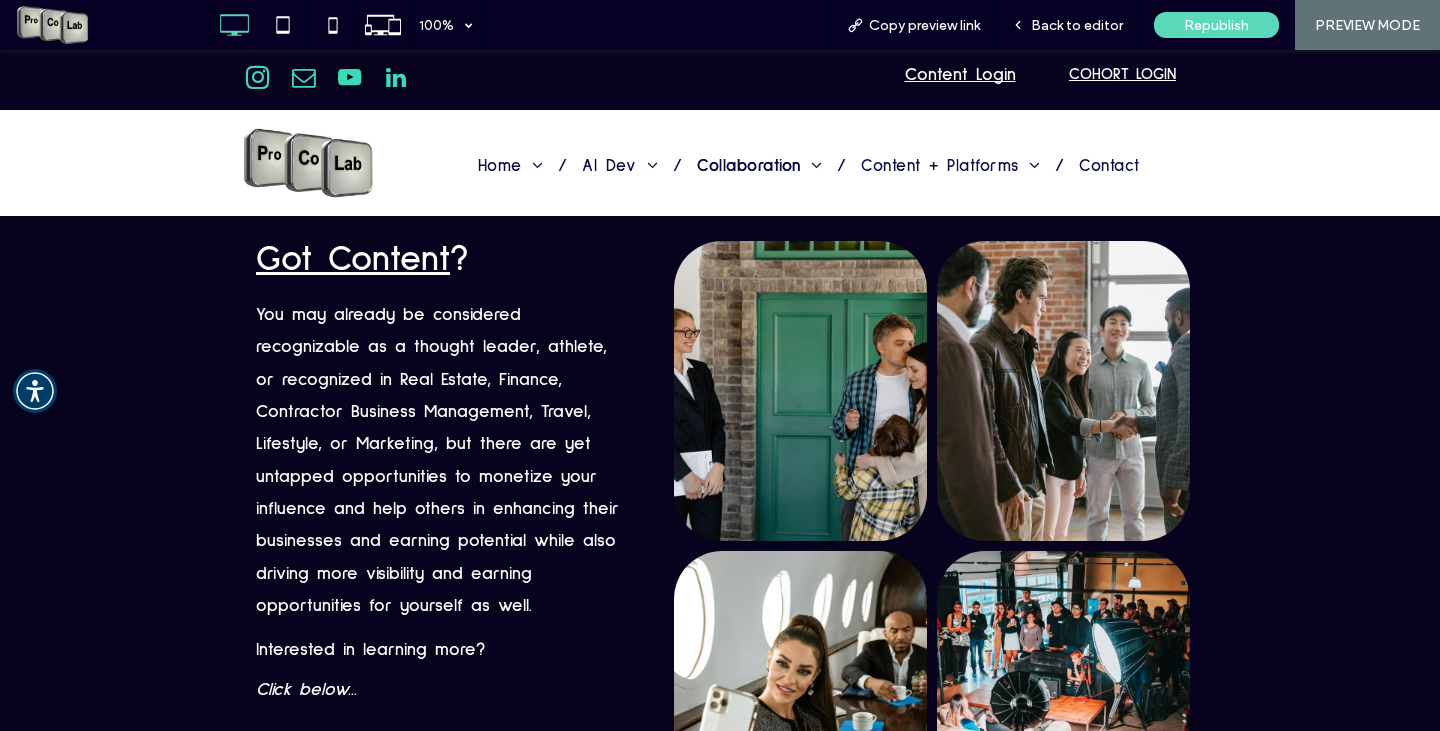 scroll, scrollTop: 123, scrollLeft: 0, axis: vertical 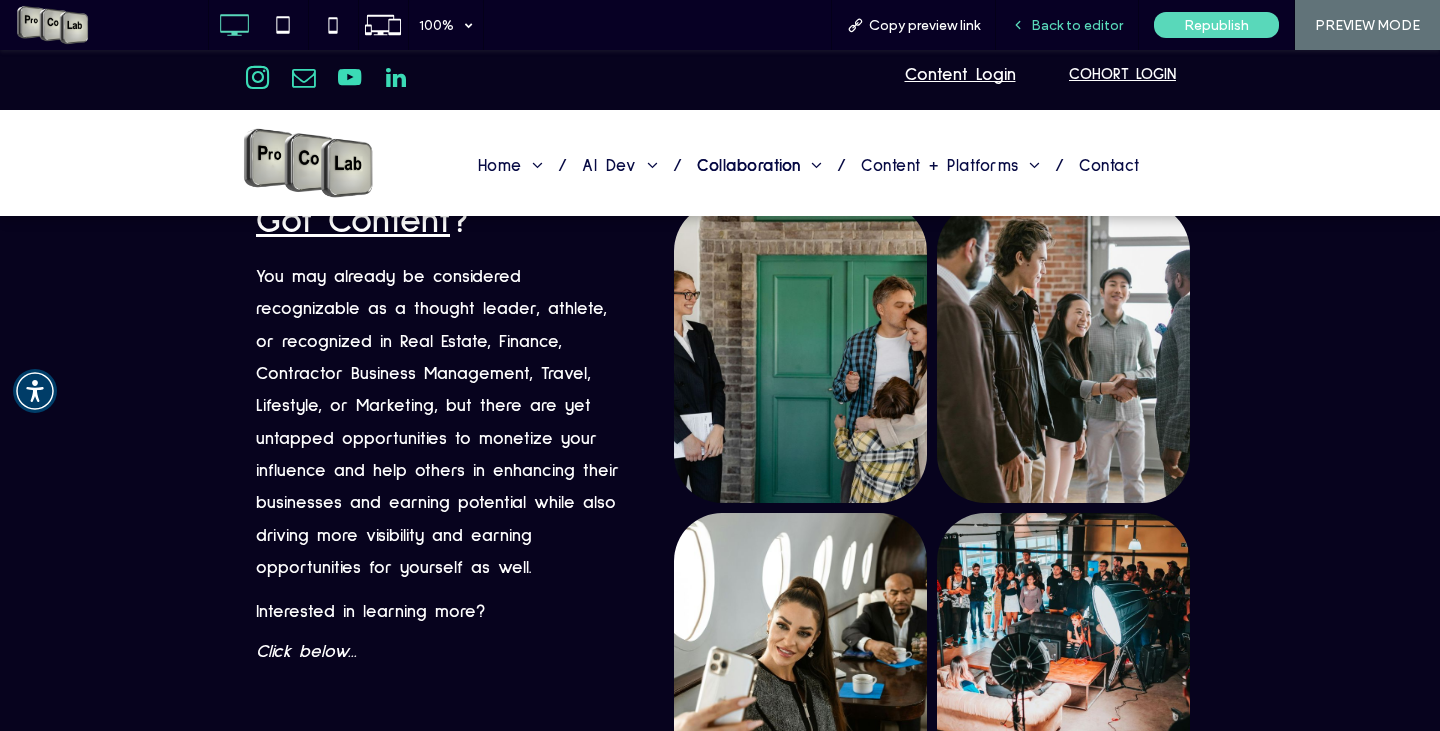 click on "Back to editor" at bounding box center [1067, 25] 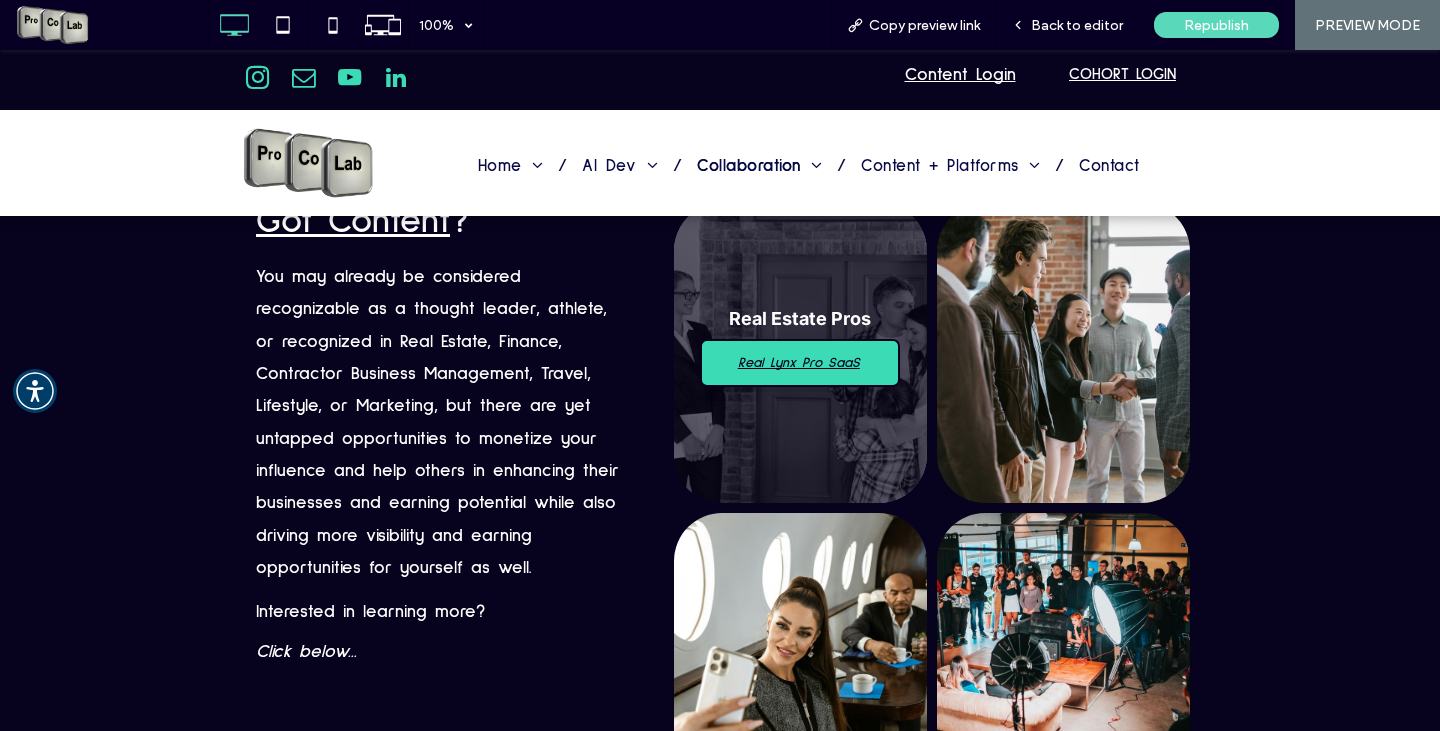 click on "Real Lynx Pro SaaS" at bounding box center [799, 363] 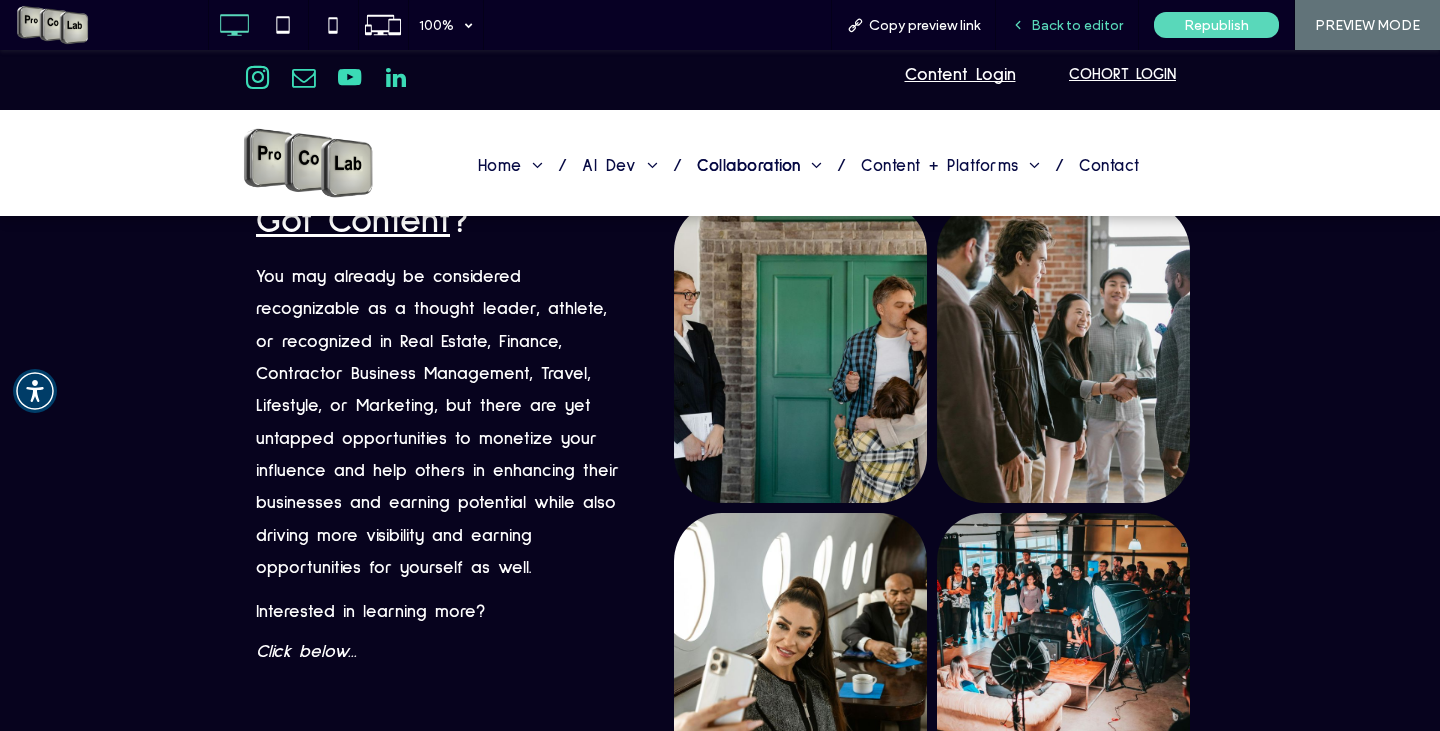 click on "Back to editor" at bounding box center [1077, 25] 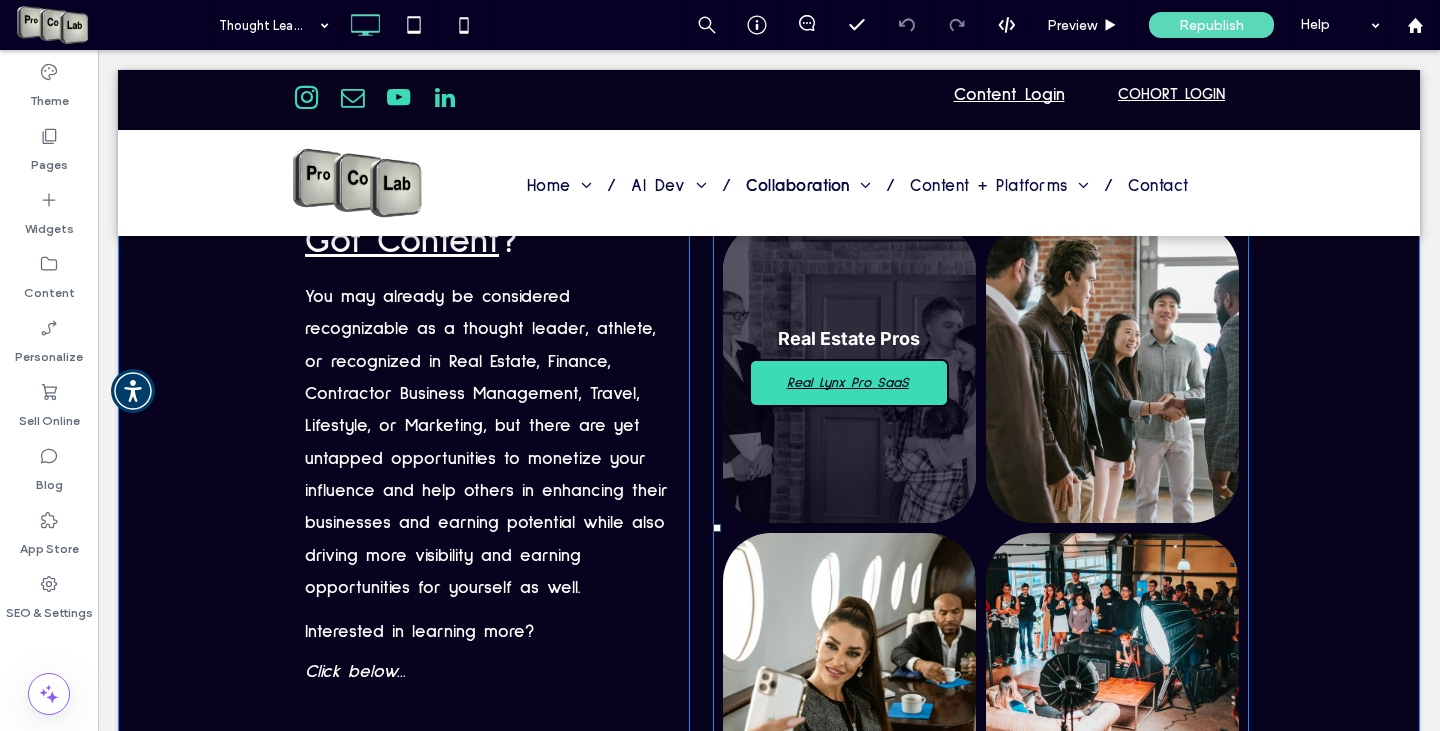 click on "Real Lynx Pro SaaS" at bounding box center [848, 383] 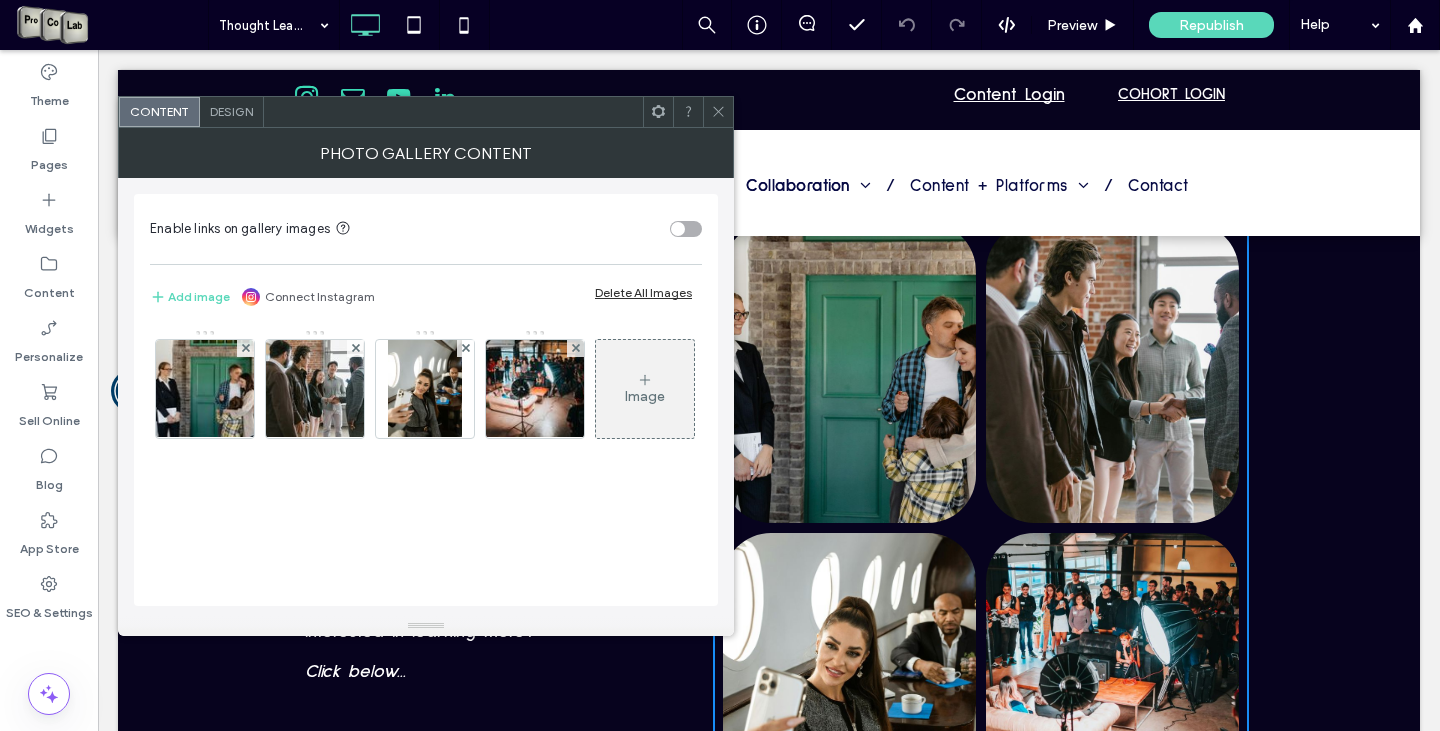 click on "Design" at bounding box center [231, 111] 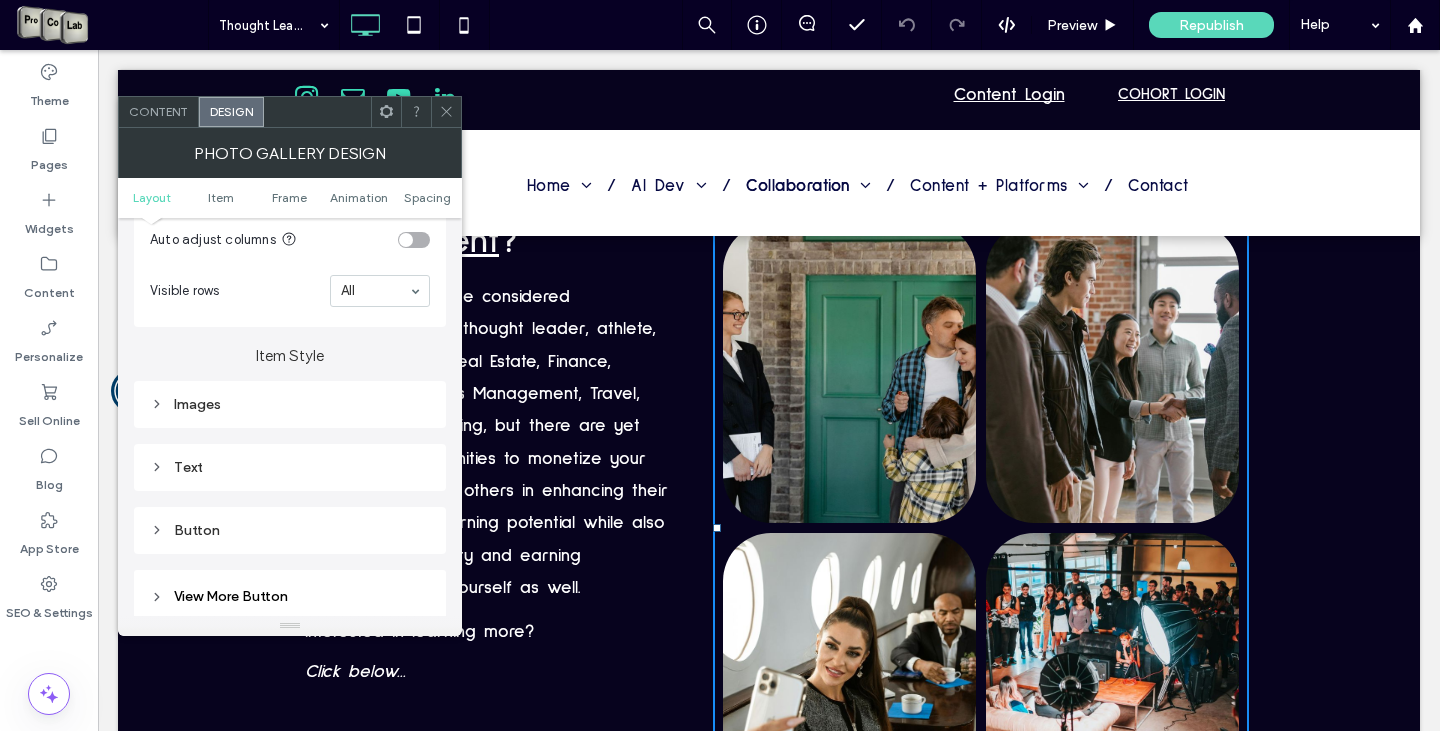 scroll, scrollTop: 700, scrollLeft: 0, axis: vertical 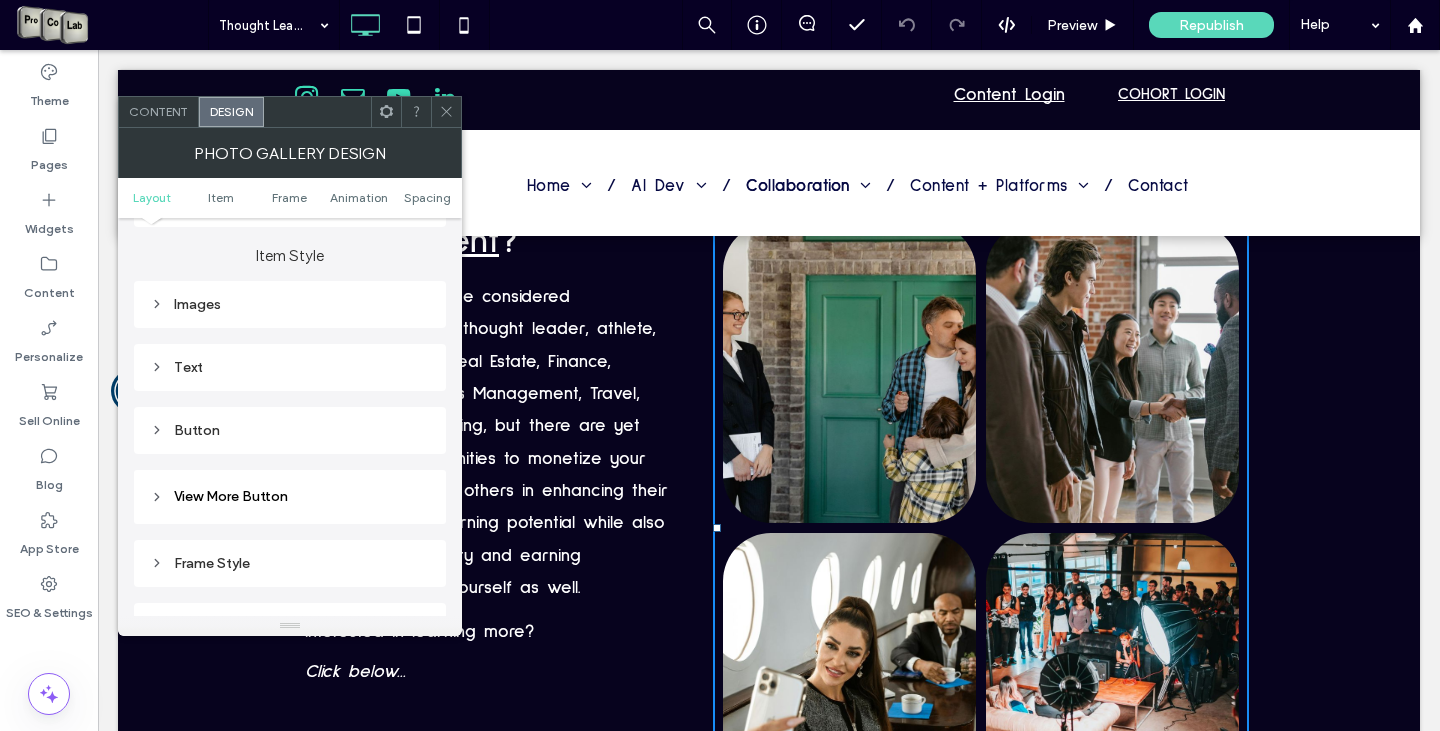 click on "Images" at bounding box center [290, 304] 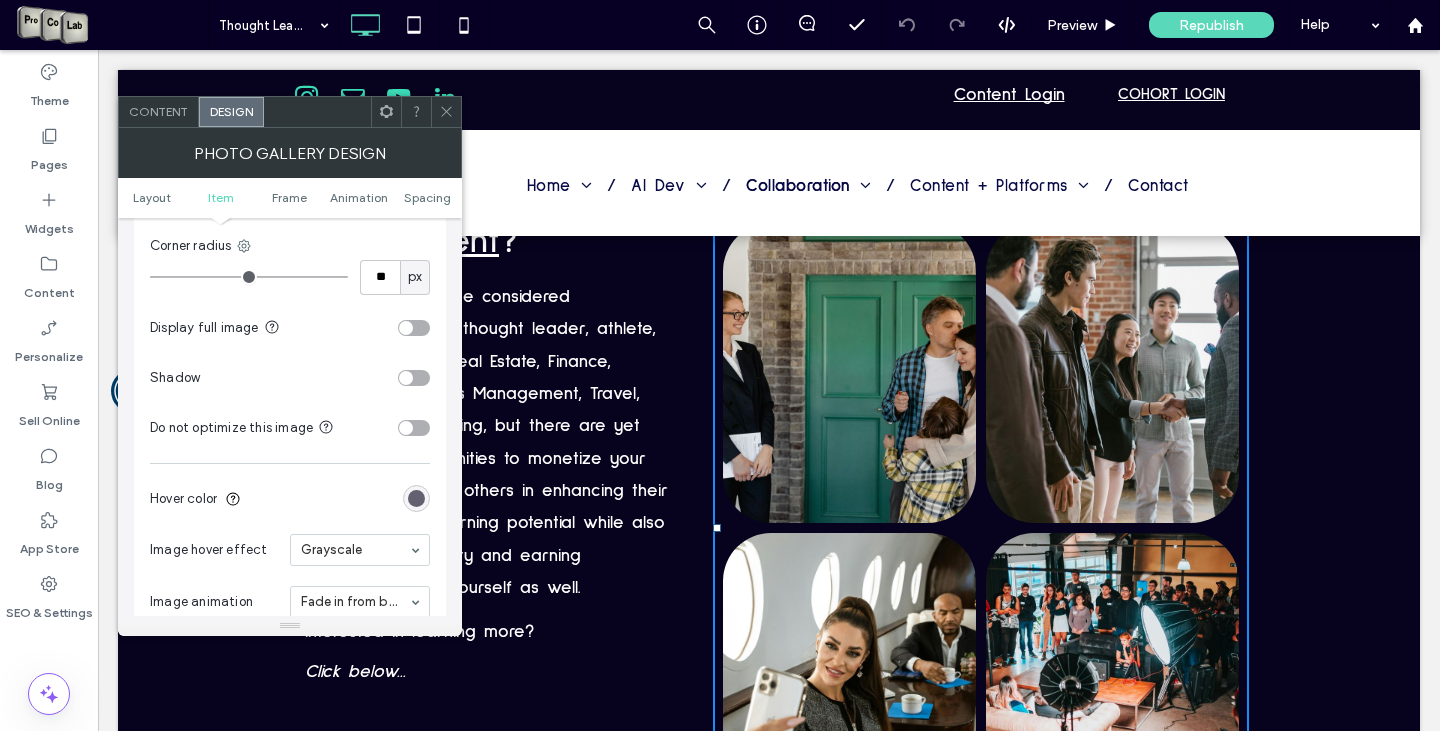 scroll, scrollTop: 1100, scrollLeft: 0, axis: vertical 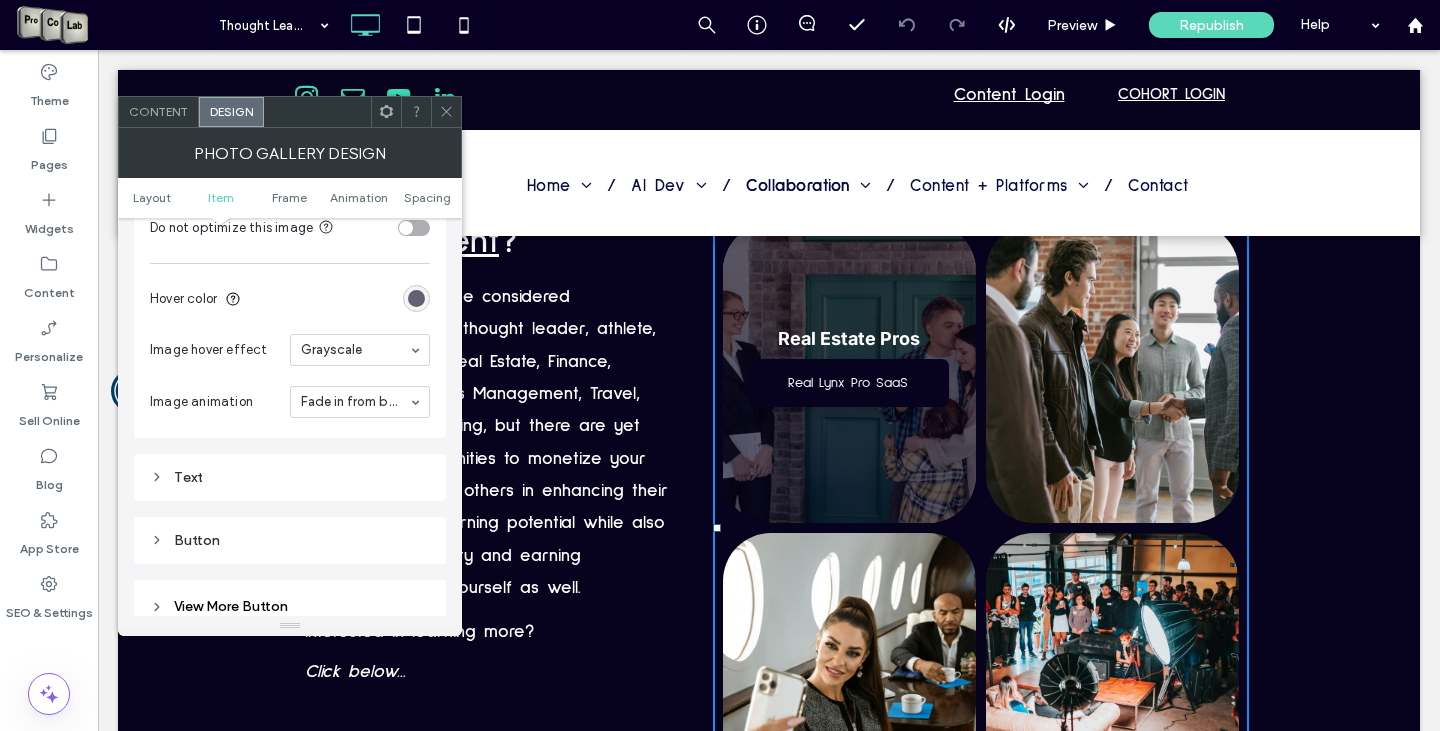 click on "Text" at bounding box center (290, 477) 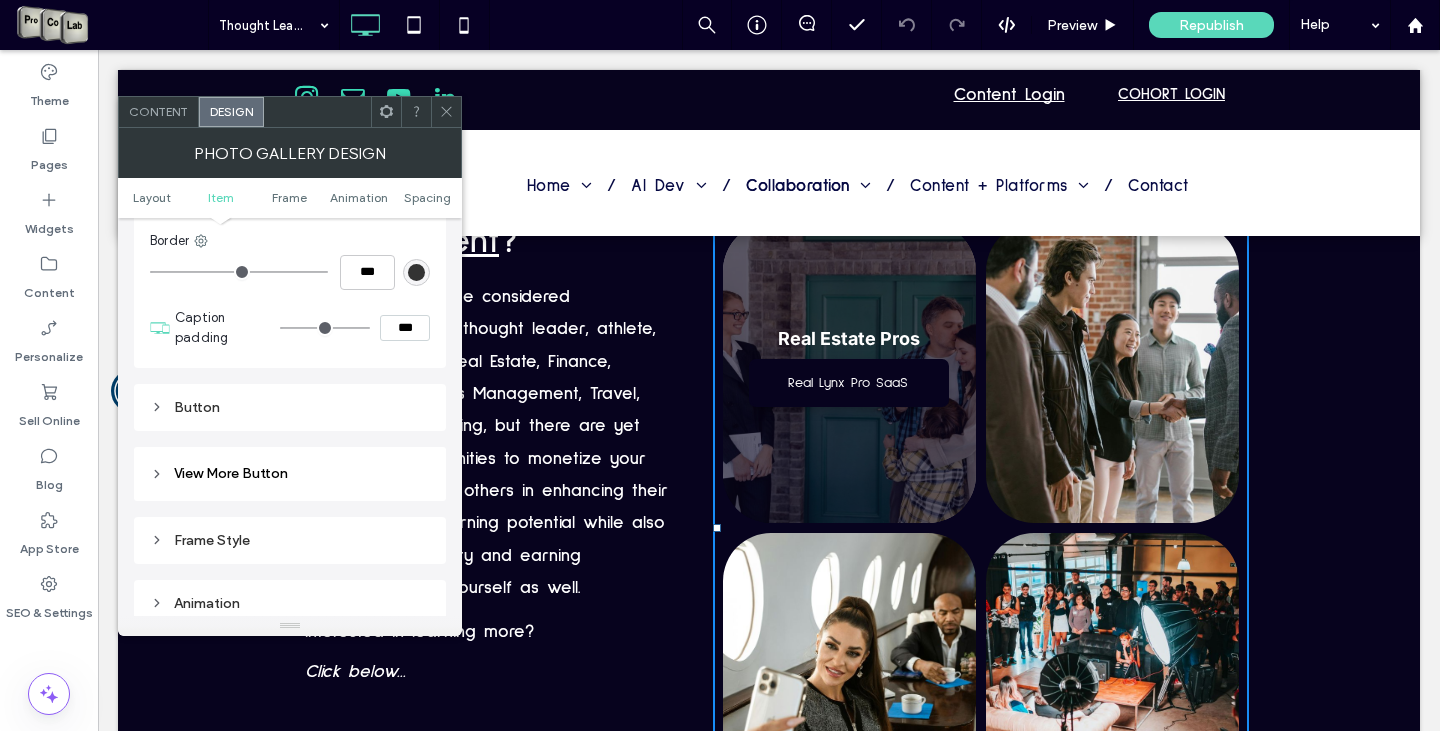 scroll, scrollTop: 1500, scrollLeft: 0, axis: vertical 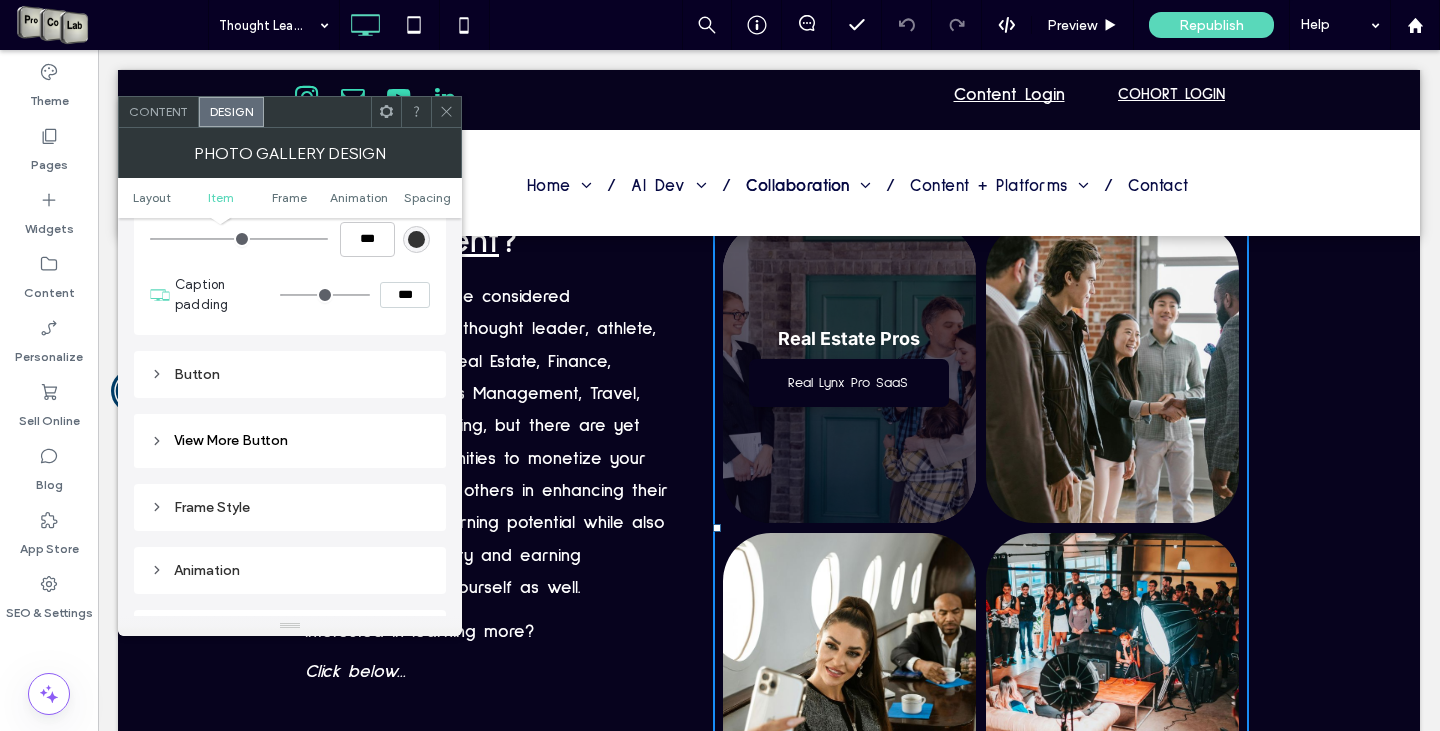 click on "Button" at bounding box center [290, 374] 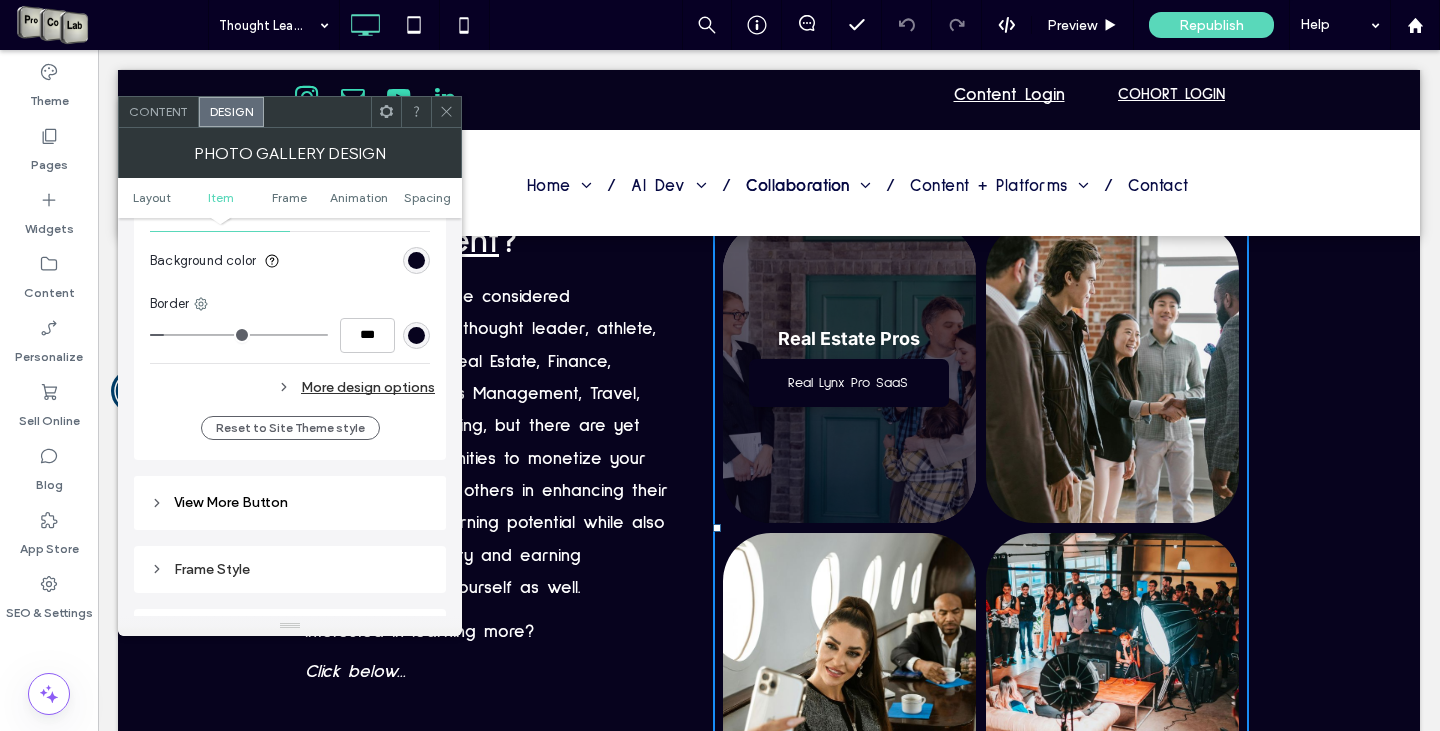 scroll, scrollTop: 2200, scrollLeft: 0, axis: vertical 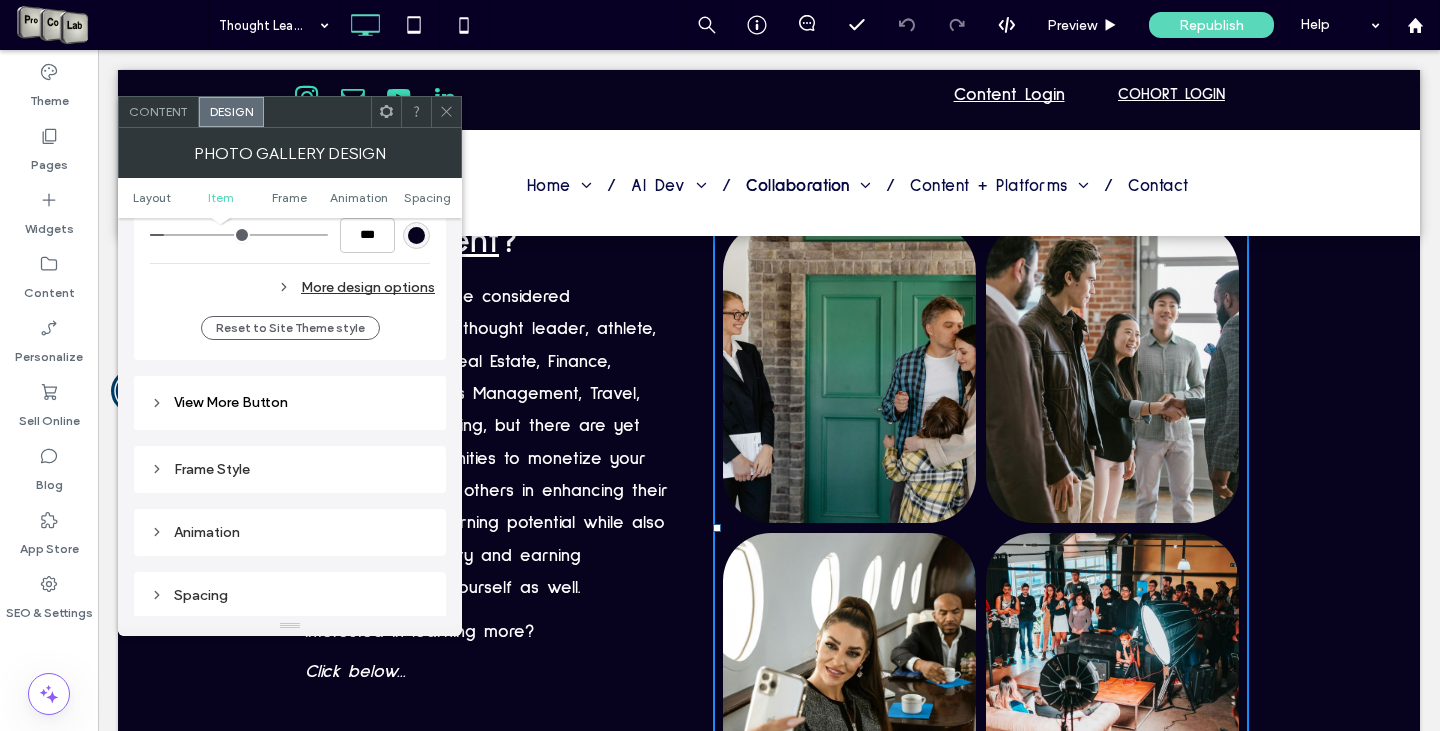 click on "View More Button" at bounding box center (231, 402) 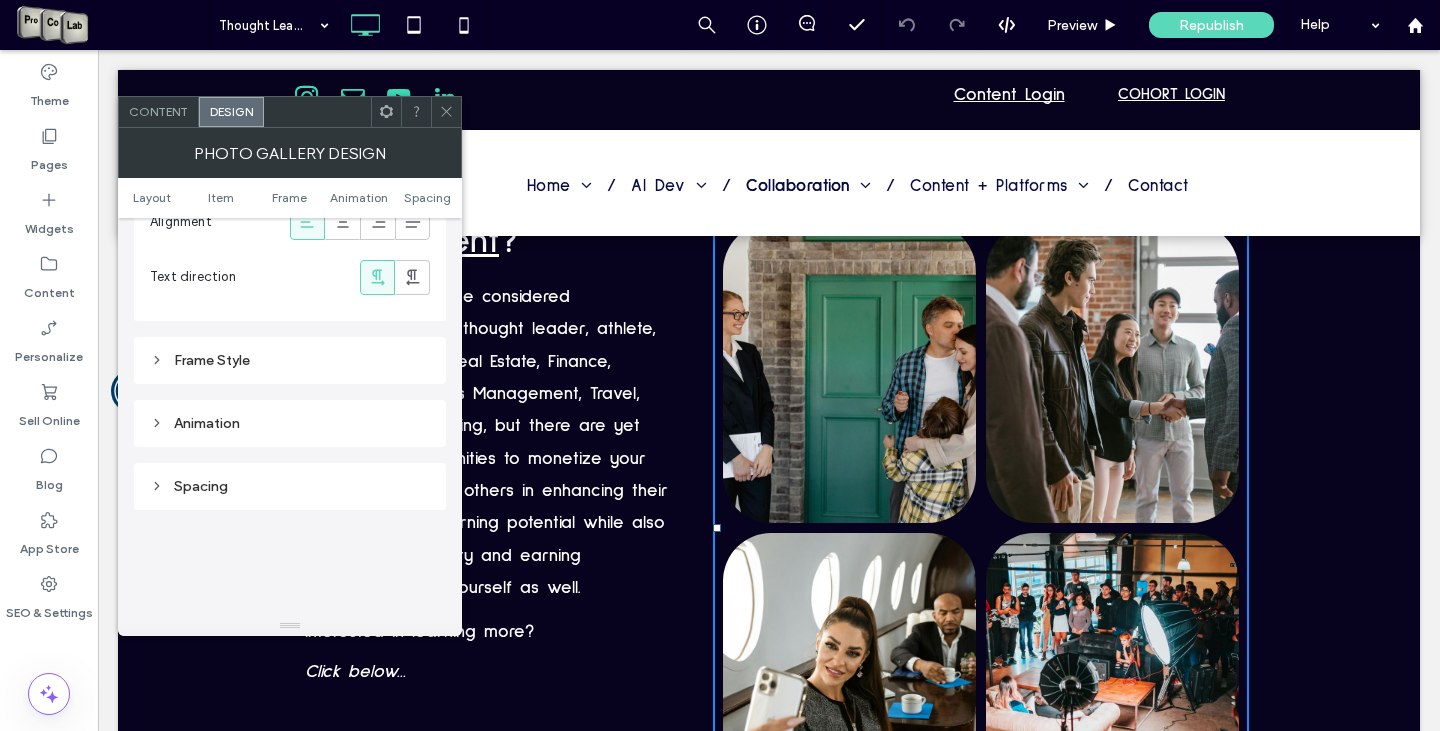 scroll, scrollTop: 2800, scrollLeft: 0, axis: vertical 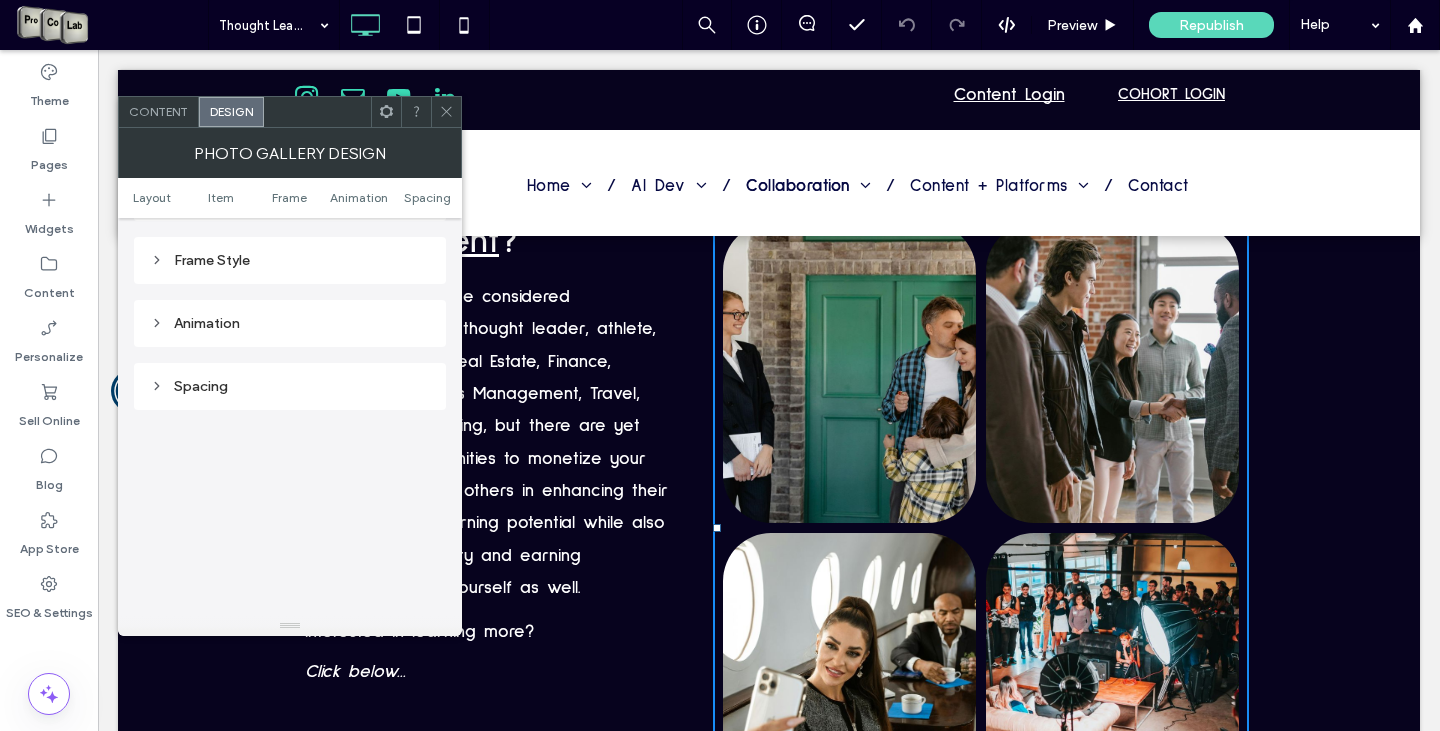 click on "Content" at bounding box center (158, 111) 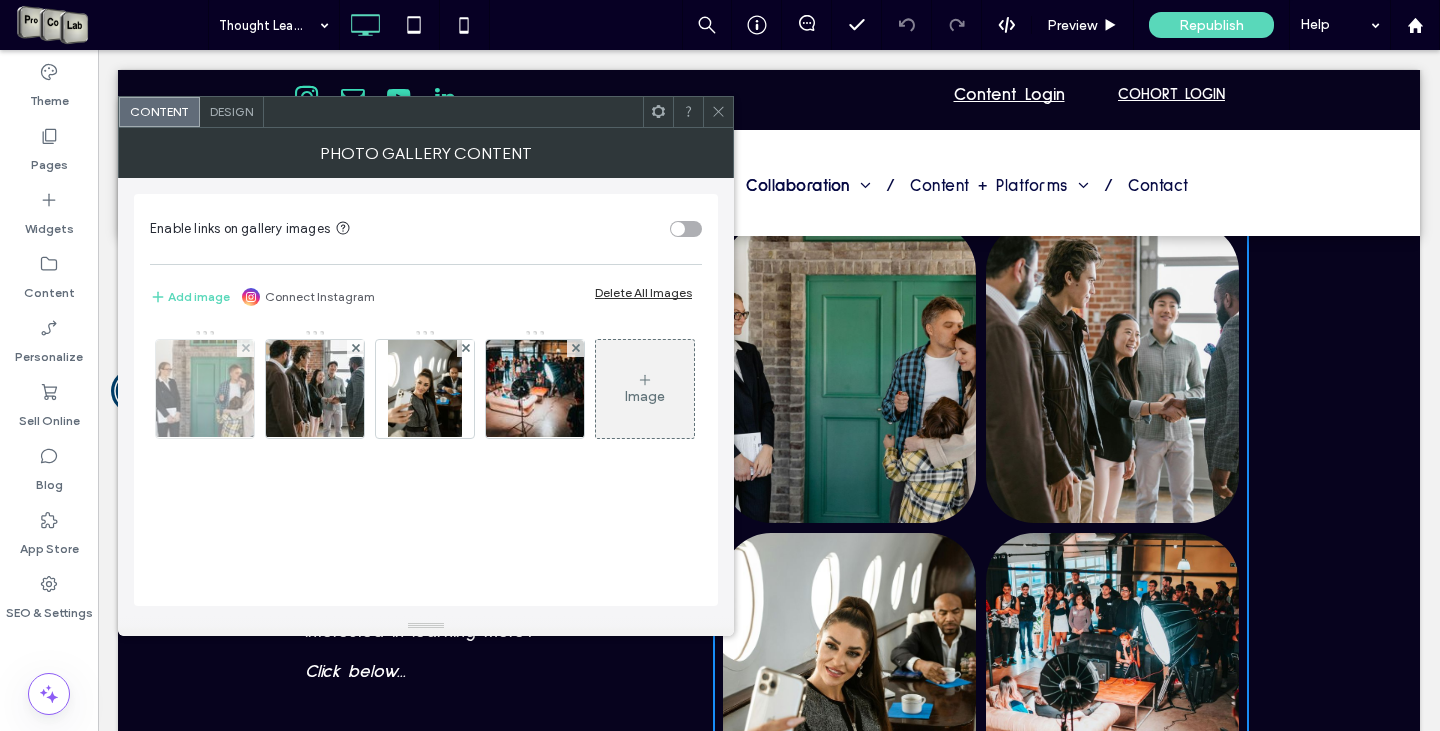 click at bounding box center [205, 389] 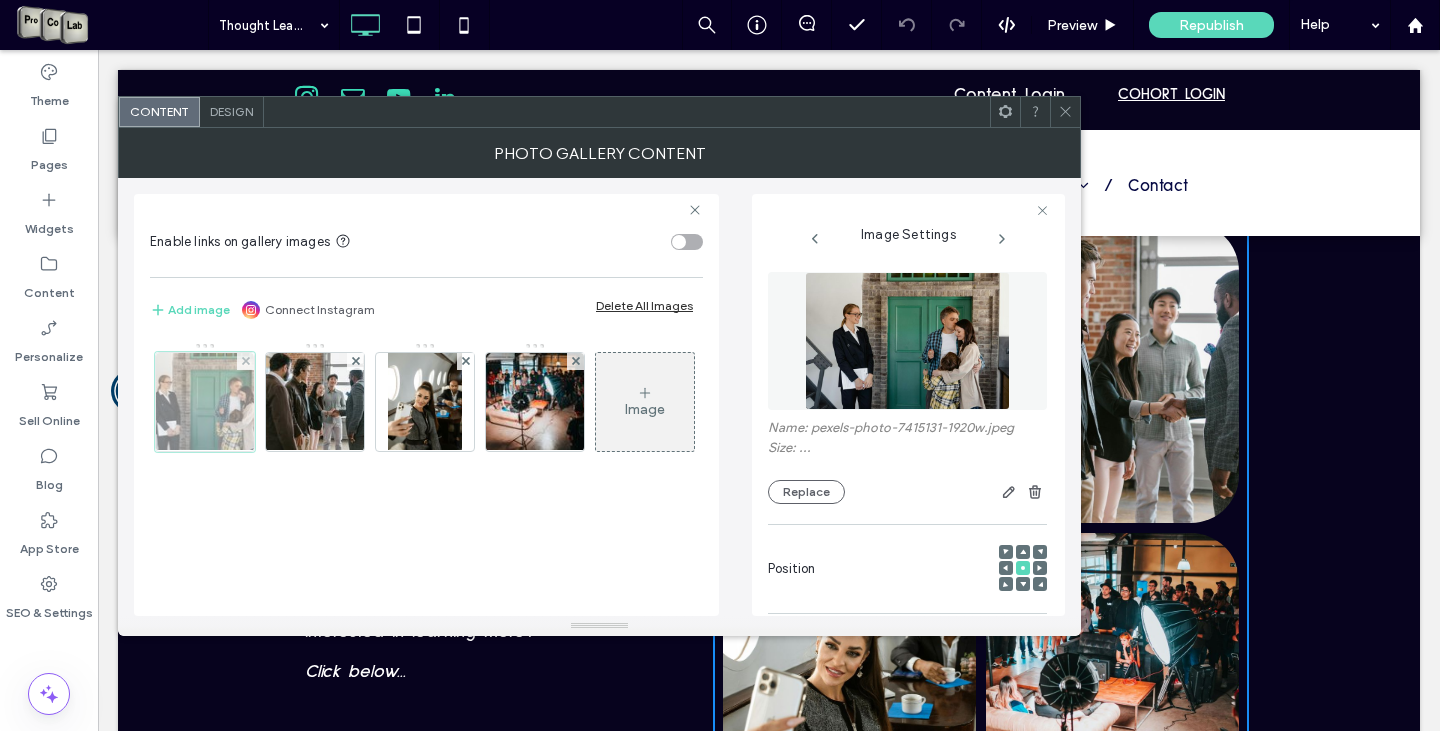 scroll, scrollTop: 0, scrollLeft: 37, axis: horizontal 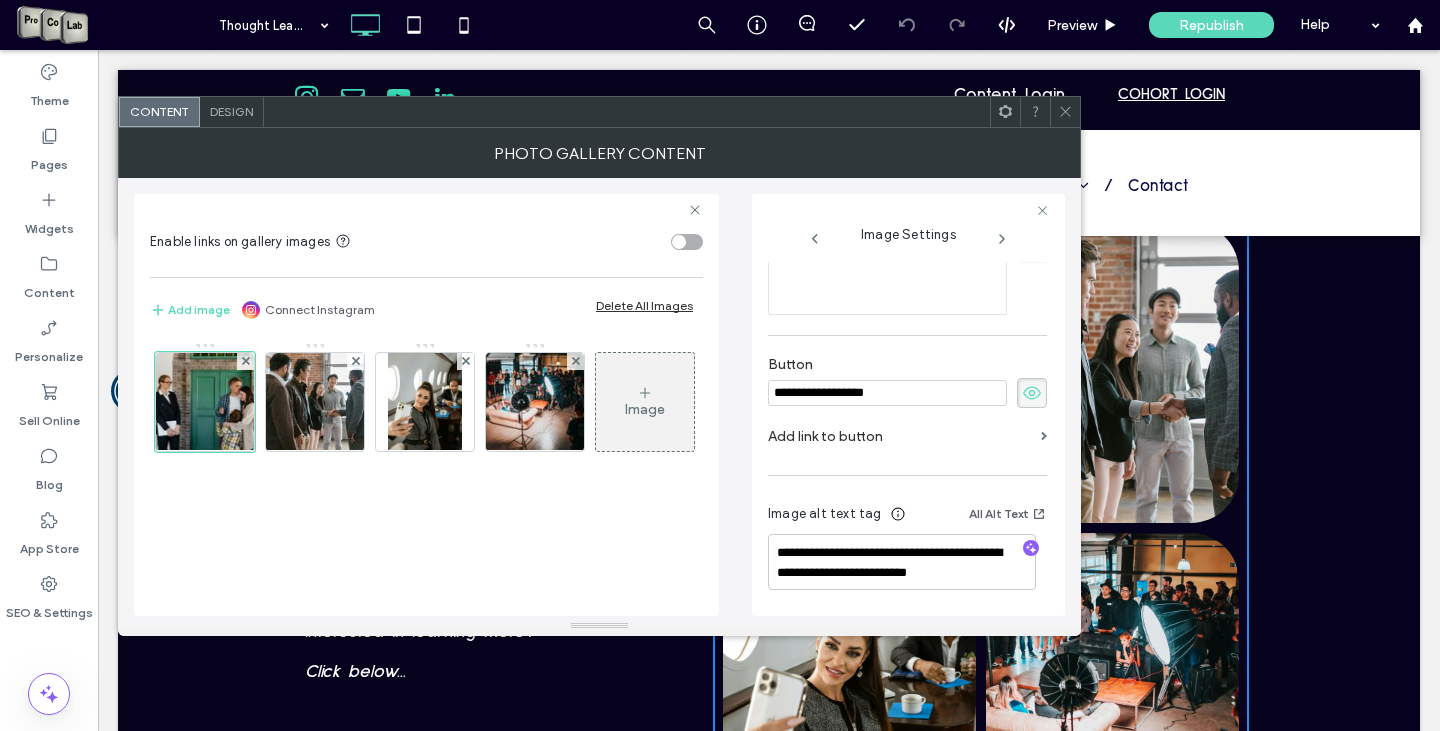 click on "Add link to button" at bounding box center [900, 436] 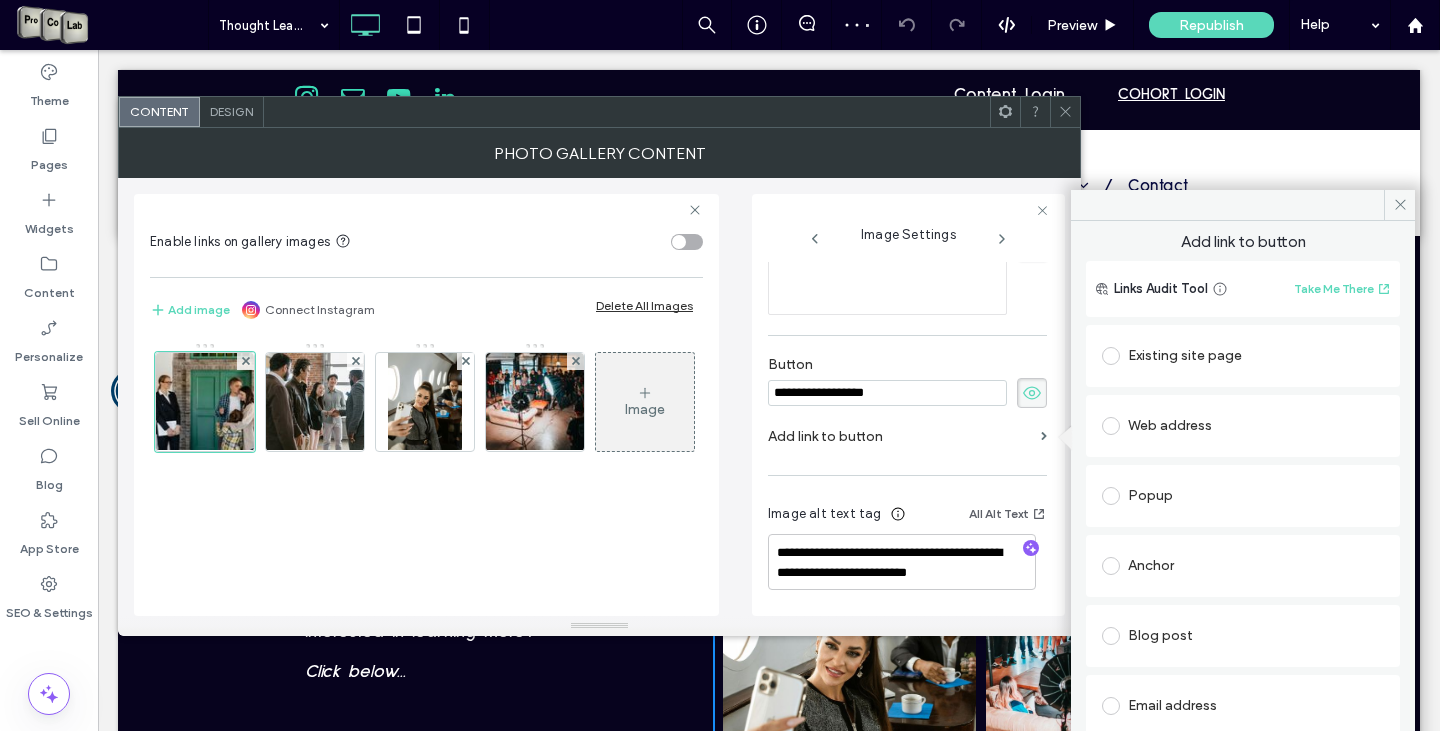click at bounding box center [1115, 426] 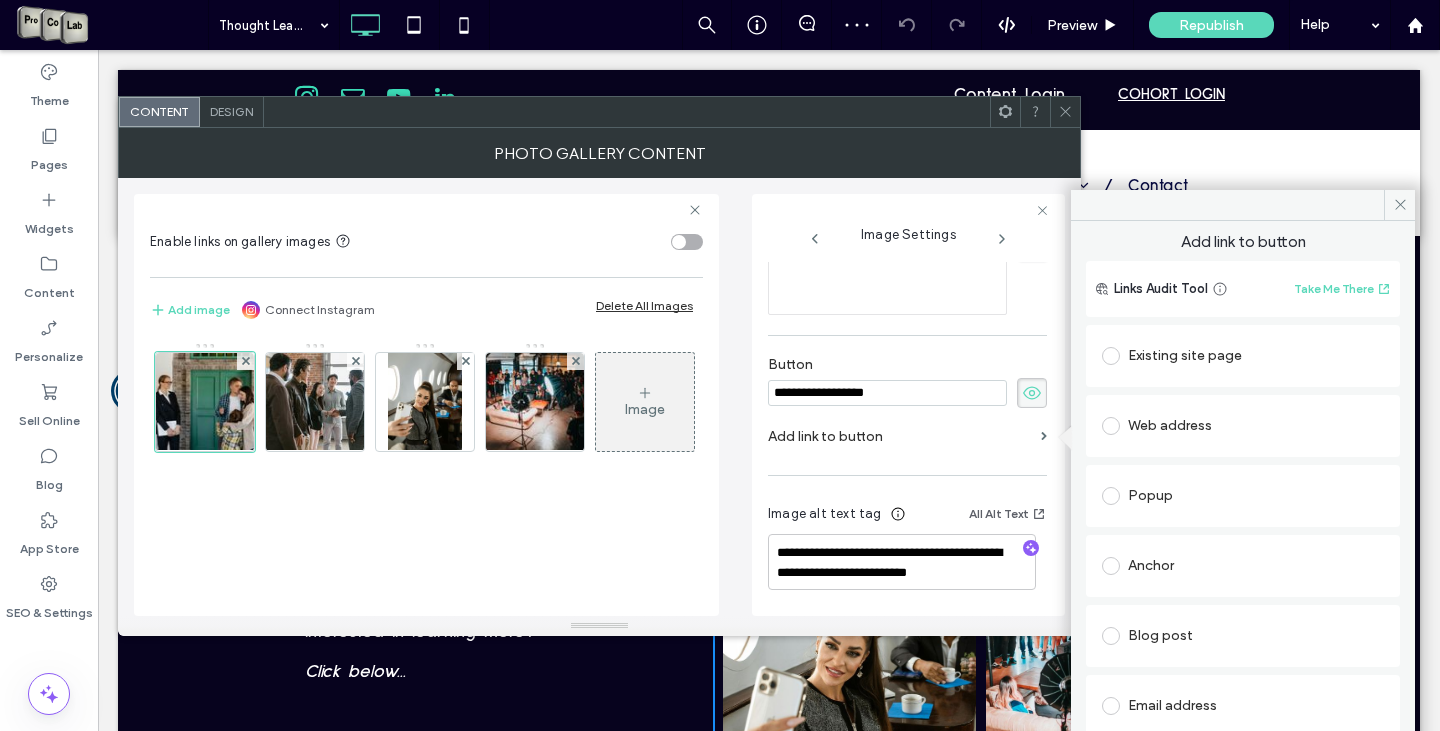 click at bounding box center [1111, 426] 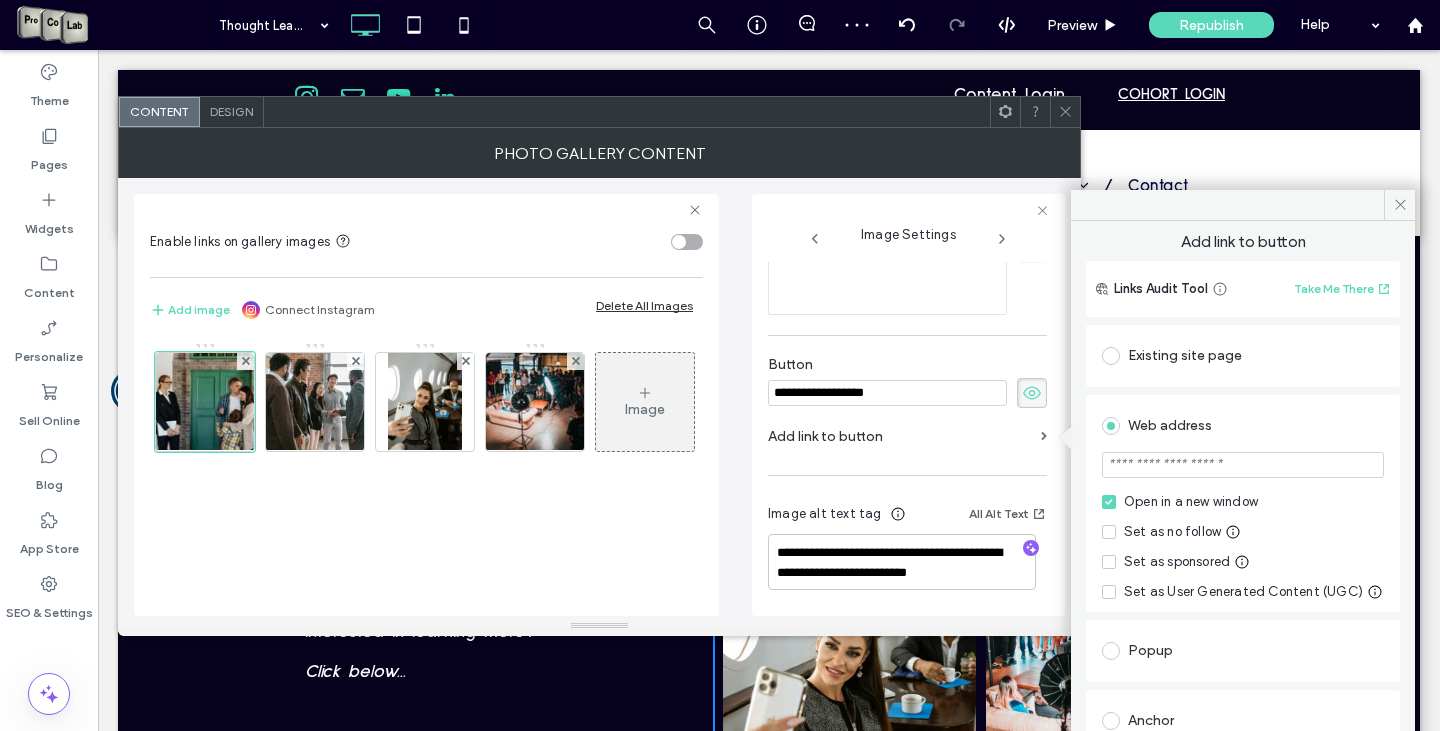 click at bounding box center [1243, 465] 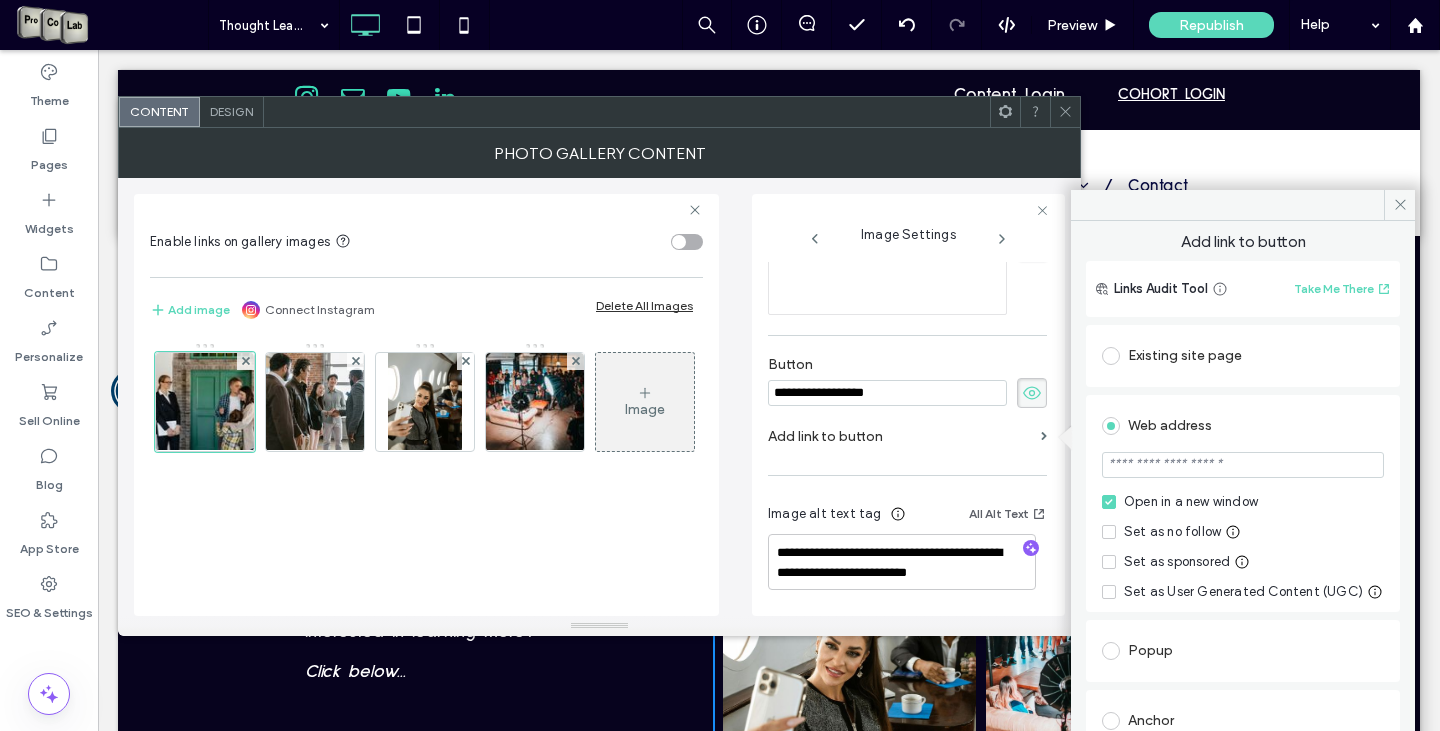 paste on "**********" 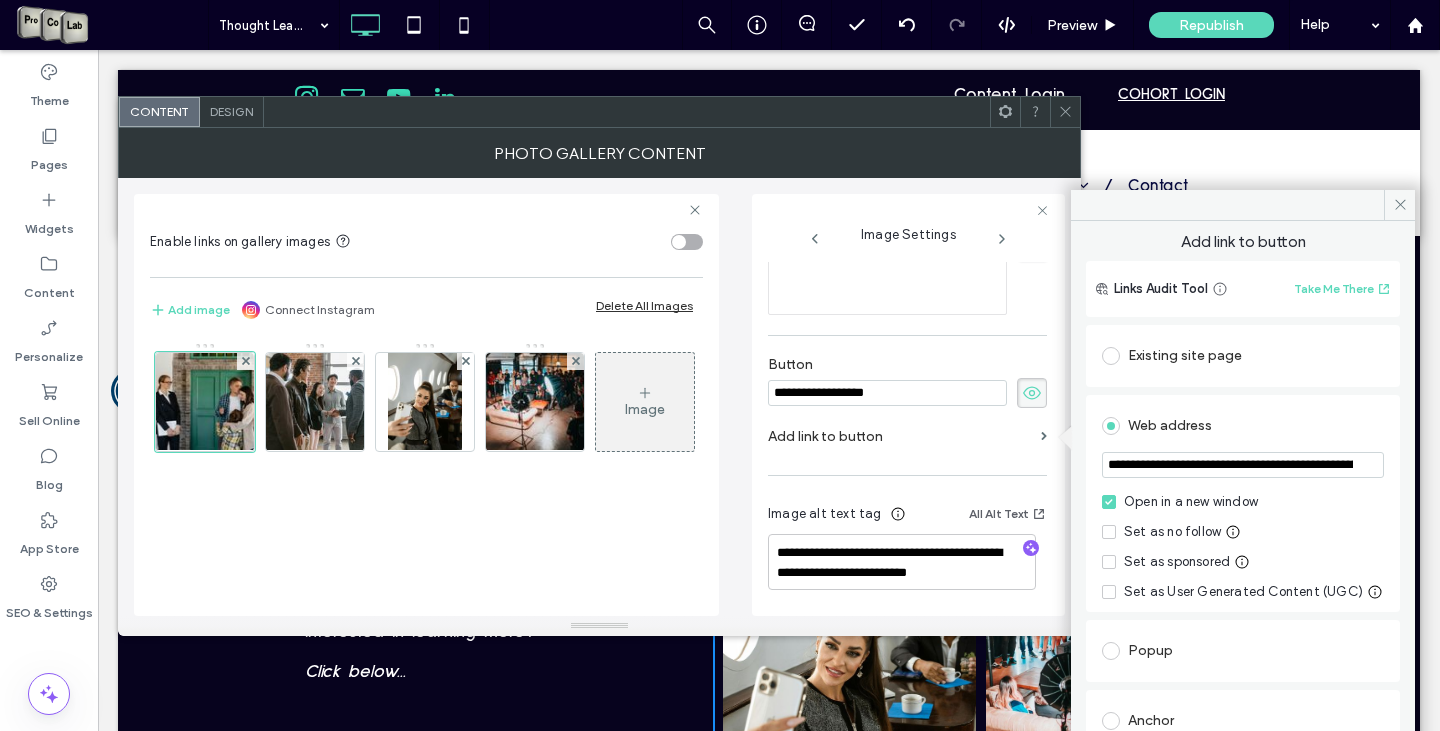 scroll, scrollTop: 0, scrollLeft: 293, axis: horizontal 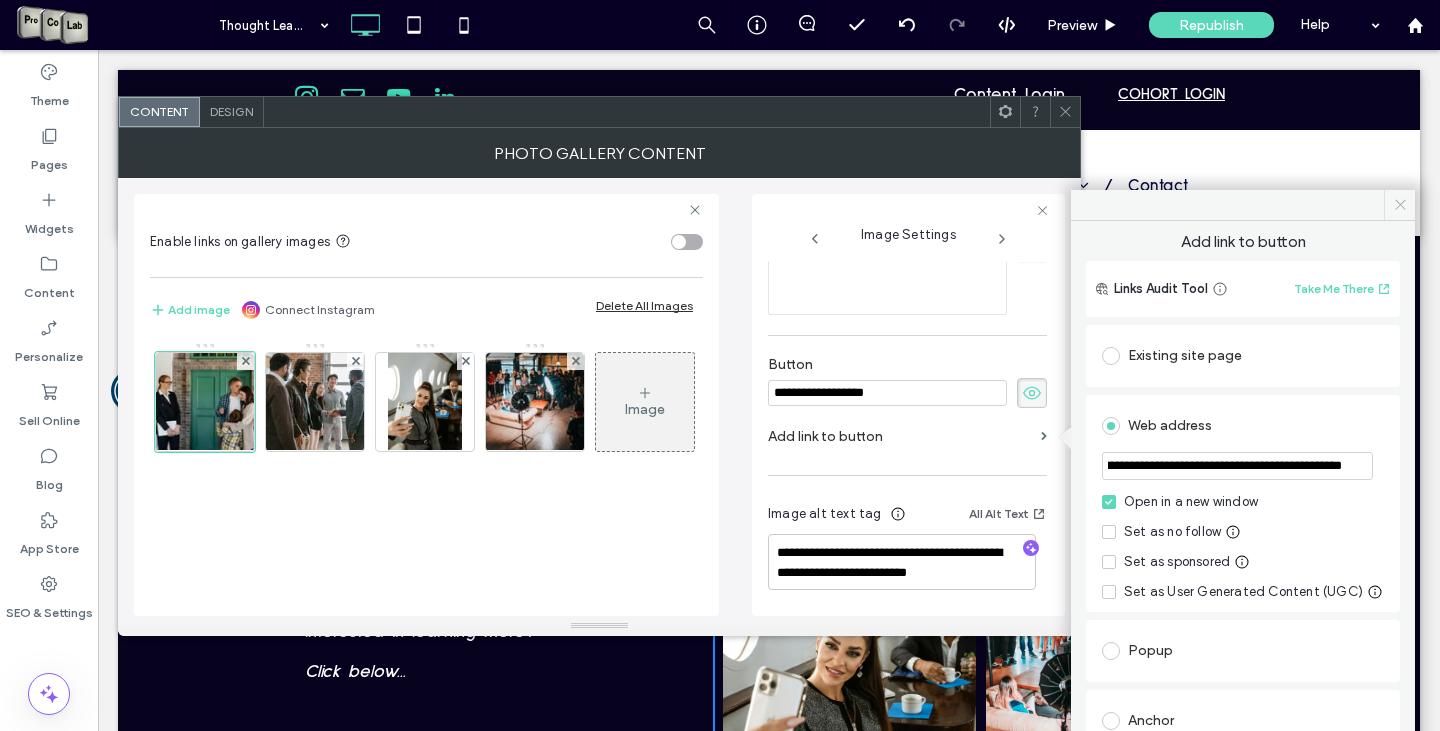 type on "**********" 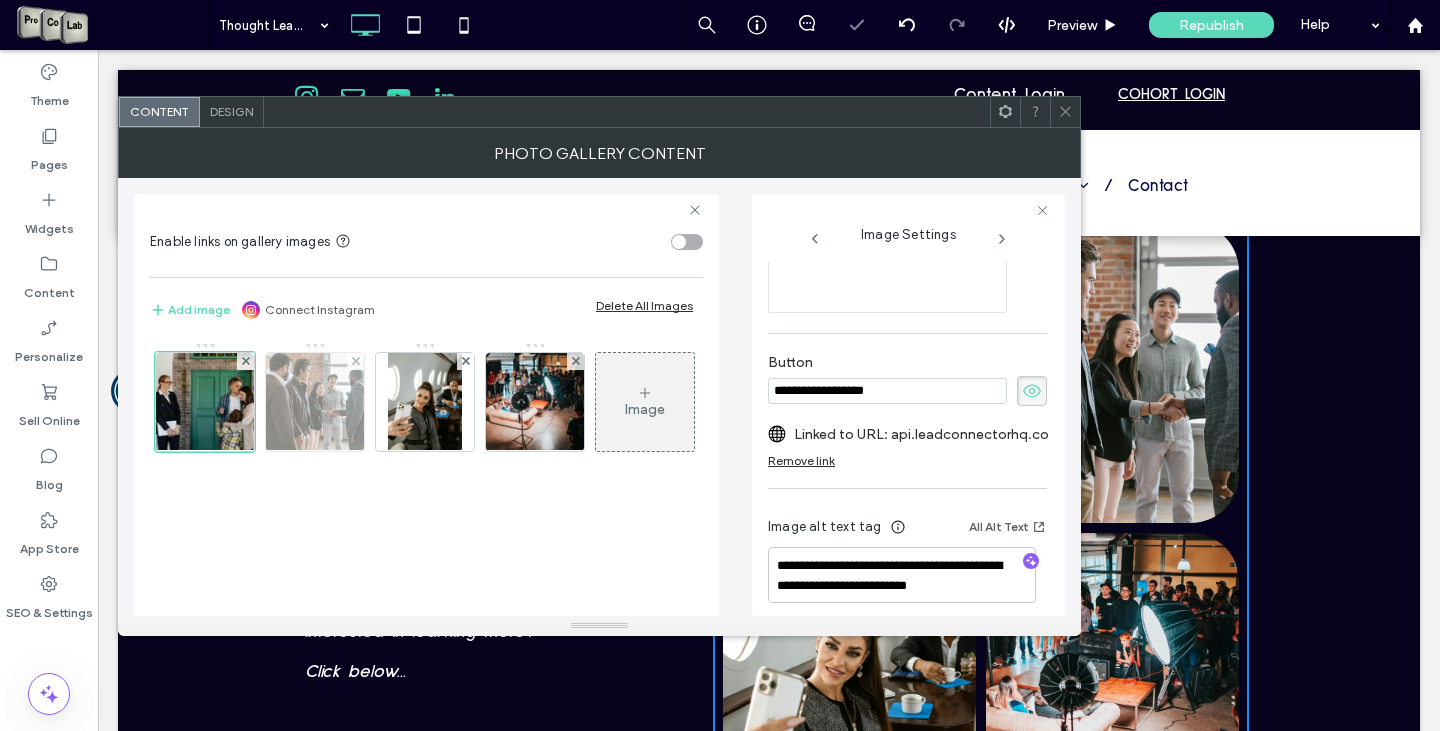 click at bounding box center (315, 402) 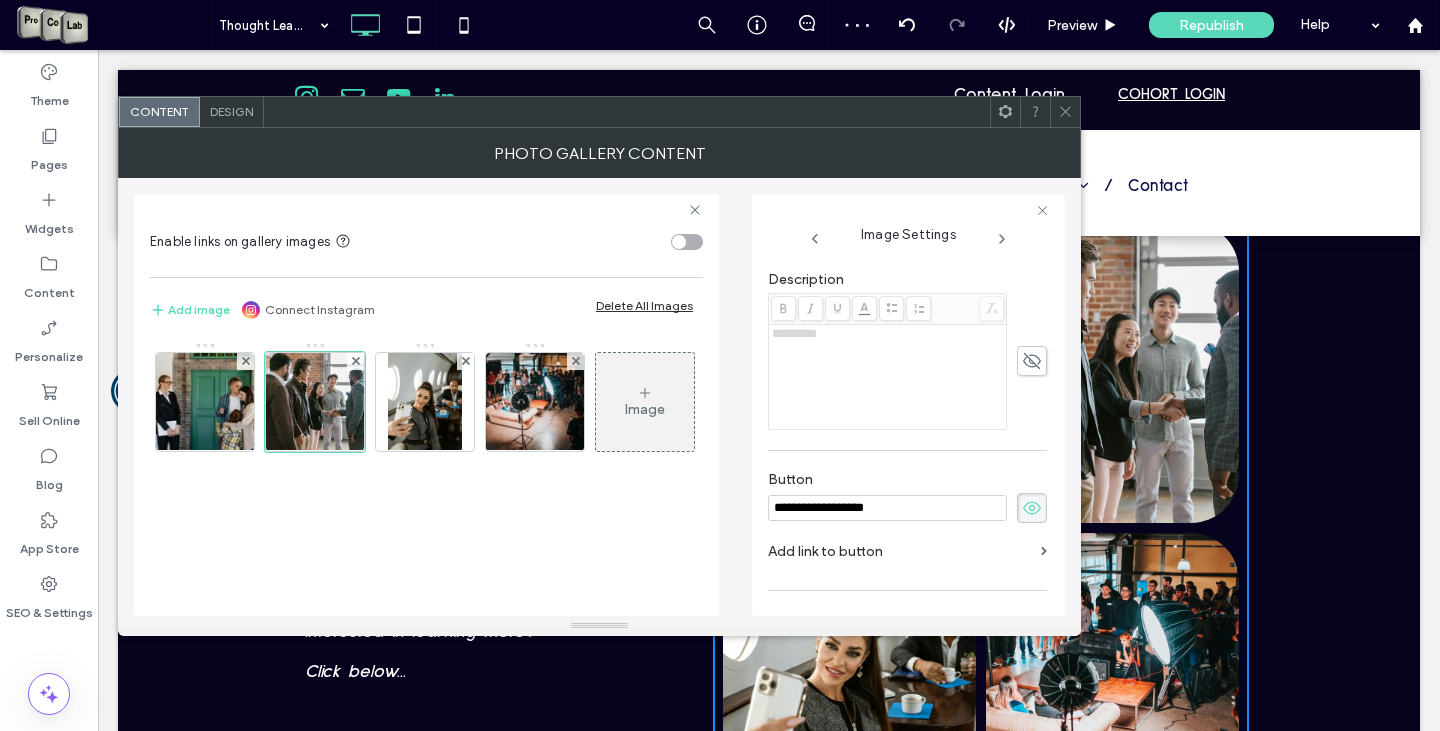 scroll, scrollTop: 568, scrollLeft: 0, axis: vertical 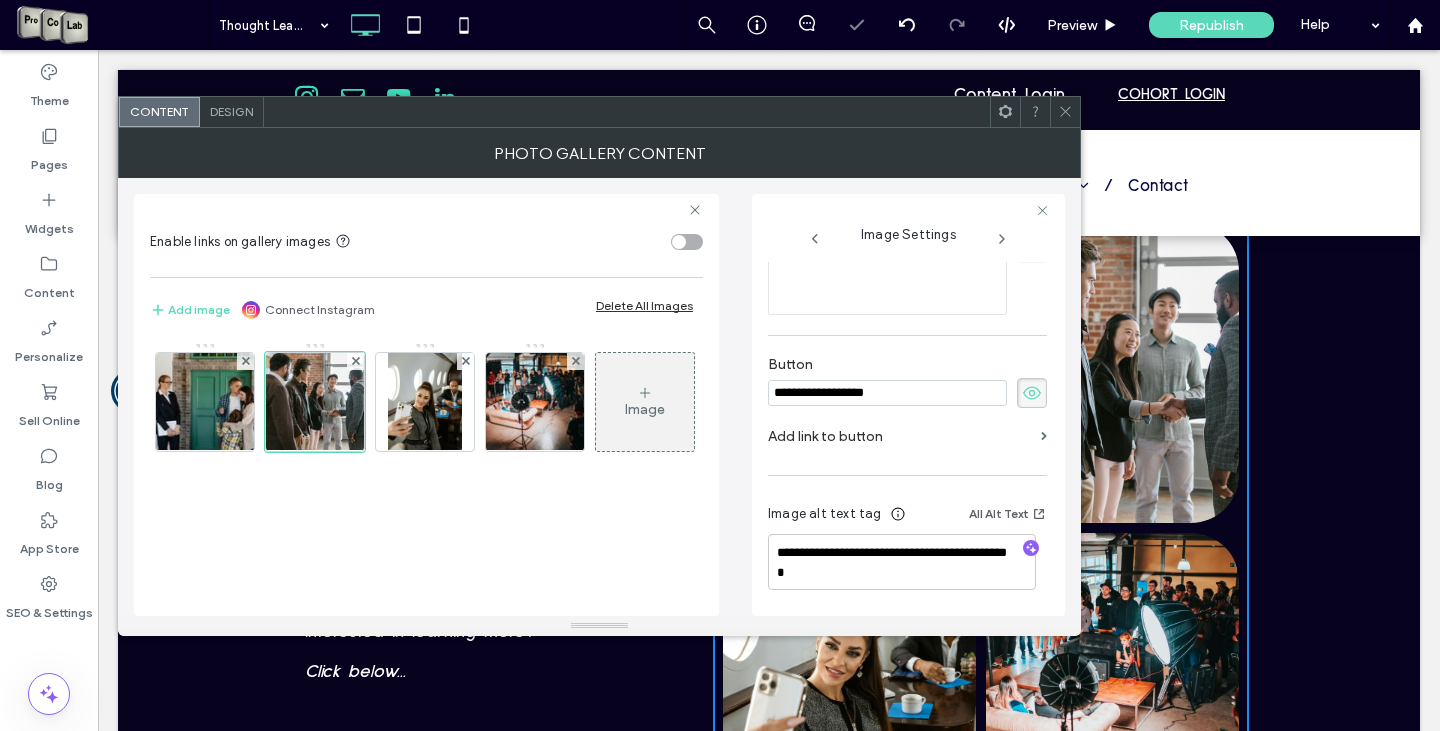 click on "Add link to button" at bounding box center [900, 436] 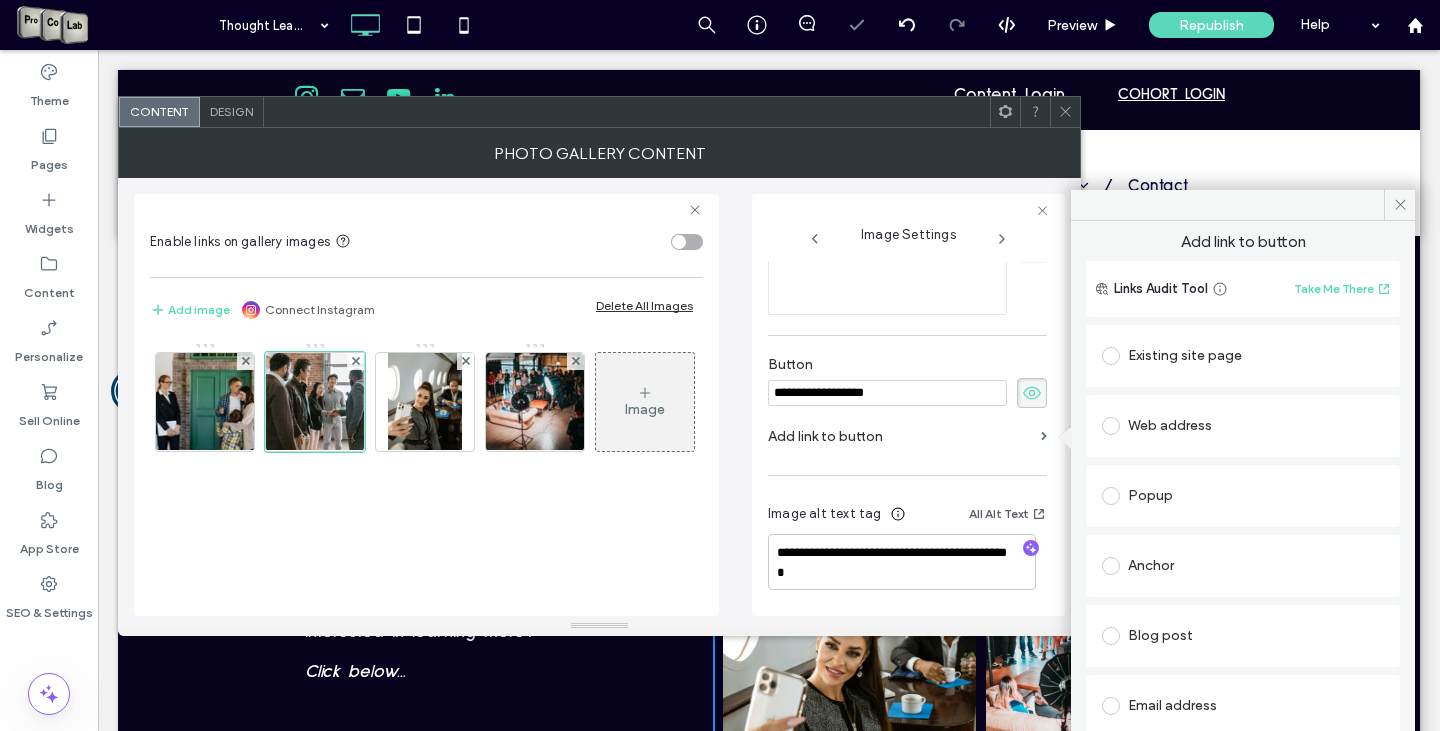 click at bounding box center (1111, 426) 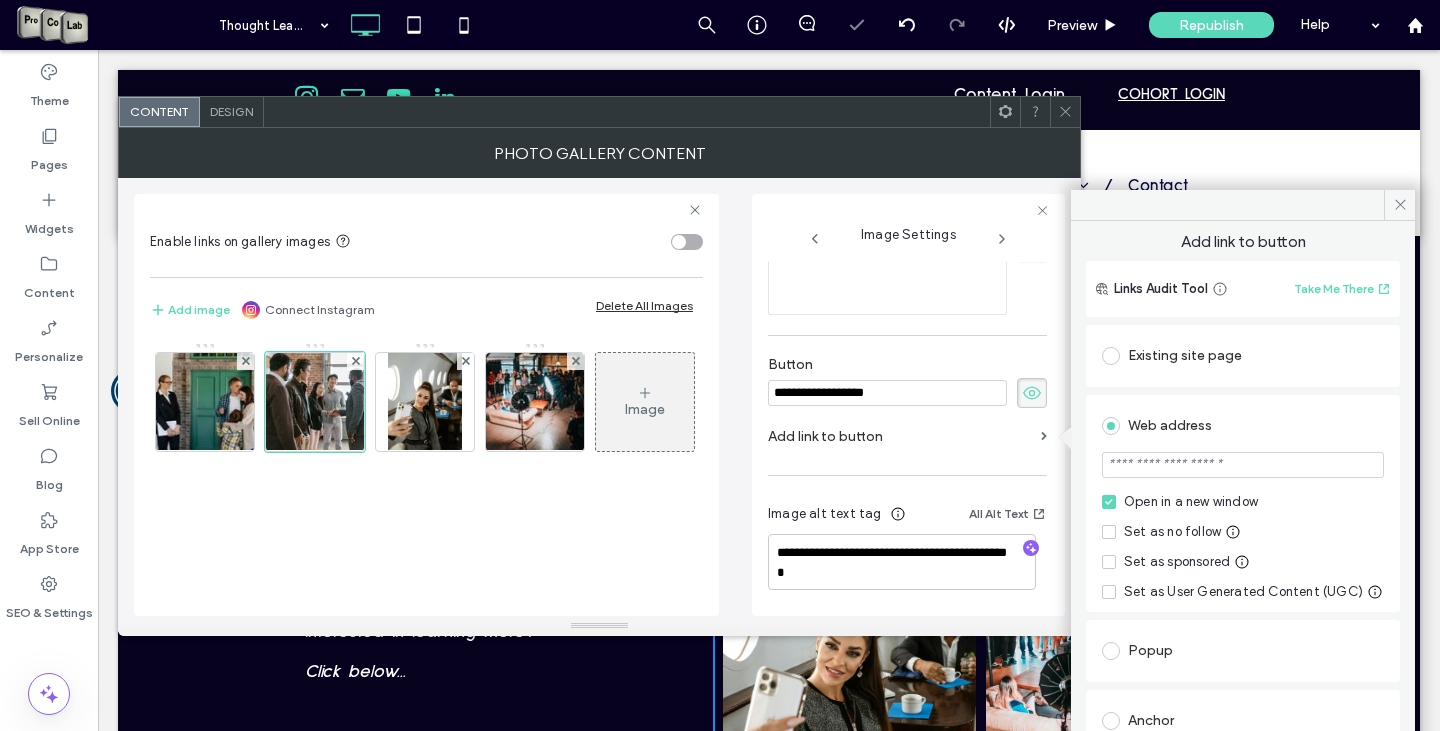 click at bounding box center [1243, 465] 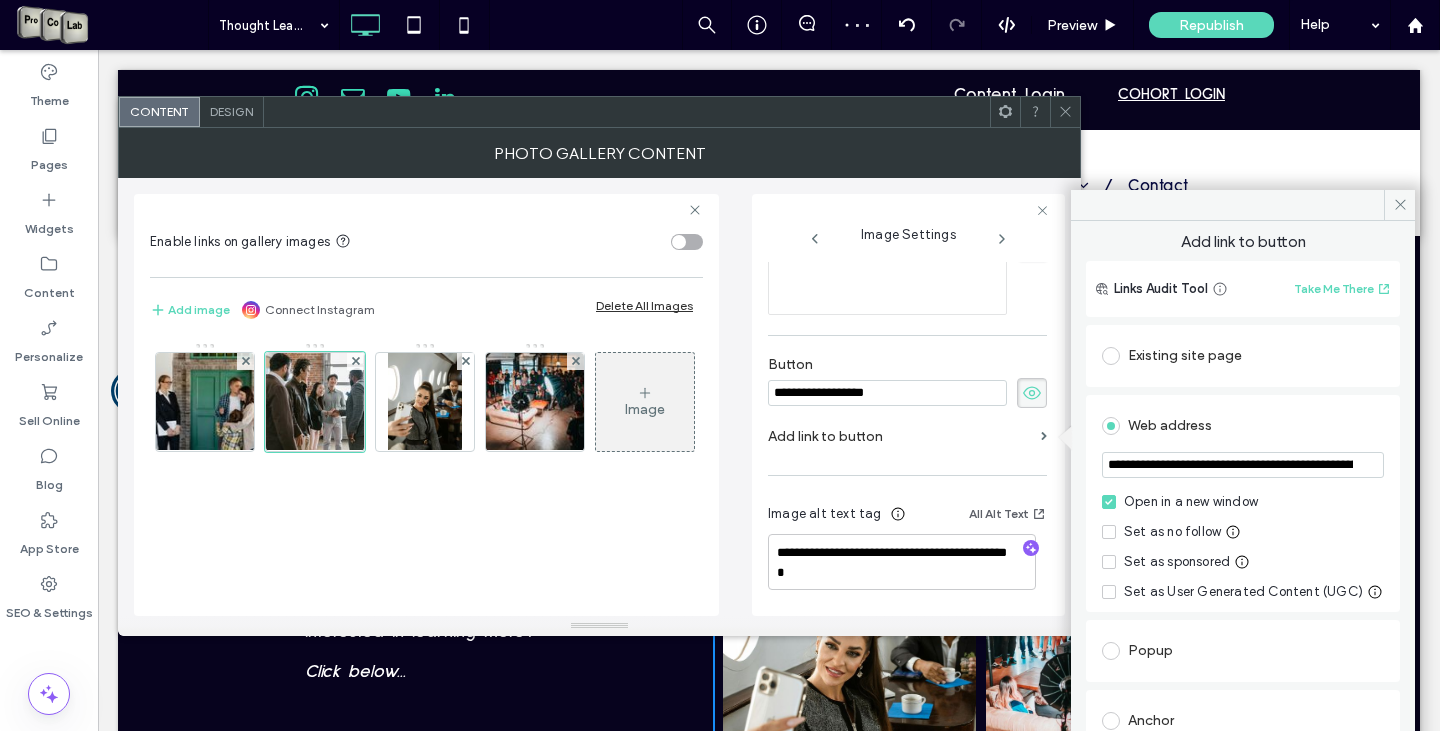 scroll, scrollTop: 0, scrollLeft: 293, axis: horizontal 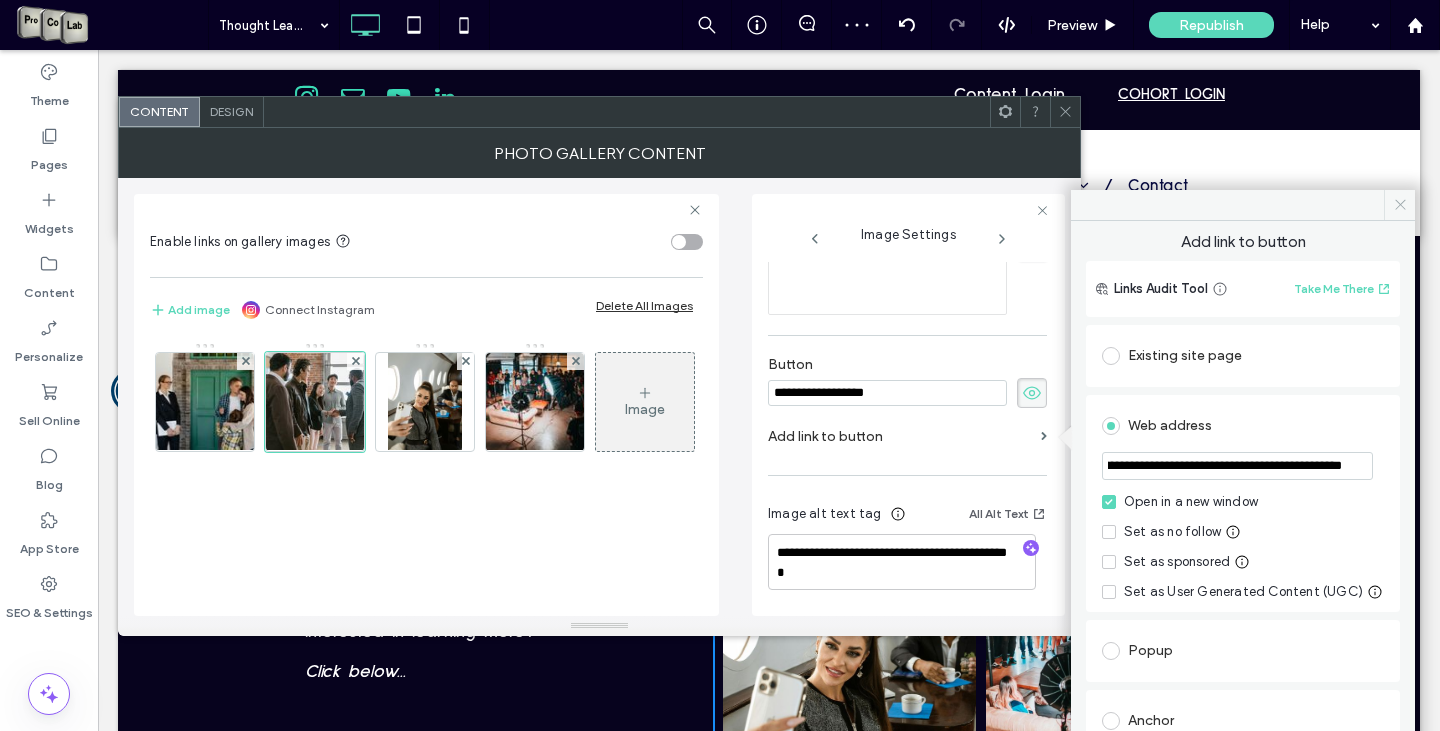 type on "**********" 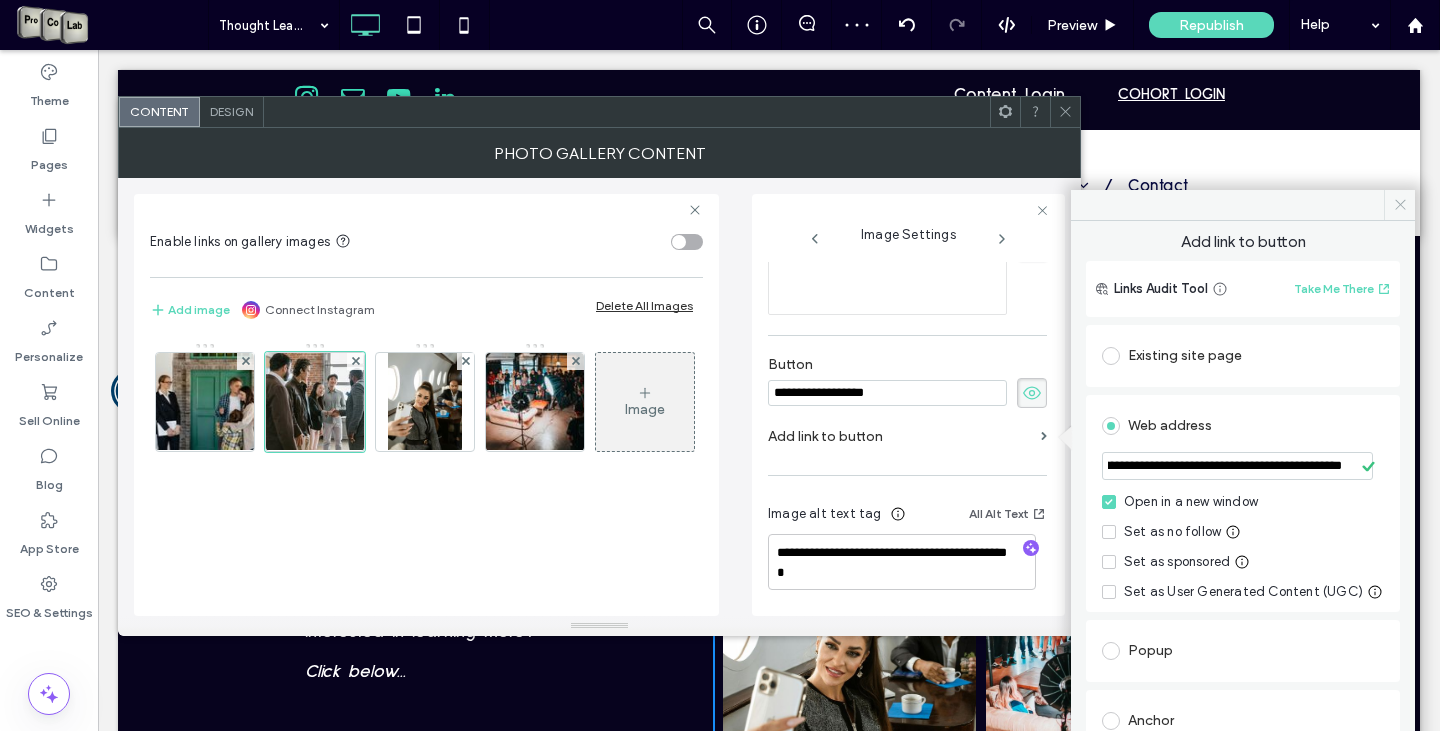 drag, startPoint x: 1397, startPoint y: 203, endPoint x: 1294, endPoint y: 152, distance: 114.93476 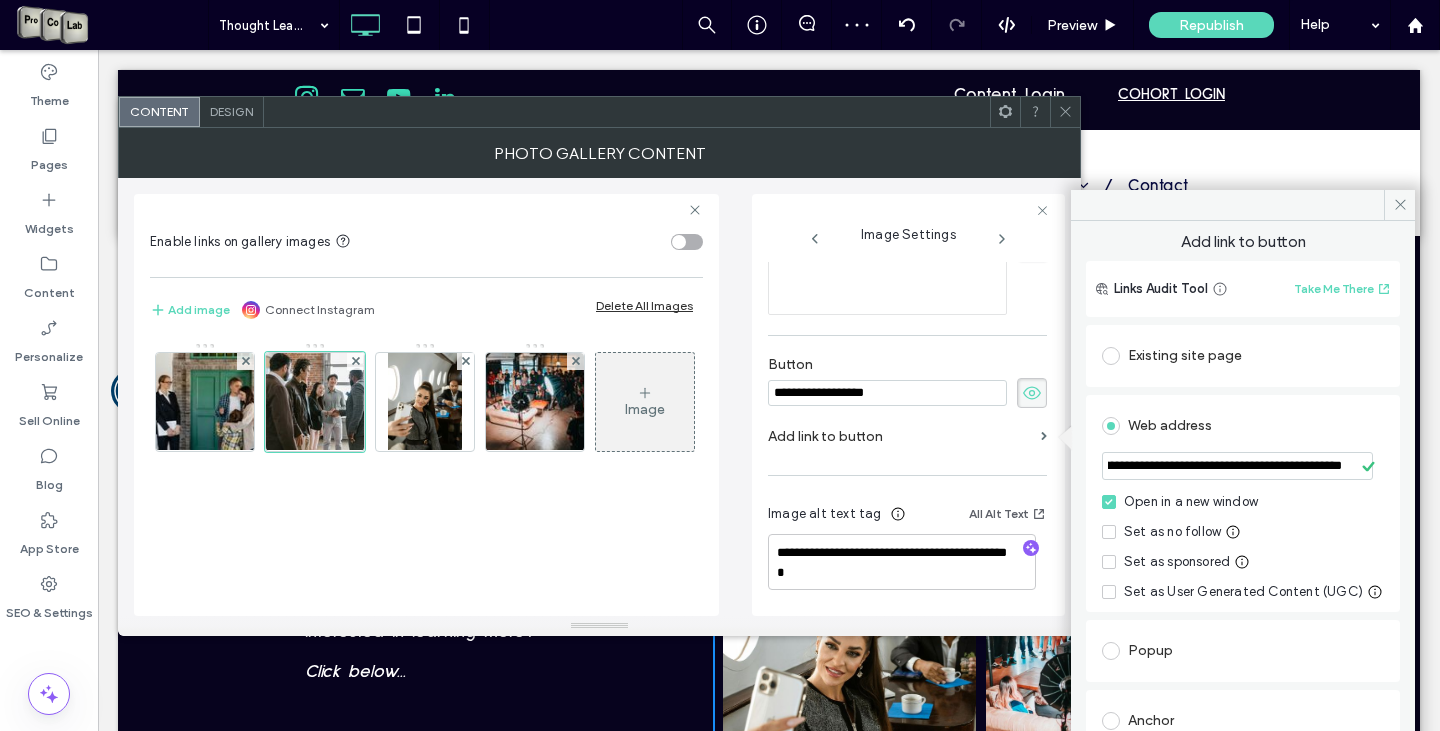 scroll, scrollTop: 0, scrollLeft: 0, axis: both 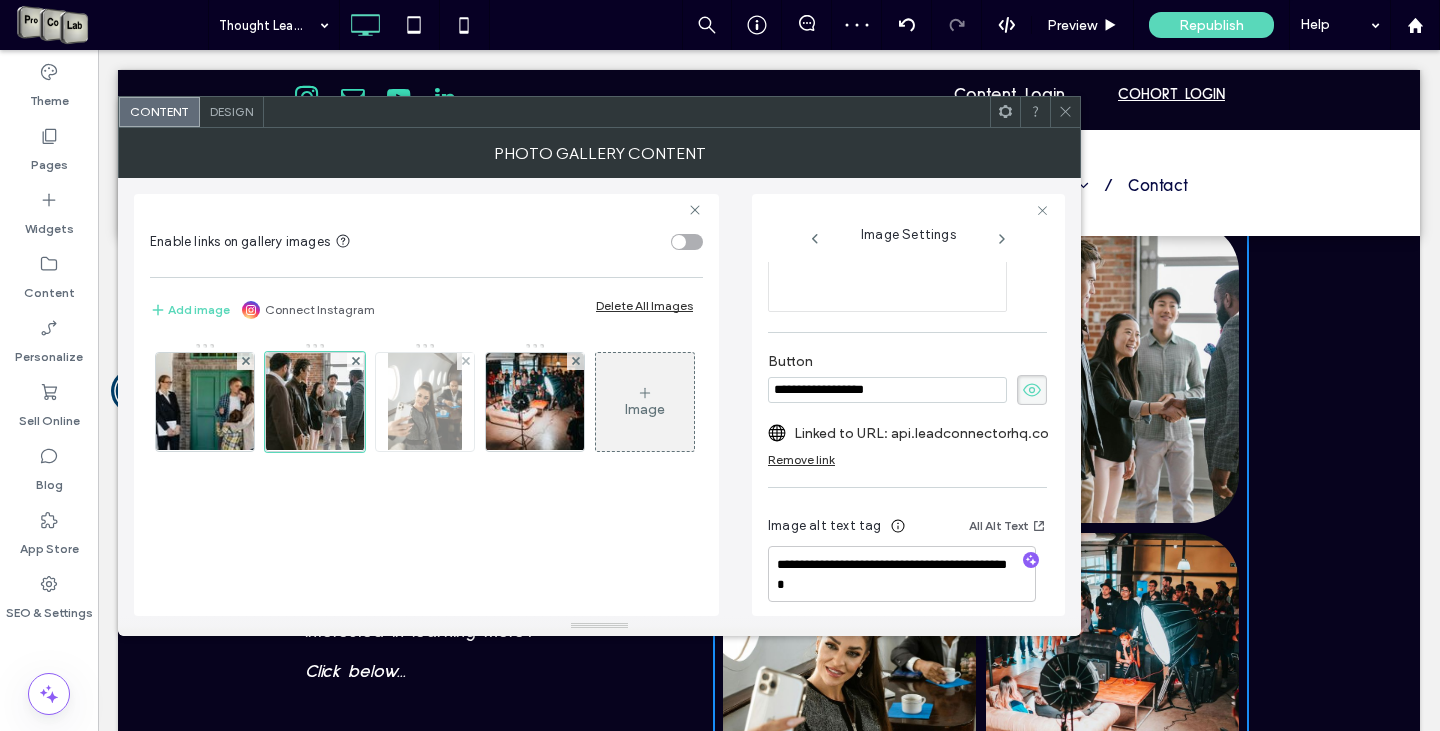 click at bounding box center [425, 402] 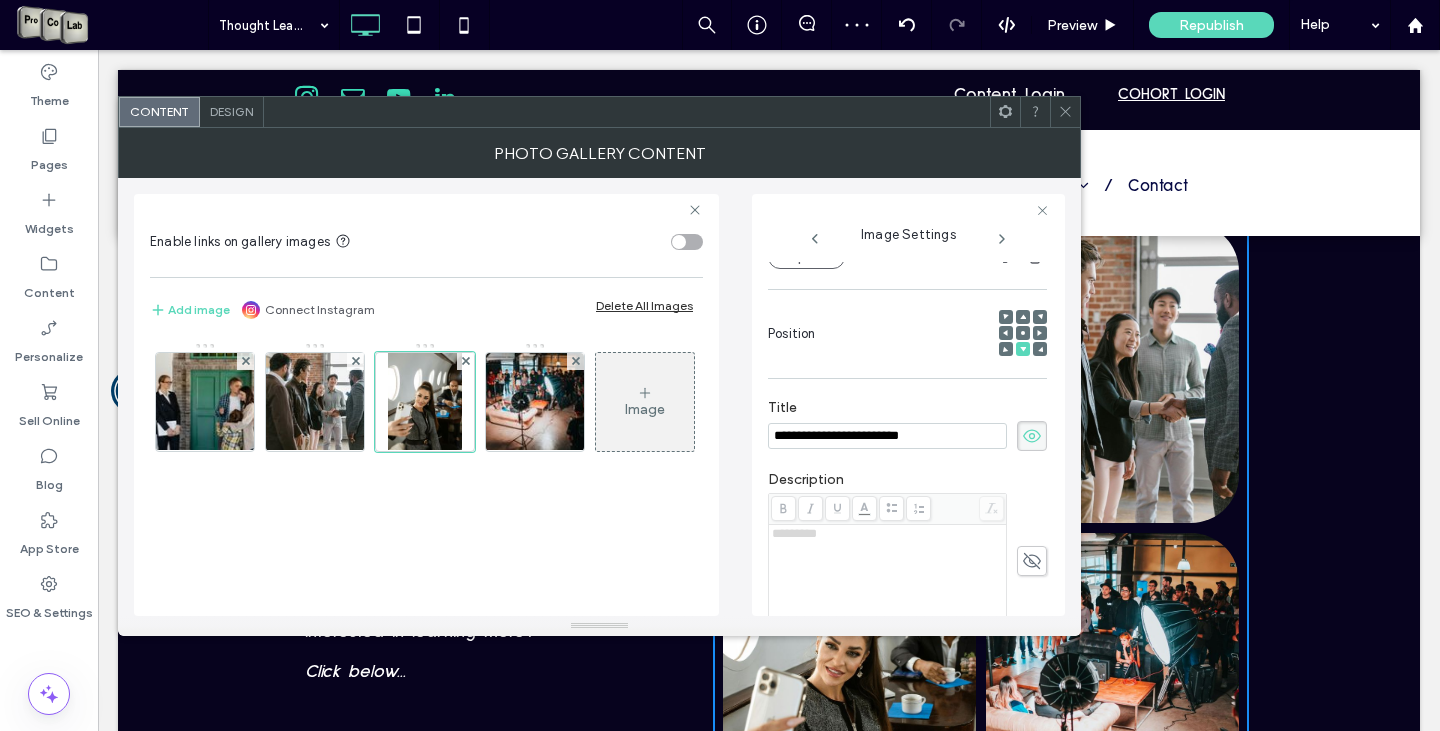 scroll, scrollTop: 550, scrollLeft: 0, axis: vertical 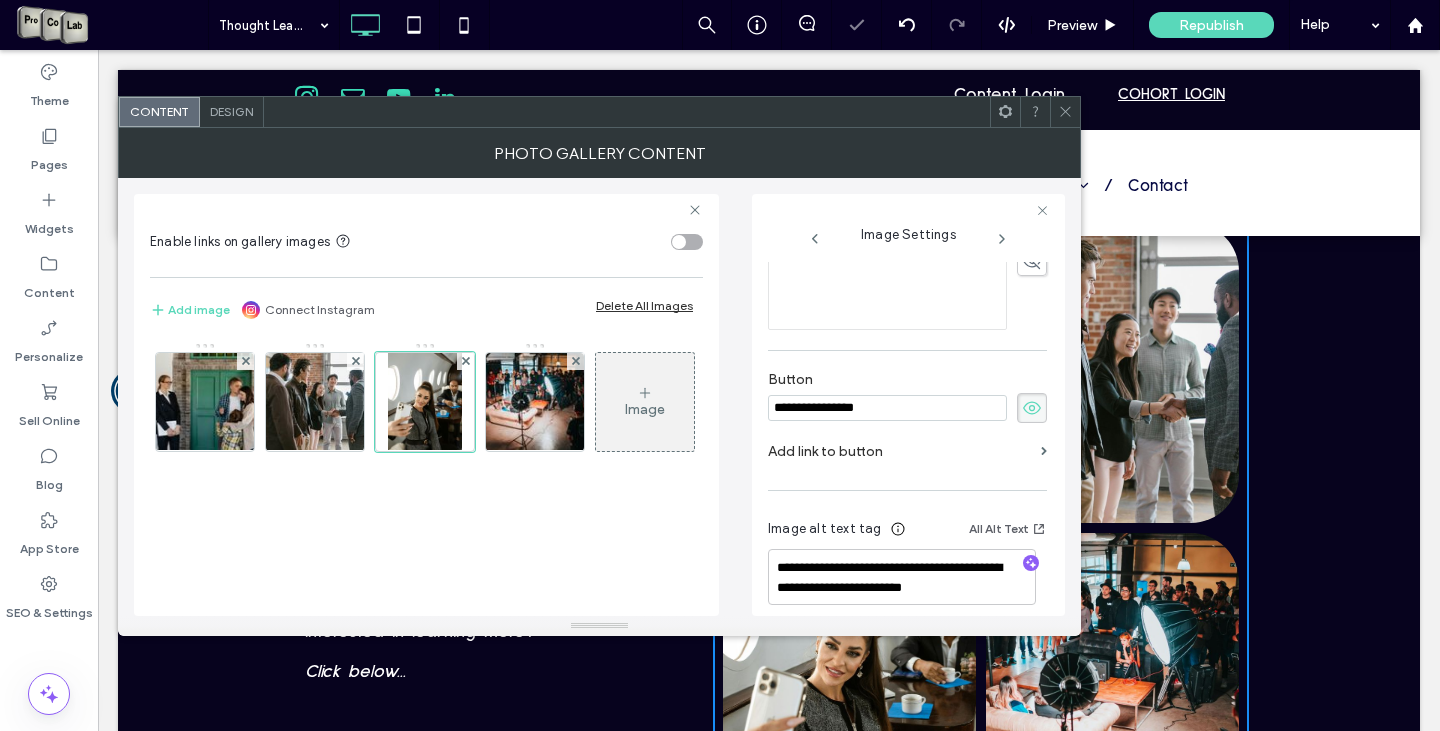click on "Add link to button" at bounding box center [900, 451] 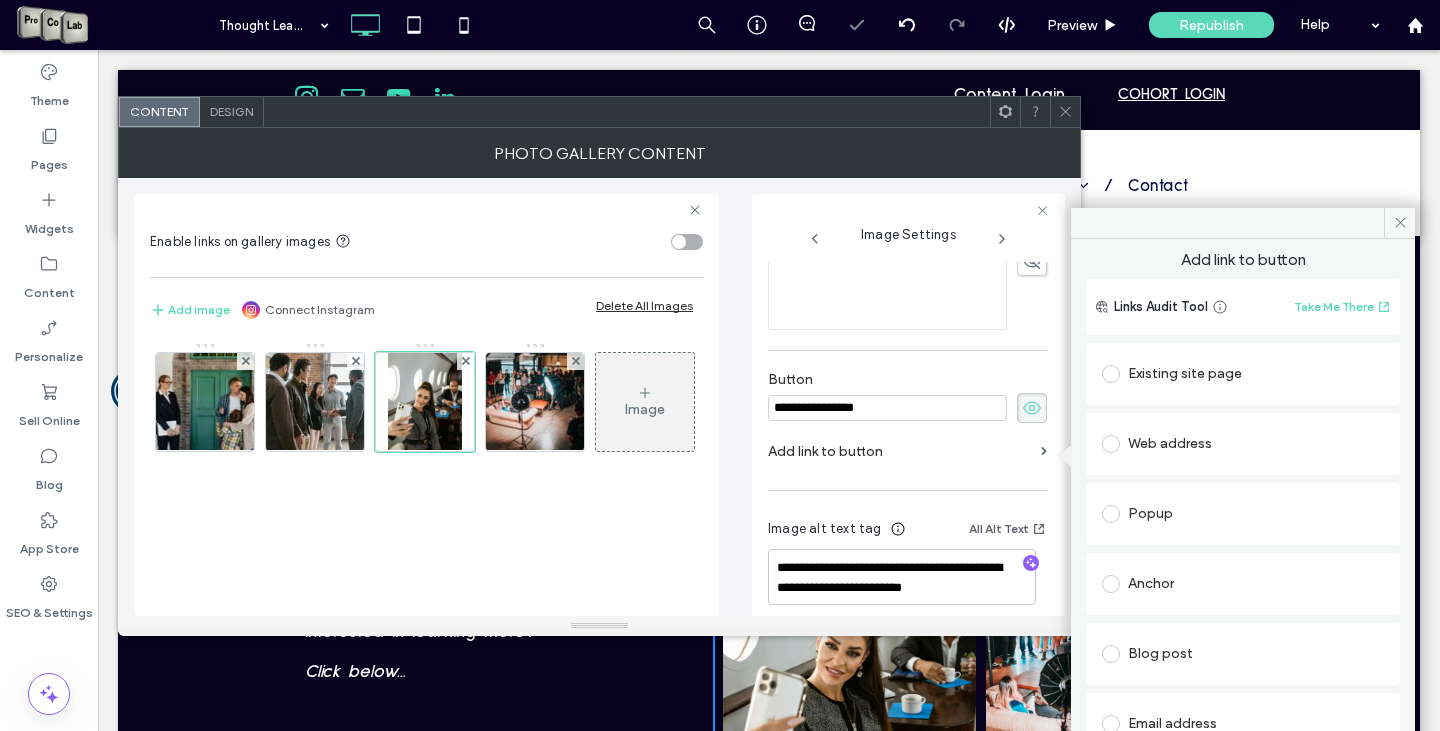 click at bounding box center (1111, 444) 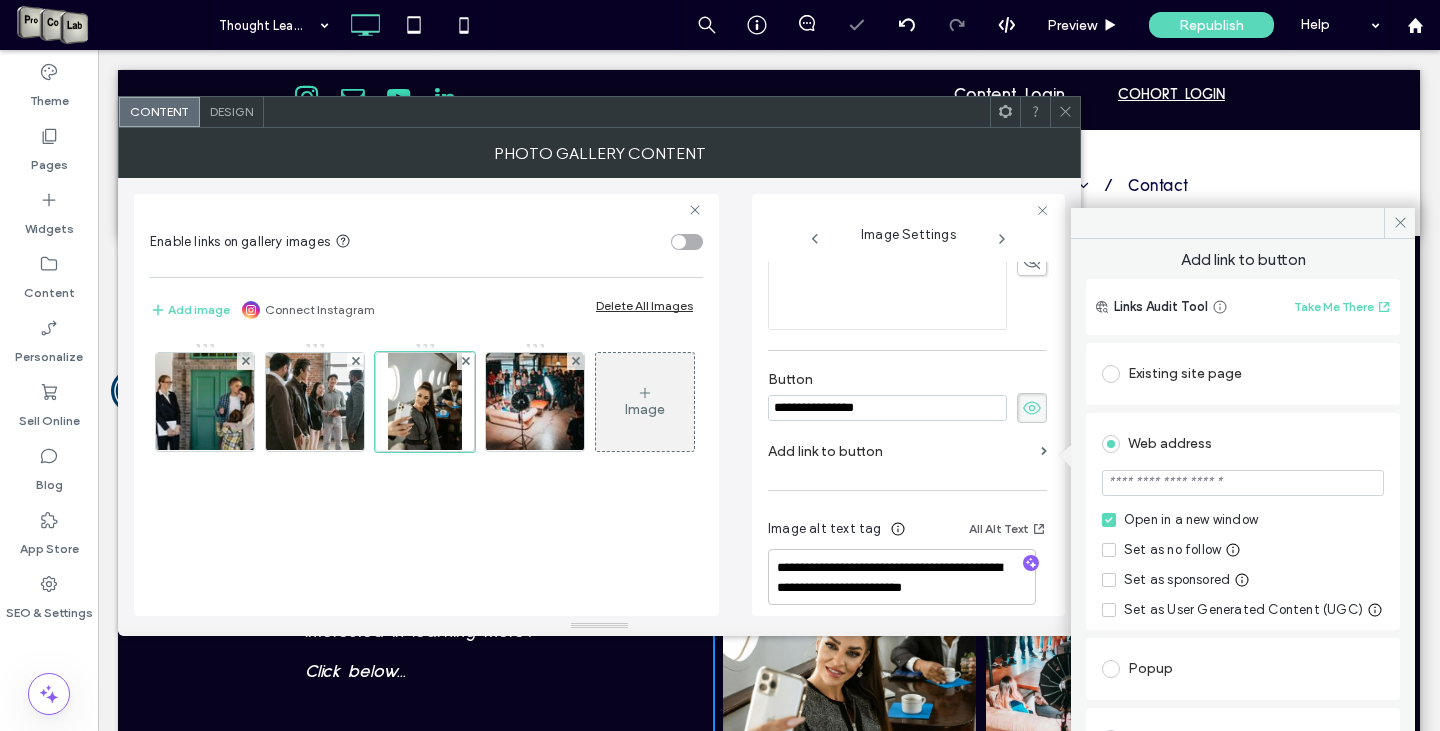 click at bounding box center [1243, 483] 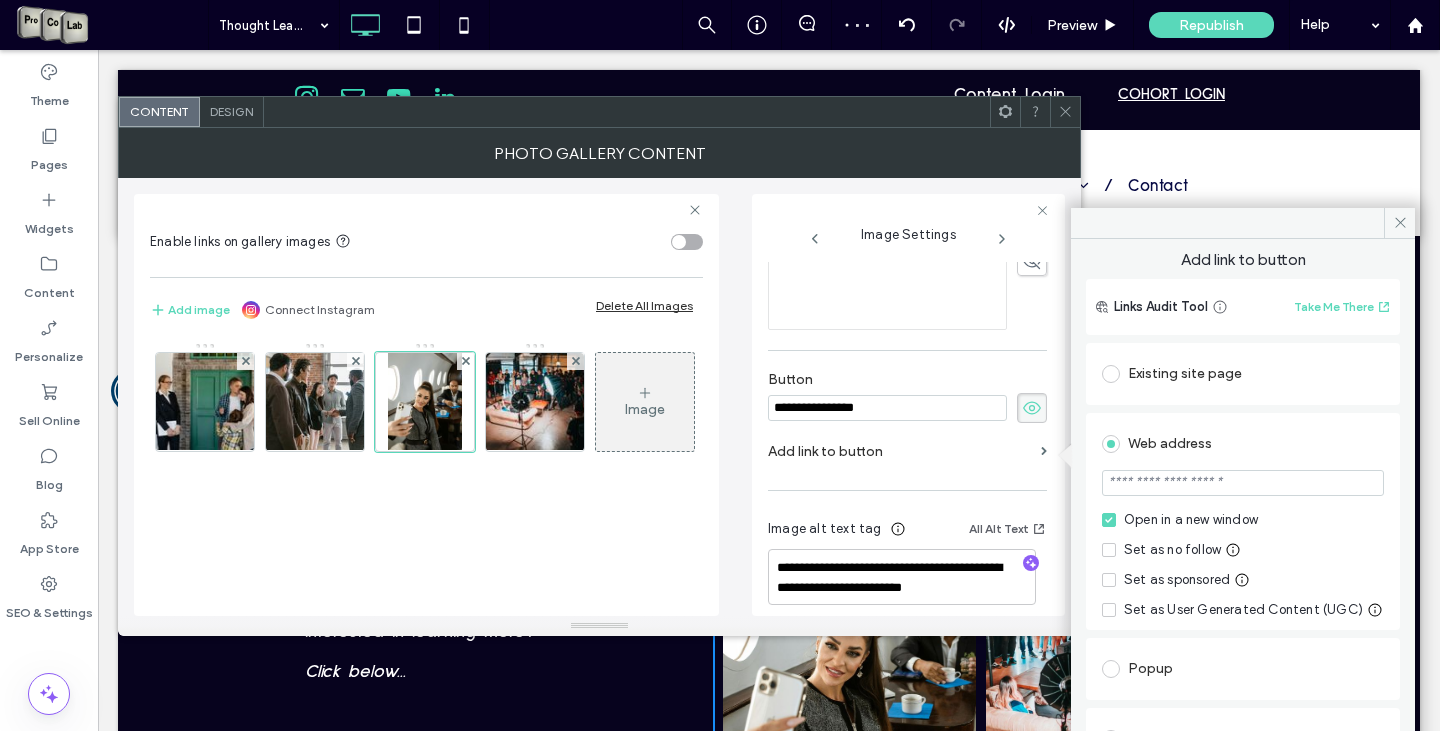 paste on "**********" 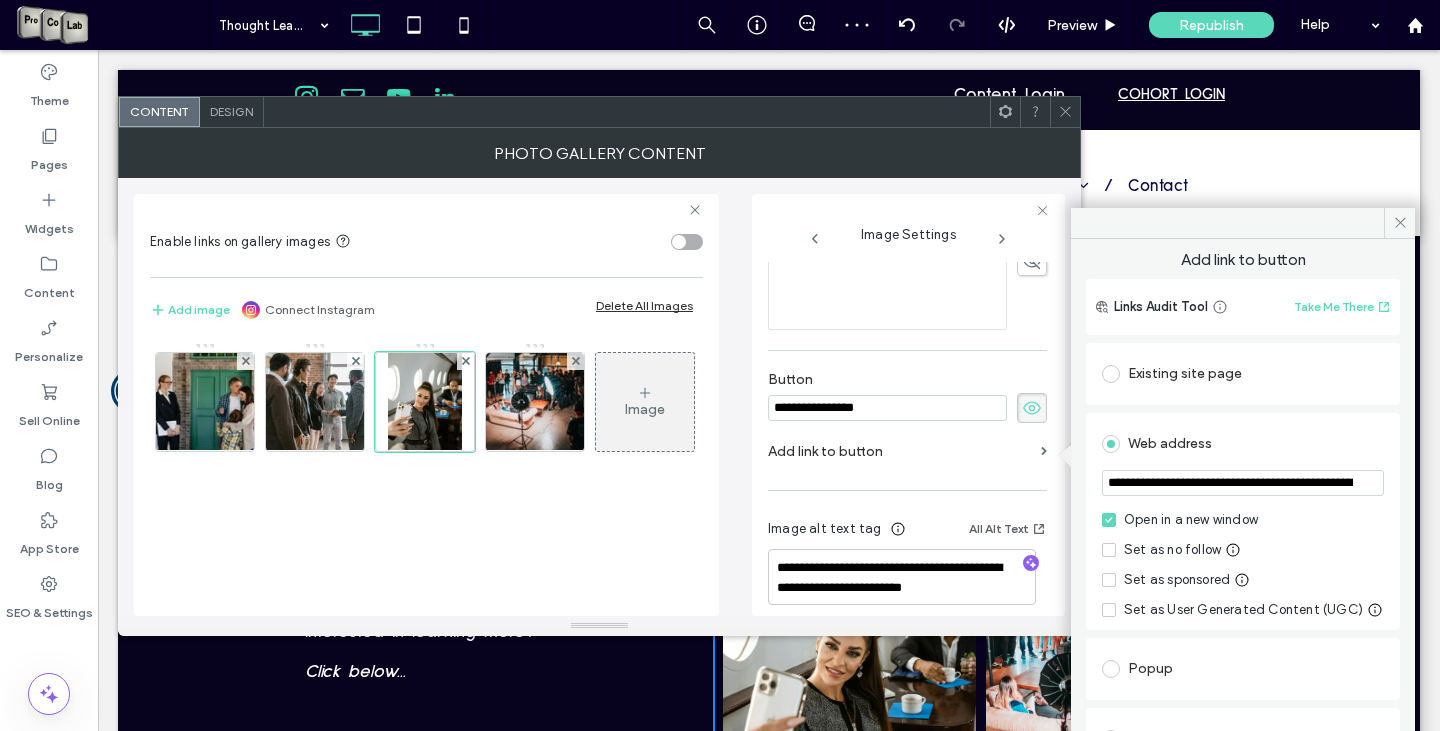 scroll, scrollTop: 0, scrollLeft: 293, axis: horizontal 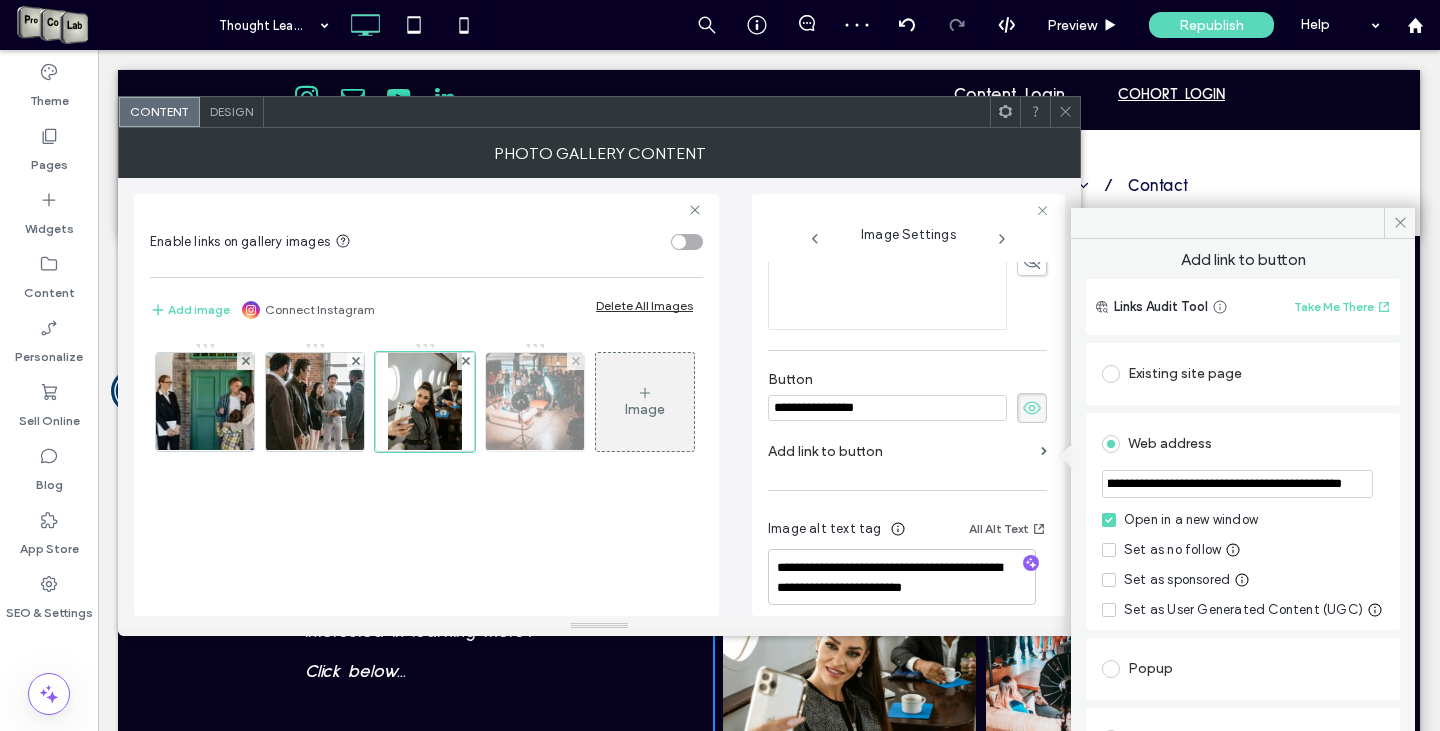 type on "**********" 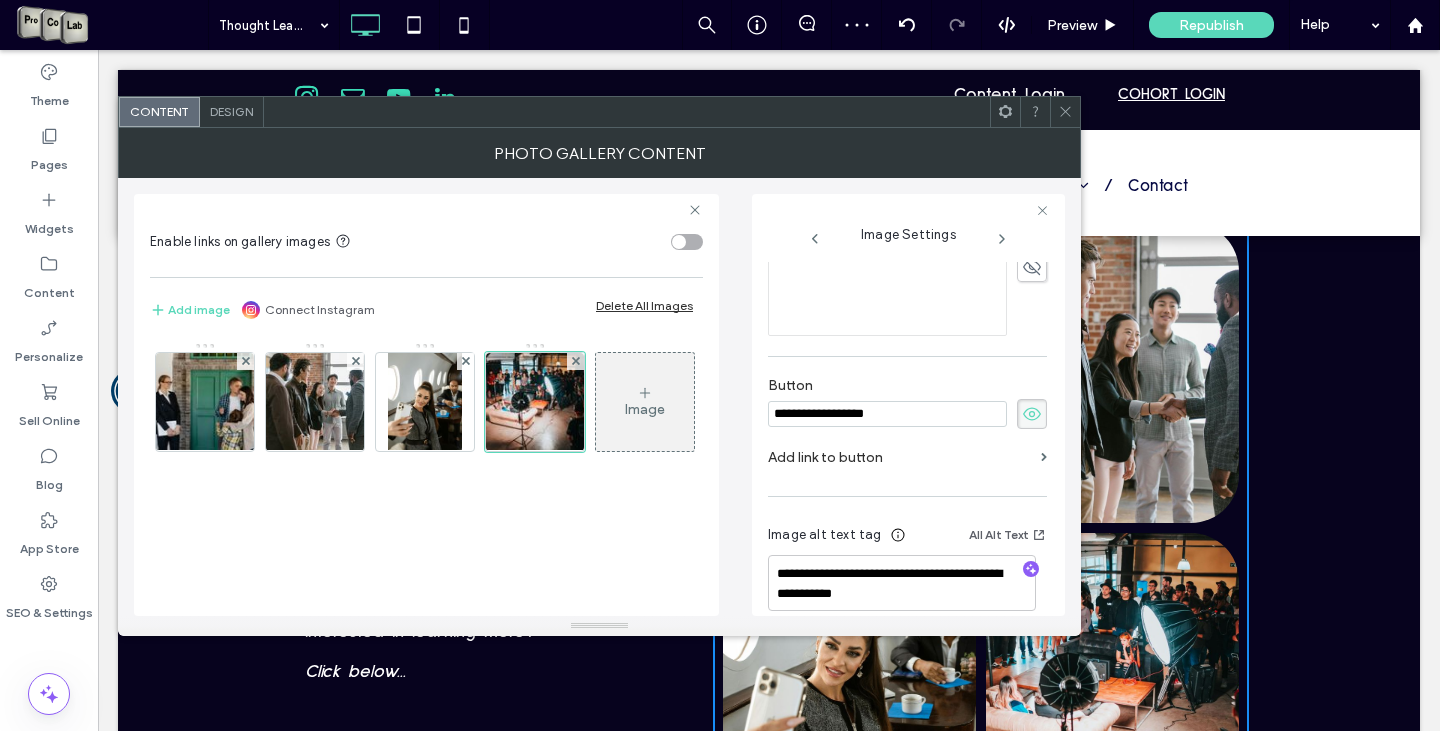 scroll, scrollTop: 534, scrollLeft: 0, axis: vertical 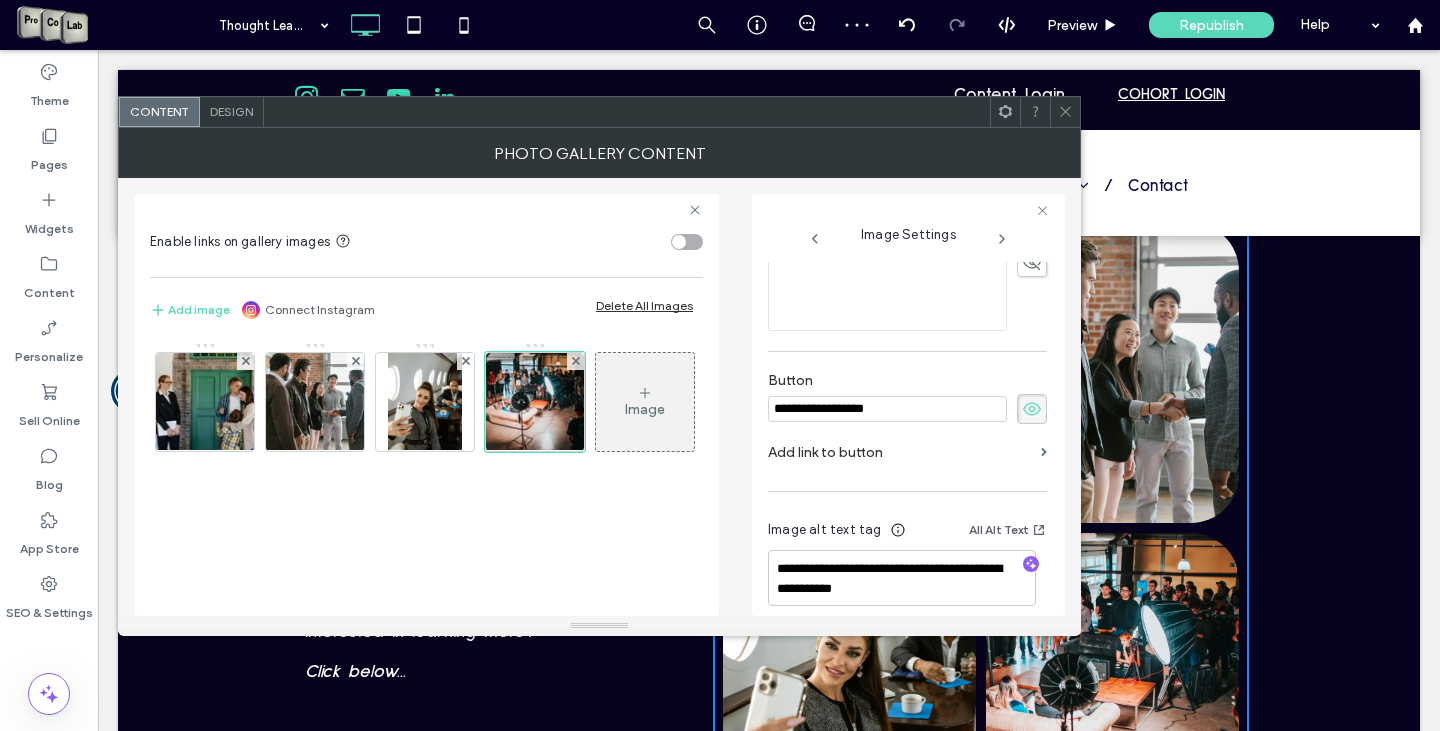 click on "Add link to button" at bounding box center (900, 452) 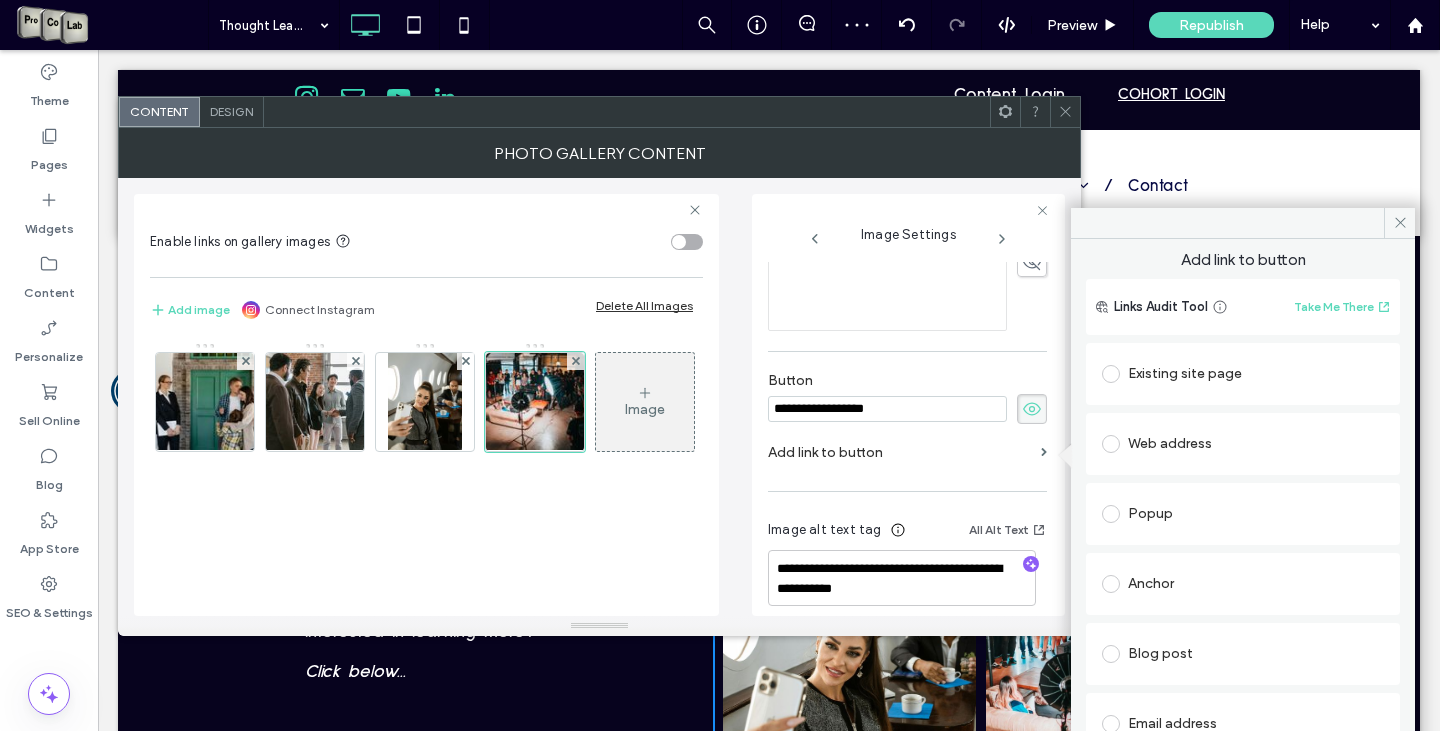 click at bounding box center [1111, 444] 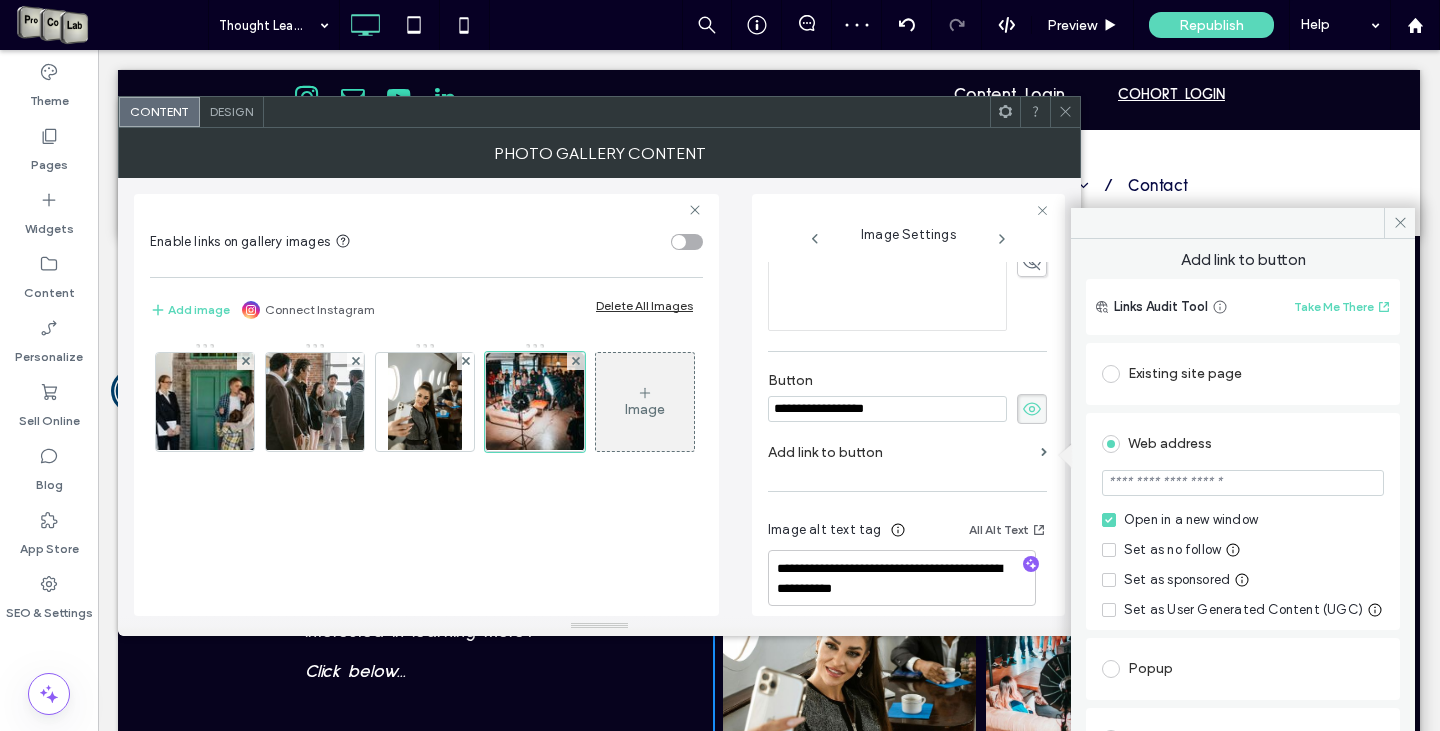 click at bounding box center [1243, 483] 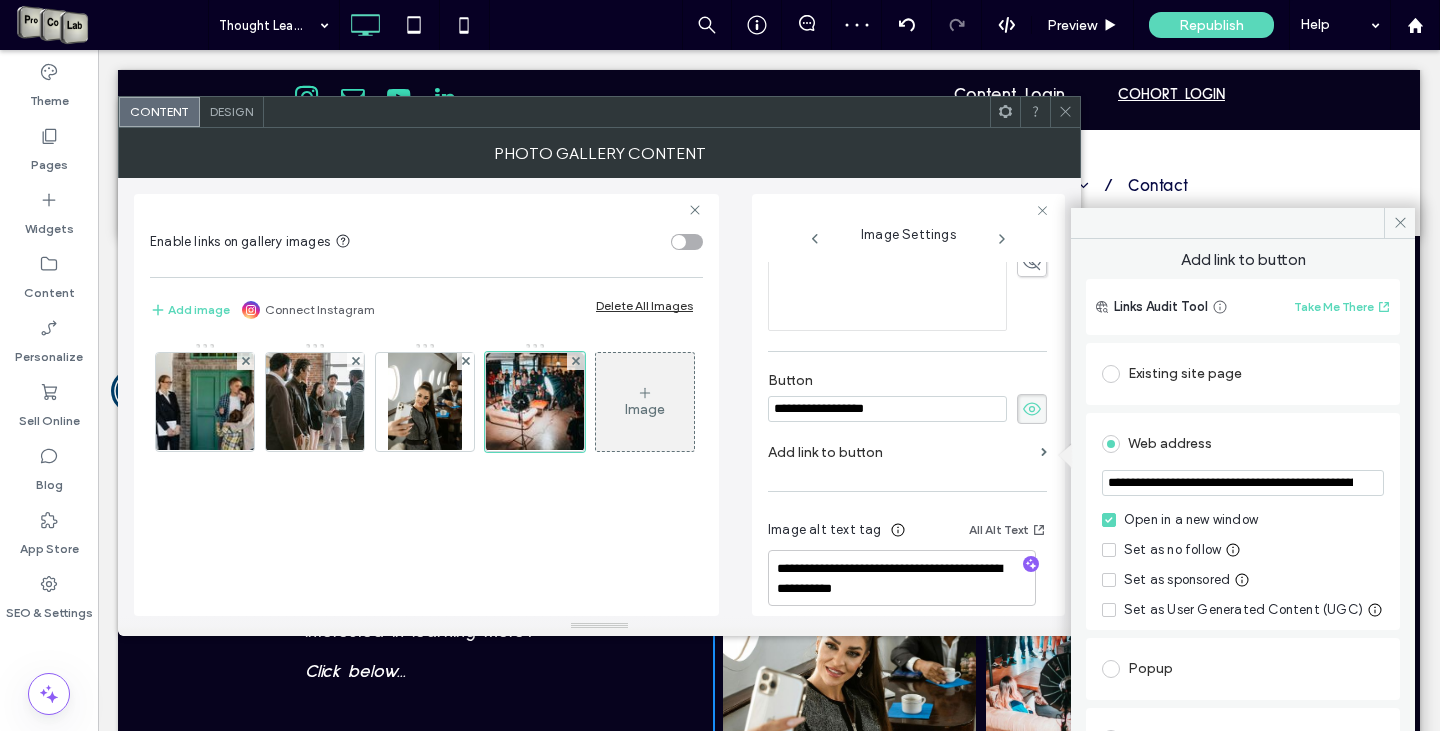 scroll, scrollTop: 0, scrollLeft: 293, axis: horizontal 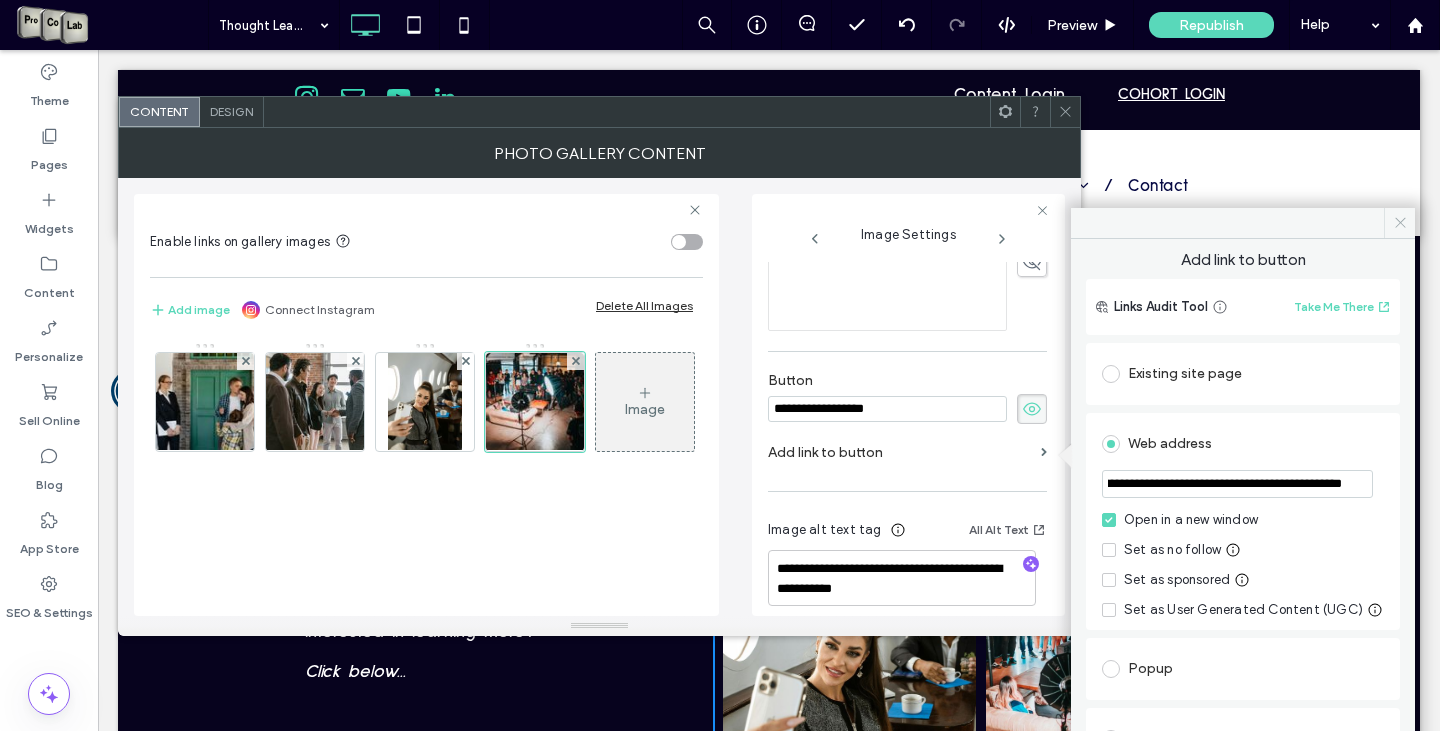 type on "**********" 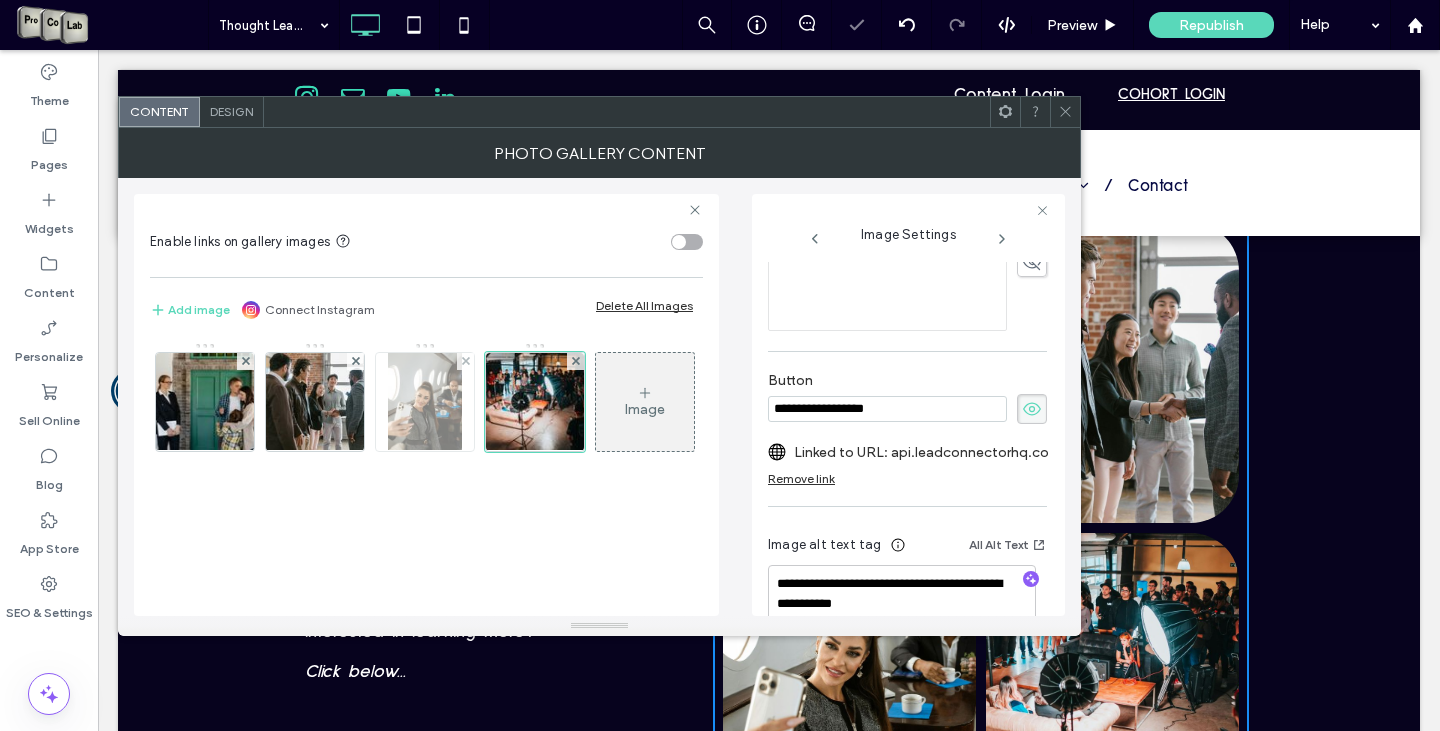 click at bounding box center (425, 402) 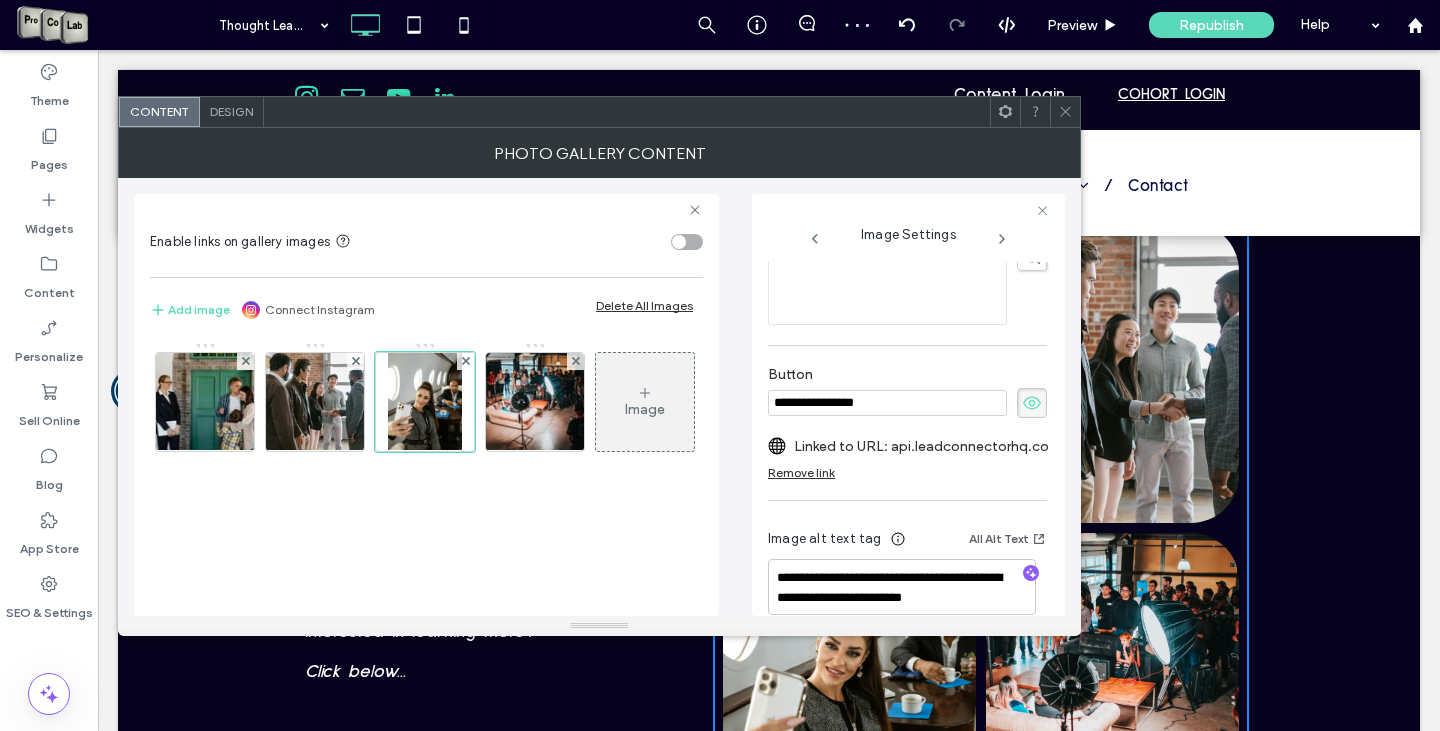 scroll, scrollTop: 593, scrollLeft: 0, axis: vertical 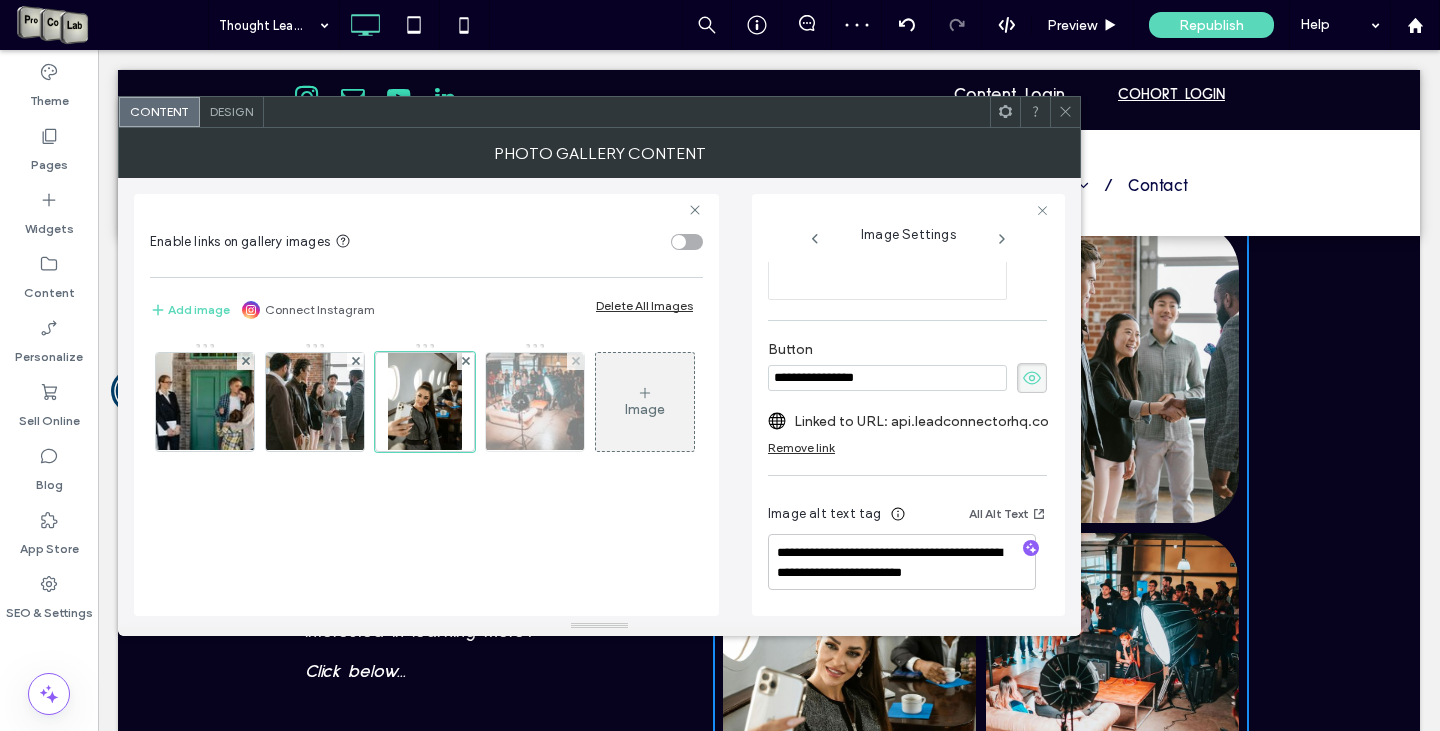 click at bounding box center [535, 402] 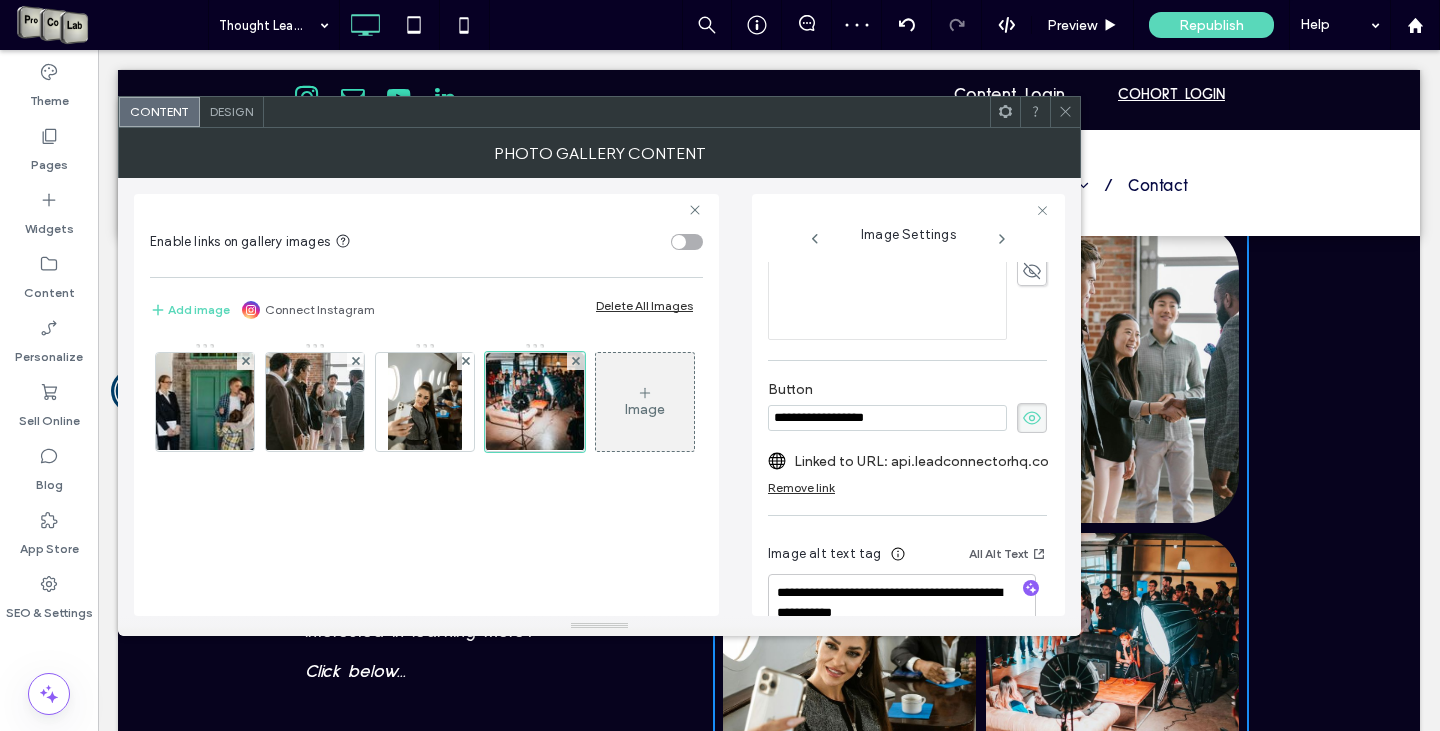 scroll, scrollTop: 539, scrollLeft: 0, axis: vertical 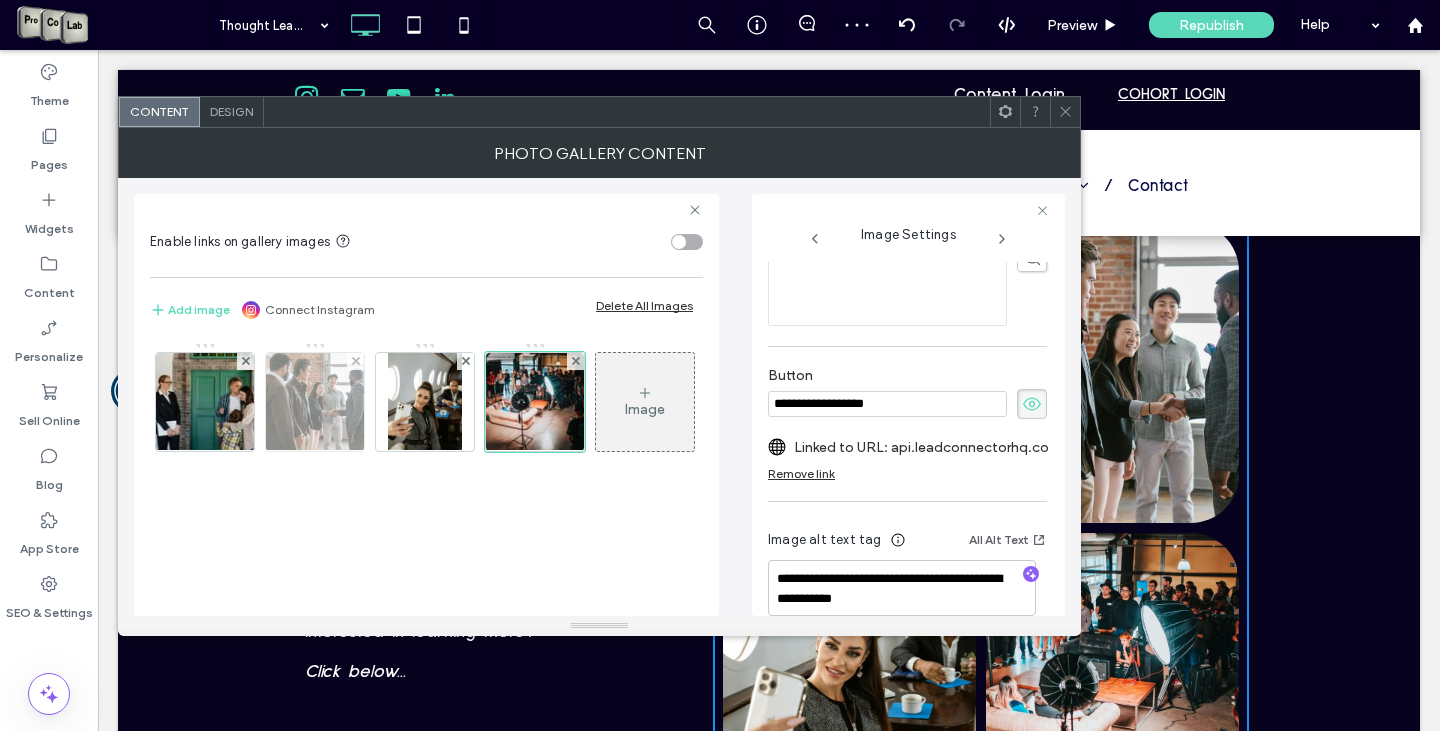 click at bounding box center [315, 402] 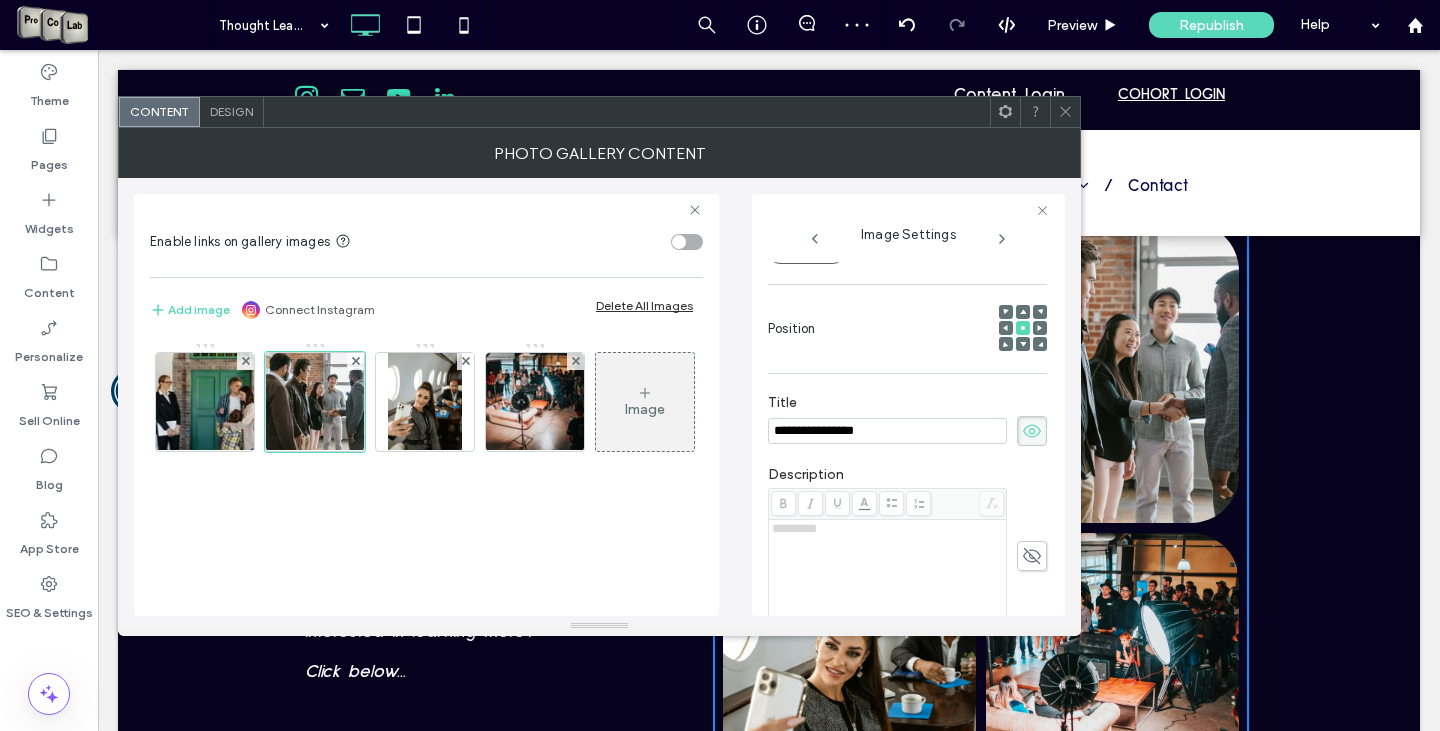 scroll, scrollTop: 555, scrollLeft: 0, axis: vertical 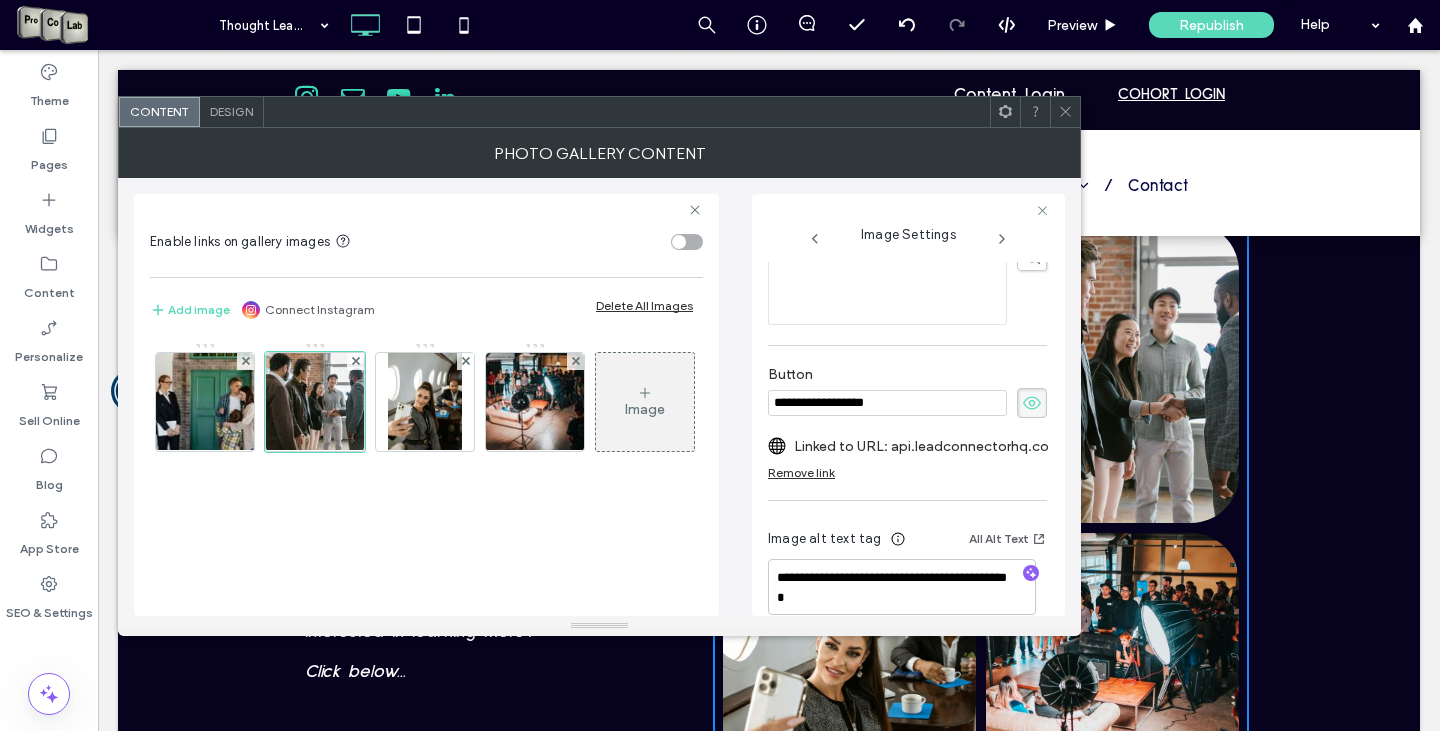 click 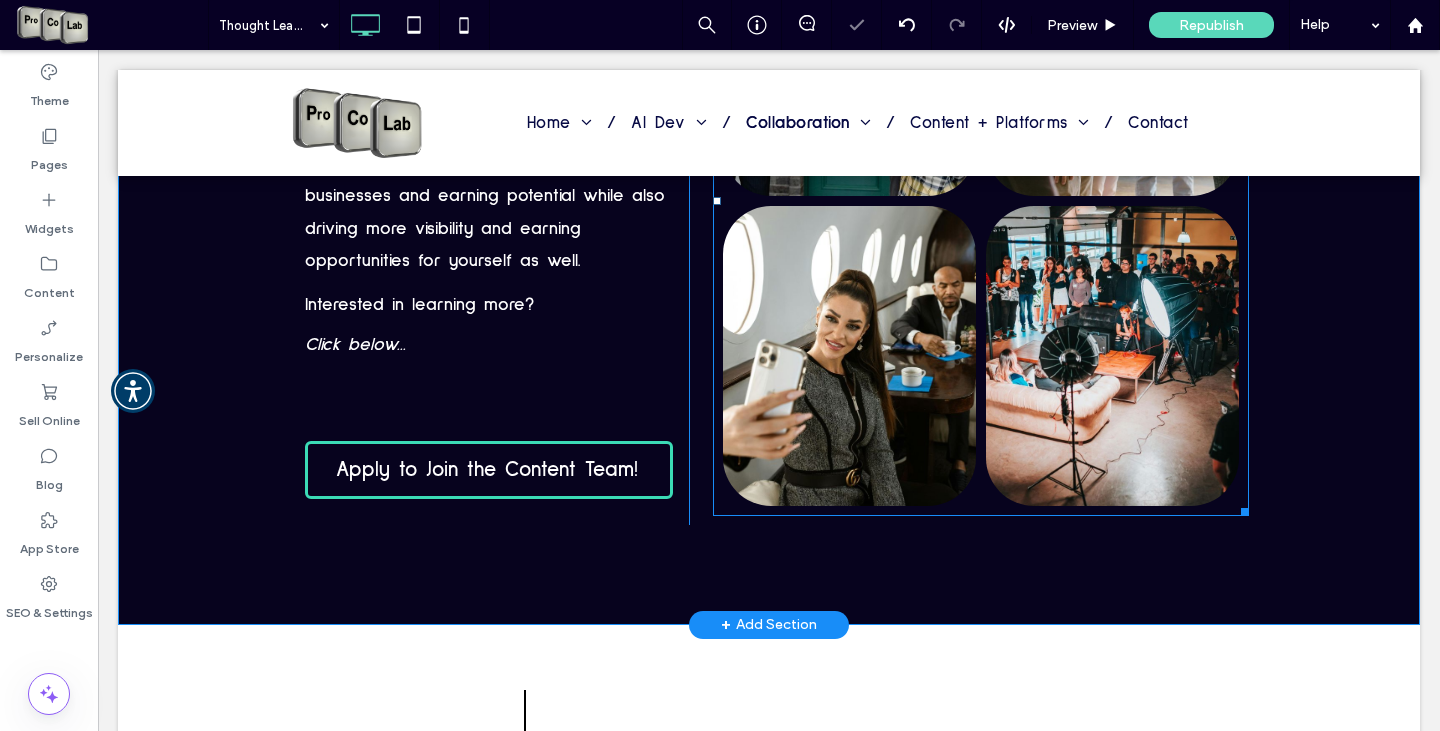 scroll, scrollTop: 523, scrollLeft: 0, axis: vertical 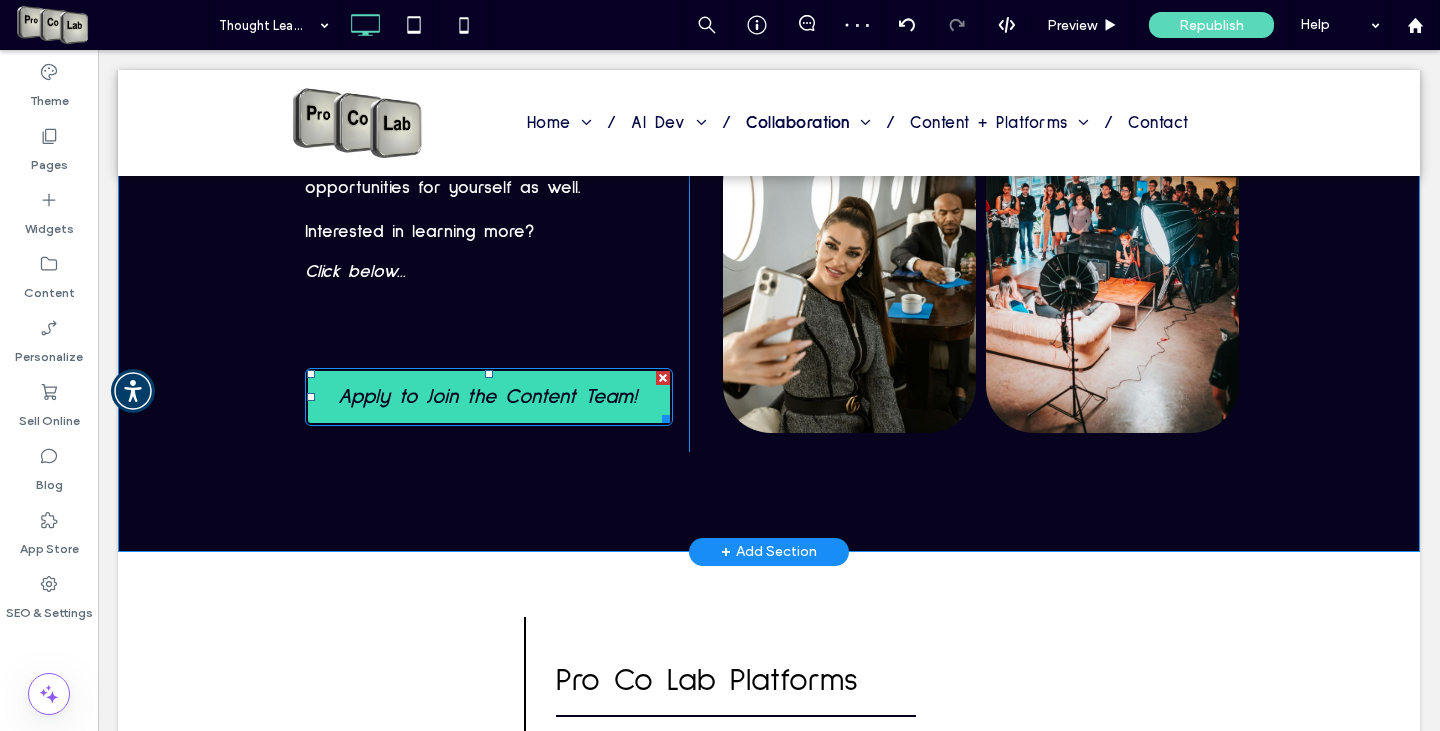 click on "Apply to Join the Content Team!" at bounding box center [487, 396] 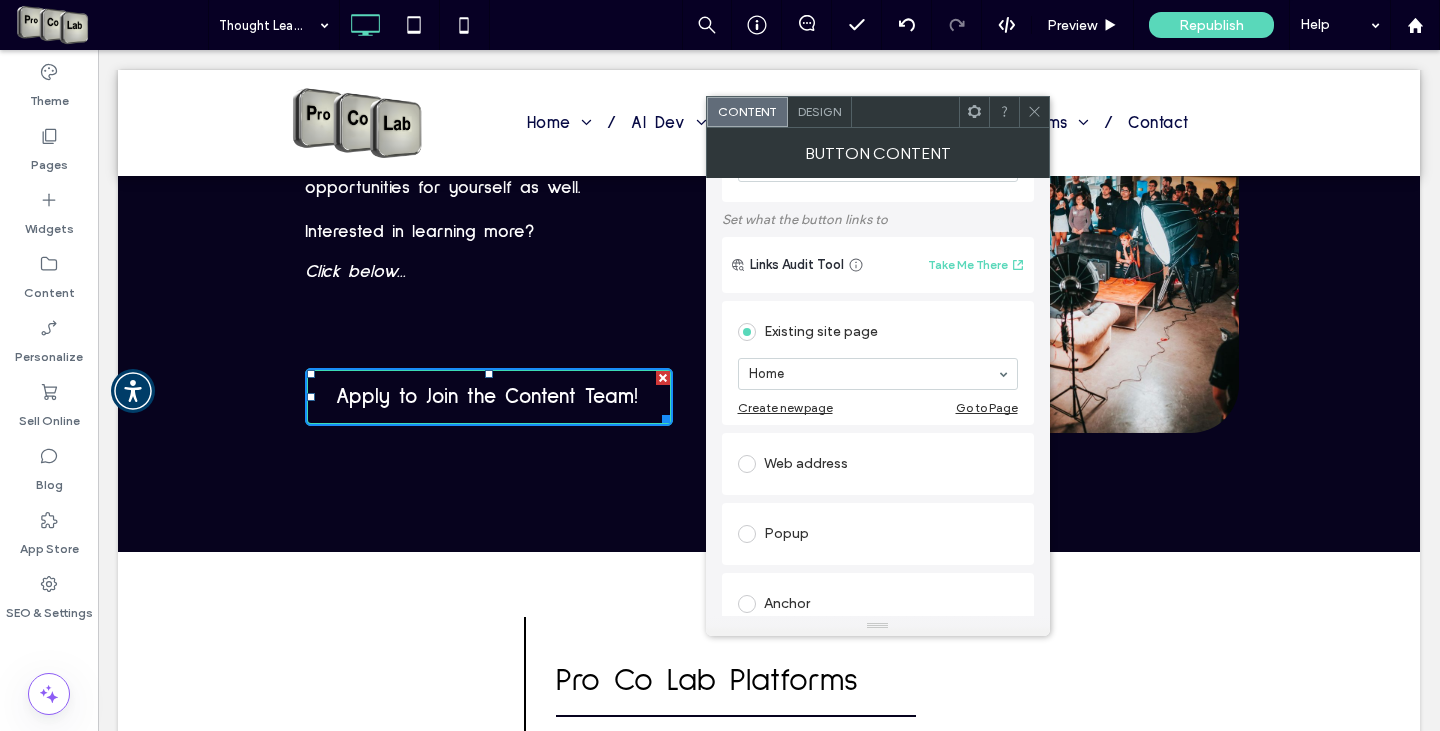 scroll, scrollTop: 100, scrollLeft: 0, axis: vertical 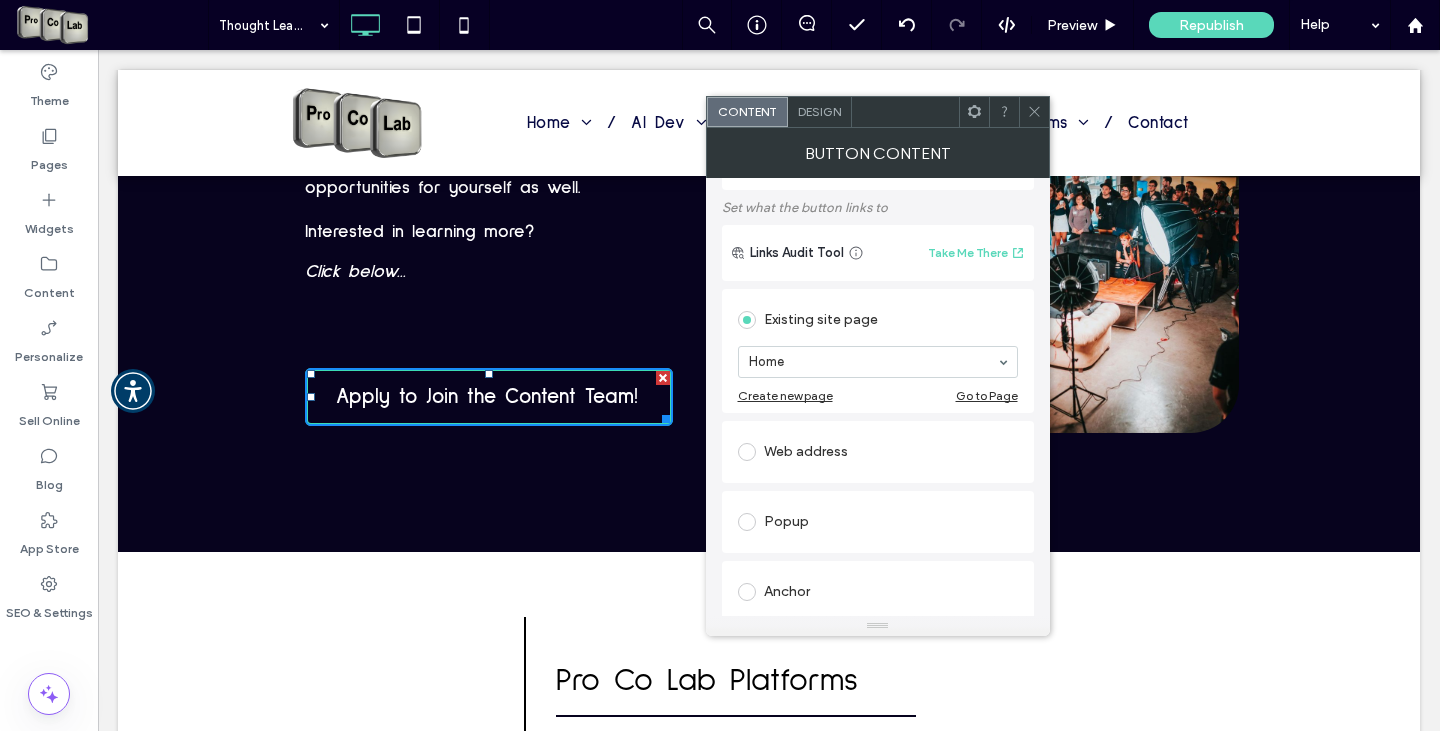 click at bounding box center (747, 452) 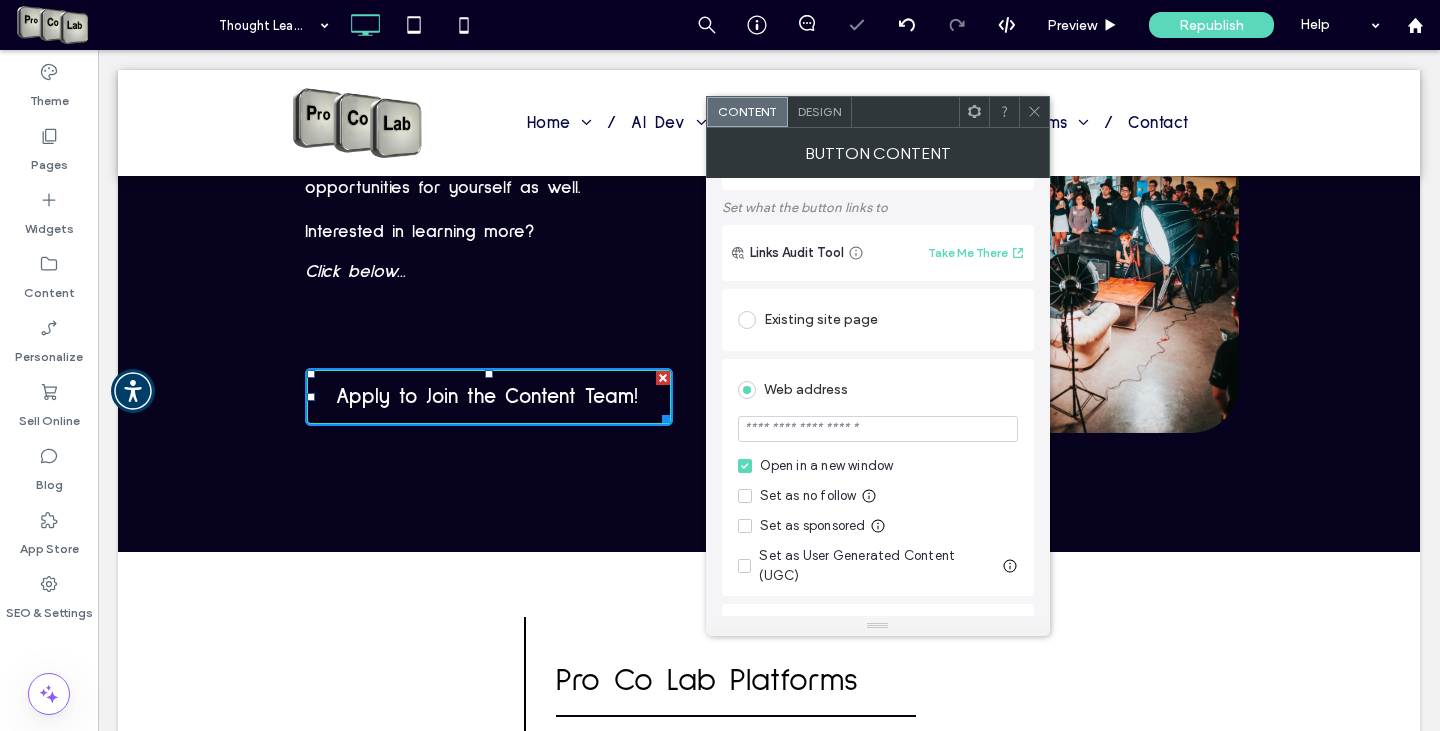 click at bounding box center [878, 429] 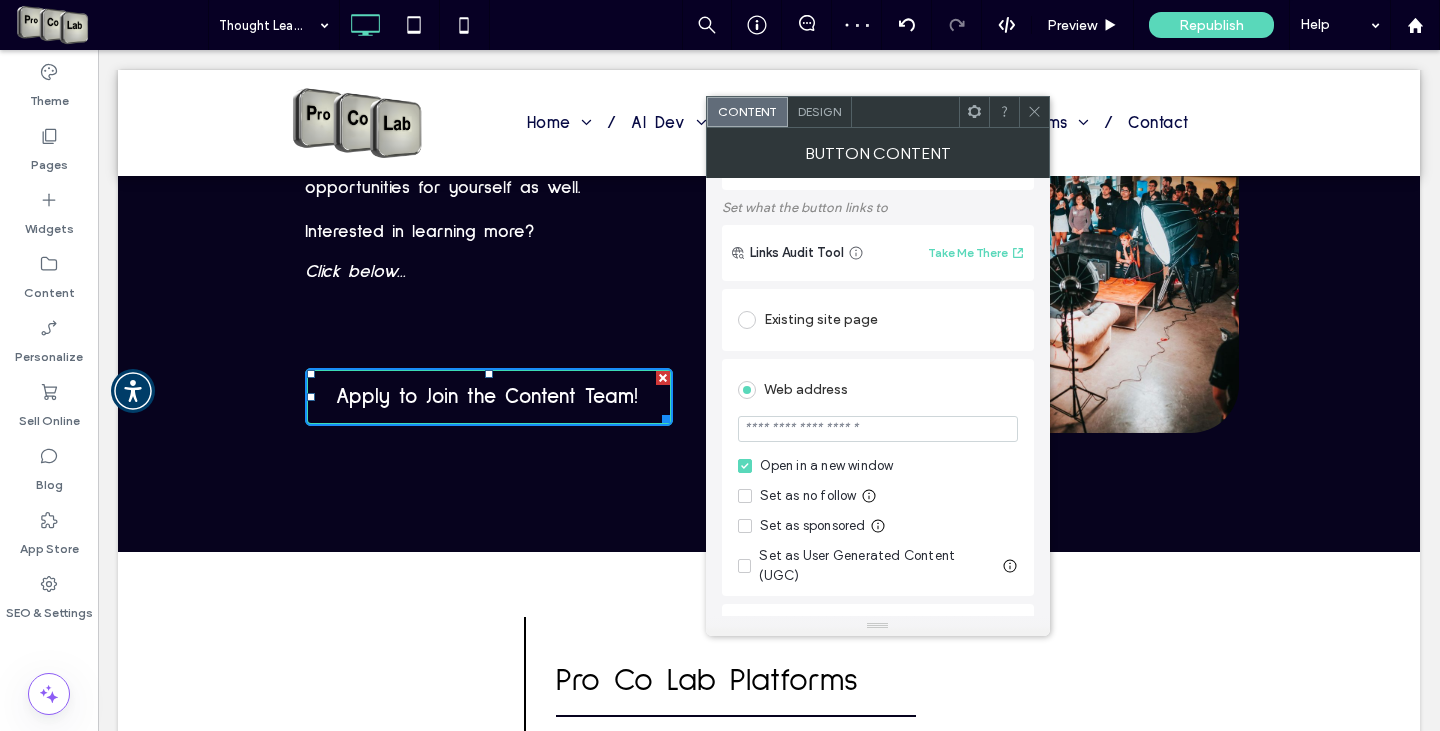 paste on "**********" 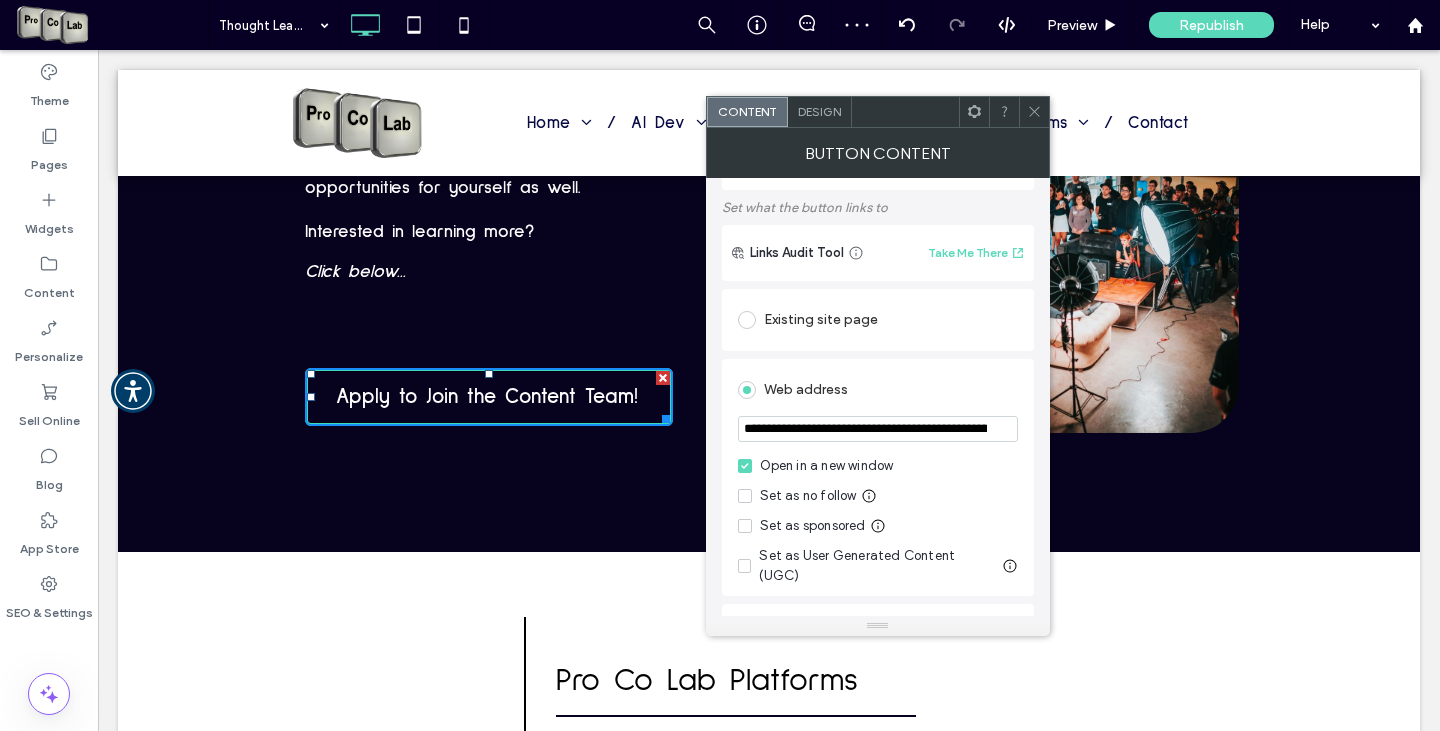 scroll, scrollTop: 0, scrollLeft: 284, axis: horizontal 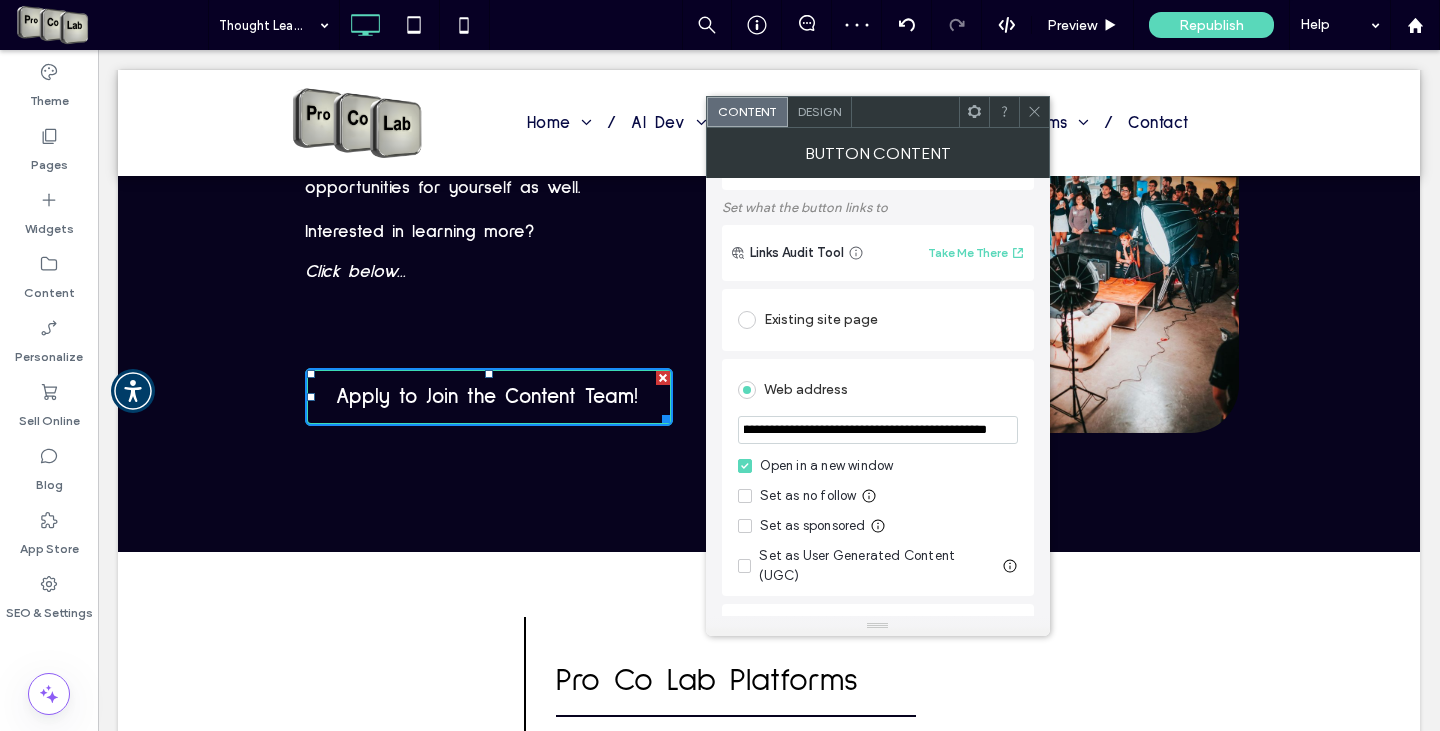 type on "**********" 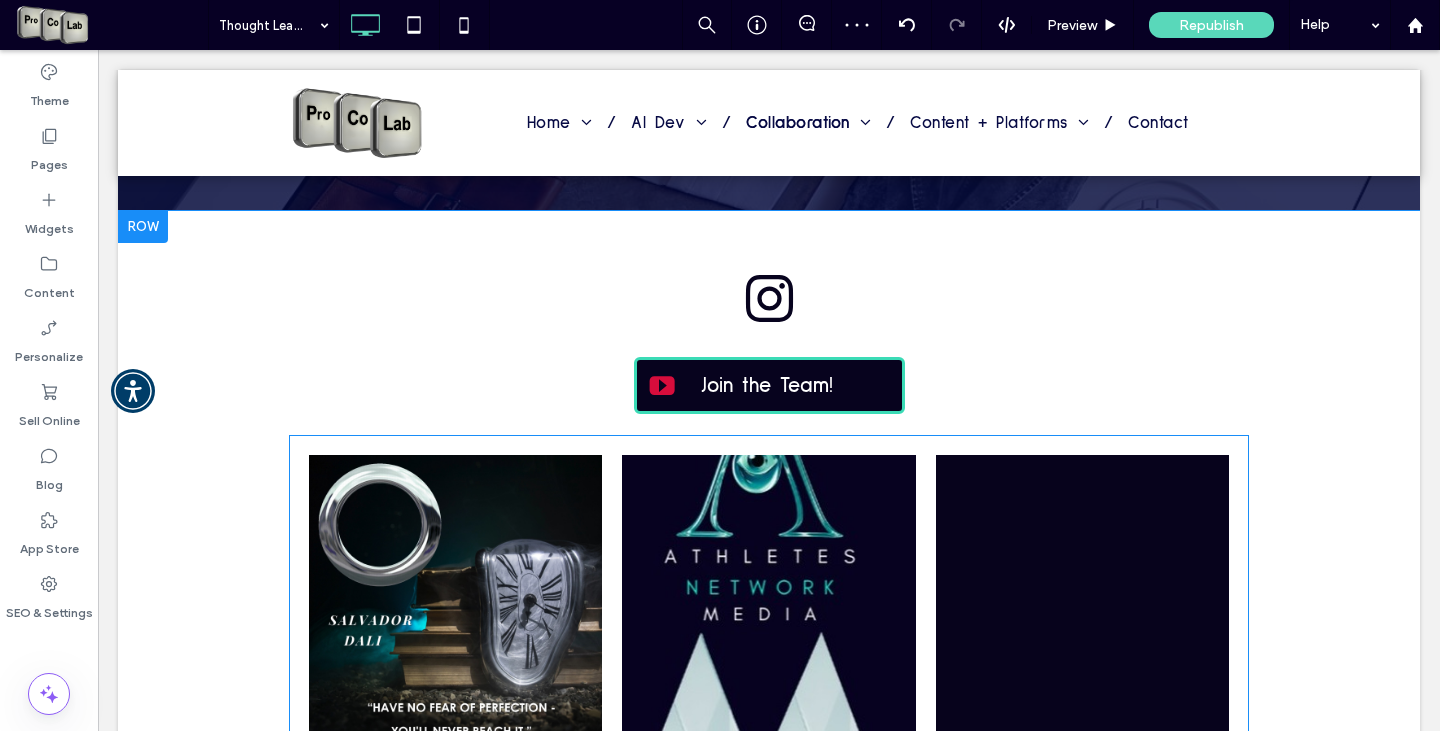 scroll, scrollTop: 1523, scrollLeft: 0, axis: vertical 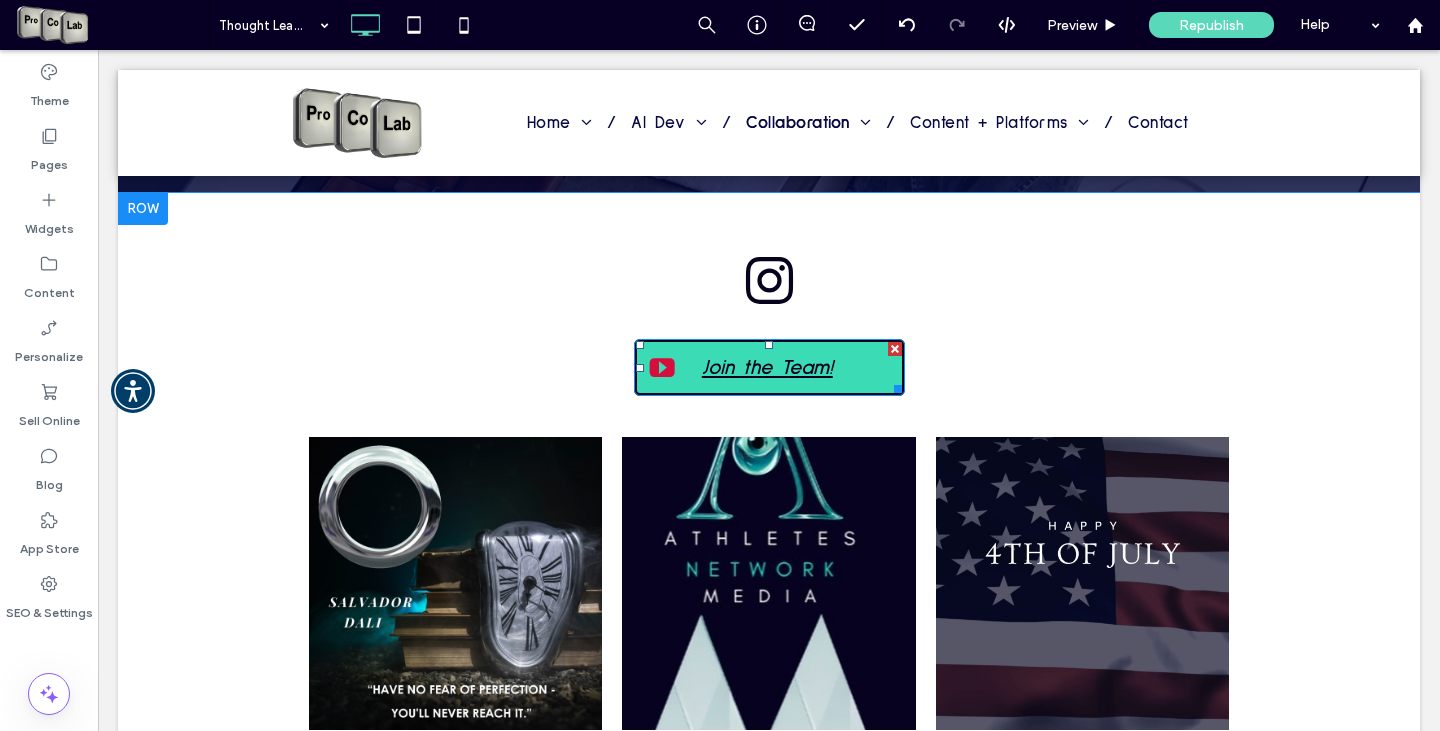click on "Join the Team!" at bounding box center [767, 367] 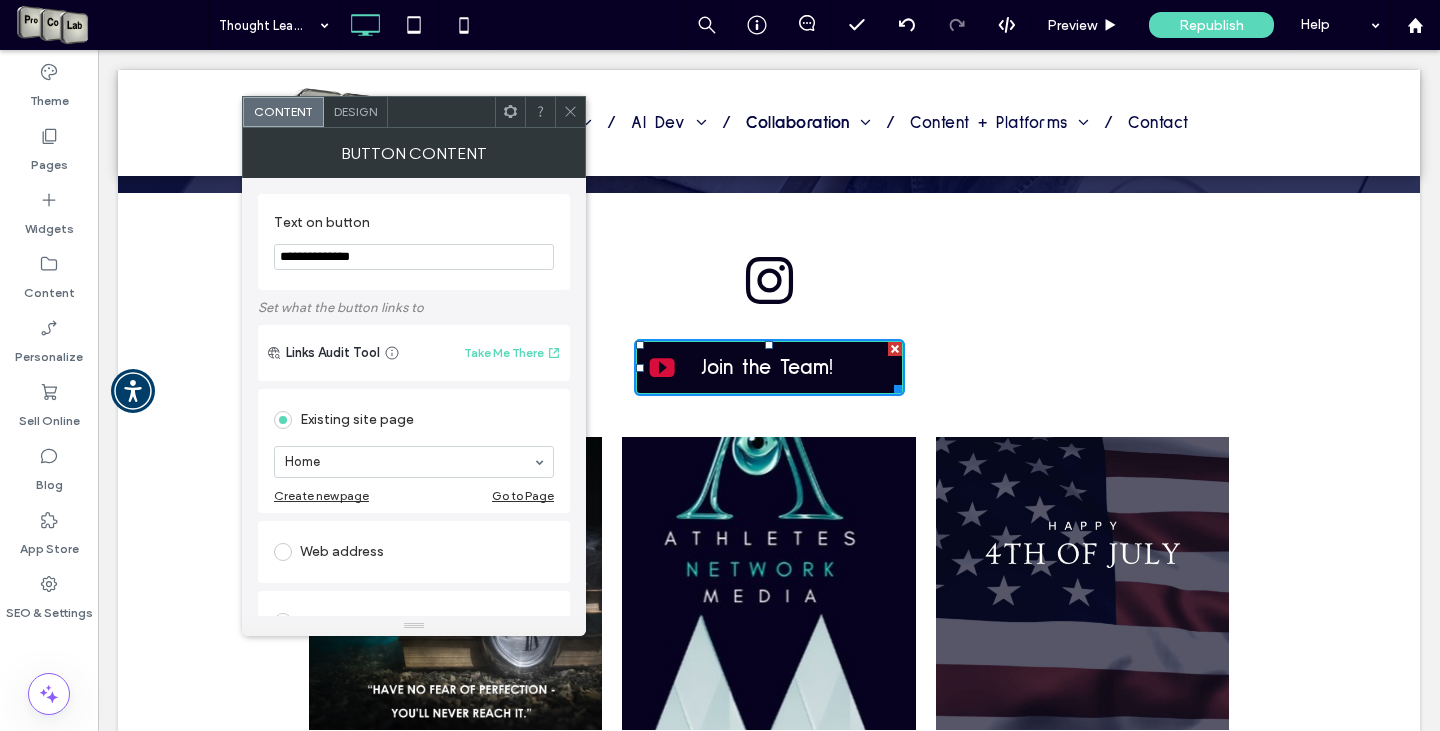 click at bounding box center (287, 552) 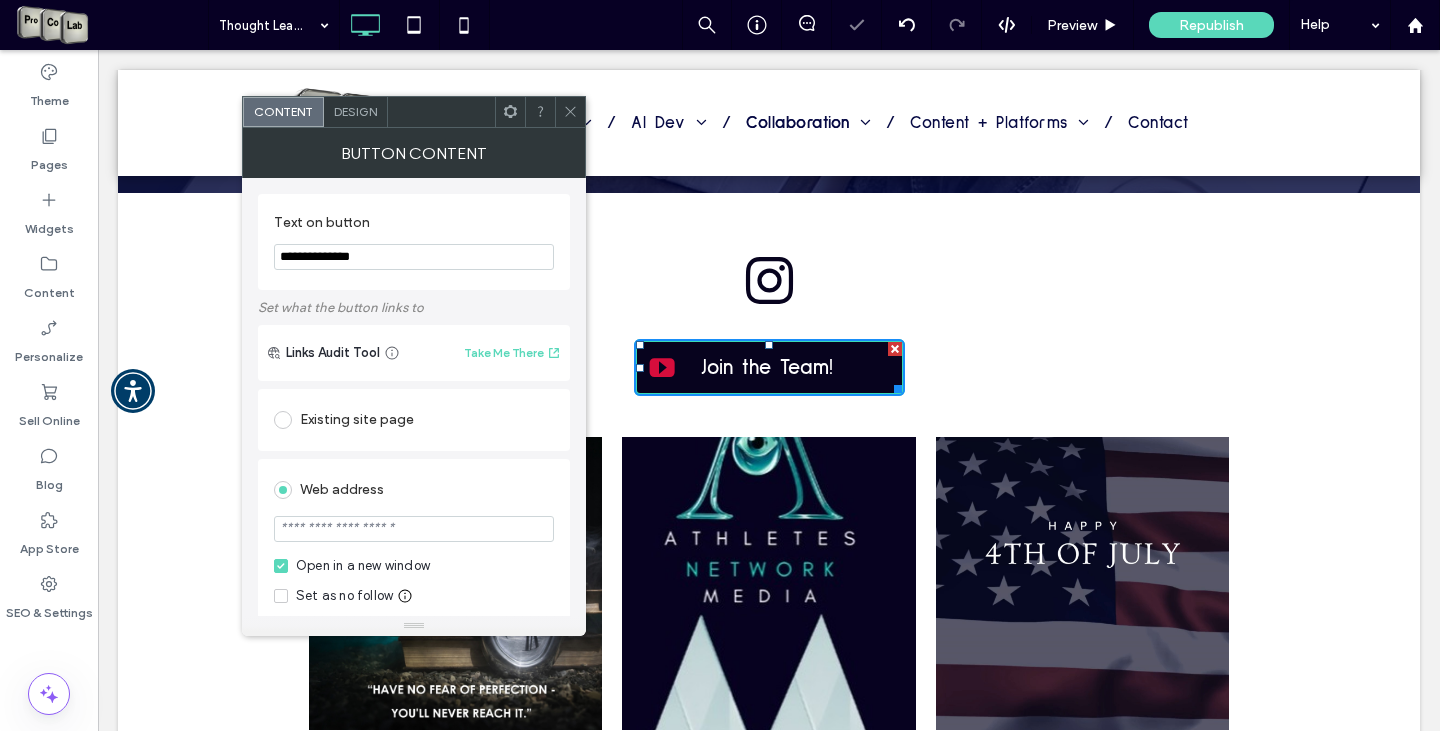 click at bounding box center (414, 529) 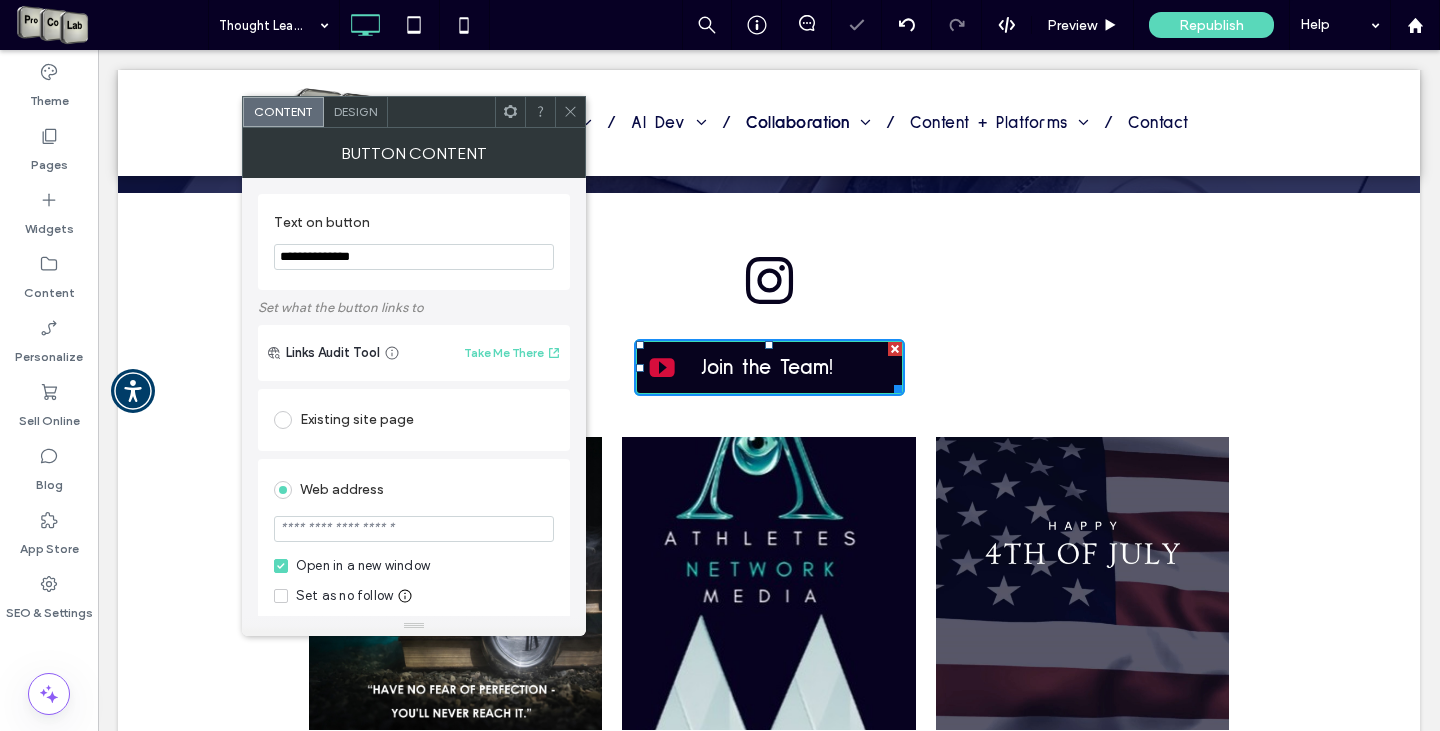 paste on "**********" 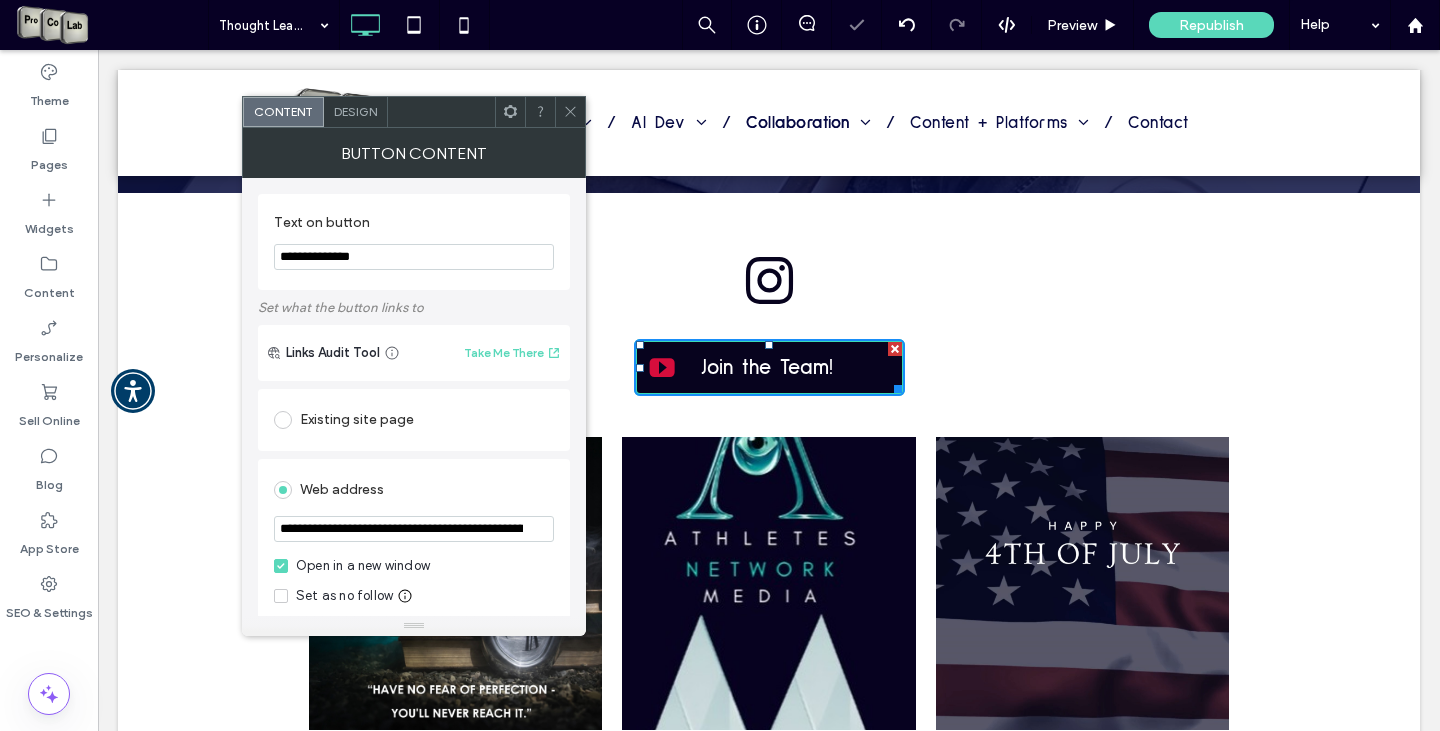 scroll, scrollTop: 0, scrollLeft: 284, axis: horizontal 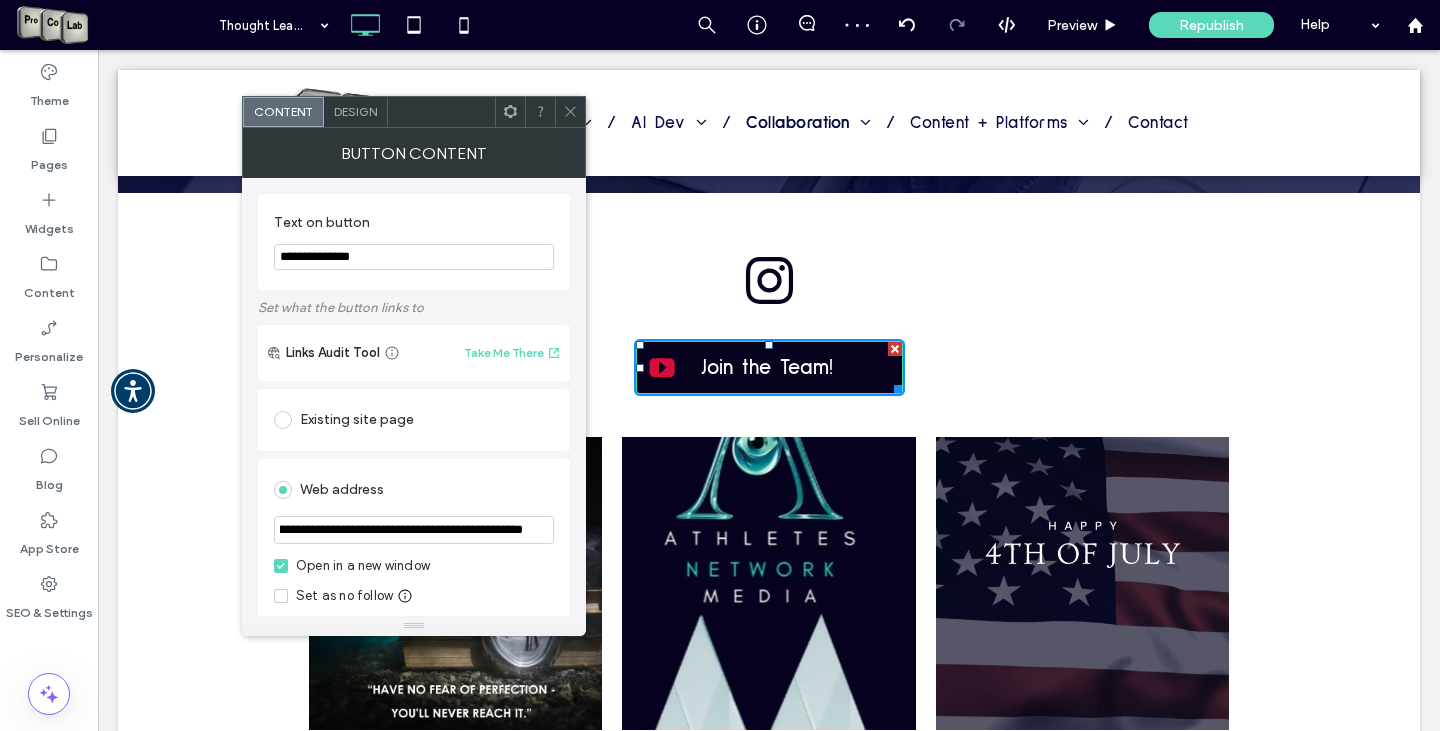 type on "**********" 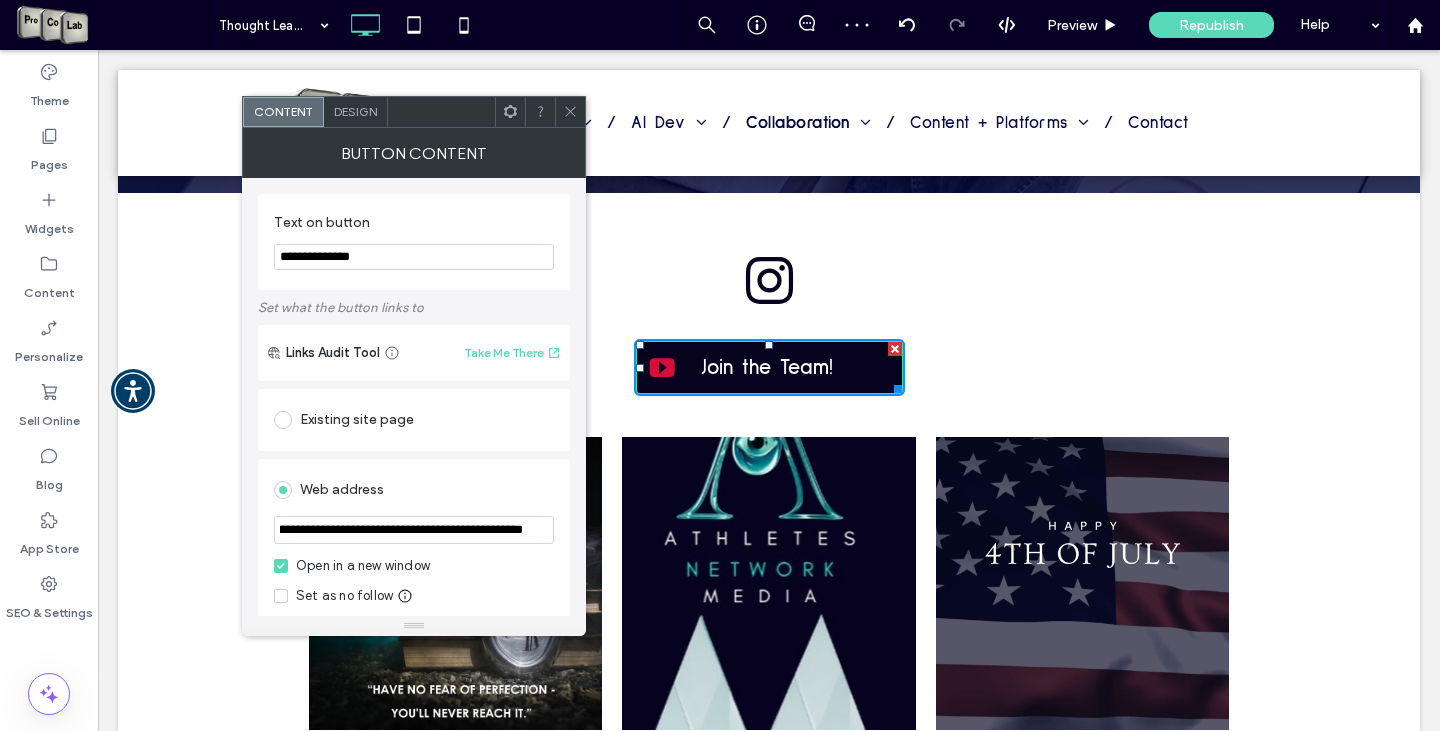 scroll, scrollTop: 0, scrollLeft: 0, axis: both 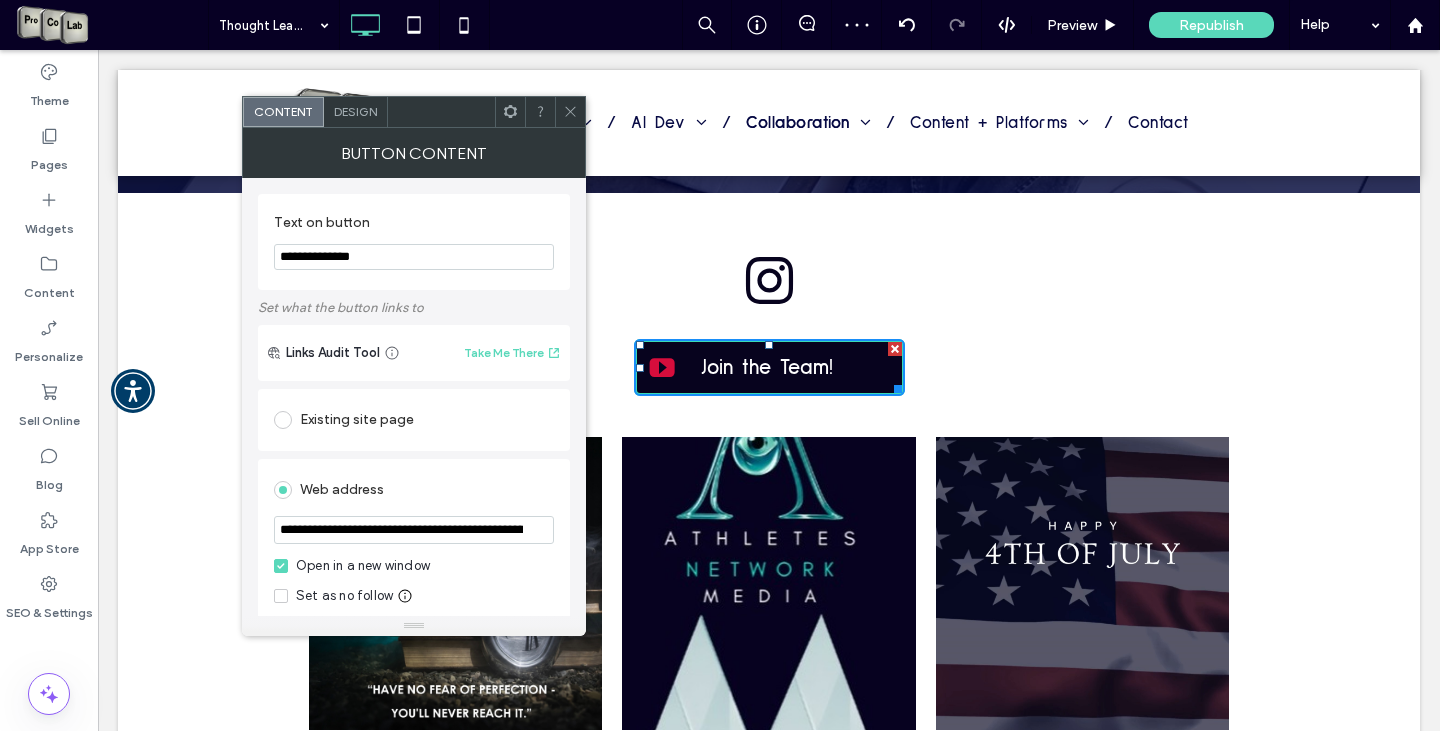 click 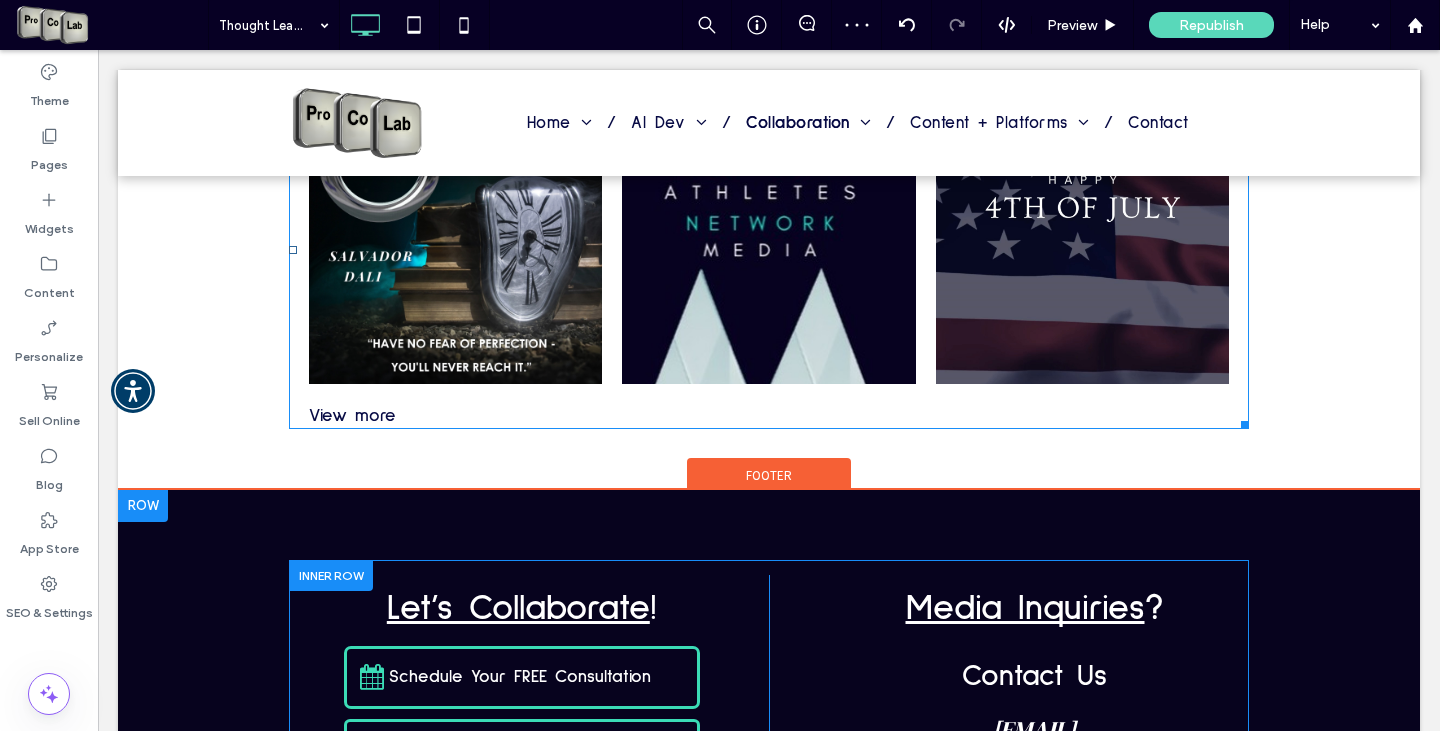 scroll, scrollTop: 1923, scrollLeft: 0, axis: vertical 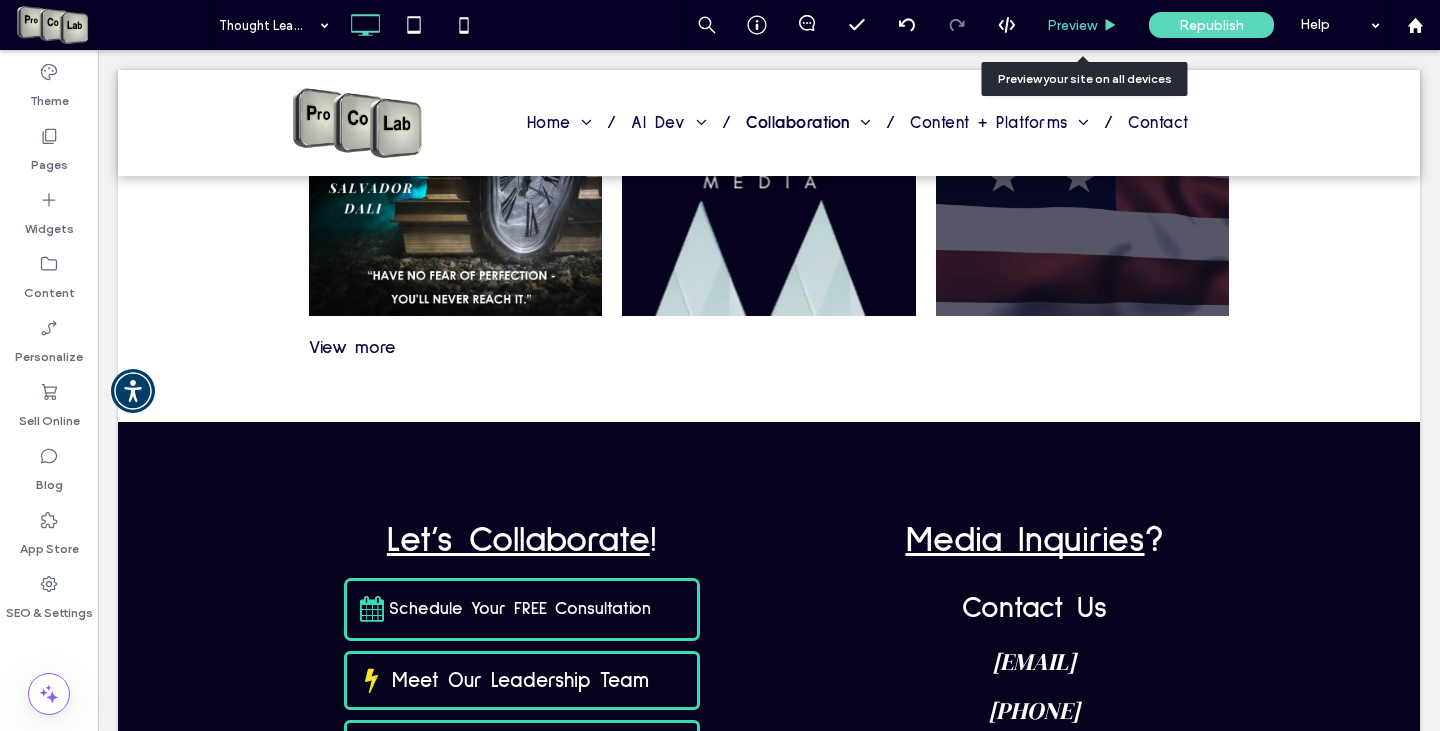 click on "Preview" at bounding box center [1072, 25] 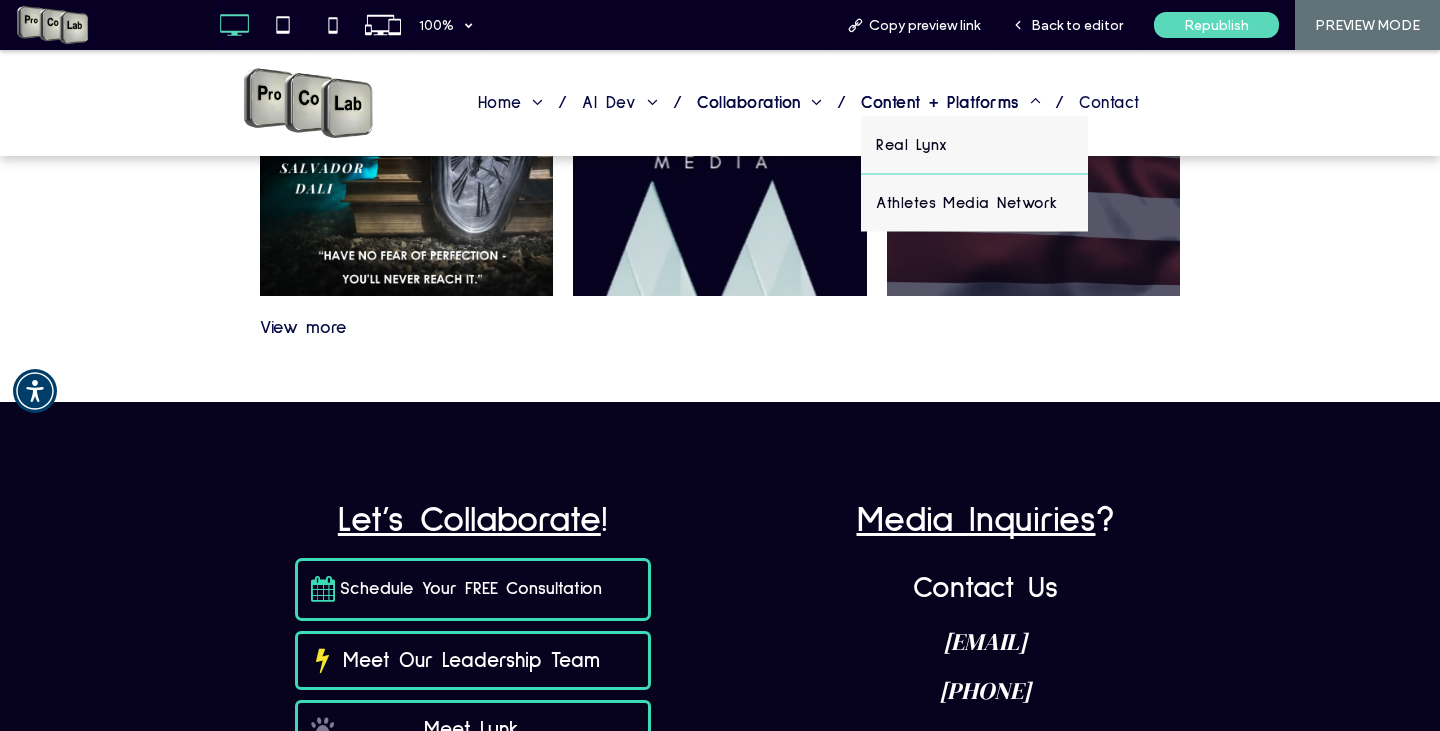 click on "Content + Platforms" at bounding box center [950, 102] 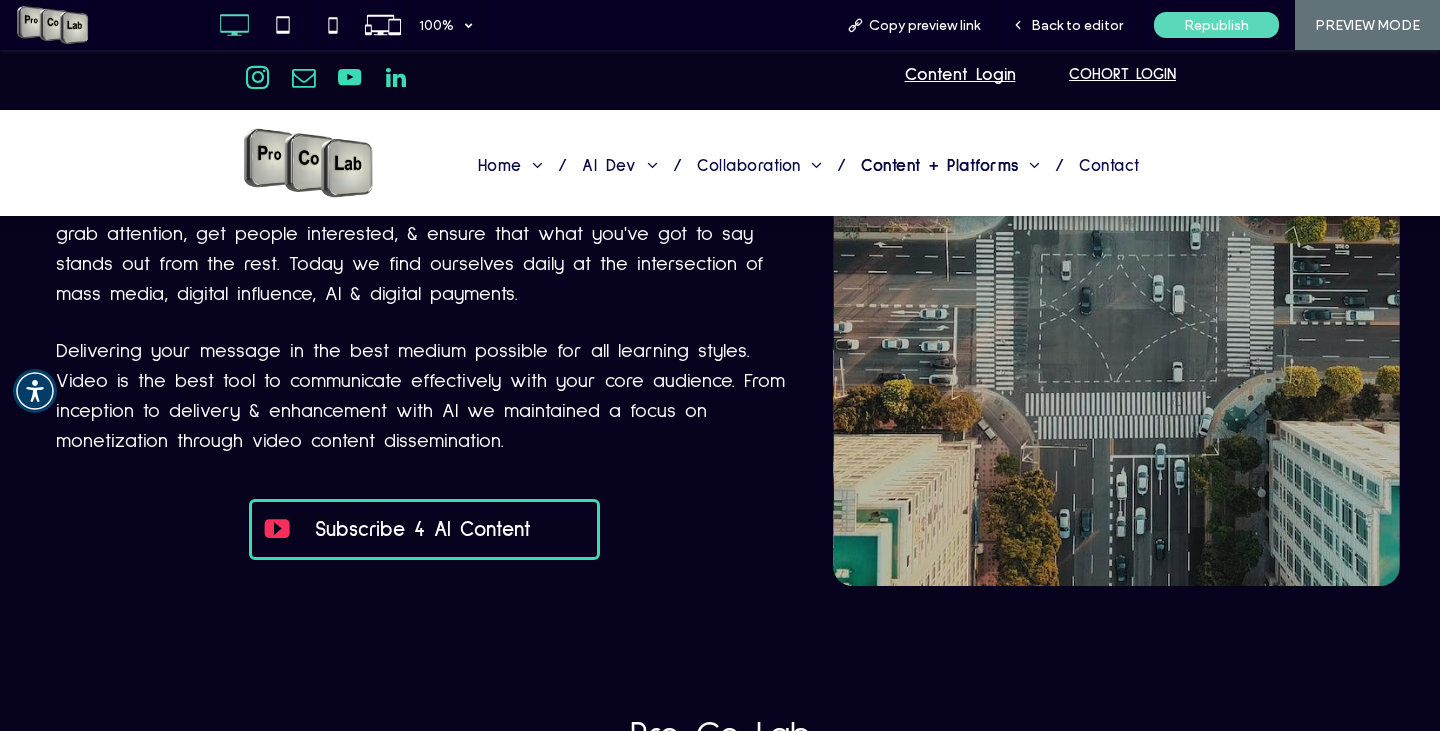 scroll, scrollTop: 300, scrollLeft: 0, axis: vertical 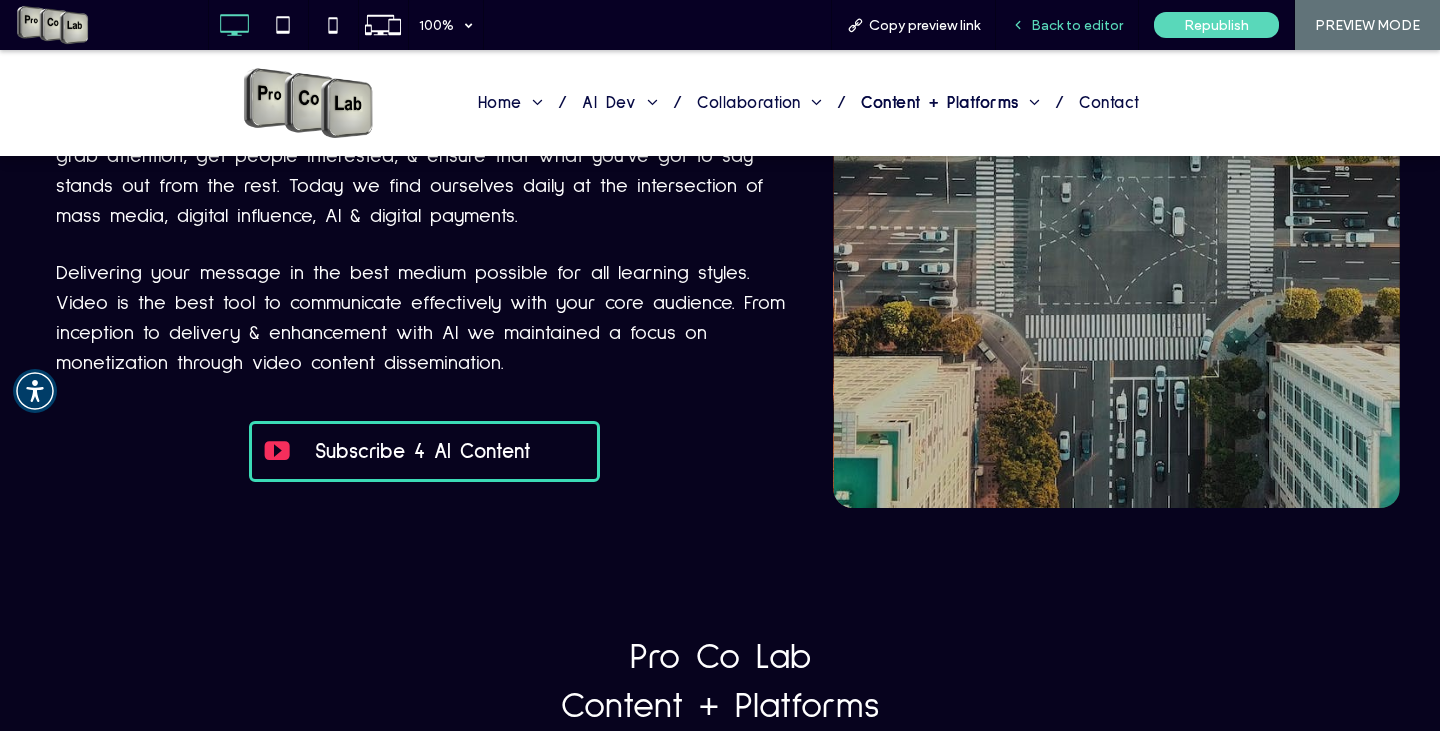 click on "Back to editor" at bounding box center [1077, 25] 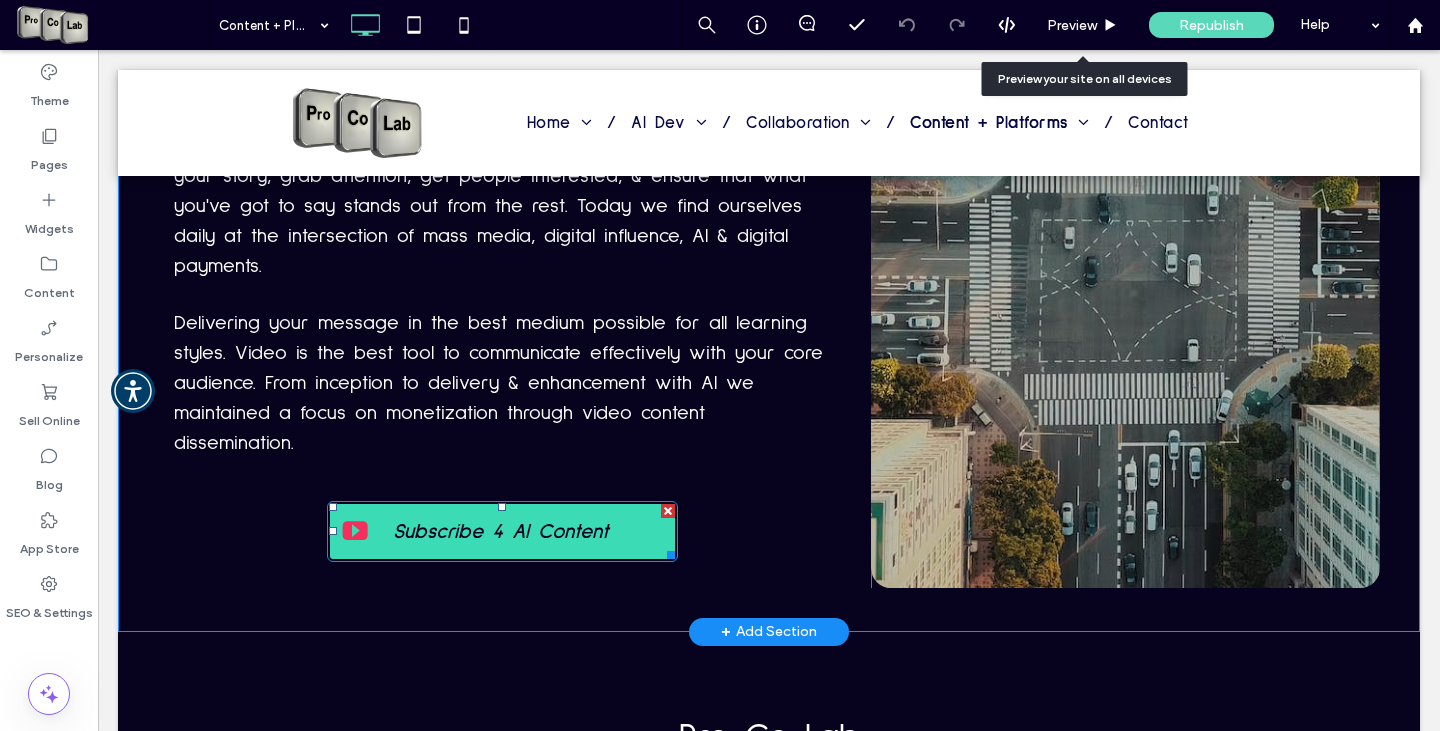 click on "Subscribe 4 AI Content" at bounding box center [501, 531] 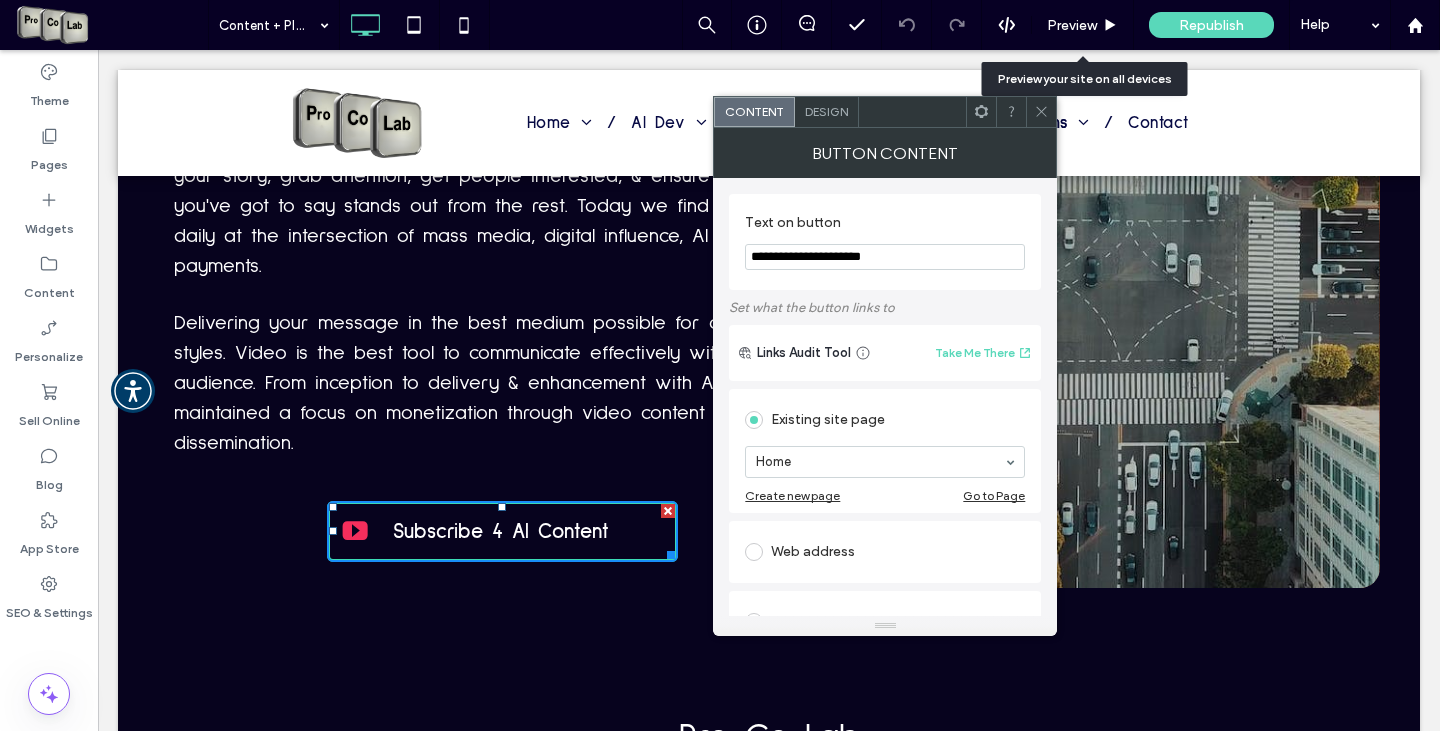 click at bounding box center [754, 552] 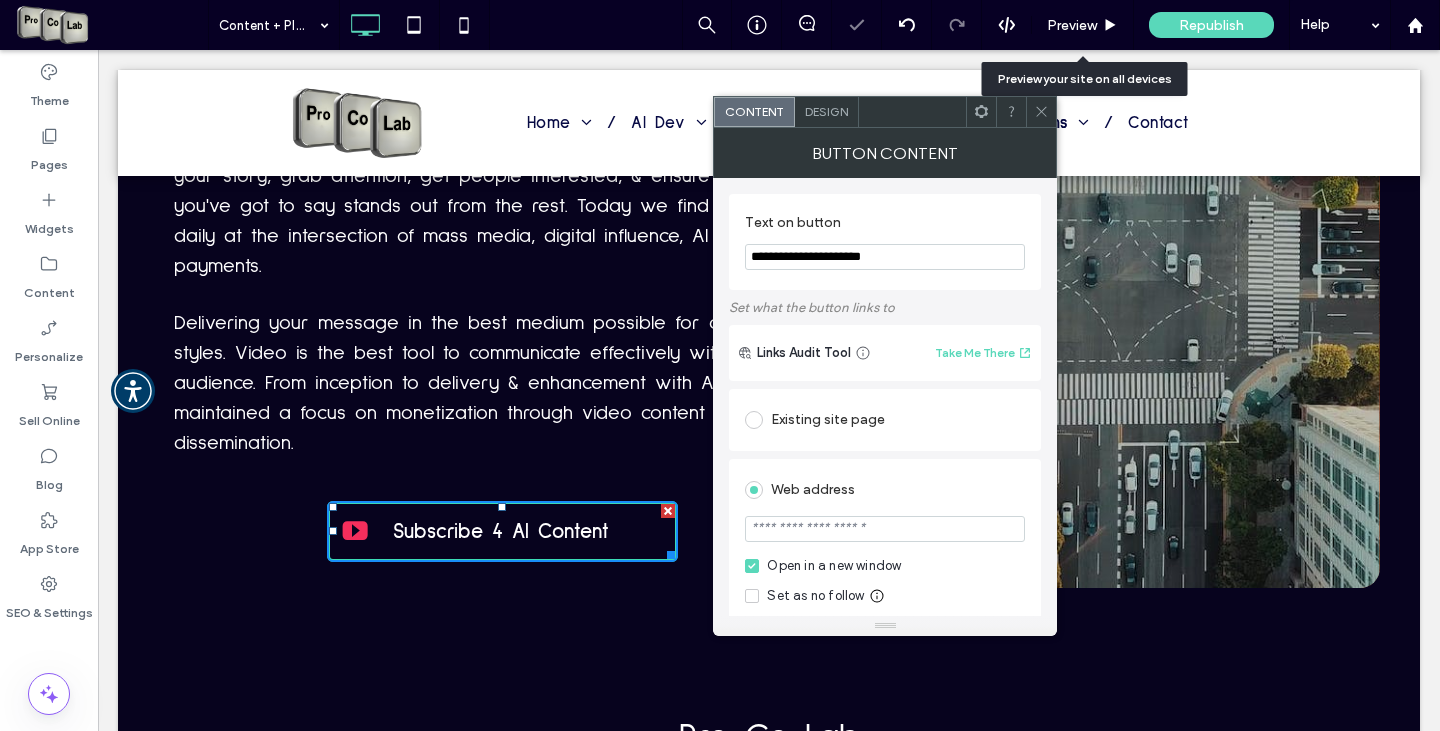 click at bounding box center [885, 529] 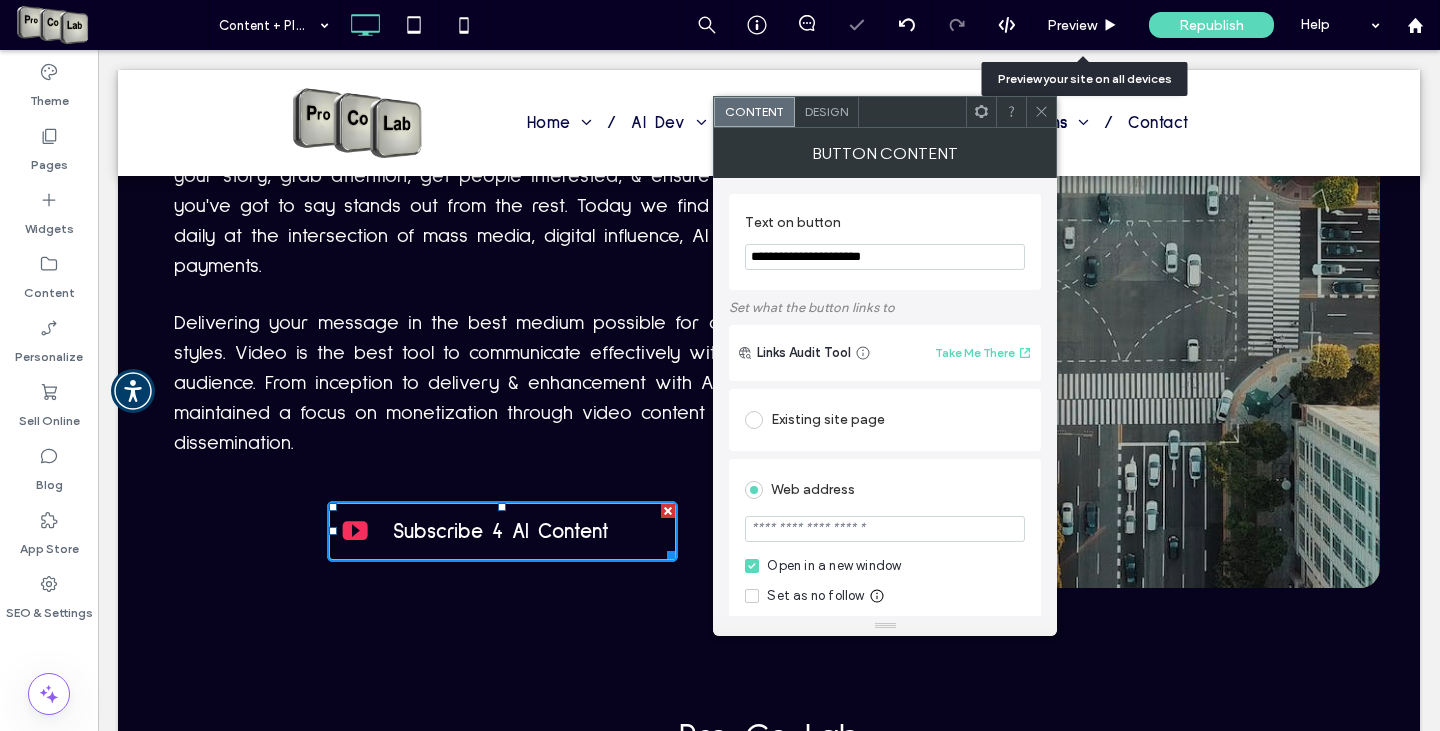 paste on "**********" 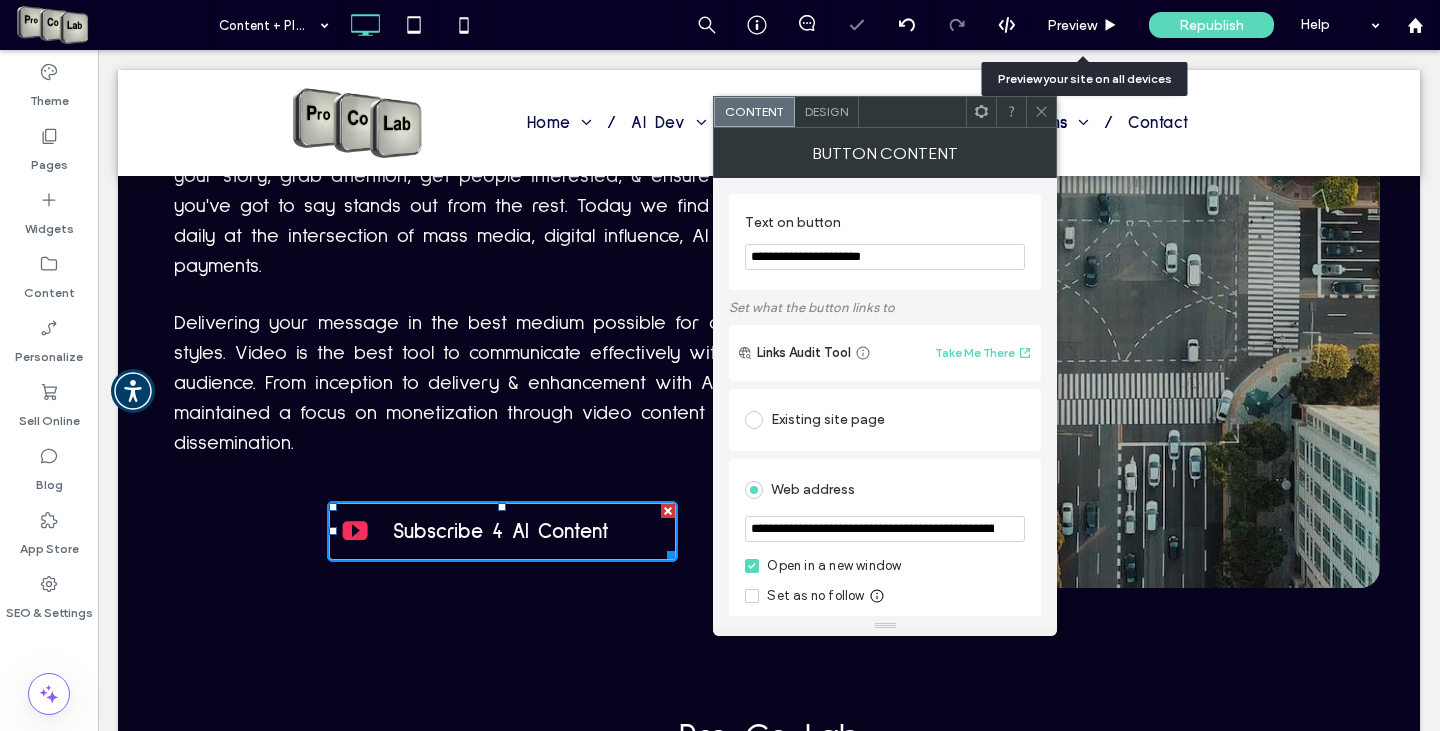 scroll, scrollTop: 0, scrollLeft: 284, axis: horizontal 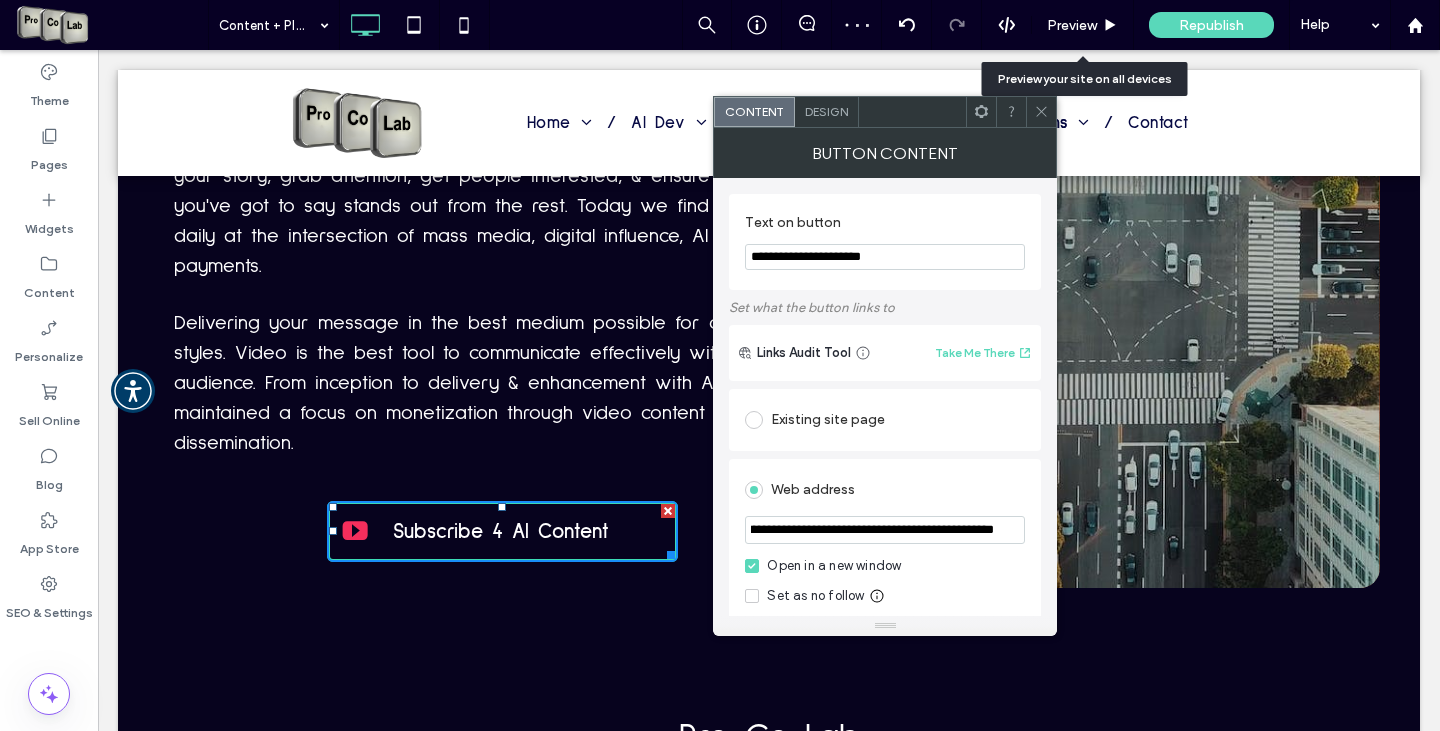 type on "**********" 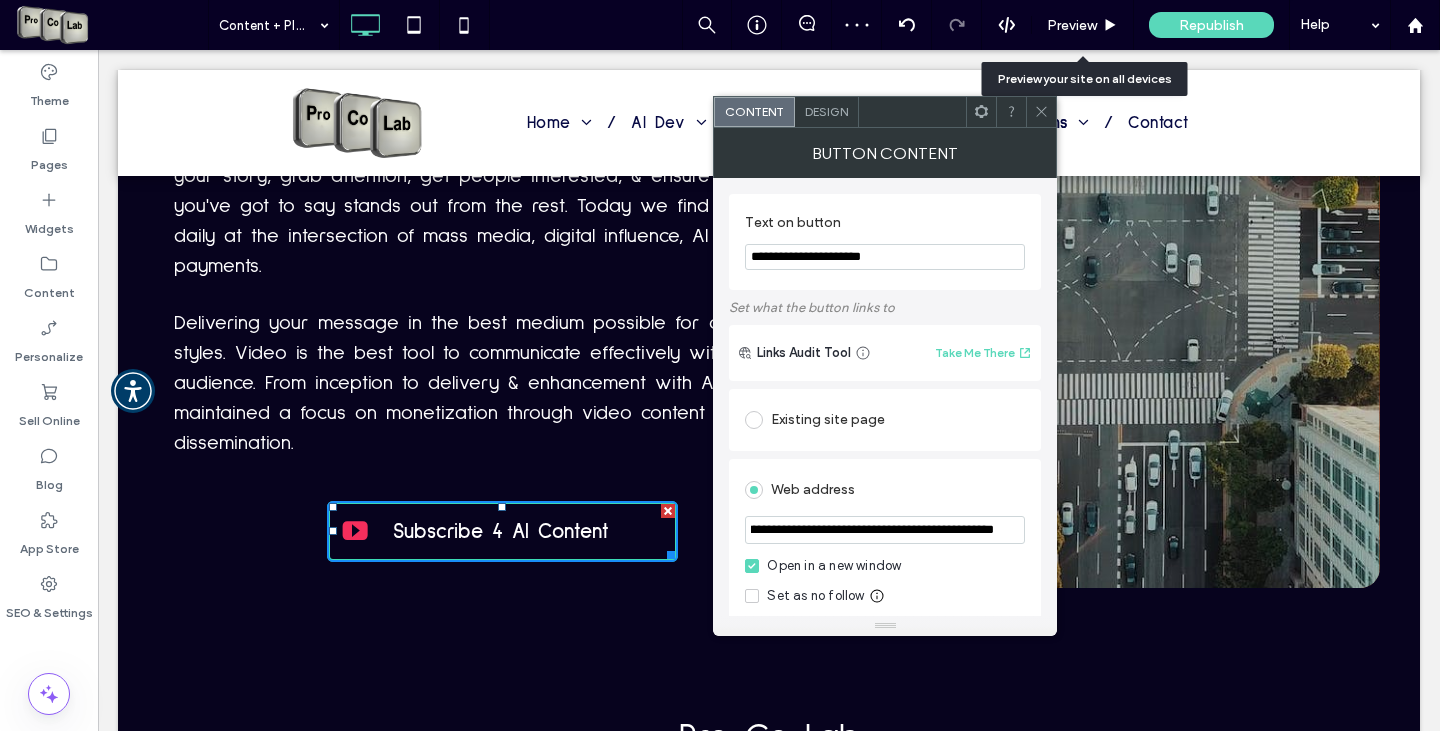 click at bounding box center (1041, 112) 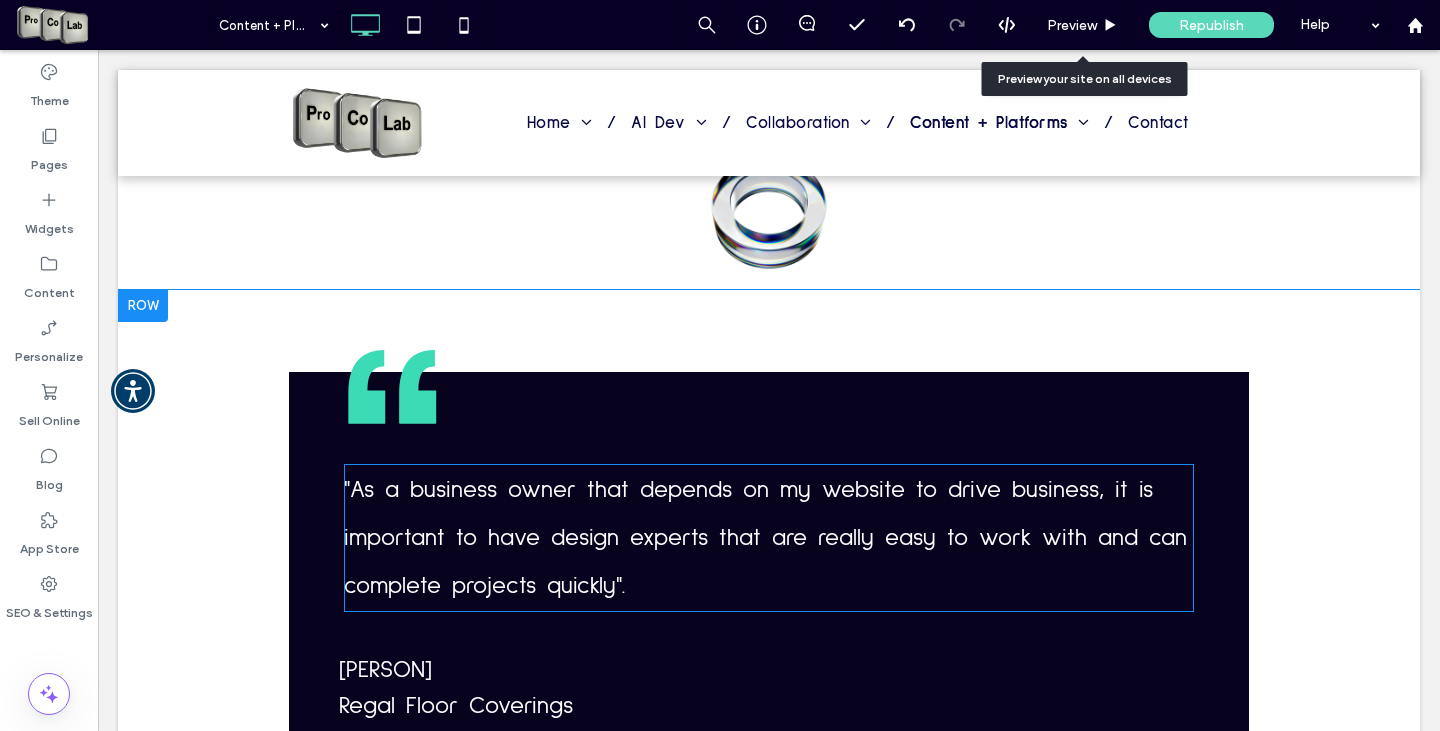 scroll, scrollTop: 3200, scrollLeft: 0, axis: vertical 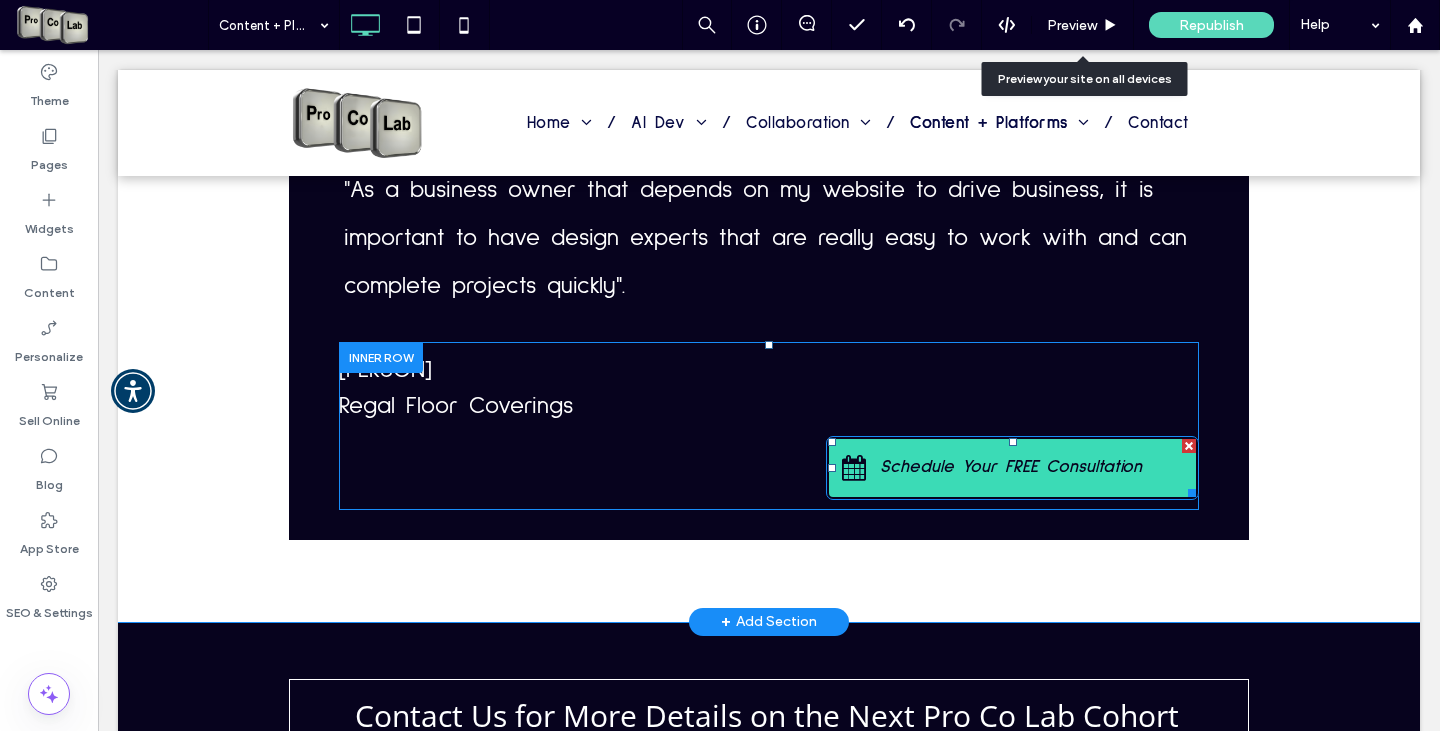 click on "Schedule Your FREE Consultation" at bounding box center (1011, 467) 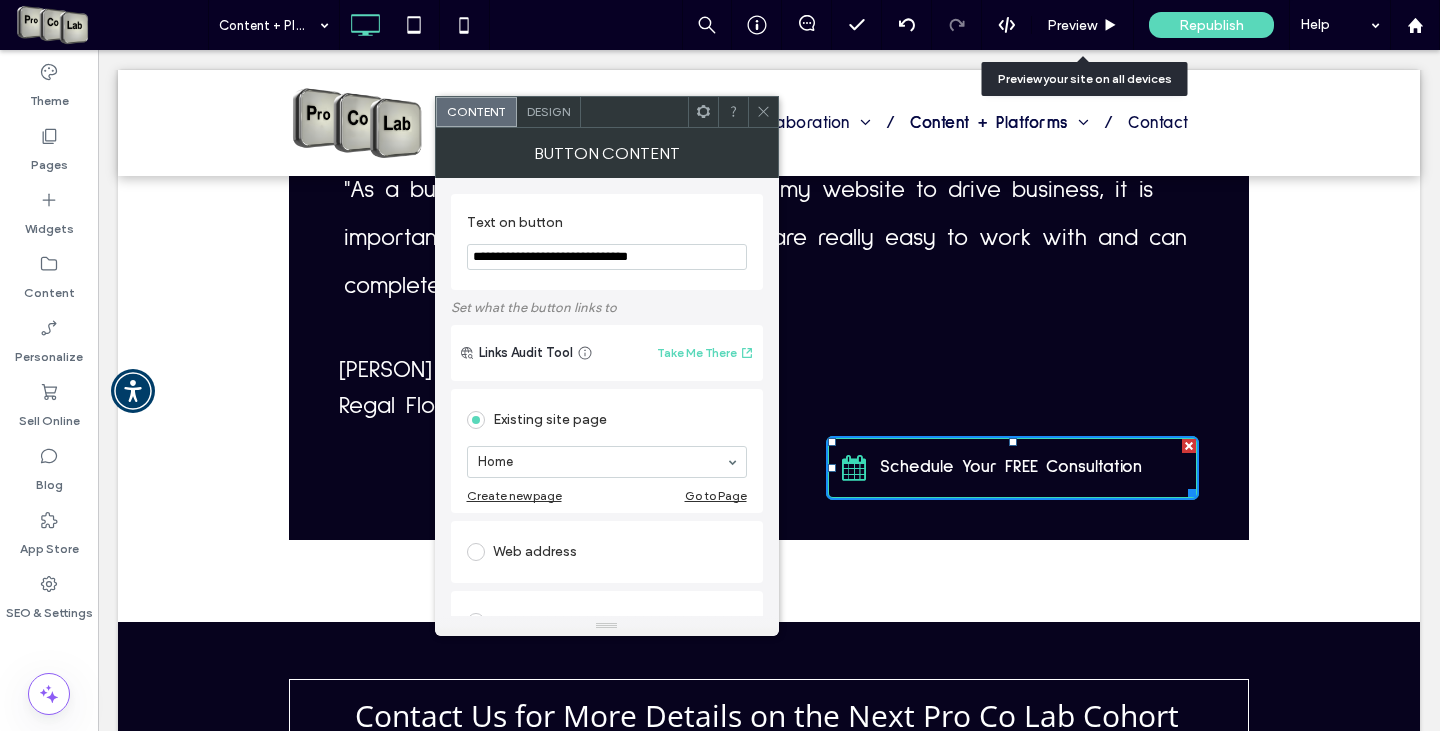 click at bounding box center [476, 552] 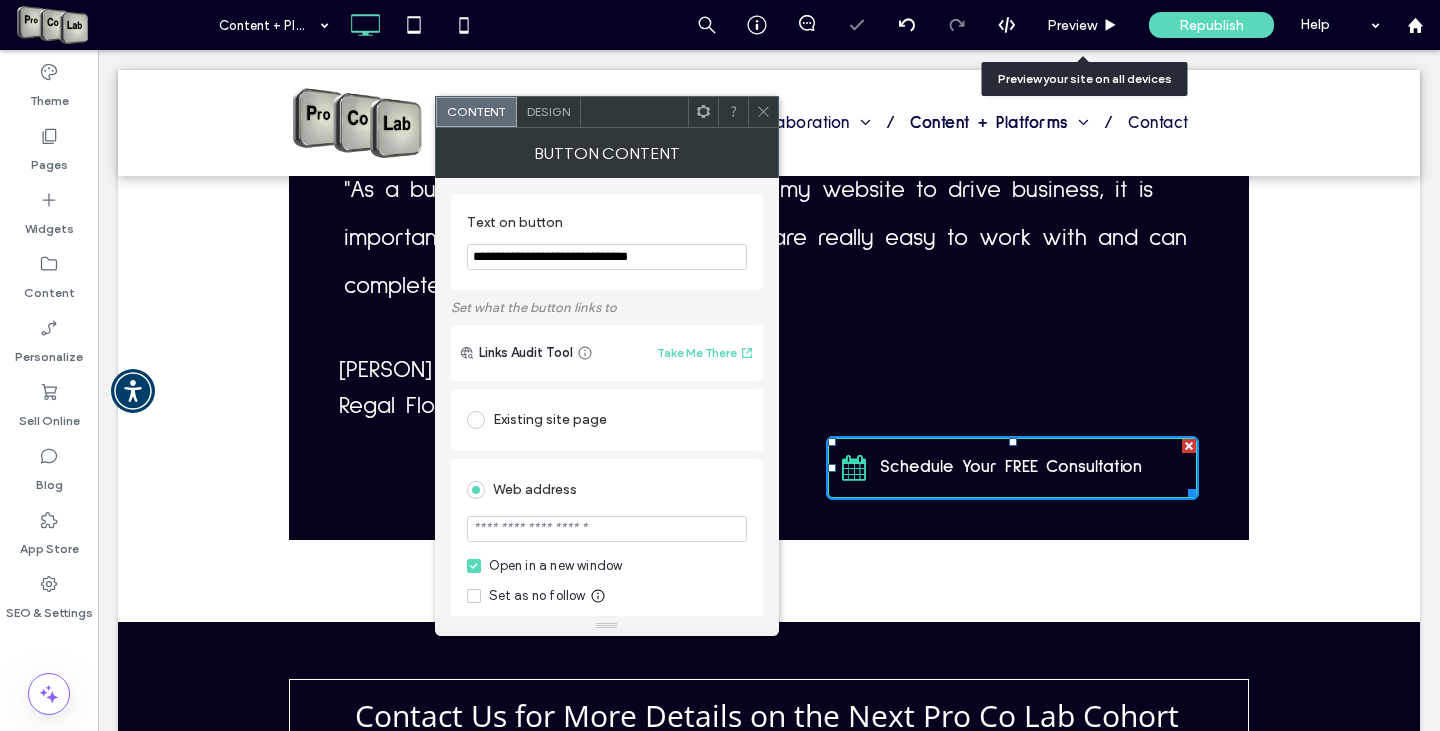 click at bounding box center (607, 529) 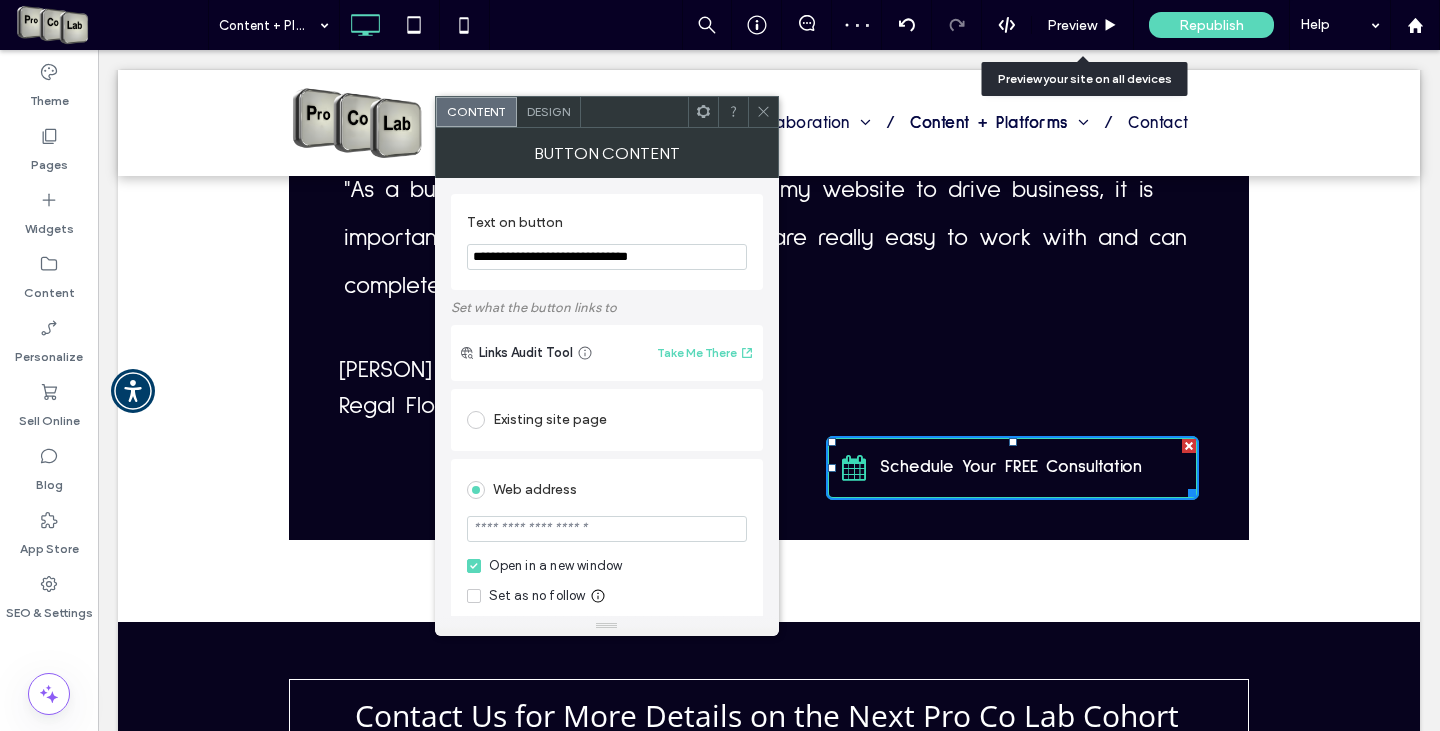 paste on "**********" 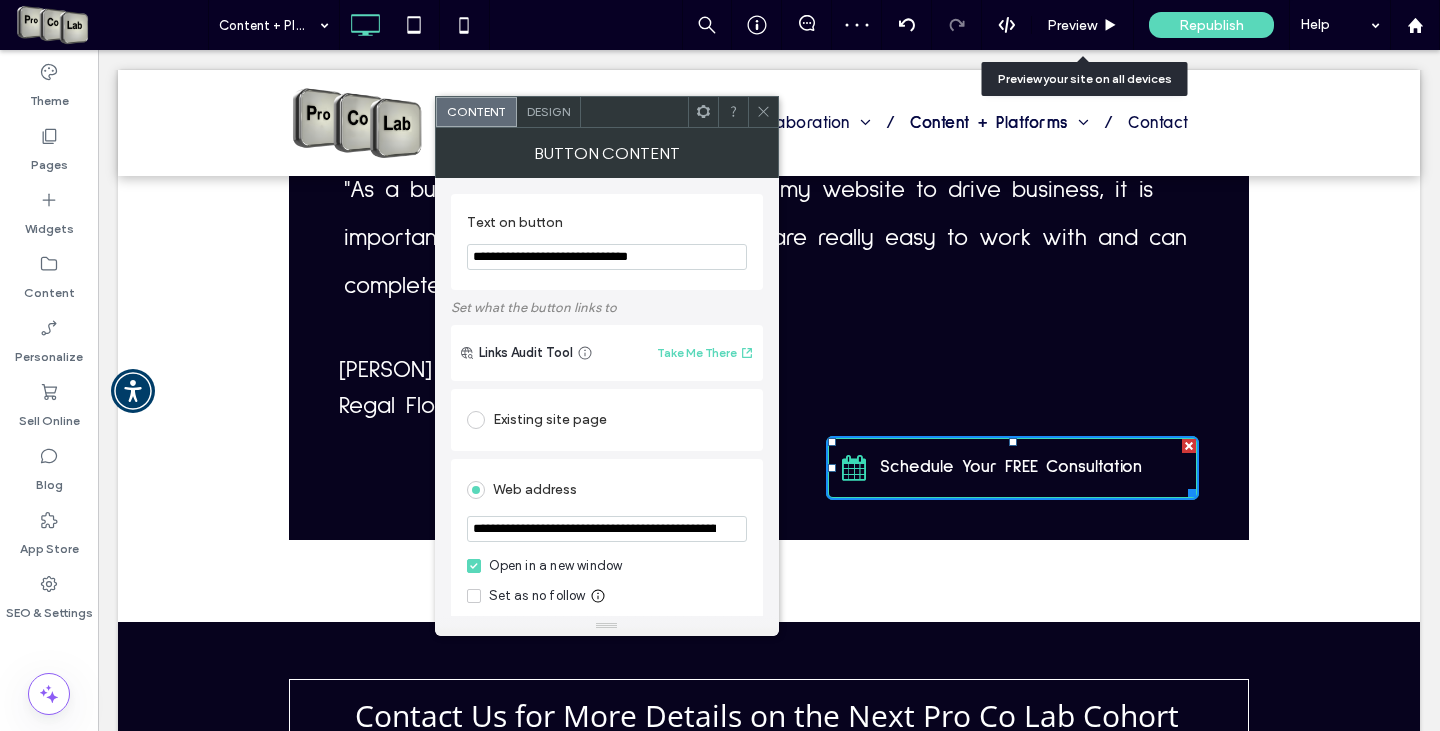 scroll, scrollTop: 0, scrollLeft: 284, axis: horizontal 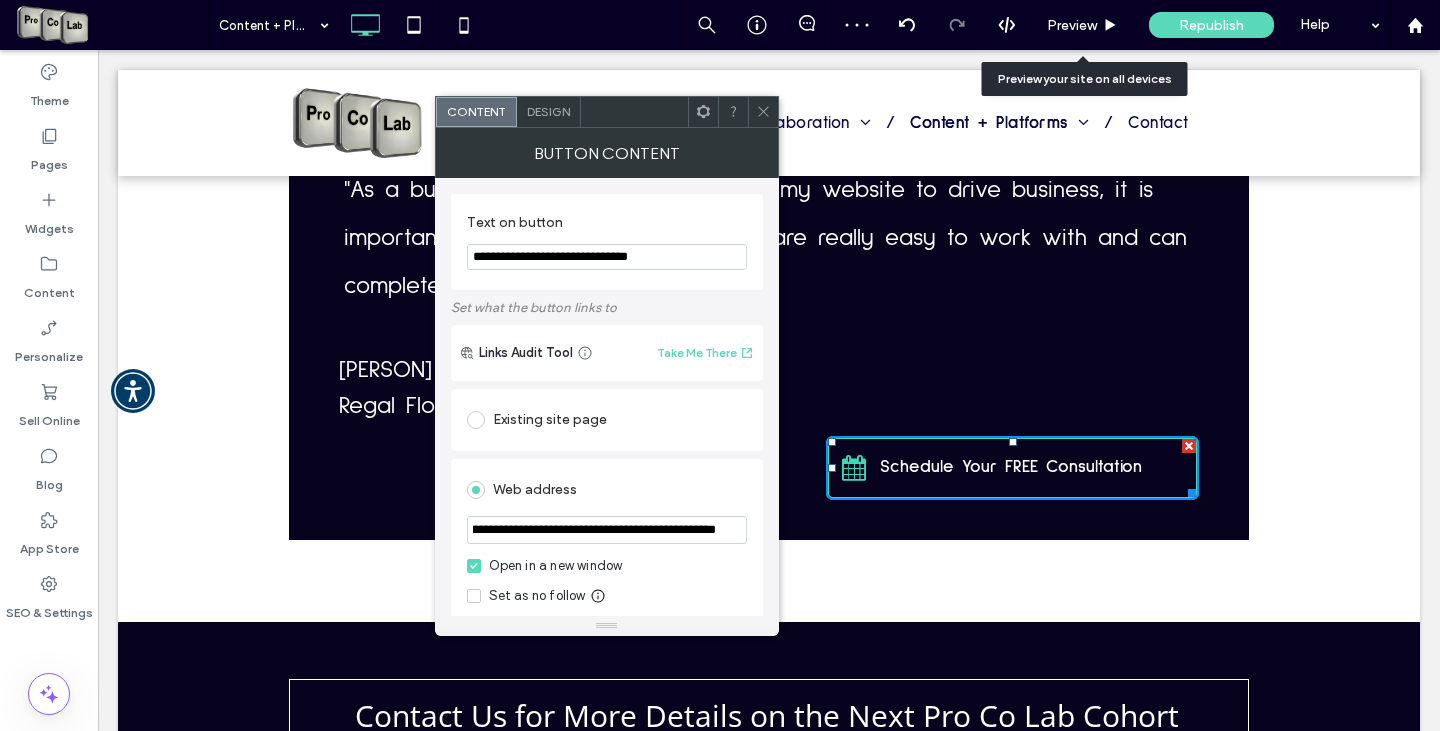type on "**********" 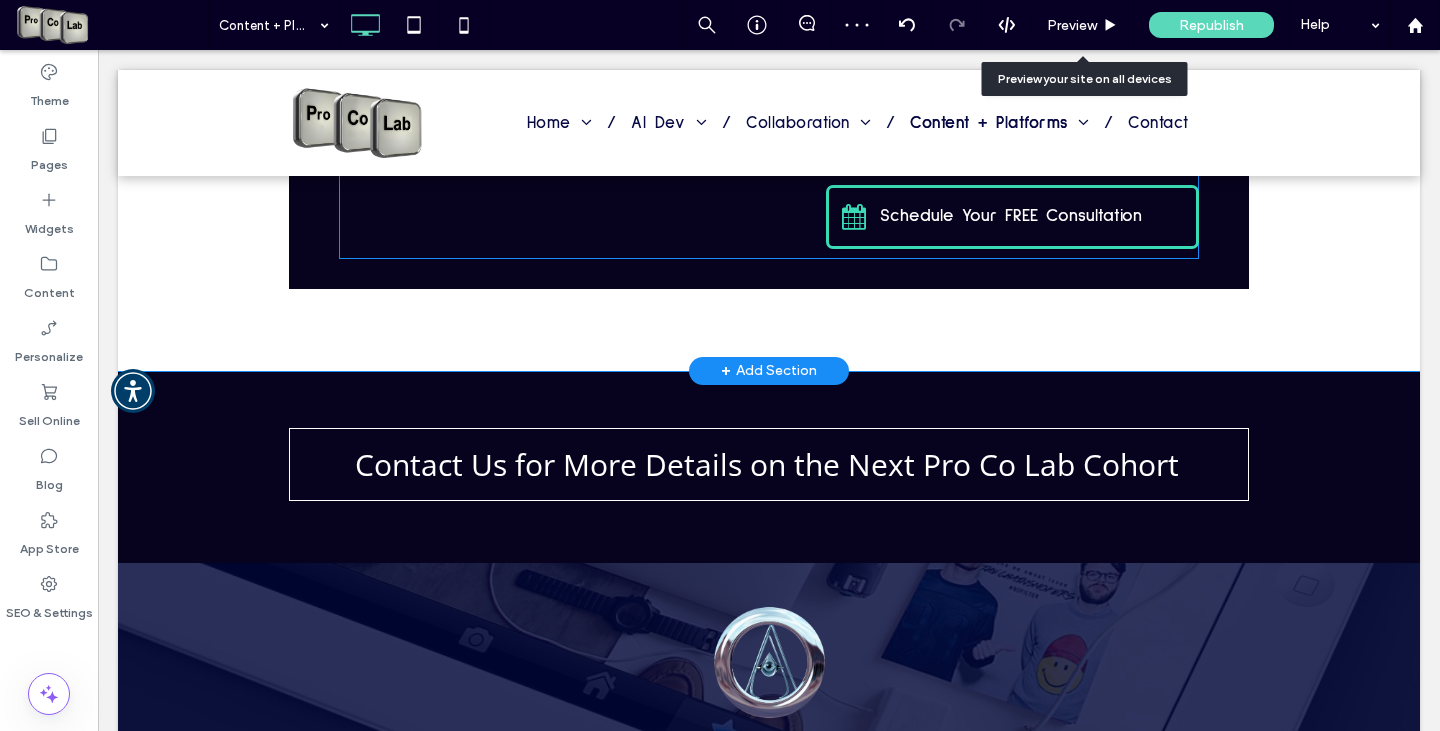 scroll, scrollTop: 3500, scrollLeft: 0, axis: vertical 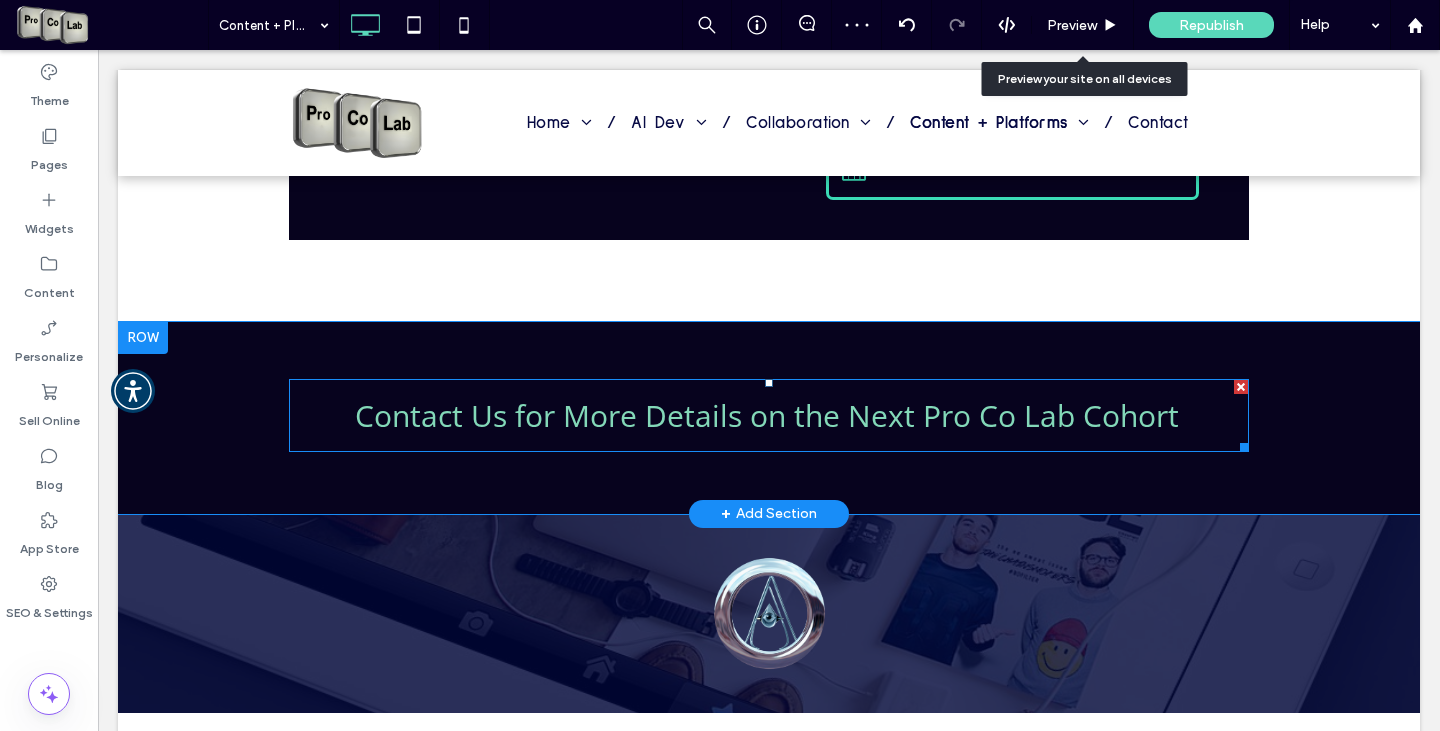 click on "Contact Us for More Details on the Next Pro Co Lab Cohort" at bounding box center (767, 415) 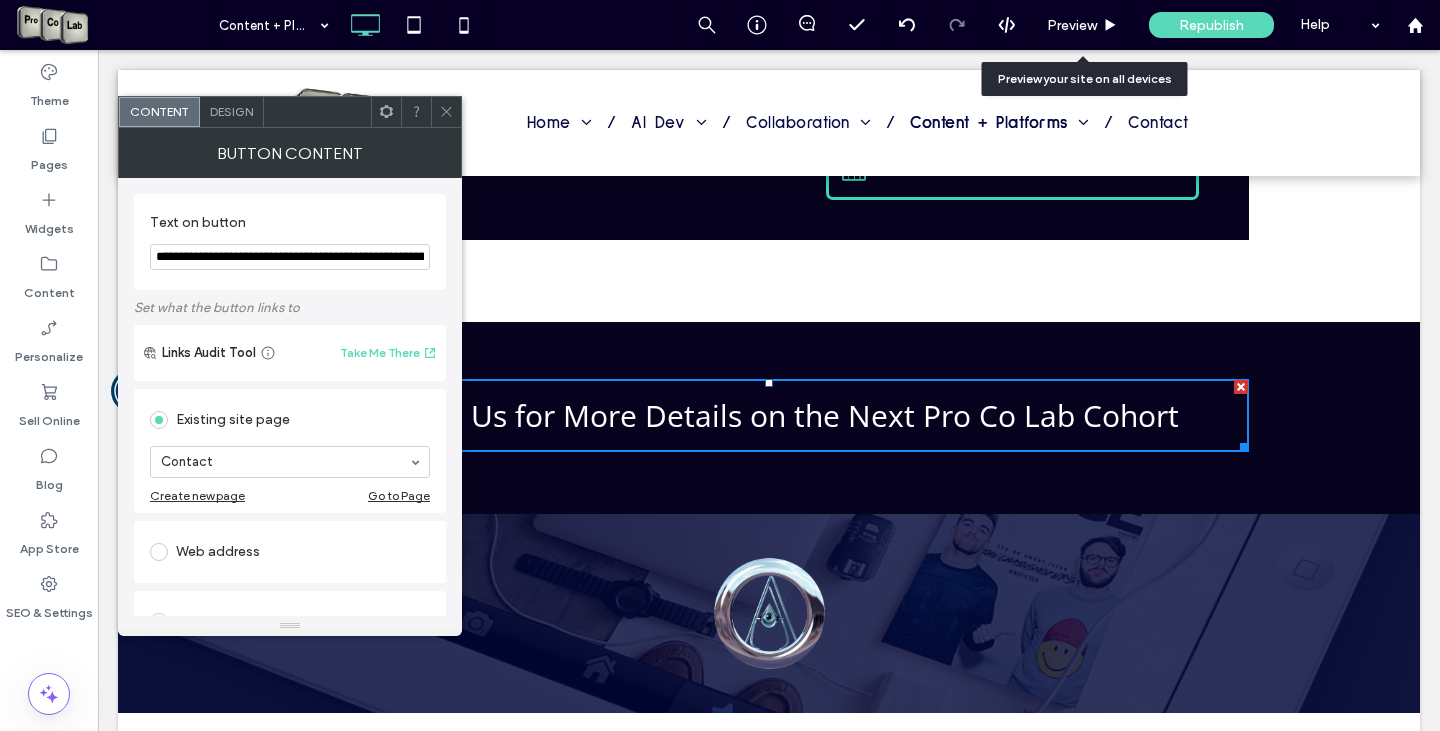 click at bounding box center (163, 552) 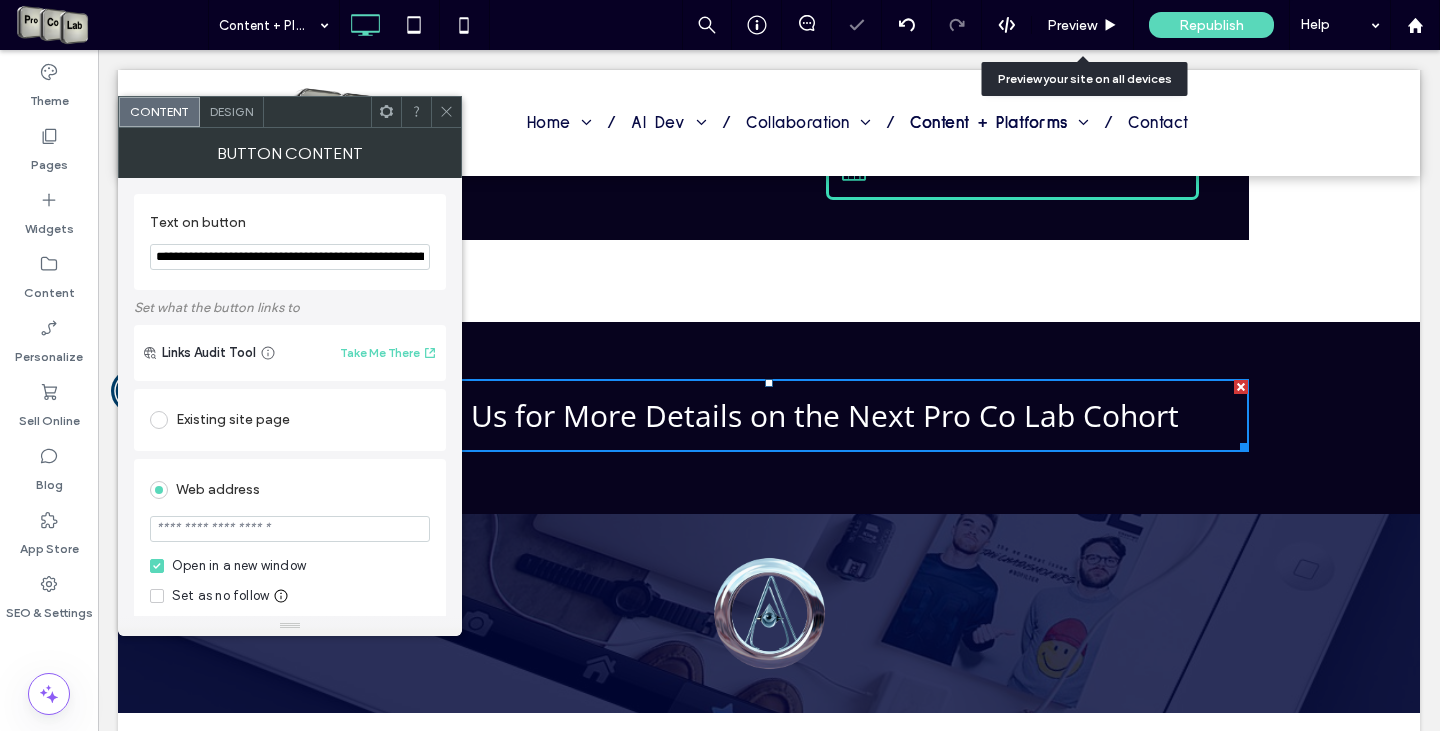 click at bounding box center (290, 529) 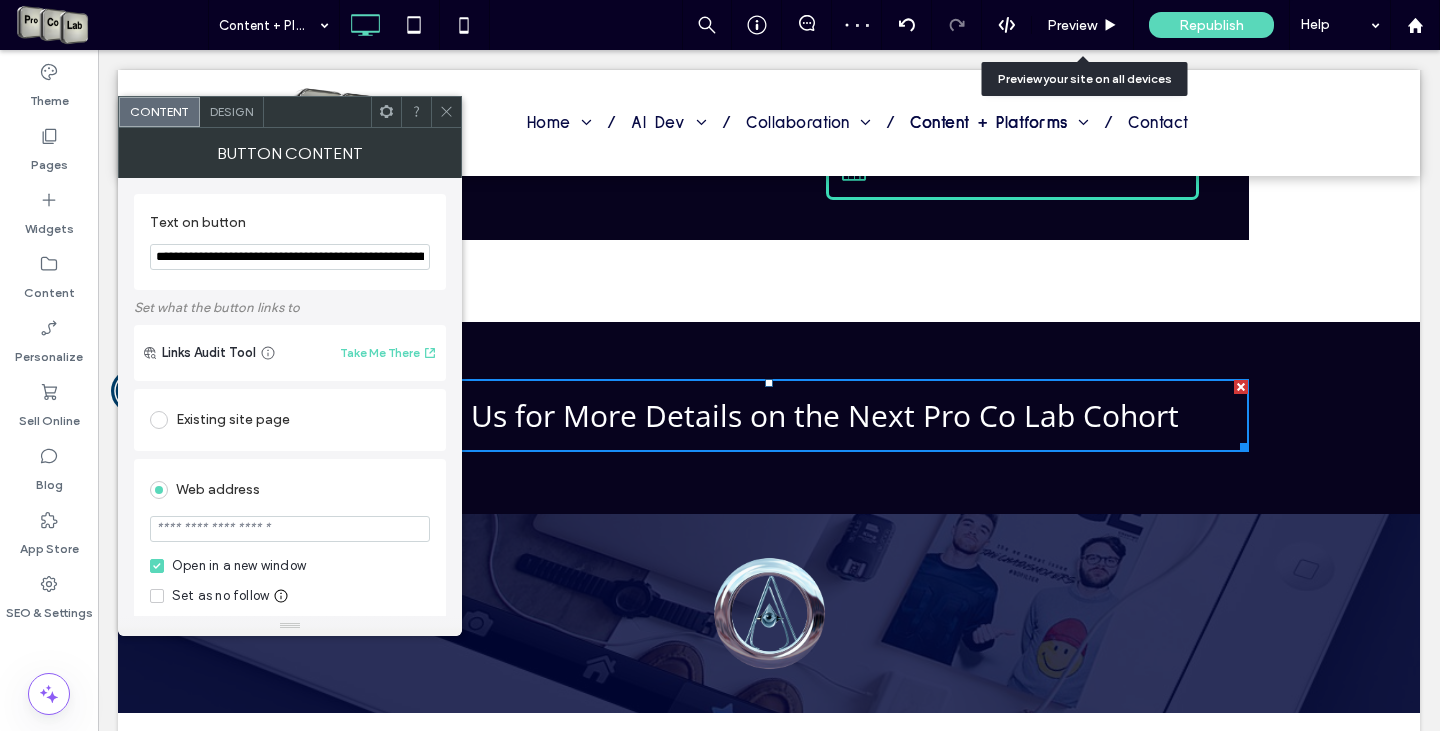 paste on "**********" 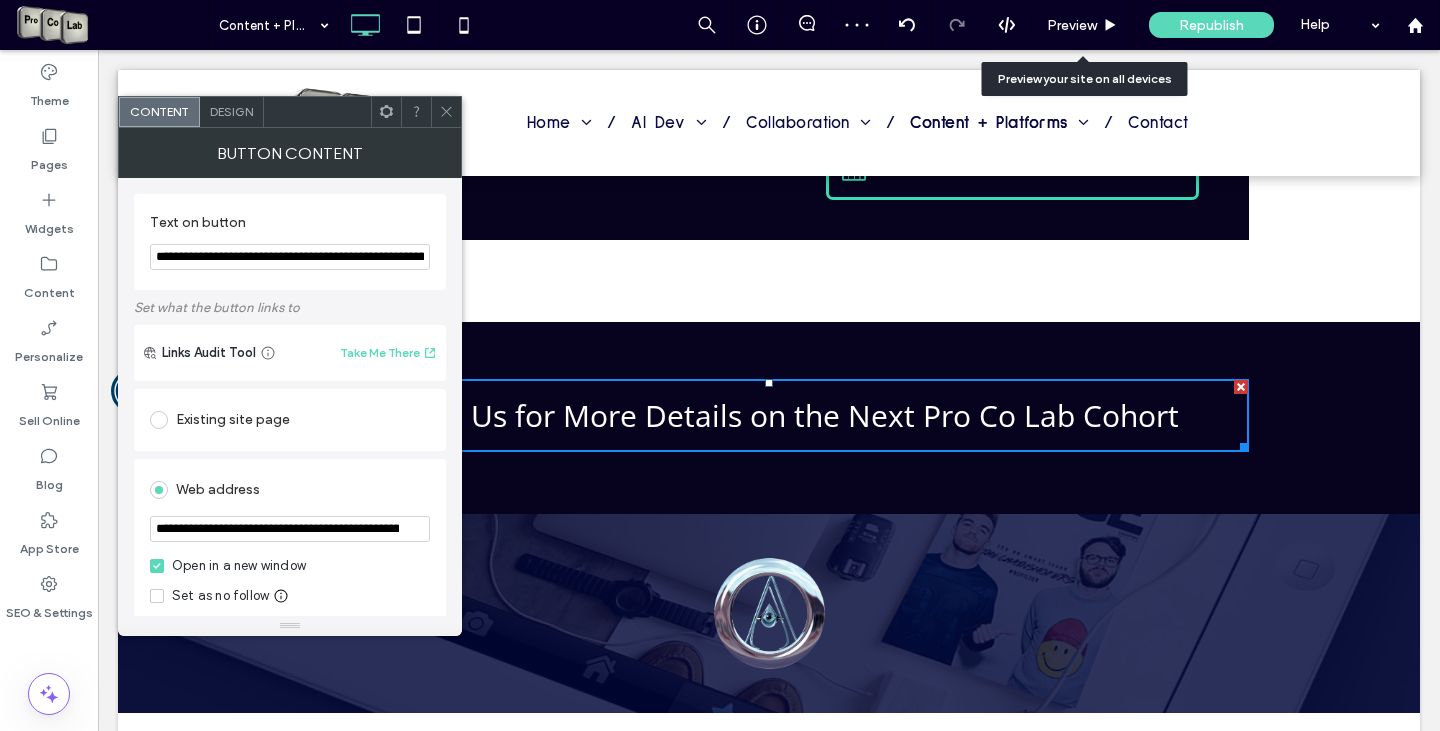 scroll, scrollTop: 0, scrollLeft: 284, axis: horizontal 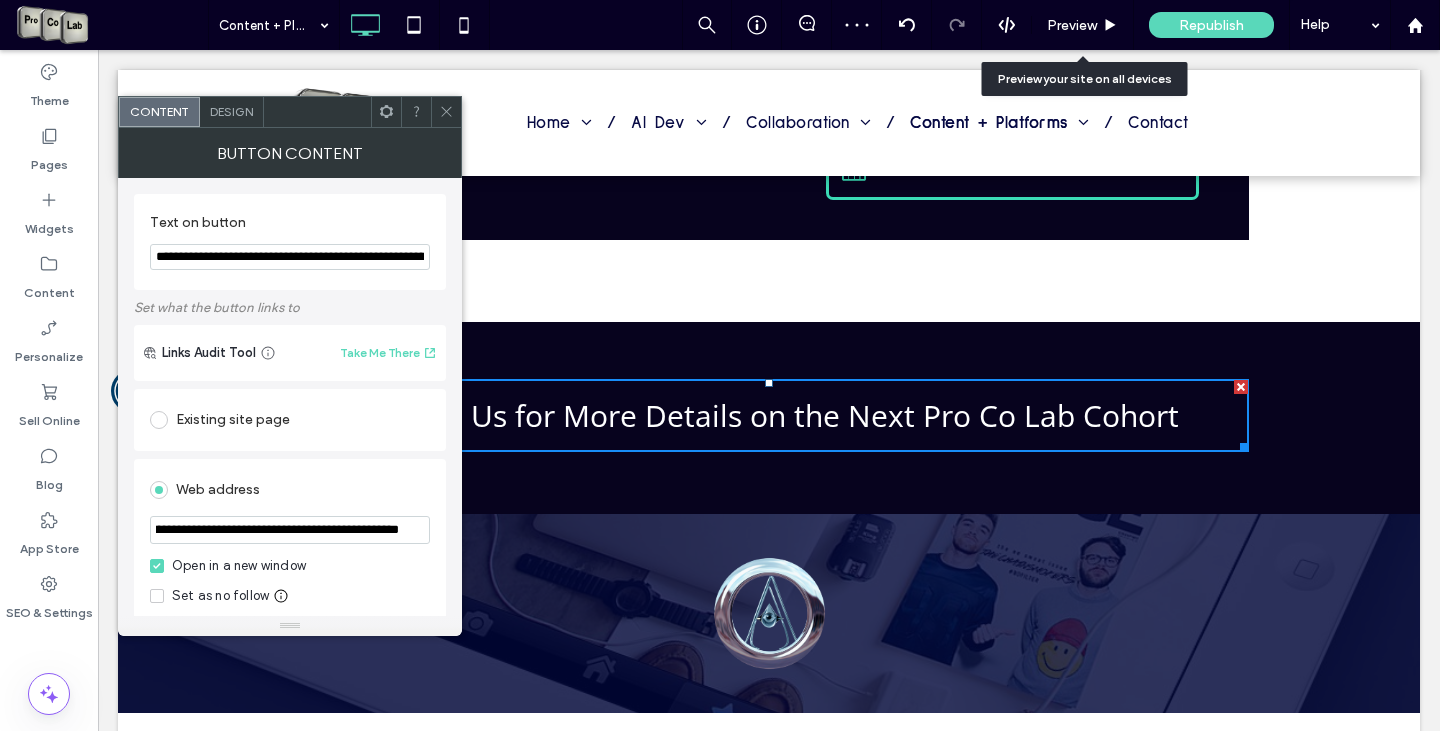type on "**********" 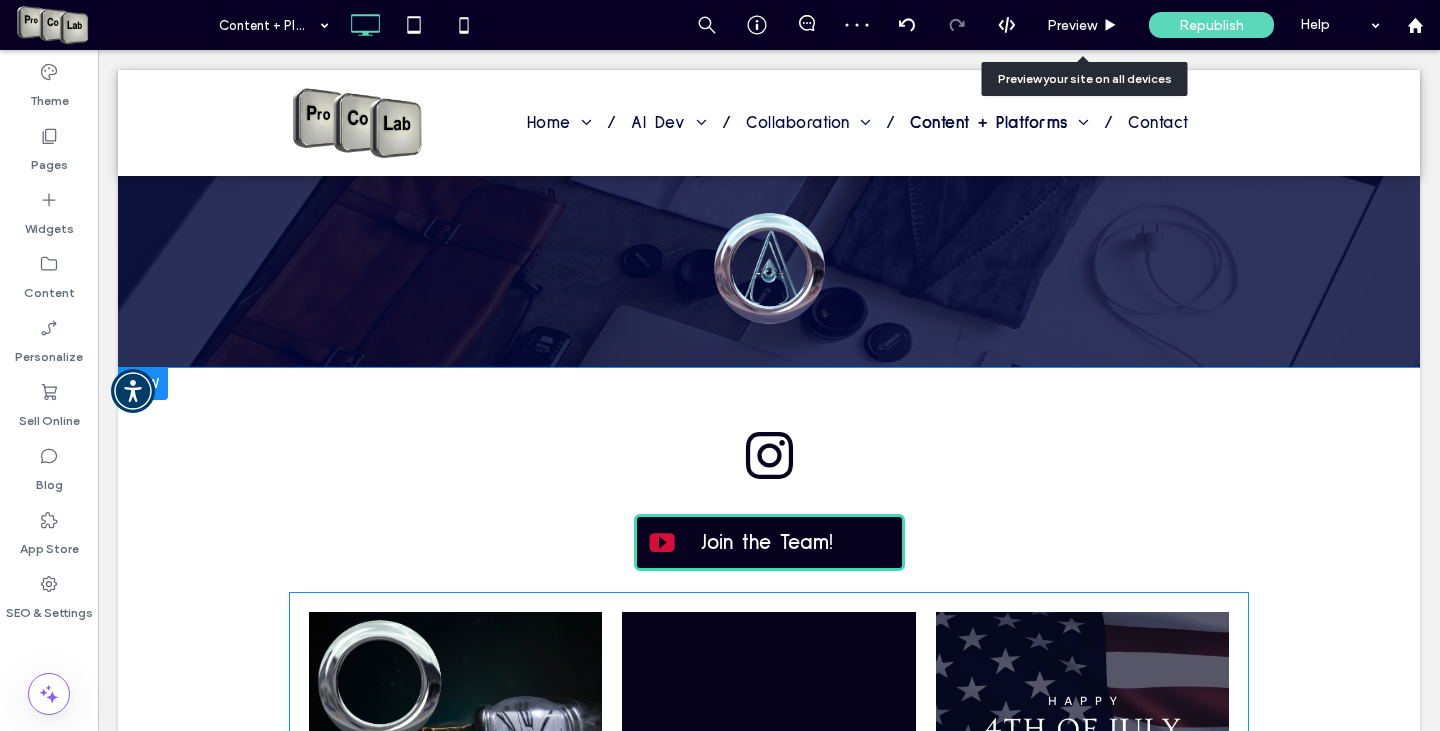 scroll, scrollTop: 3900, scrollLeft: 0, axis: vertical 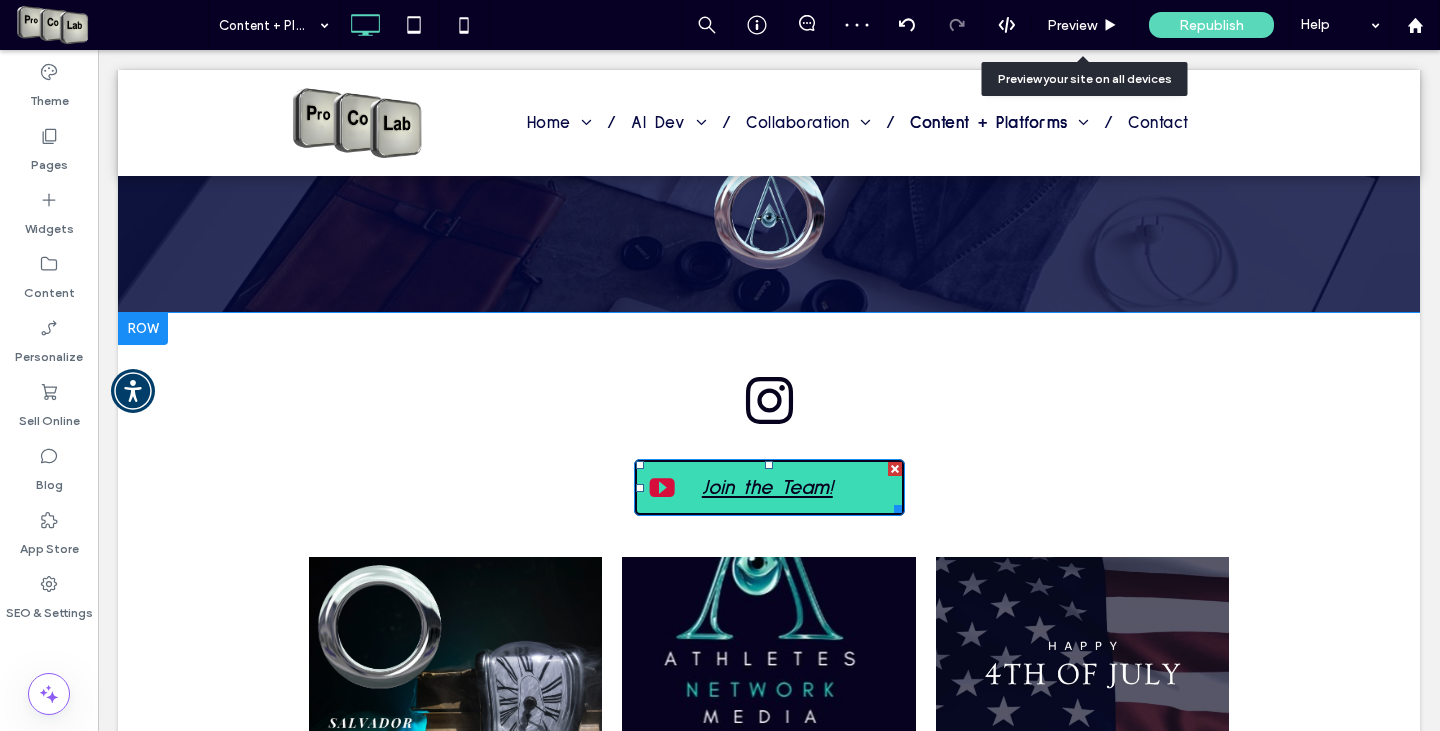 click on "Join the Team!" at bounding box center [767, 487] 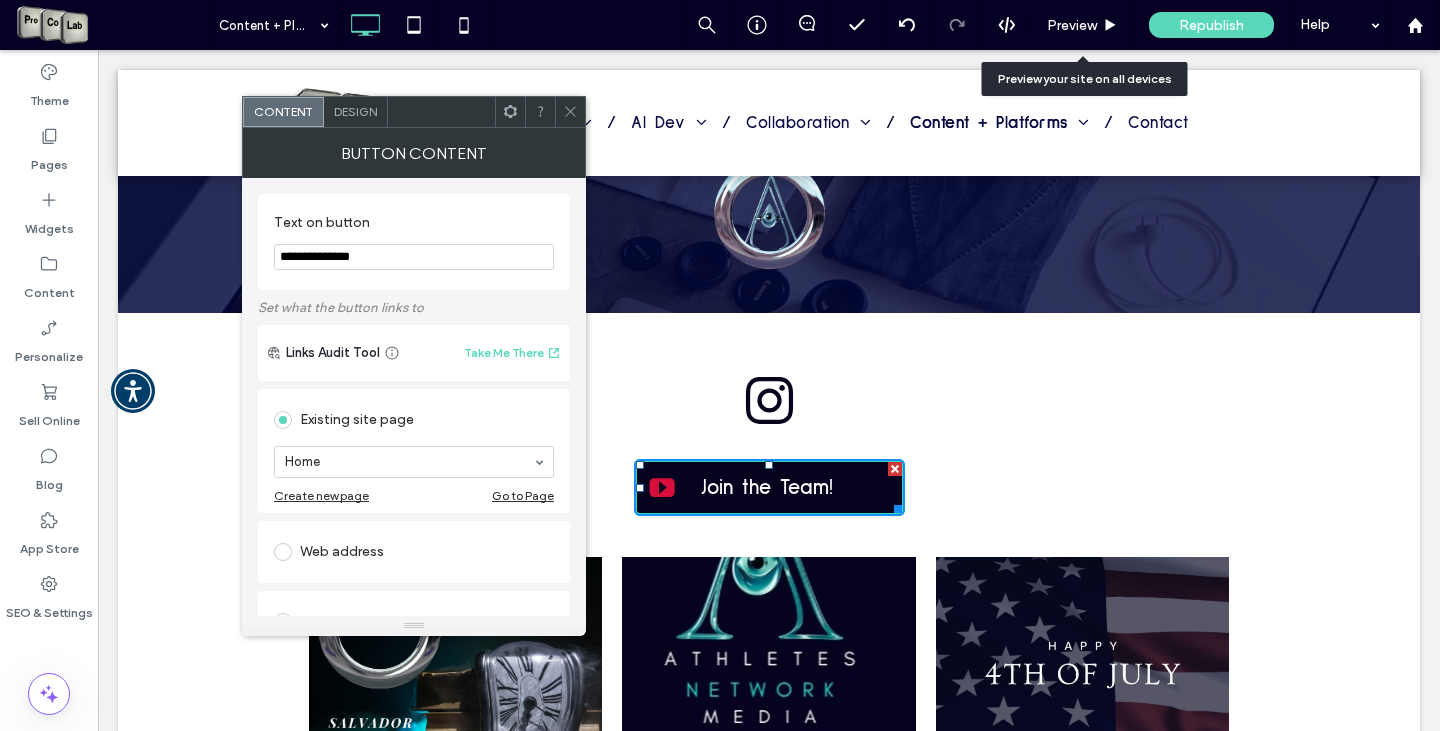 click at bounding box center [283, 552] 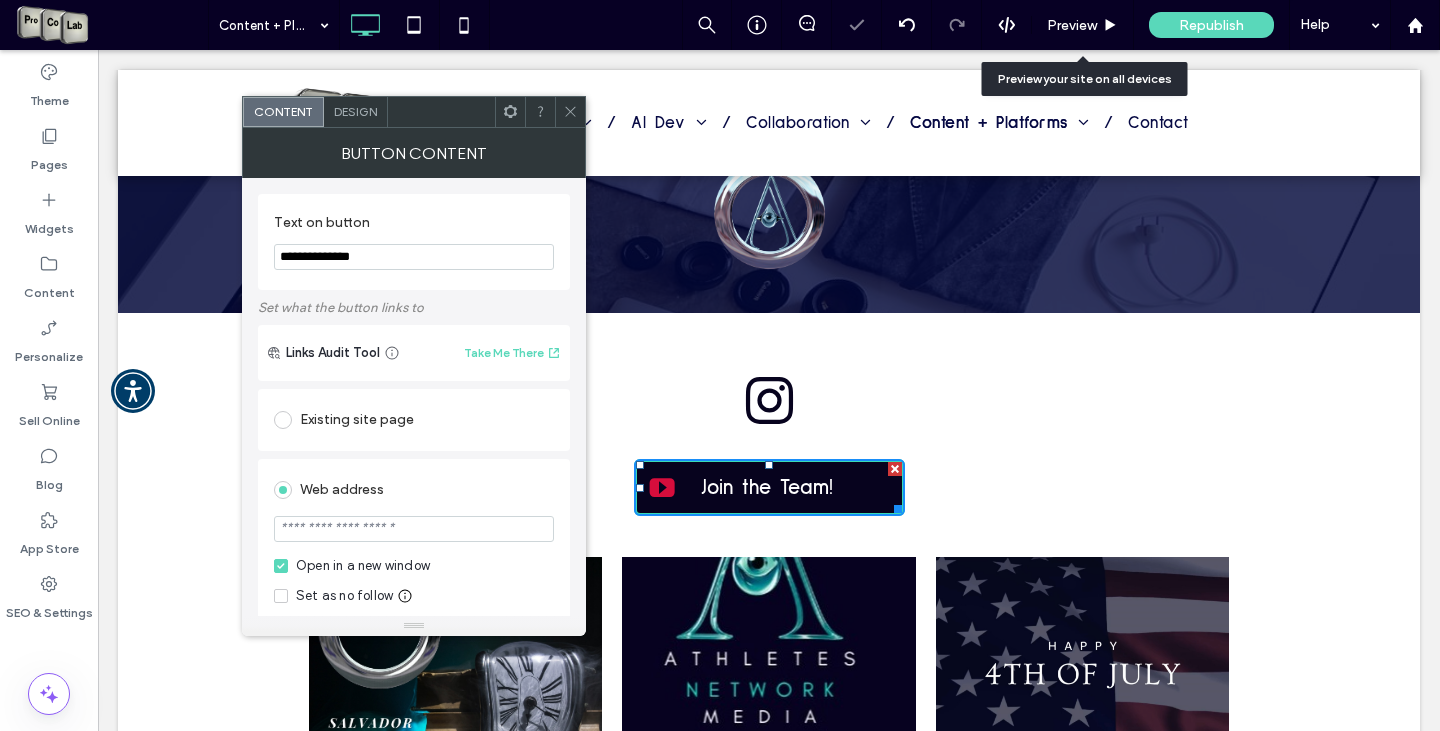 click at bounding box center [414, 529] 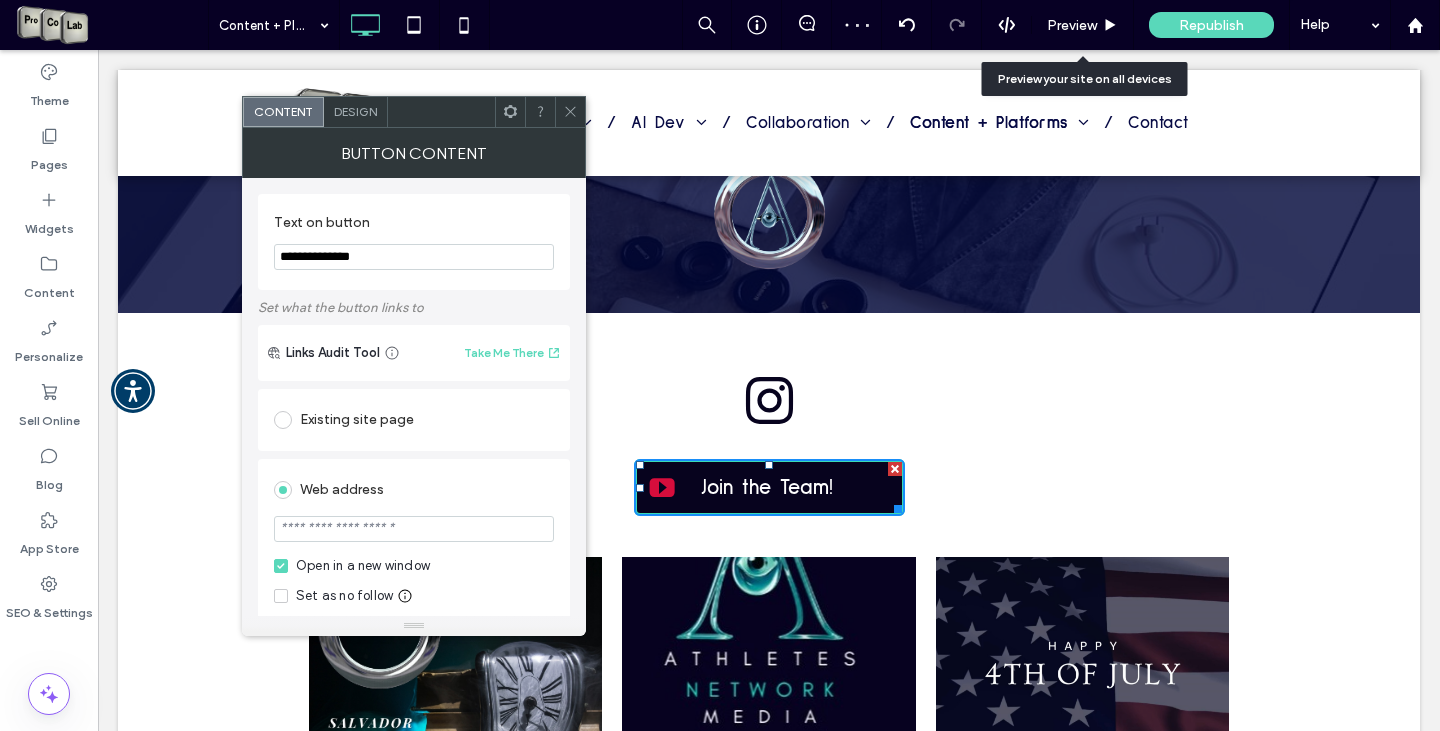 paste on "**********" 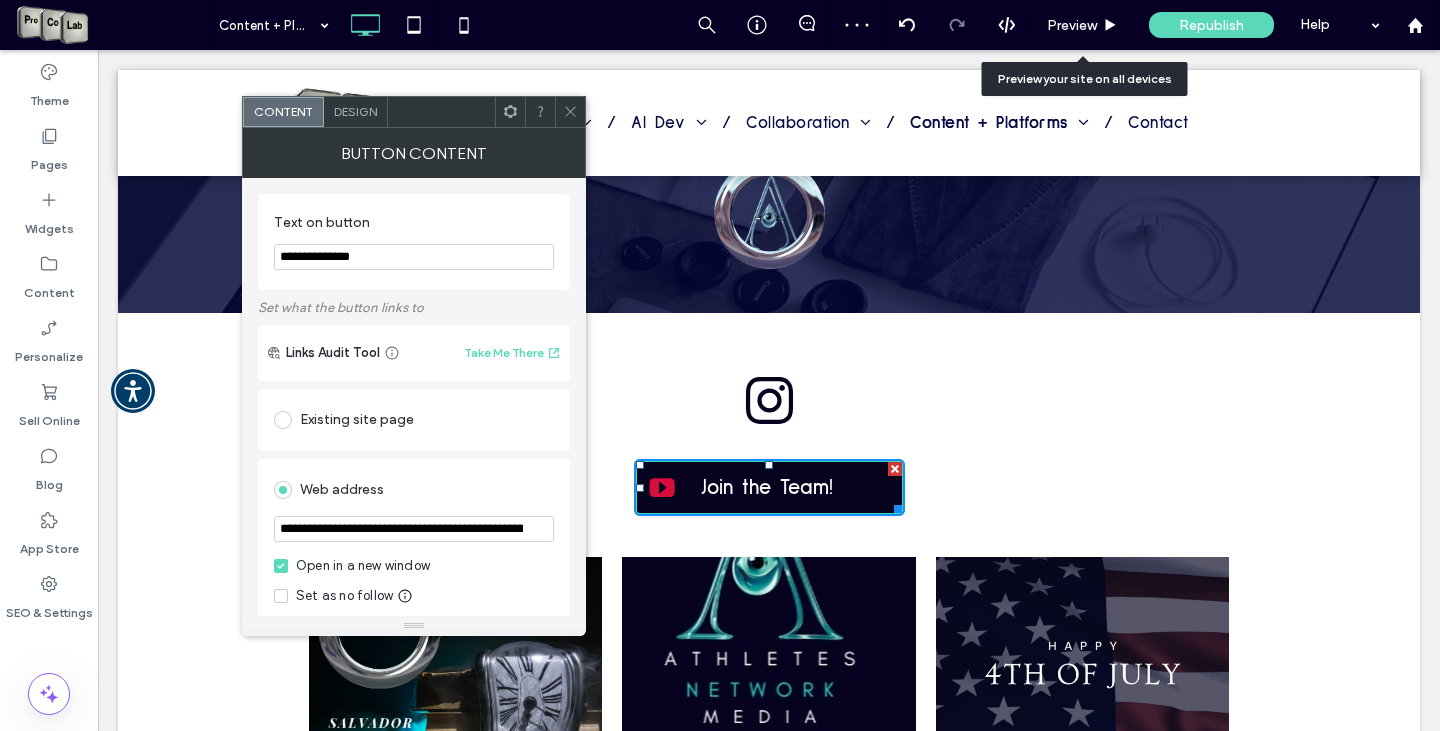 scroll, scrollTop: 0, scrollLeft: 284, axis: horizontal 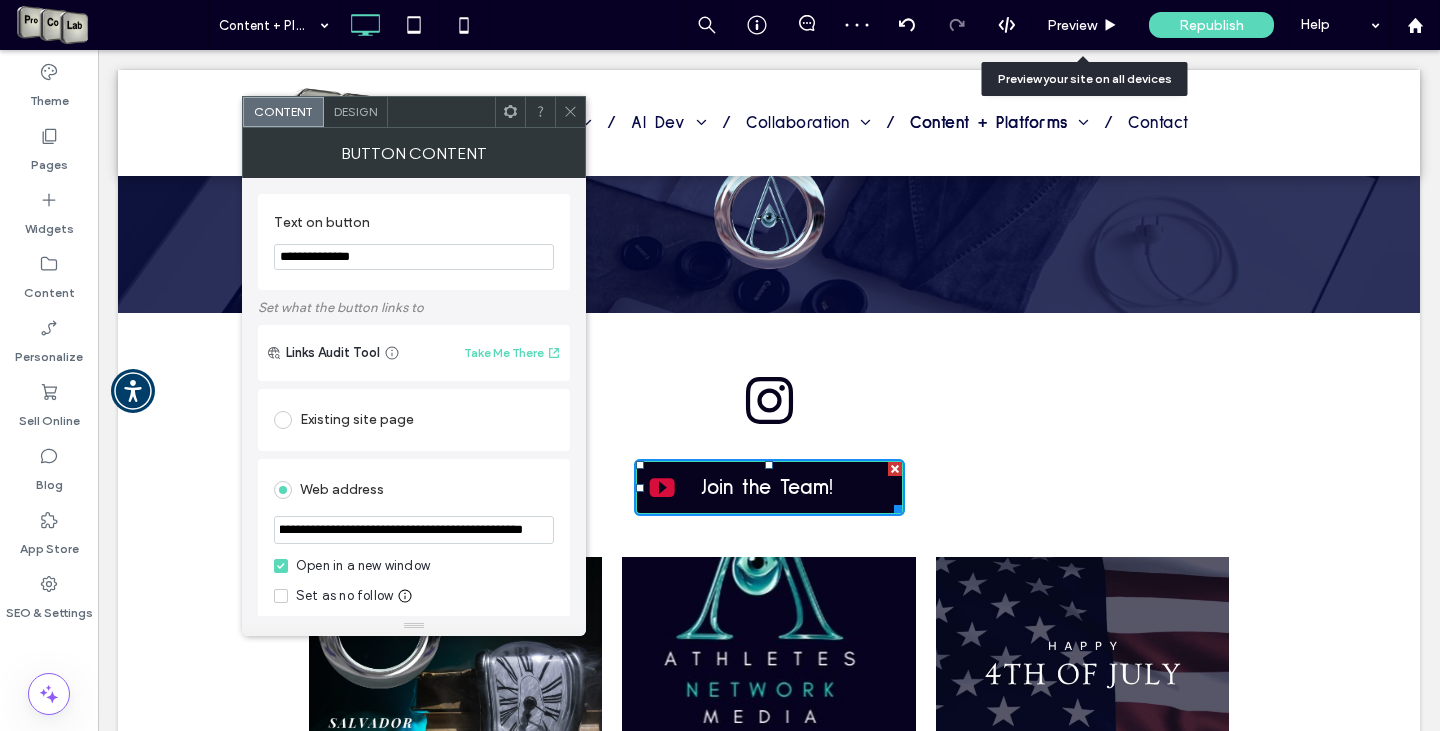 type on "**********" 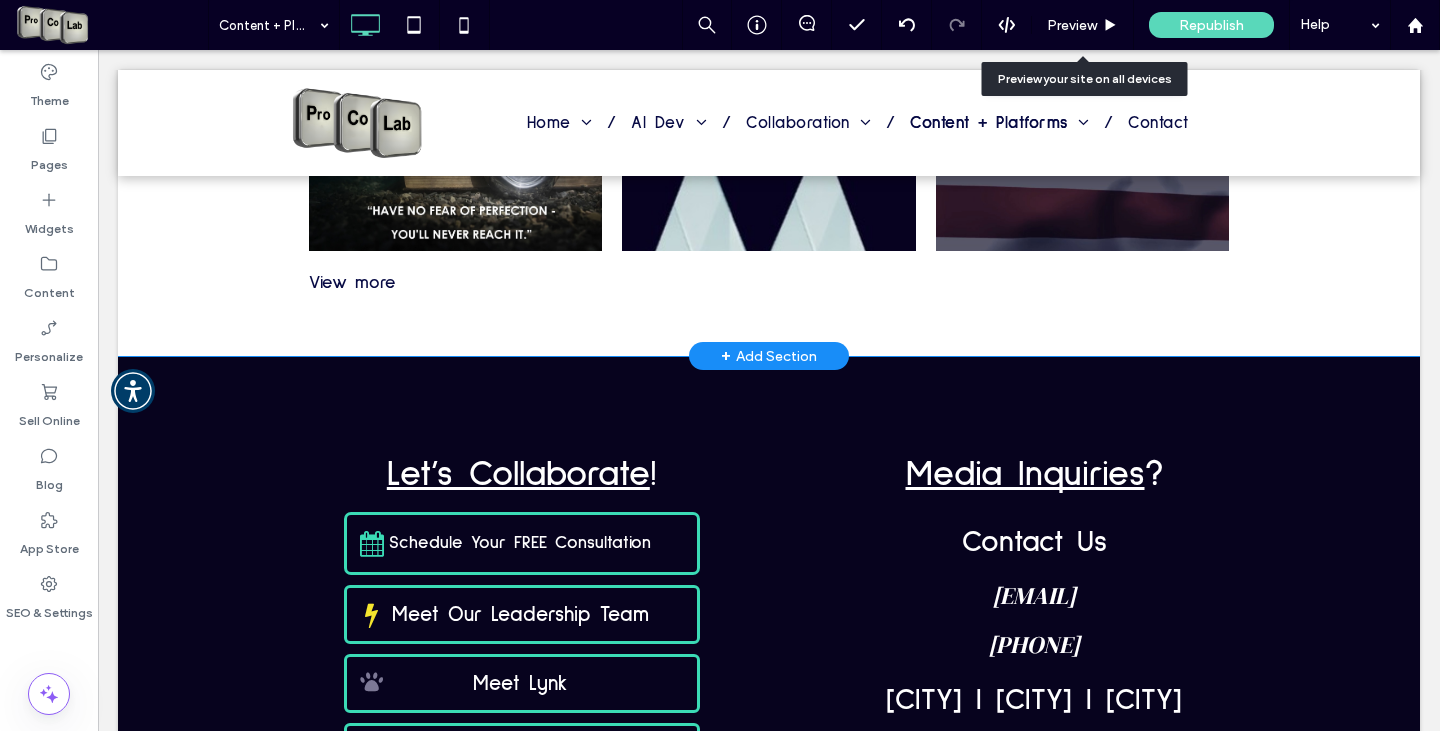 scroll, scrollTop: 4485, scrollLeft: 0, axis: vertical 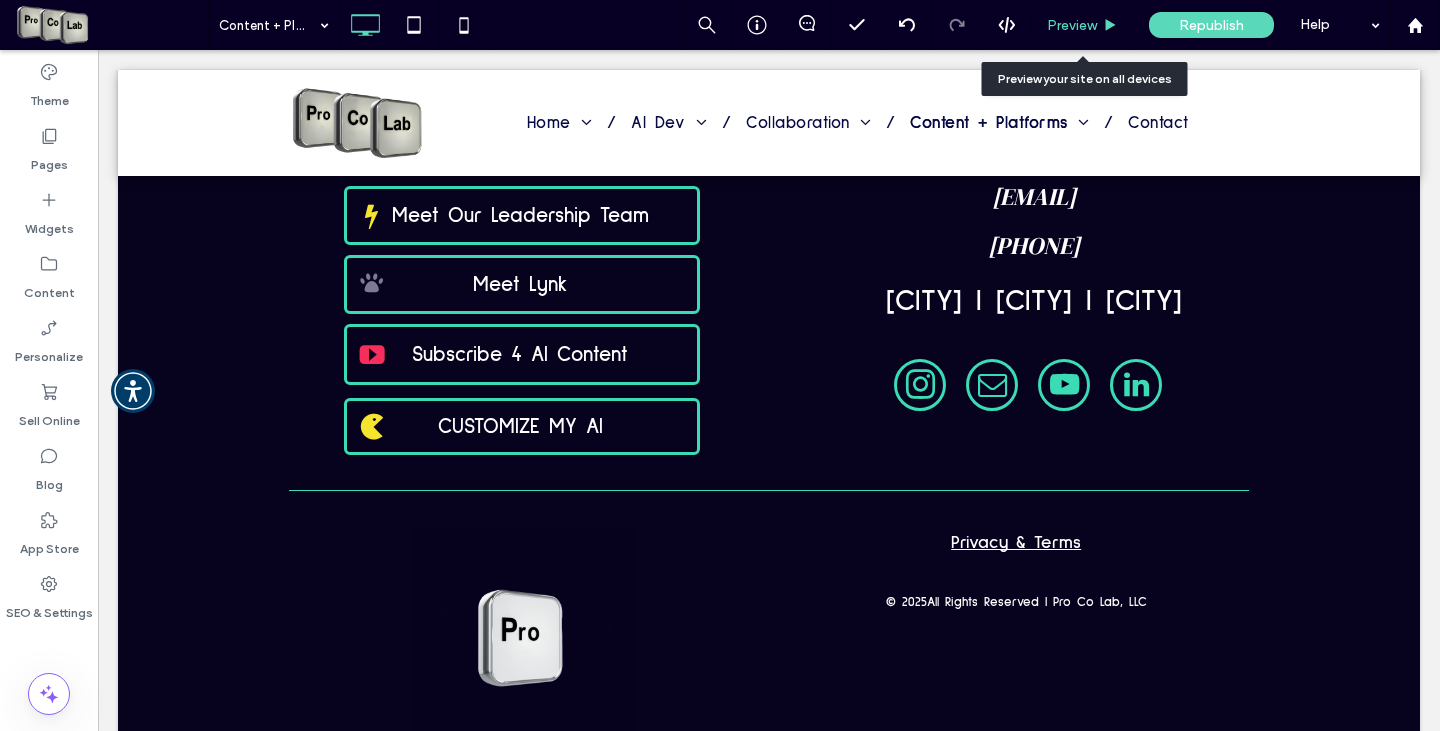 drag, startPoint x: 1071, startPoint y: 27, endPoint x: 882, endPoint y: 21, distance: 189.09521 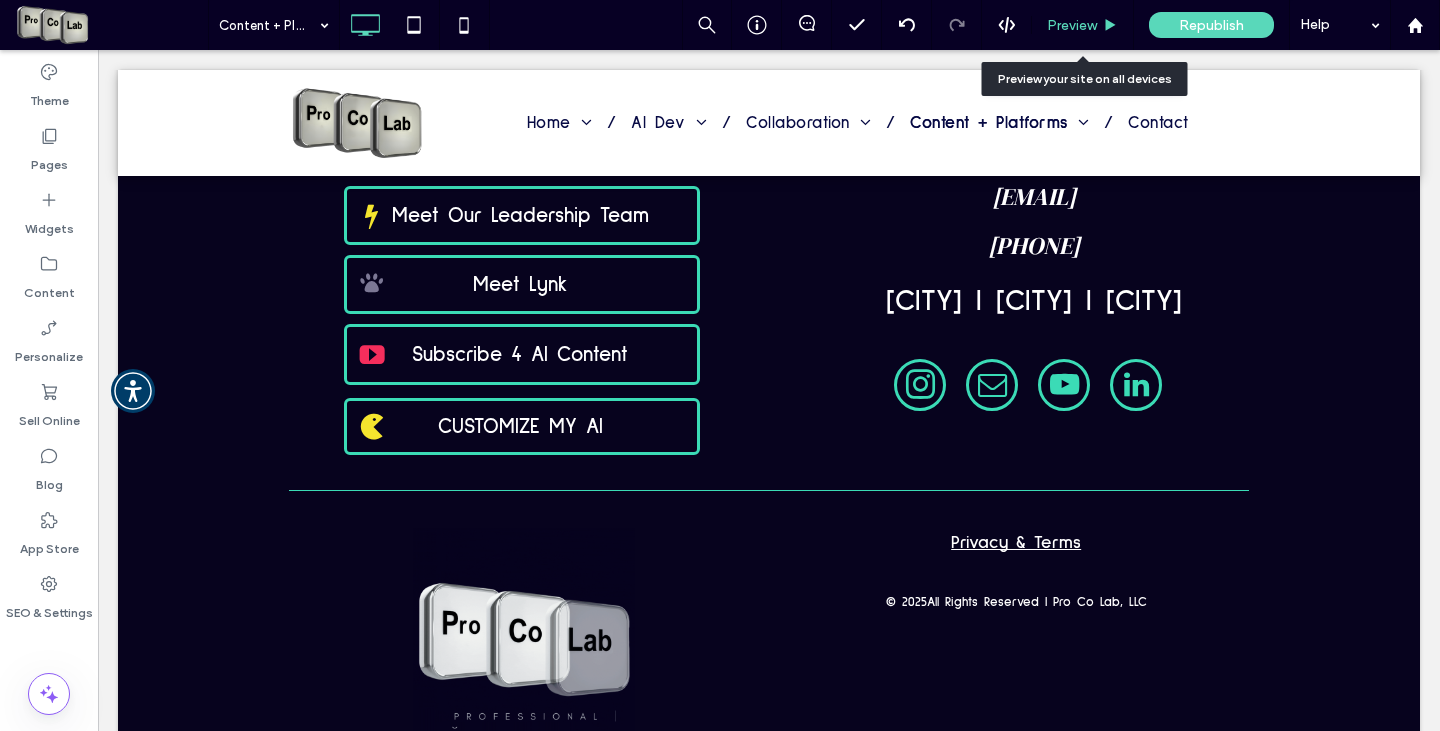 click on "Preview" at bounding box center [1072, 25] 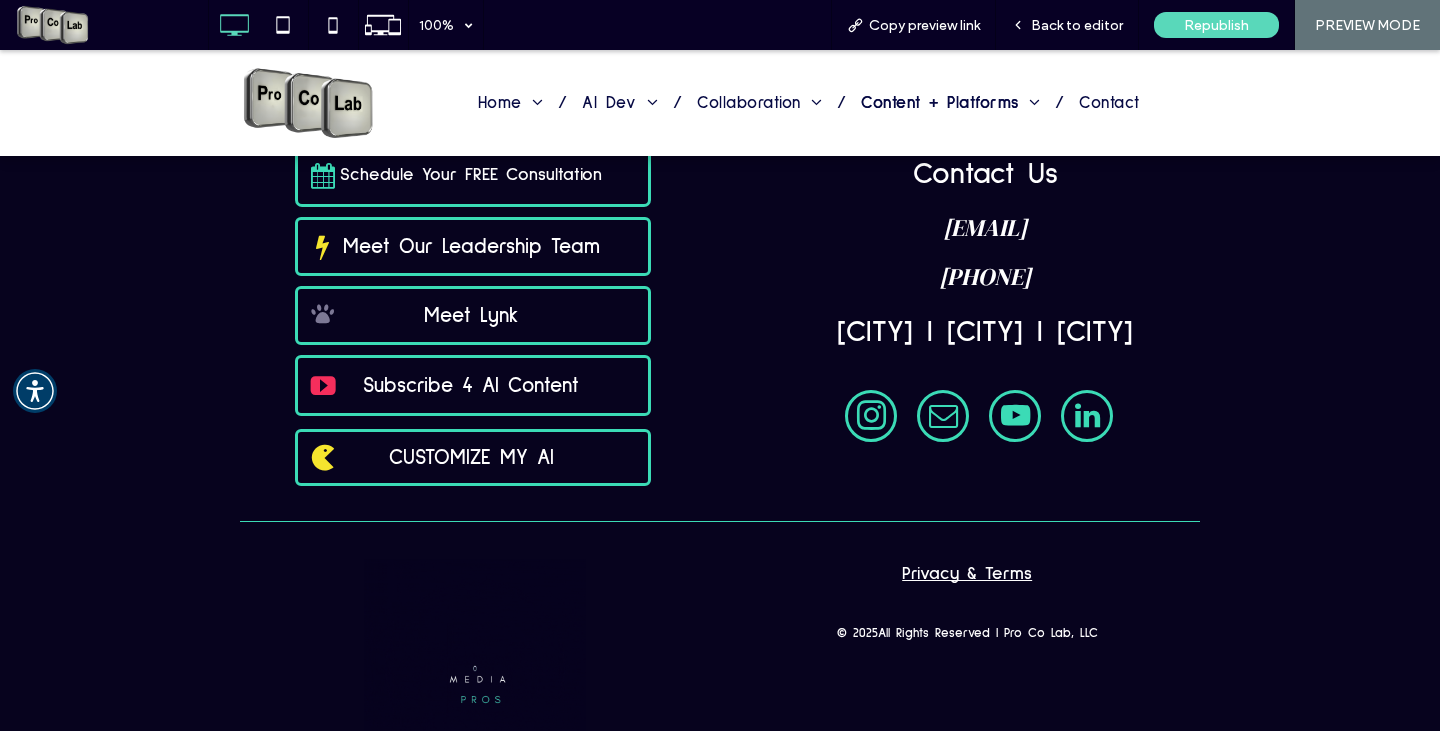 scroll, scrollTop: 4923, scrollLeft: 0, axis: vertical 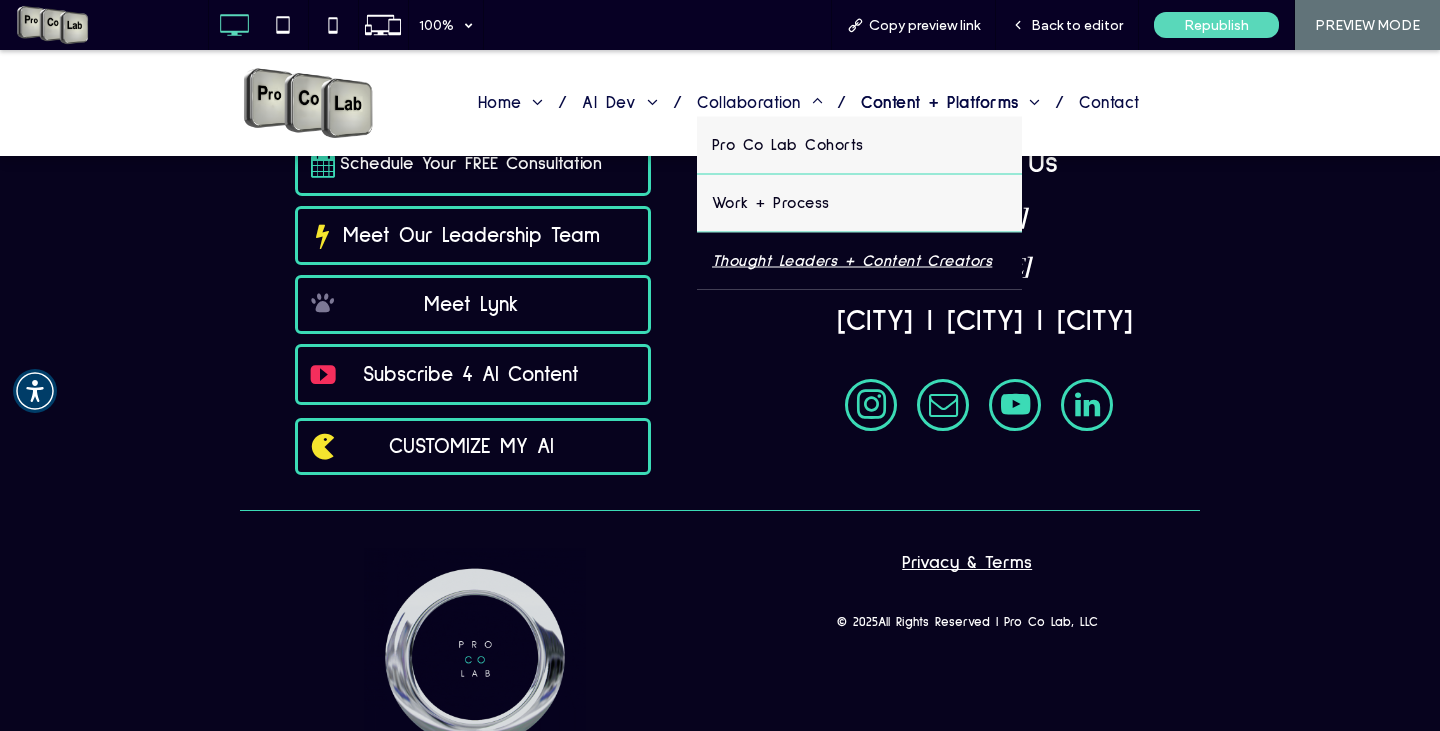 click on "Thought Leaders + Content Creators" at bounding box center (852, 260) 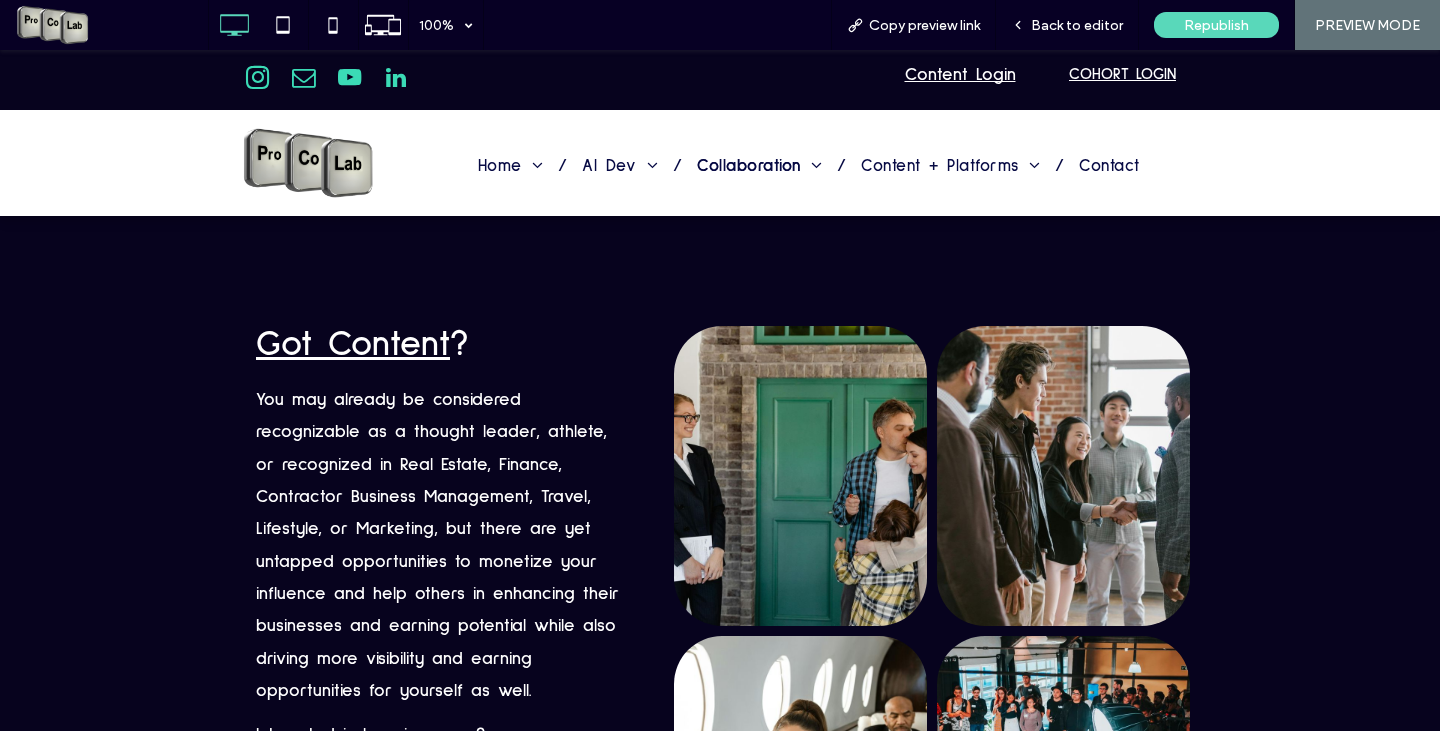 scroll, scrollTop: 0, scrollLeft: 0, axis: both 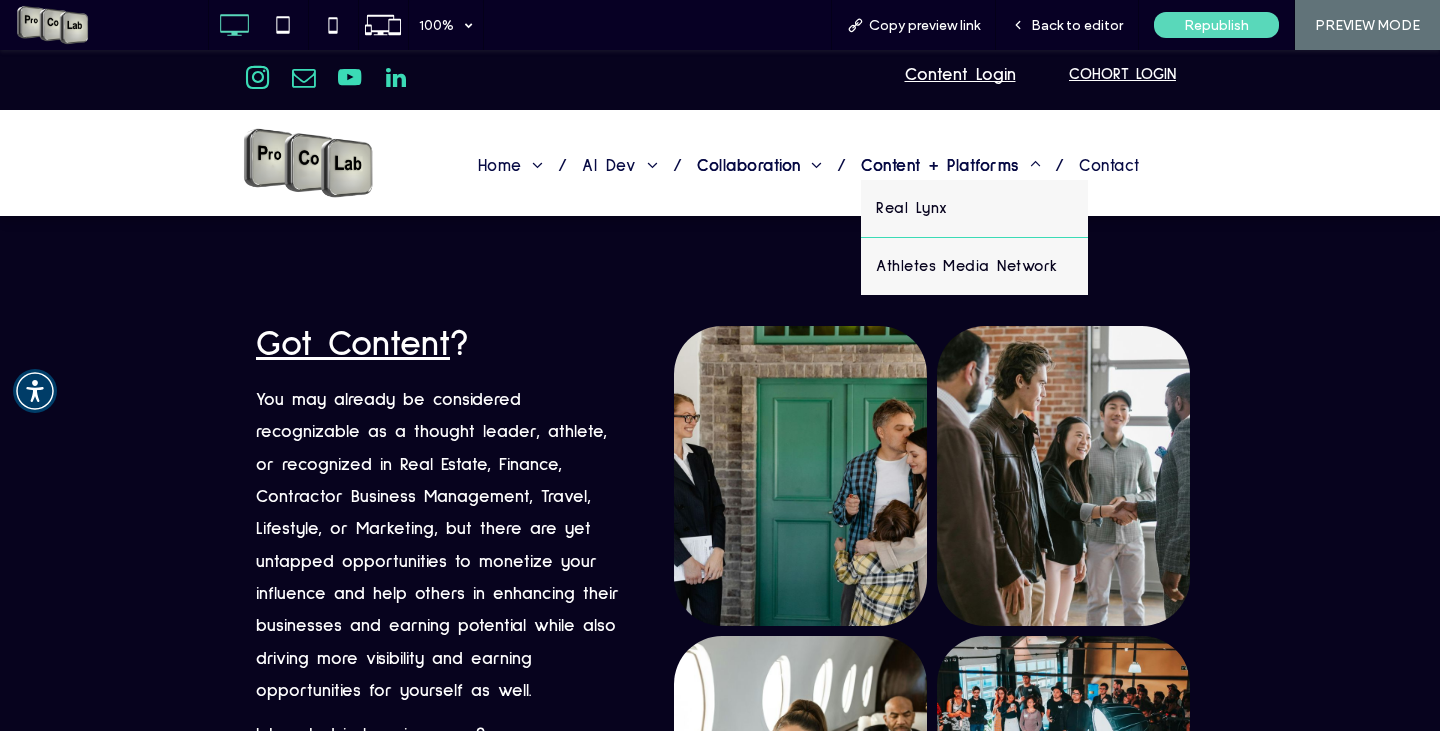 click on "Content + Platforms" at bounding box center (950, 166) 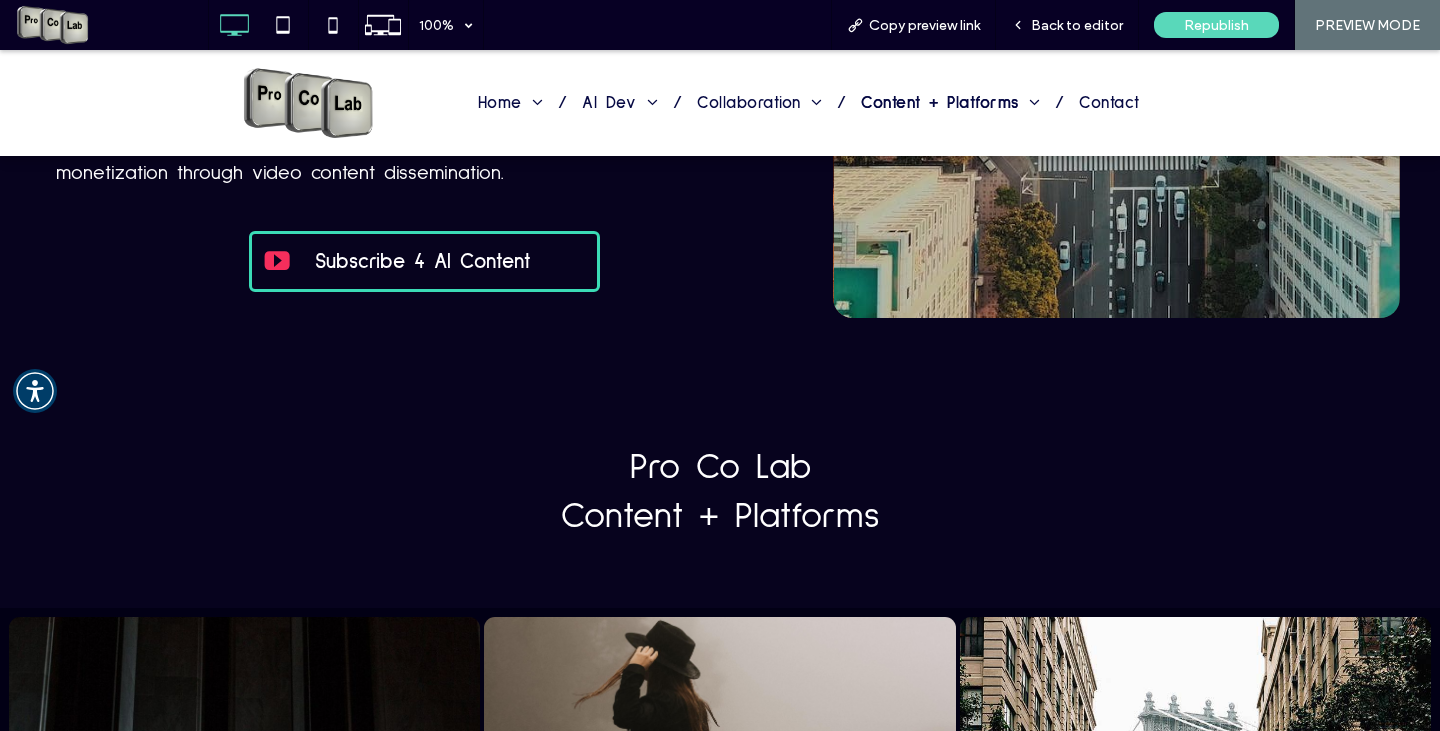 scroll, scrollTop: 634, scrollLeft: 0, axis: vertical 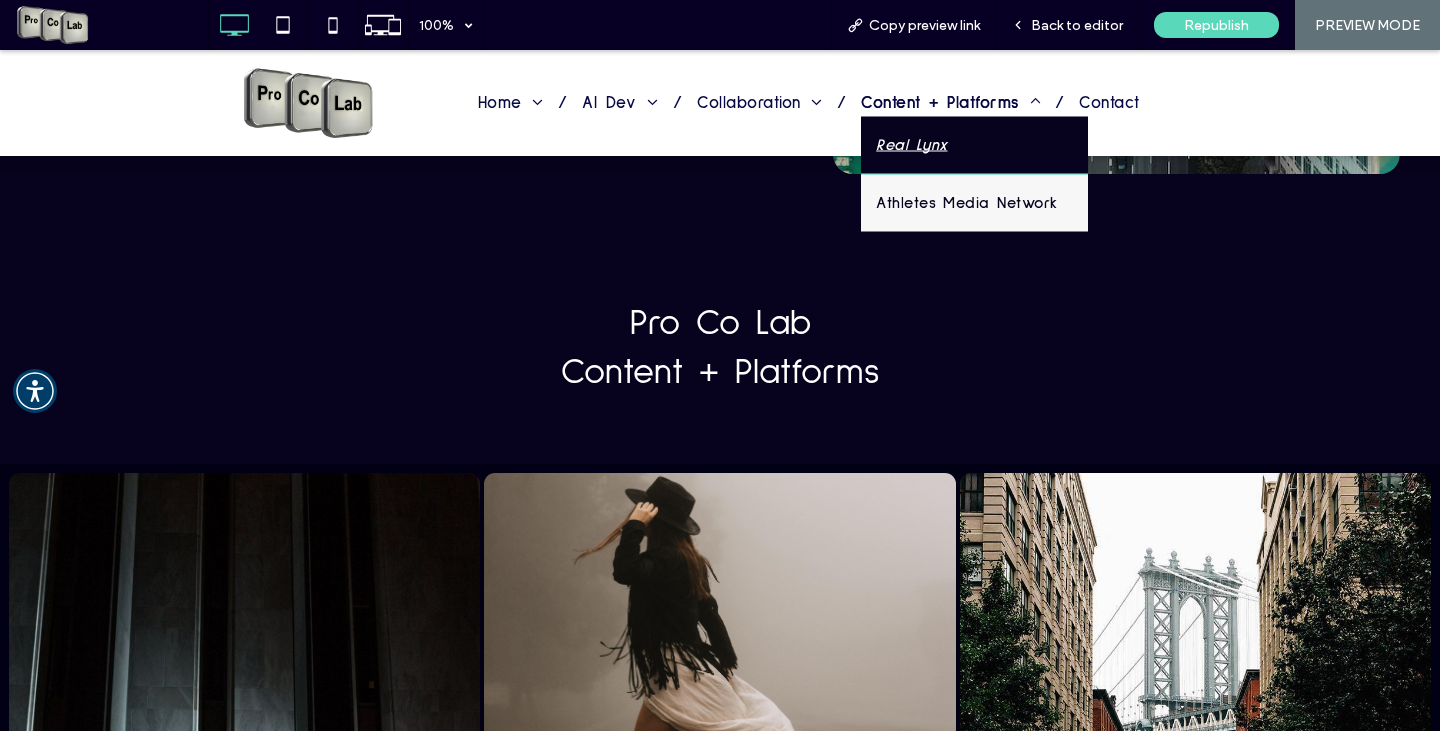 click on "Real Lynx" at bounding box center [911, 144] 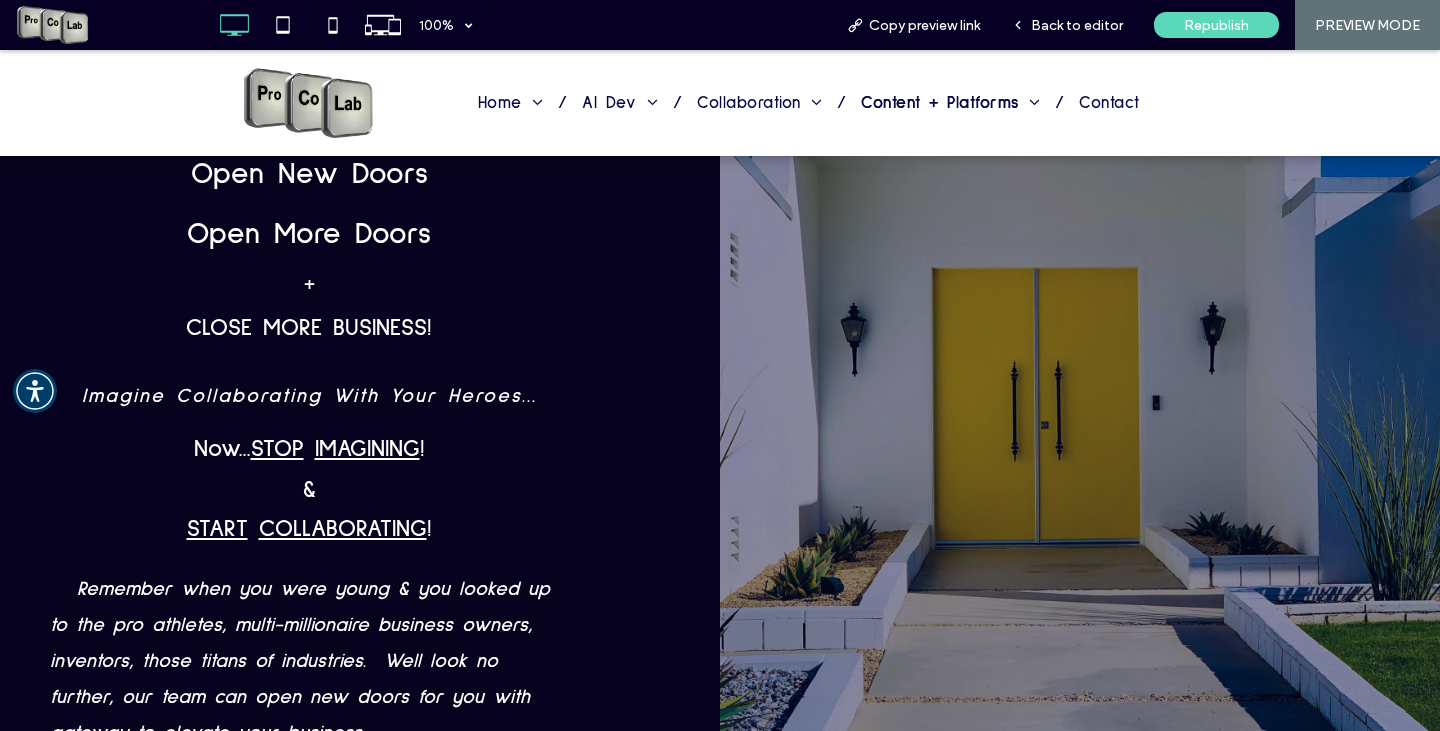 scroll, scrollTop: 799, scrollLeft: 0, axis: vertical 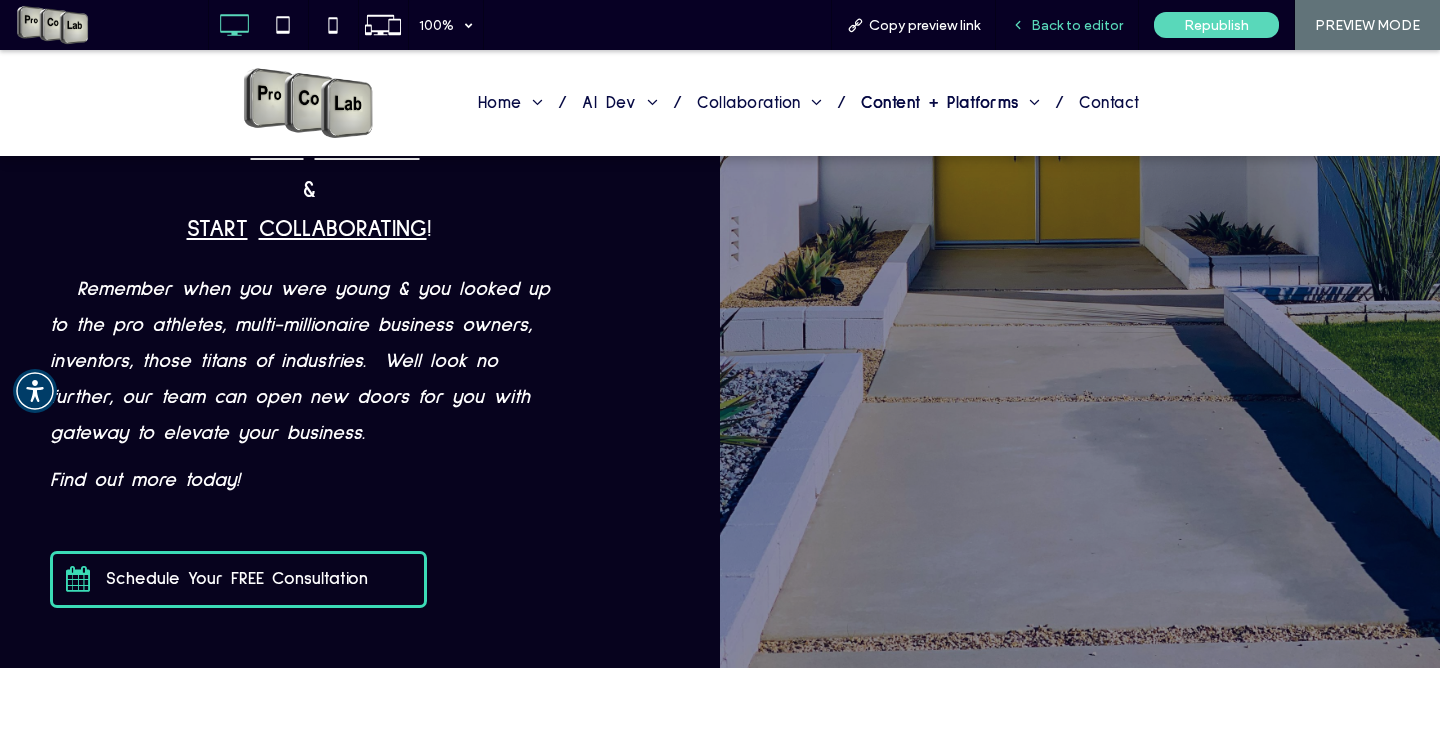 click on "Back to editor" at bounding box center [1077, 25] 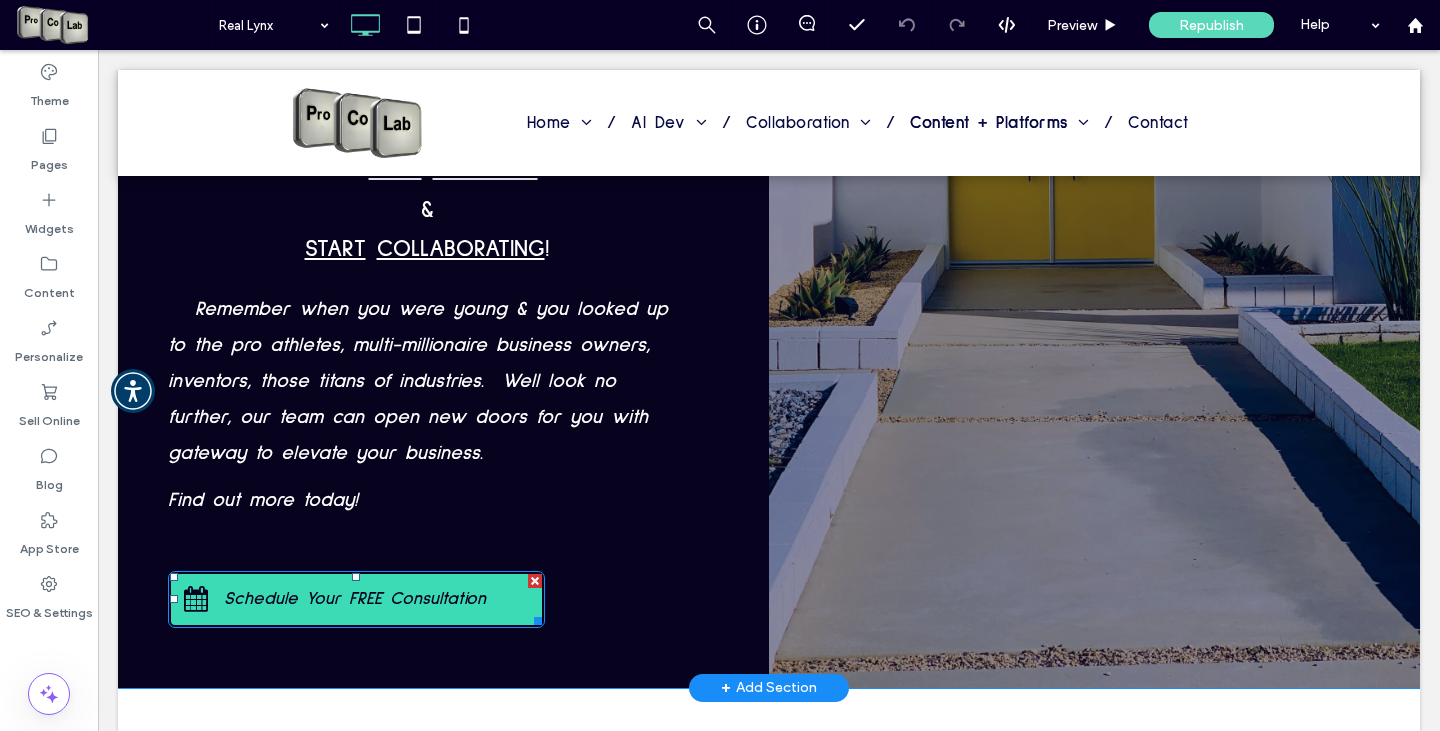 click on "Schedule Your FREE Consultation" at bounding box center (355, 599) 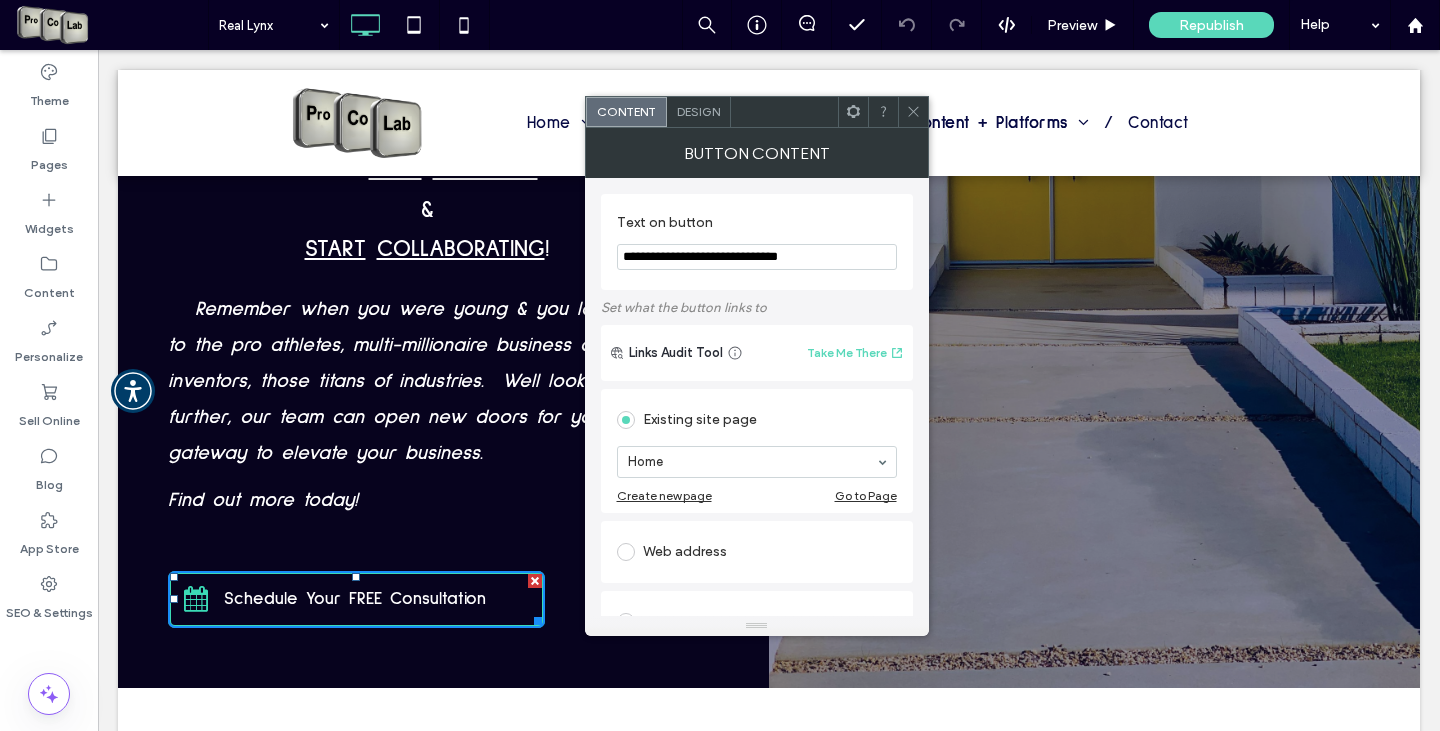 click at bounding box center [626, 552] 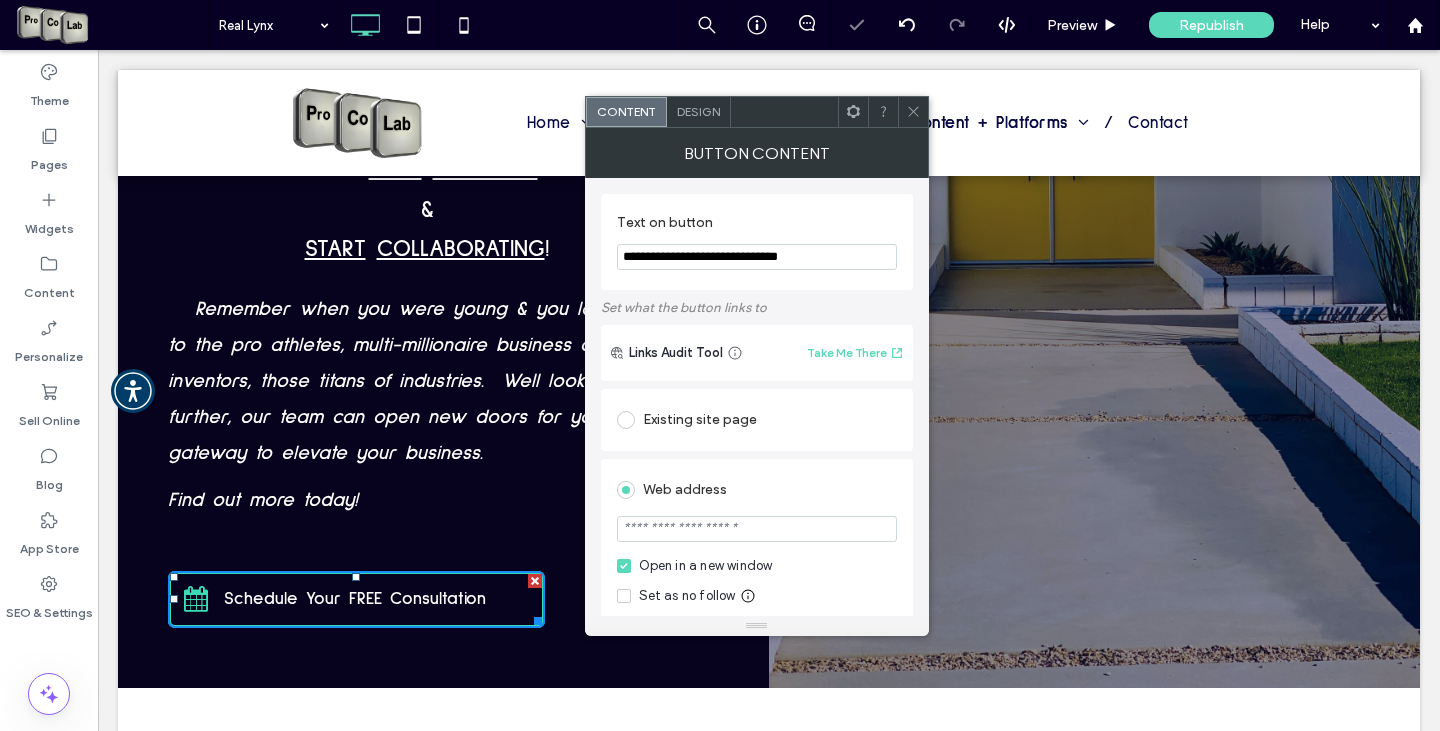 click at bounding box center (757, 529) 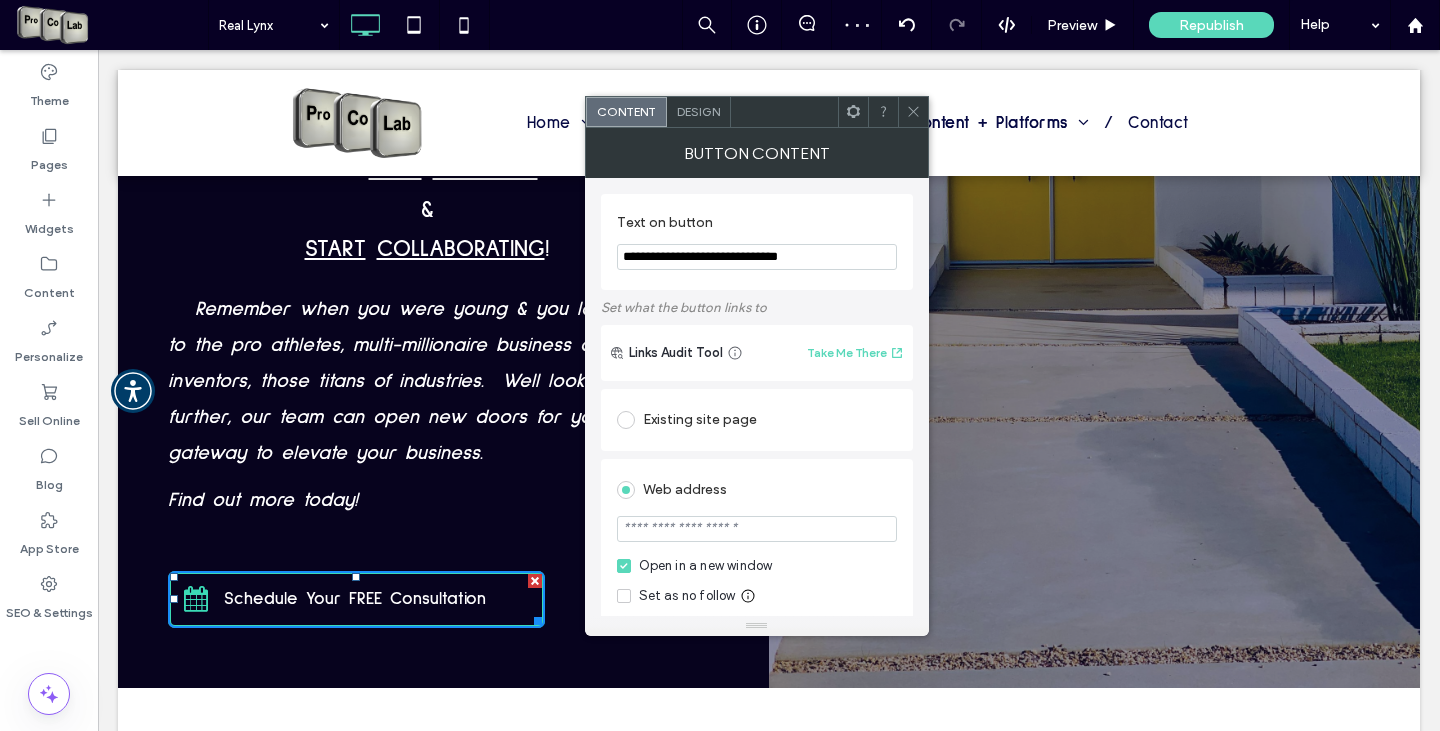 paste on "**********" 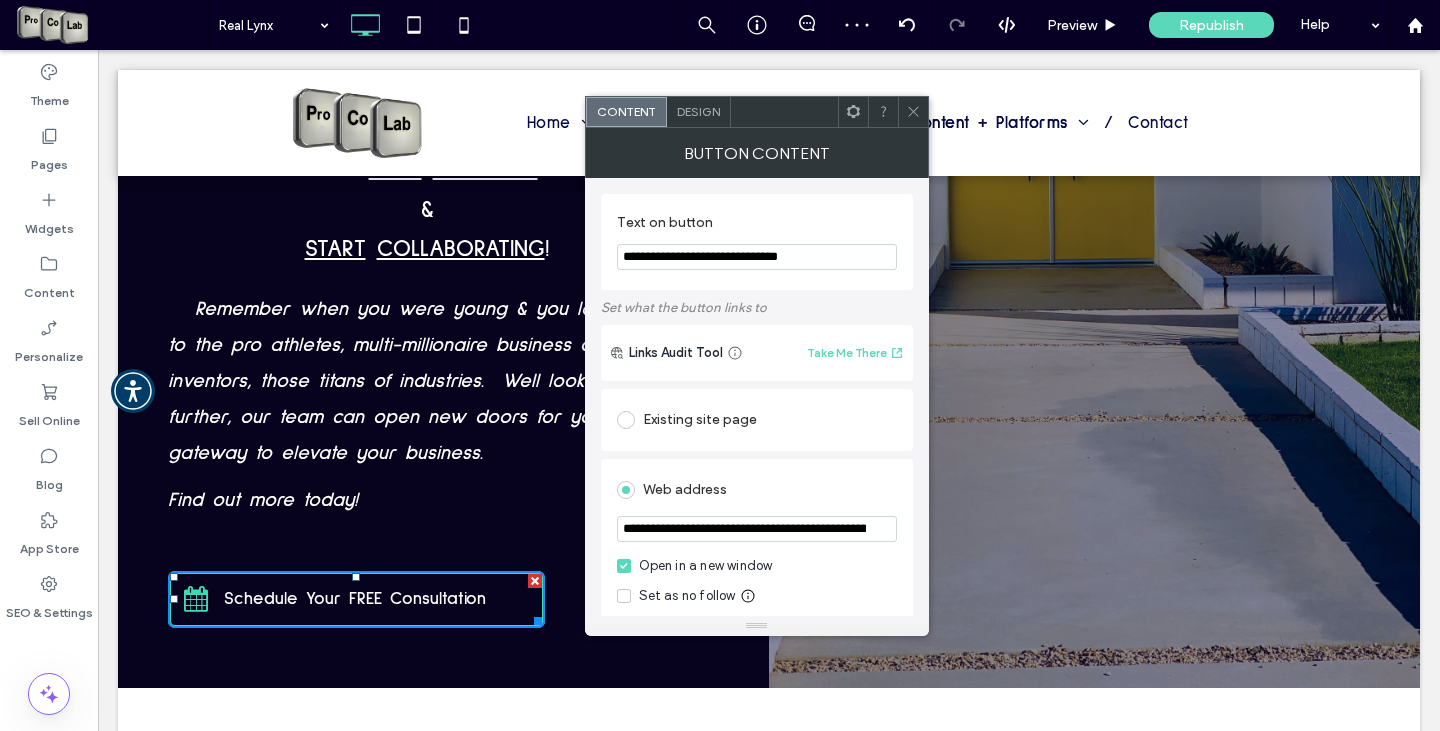 scroll, scrollTop: 0, scrollLeft: 284, axis: horizontal 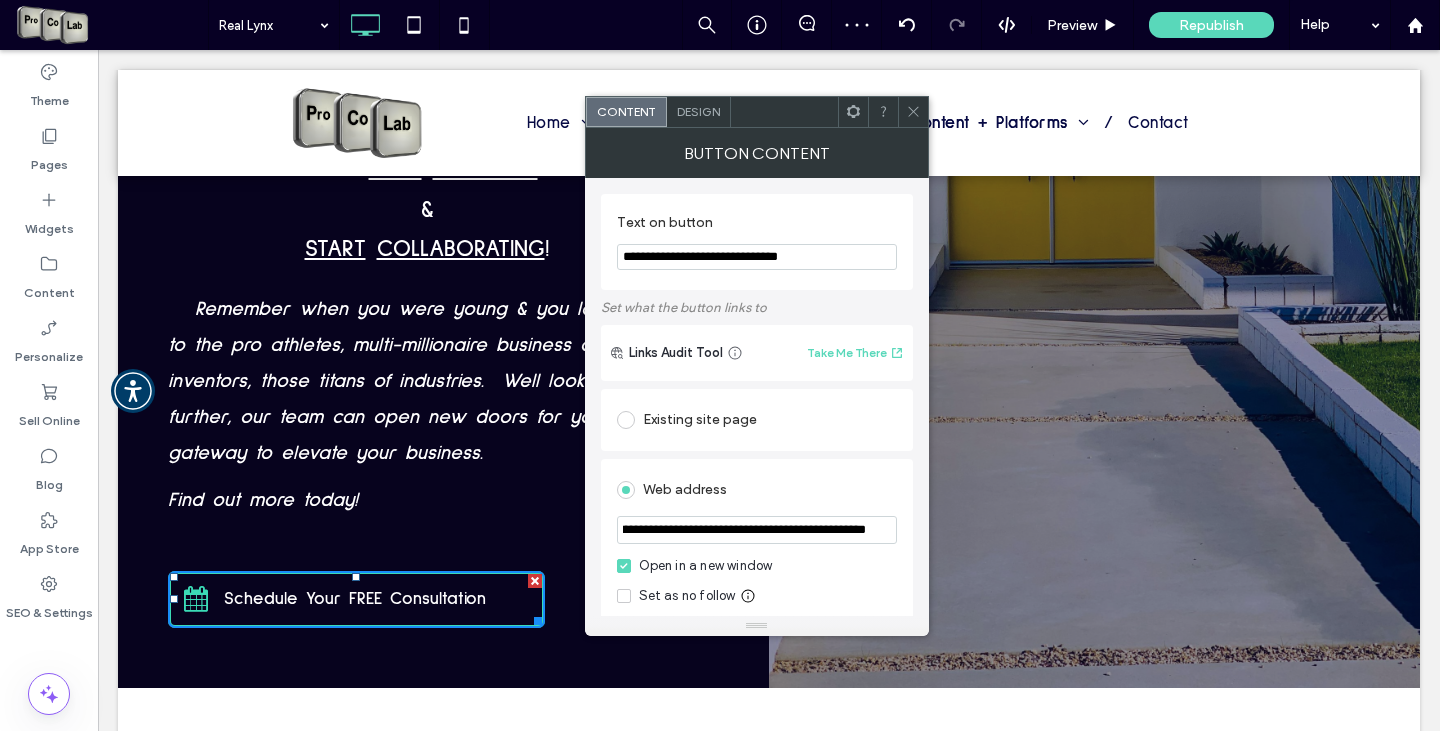 type on "**********" 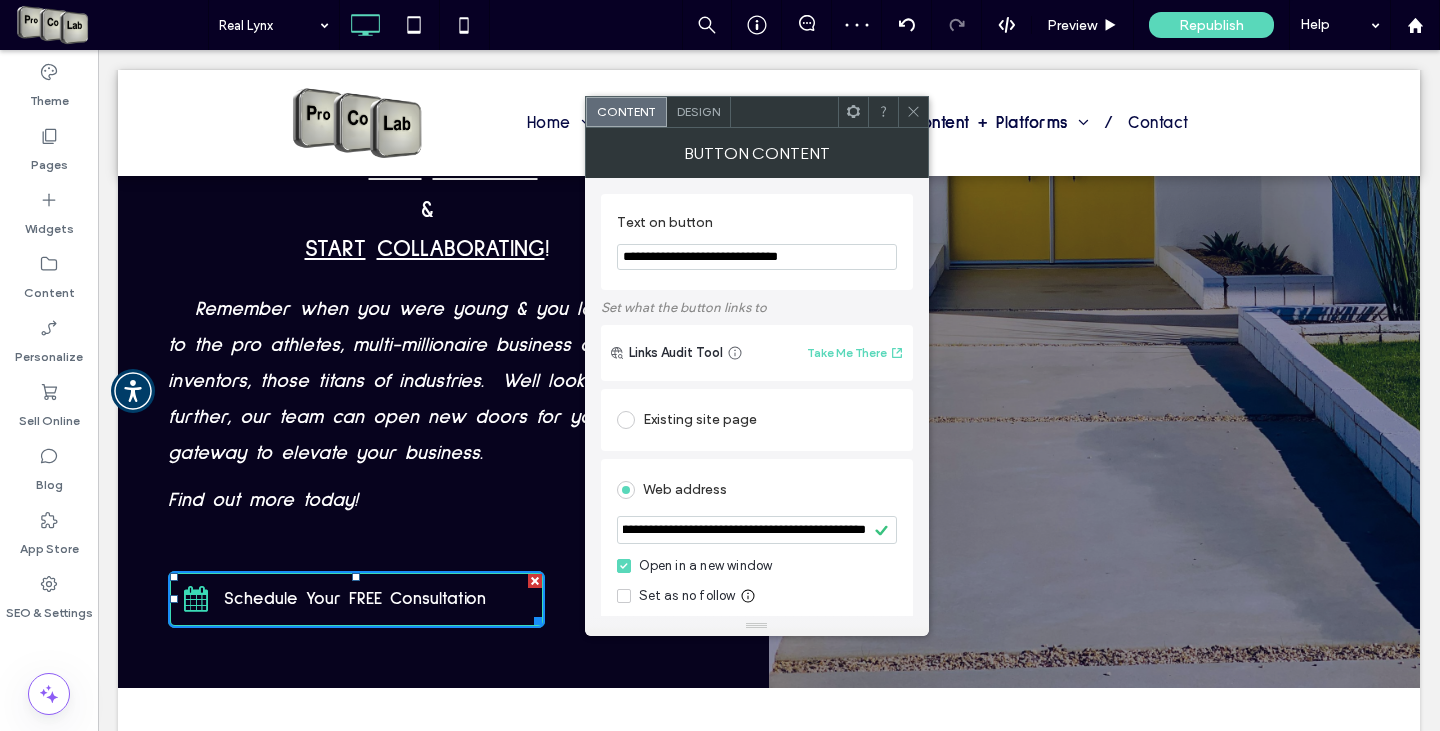 click 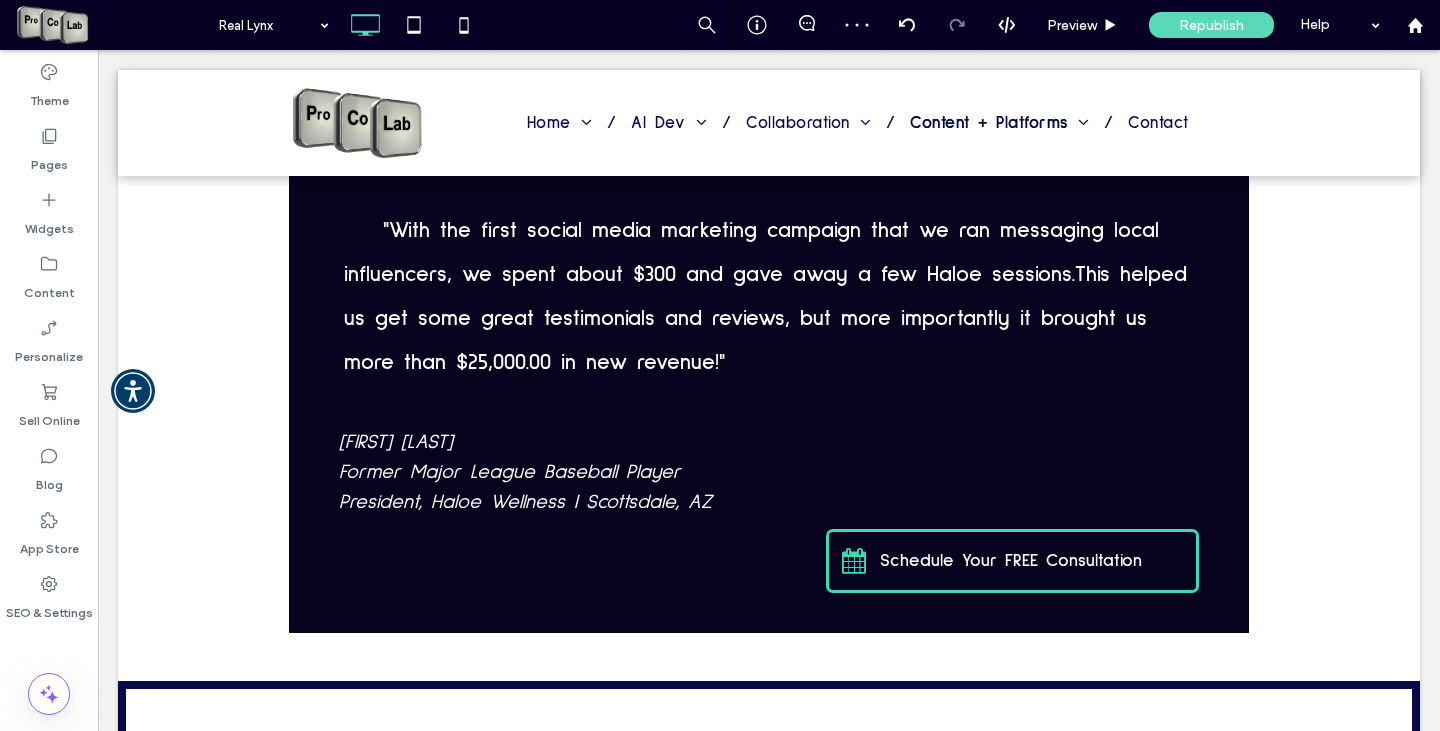 scroll, scrollTop: 1999, scrollLeft: 0, axis: vertical 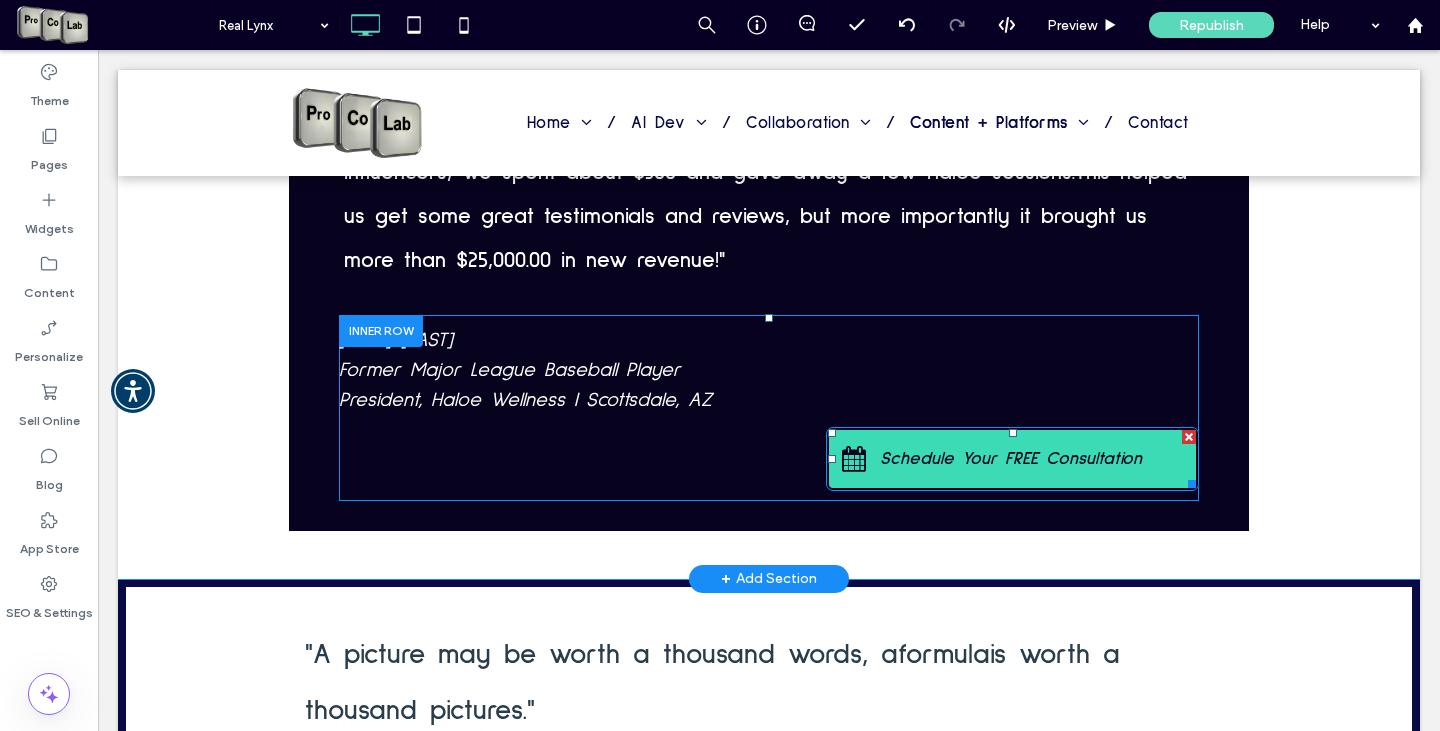 click on "Schedule Your FREE Consultation" at bounding box center [1011, 459] 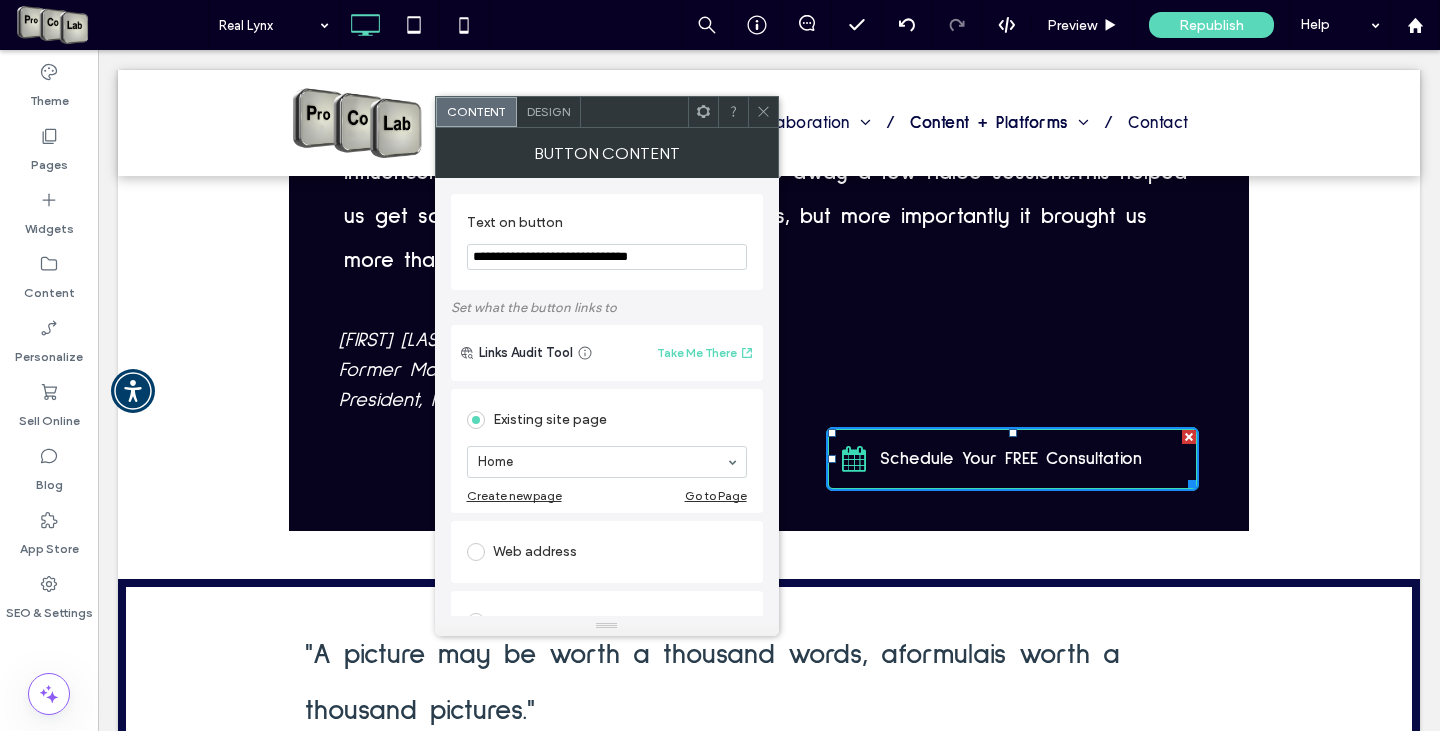 click at bounding box center [480, 552] 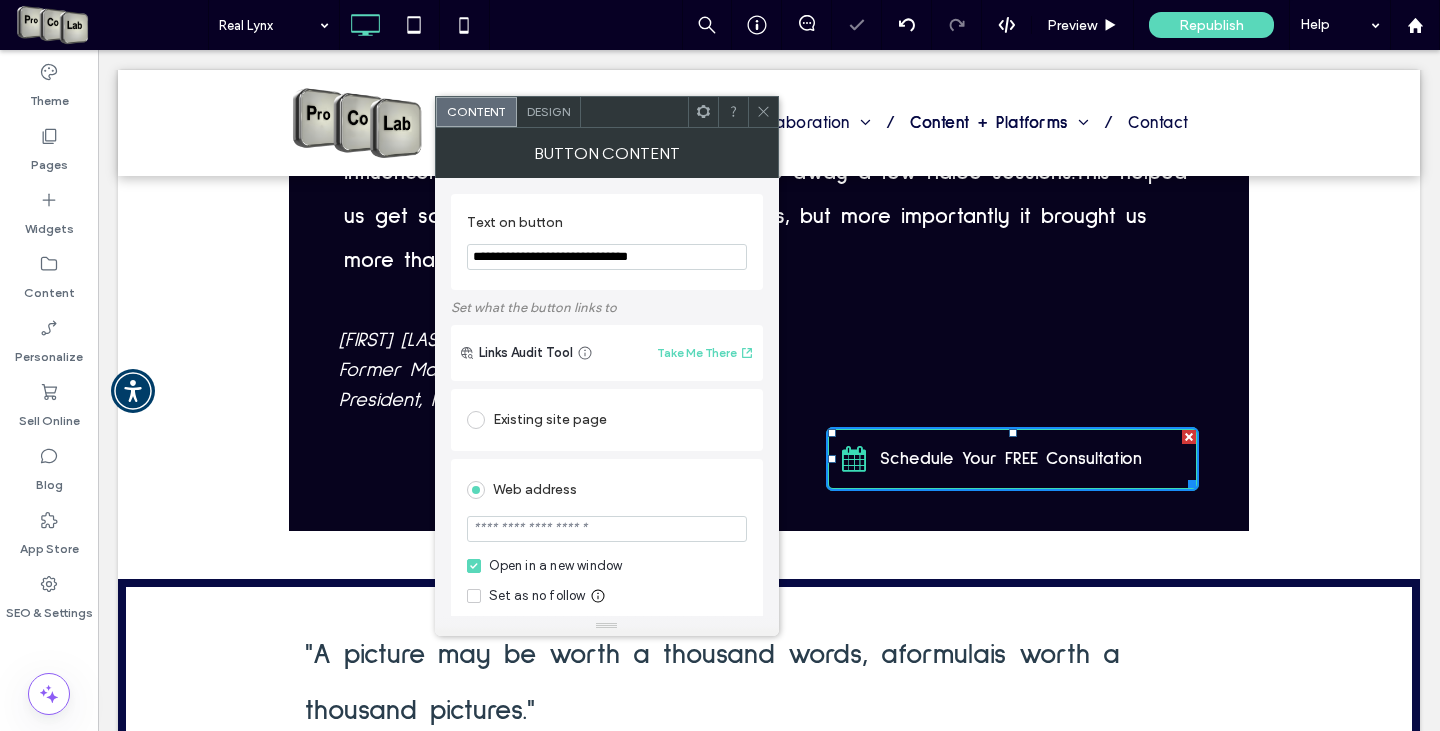 click at bounding box center [607, 529] 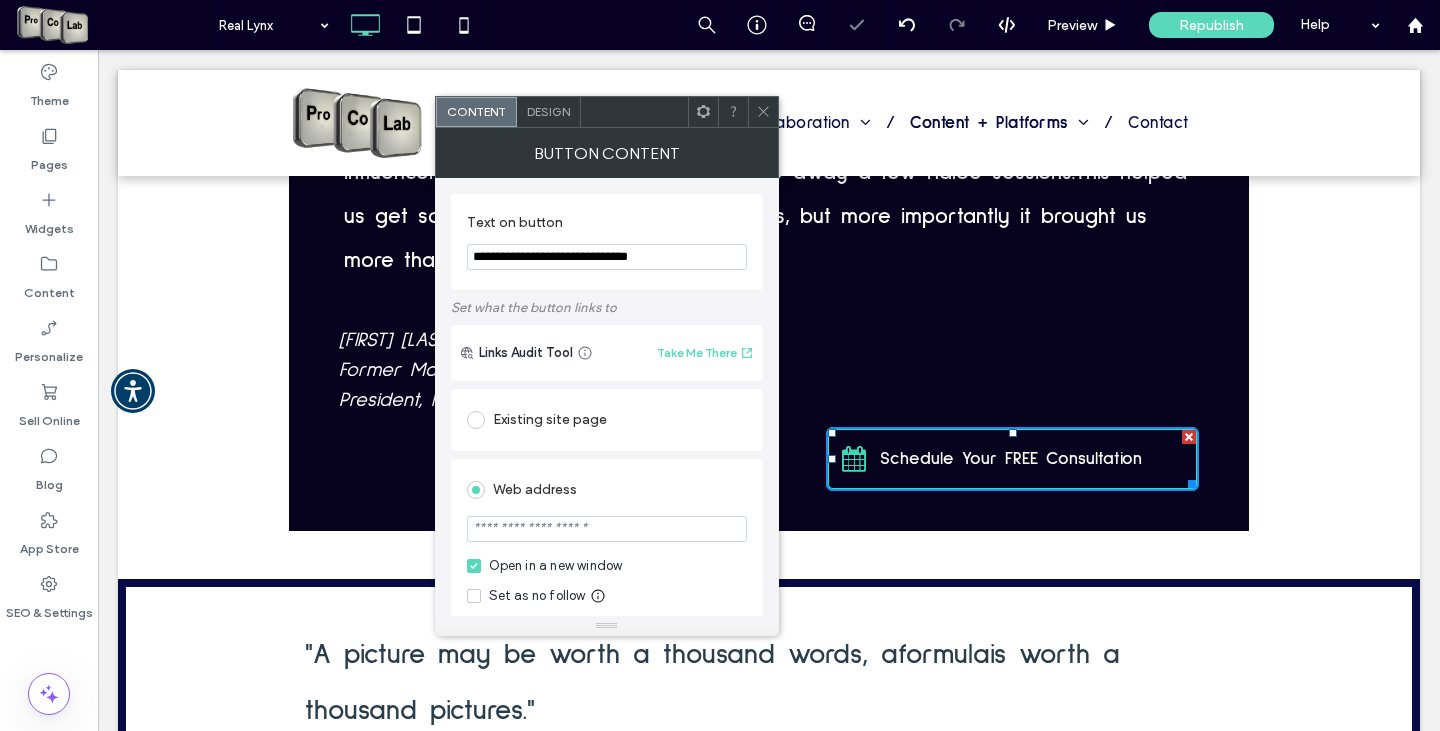 paste on "**********" 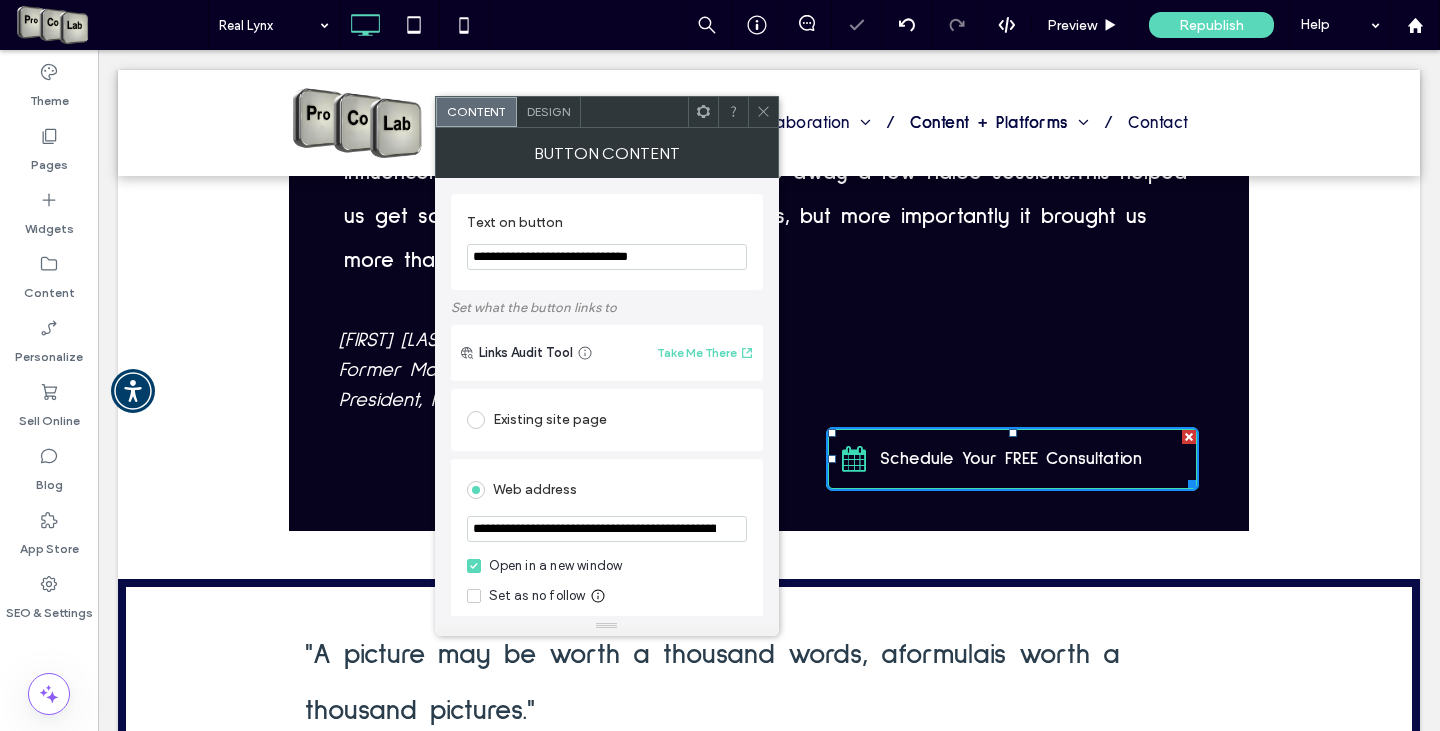 scroll, scrollTop: 0, scrollLeft: 284, axis: horizontal 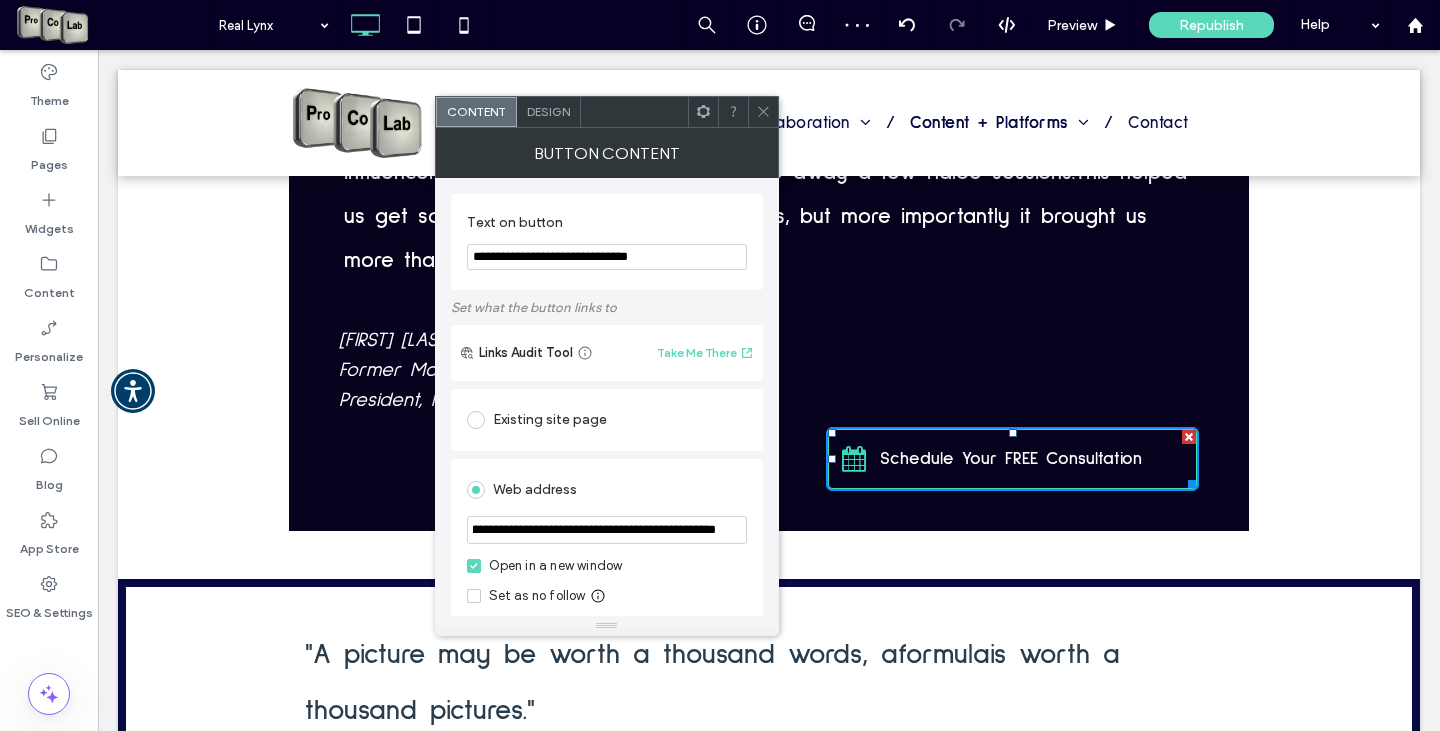 type on "**********" 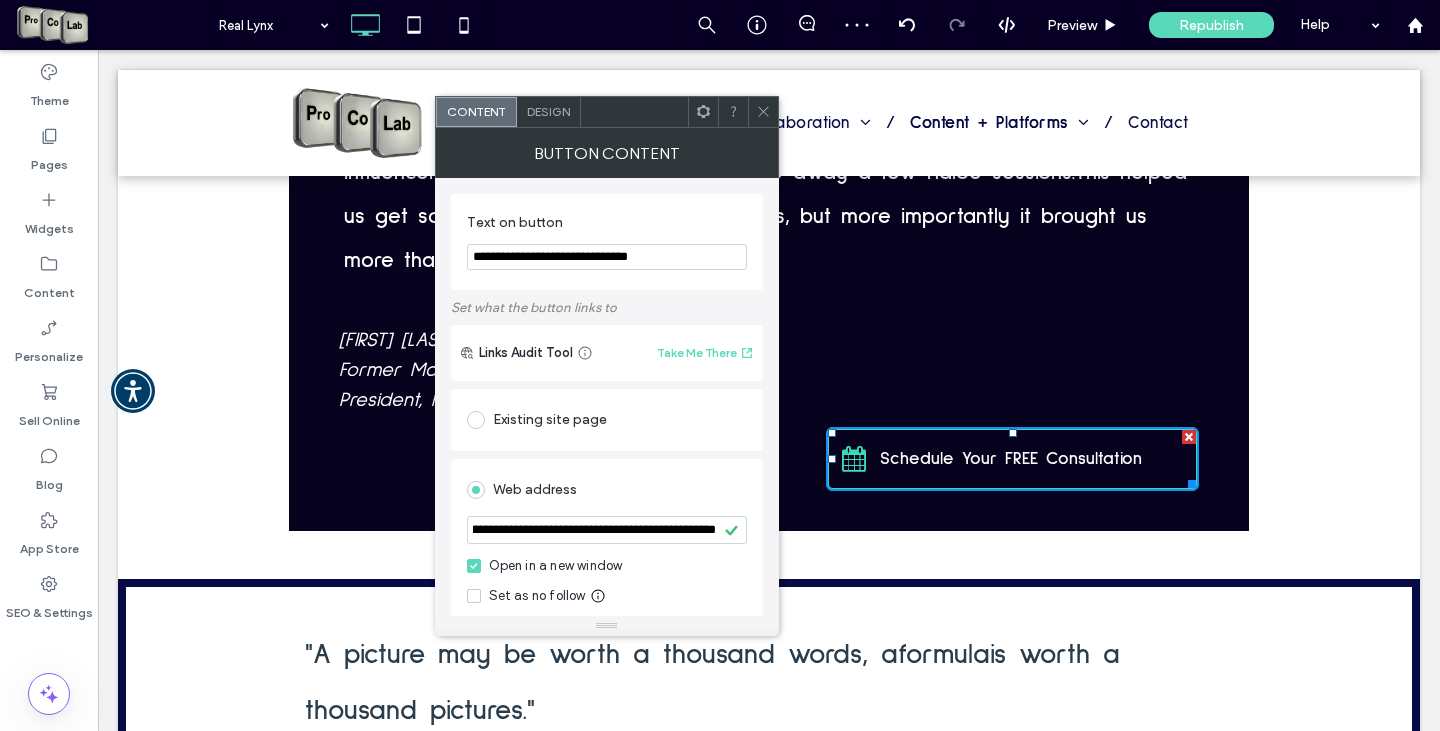 click 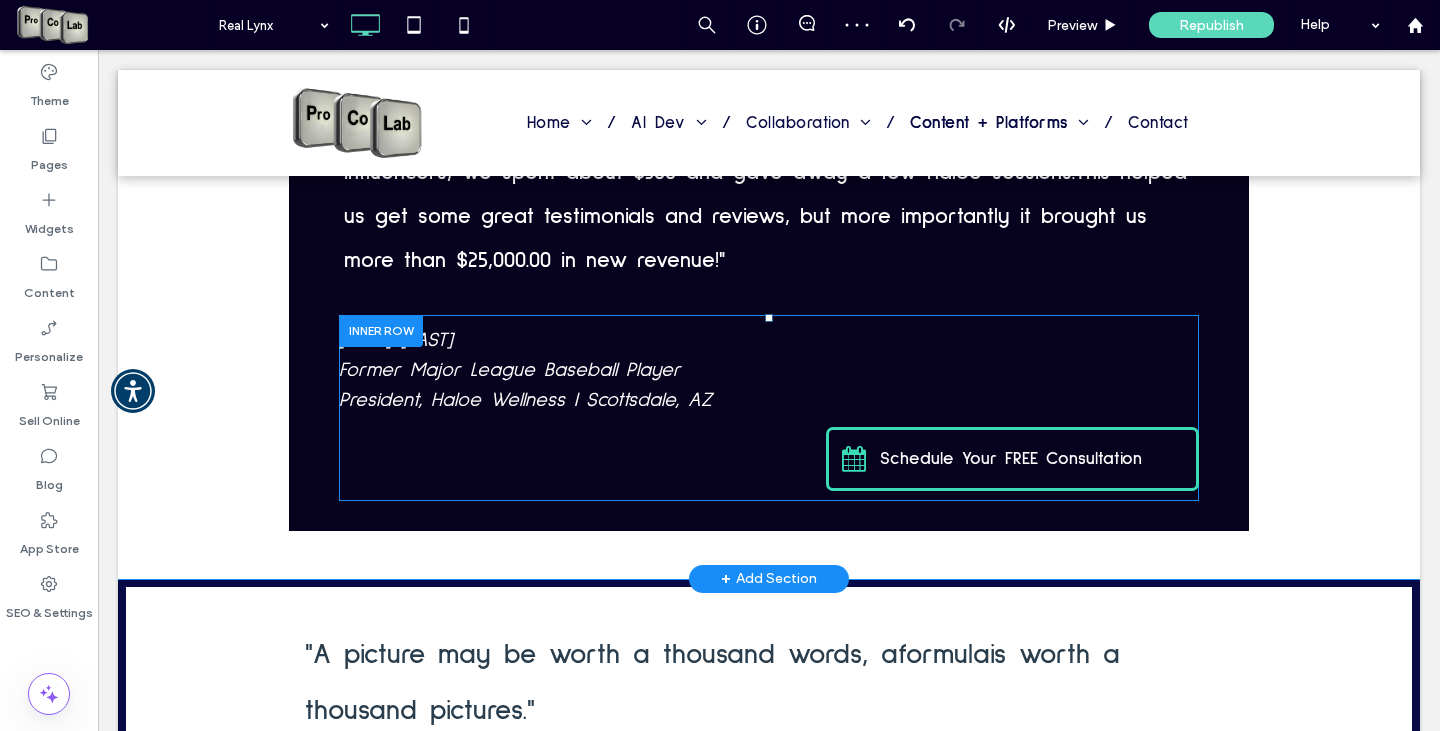 scroll, scrollTop: 2399, scrollLeft: 0, axis: vertical 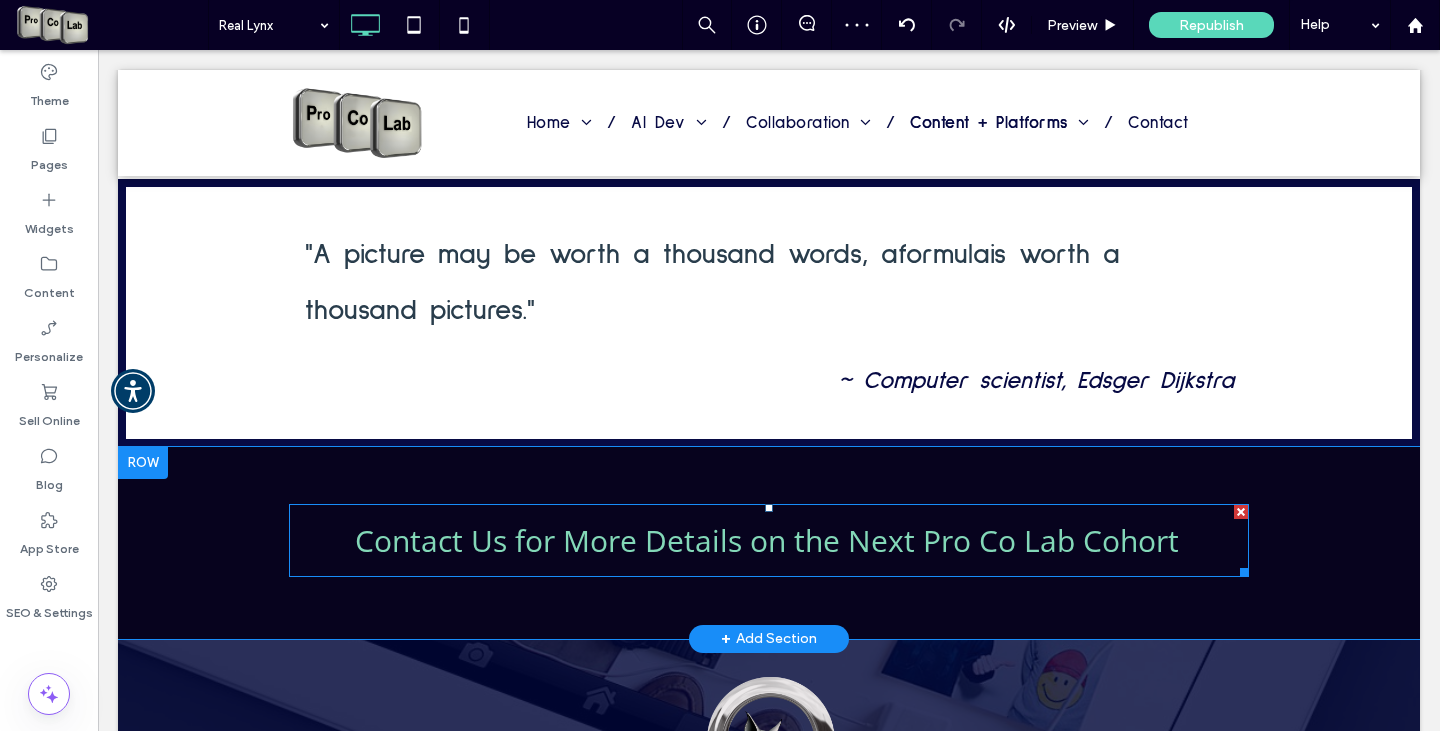 click on "Contact Us for More Details on the Next Pro Co Lab Cohort" at bounding box center (767, 540) 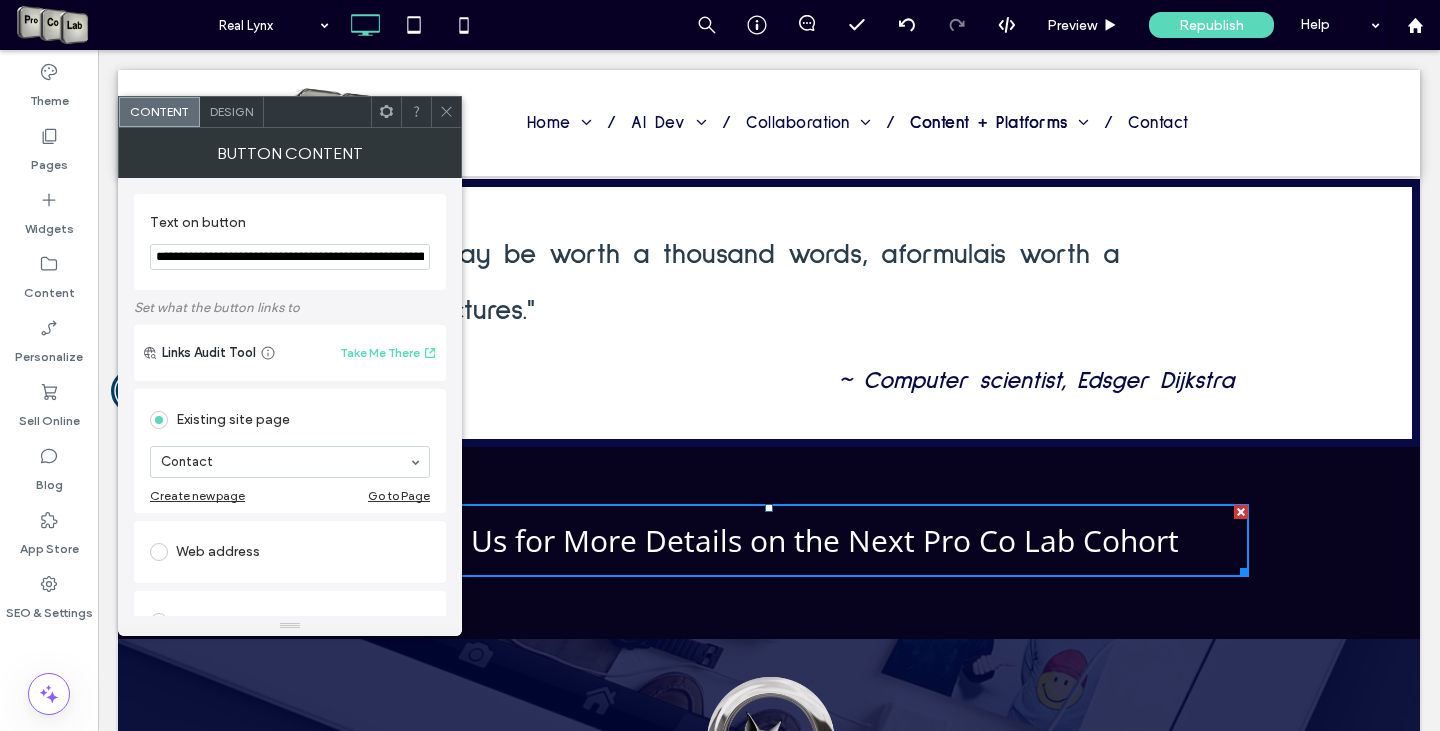 click at bounding box center (159, 552) 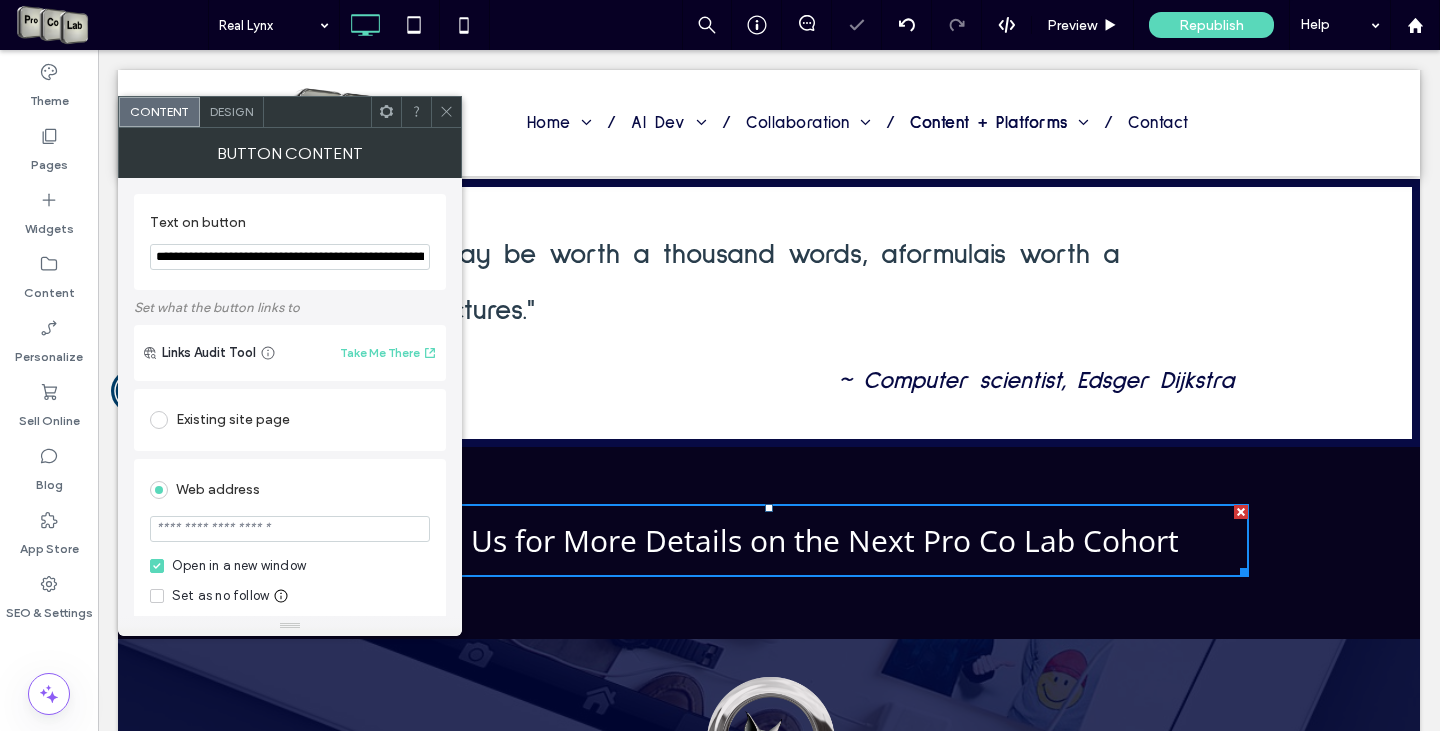 click at bounding box center (290, 529) 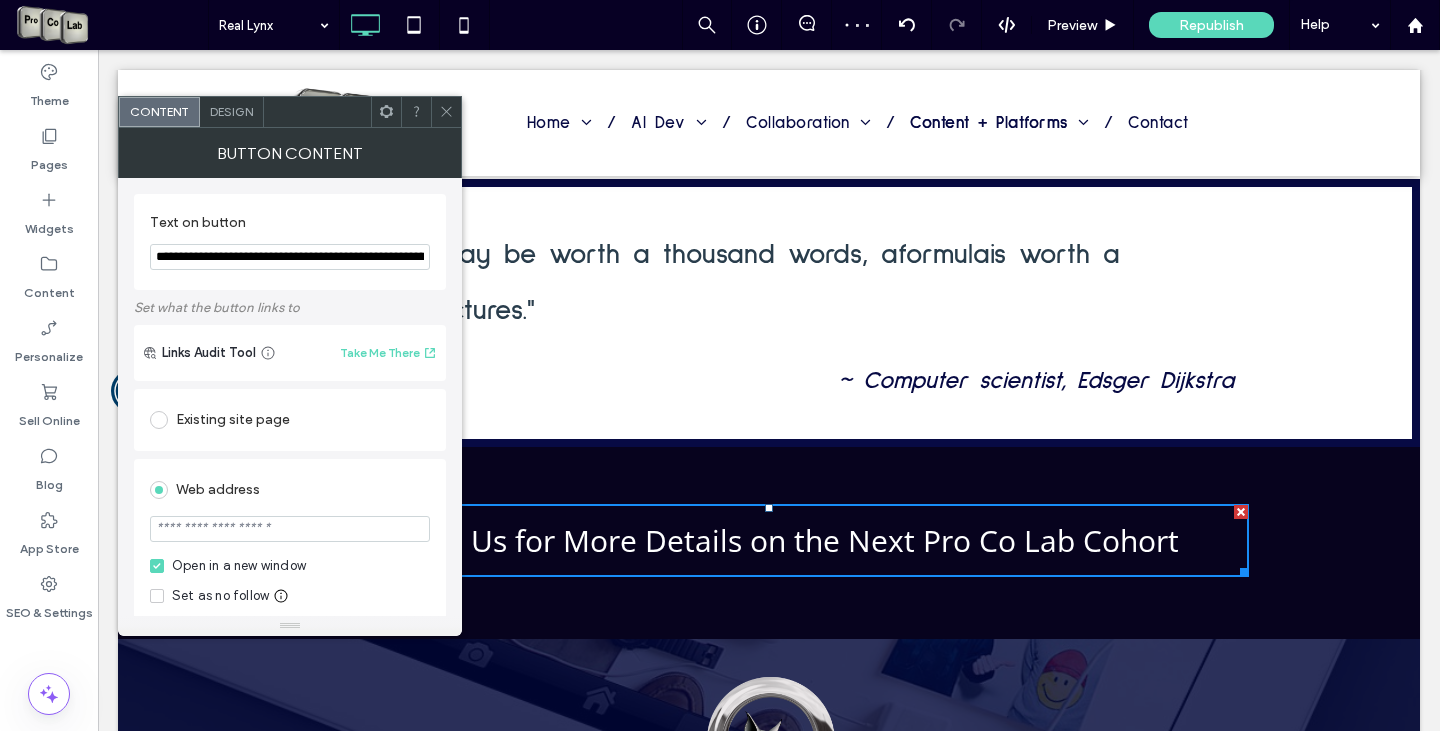 paste on "**********" 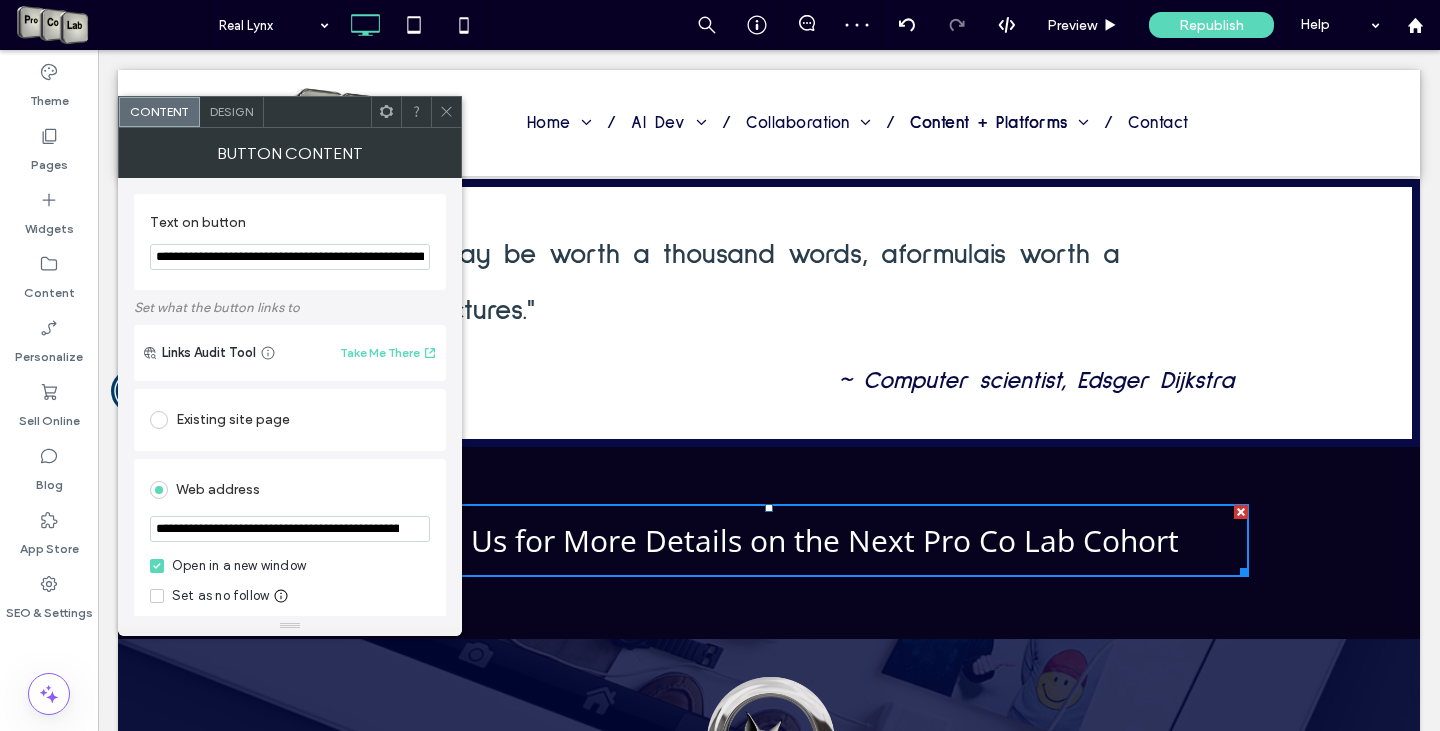 scroll, scrollTop: 0, scrollLeft: 284, axis: horizontal 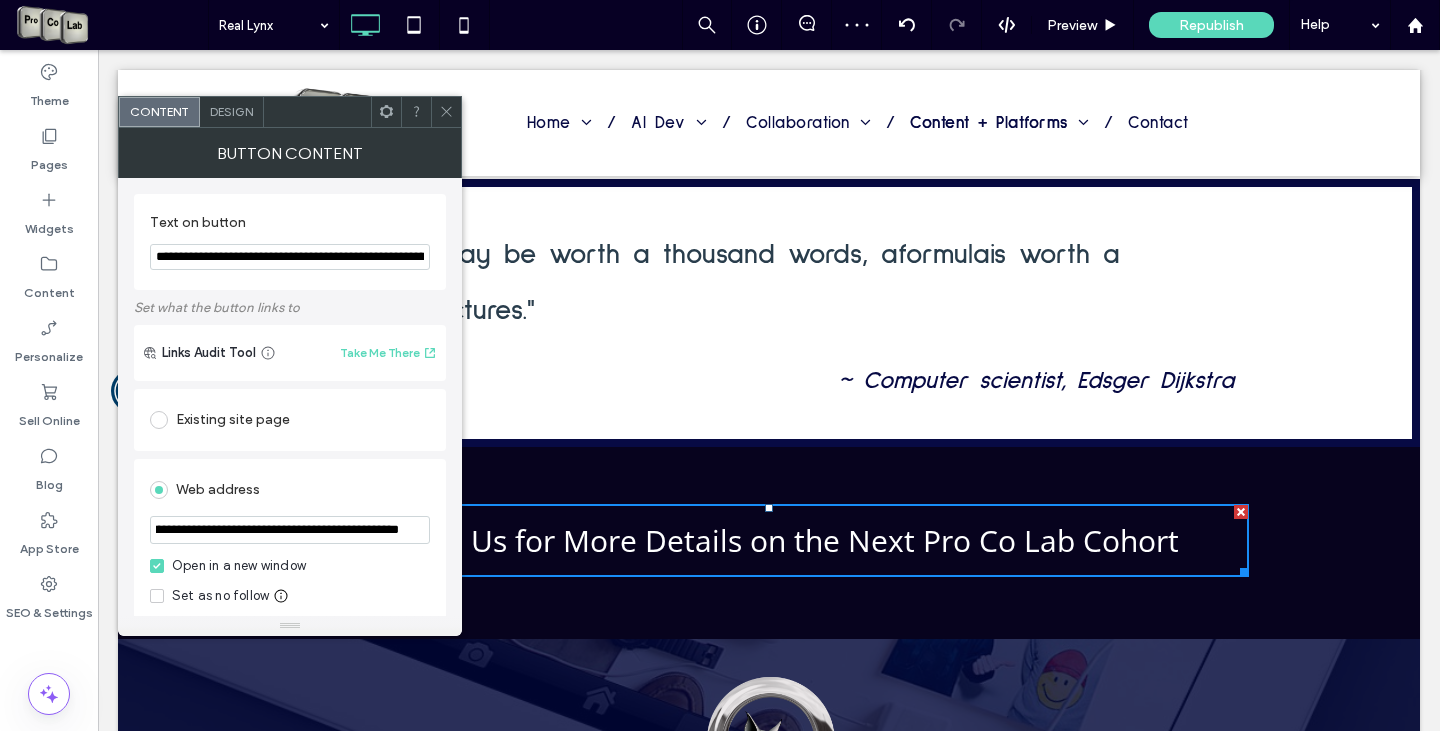 type on "**********" 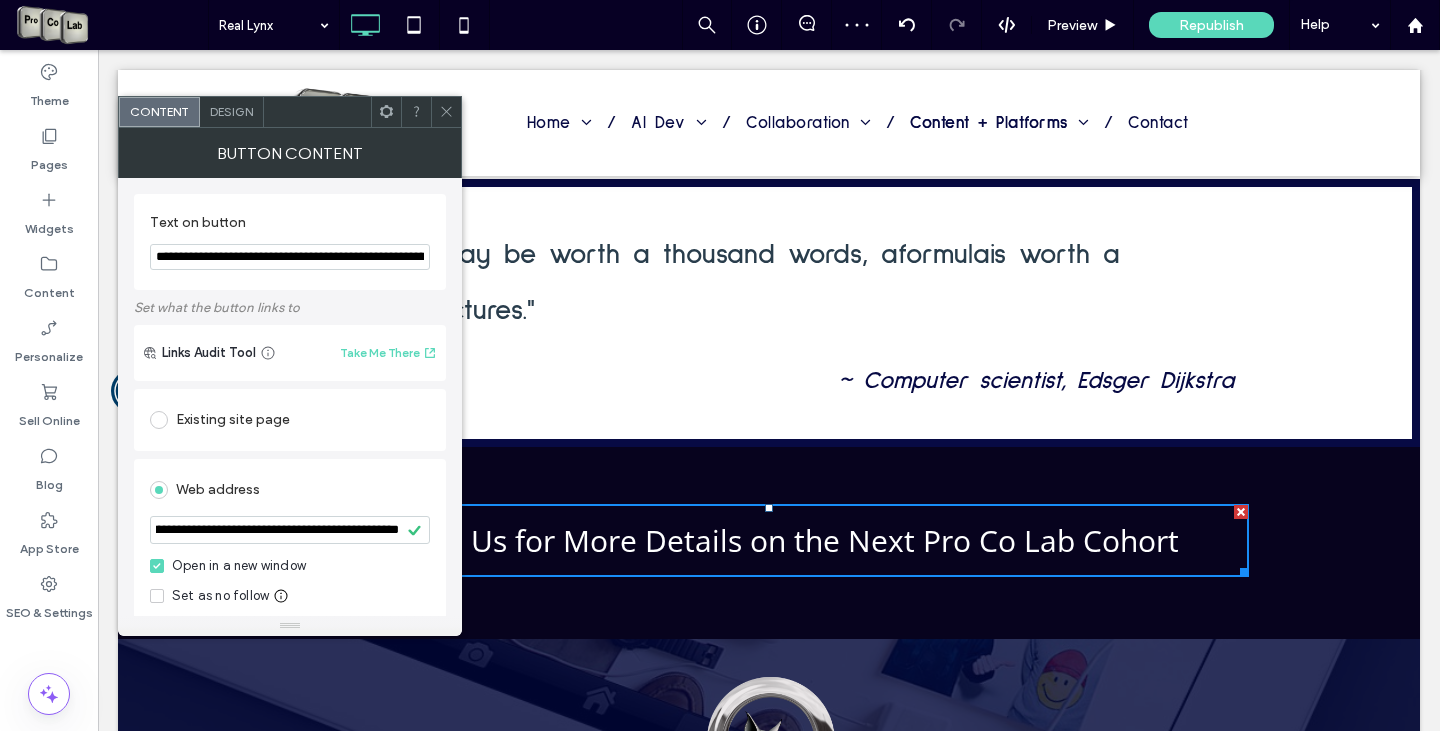 scroll, scrollTop: 0, scrollLeft: 0, axis: both 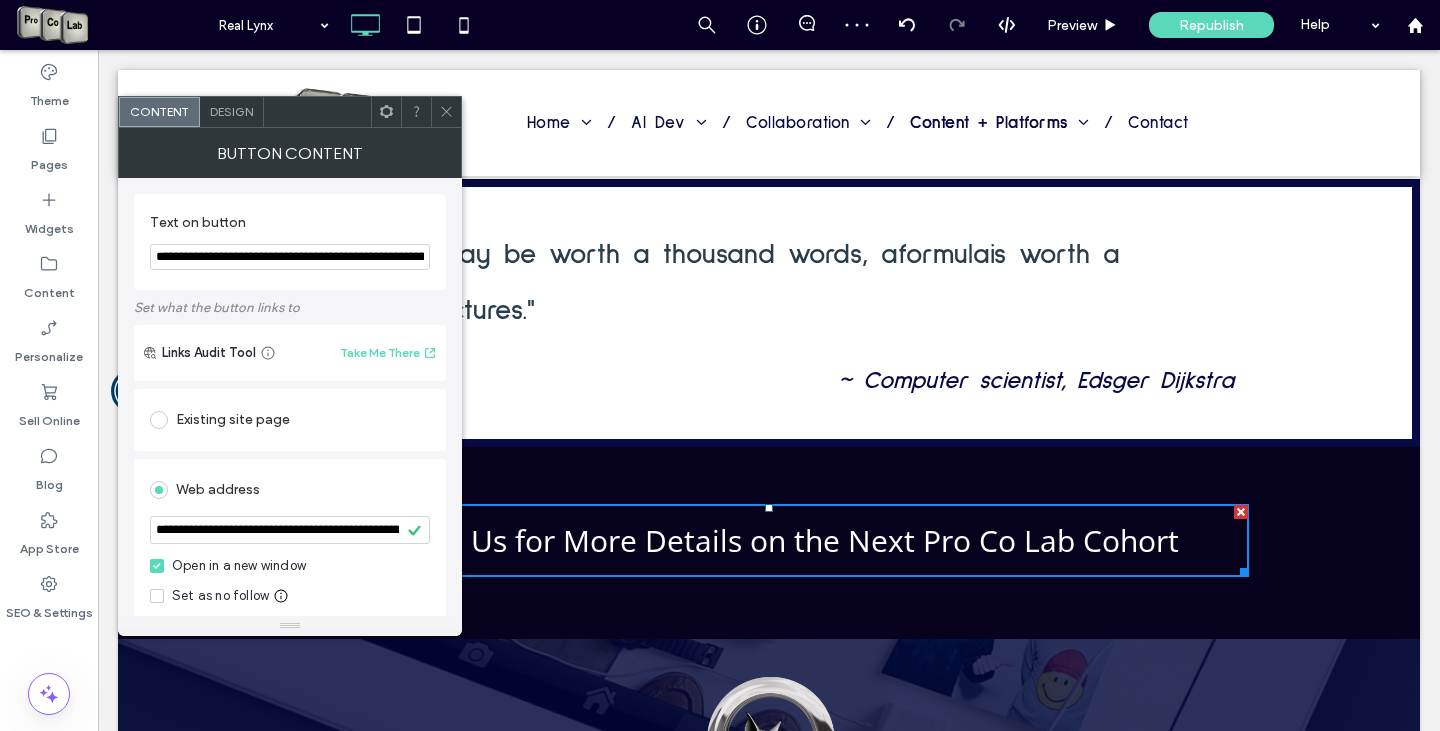 click 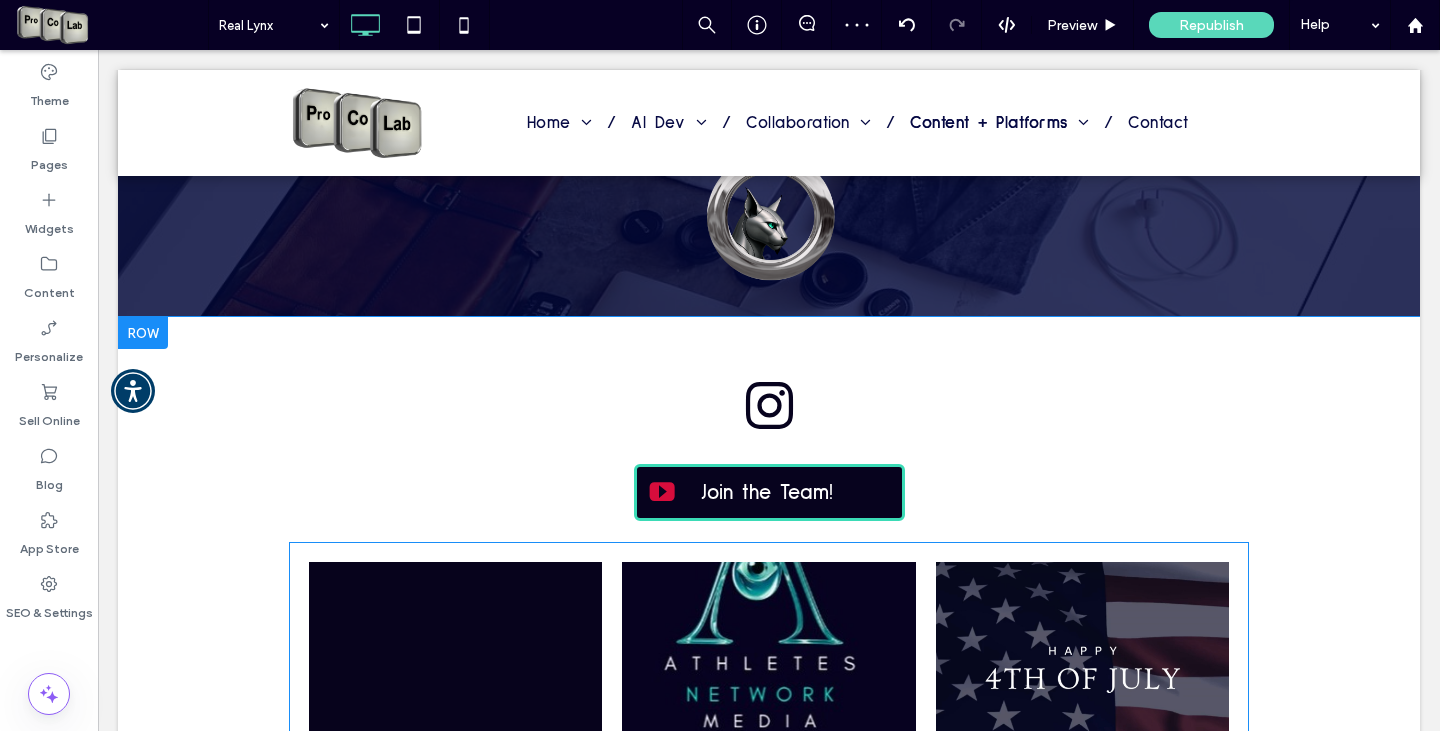 scroll, scrollTop: 3099, scrollLeft: 0, axis: vertical 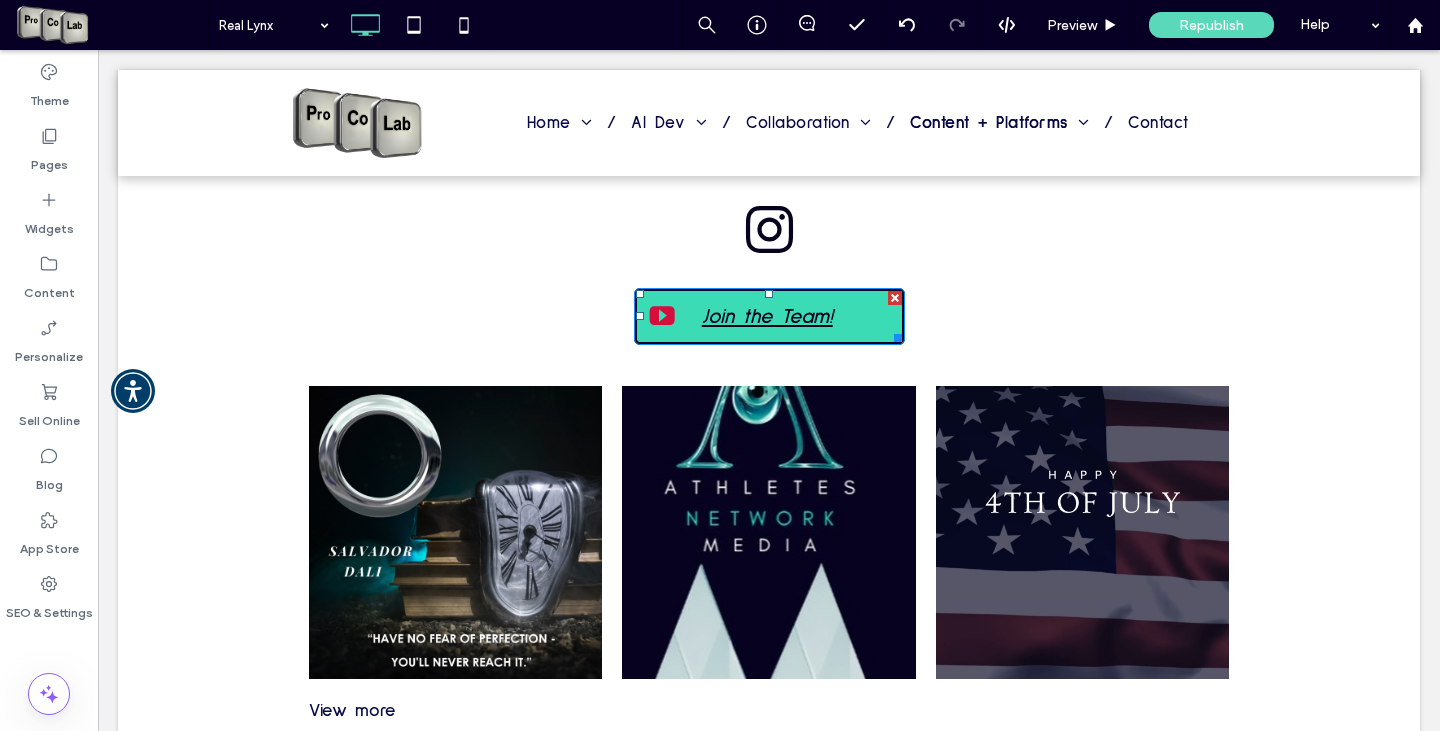 click on "Join the Team!" at bounding box center (767, 316) 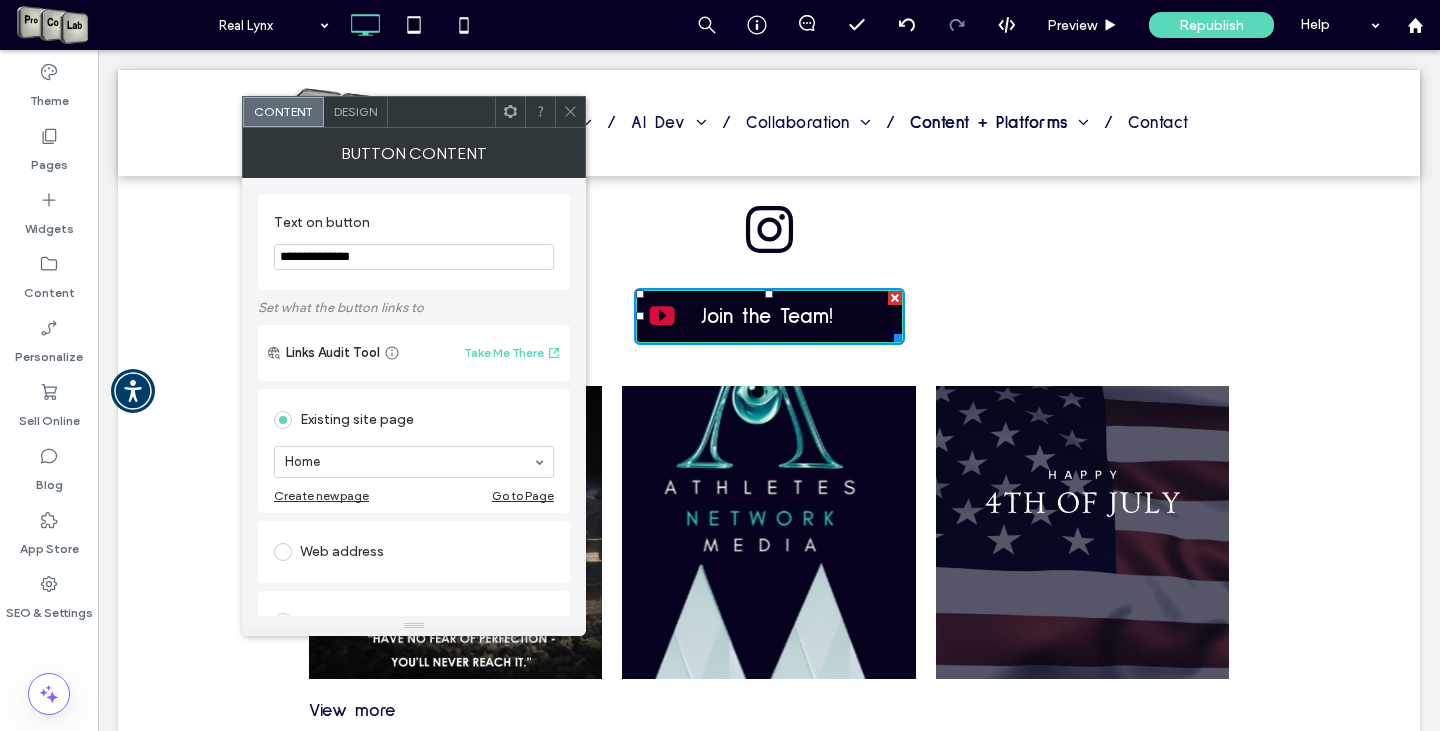click at bounding box center [283, 552] 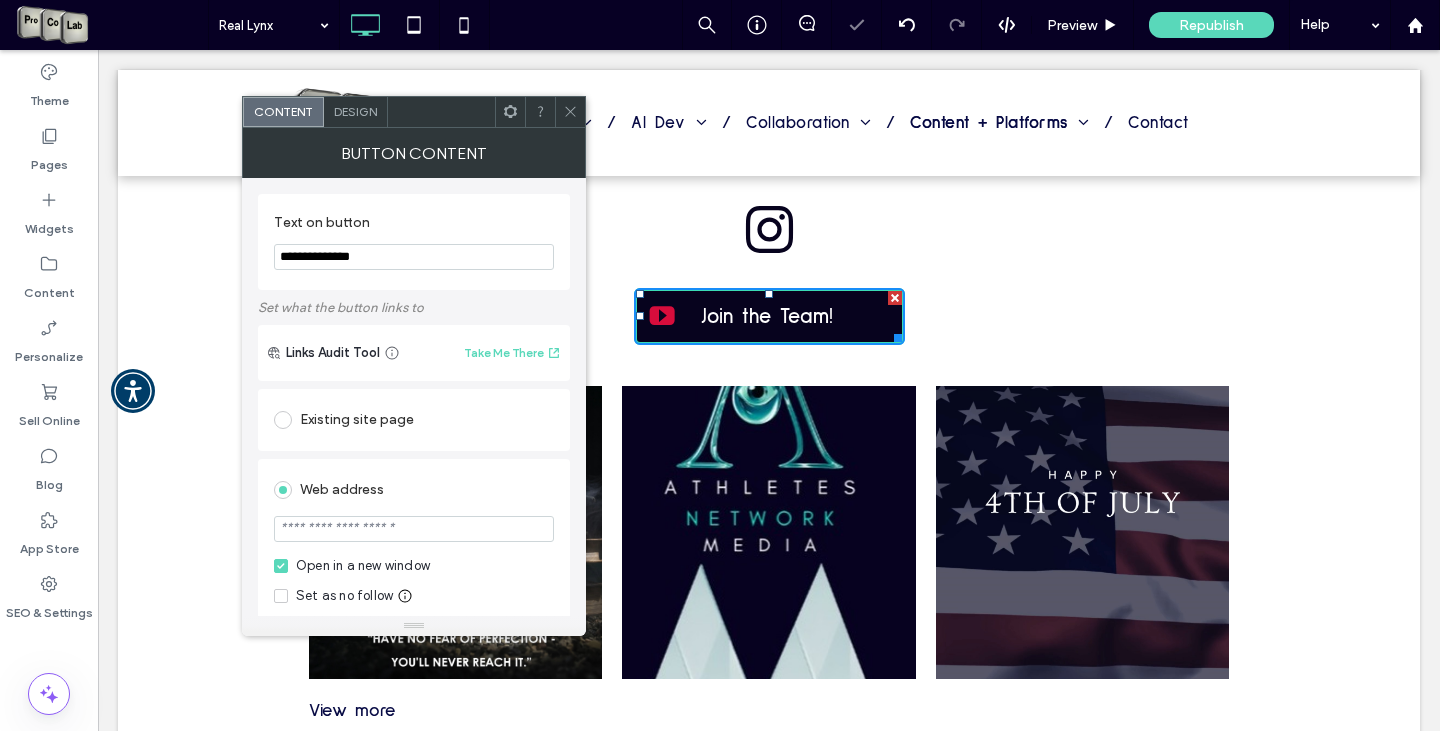 click at bounding box center [414, 529] 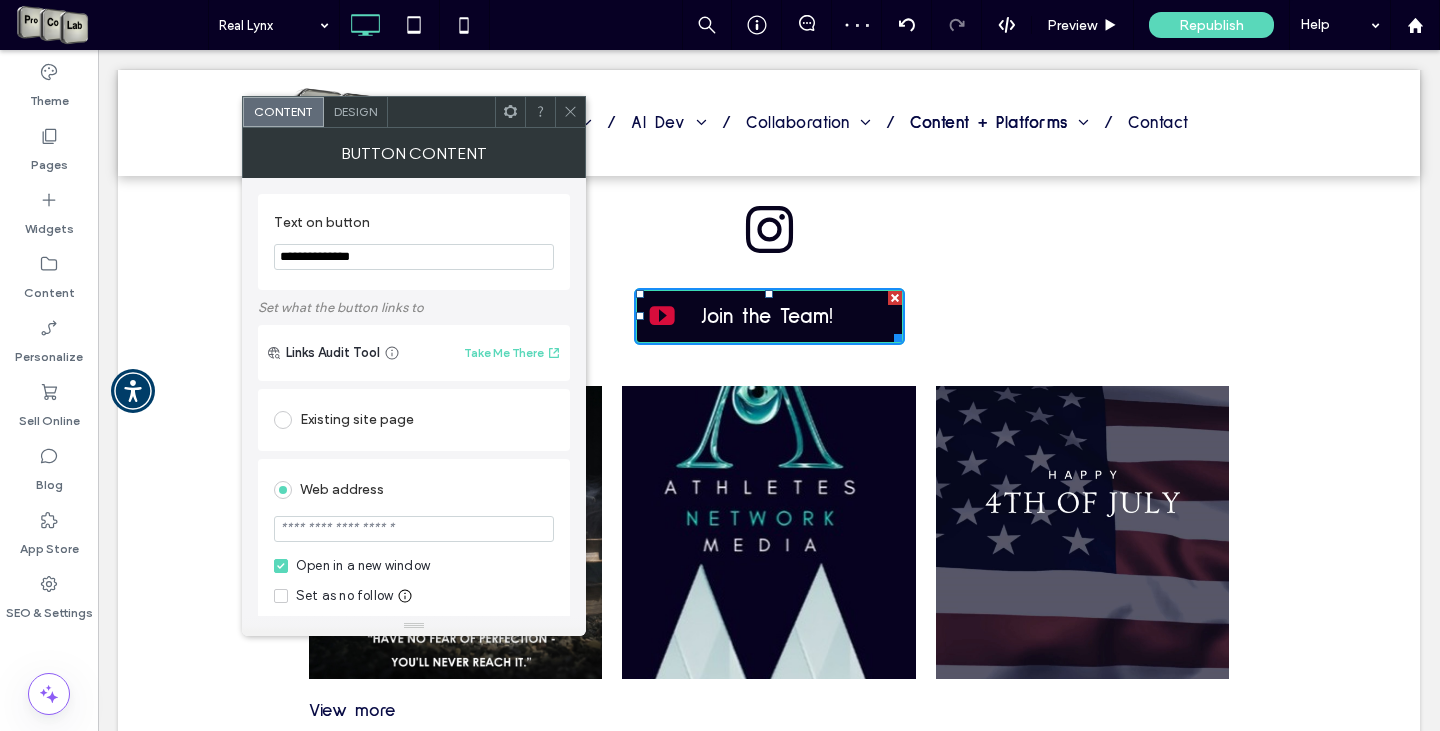 paste on "**********" 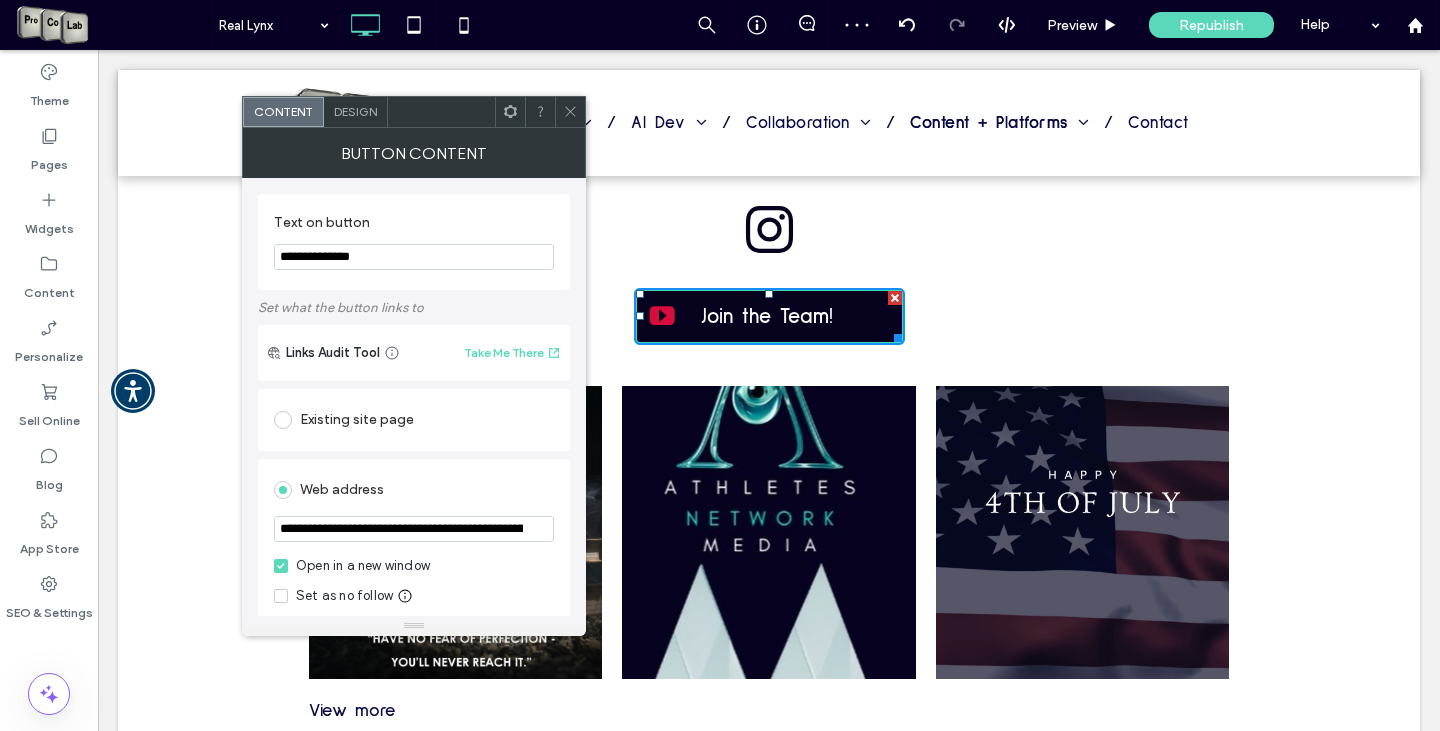 scroll, scrollTop: 0, scrollLeft: 284, axis: horizontal 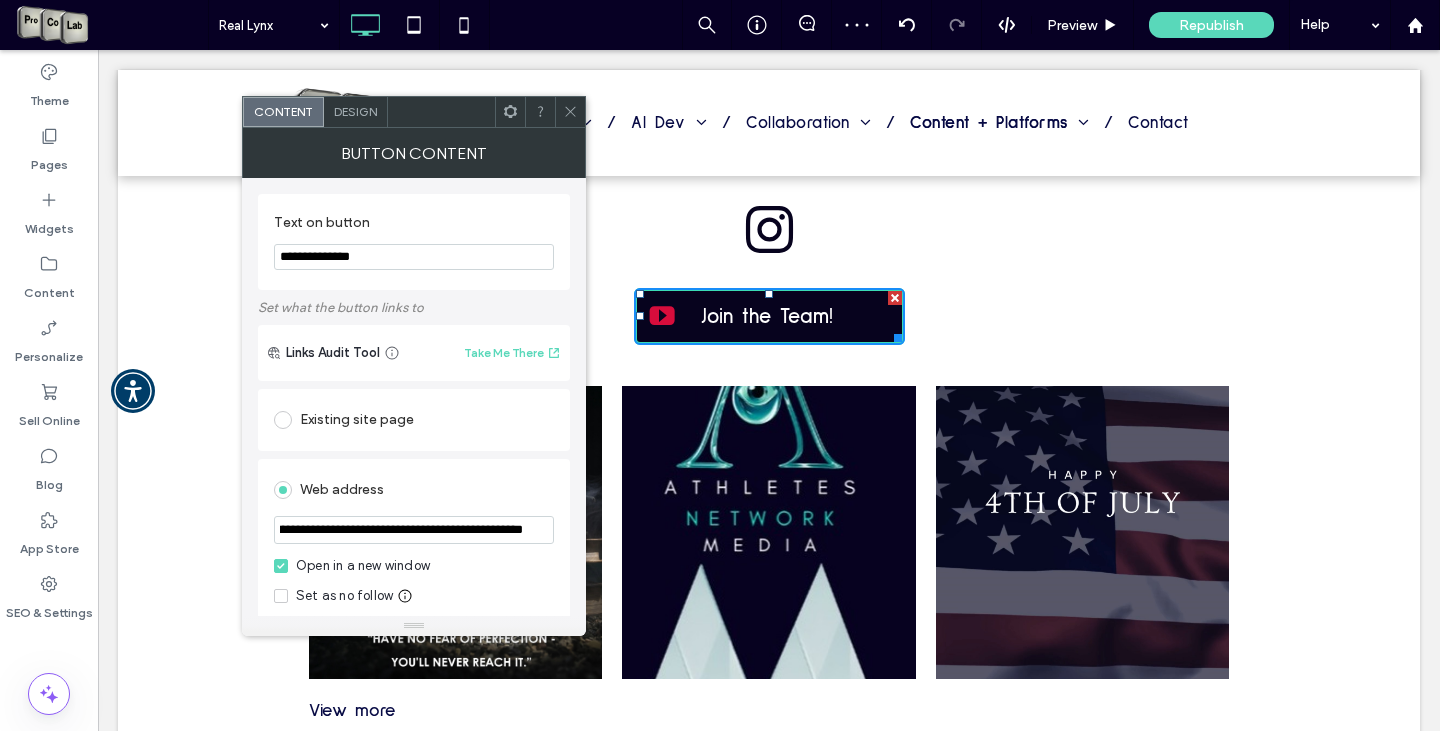 type on "**********" 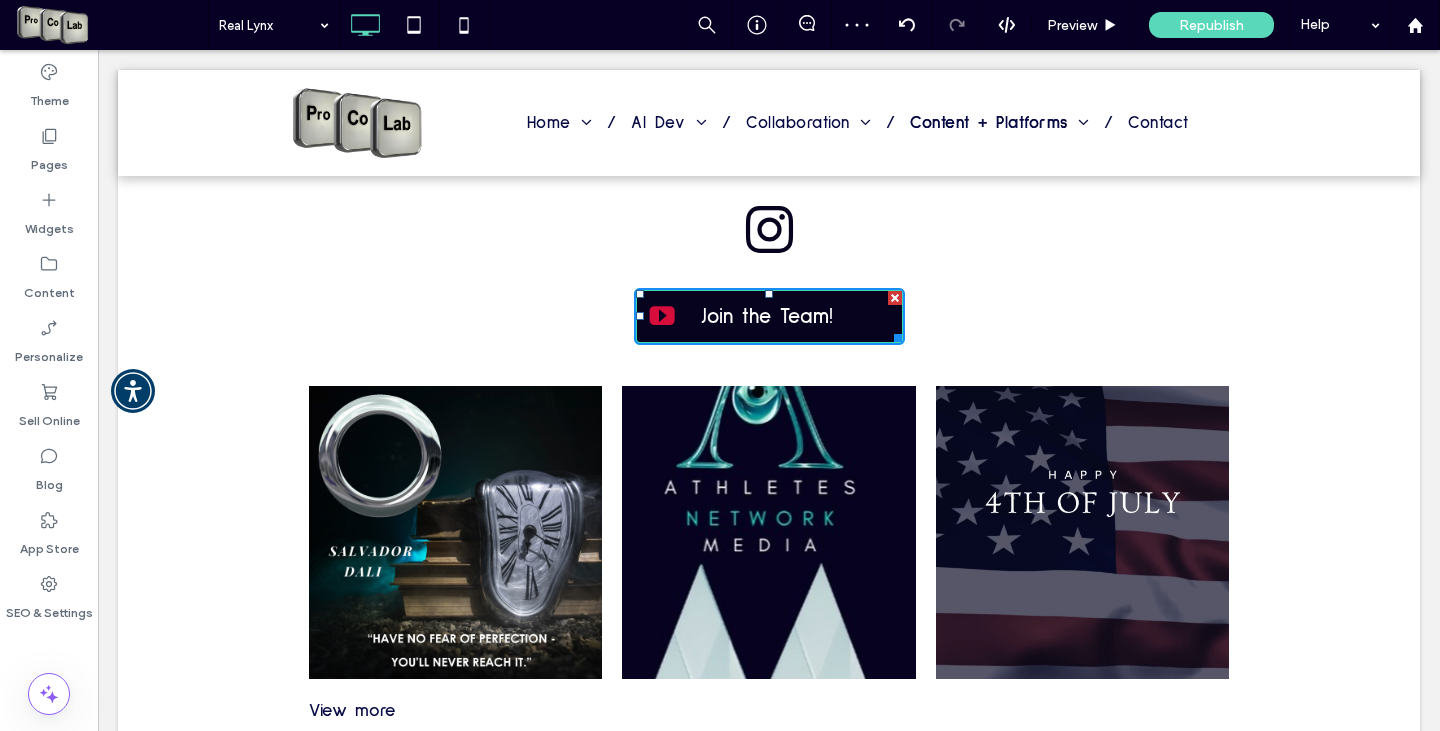 scroll, scrollTop: 0, scrollLeft: 0, axis: both 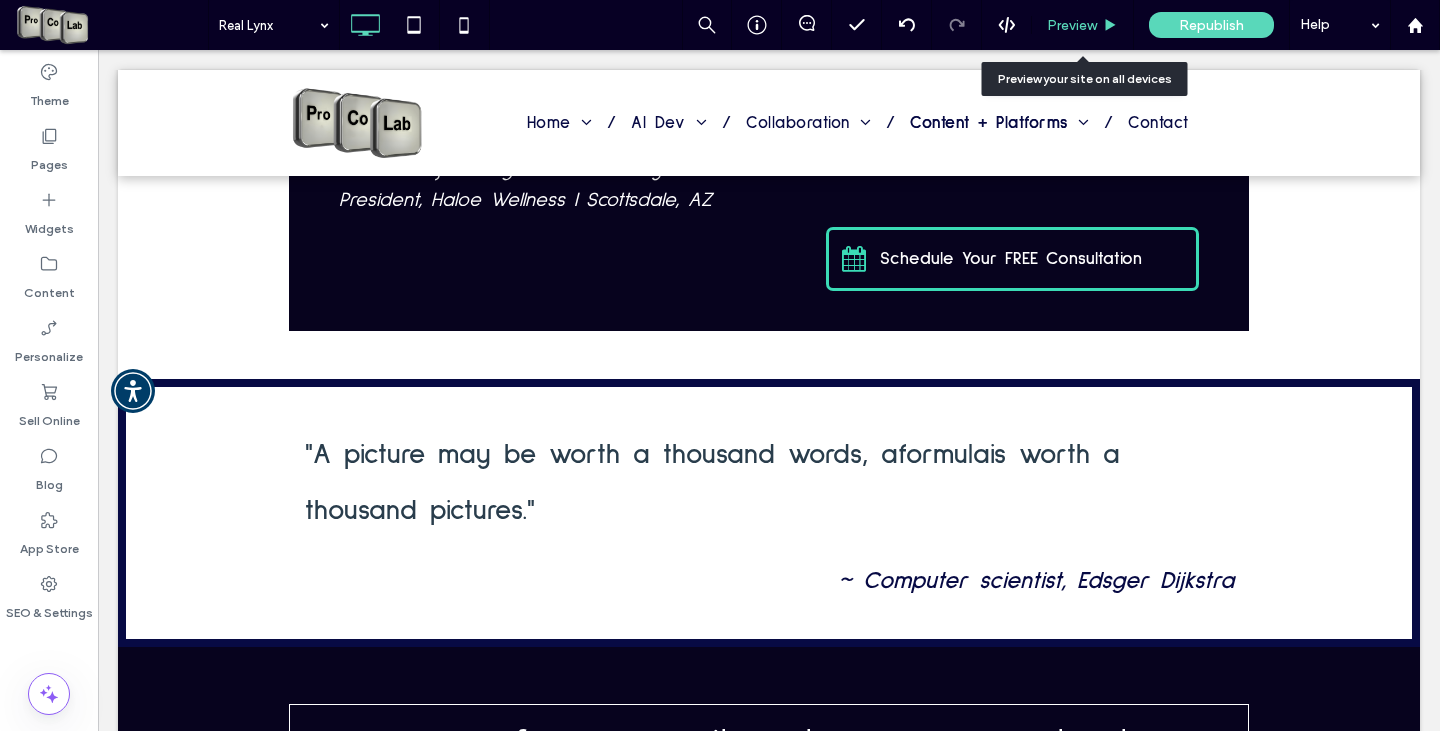 click on "Preview" at bounding box center [1072, 25] 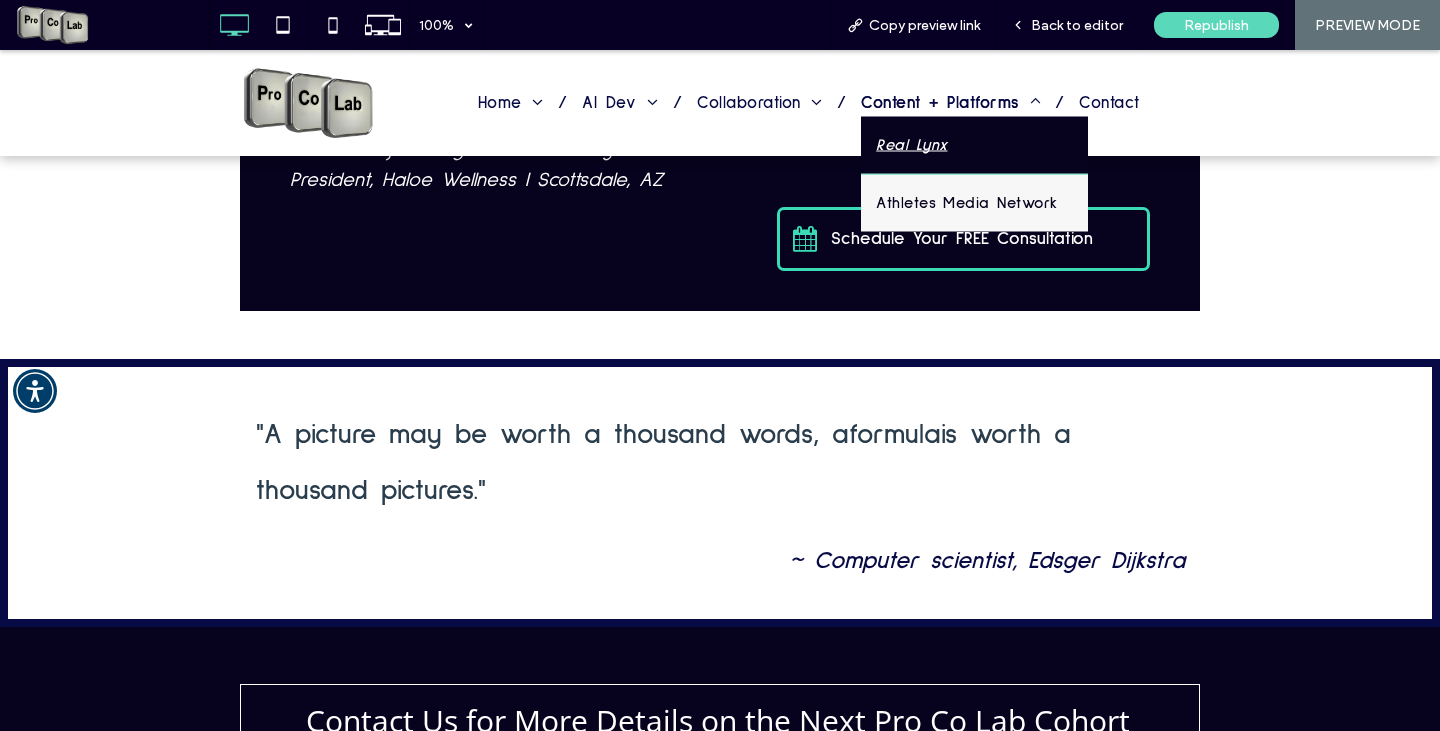 click on "Real Lynx" at bounding box center [911, 144] 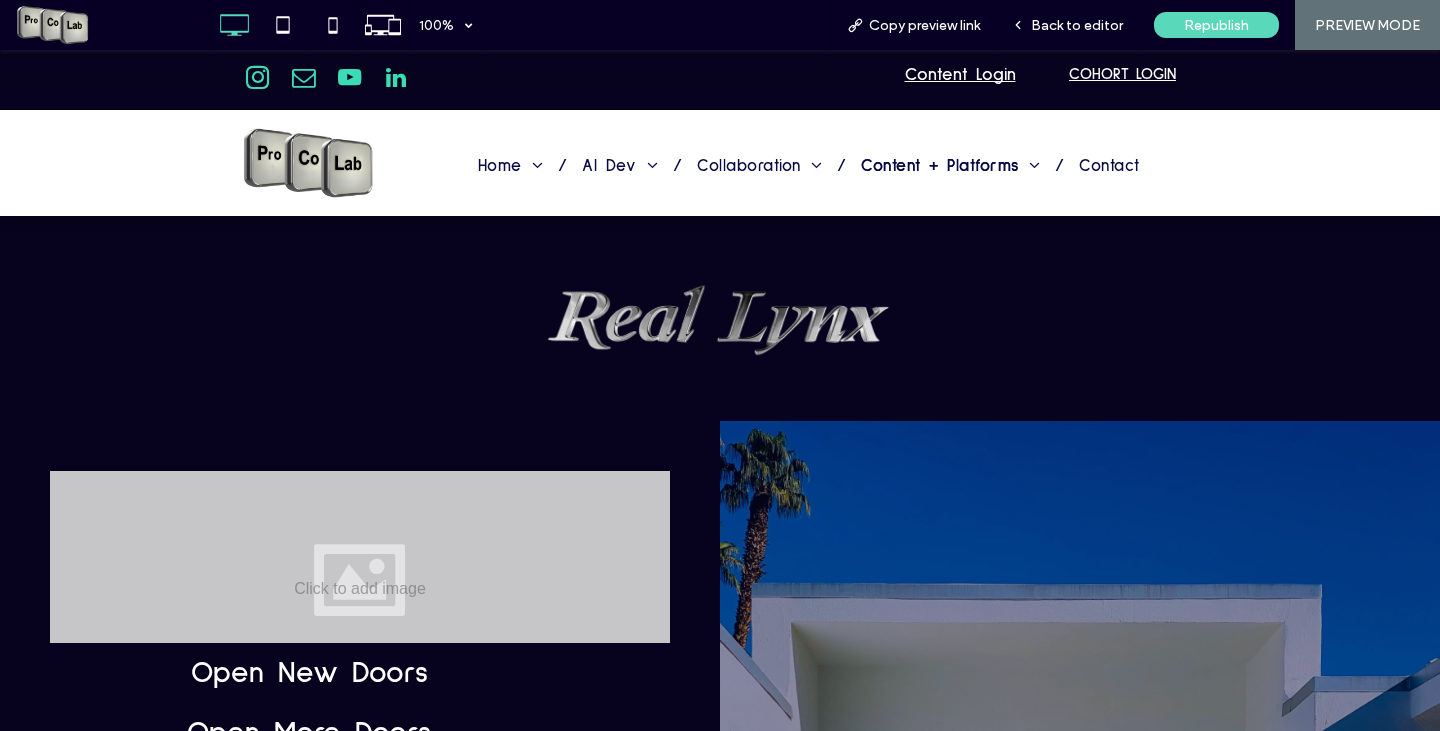 scroll, scrollTop: 0, scrollLeft: 0, axis: both 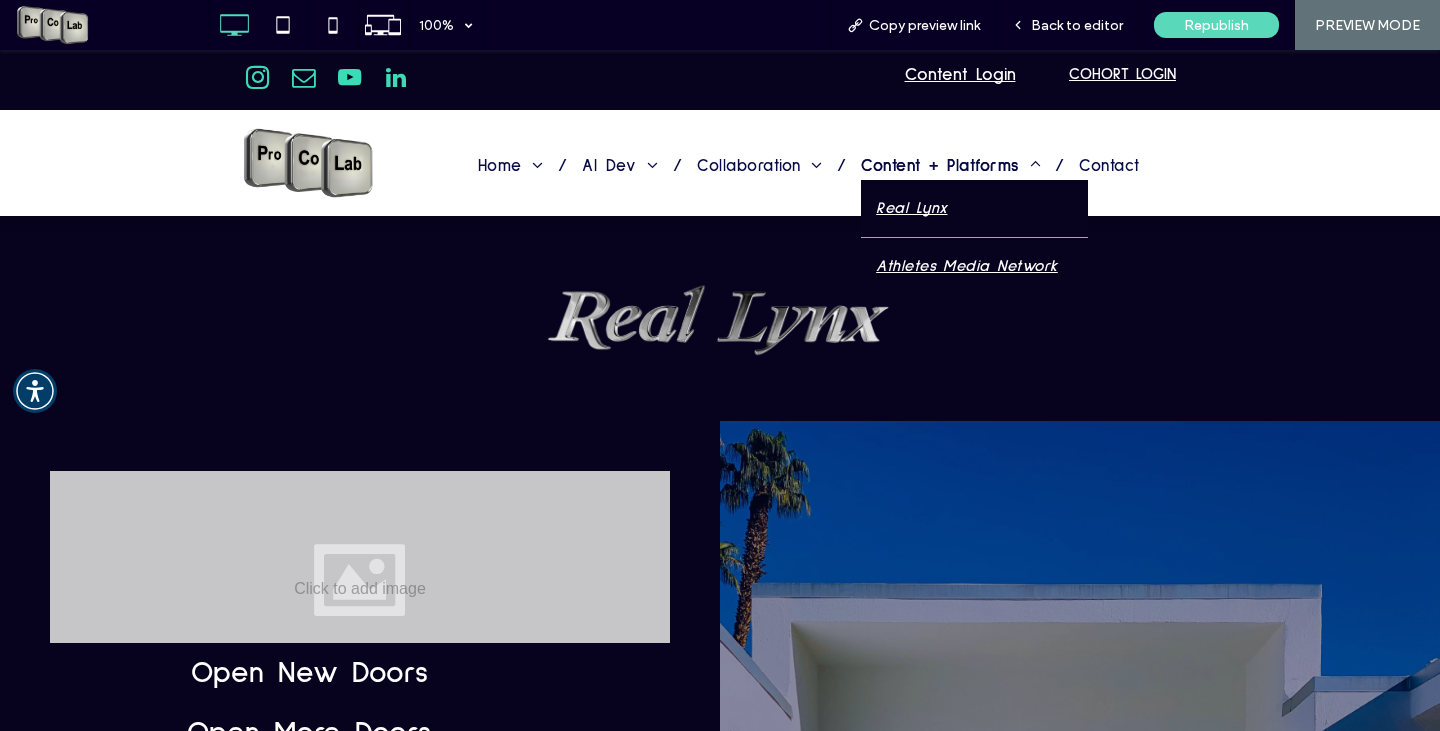 click on "Athletes Media Network" at bounding box center [967, 266] 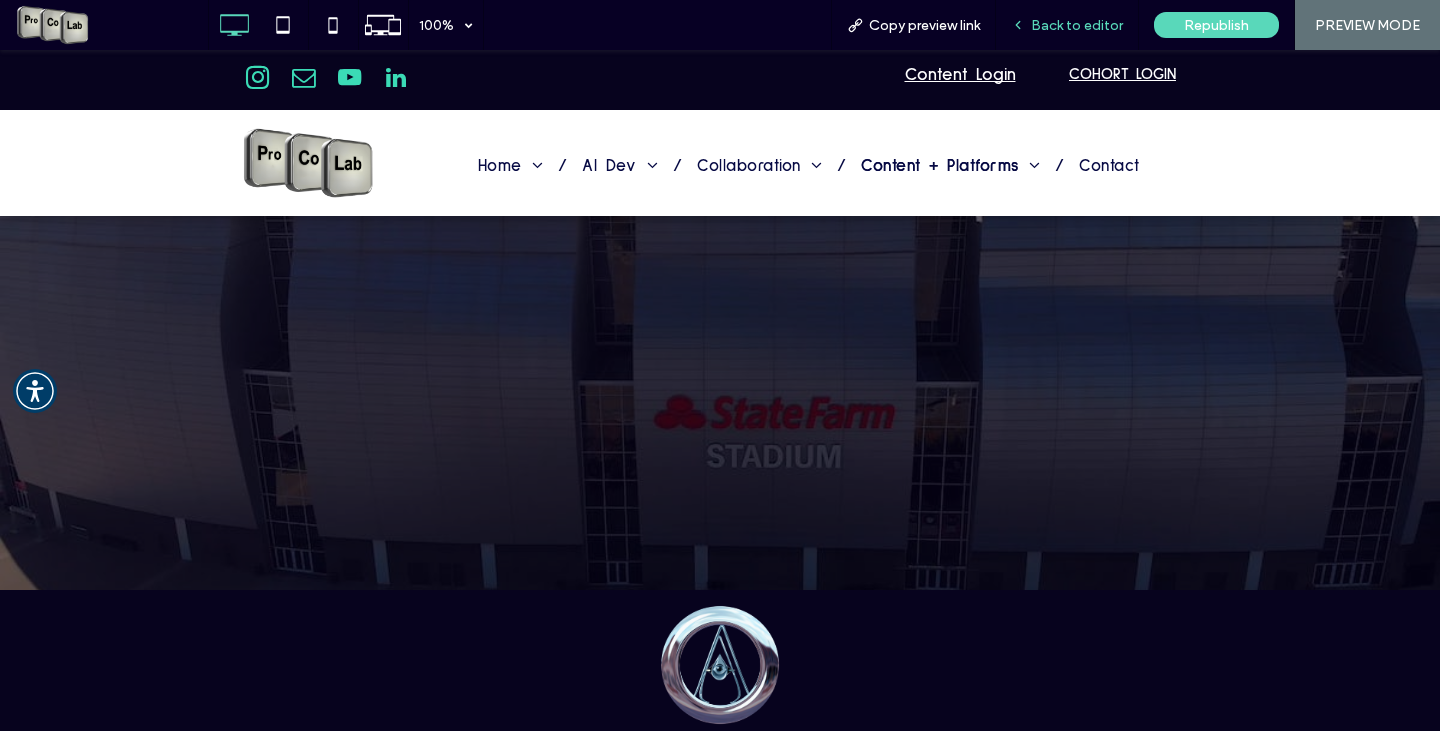 scroll, scrollTop: 0, scrollLeft: 0, axis: both 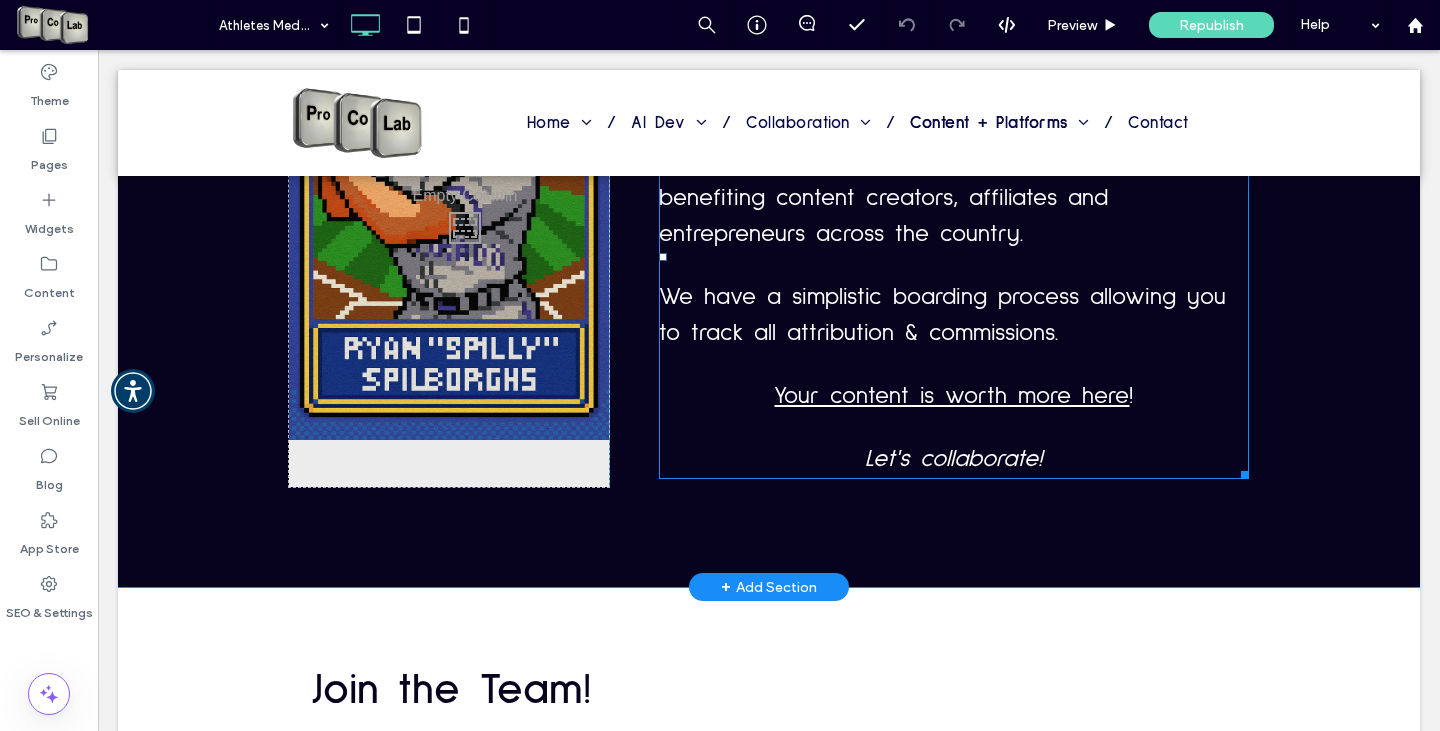 click on "Your content is worth more here" at bounding box center (951, 396) 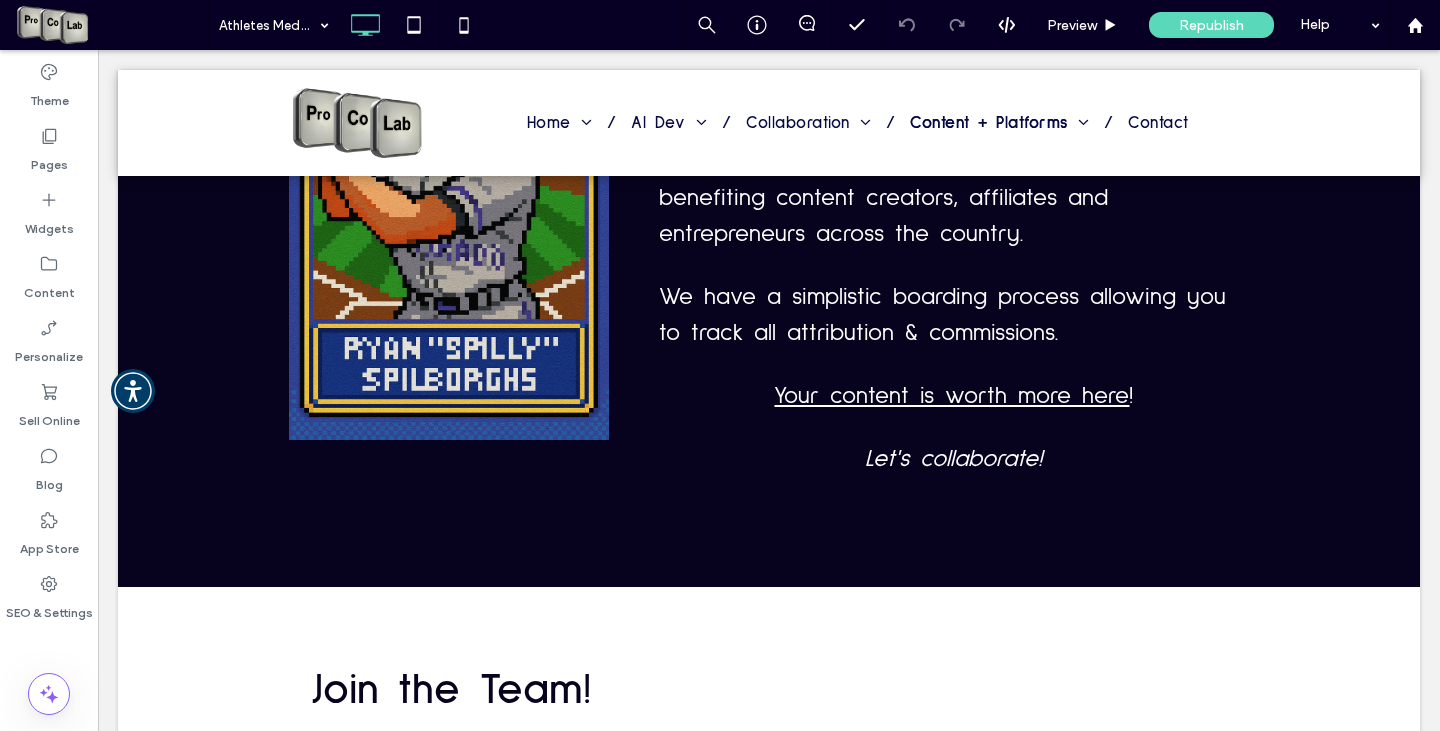 scroll, scrollTop: 766, scrollLeft: 0, axis: vertical 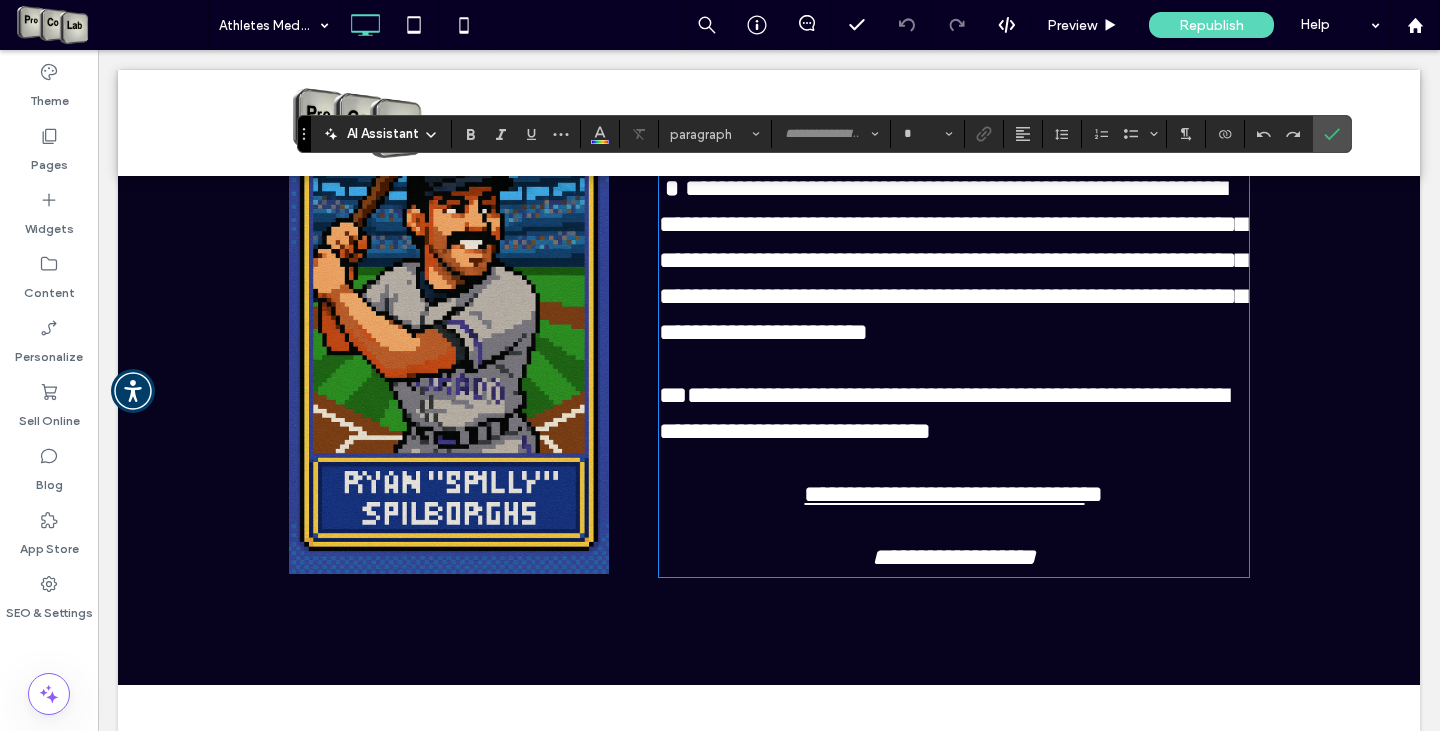 type on "**********" 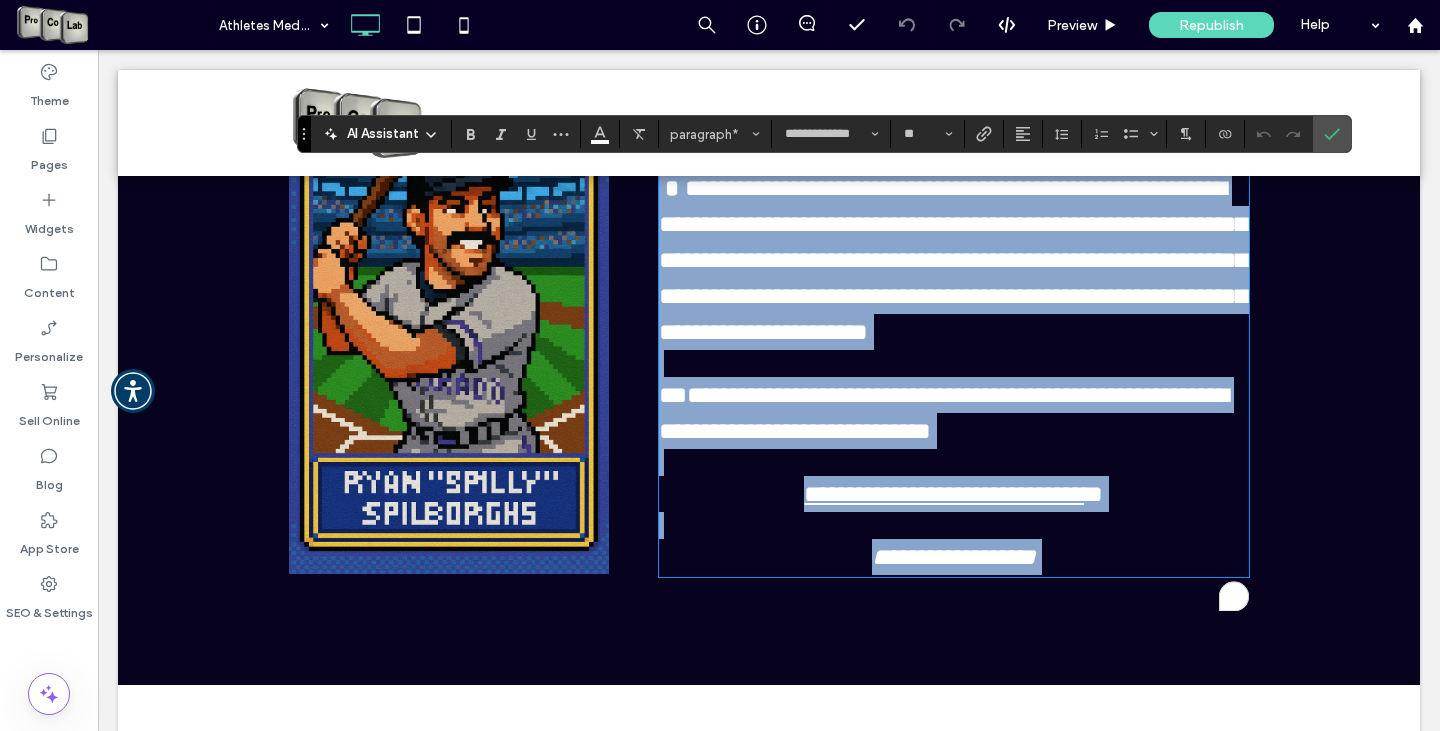 click on "**********" at bounding box center (944, 494) 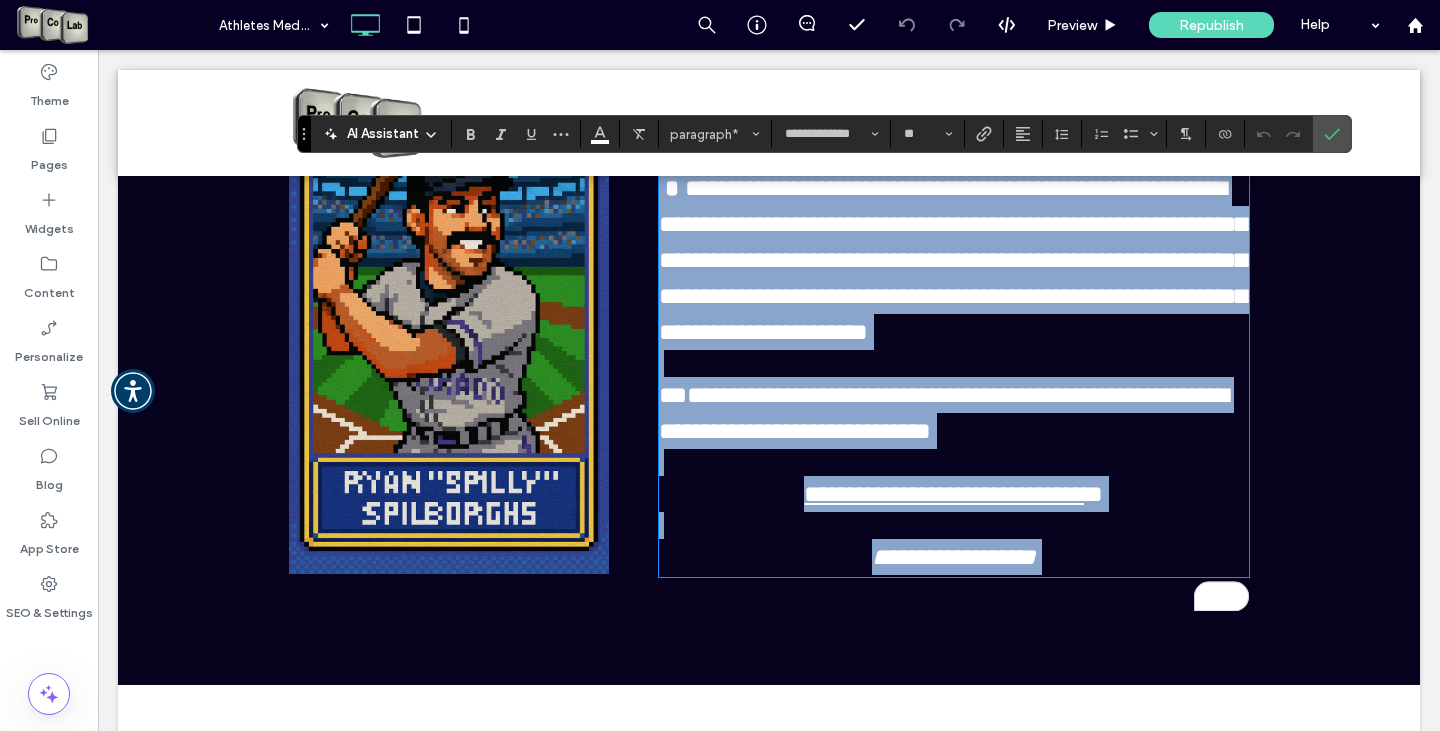 click on "**********" at bounding box center (944, 494) 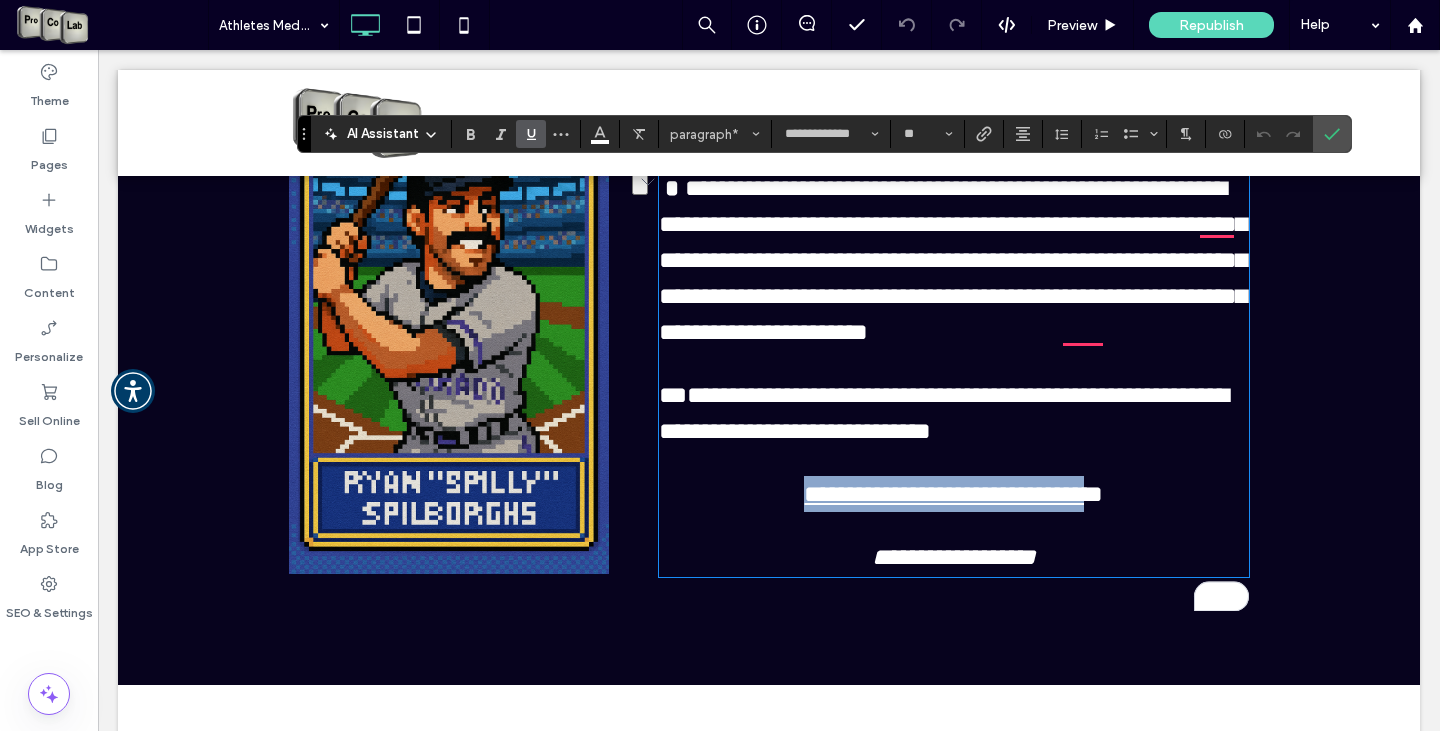 drag, startPoint x: 745, startPoint y: 525, endPoint x: 1115, endPoint y: 532, distance: 370.06622 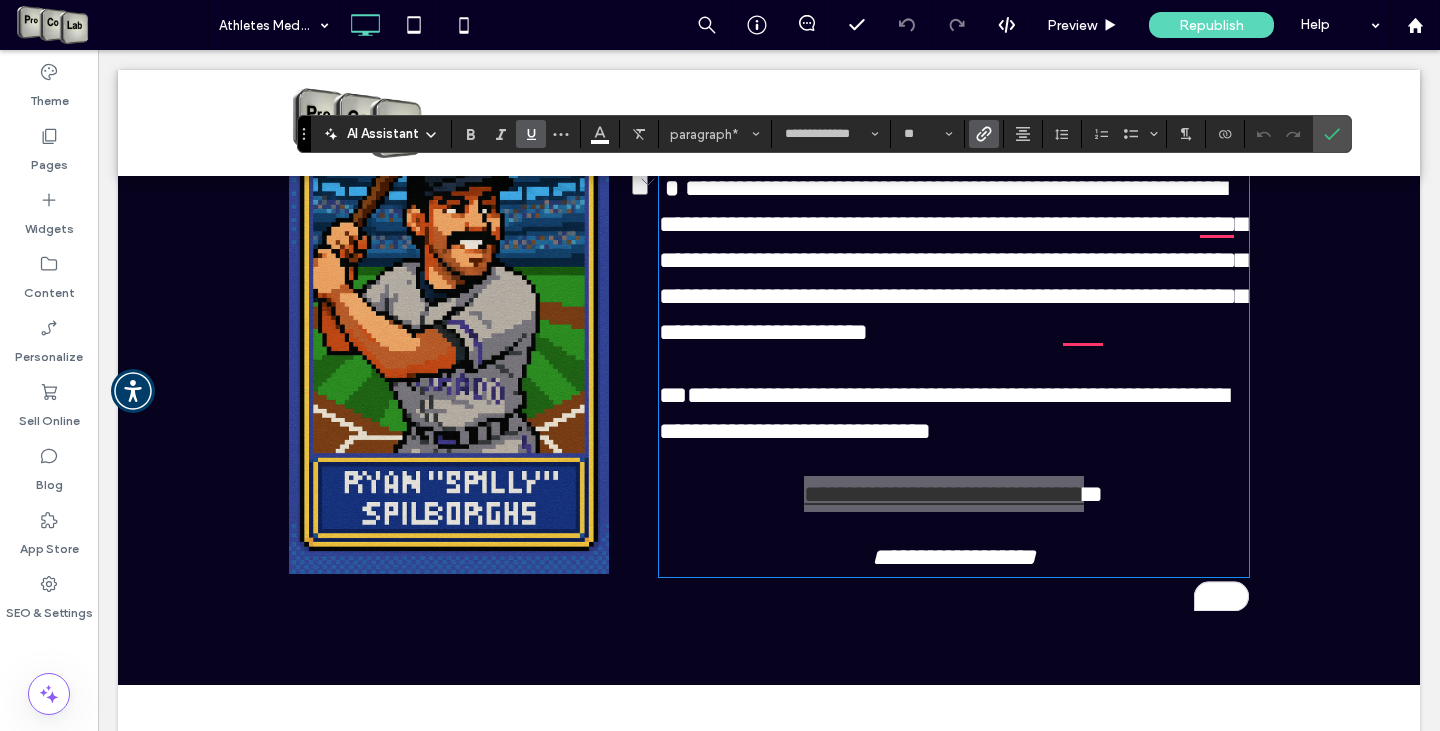 click 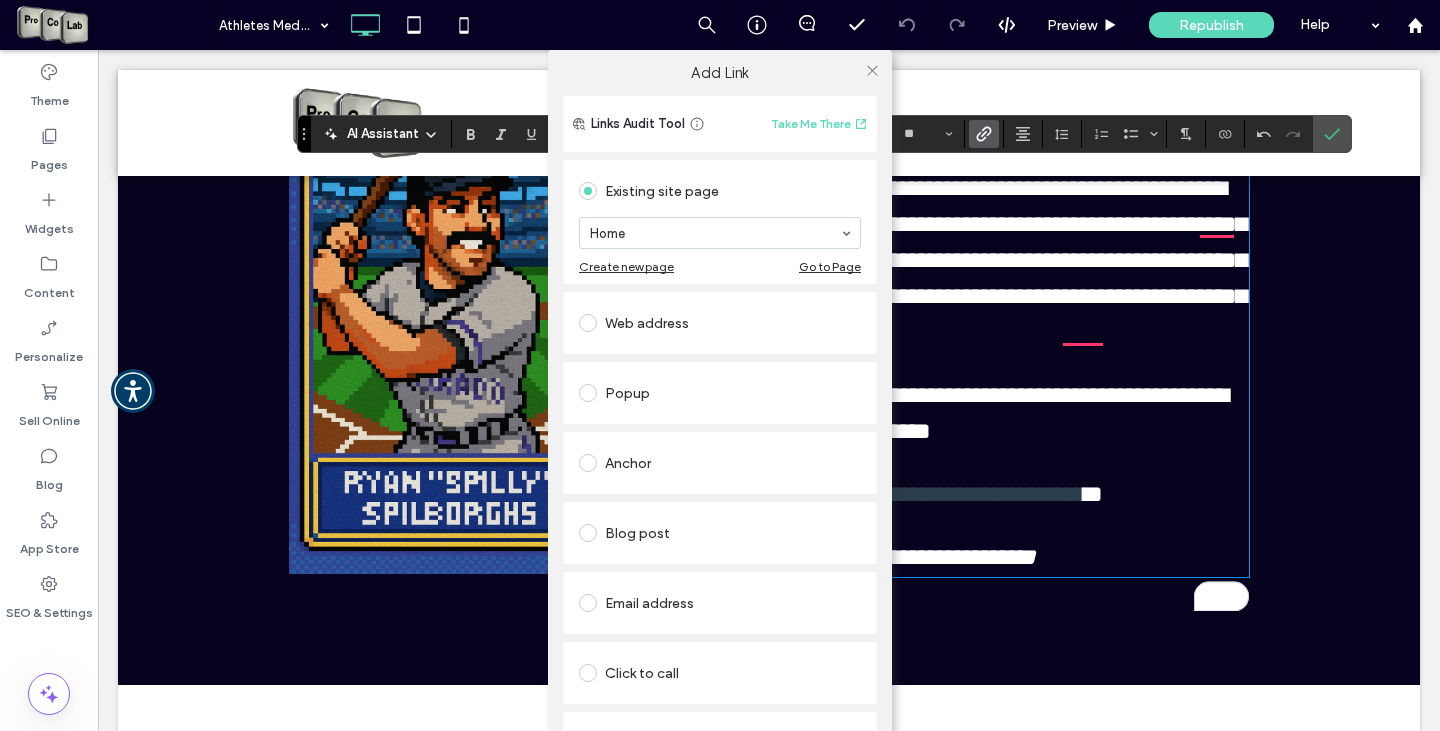 click at bounding box center [588, 323] 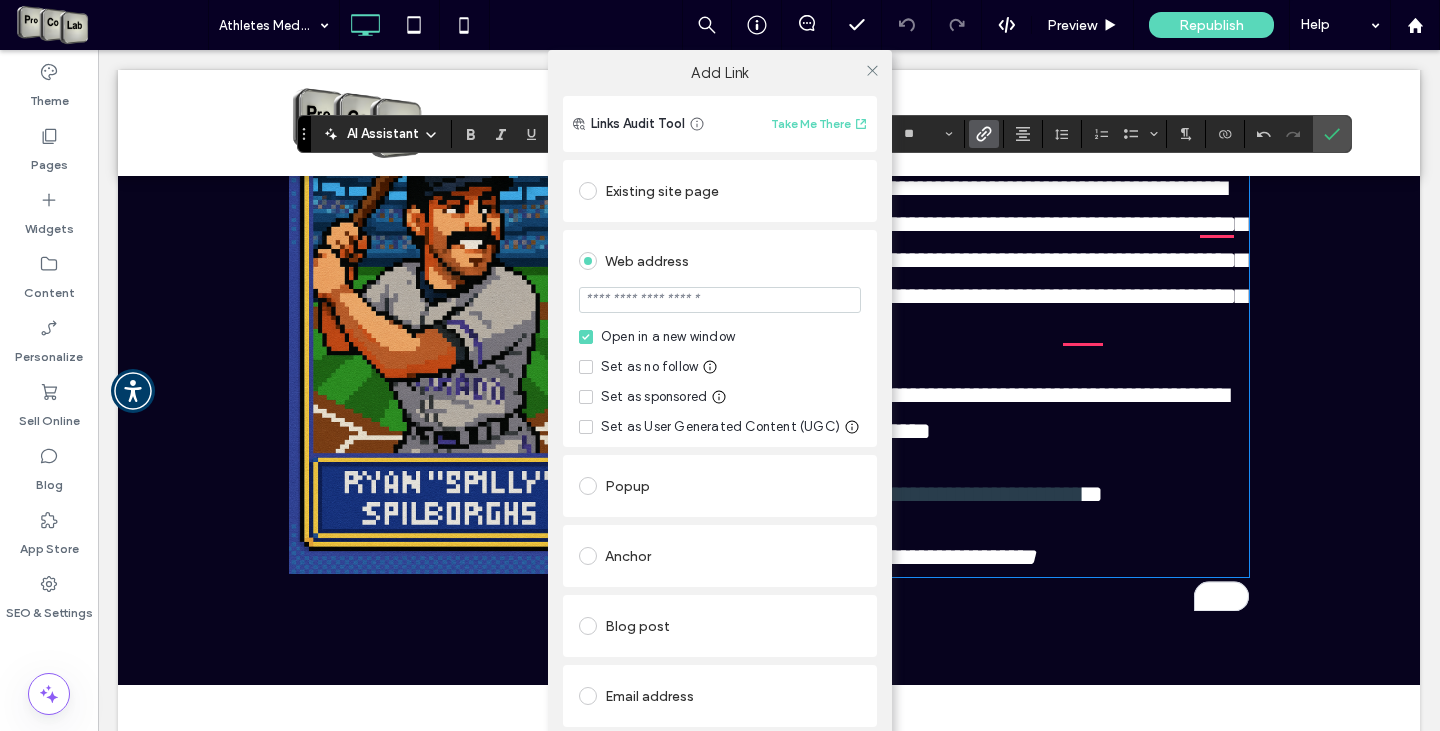 click at bounding box center (720, 300) 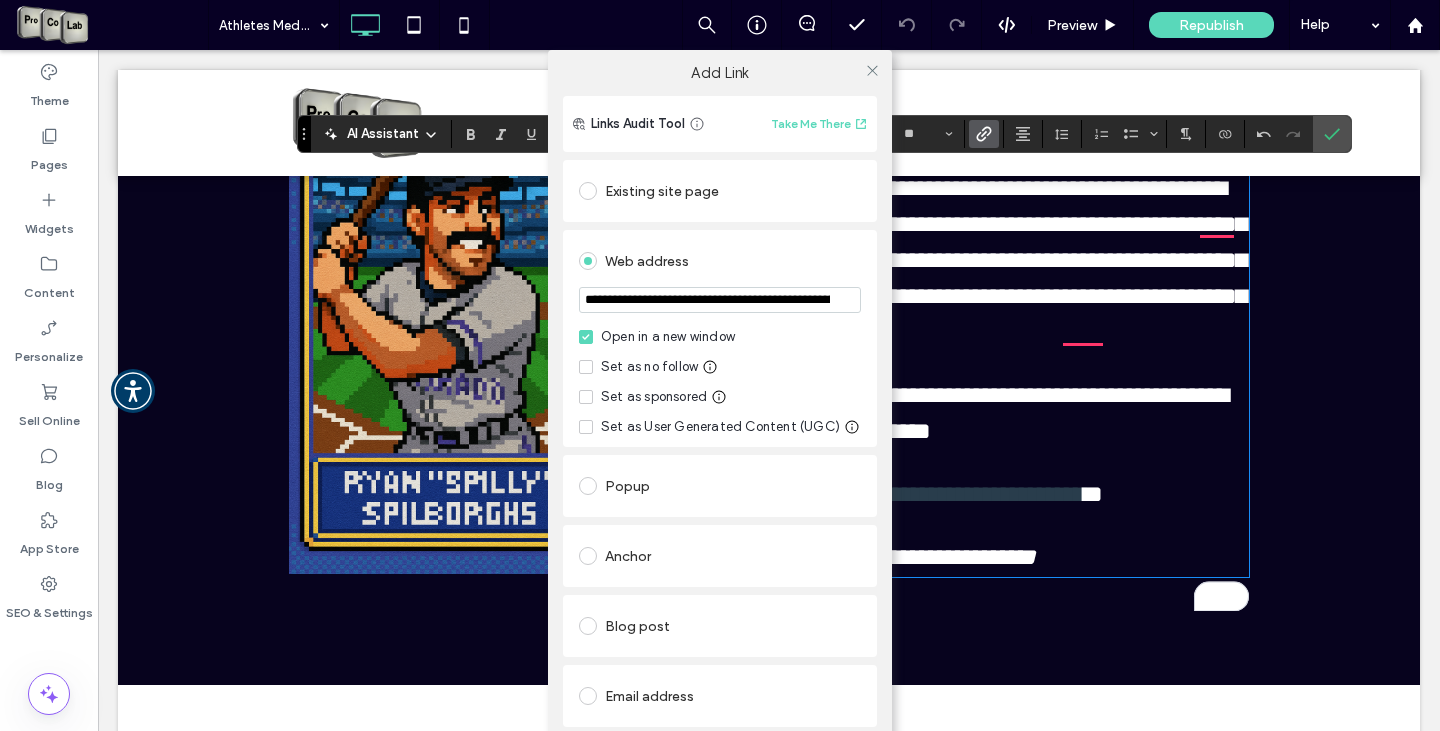 scroll, scrollTop: 0, scrollLeft: 282, axis: horizontal 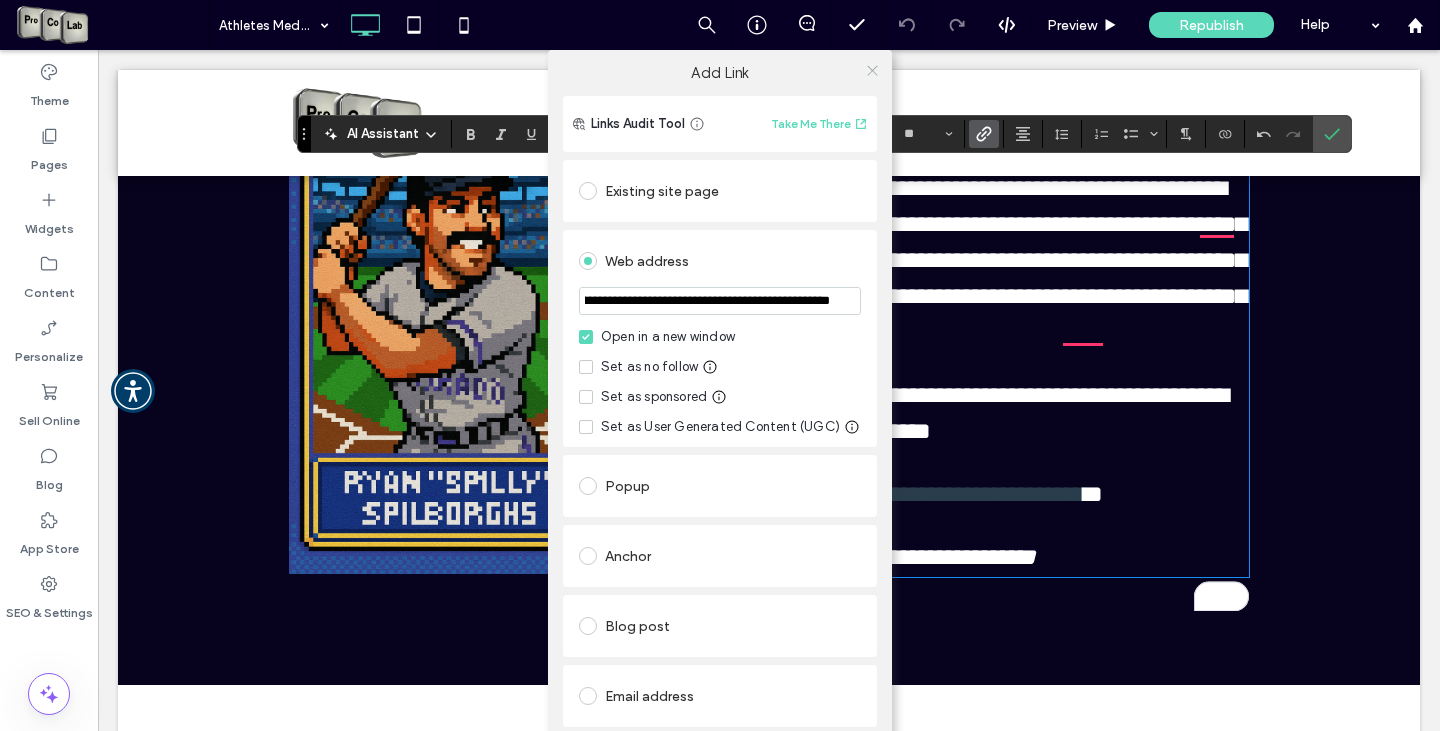 type on "**********" 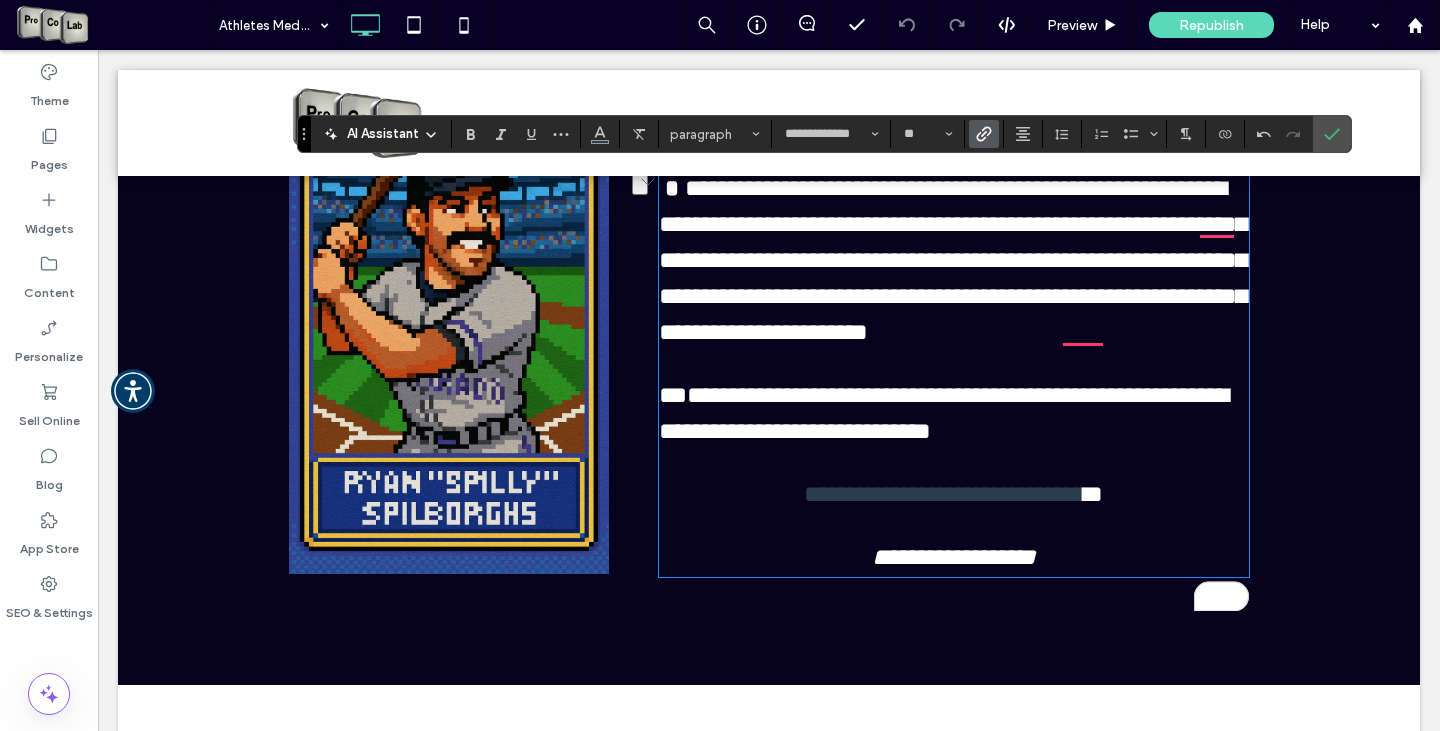 click on "**********" at bounding box center (944, 494) 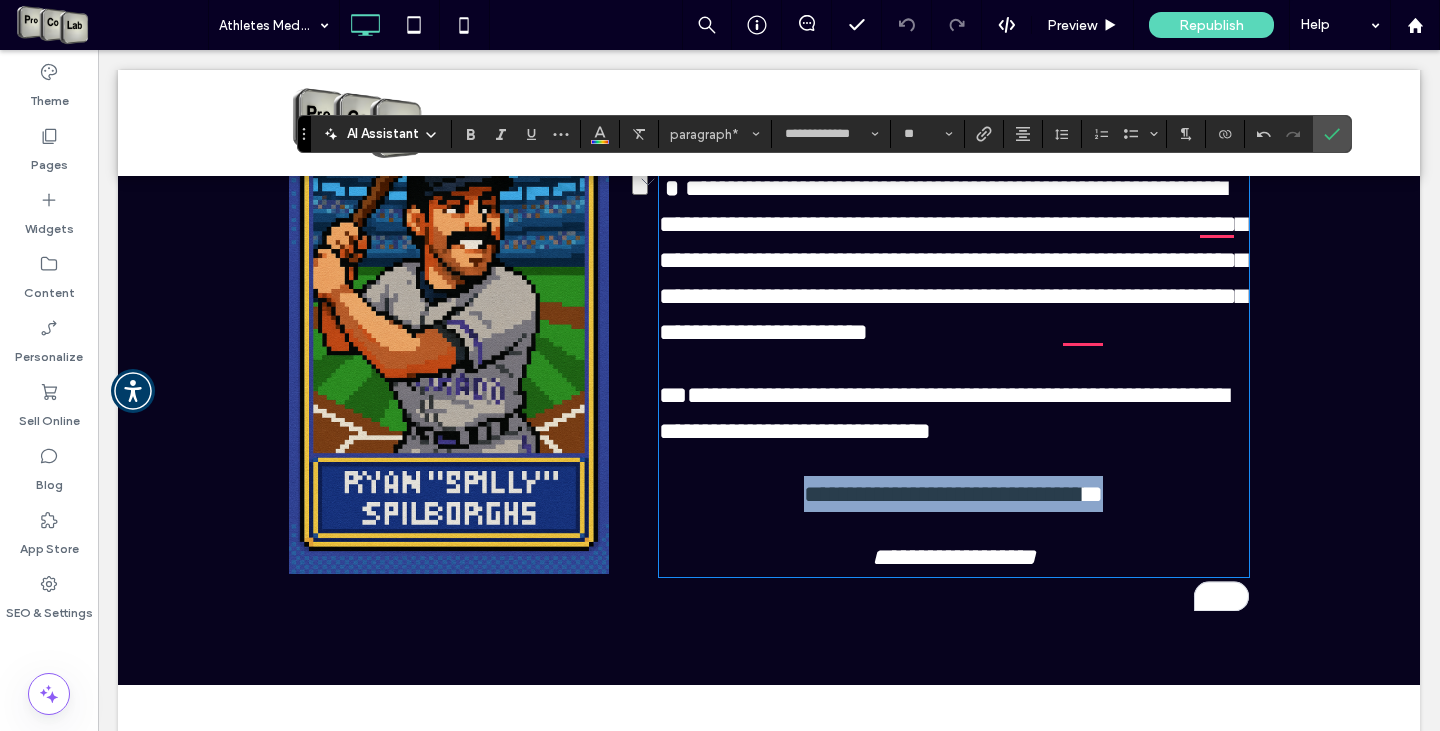 drag, startPoint x: 735, startPoint y: 535, endPoint x: 1136, endPoint y: 530, distance: 401.03116 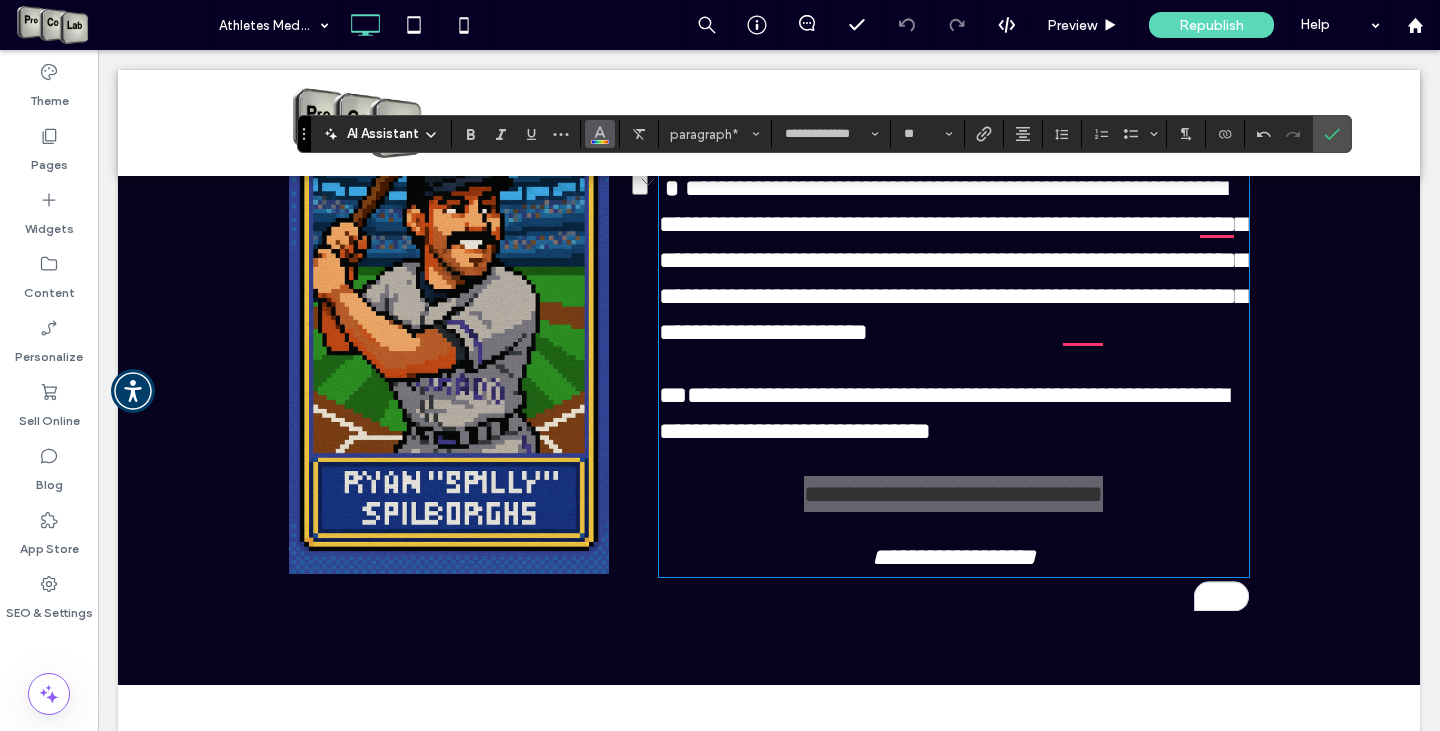 click at bounding box center (600, 132) 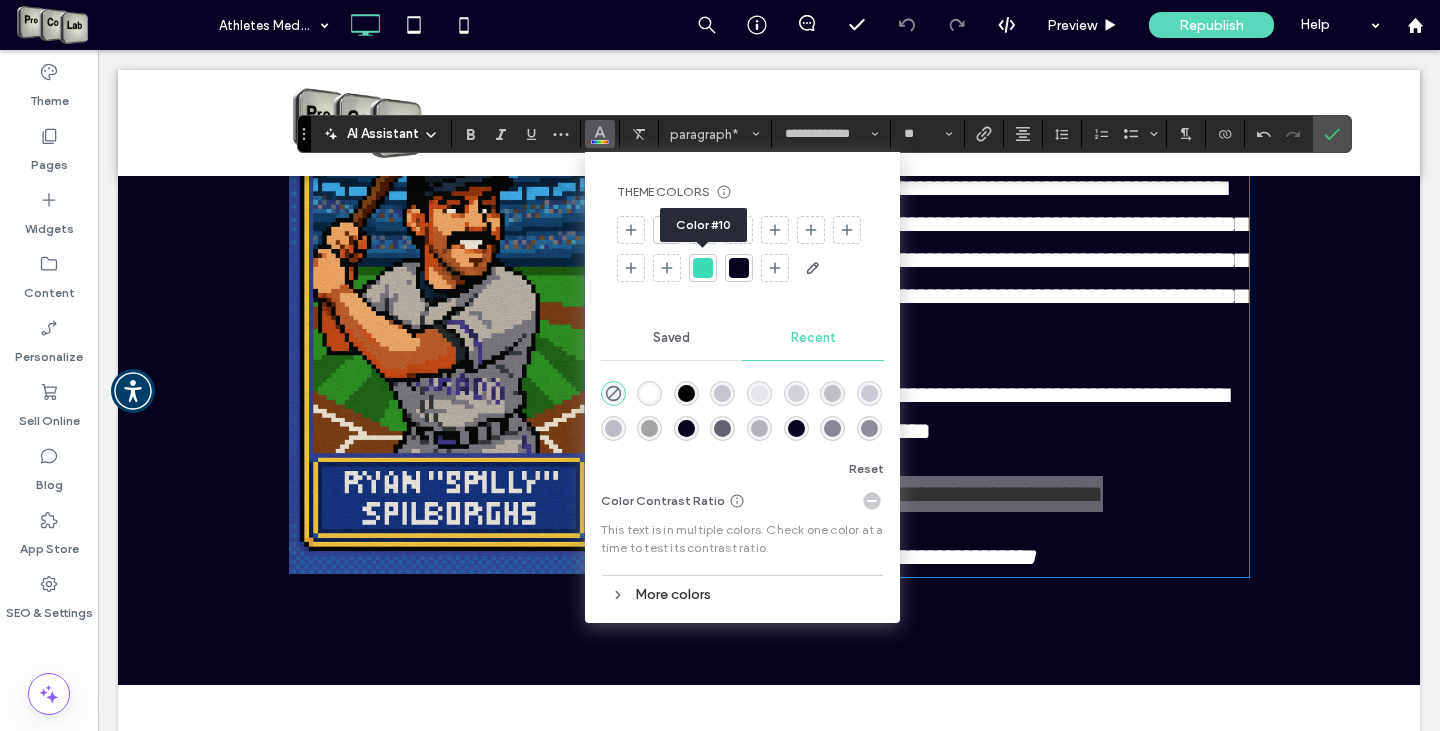 click at bounding box center [703, 268] 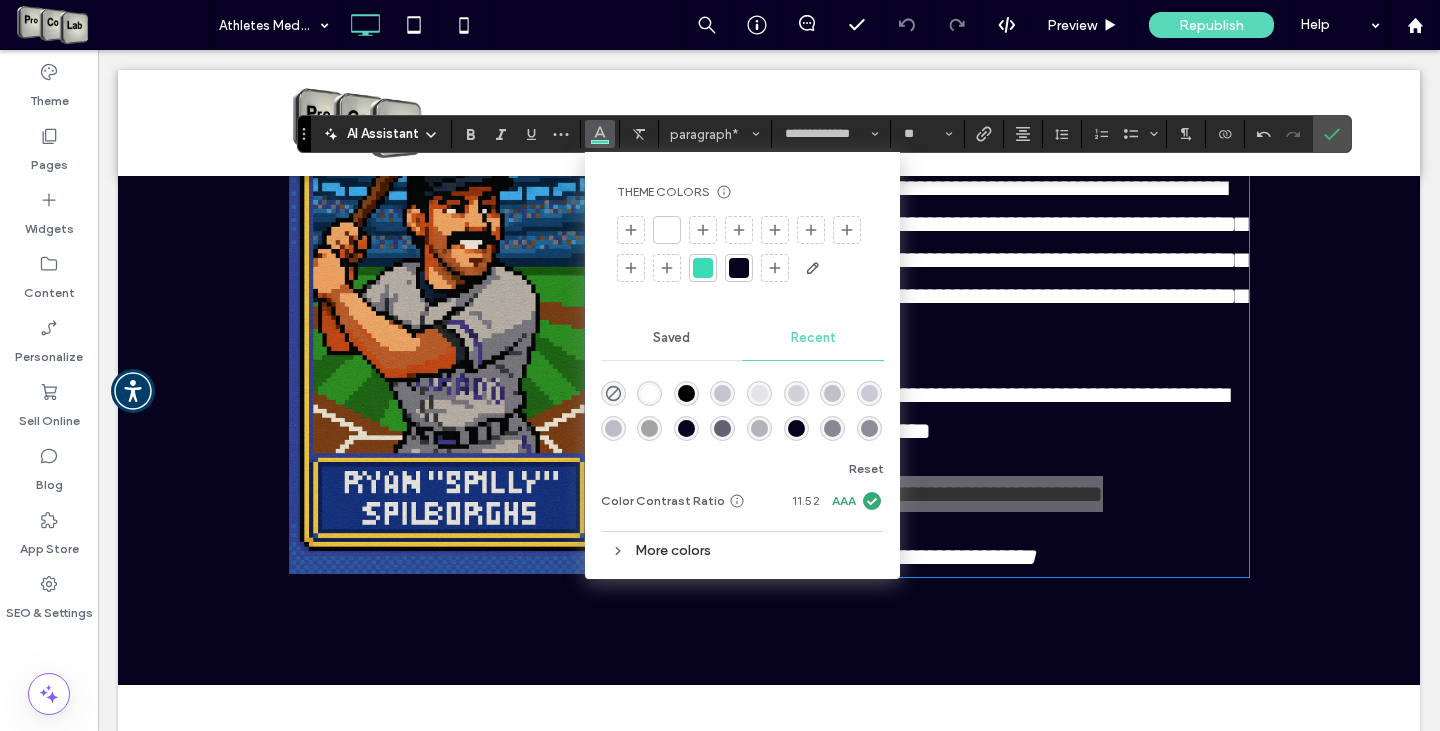click at bounding box center [703, 268] 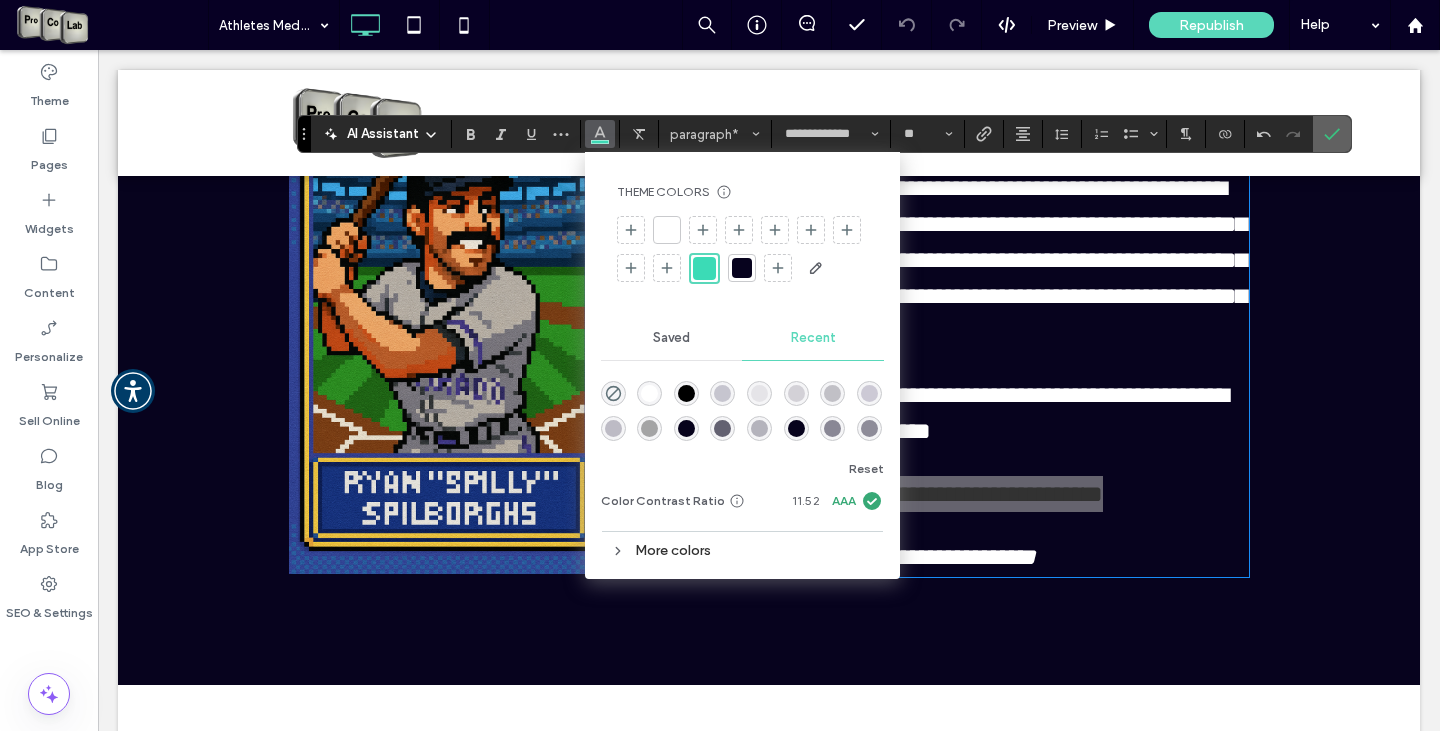 click at bounding box center (1332, 134) 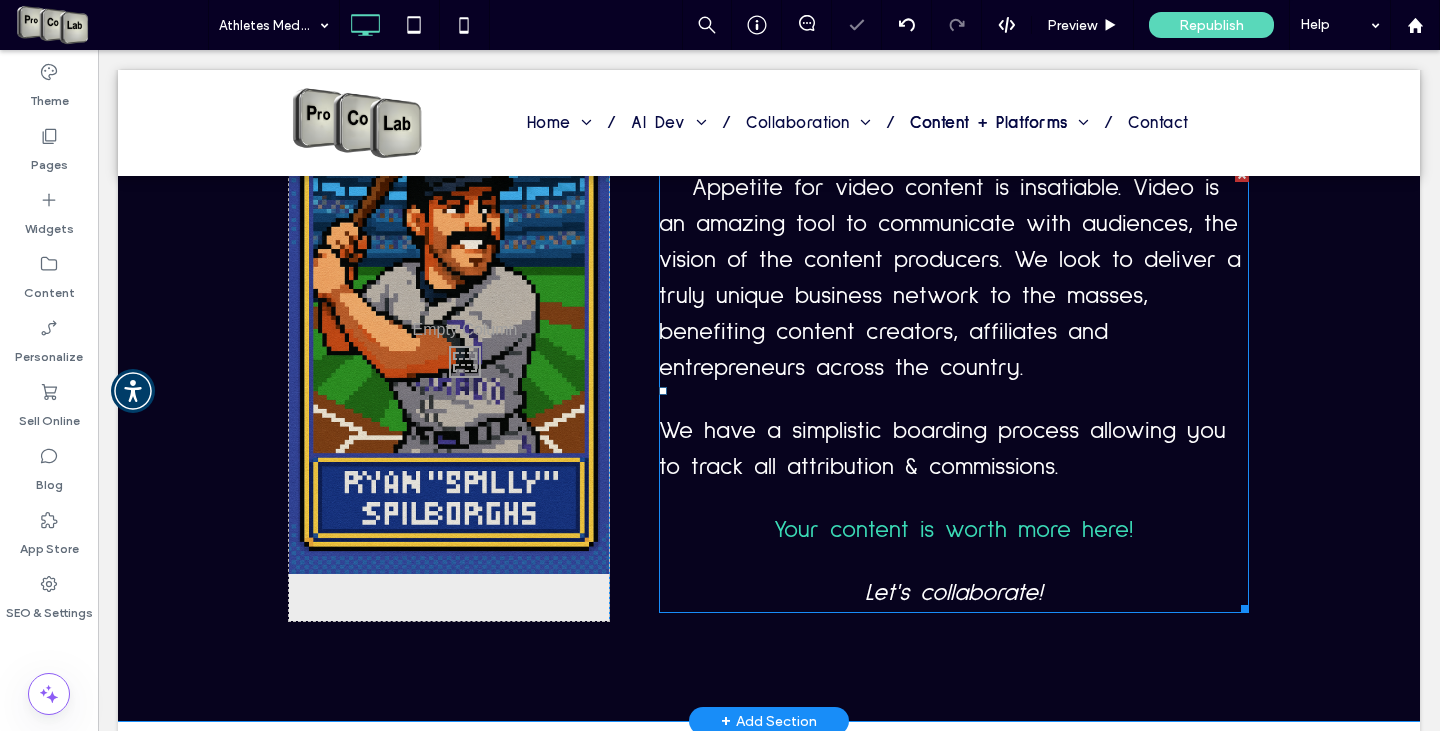 click on "Your content is worth more here" at bounding box center [951, 530] 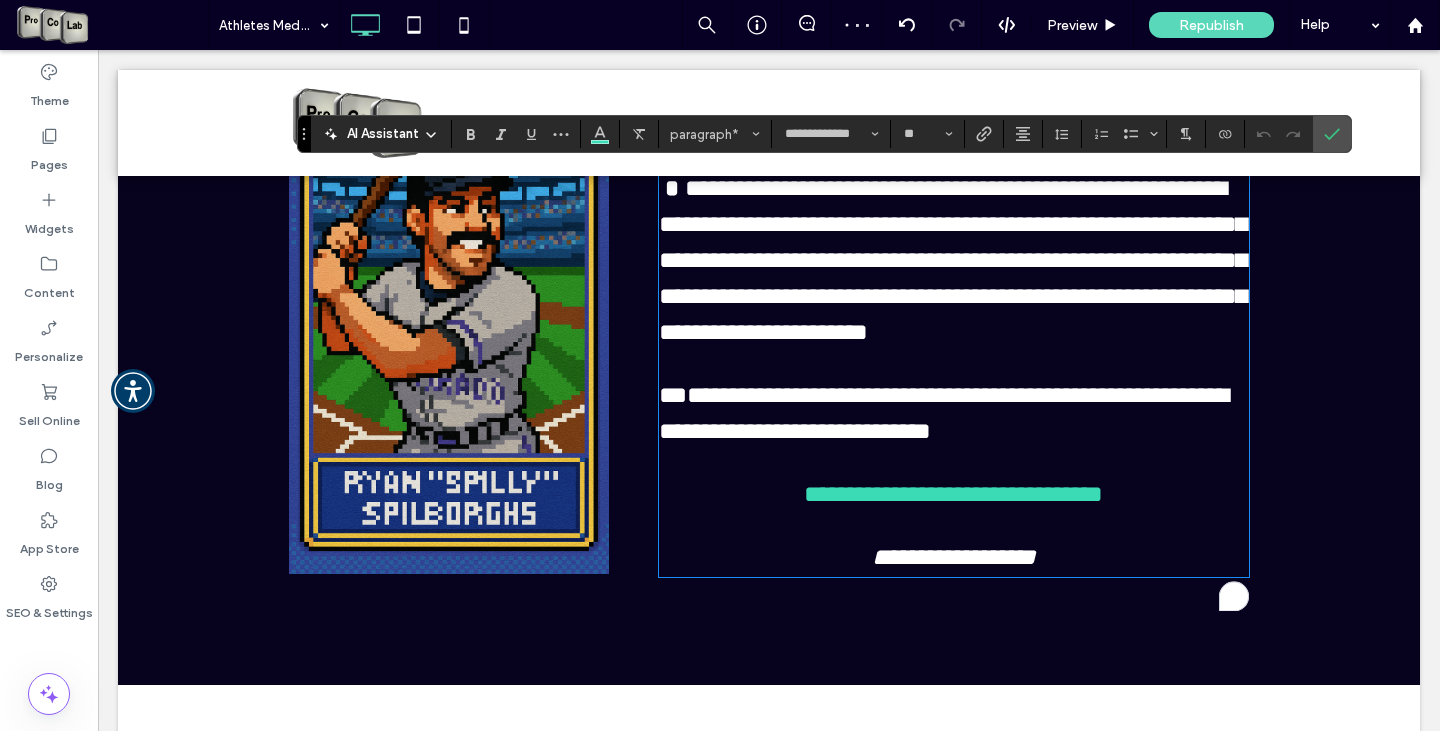 click on "**********" at bounding box center (944, 494) 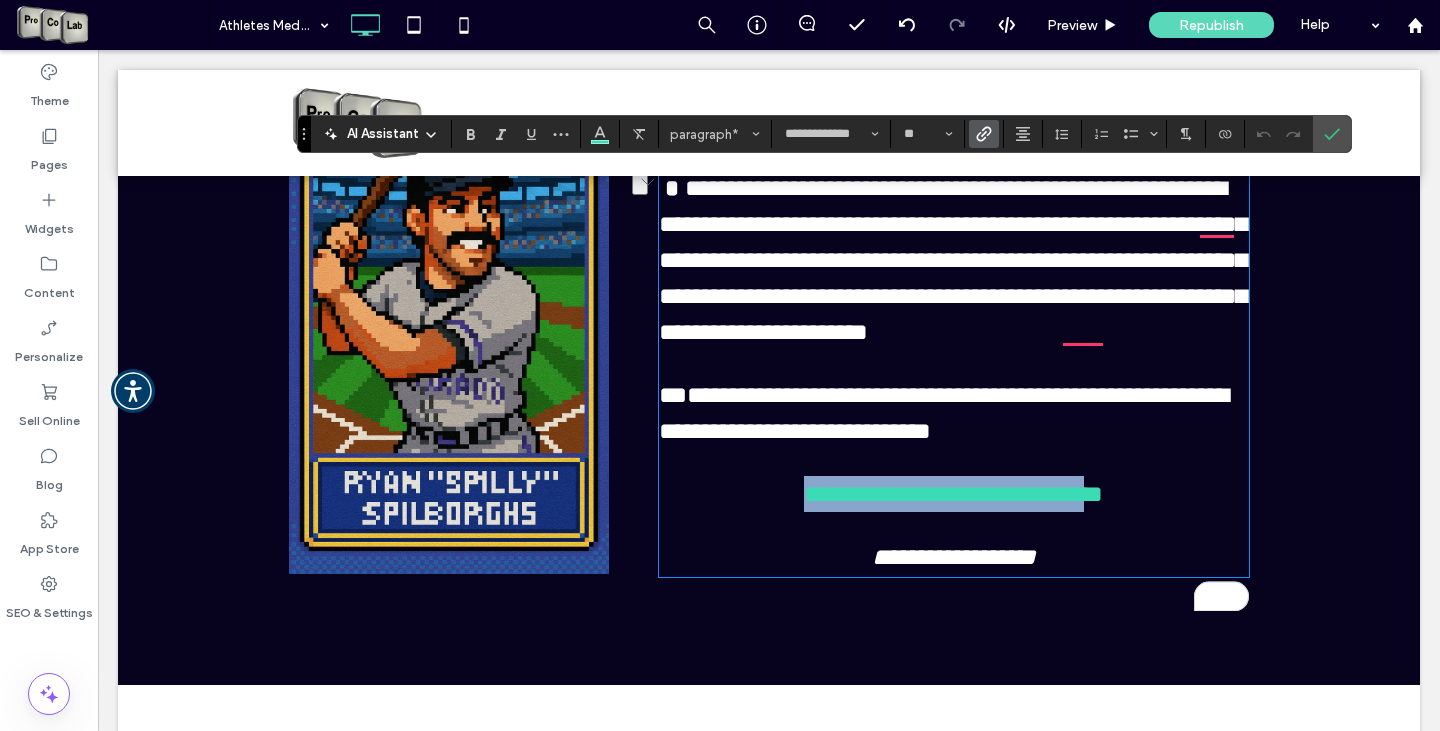 drag, startPoint x: 767, startPoint y: 531, endPoint x: 1113, endPoint y: 525, distance: 346.05203 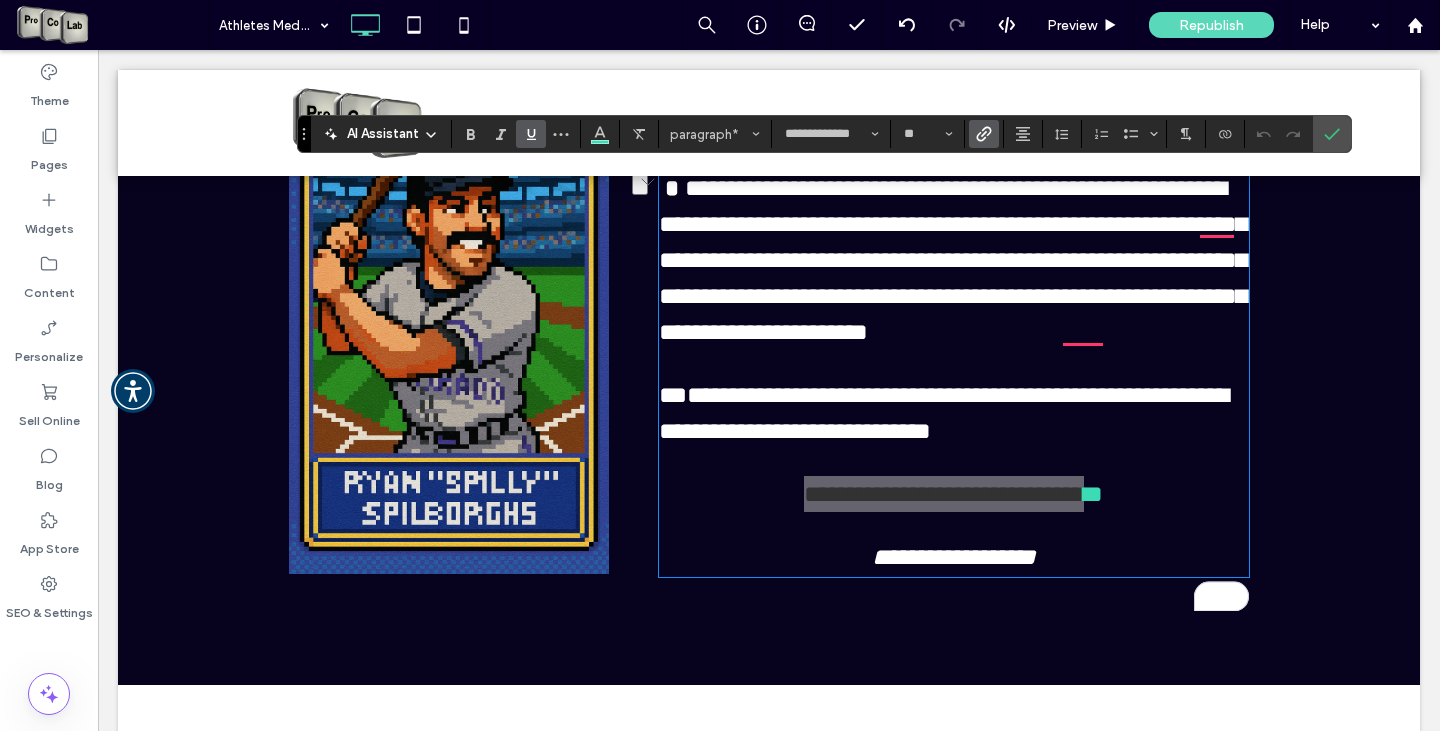 click 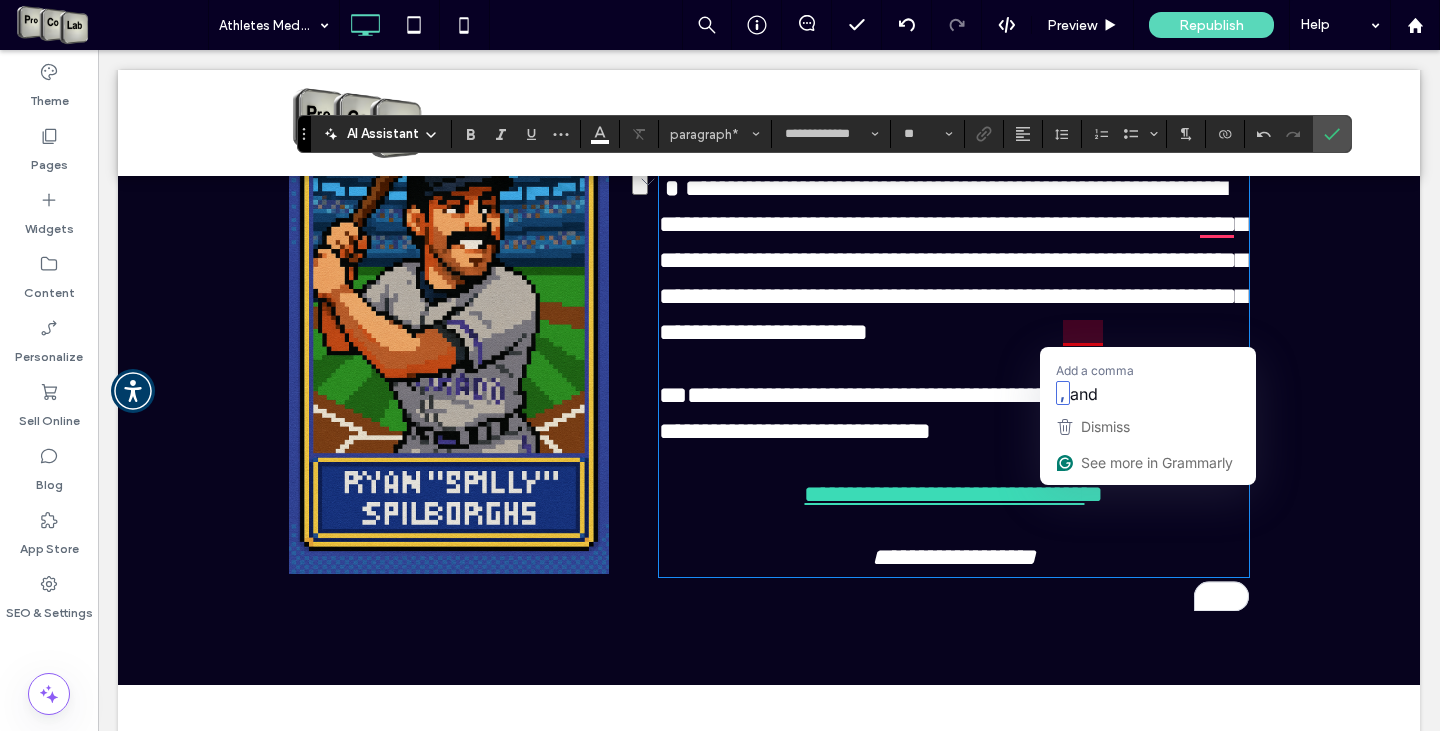 click on "**********" at bounding box center (952, 260) 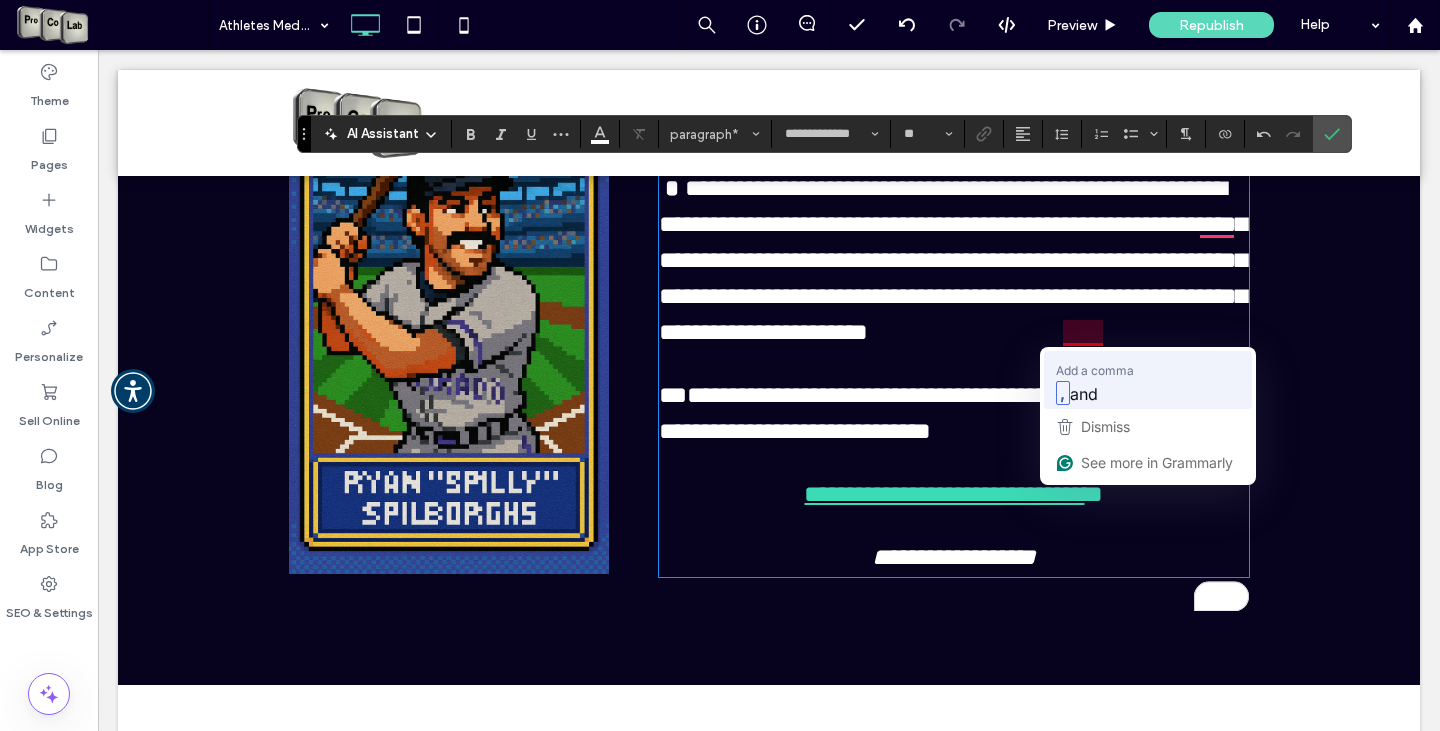 type 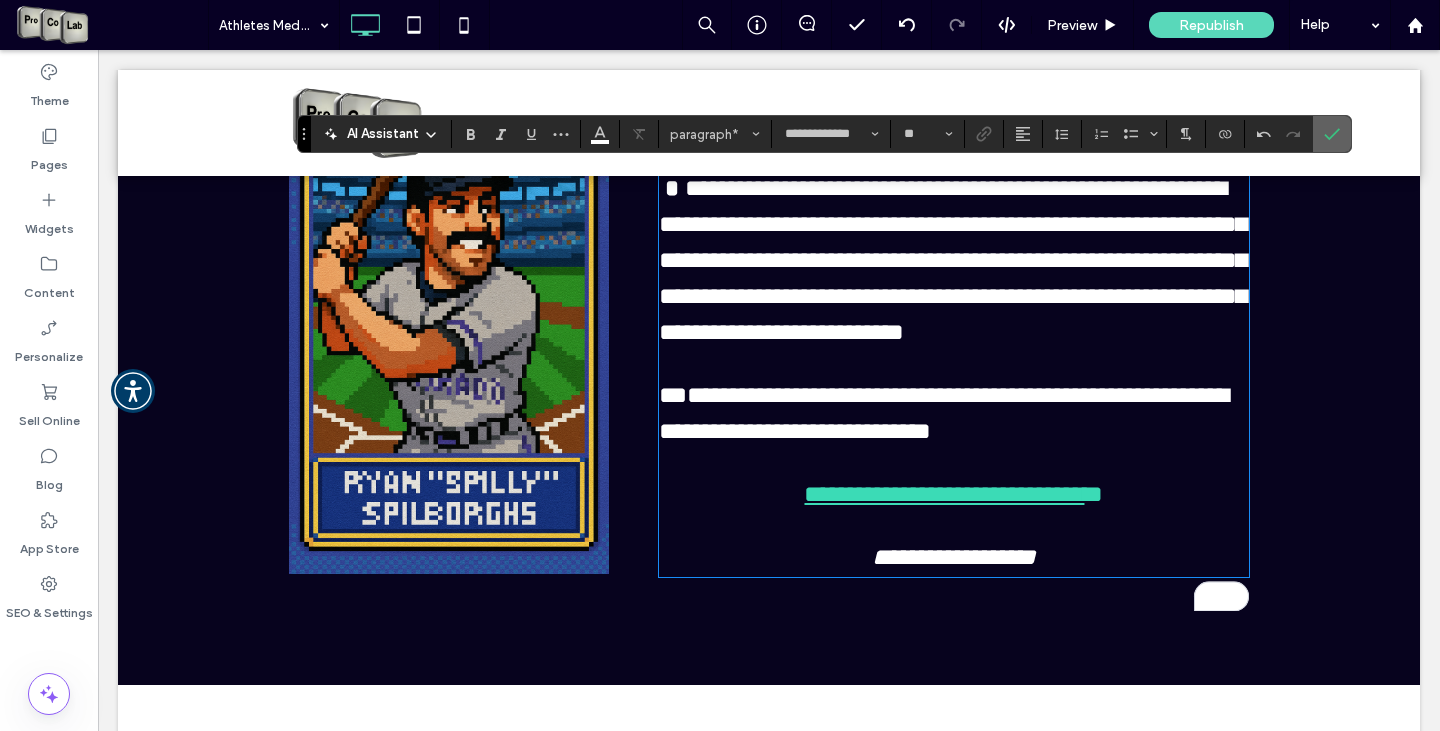 click 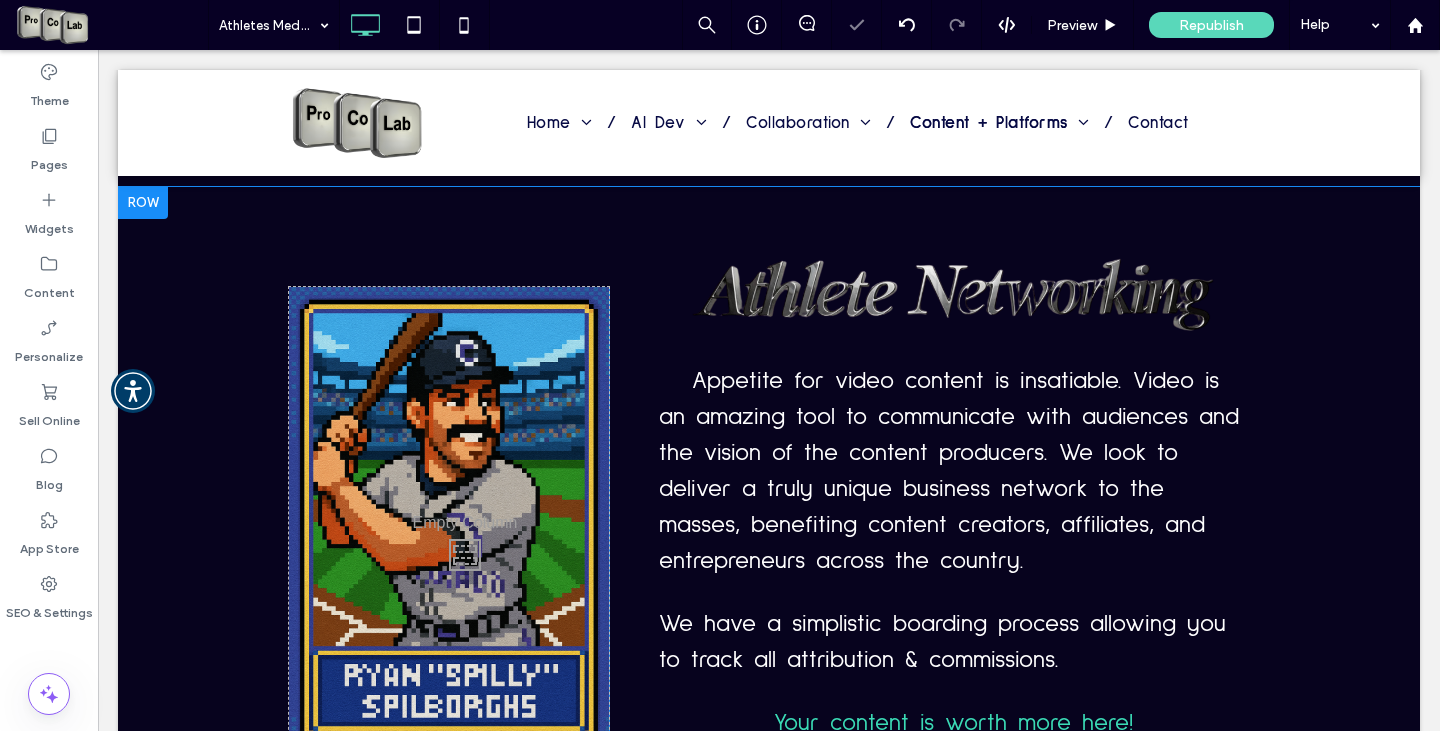 scroll, scrollTop: 466, scrollLeft: 0, axis: vertical 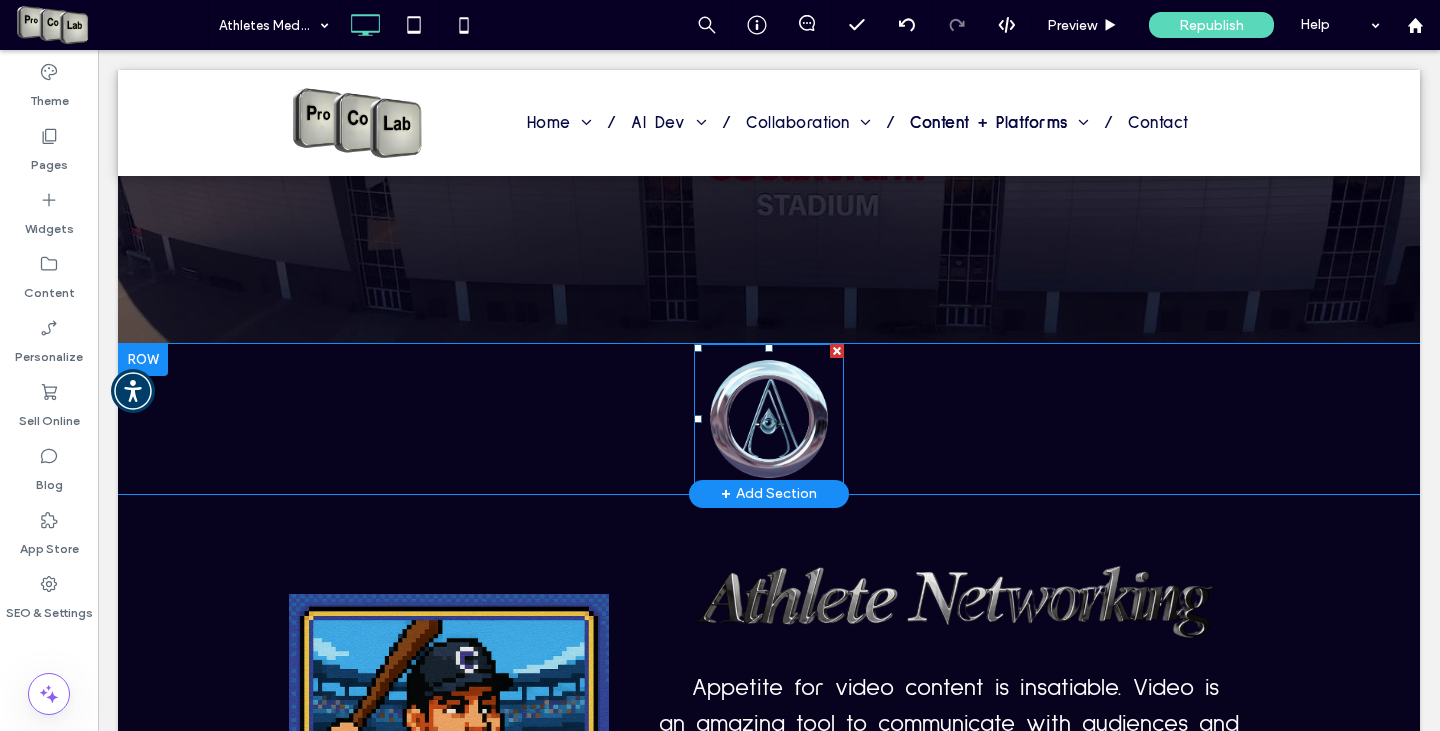 click at bounding box center [769, 419] 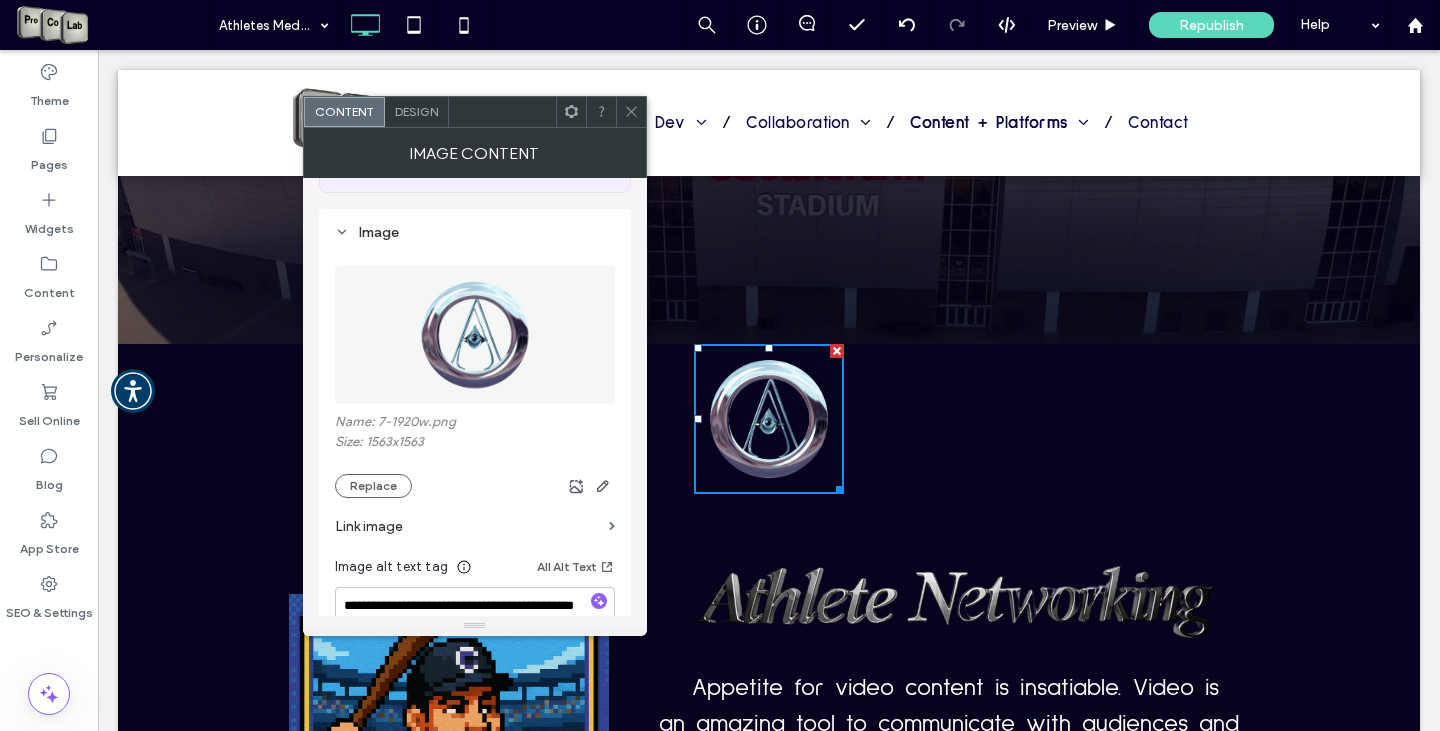 scroll, scrollTop: 200, scrollLeft: 0, axis: vertical 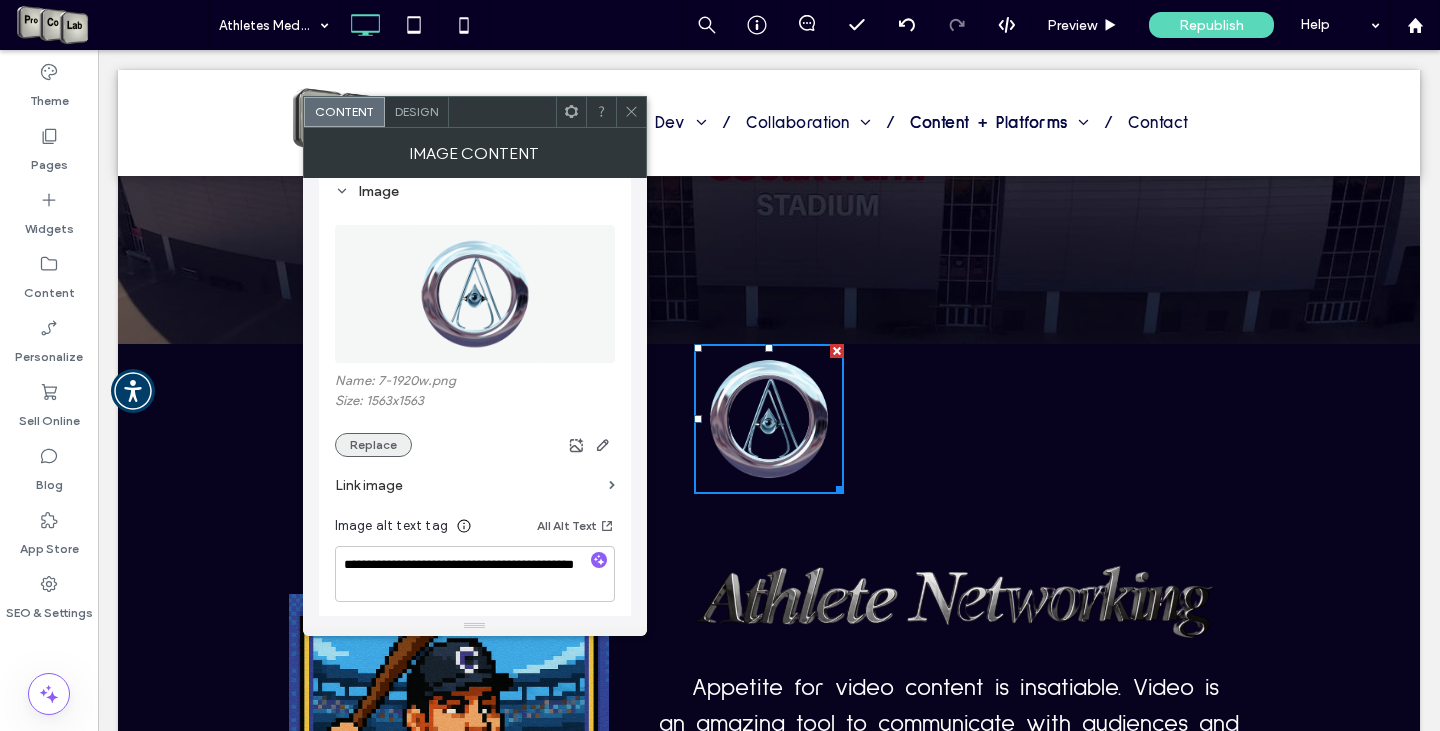 click on "Replace" at bounding box center (373, 445) 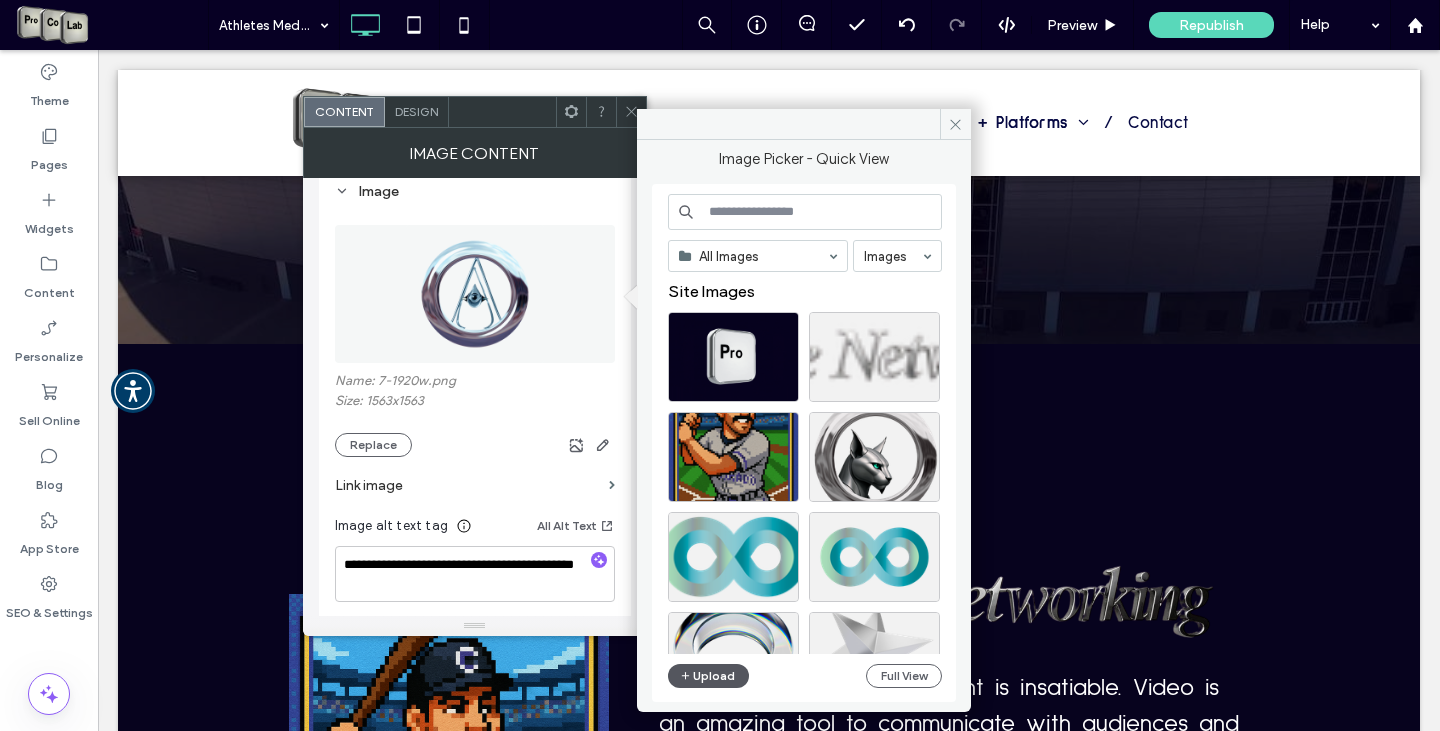 click on "Upload" at bounding box center (709, 676) 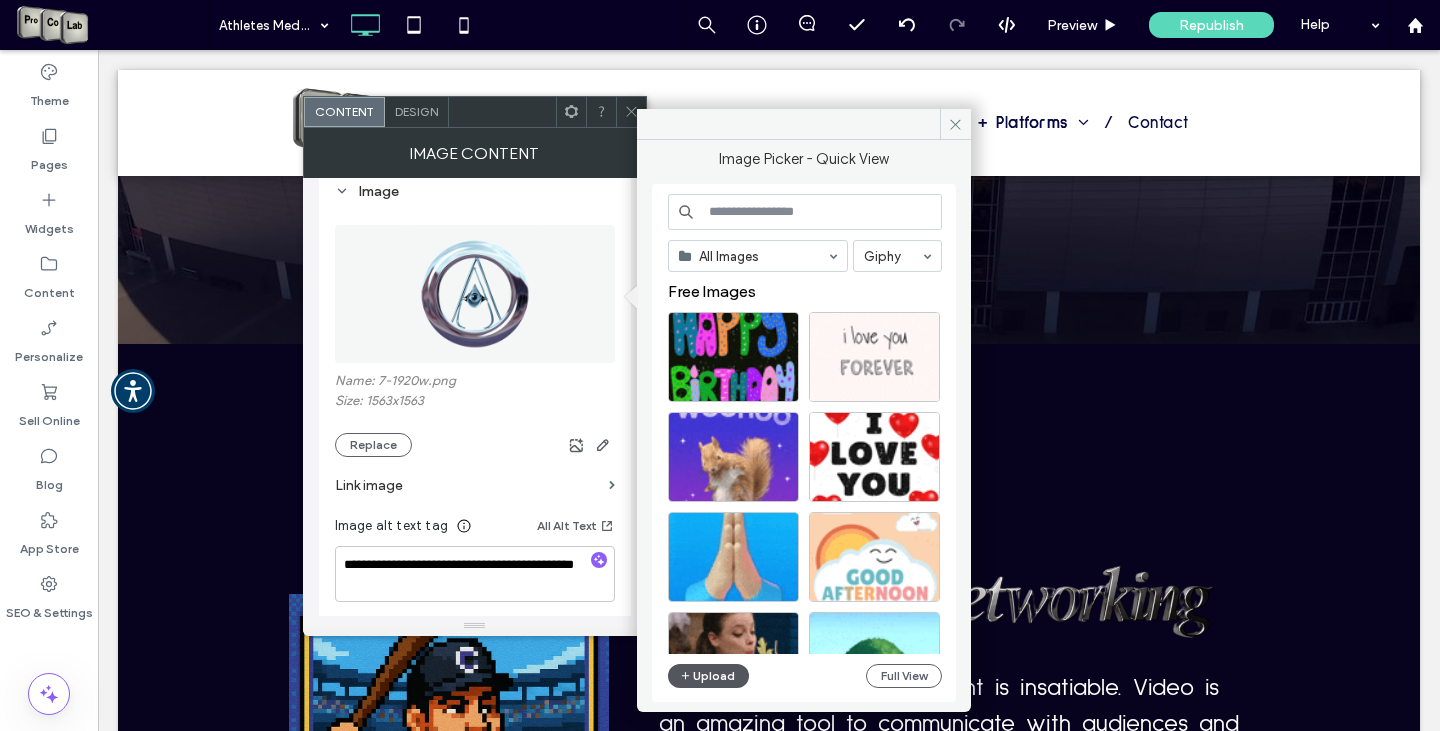 click on "Upload" at bounding box center [709, 676] 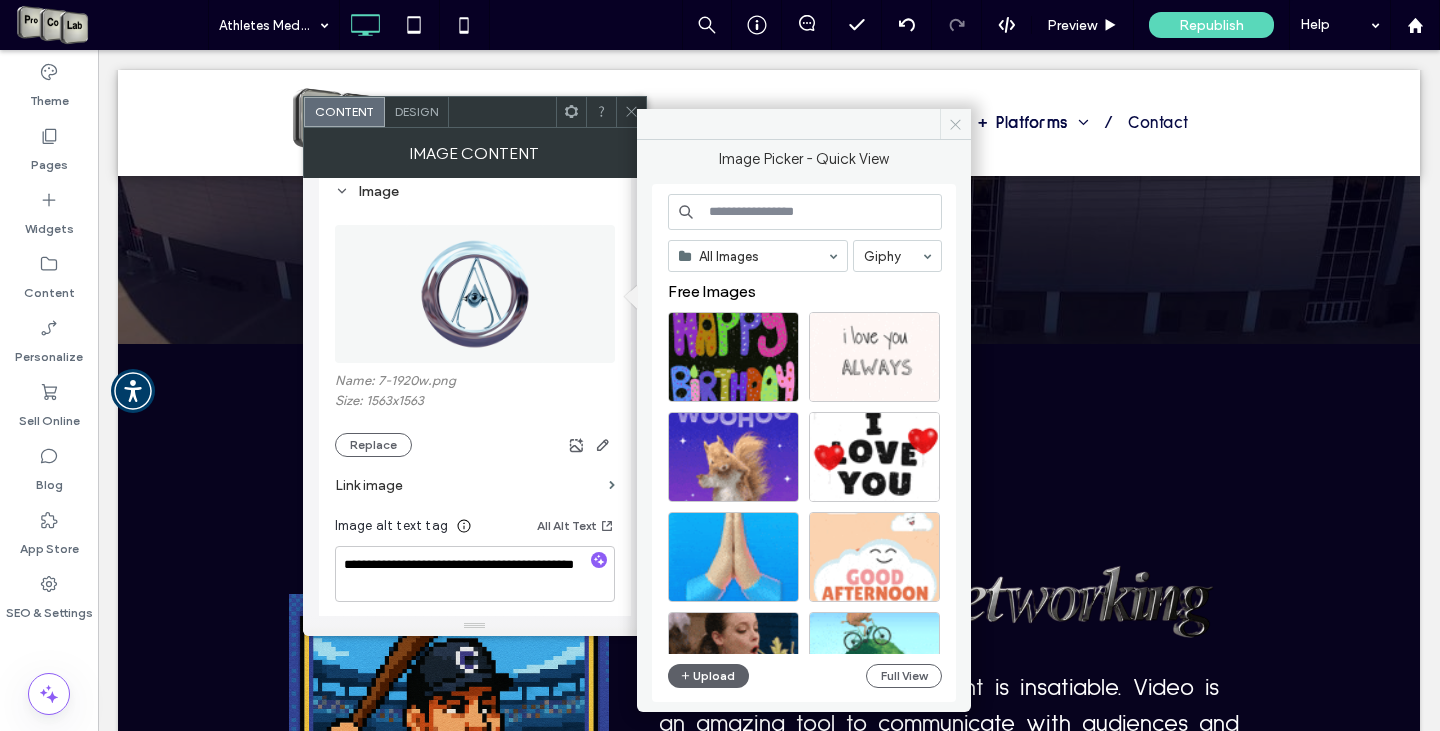 click 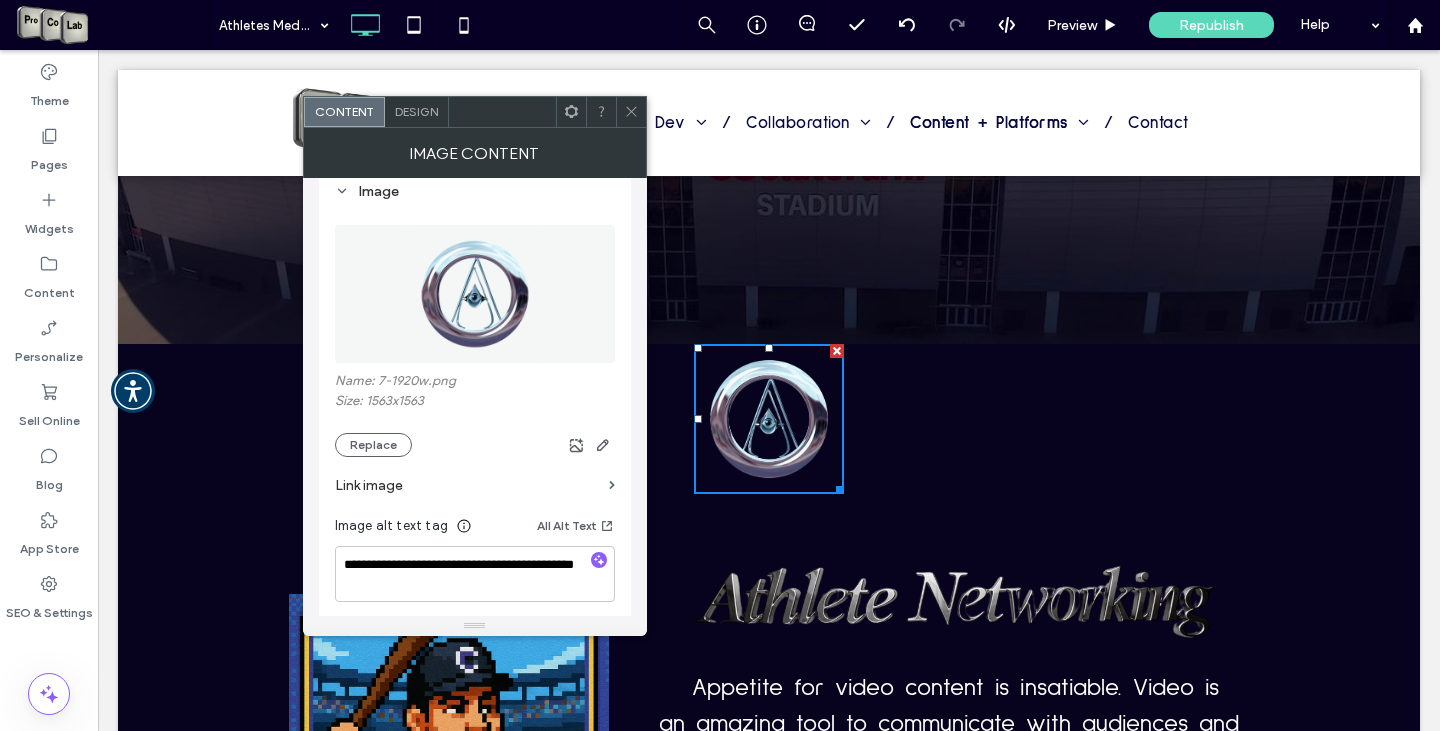 click at bounding box center [631, 112] 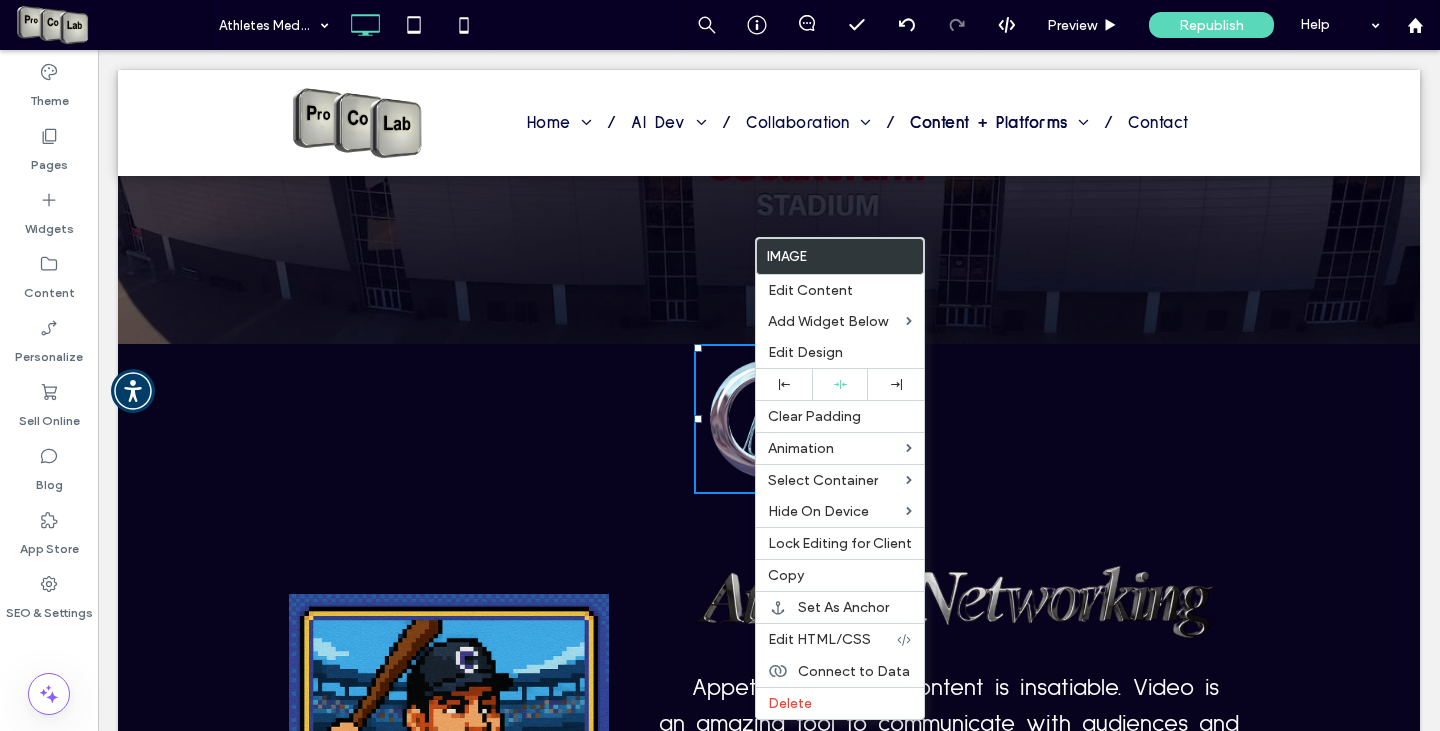 click on "Click To Paste" at bounding box center [769, 419] 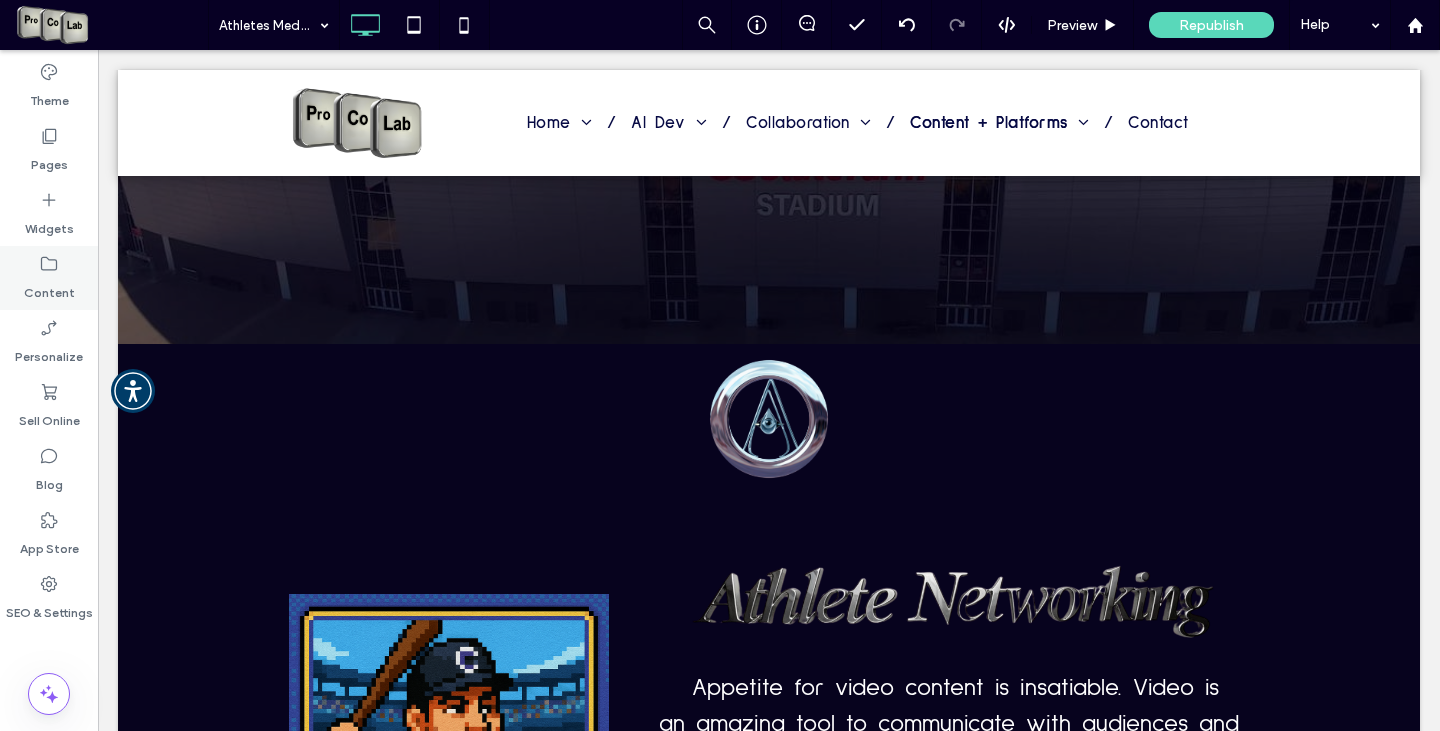 click 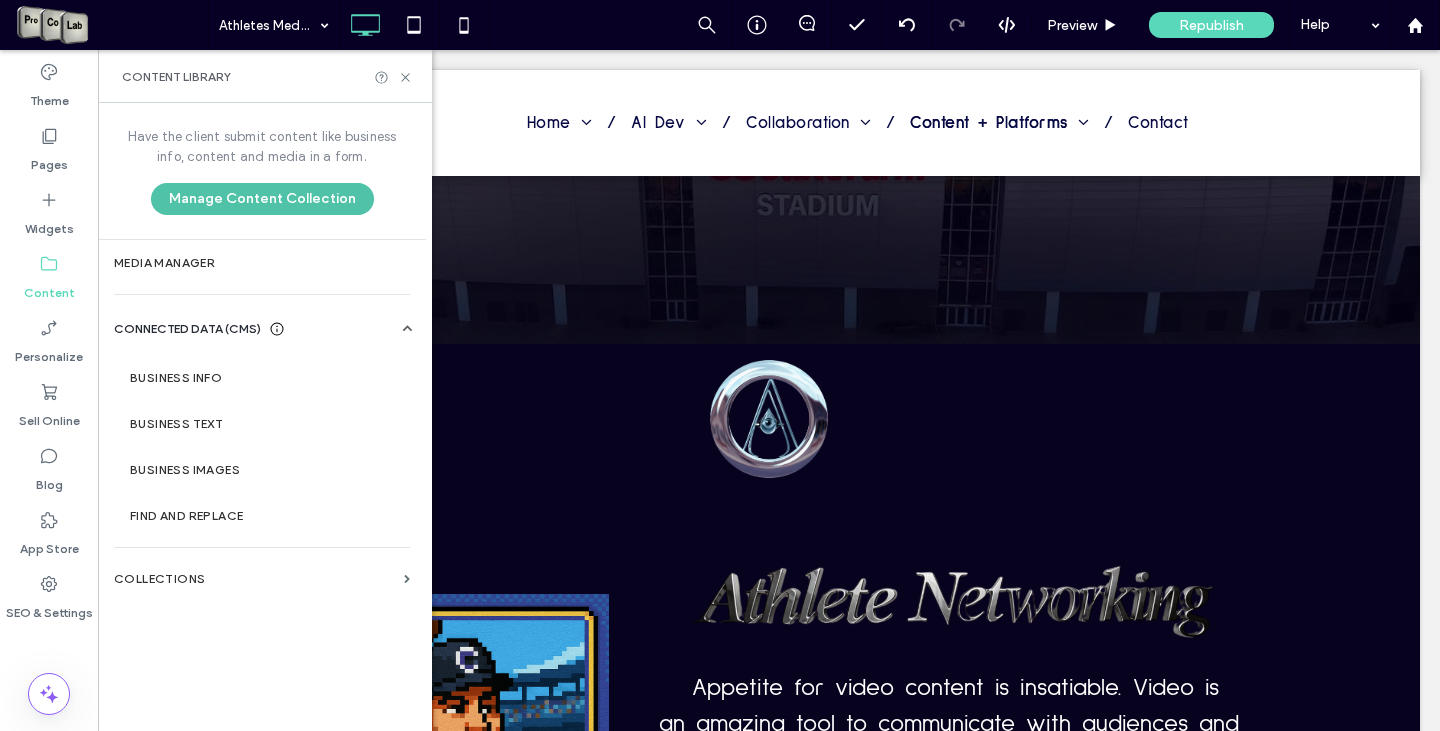 click on "Manage Content Collection" at bounding box center (262, 199) 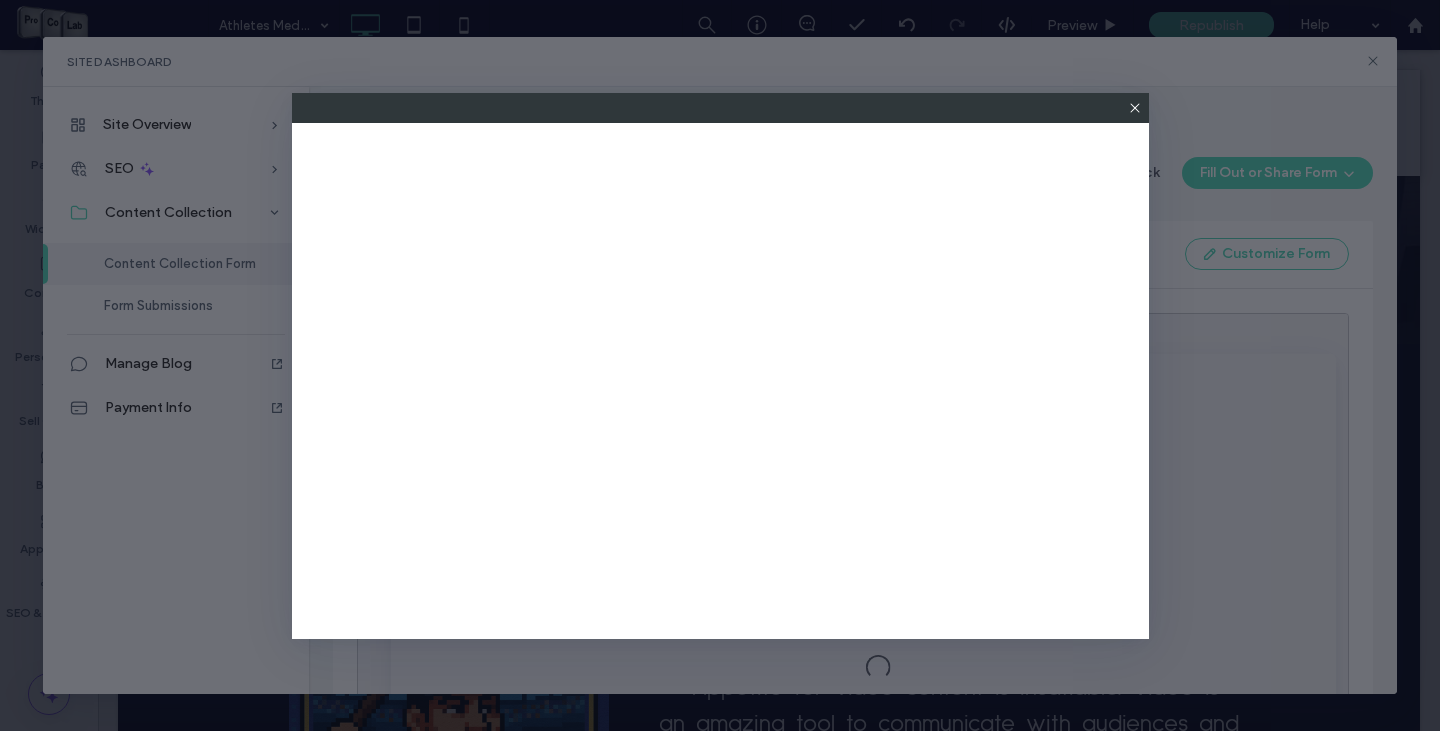 scroll, scrollTop: 0, scrollLeft: 0, axis: both 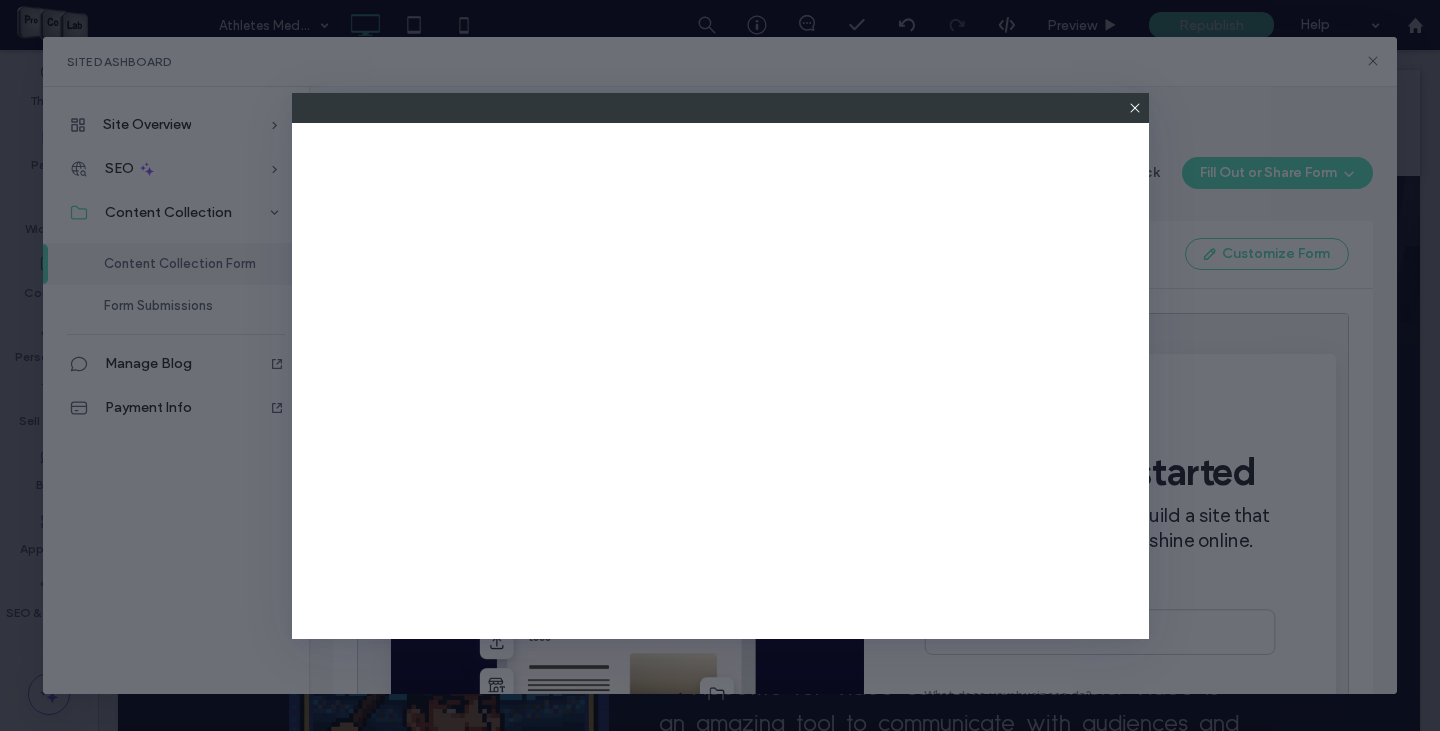 click 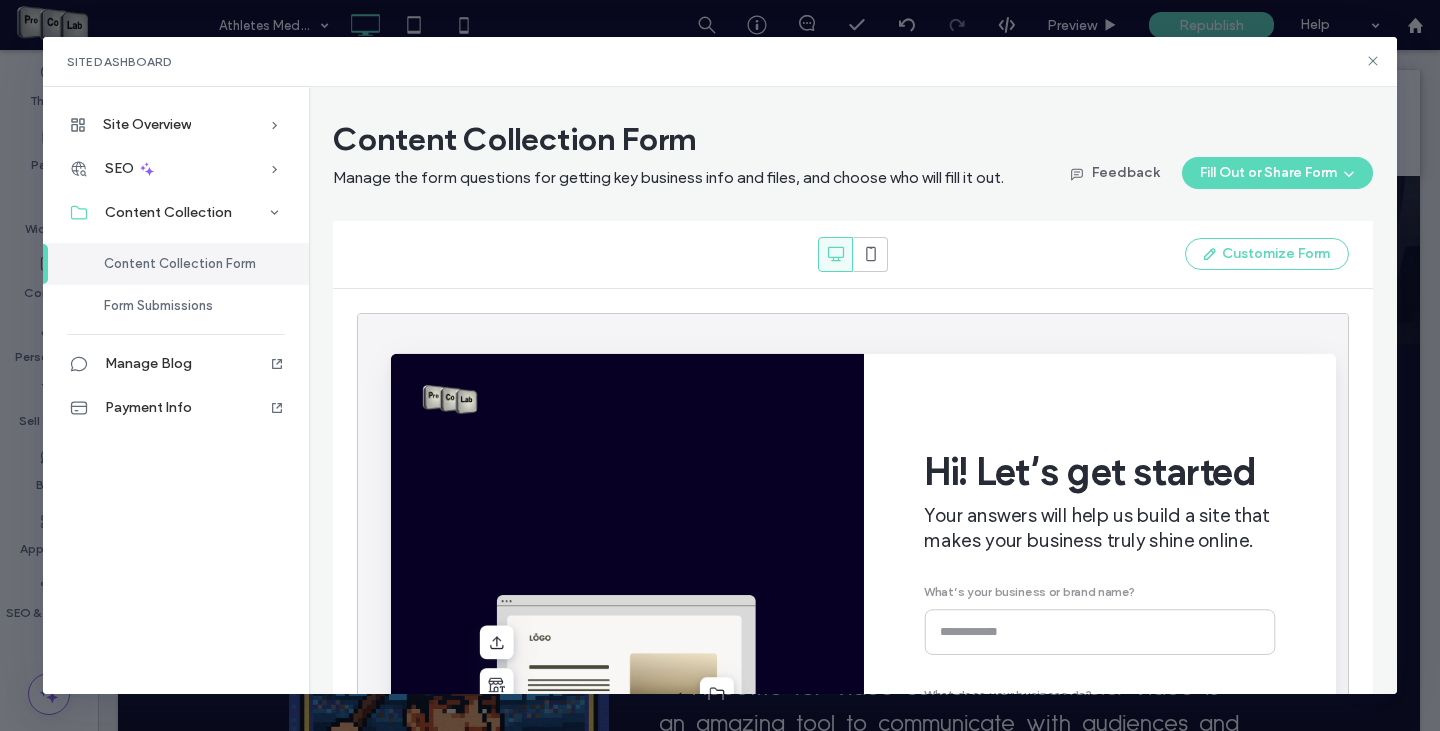 click on "Site Dashboard" at bounding box center [720, 62] 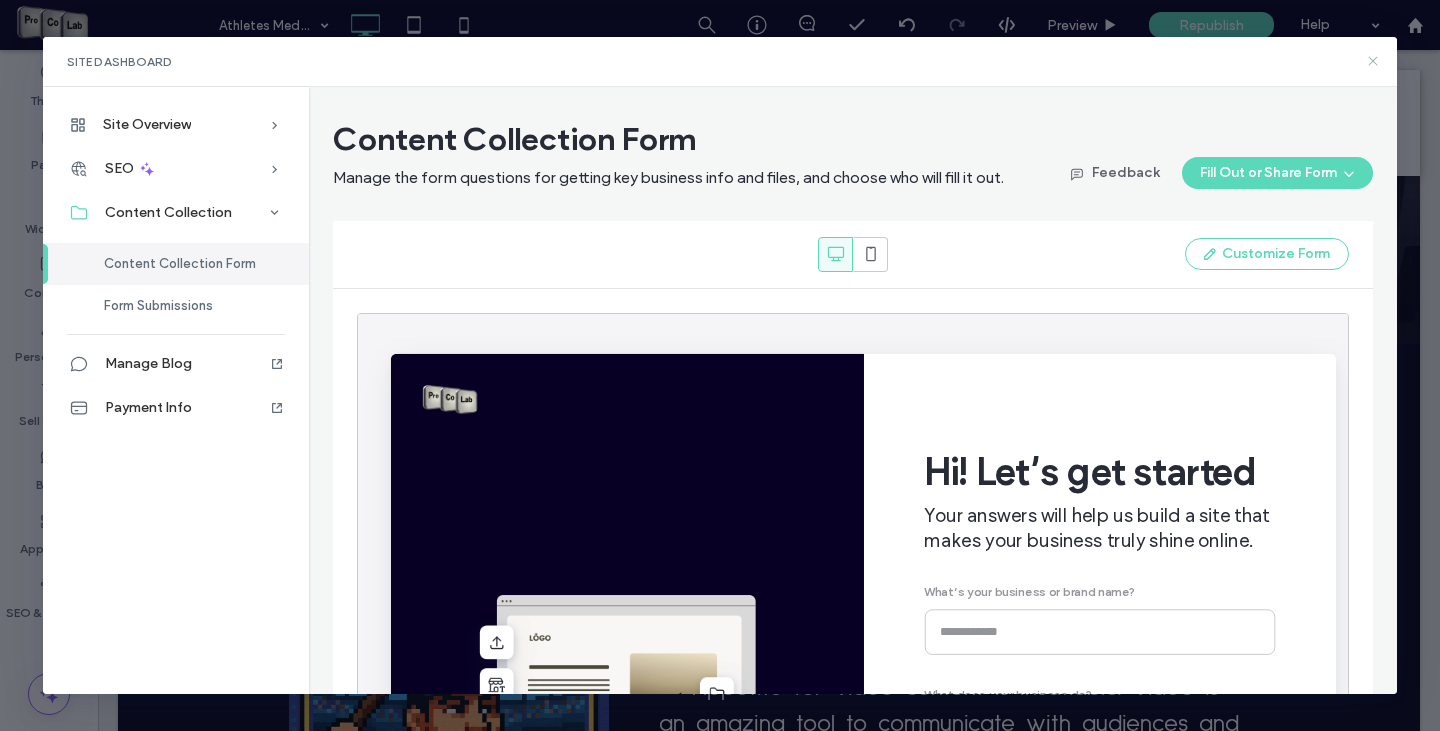 click 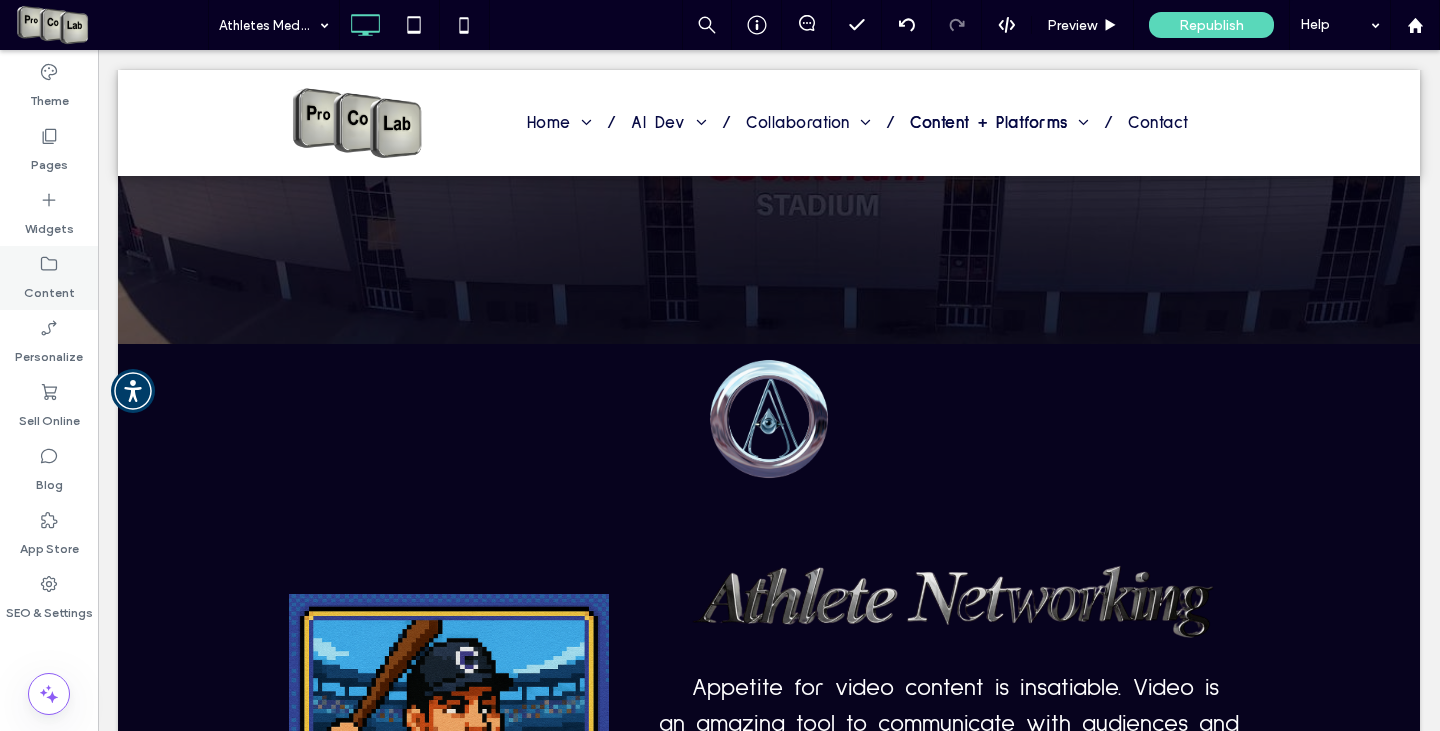 click on "Content" at bounding box center (49, 288) 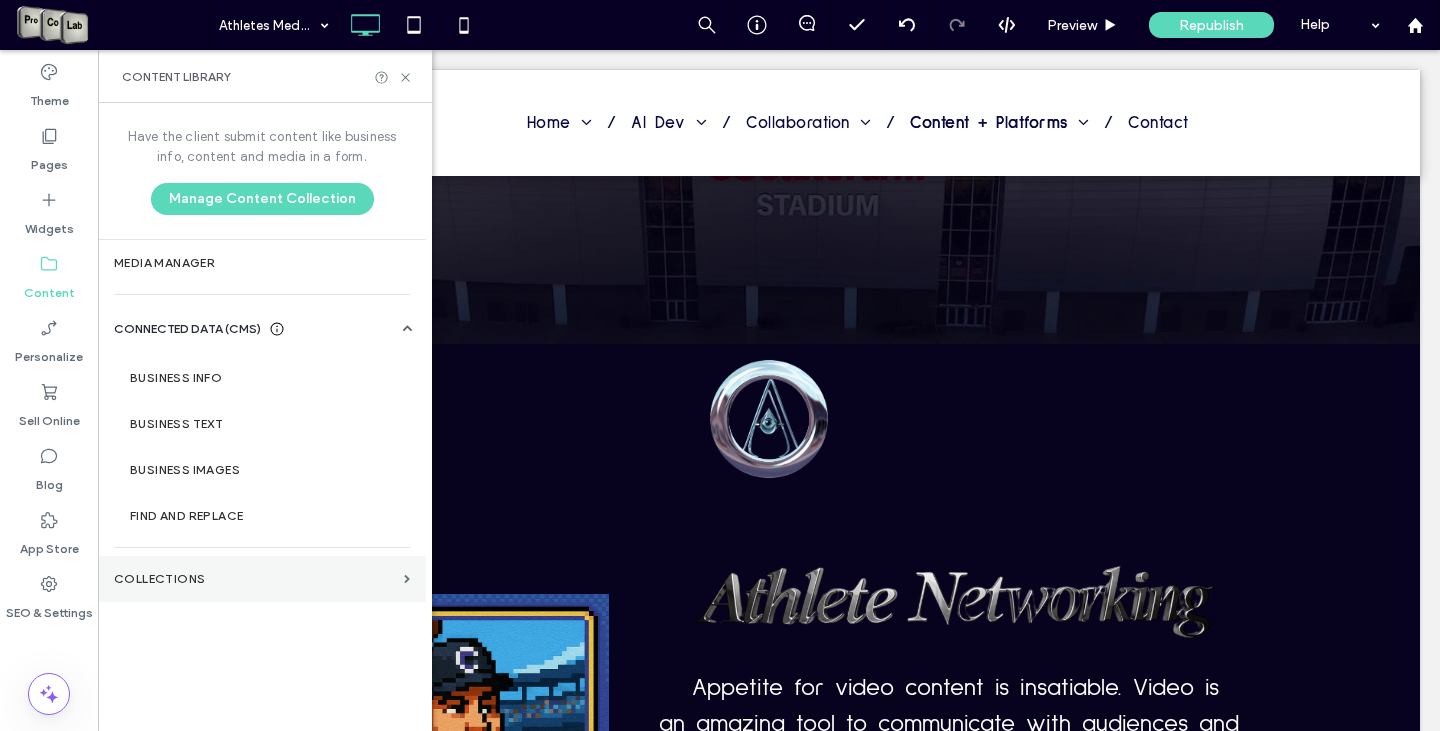 click on "Collections" at bounding box center (255, 579) 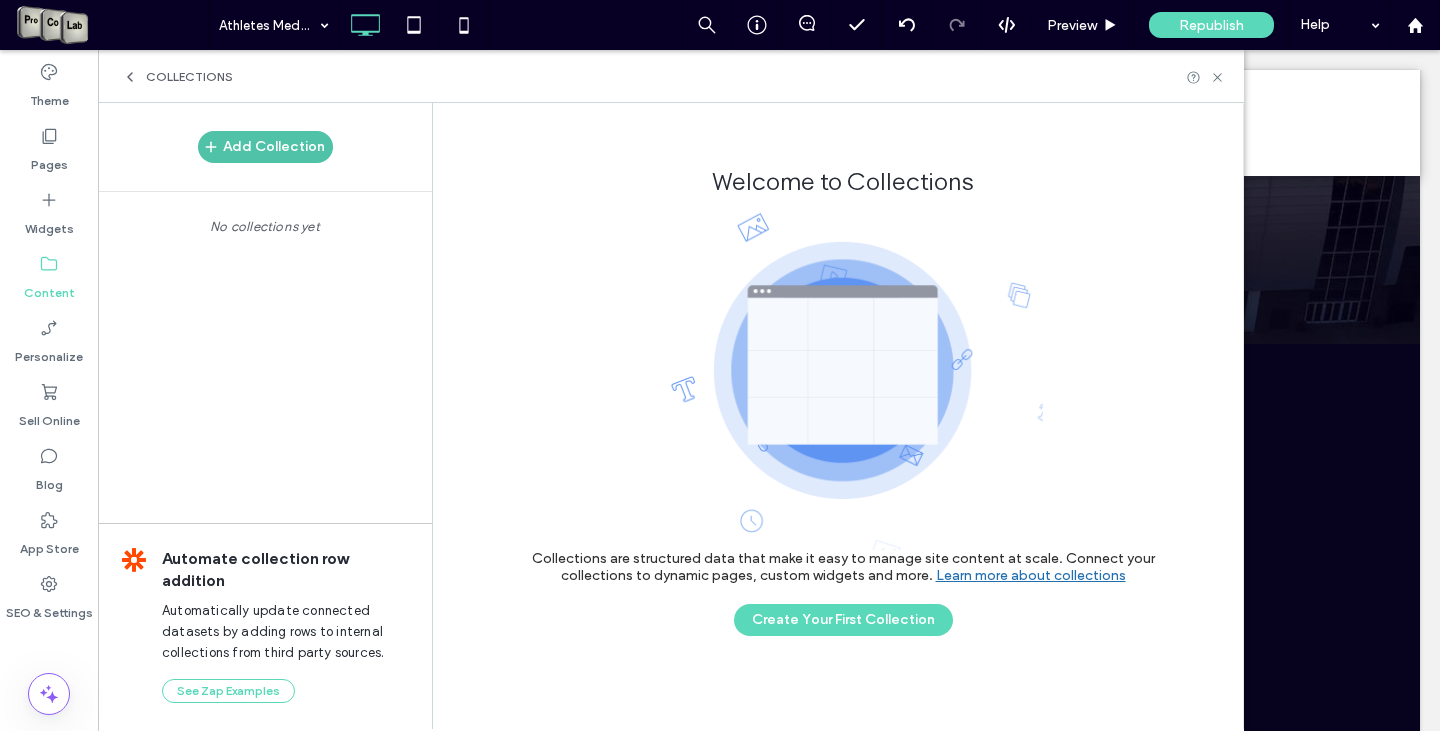 click on "Add Collection" at bounding box center [265, 147] 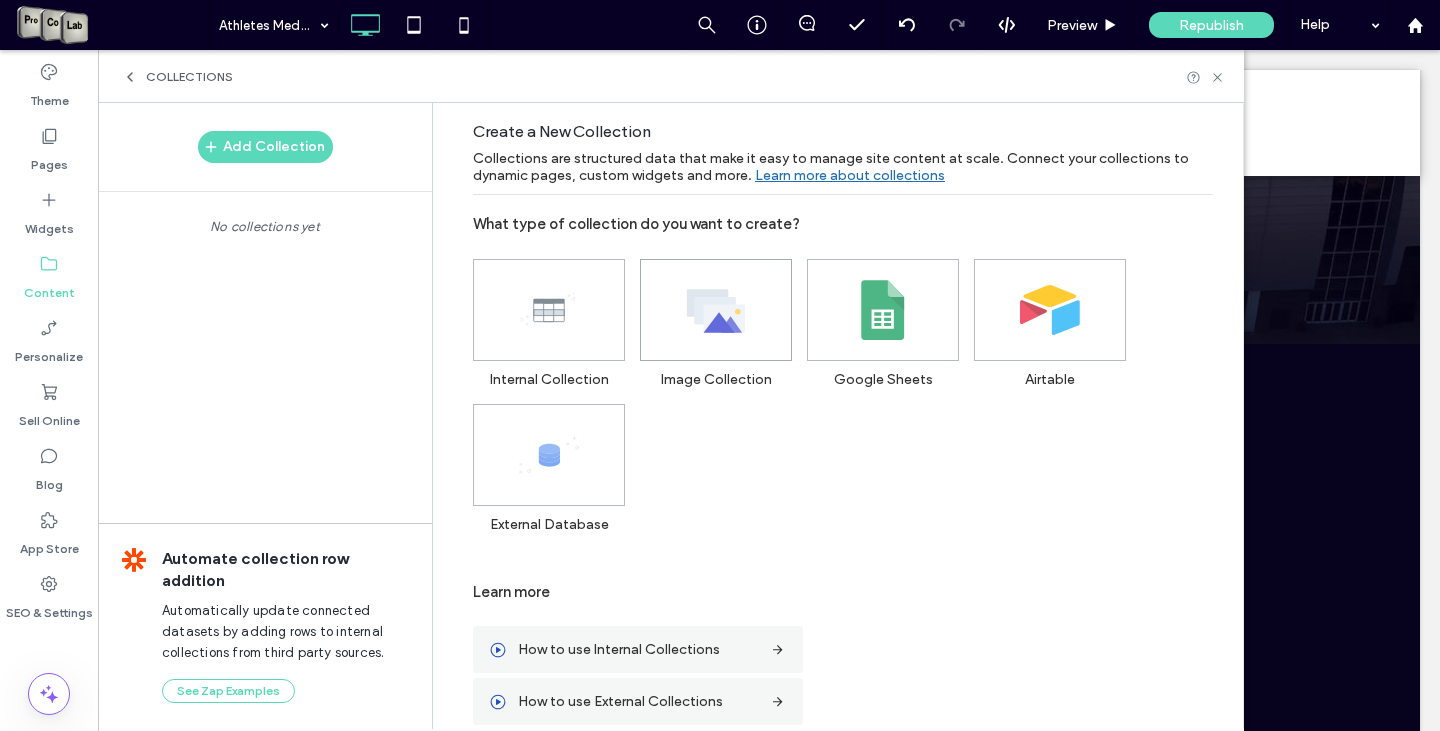 click 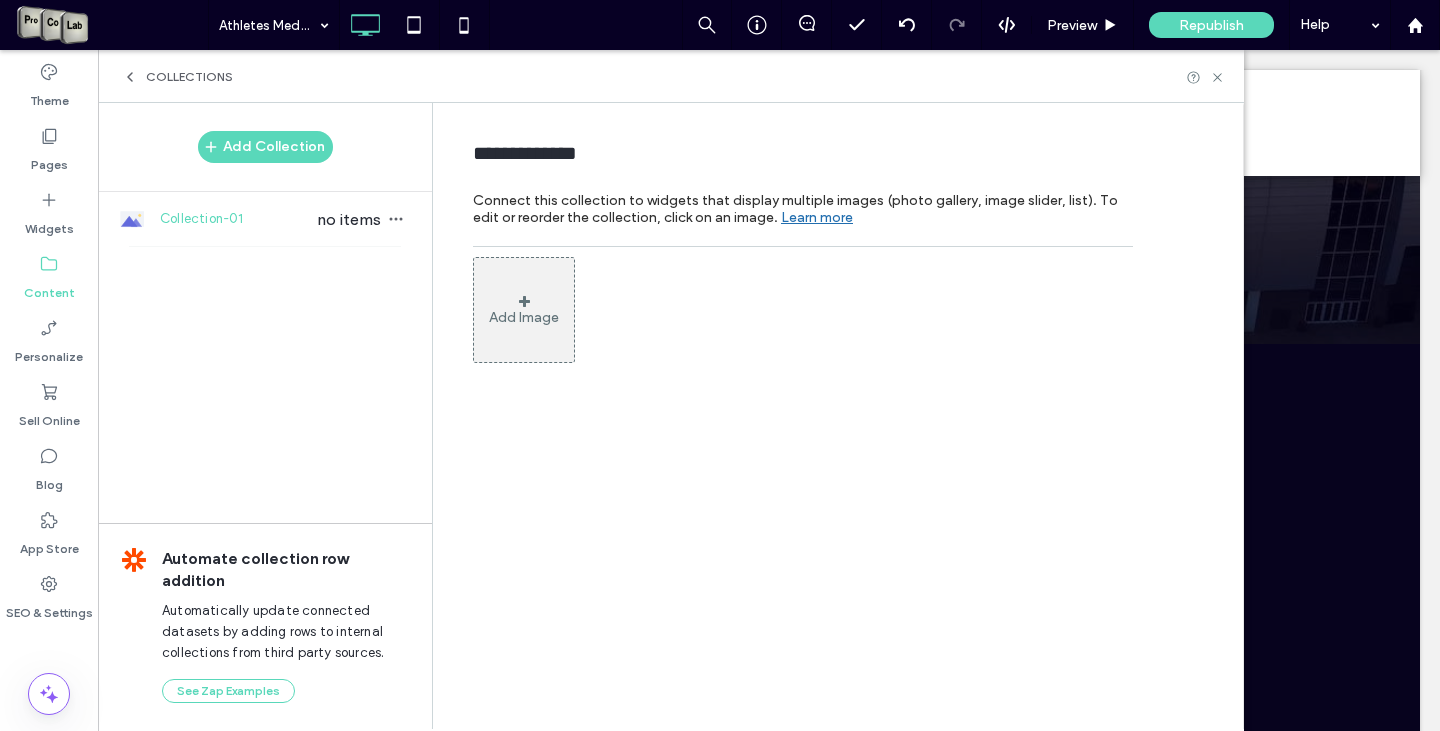 click on "Add Image" at bounding box center [524, 310] 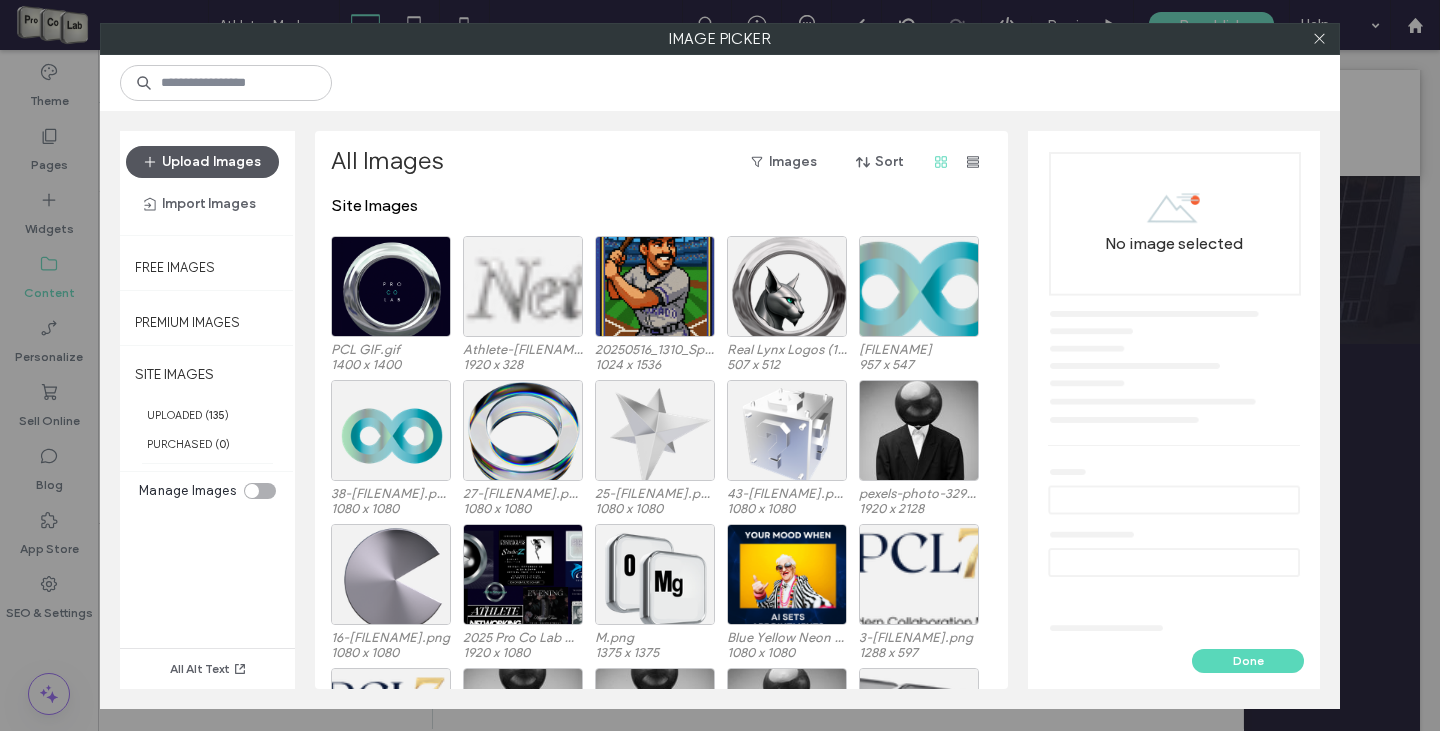 click on "Upload Images" at bounding box center (202, 162) 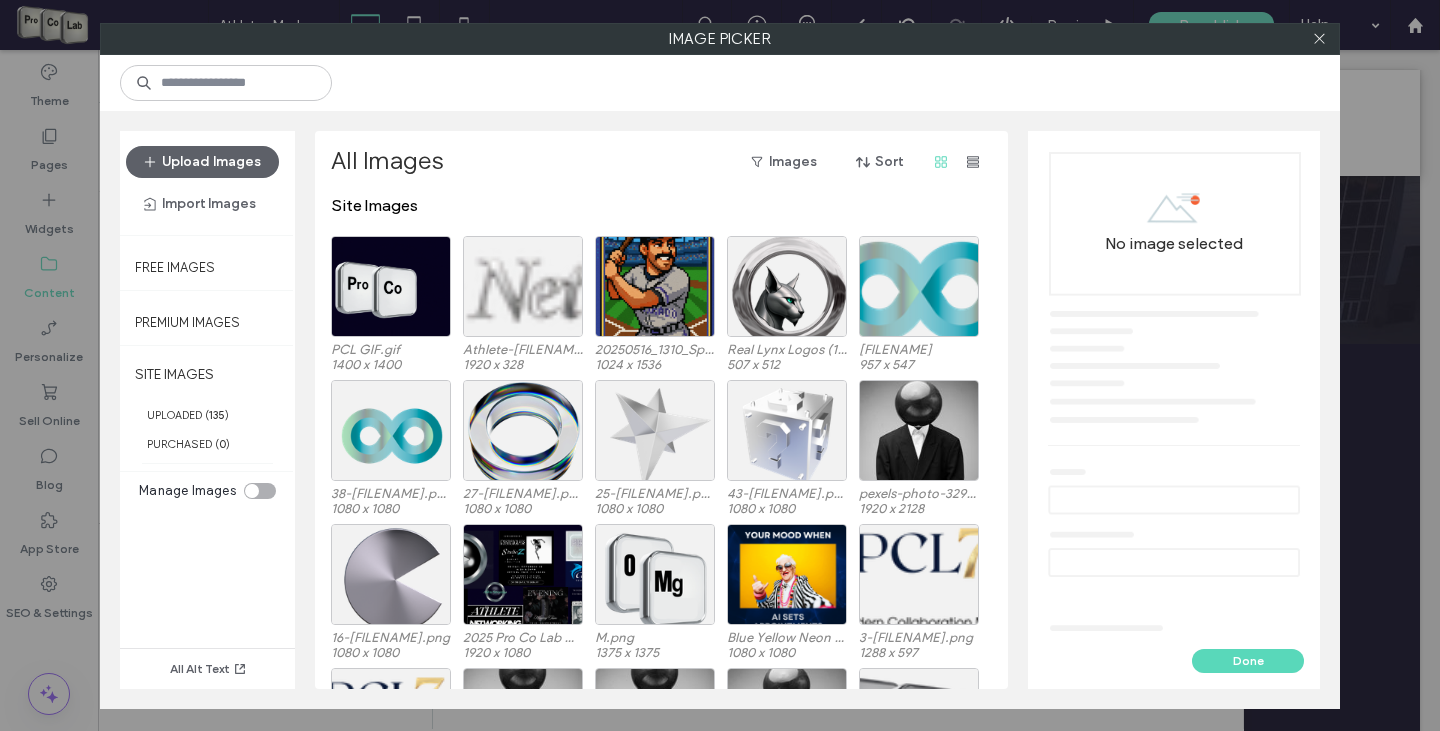 click at bounding box center (1319, 39) 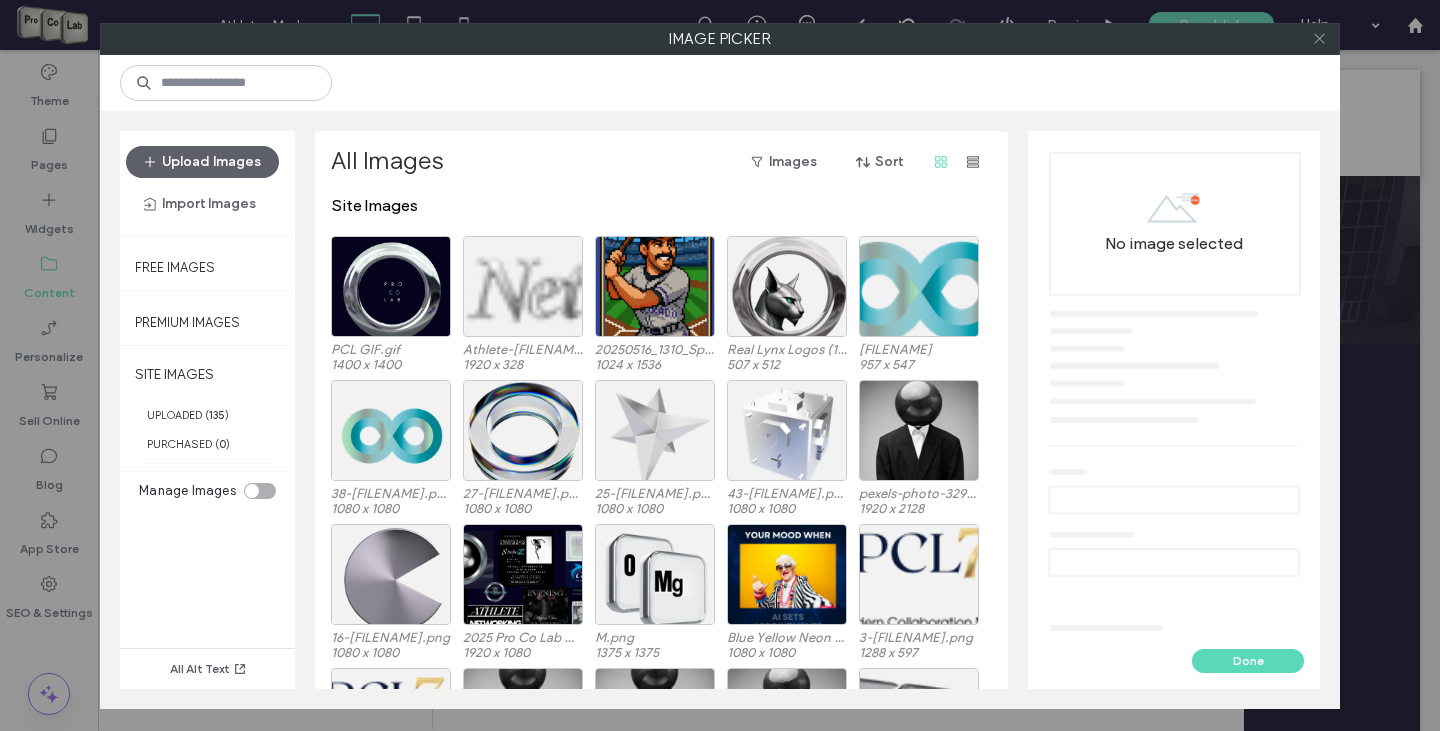 click 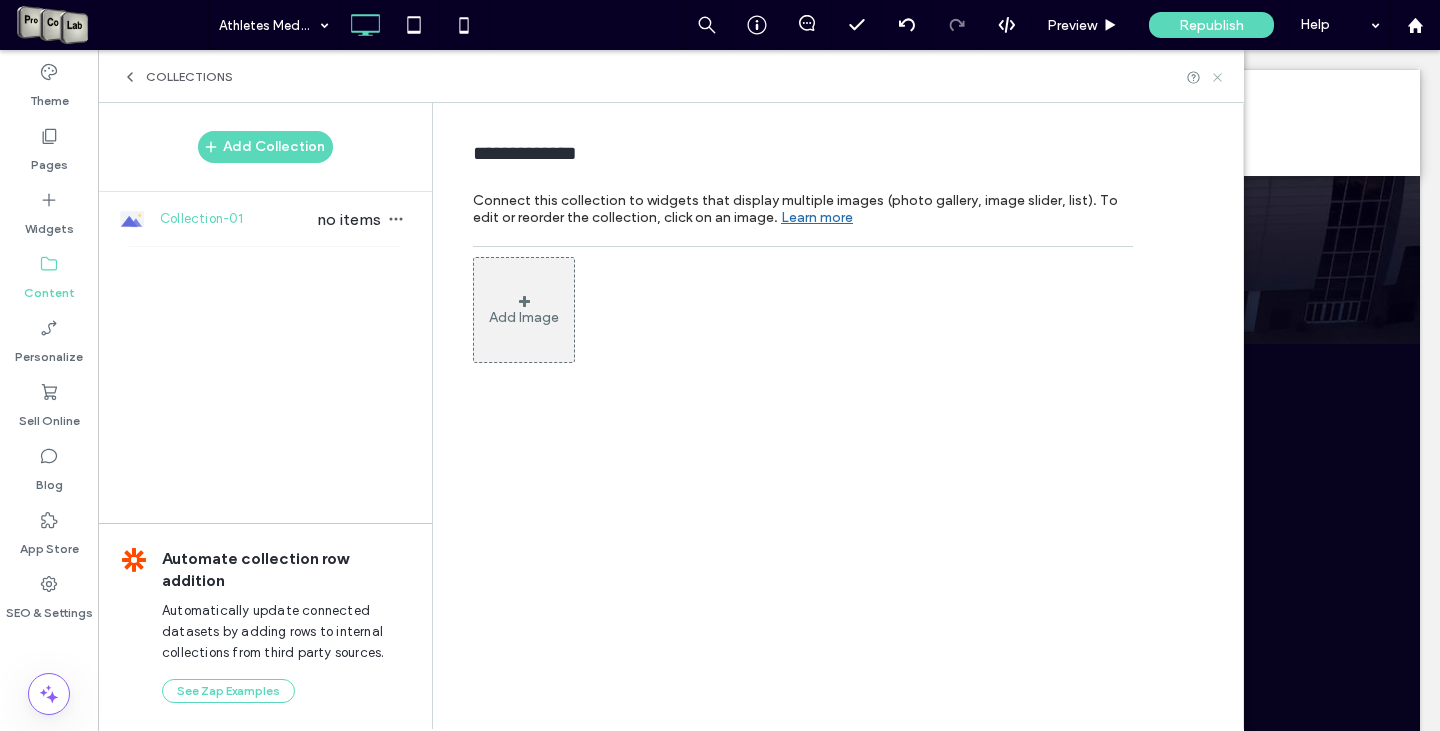 click 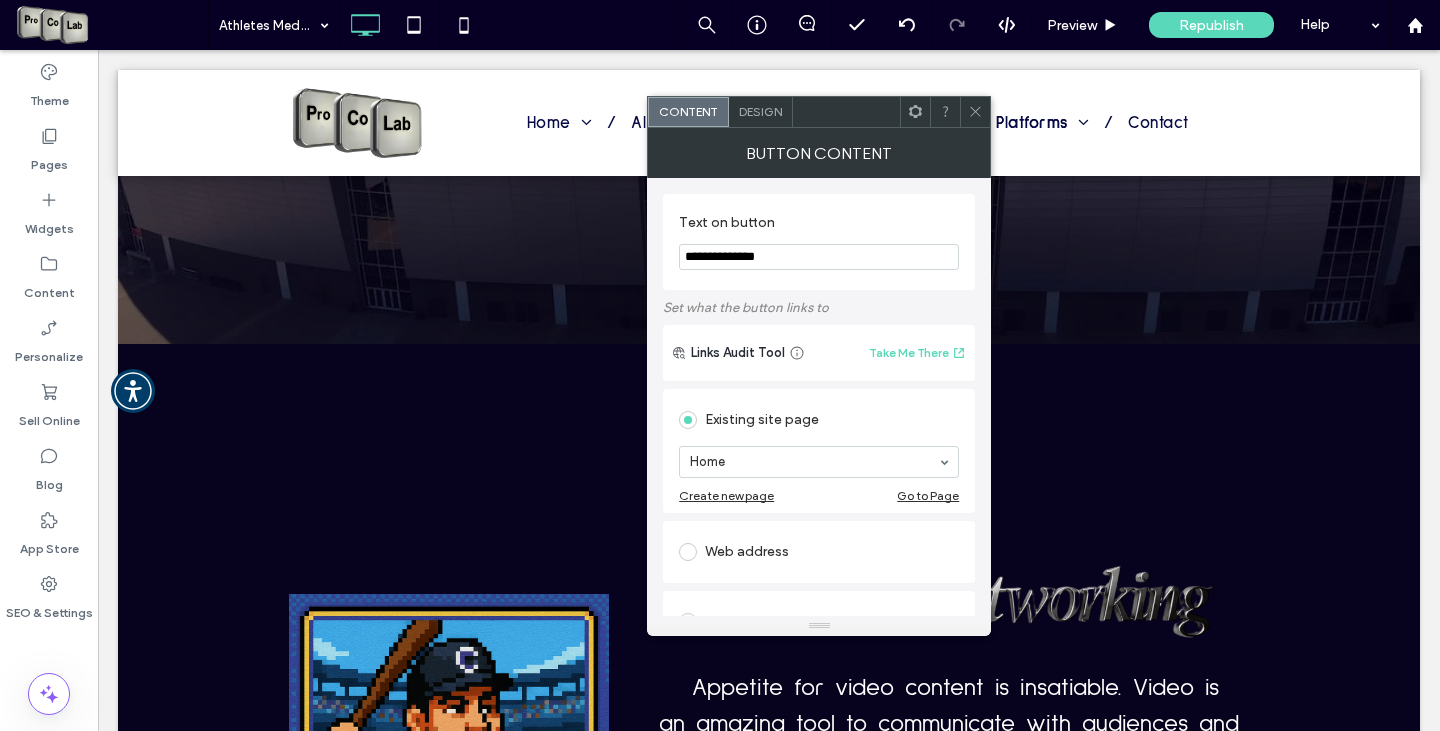 click at bounding box center (692, 552) 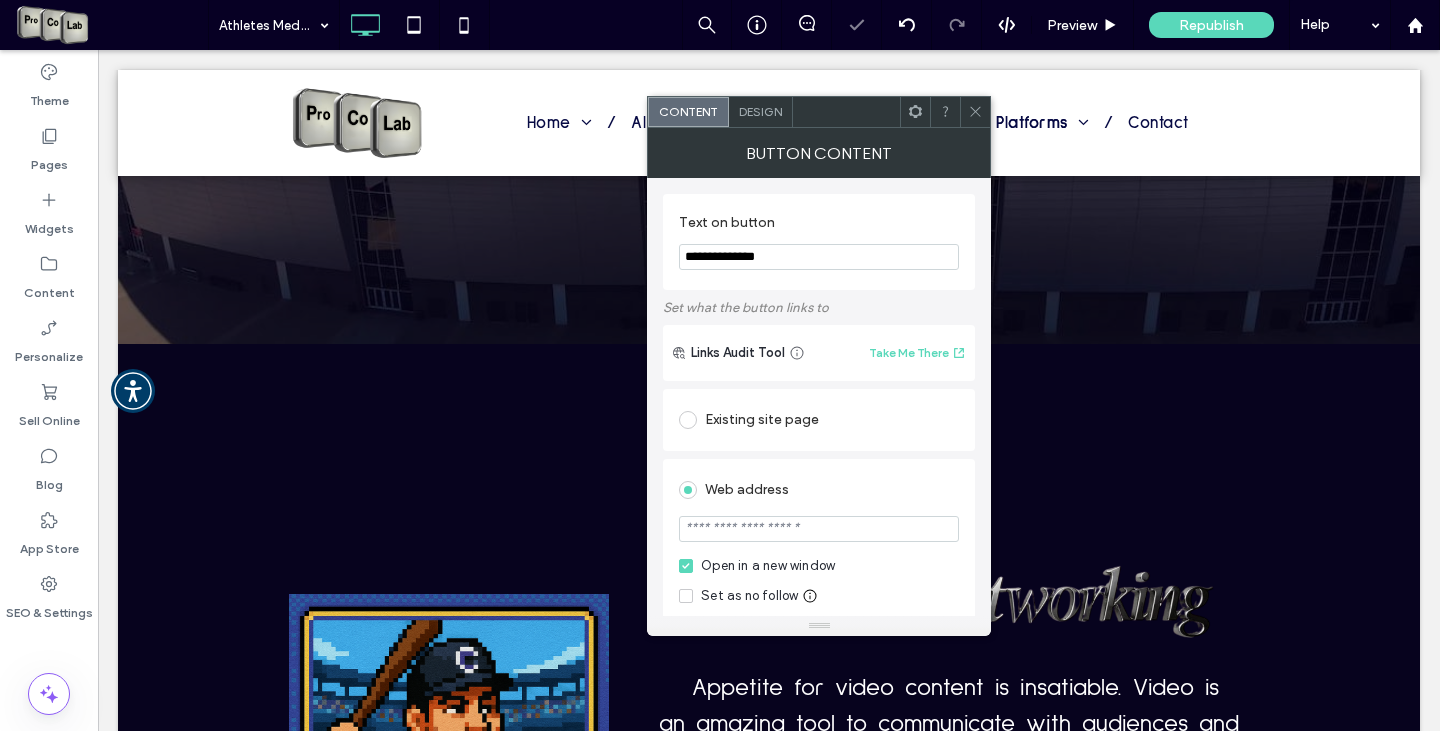 click at bounding box center [819, 529] 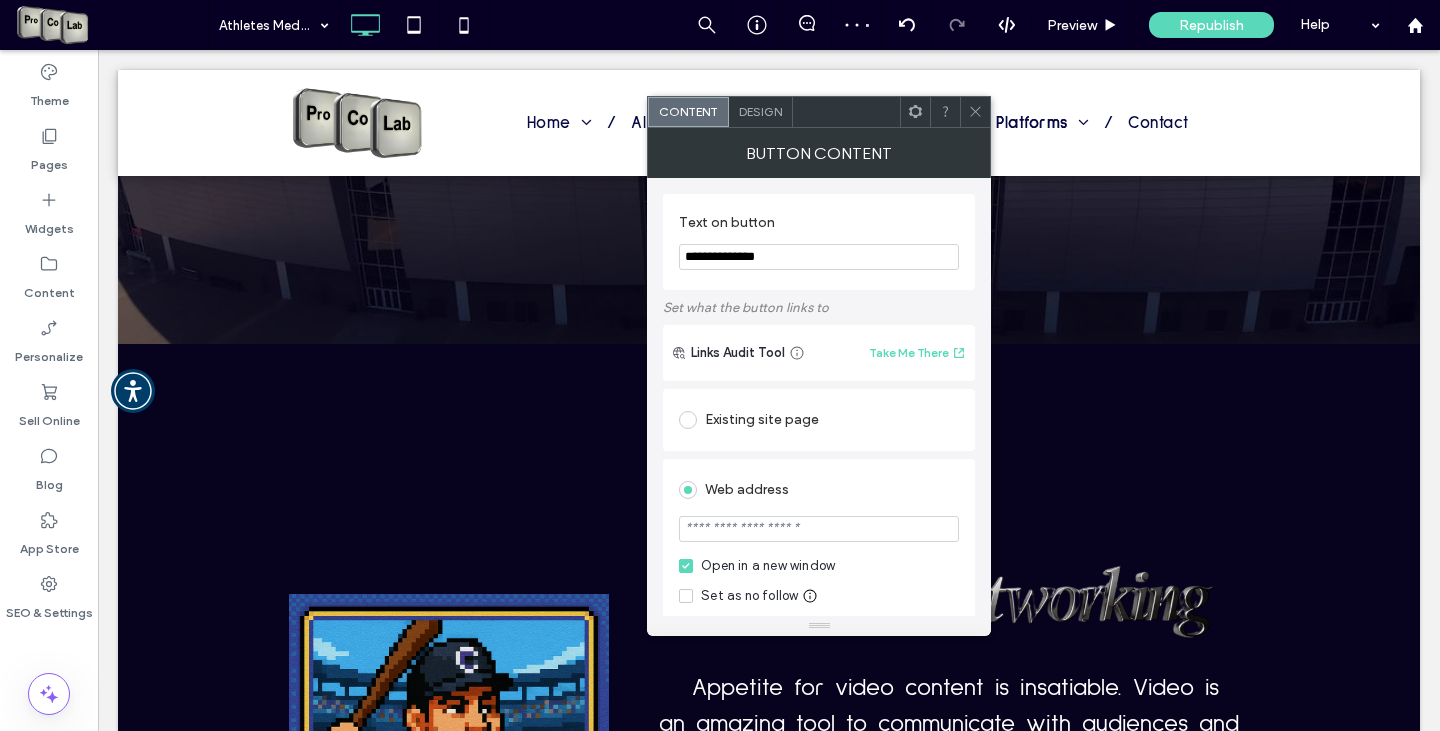 paste on "**********" 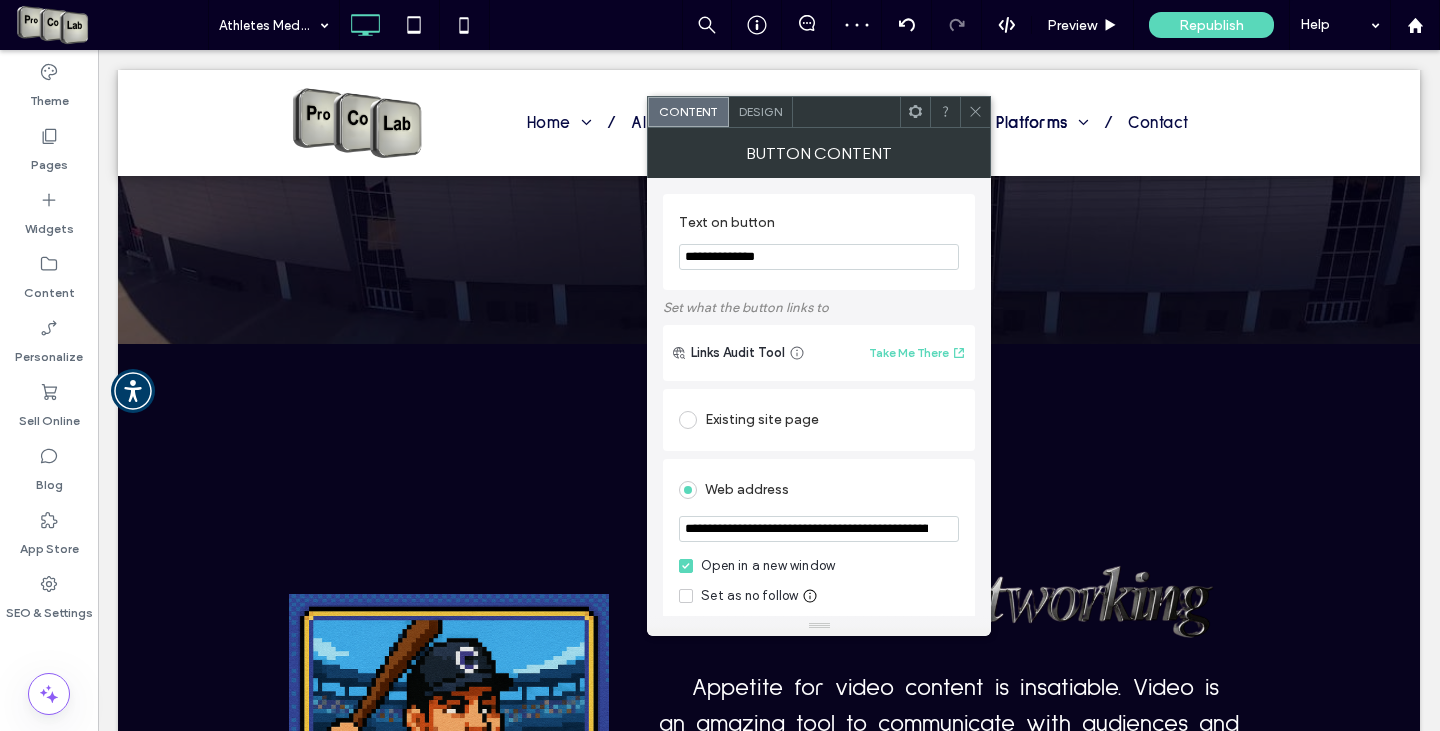 scroll, scrollTop: 0, scrollLeft: 284, axis: horizontal 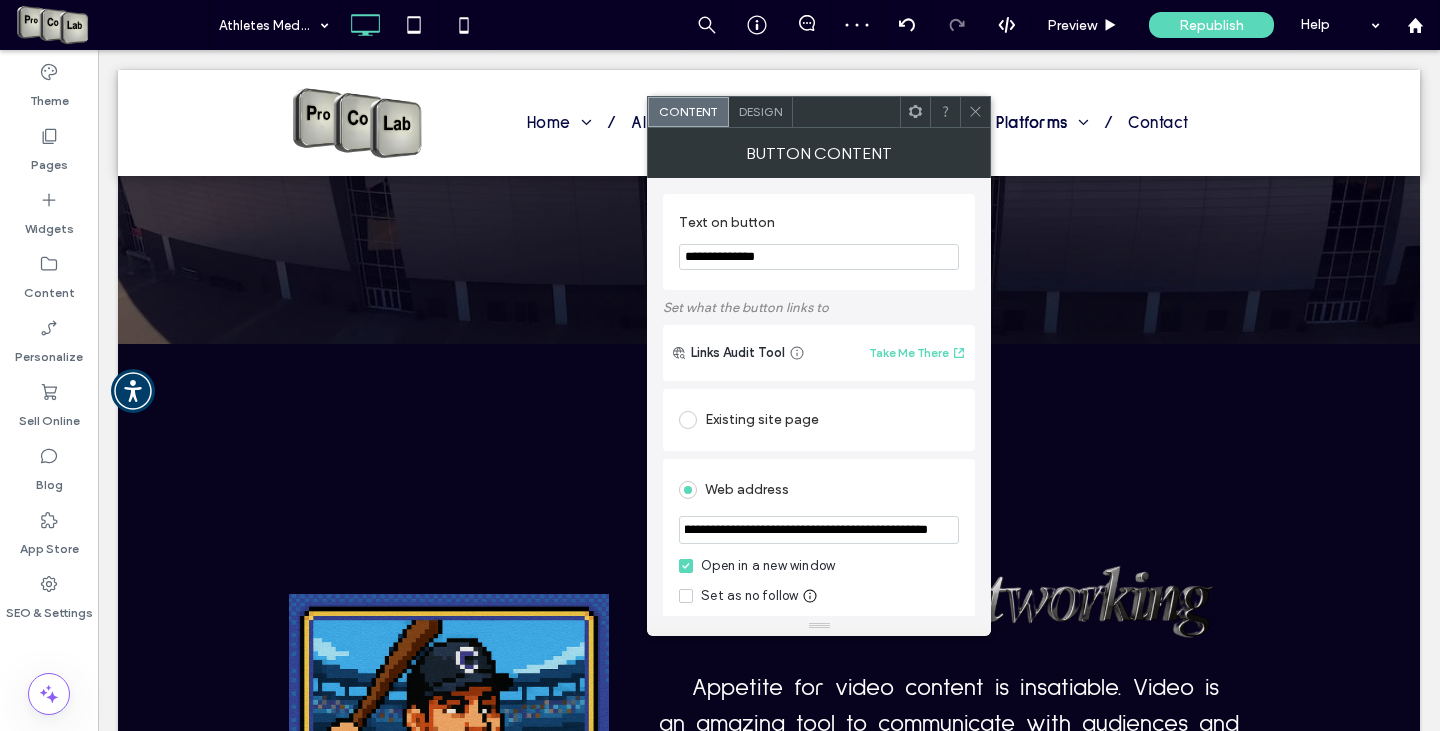 type on "**********" 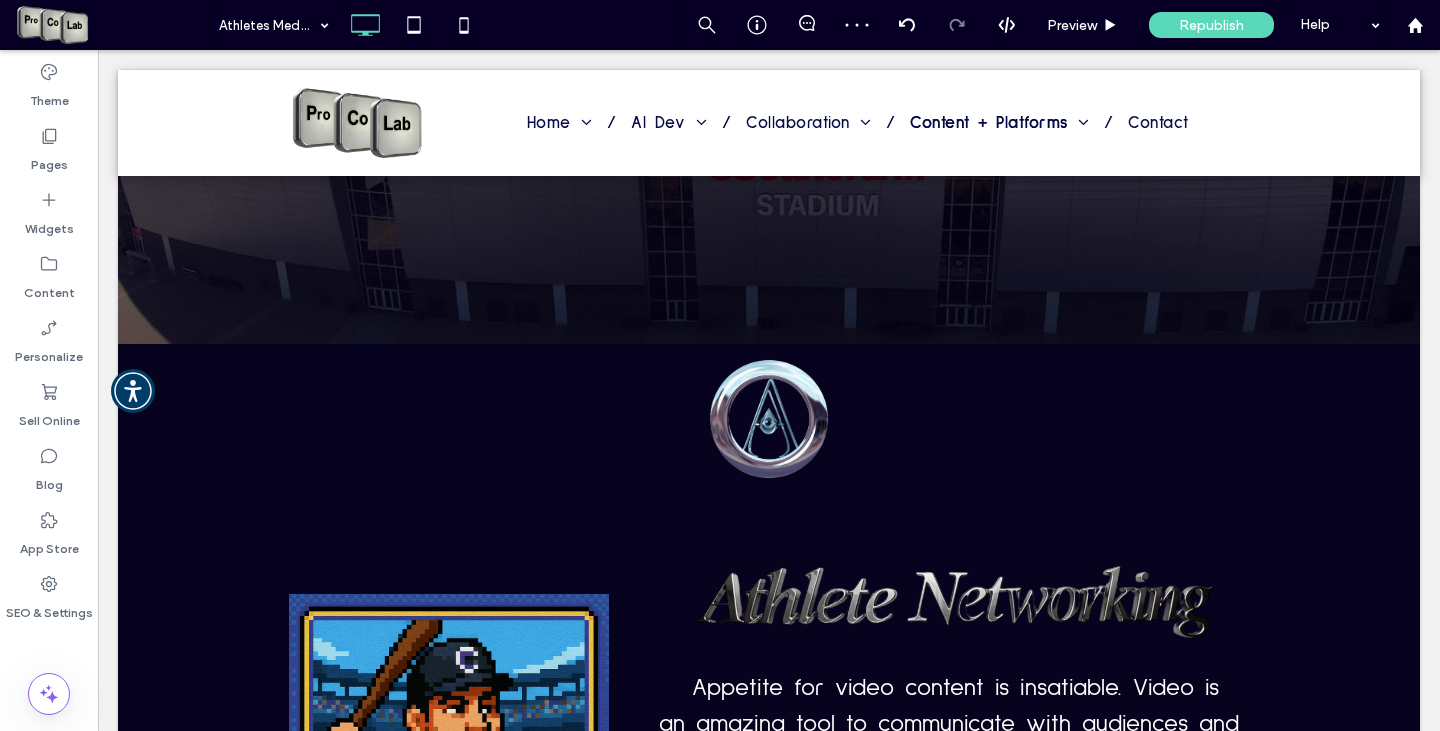 scroll, scrollTop: 0, scrollLeft: 0, axis: both 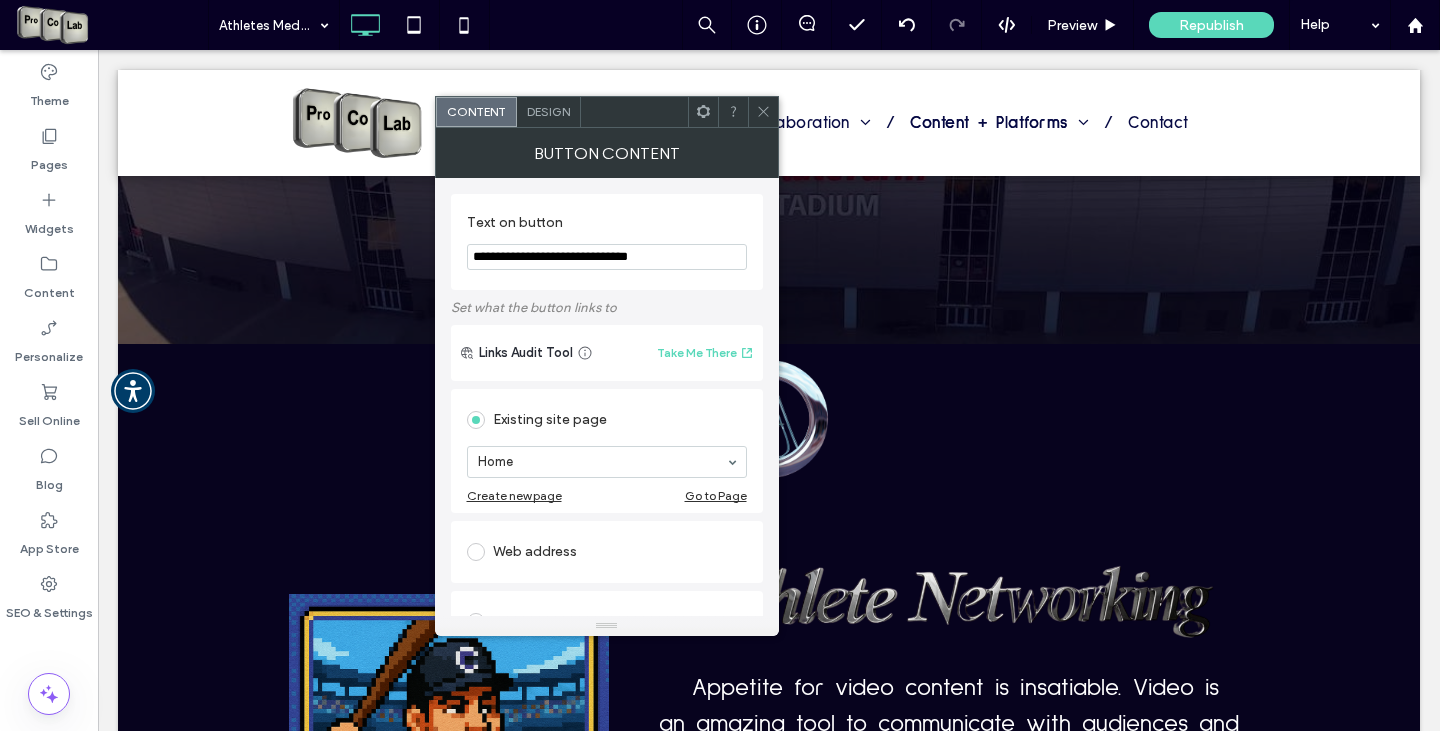 click at bounding box center [480, 552] 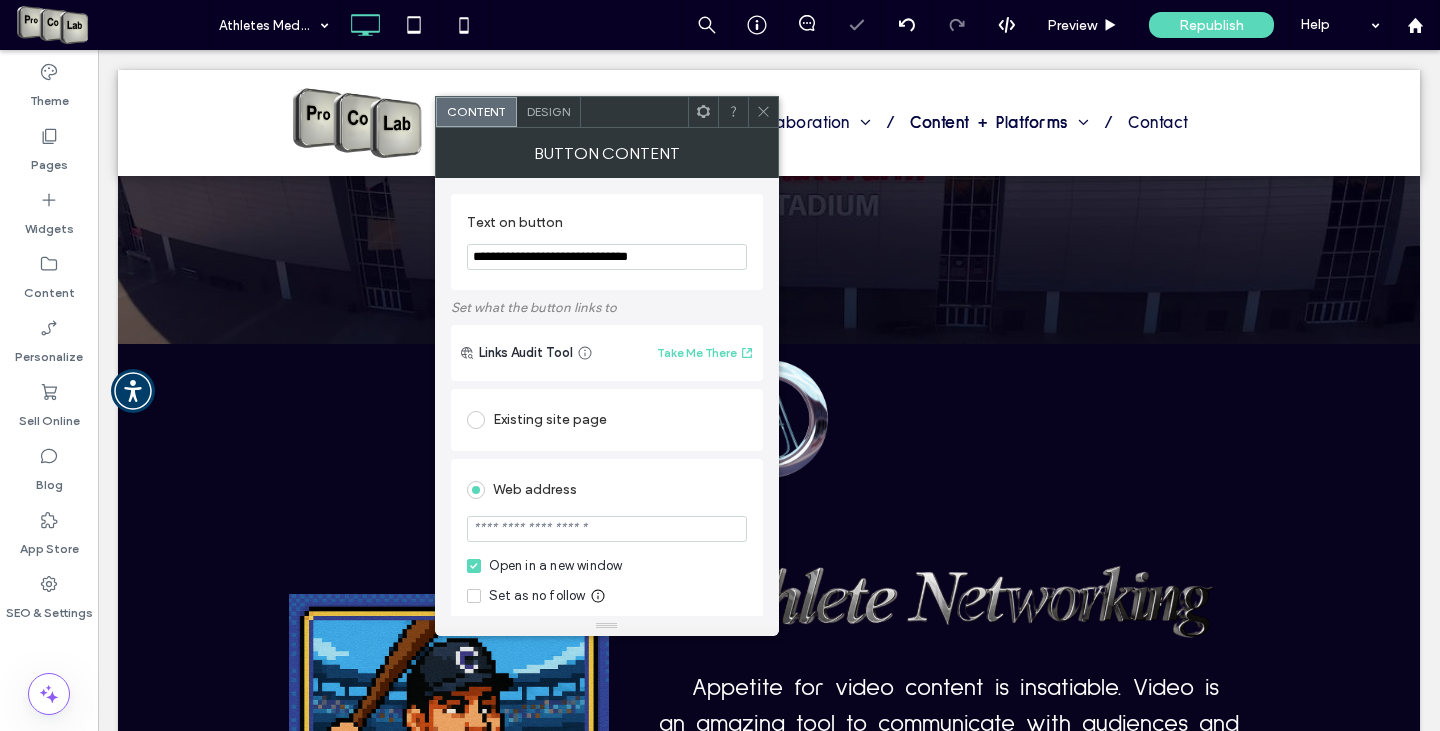 click at bounding box center (607, 529) 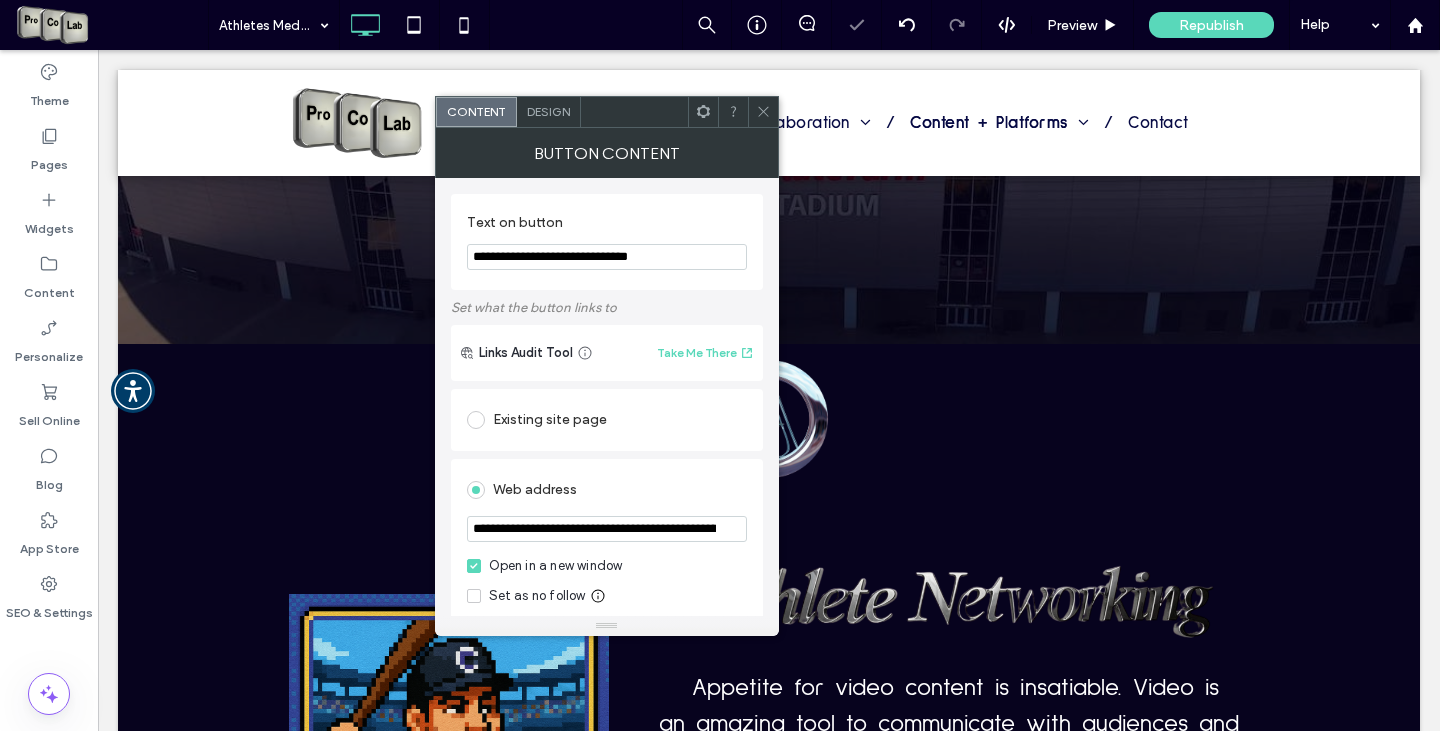 scroll, scrollTop: 0, scrollLeft: 284, axis: horizontal 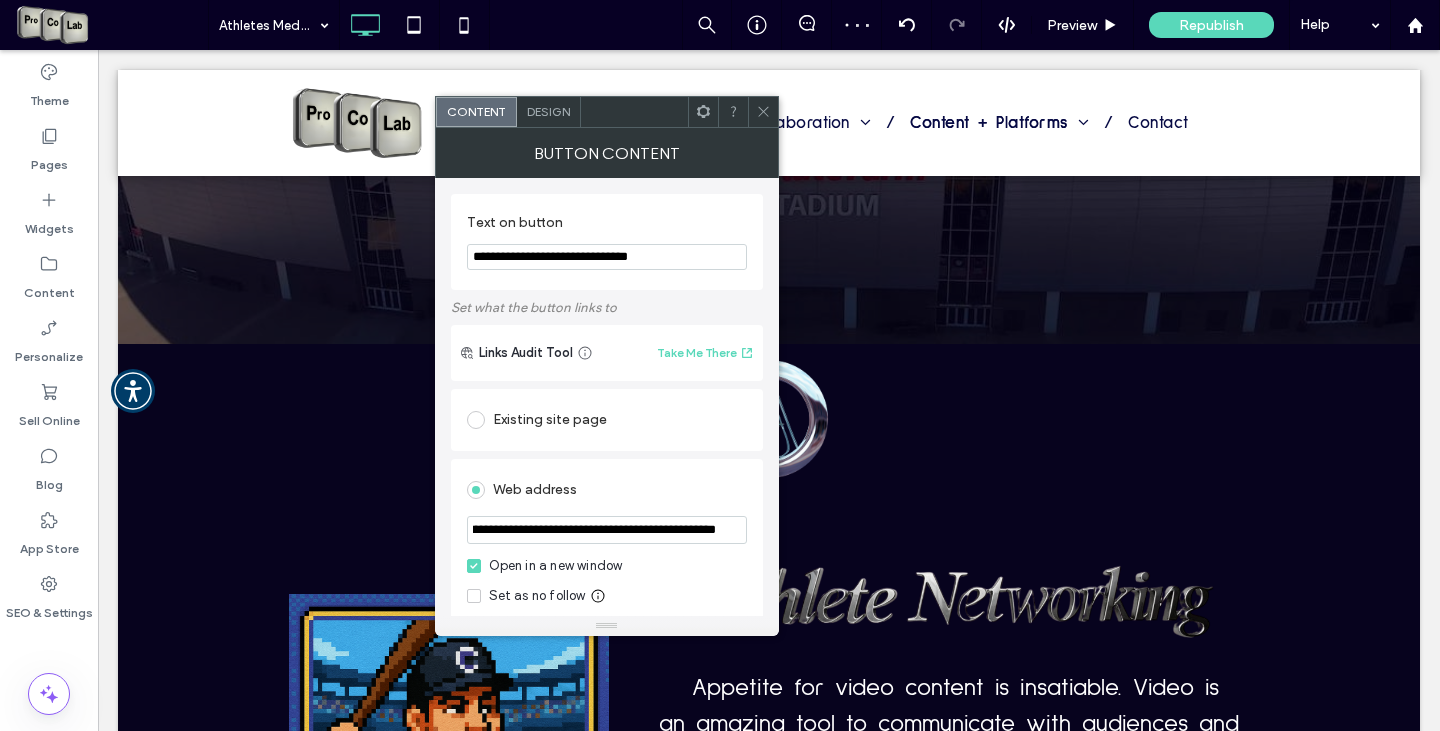 type on "**********" 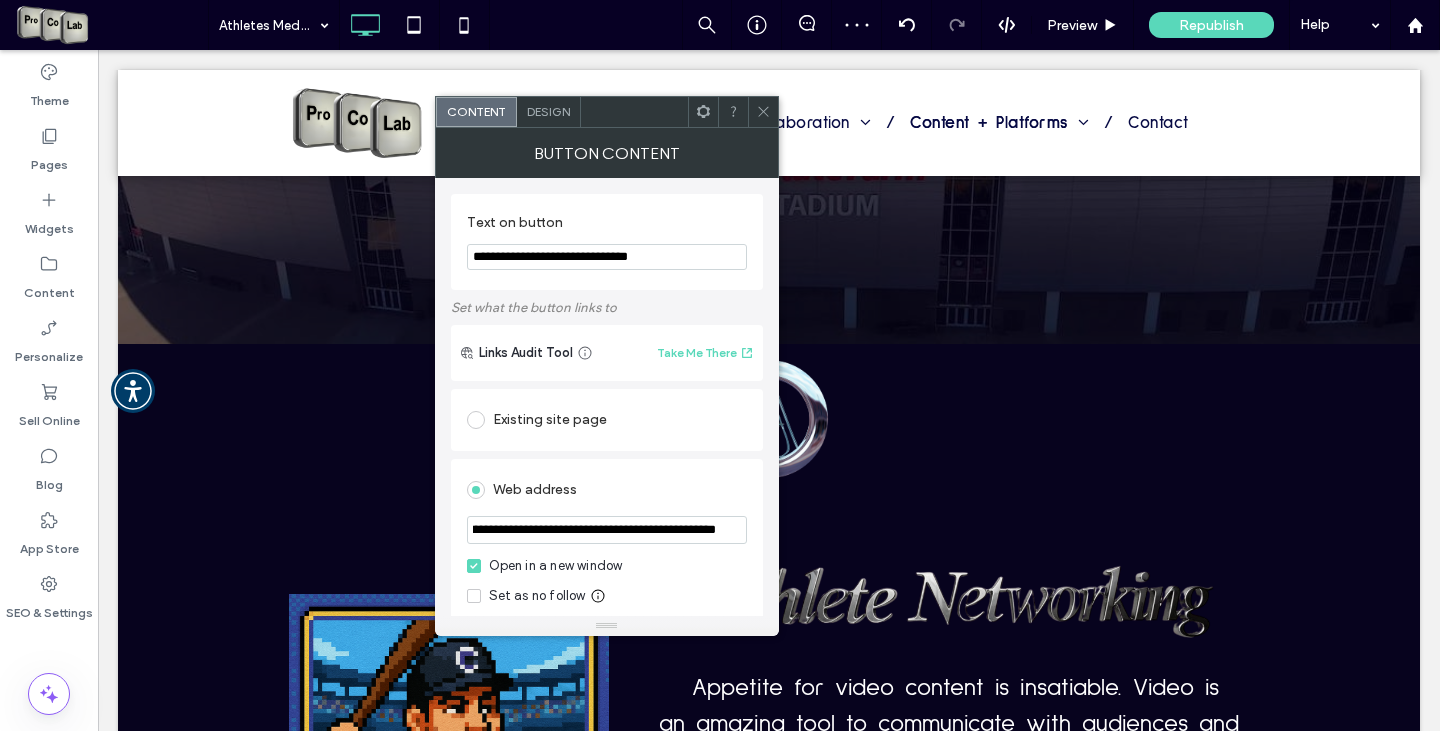 click at bounding box center [763, 112] 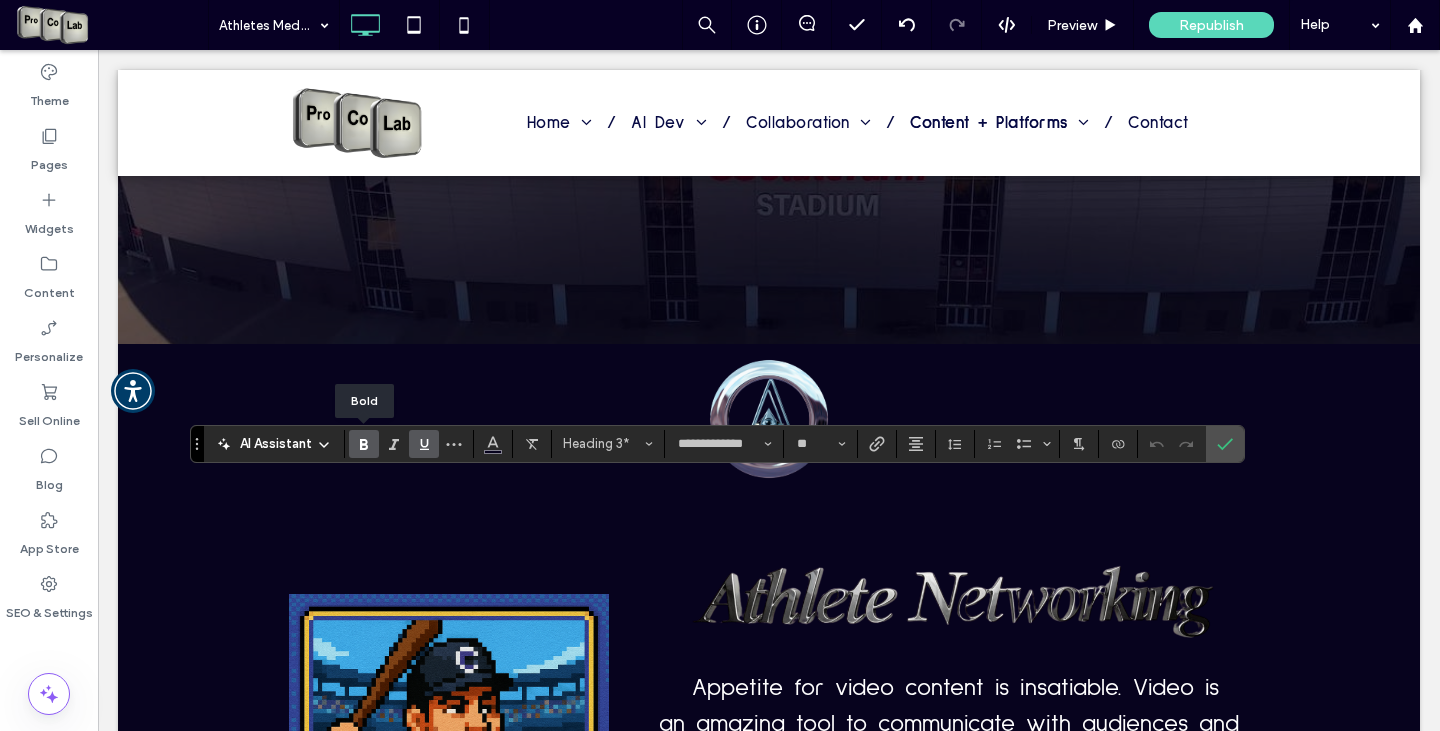 click 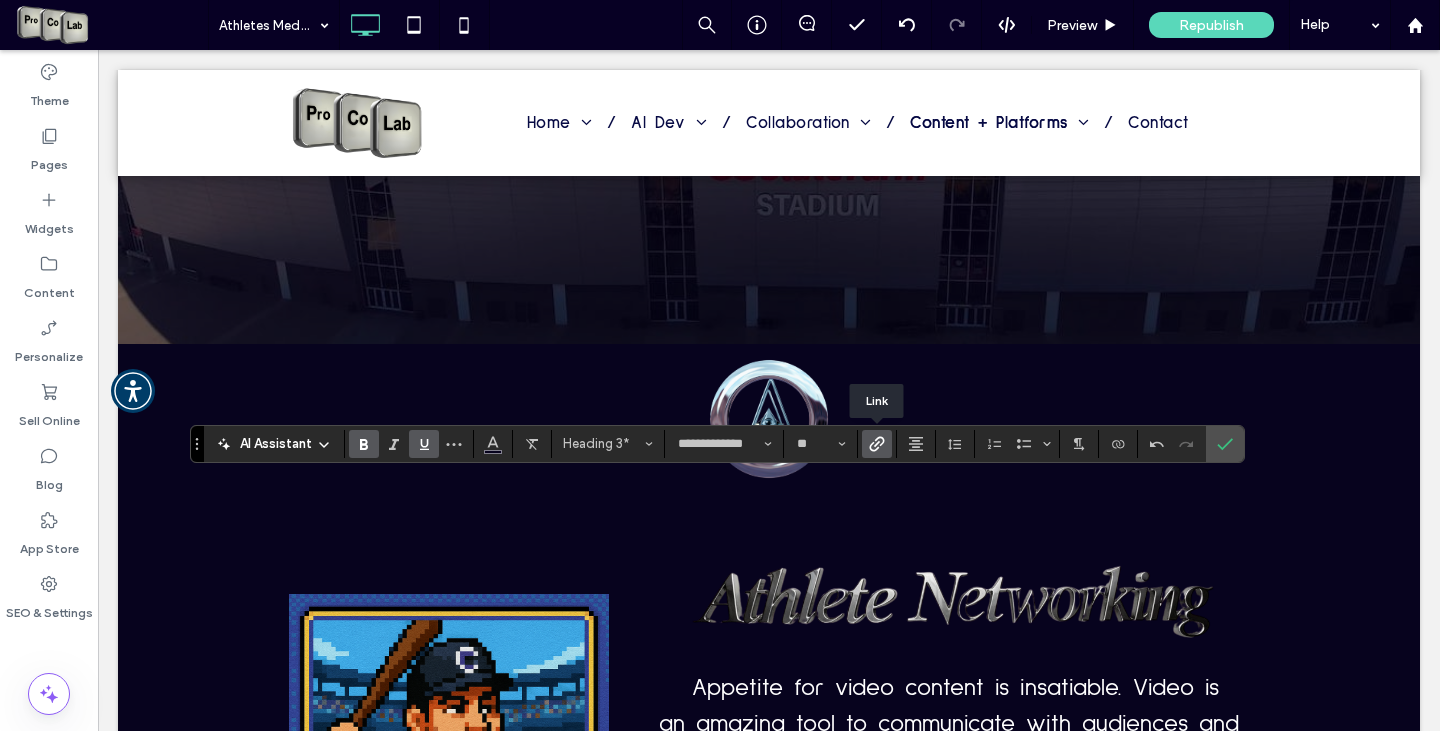 click 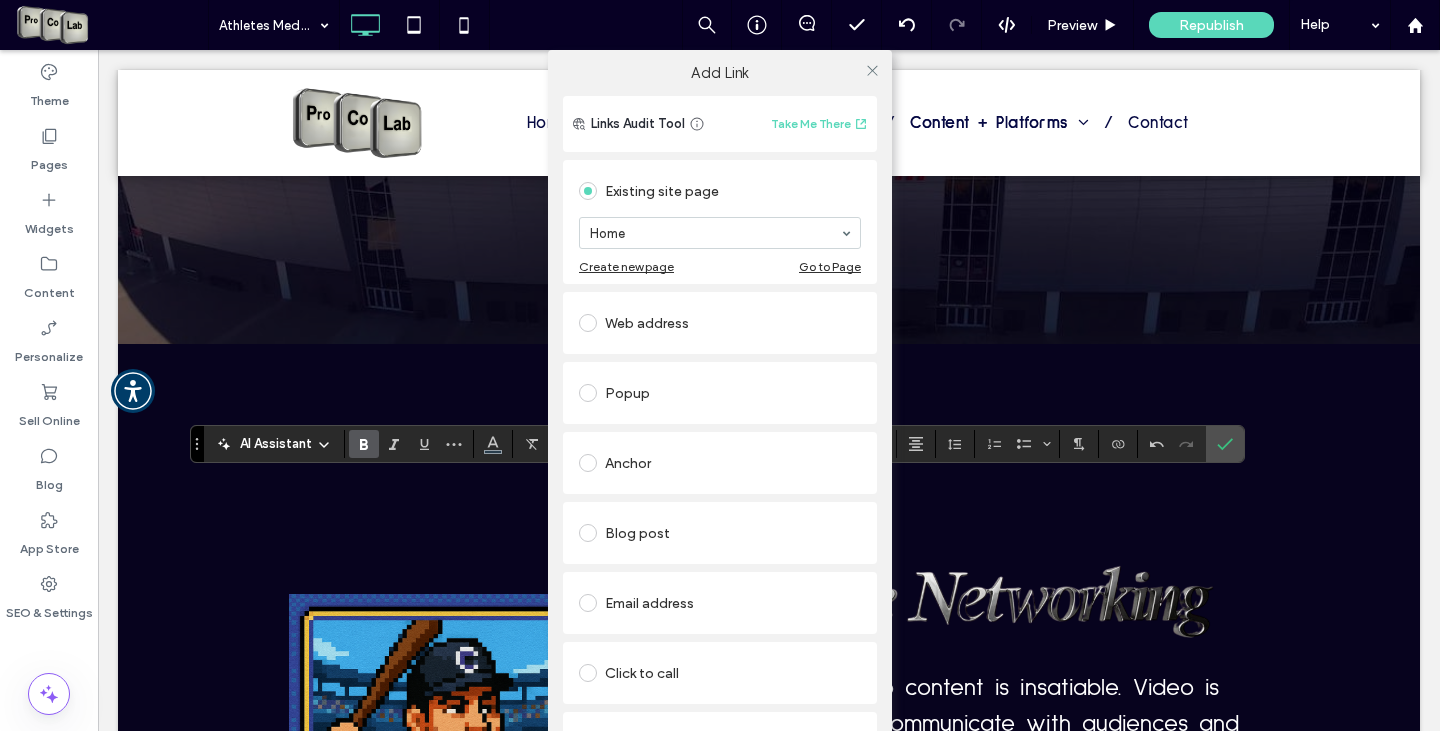 click at bounding box center [588, 323] 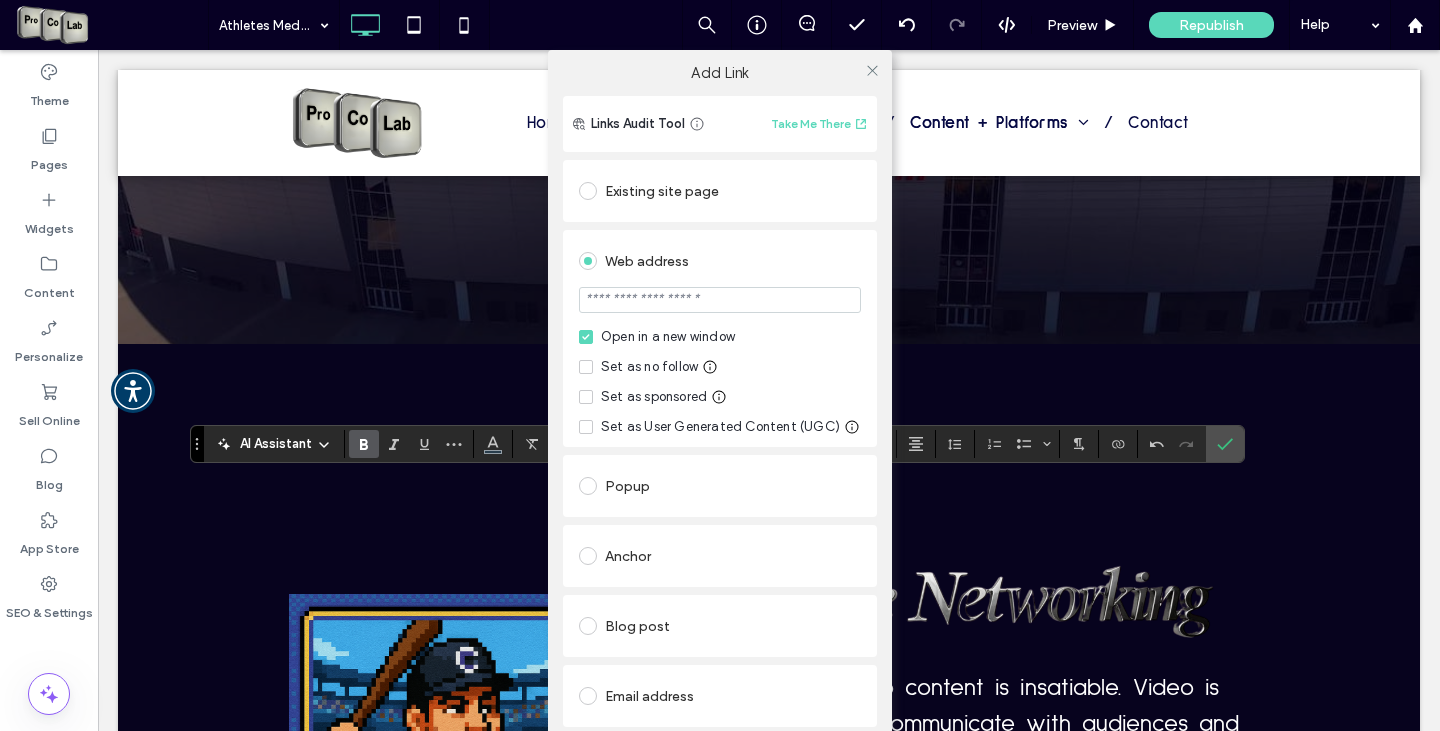 click at bounding box center [720, 300] 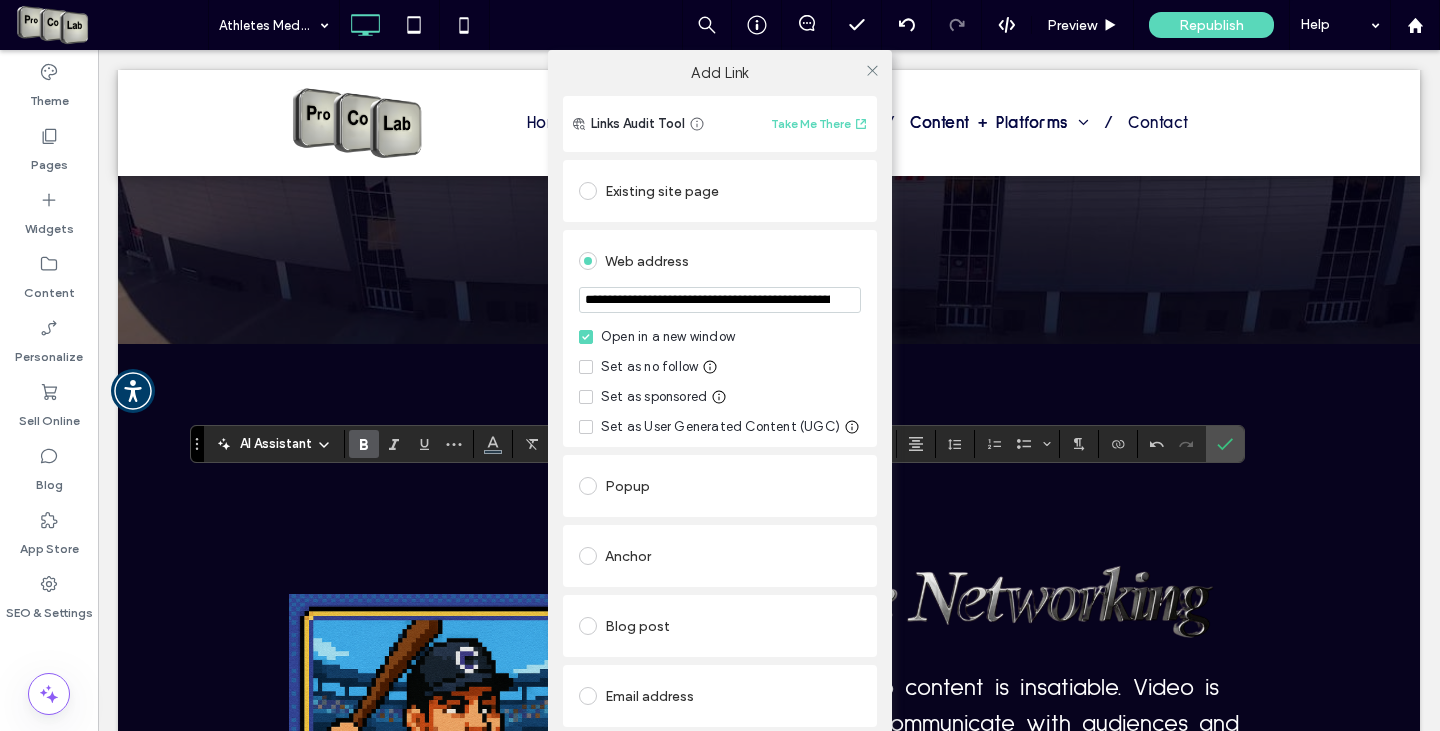 scroll, scrollTop: 0, scrollLeft: 282, axis: horizontal 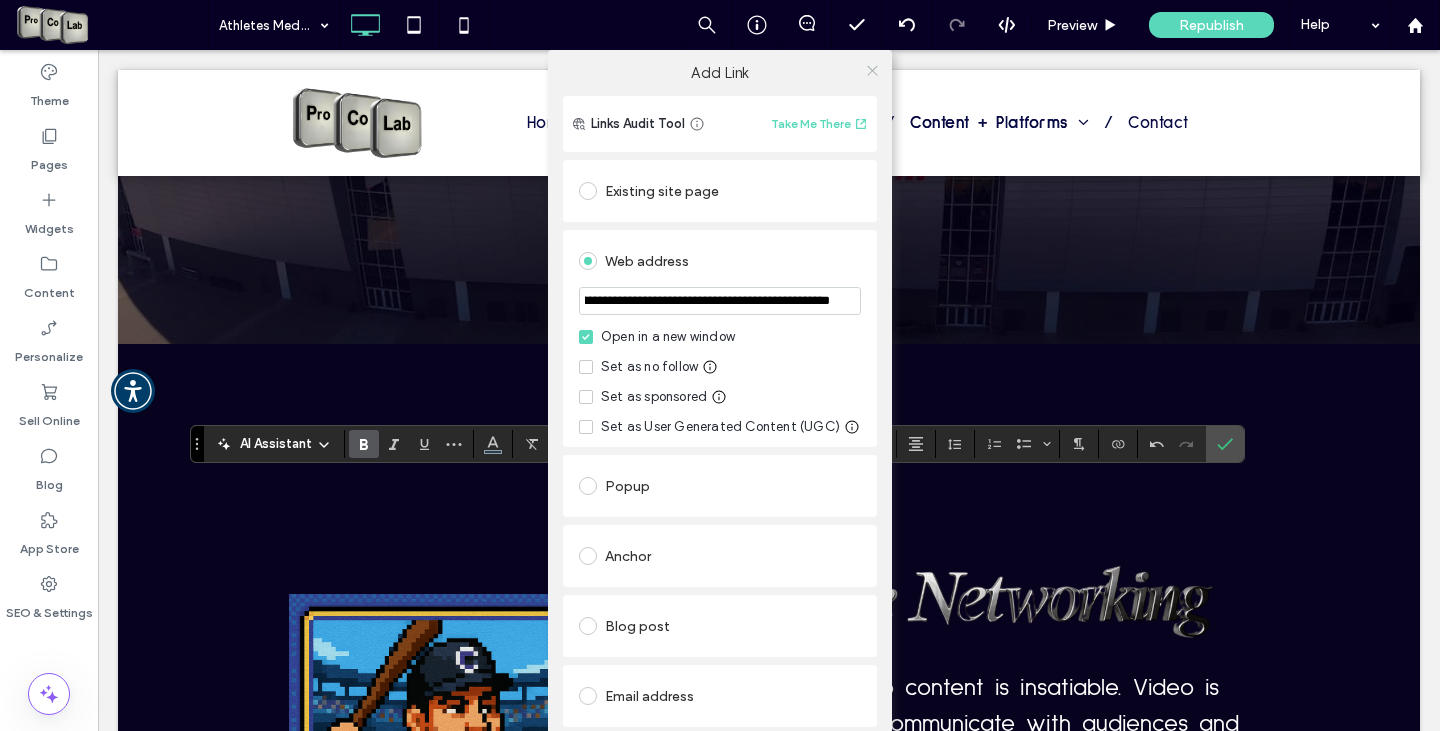 type on "**********" 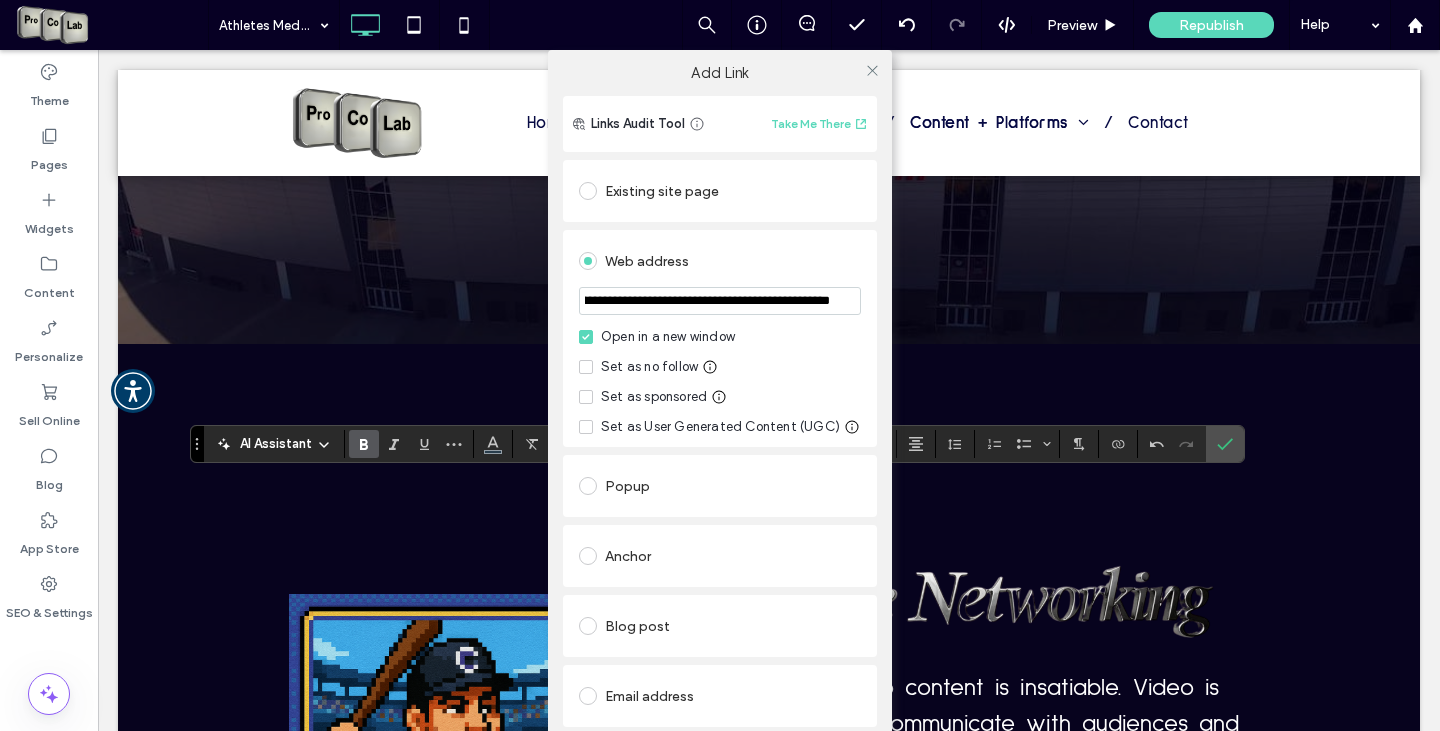 scroll, scrollTop: 0, scrollLeft: 0, axis: both 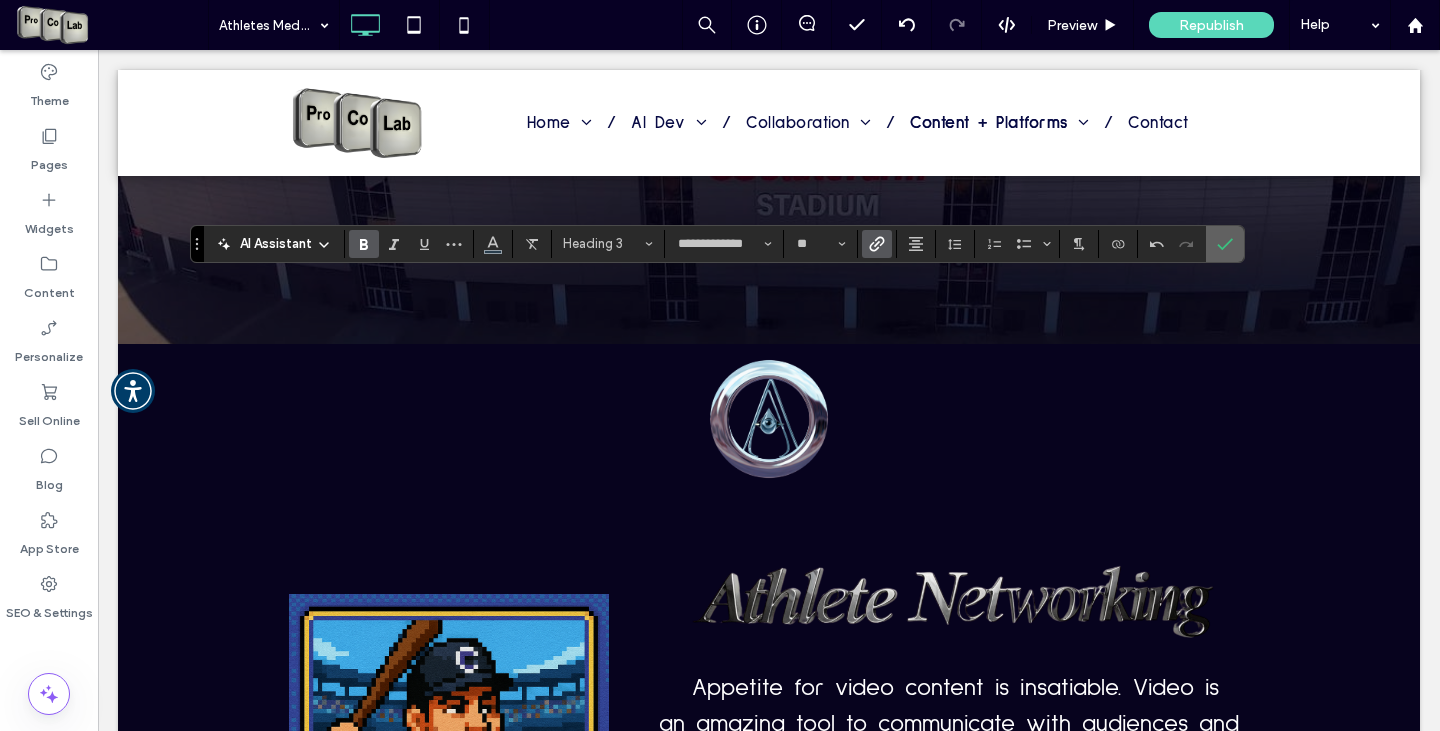 click 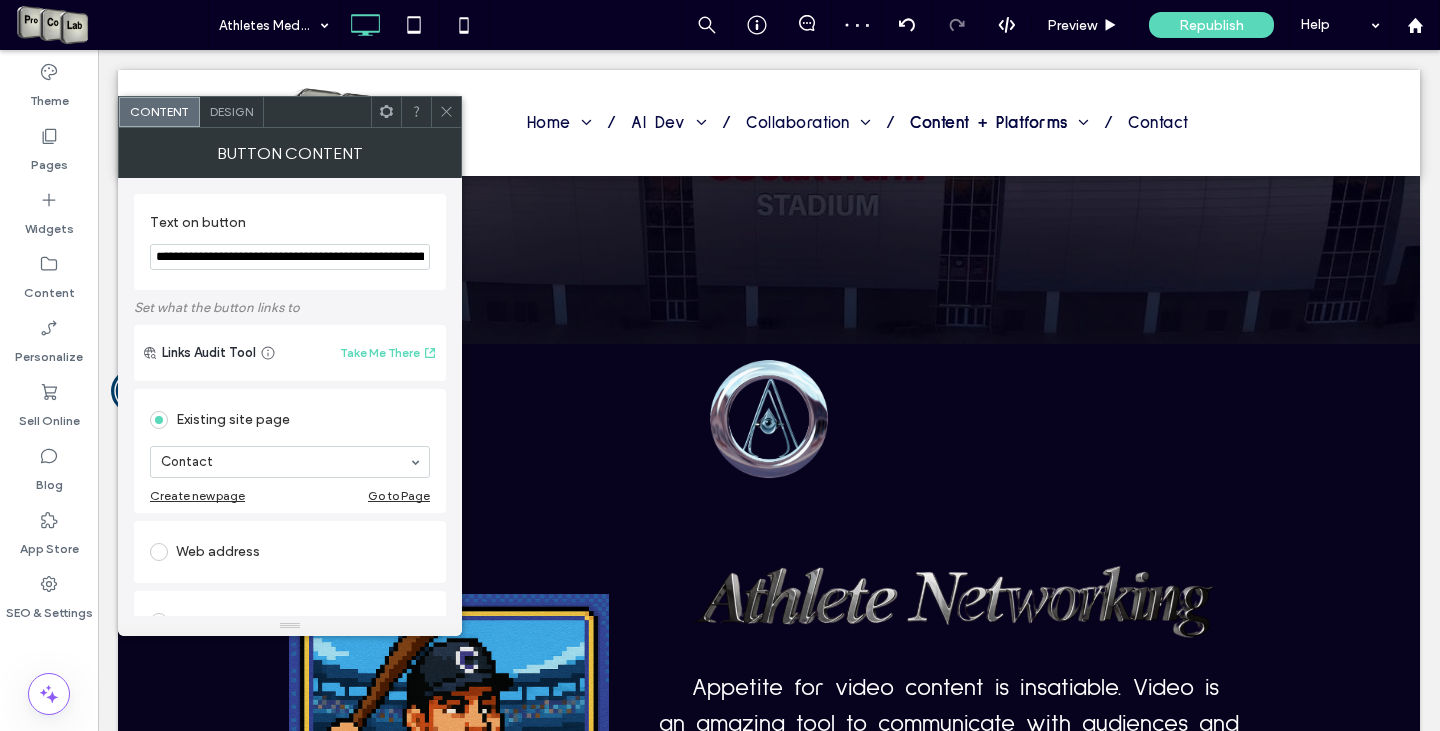 click at bounding box center [159, 552] 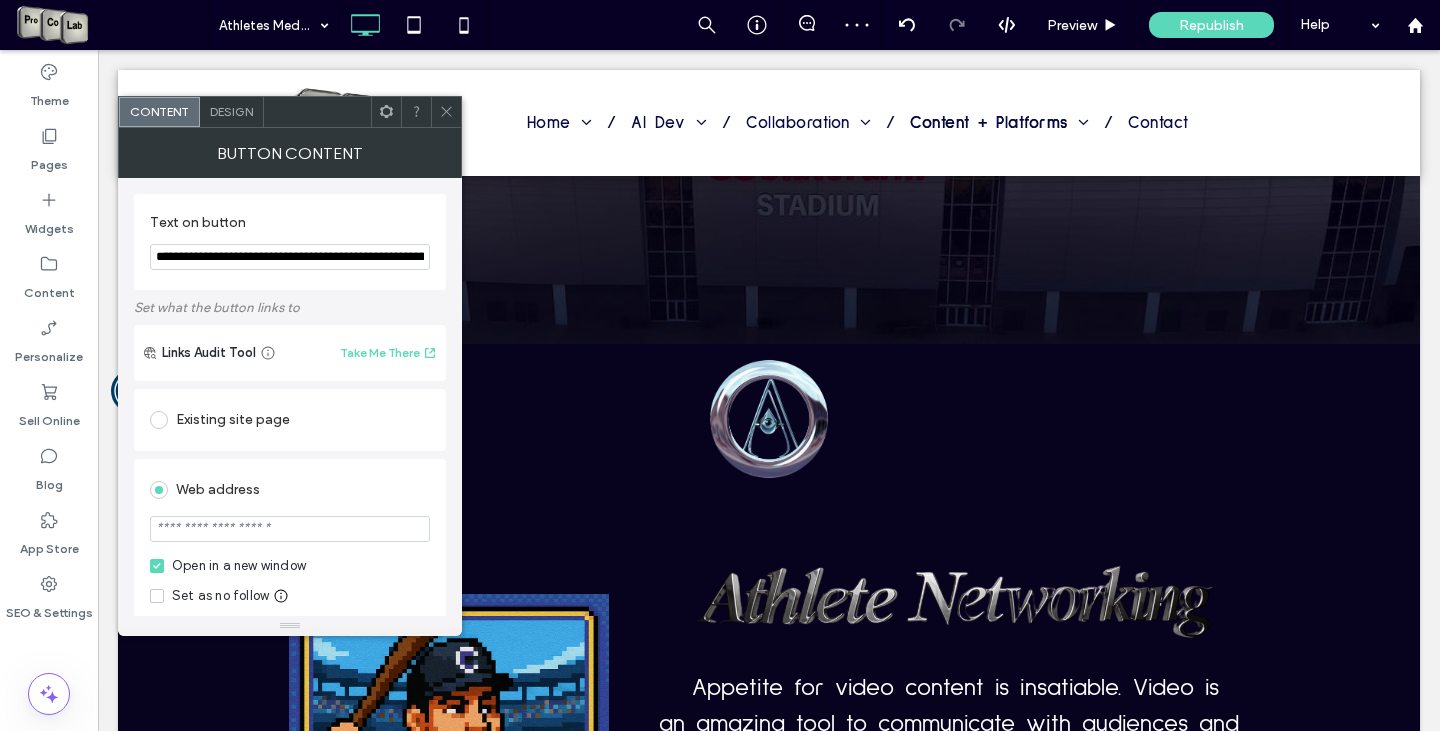 click at bounding box center [290, 529] 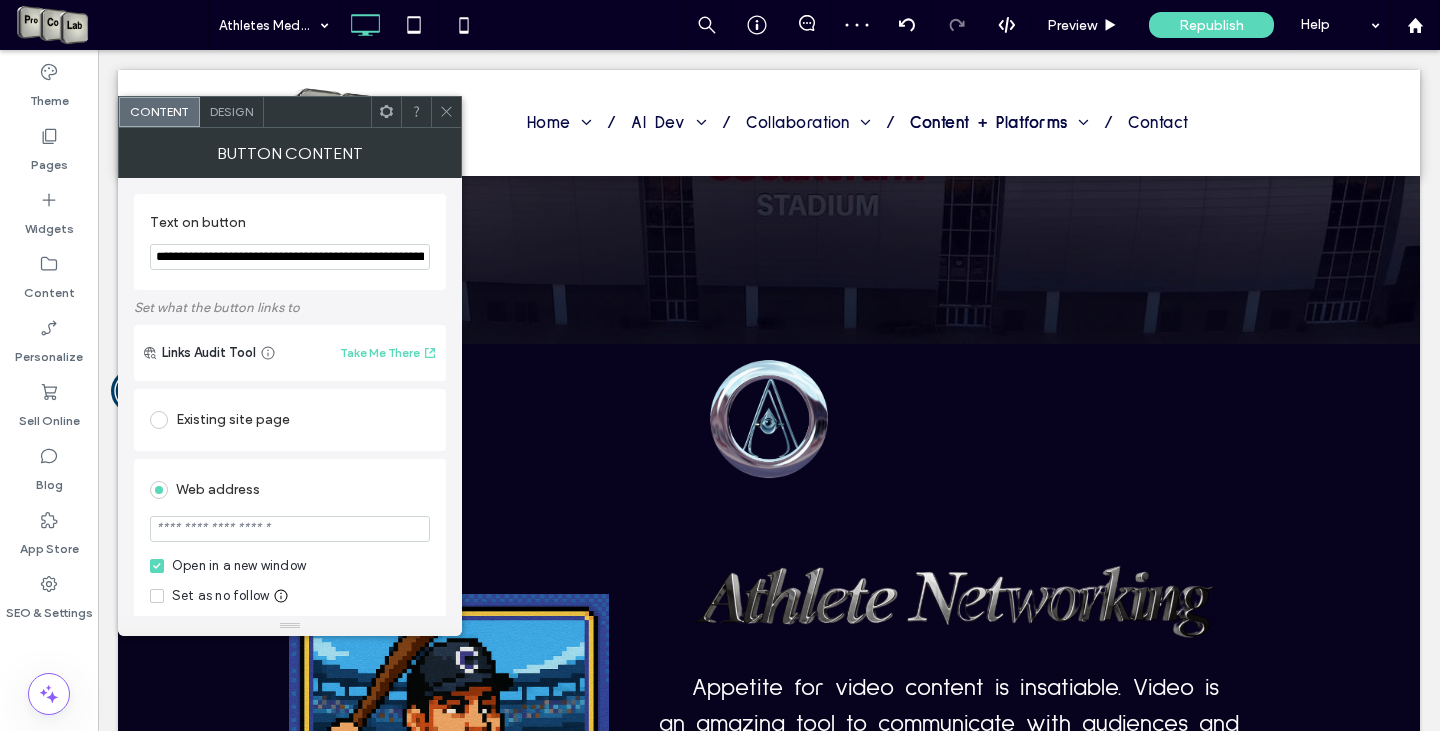 paste on "**********" 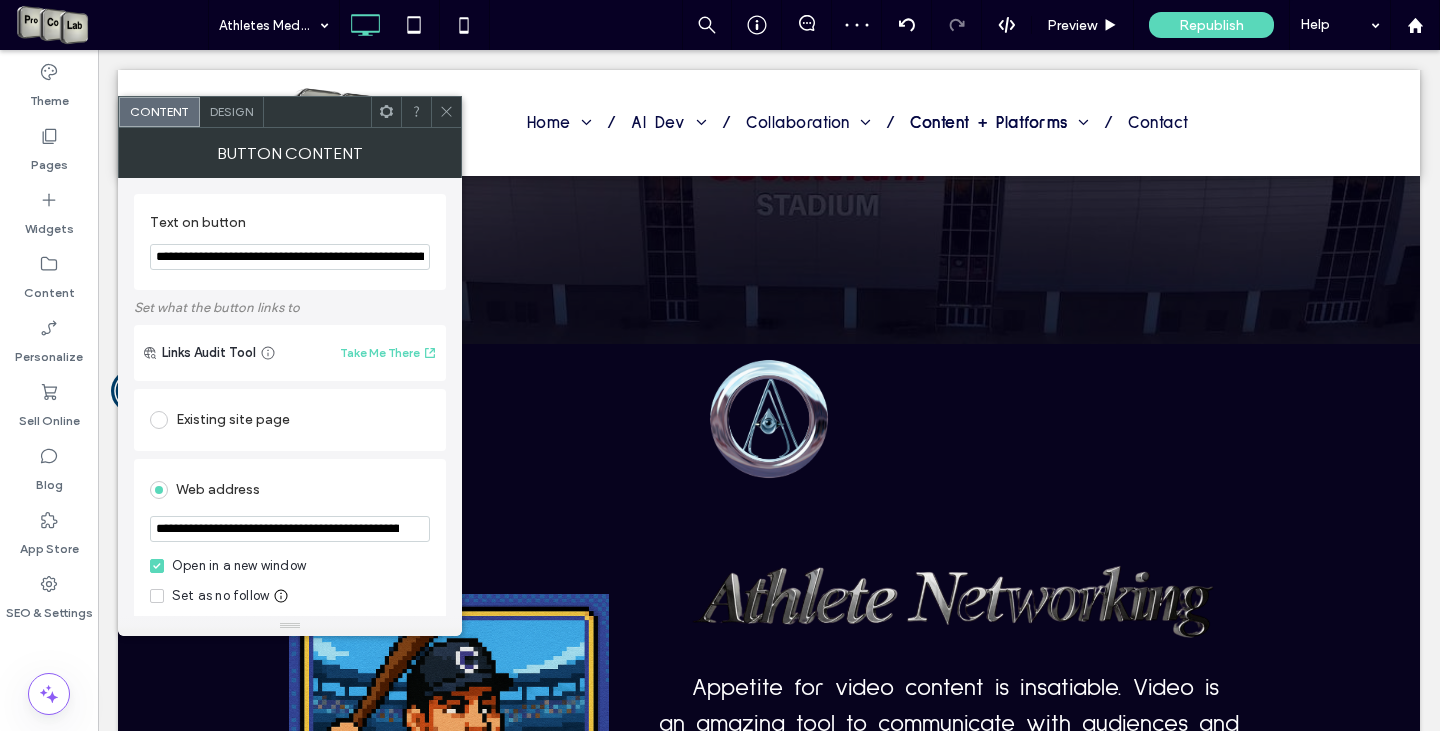 scroll, scrollTop: 0, scrollLeft: 284, axis: horizontal 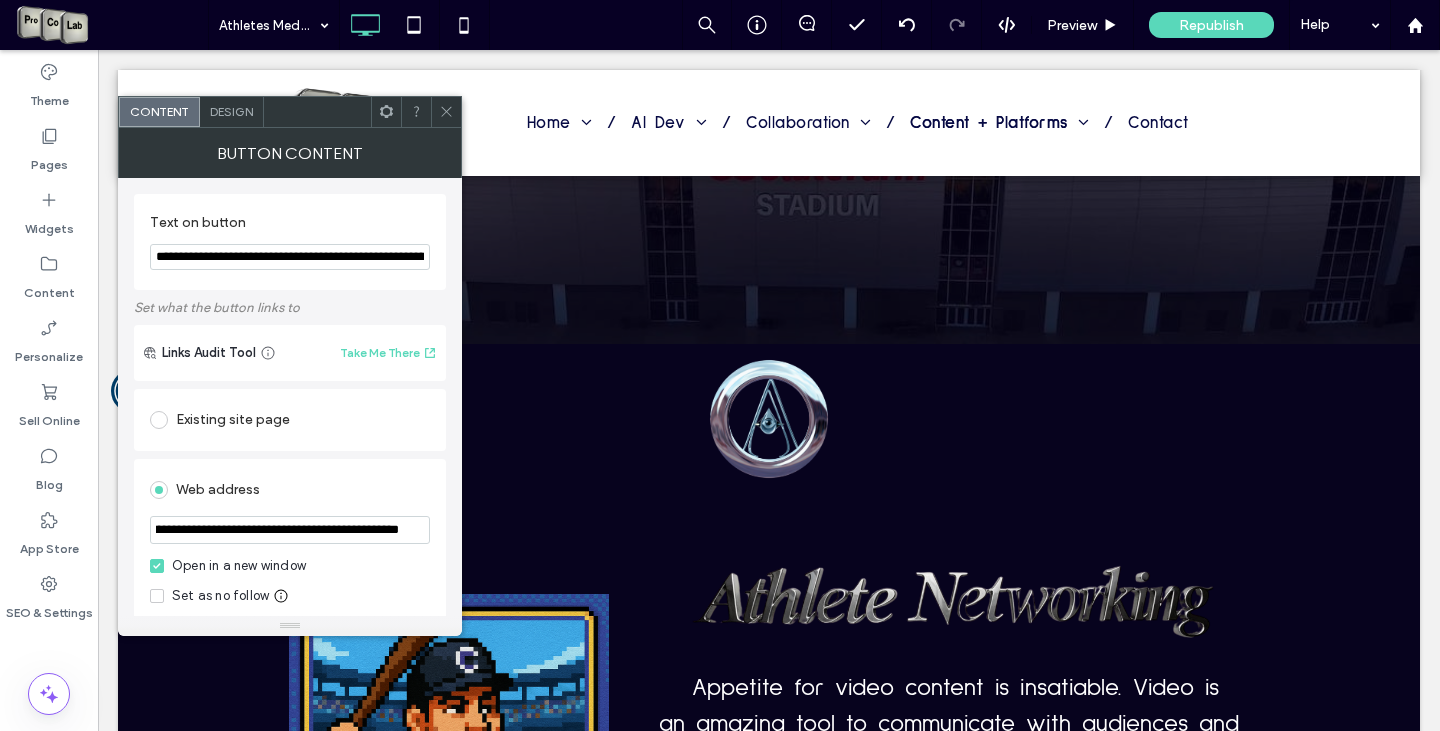 type on "**********" 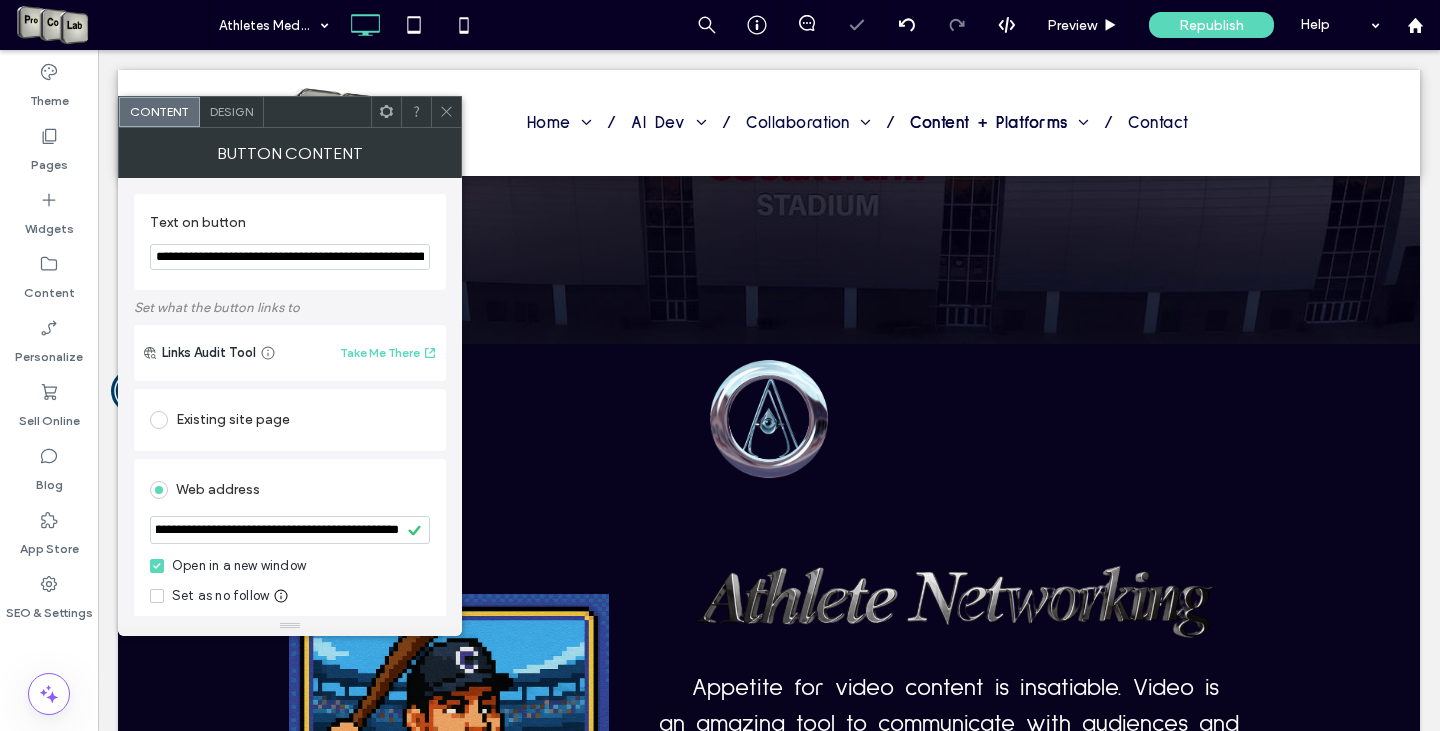 click 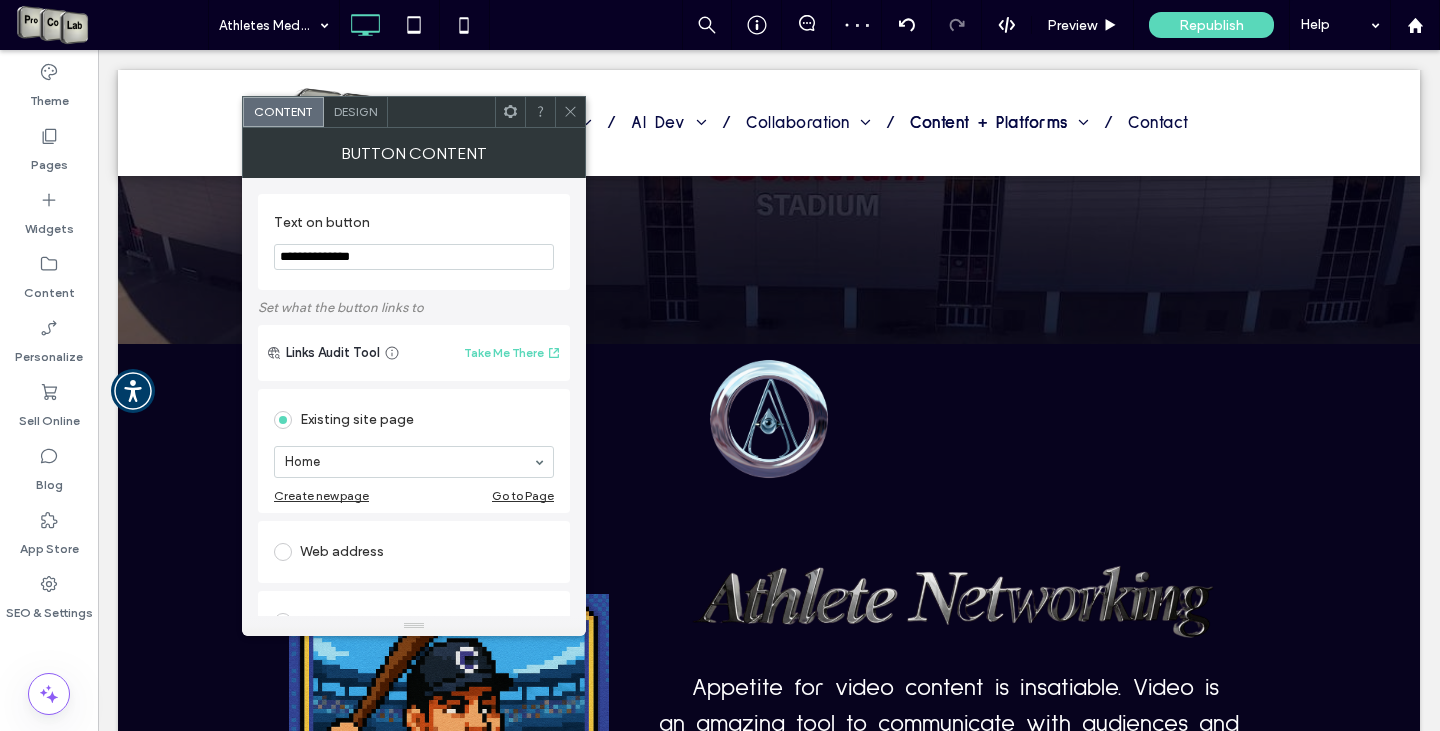 click at bounding box center [283, 552] 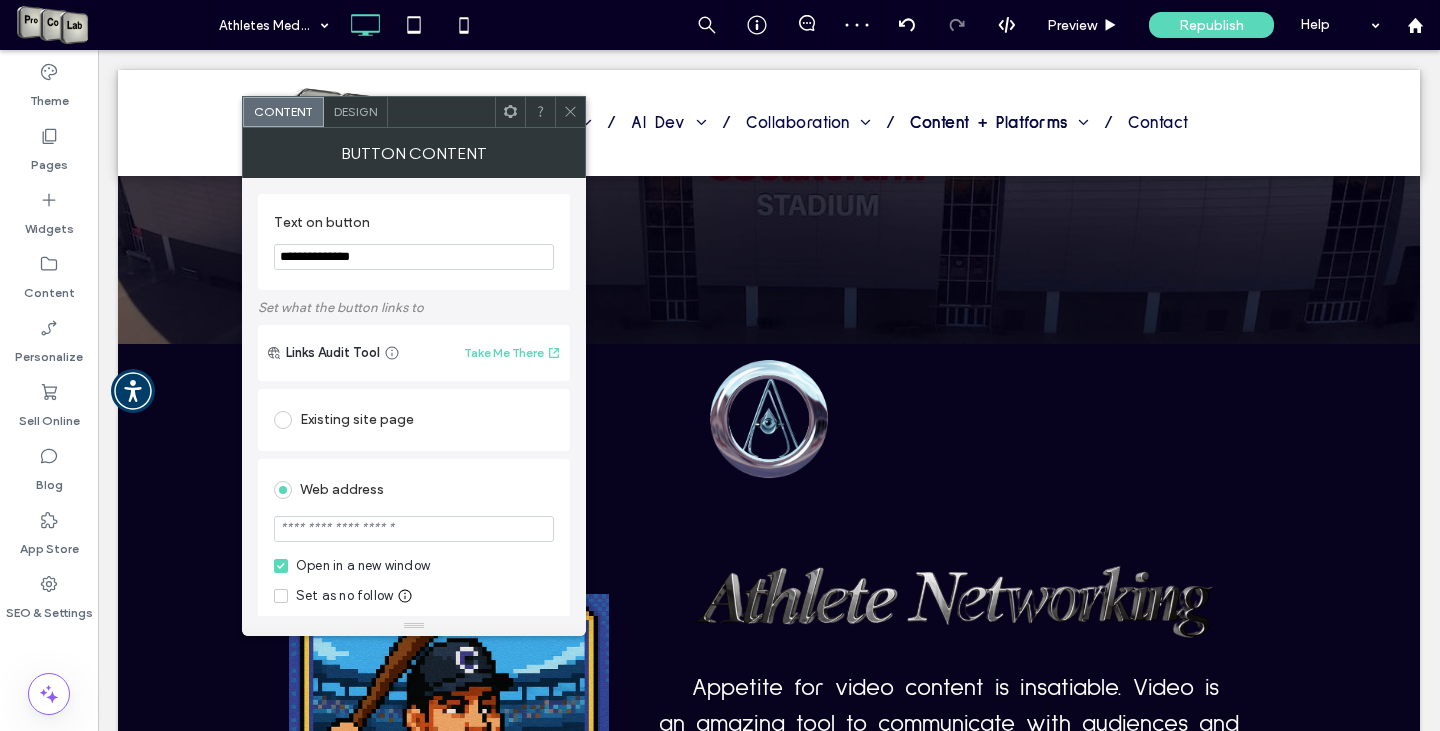 click at bounding box center (414, 529) 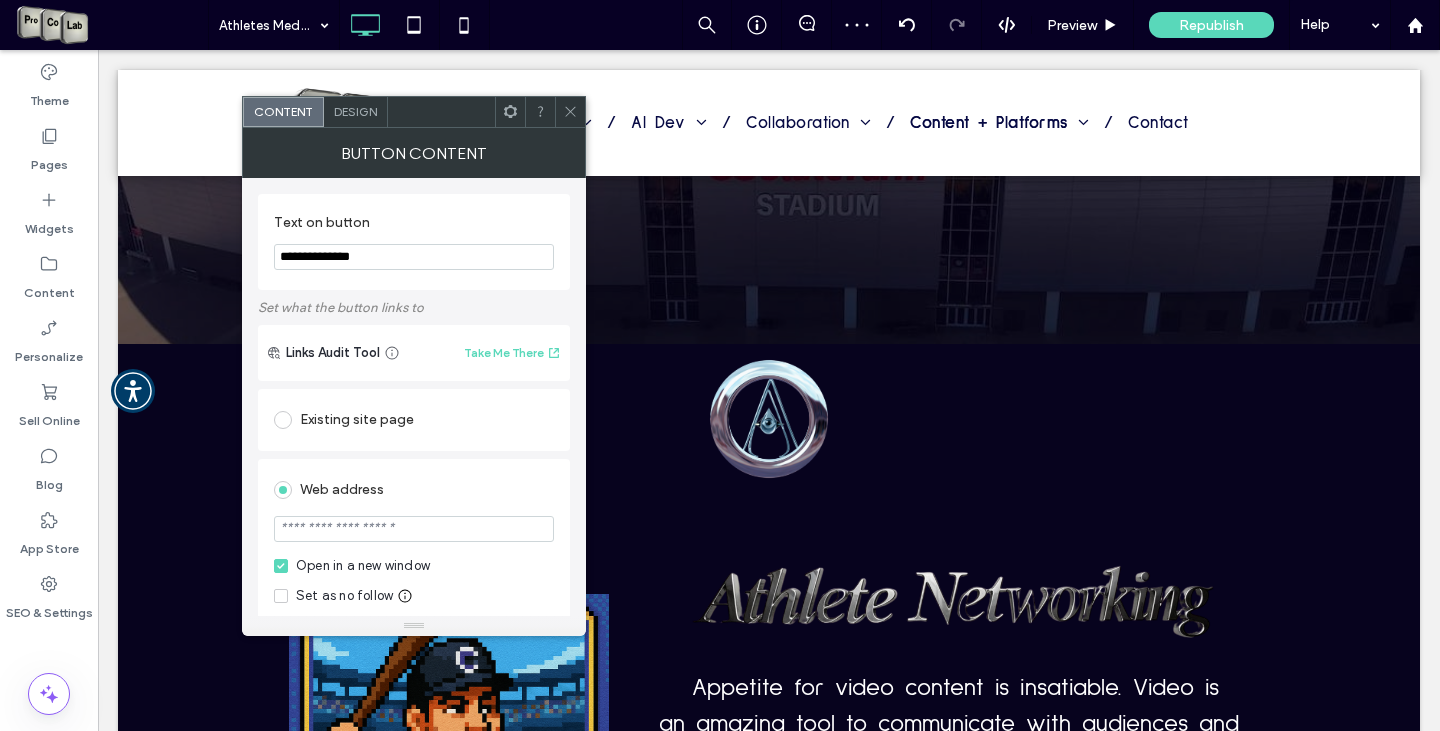 paste on "**********" 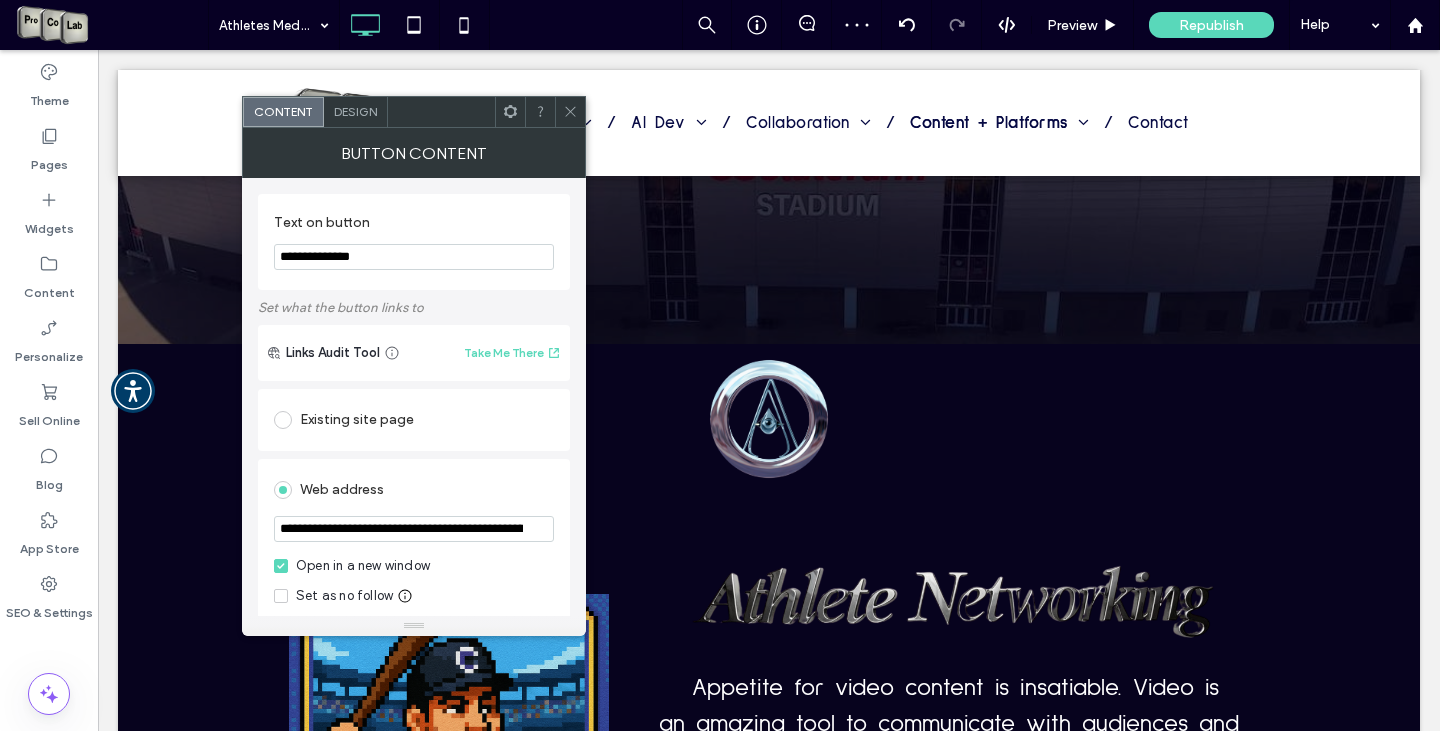 scroll, scrollTop: 0, scrollLeft: 284, axis: horizontal 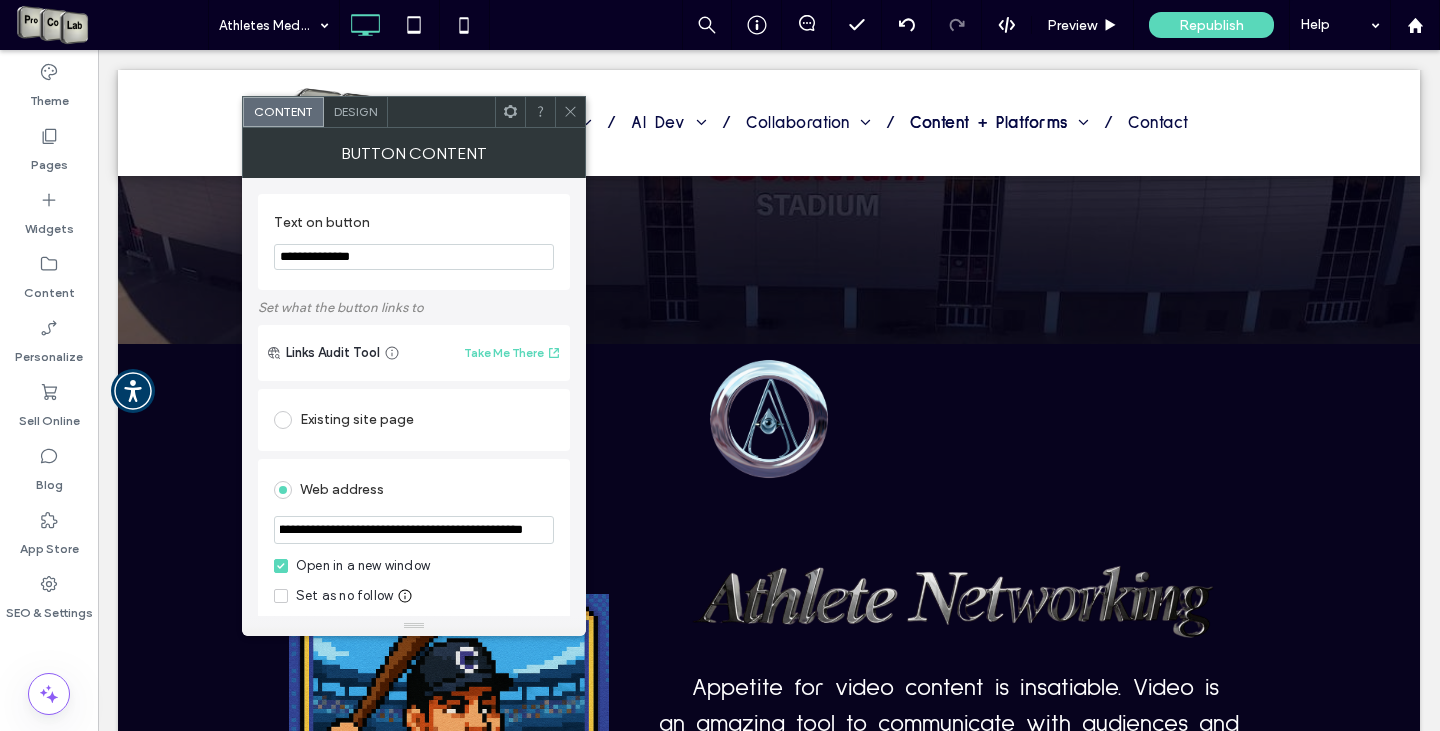 type on "**********" 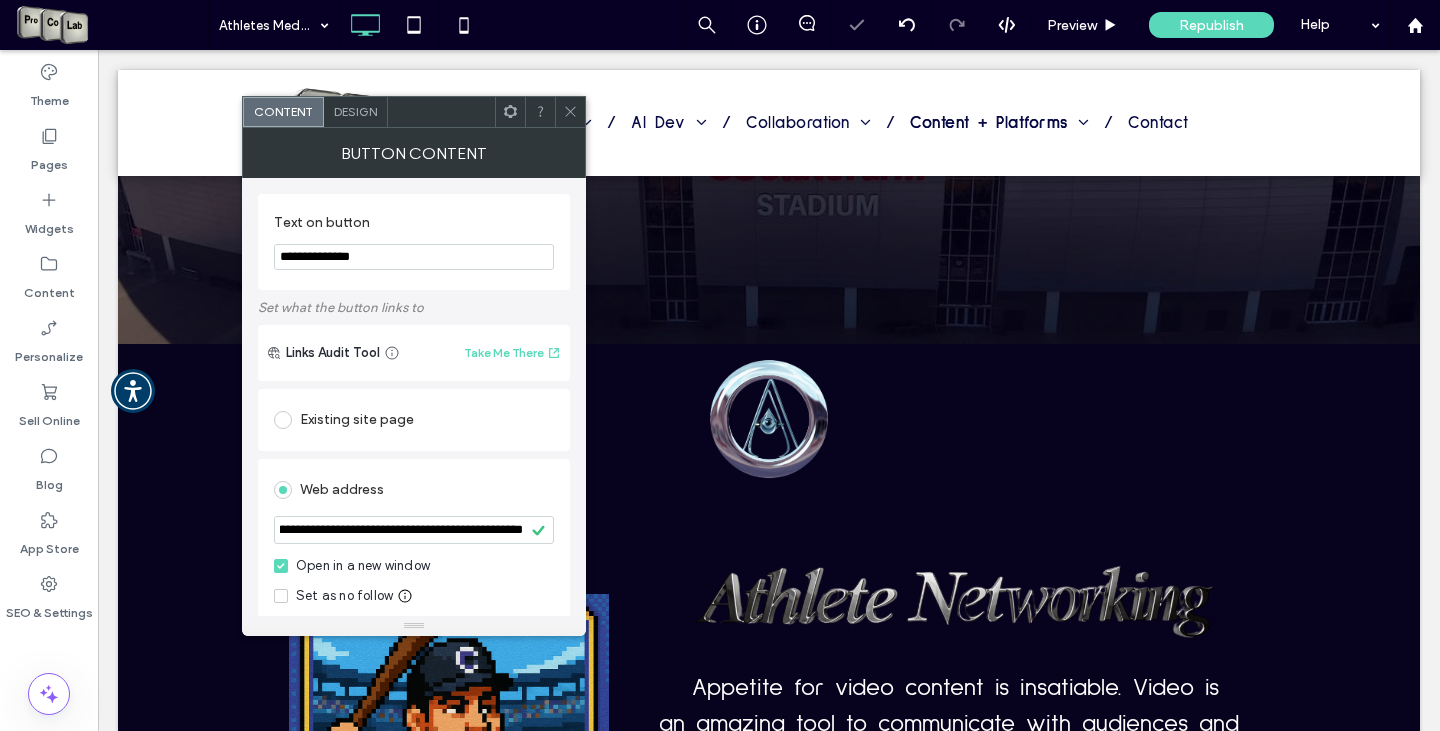 click 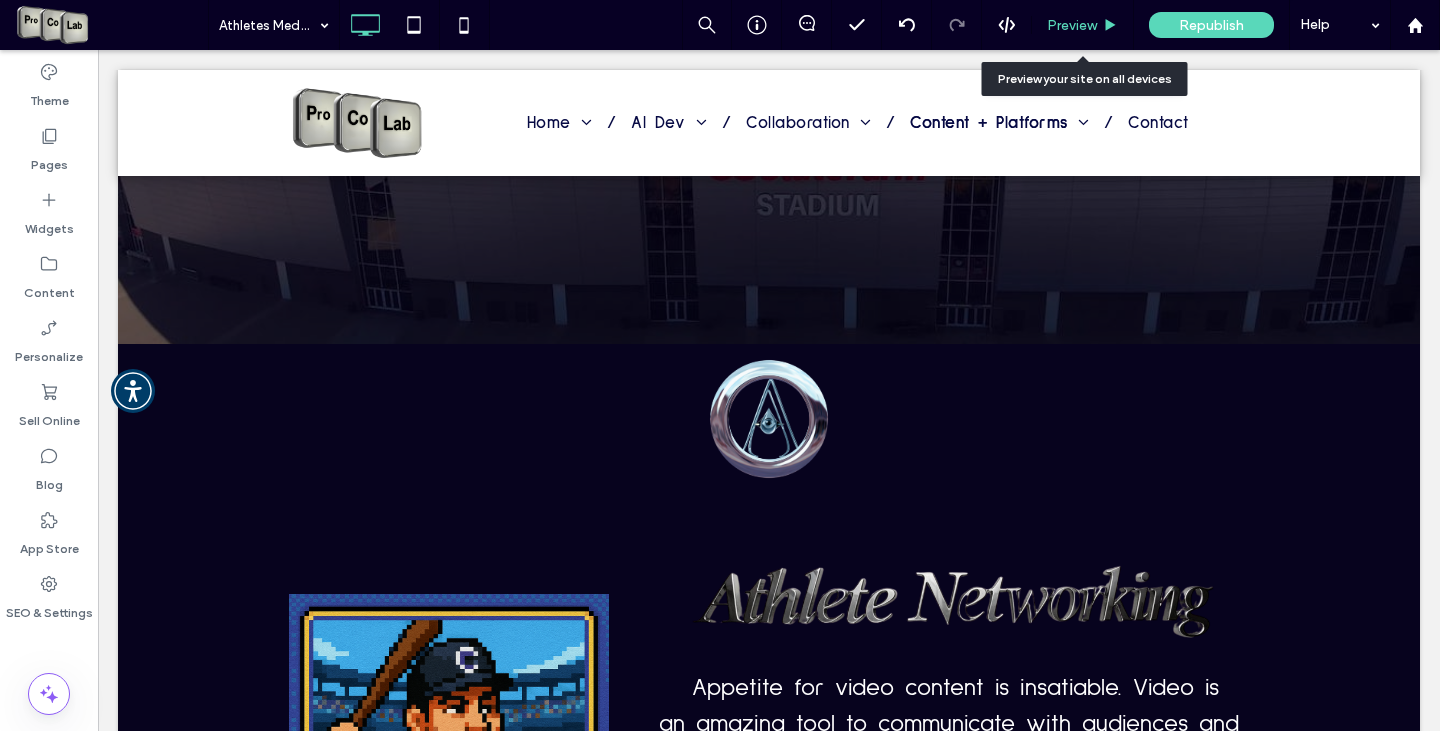 click on "Preview" at bounding box center [1072, 25] 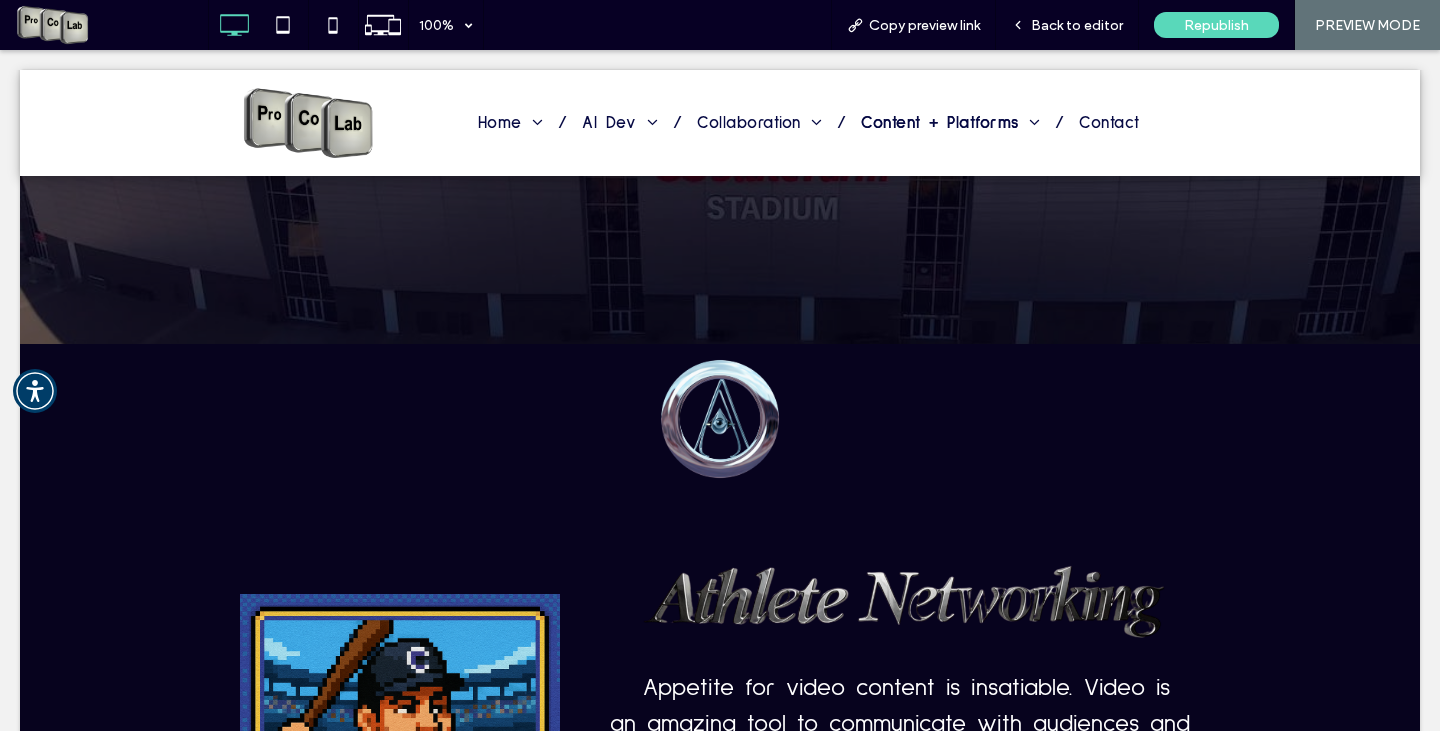 click at bounding box center [720, 365] 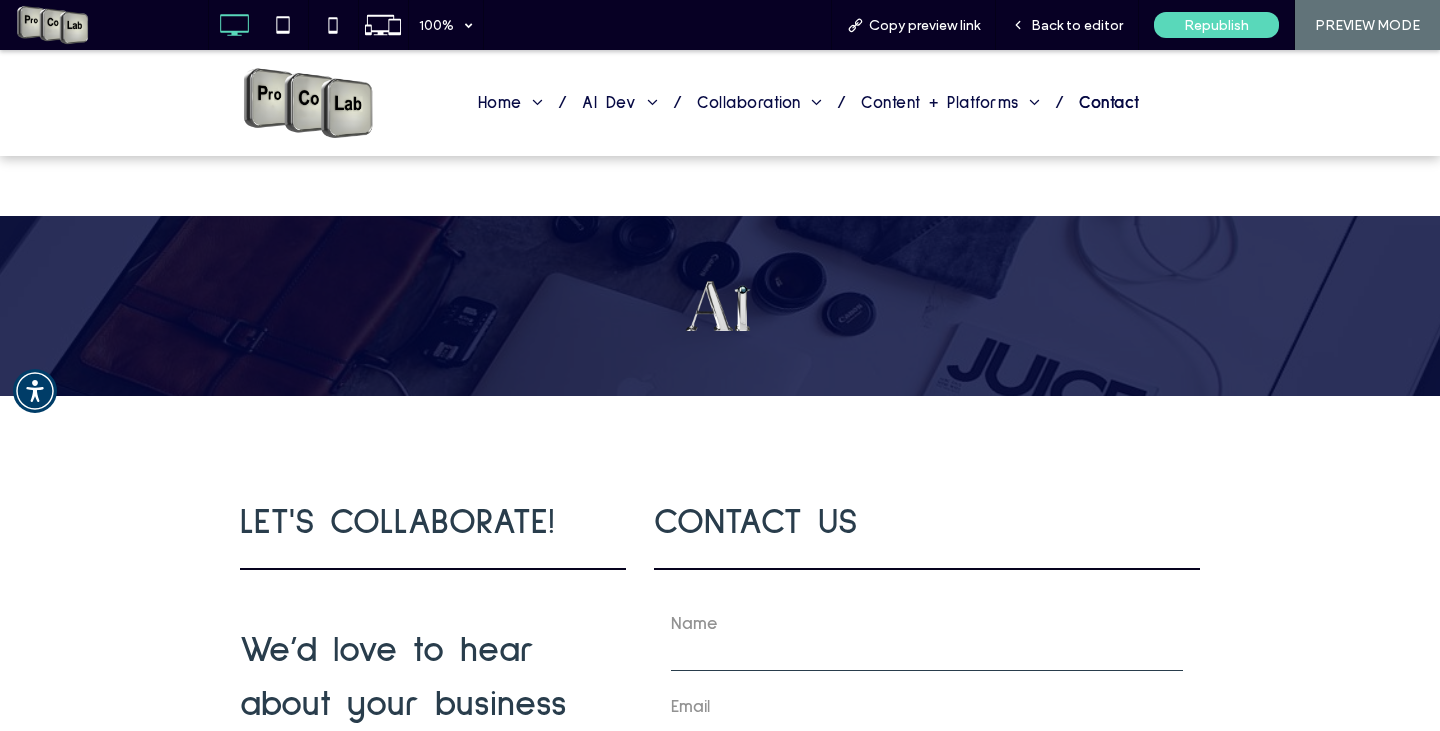 scroll, scrollTop: 1308, scrollLeft: 0, axis: vertical 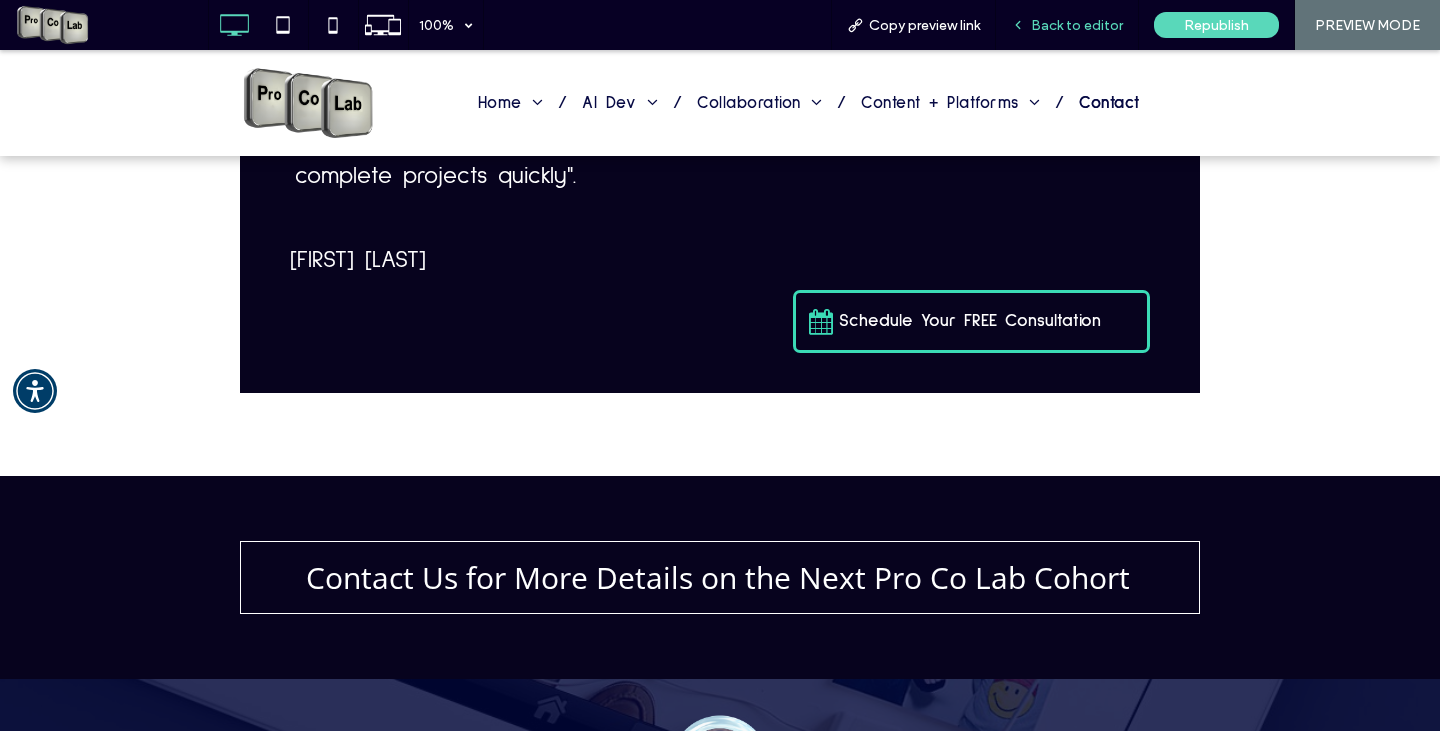 click on "Back to editor" at bounding box center [1077, 25] 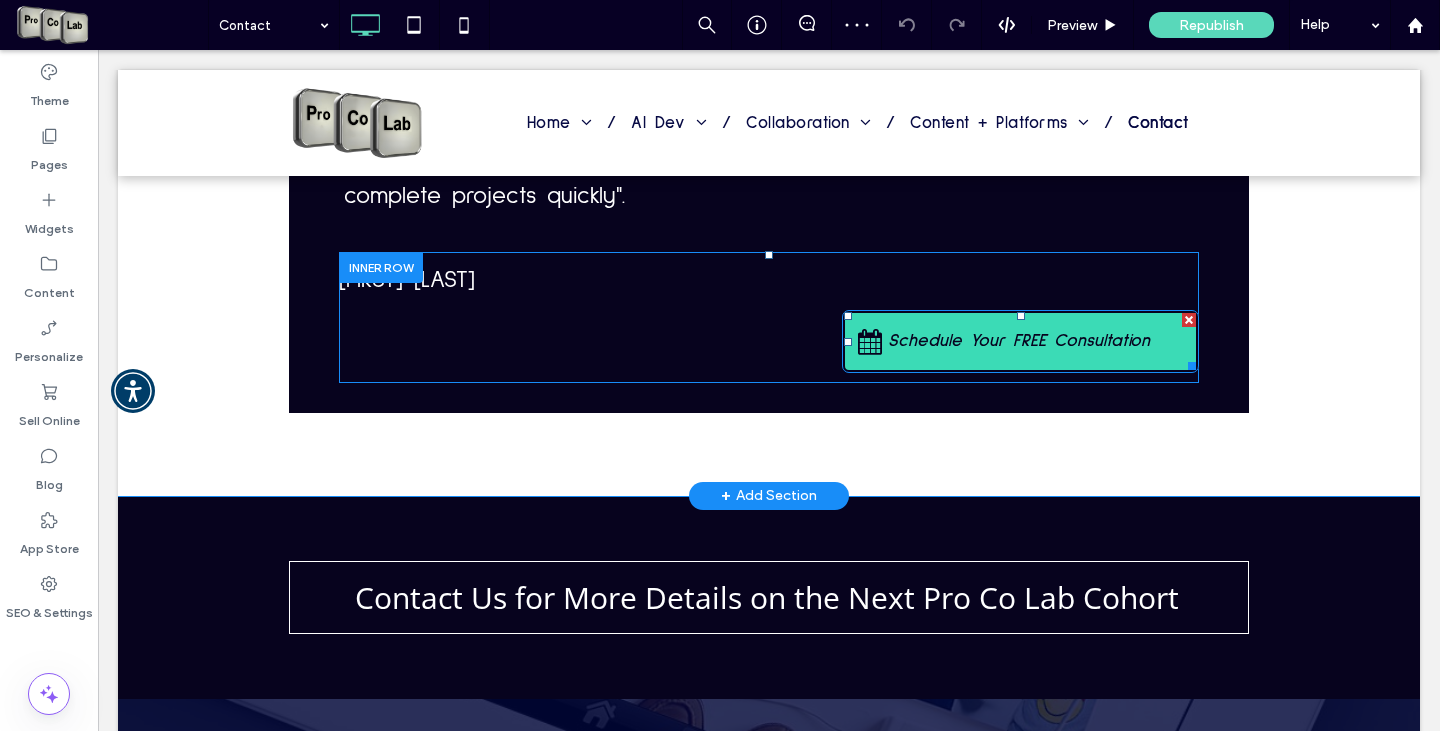click on "Schedule Your FREE Consultation" at bounding box center (1019, 341) 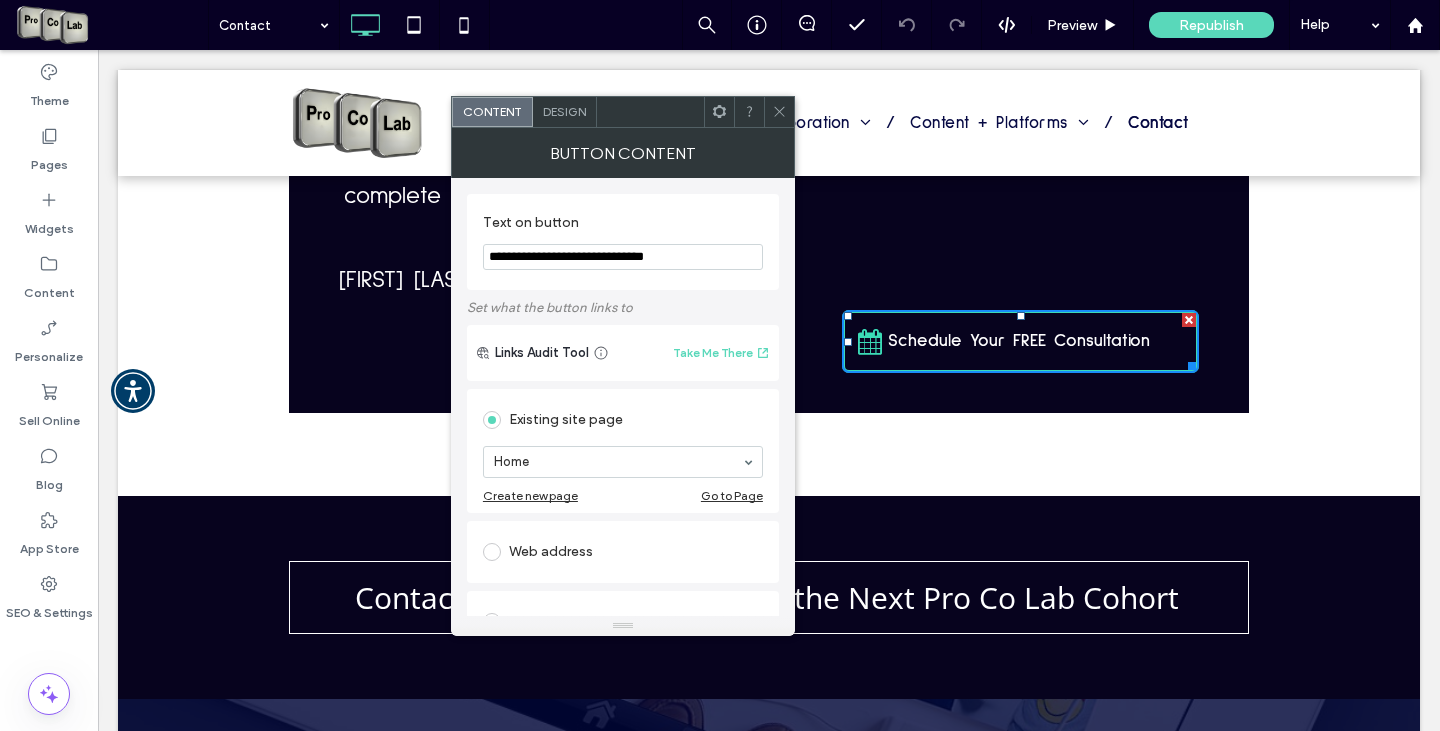 click at bounding box center [492, 552] 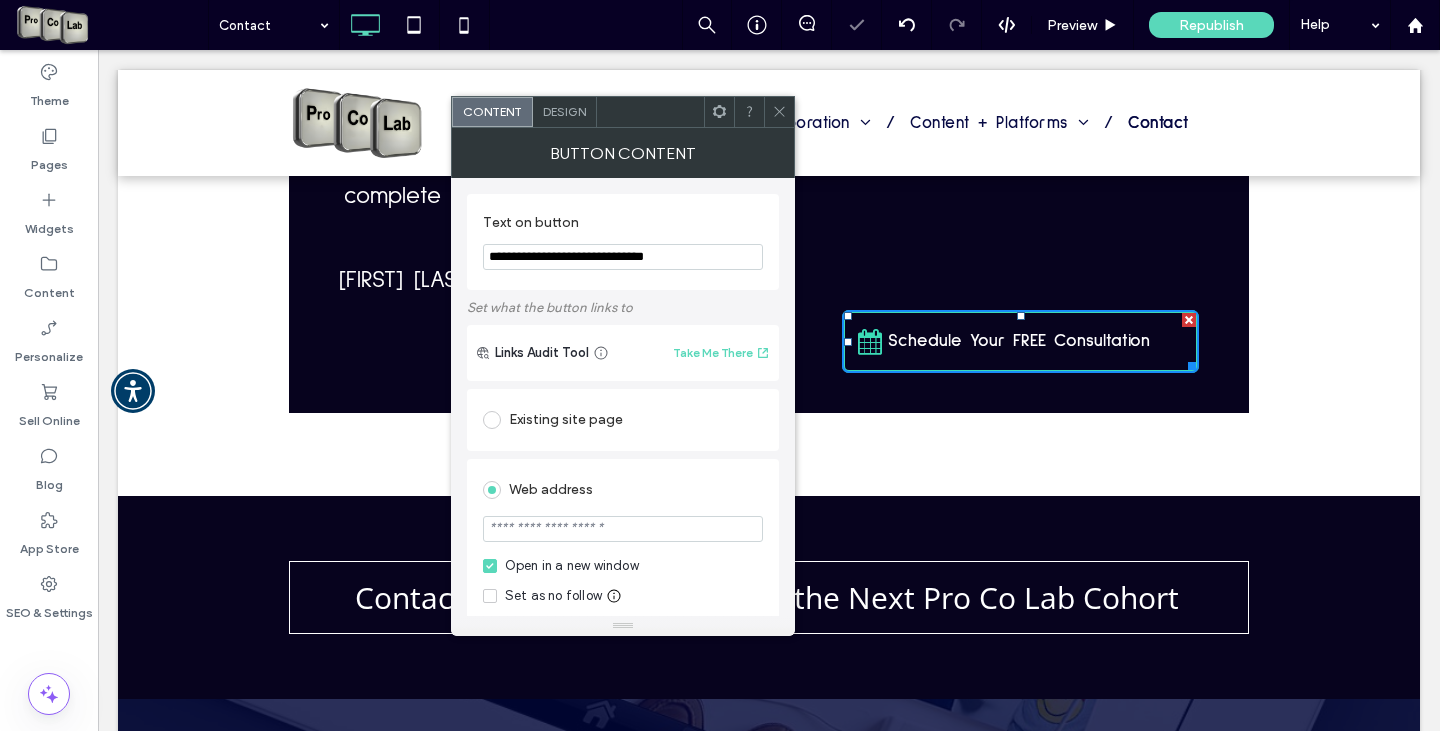 click at bounding box center [623, 529] 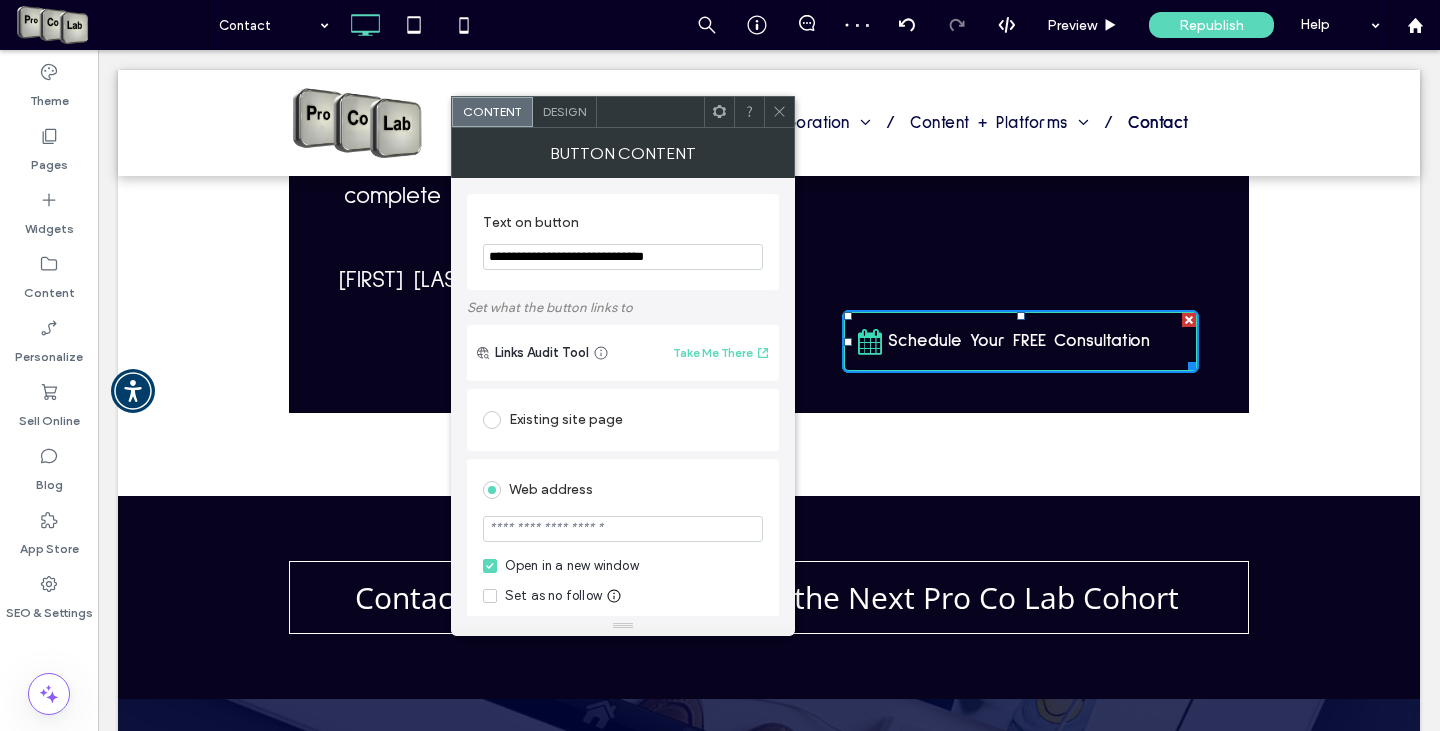 paste on "**********" 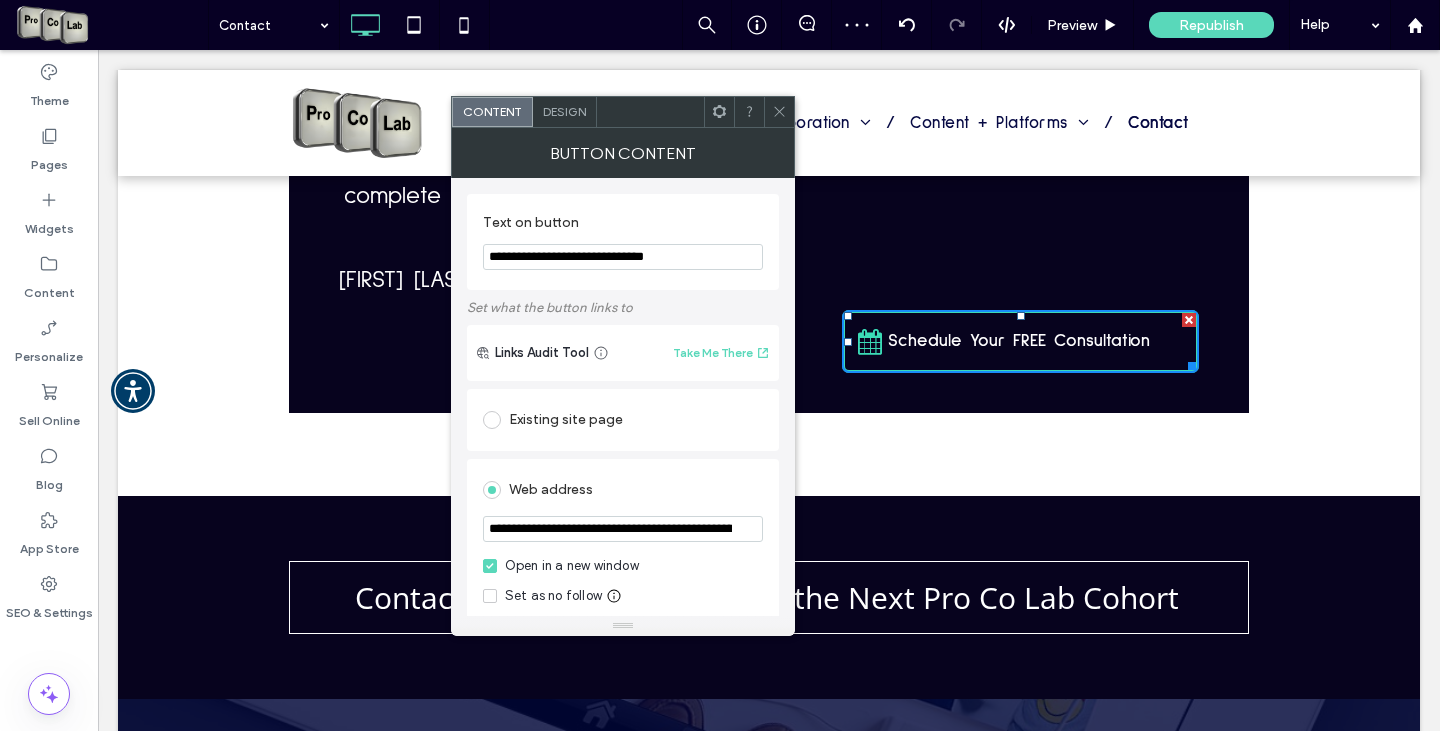 scroll, scrollTop: 0, scrollLeft: 284, axis: horizontal 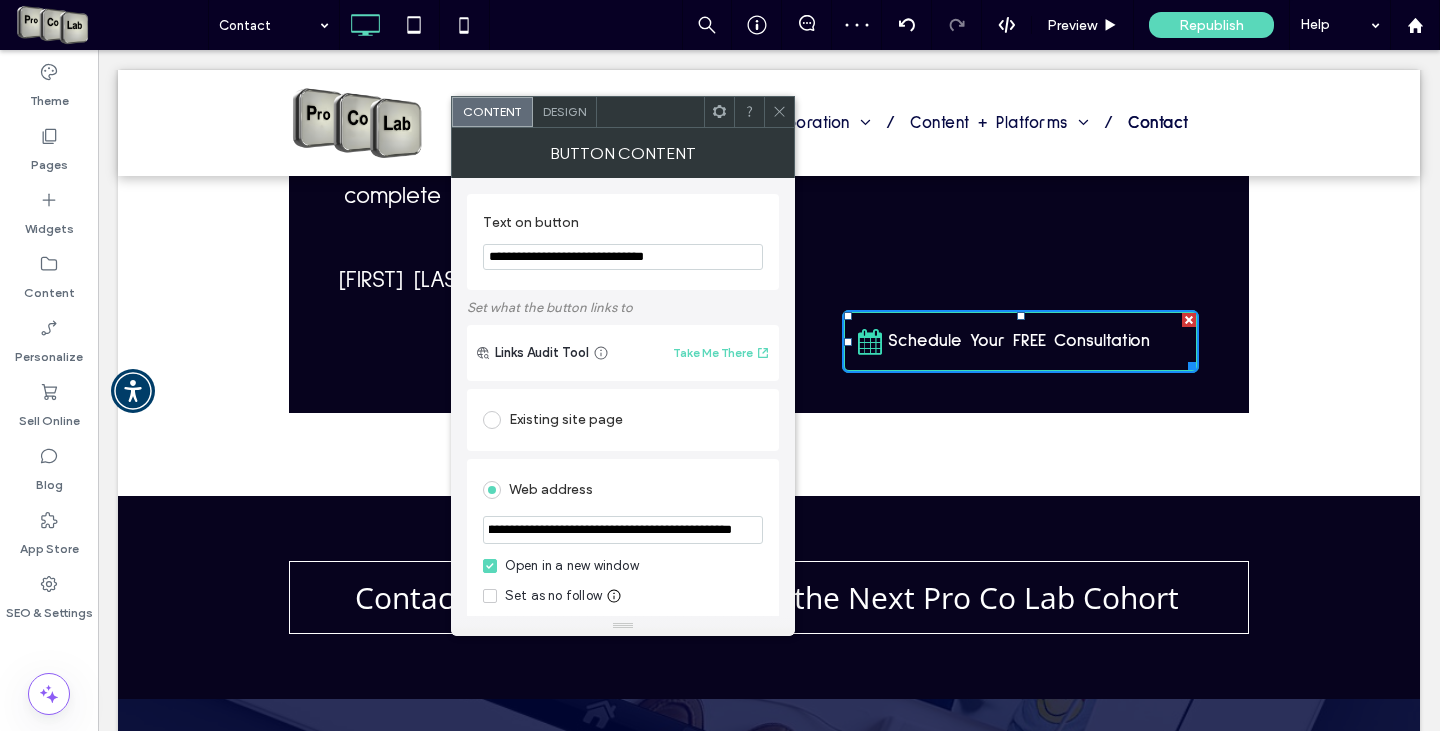 type on "**********" 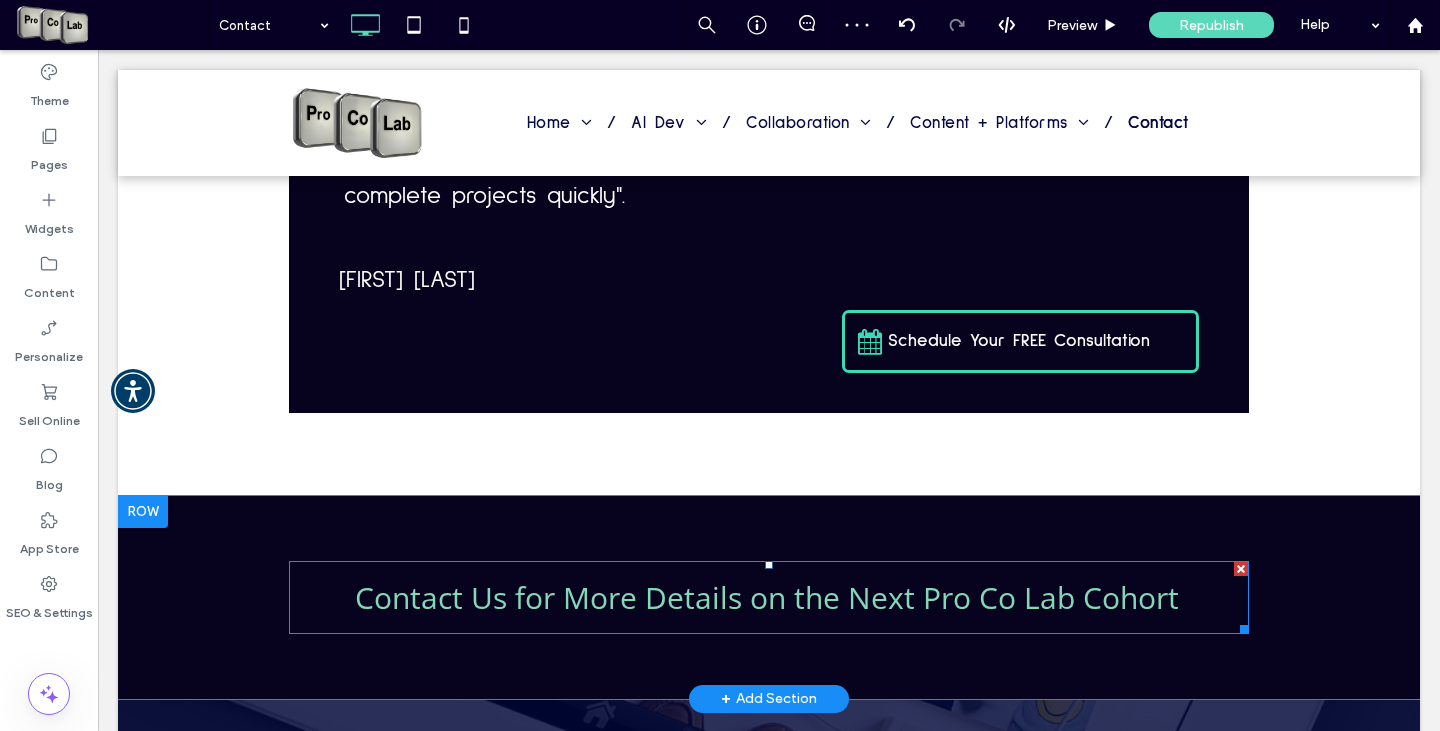 click on "Contact Us for More Details on the Next Pro Co Lab Cohort" at bounding box center (767, 597) 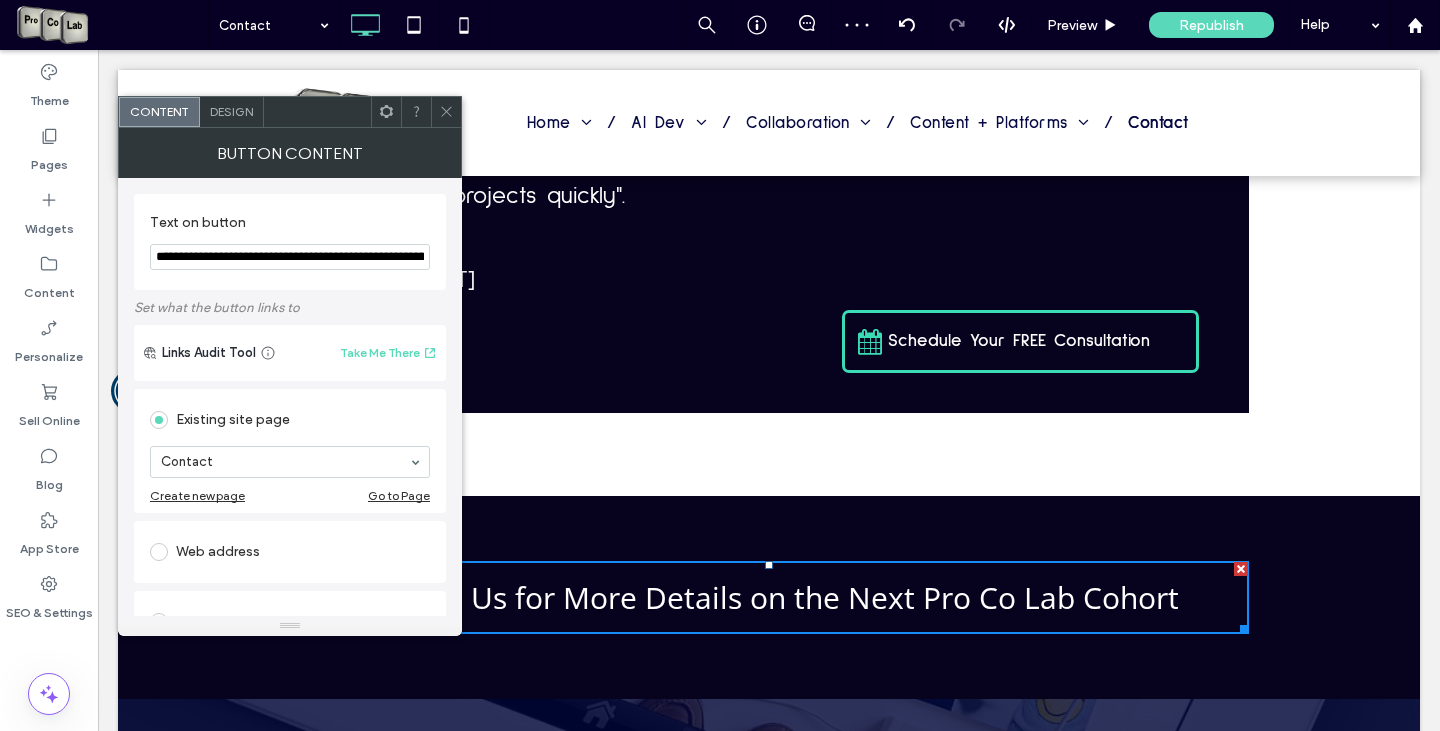 click at bounding box center (159, 552) 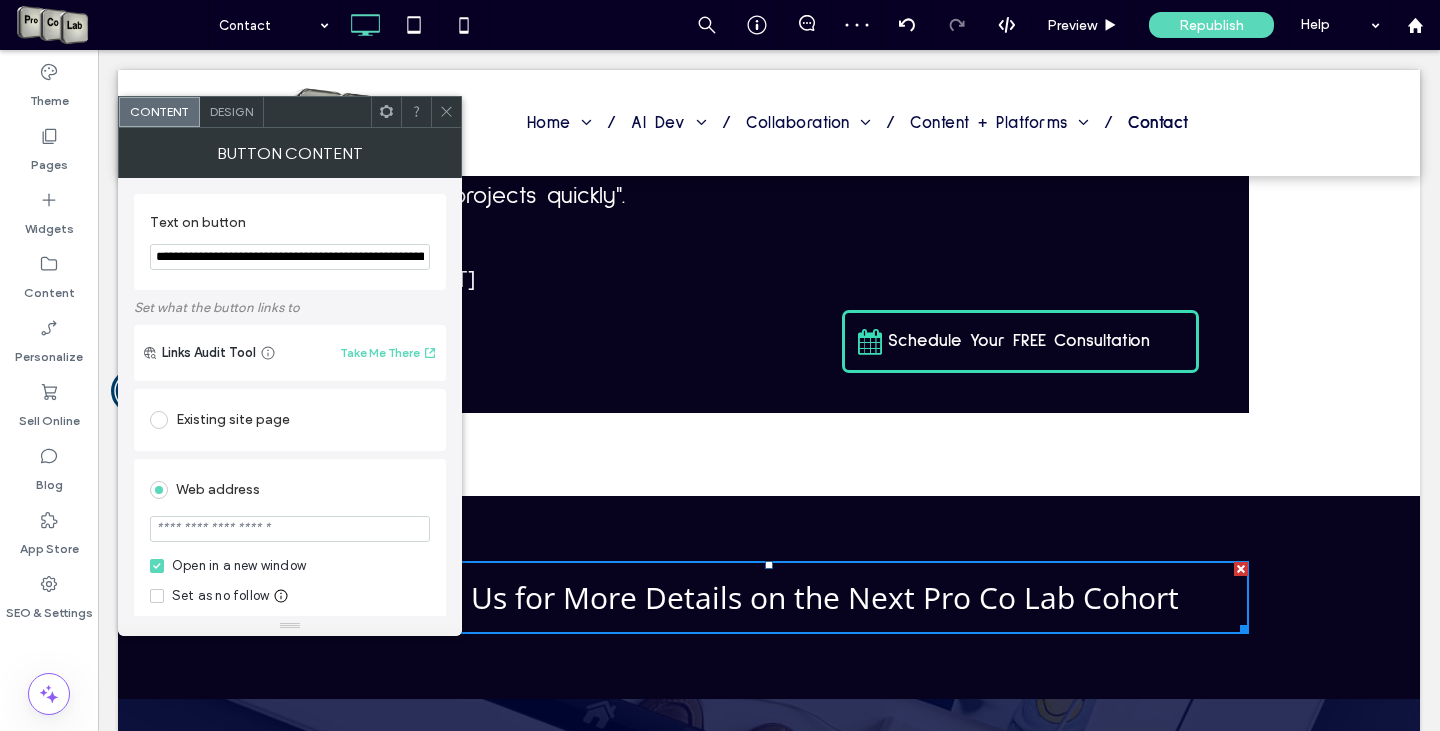 click at bounding box center [290, 529] 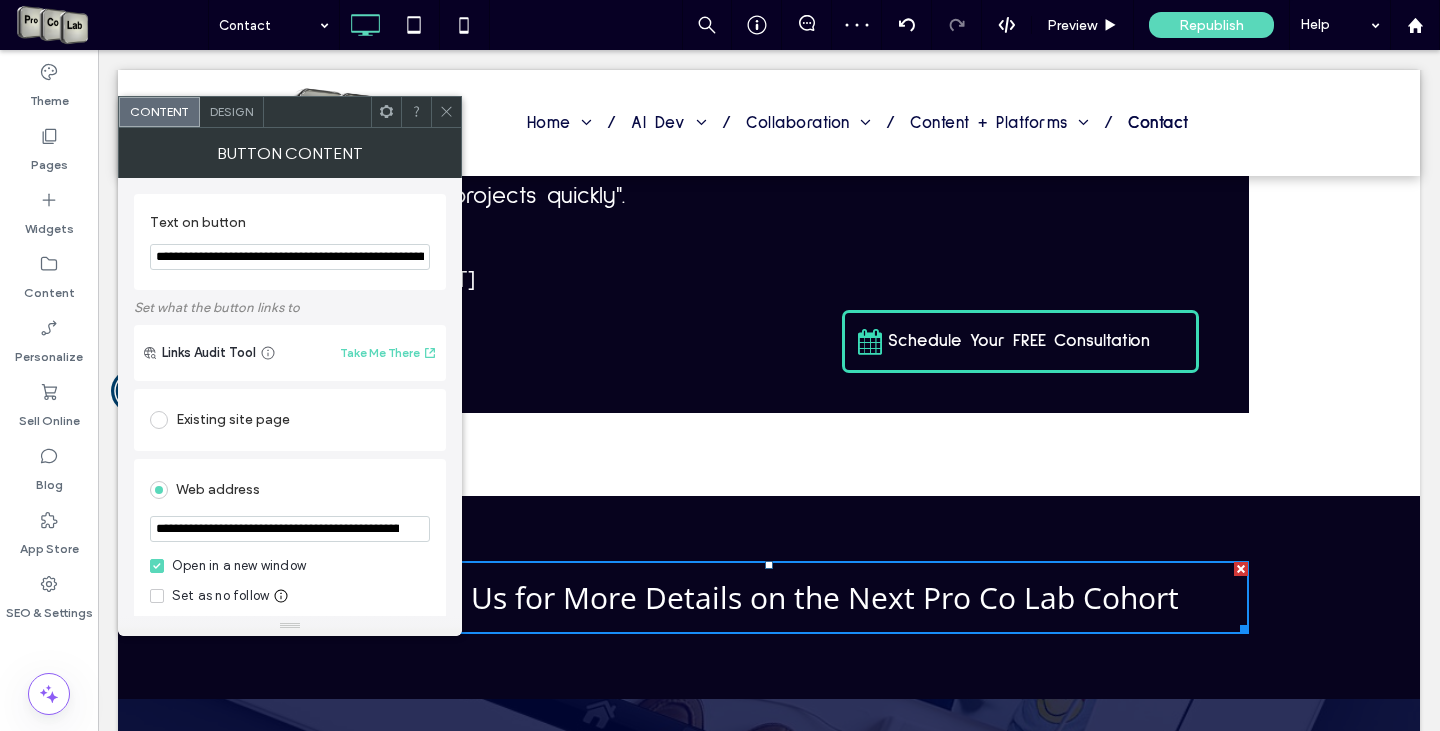 scroll, scrollTop: 0, scrollLeft: 284, axis: horizontal 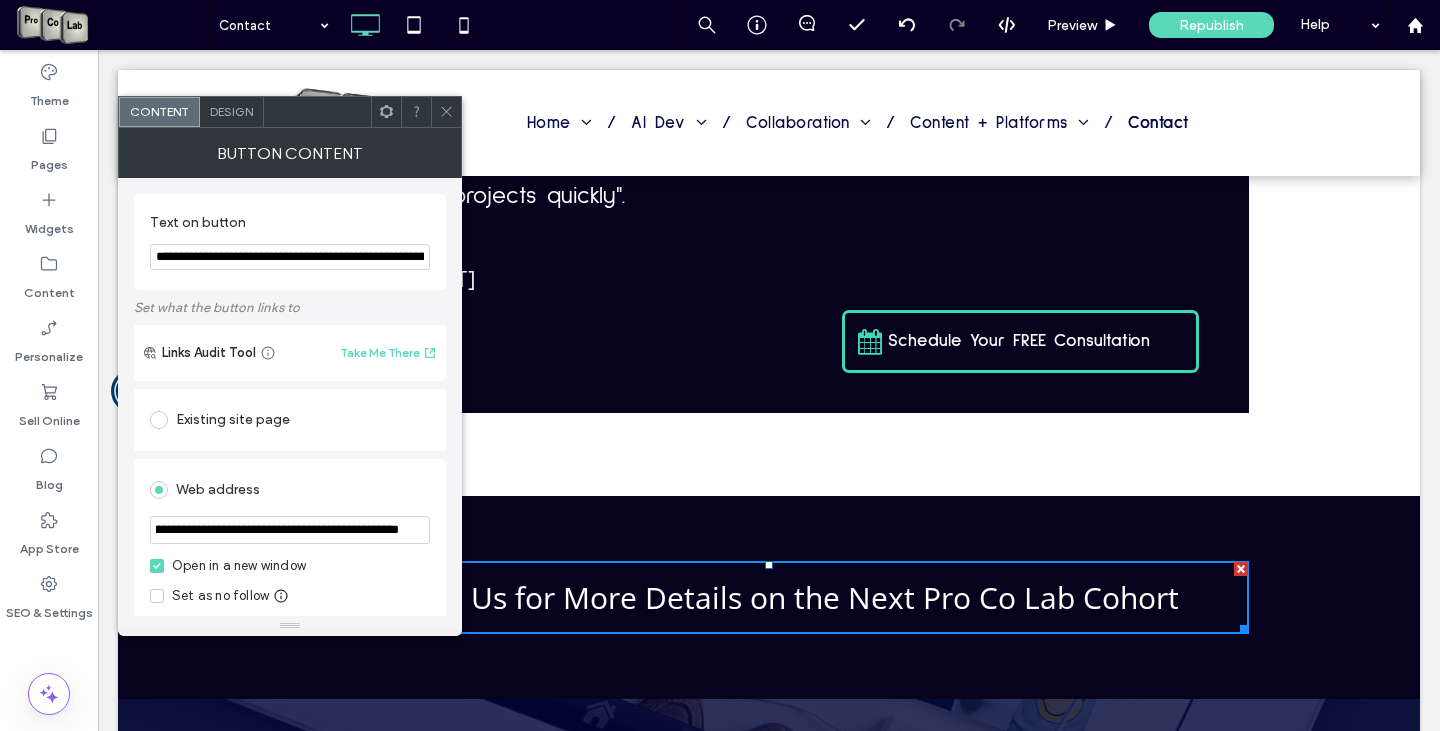 type on "**********" 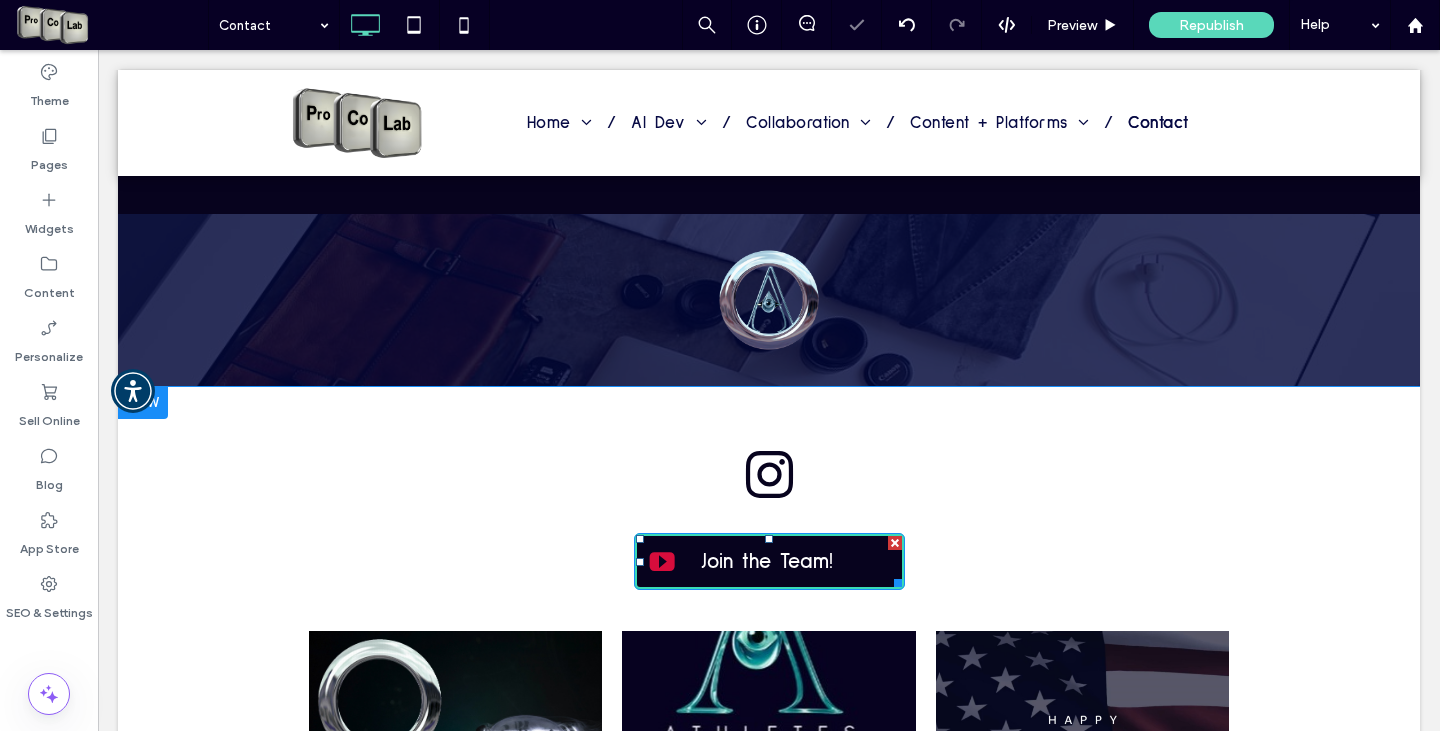scroll, scrollTop: 1808, scrollLeft: 0, axis: vertical 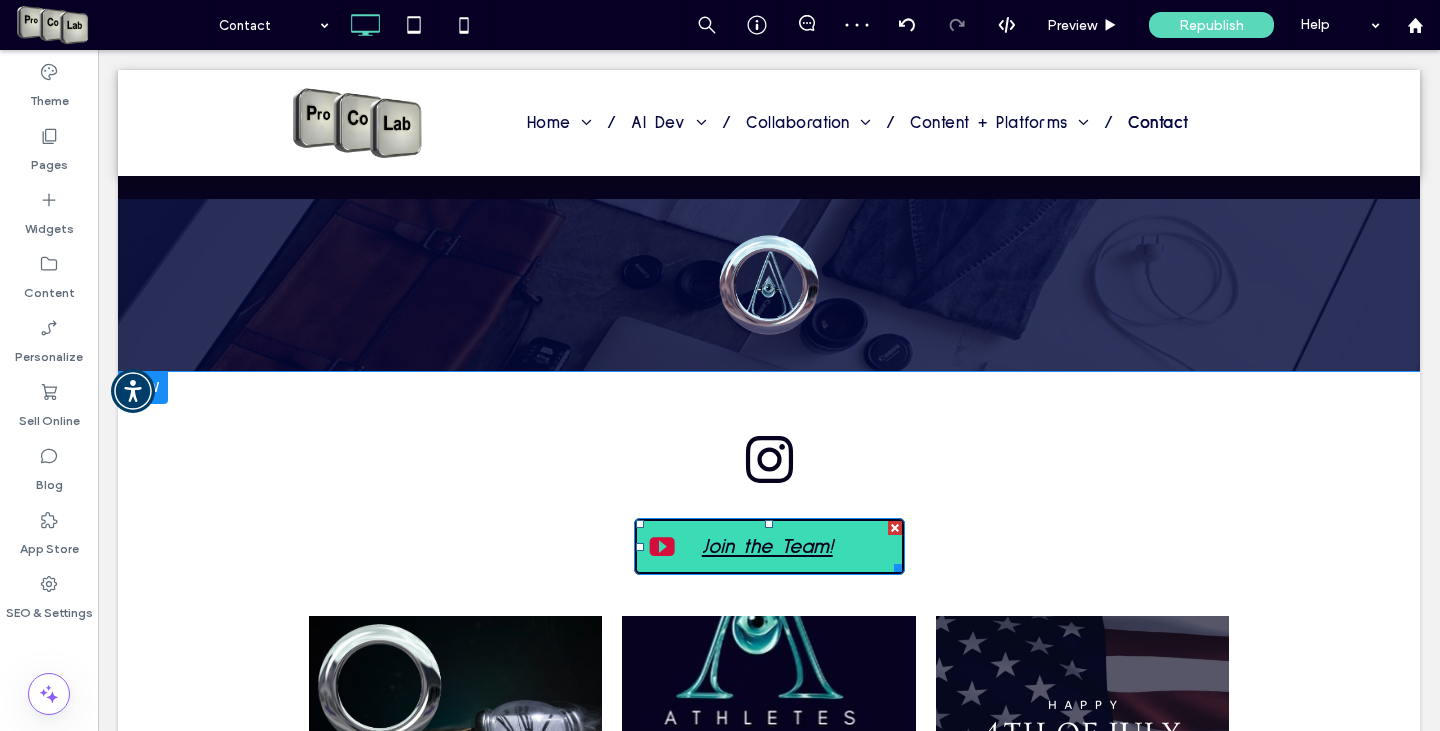 click on "Join the Team!" at bounding box center (767, 546) 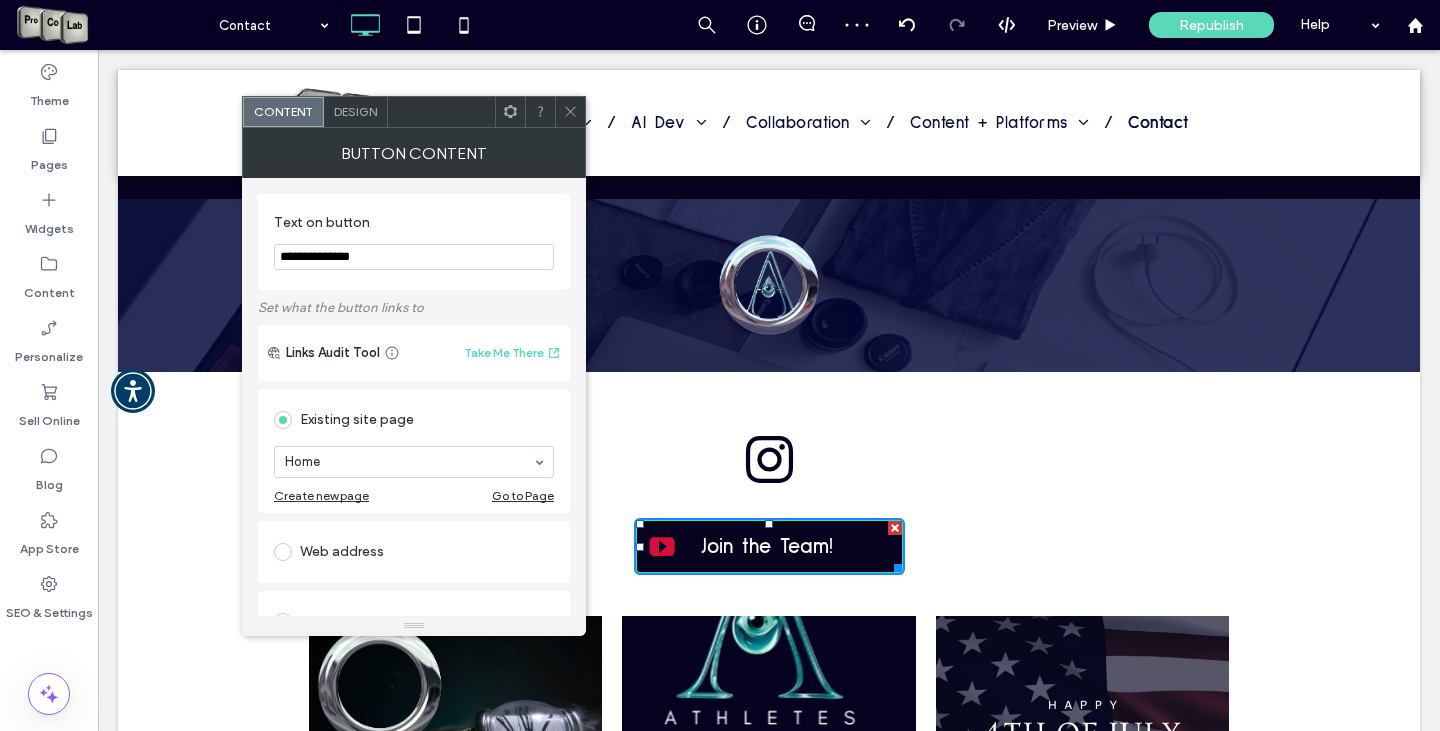 click at bounding box center [283, 552] 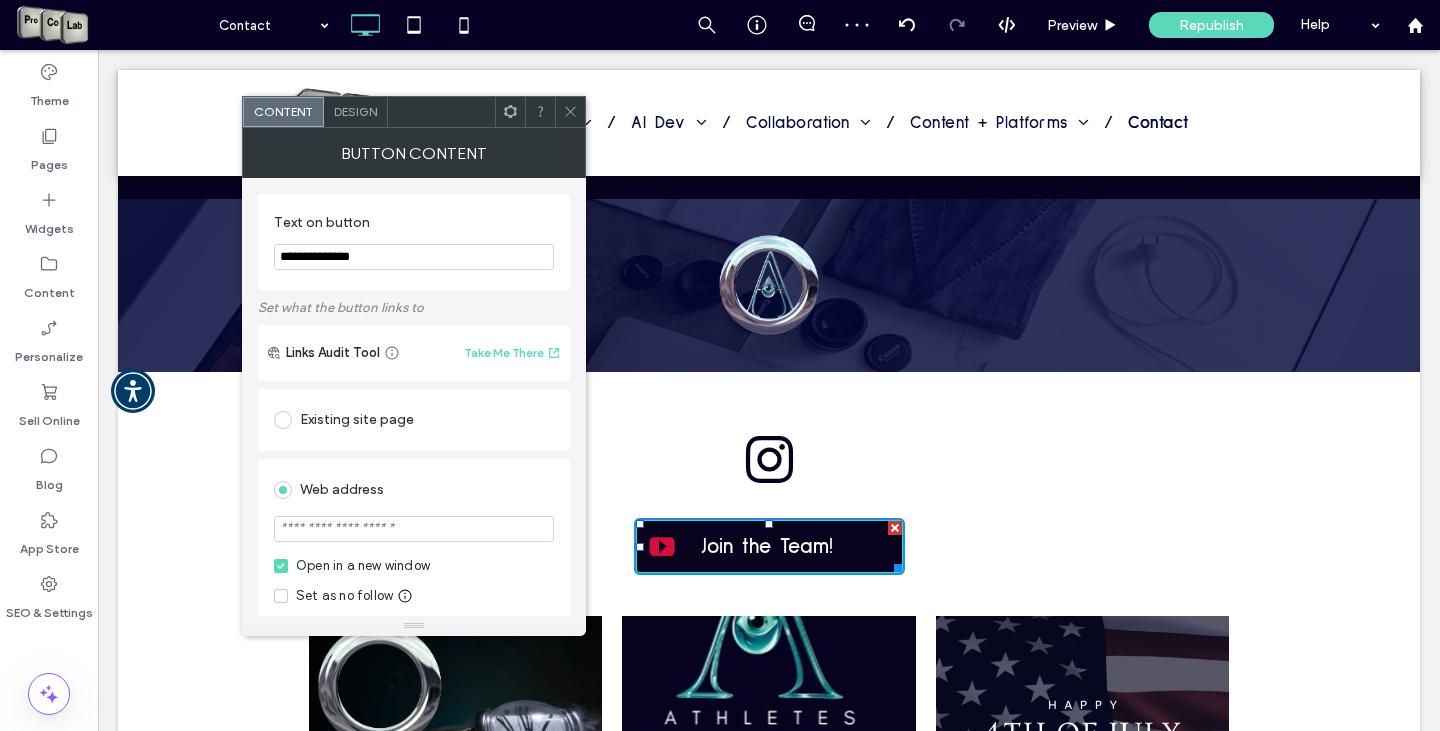 click at bounding box center [414, 529] 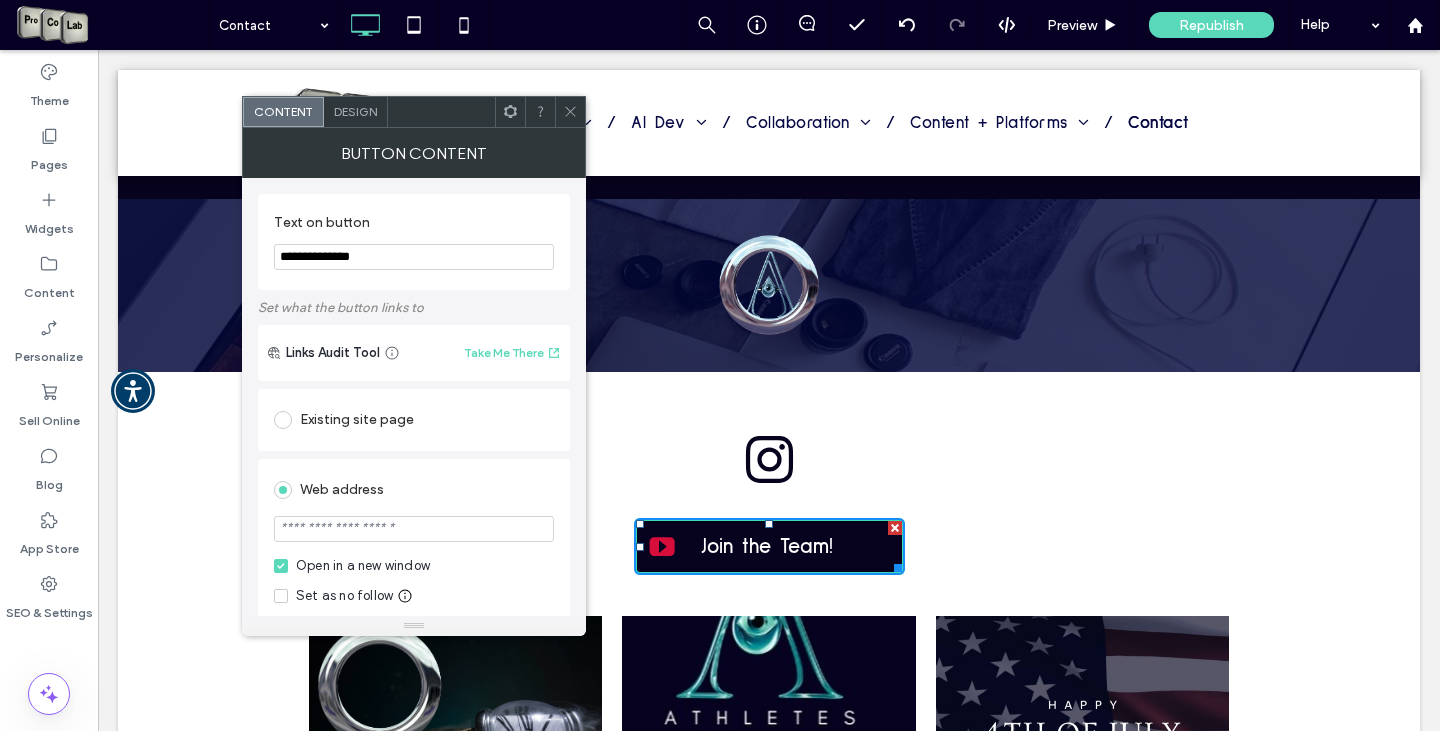 paste on "**********" 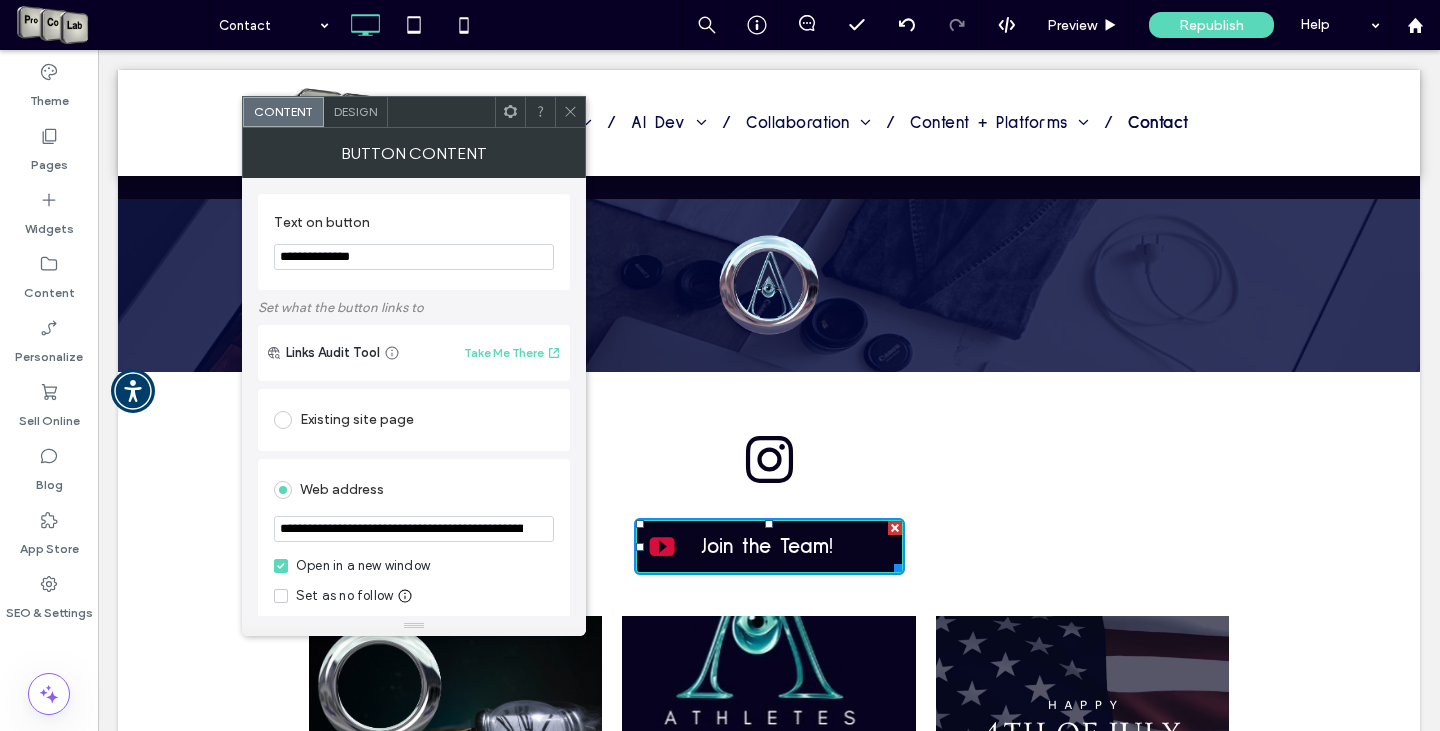 scroll, scrollTop: 0, scrollLeft: 284, axis: horizontal 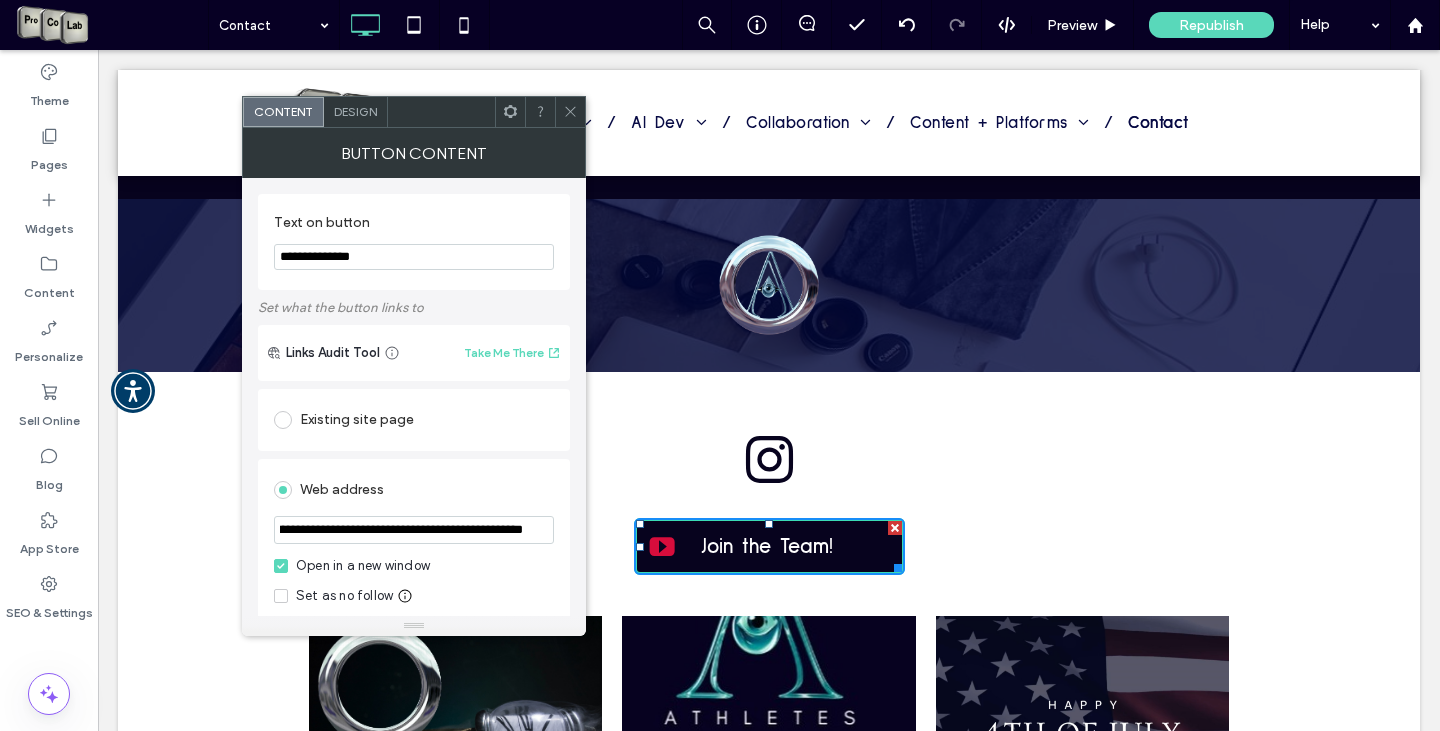type on "**********" 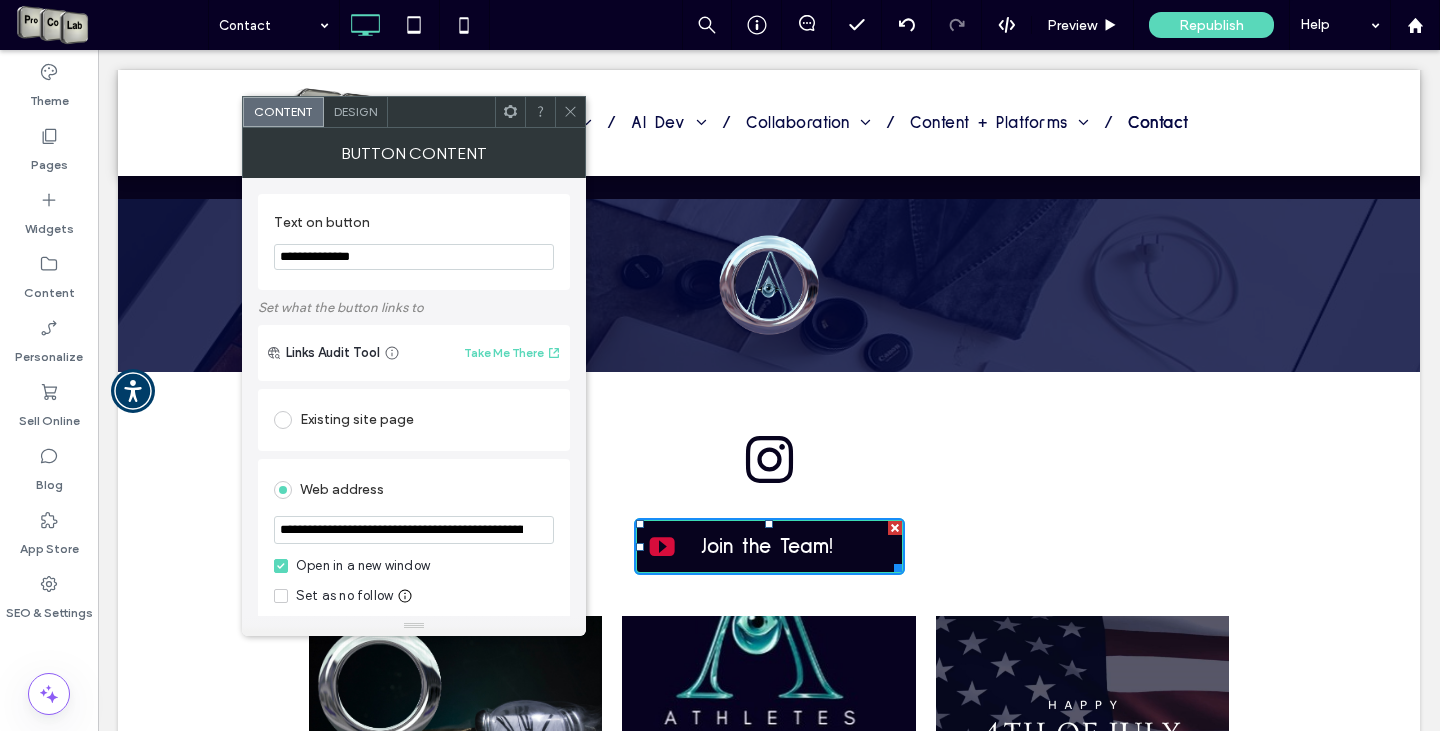 click 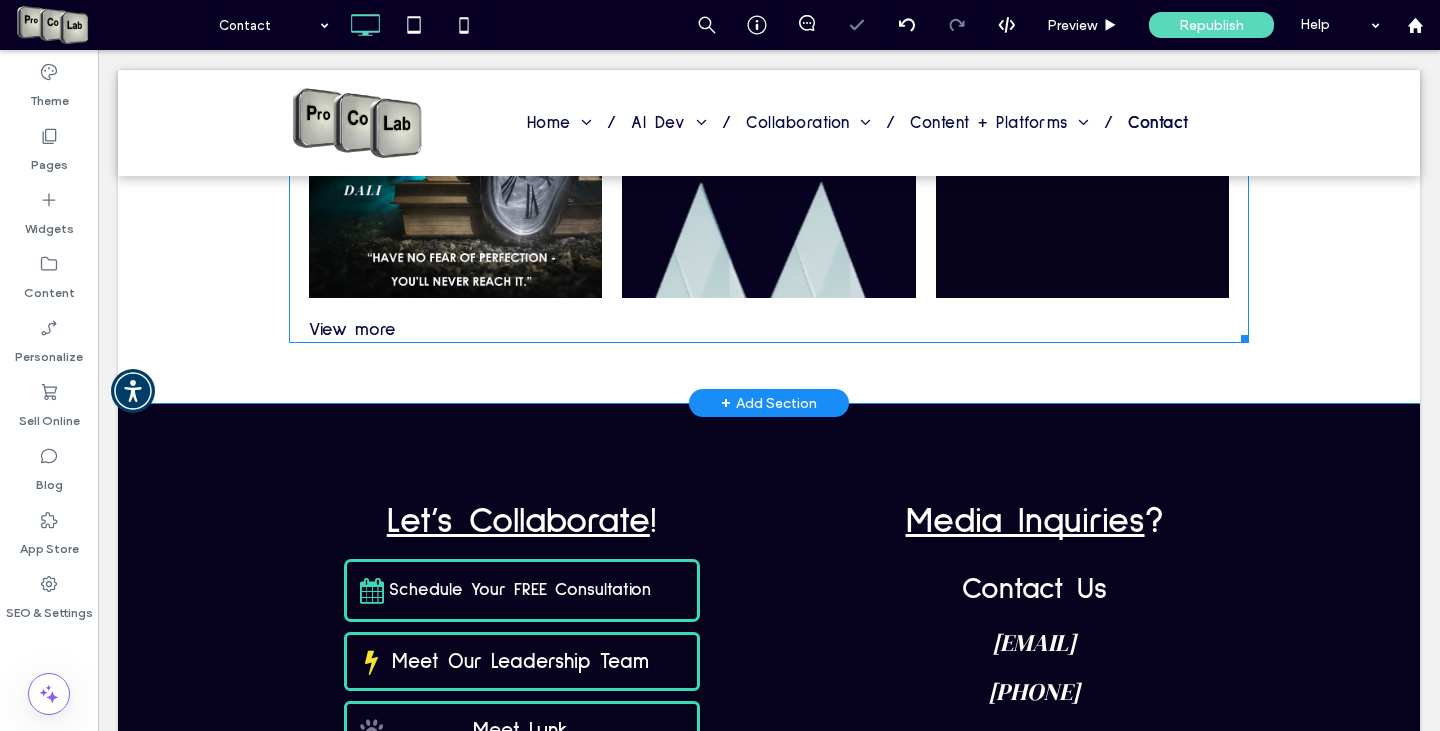 scroll, scrollTop: 2508, scrollLeft: 0, axis: vertical 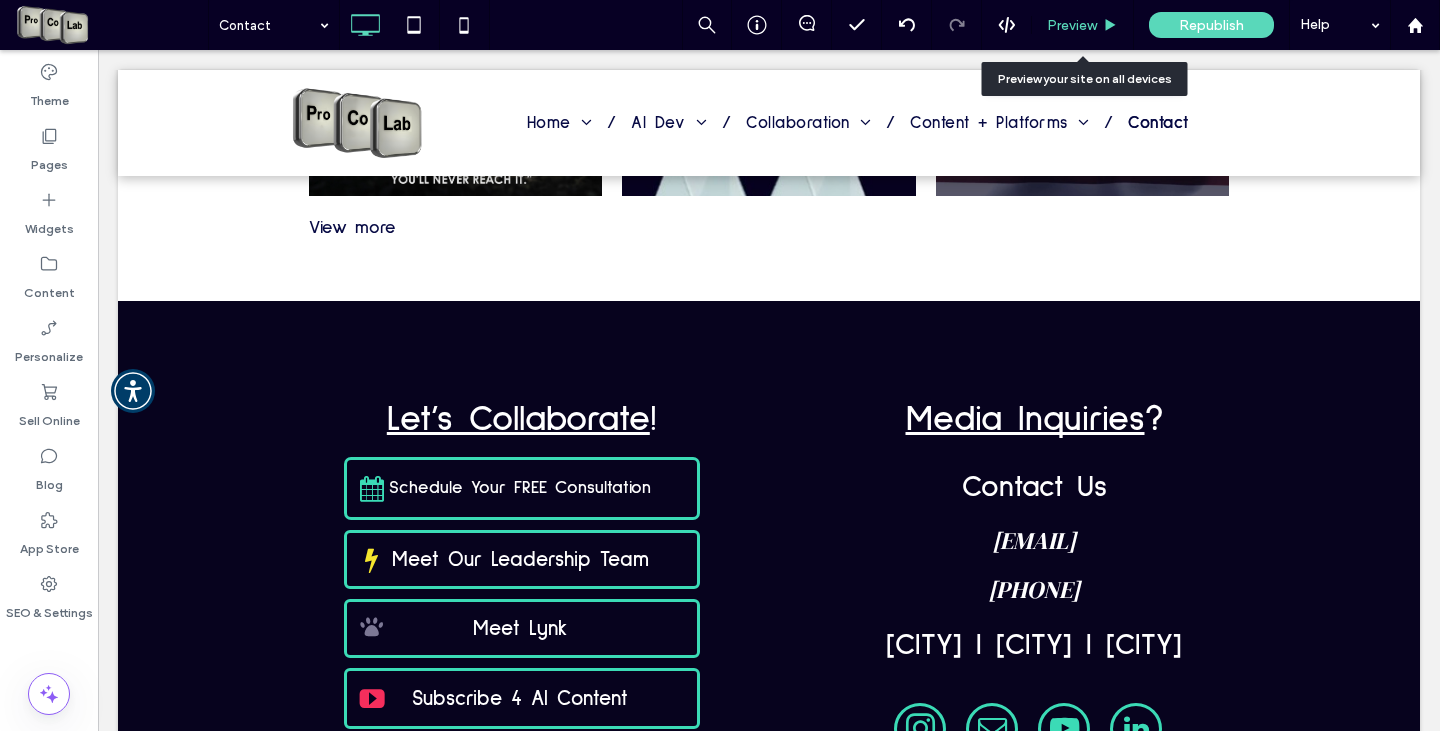 click on "Preview" at bounding box center [1072, 25] 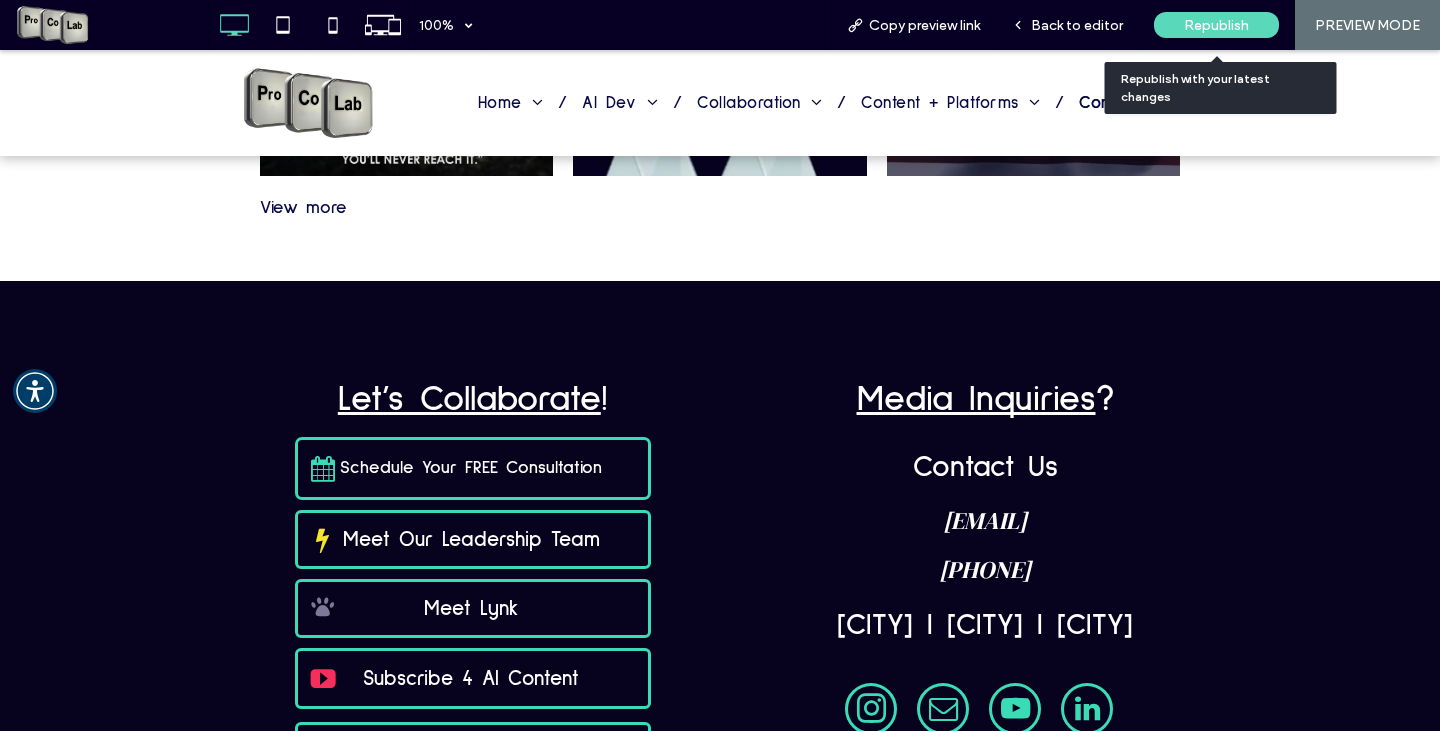 click on "Republish" at bounding box center [1216, 25] 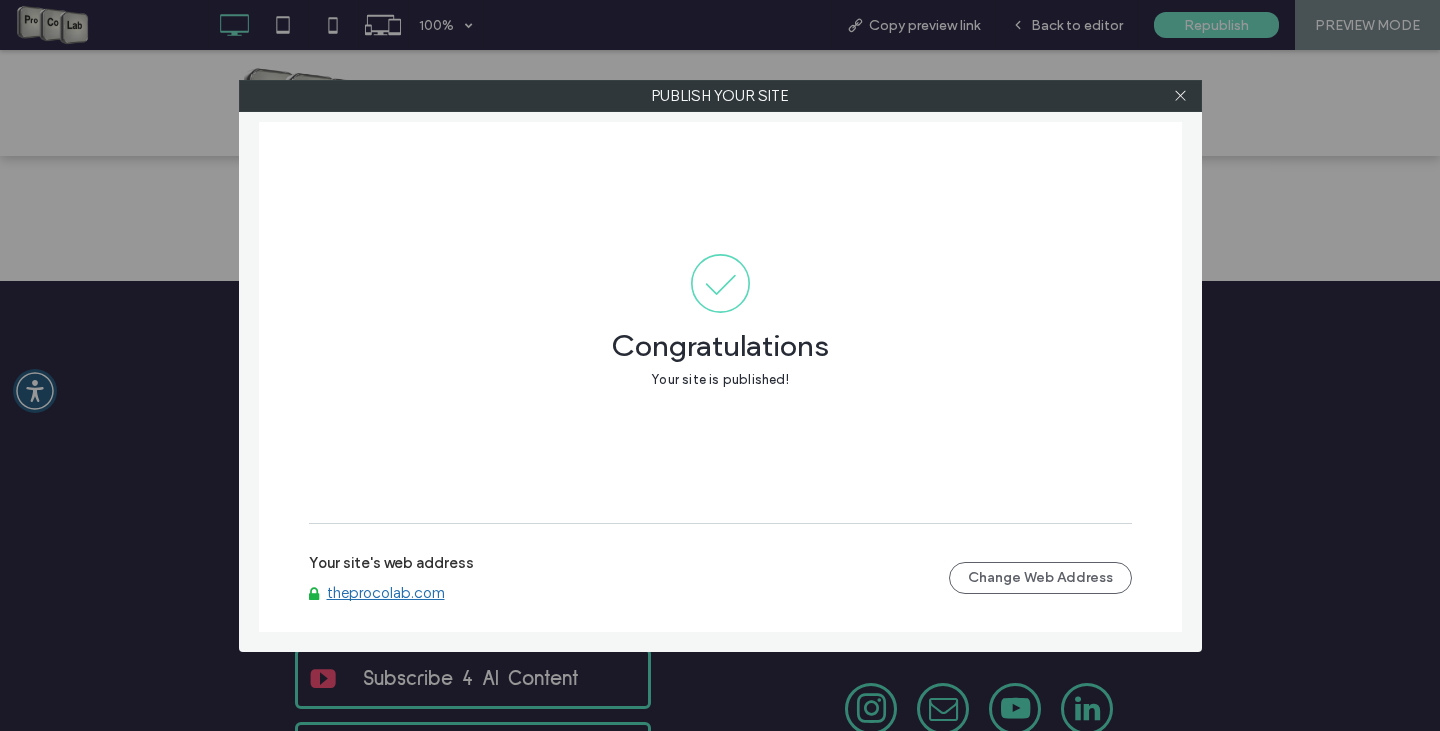 click on "theprocolab.com" at bounding box center (386, 593) 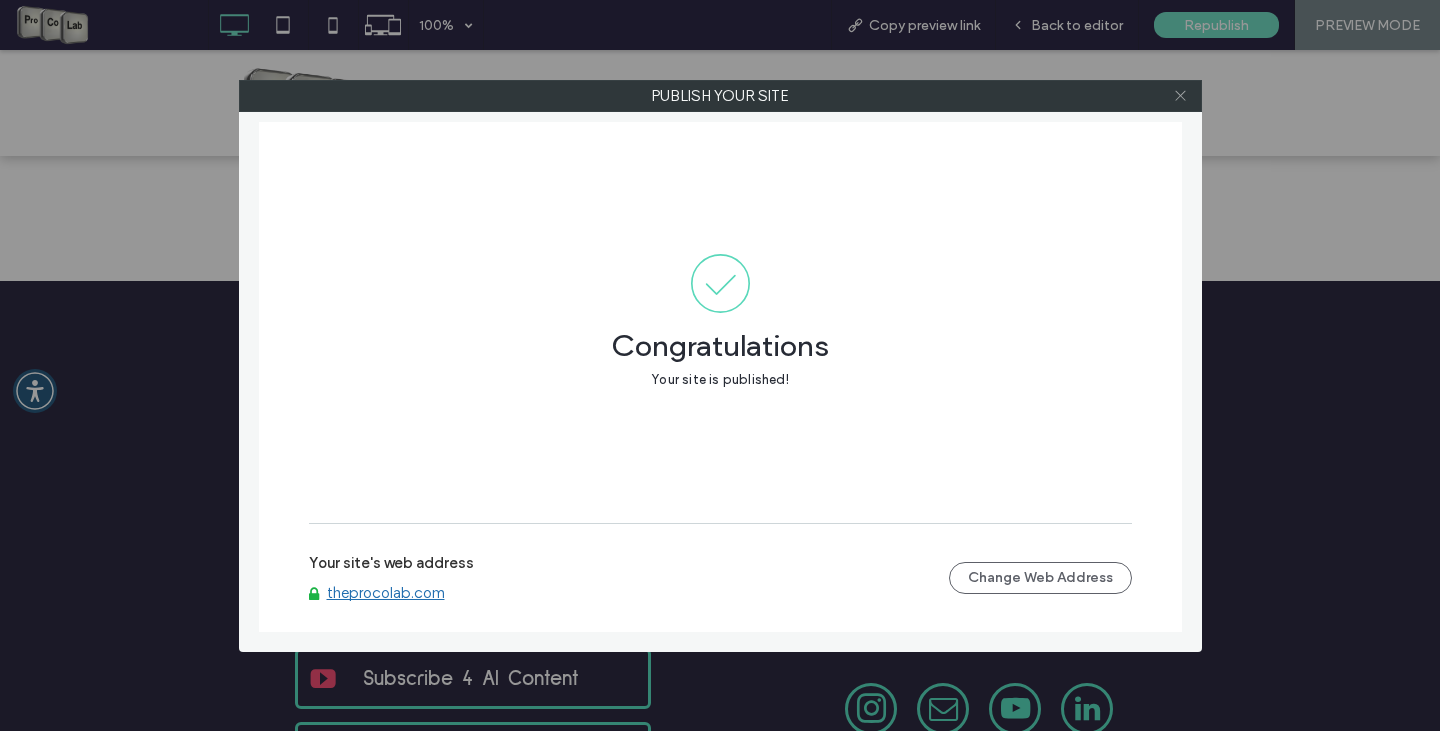 click 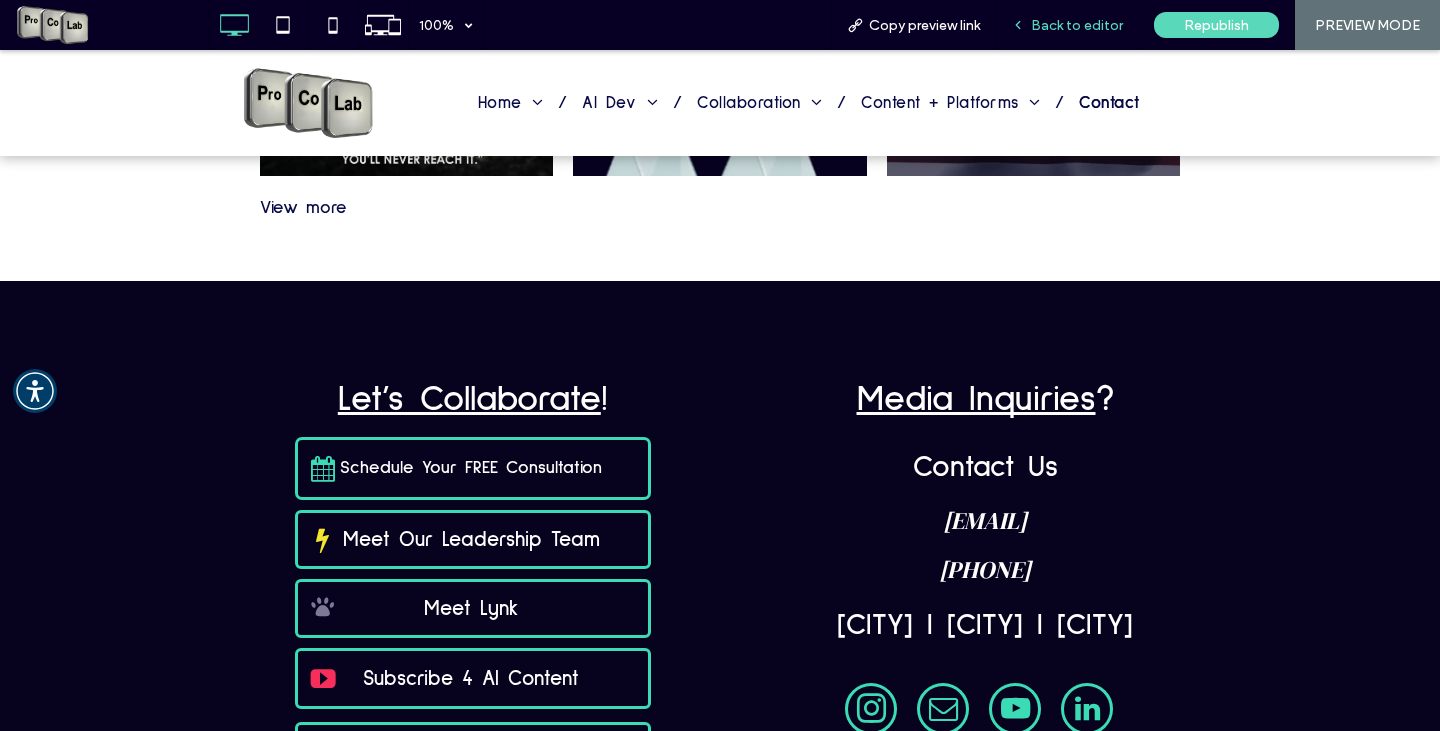 click on "Back to editor" at bounding box center (1077, 25) 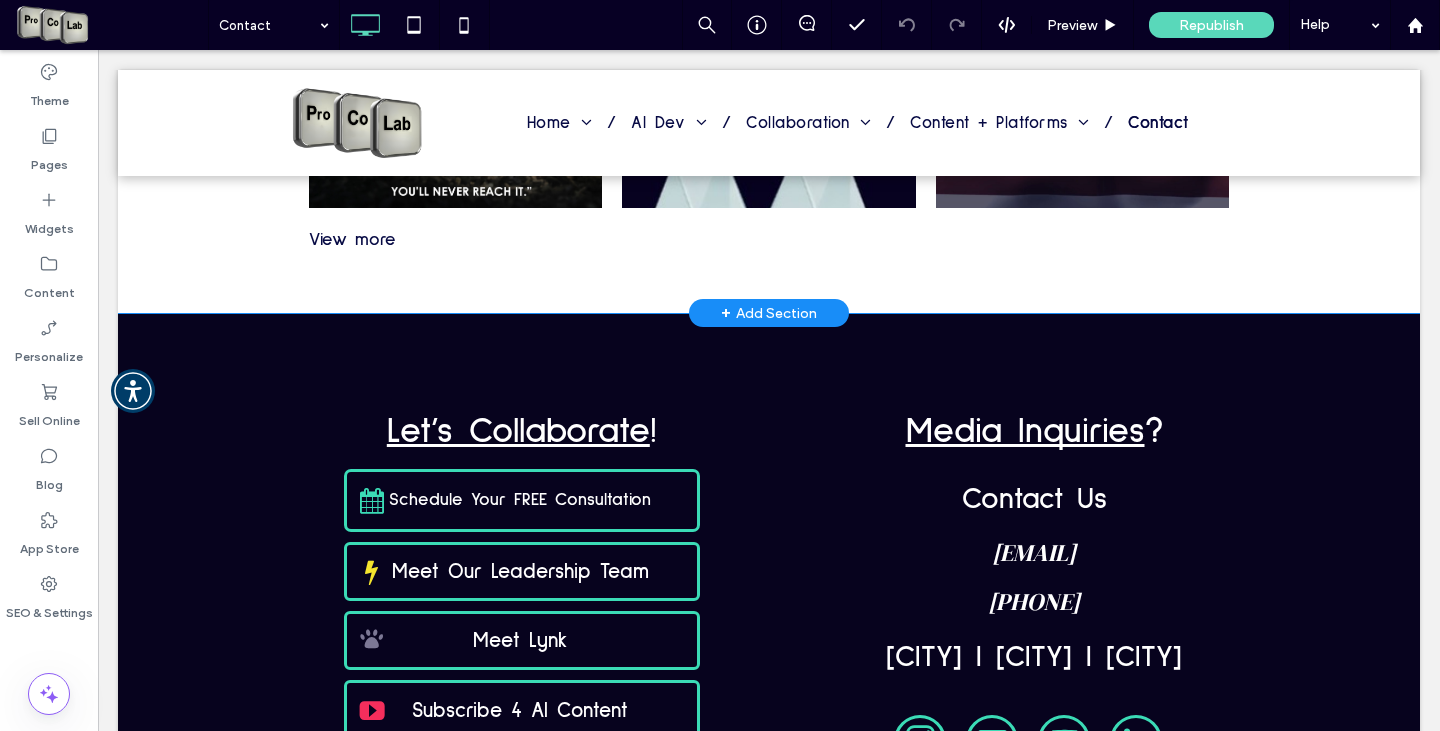 scroll, scrollTop: 0, scrollLeft: 0, axis: both 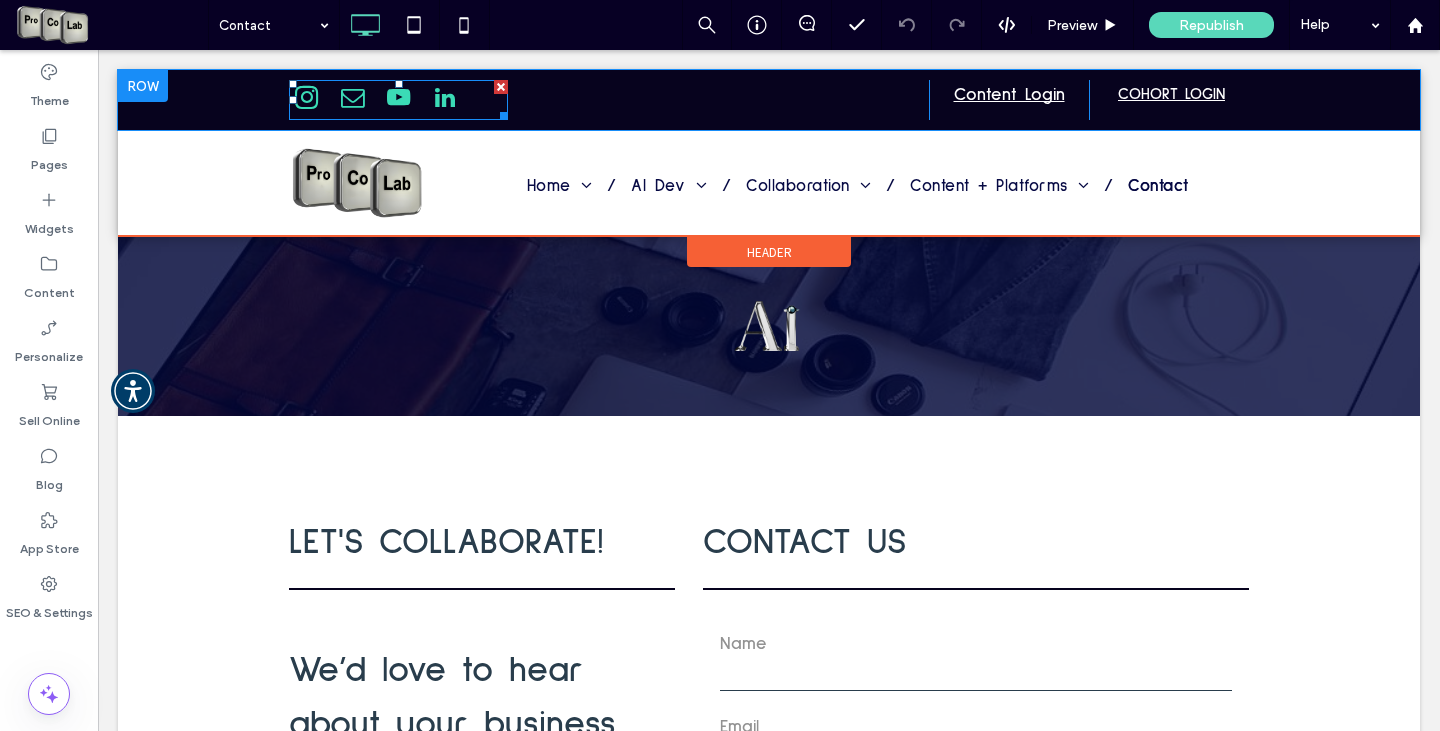 click at bounding box center (352, 97) 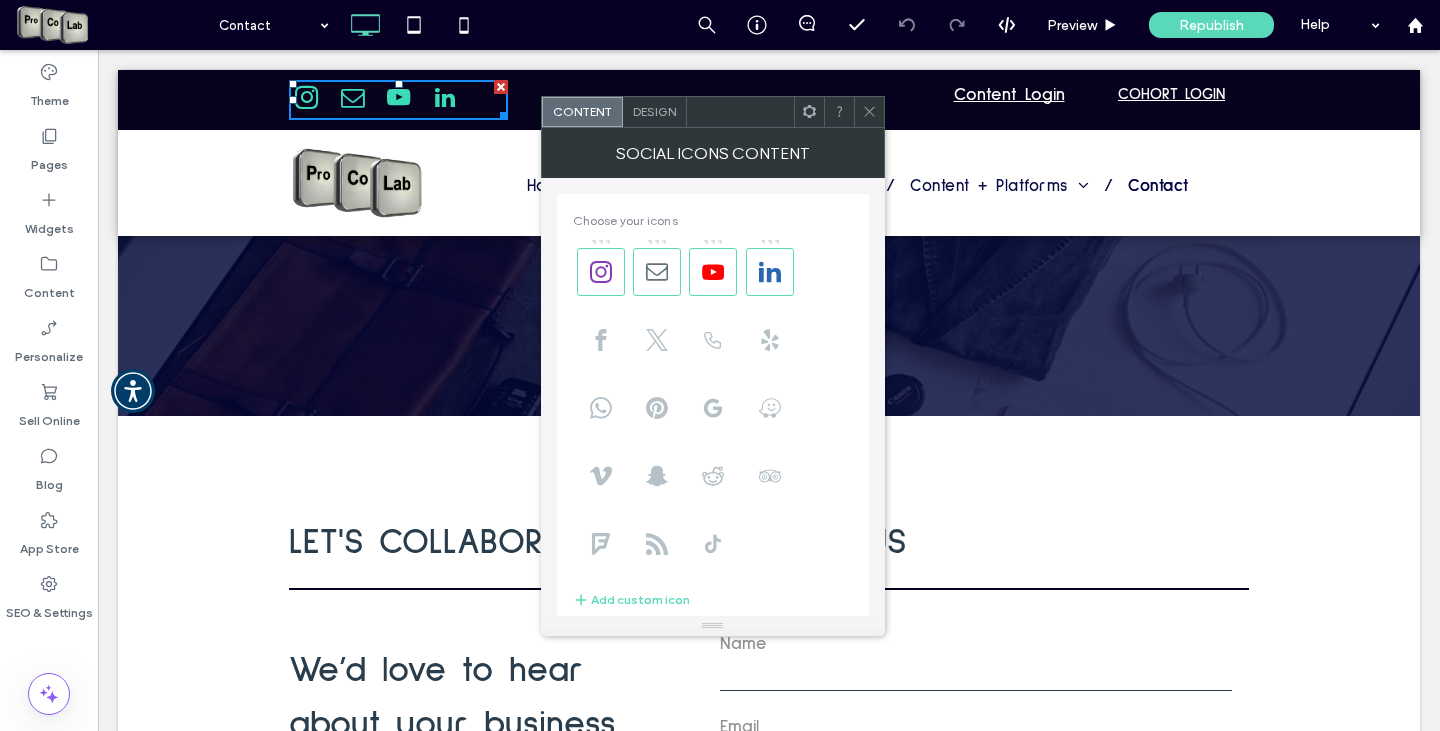click on "Design" at bounding box center [655, 112] 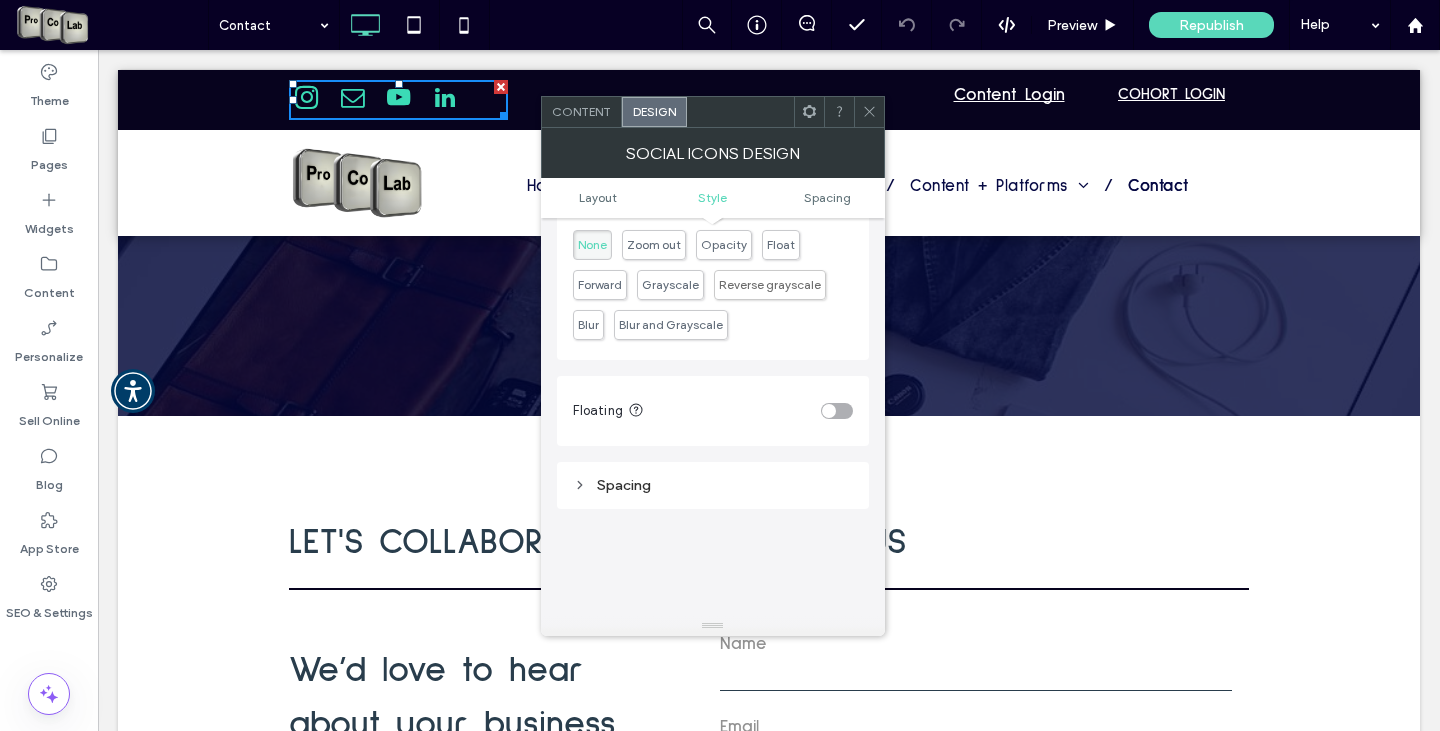 scroll, scrollTop: 500, scrollLeft: 0, axis: vertical 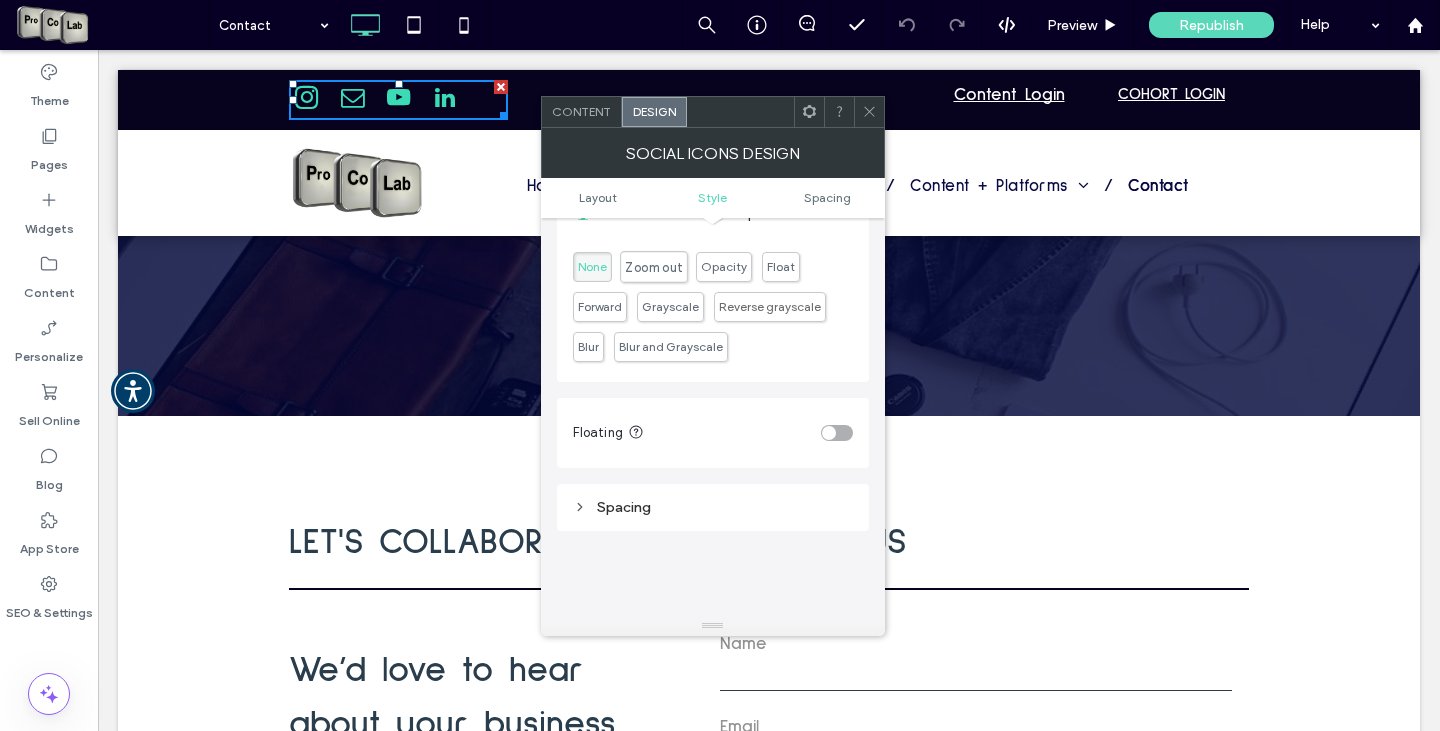 click on "Zoom out" at bounding box center (653, 267) 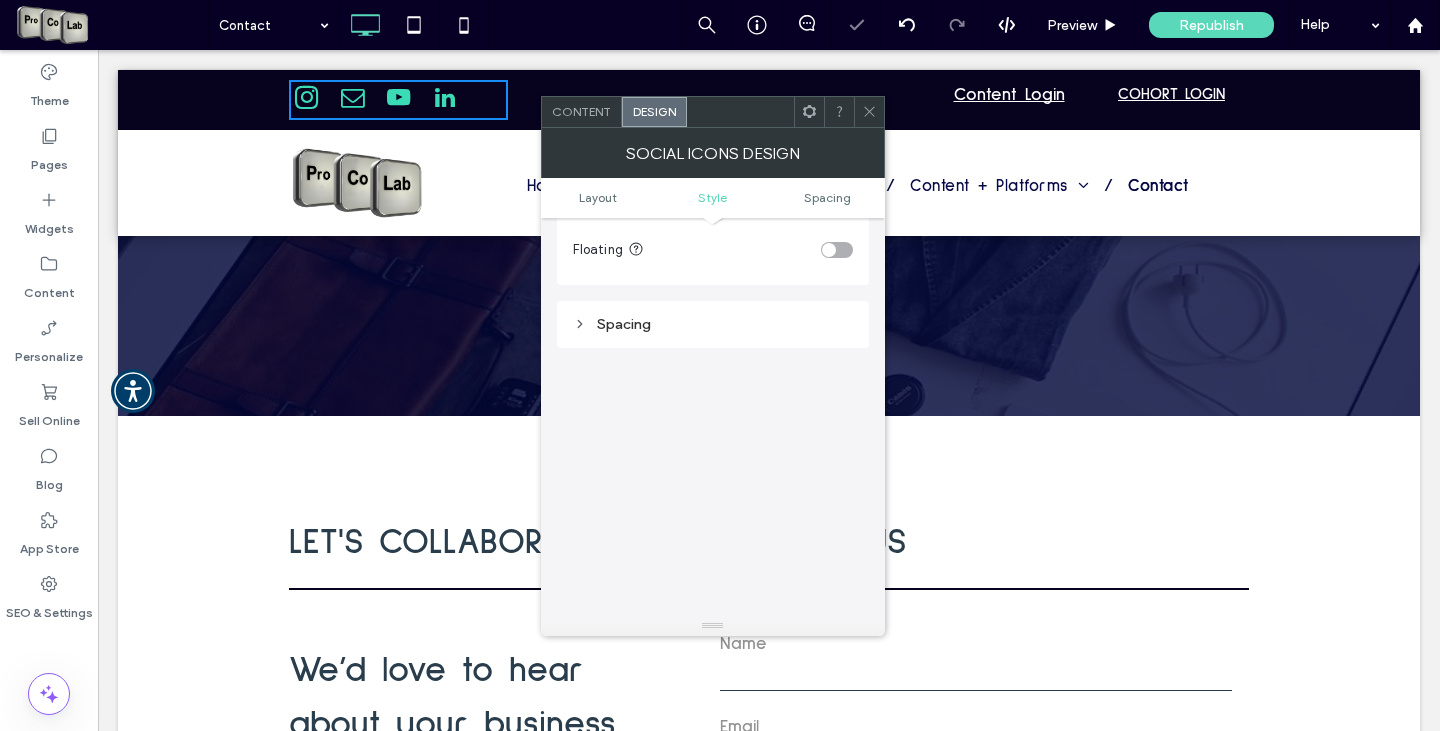scroll, scrollTop: 651, scrollLeft: 0, axis: vertical 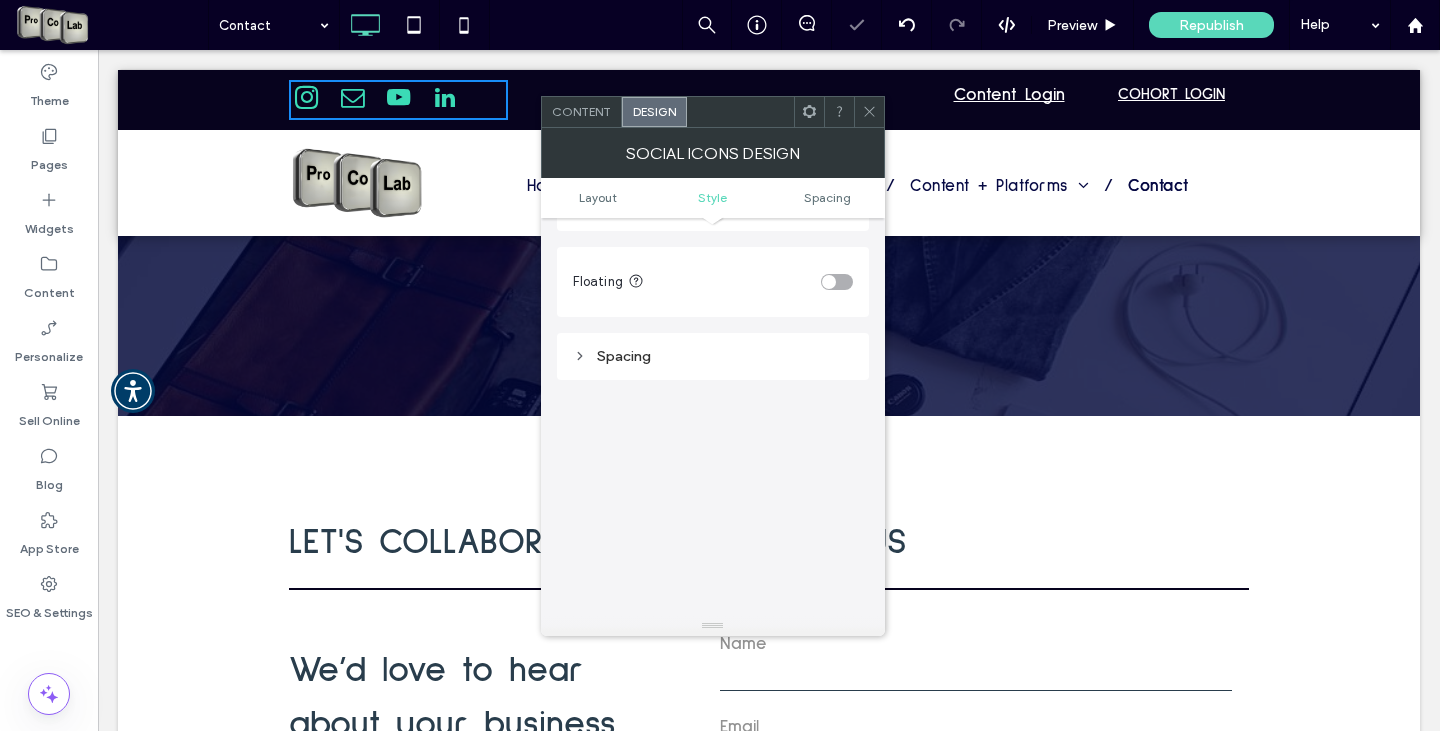 click on "Content" at bounding box center [581, 111] 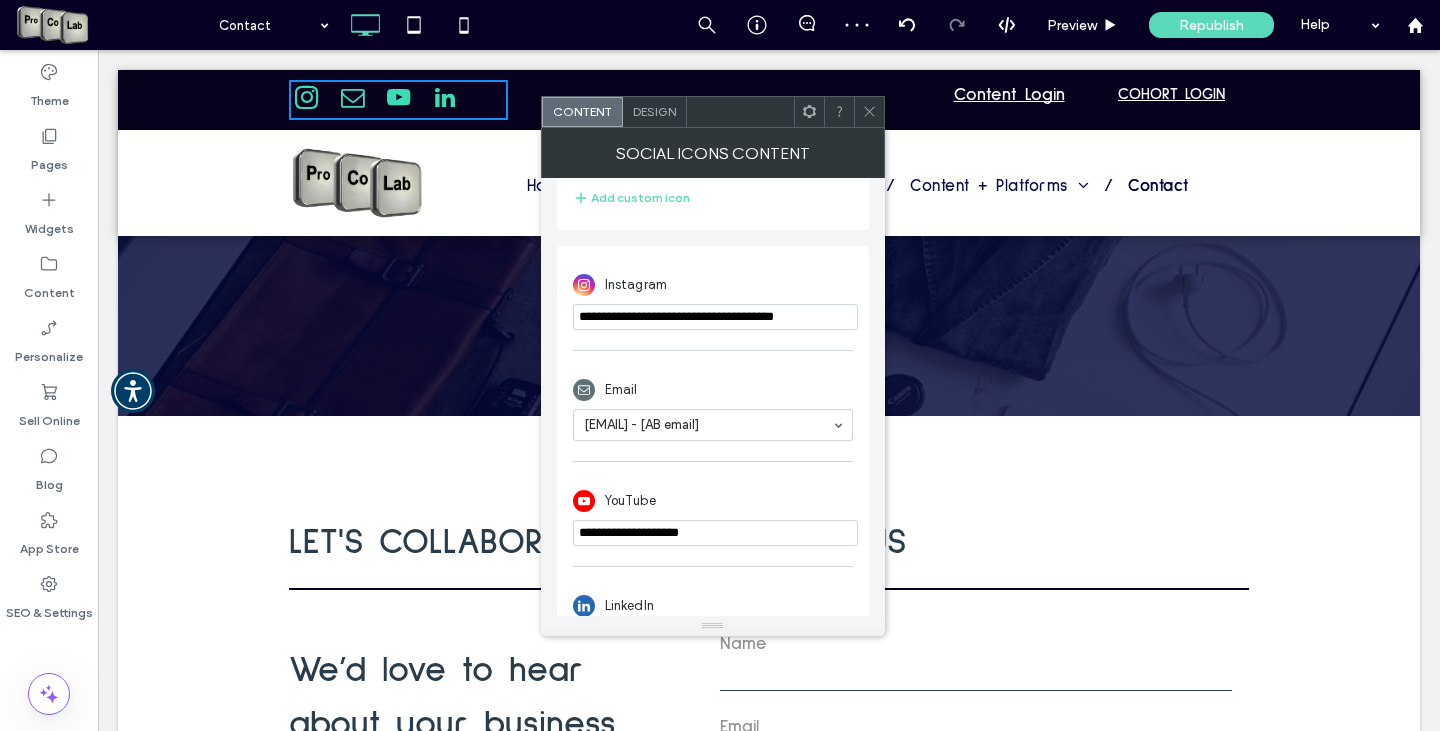 scroll, scrollTop: 463, scrollLeft: 0, axis: vertical 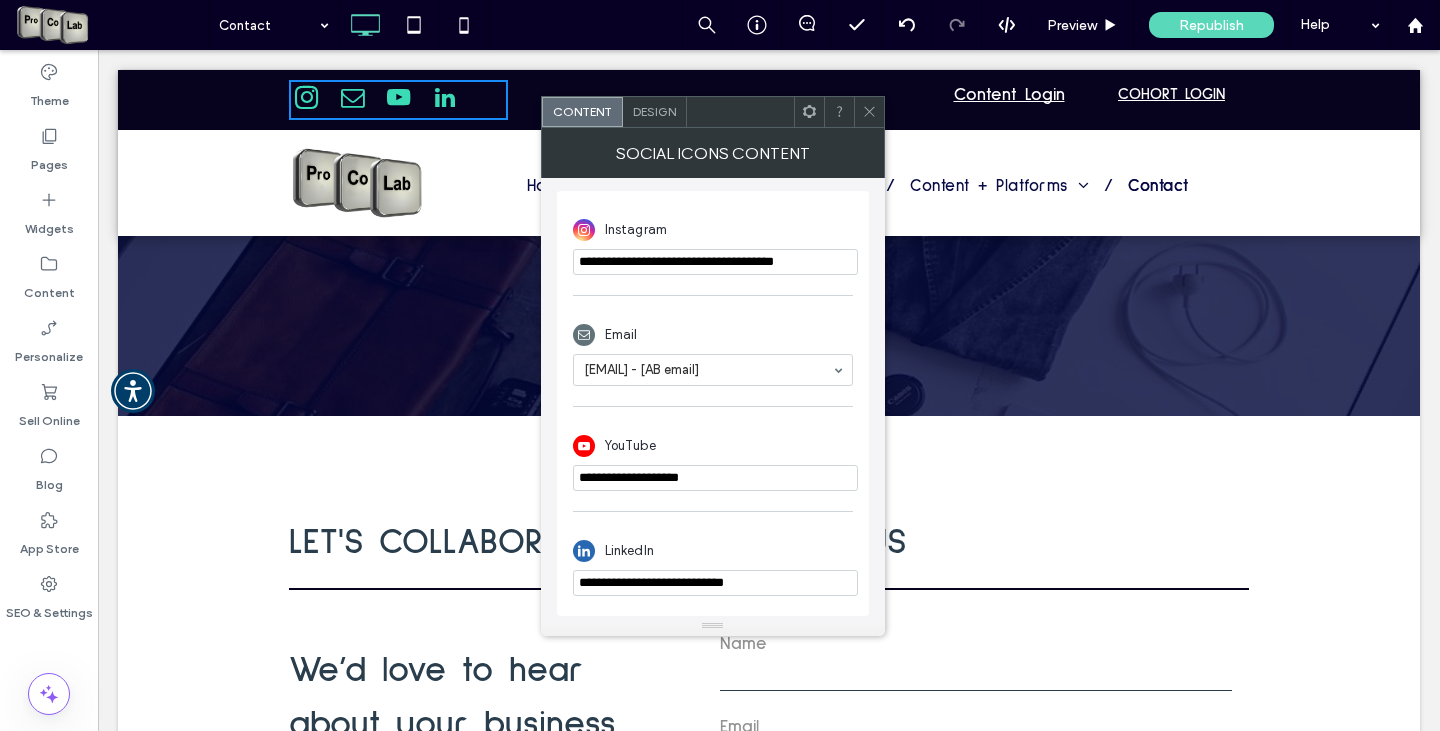 drag, startPoint x: 829, startPoint y: 257, endPoint x: 766, endPoint y: 258, distance: 63.007935 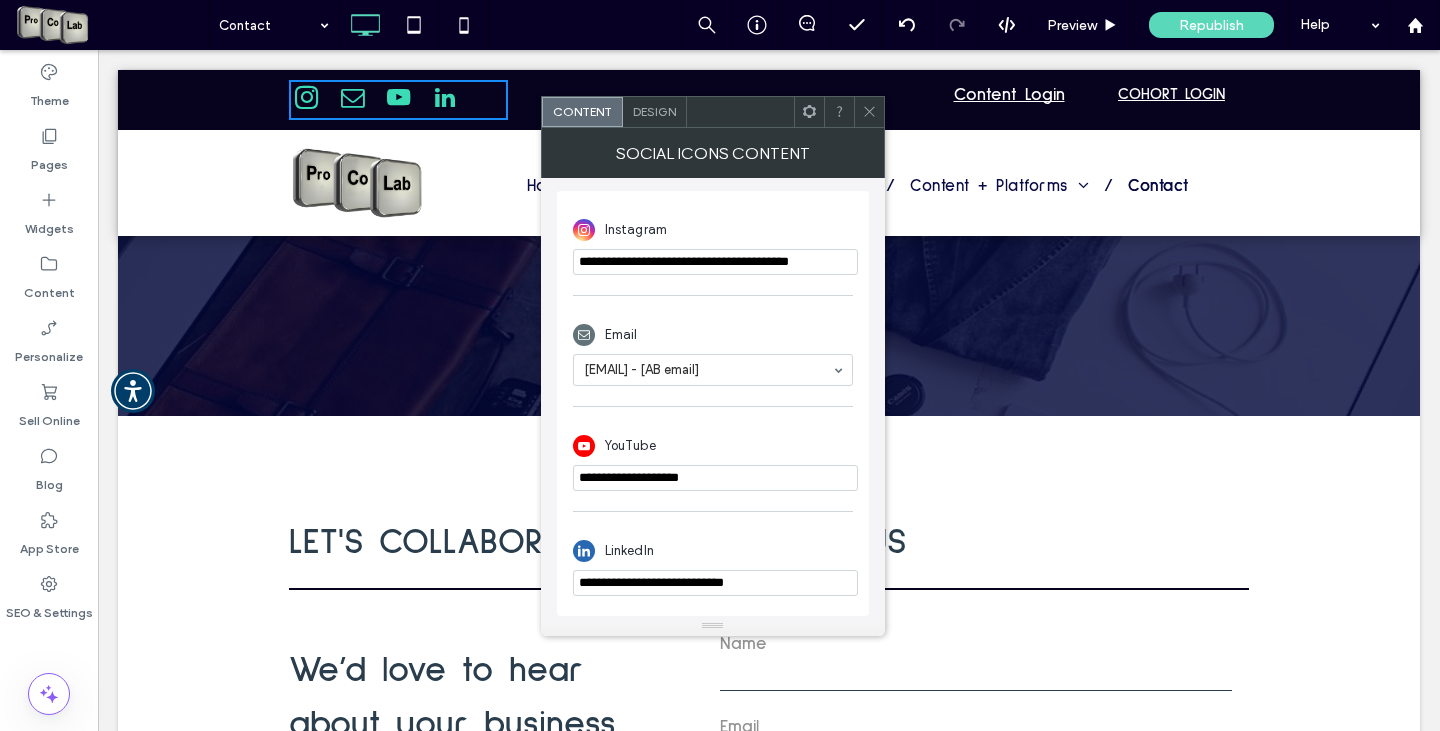 scroll, scrollTop: 0, scrollLeft: 5, axis: horizontal 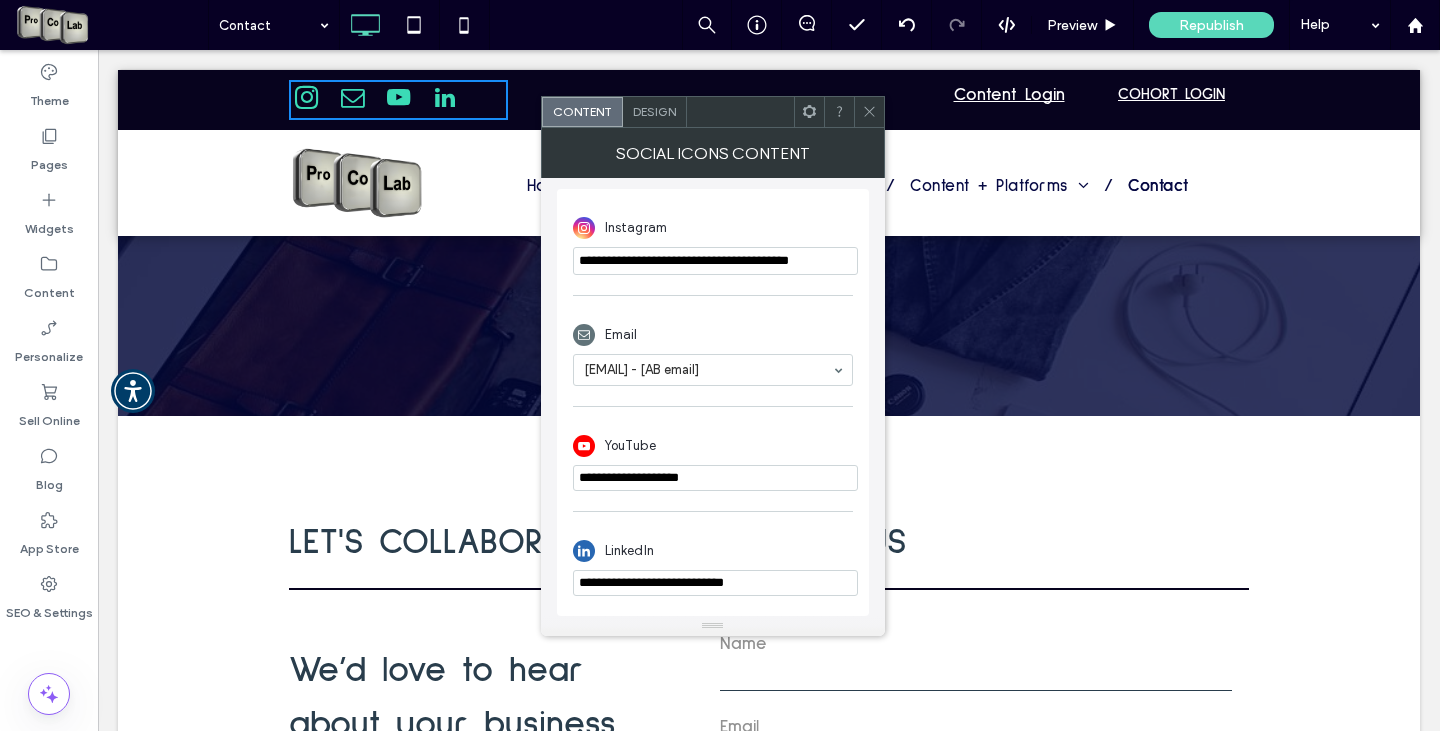 type on "**********" 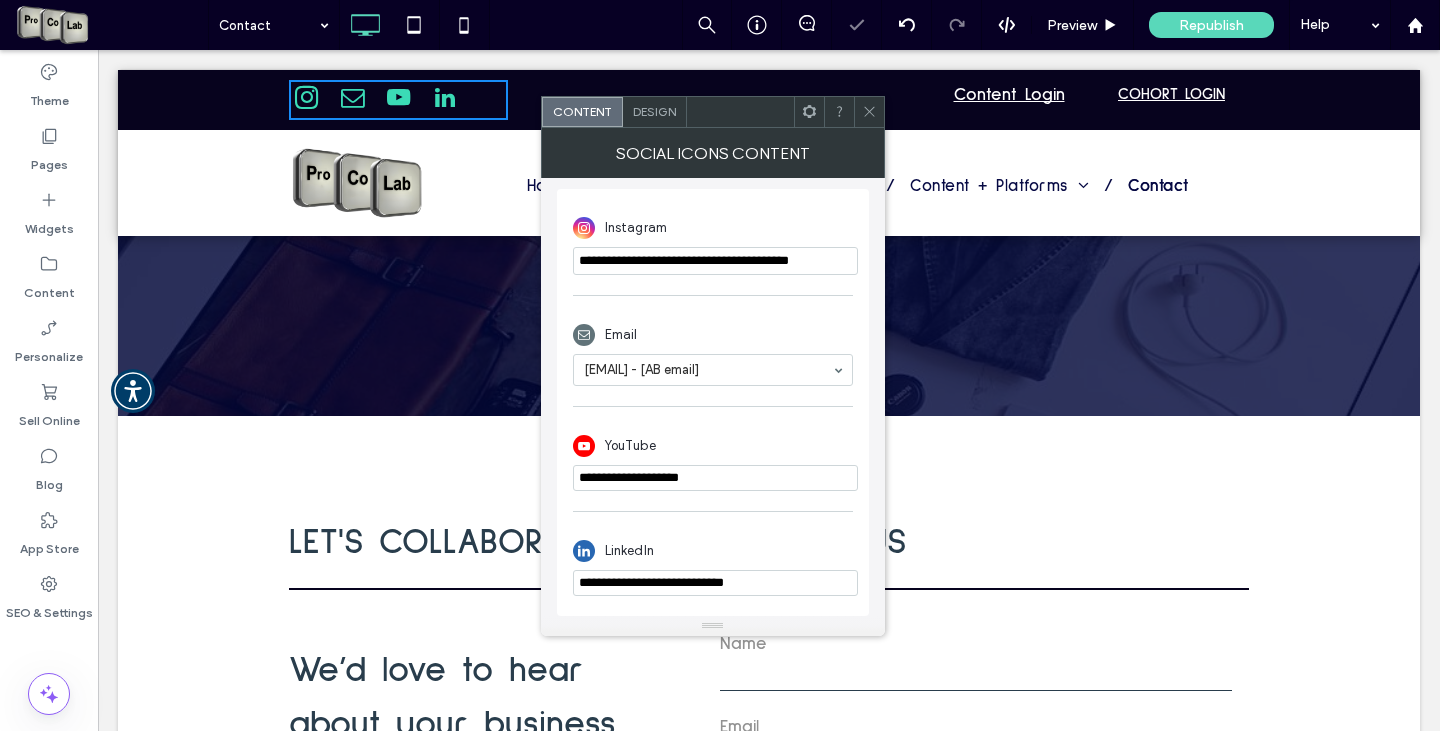 click on "**********" at bounding box center [715, 583] 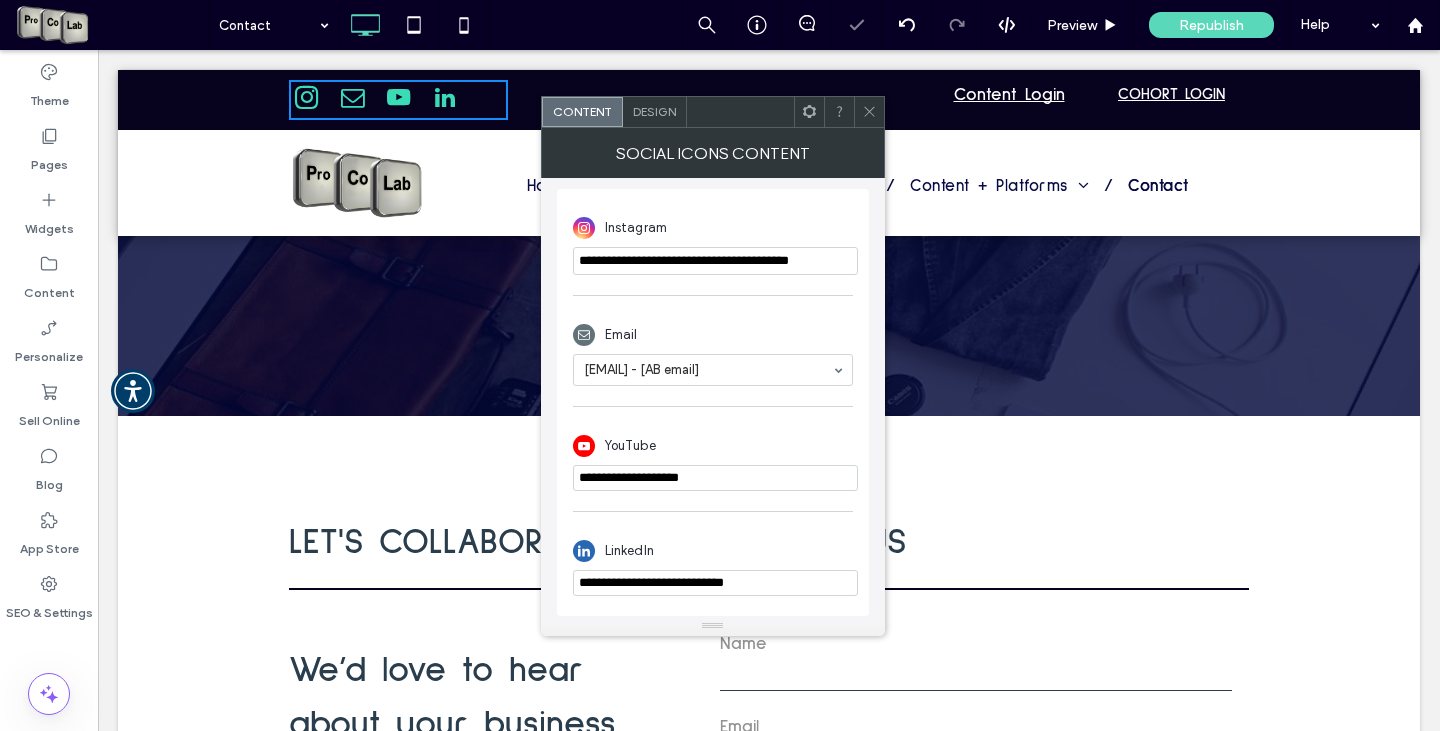 scroll, scrollTop: 0, scrollLeft: 0, axis: both 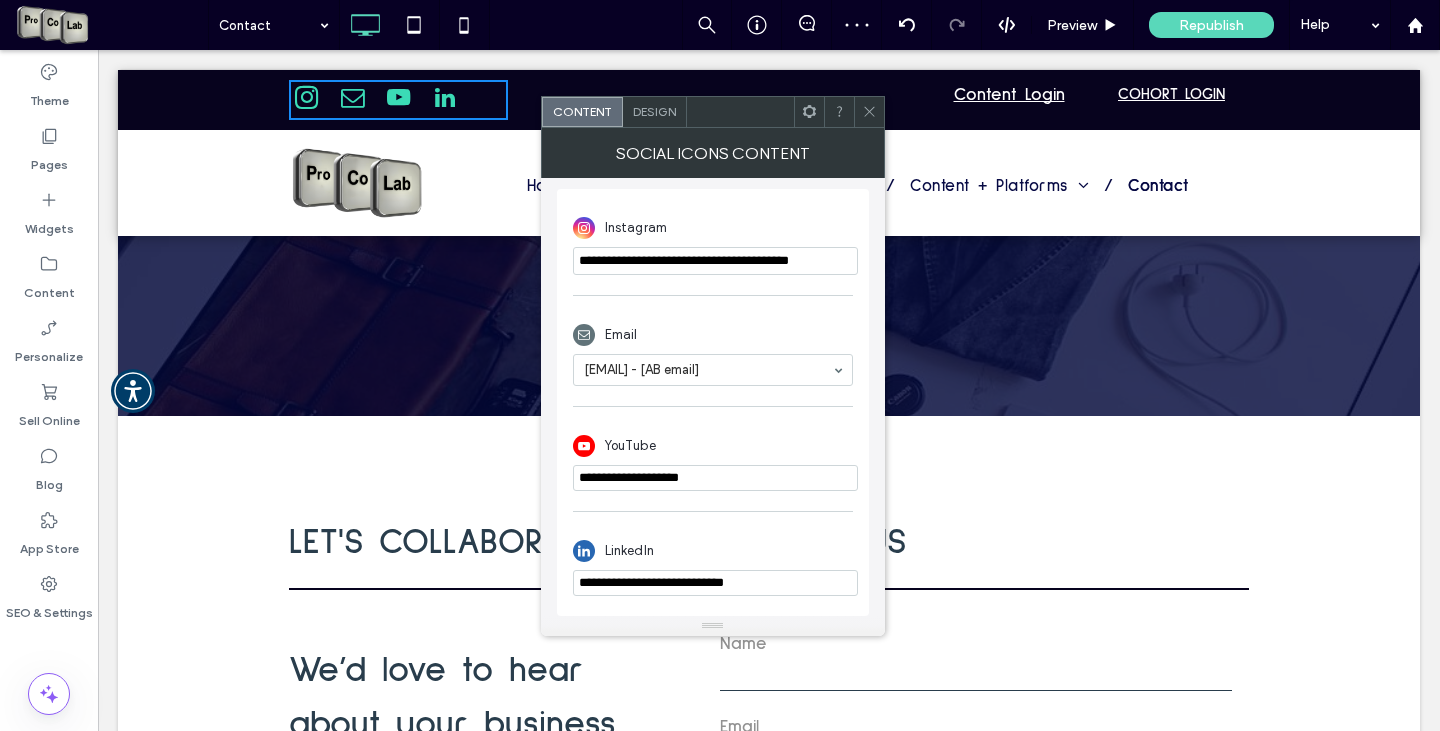 drag, startPoint x: 774, startPoint y: 582, endPoint x: 577, endPoint y: 588, distance: 197.09135 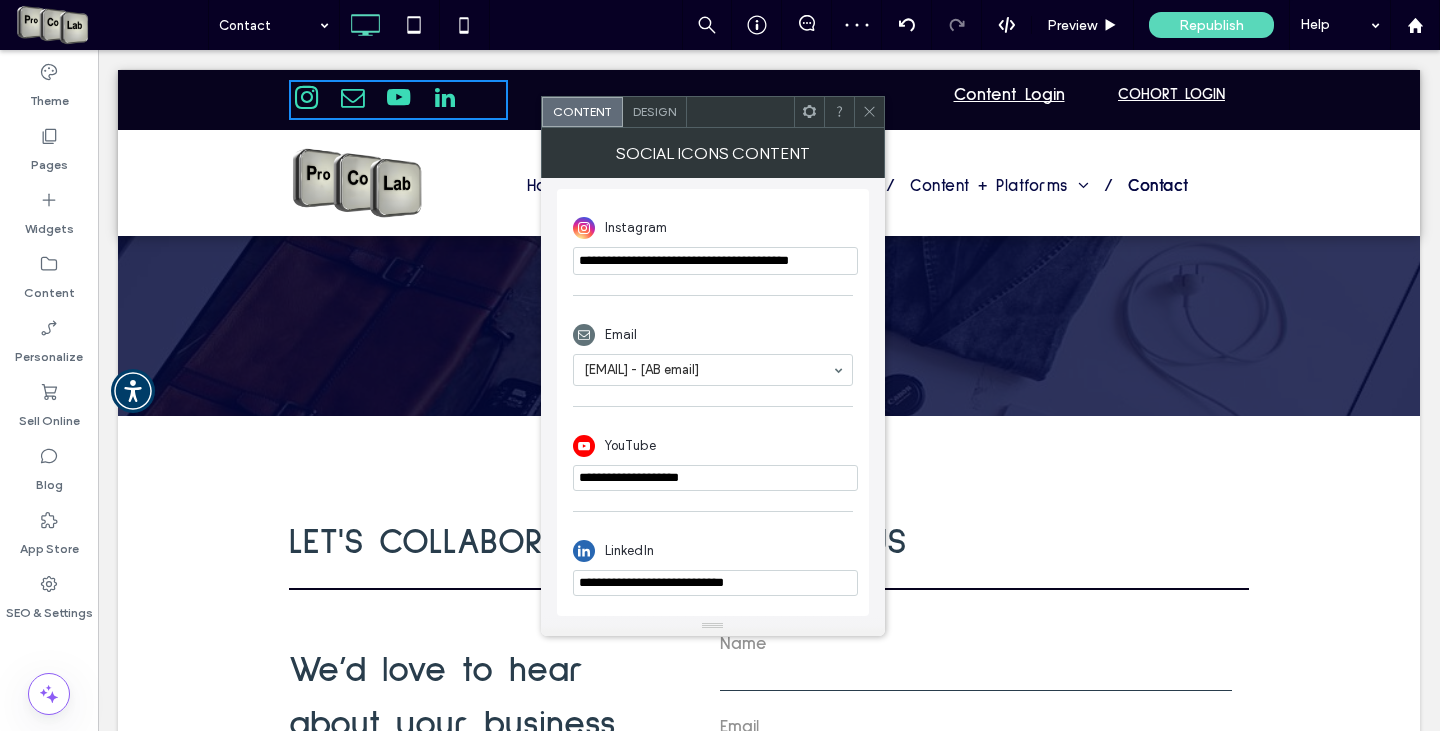 click on "**********" at bounding box center (715, 583) 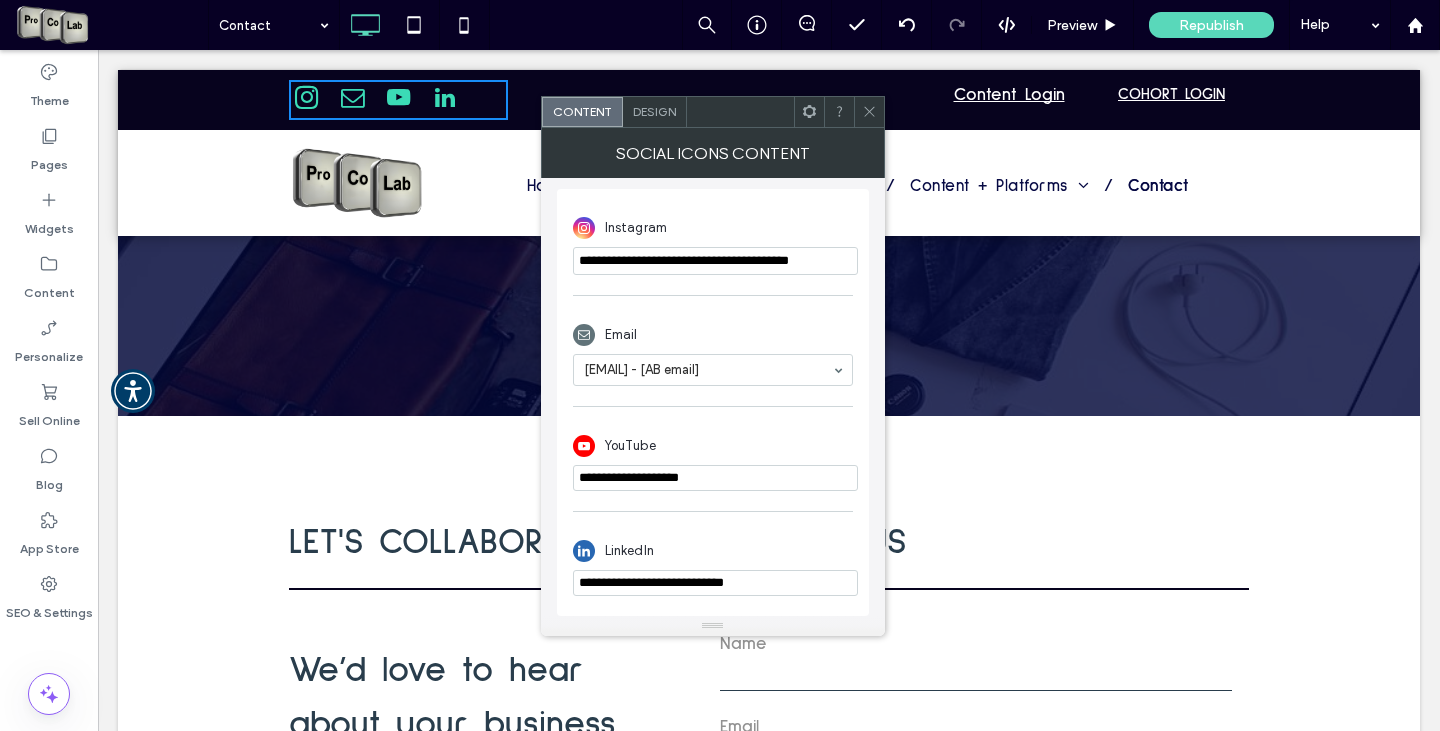 drag, startPoint x: 782, startPoint y: 576, endPoint x: 624, endPoint y: 584, distance: 158.20241 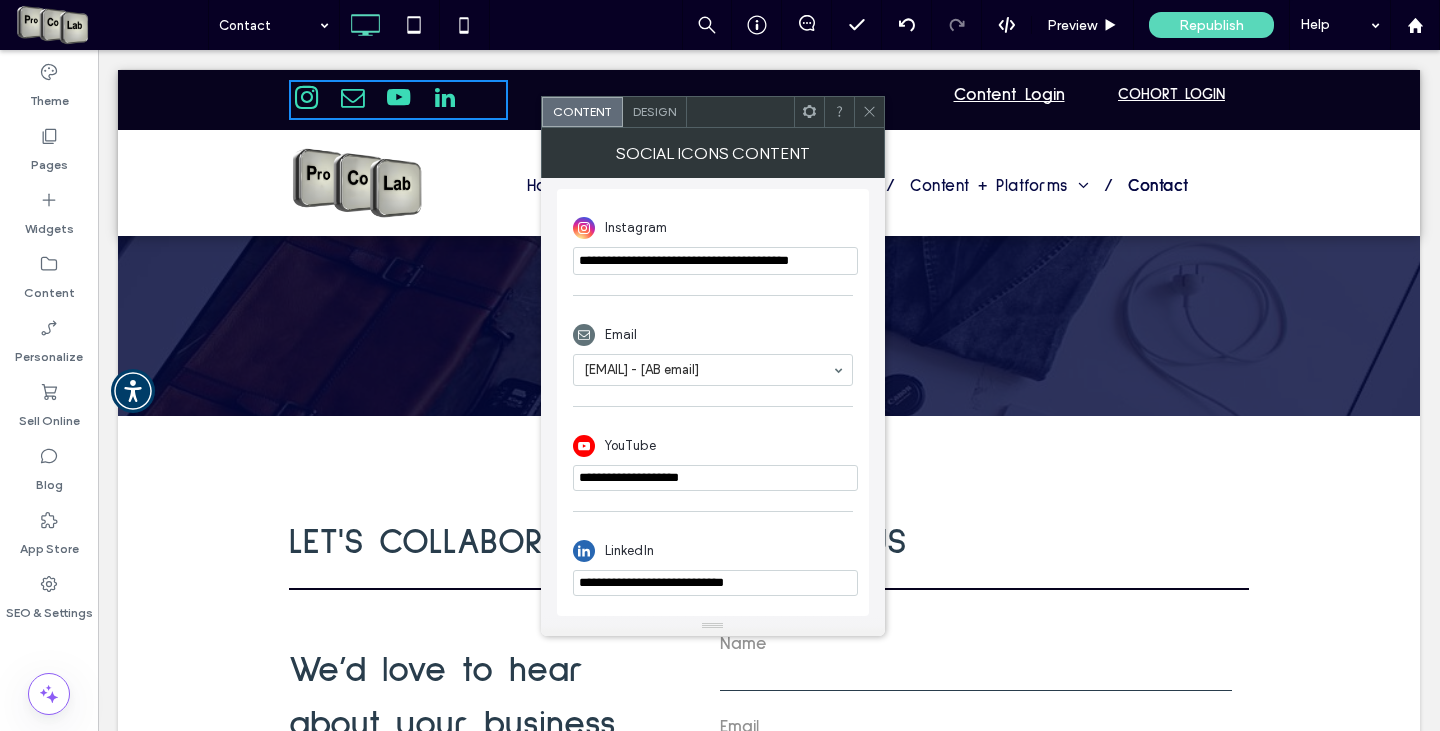 click on "**********" at bounding box center [715, 583] 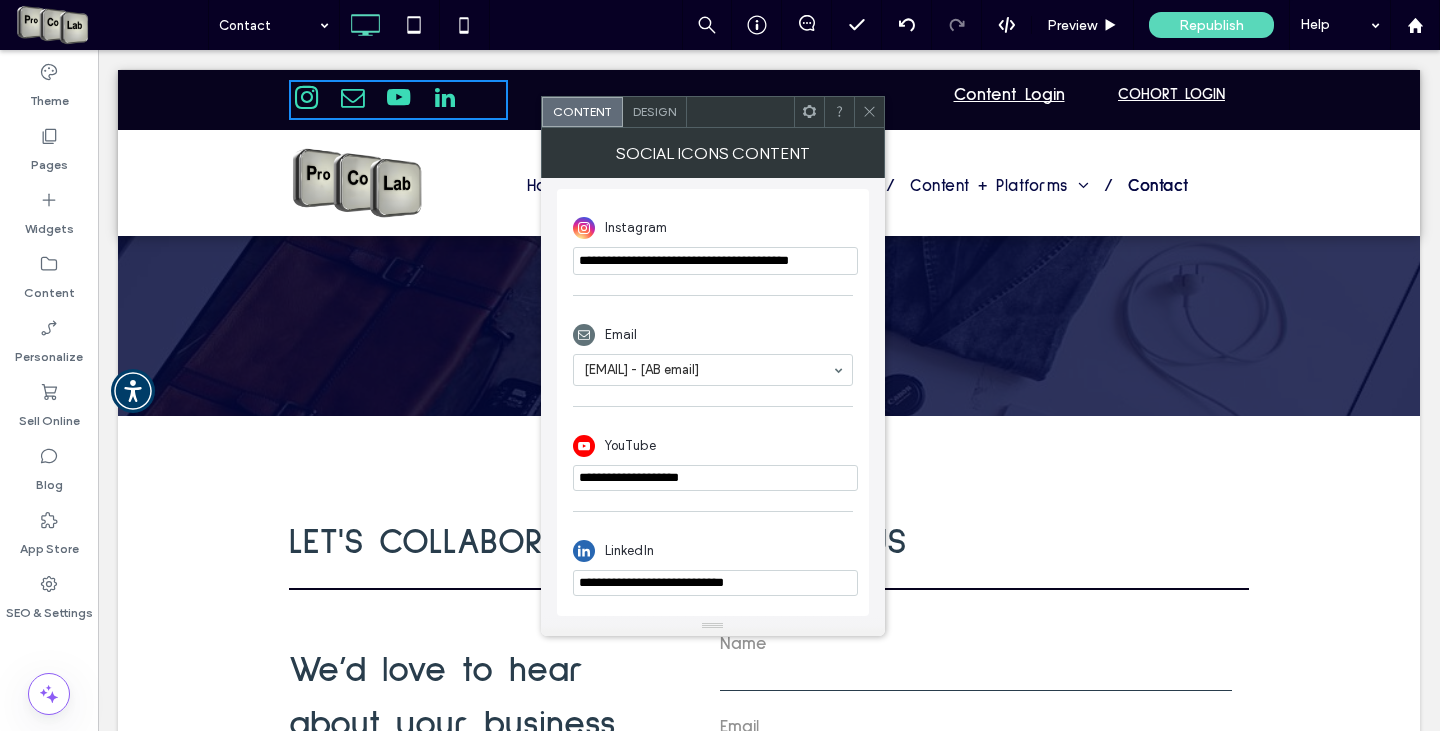 paste on "**********" 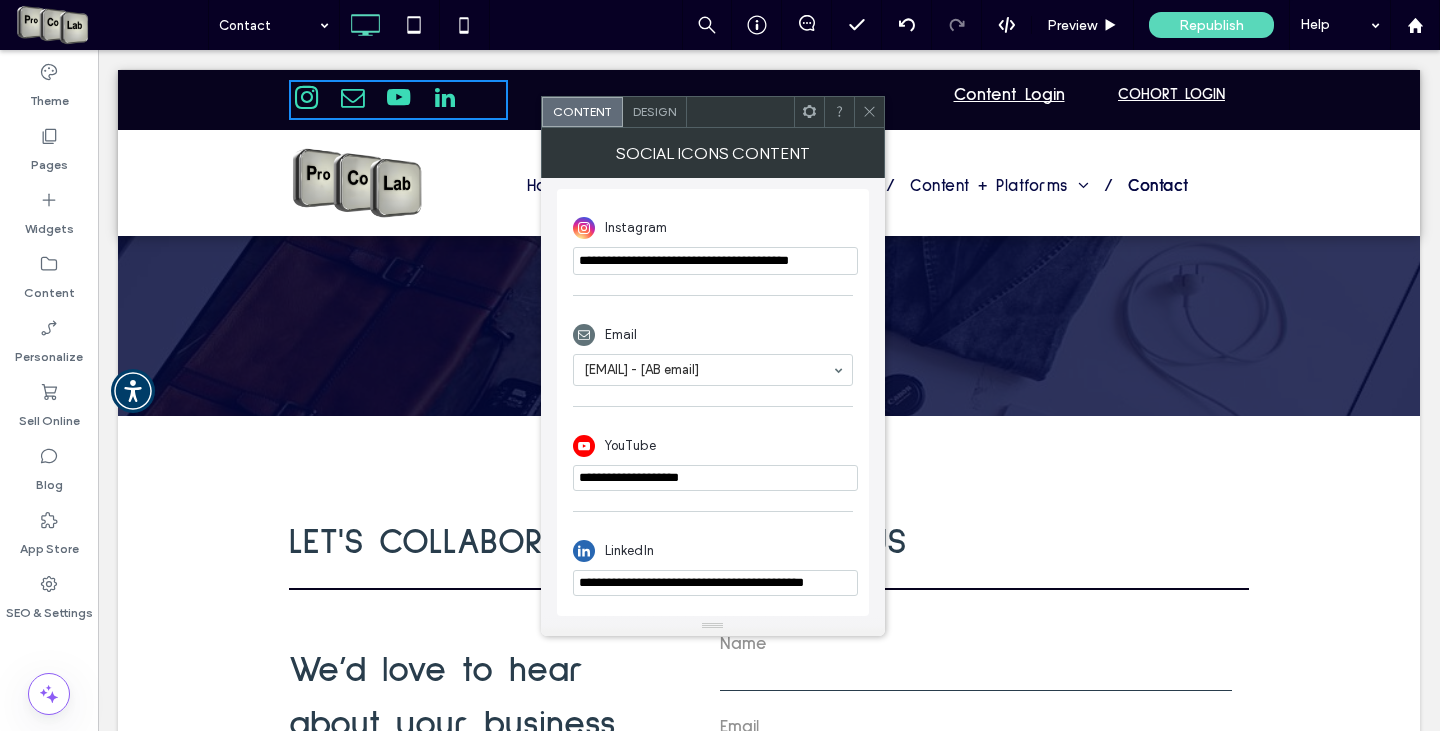scroll, scrollTop: 0, scrollLeft: 14, axis: horizontal 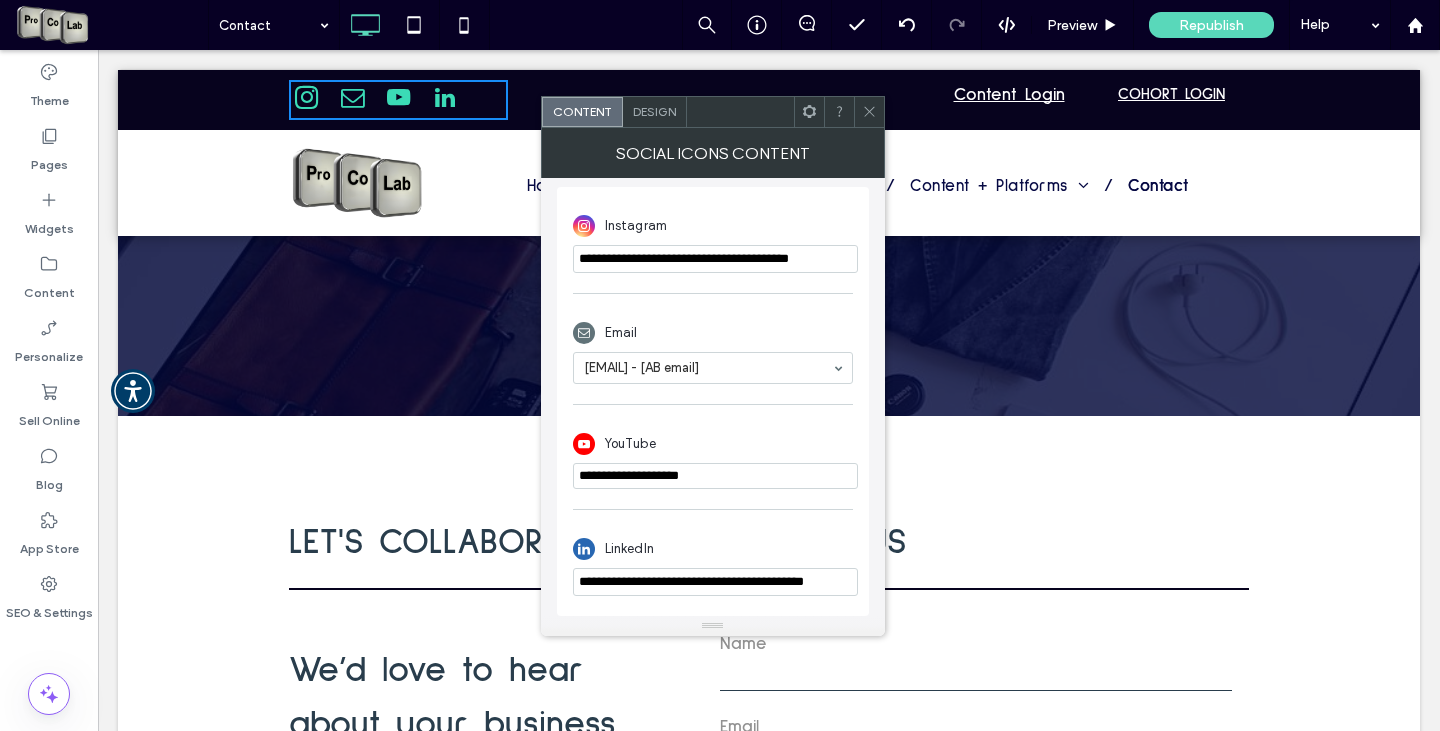 drag, startPoint x: 605, startPoint y: 580, endPoint x: 550, endPoint y: 580, distance: 55 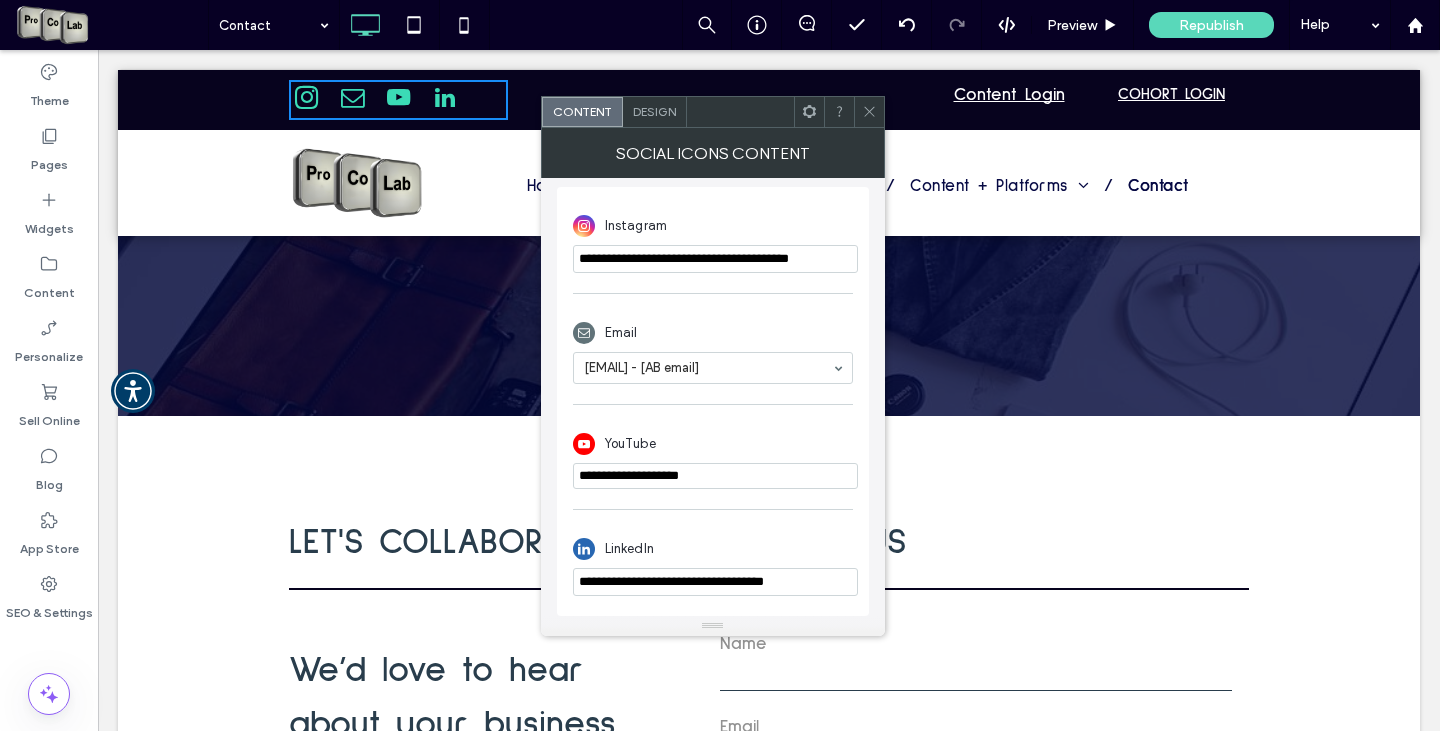 type on "**********" 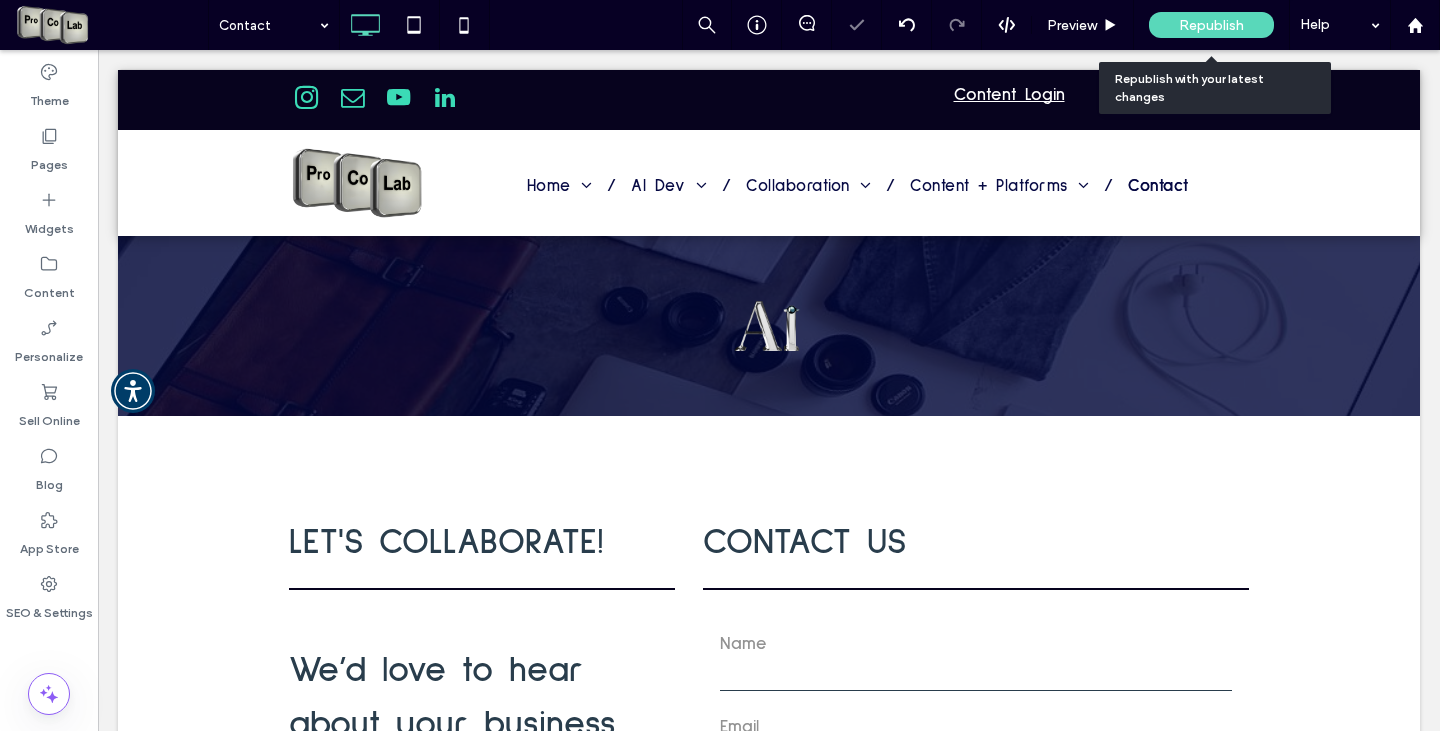click on "Republish" at bounding box center (1211, 25) 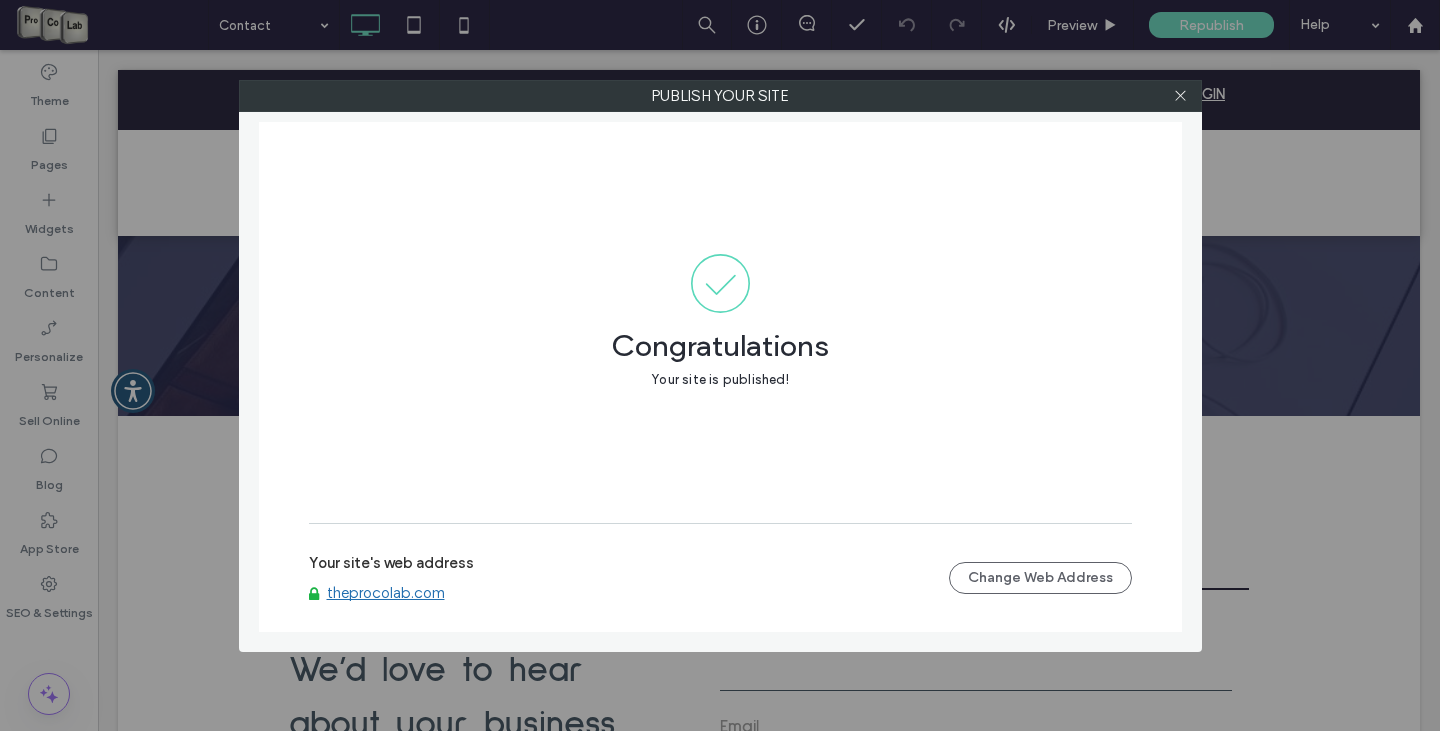 click on "theprocolab.com" at bounding box center (386, 593) 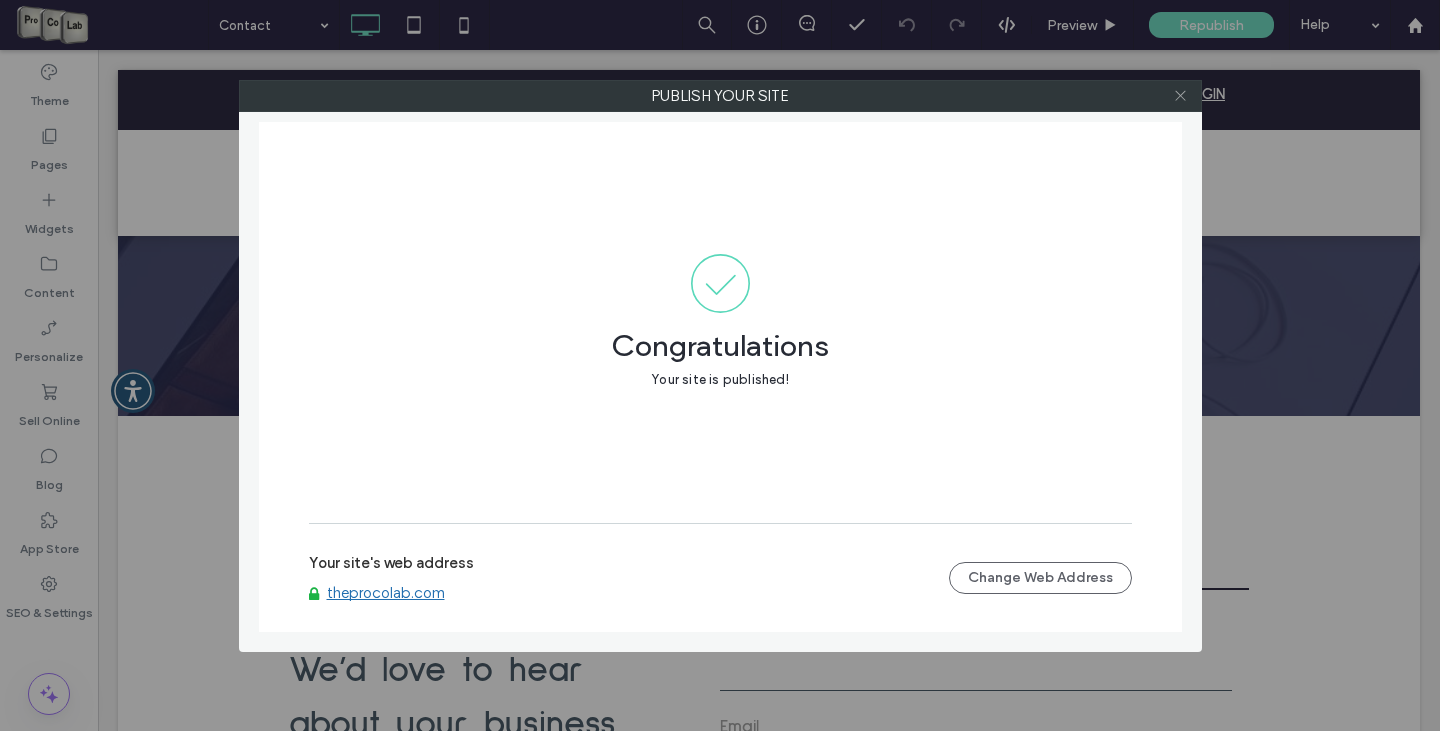 click 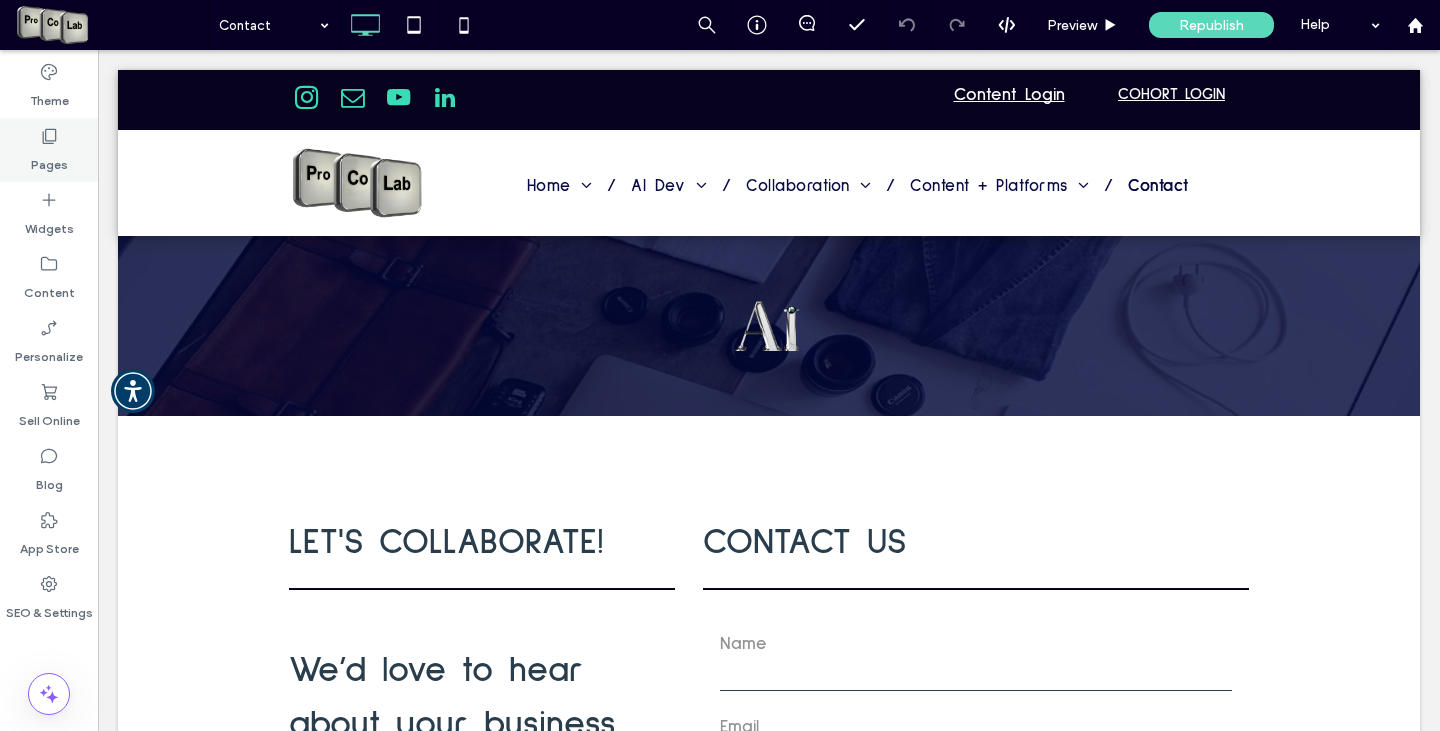 click on "Pages" at bounding box center [49, 160] 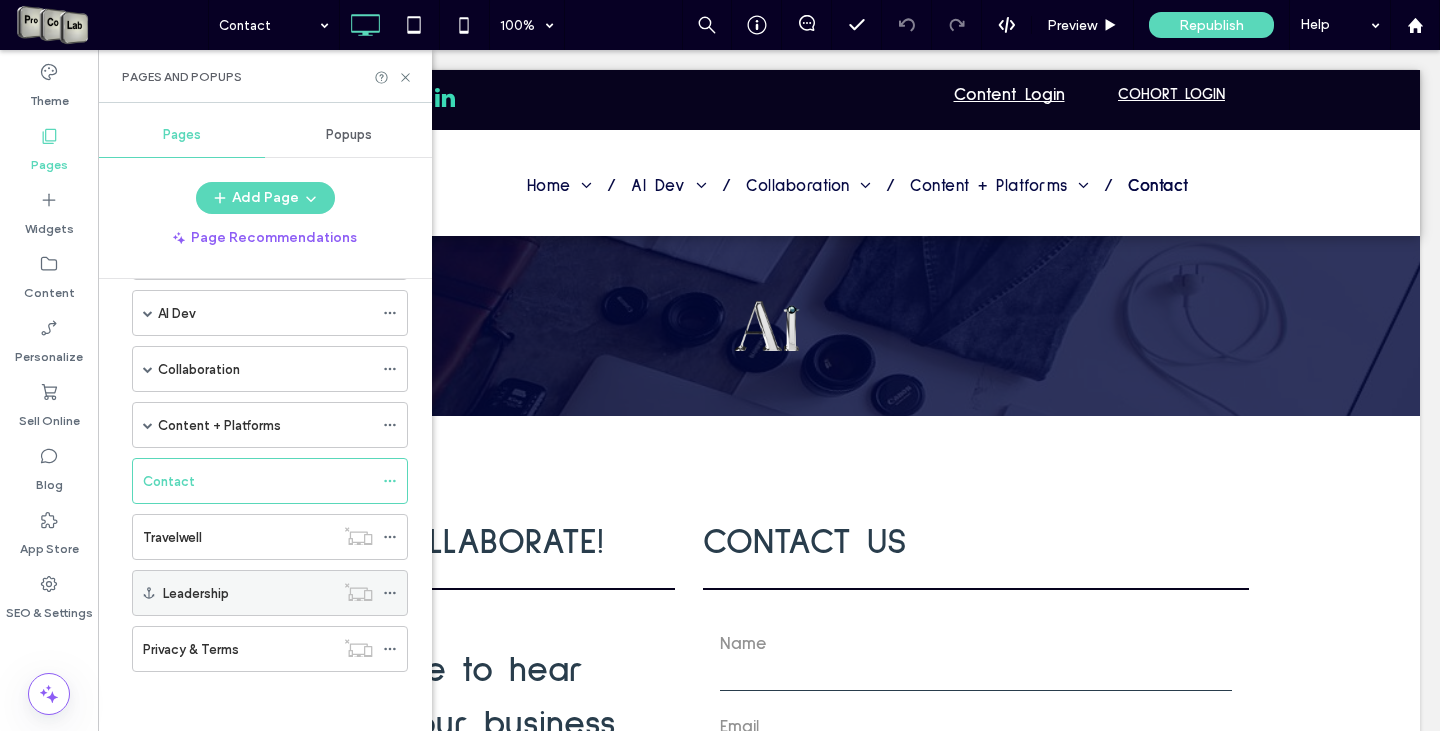 scroll, scrollTop: 80, scrollLeft: 0, axis: vertical 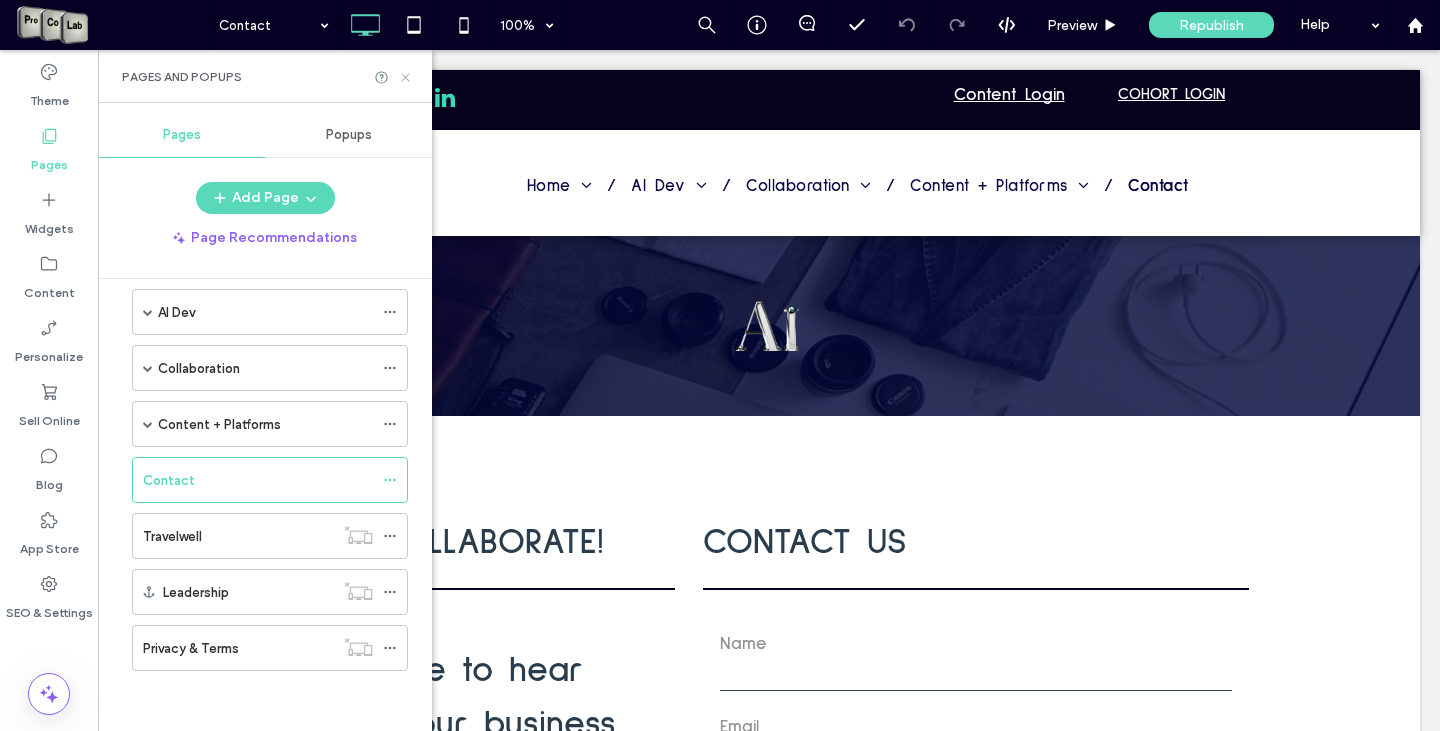 click 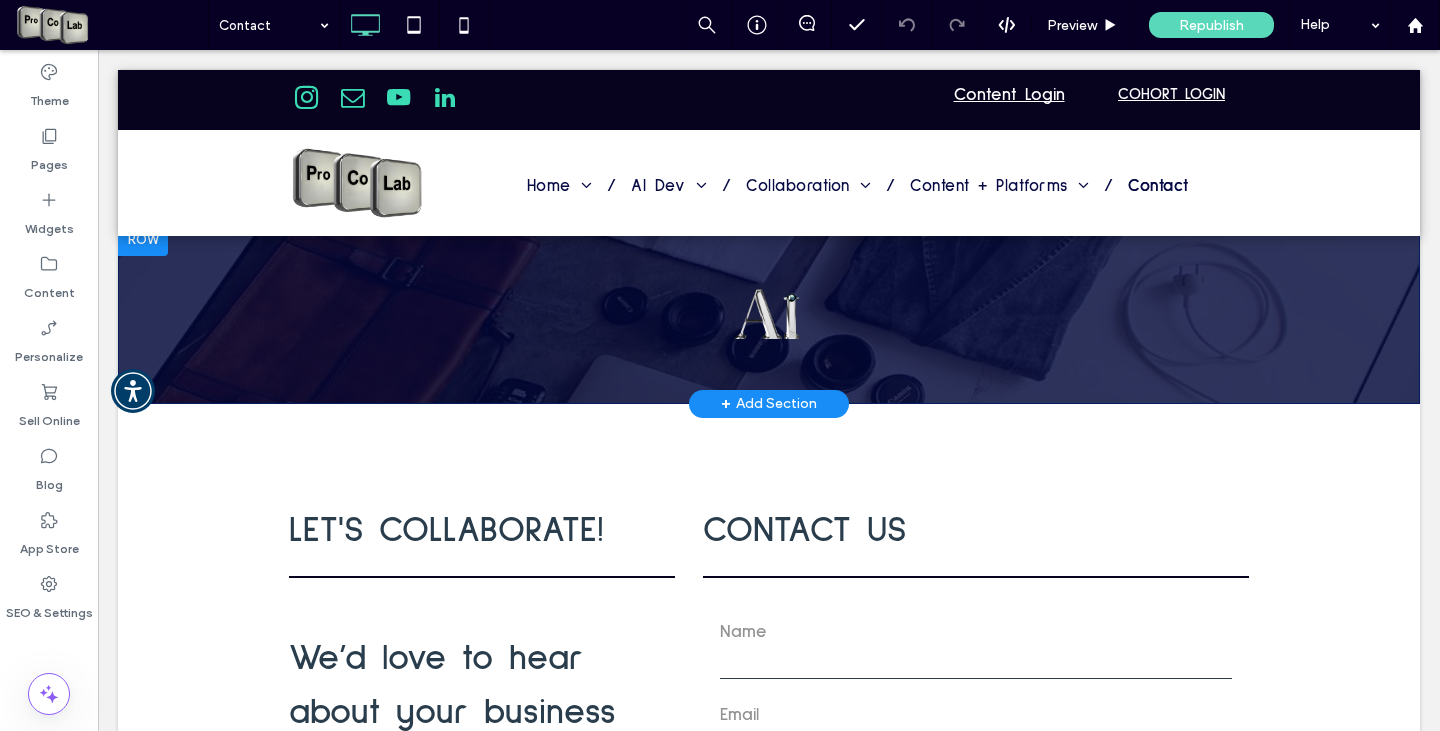 scroll, scrollTop: 14, scrollLeft: 0, axis: vertical 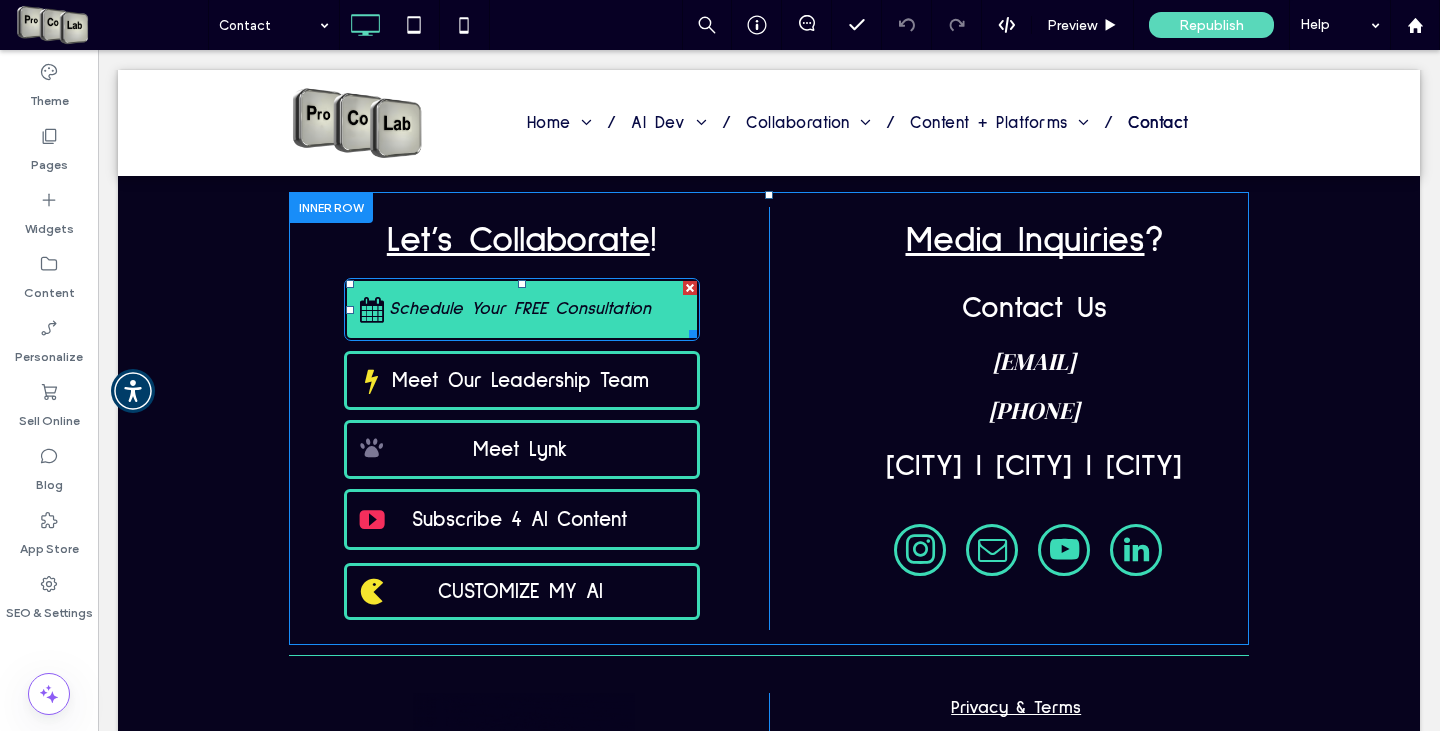 click on "Schedule Your FREE Consultation" at bounding box center (520, 309) 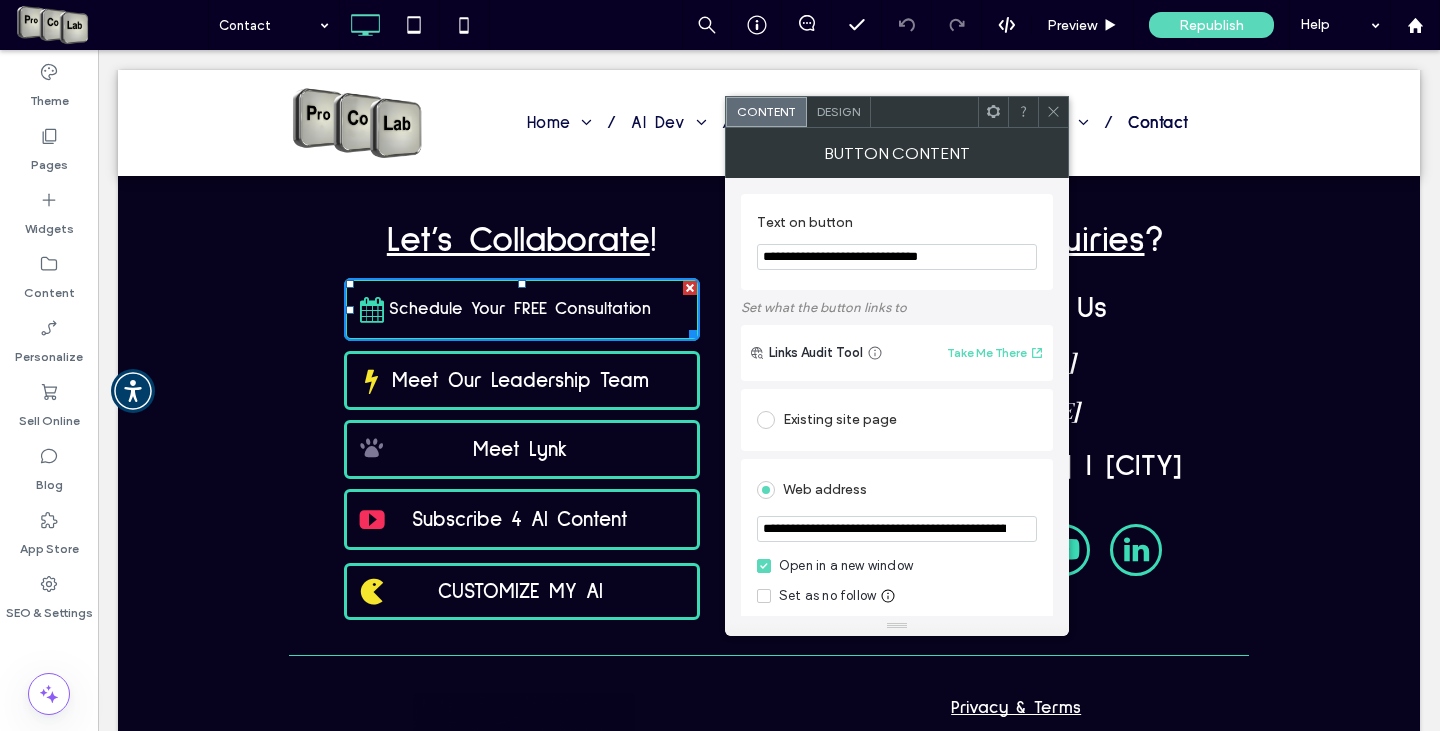 click on "**********" at bounding box center (897, 529) 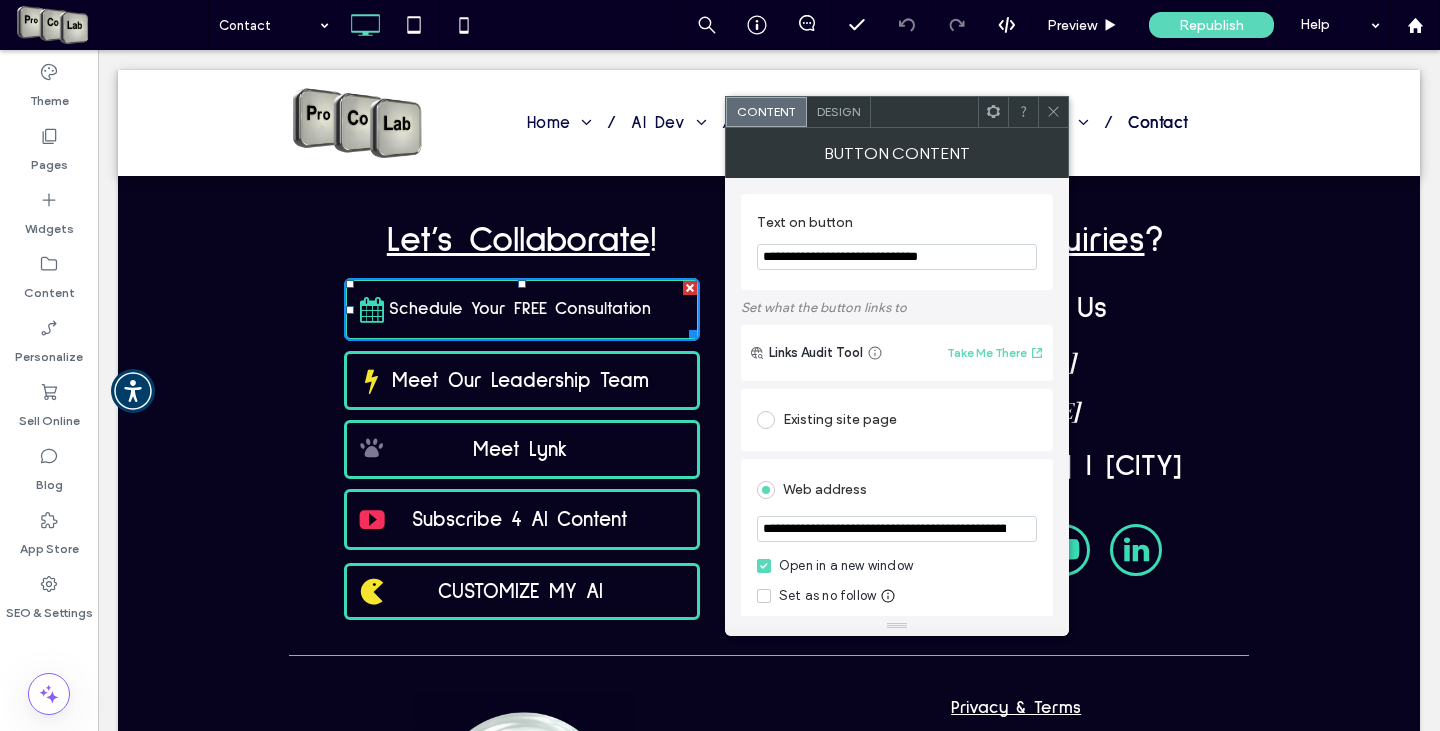 click on "**********" at bounding box center [897, 529] 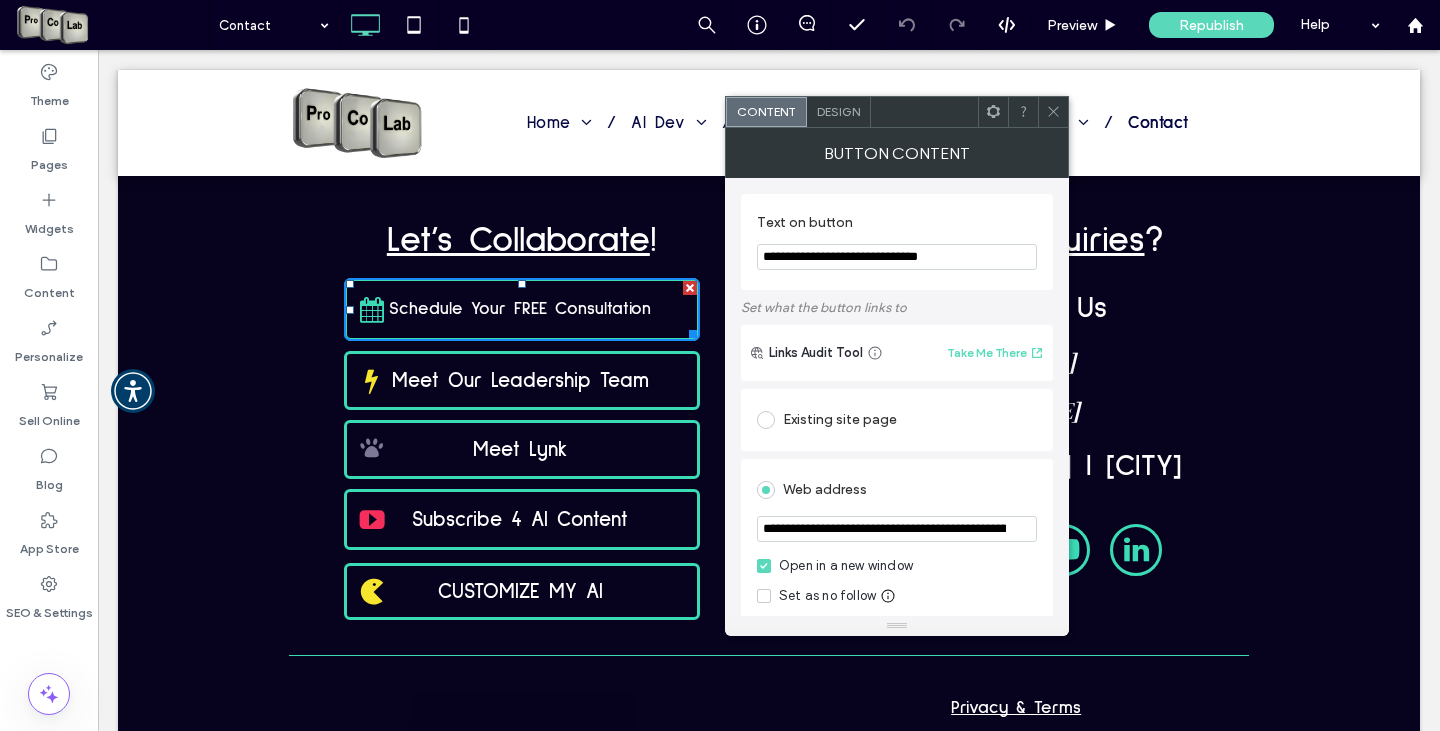 click on "**********" at bounding box center (897, 529) 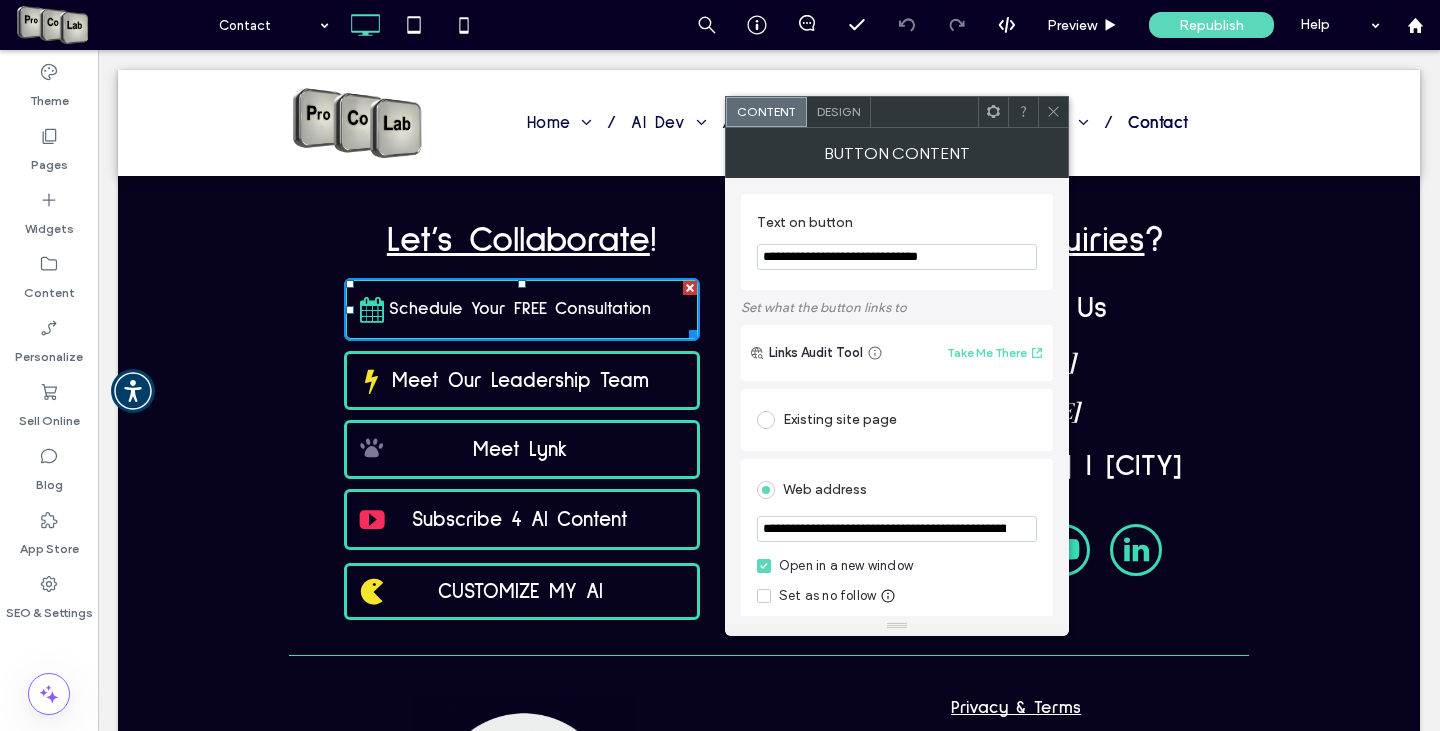 click on "**********" at bounding box center [897, 529] 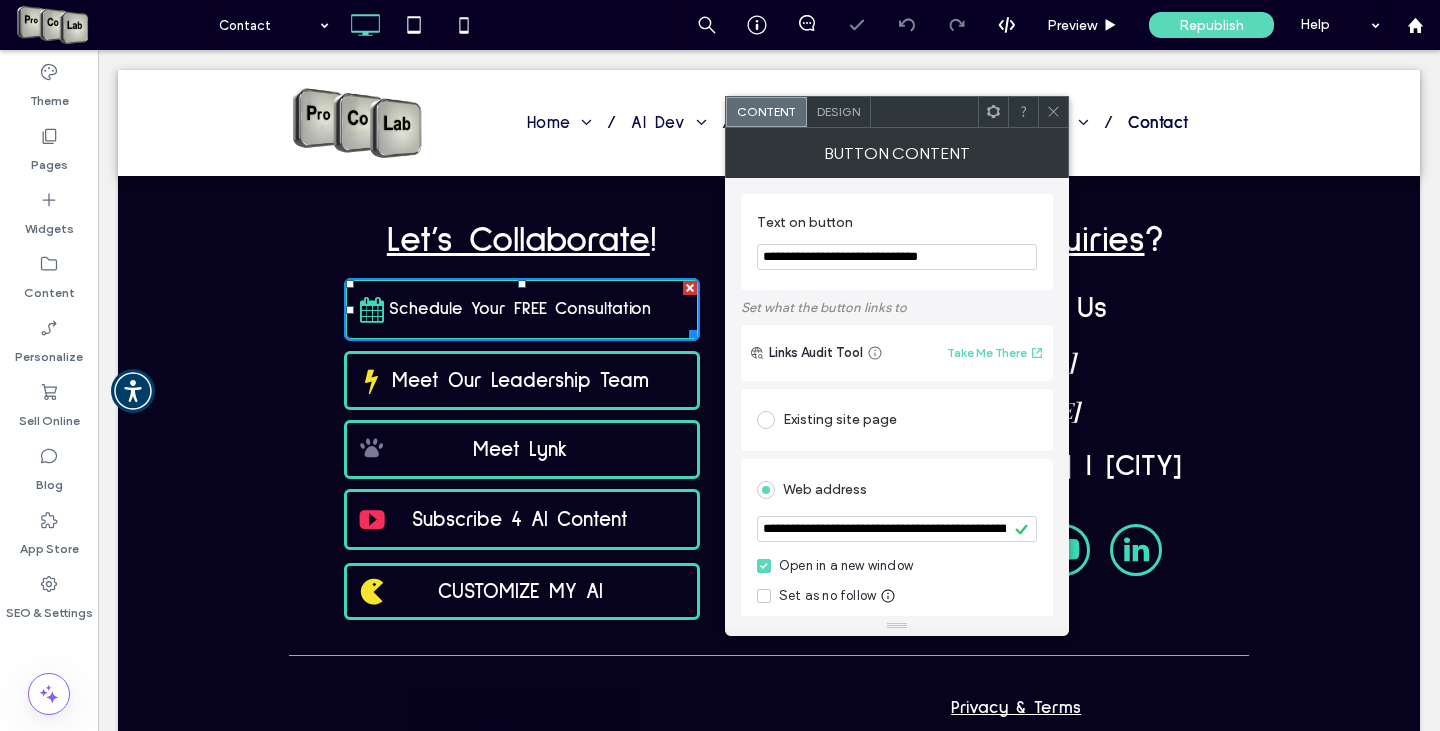 click 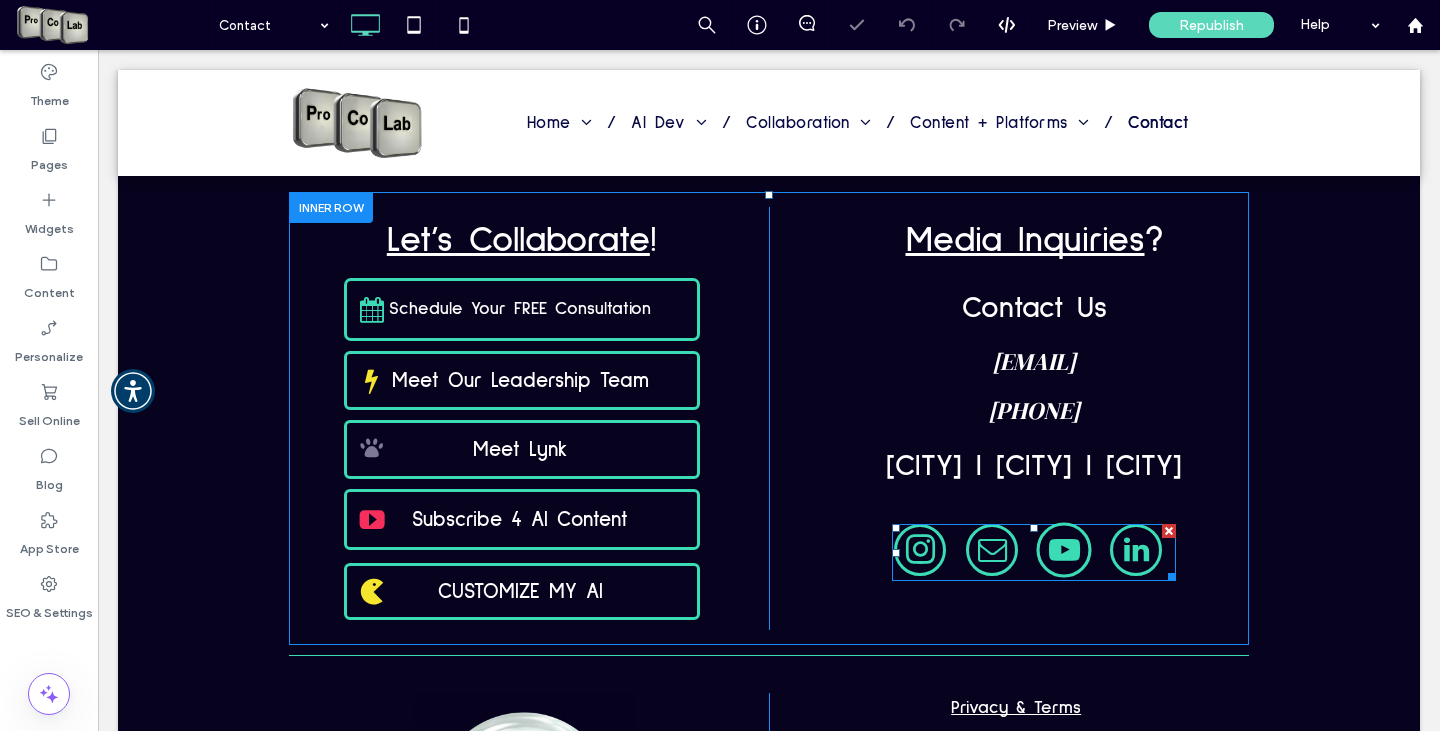 click at bounding box center (1063, 550) 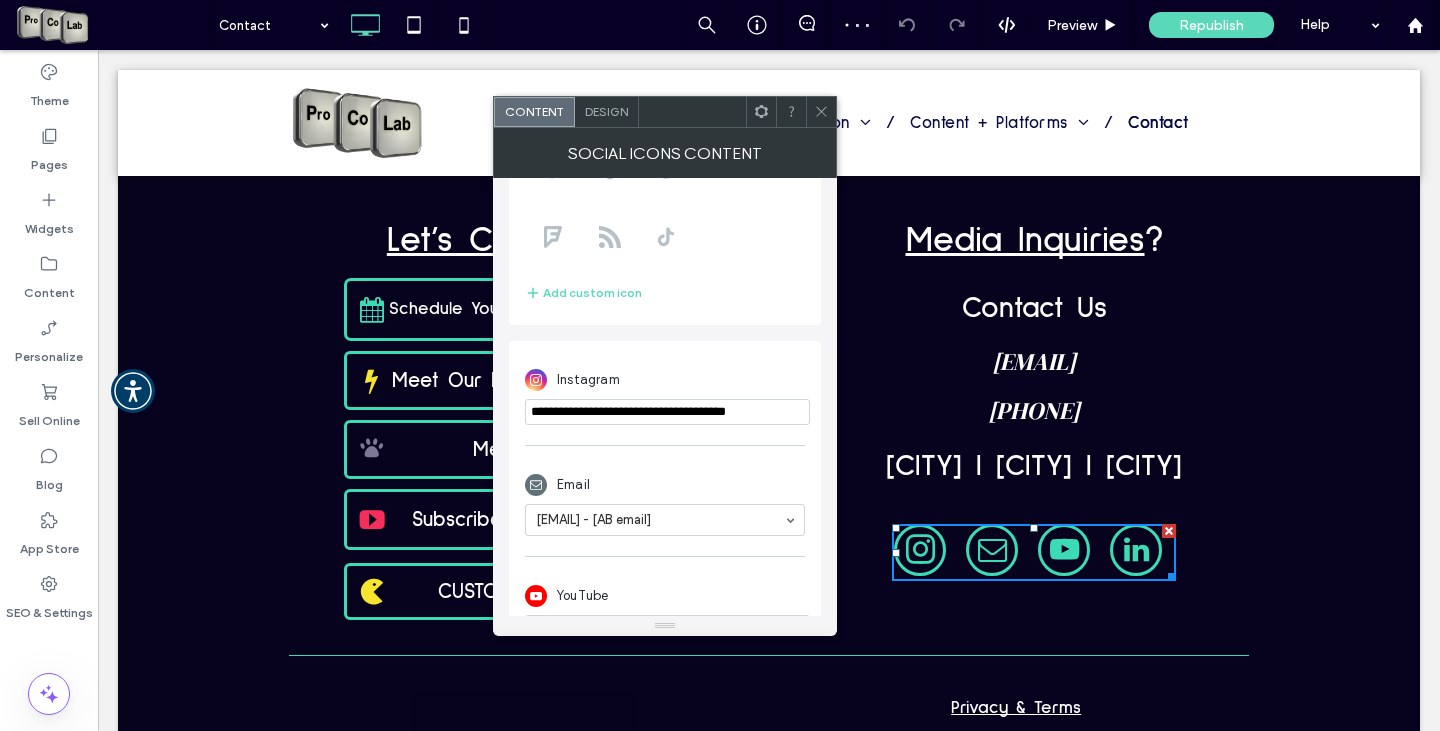 scroll, scrollTop: 400, scrollLeft: 0, axis: vertical 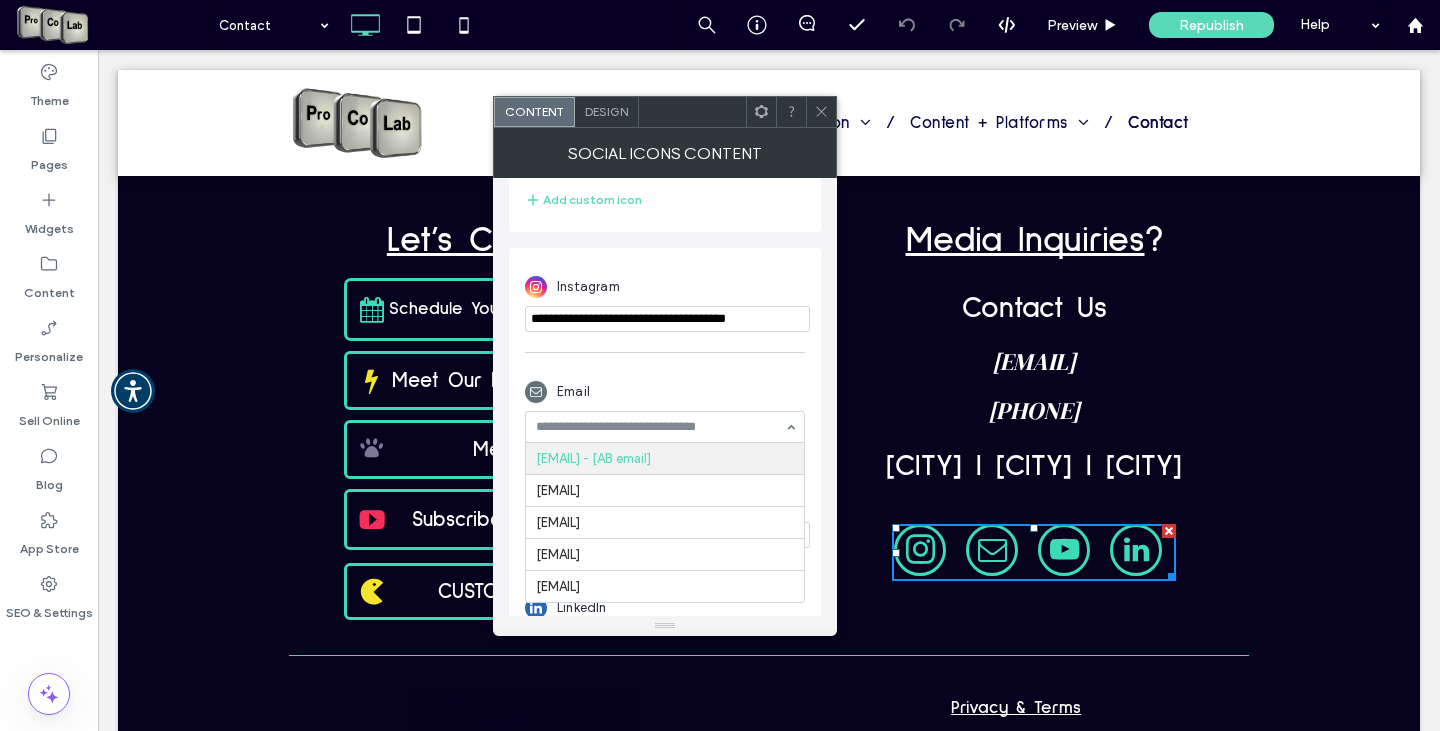click on "Email" at bounding box center (665, 392) 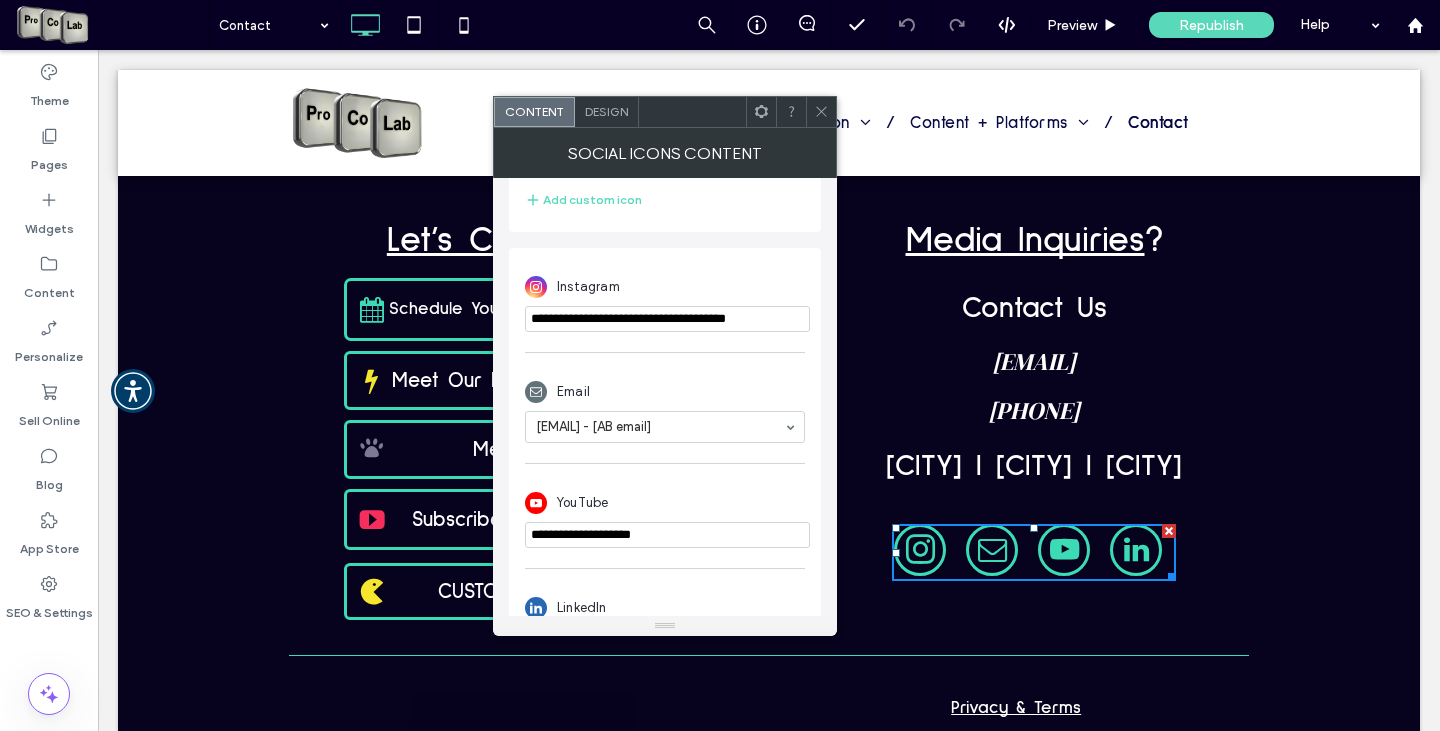 click on "**********" at bounding box center (667, 535) 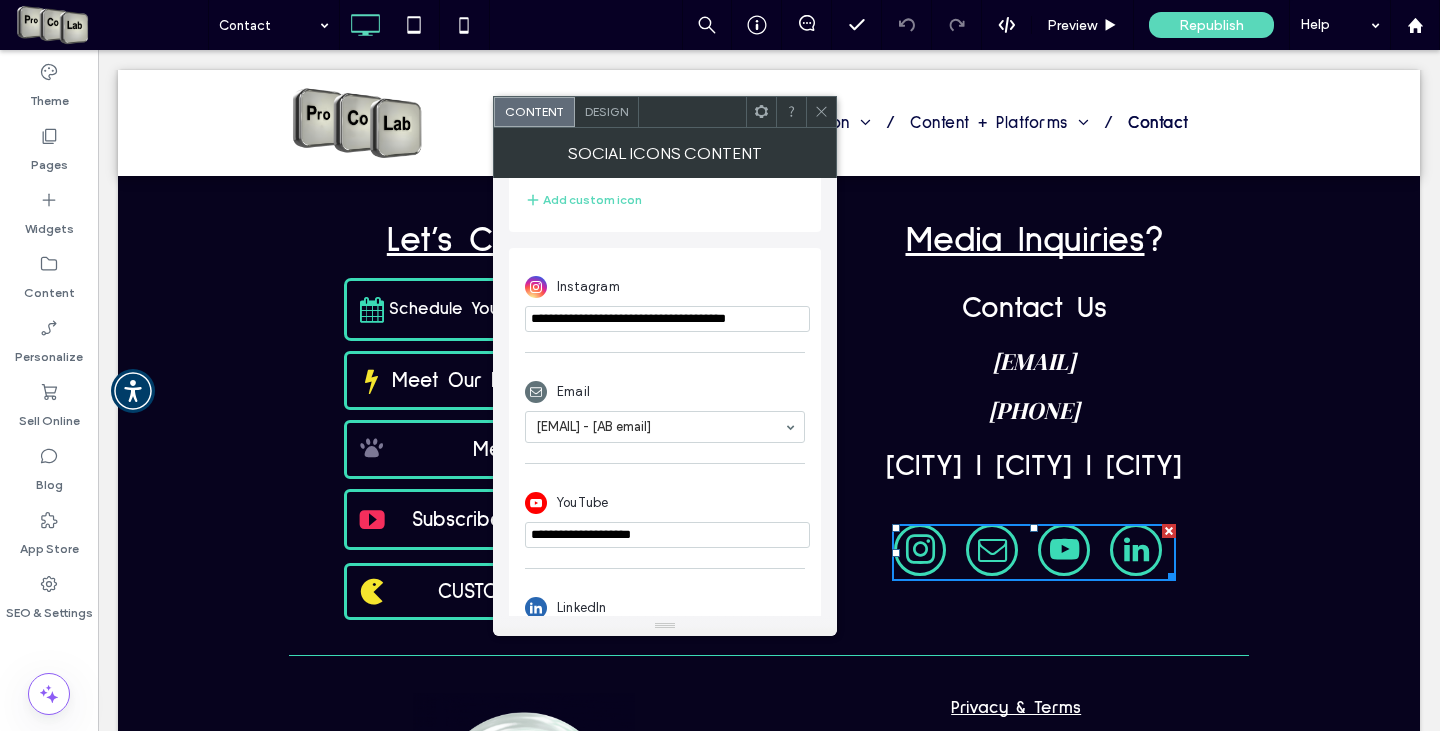 click on "**********" at bounding box center (667, 535) 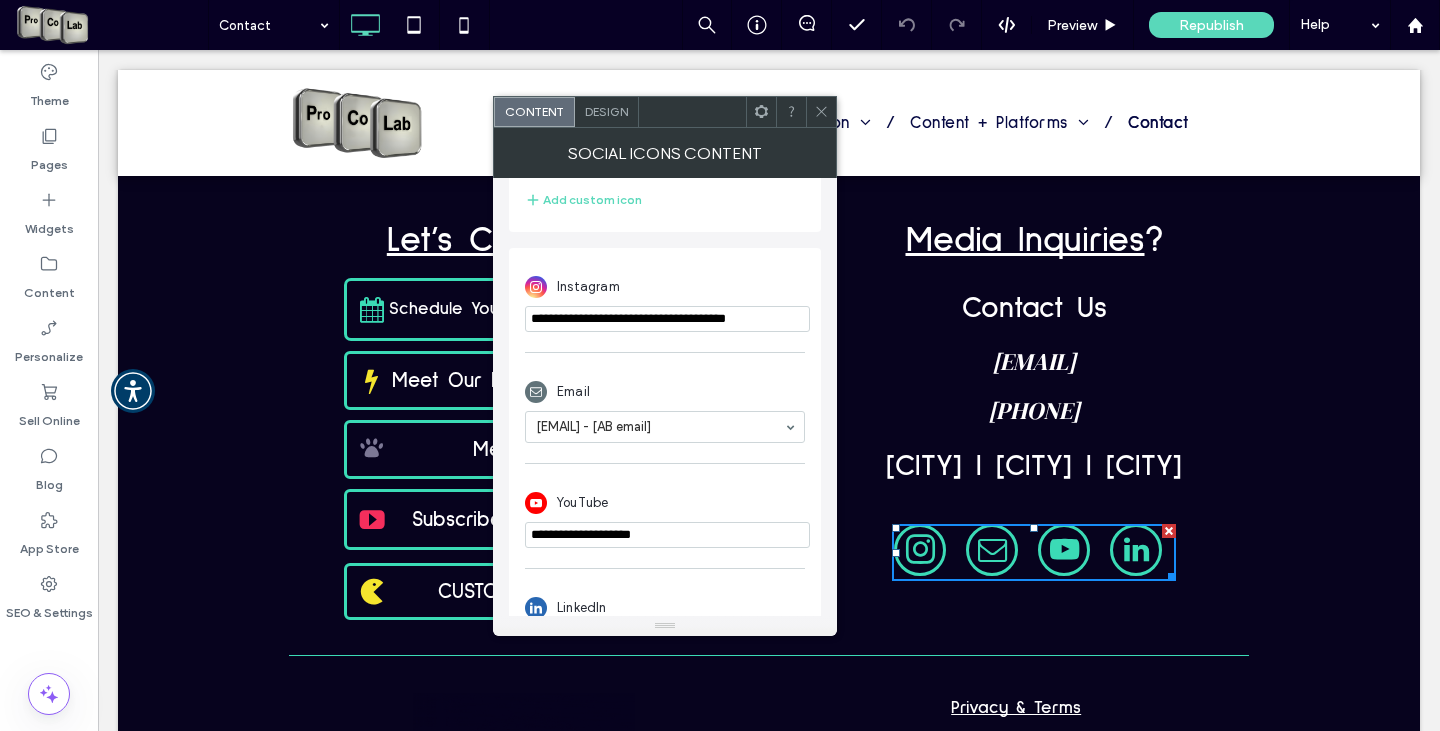 click on "**********" at bounding box center [667, 535] 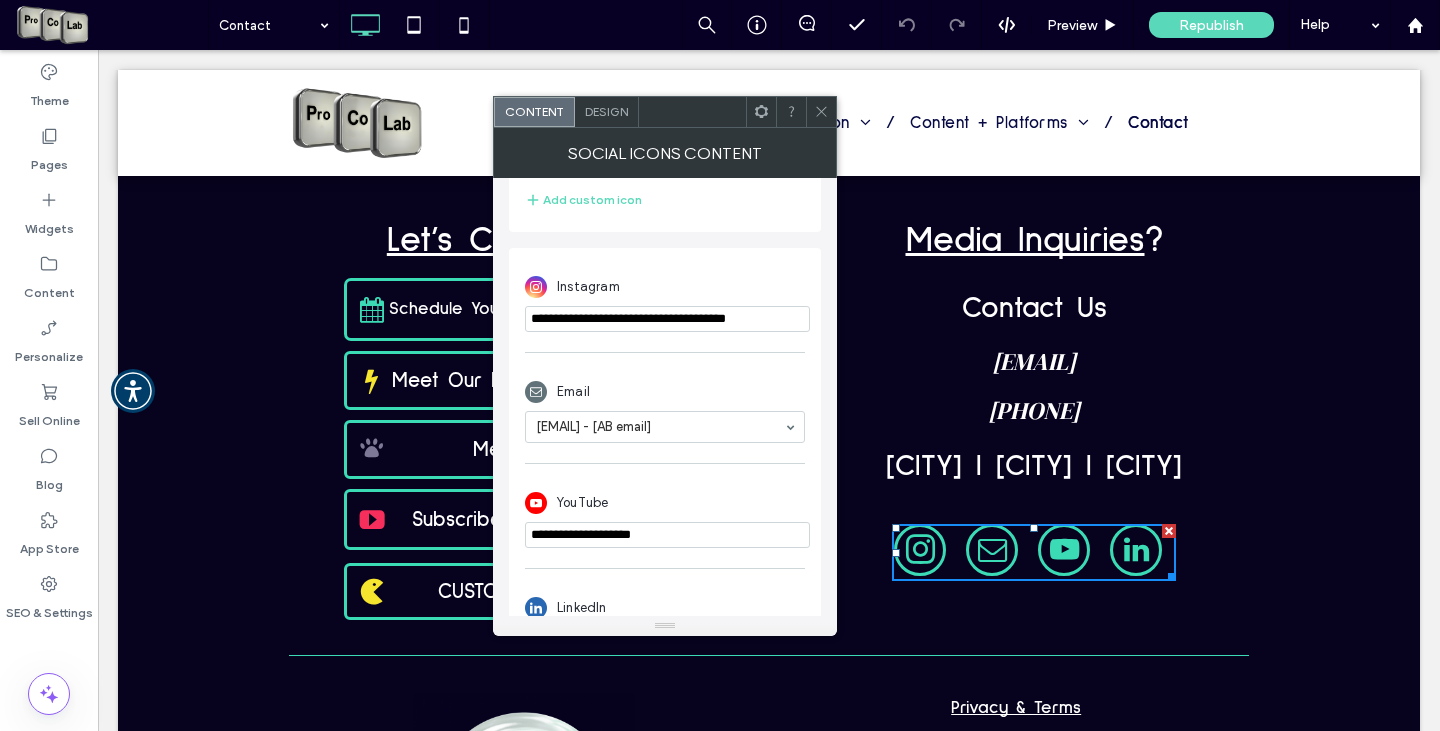 paste on "**********" 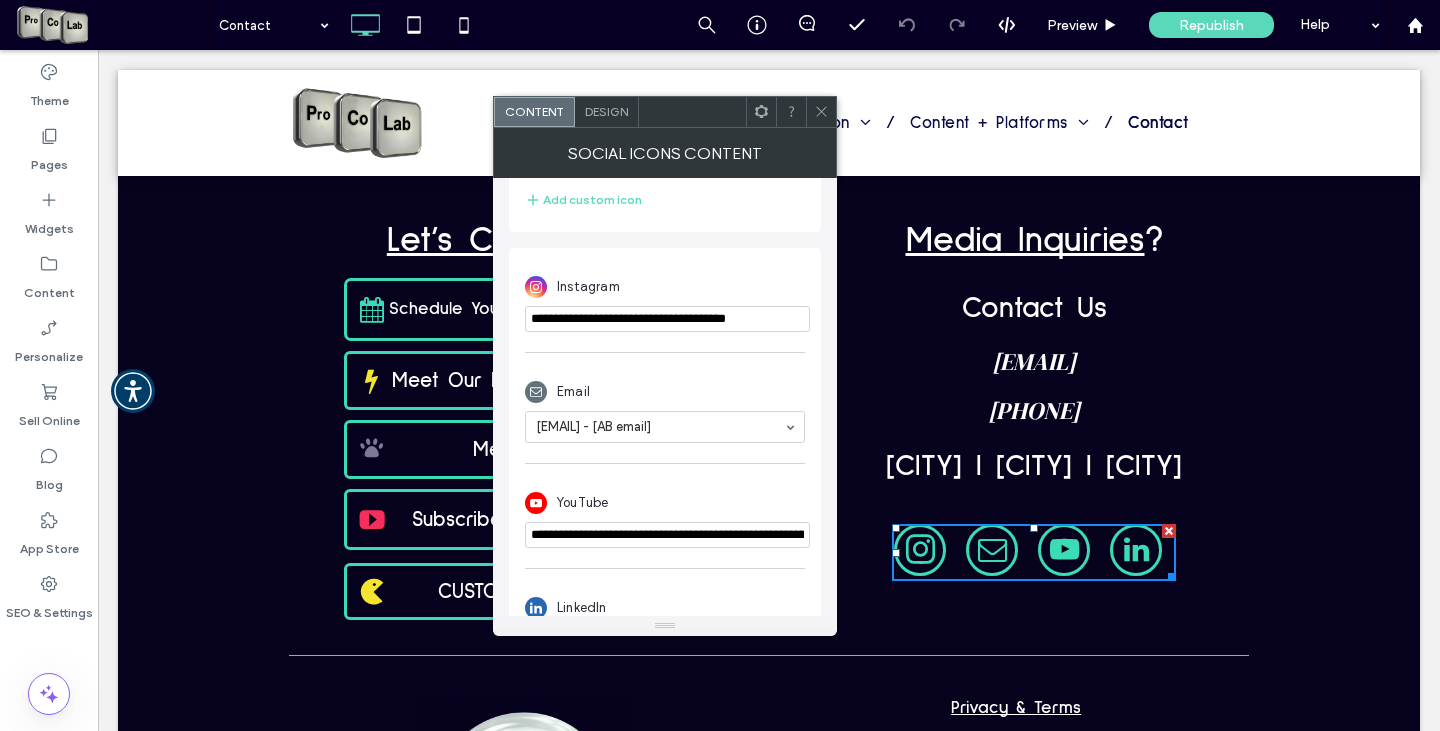 scroll, scrollTop: 0, scrollLeft: 254, axis: horizontal 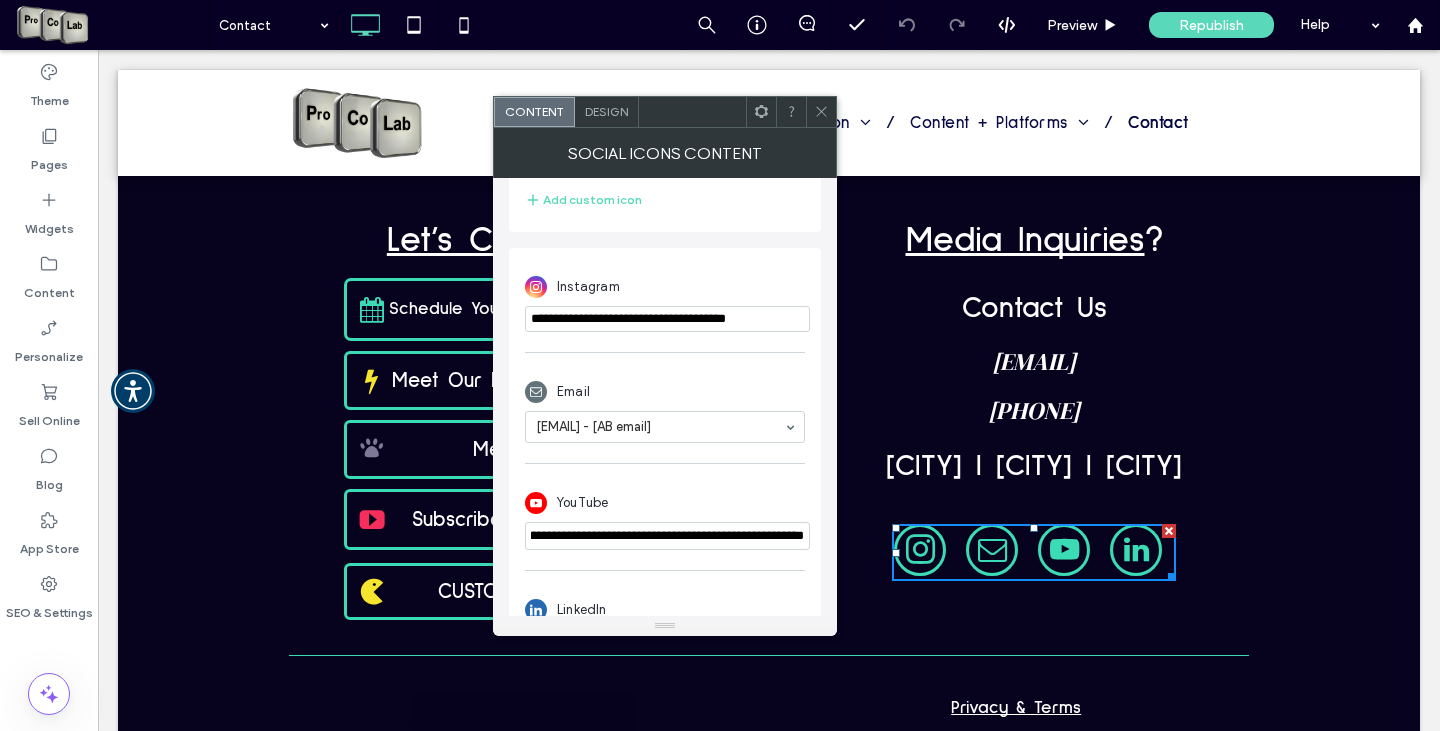 type on "**********" 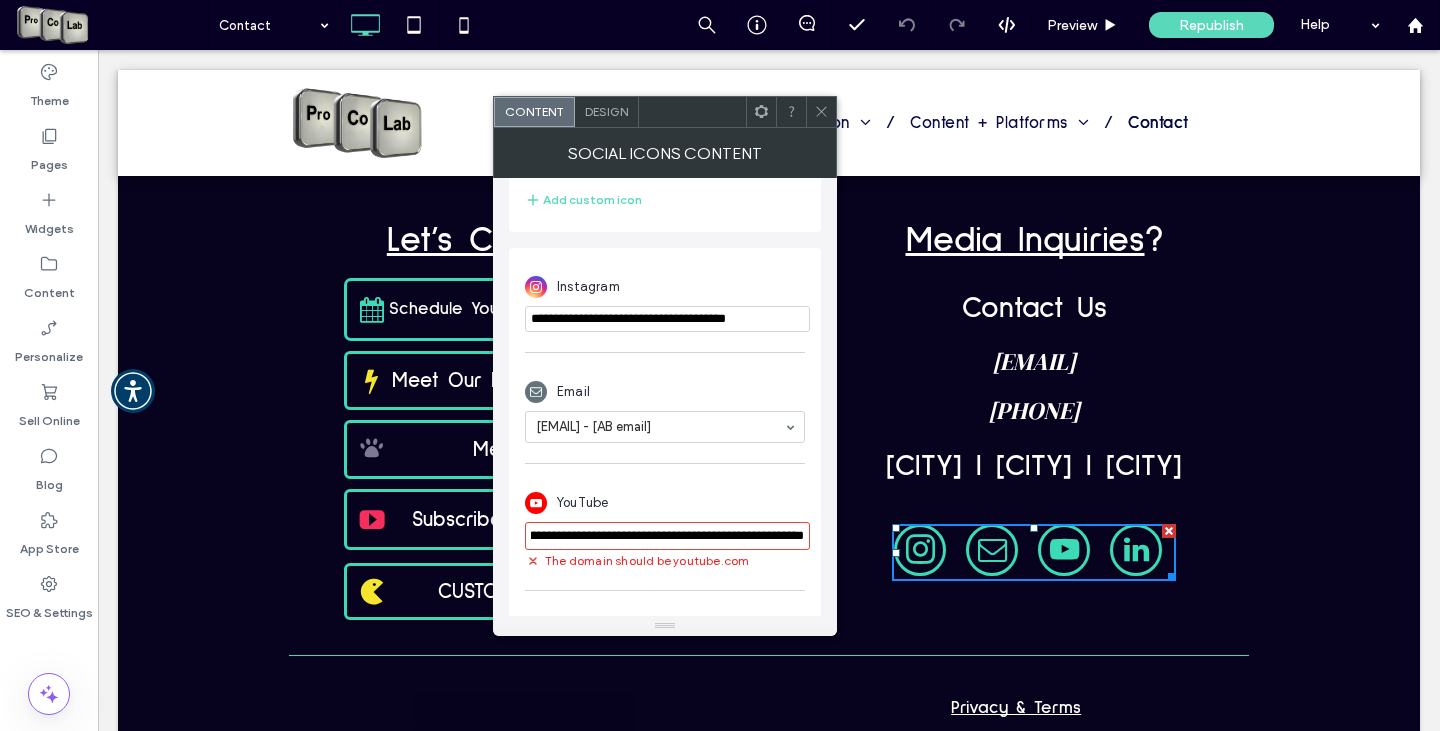 scroll, scrollTop: 0, scrollLeft: 0, axis: both 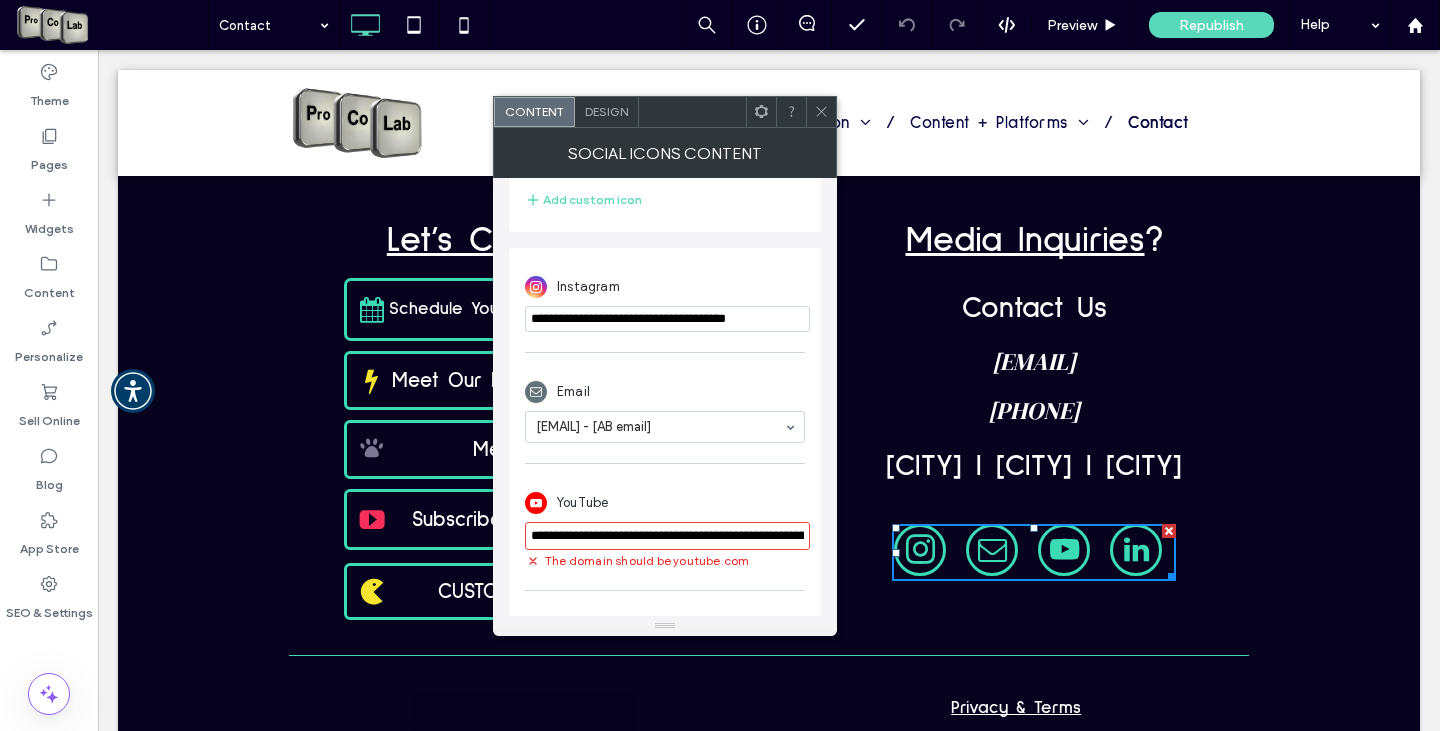 click 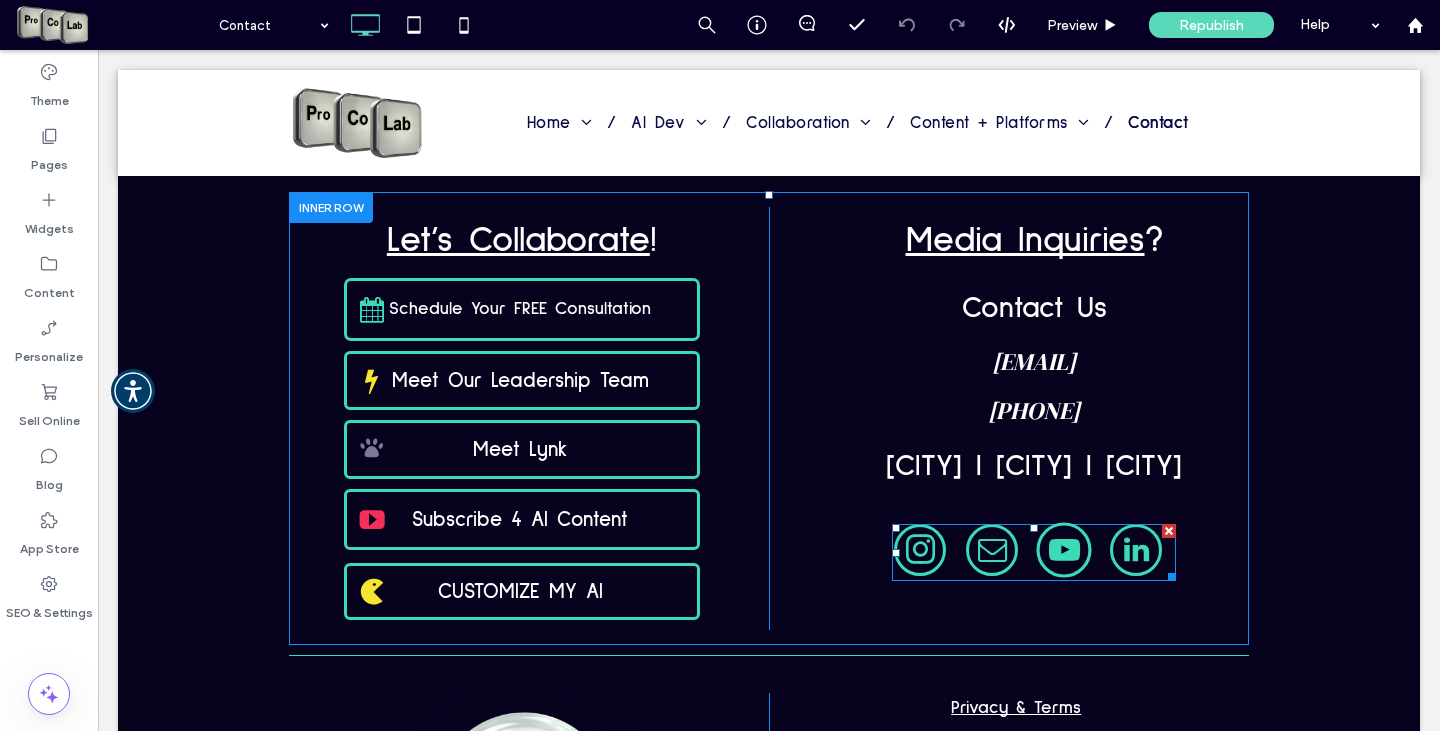 click at bounding box center [1063, 550] 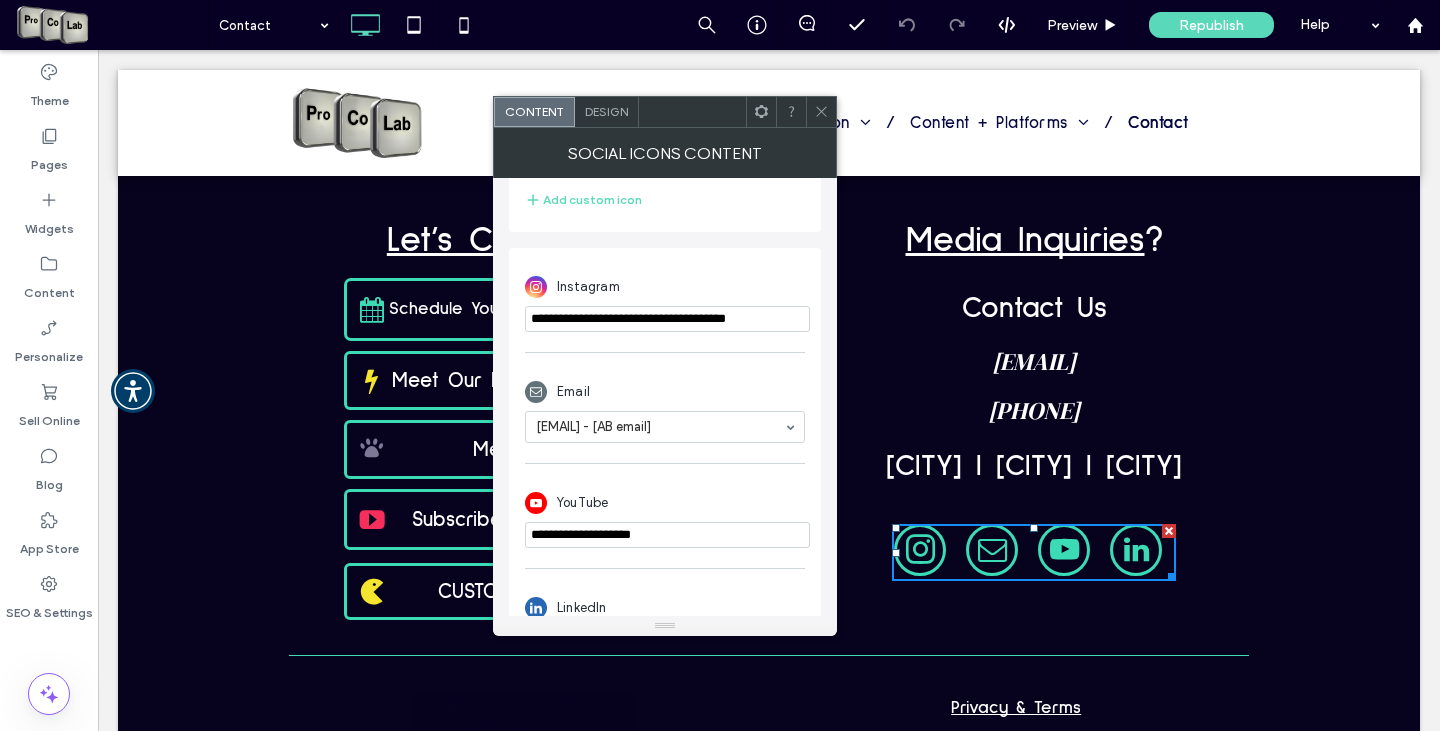 scroll, scrollTop: 463, scrollLeft: 0, axis: vertical 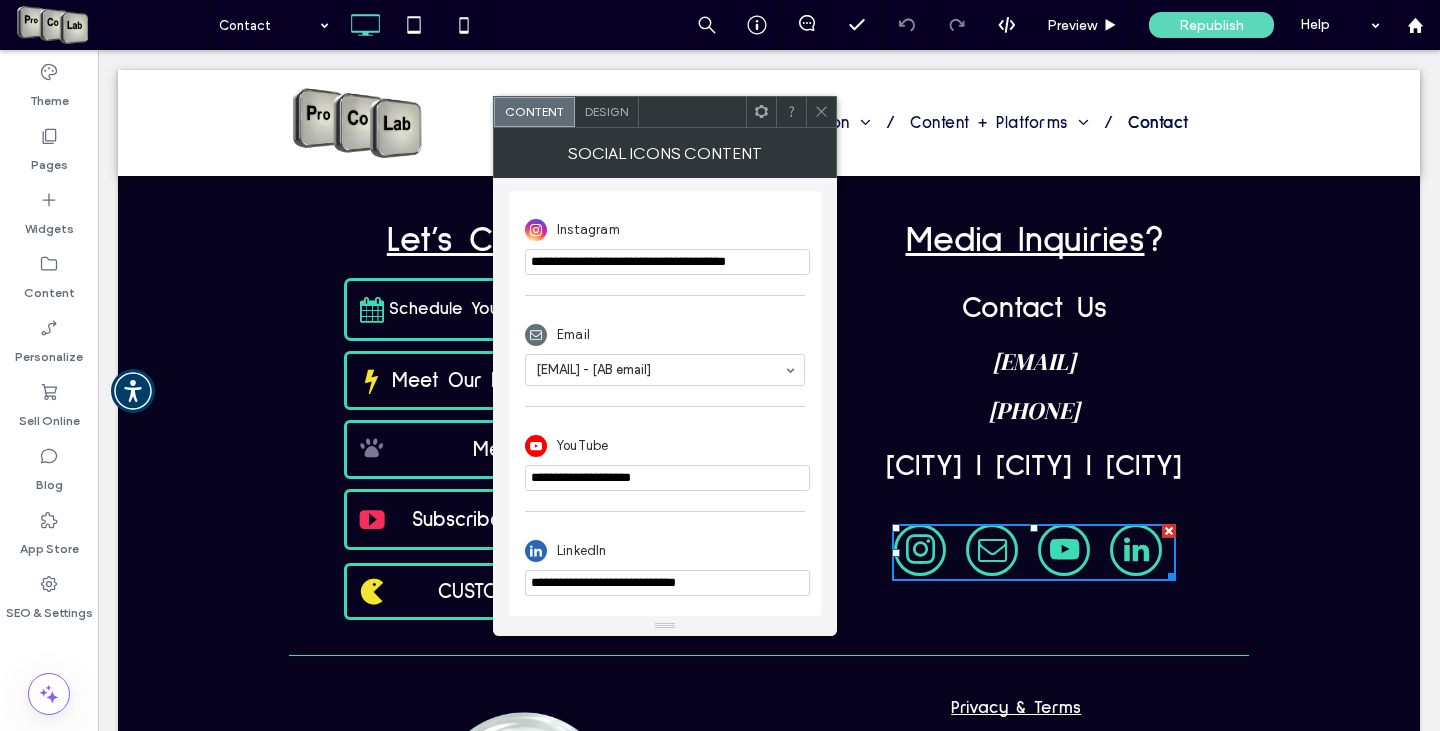 click 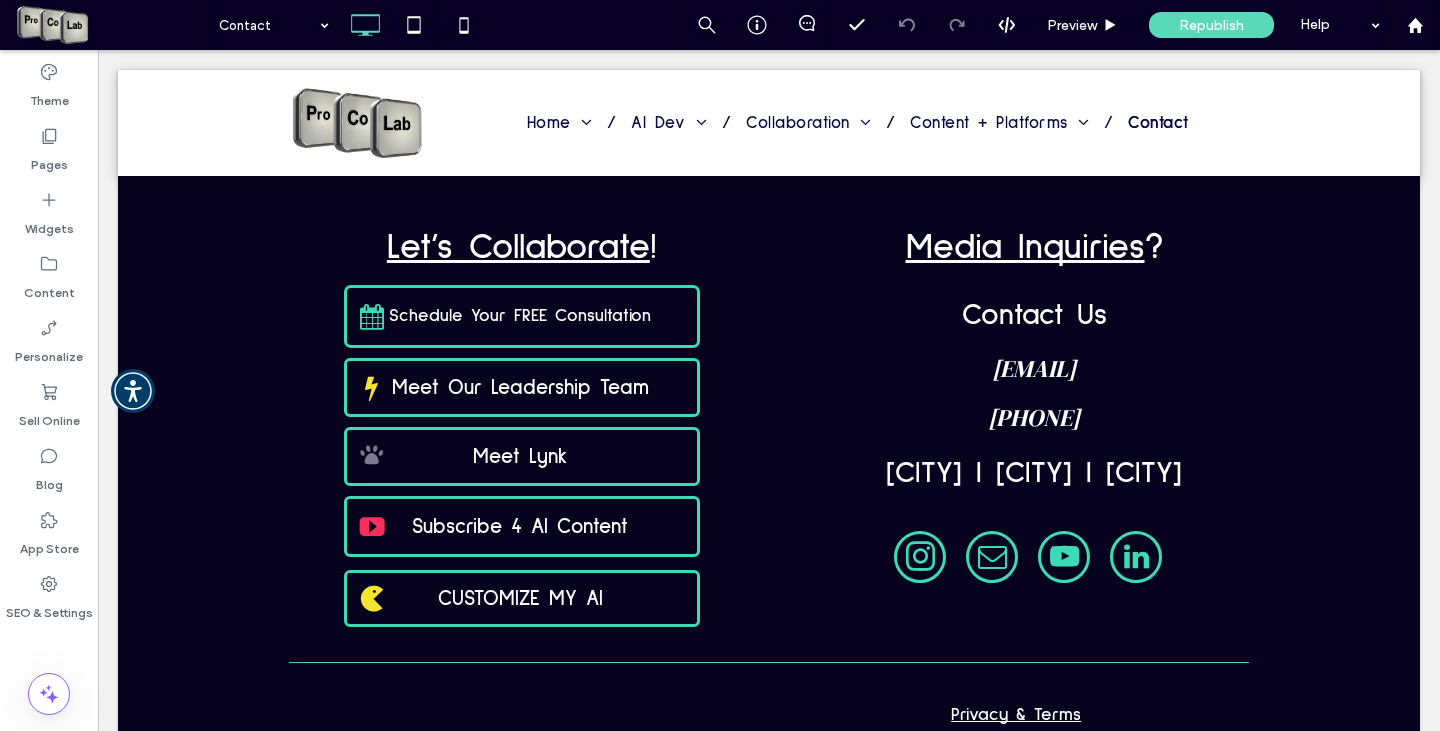 scroll, scrollTop: 0, scrollLeft: 0, axis: both 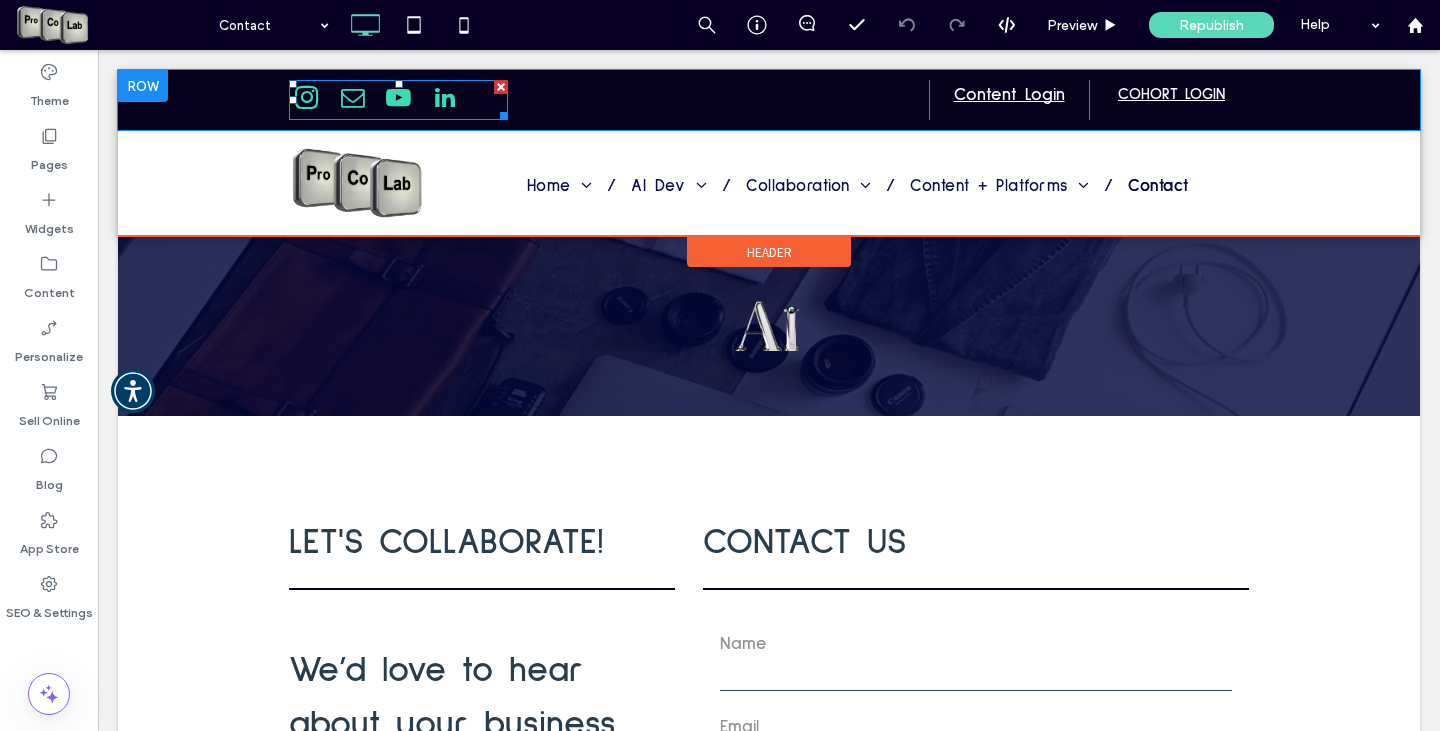 click at bounding box center (398, 97) 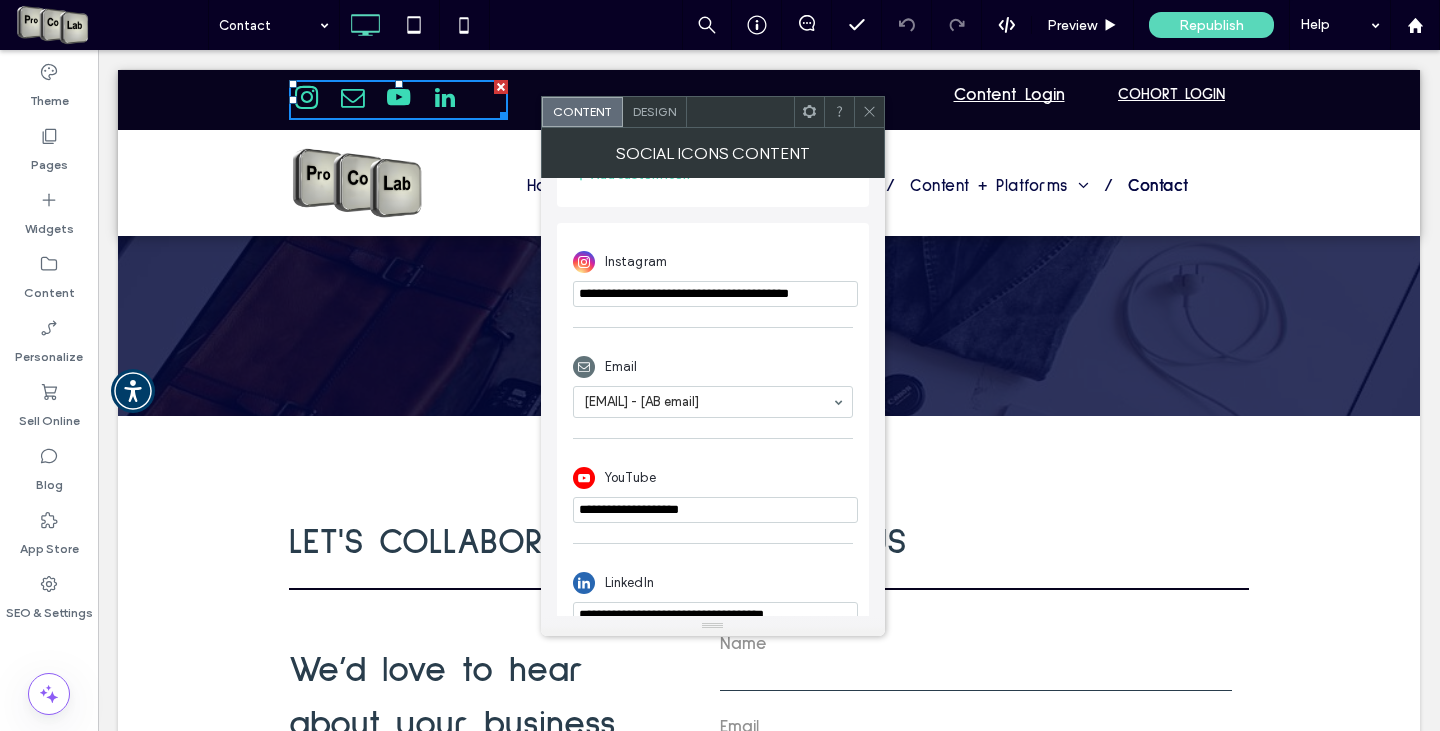 scroll, scrollTop: 463, scrollLeft: 0, axis: vertical 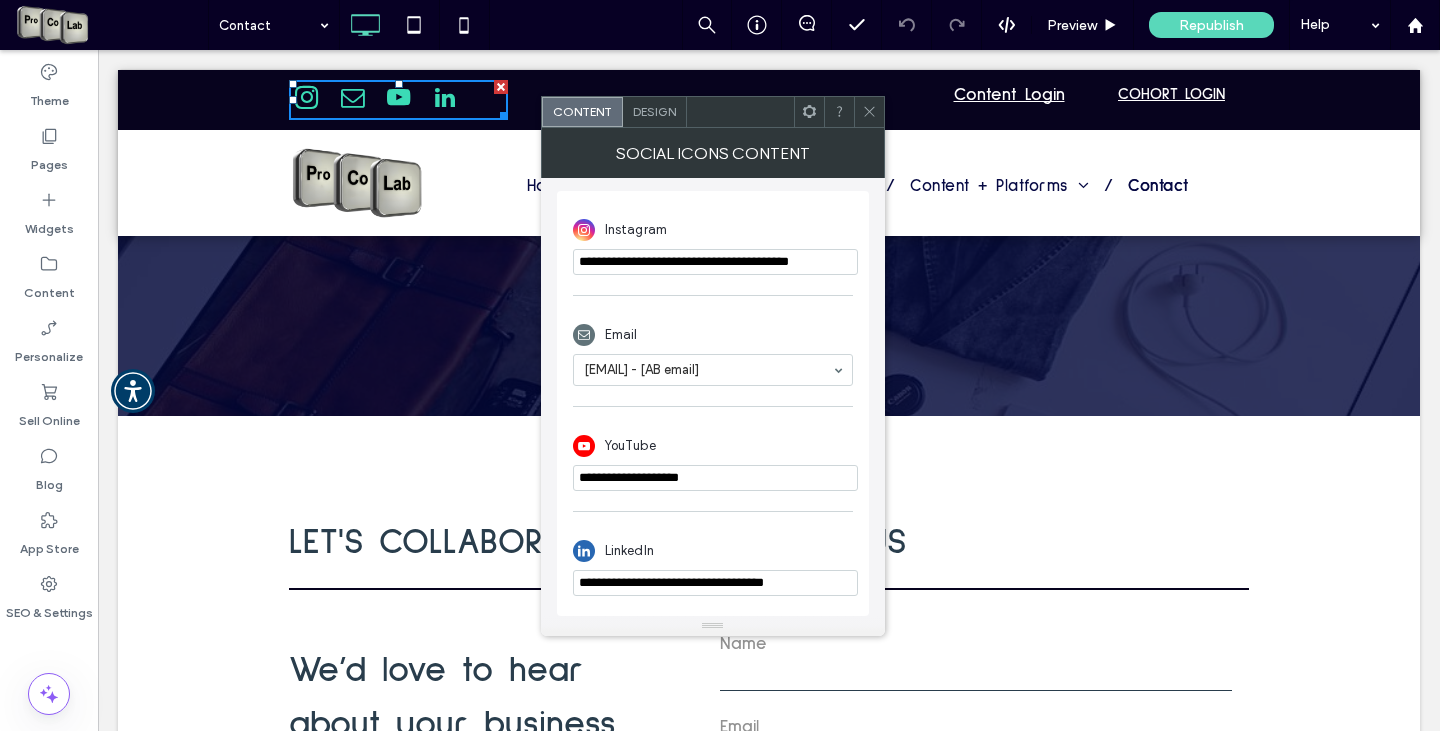 click on "**********" at bounding box center (715, 478) 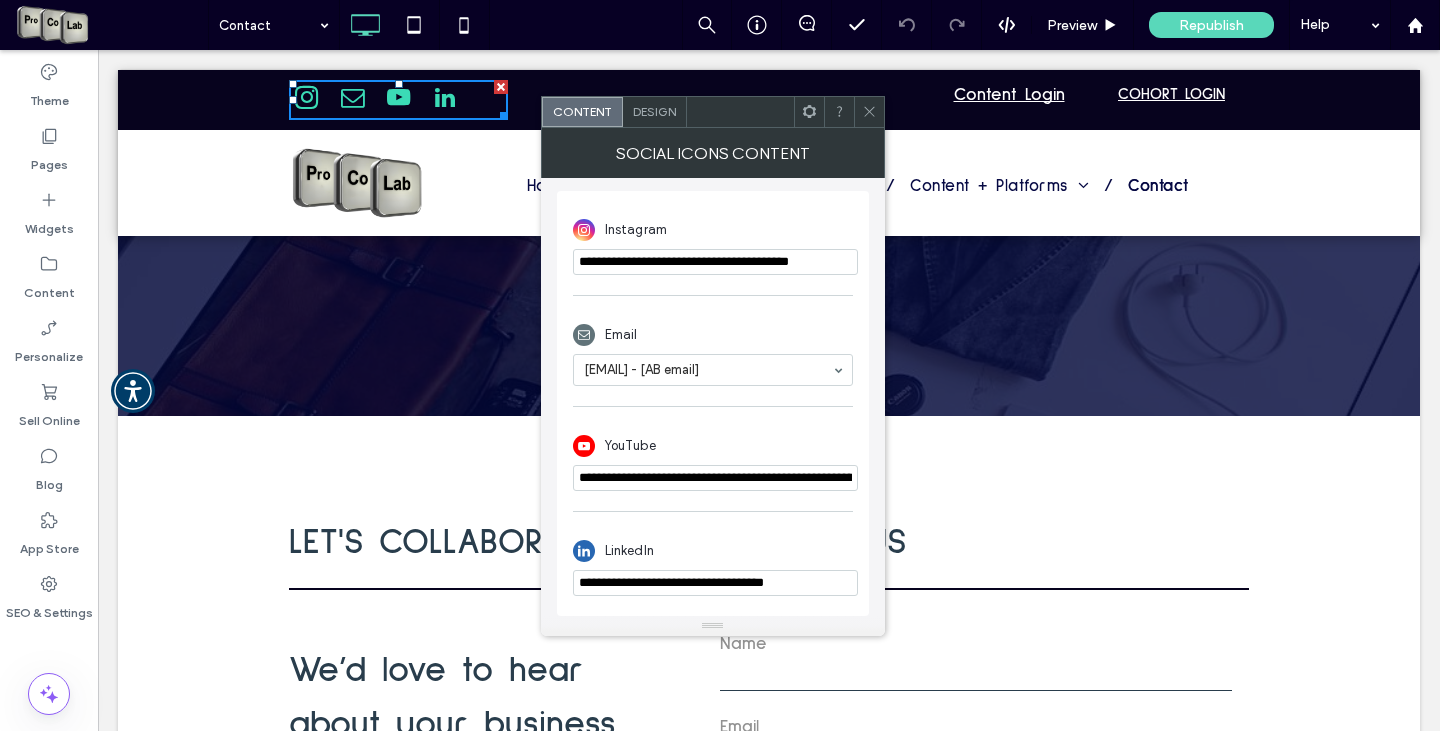 scroll, scrollTop: 0, scrollLeft: 254, axis: horizontal 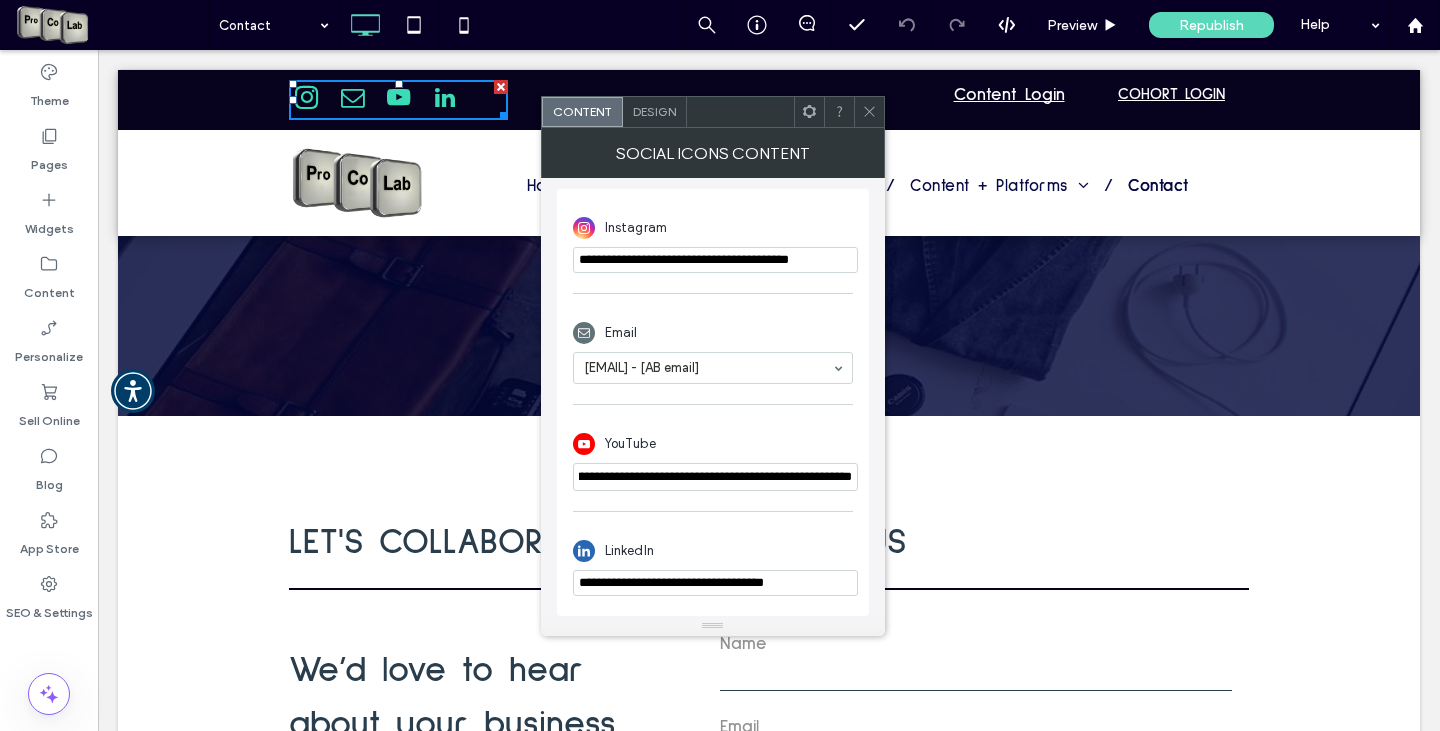type on "**********" 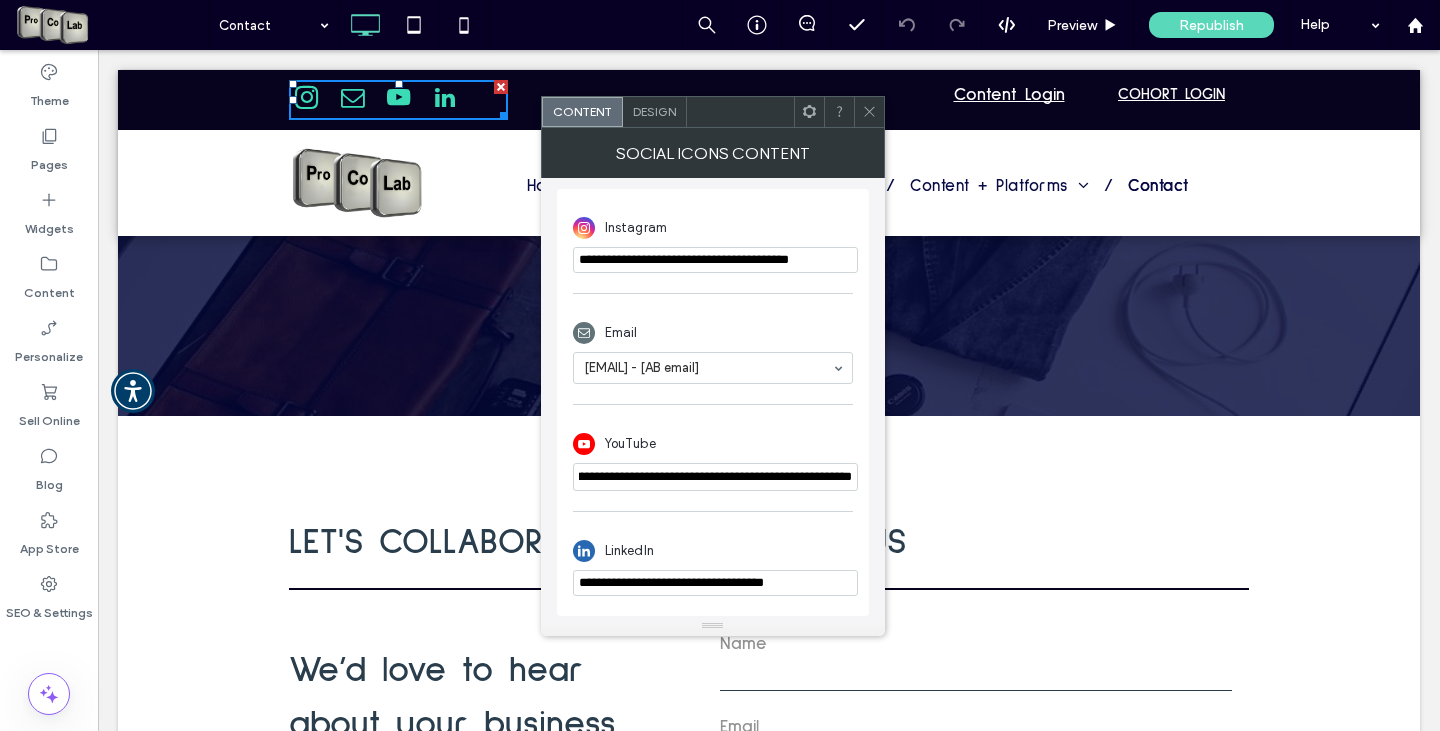 scroll, scrollTop: 0, scrollLeft: 0, axis: both 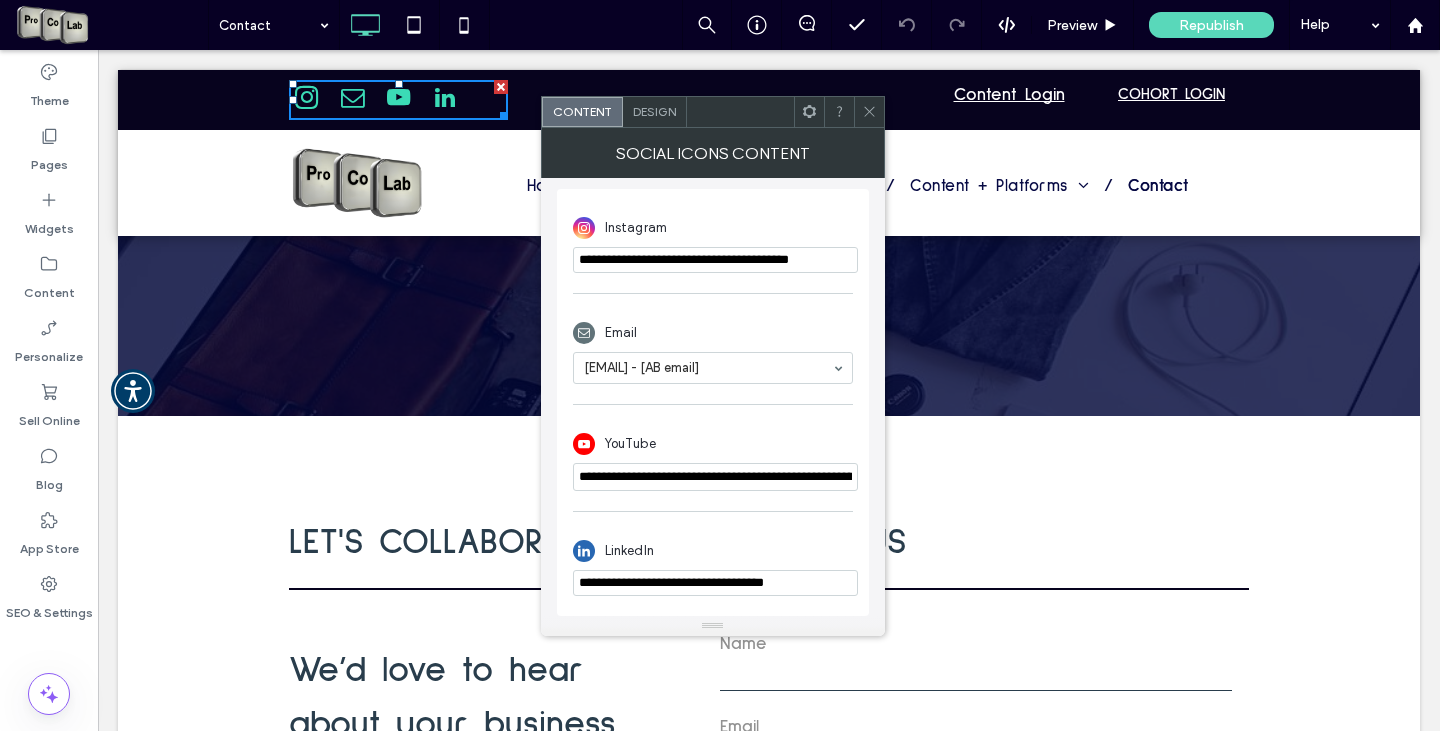 click on "**********" at bounding box center (713, 564) 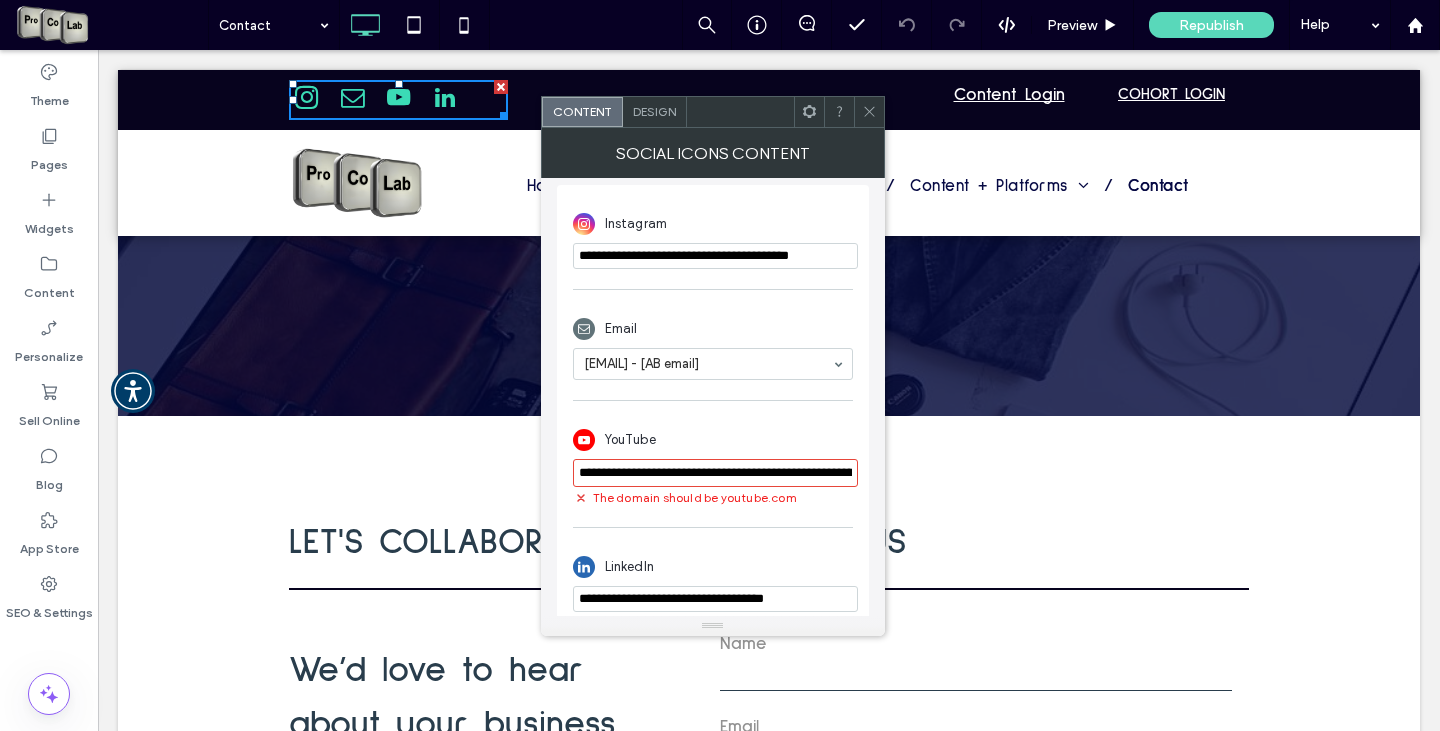 click on "LinkedIn" at bounding box center [713, 567] 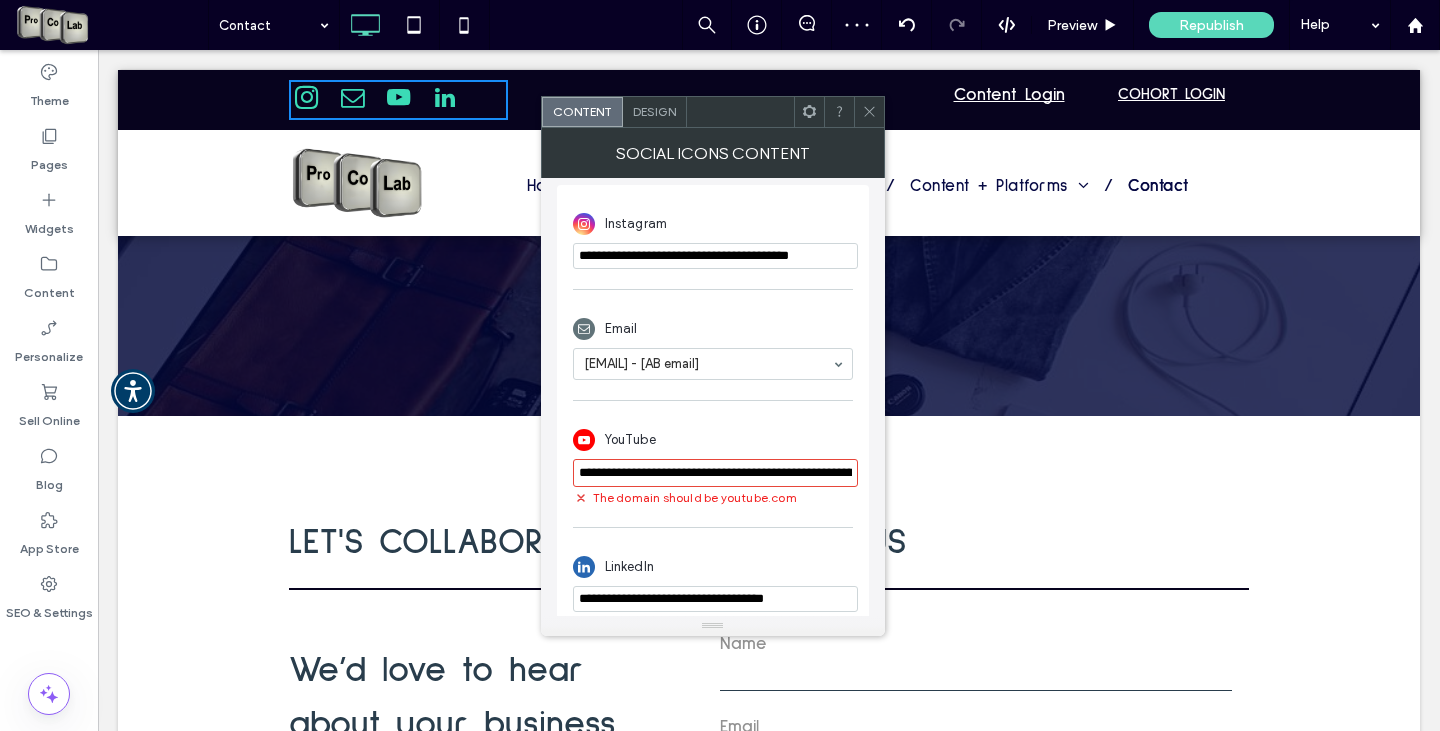 click on "**********" at bounding box center [715, 599] 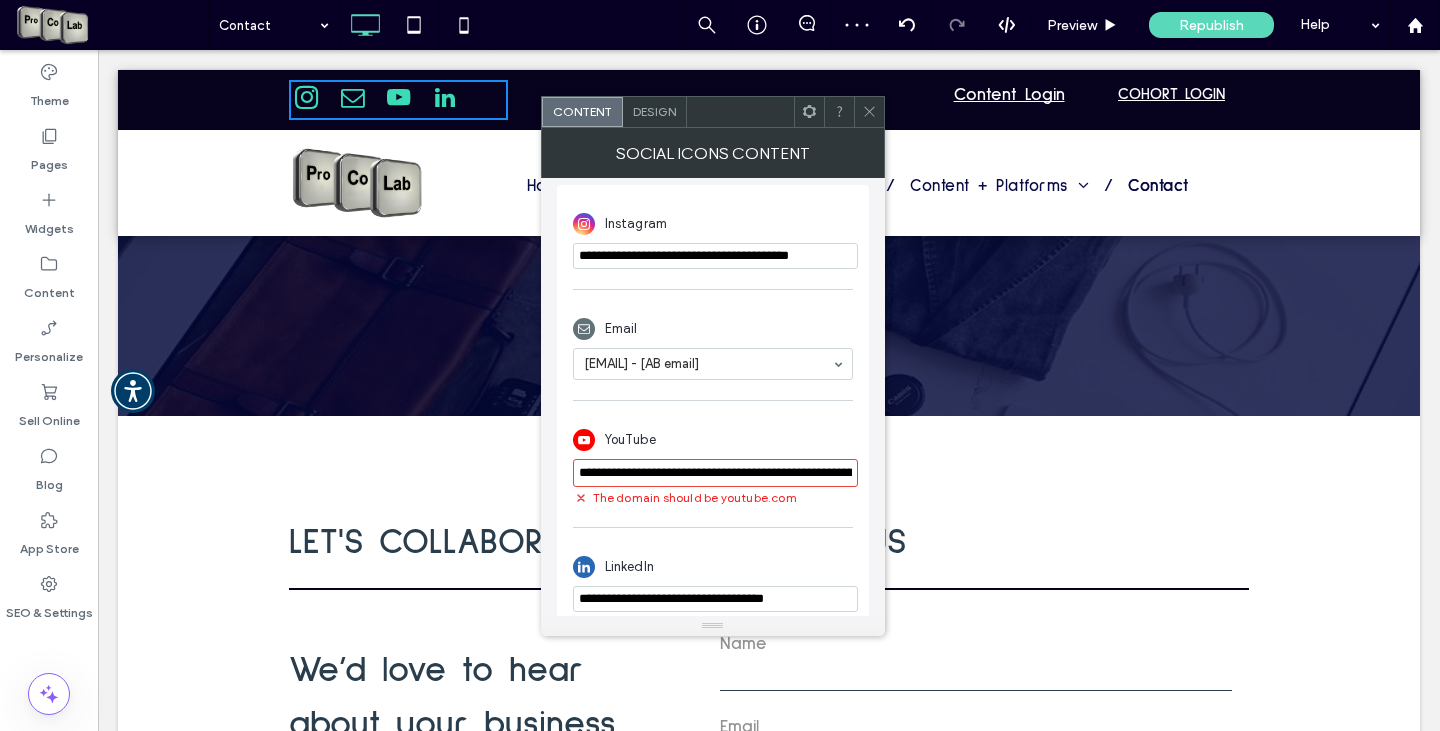 click on "**********" at bounding box center [715, 599] 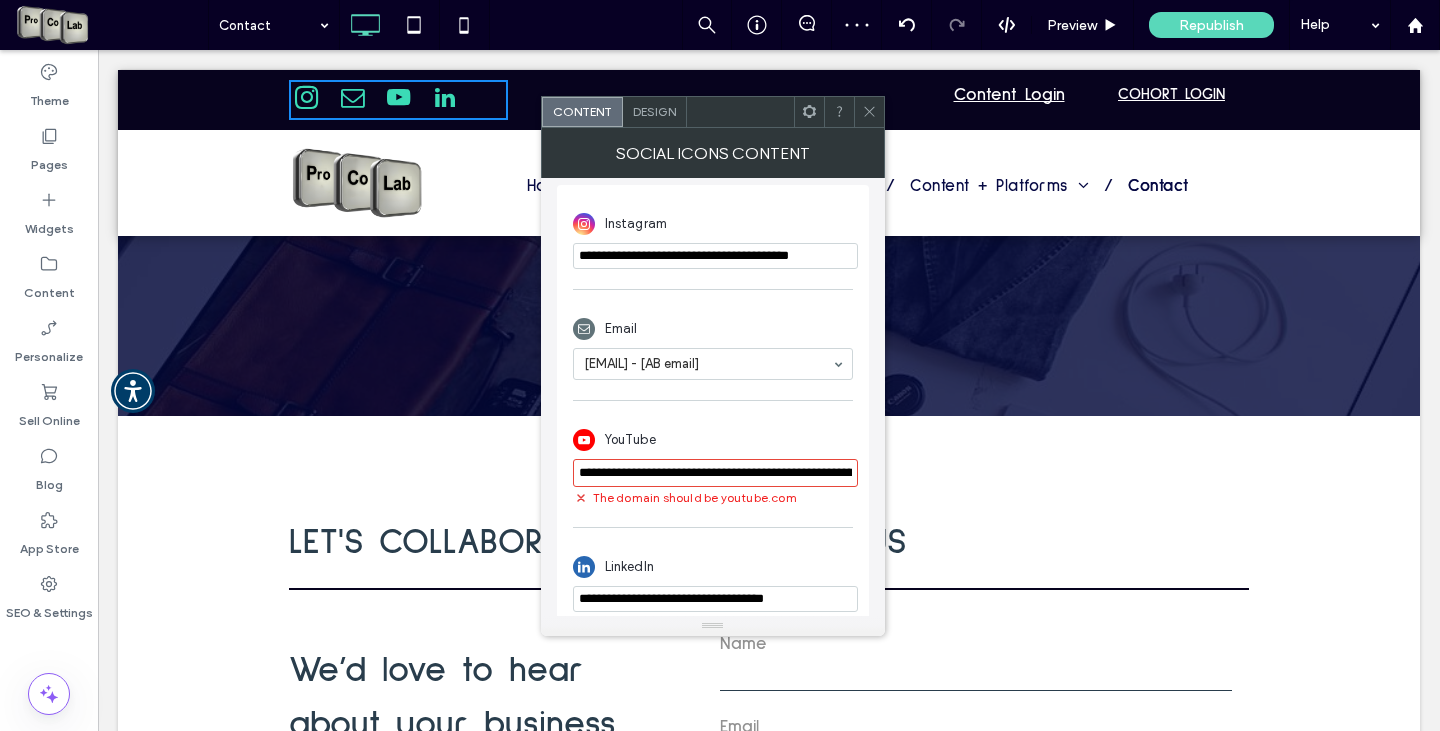 click on "**********" at bounding box center (715, 599) 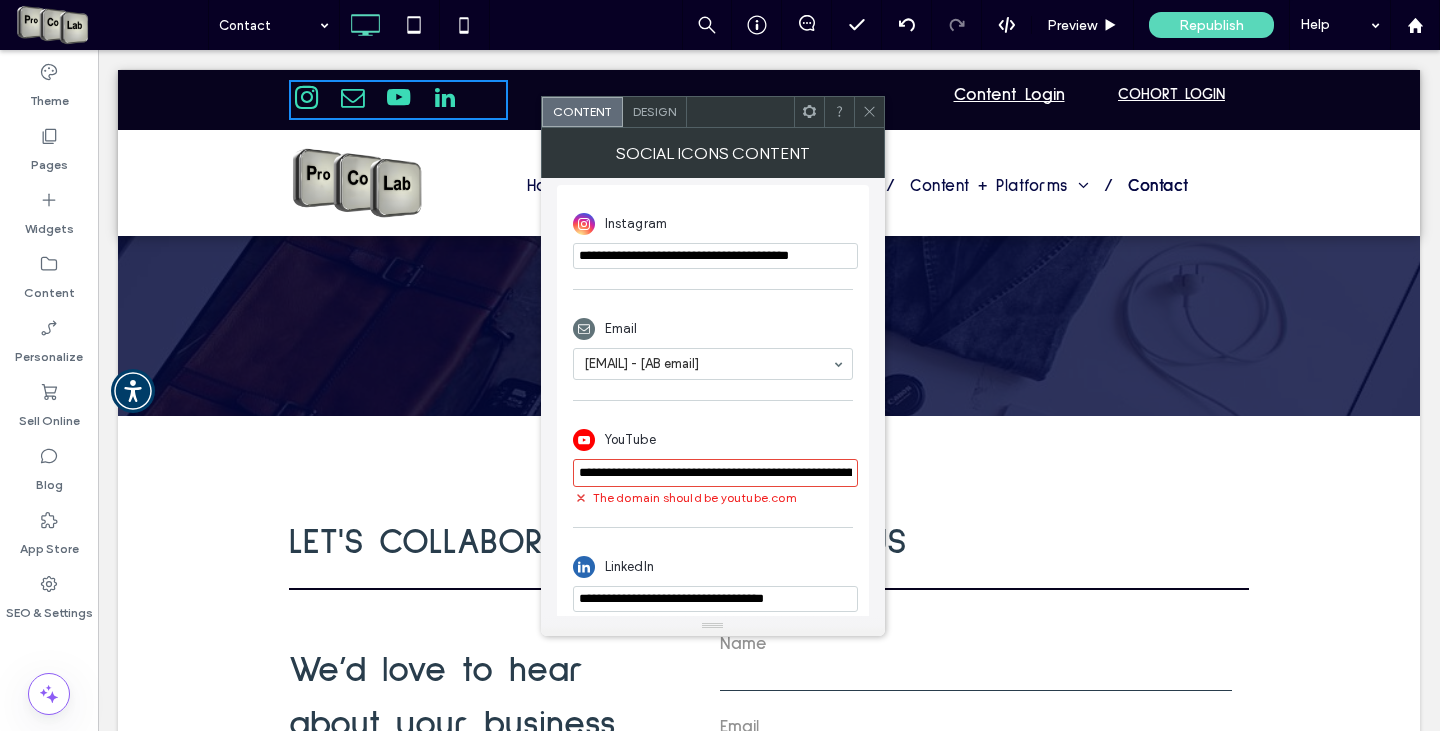 click 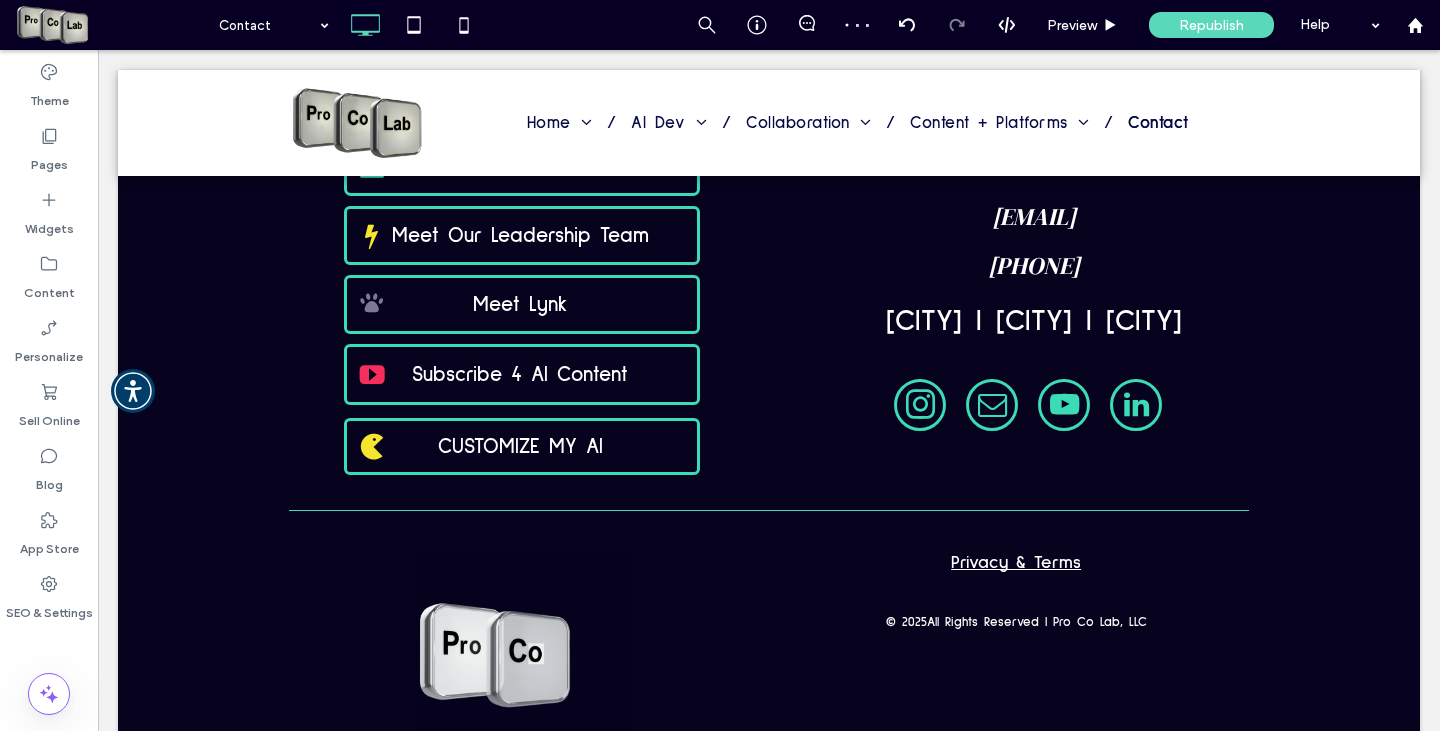 scroll, scrollTop: 2832, scrollLeft: 0, axis: vertical 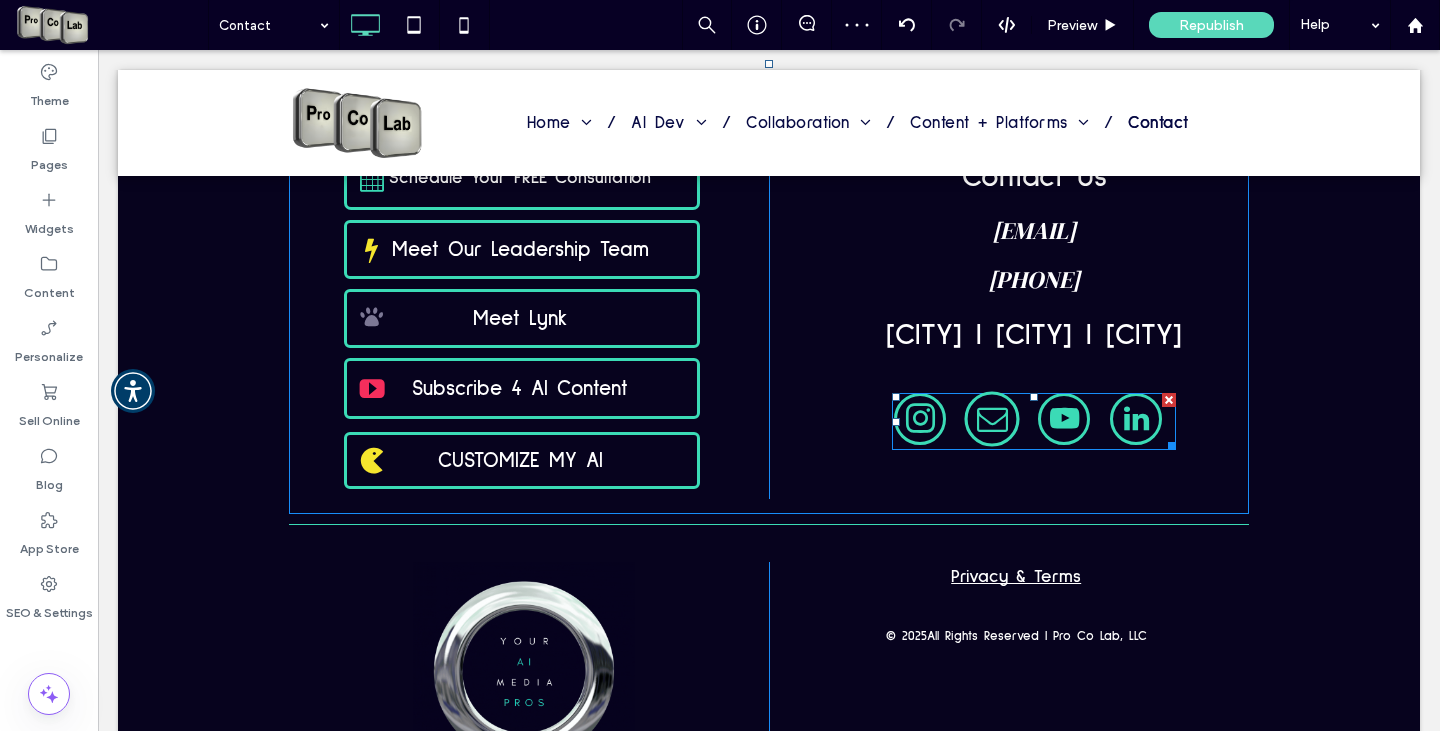click at bounding box center [991, 419] 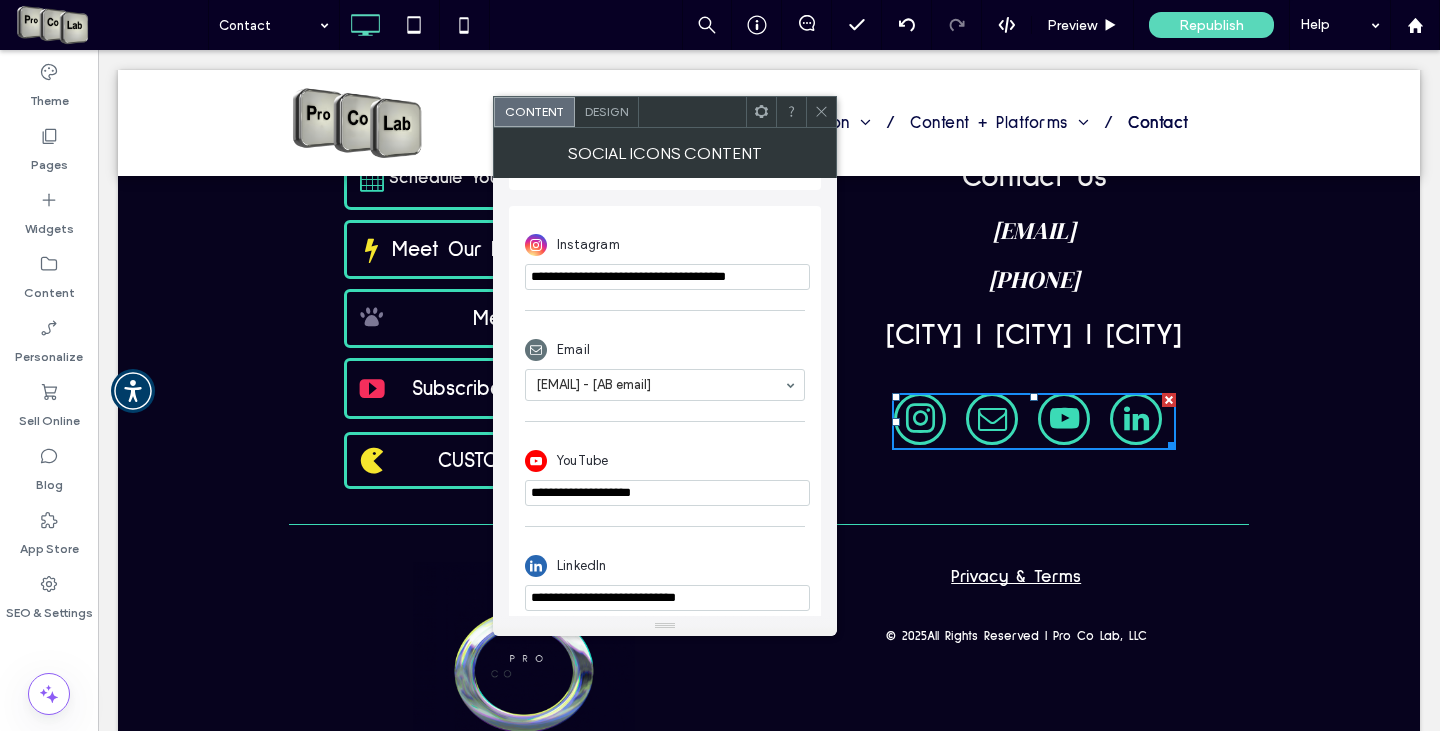 scroll, scrollTop: 463, scrollLeft: 0, axis: vertical 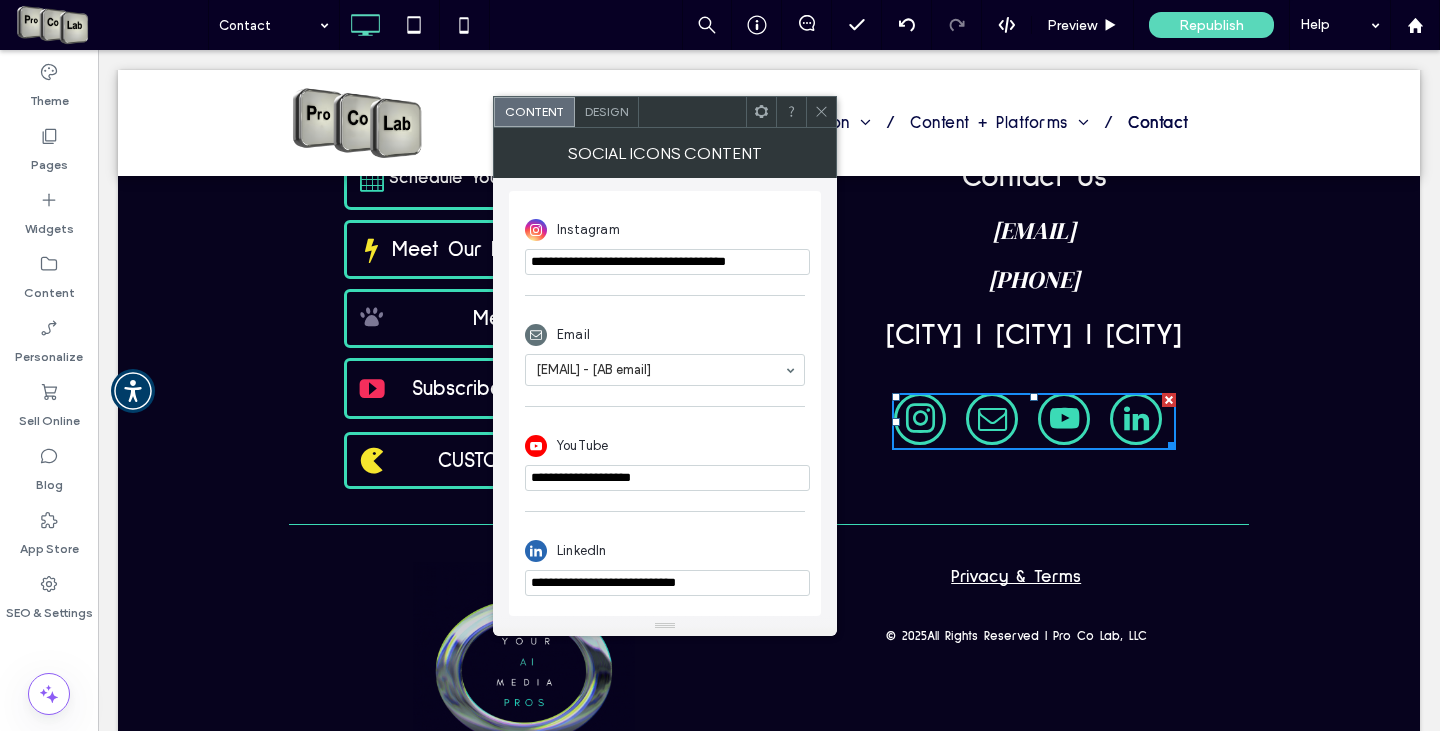 click on "**********" at bounding box center [667, 583] 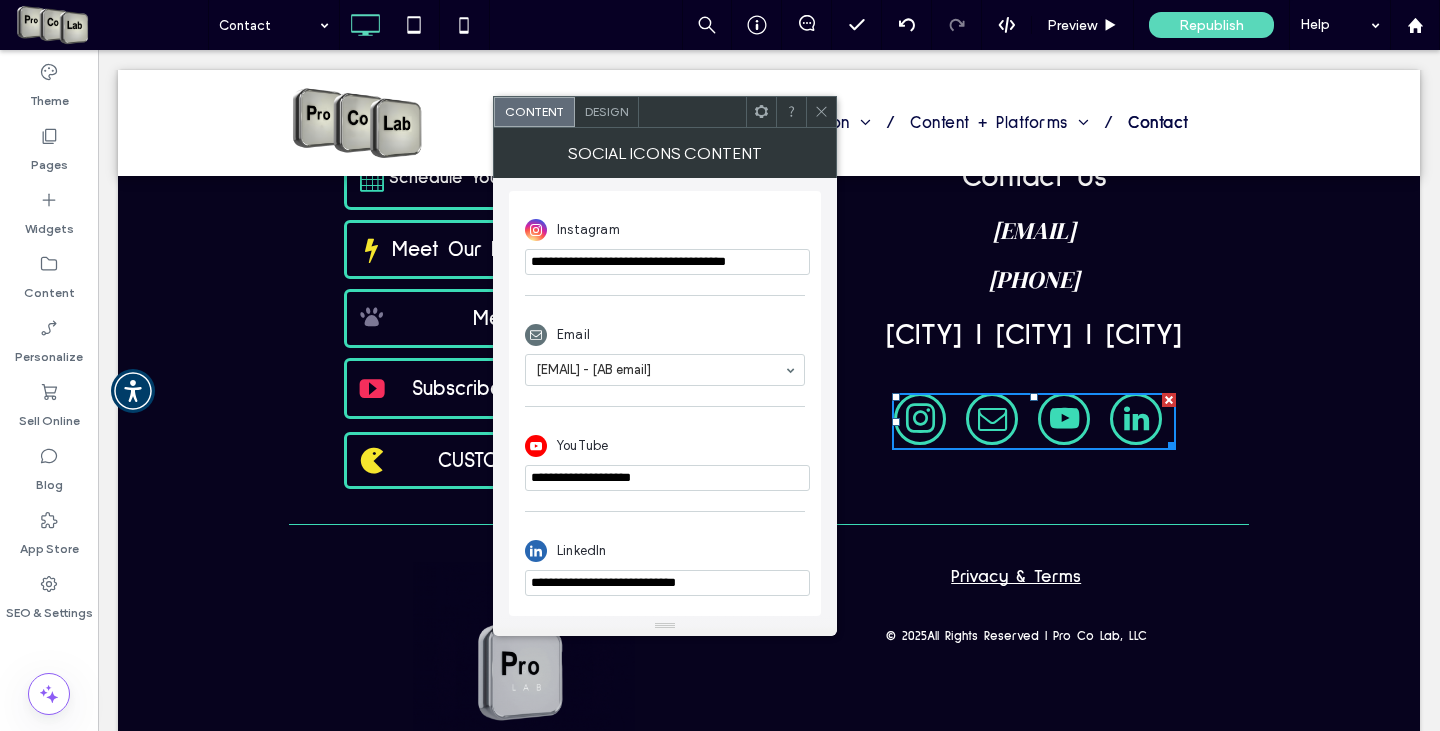 click on "**********" at bounding box center (667, 583) 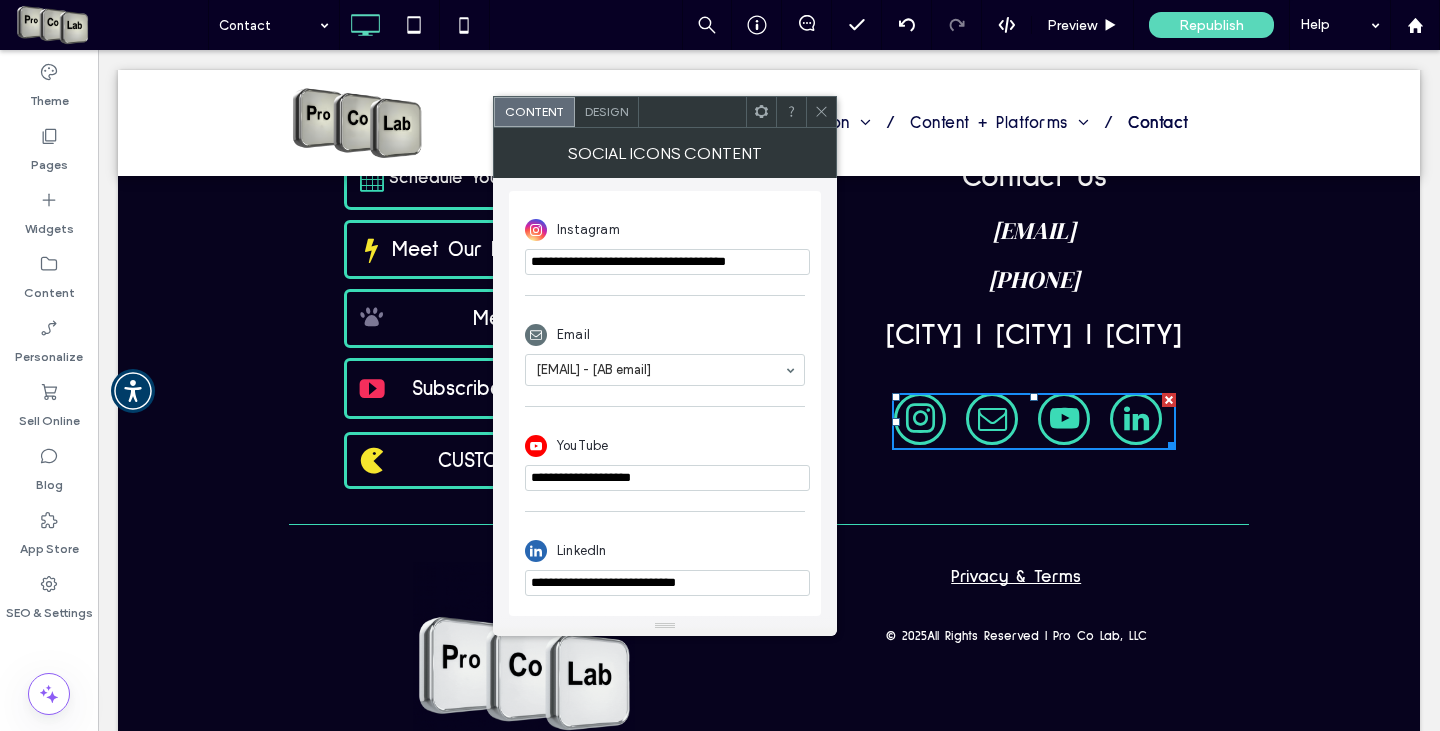 click on "**********" at bounding box center (667, 583) 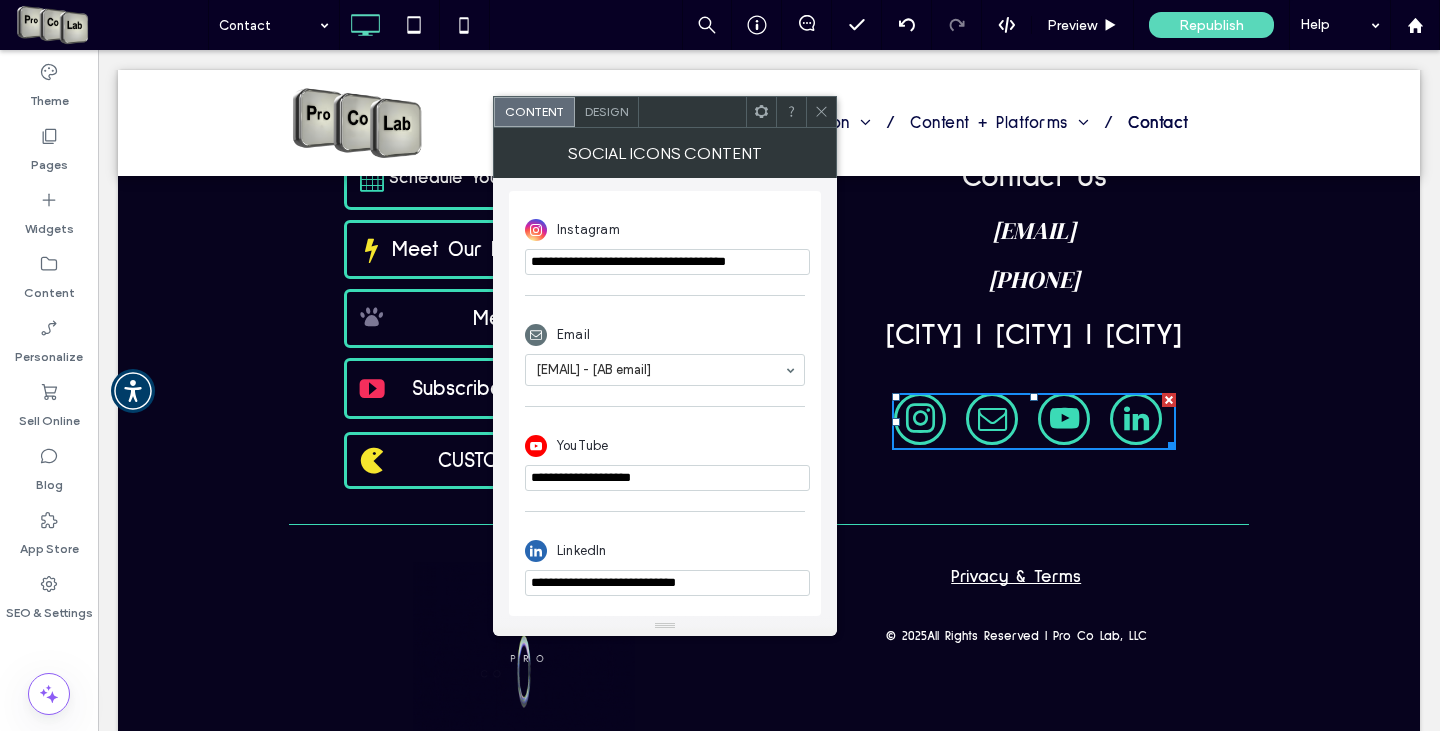paste on "********" 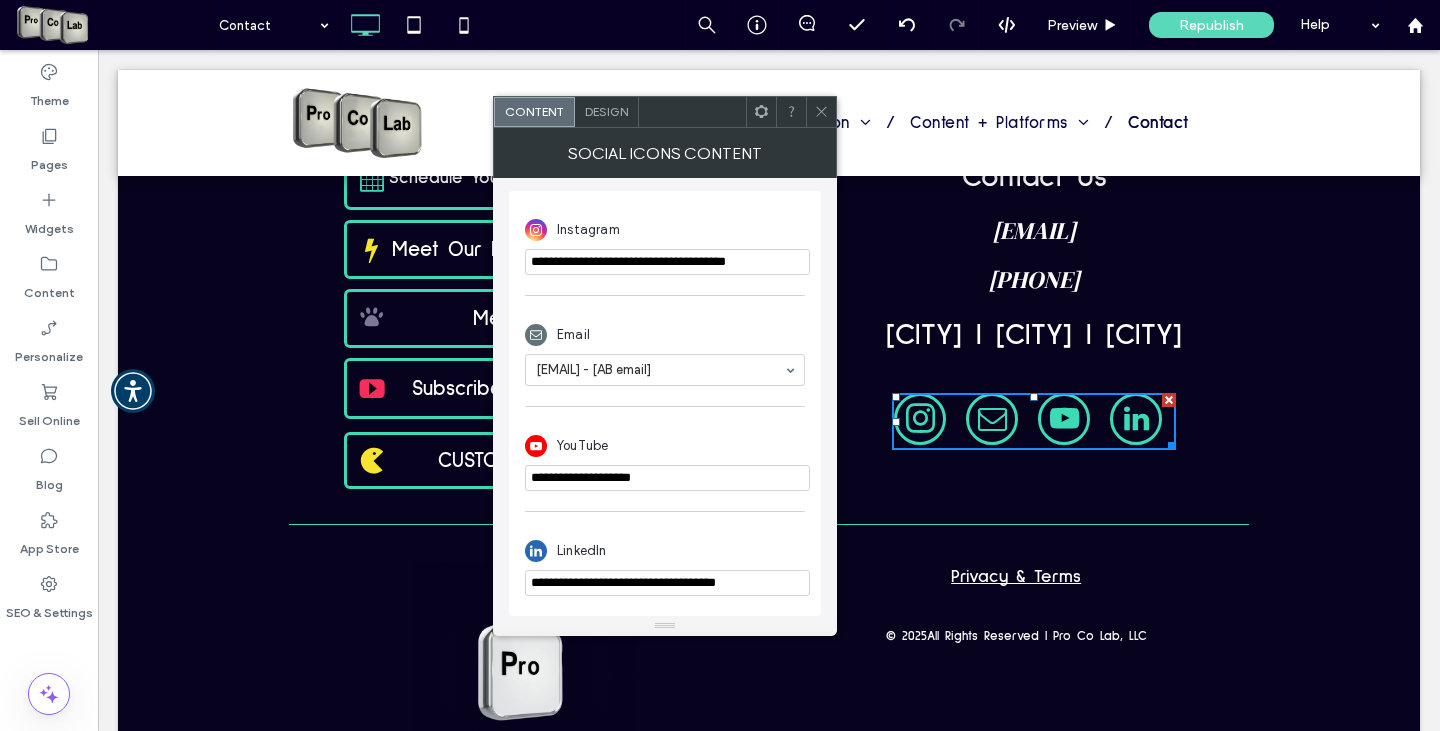 type on "**********" 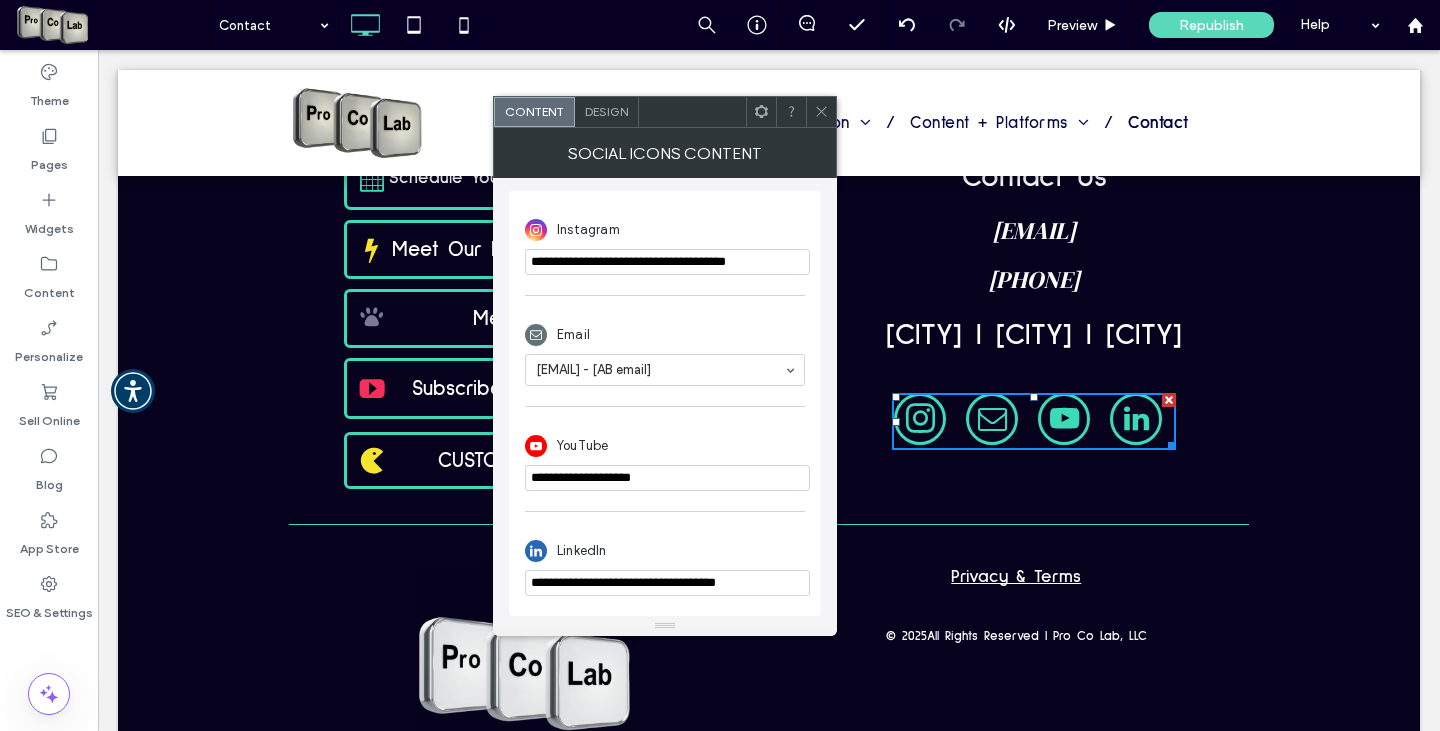 click at bounding box center [821, 112] 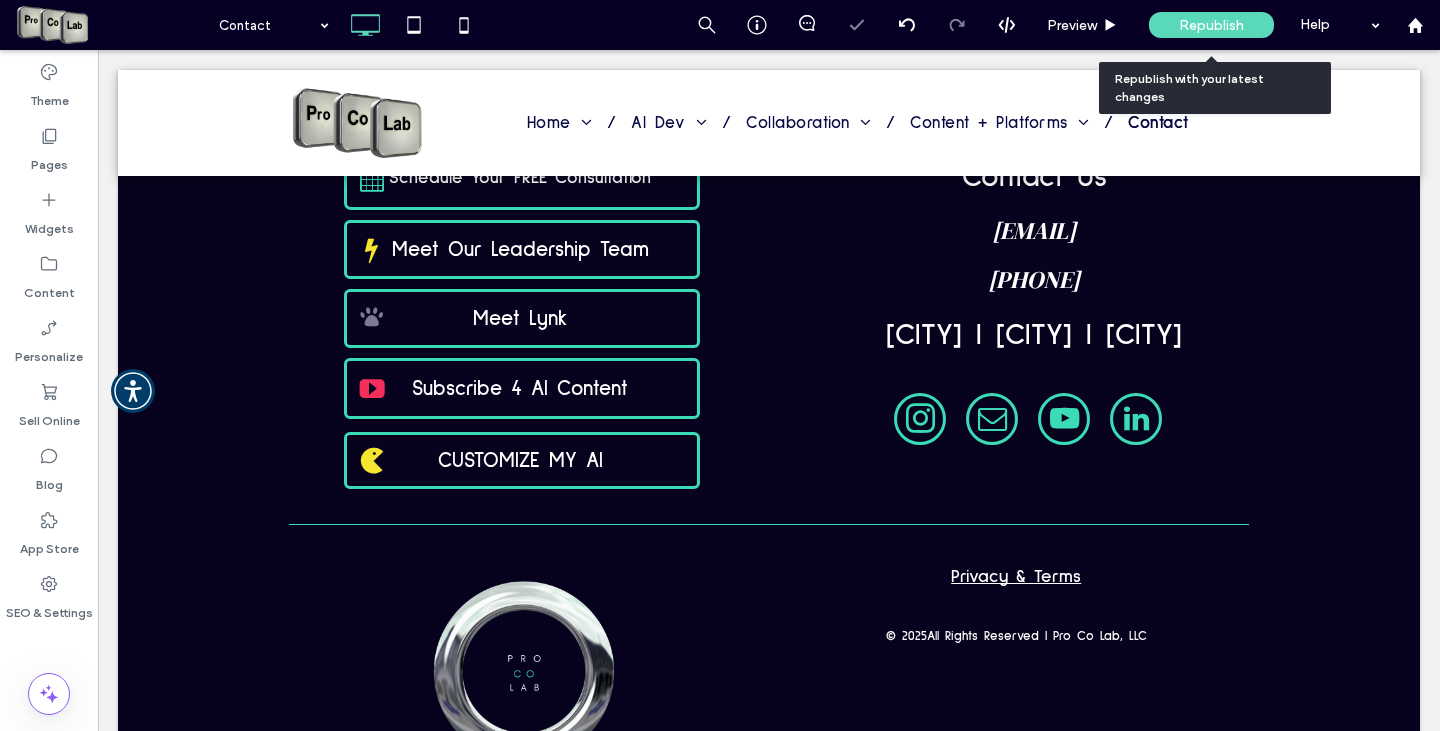 click on "Republish" at bounding box center [1211, 25] 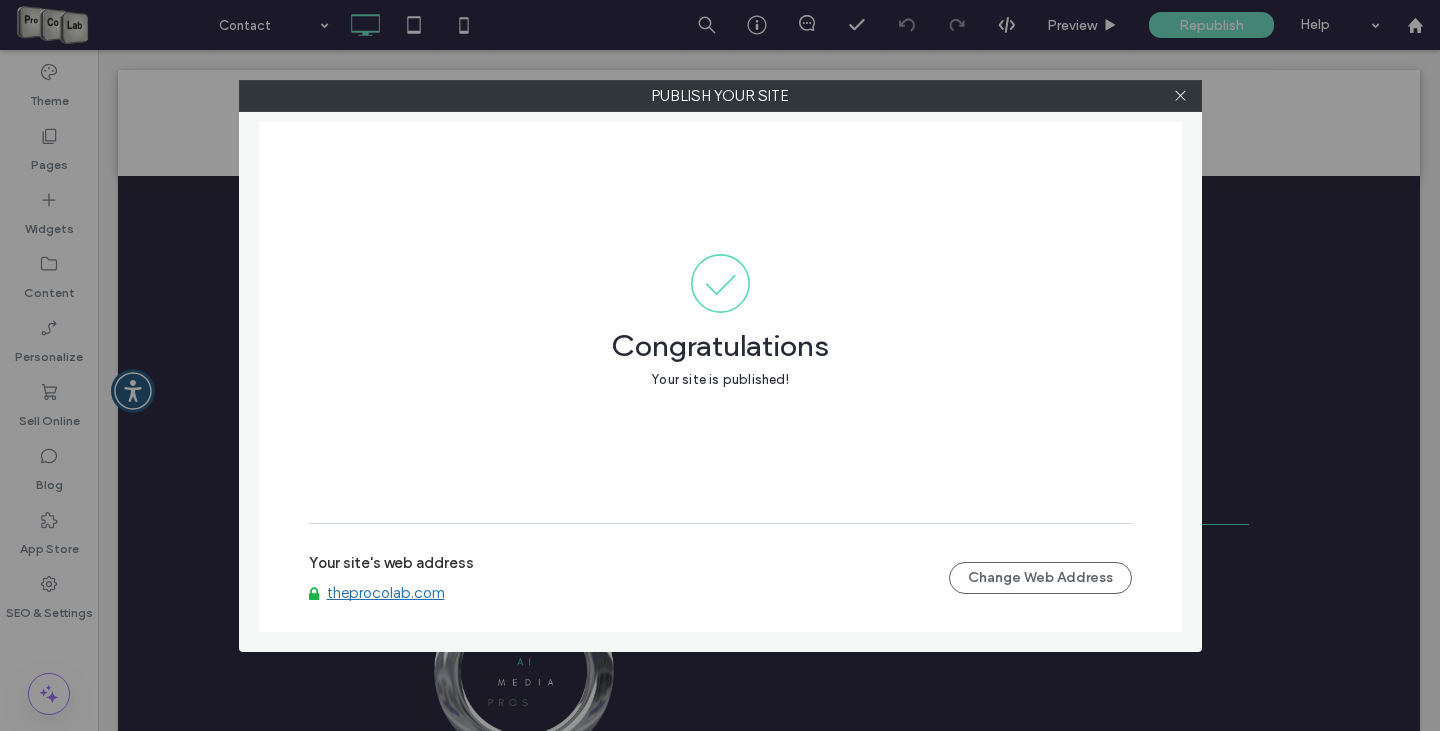 click on "theprocolab.com" at bounding box center (386, 593) 